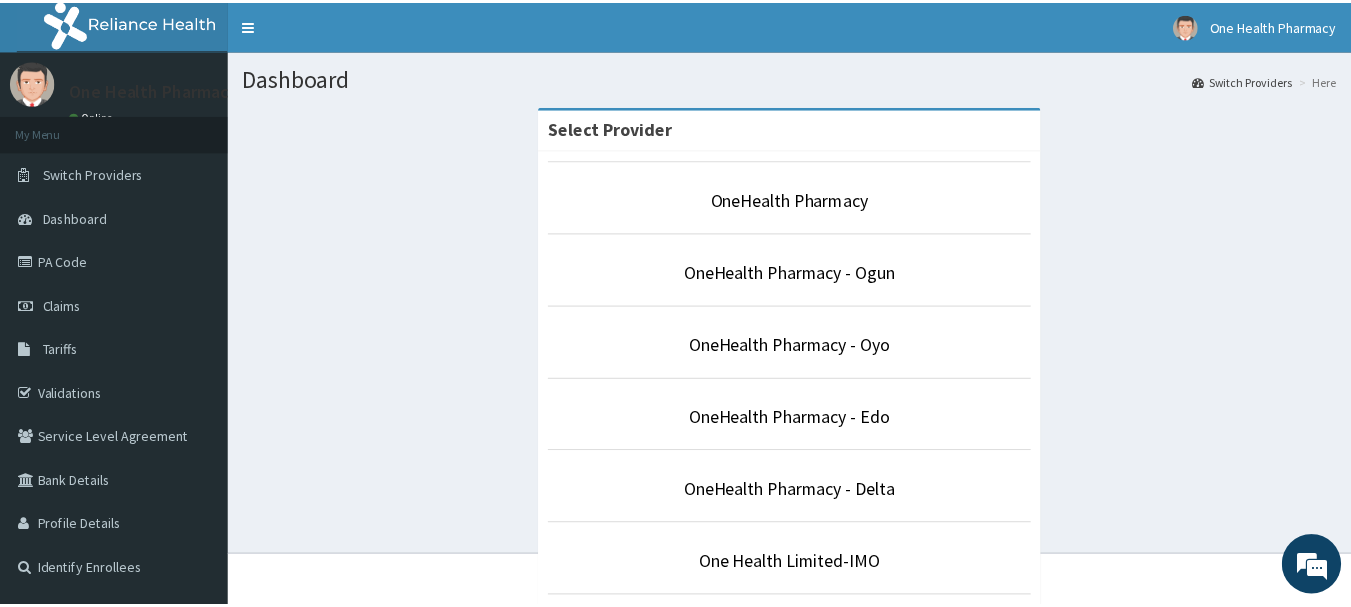 scroll, scrollTop: 0, scrollLeft: 0, axis: both 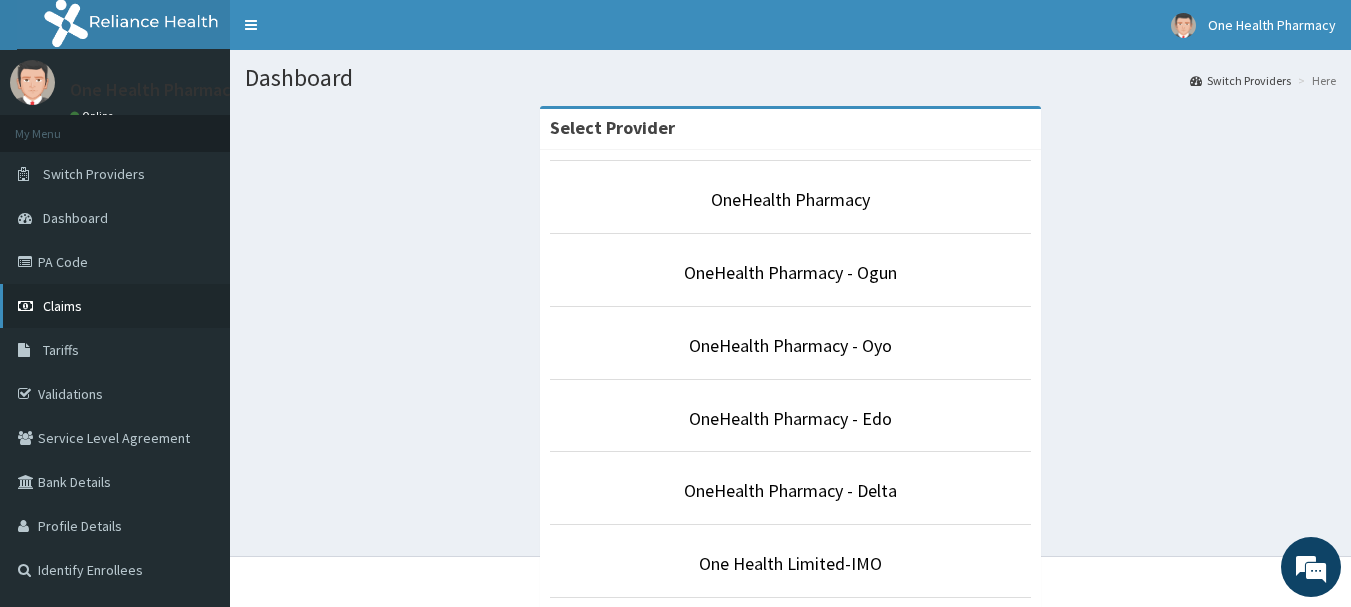 click on "Claims" at bounding box center [62, 306] 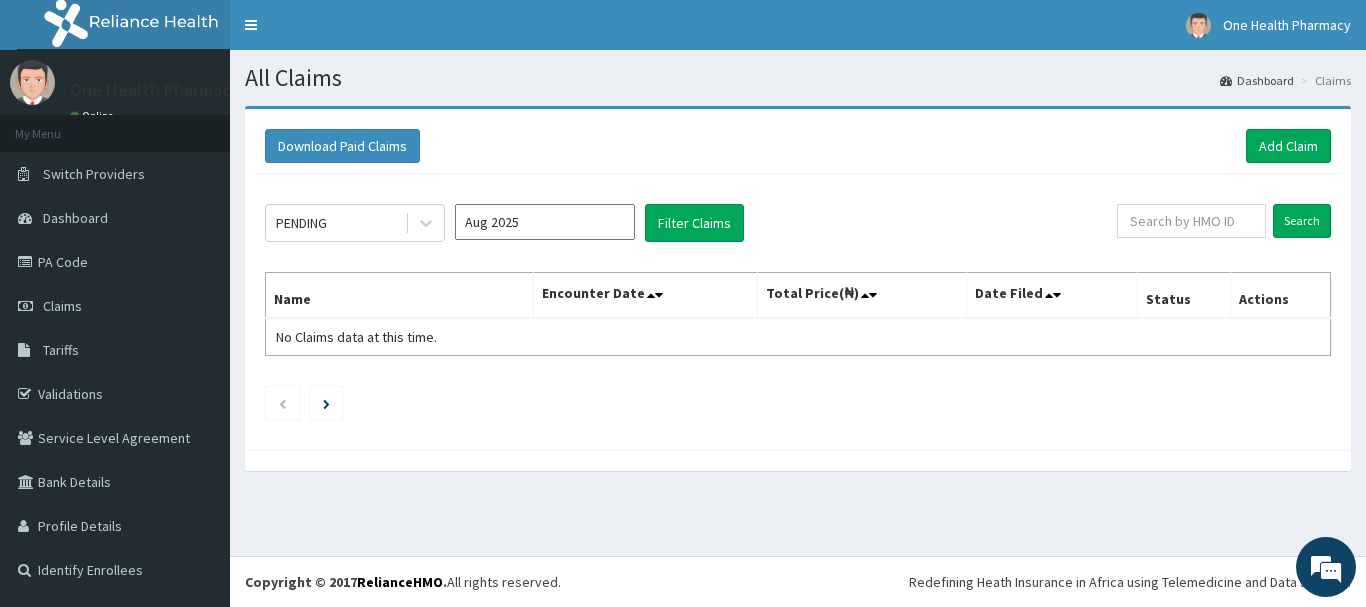 scroll, scrollTop: 0, scrollLeft: 0, axis: both 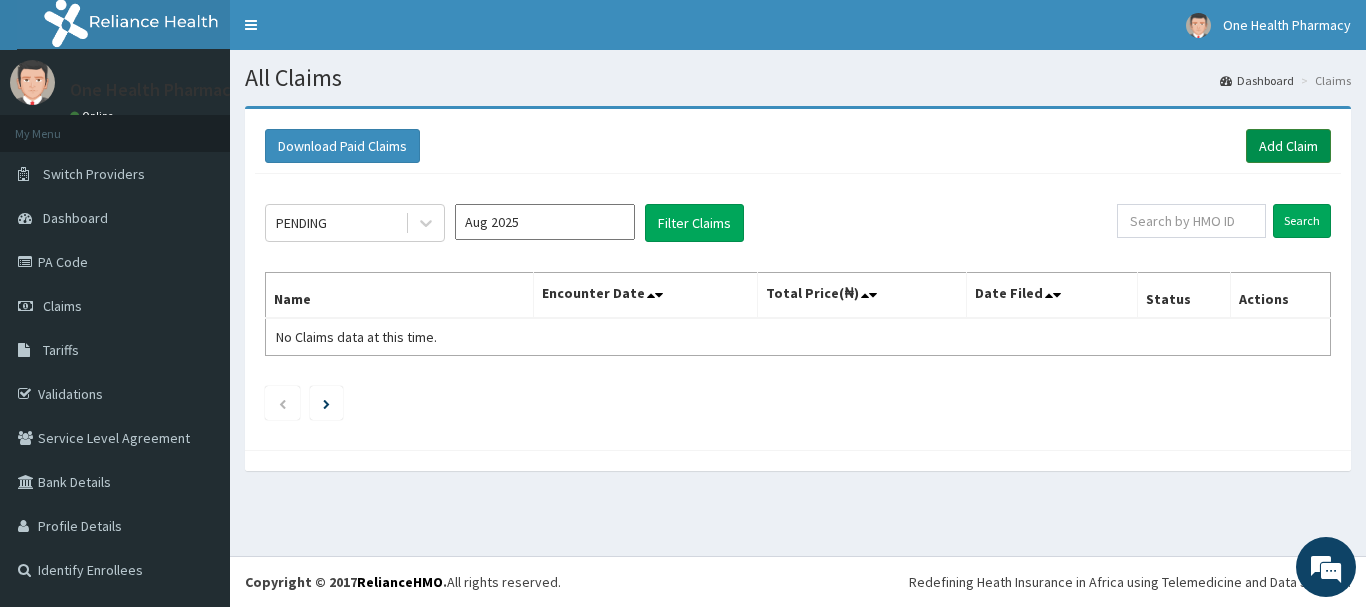 click on "Add Claim" at bounding box center [1288, 146] 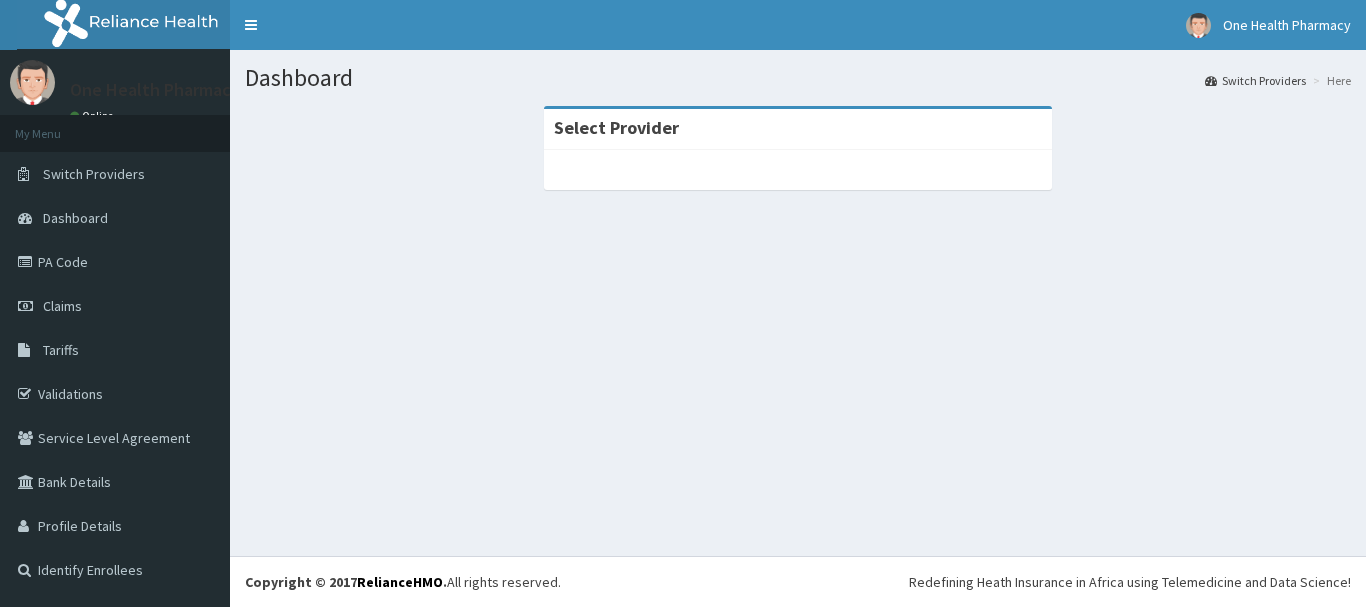 scroll, scrollTop: 0, scrollLeft: 0, axis: both 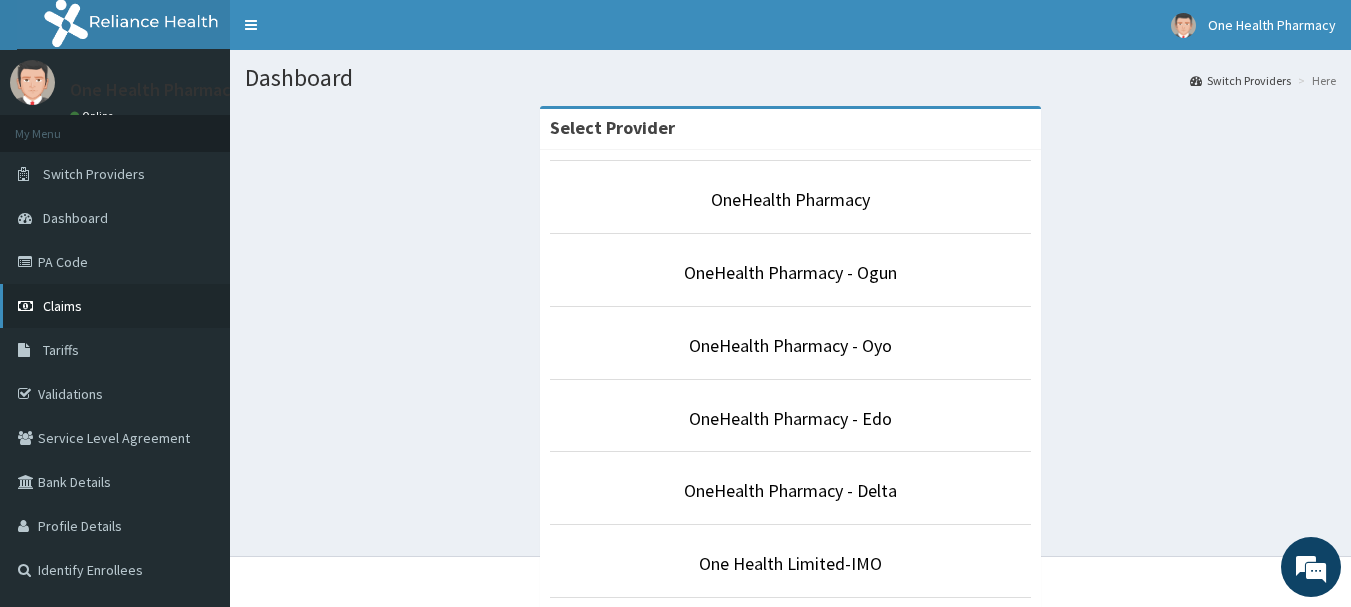 click on "Claims" at bounding box center (62, 306) 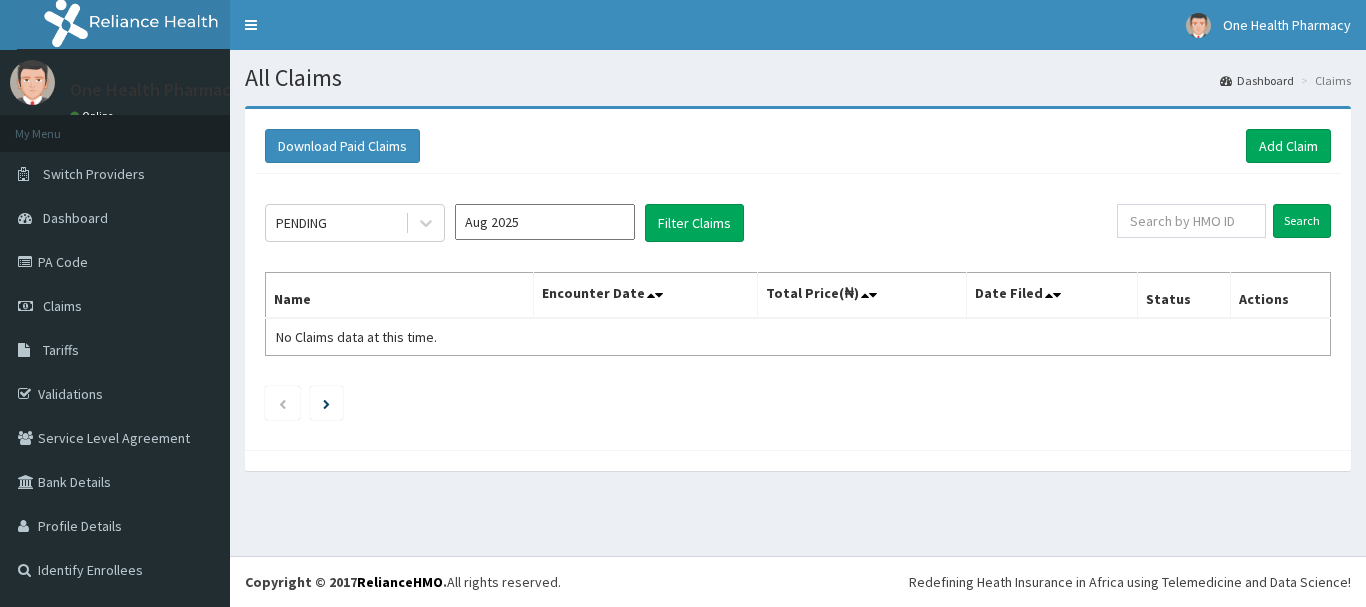 scroll, scrollTop: 0, scrollLeft: 0, axis: both 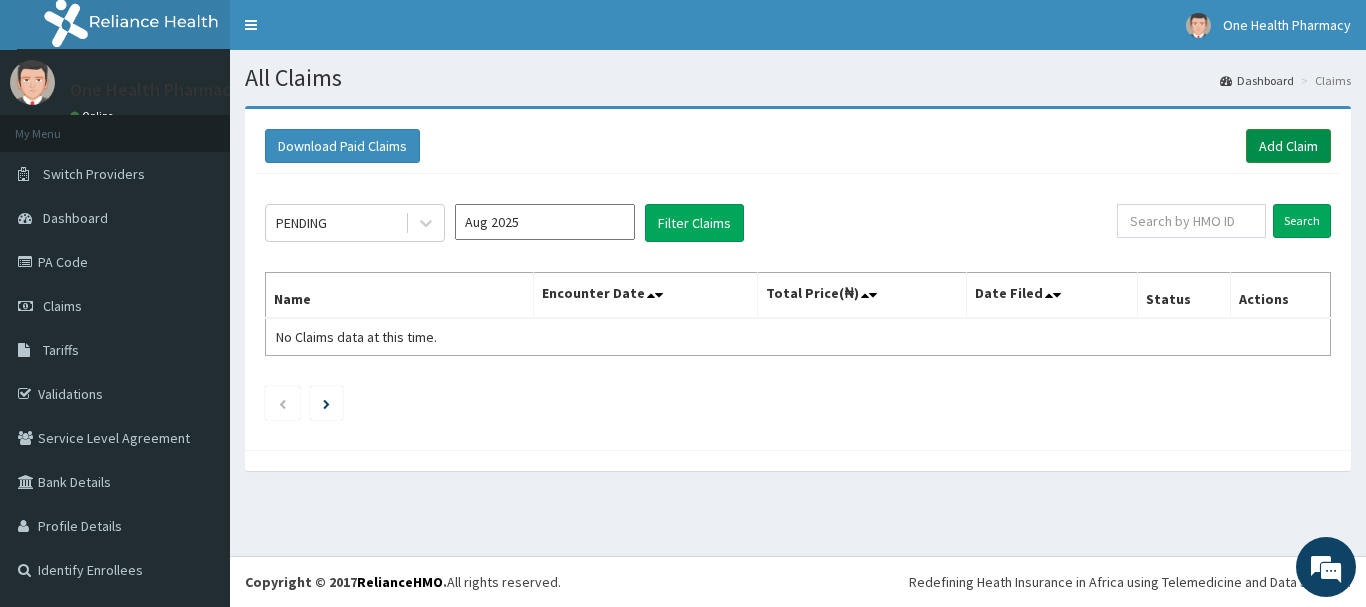 click on "Add Claim" at bounding box center [1288, 146] 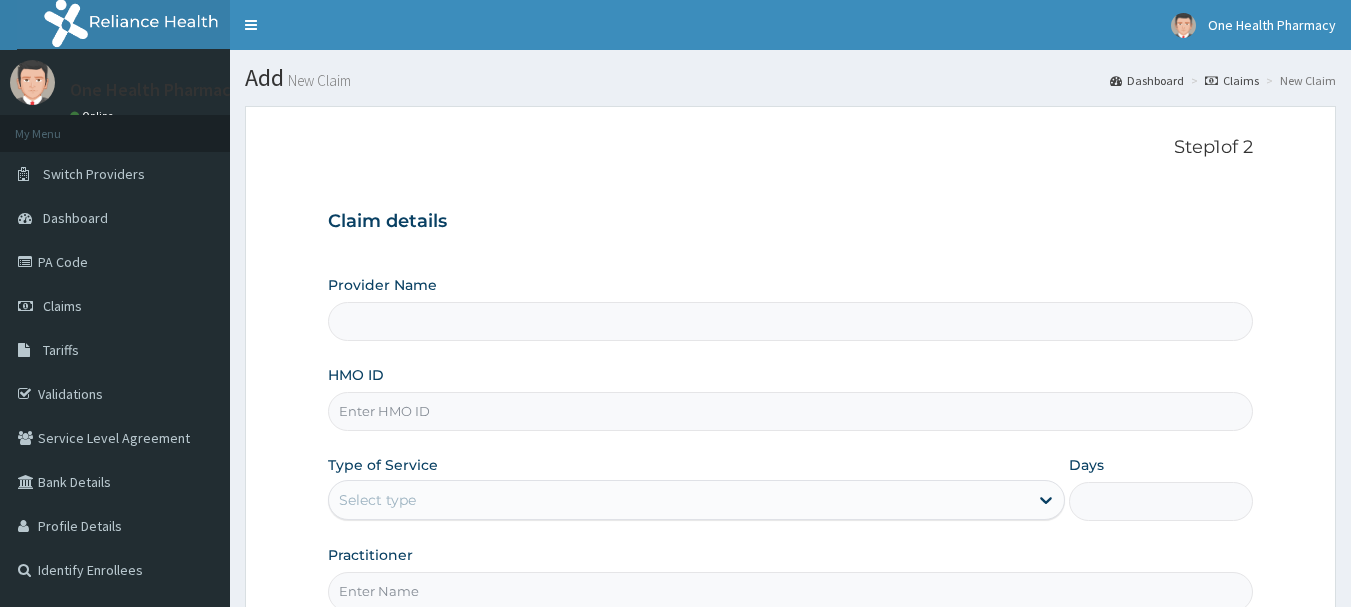 type on "OneHealth Pharmacy" 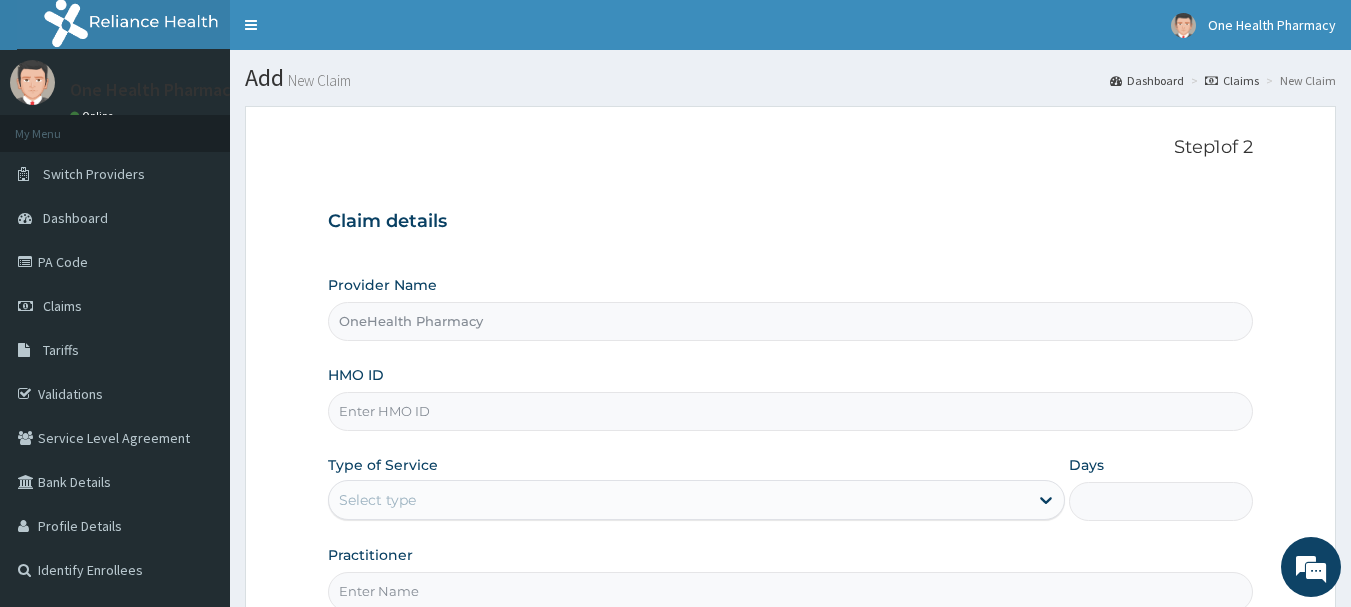 scroll, scrollTop: 0, scrollLeft: 0, axis: both 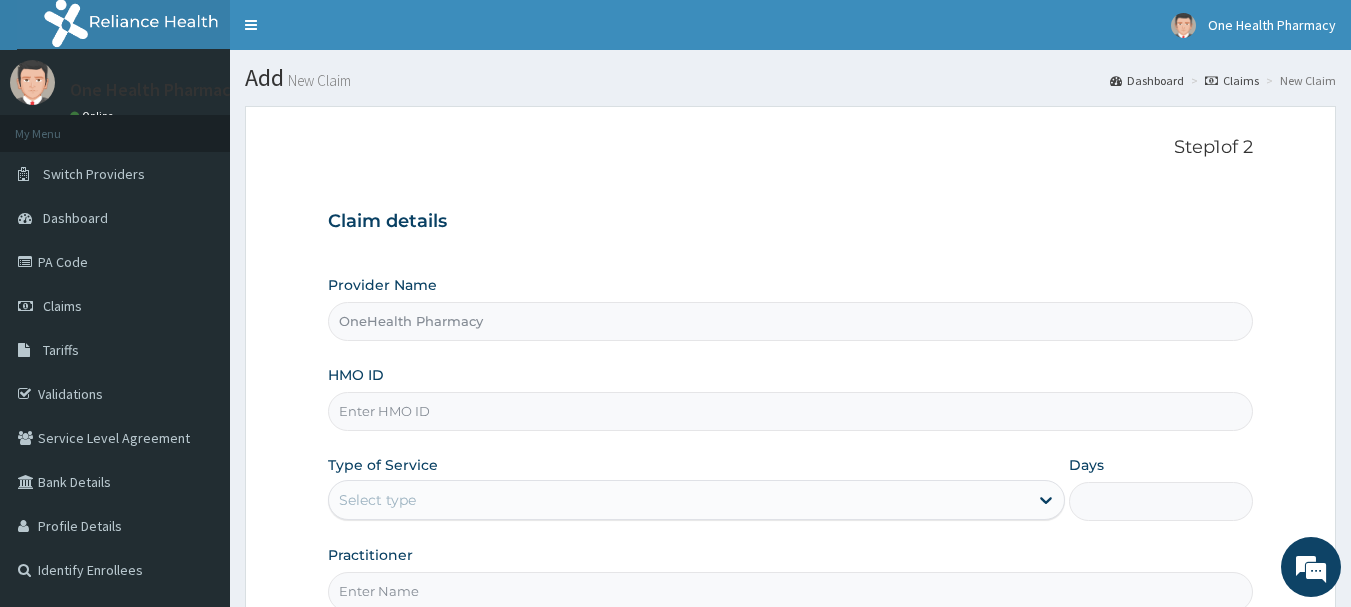 drag, startPoint x: 564, startPoint y: 386, endPoint x: 564, endPoint y: 414, distance: 28 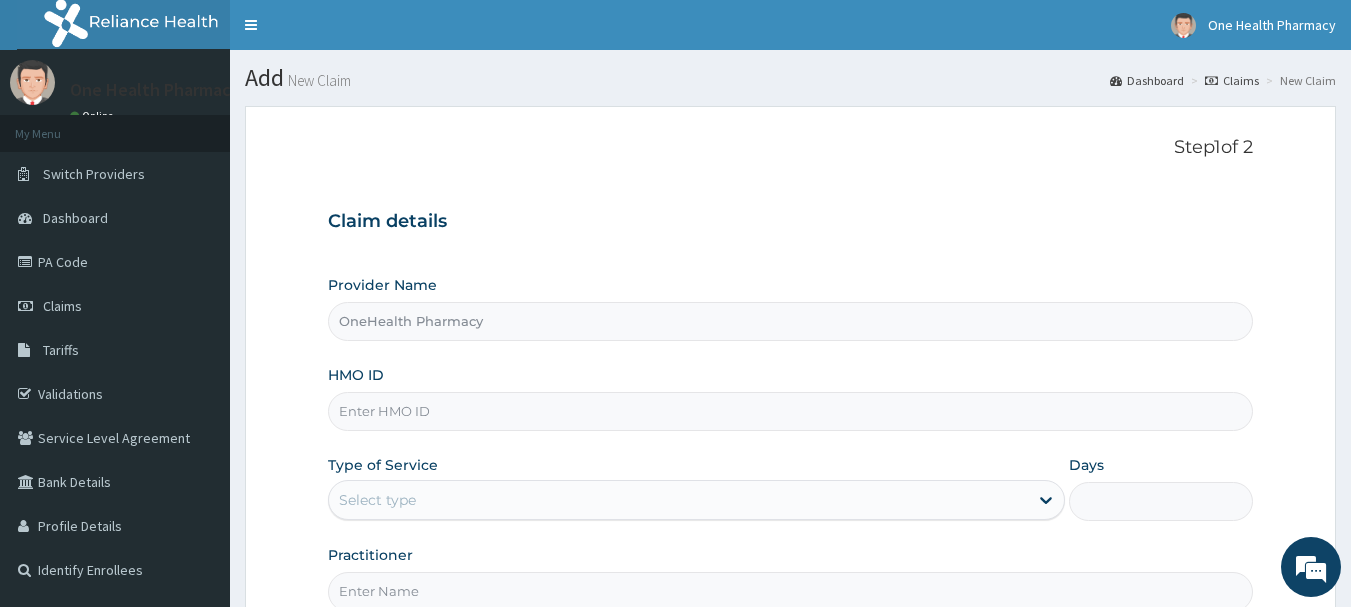 click on "HMO ID" at bounding box center [791, 398] 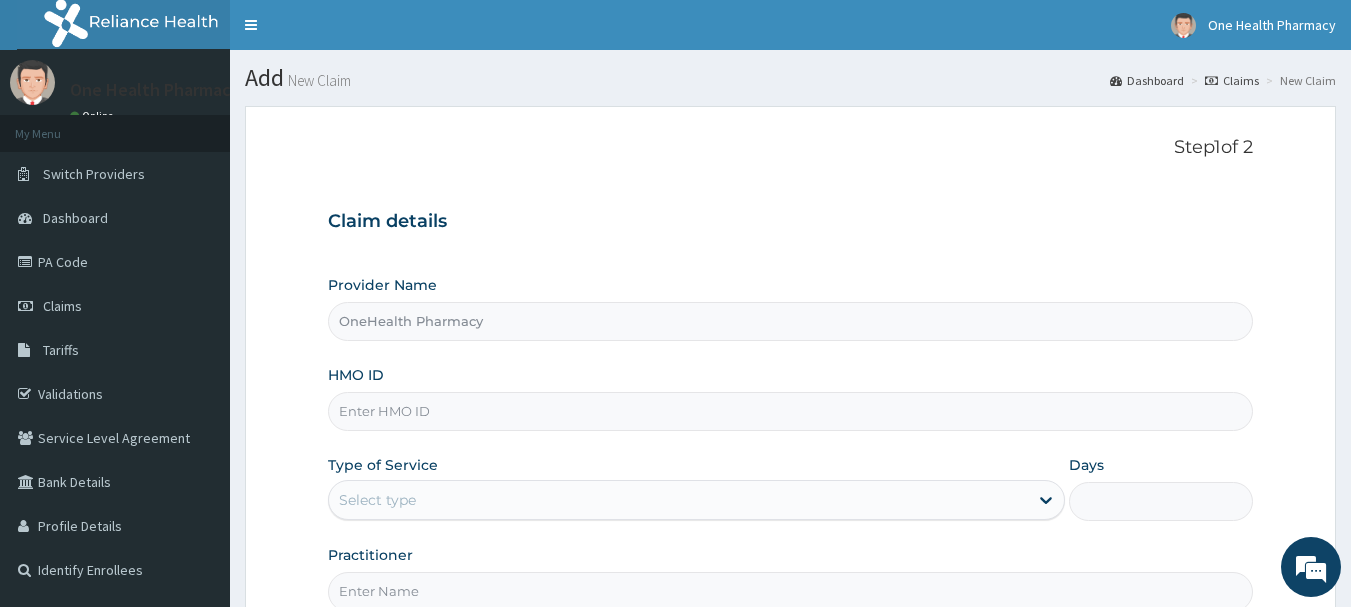 click on "HMO ID" at bounding box center [791, 411] 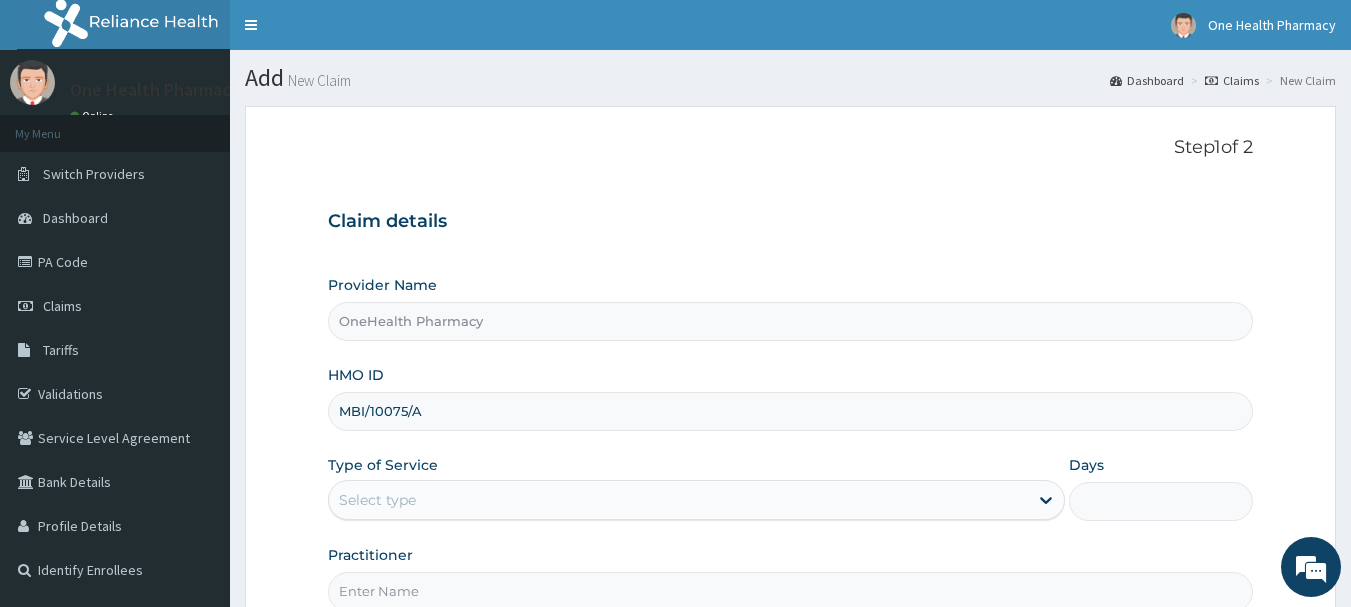 scroll, scrollTop: 215, scrollLeft: 0, axis: vertical 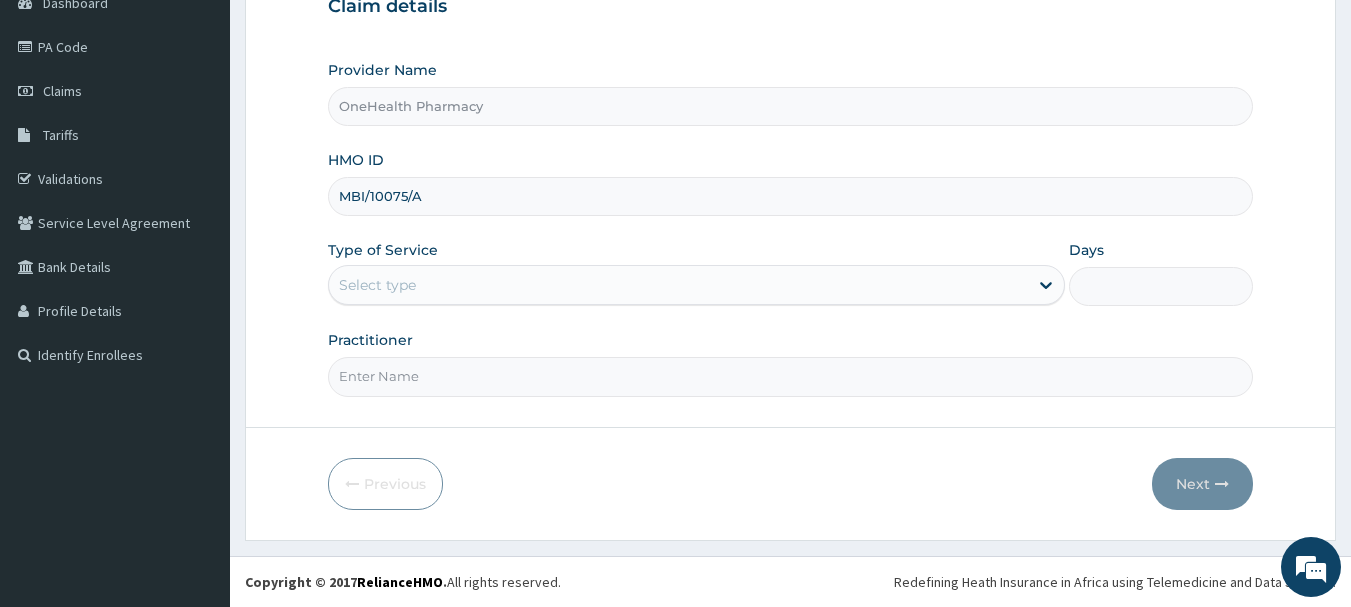 type on "MBI/10075/A" 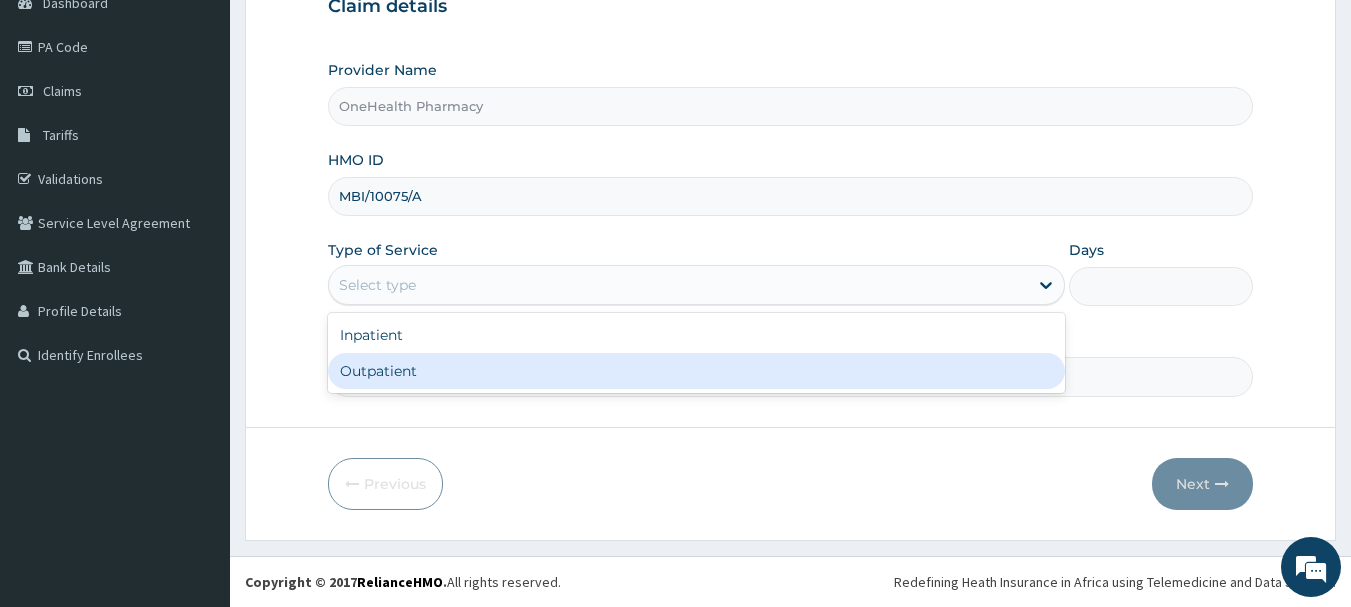 click on "Outpatient" at bounding box center [696, 371] 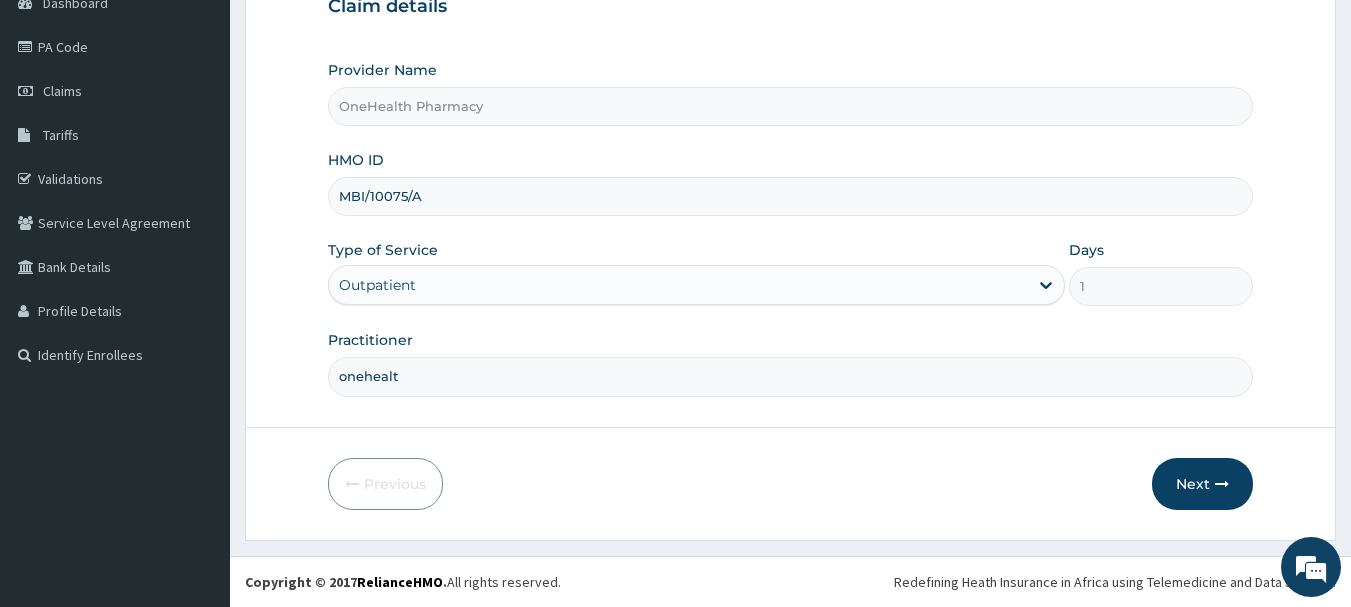 type on "onehealth" 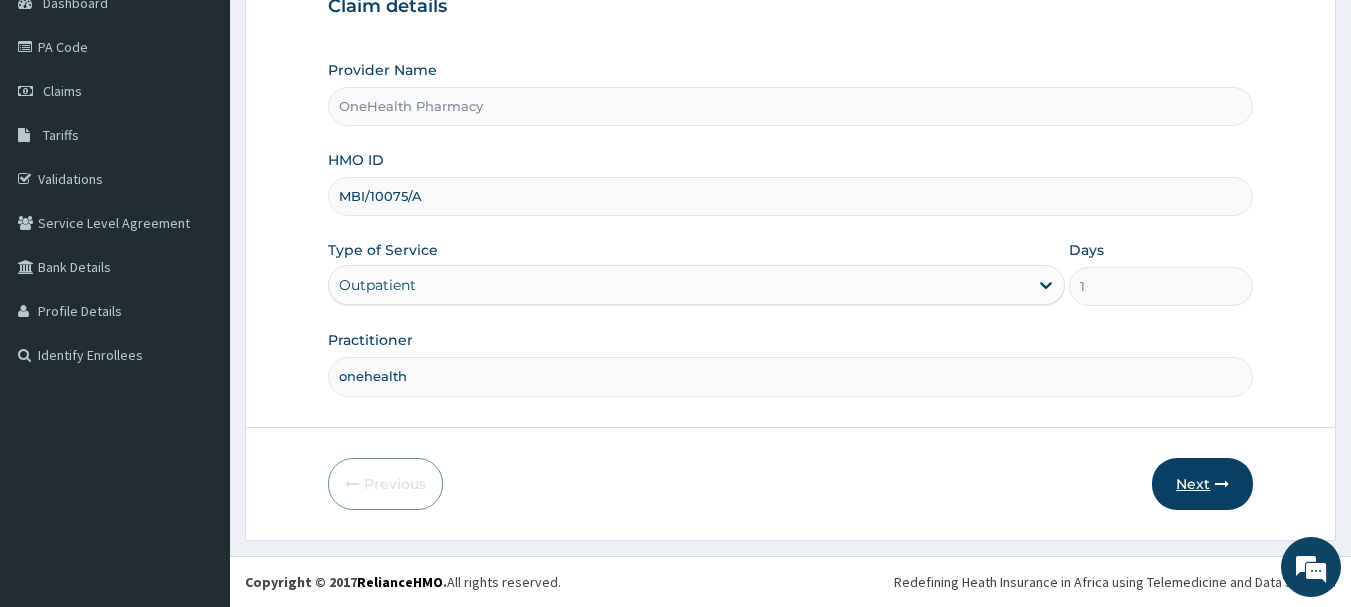 click on "Next" at bounding box center (1202, 484) 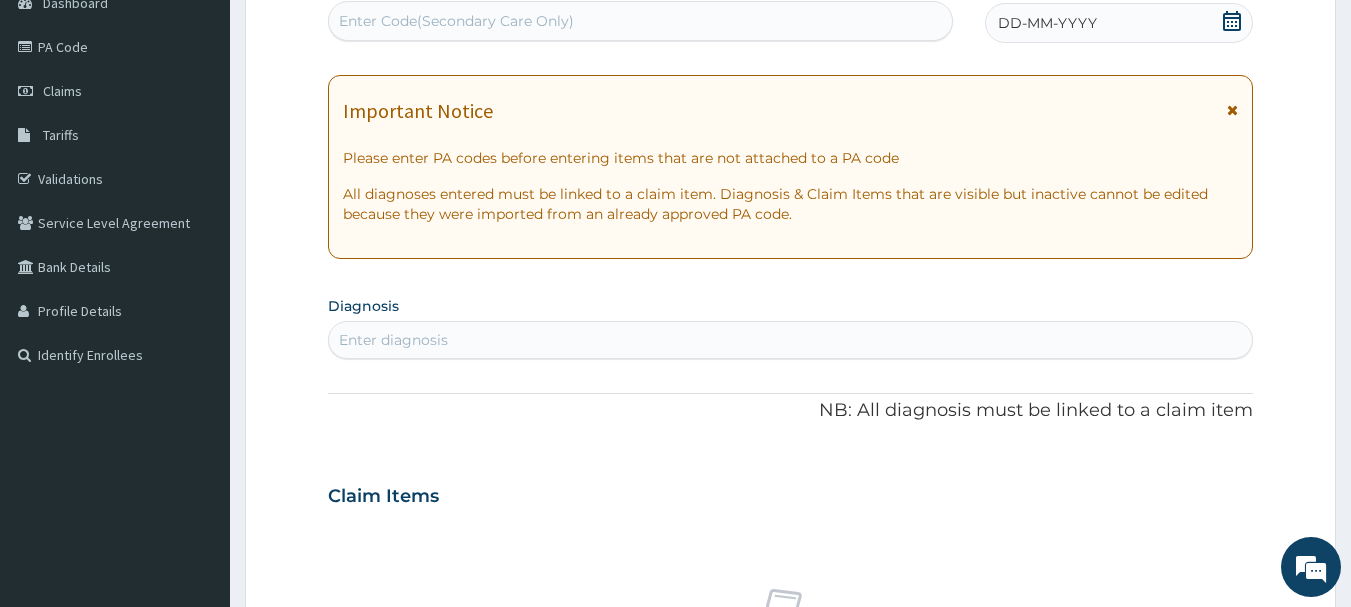 click on "Enter Code(Secondary Care Only)" at bounding box center [641, 21] 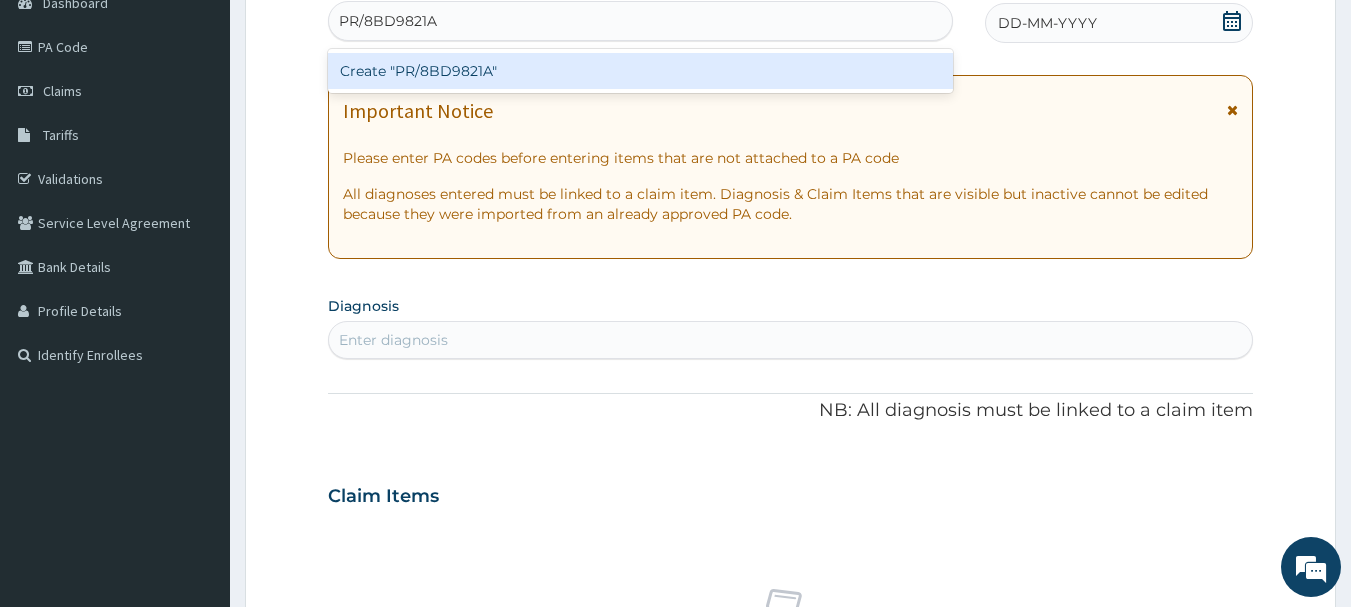 click on "Create "PR/8BD9821A"" at bounding box center [641, 71] 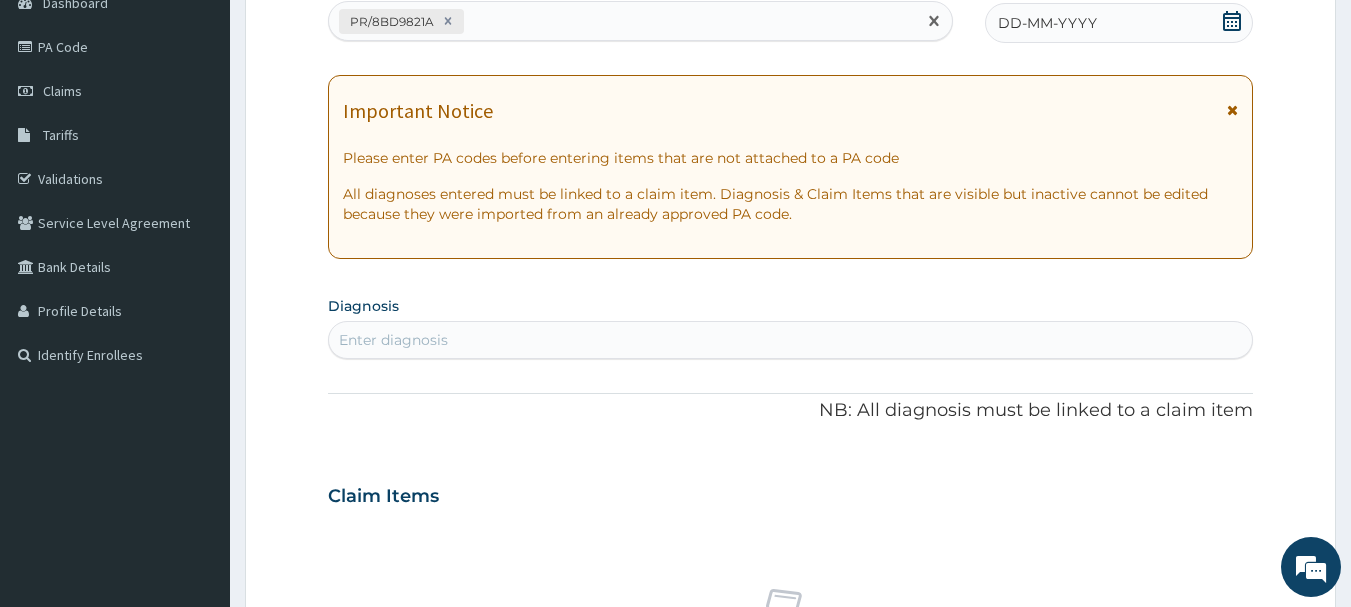 click on "DD-MM-YYYY" at bounding box center (1119, 23) 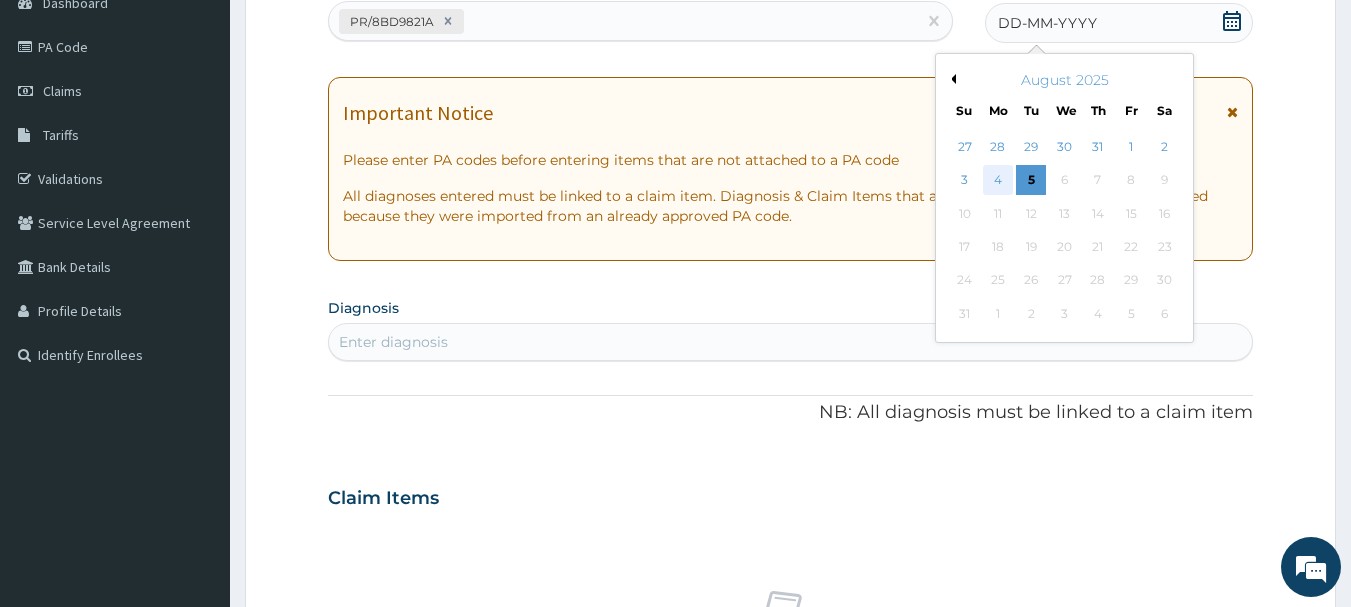 click on "4" at bounding box center [998, 181] 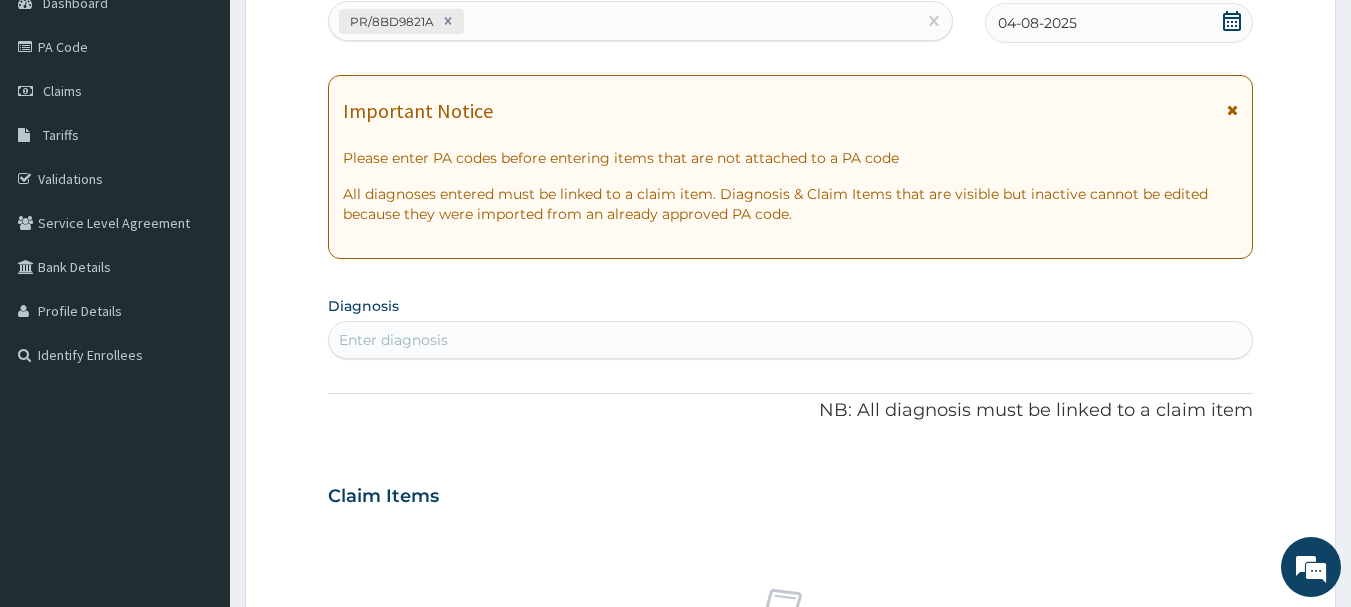 click on "Enter diagnosis" at bounding box center (791, 340) 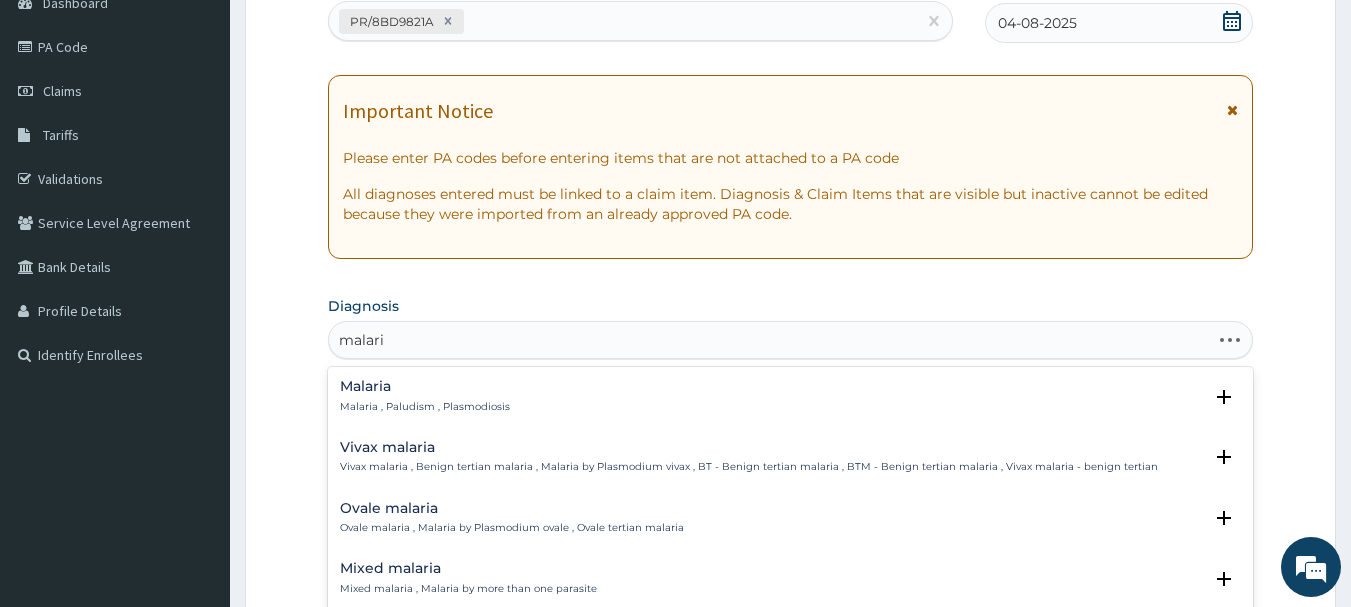 type on "malaria" 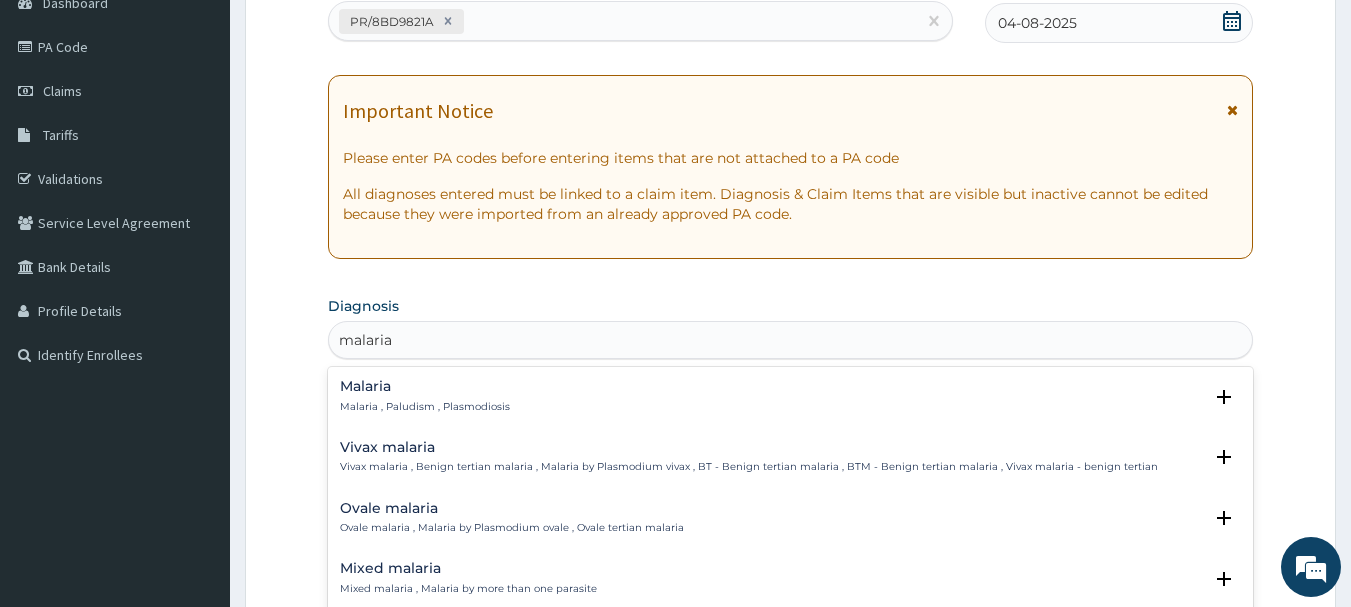 click on "Malaria" at bounding box center [425, 386] 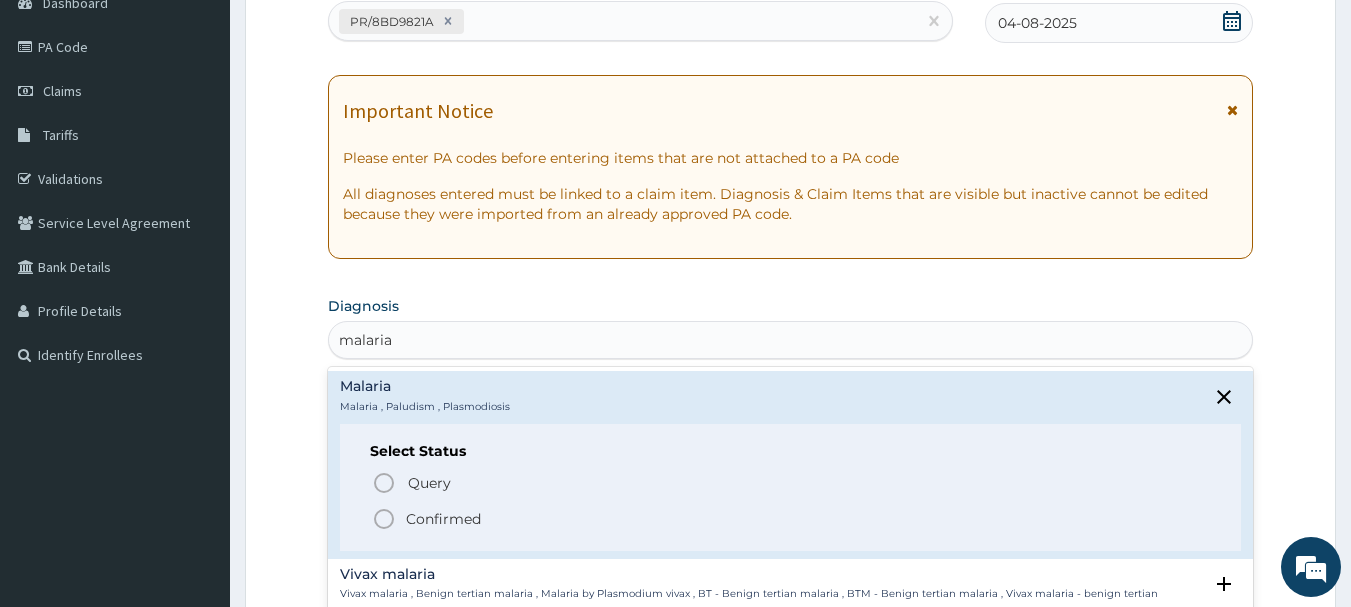 click 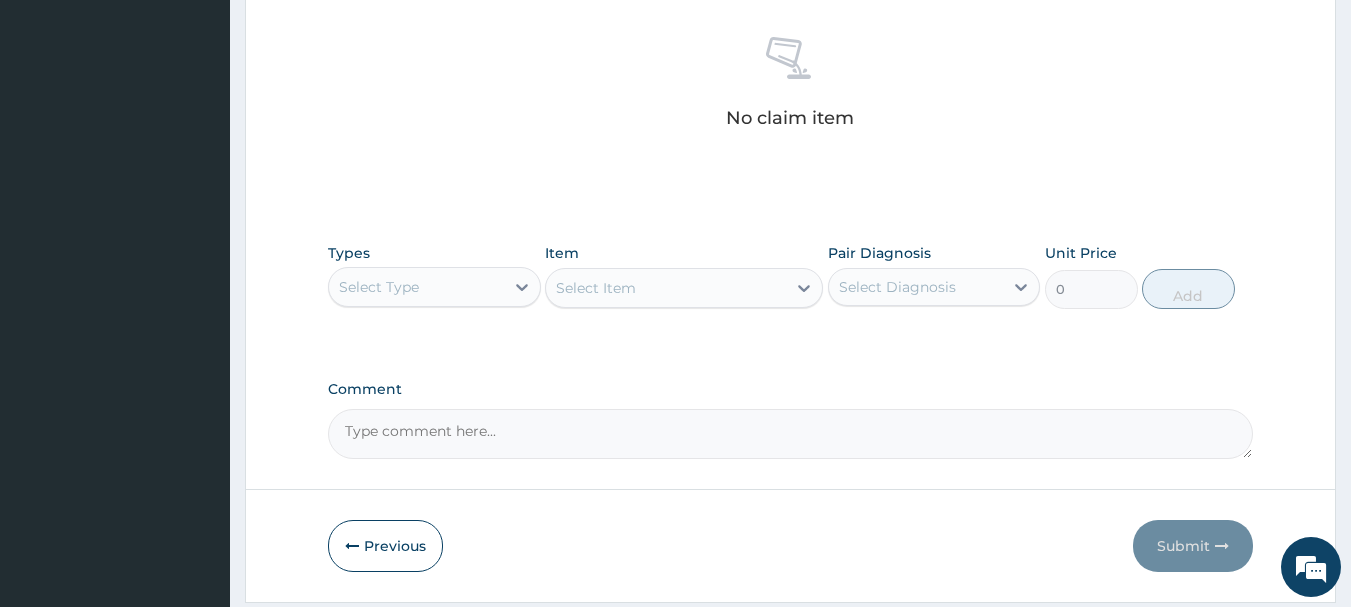 scroll, scrollTop: 835, scrollLeft: 0, axis: vertical 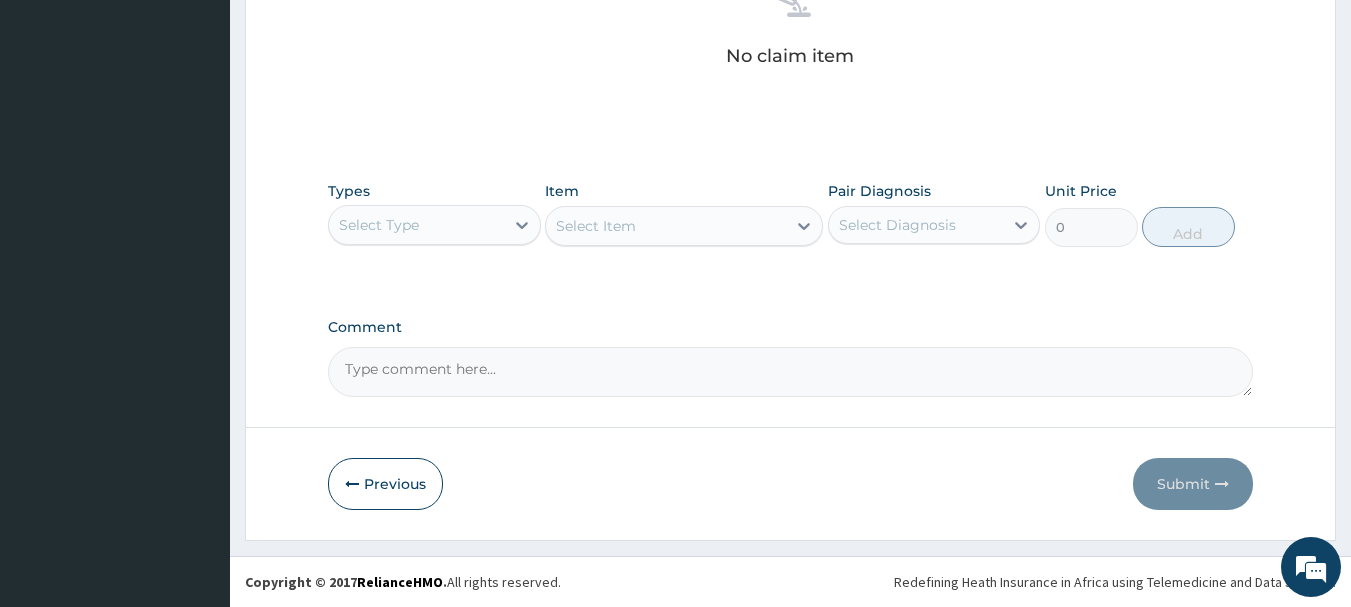 click on "Select Type" at bounding box center (416, 225) 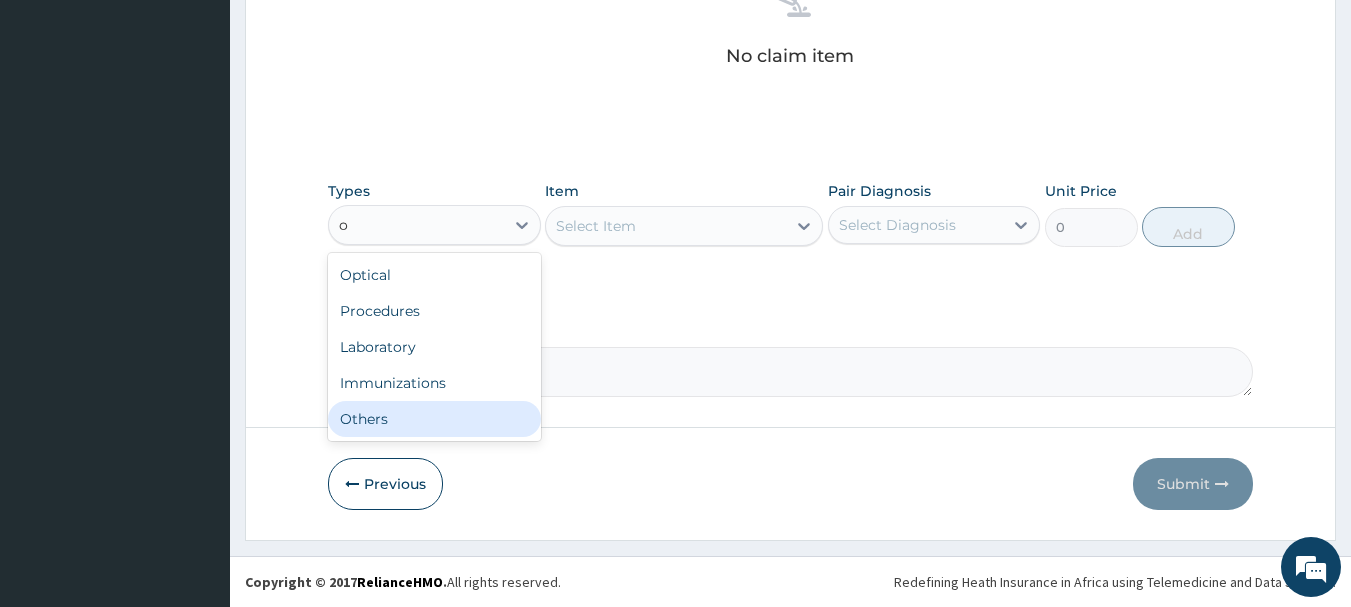 click on "Others" at bounding box center (434, 419) 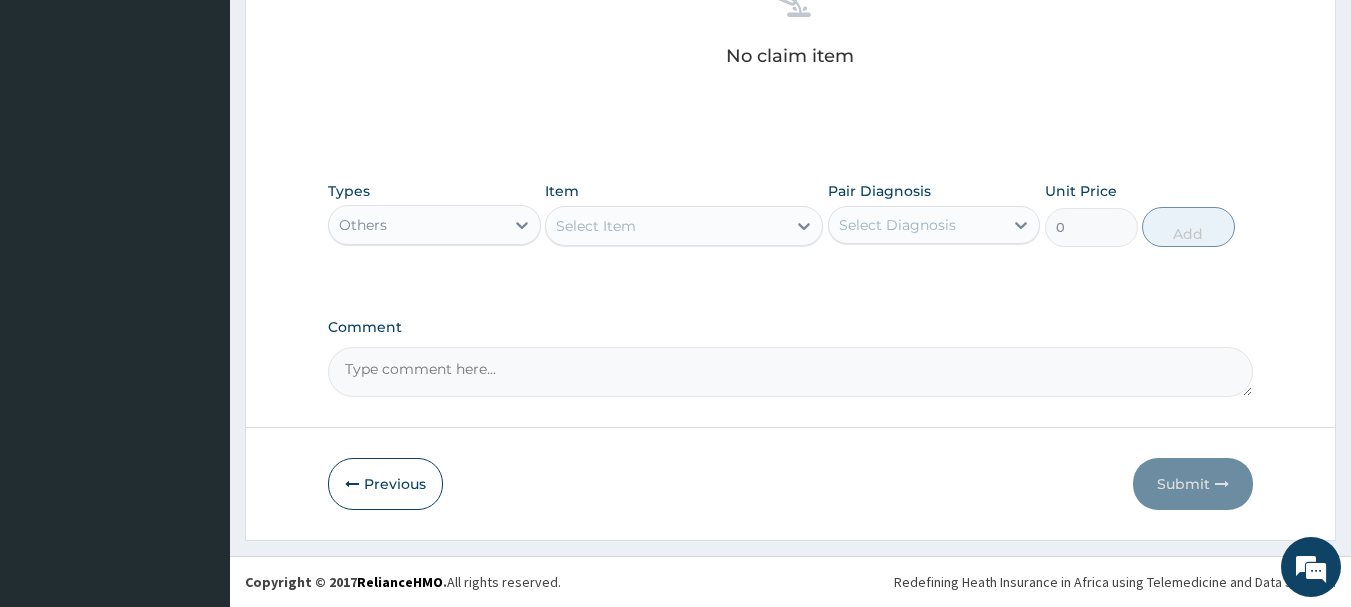 click on "Select Item" at bounding box center [666, 226] 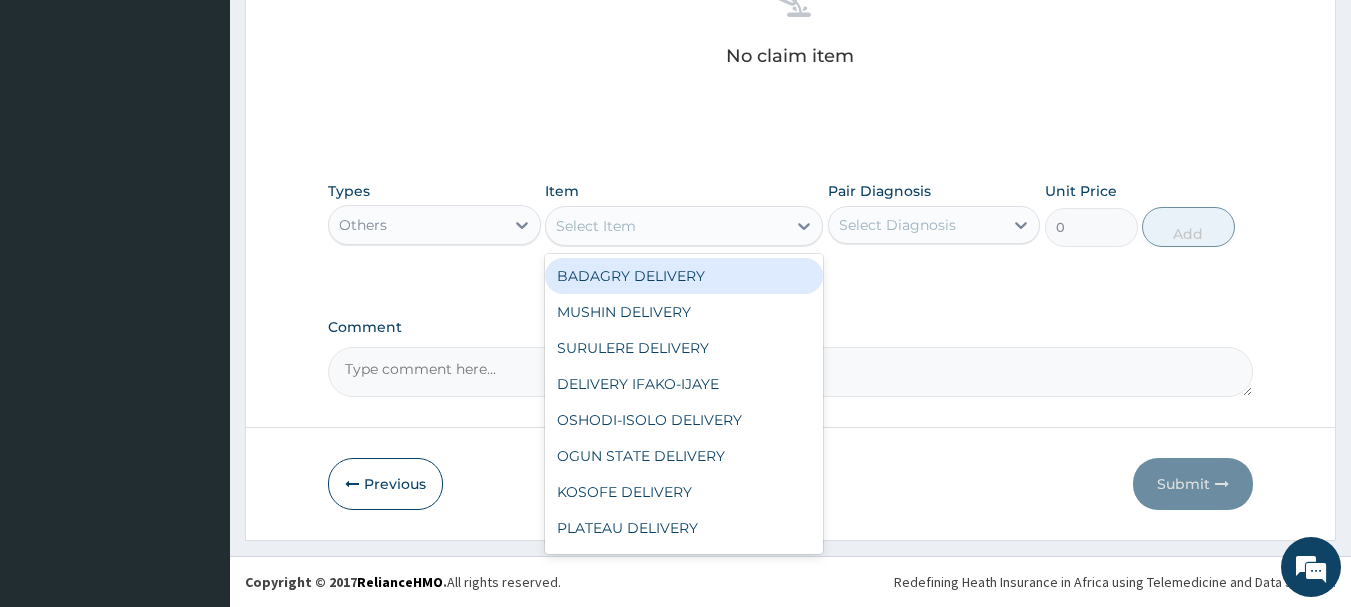 type on "b" 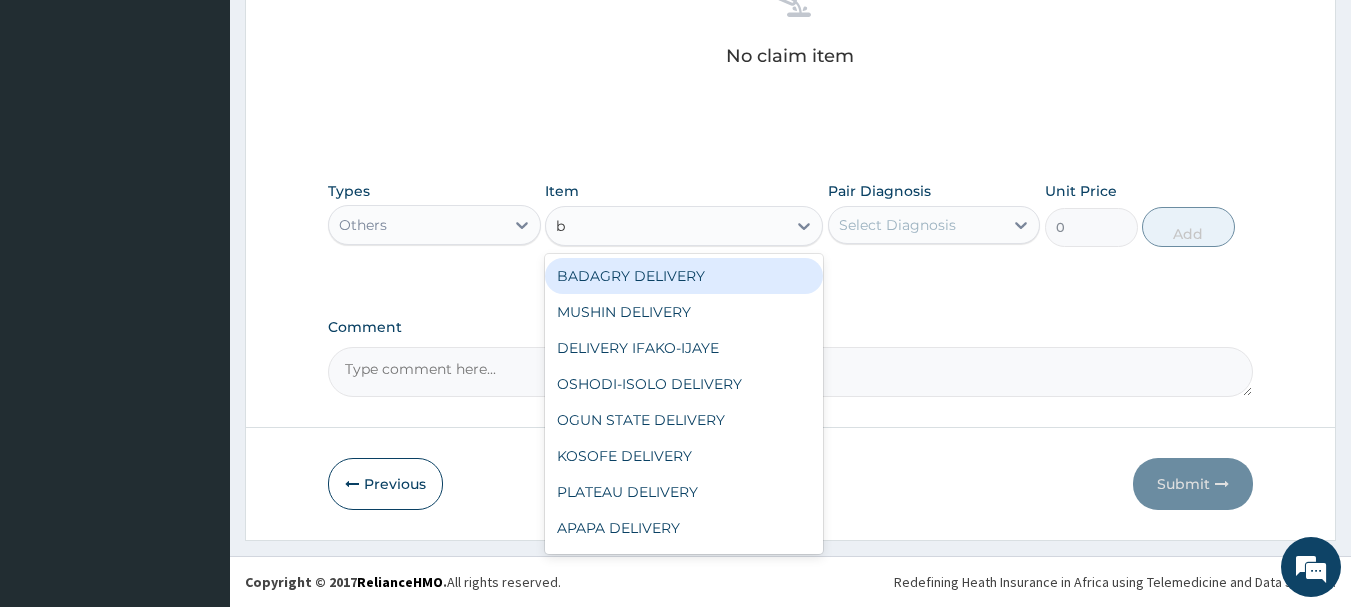 click on "BADAGRY DELIVERY" at bounding box center [684, 276] 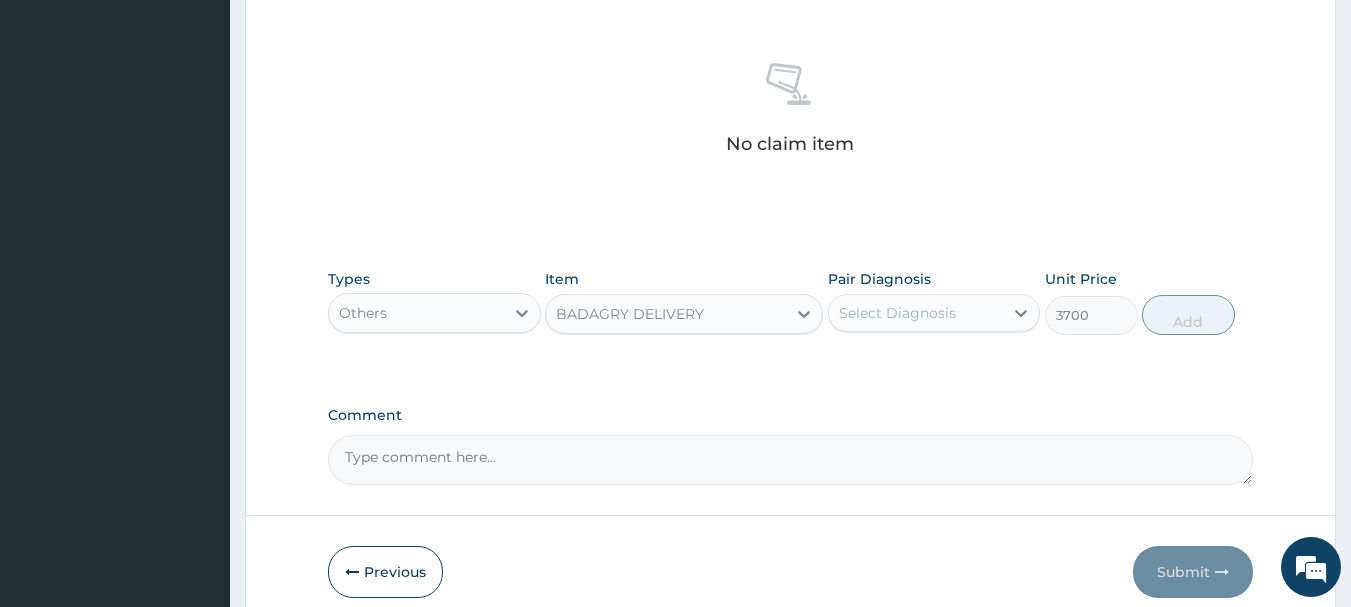 scroll, scrollTop: 835, scrollLeft: 0, axis: vertical 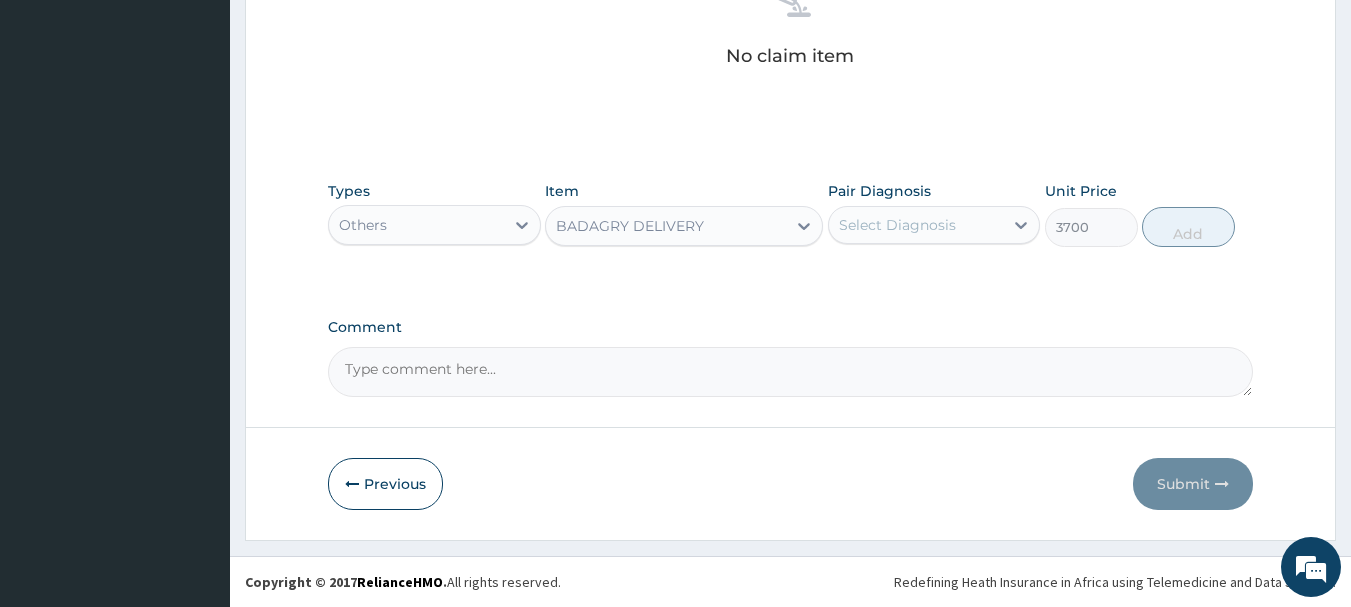 click on "Select Diagnosis" at bounding box center [897, 225] 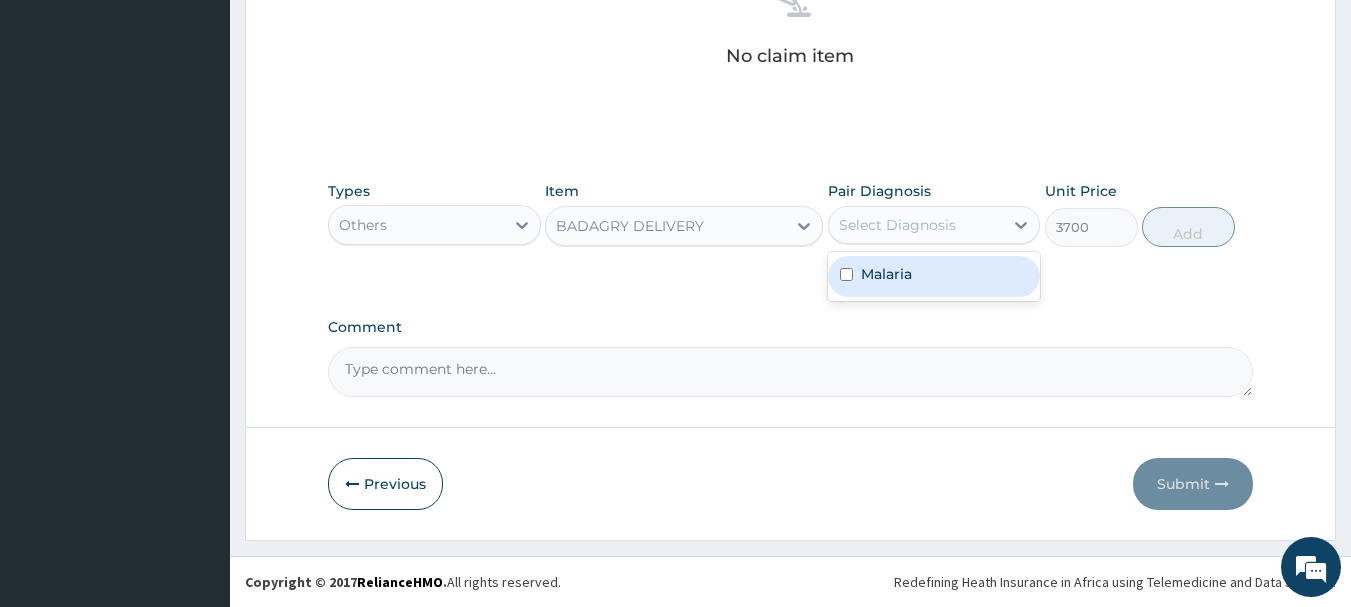 click on "Malaria" at bounding box center (934, 276) 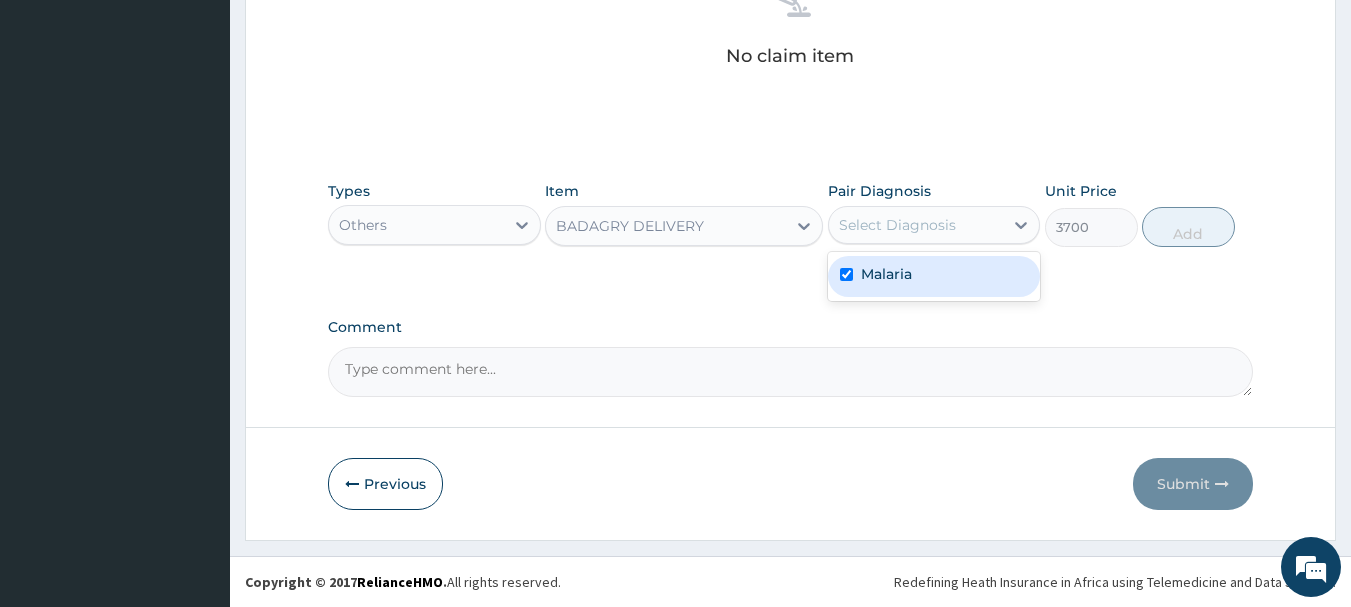 checkbox on "true" 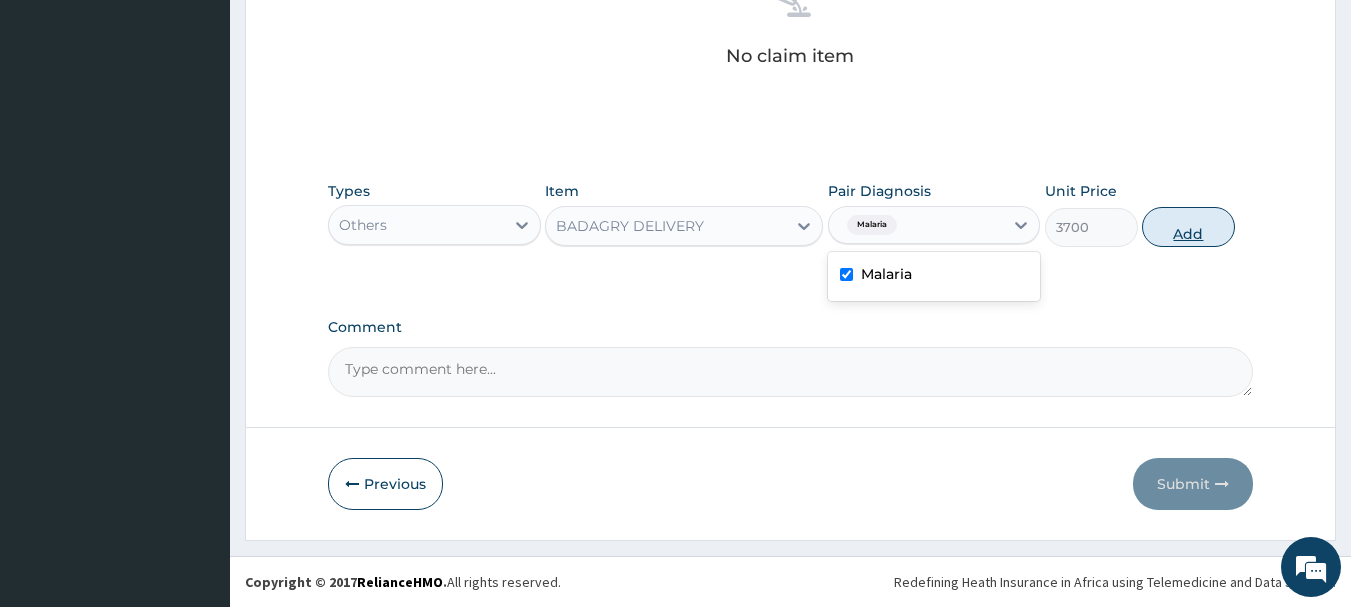click on "Add" at bounding box center [1188, 227] 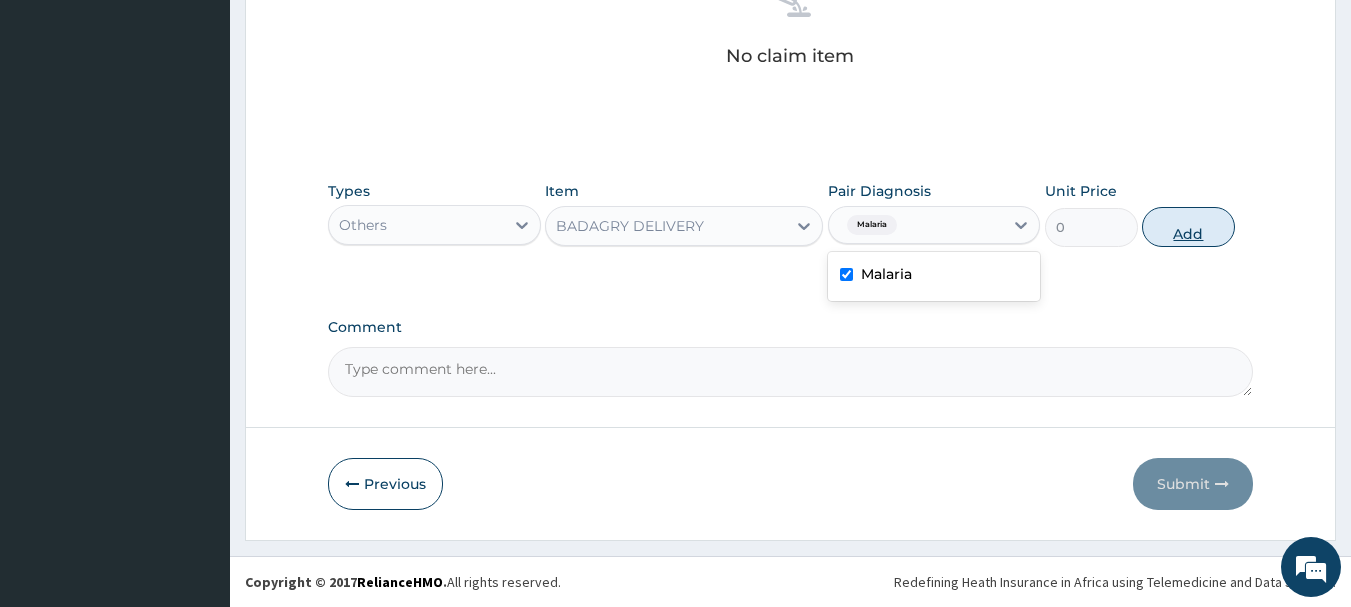 scroll, scrollTop: 755, scrollLeft: 0, axis: vertical 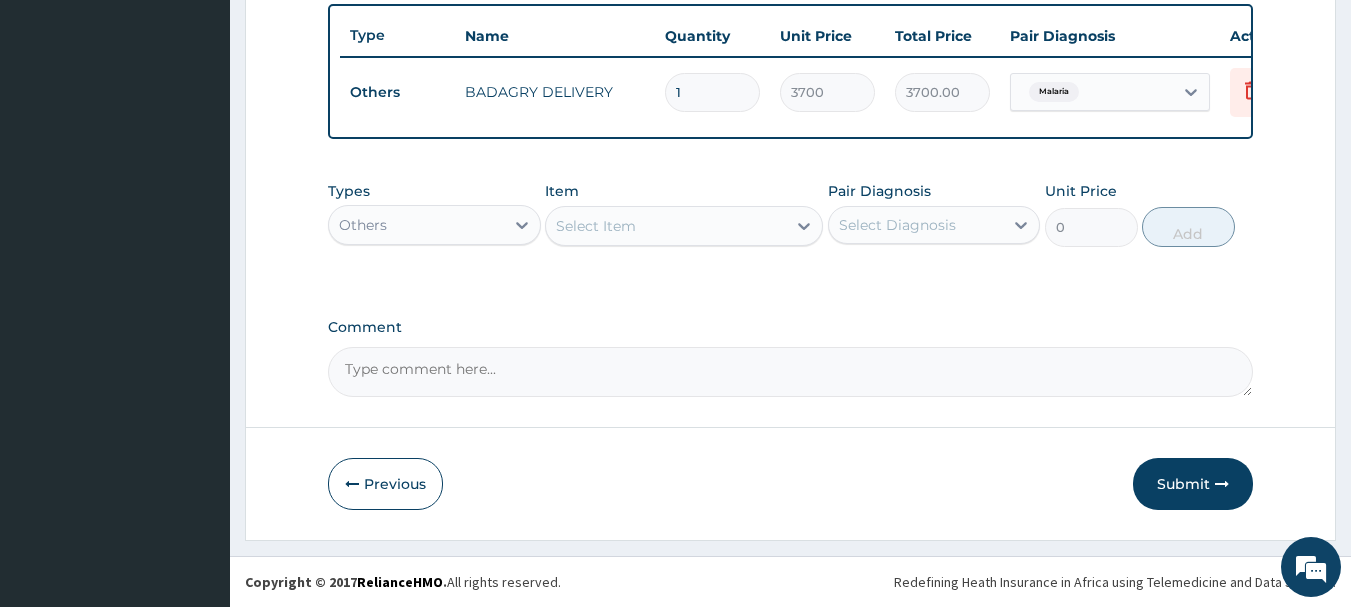click on "Others" at bounding box center (416, 225) 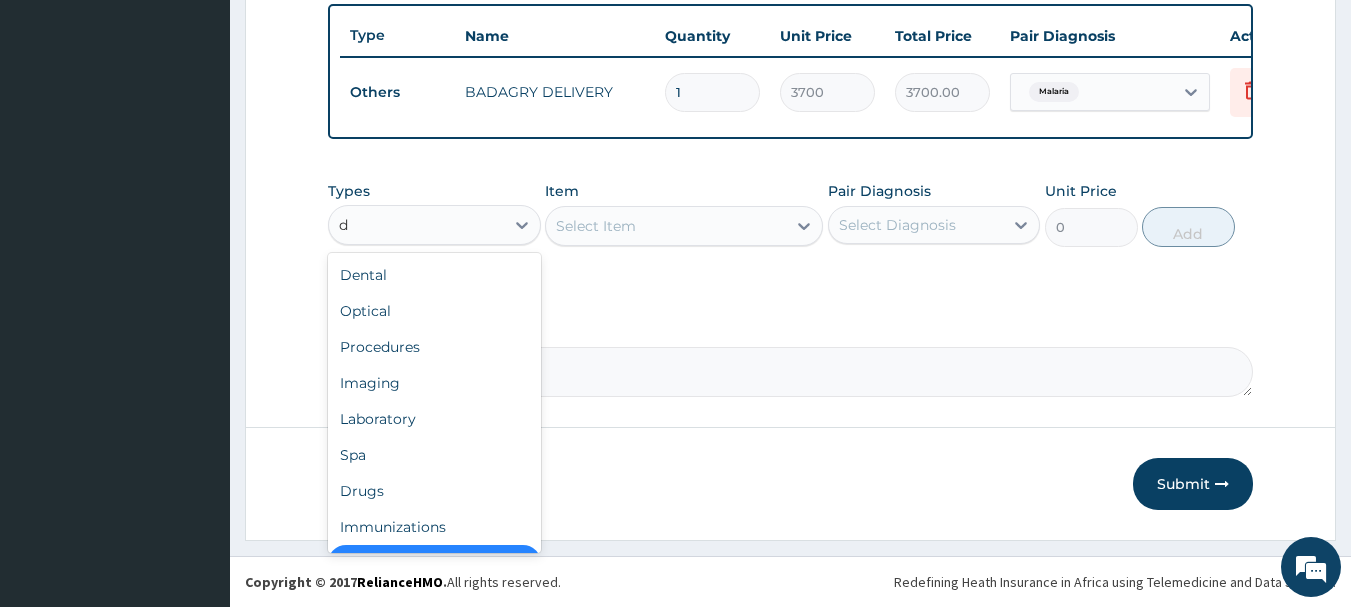type on "dr" 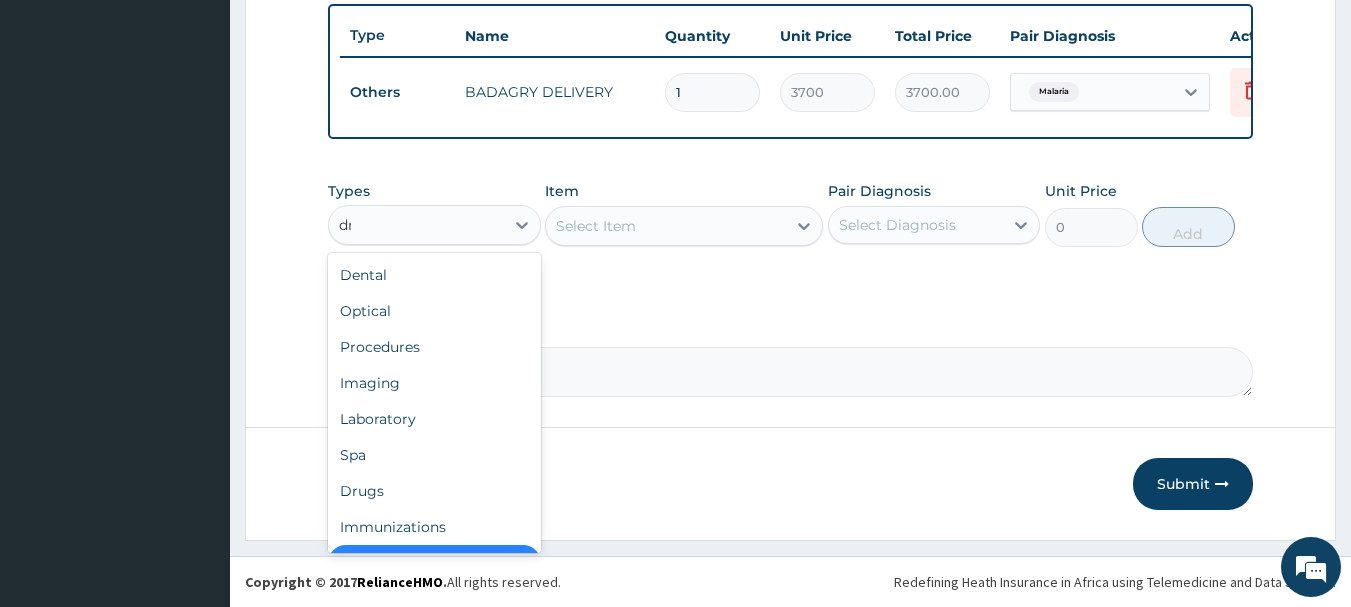 scroll, scrollTop: 0, scrollLeft: 0, axis: both 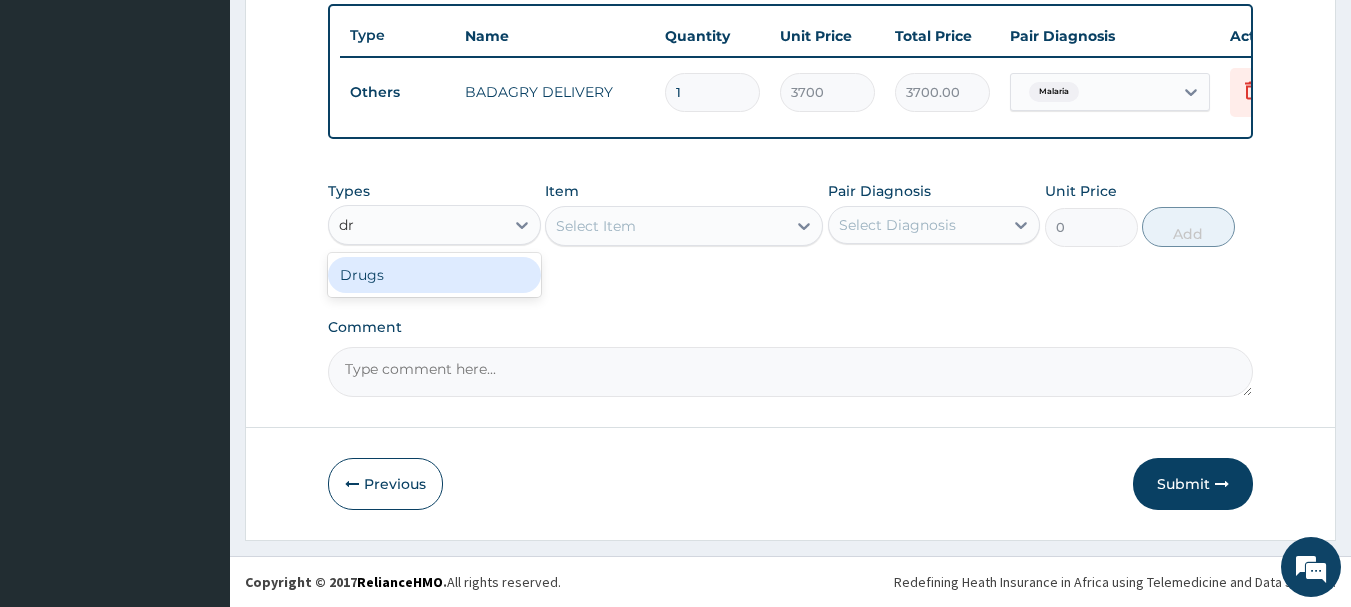 click on "Drugs" at bounding box center [434, 275] 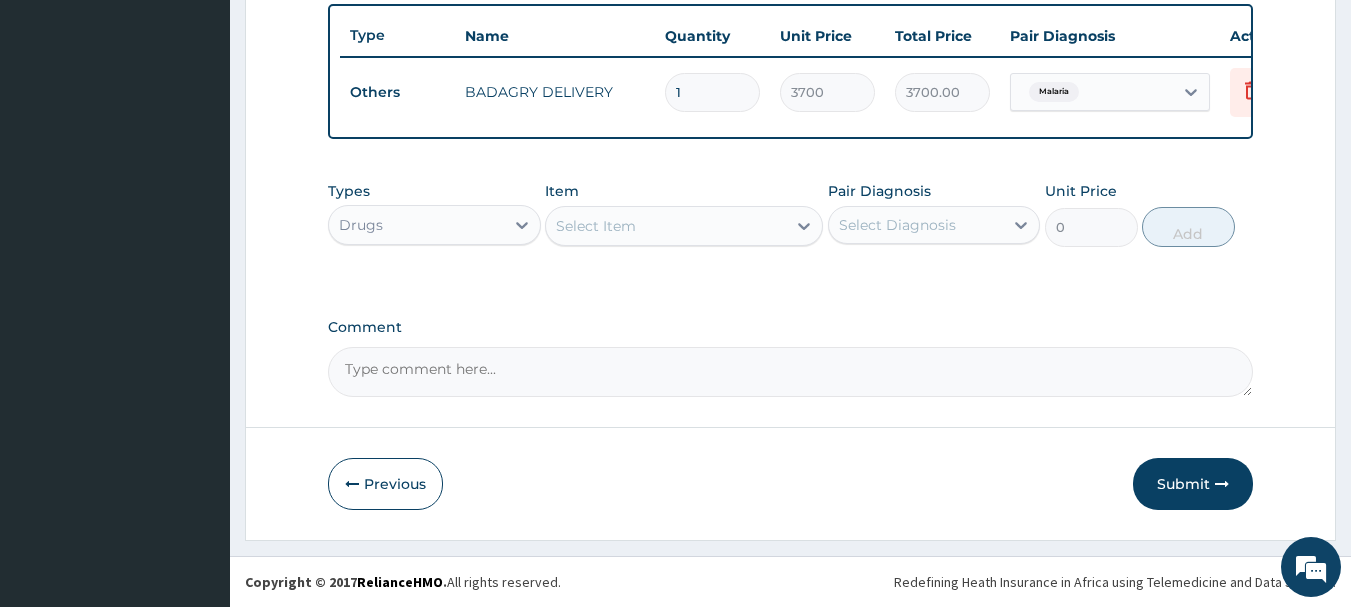 click on "Select Item" at bounding box center (666, 226) 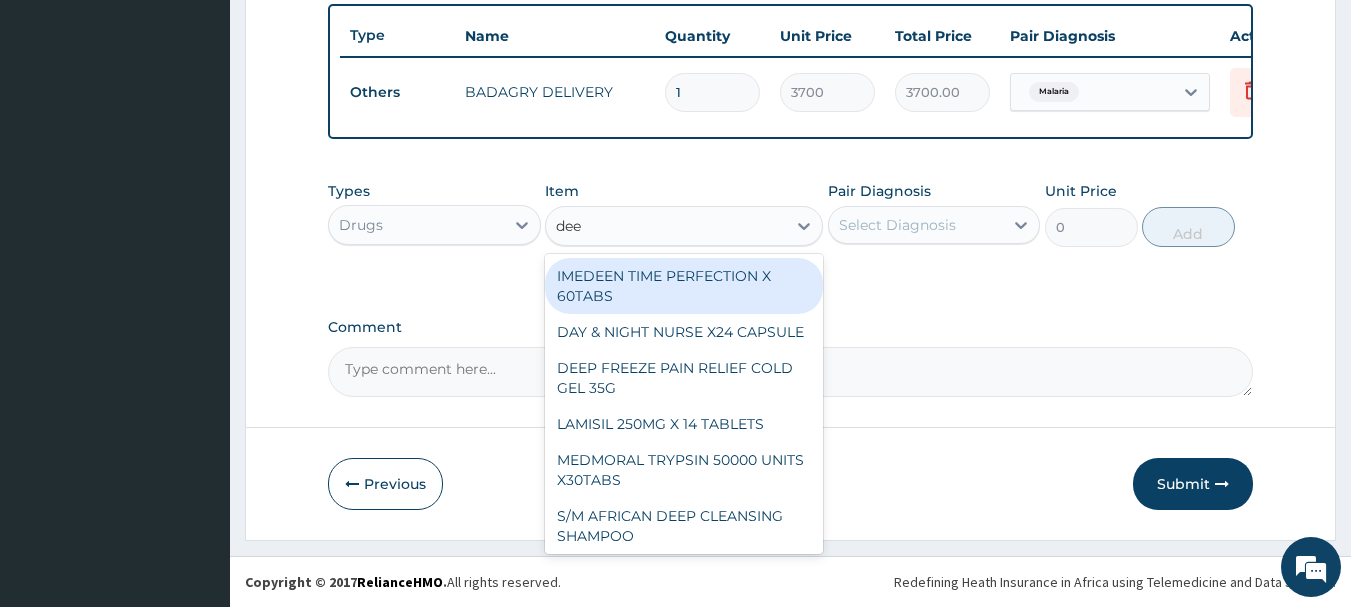 type on "deep" 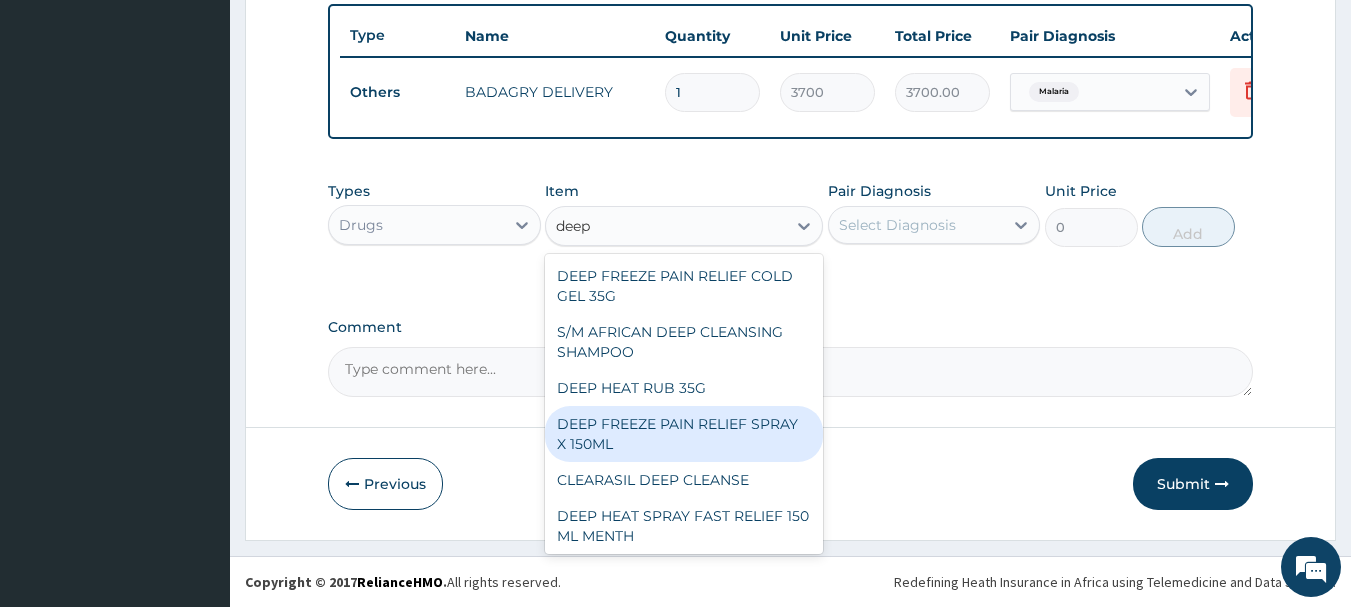 click on "DEEP FREEZE PAIN RELIEF SPRAY X 150ML" at bounding box center [684, 434] 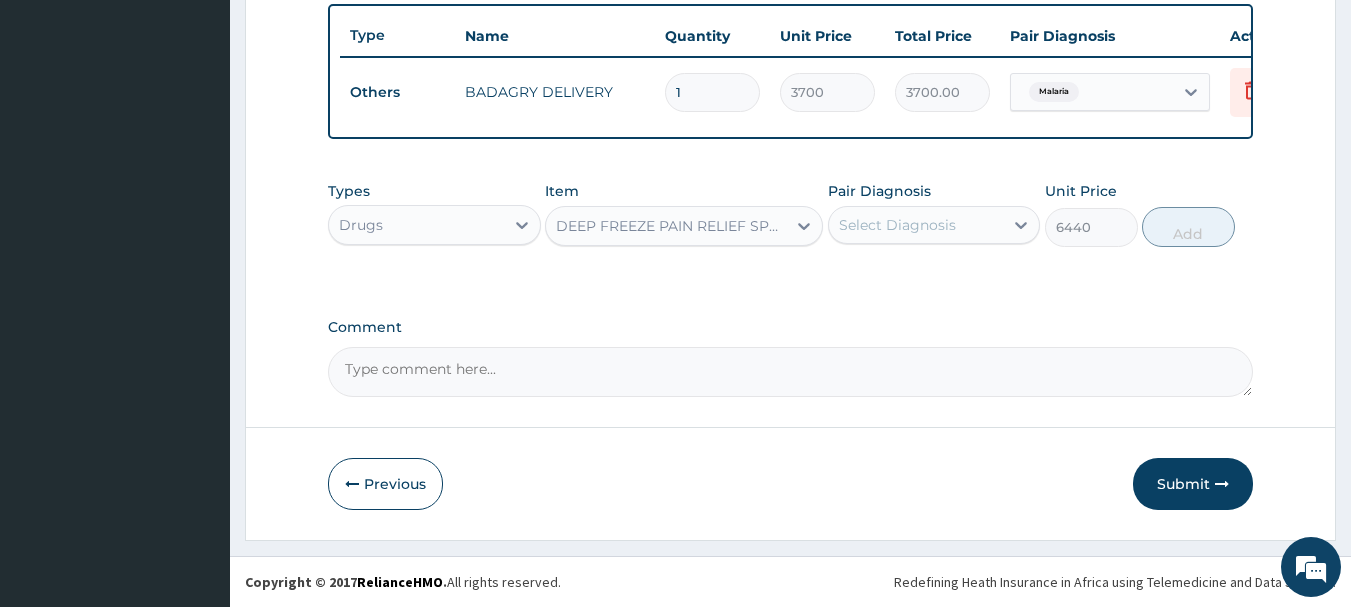 click on "Select Diagnosis" at bounding box center [897, 225] 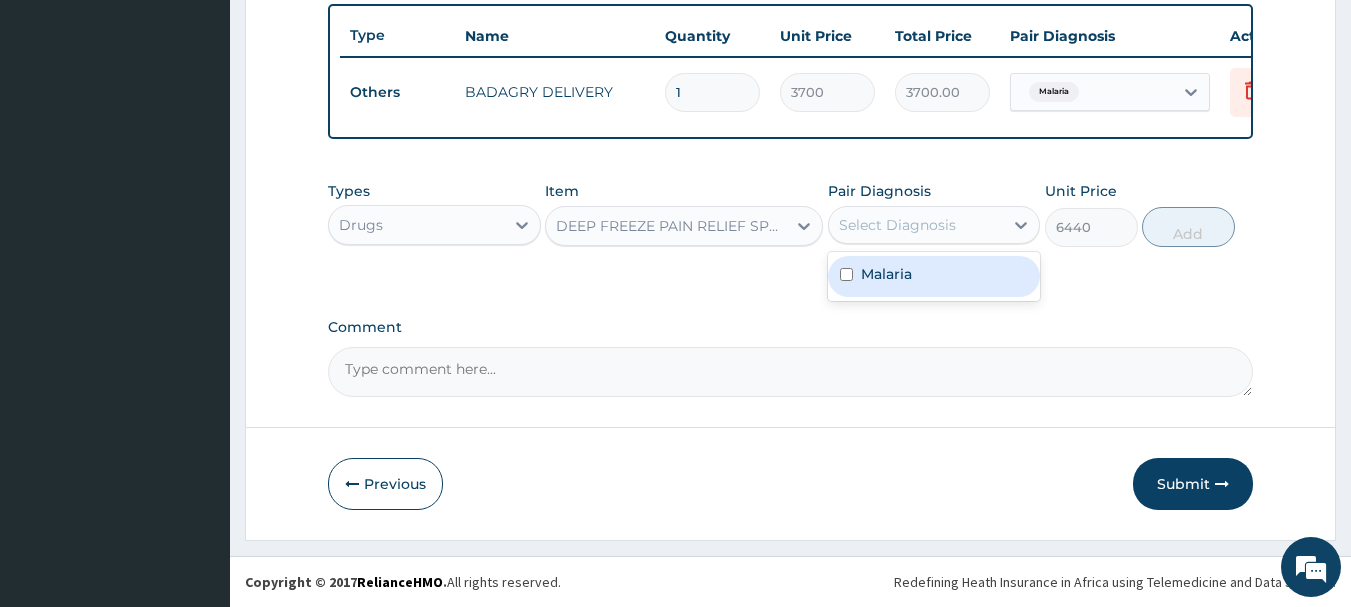 click on "Malaria" at bounding box center [934, 276] 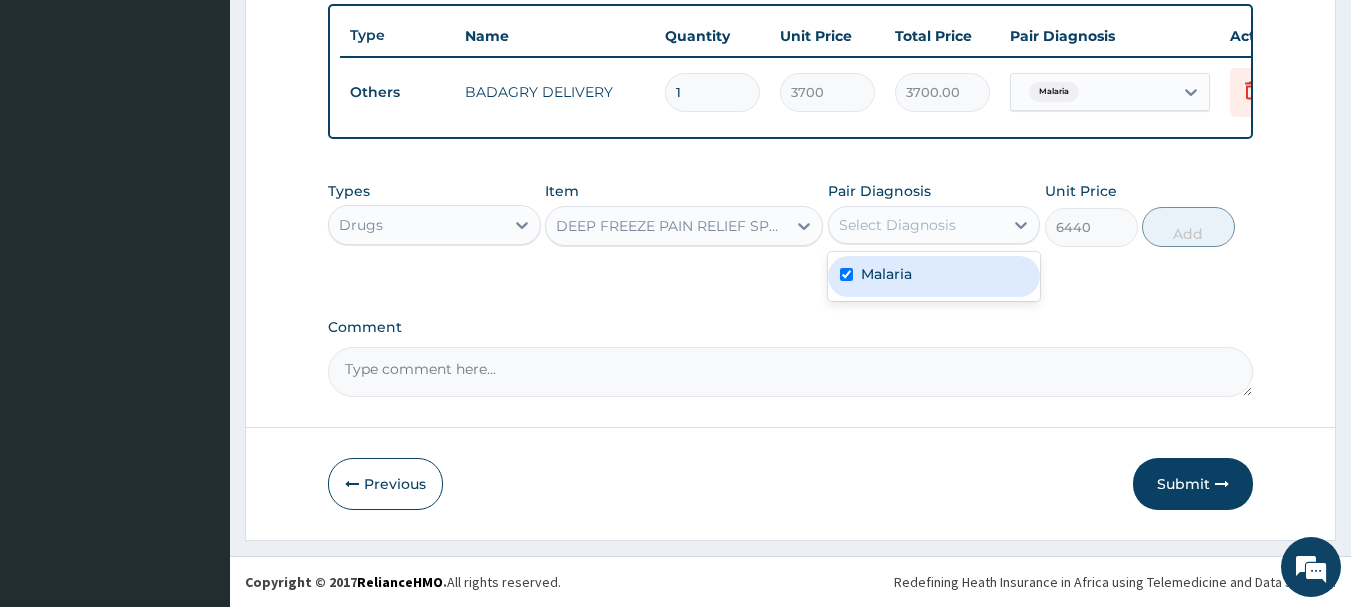 checkbox on "true" 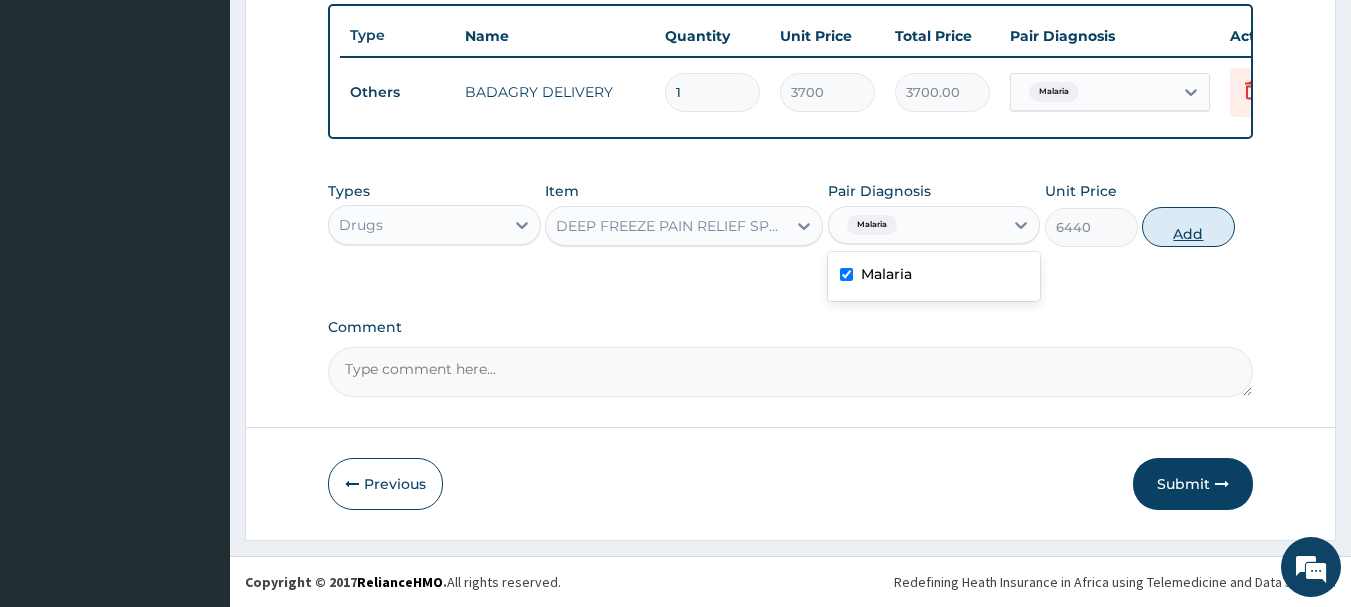 click on "Add" at bounding box center (1188, 227) 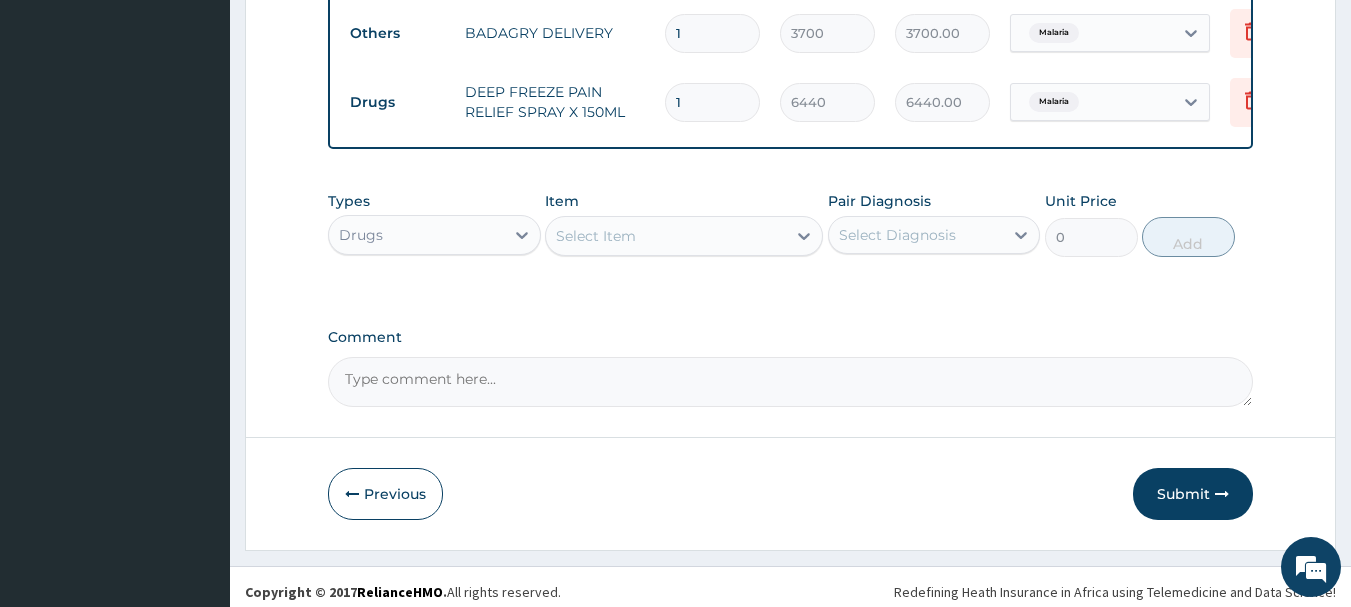 scroll, scrollTop: 824, scrollLeft: 0, axis: vertical 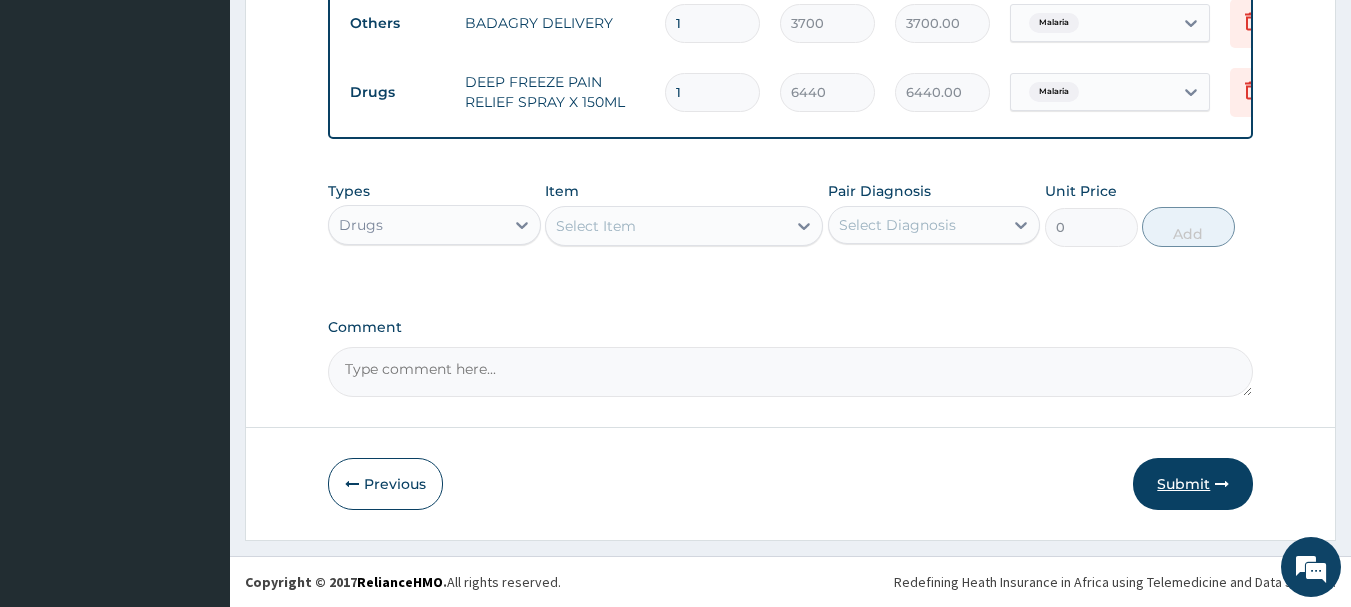 click on "Submit" at bounding box center (1193, 484) 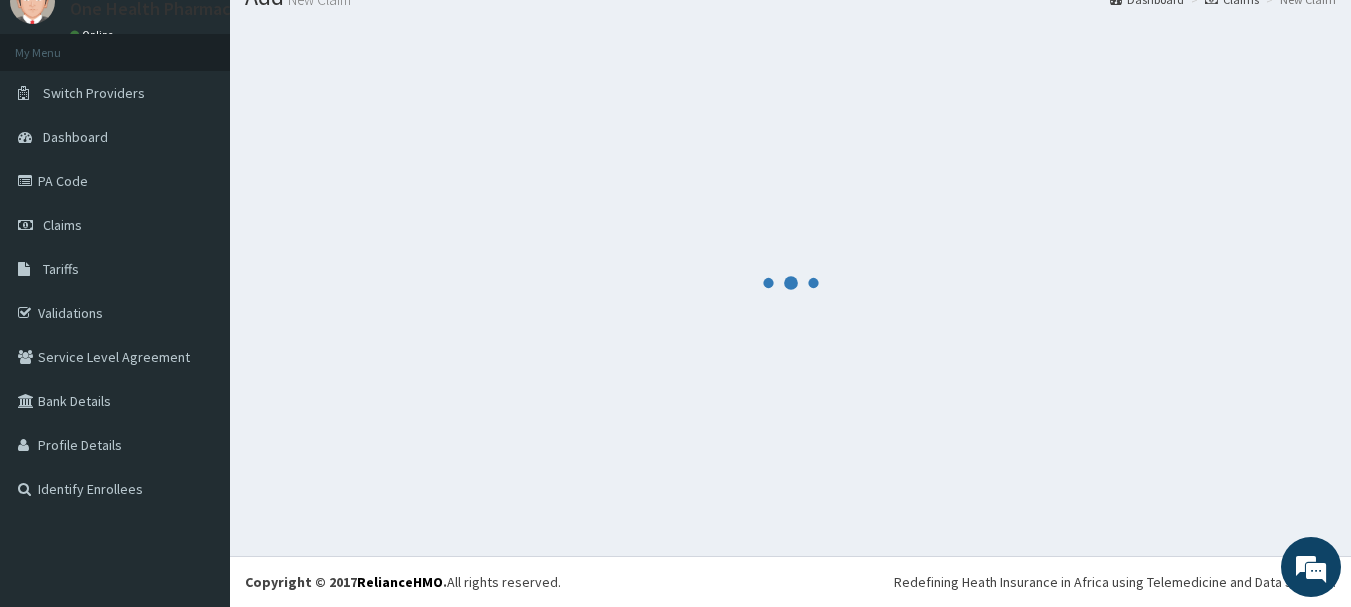 scroll, scrollTop: 81, scrollLeft: 0, axis: vertical 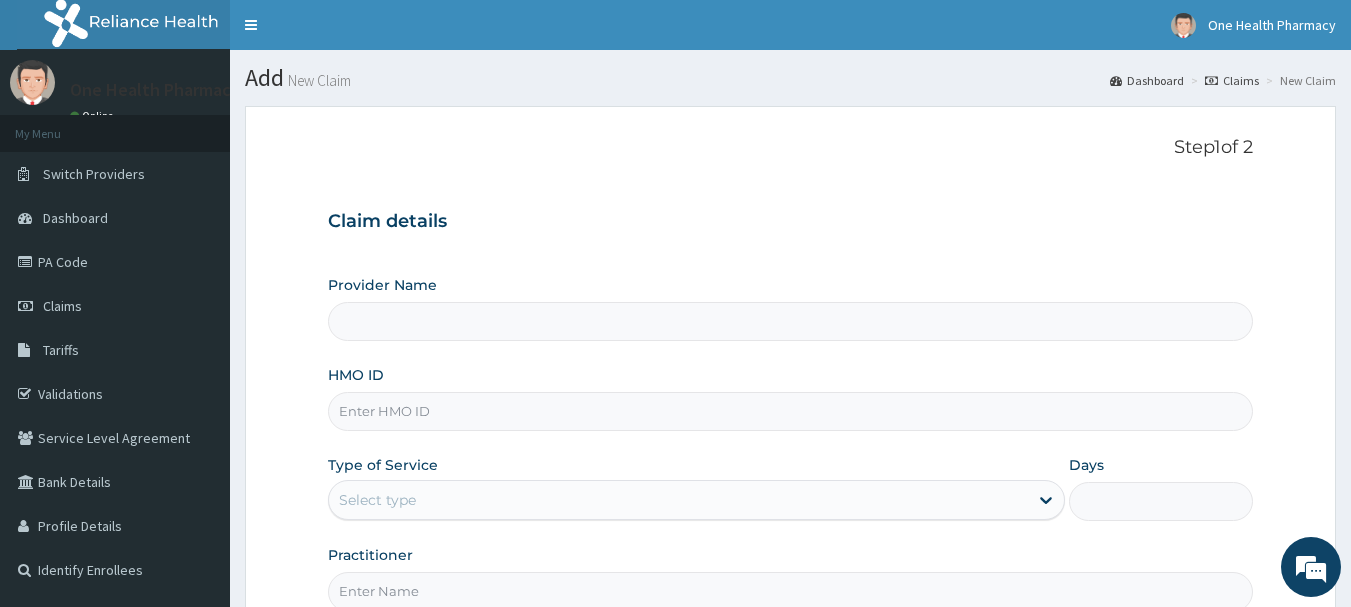 type on "OneHealth Pharmacy" 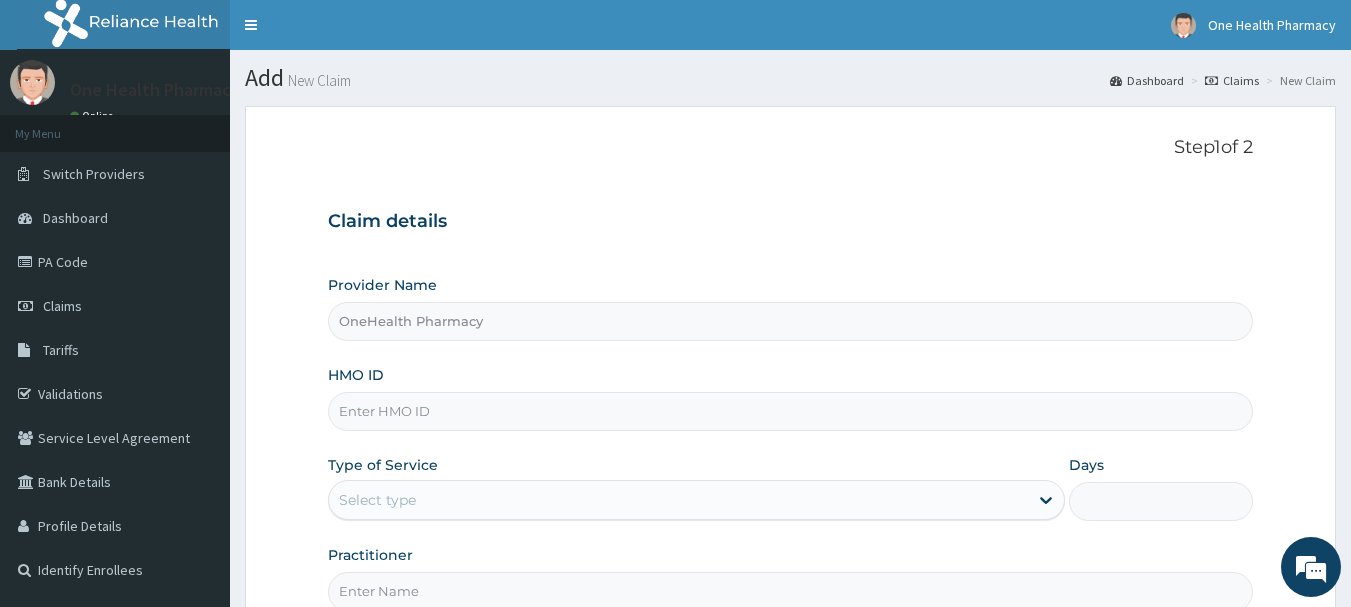 scroll, scrollTop: 0, scrollLeft: 0, axis: both 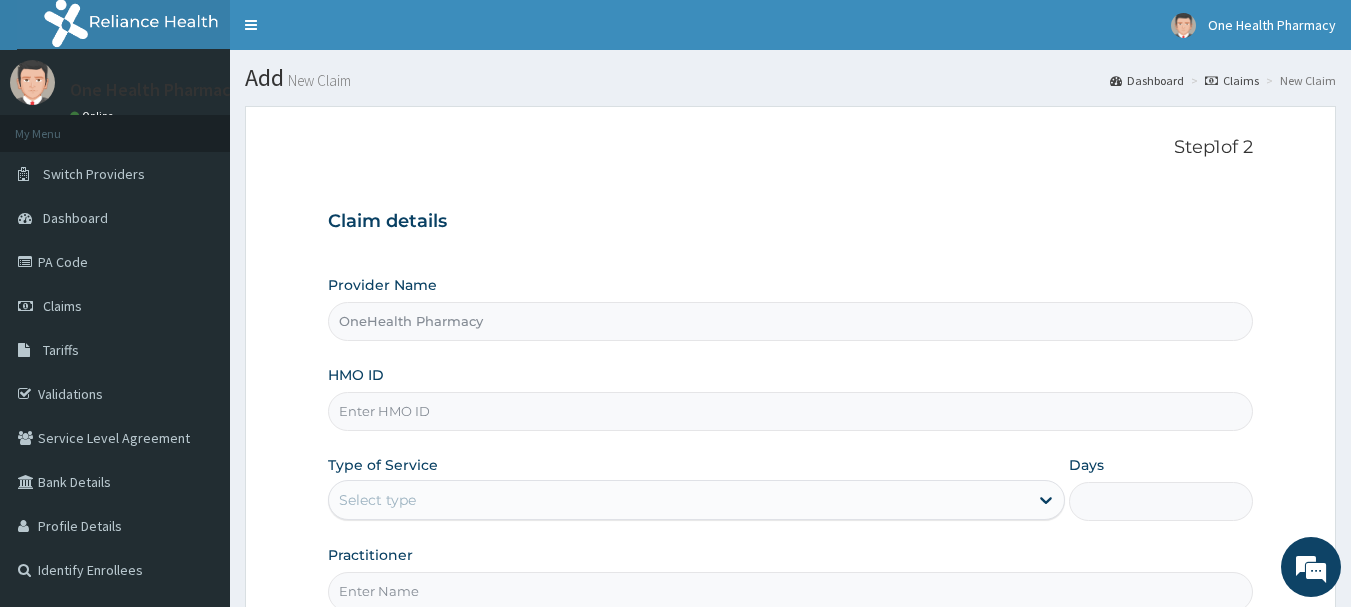 click on "HMO ID" at bounding box center (791, 411) 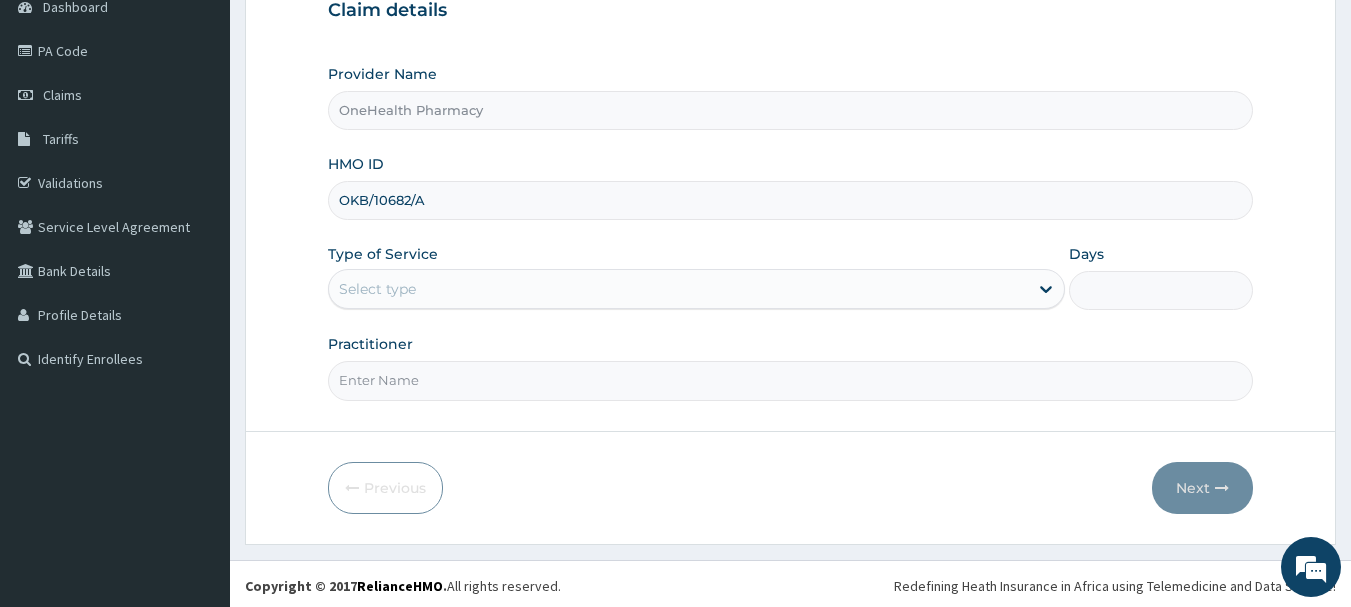 scroll, scrollTop: 215, scrollLeft: 0, axis: vertical 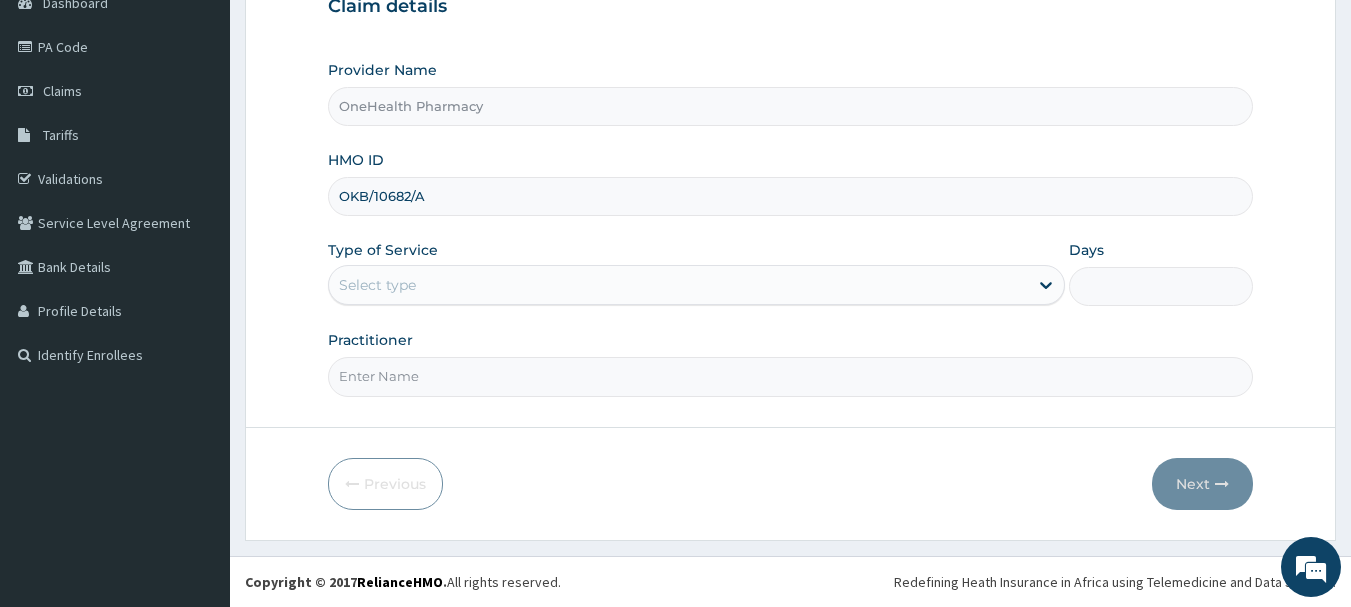 type on "OKB/10682/A" 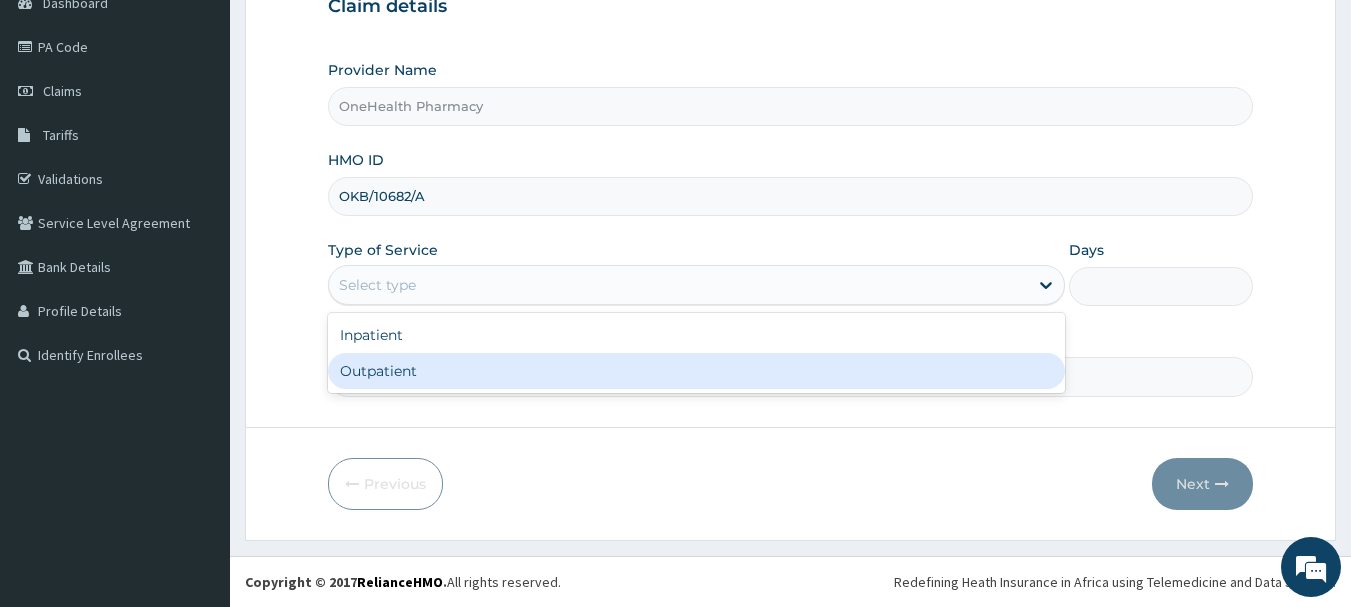click on "Outpatient" at bounding box center [696, 371] 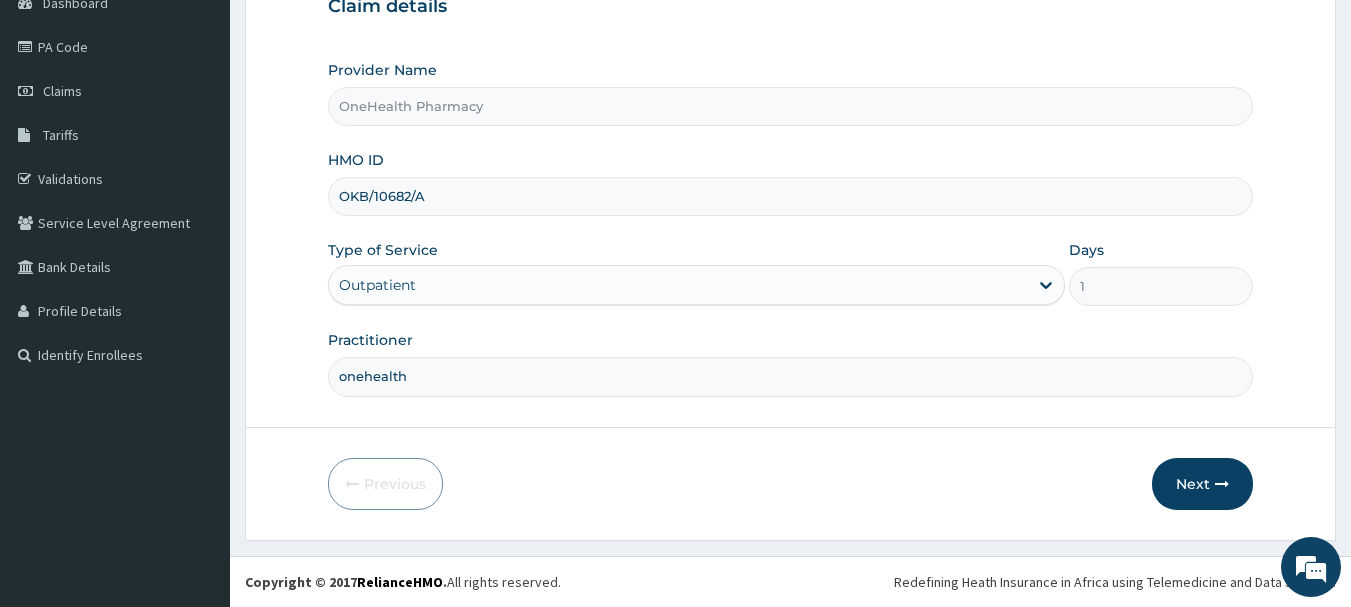 type on "onehealth" 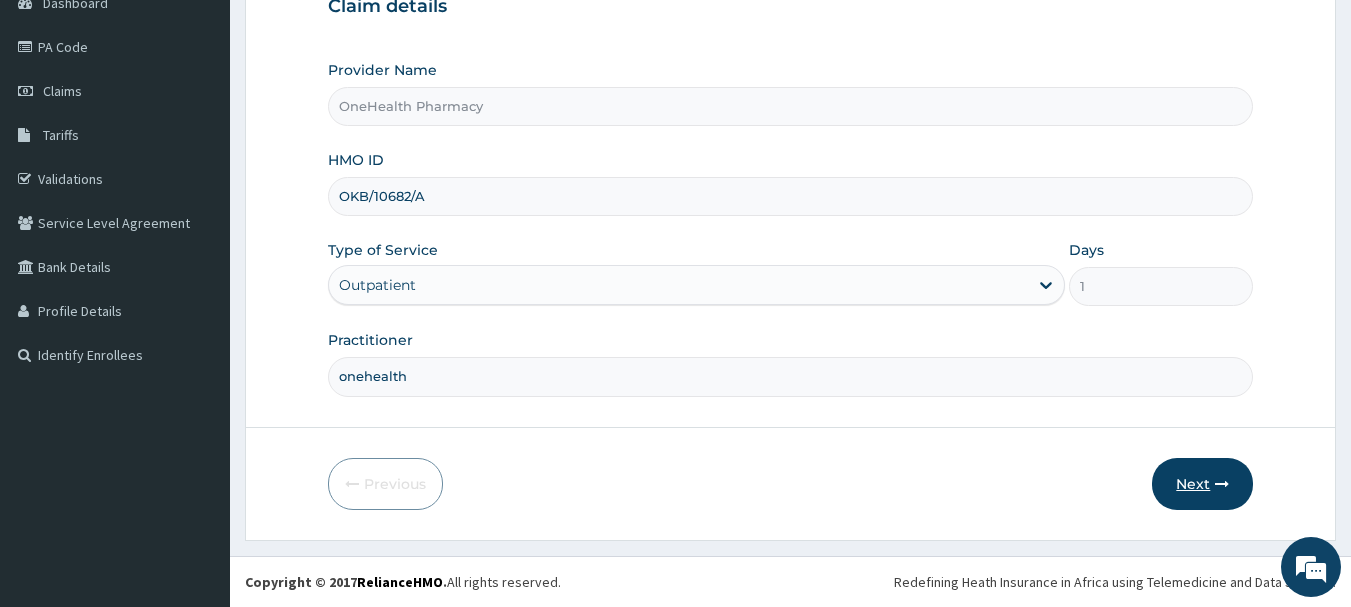 click on "Next" at bounding box center (1202, 484) 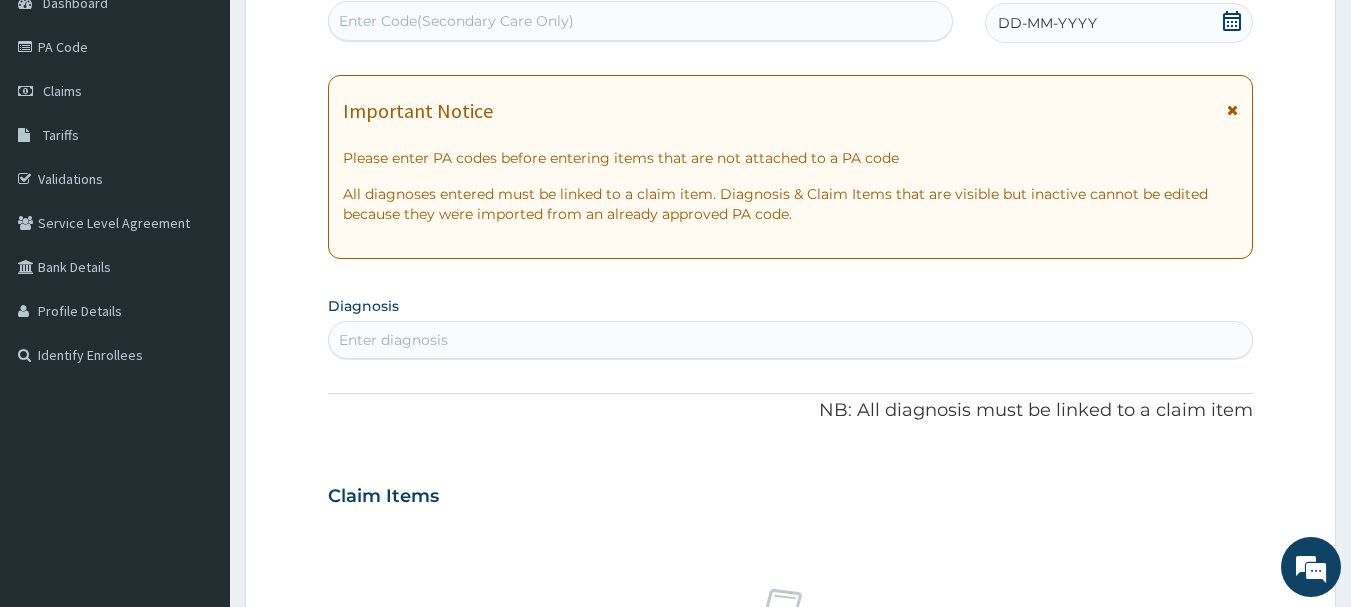 click on "Enter Code(Secondary Care Only)" at bounding box center [641, 21] 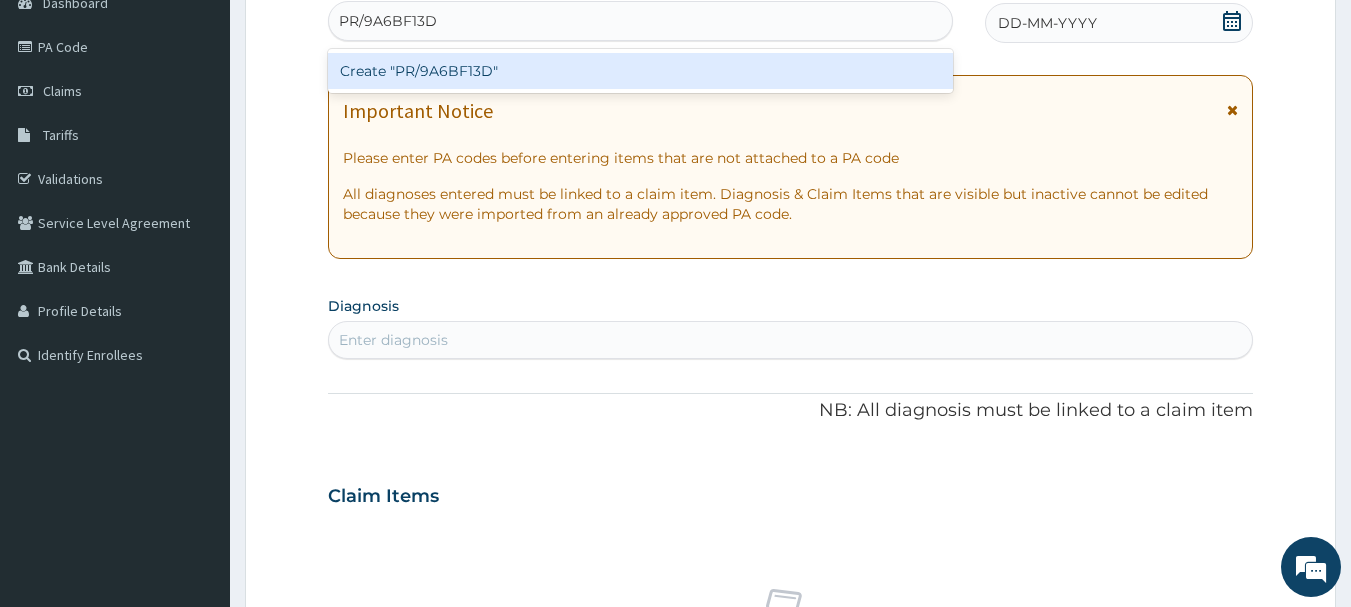 click on "Create "PR/9A6BF13D"" at bounding box center (641, 71) 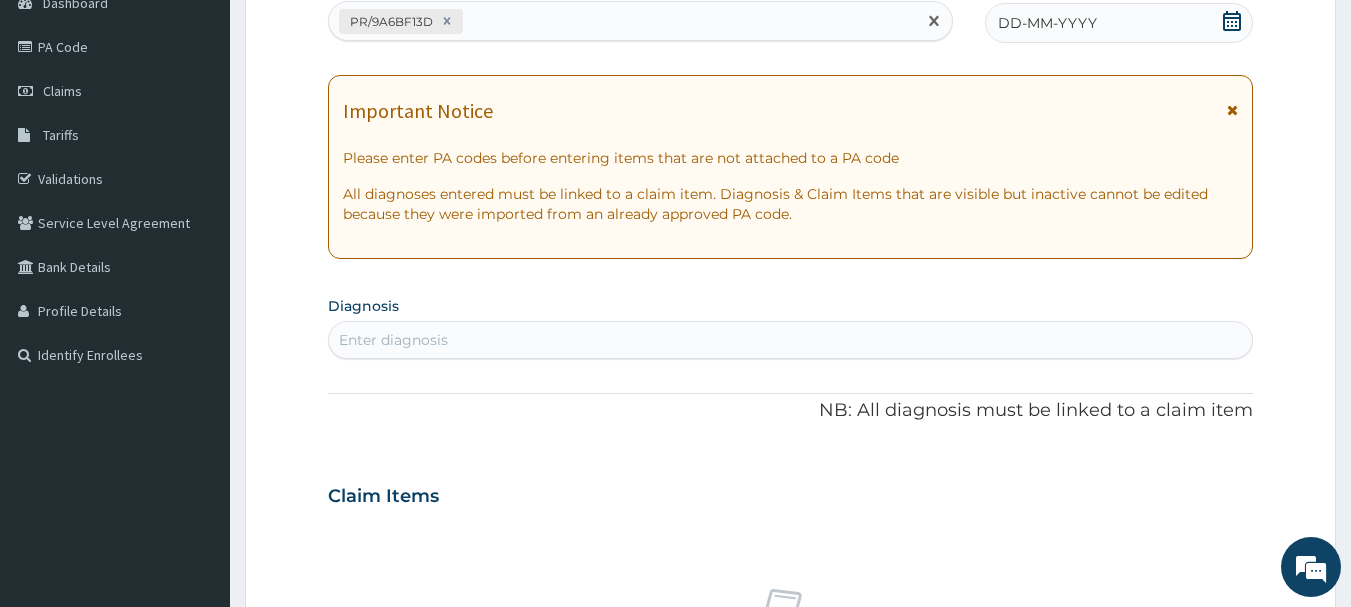 click on "DD-MM-YYYY" at bounding box center [1119, 23] 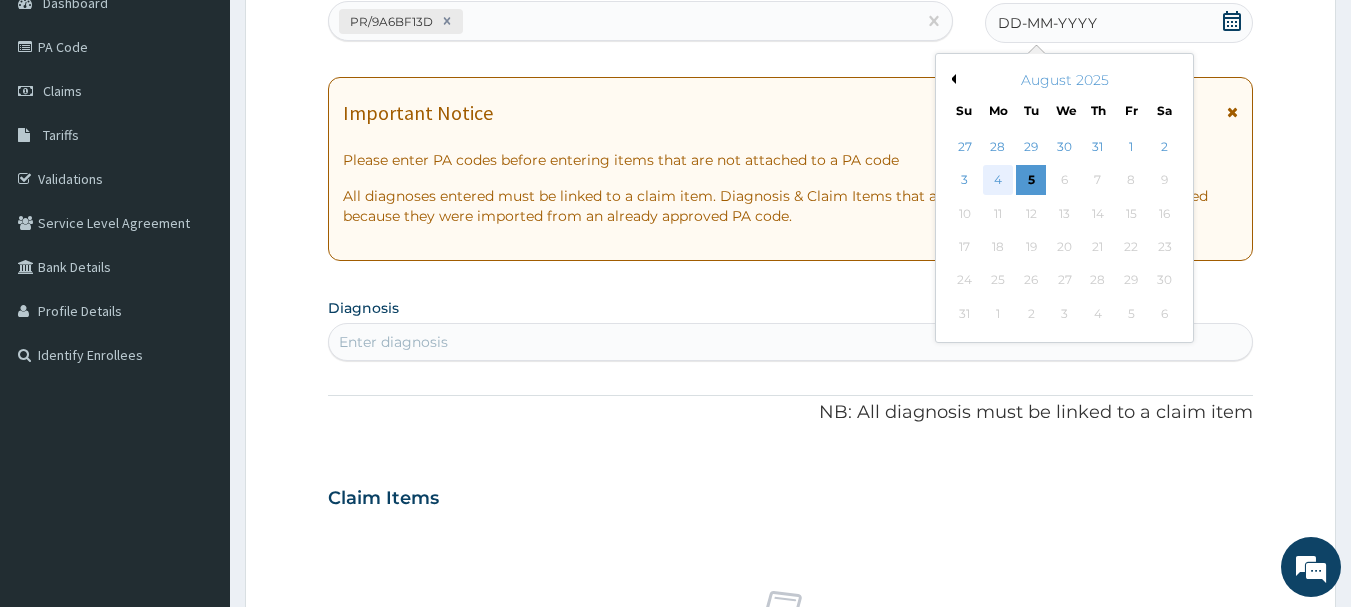 click on "4" at bounding box center (998, 181) 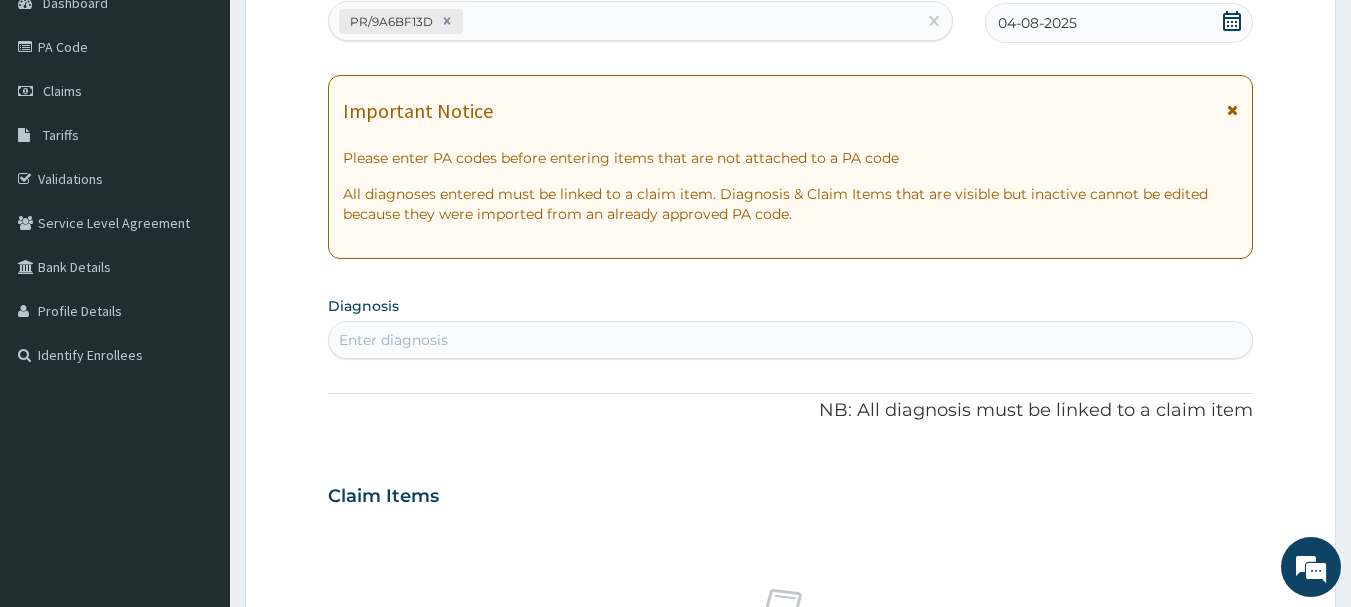 click on "Enter diagnosis" at bounding box center [791, 340] 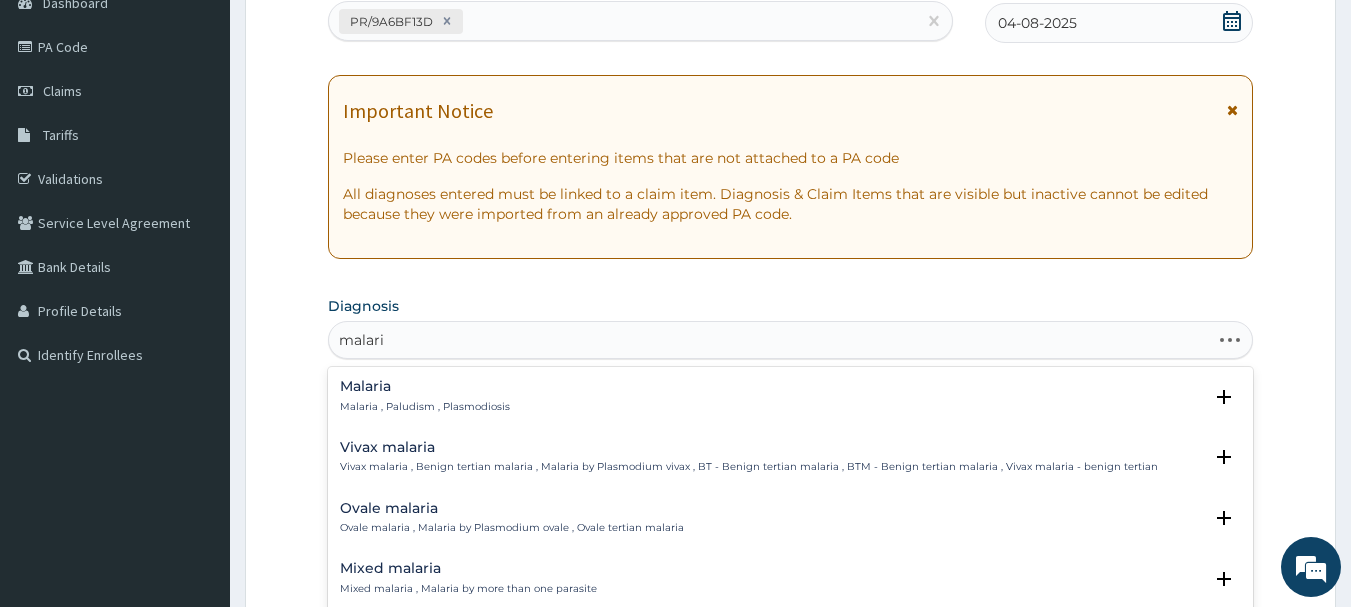 type on "malaria" 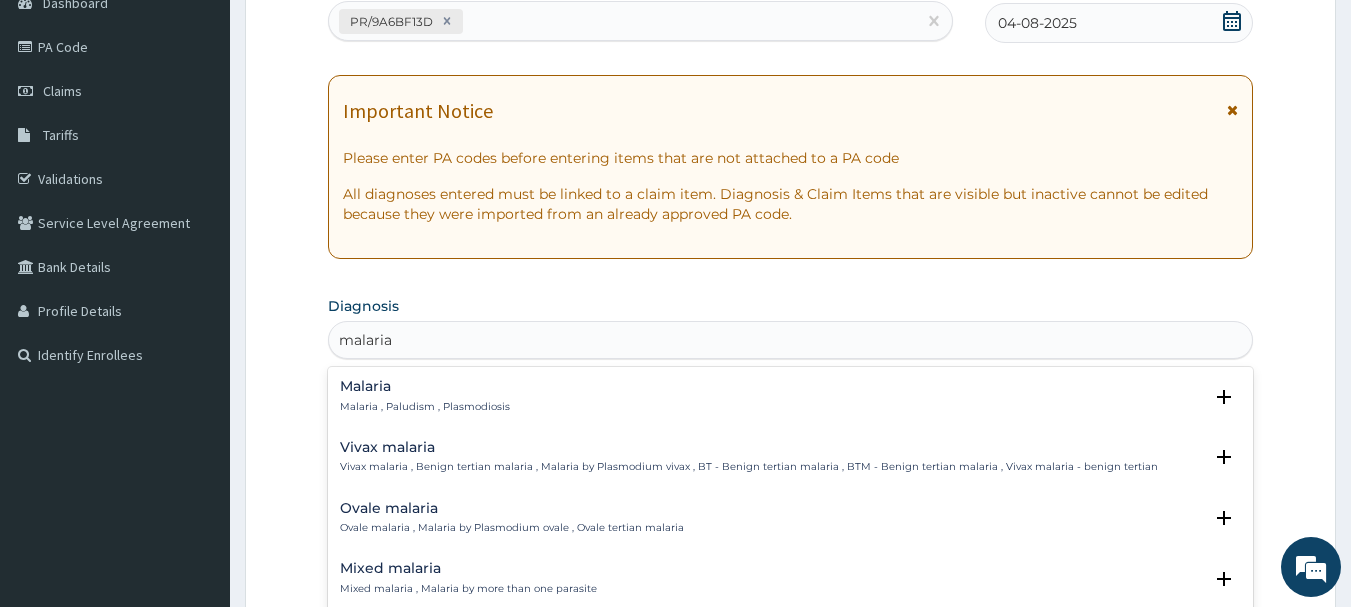 click on "Malaria , Paludism , Plasmodiosis" at bounding box center [425, 407] 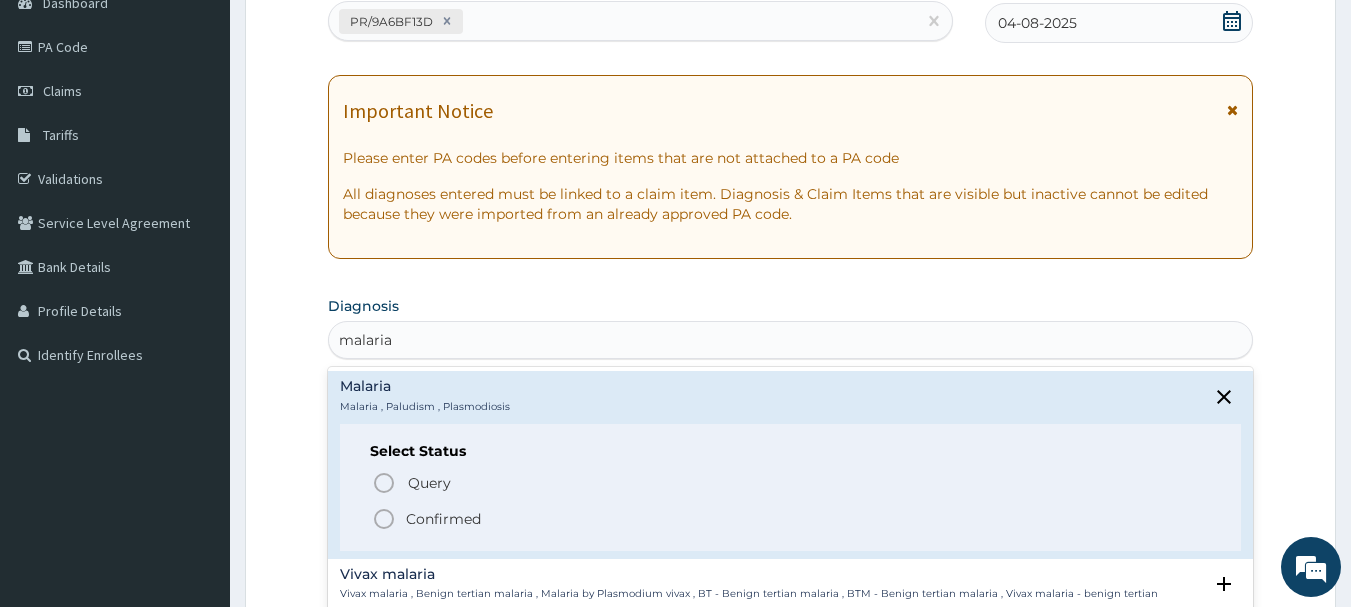 click on "Confirmed" at bounding box center (792, 519) 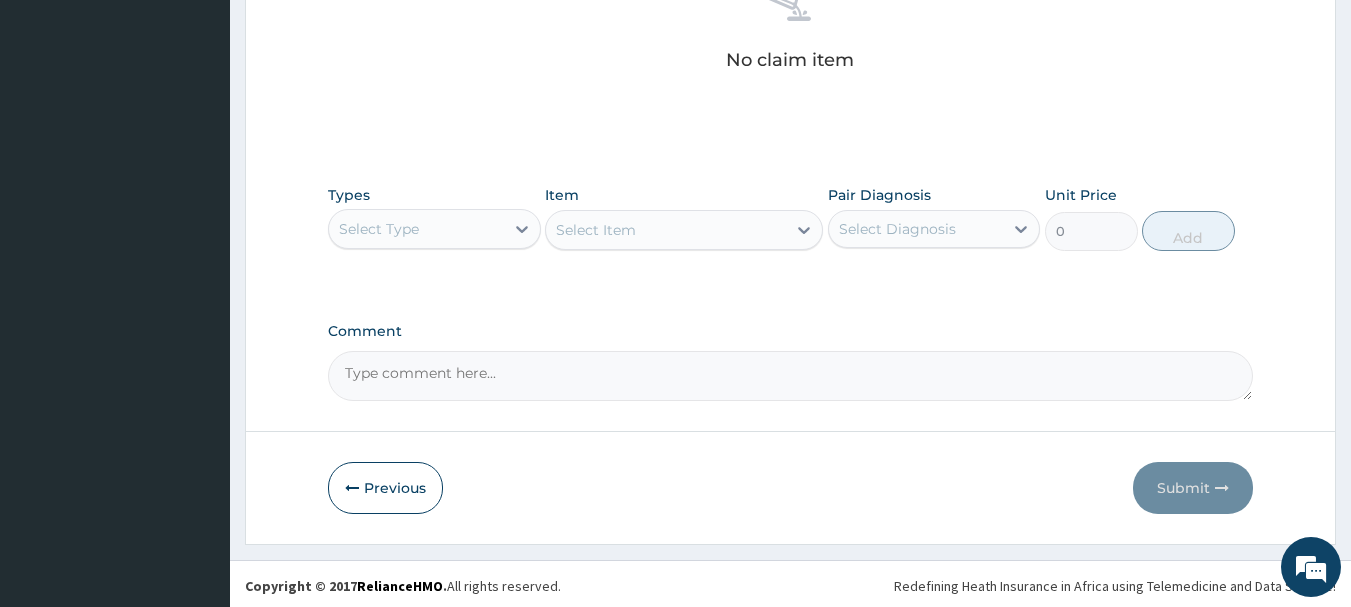 scroll, scrollTop: 835, scrollLeft: 0, axis: vertical 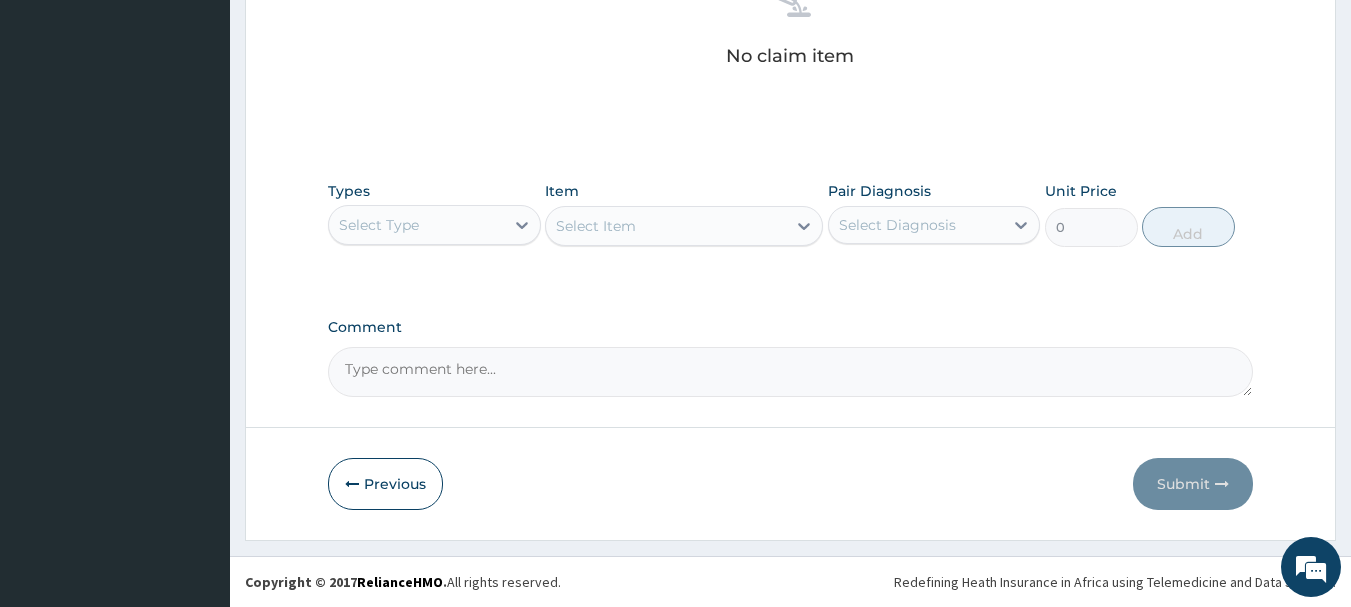 click on "Select Type" at bounding box center [416, 225] 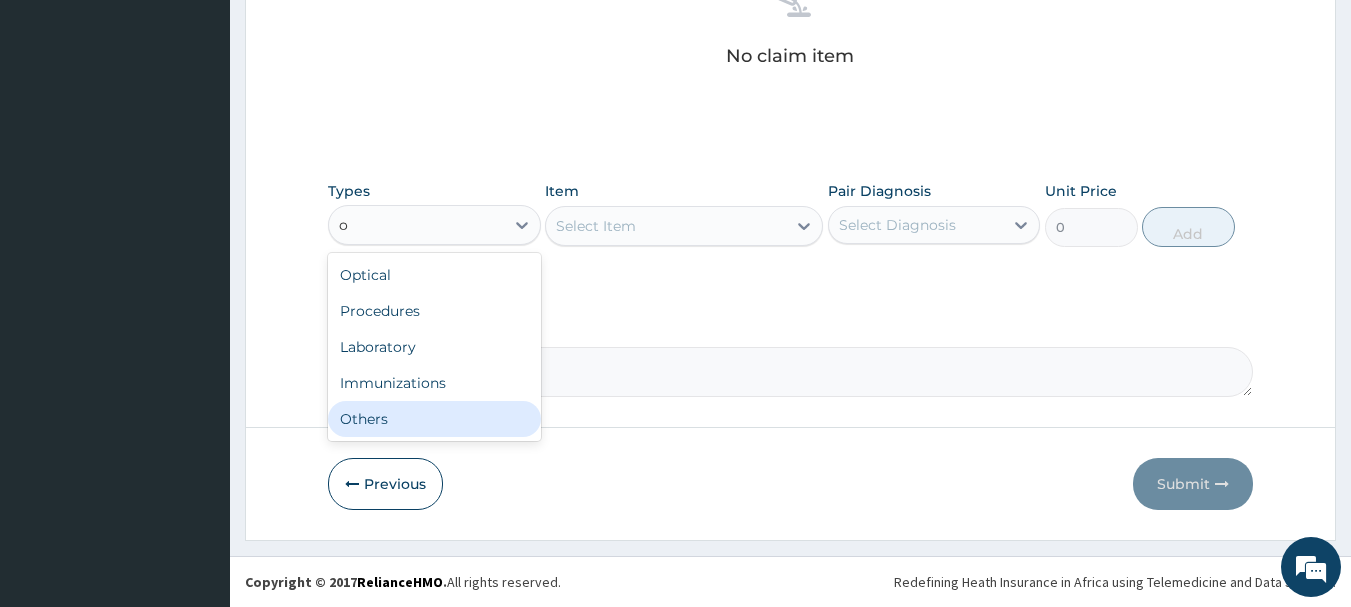 click on "Others" at bounding box center [434, 419] 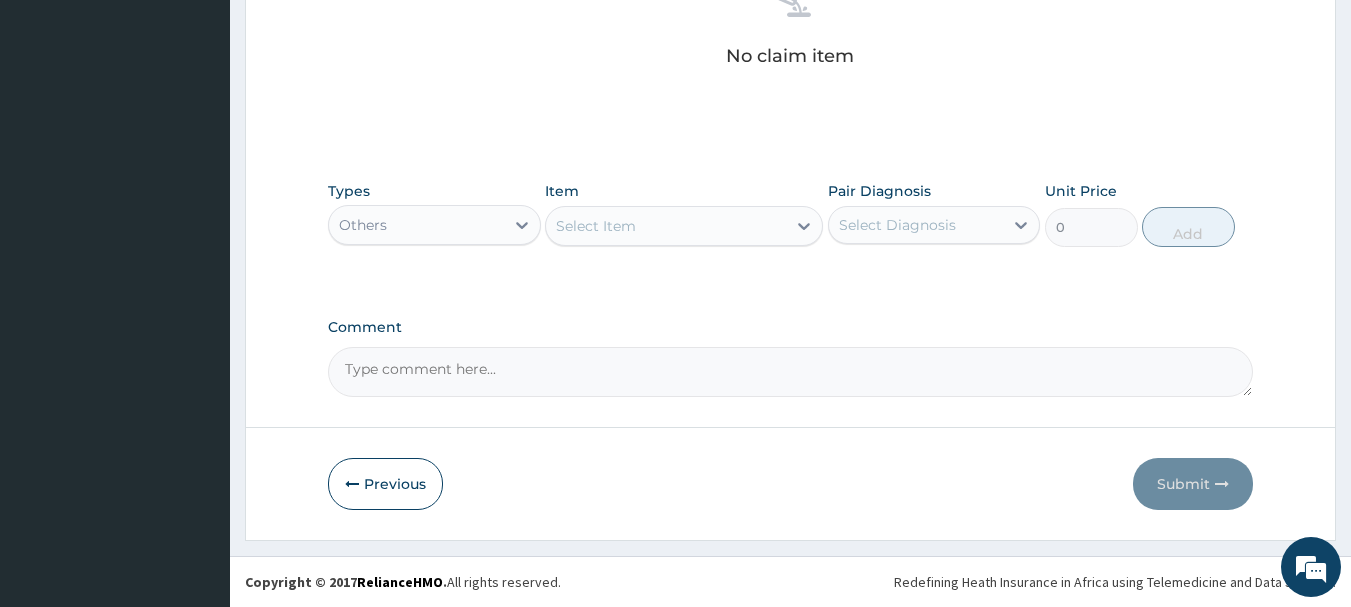 click on "Item Select Item" at bounding box center (684, 214) 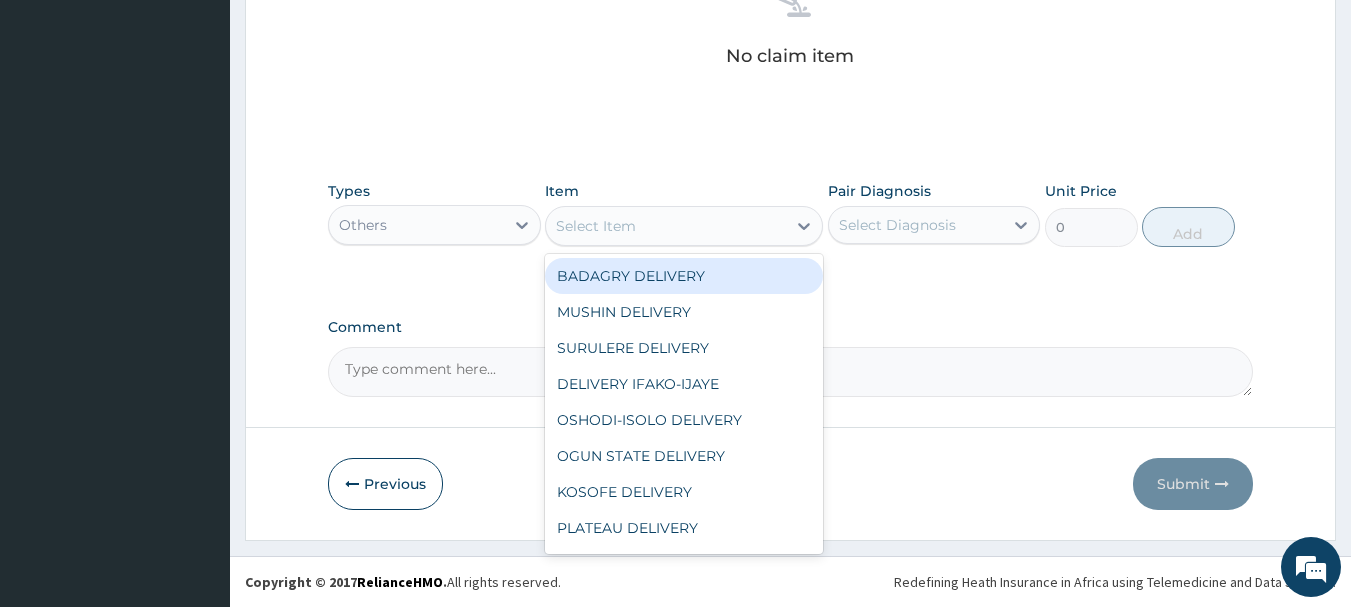click on "BADAGRY DELIVERY" at bounding box center (684, 276) 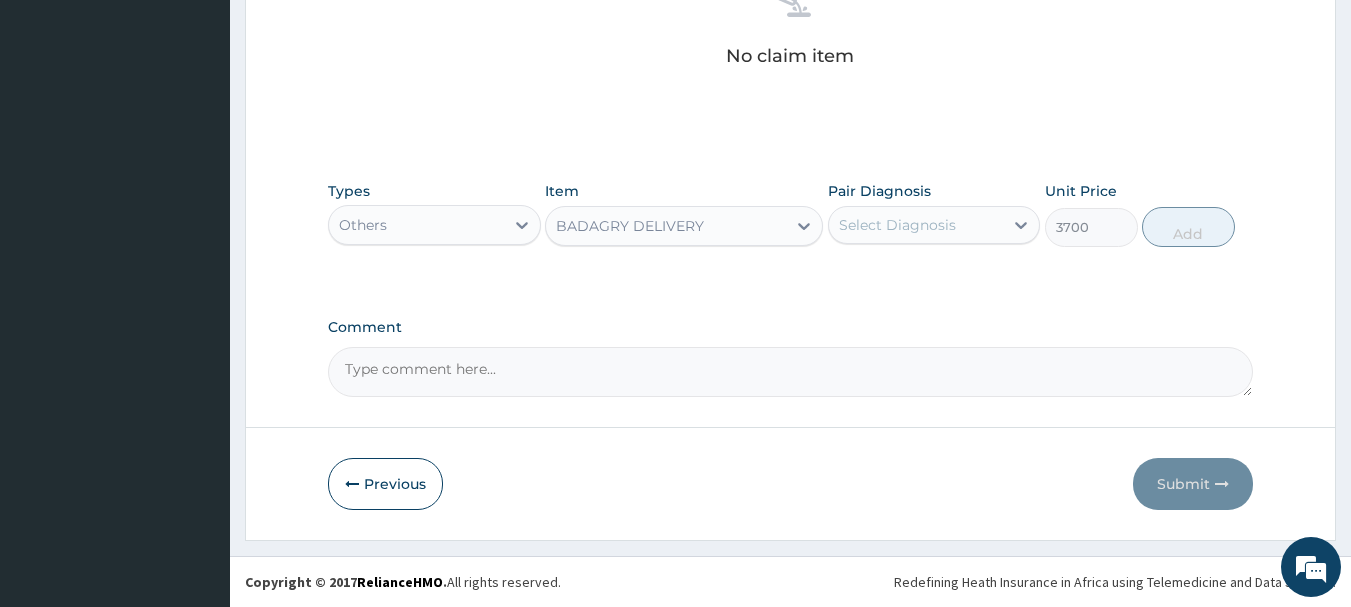 click on "Select Diagnosis" at bounding box center [934, 225] 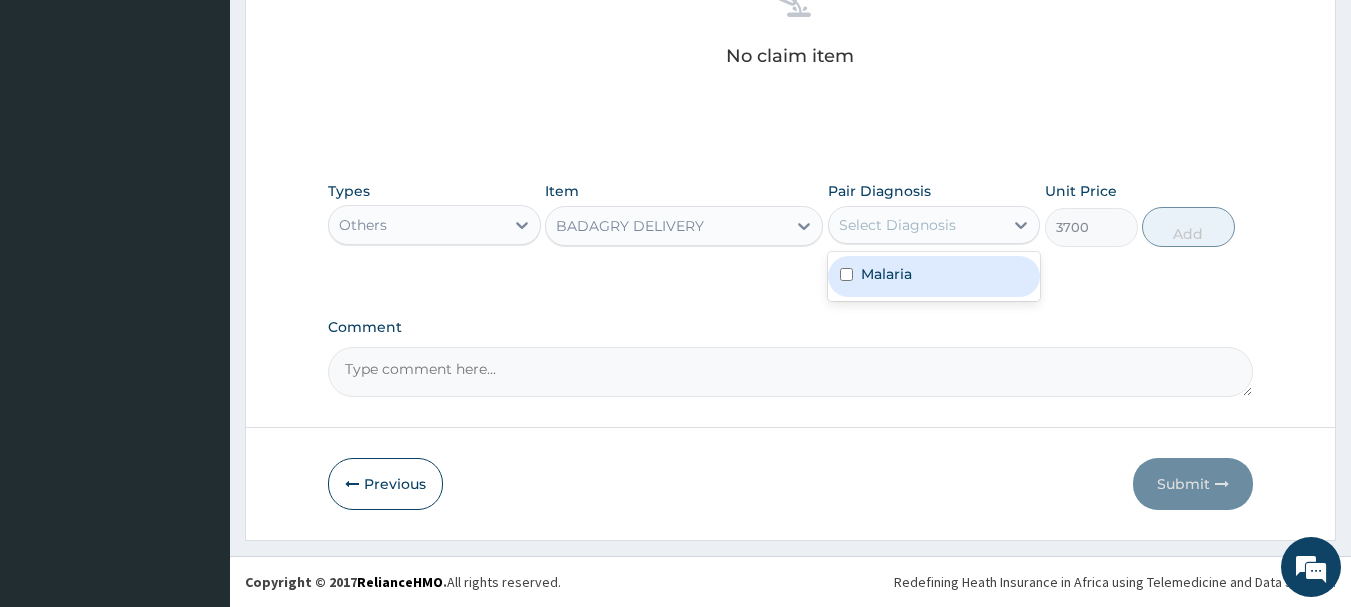 click on "Malaria" at bounding box center [886, 274] 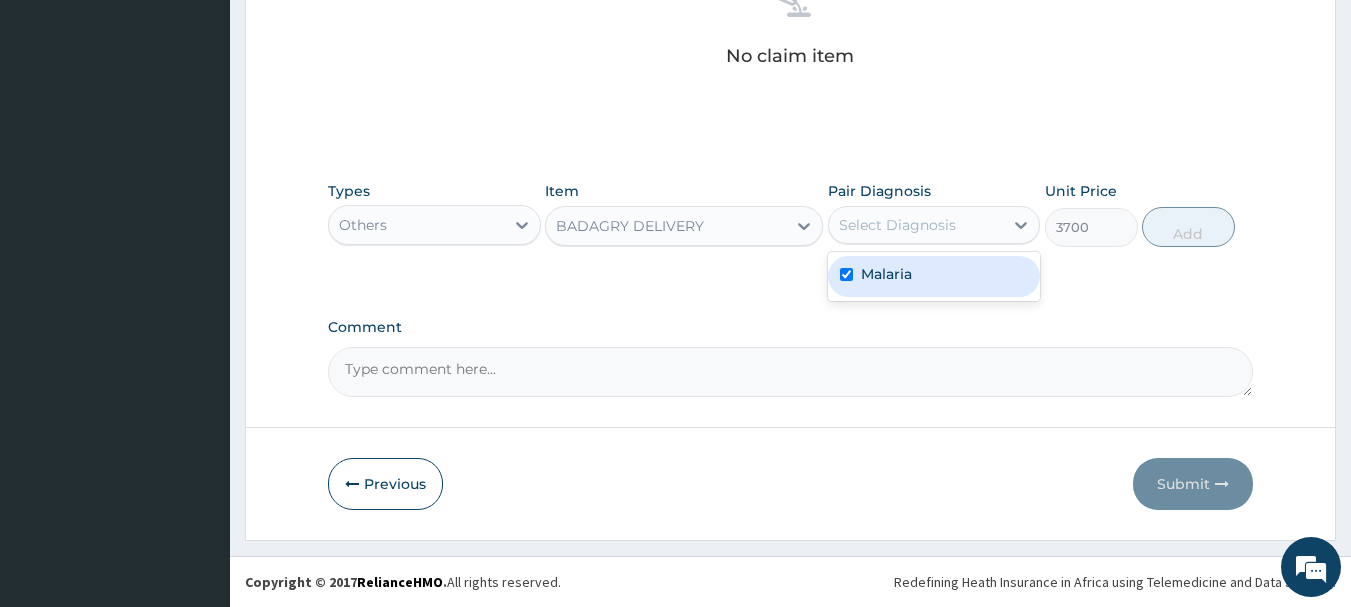 checkbox on "true" 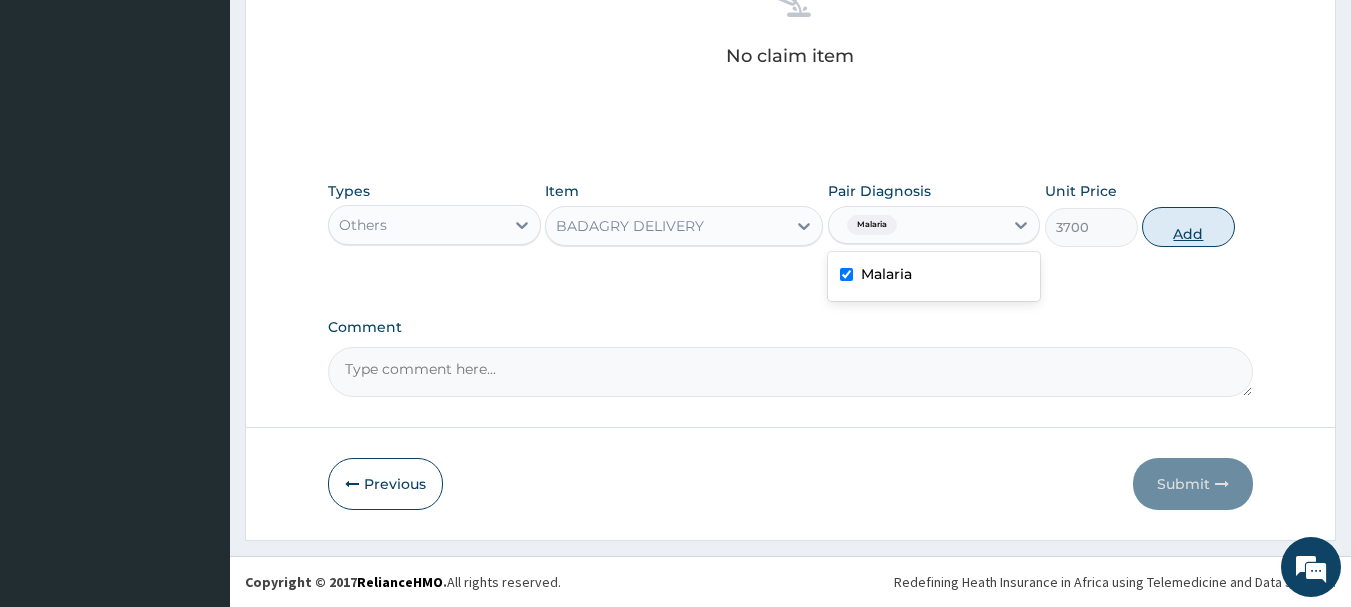 click on "Add" at bounding box center (1188, 227) 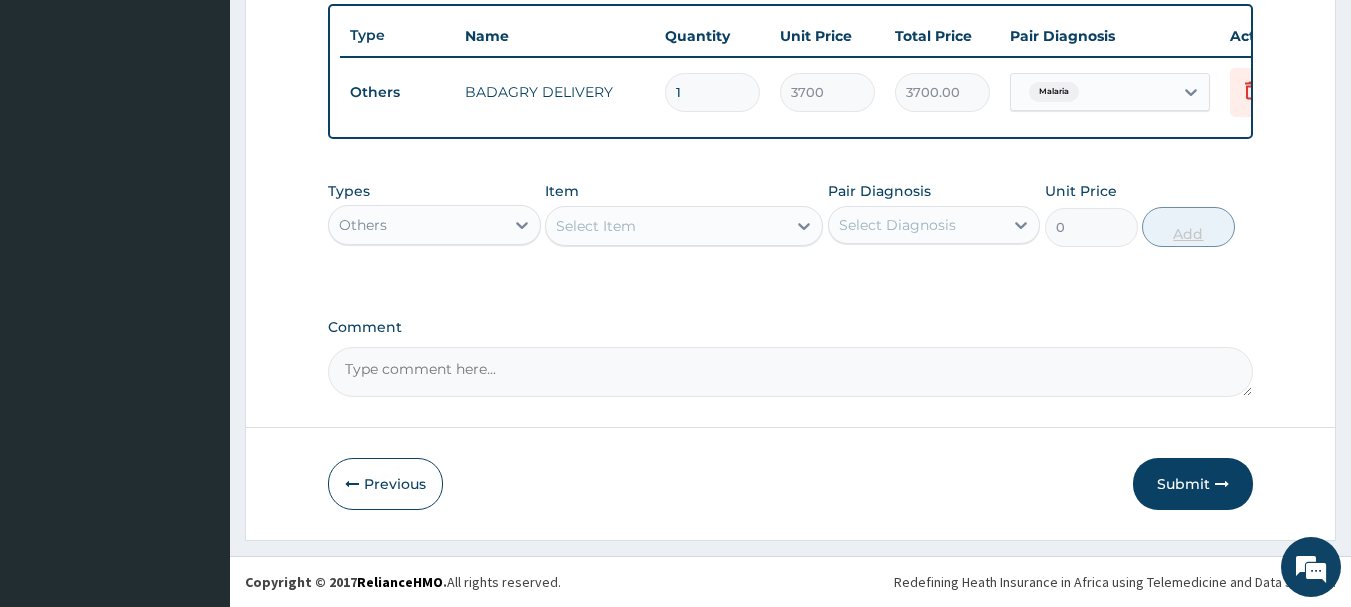 scroll, scrollTop: 755, scrollLeft: 0, axis: vertical 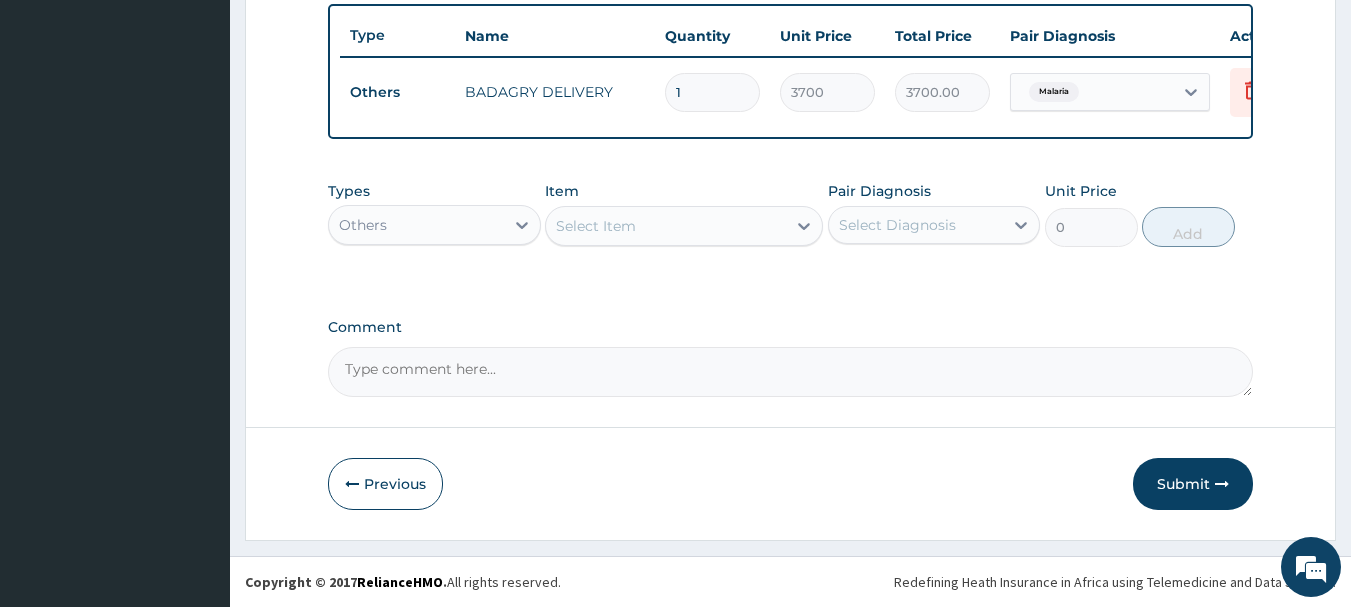 click on "Others" at bounding box center (363, 225) 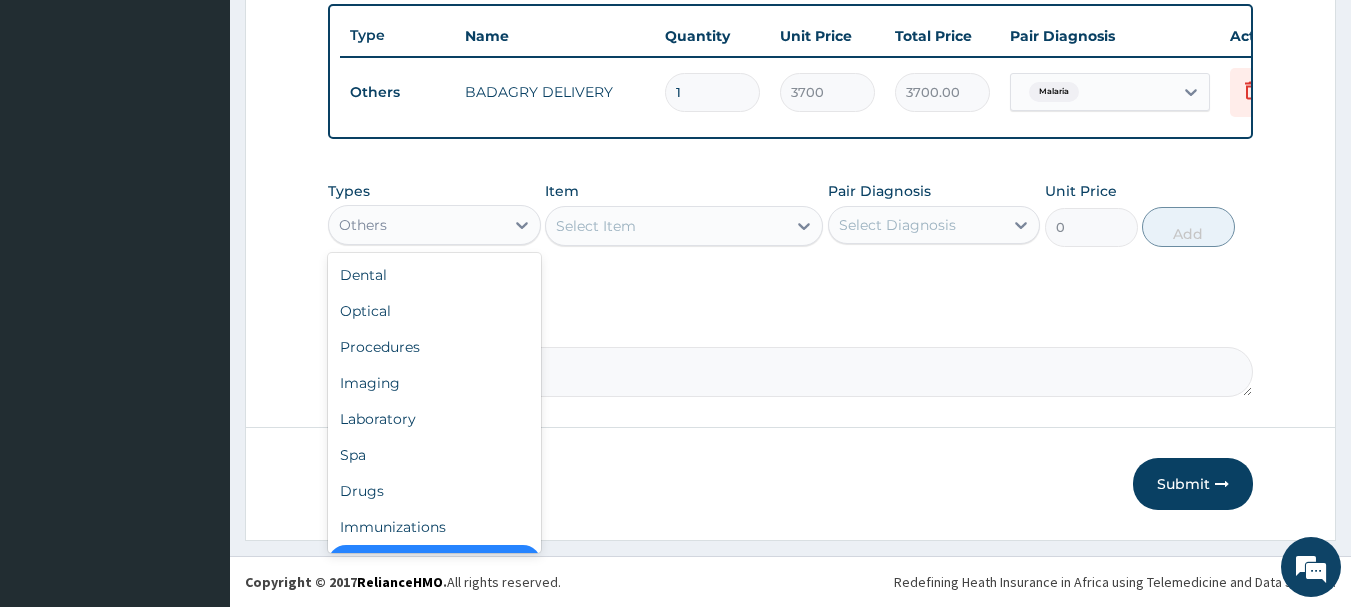 scroll, scrollTop: 40, scrollLeft: 0, axis: vertical 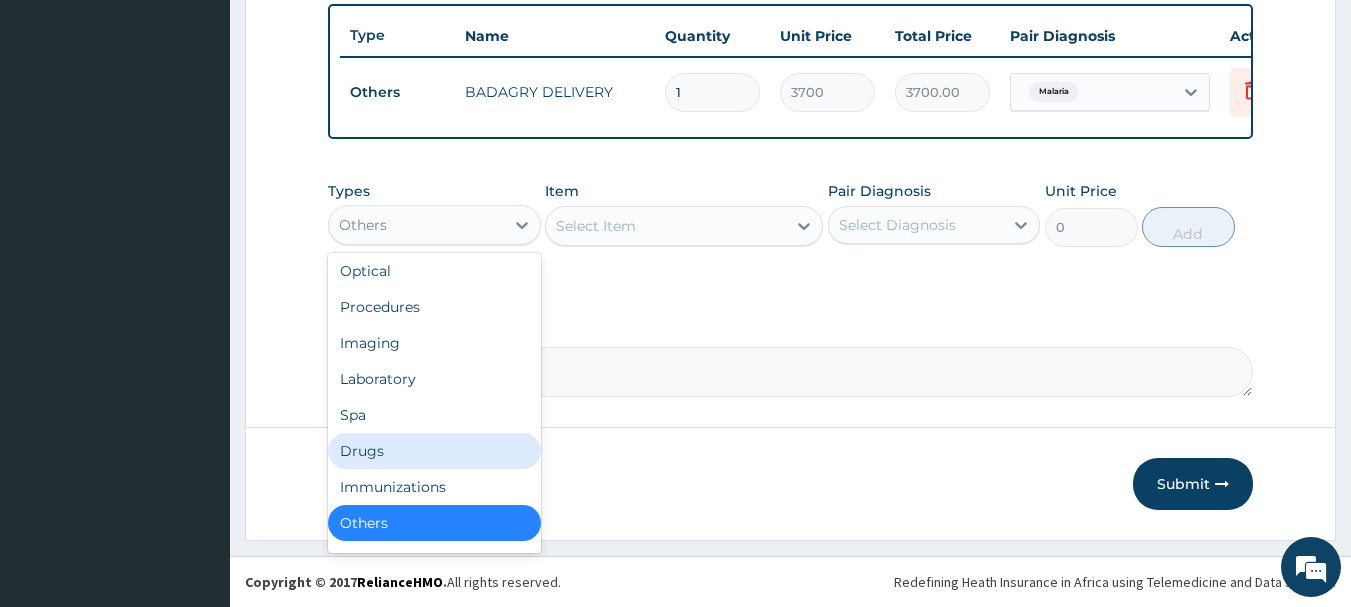 click on "Drugs" at bounding box center (434, 451) 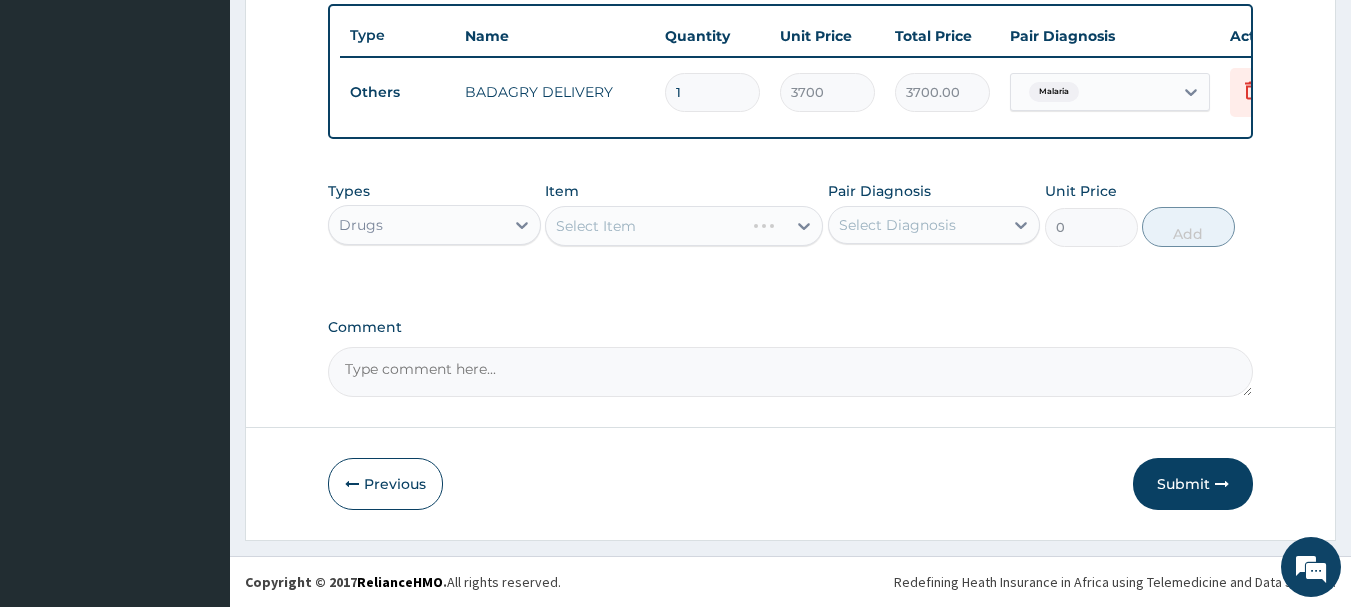 click on "Select Item" at bounding box center [684, 226] 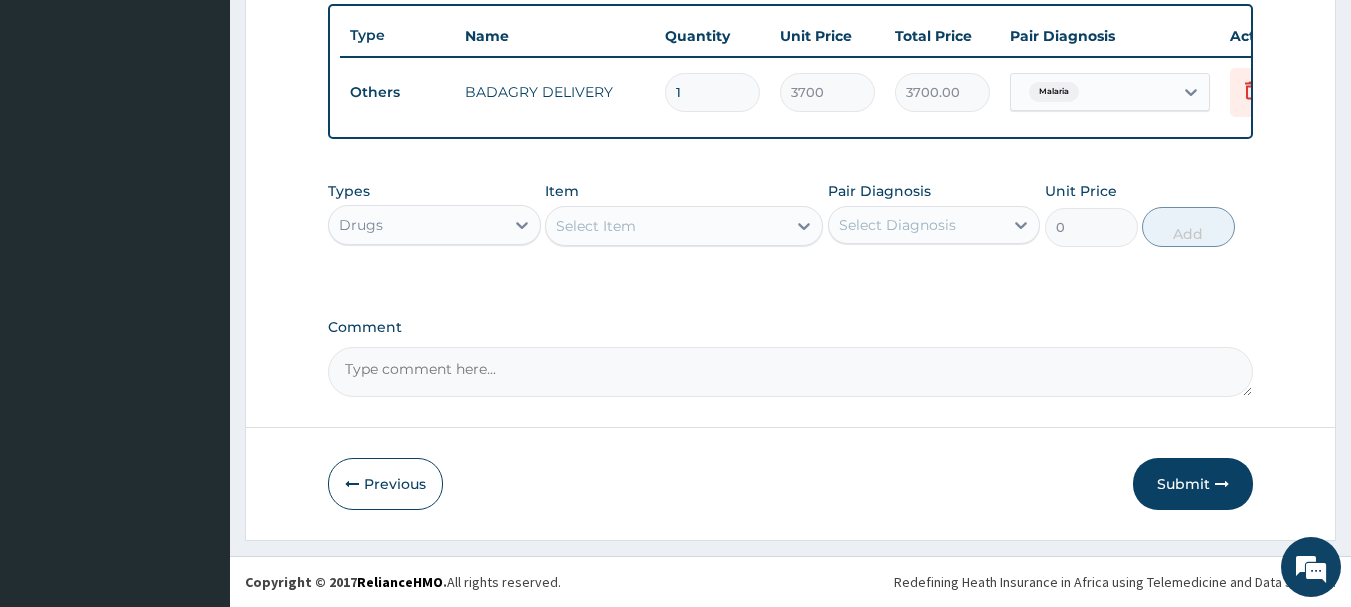 click on "Select Item" at bounding box center (666, 226) 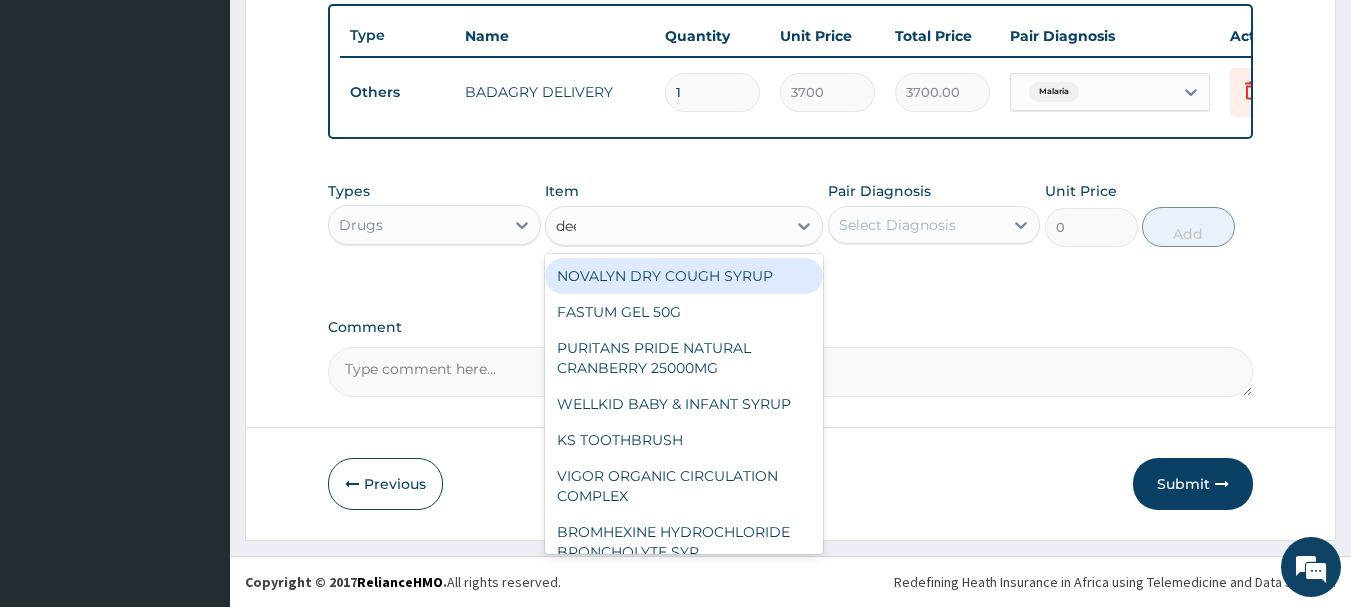 type on "deep" 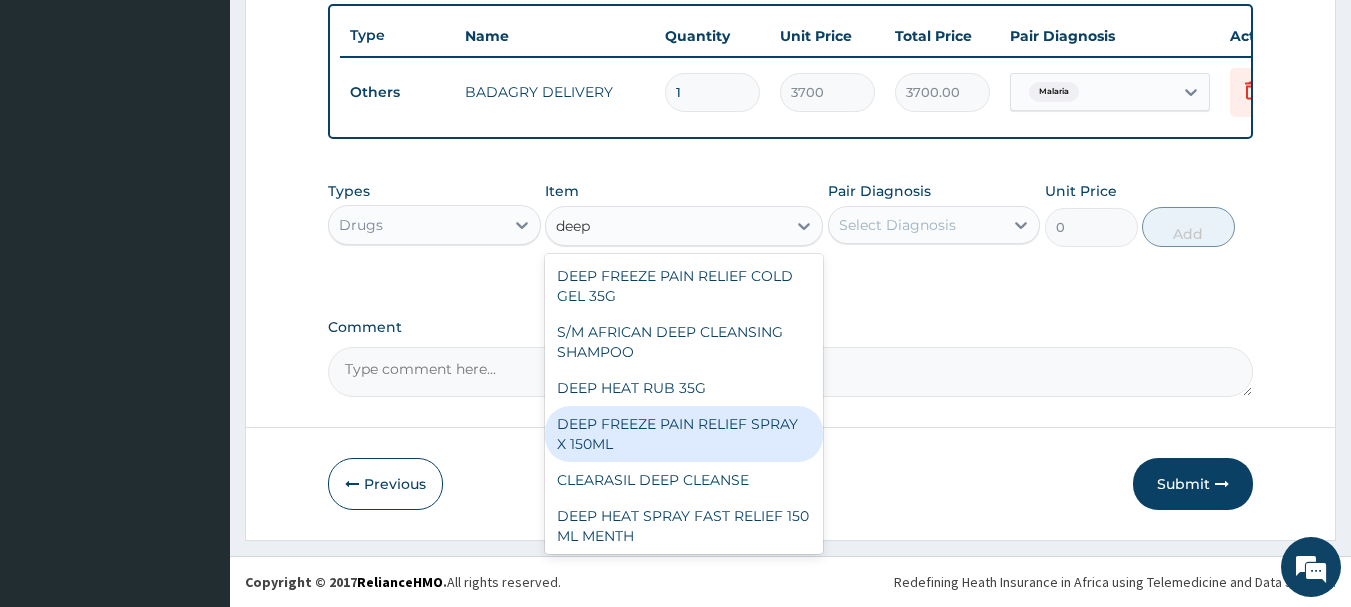 click on "DEEP FREEZE PAIN RELIEF SPRAY X 150ML" at bounding box center (684, 434) 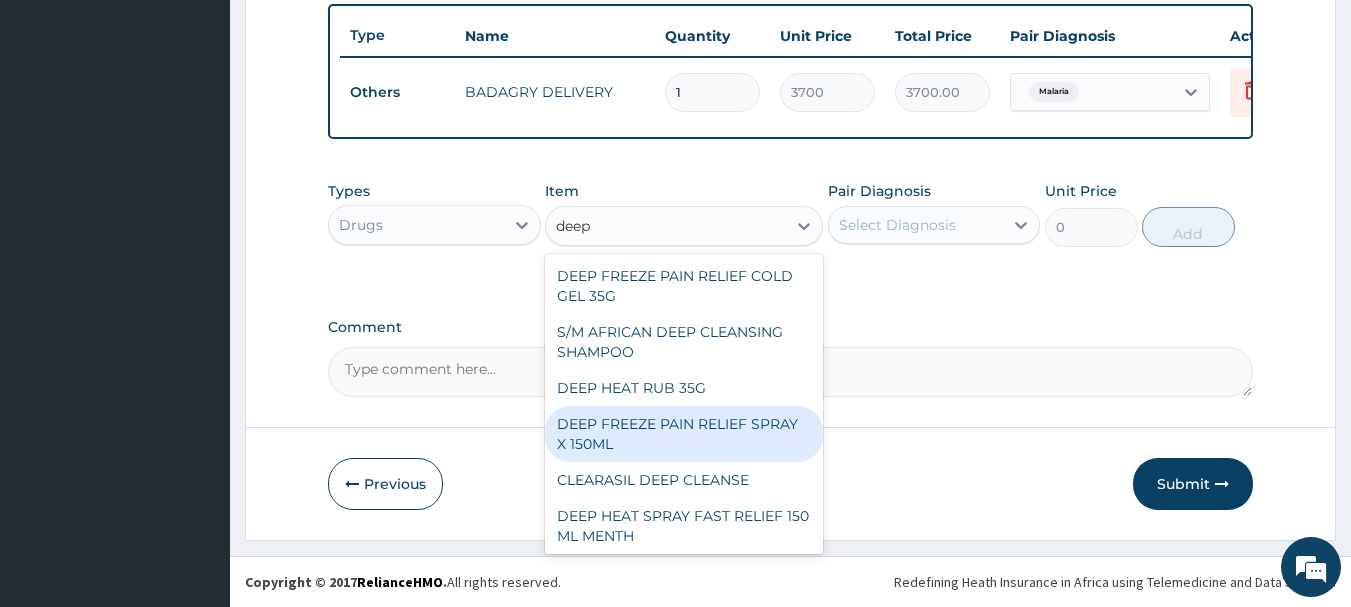 type 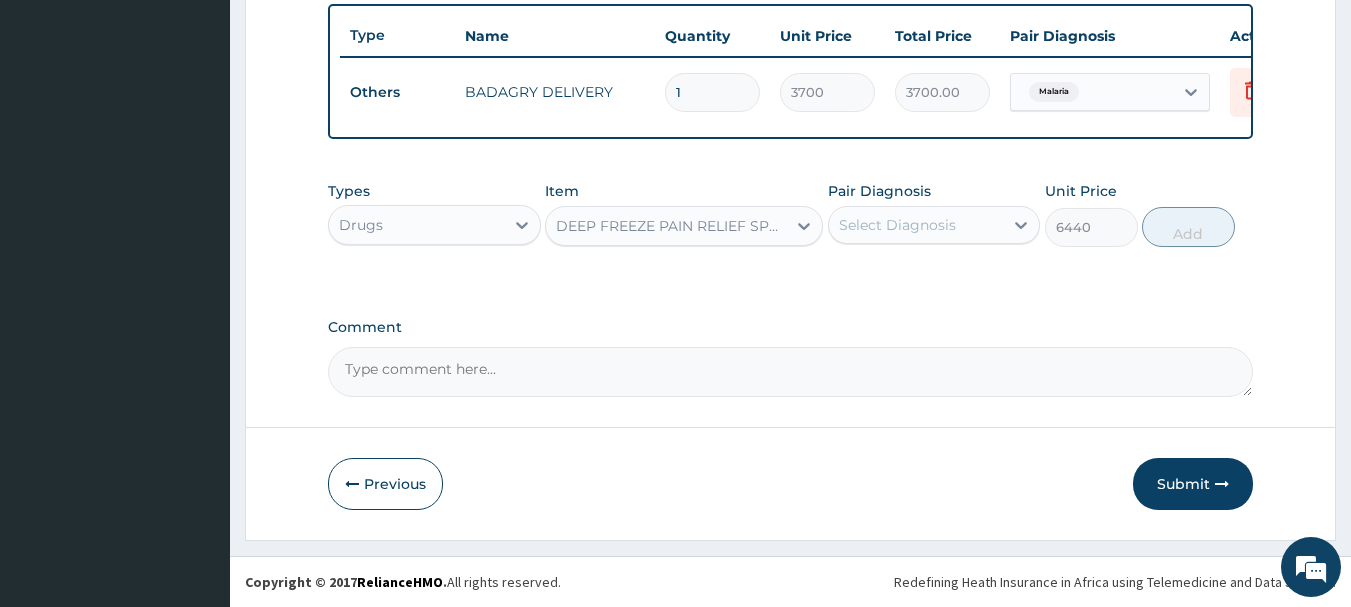 drag, startPoint x: 989, startPoint y: 253, endPoint x: 981, endPoint y: 213, distance: 40.792156 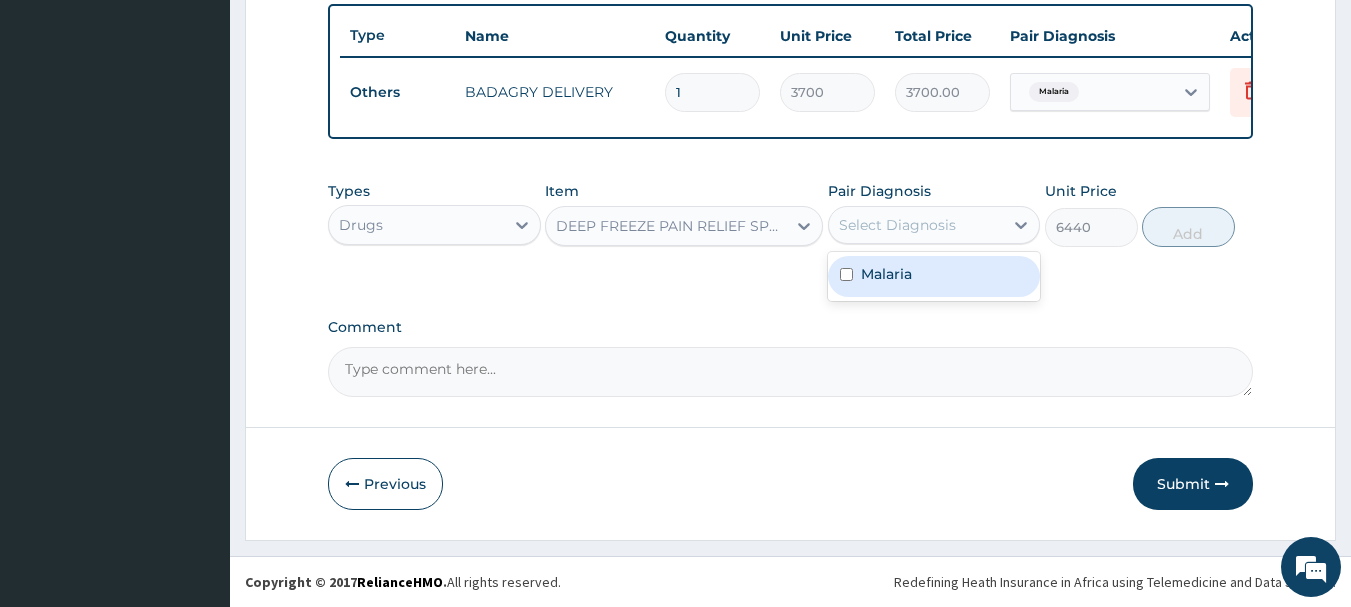 click on "Malaria" at bounding box center [934, 276] 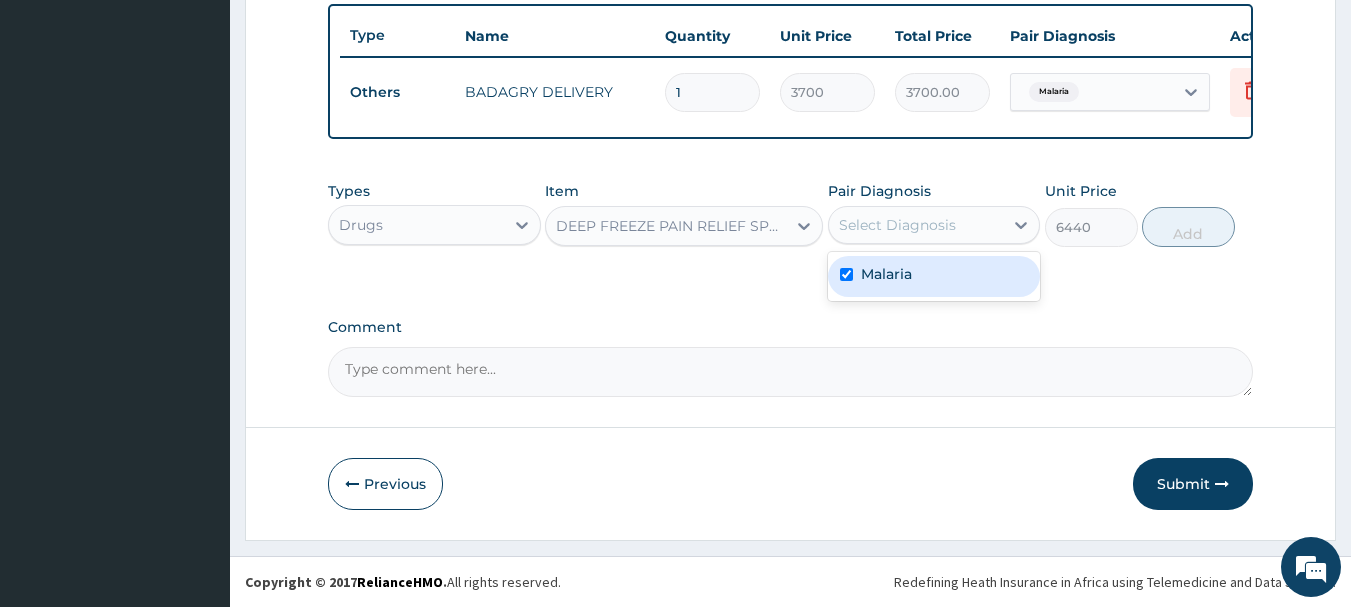 checkbox on "true" 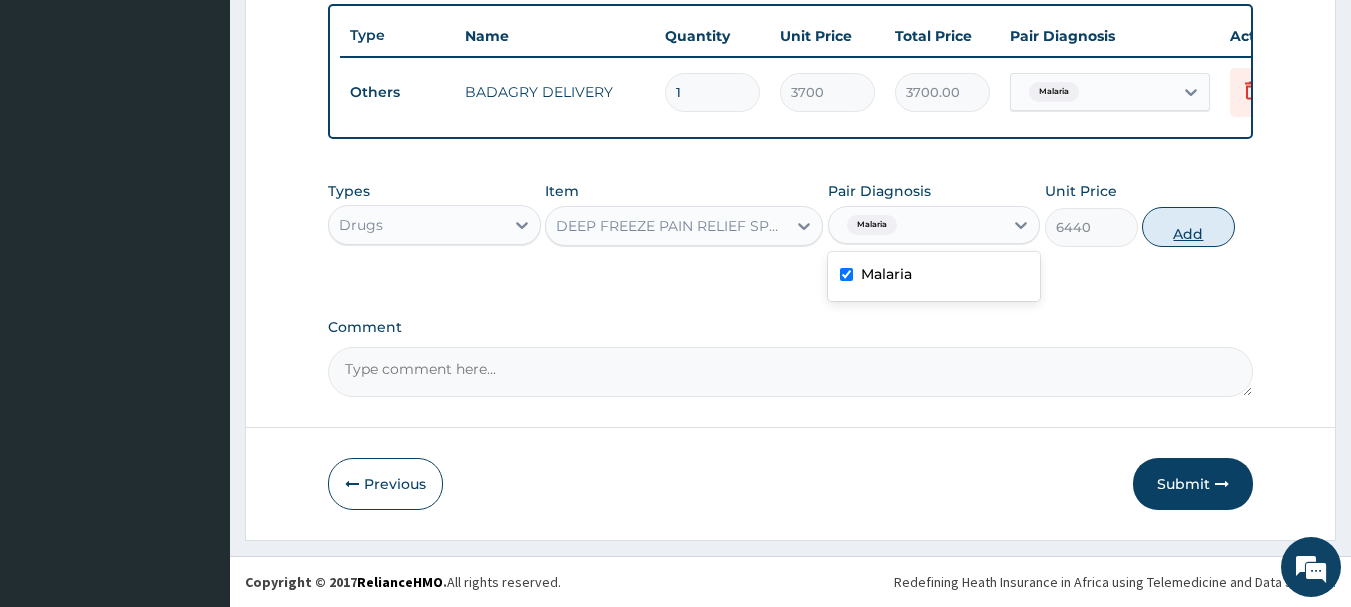 click on "Add" at bounding box center [1188, 227] 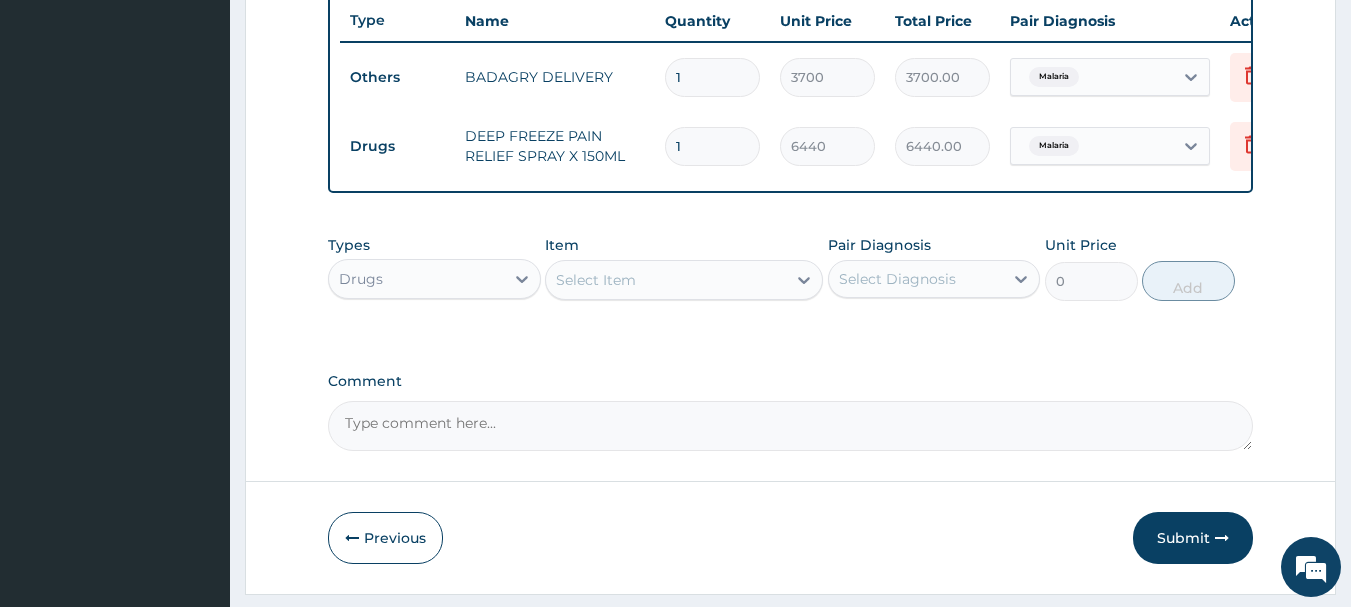 click on "Select Item" at bounding box center (684, 280) 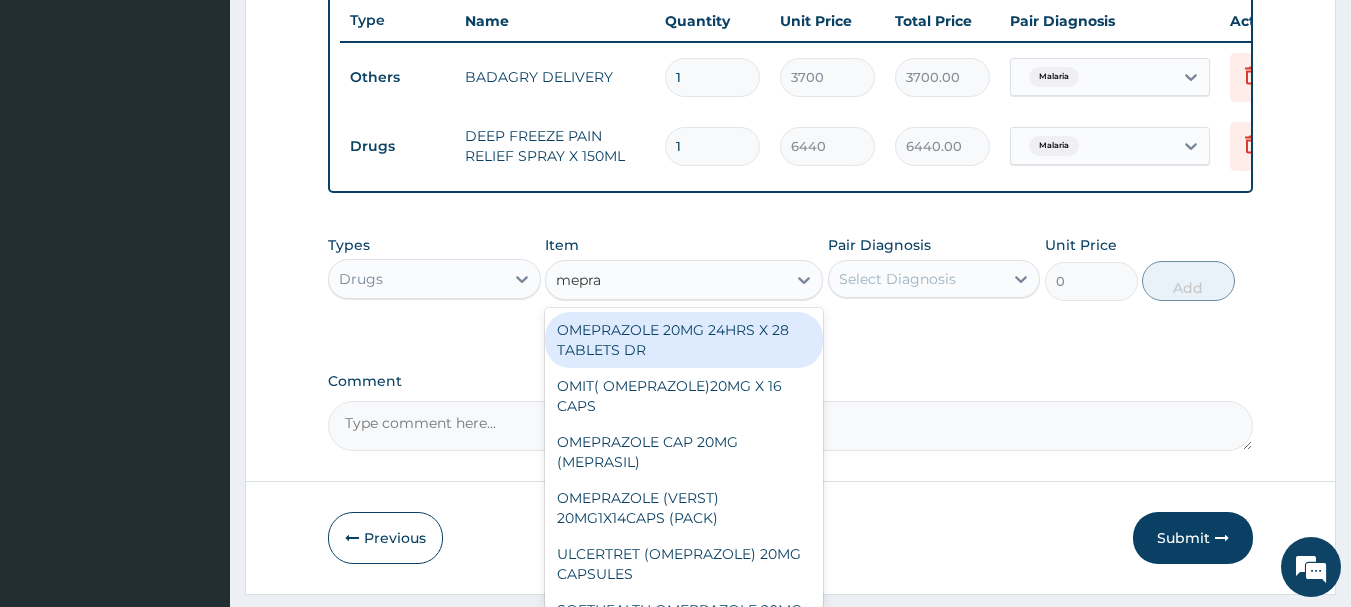 type on "mepras" 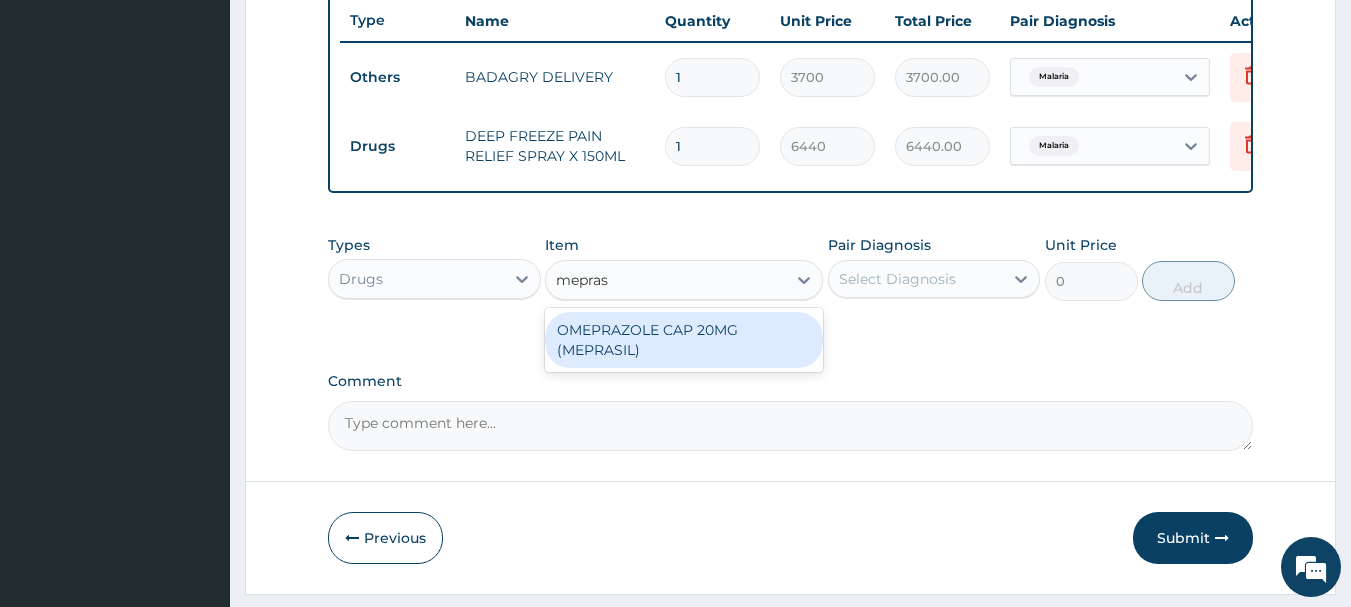 click on "OMEPRAZOLE CAP 20MG (MEPRASIL)" at bounding box center [684, 340] 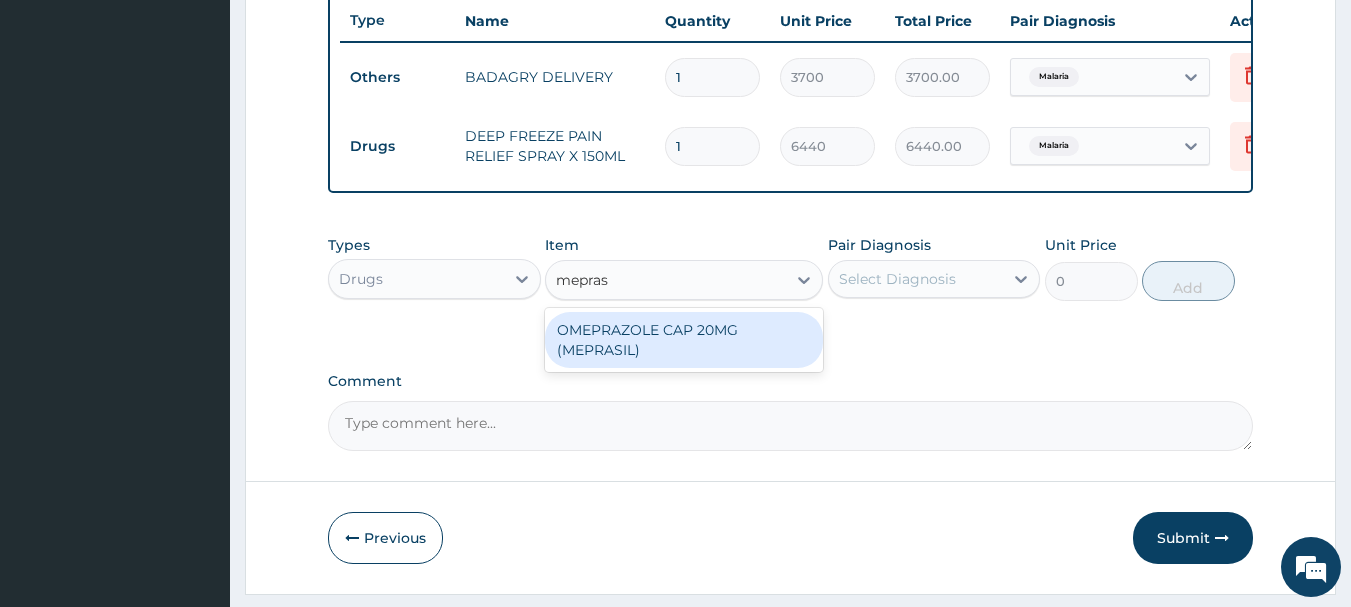 type 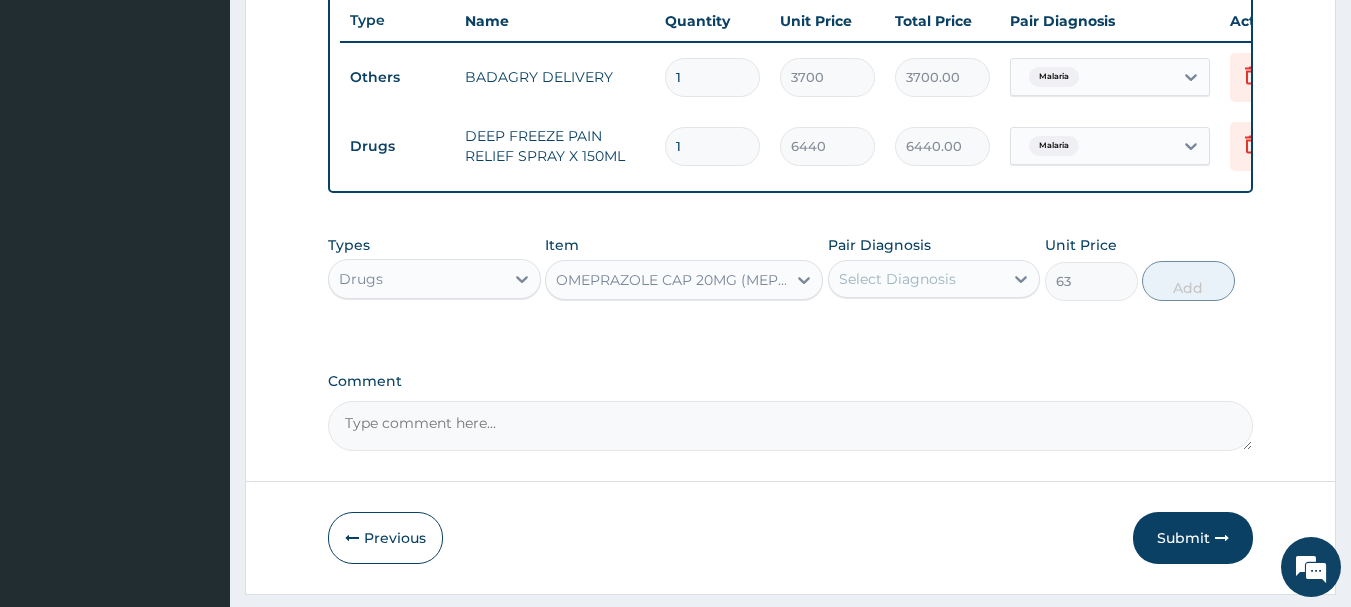 click on "Select Diagnosis" at bounding box center [916, 279] 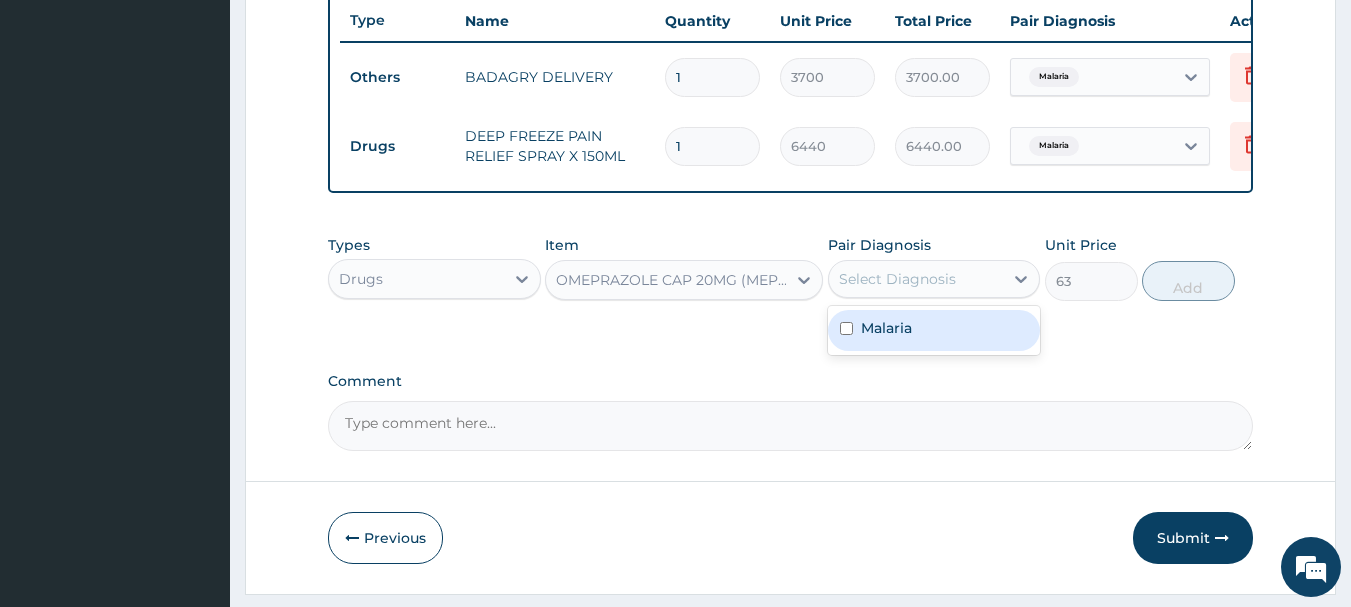 click on "Malaria" at bounding box center [934, 330] 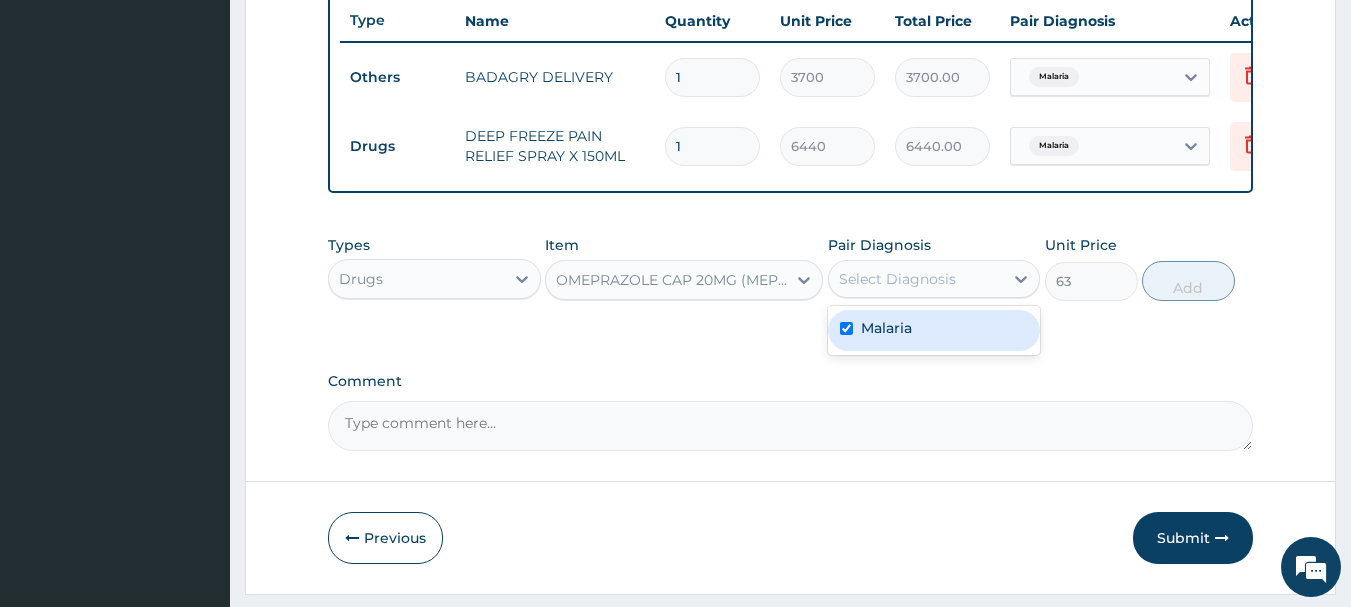 checkbox on "true" 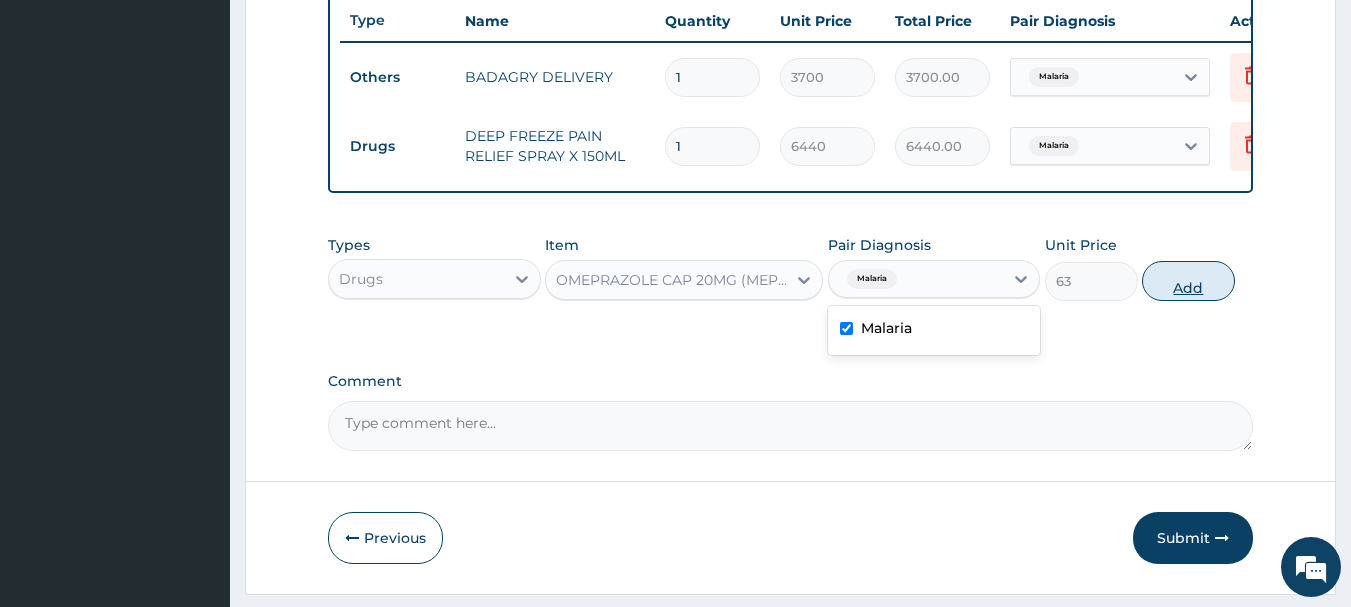 click on "Add" at bounding box center (1188, 281) 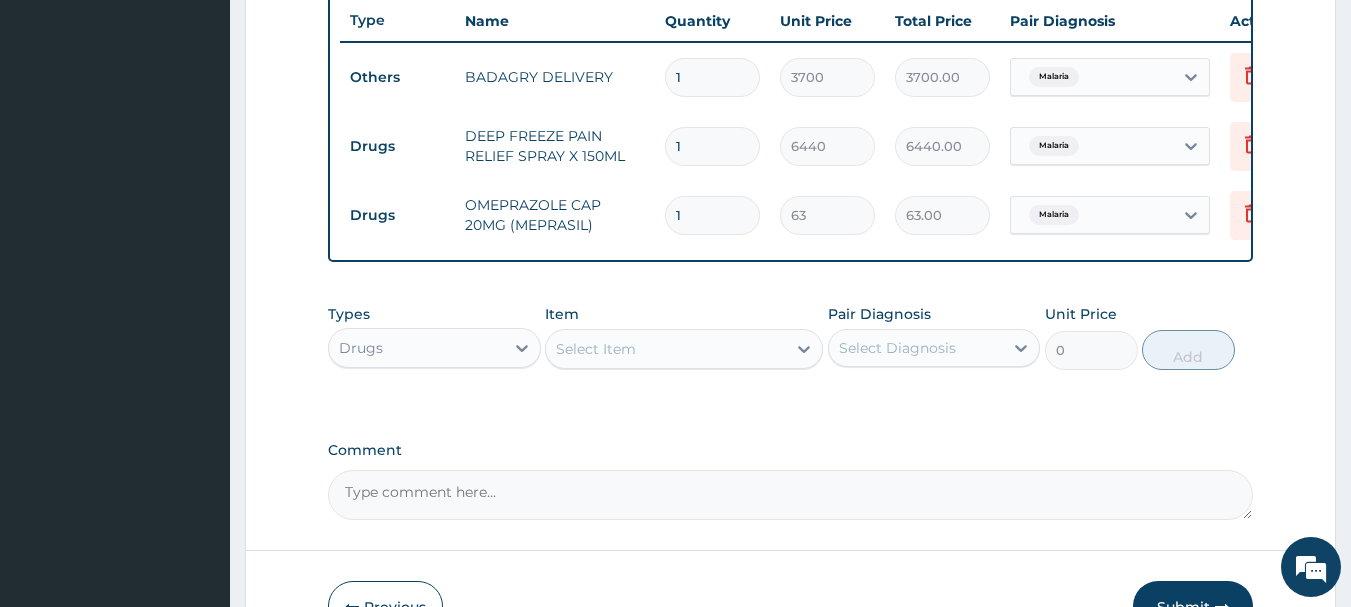 click on "Select Item" at bounding box center (666, 349) 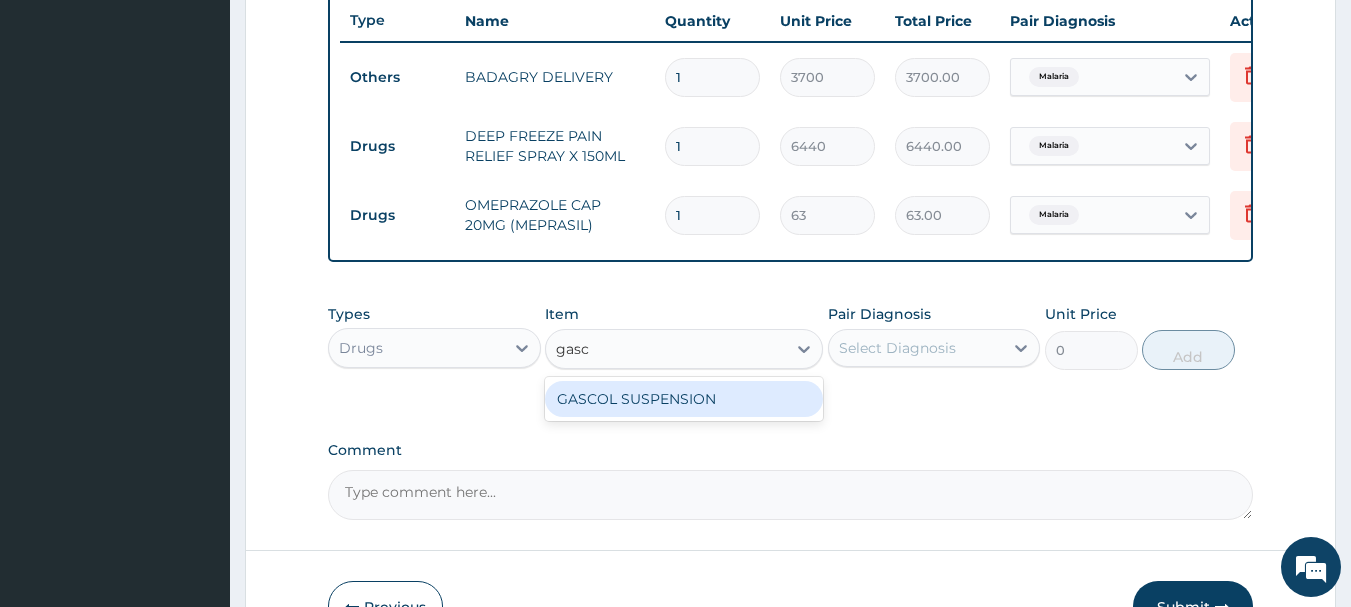 type on "gasco" 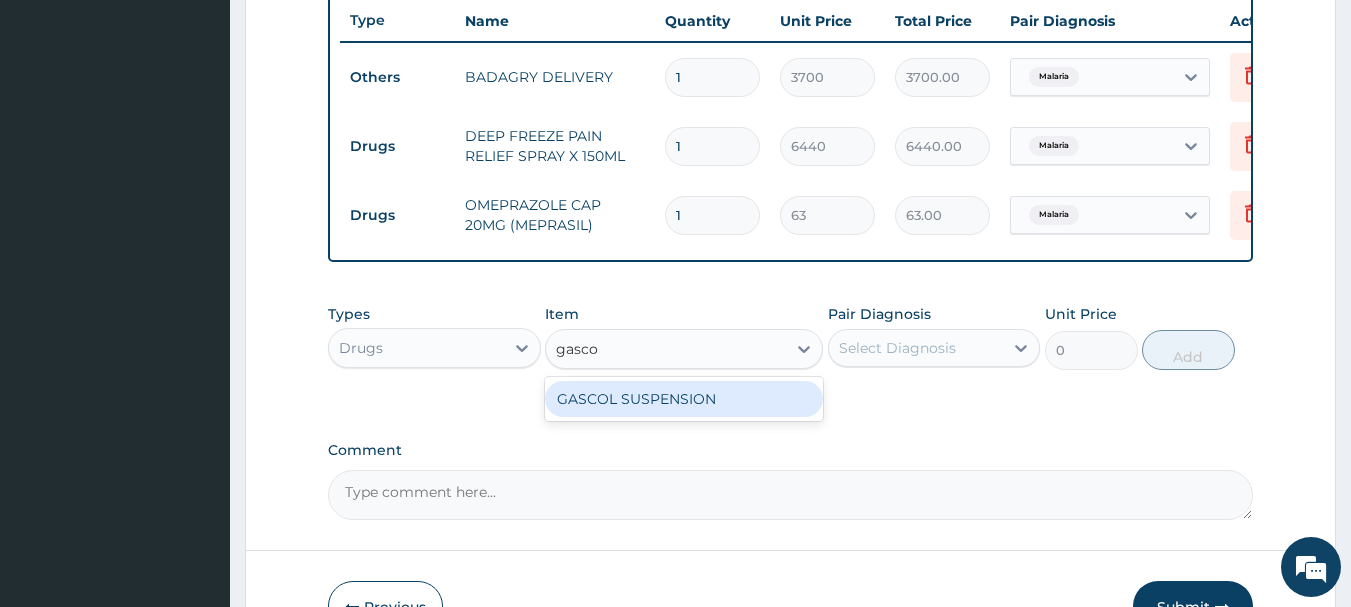 click on "GASCOL SUSPENSION" at bounding box center [684, 399] 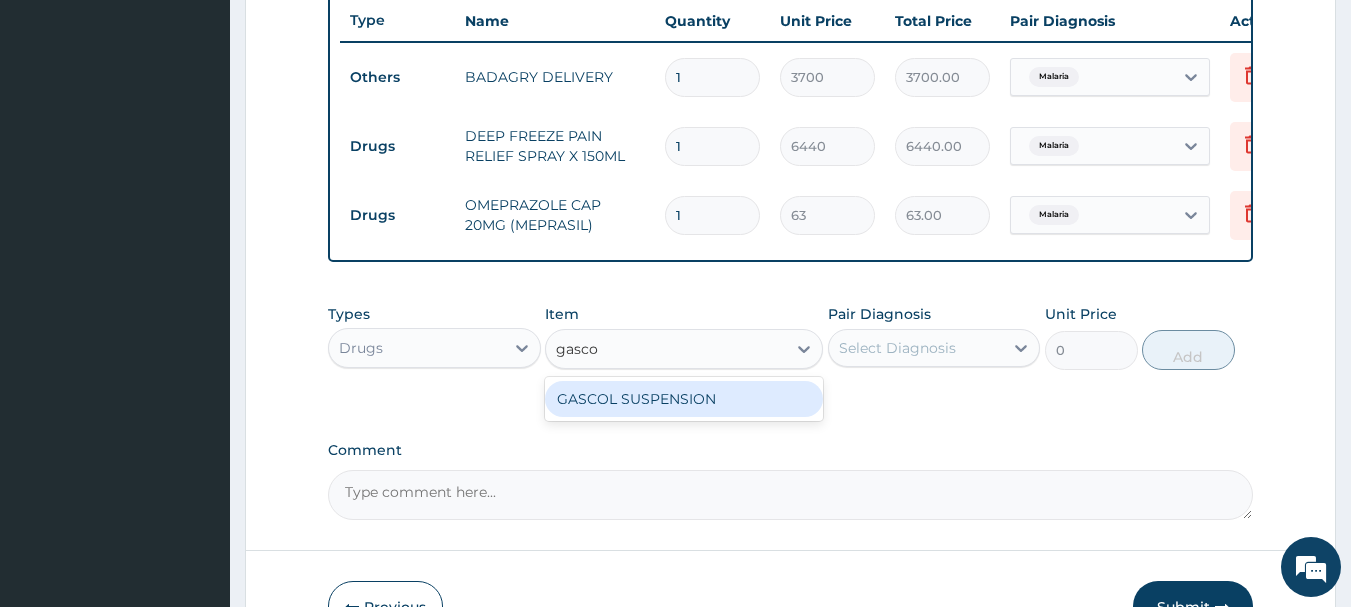 type 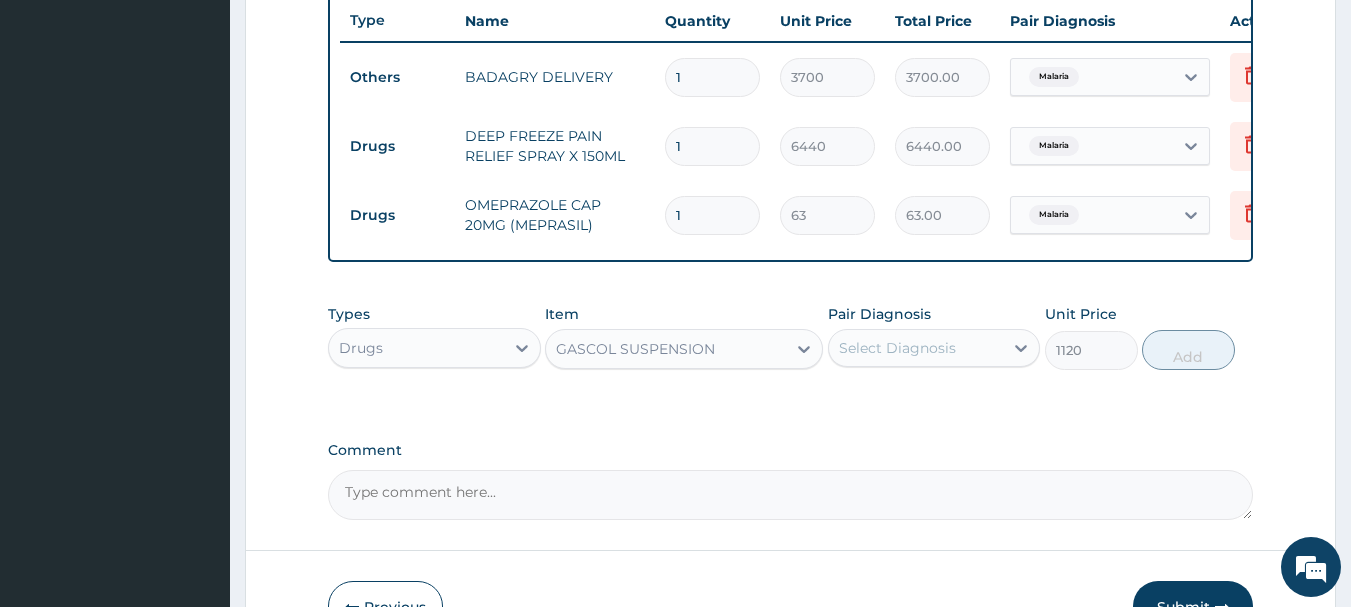 click on "Select Diagnosis" at bounding box center (916, 348) 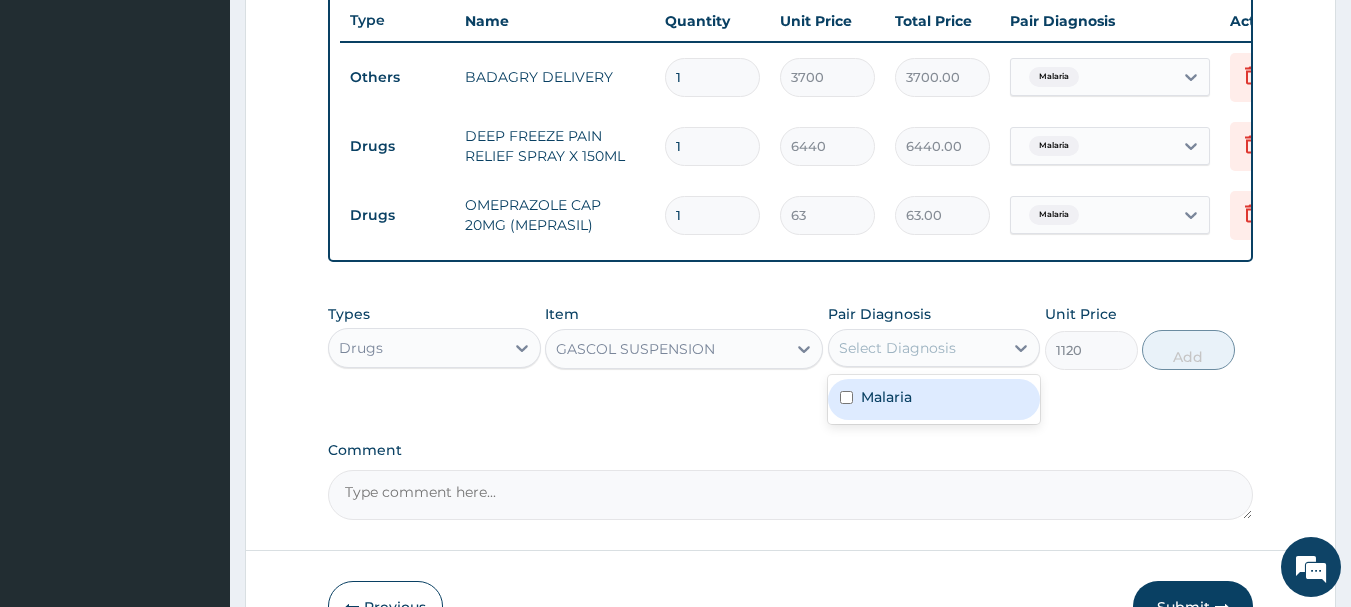click on "Malaria" at bounding box center (934, 399) 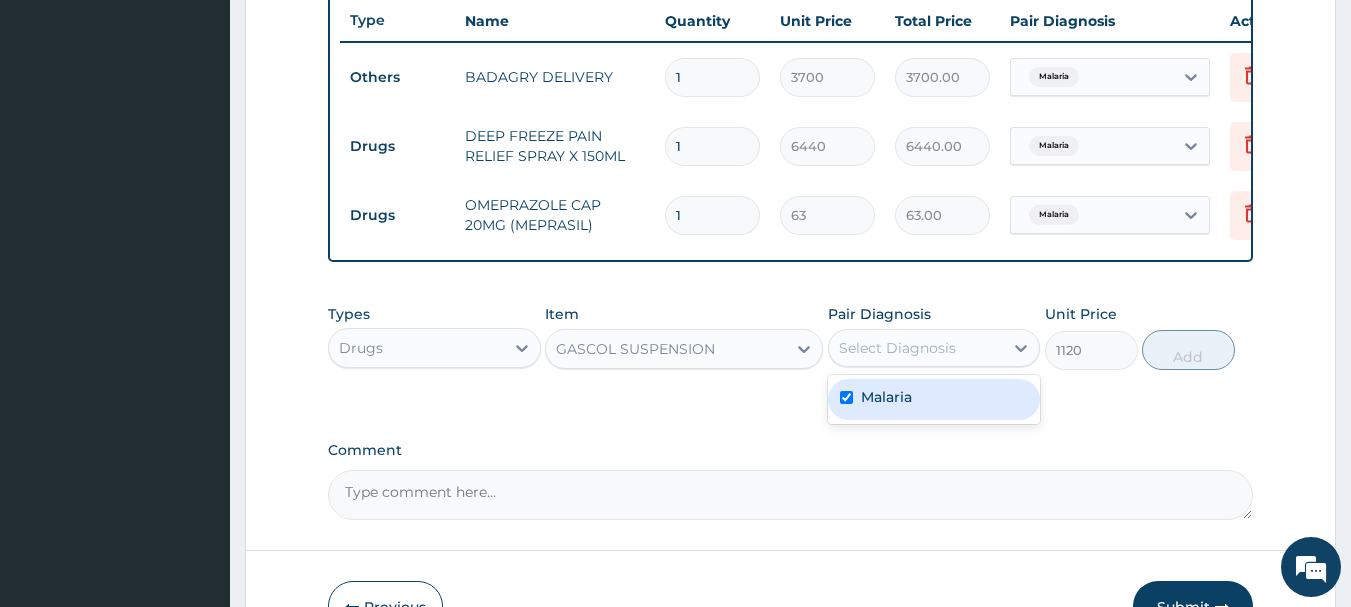 checkbox on "true" 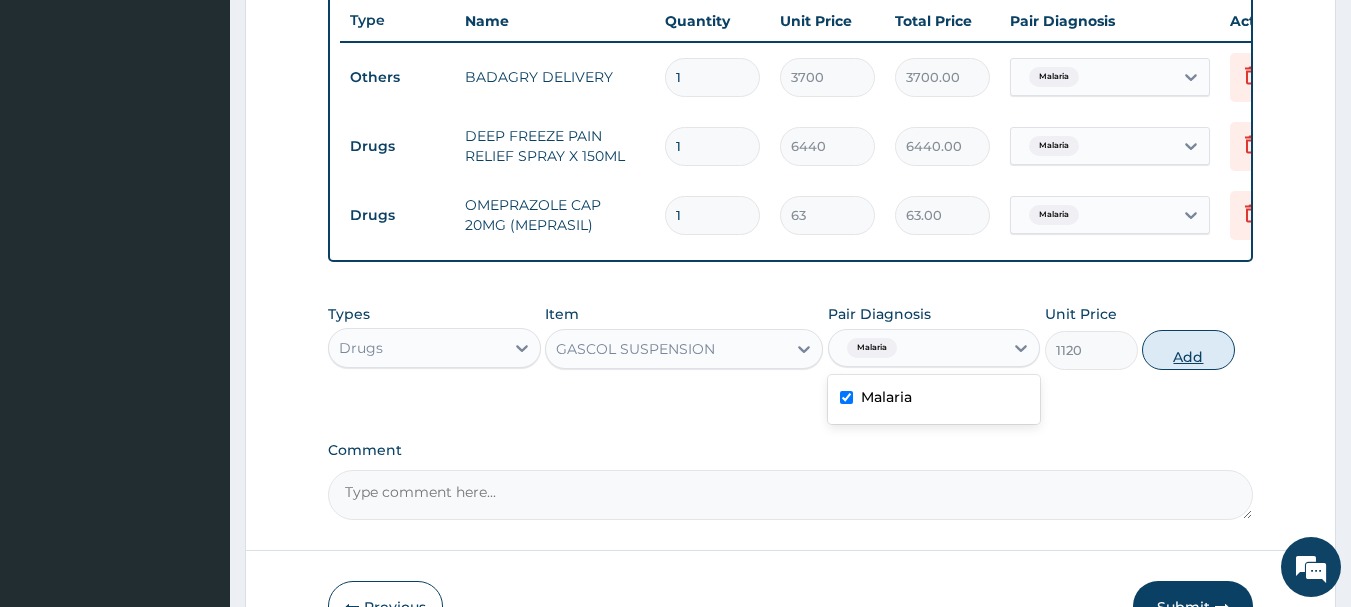 click on "Add" at bounding box center [1188, 350] 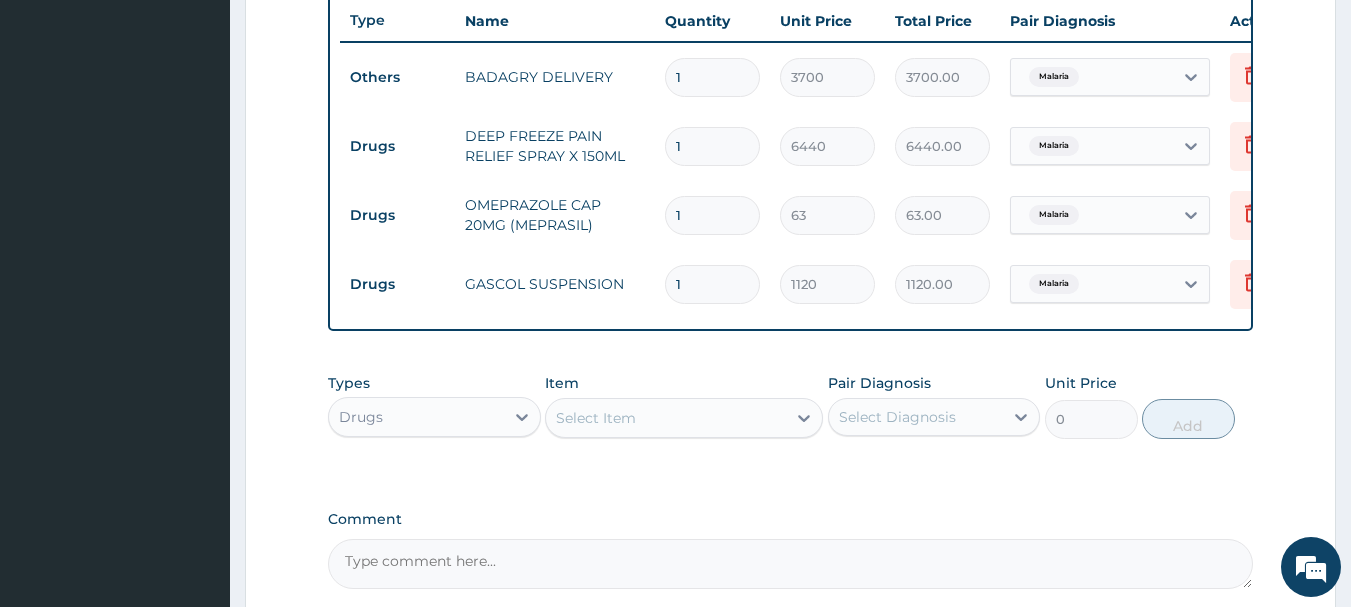 click on "1" at bounding box center (712, 215) 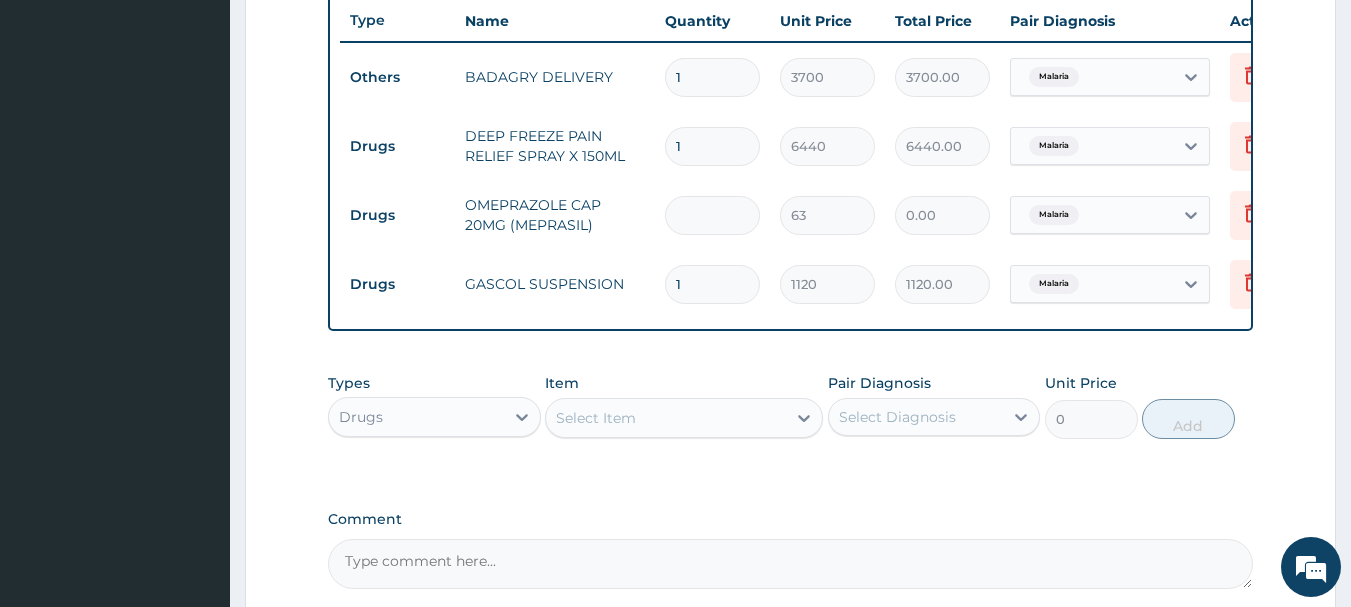 type on "3" 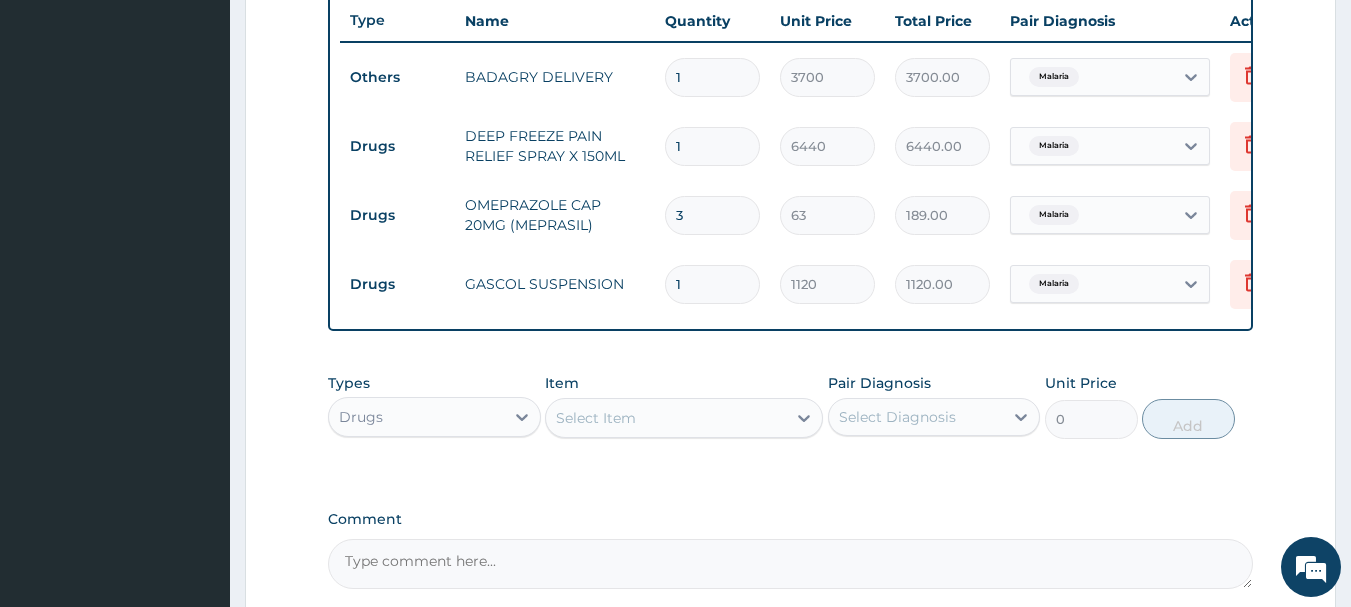 type on "30" 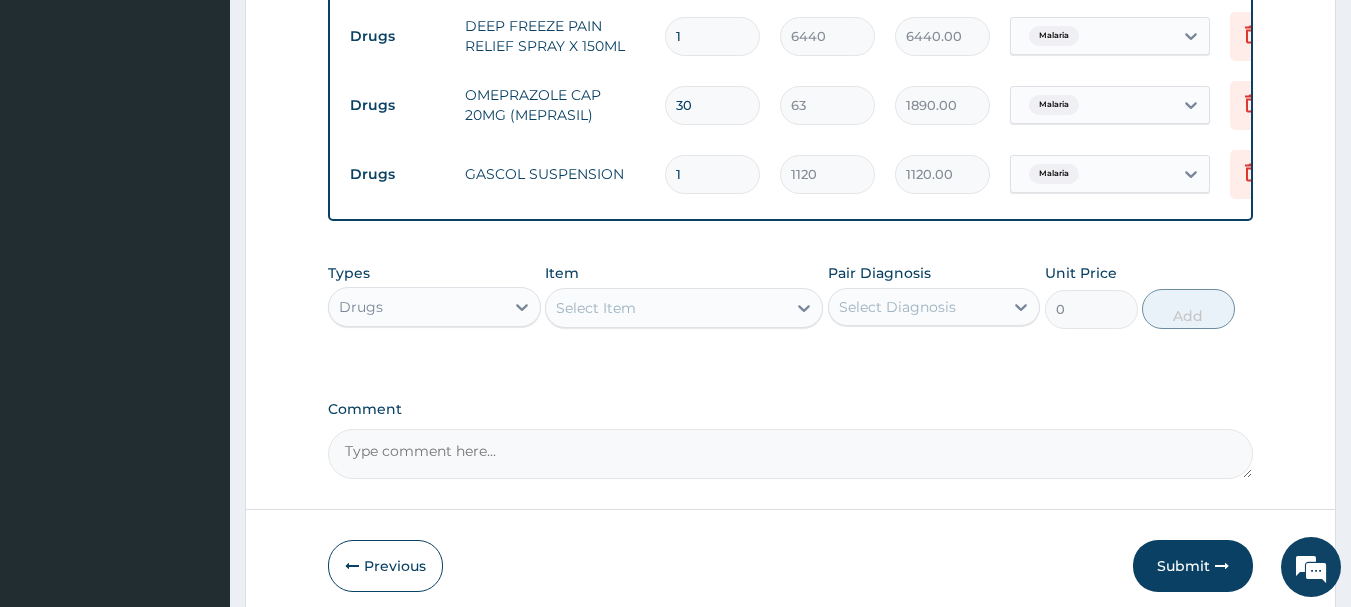 scroll, scrollTop: 962, scrollLeft: 0, axis: vertical 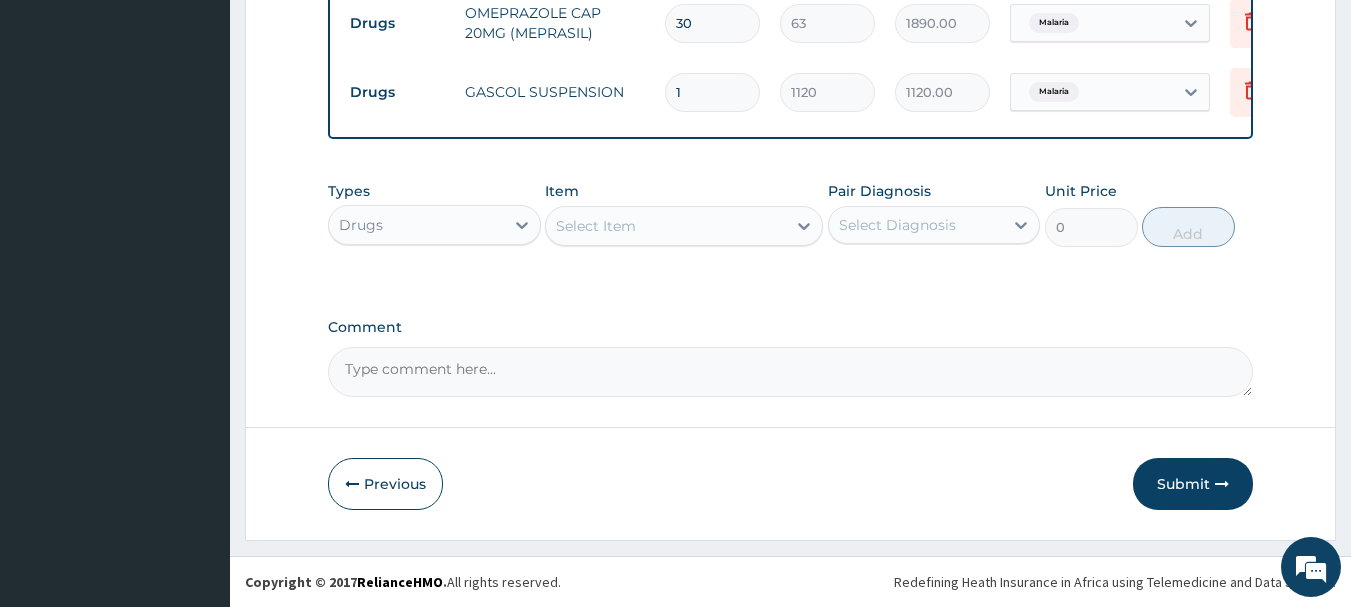 type on "30" 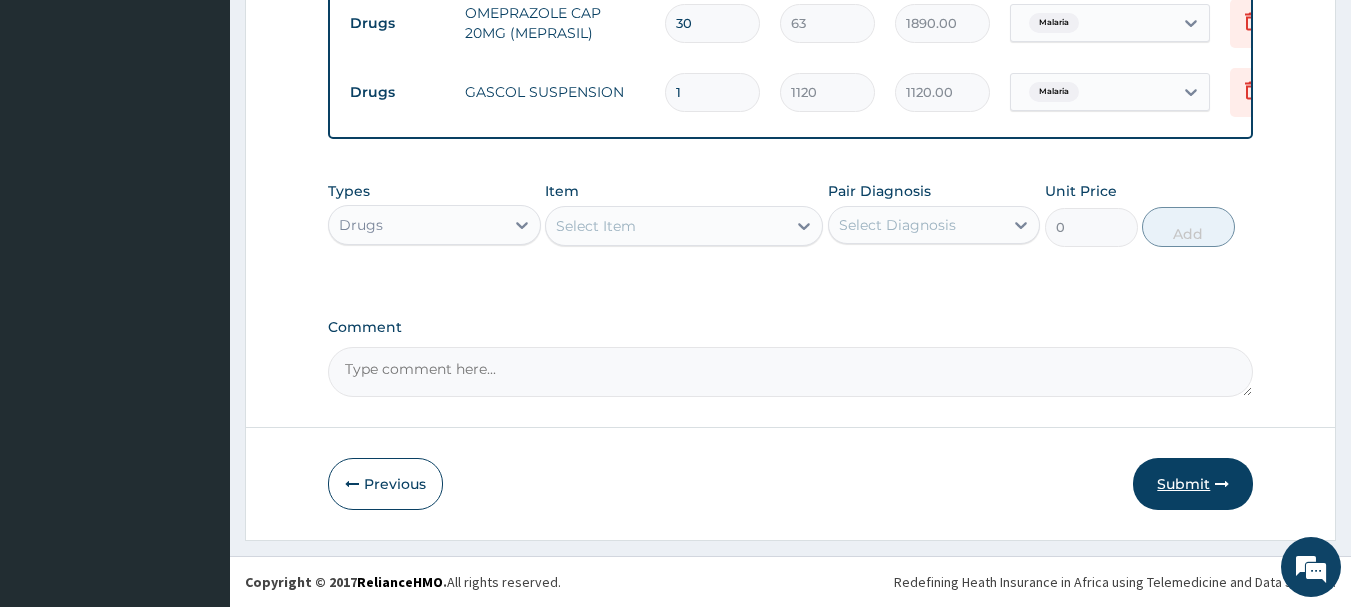 drag, startPoint x: 1187, startPoint y: 531, endPoint x: 1179, endPoint y: 489, distance: 42.755116 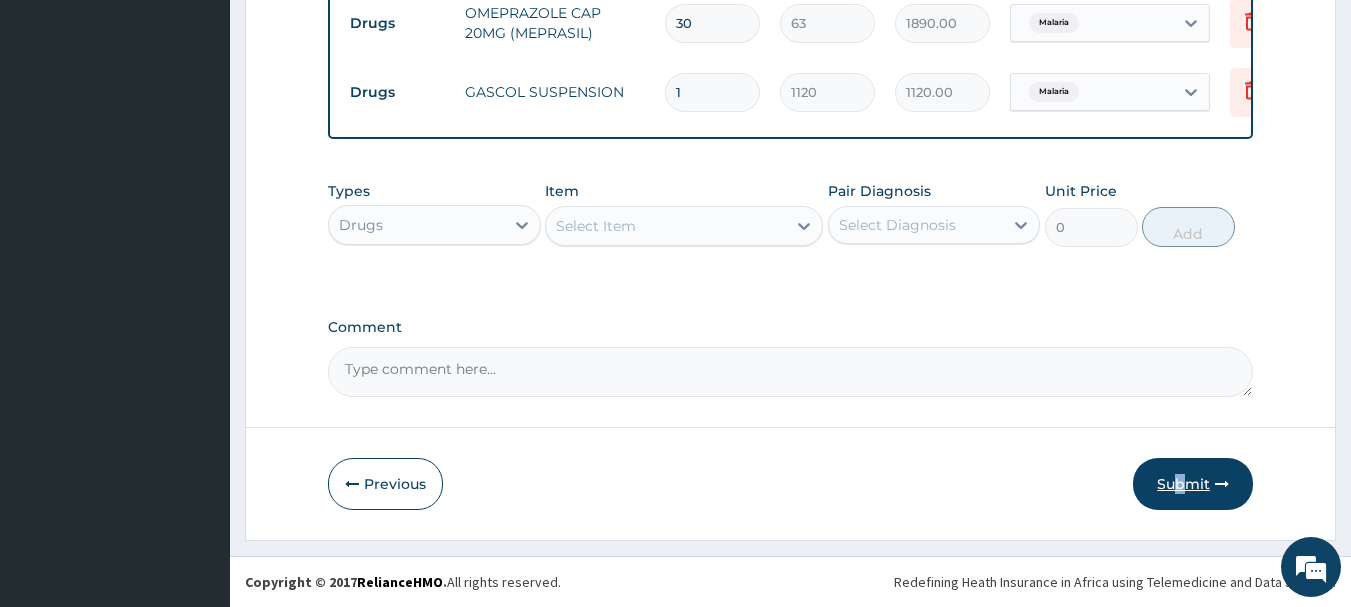 click on "Submit" at bounding box center (1193, 484) 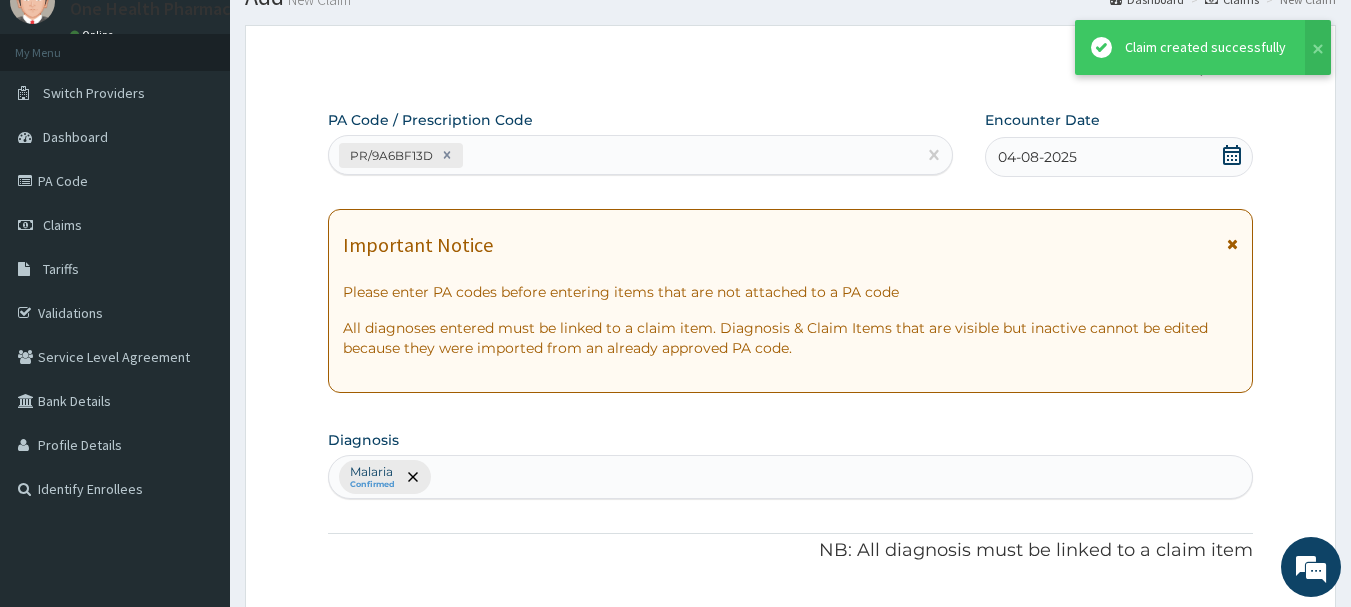 scroll, scrollTop: 962, scrollLeft: 0, axis: vertical 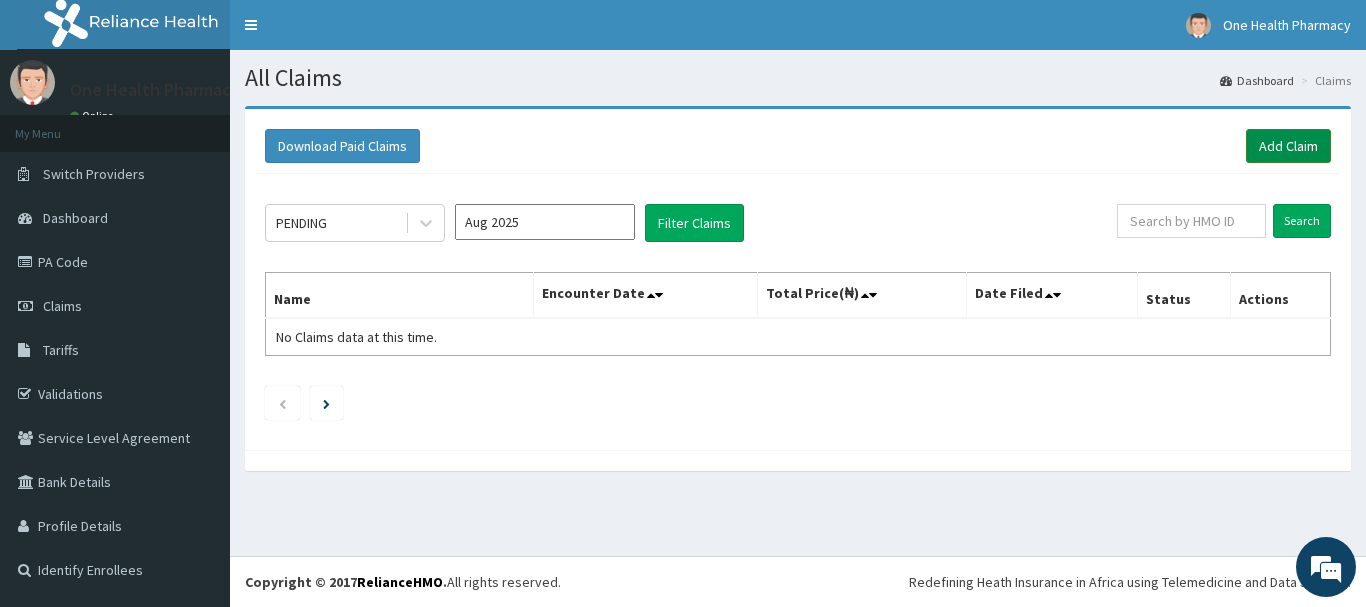 click on "Add Claim" at bounding box center (1288, 146) 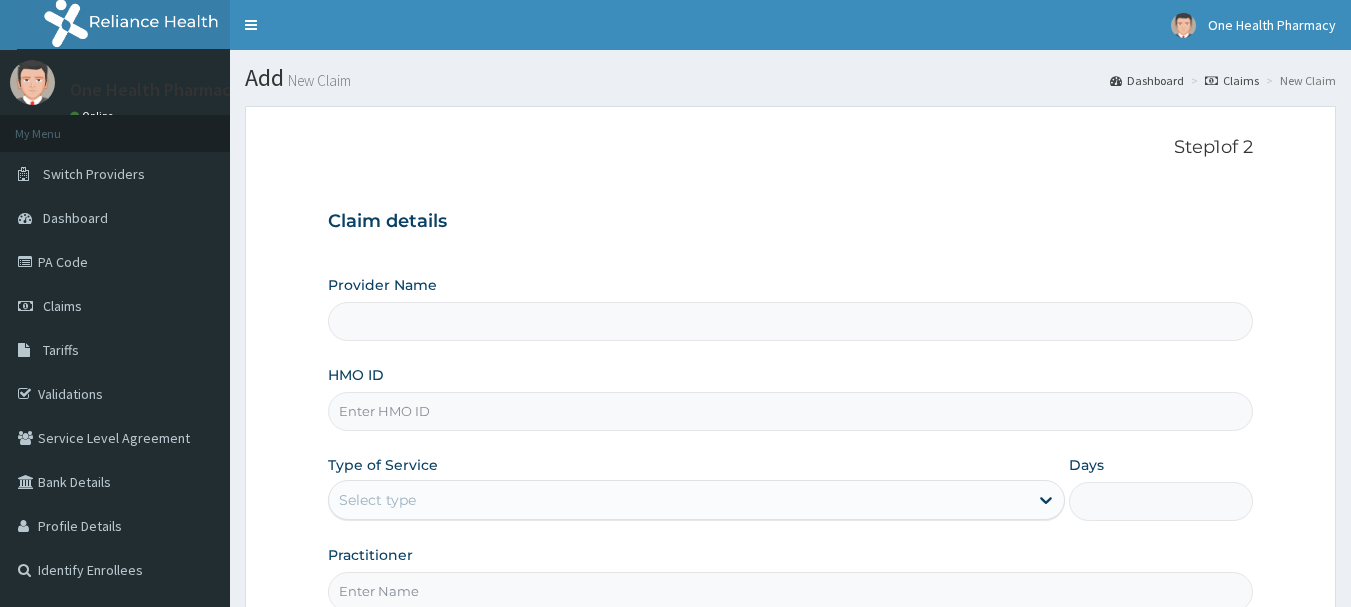 scroll, scrollTop: 0, scrollLeft: 0, axis: both 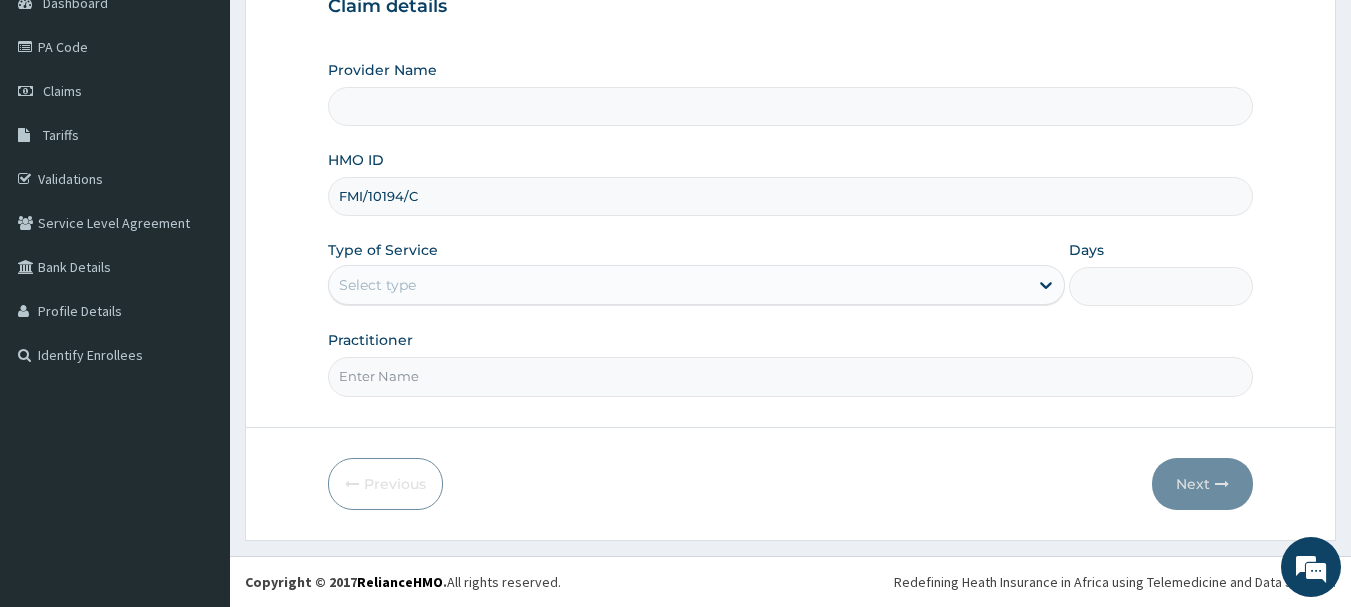 type on "FMI/10194/C" 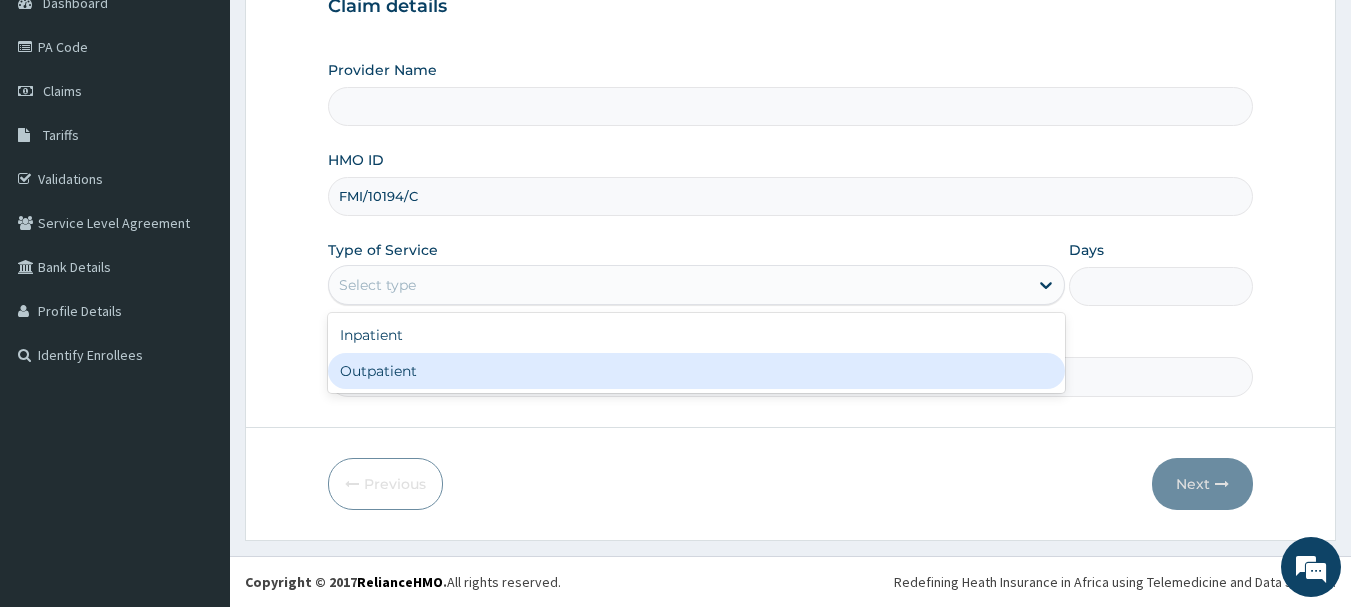 click on "Outpatient" at bounding box center [696, 371] 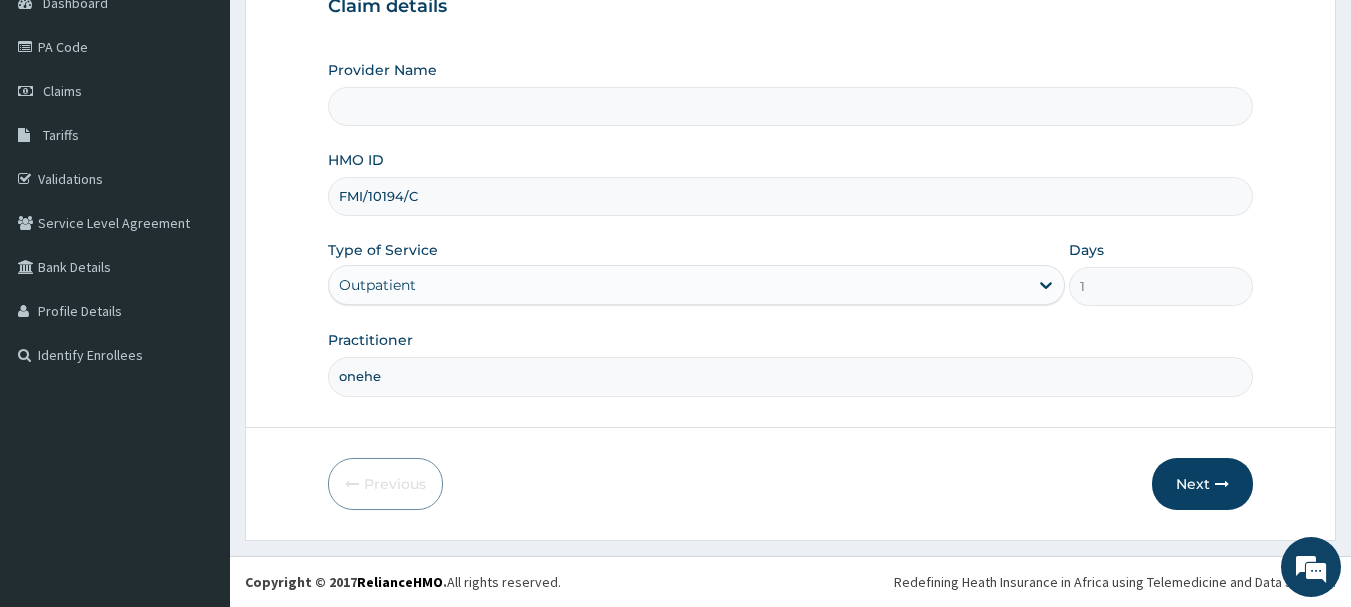 type on "onehea" 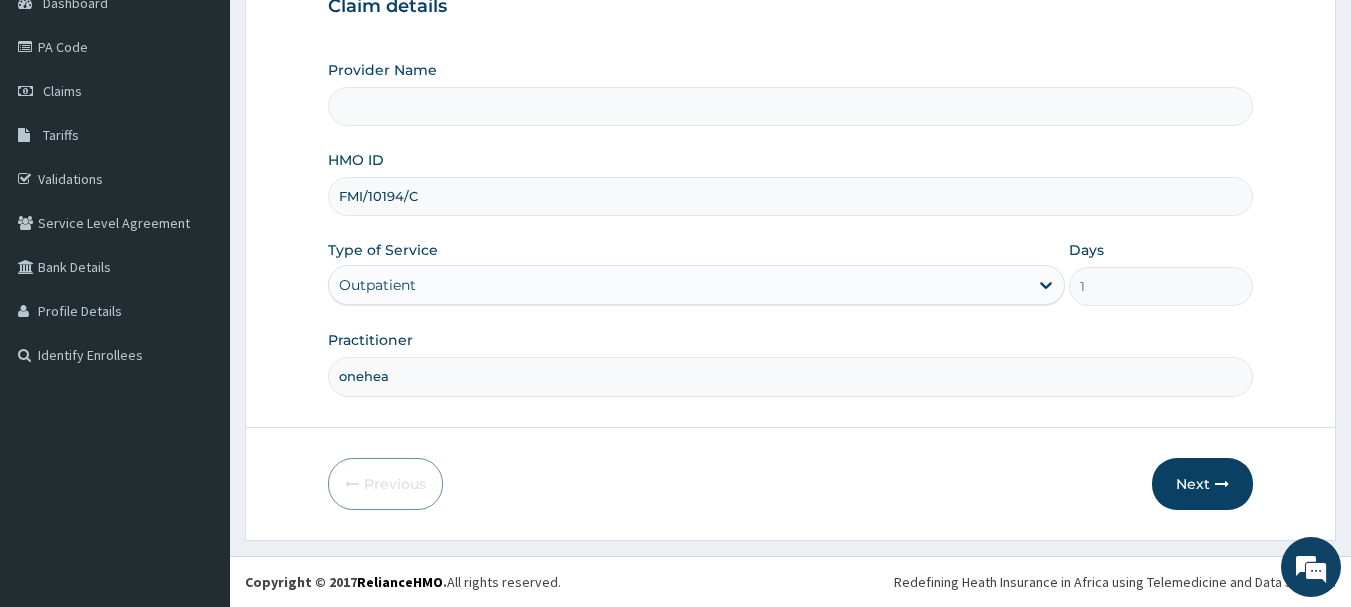 type on "OneHealth Pharmacy" 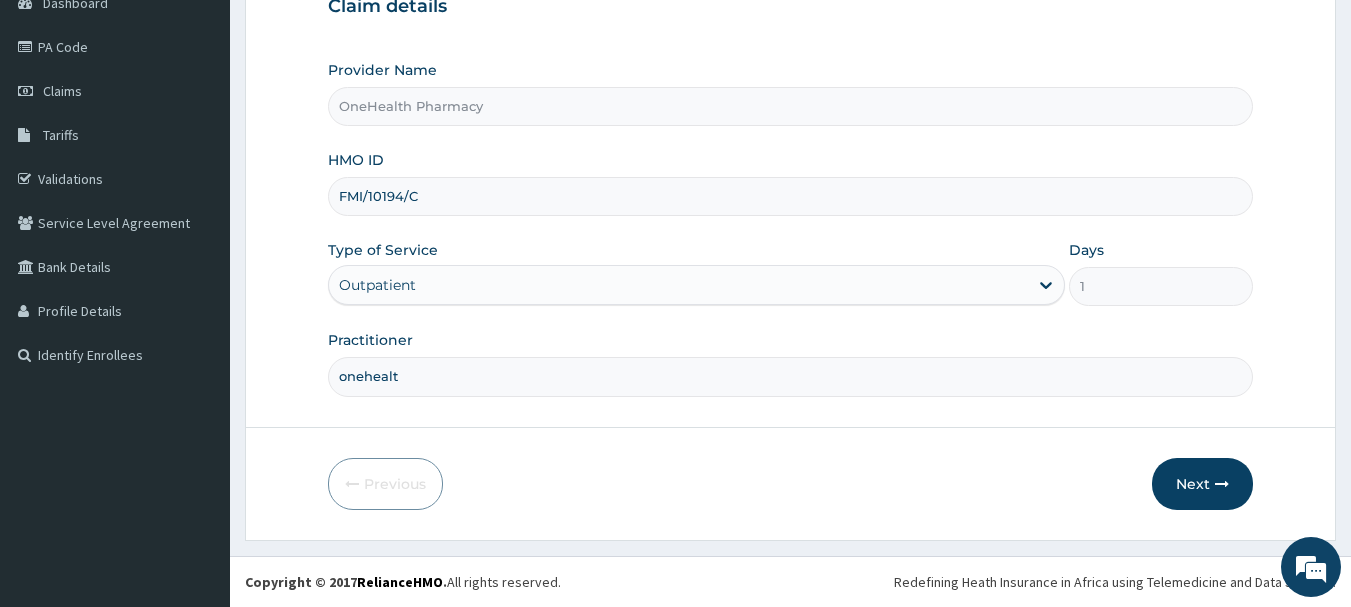 scroll, scrollTop: 0, scrollLeft: 0, axis: both 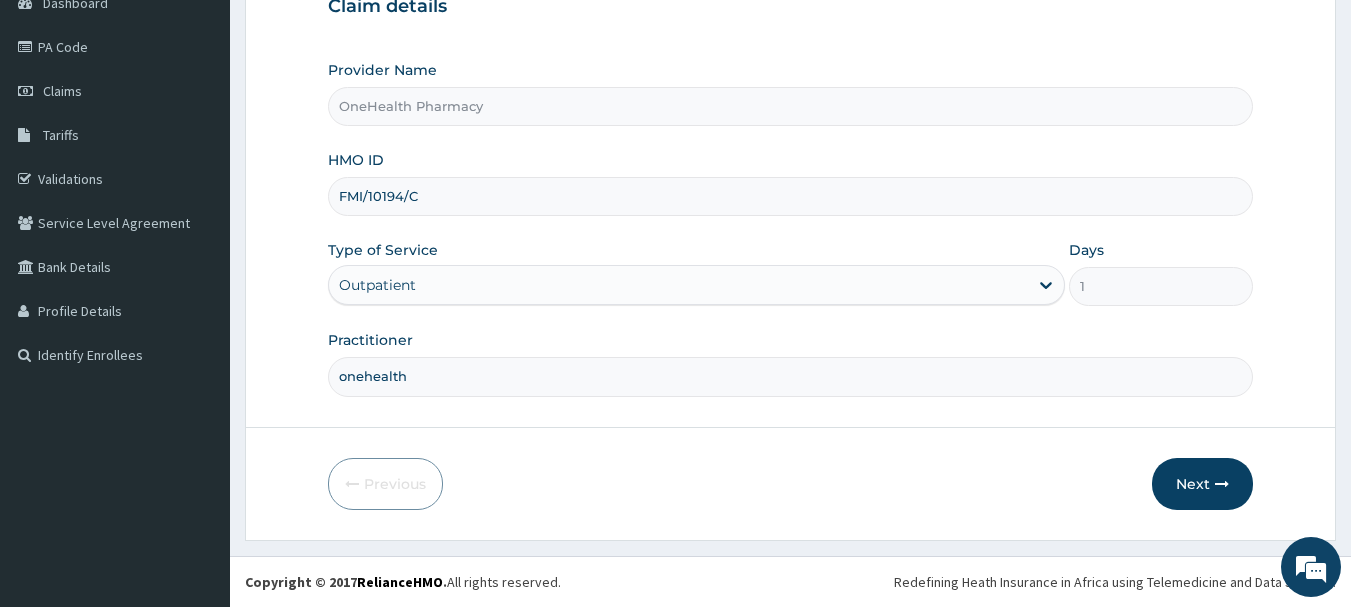 type on "onehealth" 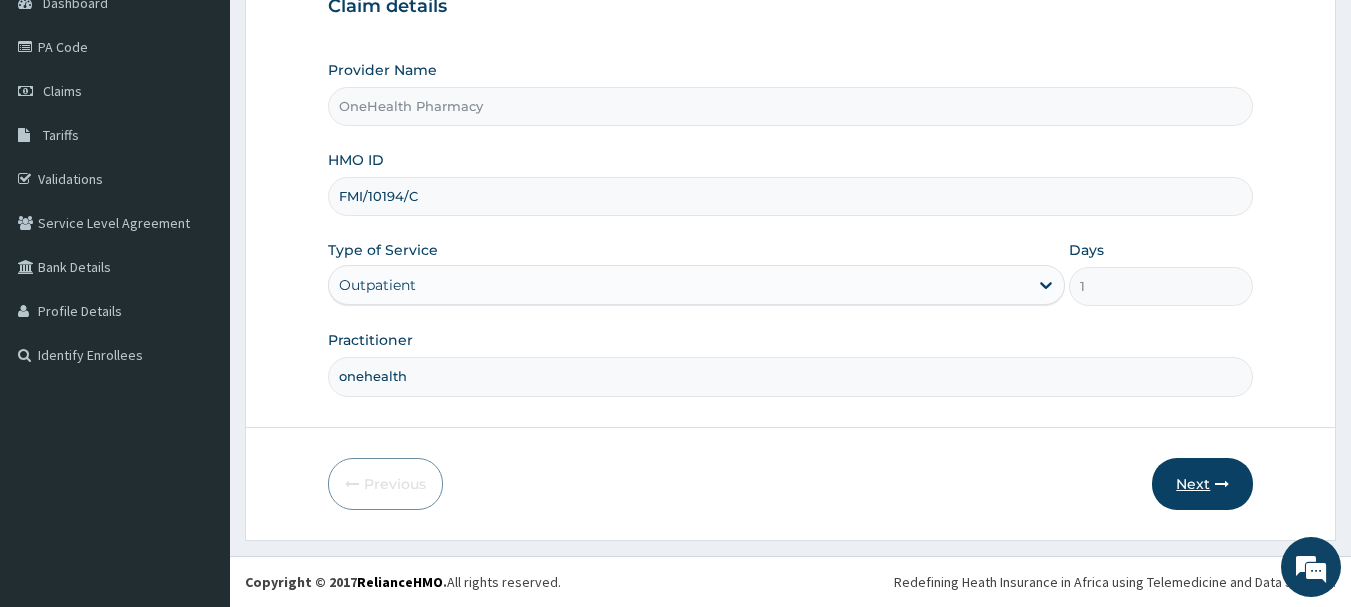 drag, startPoint x: 1223, startPoint y: 516, endPoint x: 1215, endPoint y: 489, distance: 28.160255 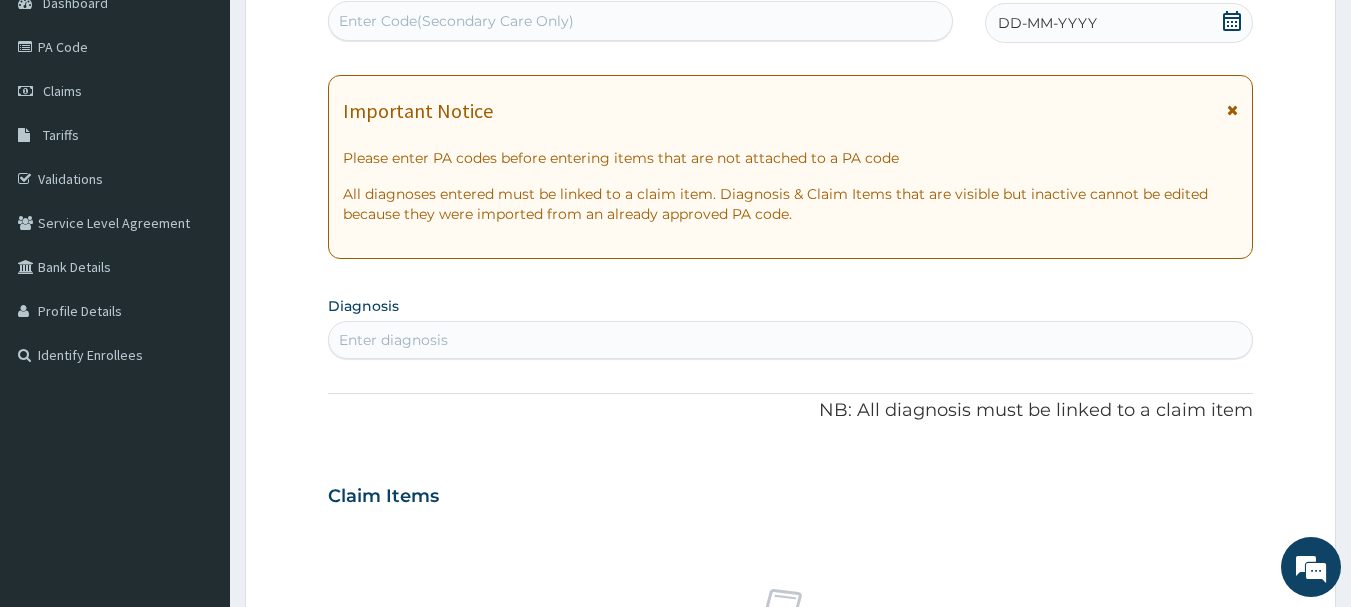 click on "Enter Code(Secondary Care Only)" at bounding box center (641, 21) 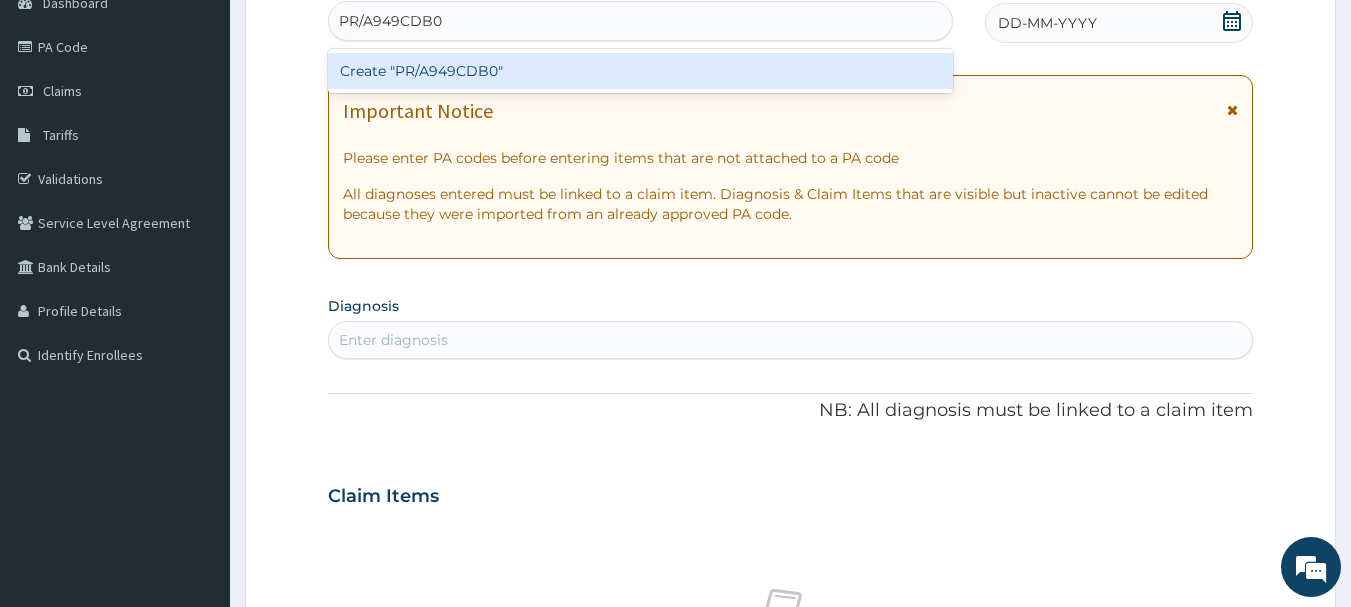 click on "Create "PR/A949CDB0"" at bounding box center (641, 71) 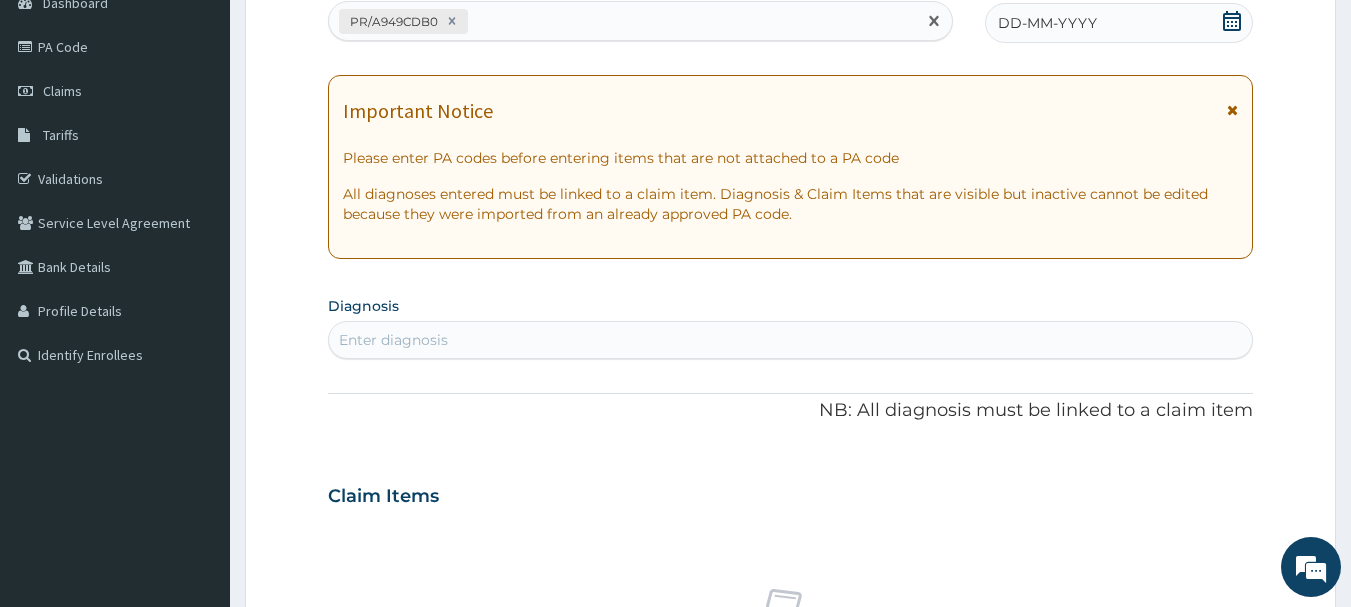 click on "DD-MM-YYYY" at bounding box center [1047, 23] 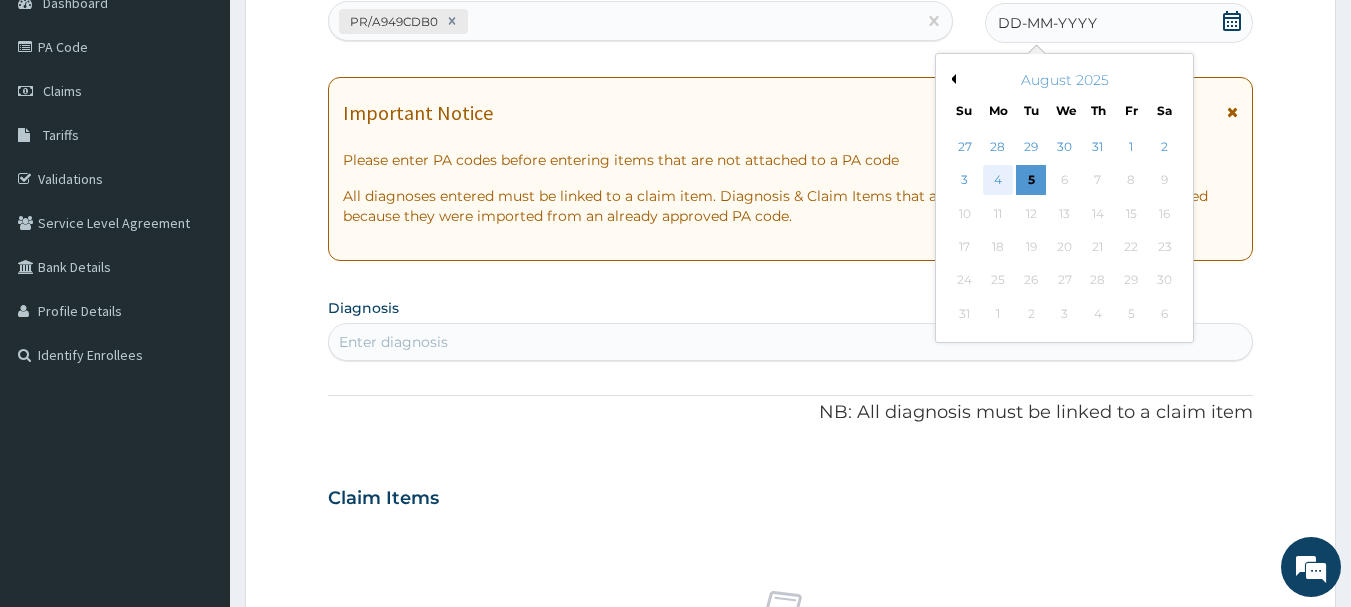 click on "4" at bounding box center (998, 181) 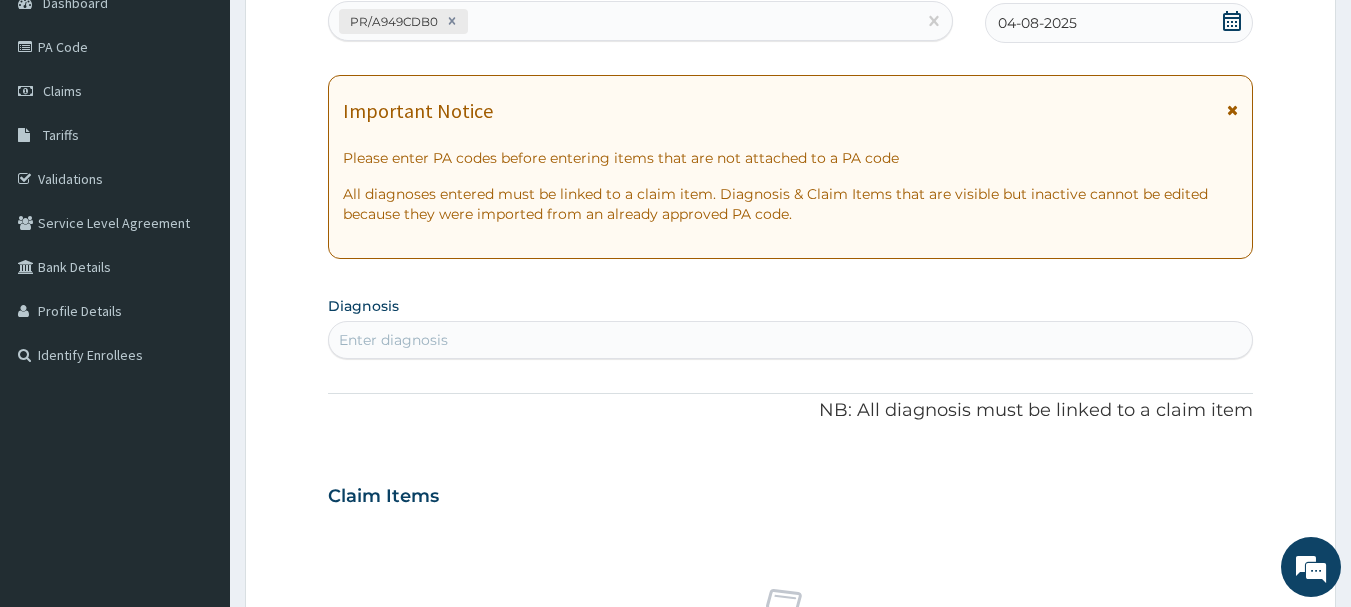 click on "Enter diagnosis" at bounding box center [791, 340] 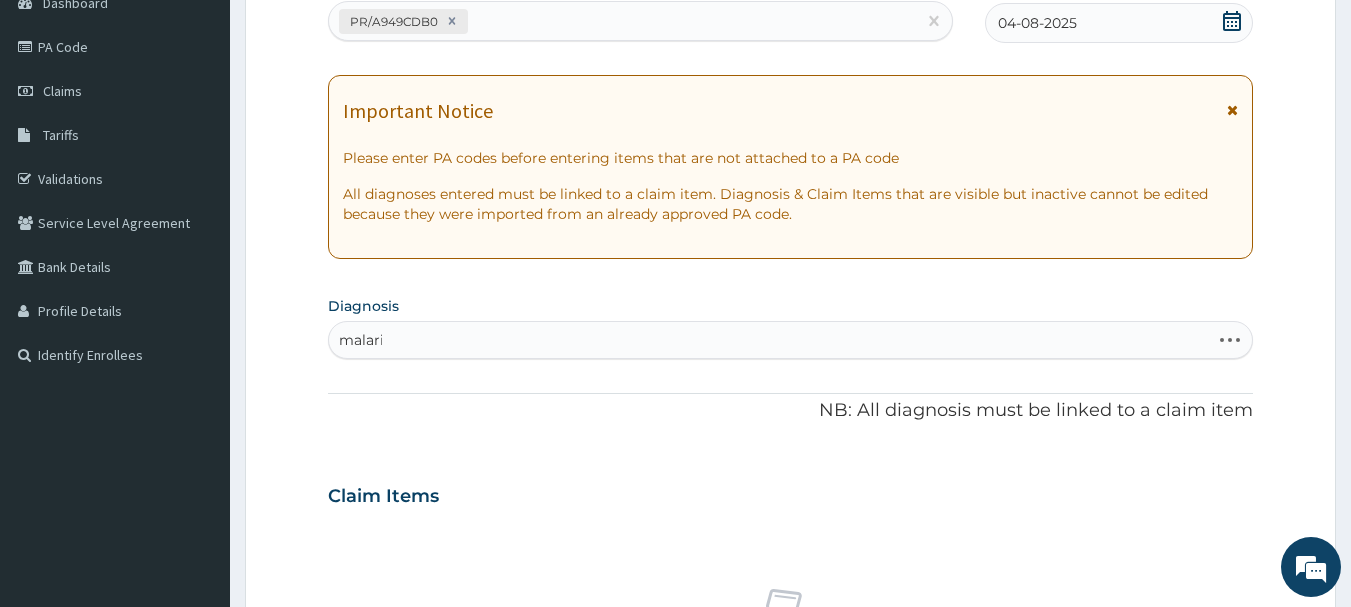 type on "malaria" 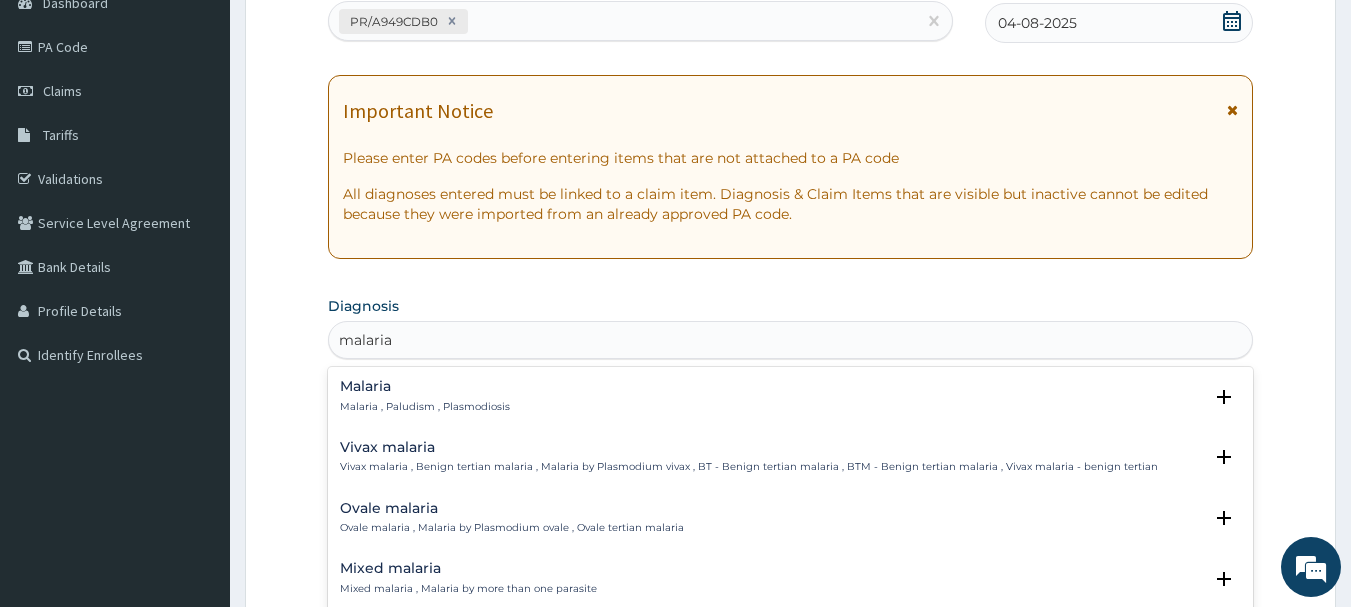 click on "Malaria Malaria , Paludism , Plasmodiosis" at bounding box center (425, 396) 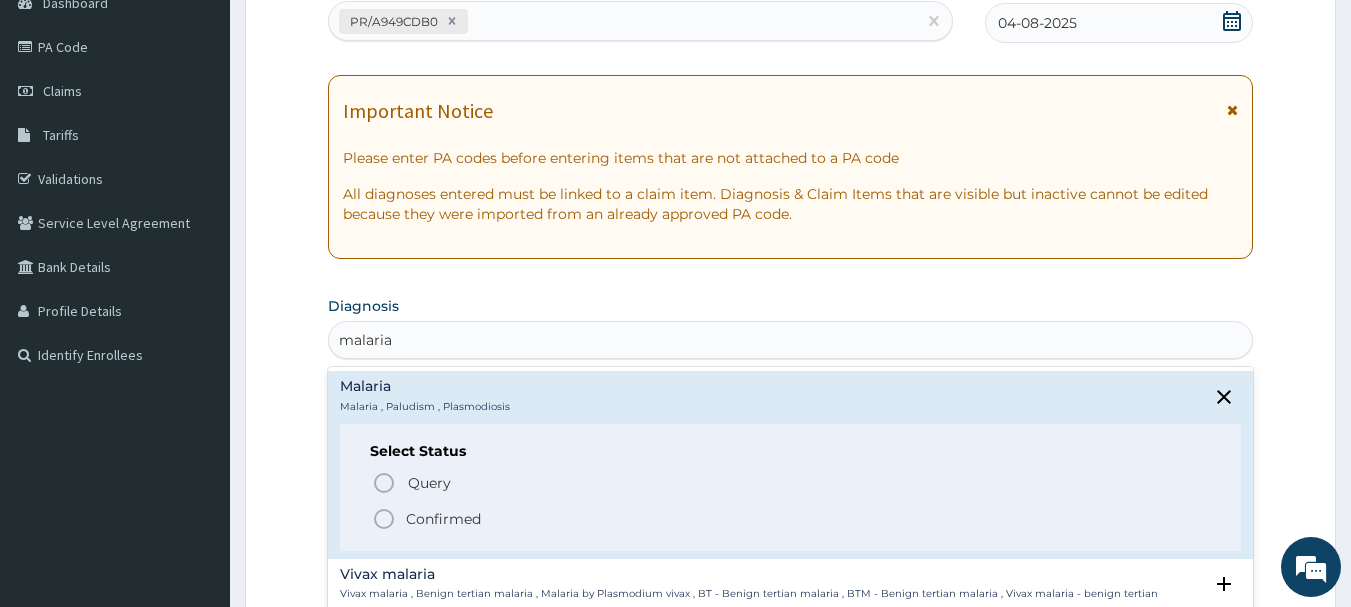 click 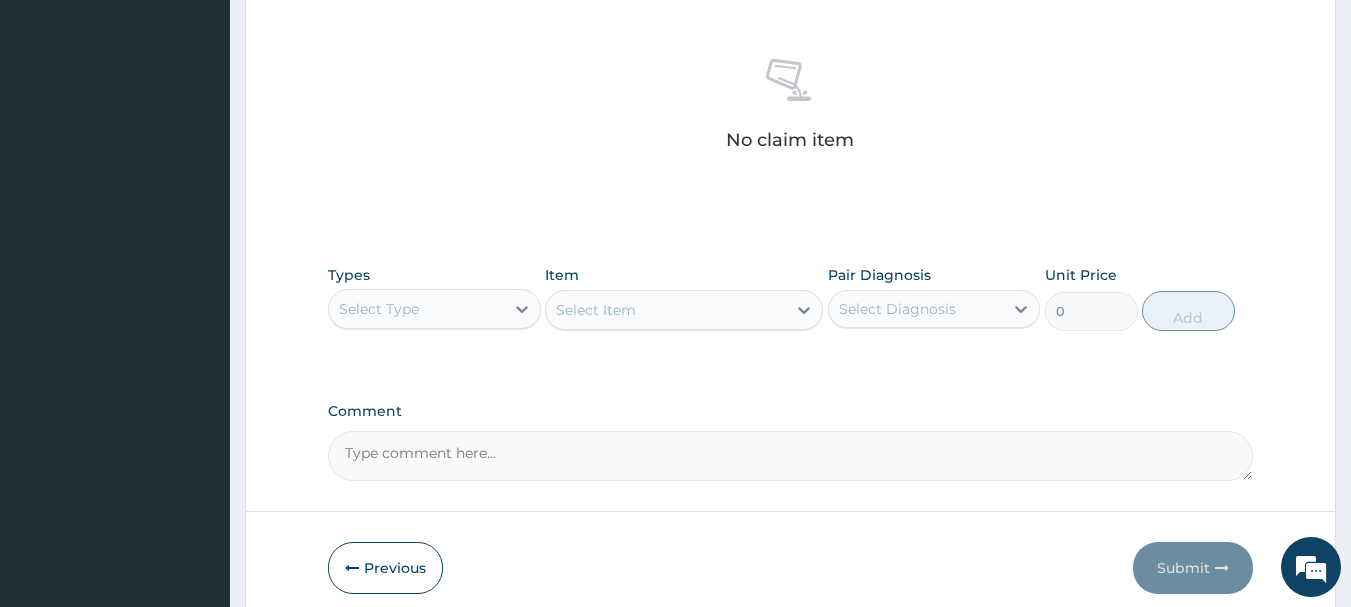 scroll, scrollTop: 835, scrollLeft: 0, axis: vertical 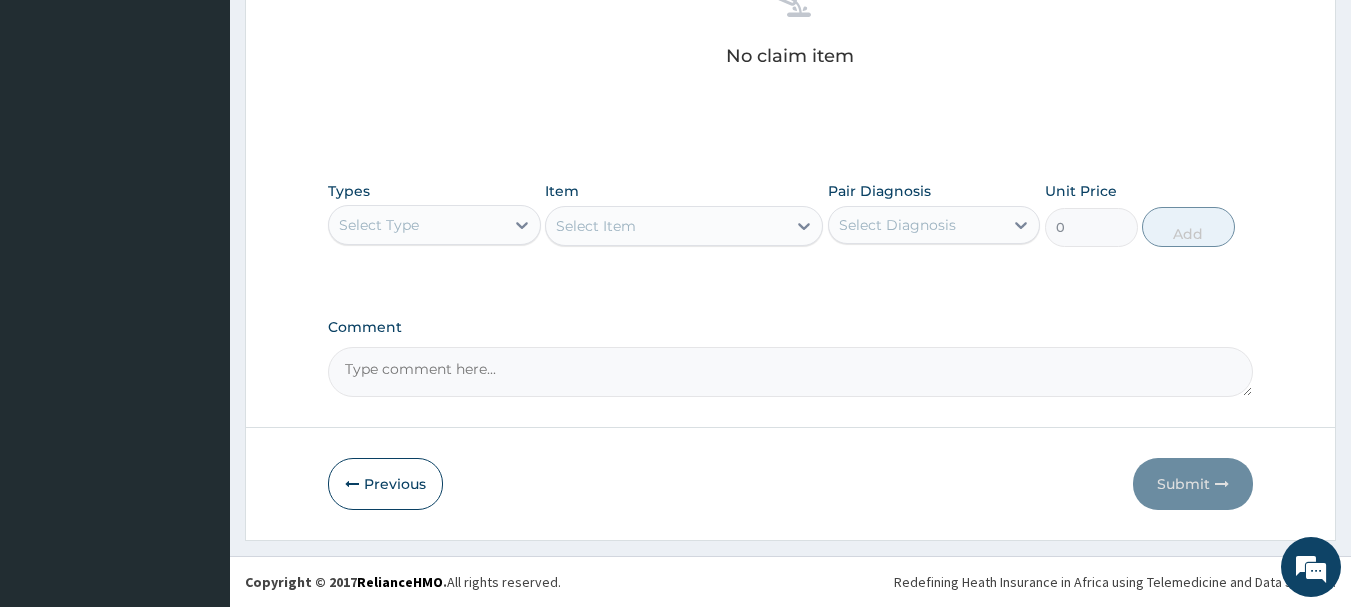 click on "Select Type" at bounding box center [416, 225] 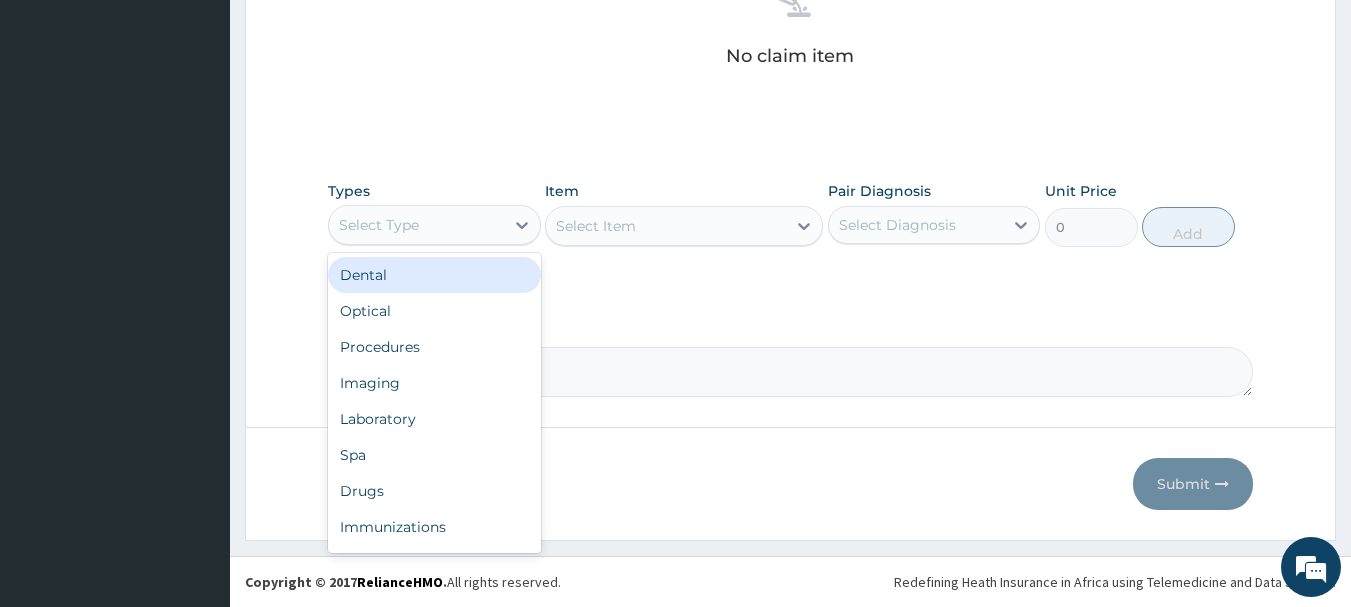 type on "o" 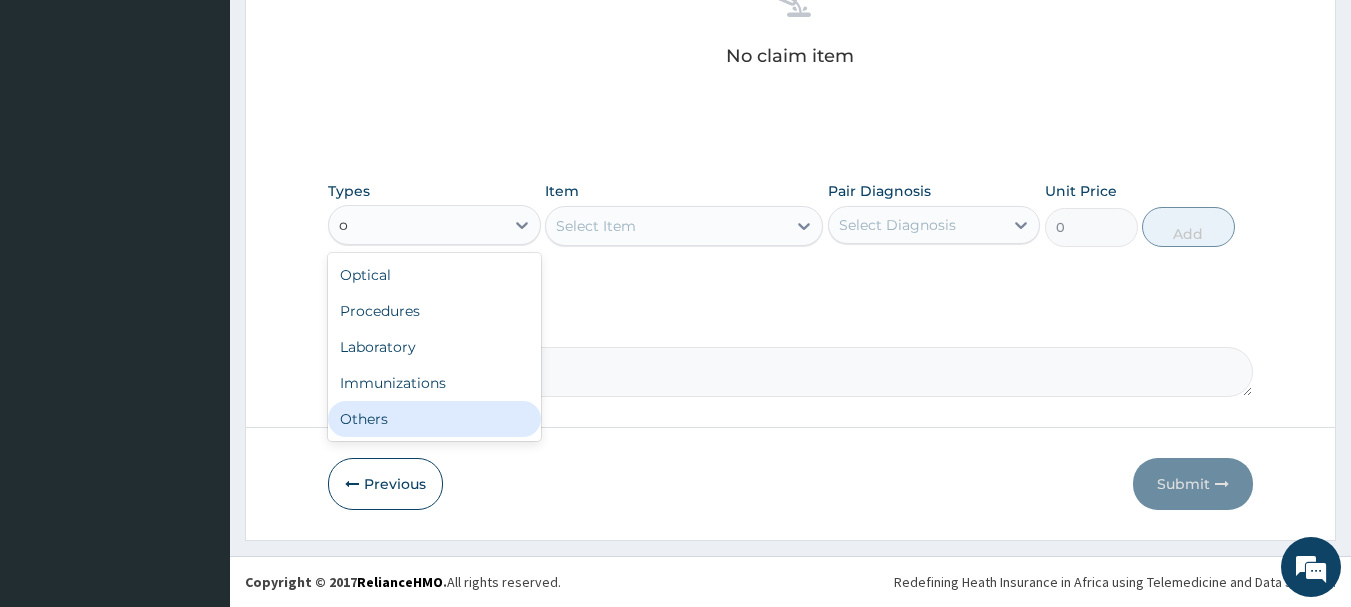click on "Others" at bounding box center (434, 419) 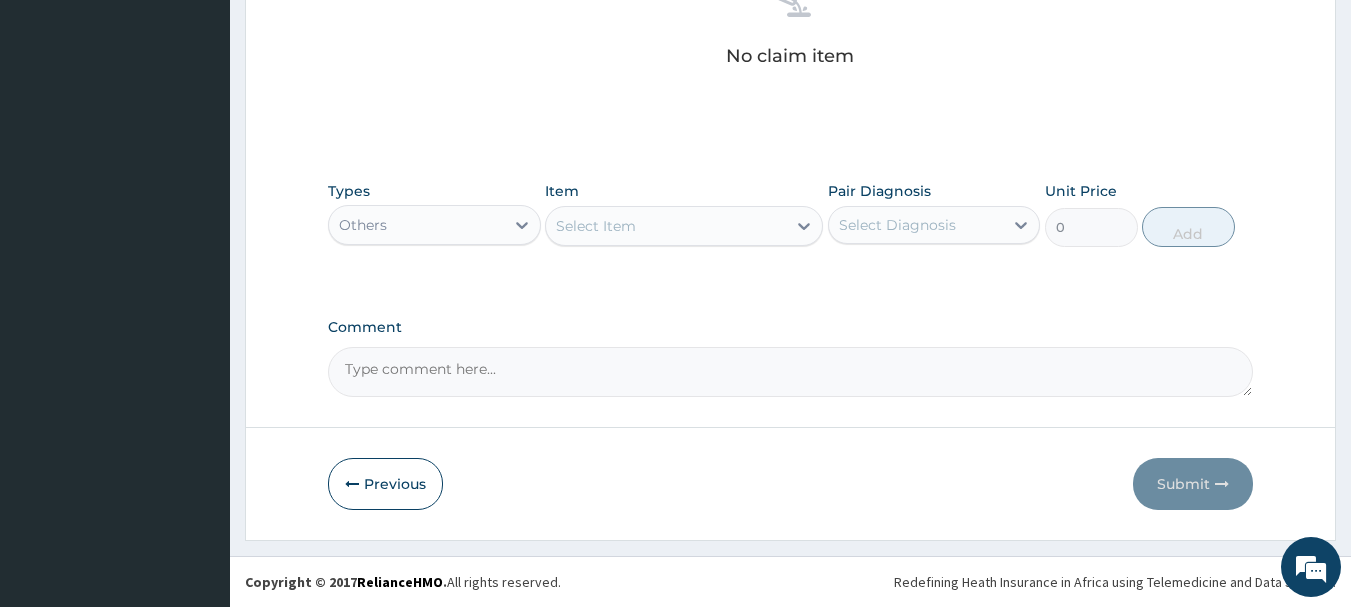 click on "Select Item" at bounding box center (666, 226) 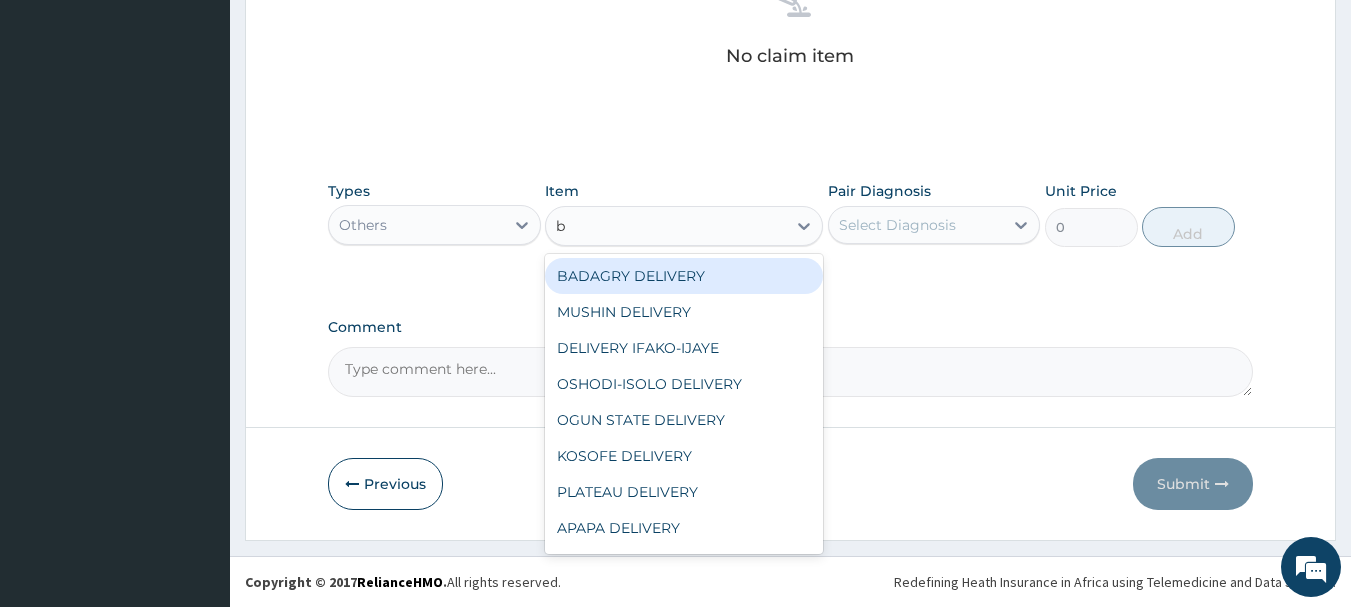type on "b" 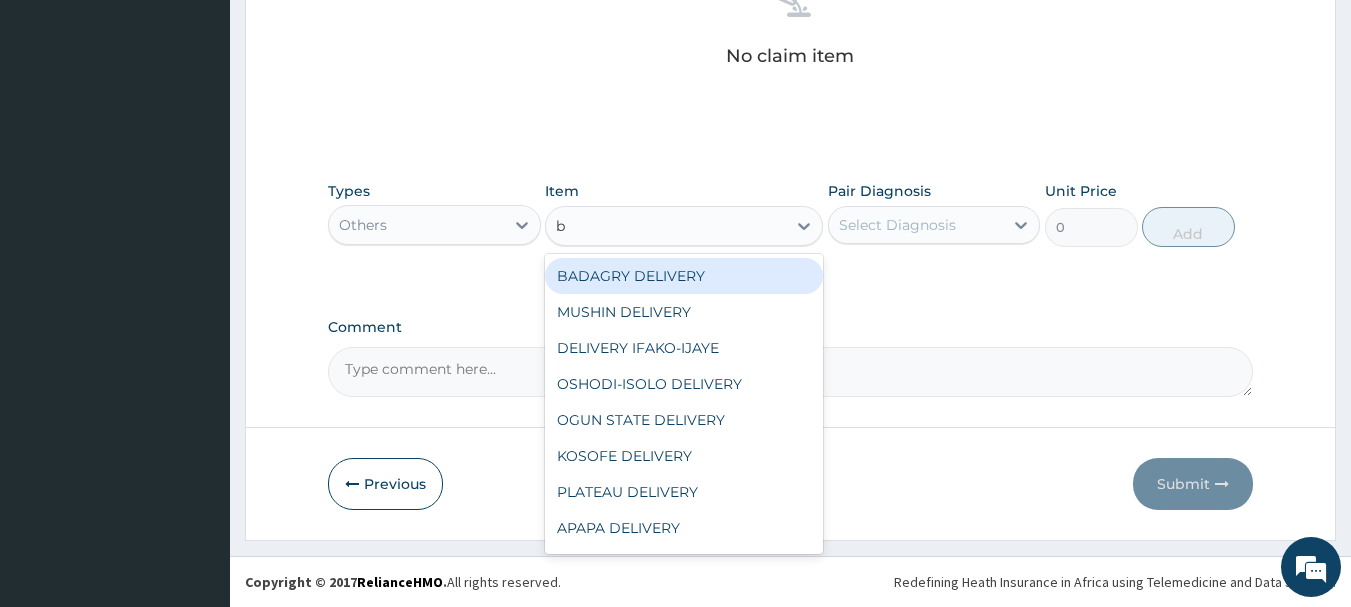 click on "BADAGRY DELIVERY" at bounding box center [684, 276] 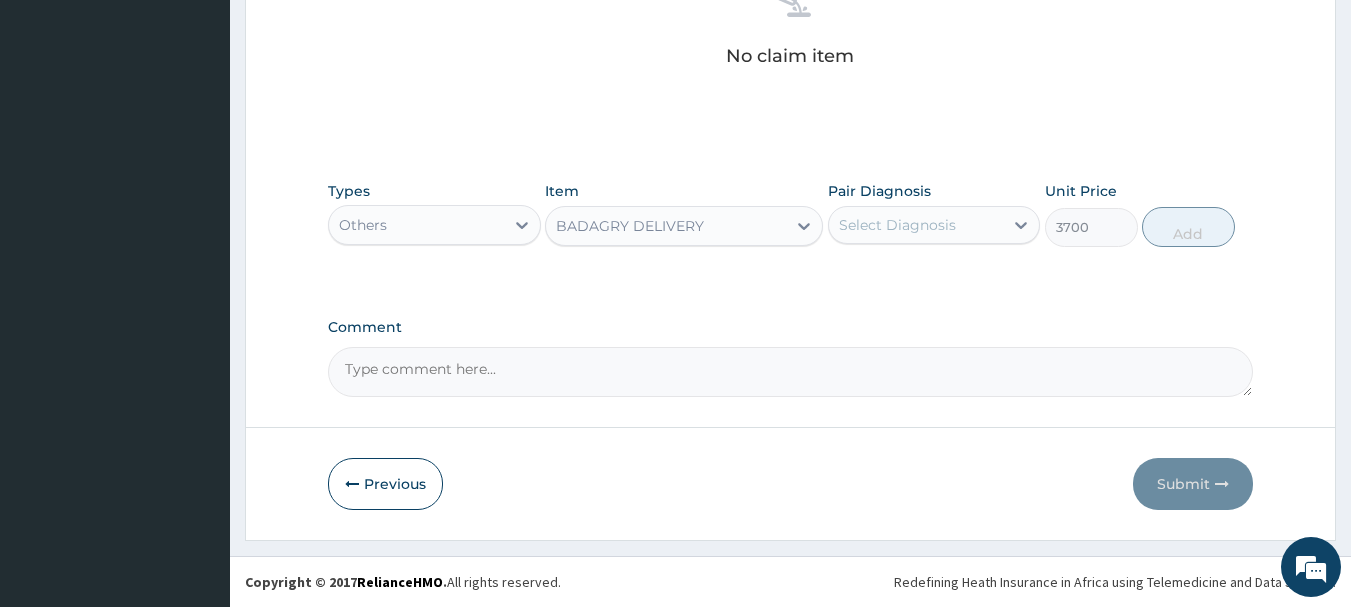 click on "Select Diagnosis" at bounding box center [897, 225] 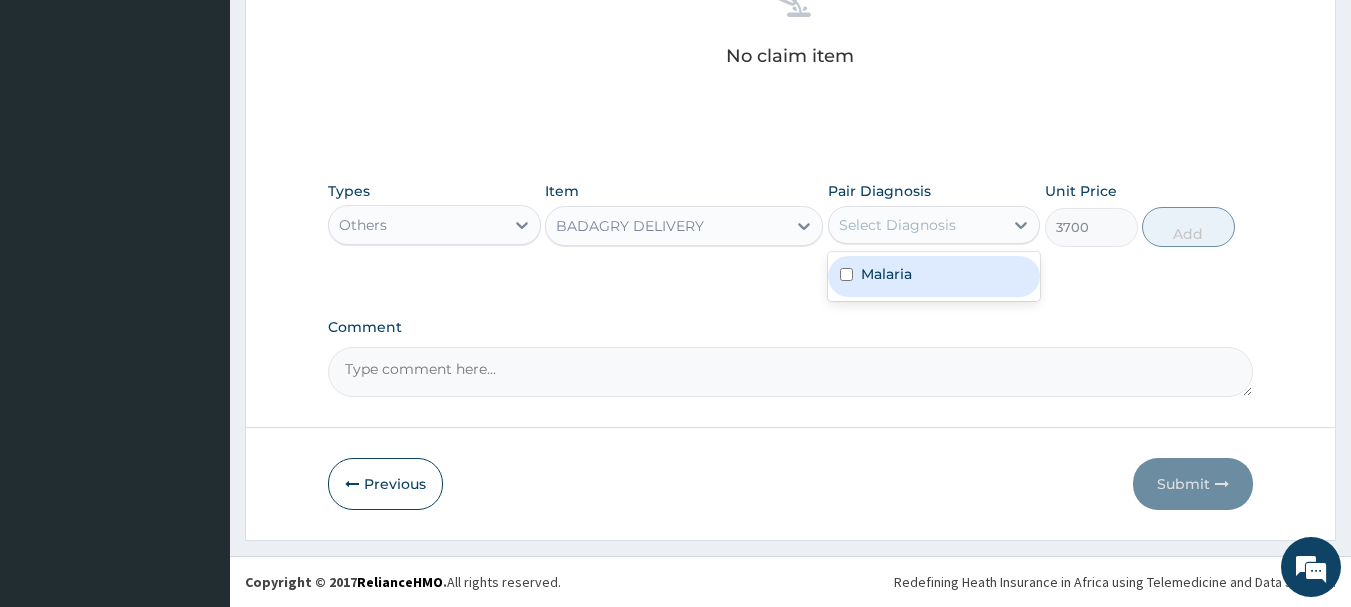 click on "Malaria" at bounding box center (934, 276) 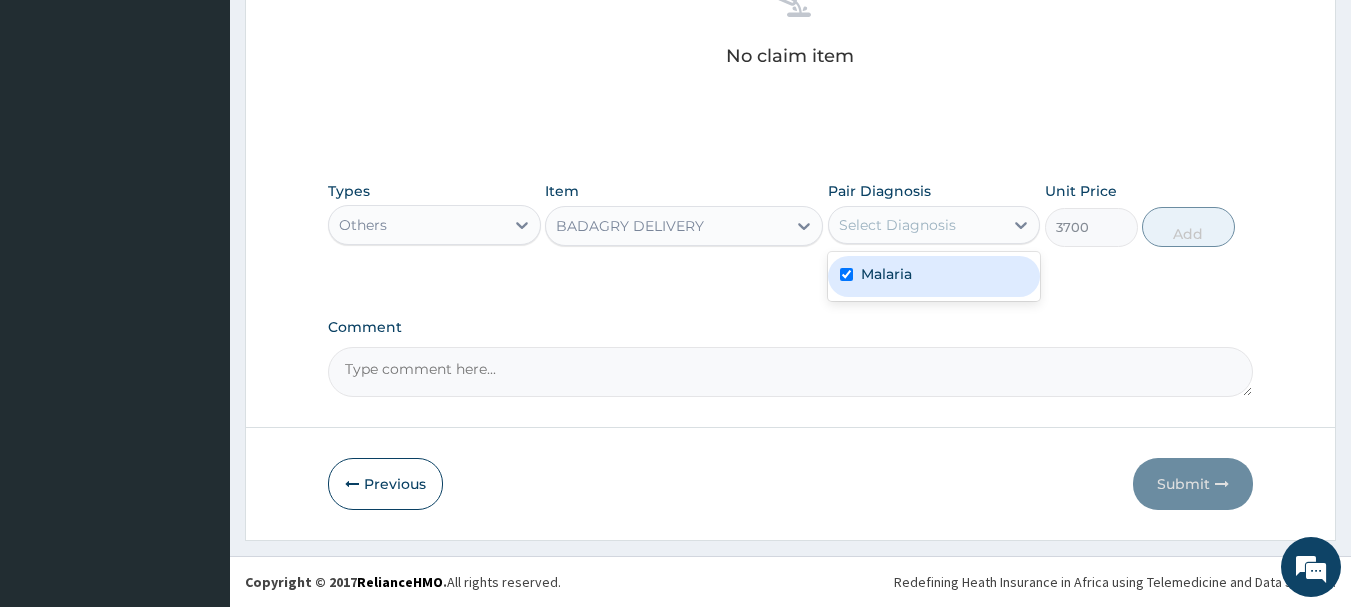 checkbox on "true" 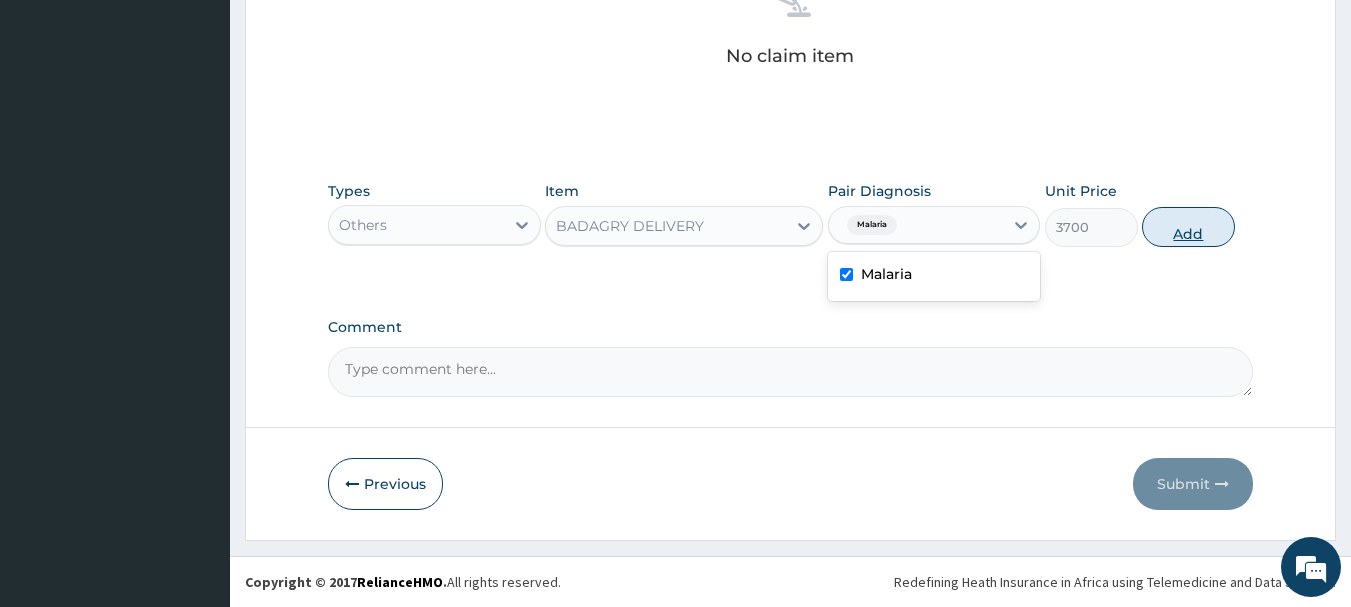 click on "Add" at bounding box center (1188, 227) 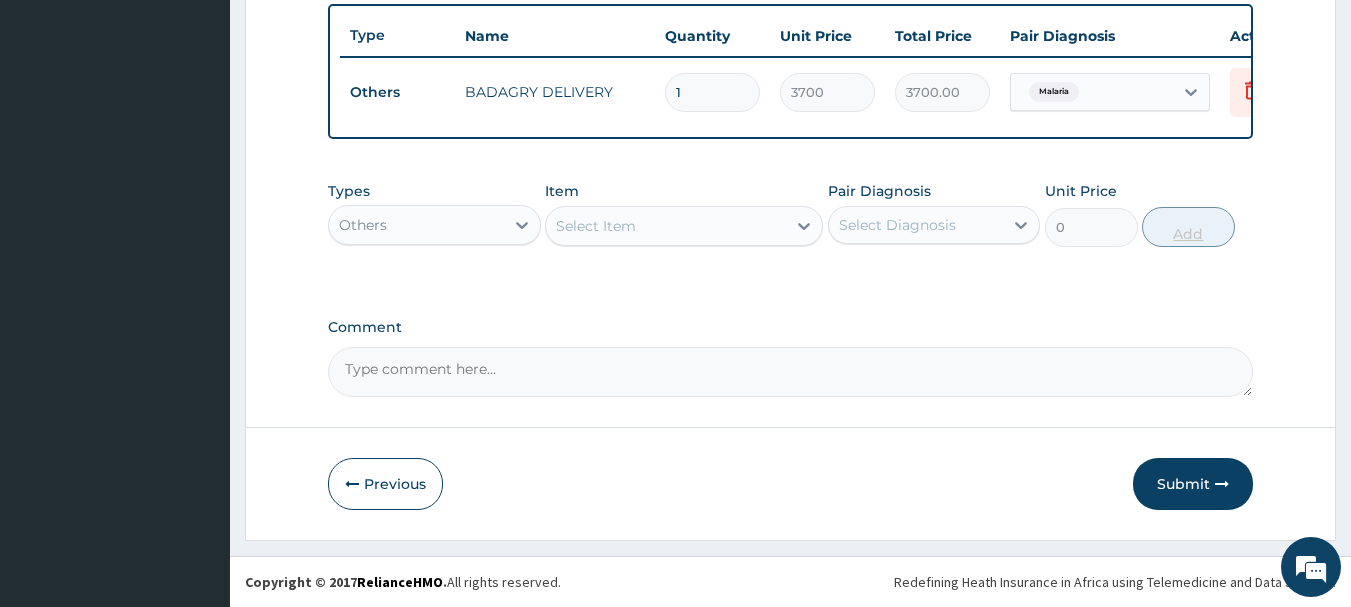 scroll, scrollTop: 755, scrollLeft: 0, axis: vertical 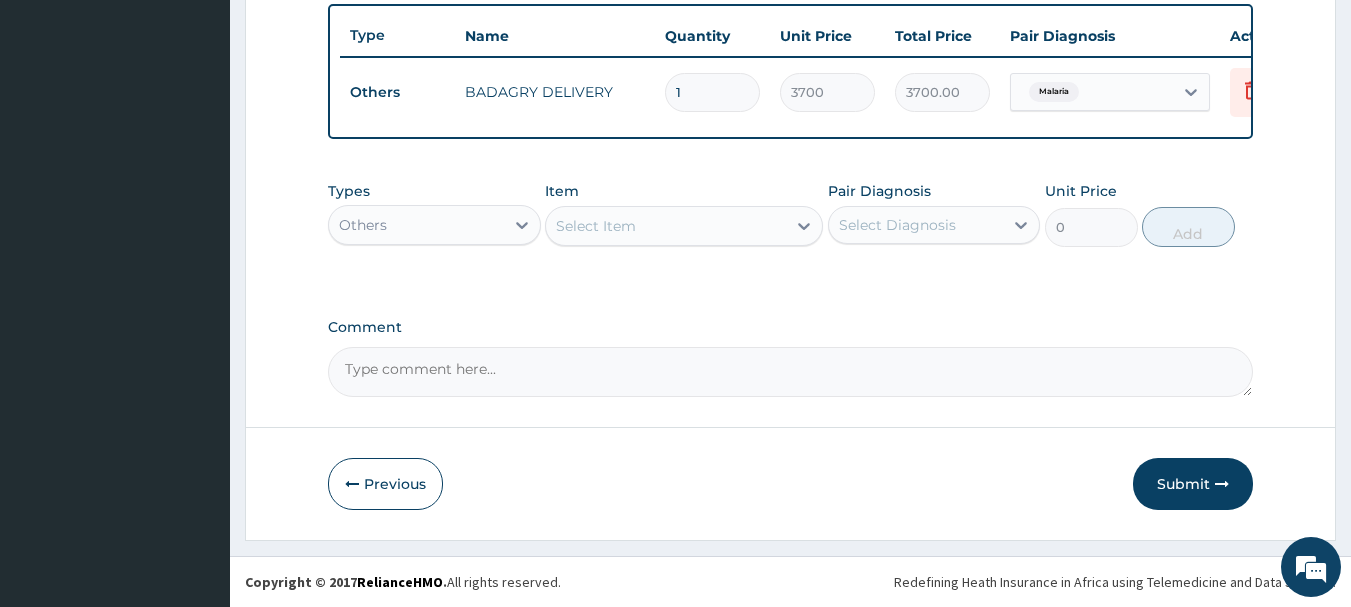 click on "Others" at bounding box center (416, 225) 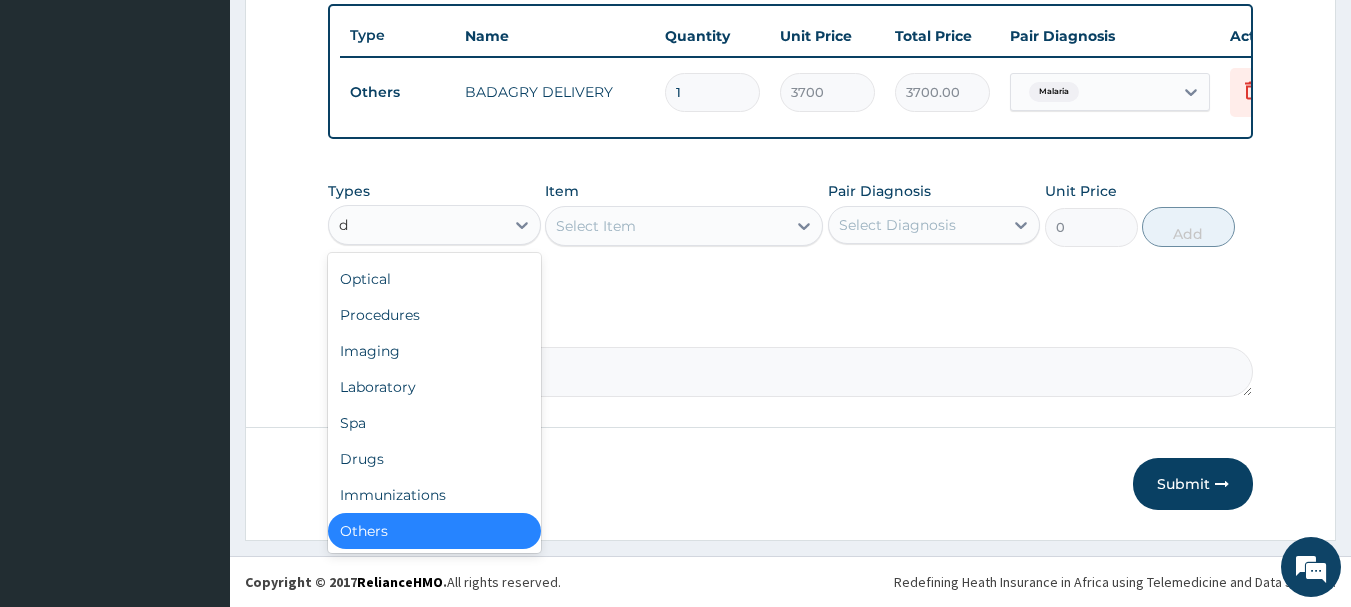 scroll, scrollTop: 32, scrollLeft: 0, axis: vertical 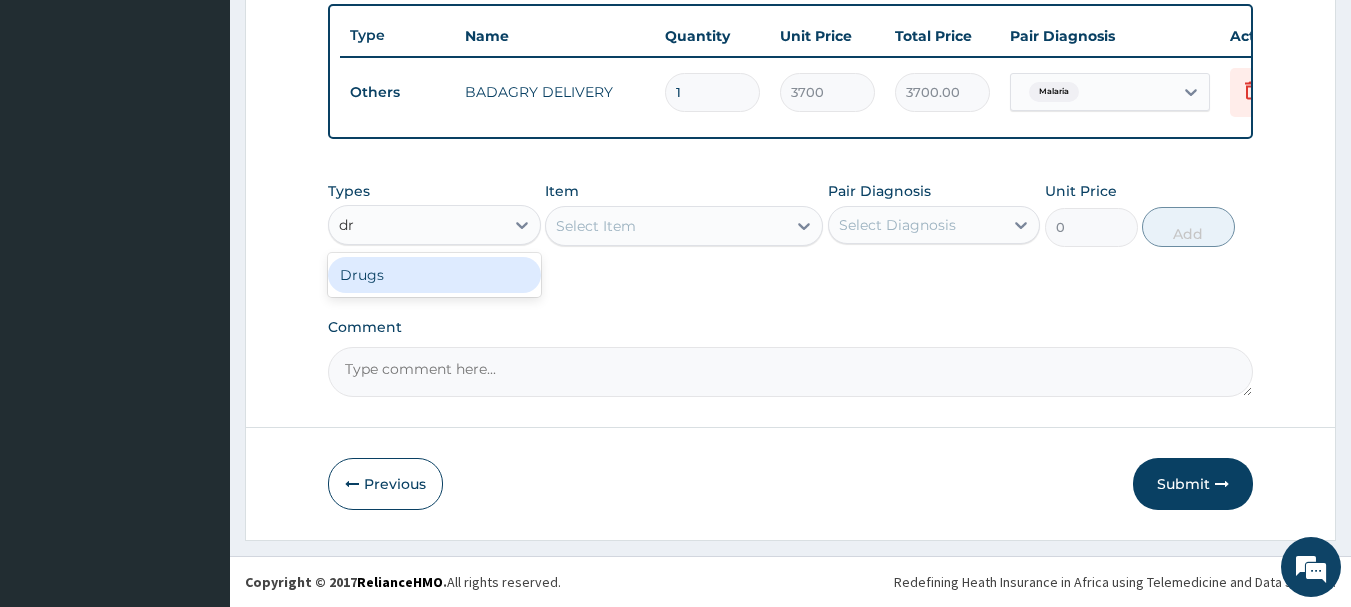 click on "Drugs" at bounding box center (434, 275) 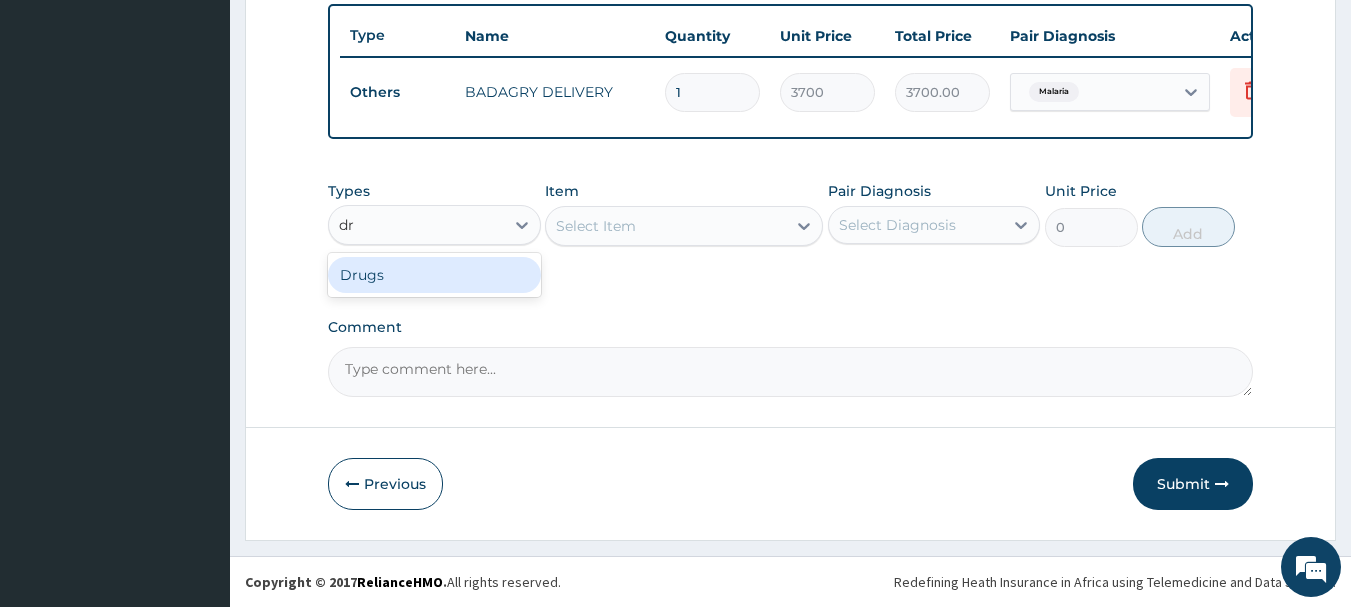 type 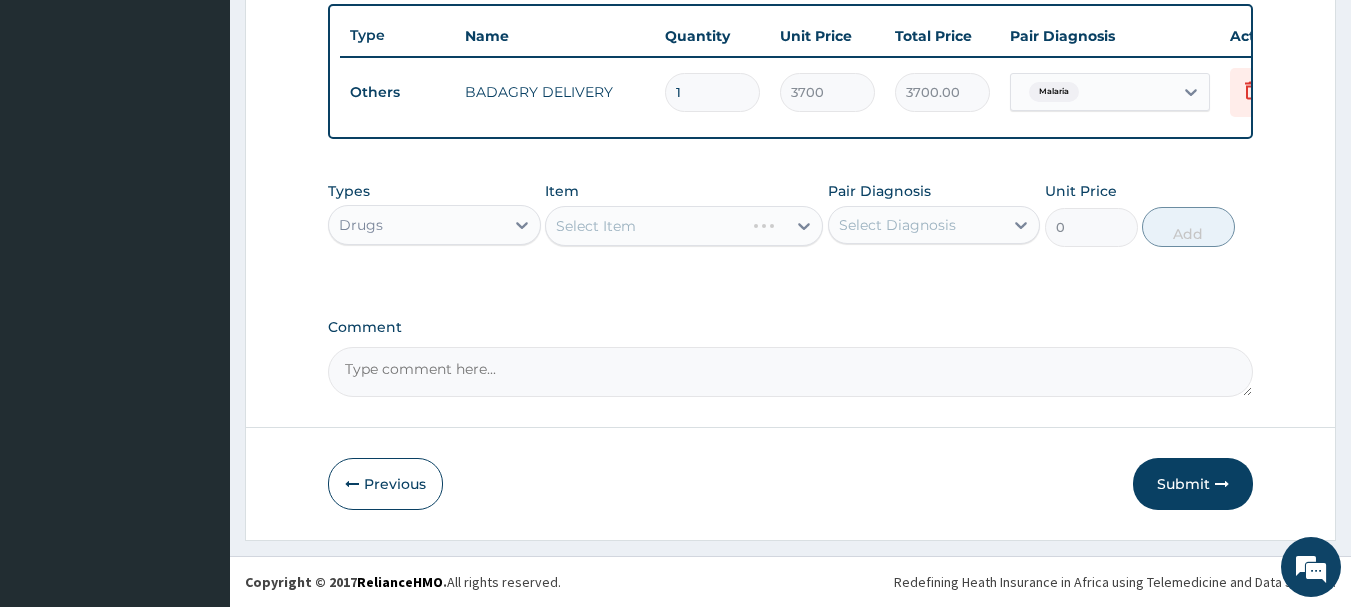 click on "Select Item" at bounding box center (684, 226) 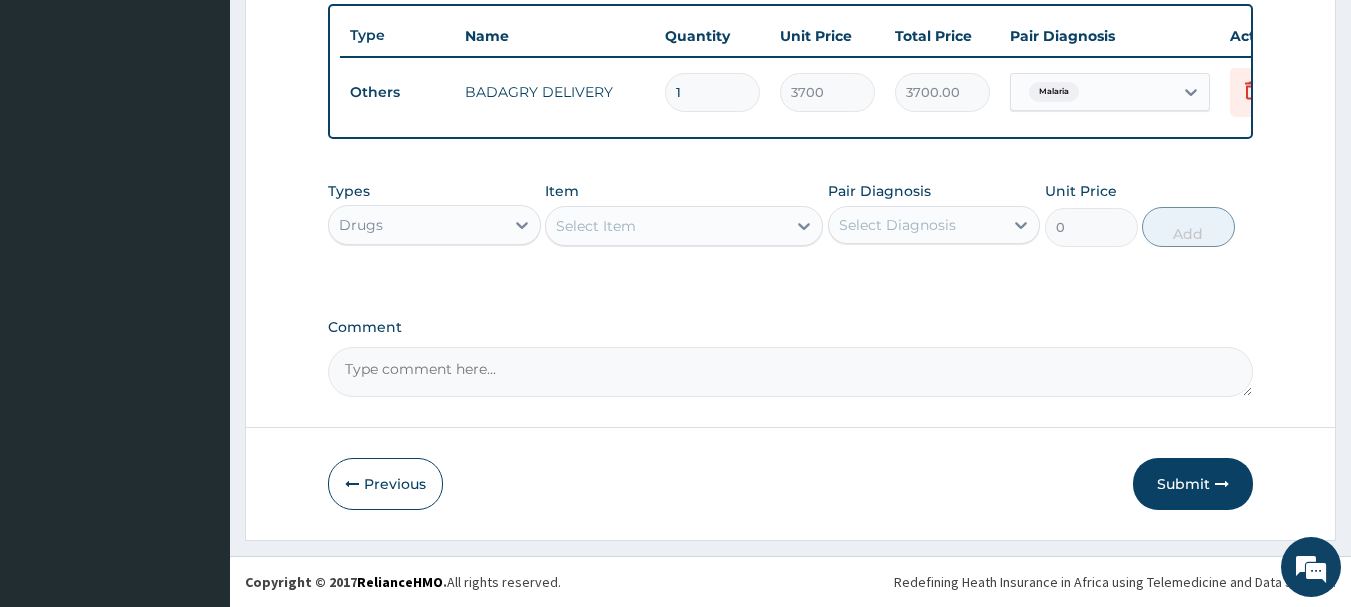 click on "Select Item" at bounding box center [666, 226] 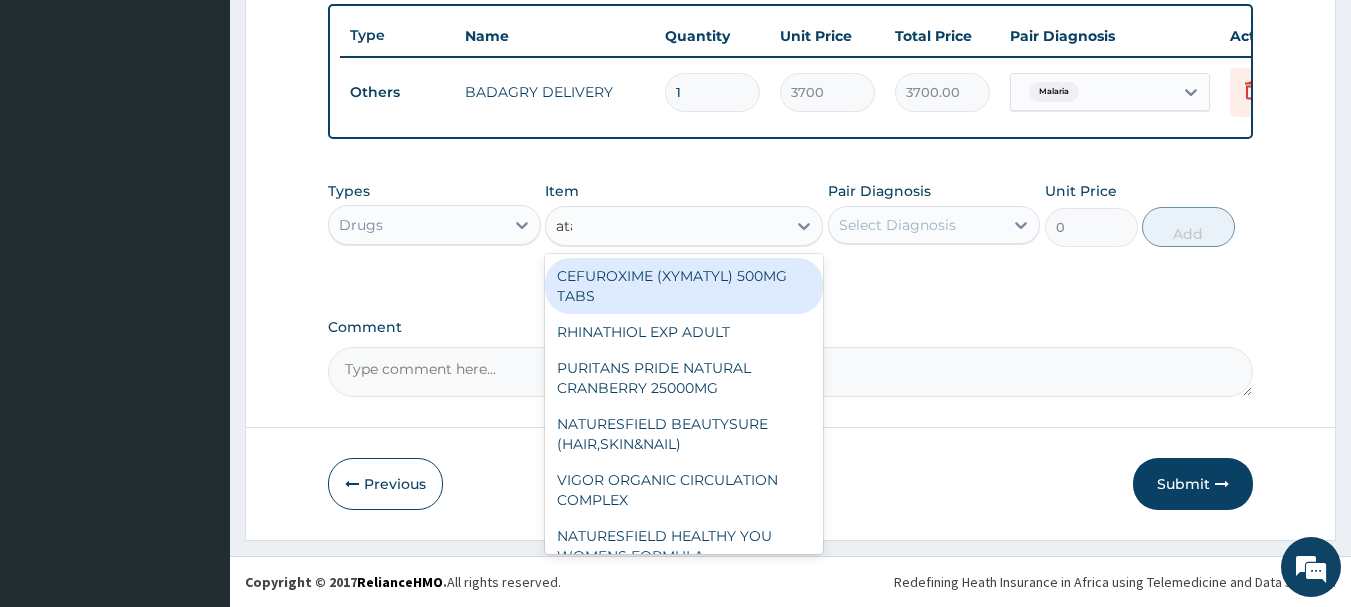 type on "atad" 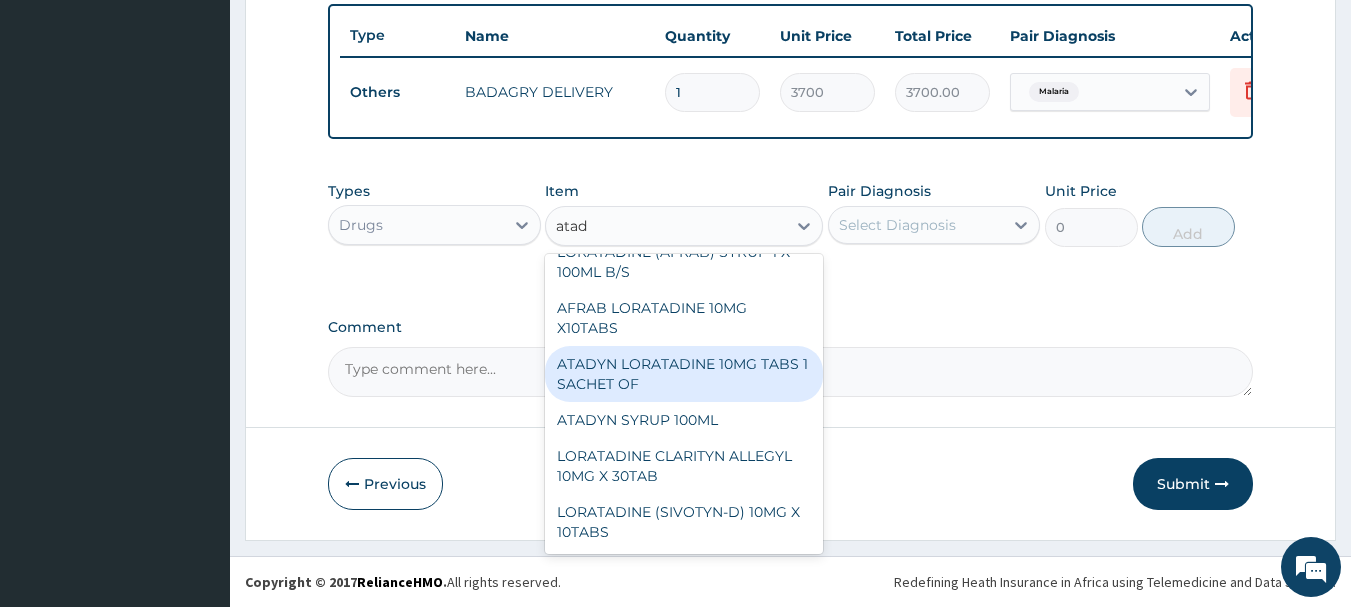 scroll, scrollTop: 83, scrollLeft: 0, axis: vertical 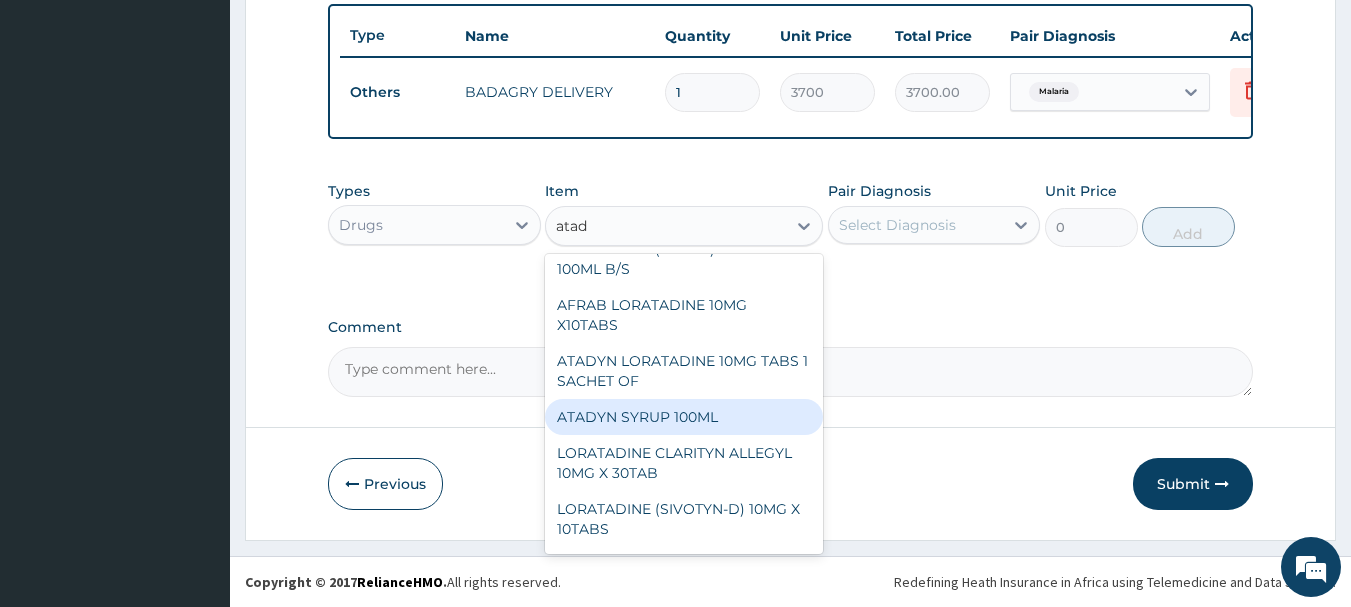 click on "ATADYN SYRUP 100ML" at bounding box center (684, 417) 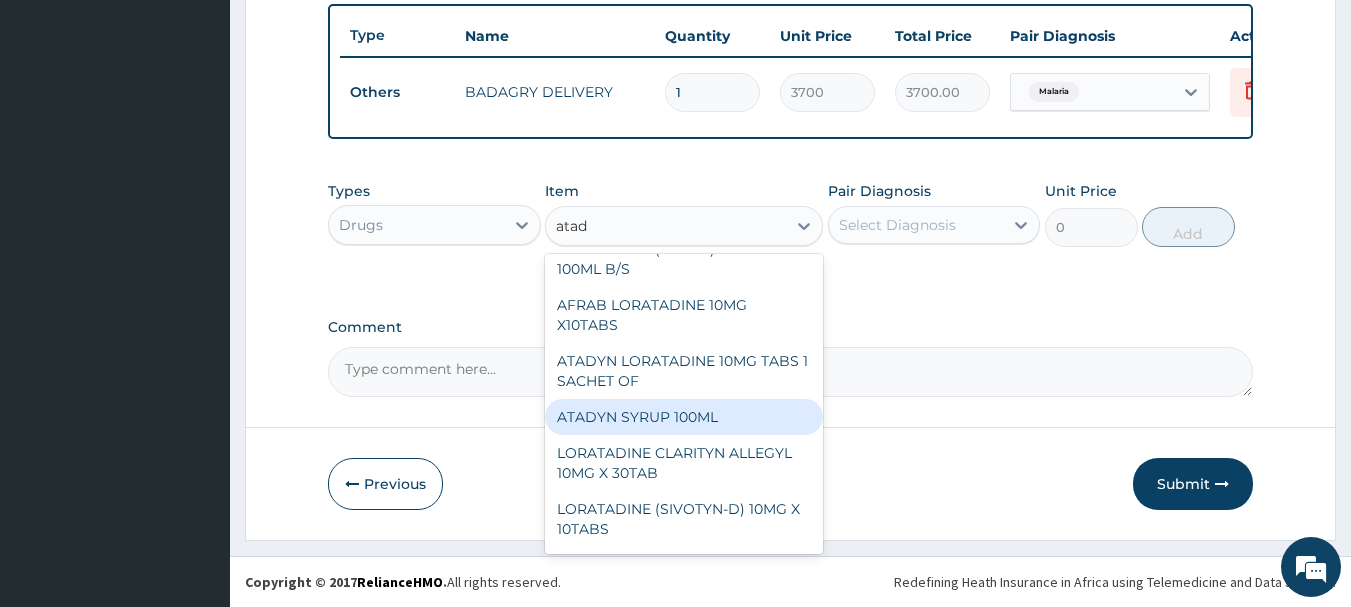 type 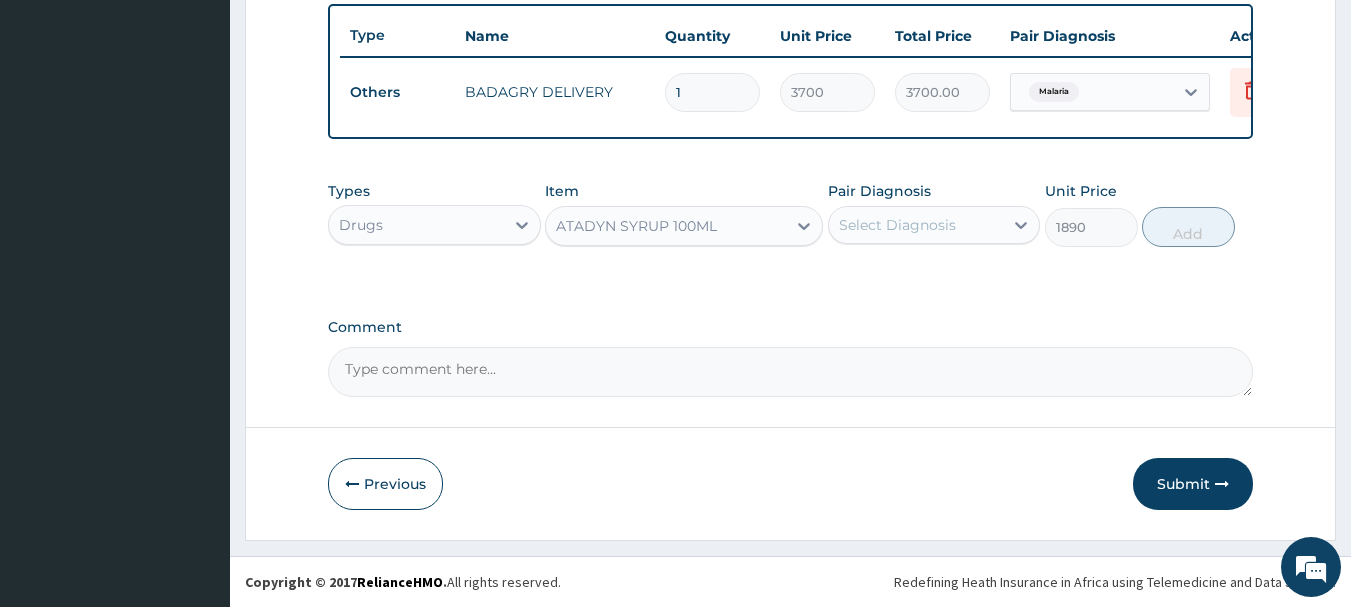click on "Select Diagnosis" at bounding box center [934, 225] 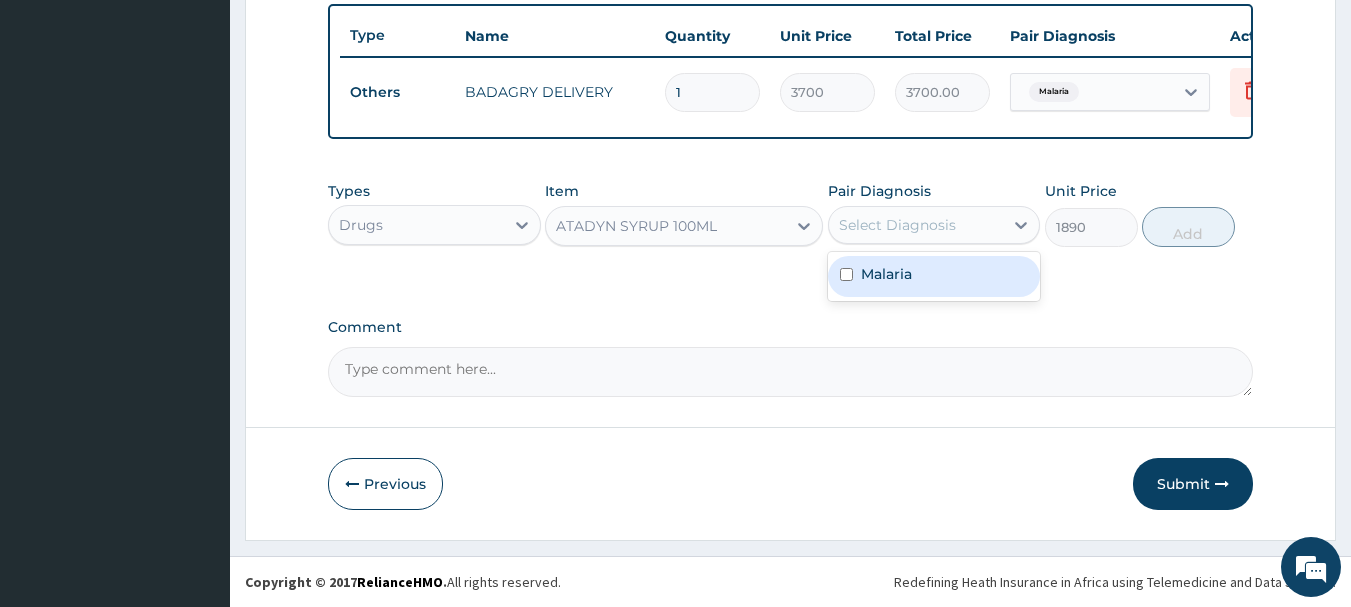 click on "Malaria" at bounding box center [934, 276] 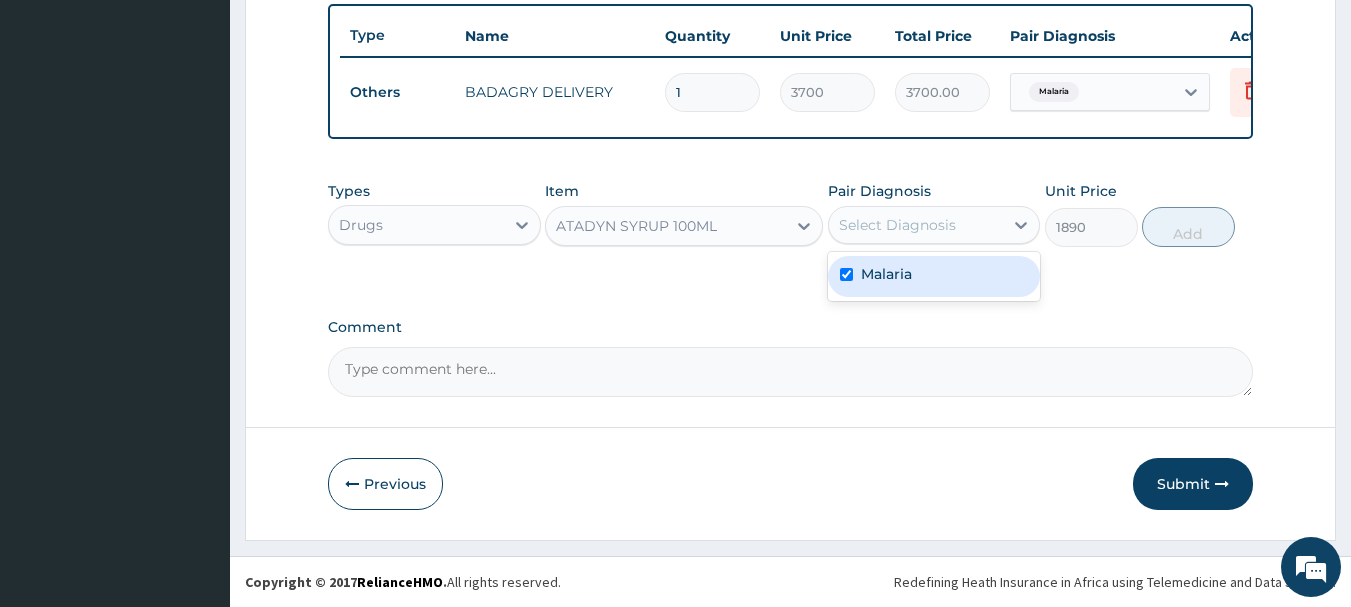 checkbox on "true" 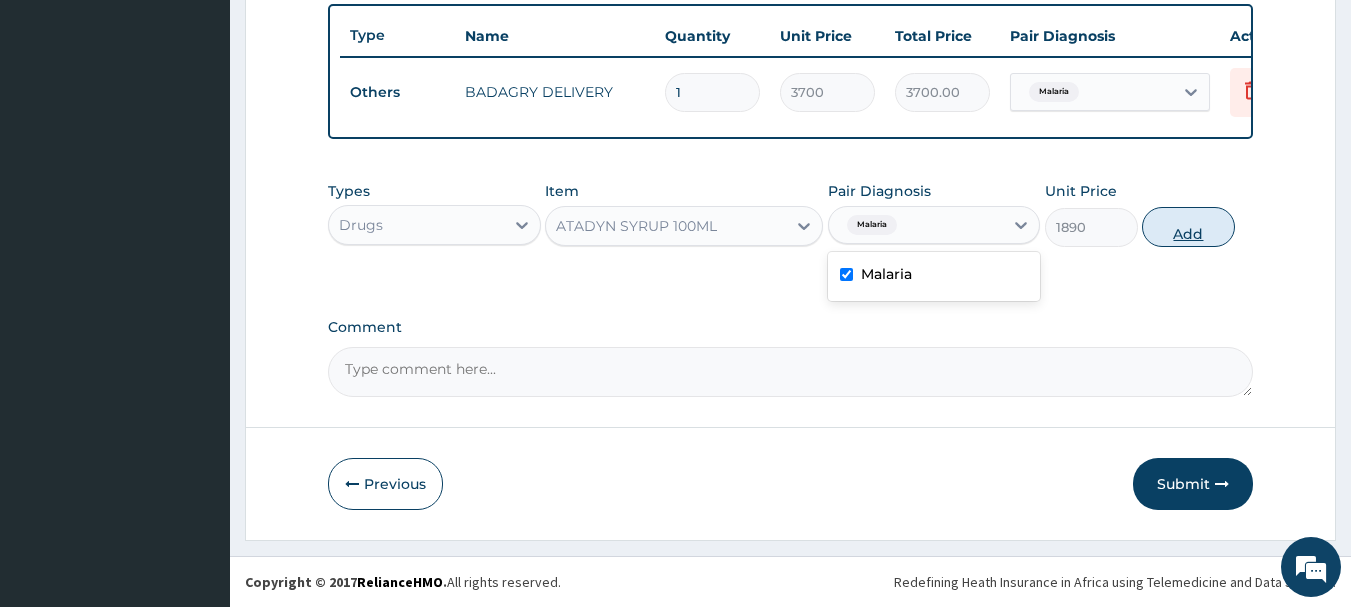 click on "Add" at bounding box center [1188, 227] 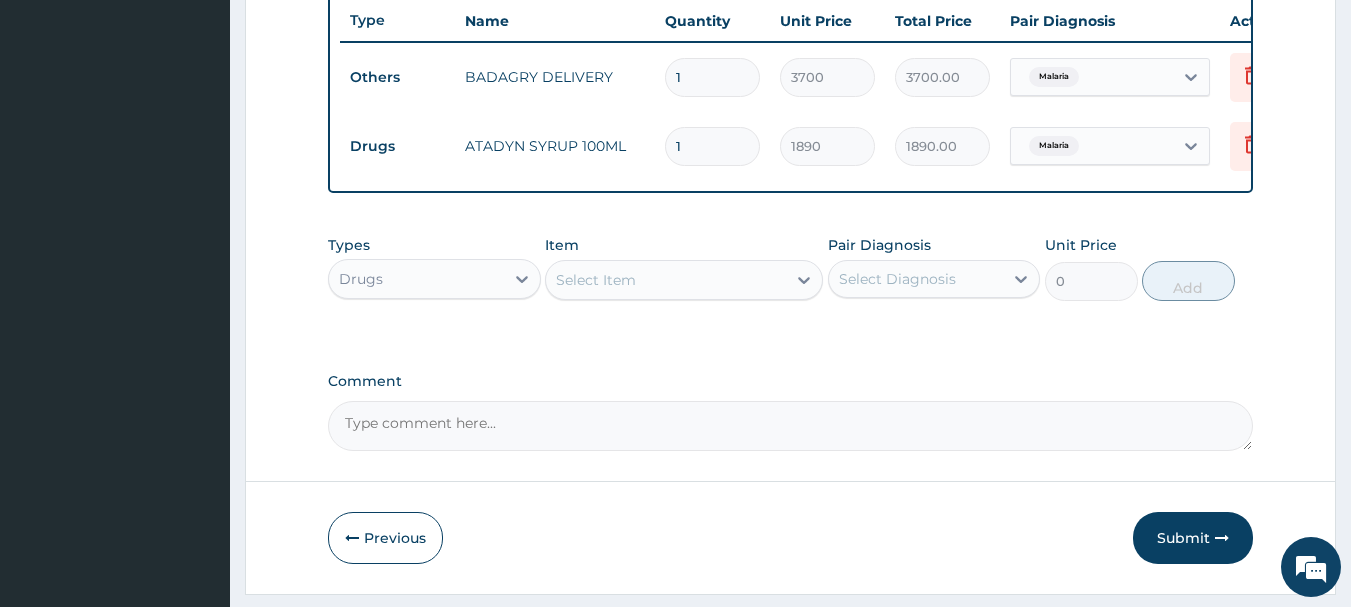 click on "Select Item" at bounding box center (666, 280) 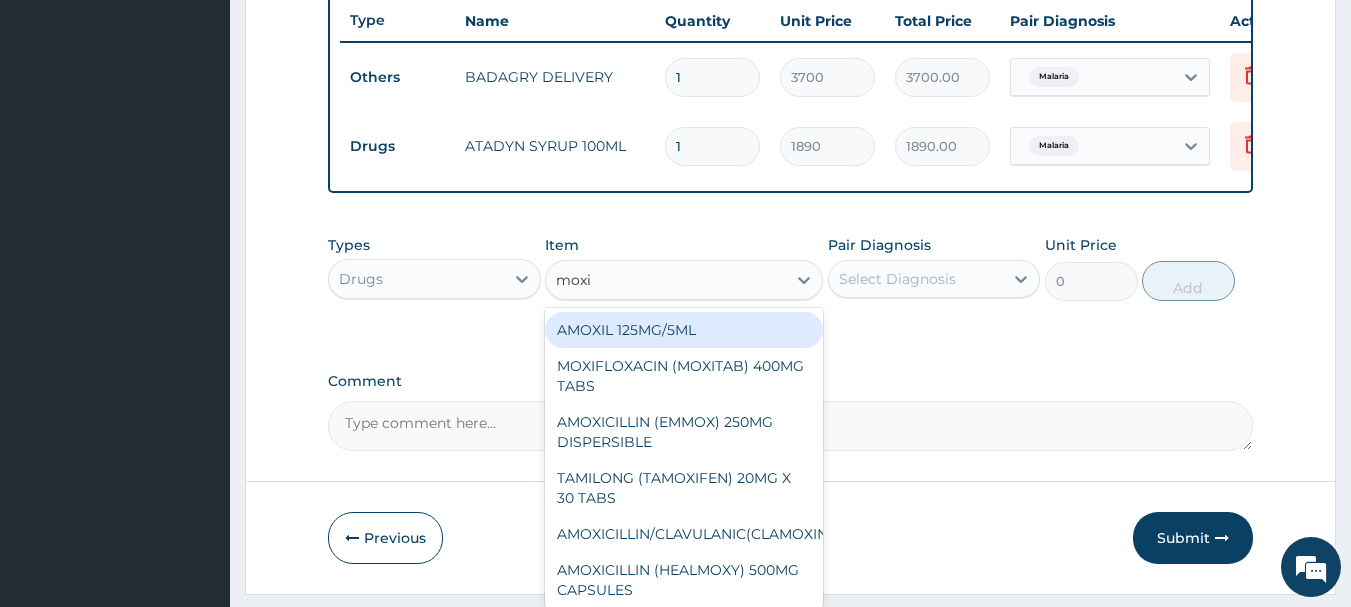type on "moxie" 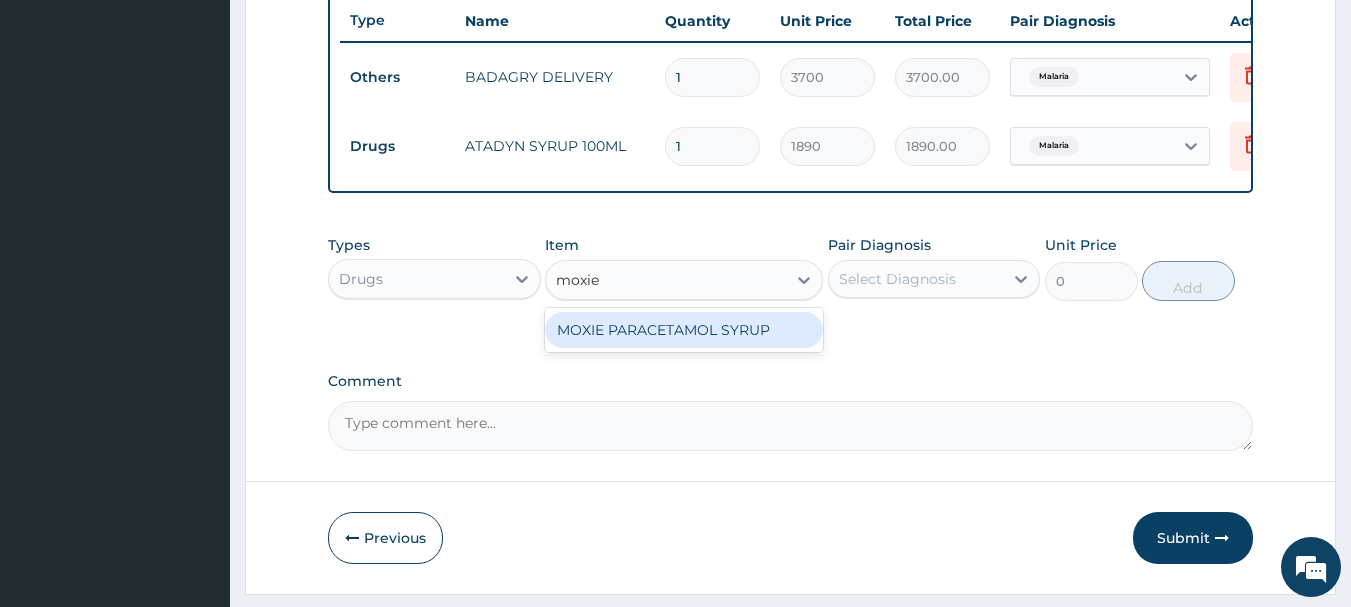 click on "MOXIE PARACETAMOL SYRUP" at bounding box center (684, 330) 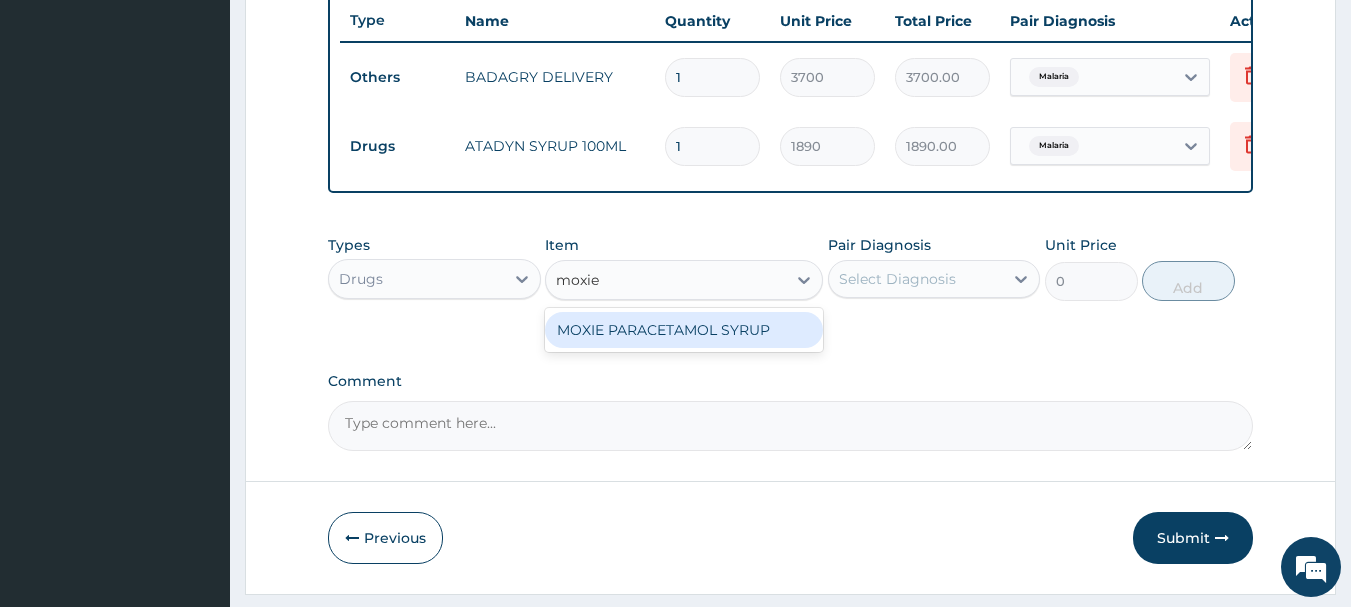 type 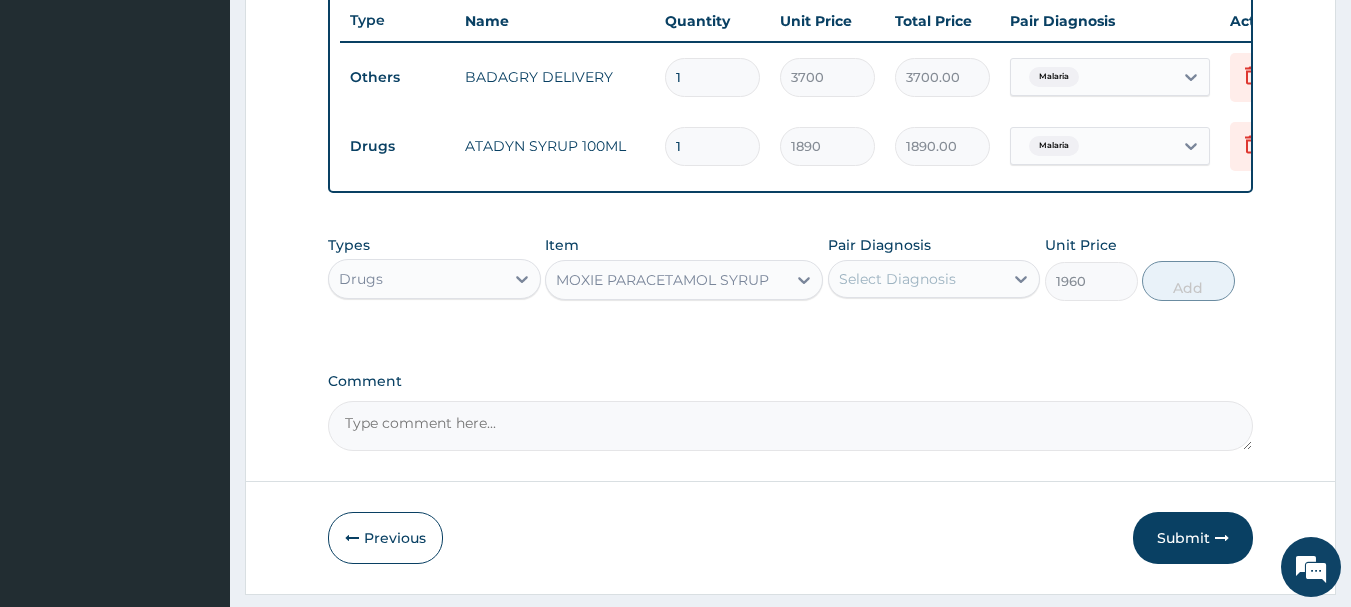 click on "Pair Diagnosis Select Diagnosis" at bounding box center [934, 268] 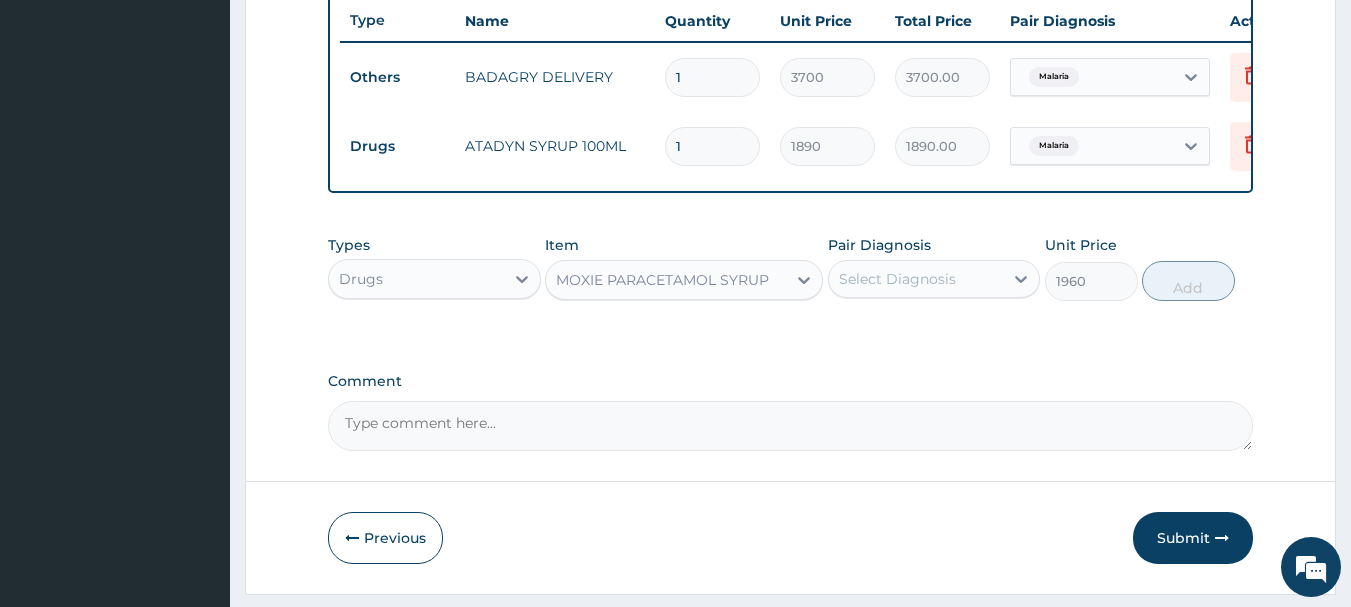 click on "Select Diagnosis" at bounding box center [897, 279] 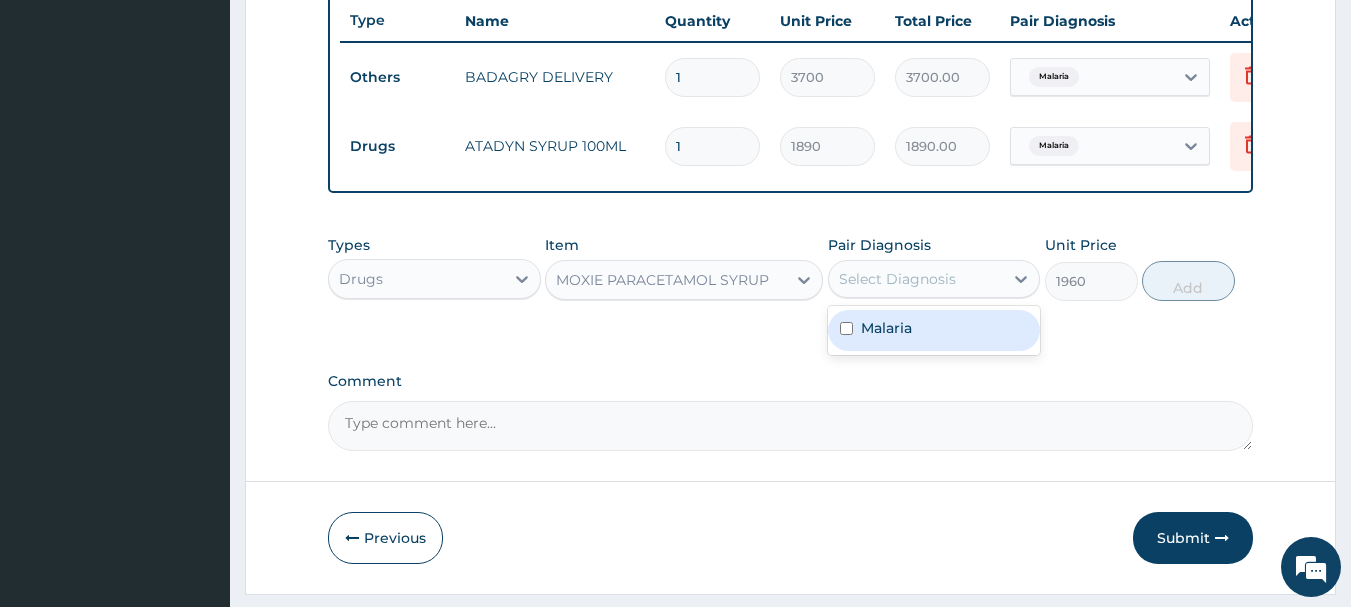 click on "Malaria" at bounding box center (934, 330) 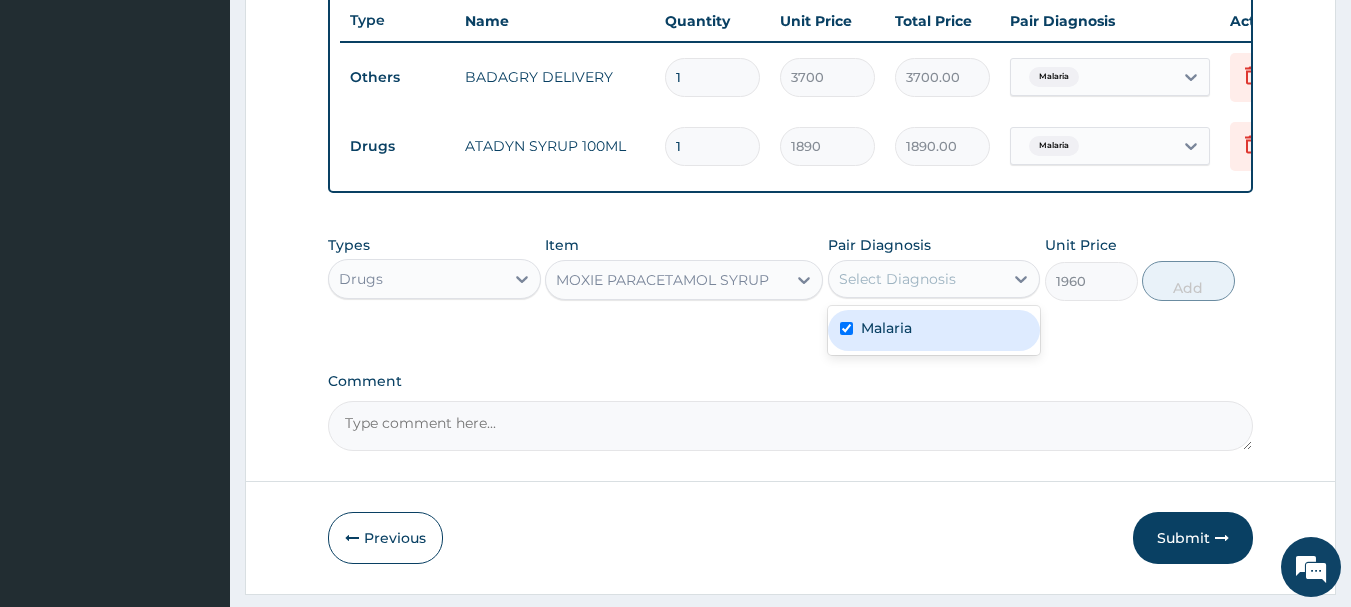 checkbox on "true" 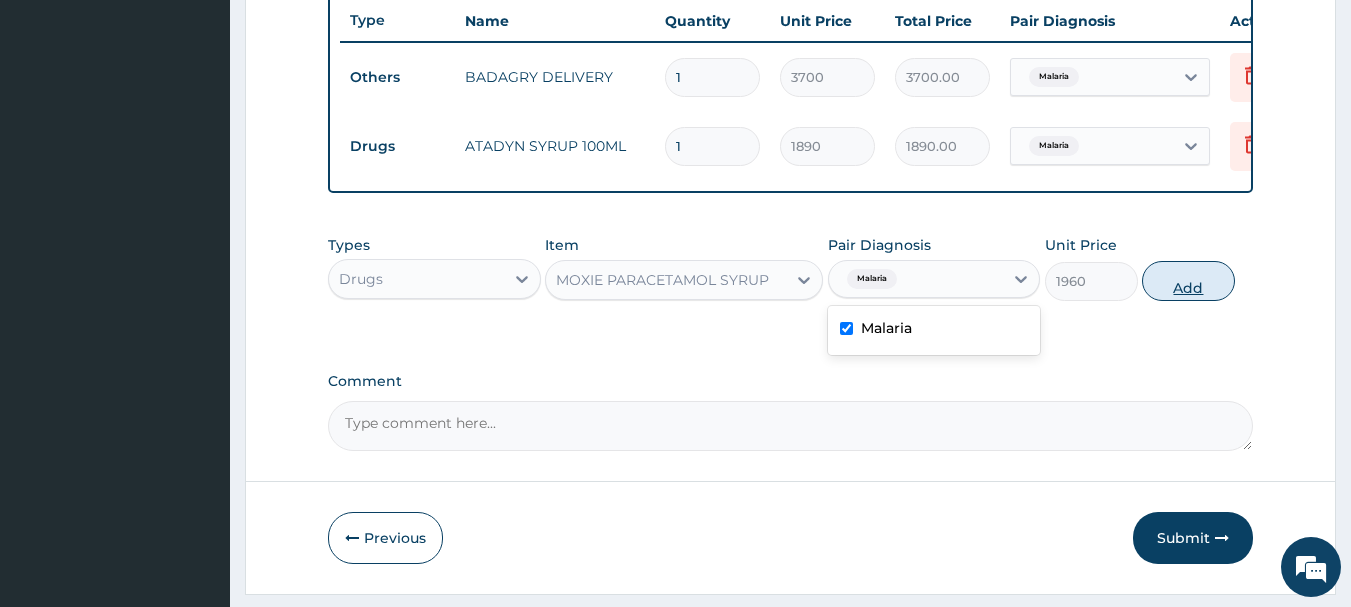 click on "Add" at bounding box center [1188, 281] 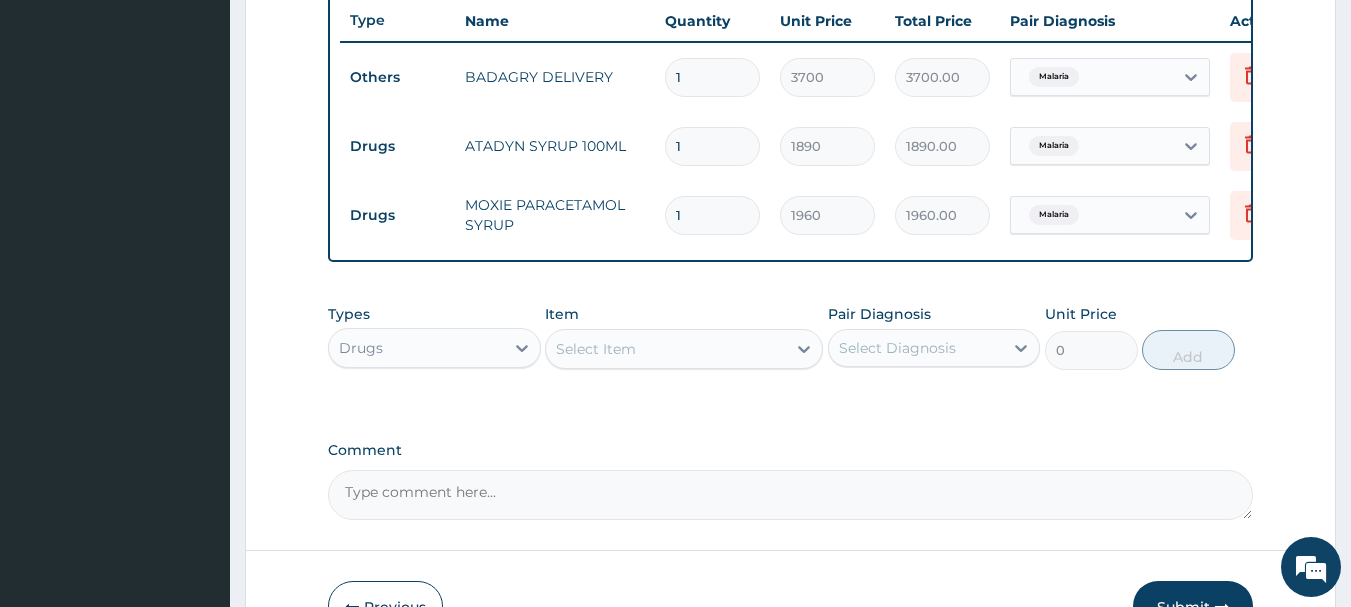 click on "Select Item" at bounding box center (666, 349) 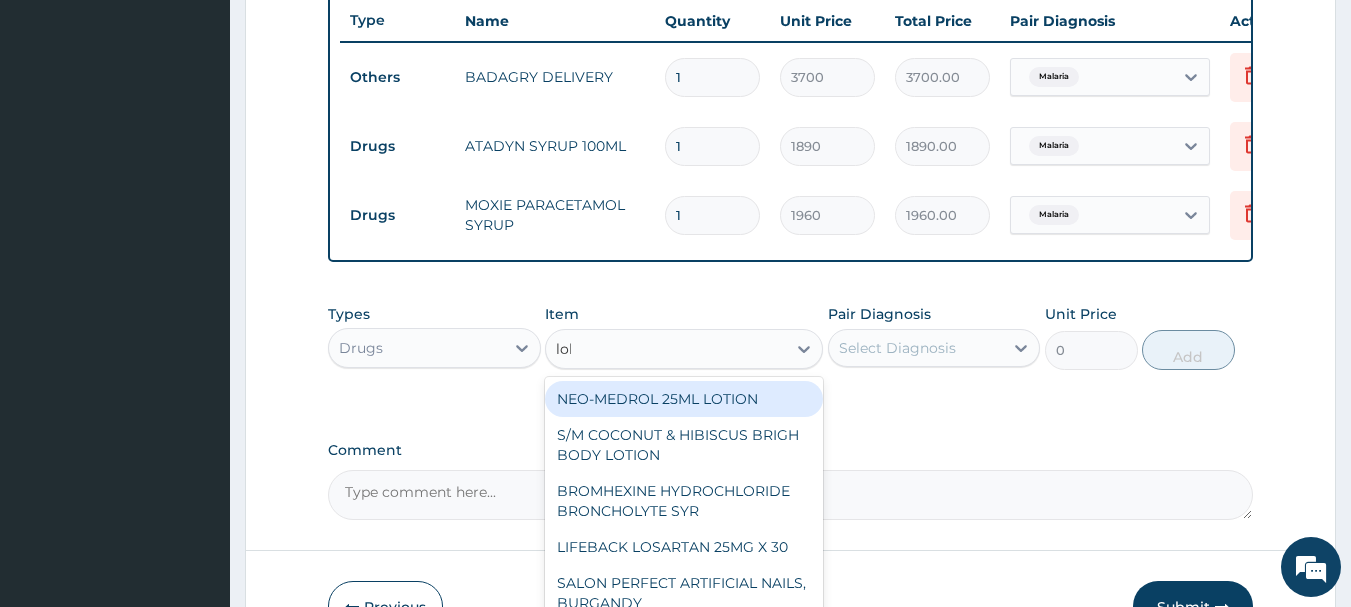 type on "lokm" 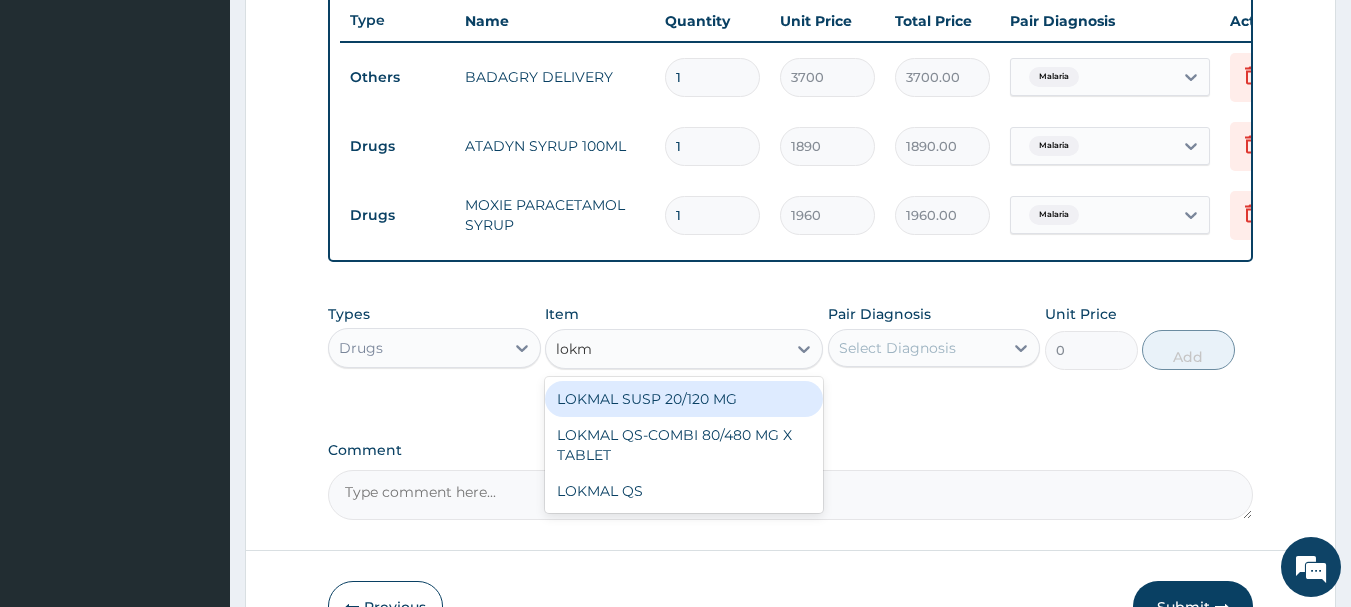 click on "lokm lokm" at bounding box center [666, 349] 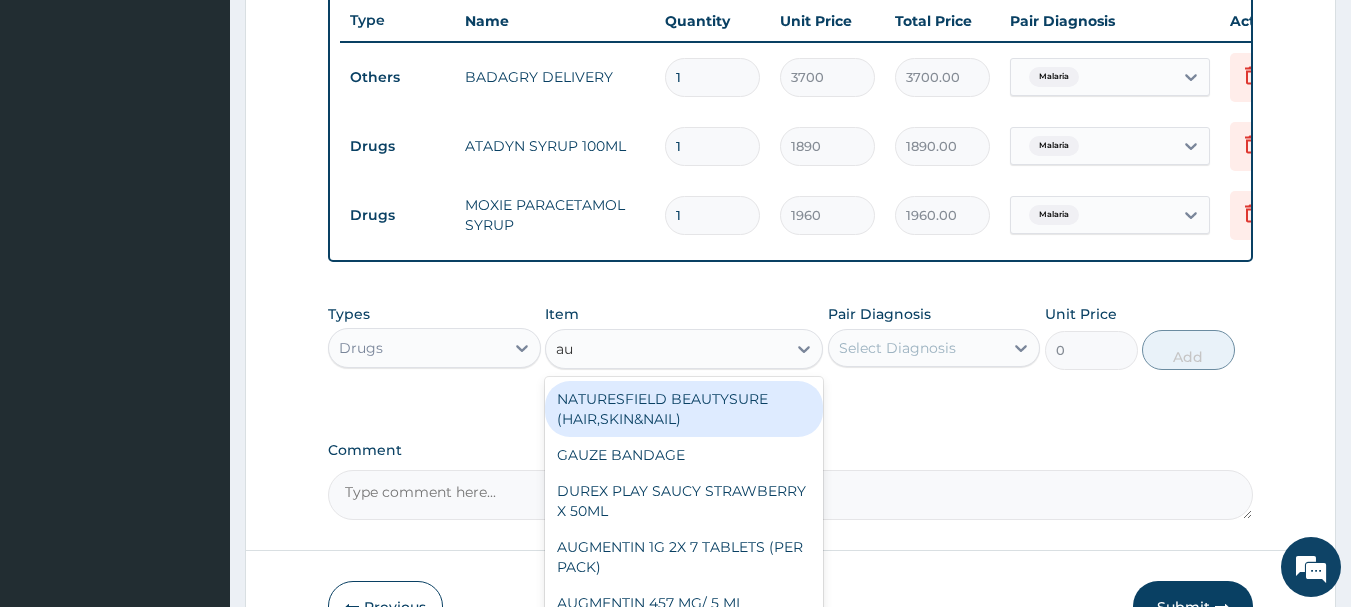 type on "aug" 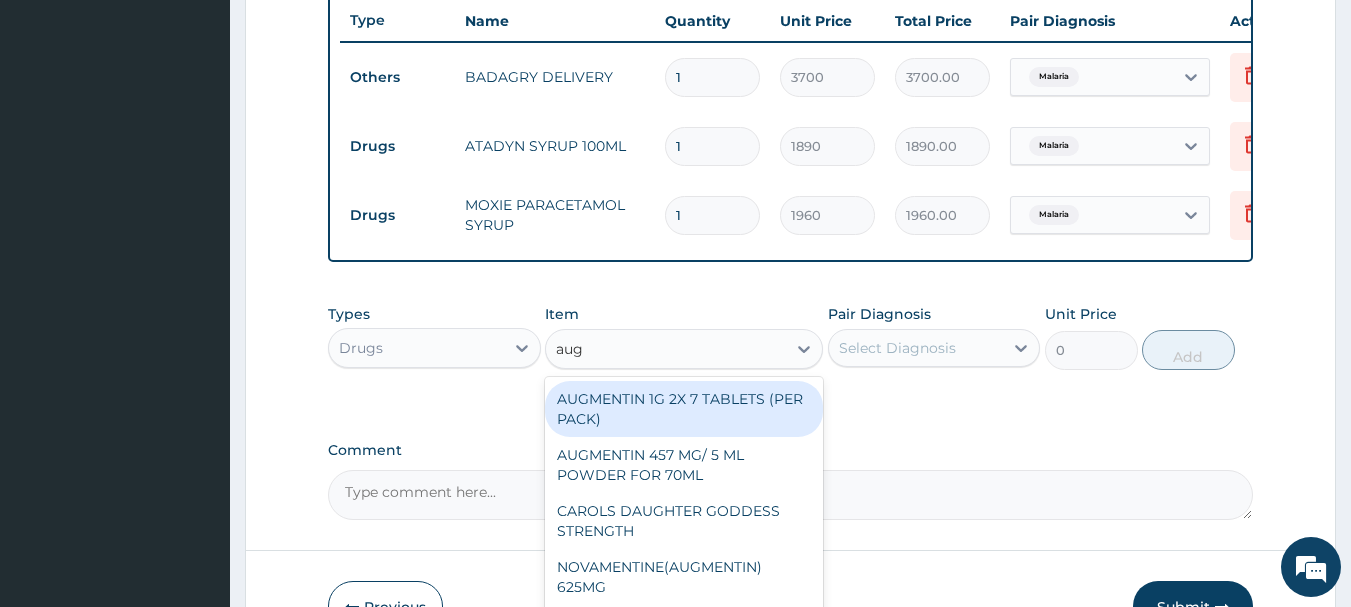 scroll, scrollTop: 893, scrollLeft: 0, axis: vertical 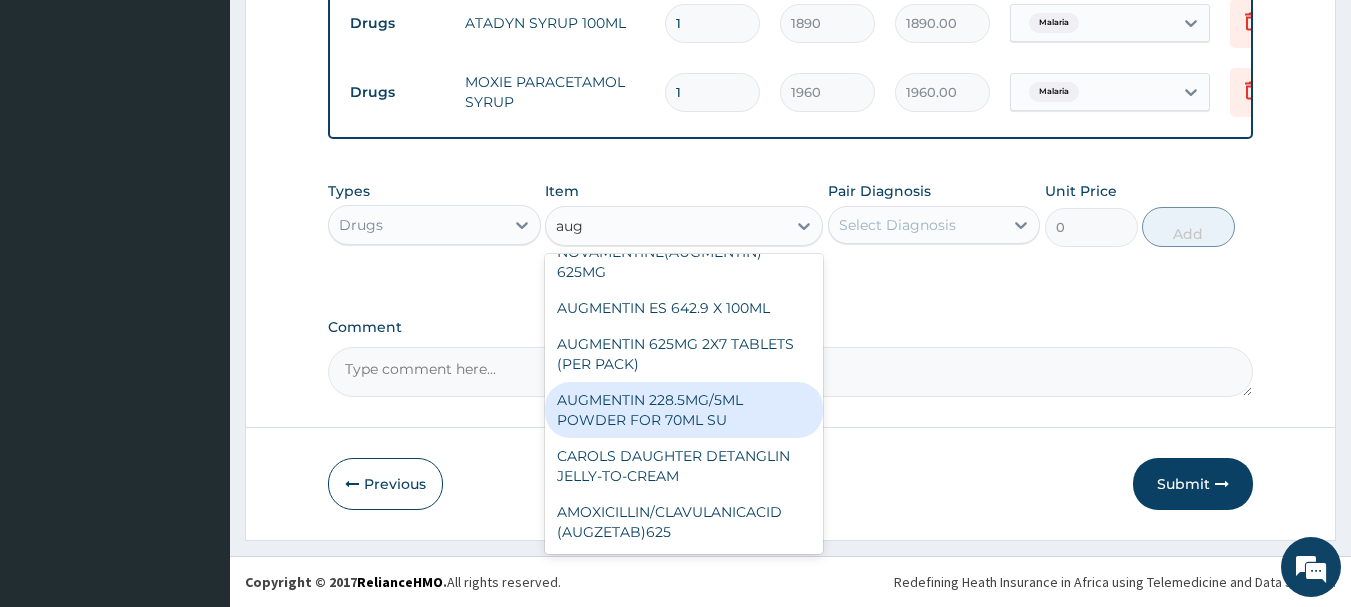 click on "AUGMENTIN 228.5MG/5ML POWDER FOR 70ML SU" at bounding box center [684, 410] 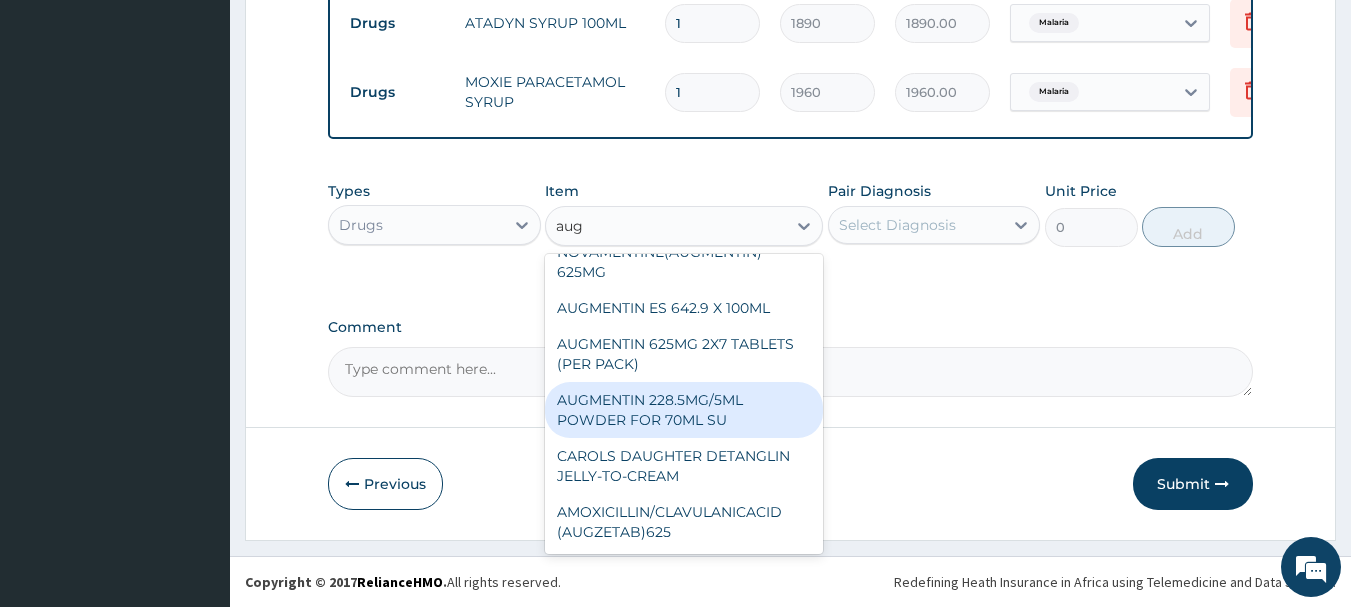 type 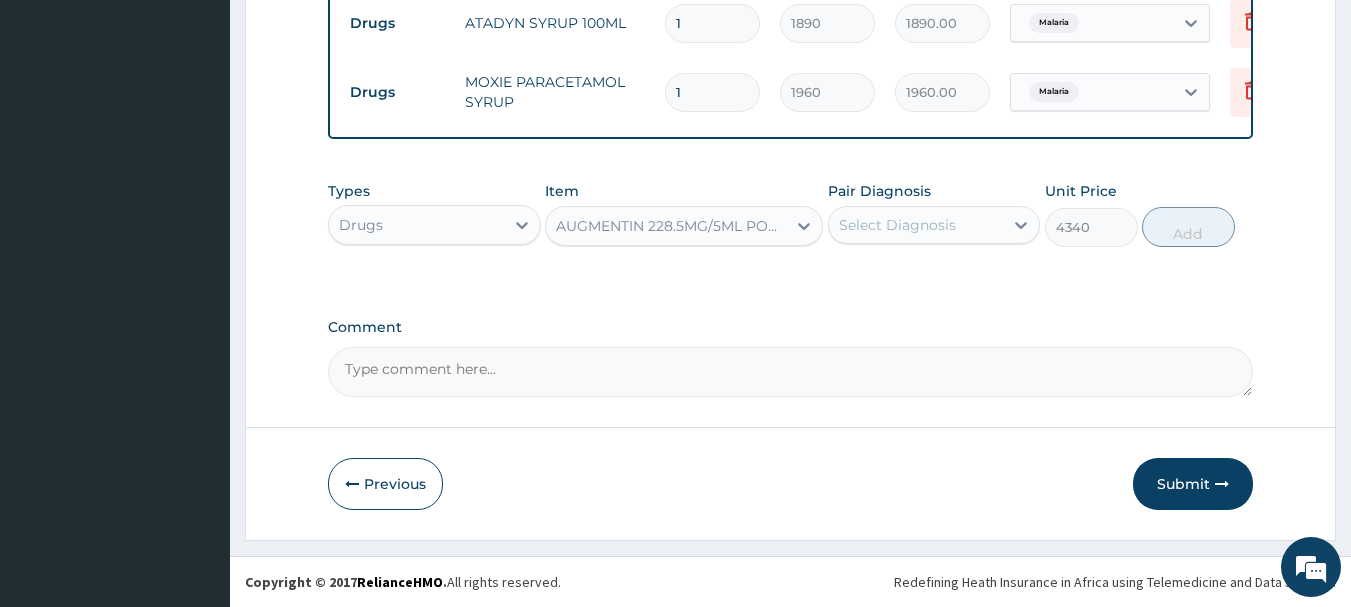 click on "Select Diagnosis" at bounding box center (916, 225) 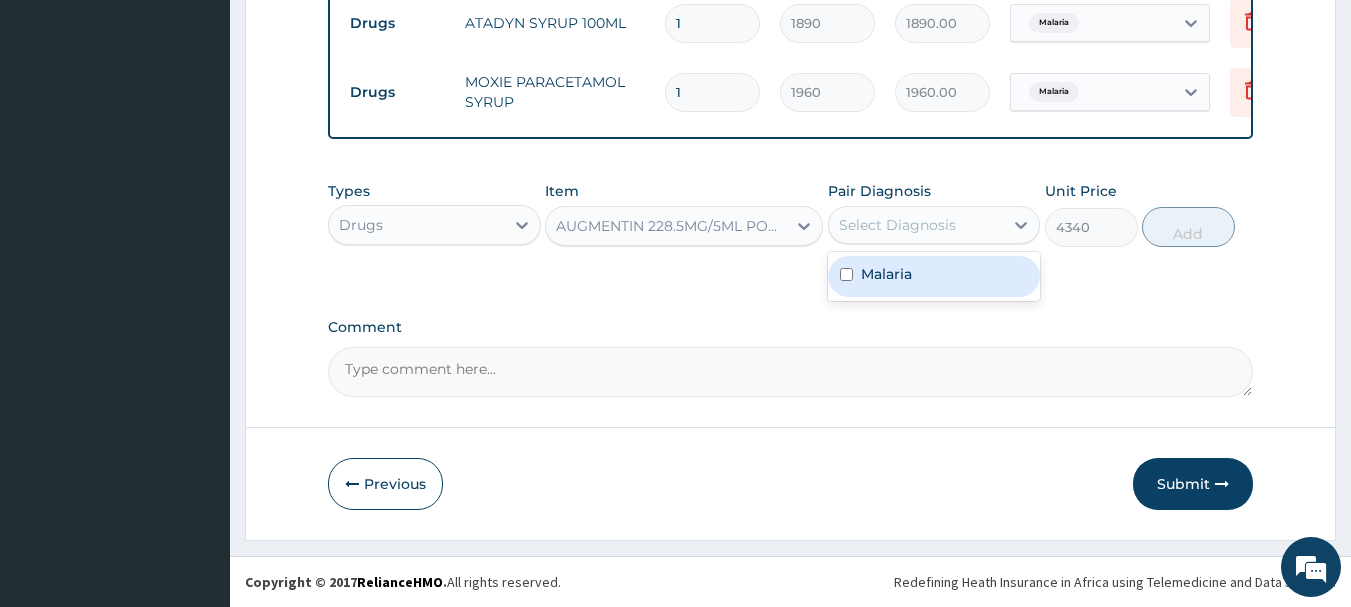 click on "Malaria" at bounding box center (934, 276) 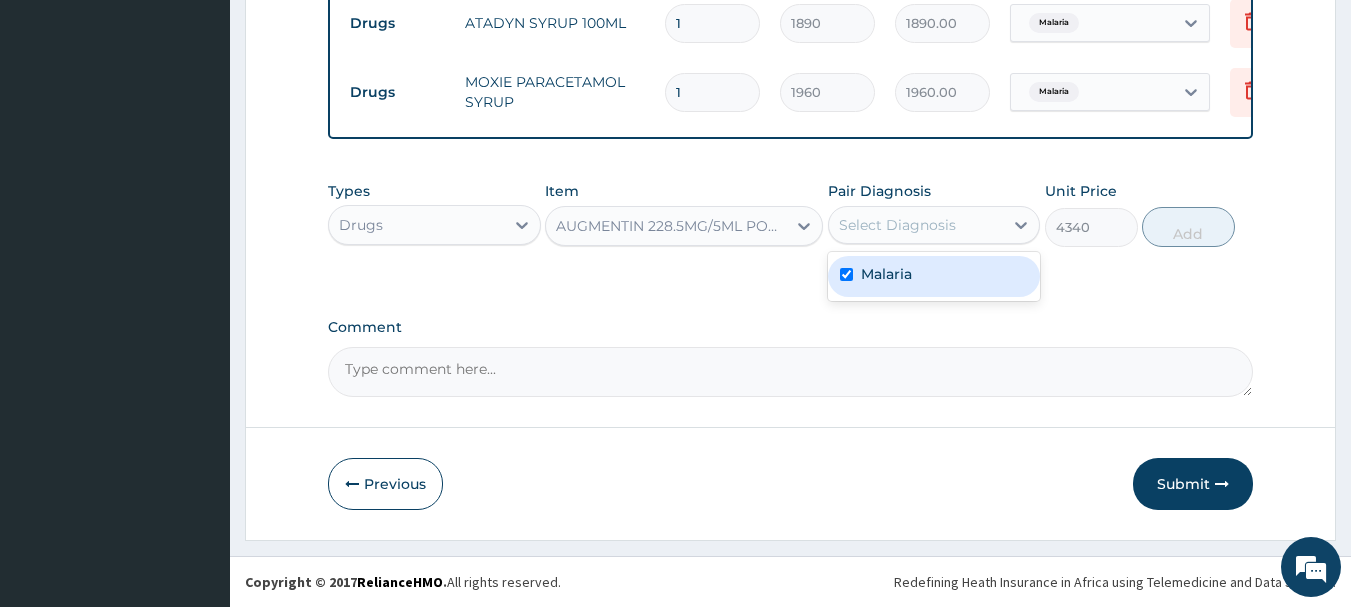 checkbox on "true" 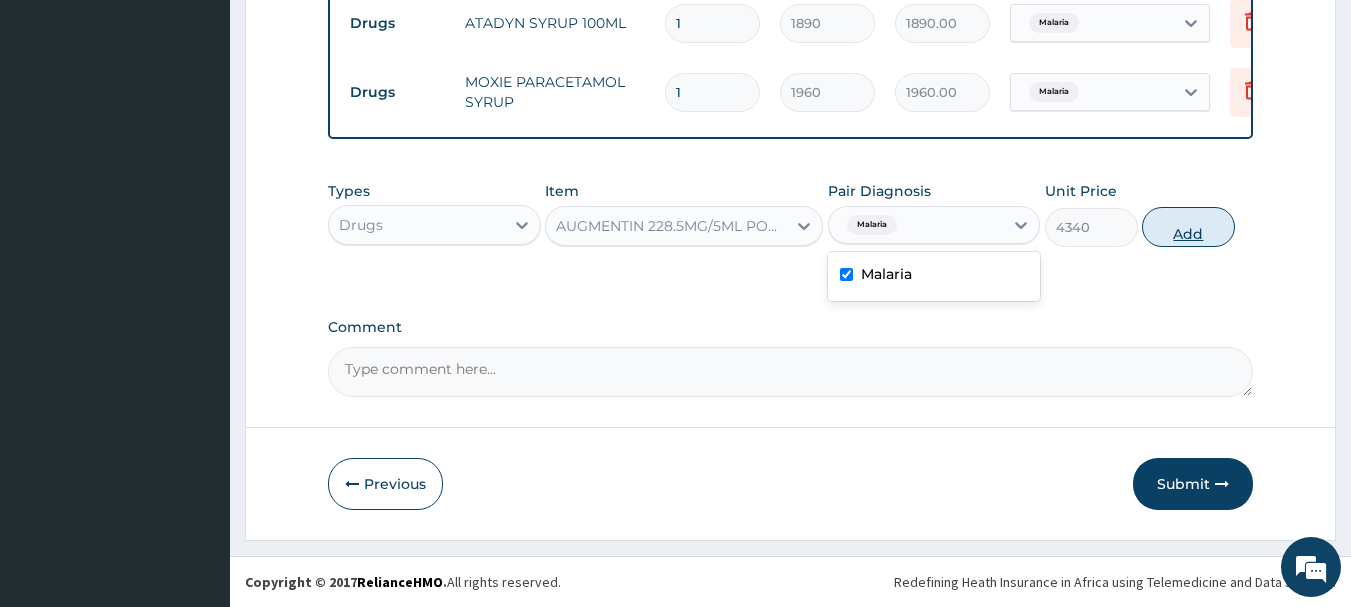 click on "Add" at bounding box center [1188, 227] 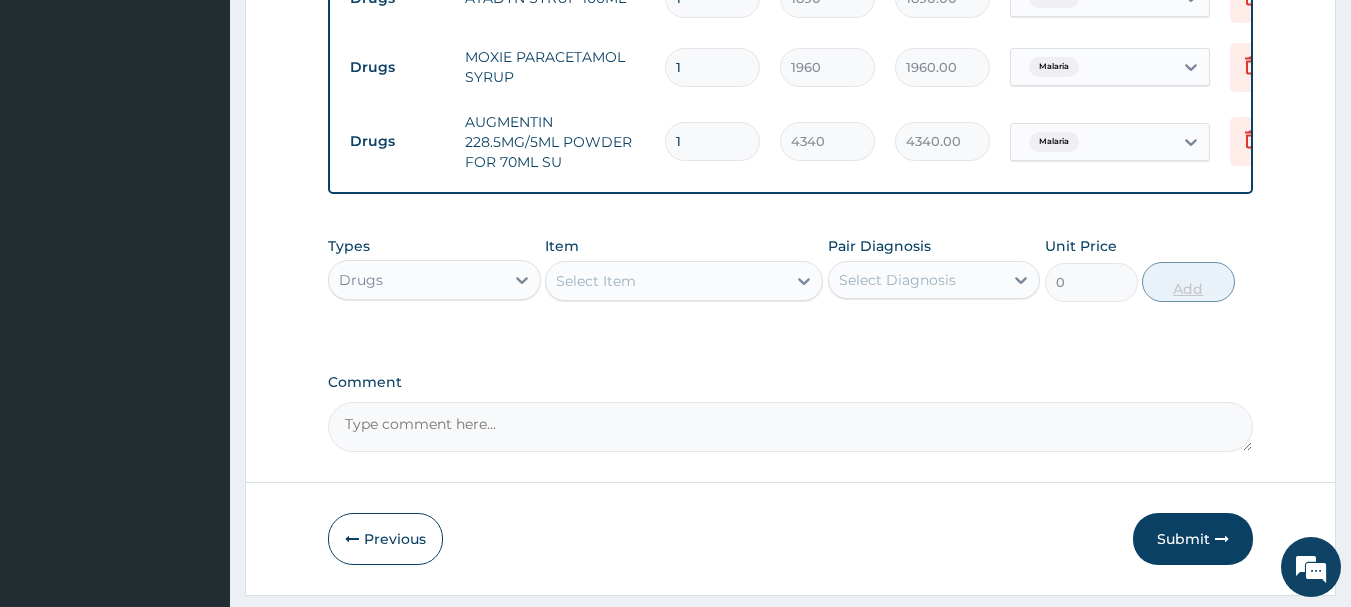scroll, scrollTop: 973, scrollLeft: 0, axis: vertical 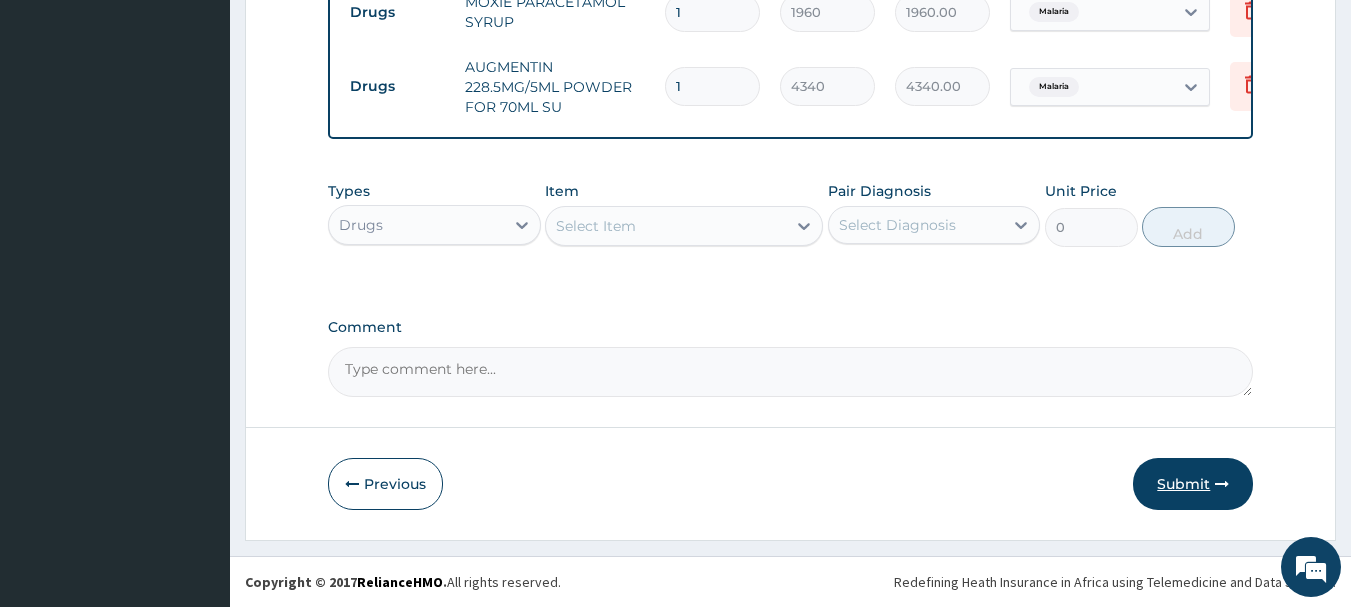 click on "Submit" at bounding box center [1193, 484] 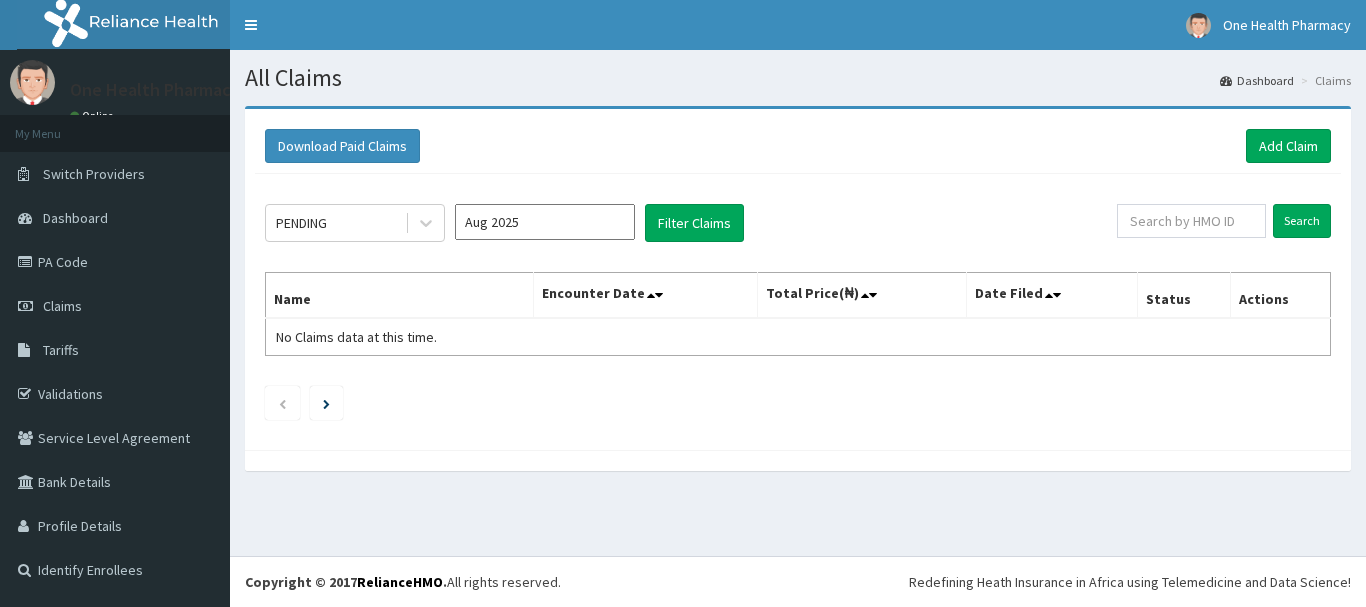 scroll, scrollTop: 0, scrollLeft: 0, axis: both 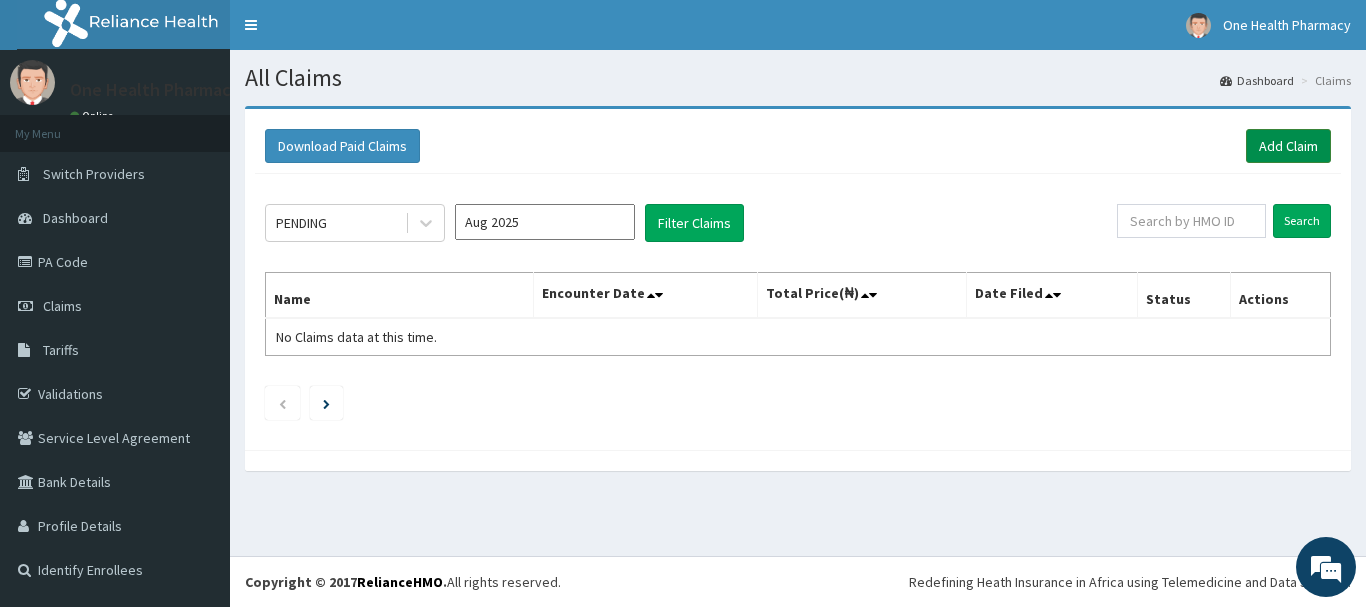 click on "Add Claim" at bounding box center [1288, 146] 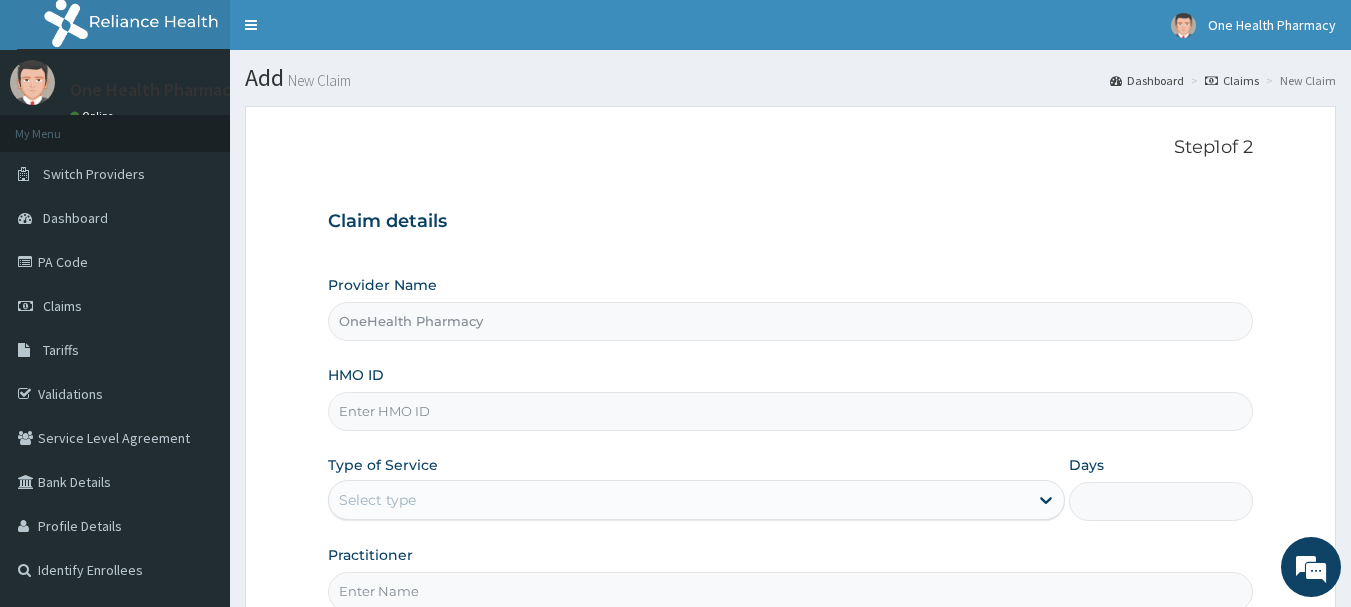 scroll, scrollTop: 0, scrollLeft: 0, axis: both 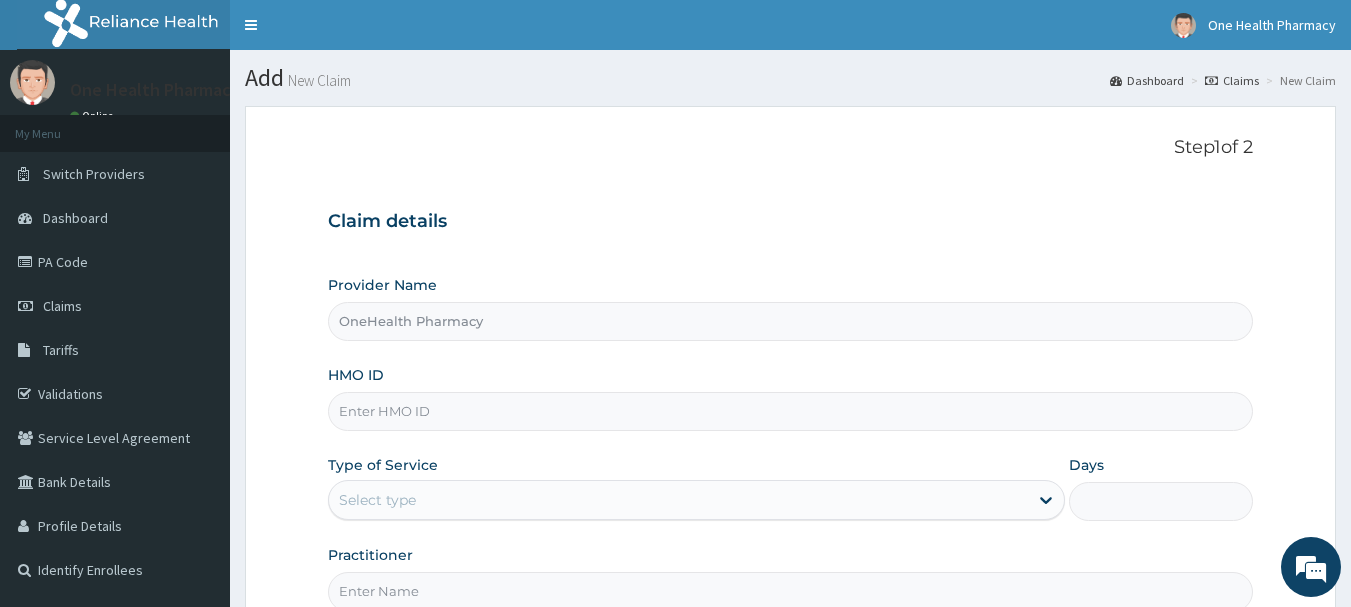 click on "HMO ID" at bounding box center [791, 411] 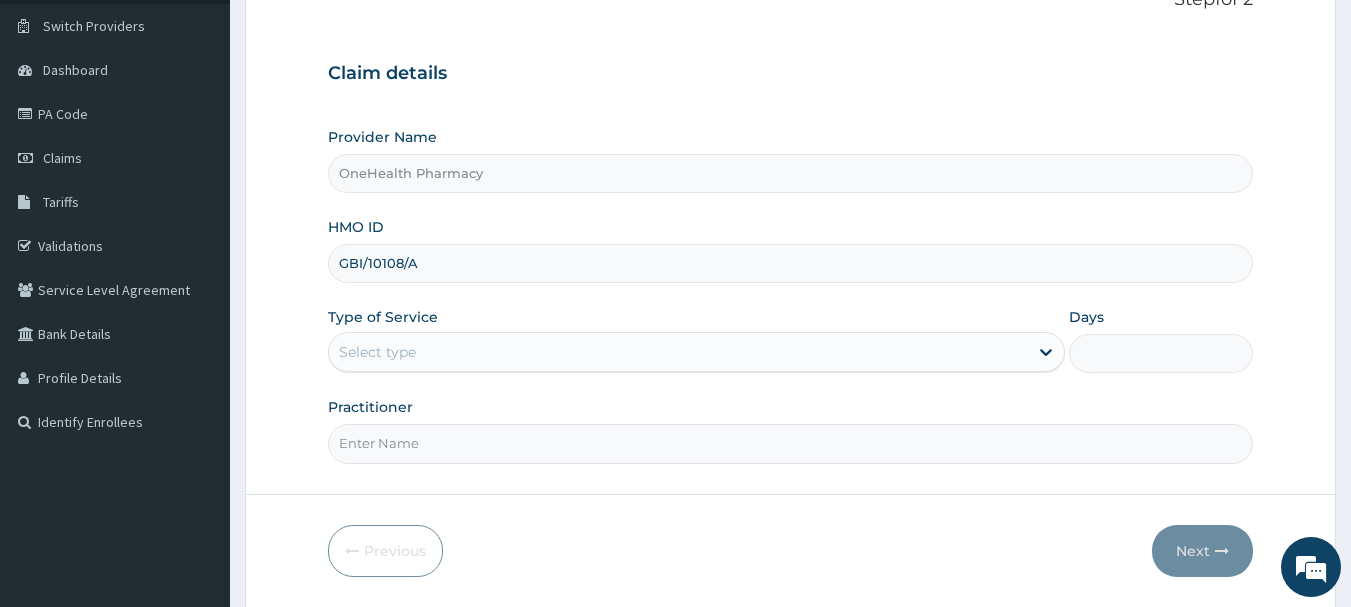 scroll, scrollTop: 215, scrollLeft: 0, axis: vertical 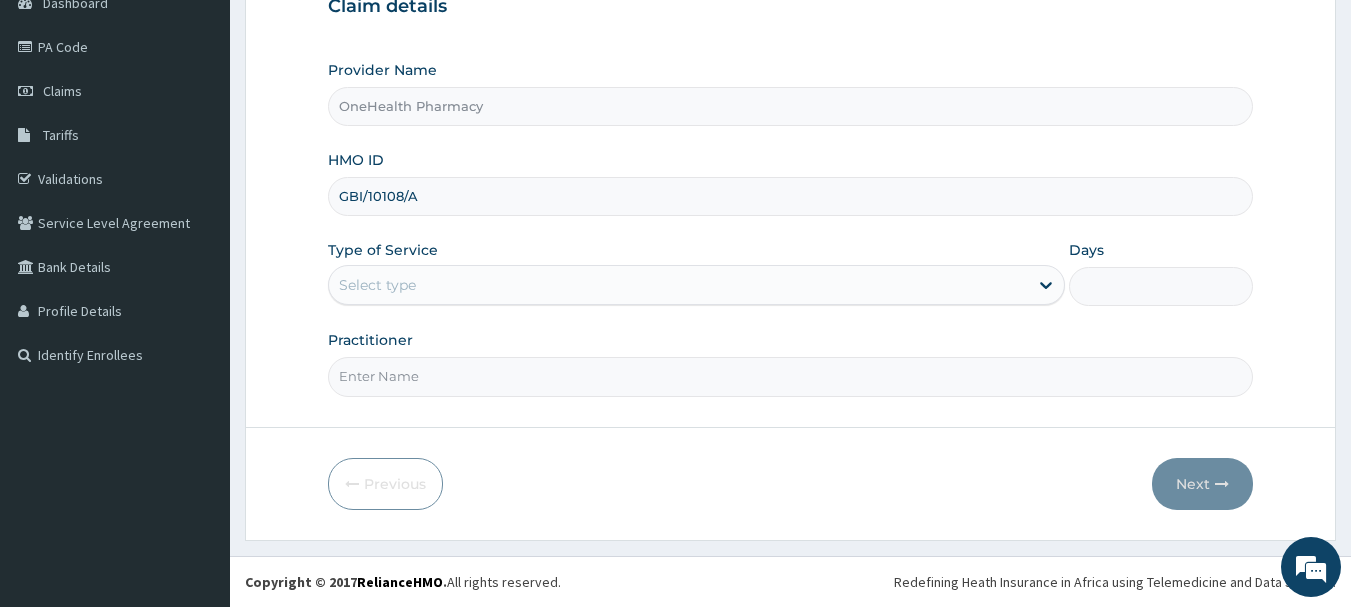 type on "GBI/10108/A" 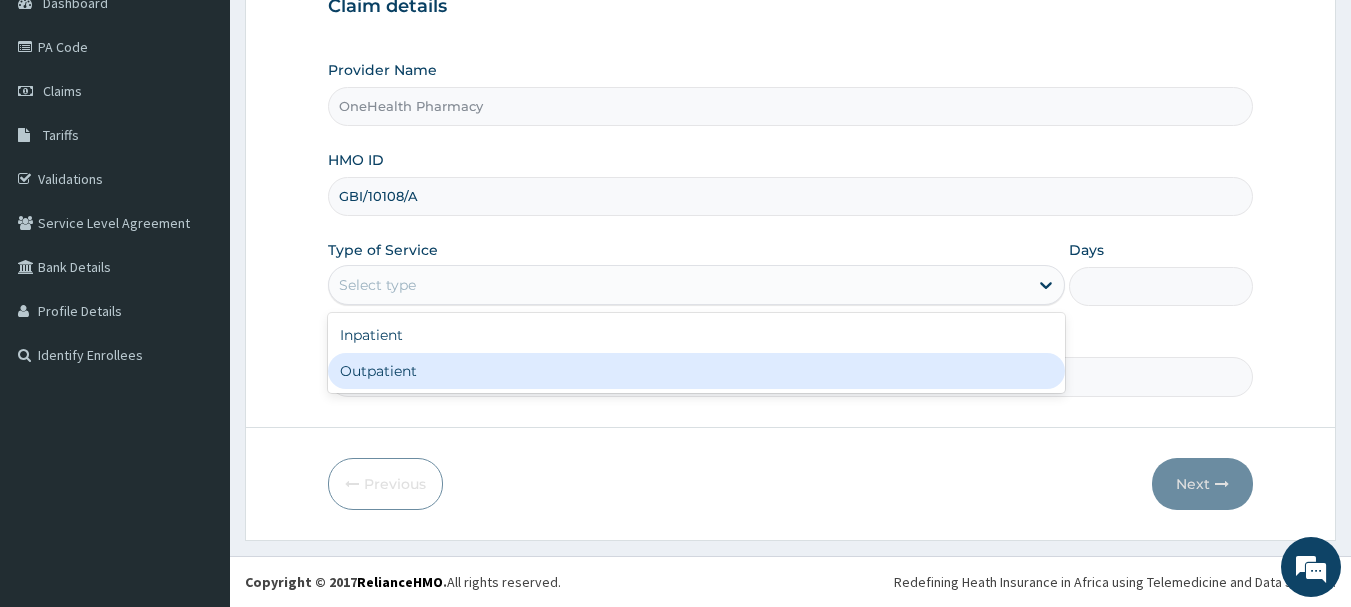 click on "Outpatient" at bounding box center [696, 371] 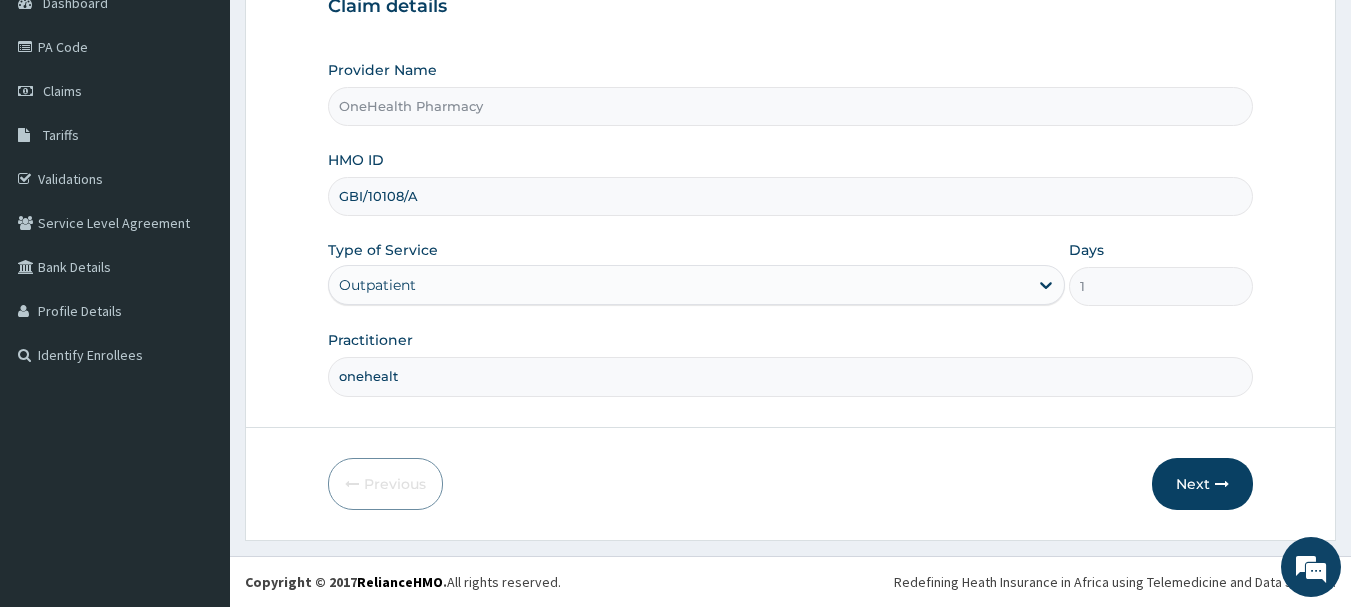 type on "onehealth" 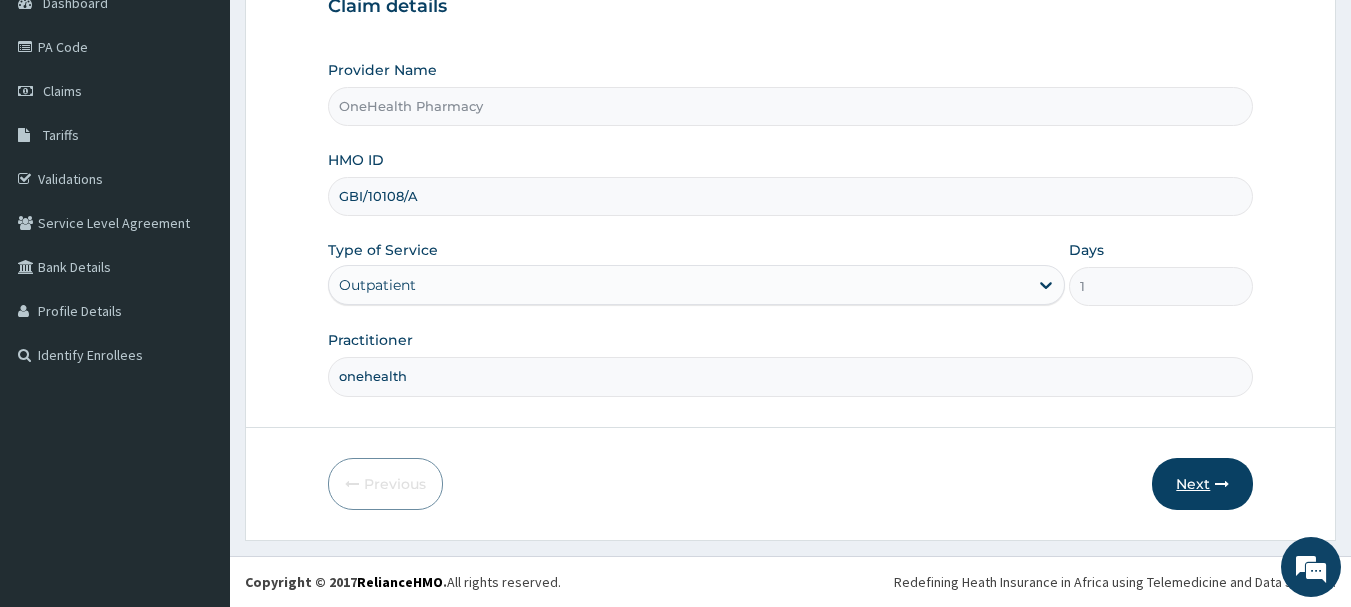 click at bounding box center (1222, 484) 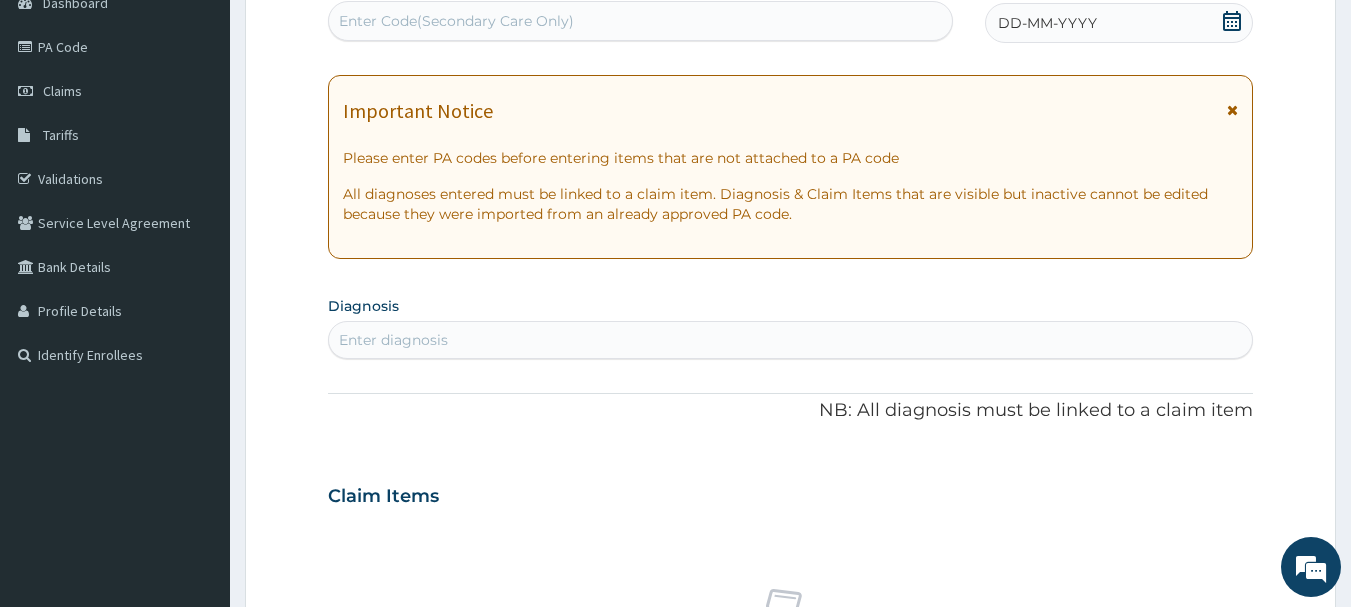 click on "Enter Code(Secondary Care Only)" at bounding box center [641, 21] 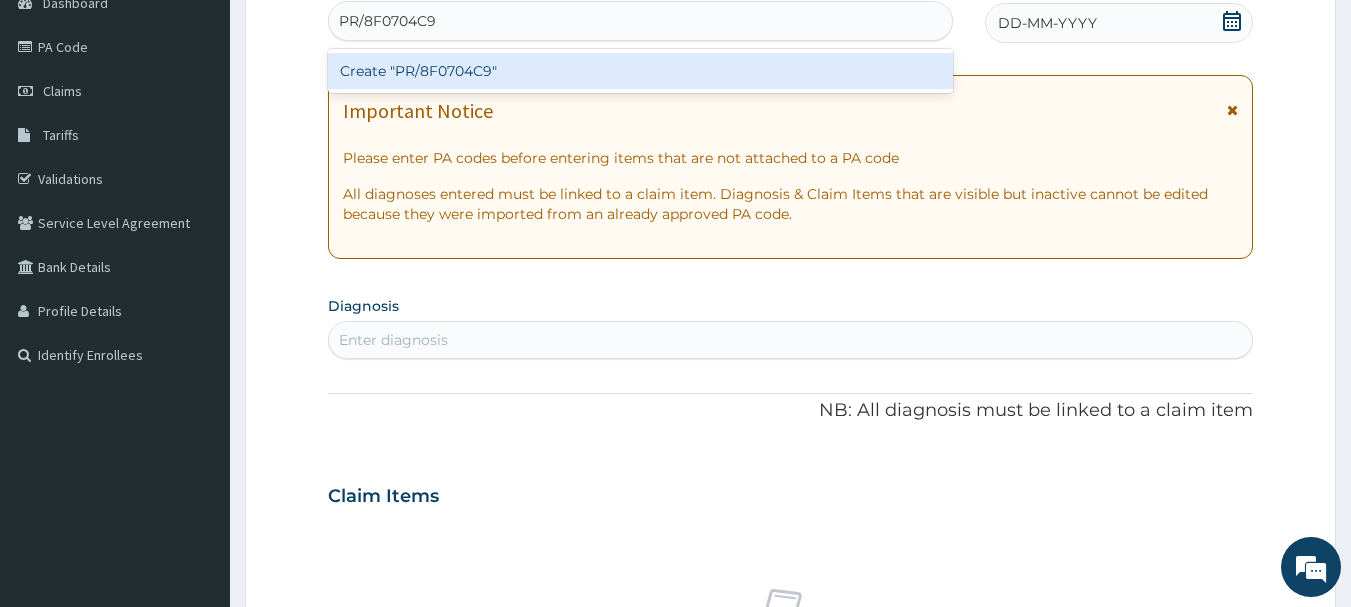 click on "Create "PR/8F0704C9"" at bounding box center [641, 71] 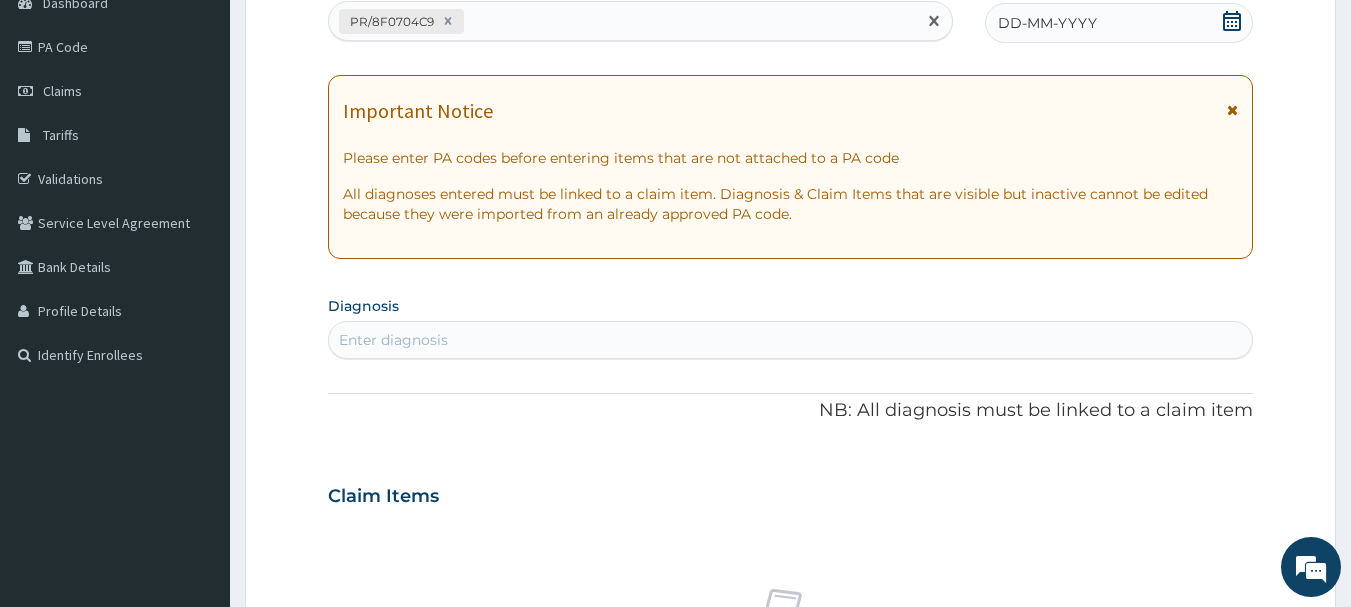 click on "DD-MM-YYYY" at bounding box center (1119, 23) 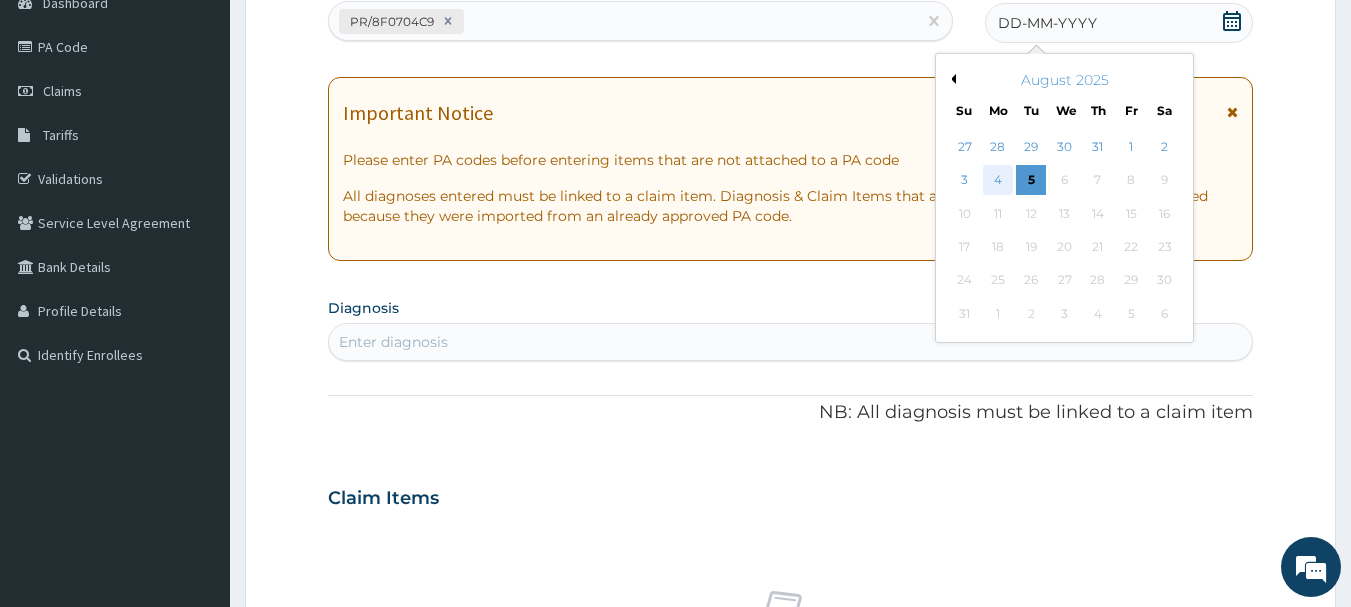 click on "4" at bounding box center (998, 181) 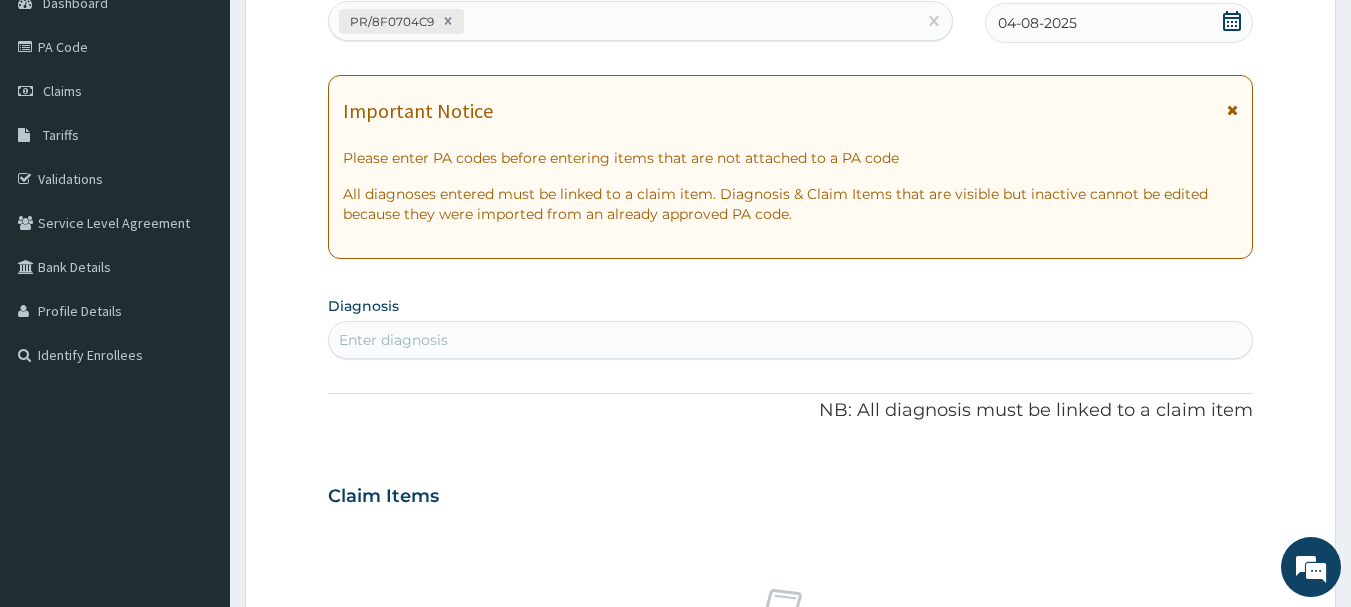 click on "Enter diagnosis" at bounding box center (791, 340) 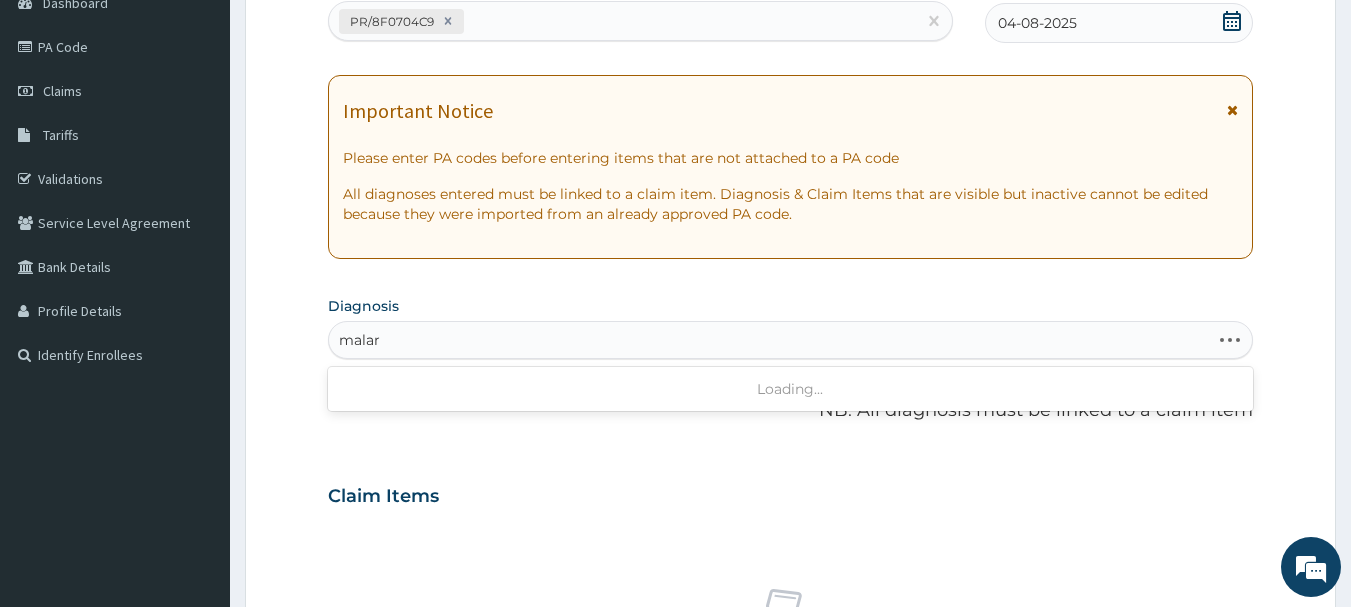 type on "malari" 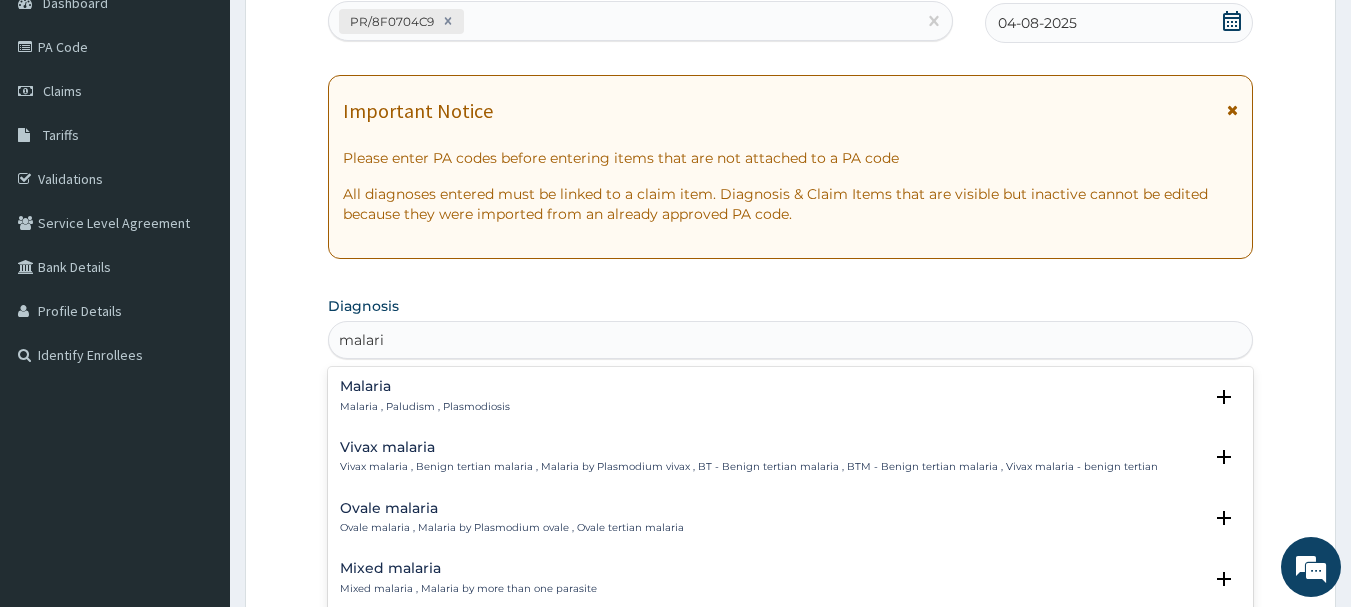 click on "Malaria" at bounding box center (425, 386) 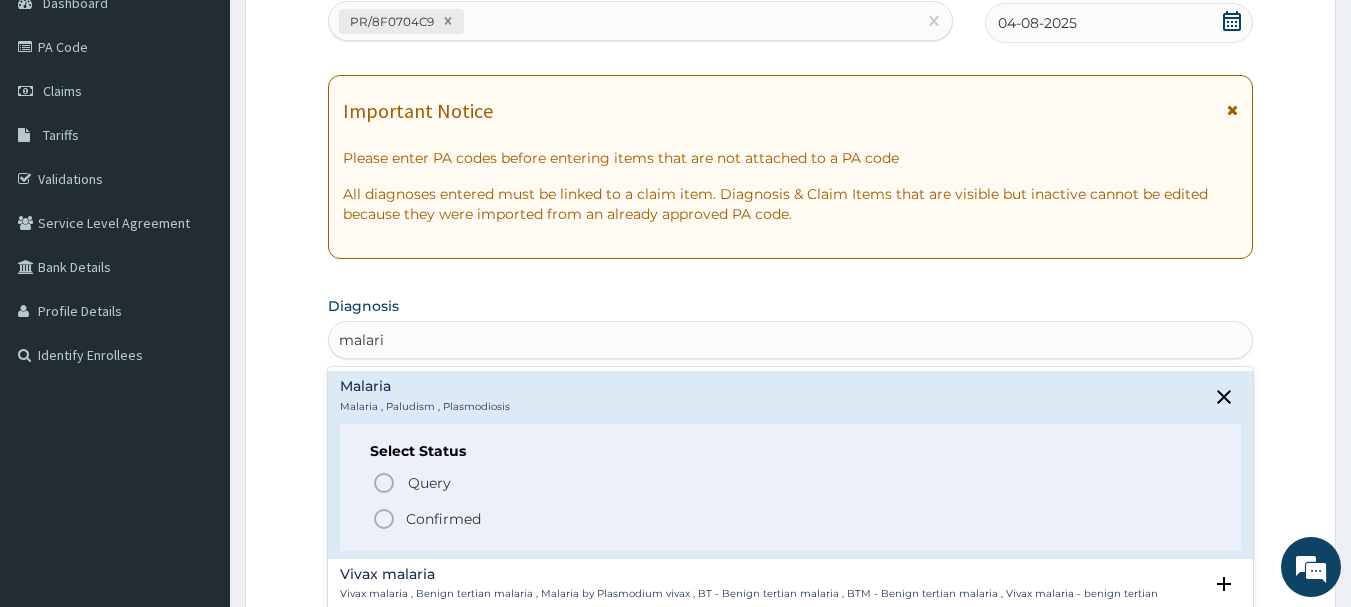 click on "Confirmed" at bounding box center [443, 519] 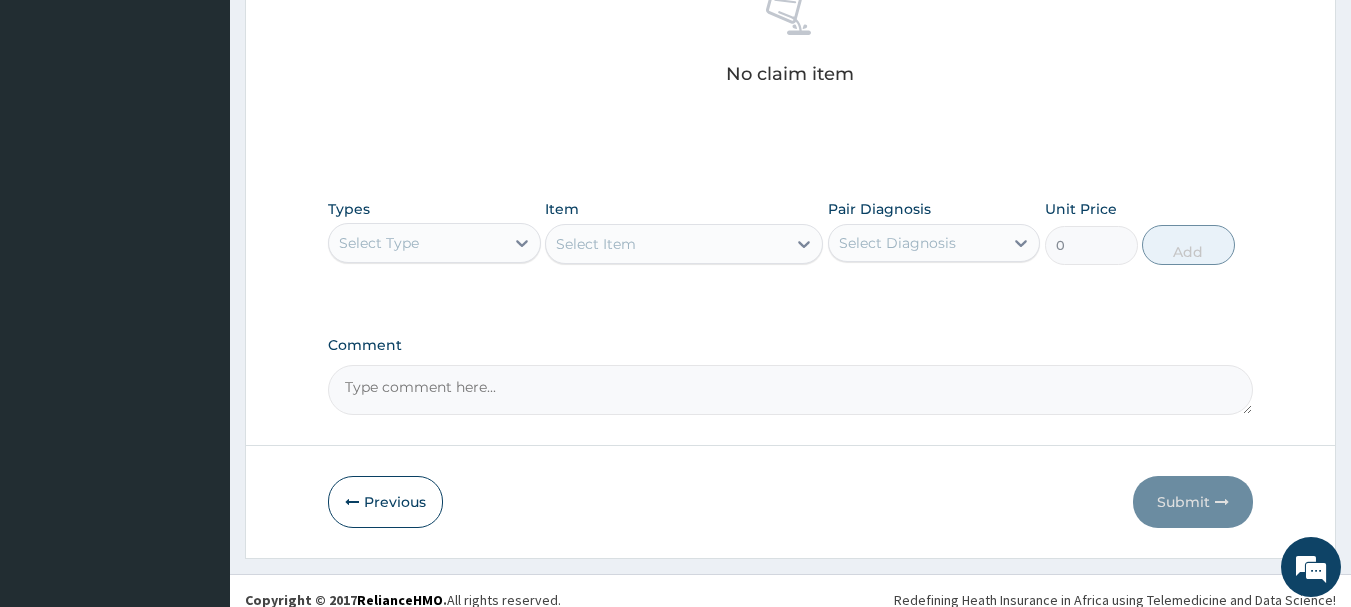 scroll, scrollTop: 835, scrollLeft: 0, axis: vertical 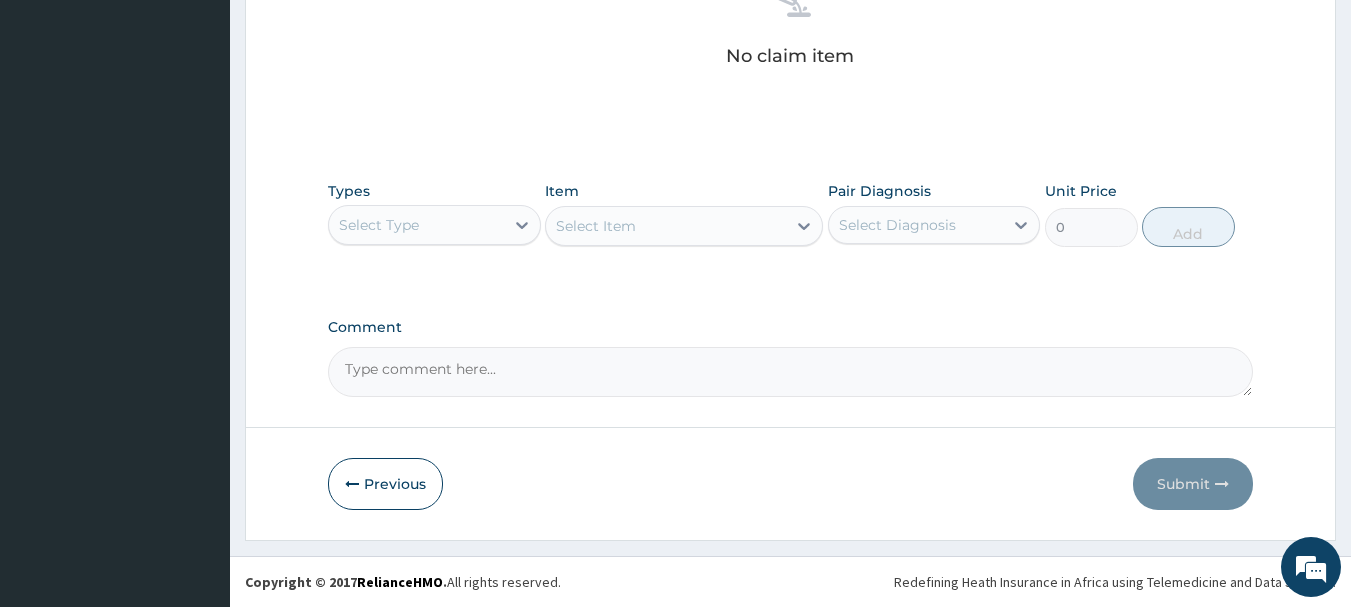 click on "Select Type" at bounding box center (416, 225) 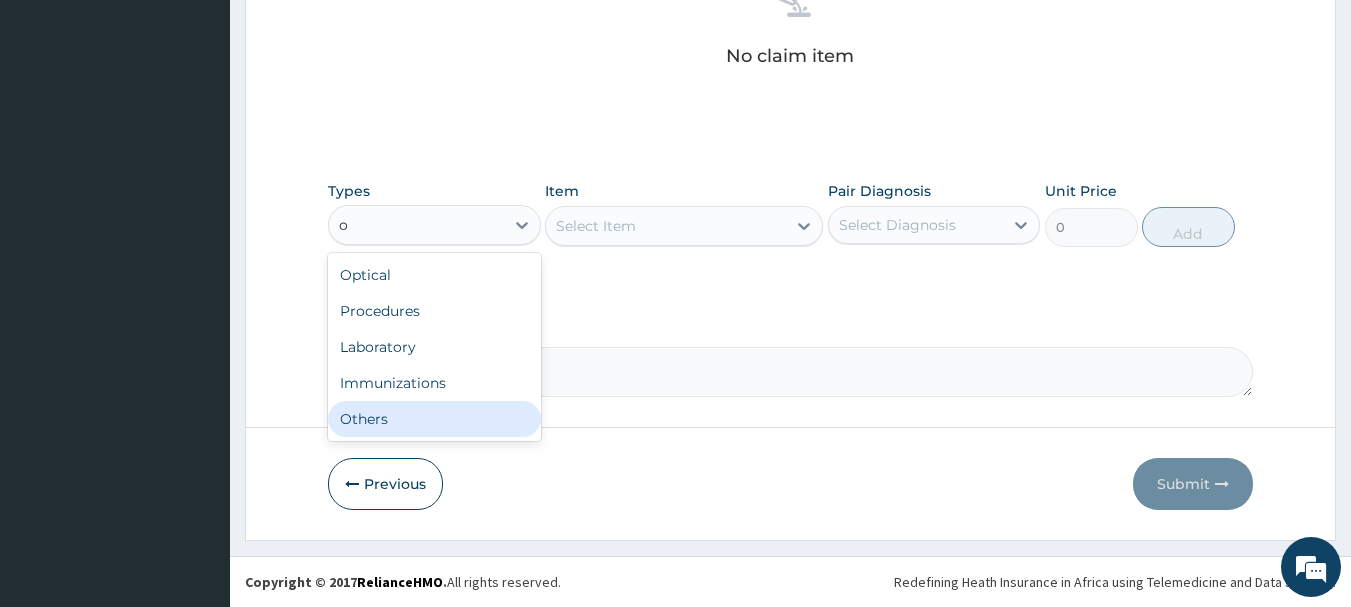 click on "Others" at bounding box center (434, 419) 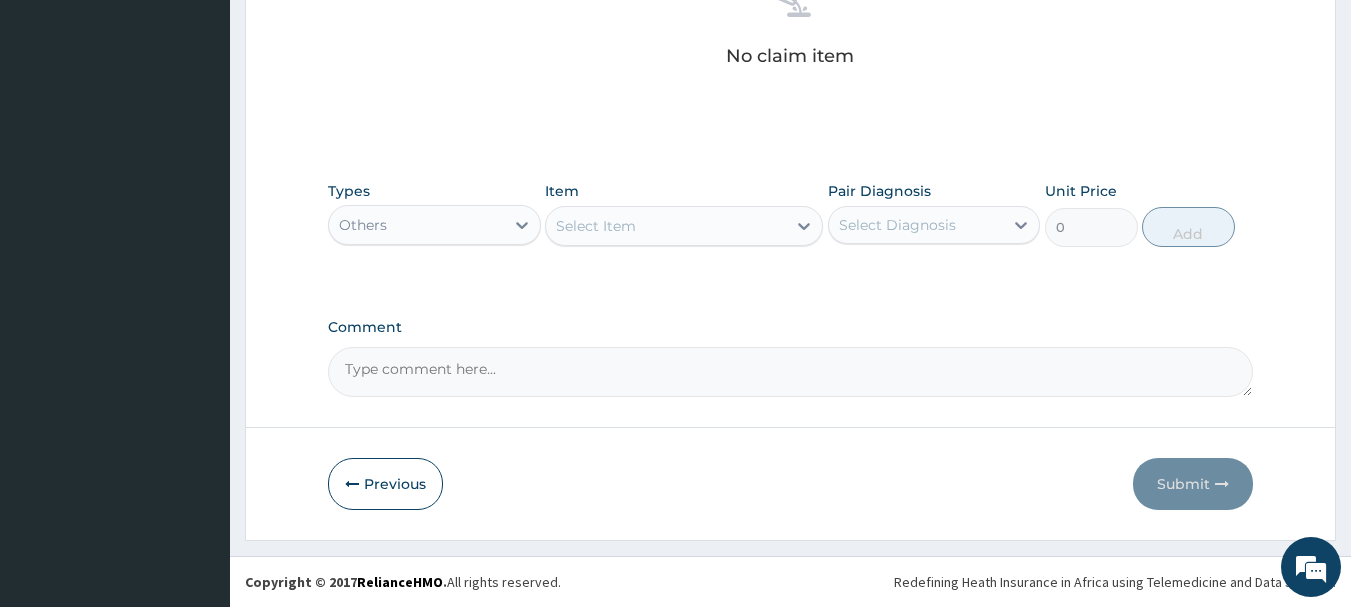 click on "Select Item" at bounding box center [666, 226] 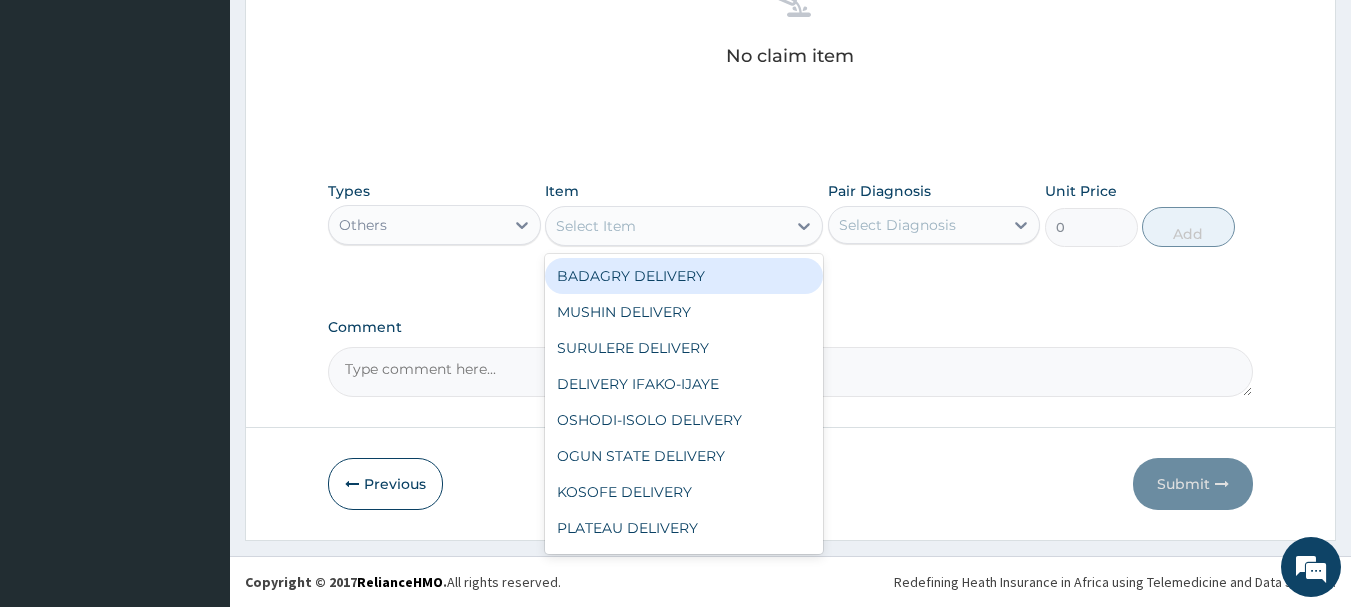 type on "b" 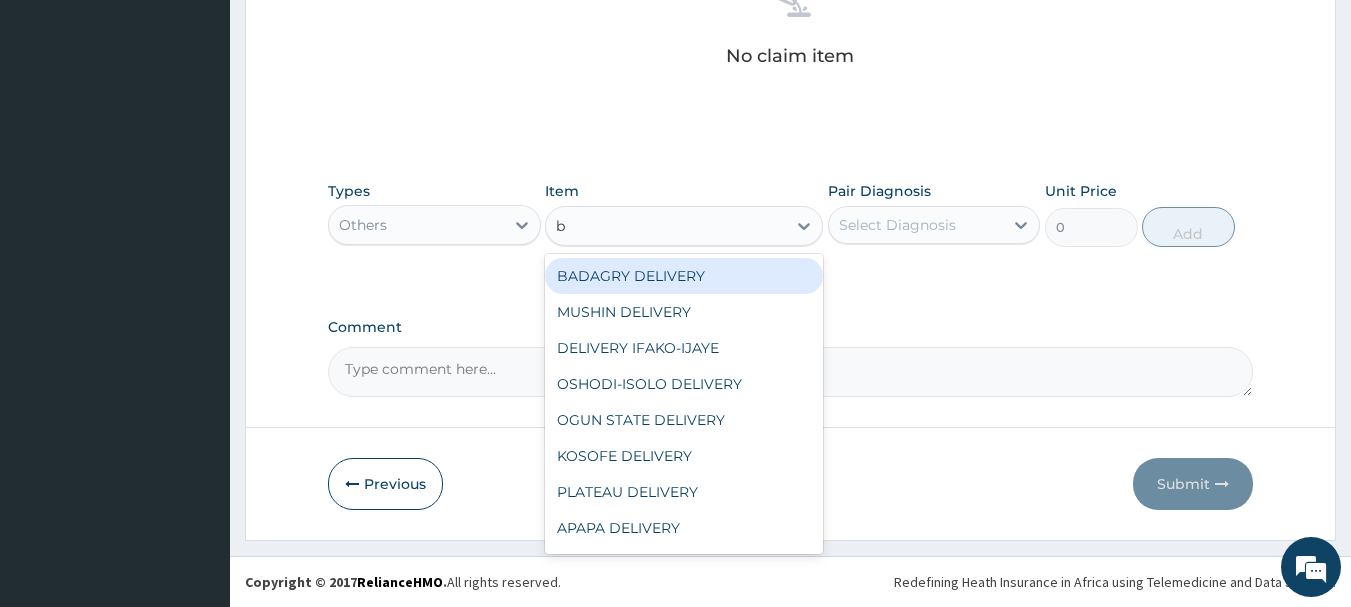 click on "BADAGRY DELIVERY" at bounding box center [684, 276] 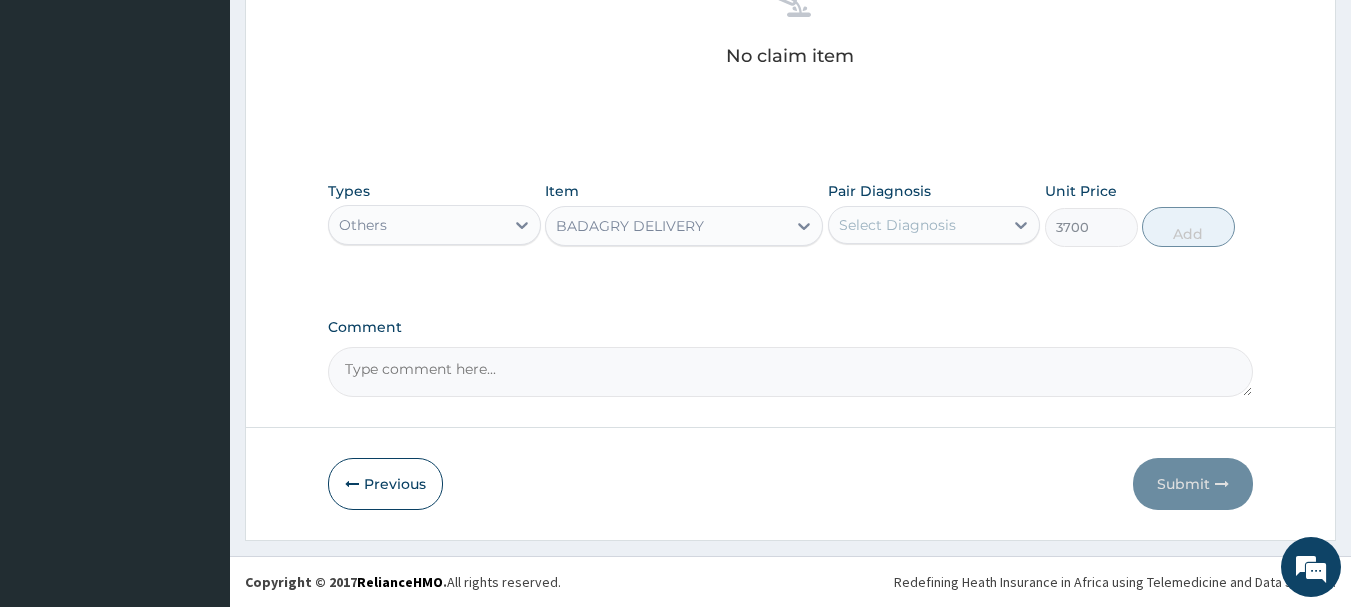 type 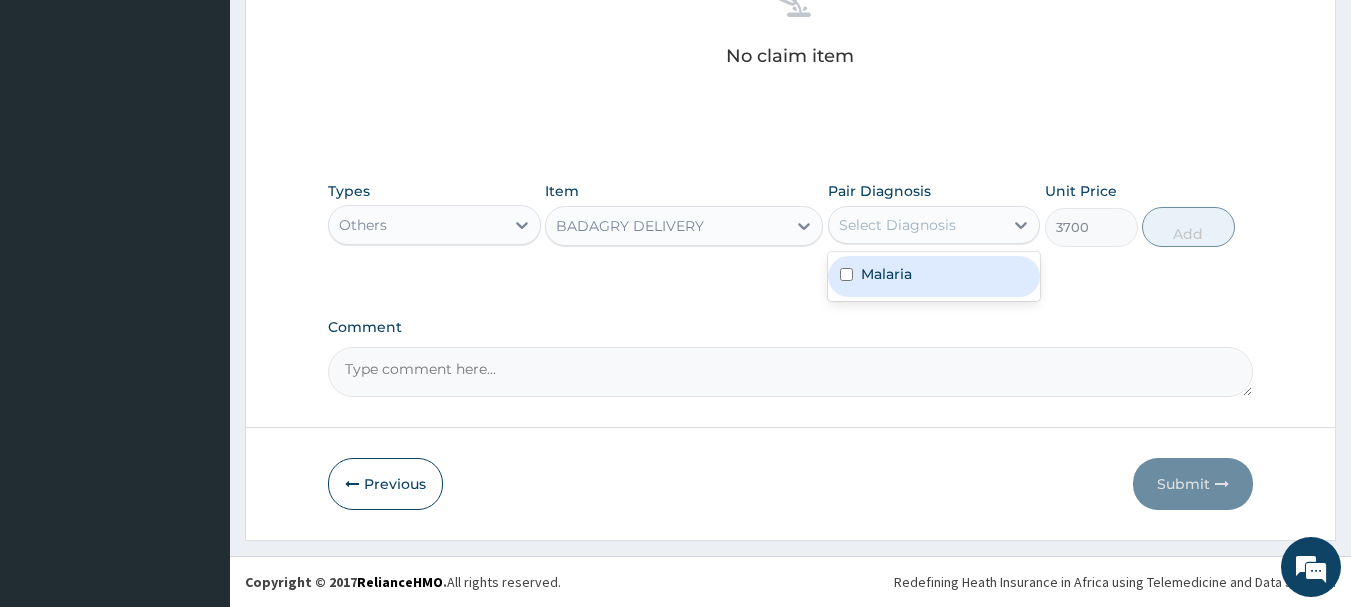click on "Malaria" at bounding box center [934, 276] 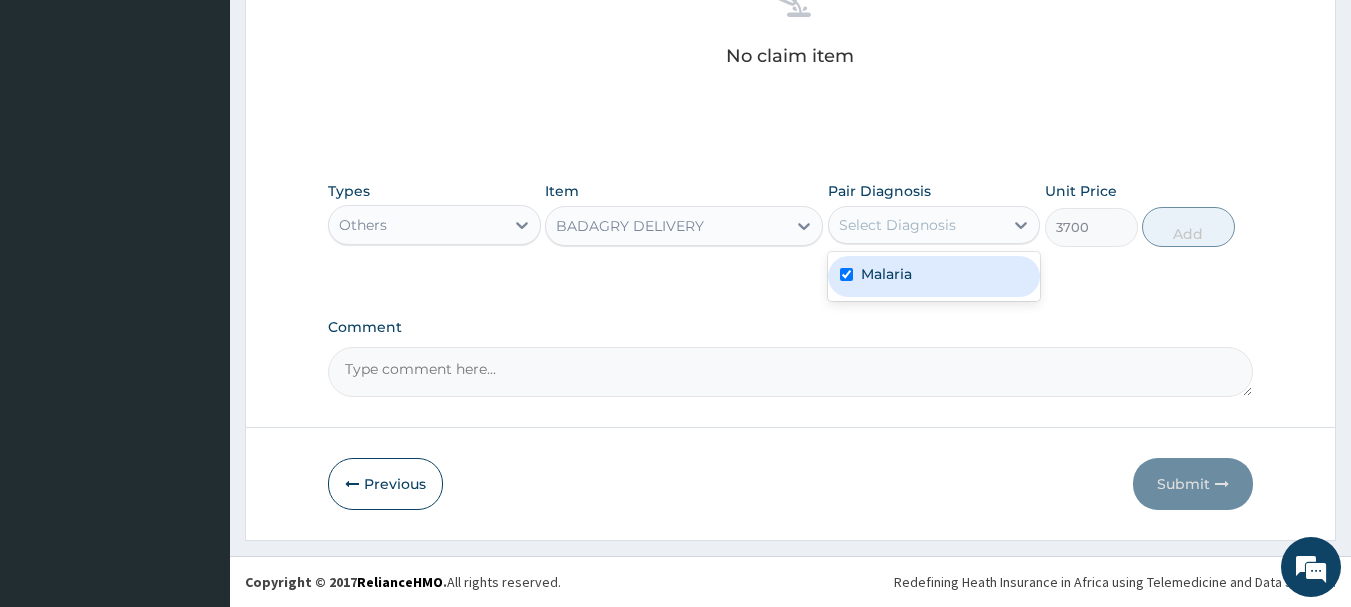 checkbox on "true" 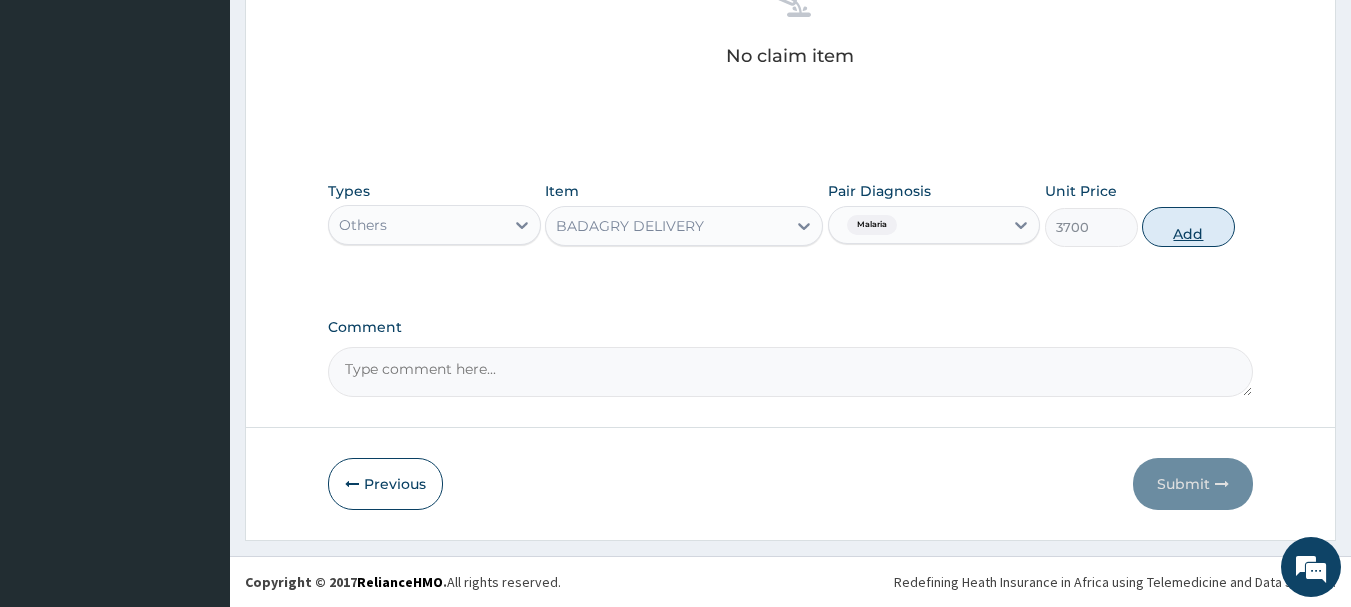 drag, startPoint x: 1216, startPoint y: 205, endPoint x: 1215, endPoint y: 218, distance: 13.038404 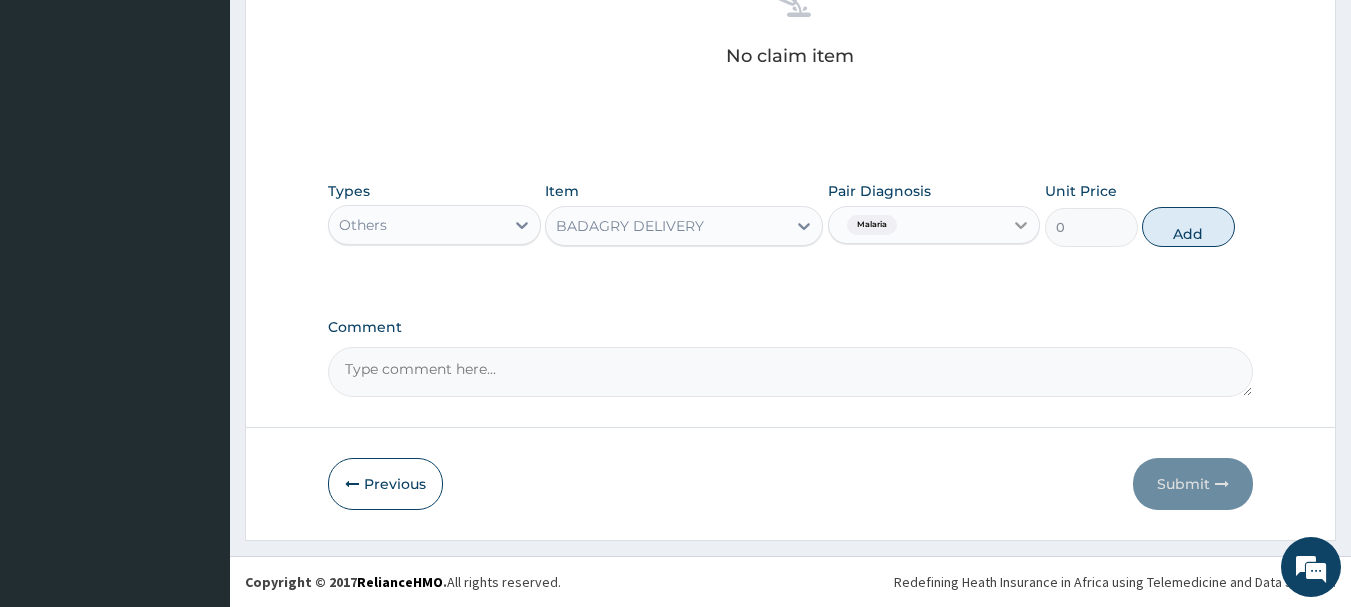 scroll, scrollTop: 755, scrollLeft: 0, axis: vertical 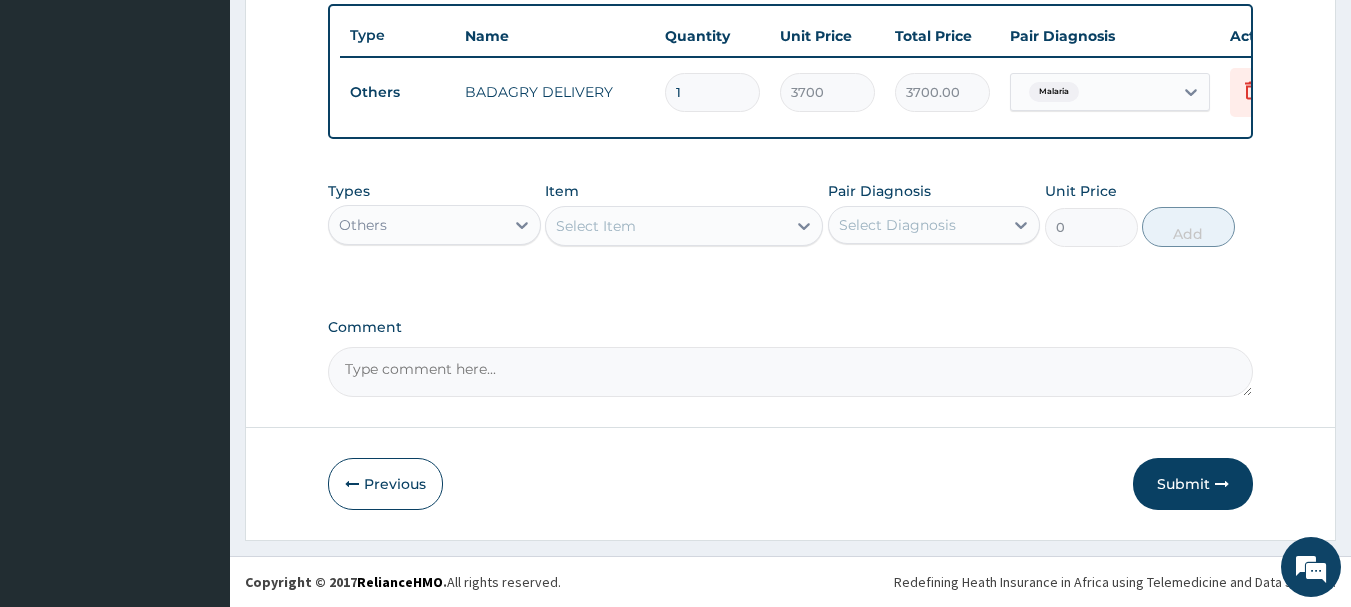 click on "Others" at bounding box center (363, 225) 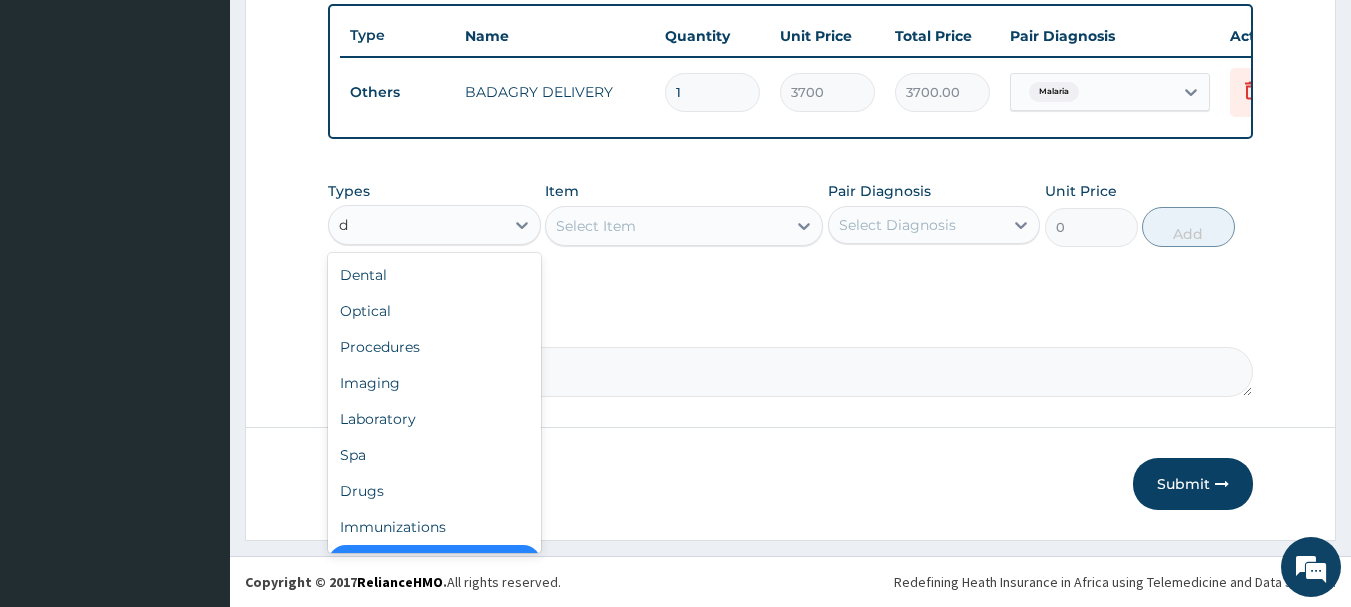 scroll, scrollTop: 32, scrollLeft: 0, axis: vertical 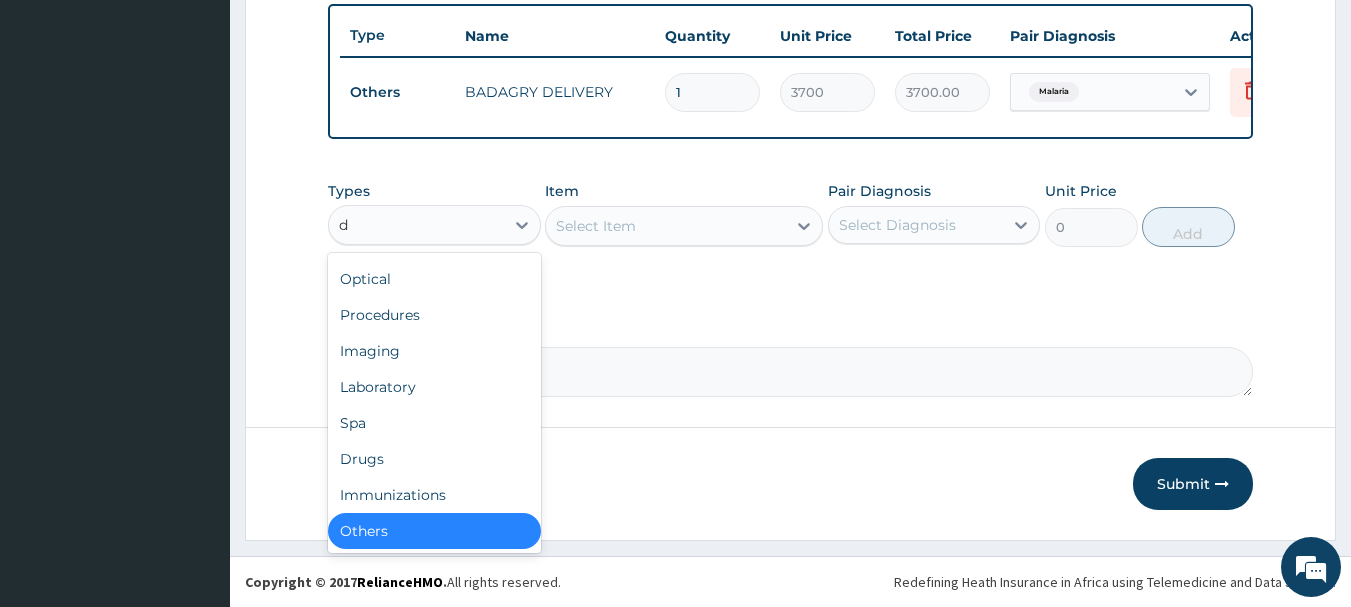 type on "dr" 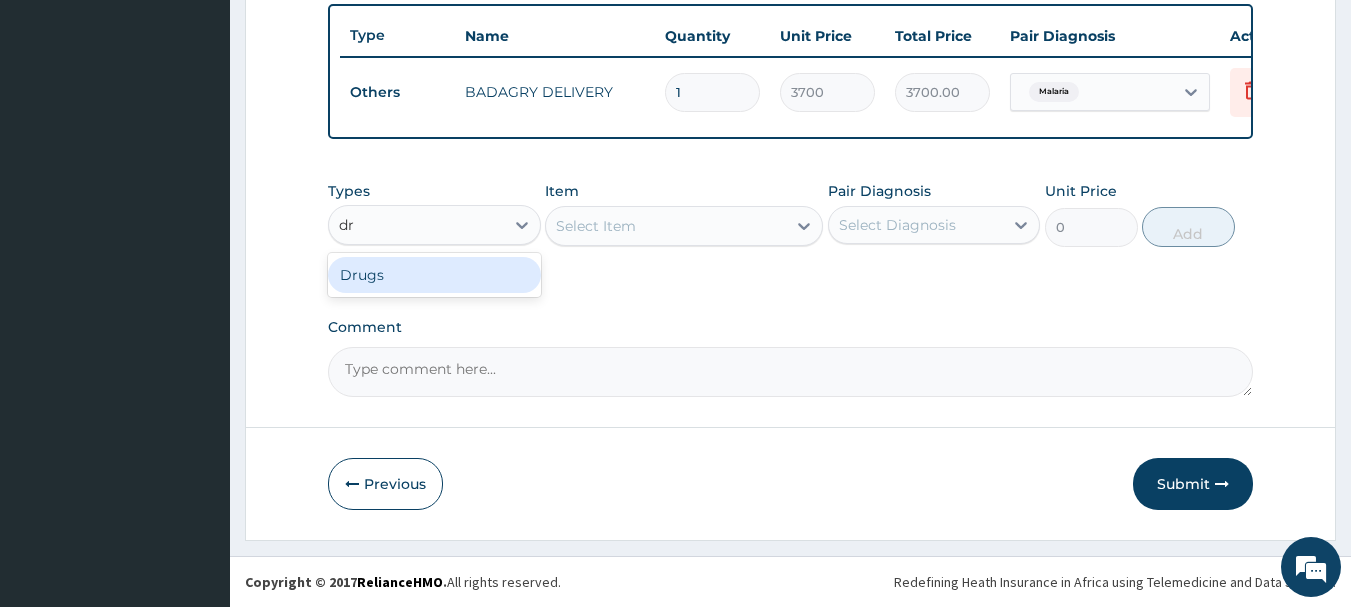 scroll, scrollTop: 0, scrollLeft: 0, axis: both 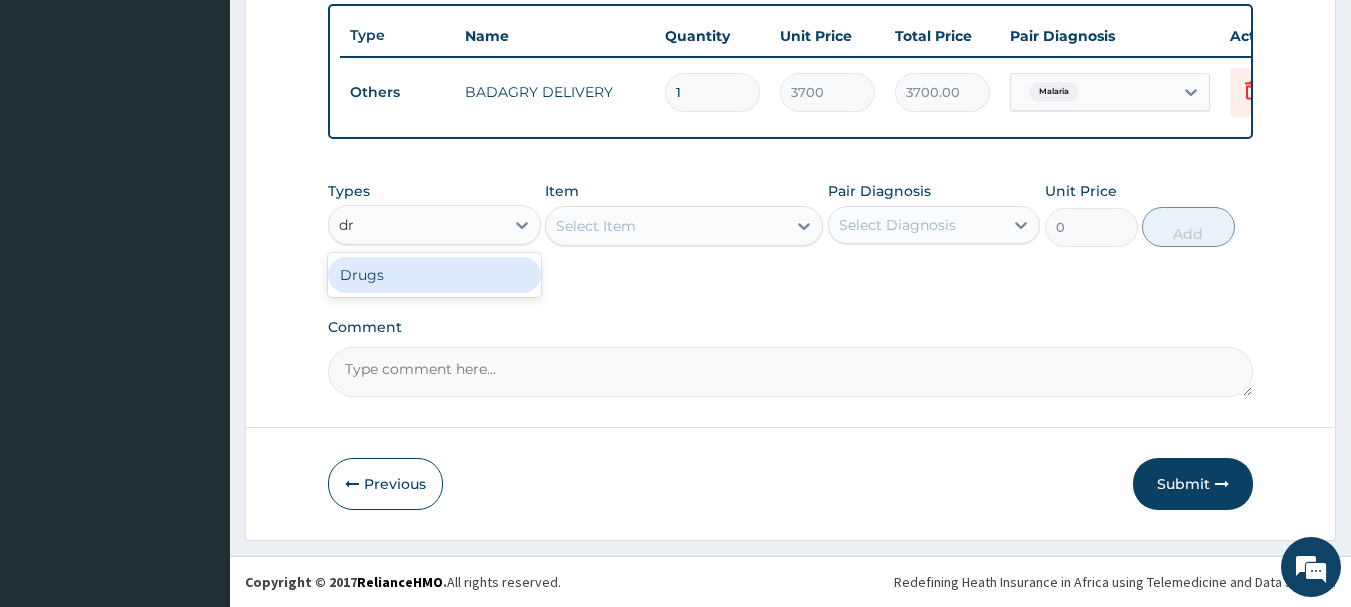 click on "Drugs" at bounding box center [434, 275] 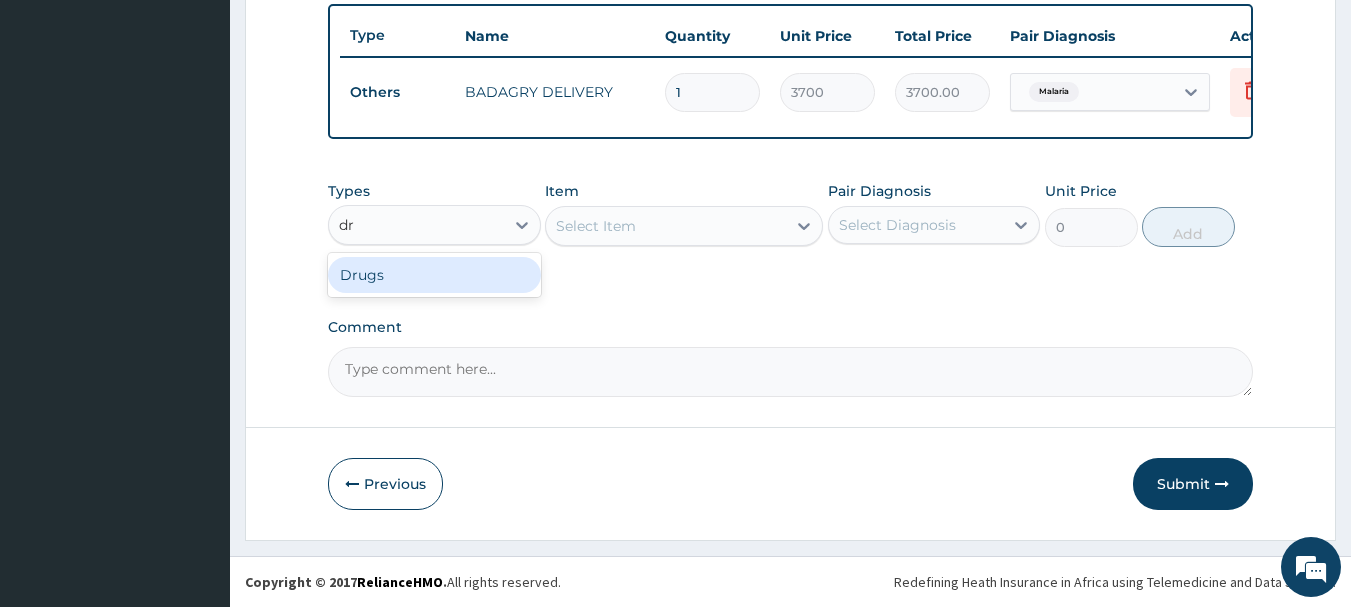 type 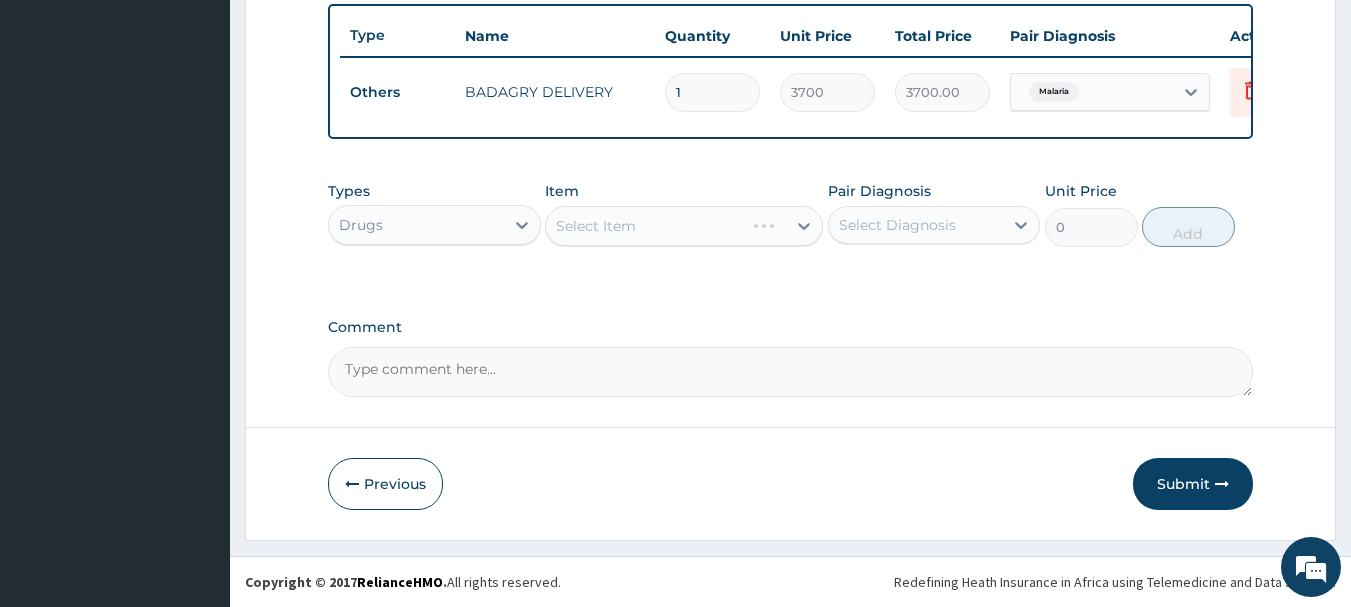 click on "Select Item" at bounding box center [684, 226] 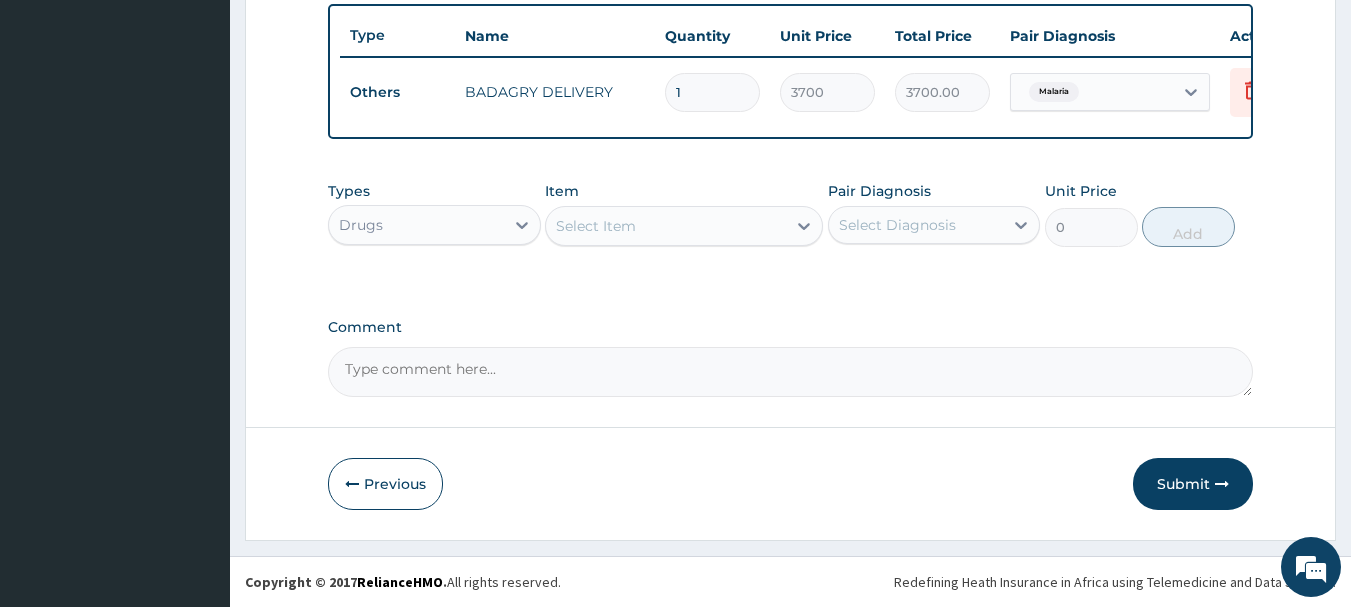 click on "Select Item" at bounding box center [666, 226] 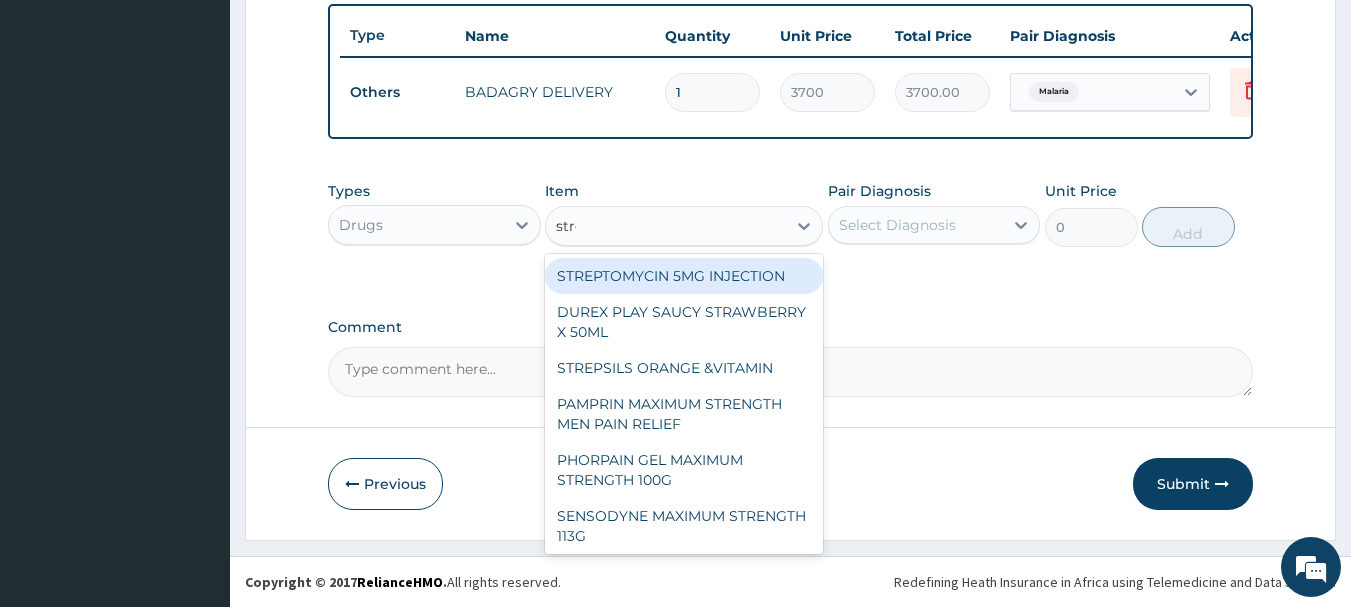 type on "strep" 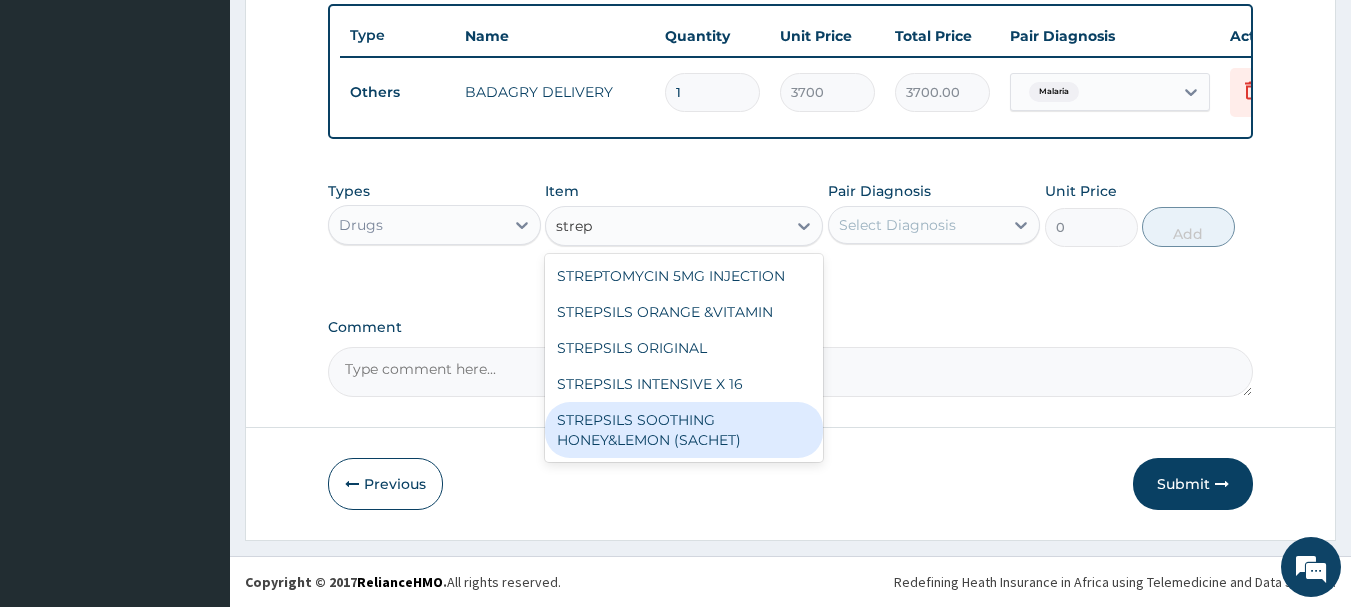 click on "STREPSILS SOOTHING HONEY&LEMON (SACHET)" at bounding box center (684, 430) 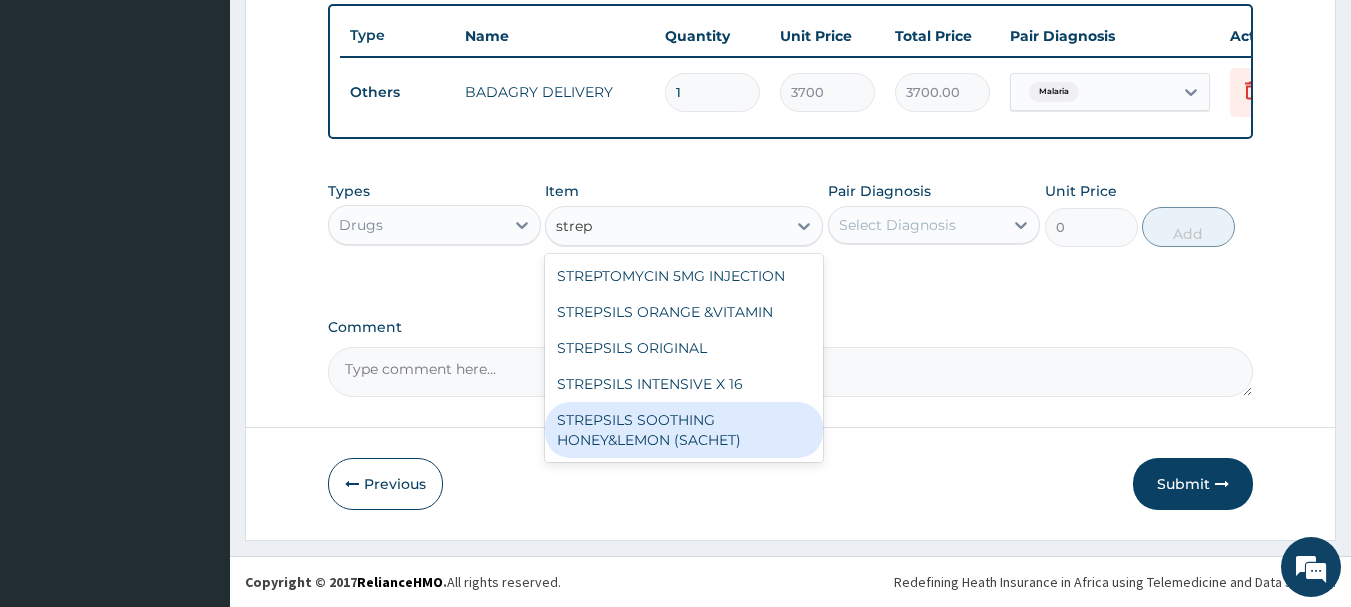 type 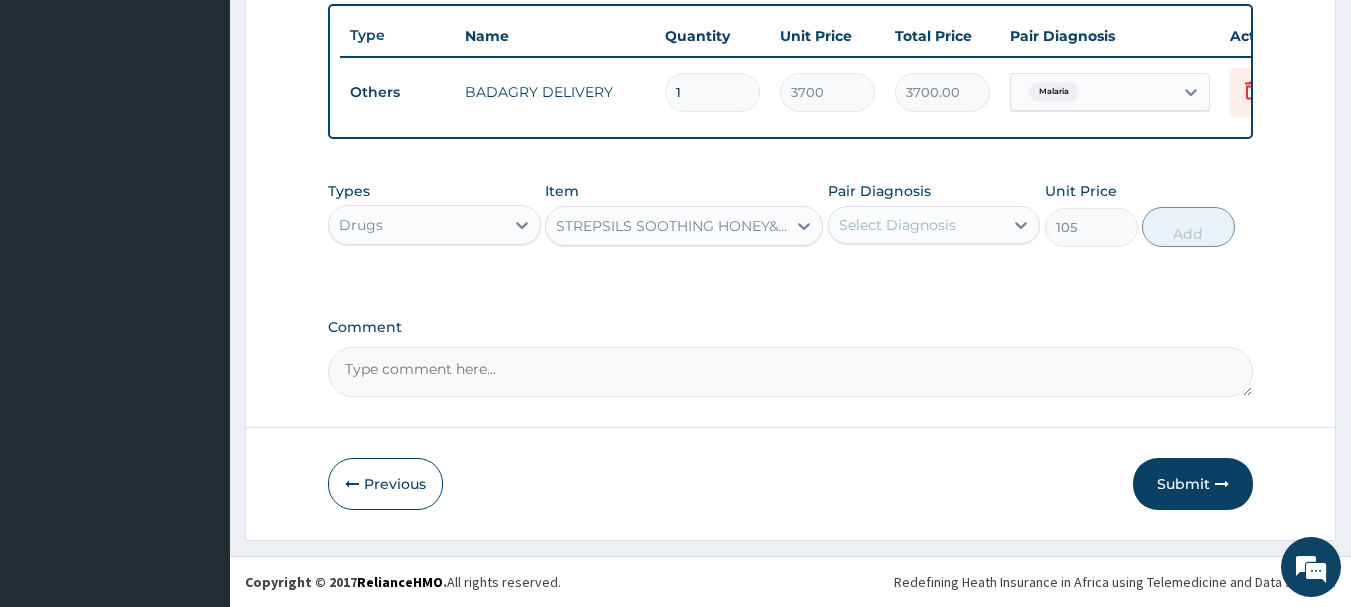 click on "Types Drugs Item option STREPSILS SOOTHING HONEY&LEMON (SACHET), selected.   Select is focused ,type to refine list, press Down to open the menu,  STREPSILS SOOTHING HONEY&LEMON (SACHET) Pair Diagnosis Select Diagnosis Unit Price 105 Add" at bounding box center (791, 214) 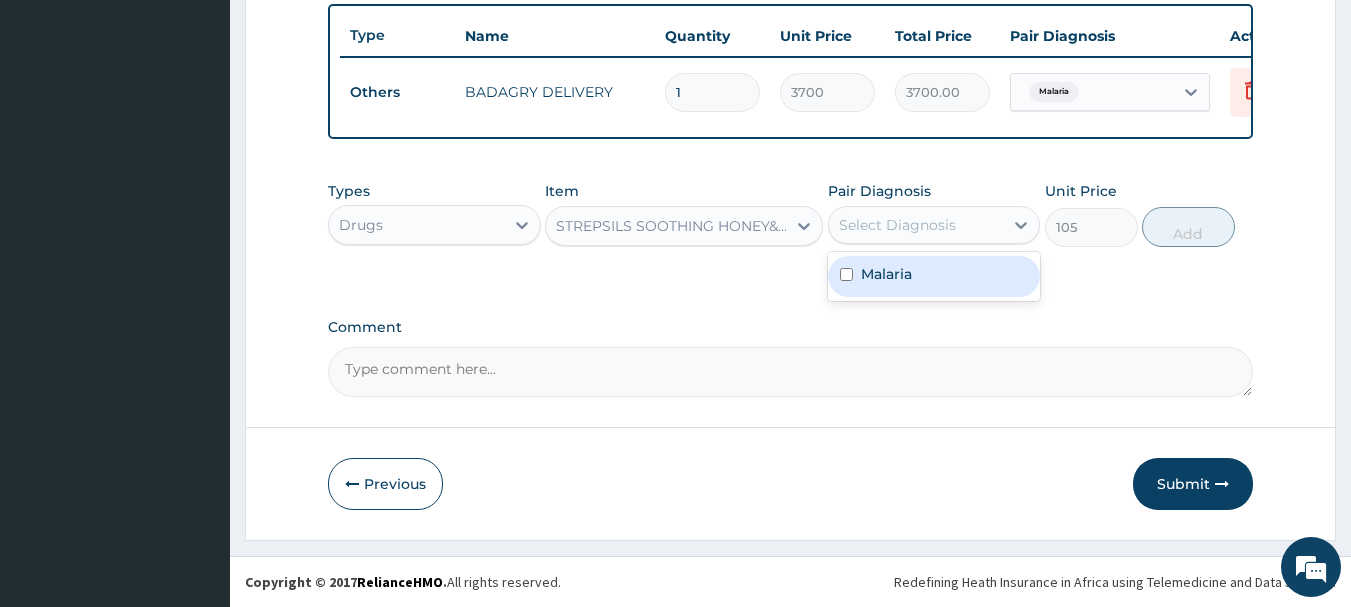 click on "Malaria" at bounding box center [934, 276] 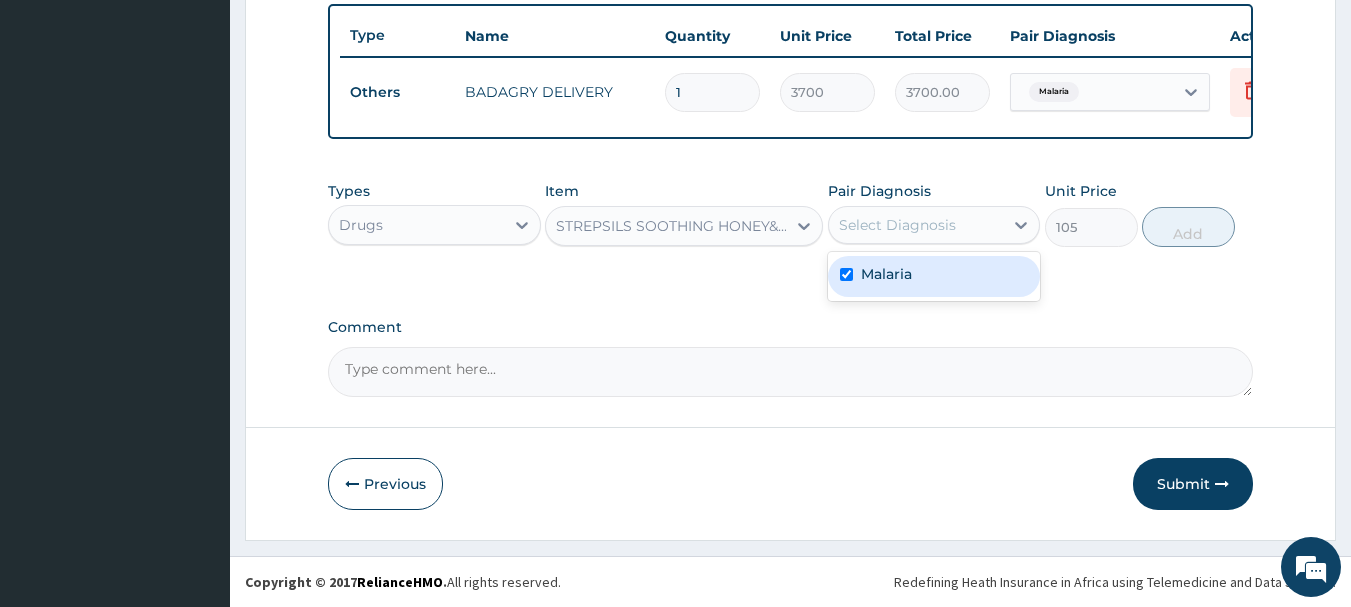 checkbox on "true" 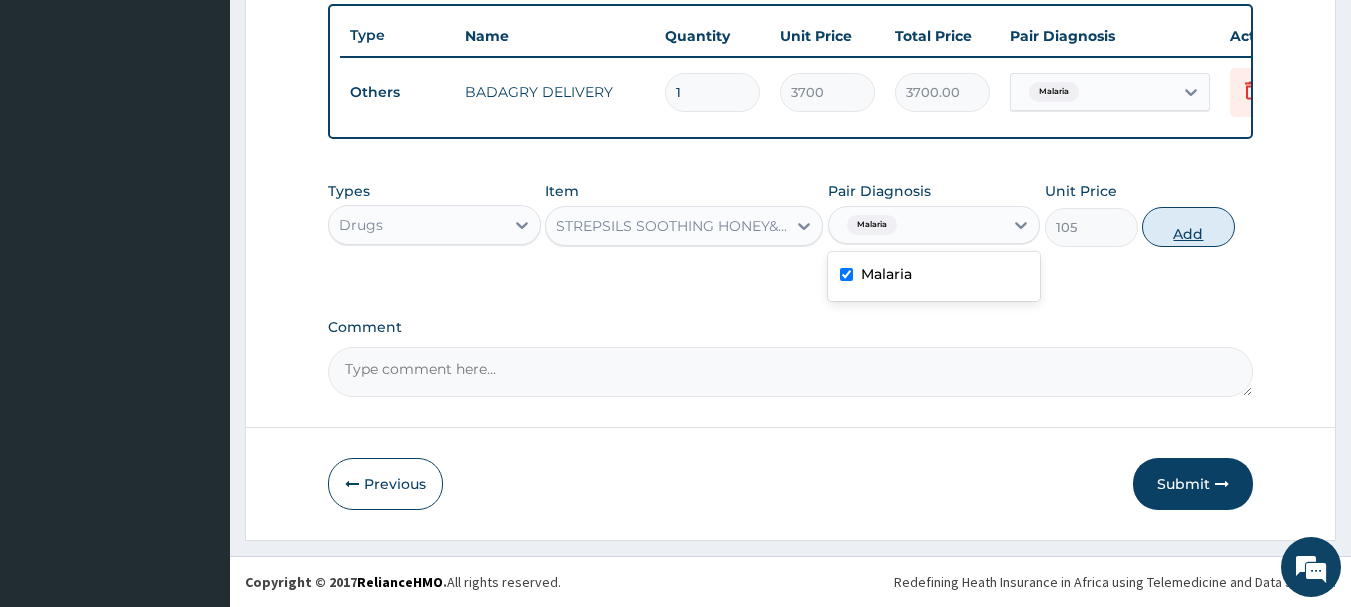 click on "Add" at bounding box center [1188, 227] 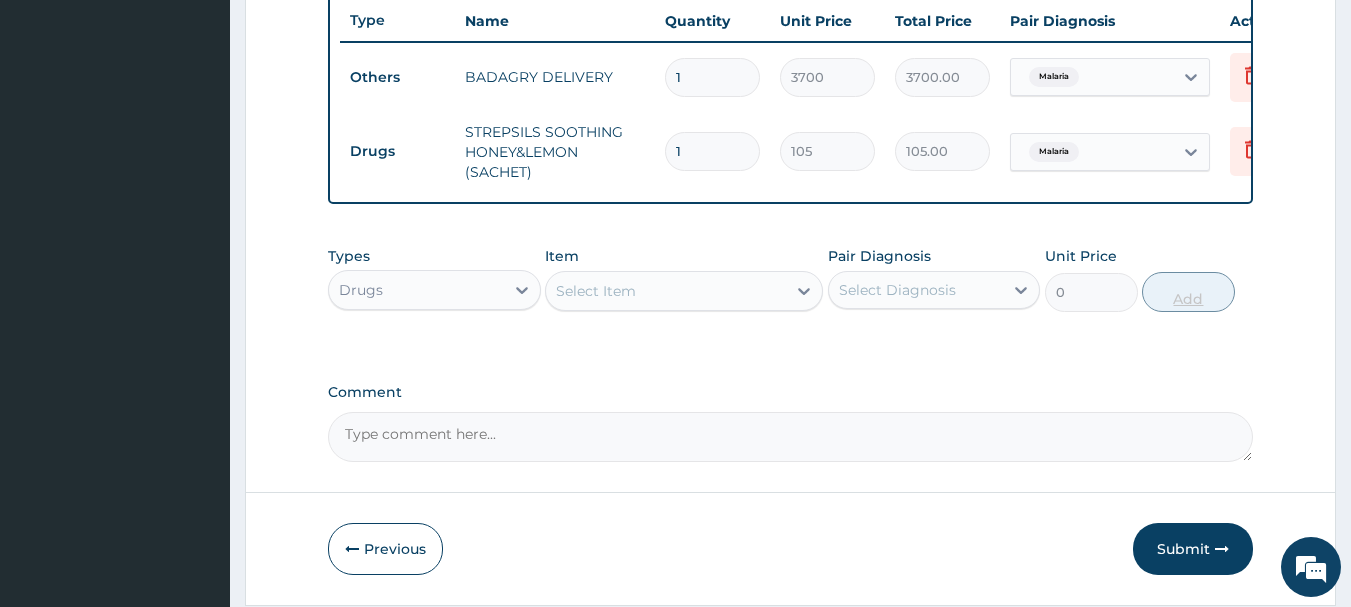 type on "18" 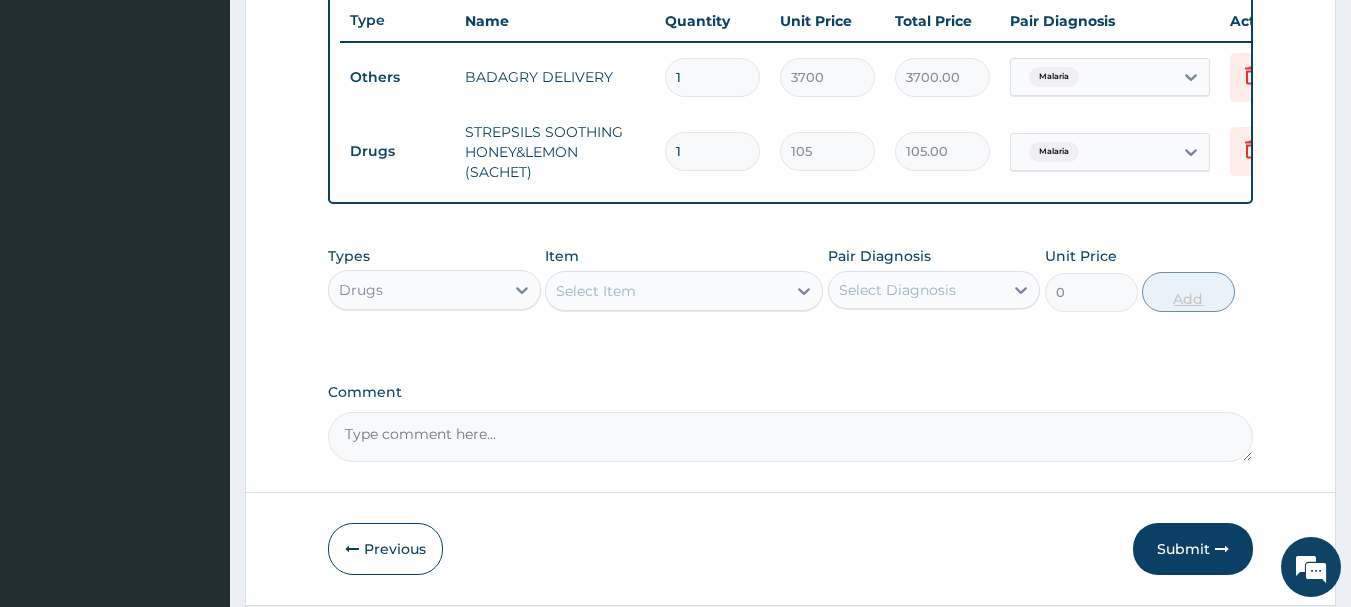 type on "1890.00" 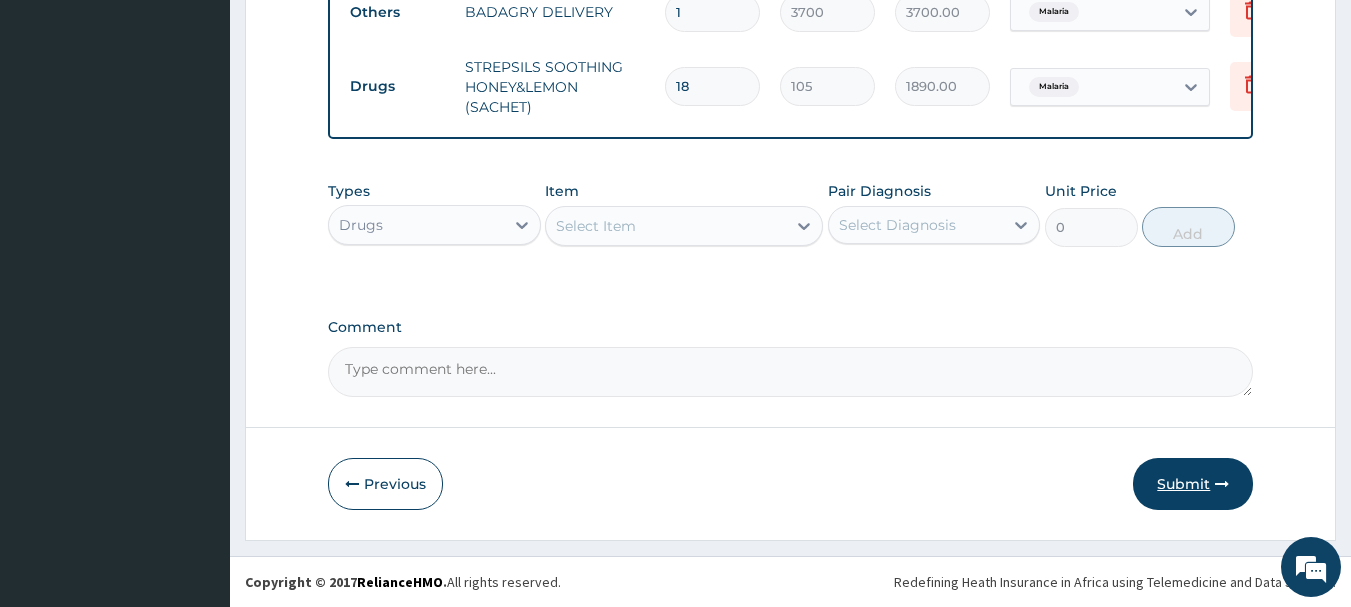 click on "Submit" at bounding box center [1193, 484] 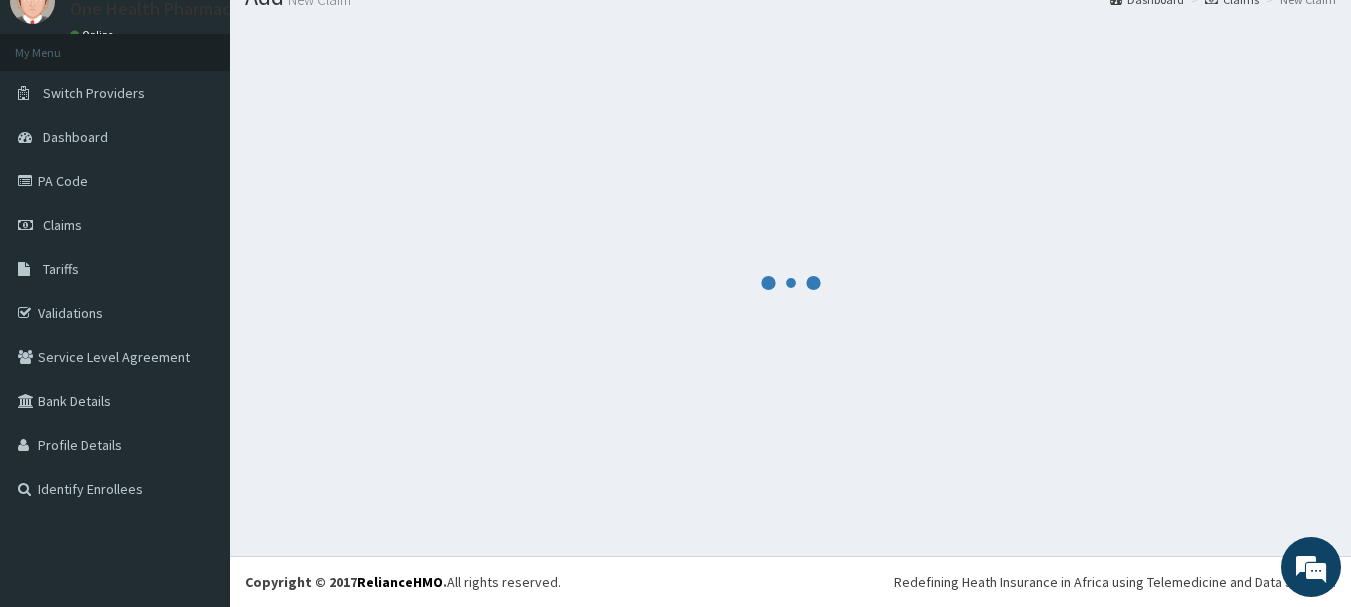 scroll, scrollTop: 81, scrollLeft: 0, axis: vertical 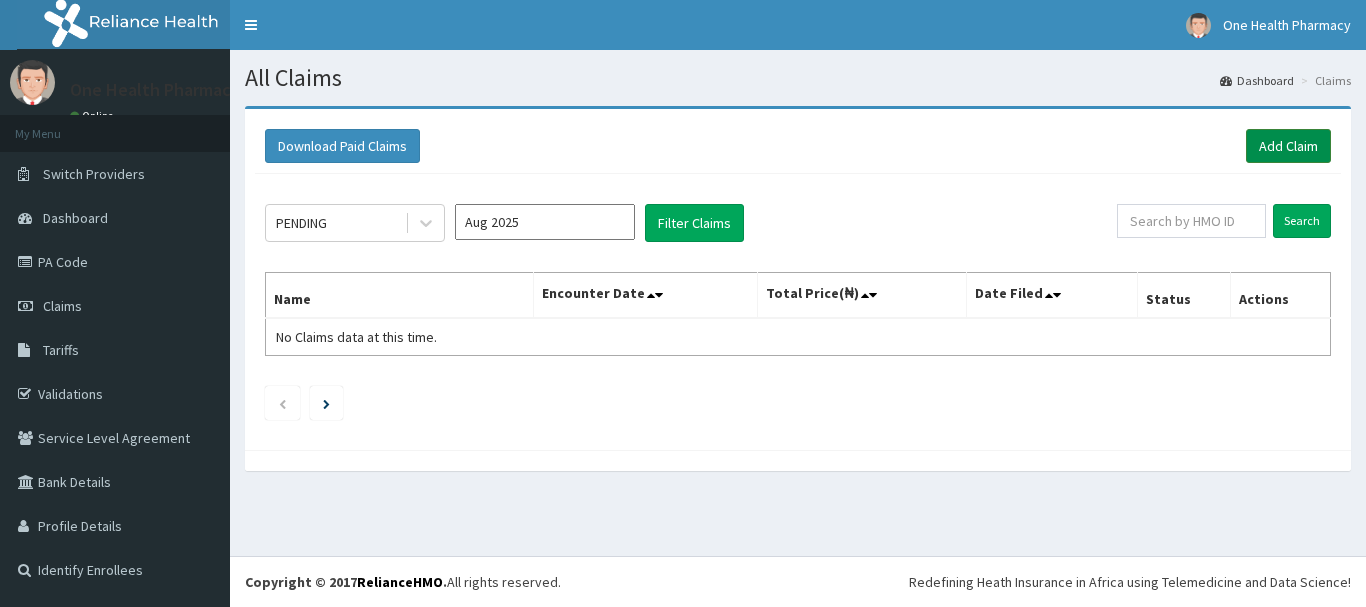 click on "Add Claim" at bounding box center (1288, 146) 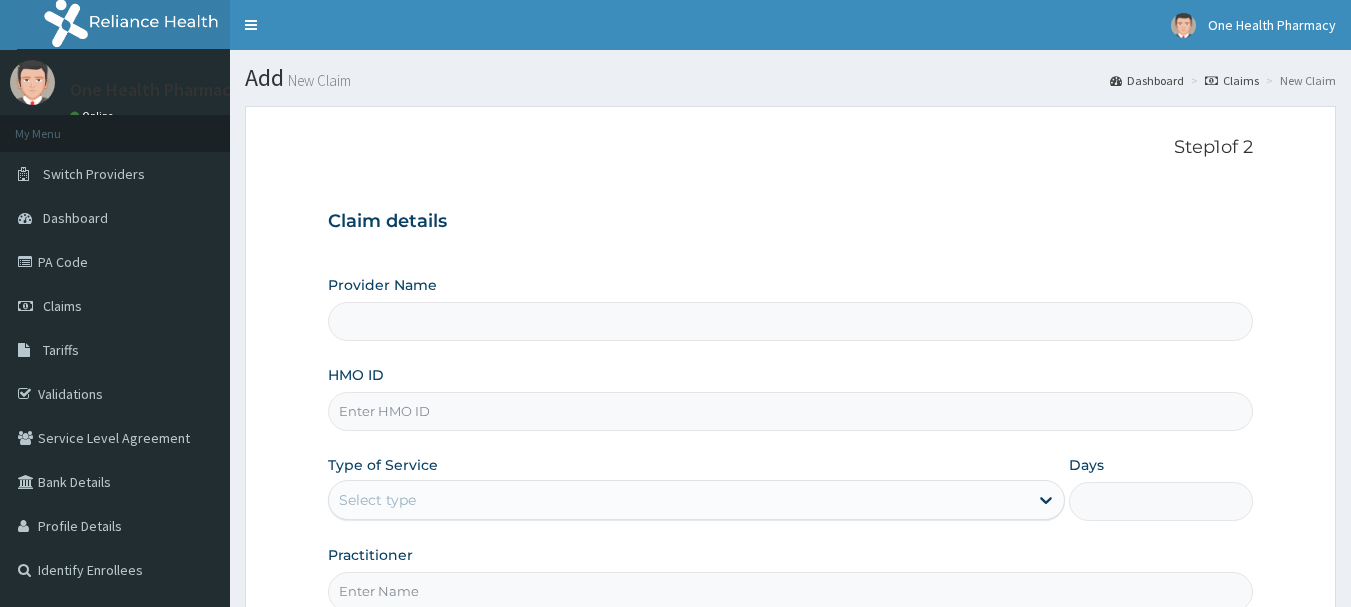 scroll, scrollTop: 0, scrollLeft: 0, axis: both 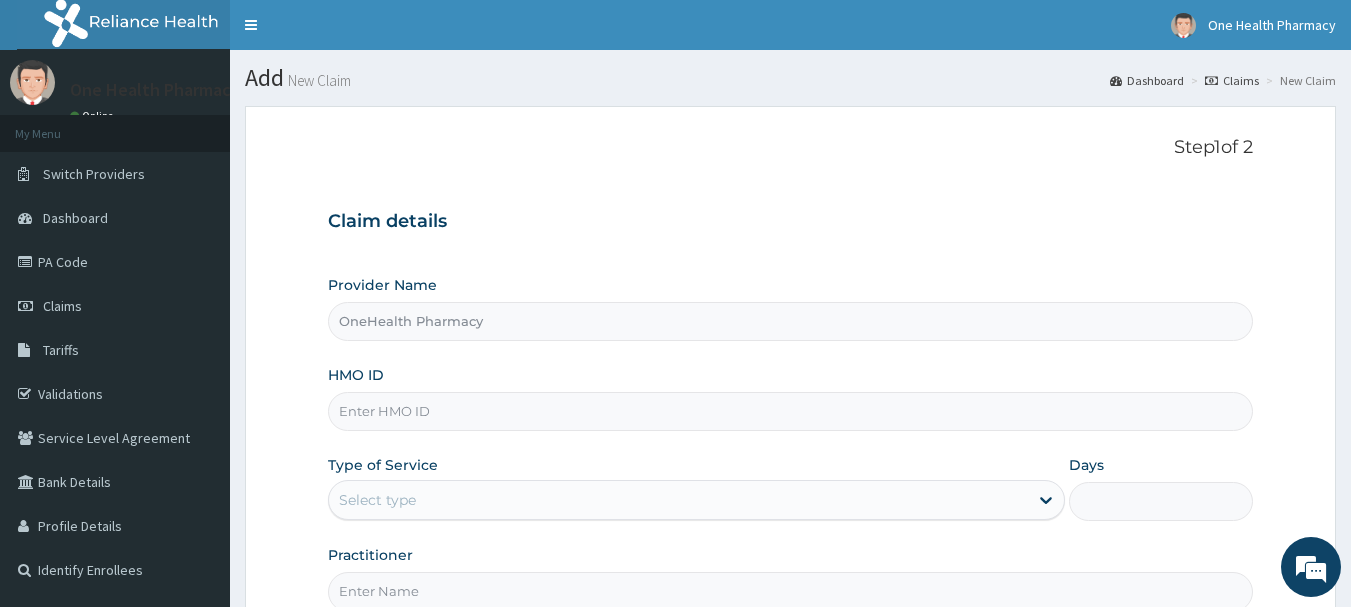 click on "HMO ID" at bounding box center [791, 411] 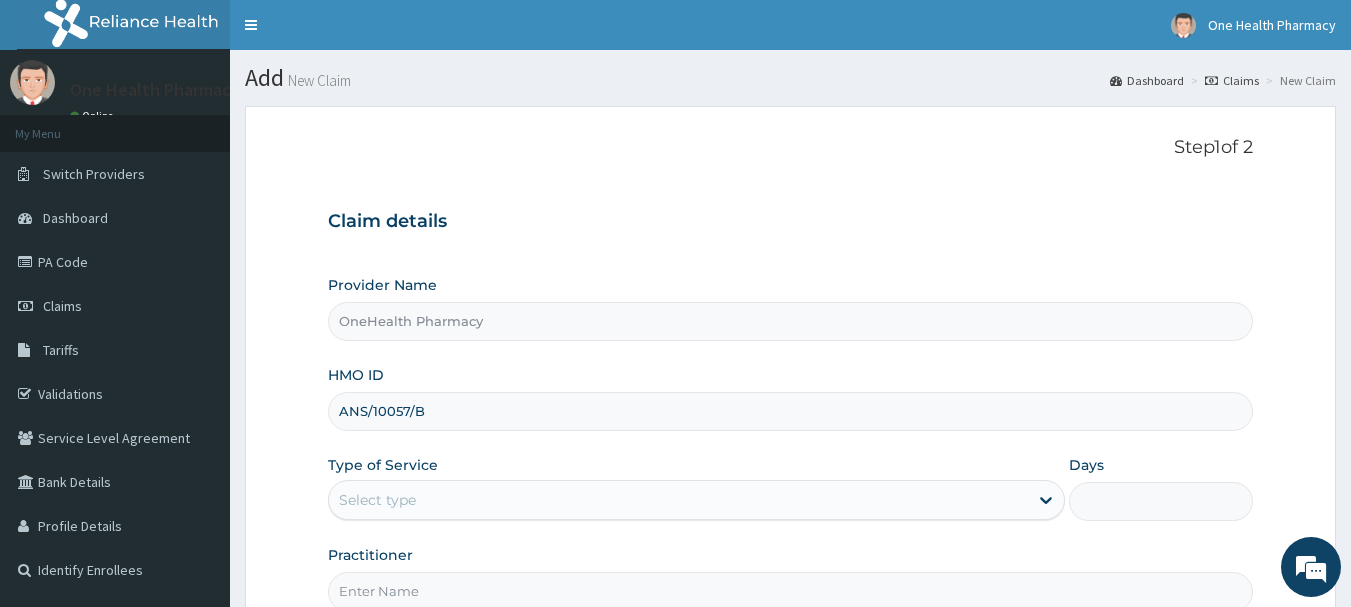 scroll, scrollTop: 215, scrollLeft: 0, axis: vertical 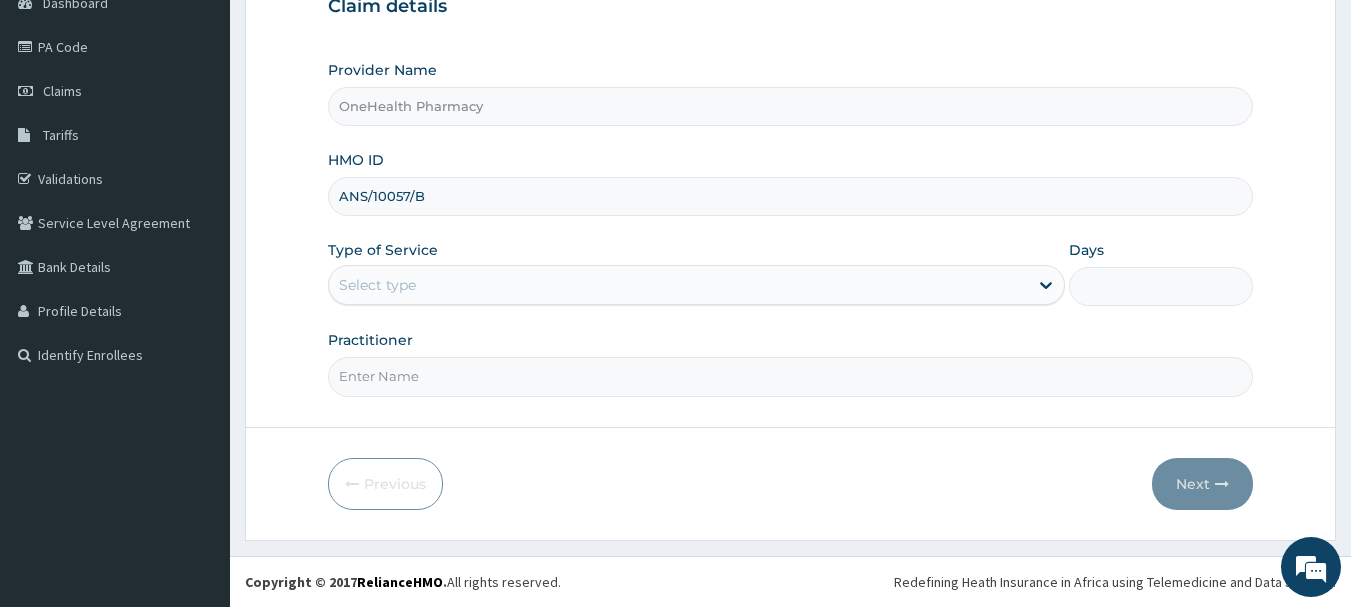 type on "ANS/10057/B" 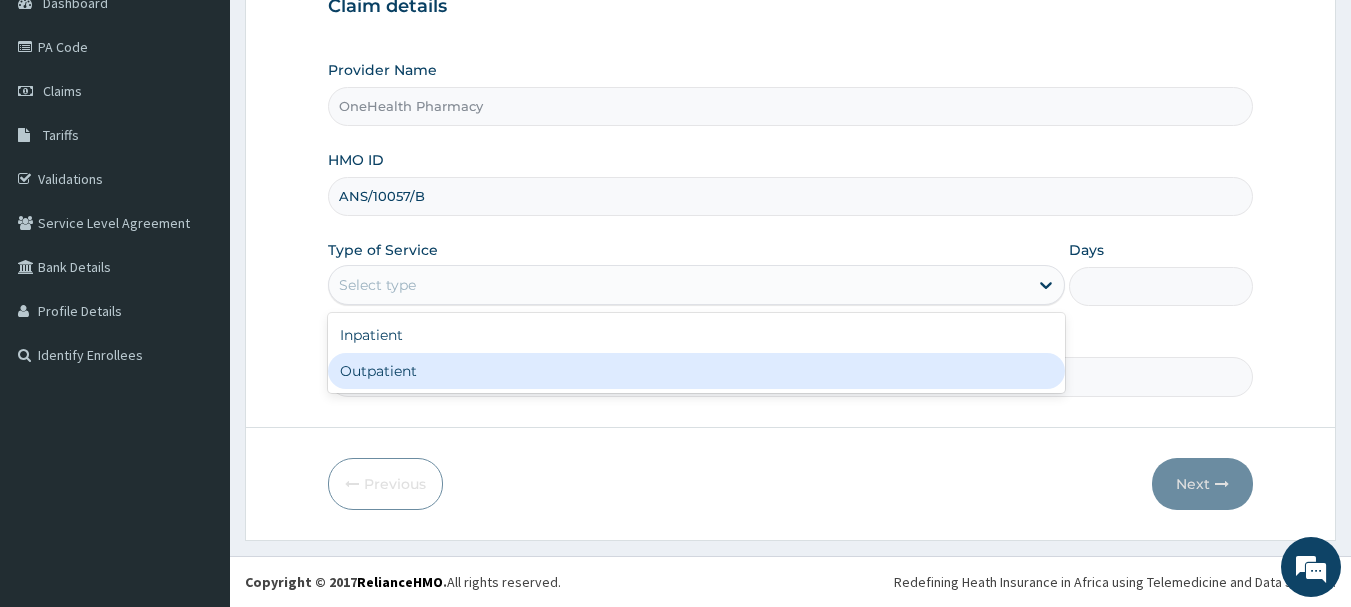 click on "Outpatient" at bounding box center [696, 371] 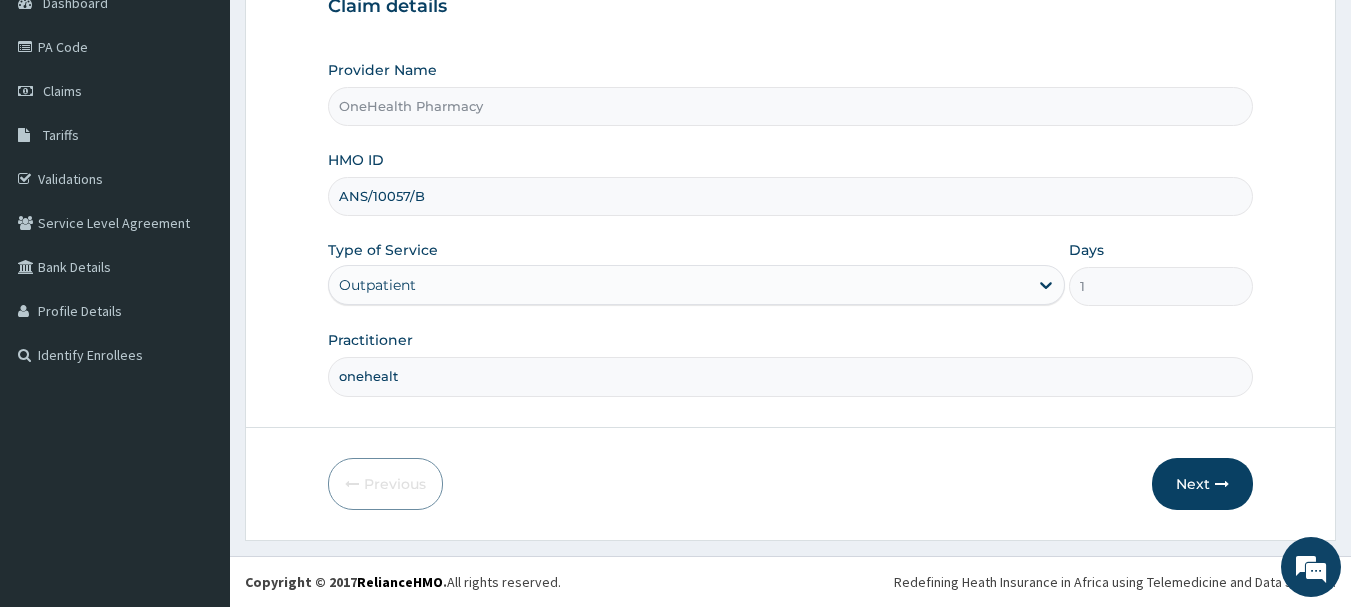 type on "onehealth" 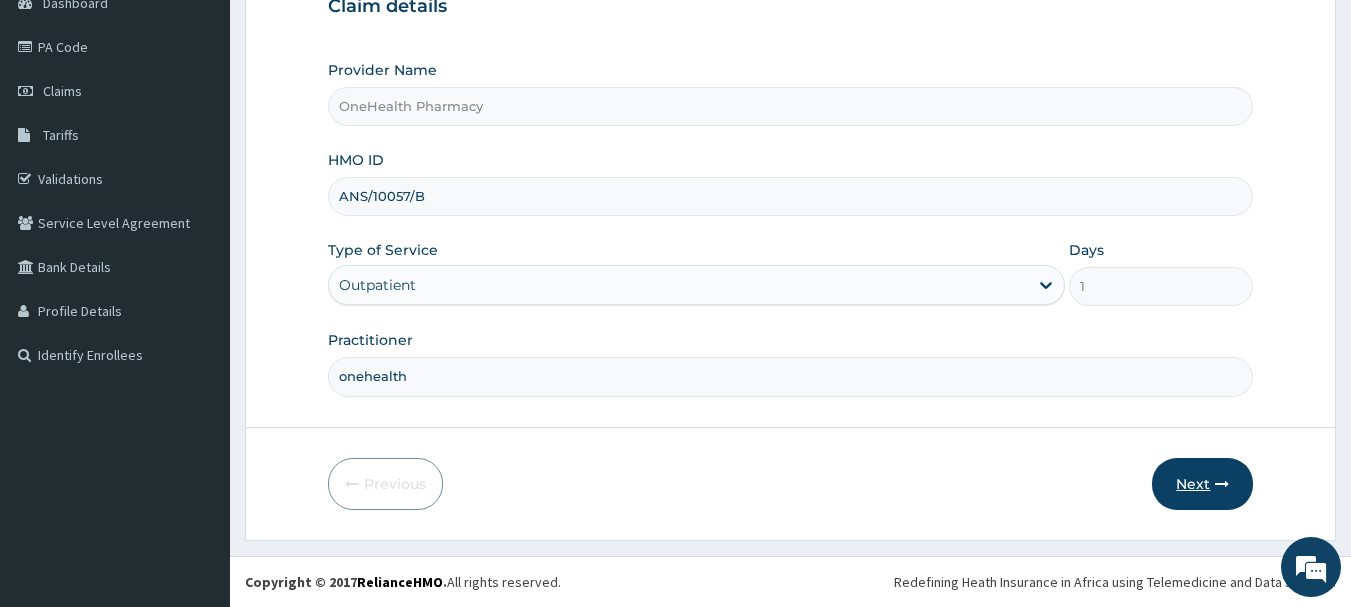 click on "Next" at bounding box center [1202, 484] 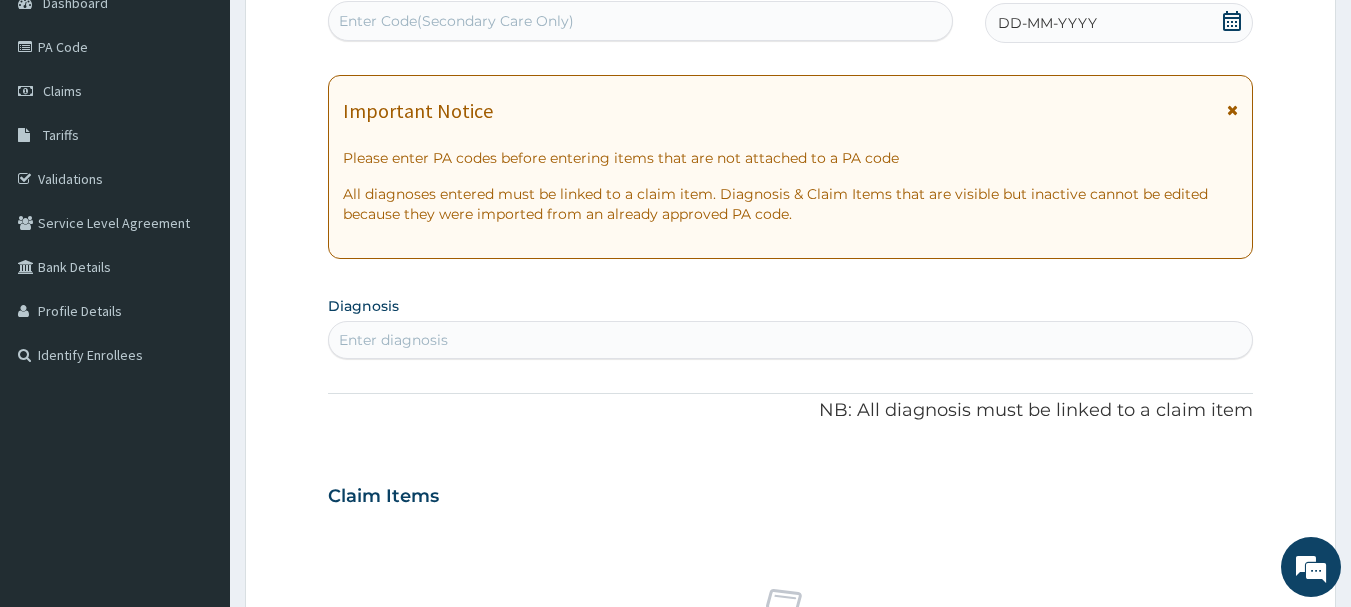 click on "Enter Code(Secondary Care Only)" at bounding box center [641, 21] 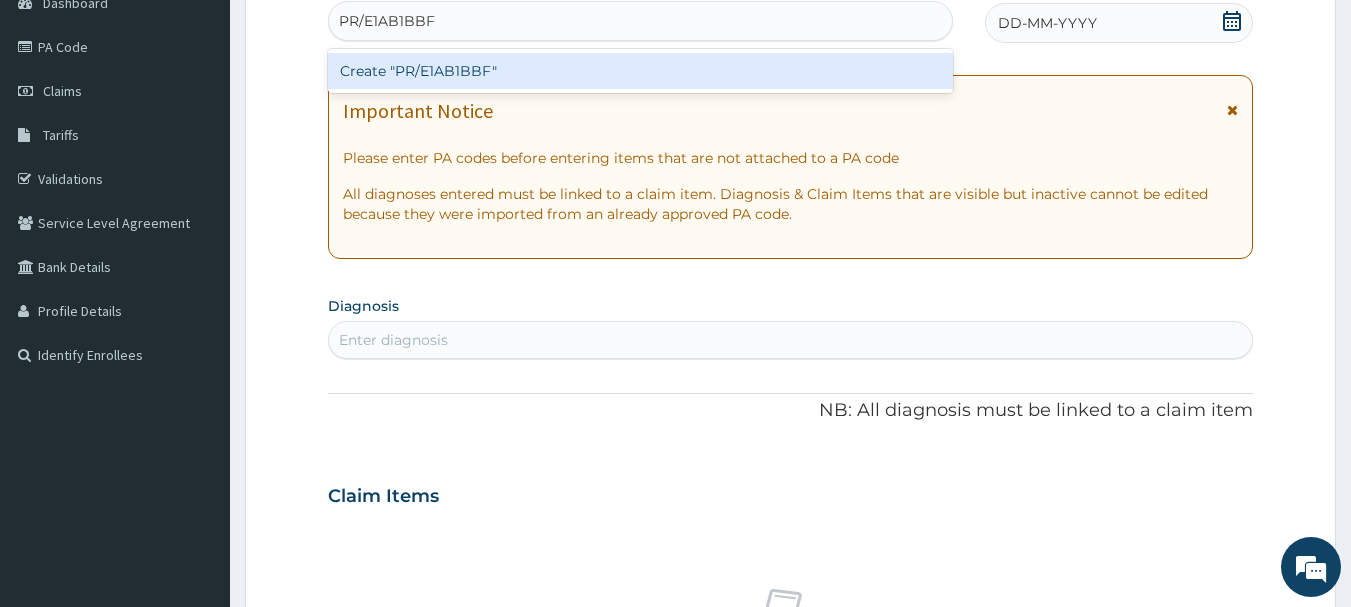 click on "Create "PR/E1AB1BBF"" at bounding box center (641, 71) 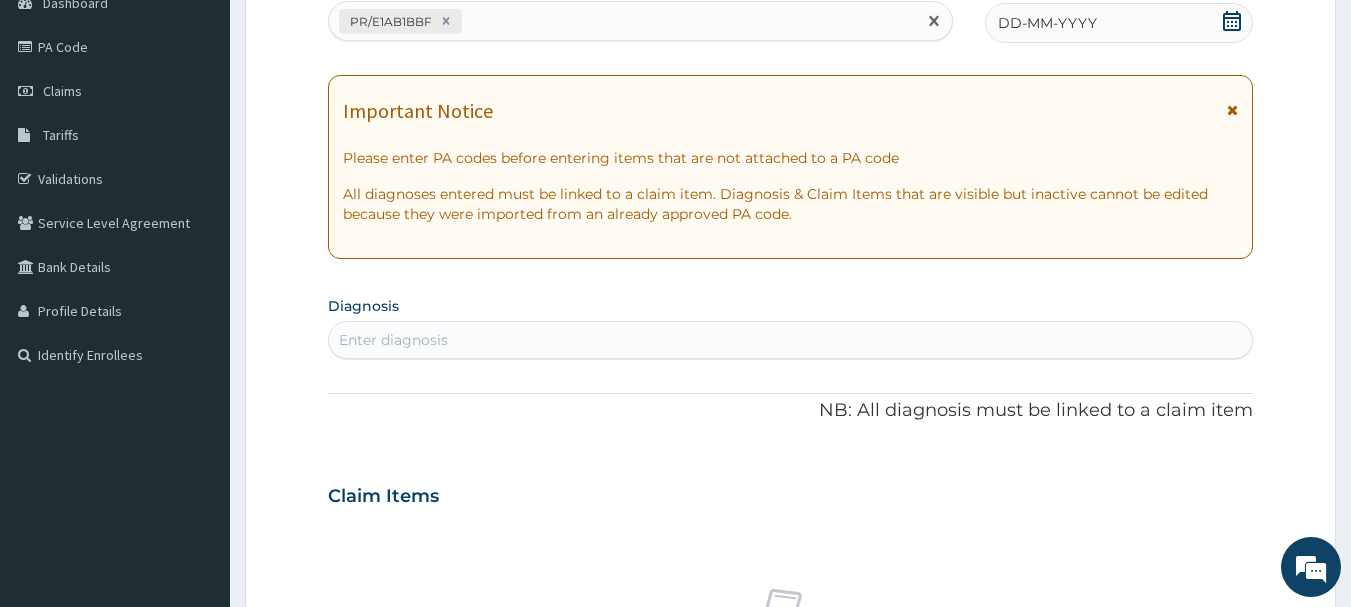 click on "PA Code / Prescription Code option Create "PR/E1AB1BBF", selected.   Select is focused ,type to refine list, press Down to open the menu,  press left to focus selected values PR/E1AB1BBF Encounter Date DD-MM-YYYY Important Notice Please enter PA codes before entering items that are not attached to a PA code   All diagnoses entered must be linked to a claim item. Diagnosis & Claim Items that are visible but inactive cannot be edited because they were imported from an already approved PA code. Diagnosis Enter diagnosis NB: All diagnosis must be linked to a claim item Claim Items No claim item Types Select Type Item Select Item Pair Diagnosis Select Diagnosis Unit Price 0 Add Comment" at bounding box center (791, 493) 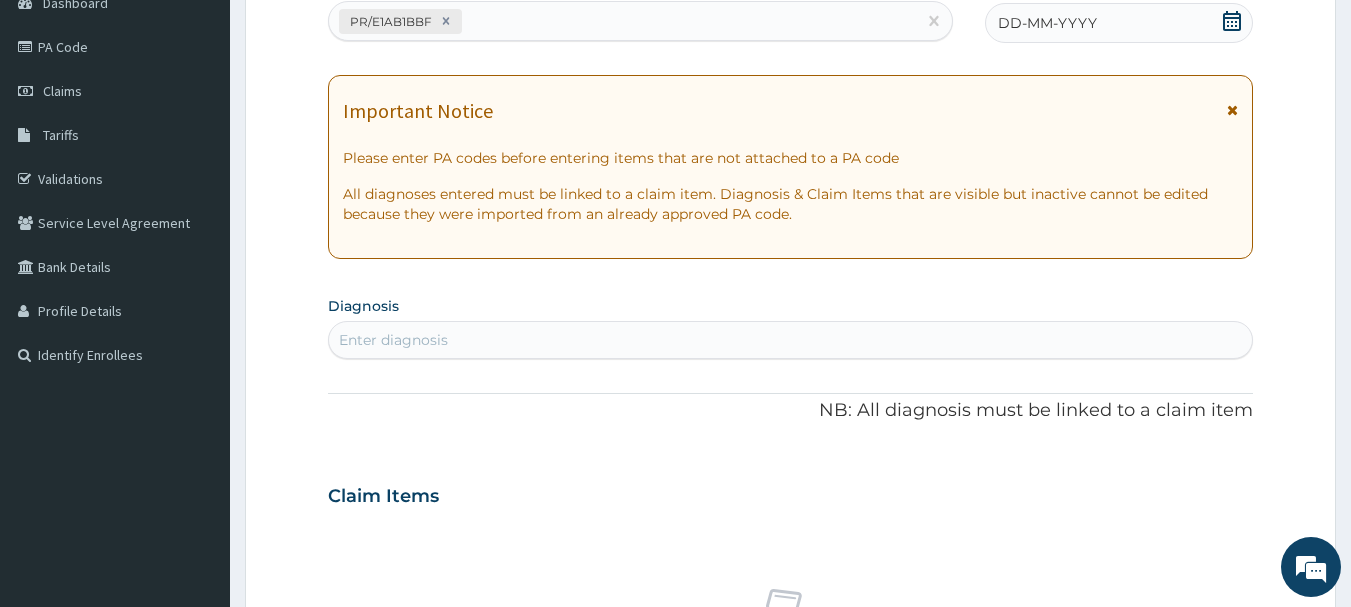 click on "DD-MM-YYYY" at bounding box center [1047, 23] 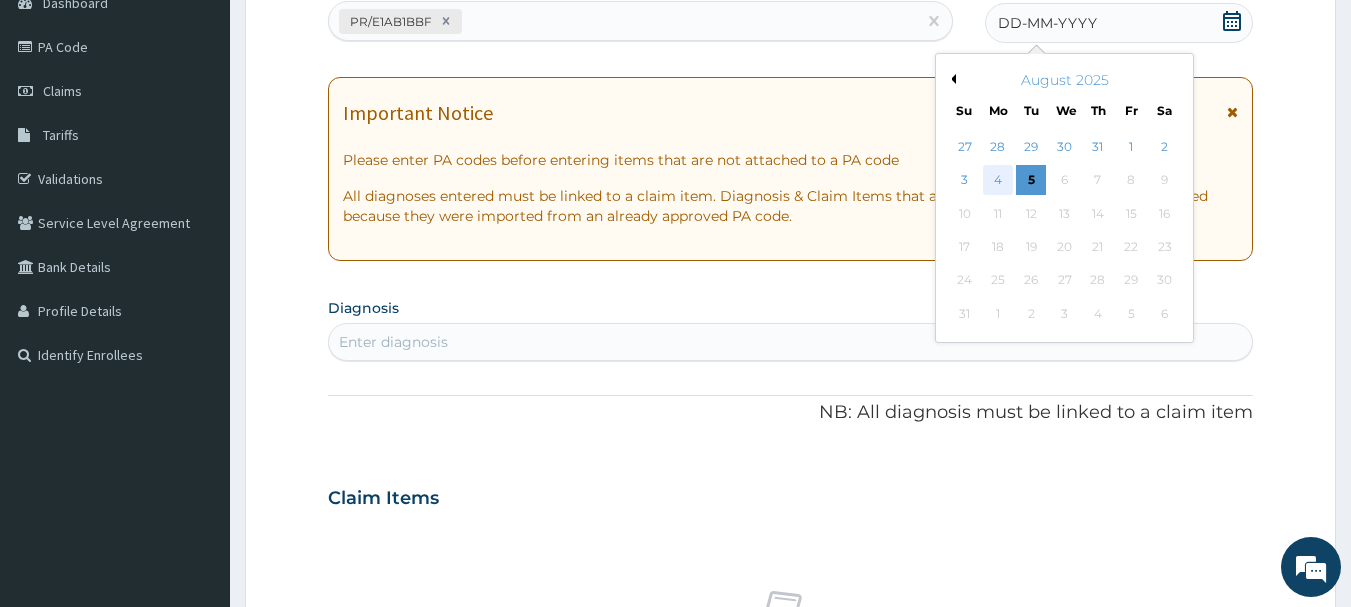 click on "4" at bounding box center (998, 181) 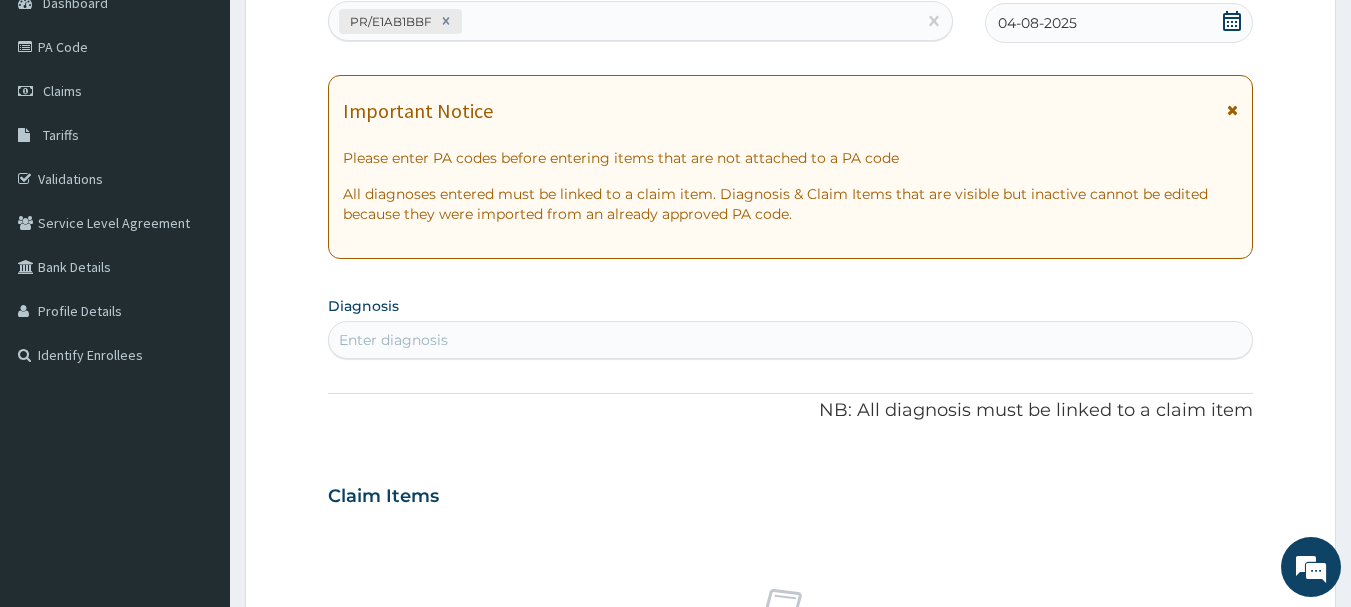 click on "Enter diagnosis" at bounding box center (791, 340) 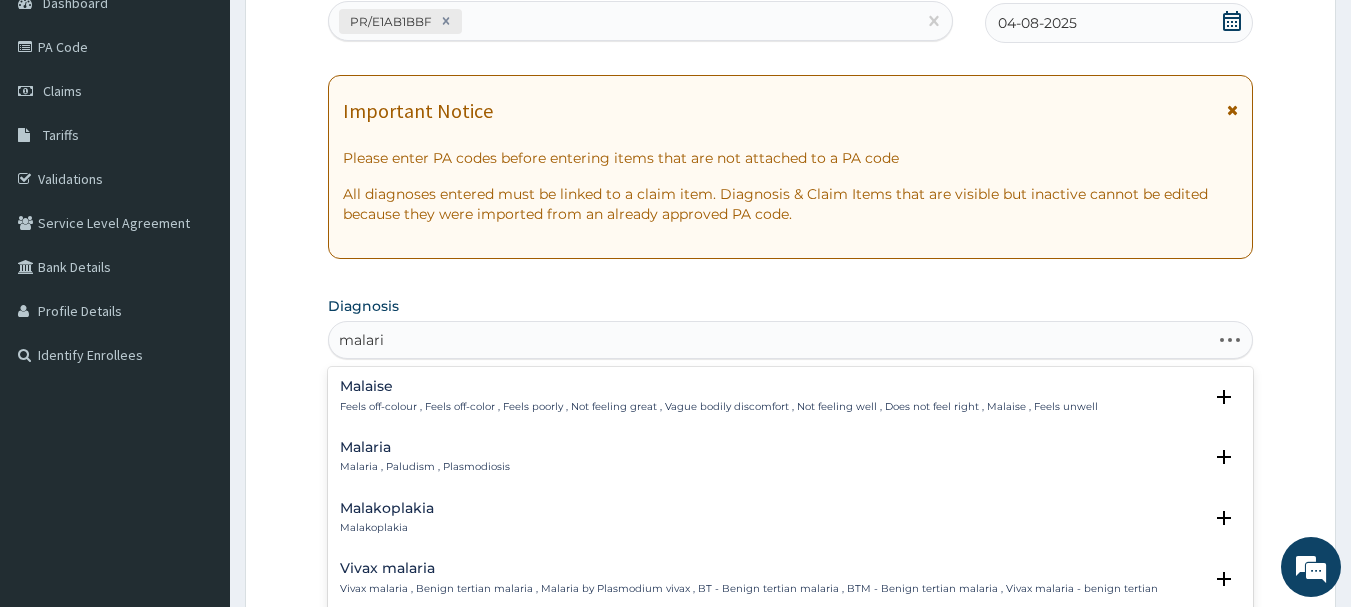 type on "malaria" 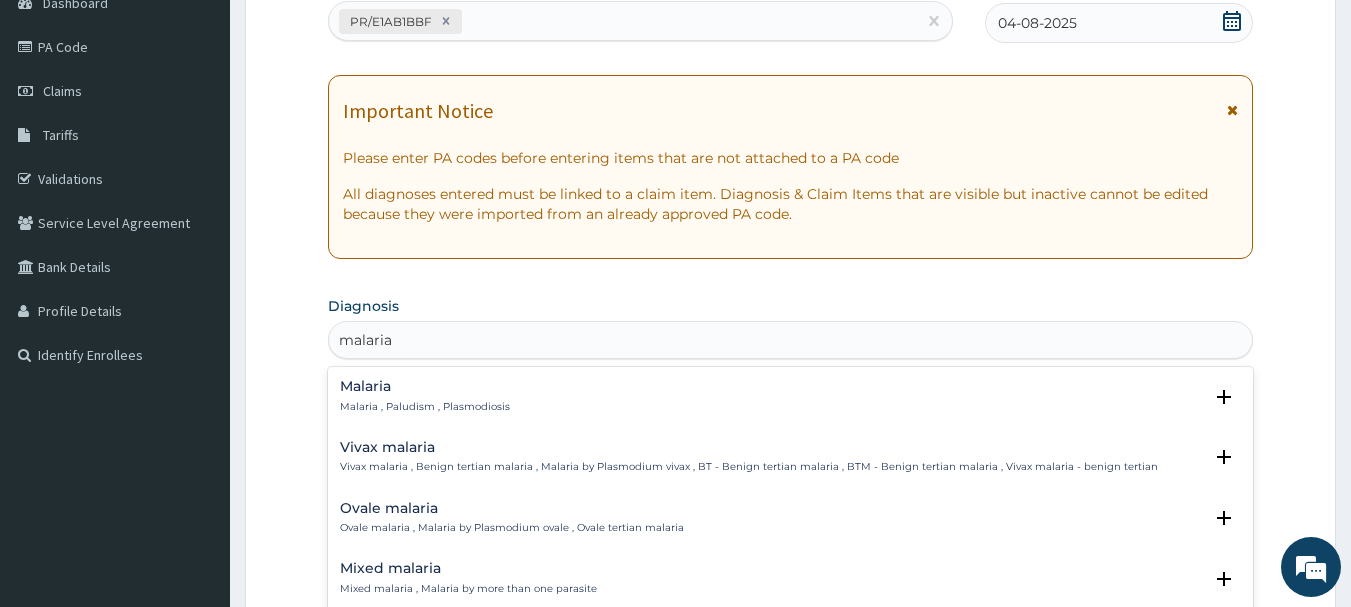 click on "Malaria , Paludism , Plasmodiosis" at bounding box center [425, 407] 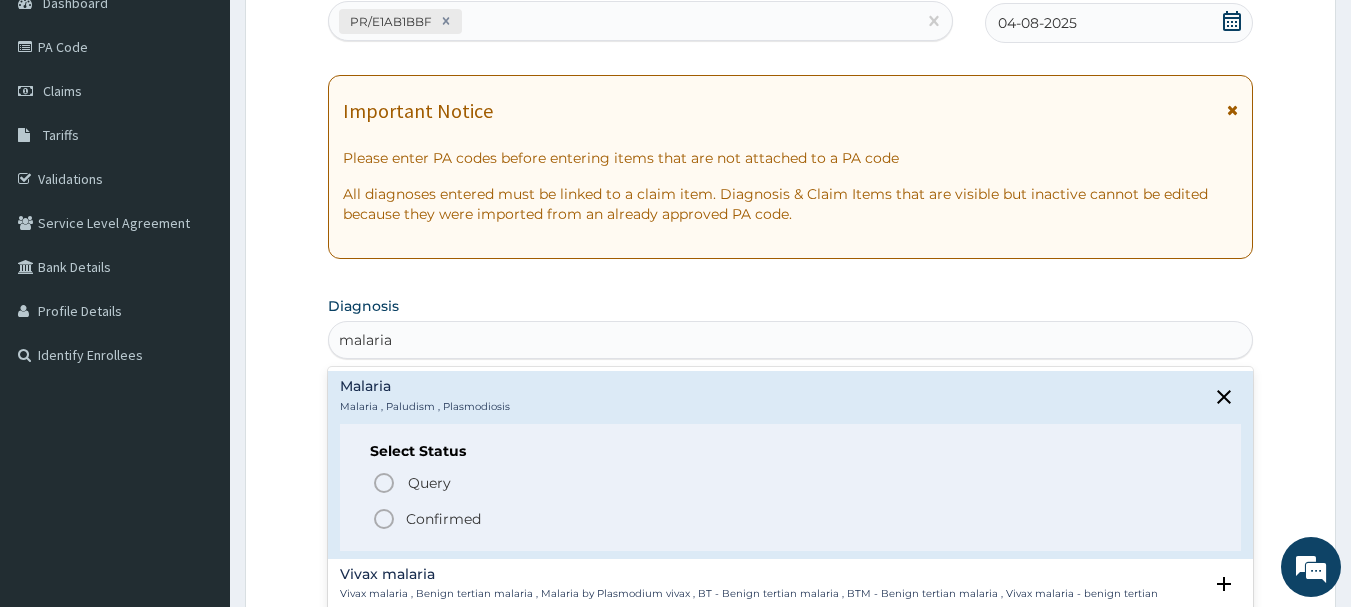 click 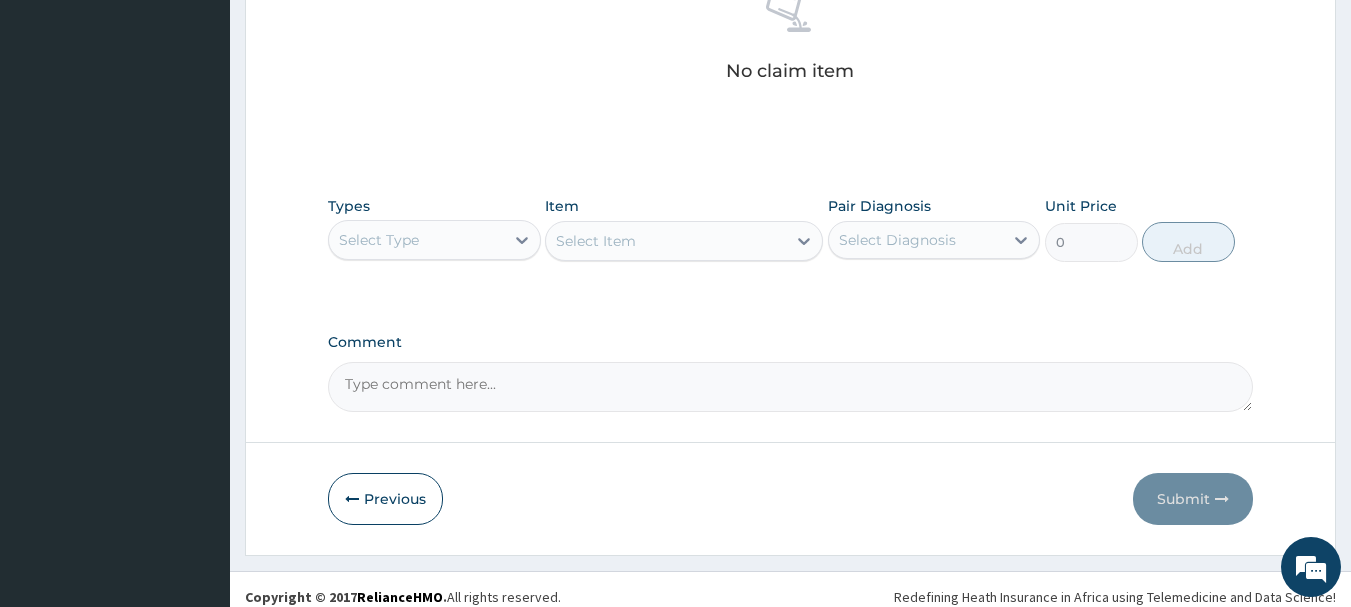 scroll, scrollTop: 835, scrollLeft: 0, axis: vertical 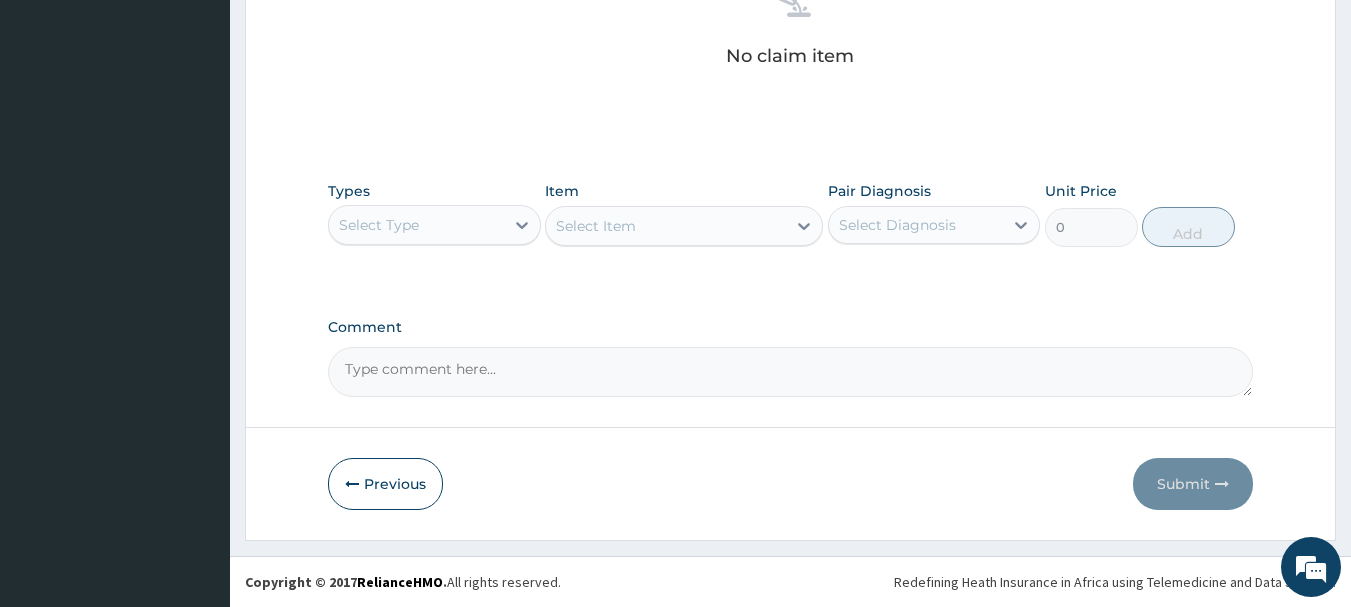 click on "Types Select Type" at bounding box center [434, 214] 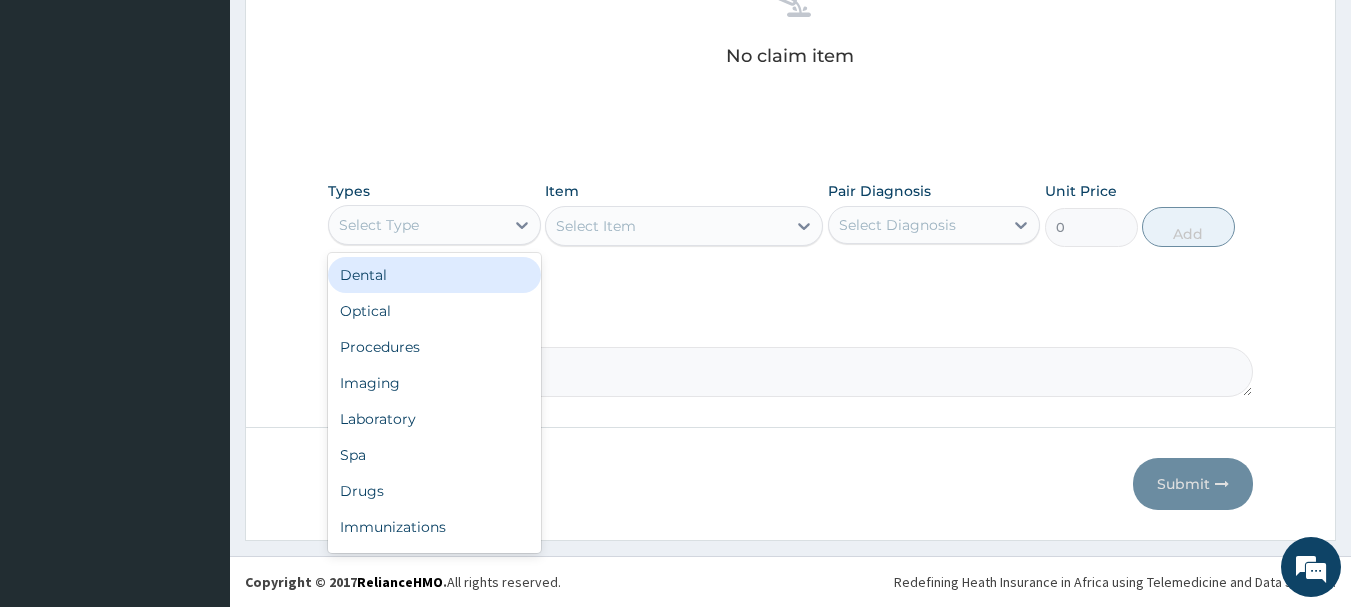 type on "o" 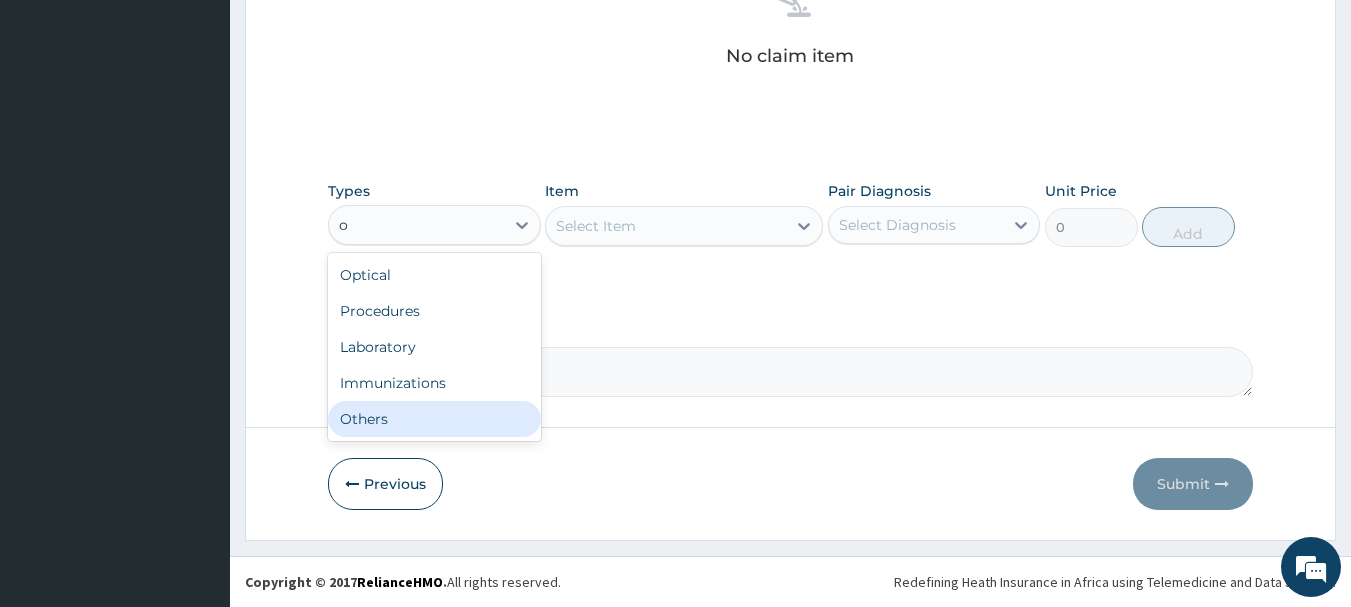click on "Others" at bounding box center (434, 419) 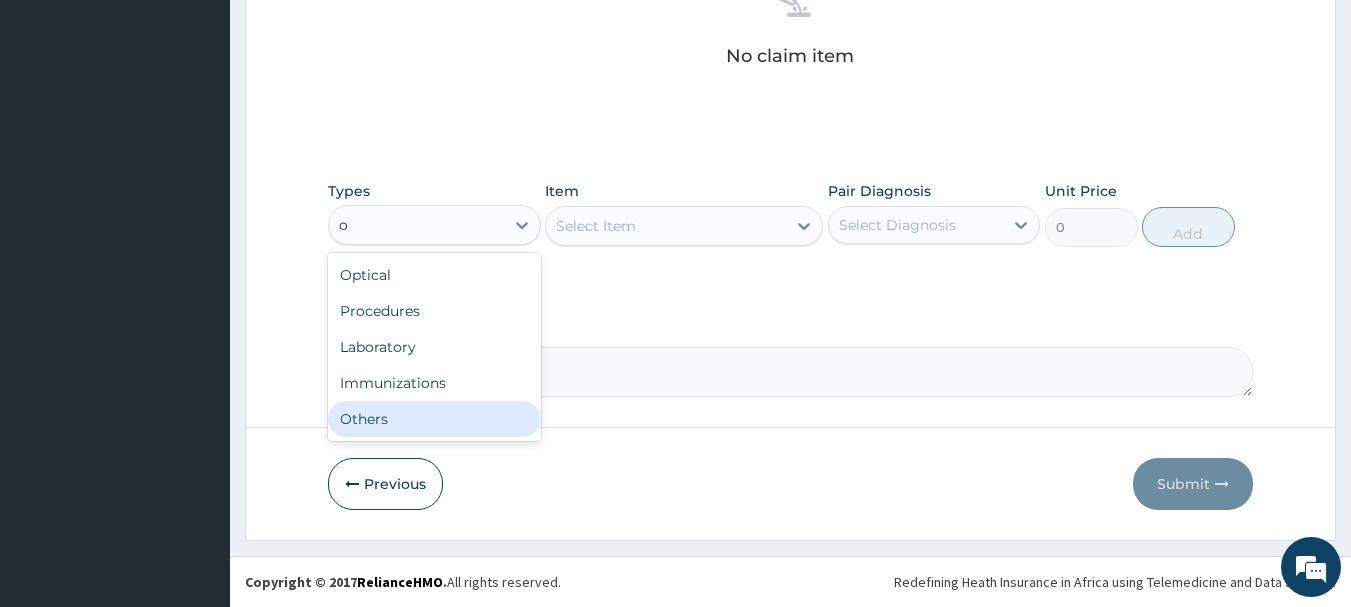 type 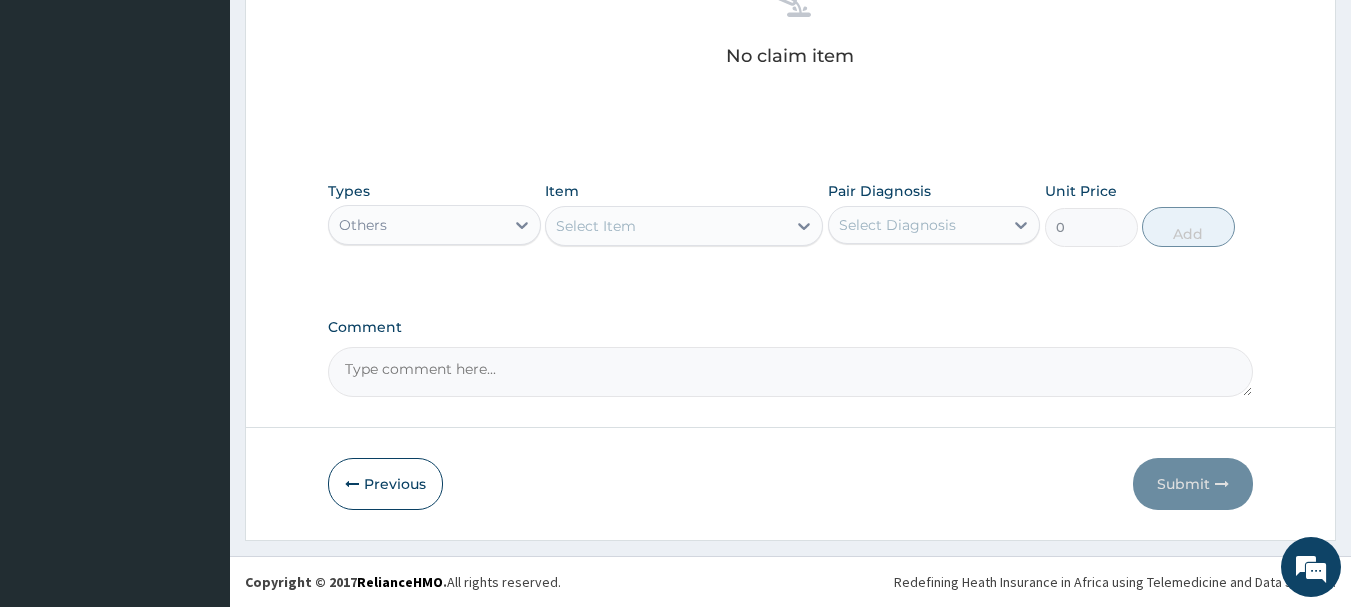 click on "Select Item" at bounding box center (684, 226) 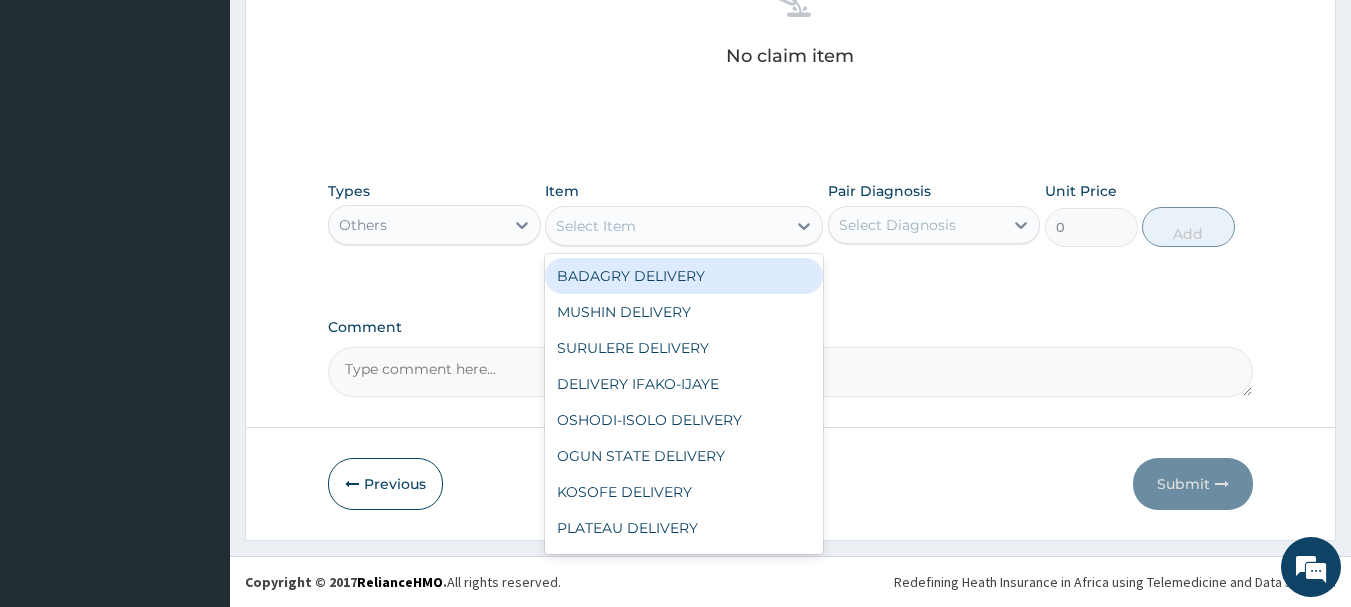 click on "BADAGRY DELIVERY" at bounding box center [684, 276] 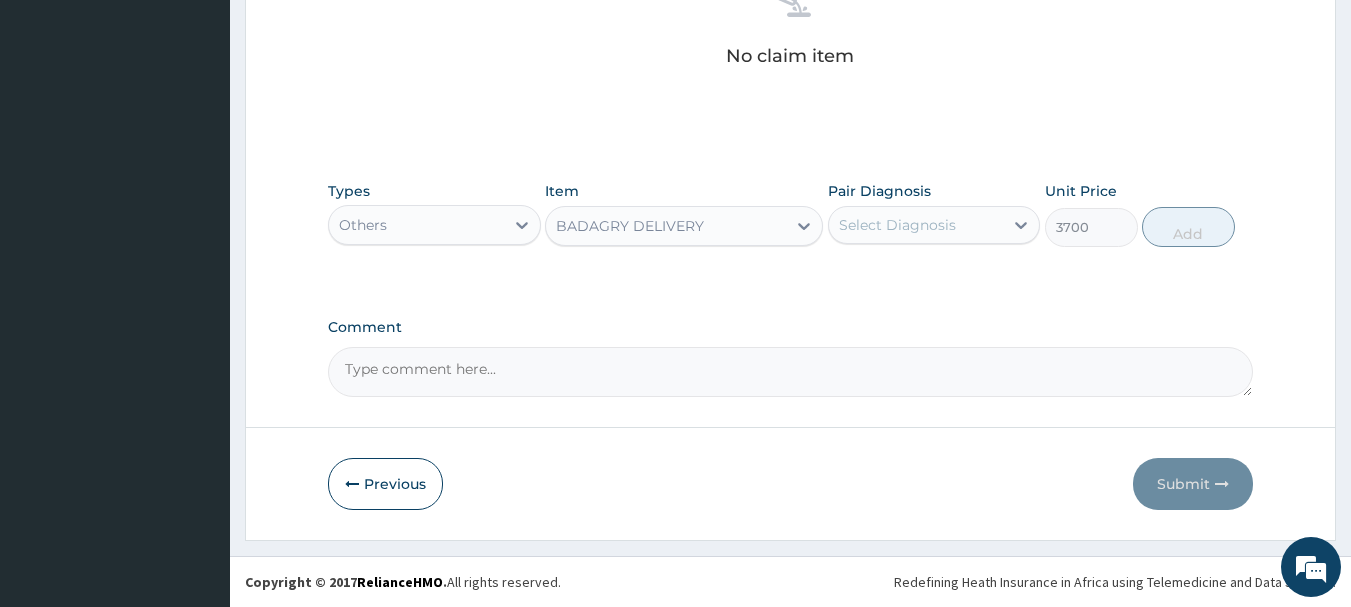 click on "Select Diagnosis" at bounding box center (897, 225) 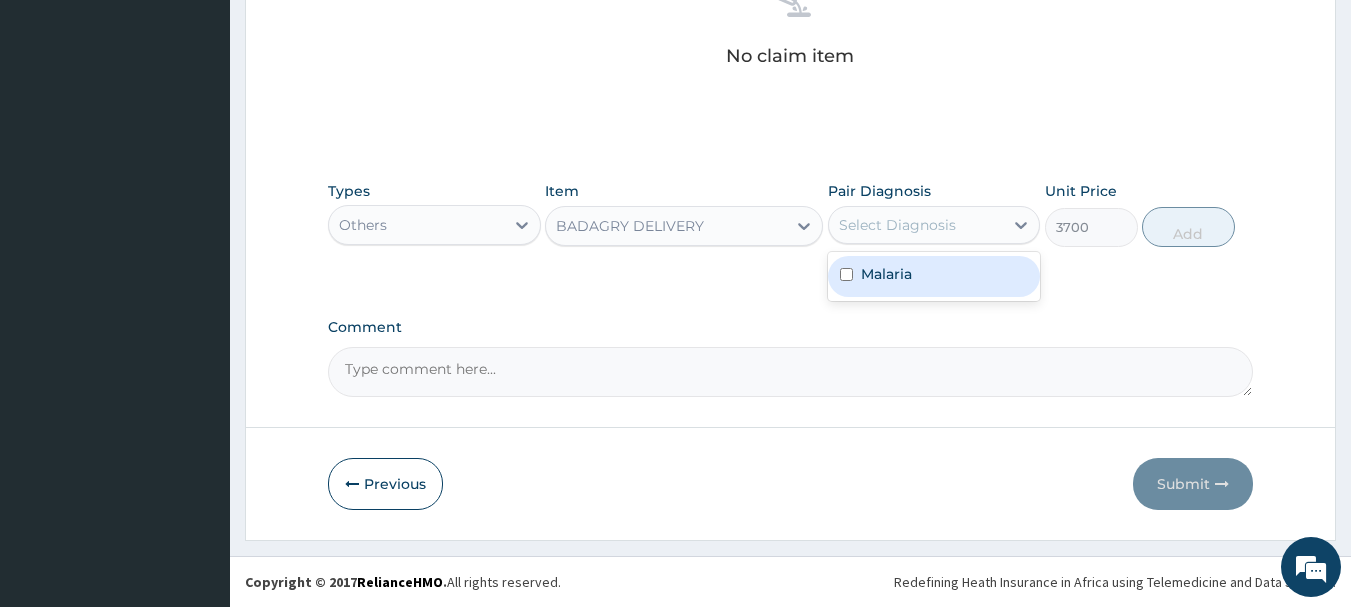click on "Malaria" at bounding box center (934, 276) 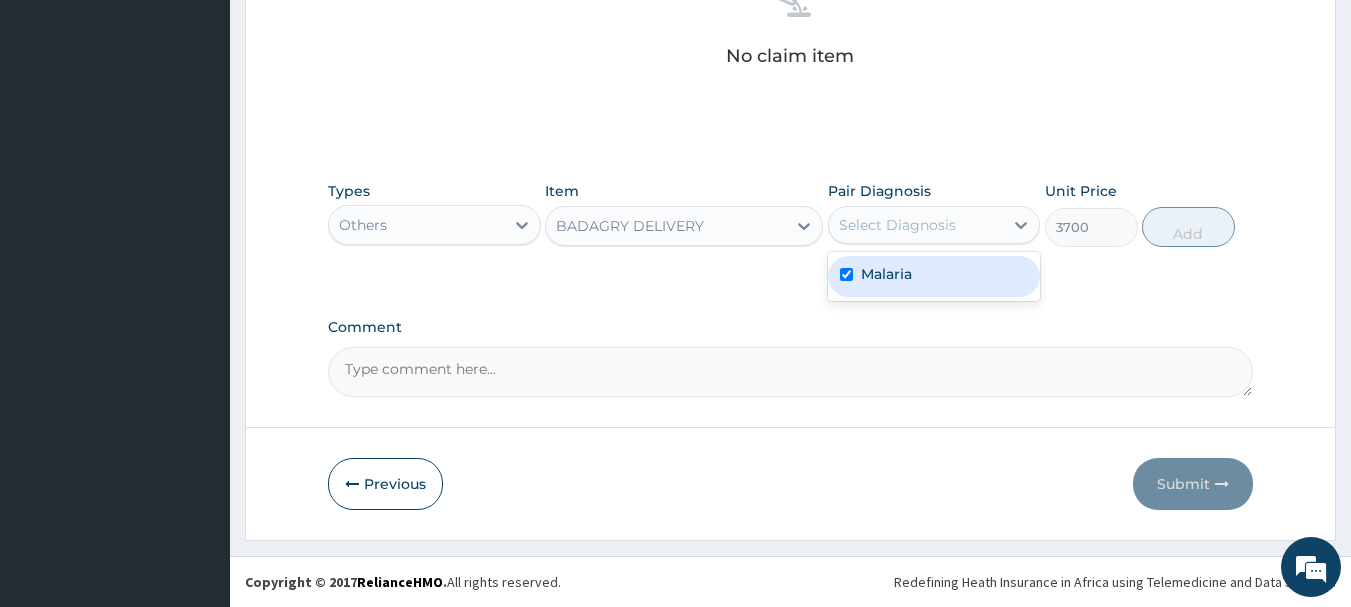 checkbox on "true" 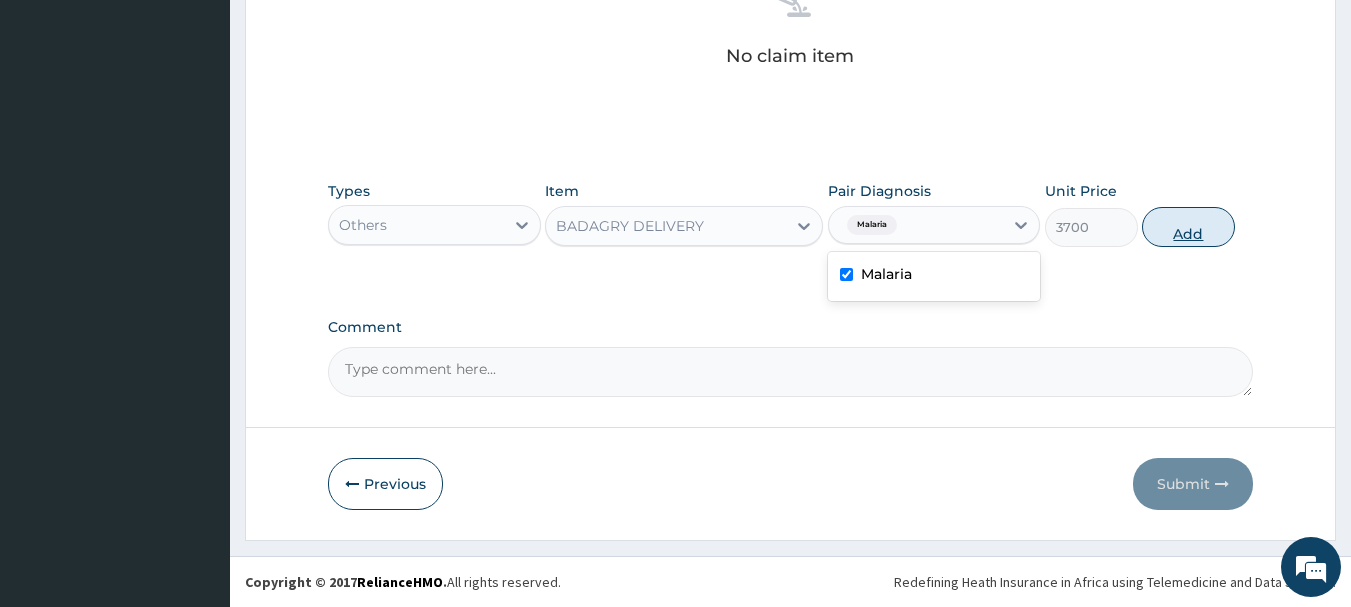click on "Add" at bounding box center (1188, 227) 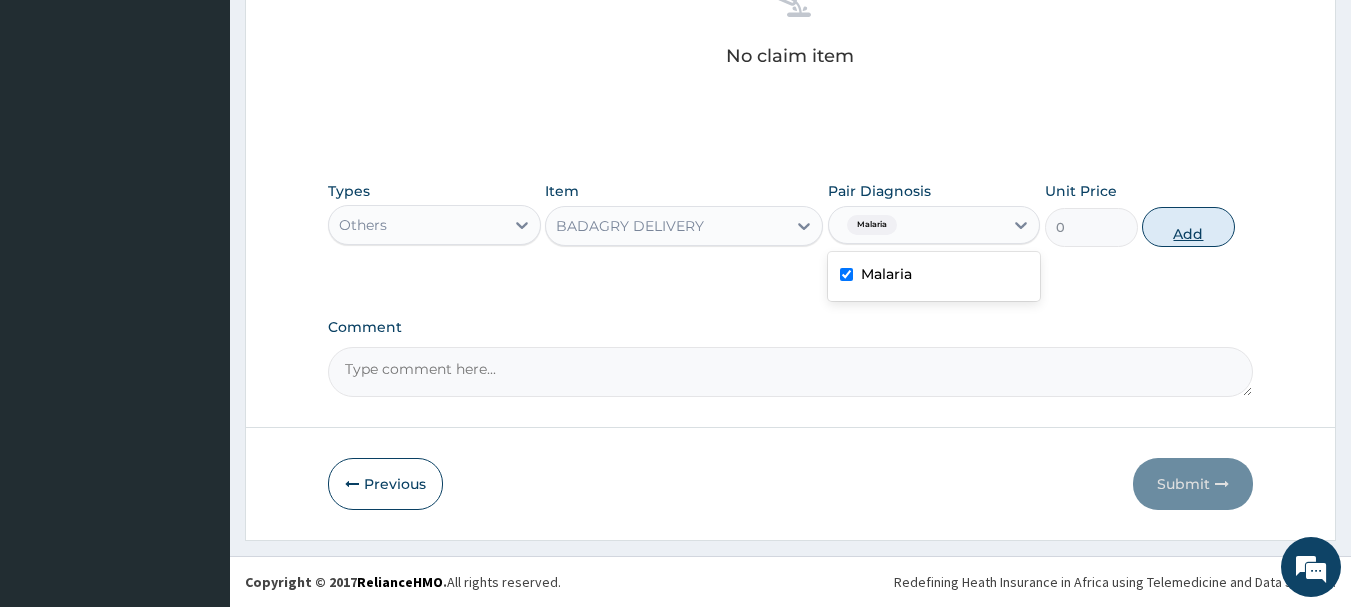 scroll, scrollTop: 755, scrollLeft: 0, axis: vertical 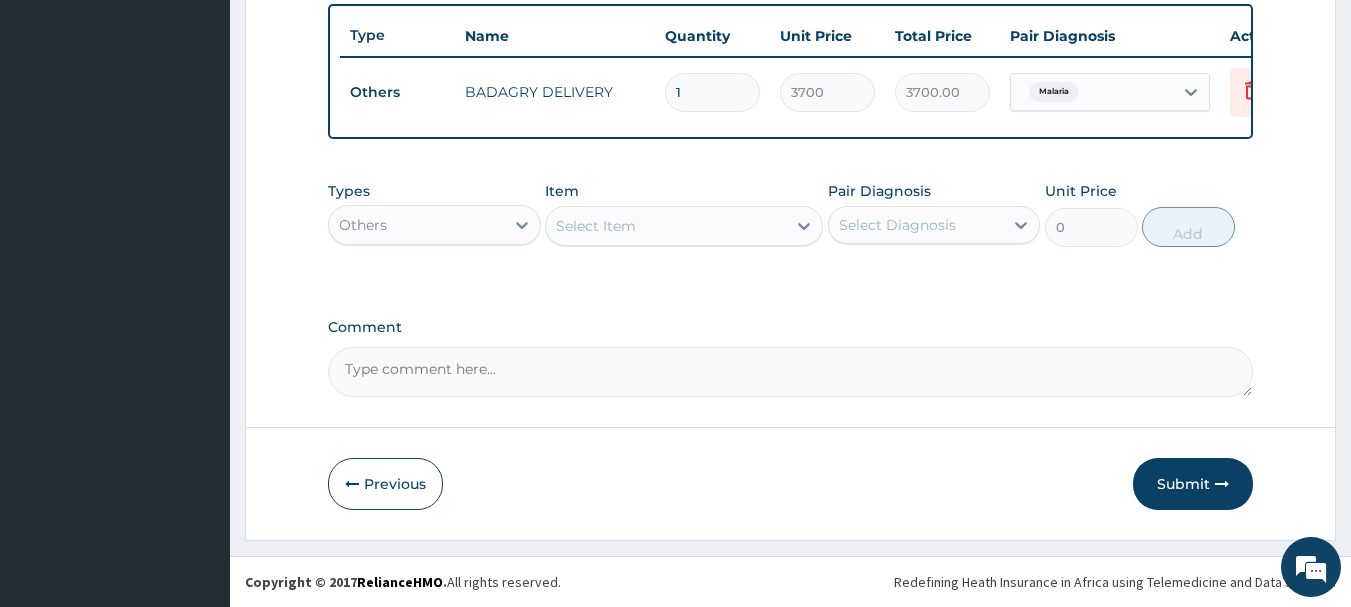 click on "Others" at bounding box center (363, 225) 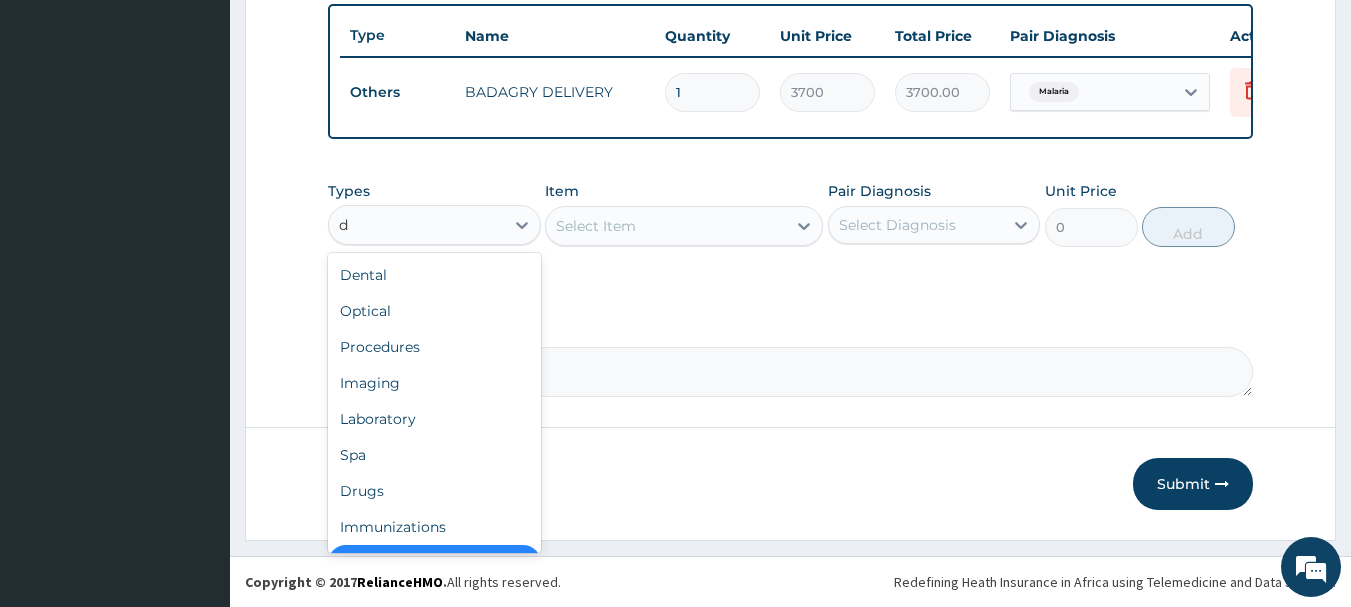 type on "dr" 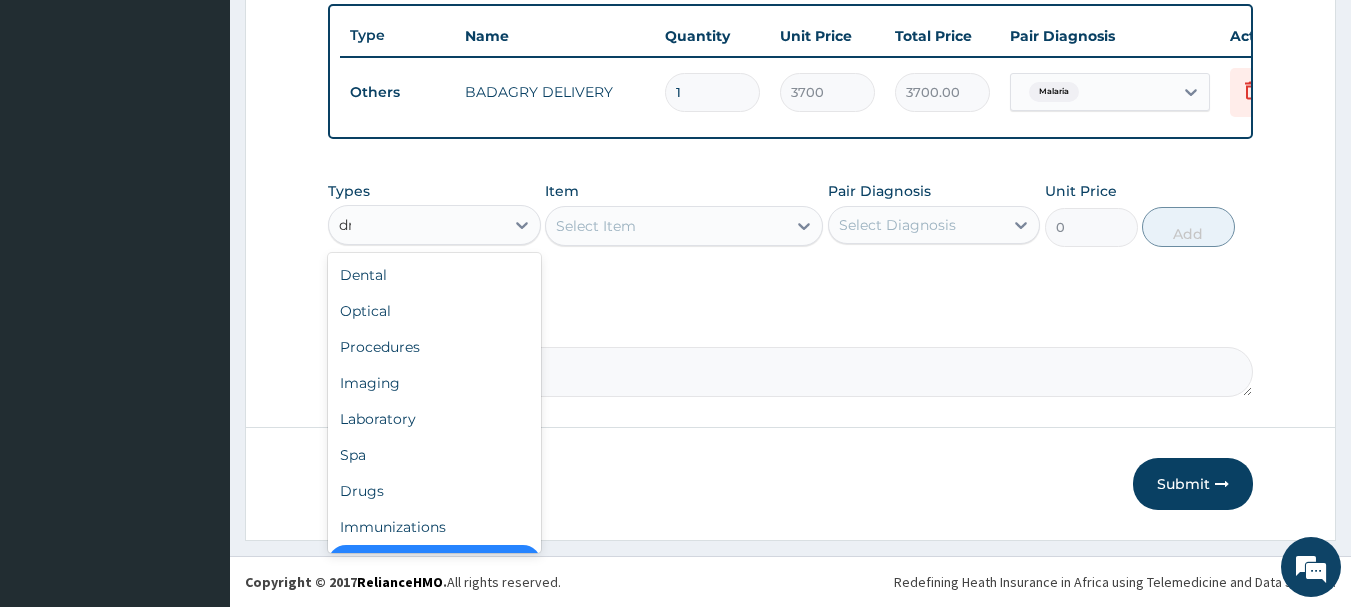 scroll, scrollTop: 0, scrollLeft: 0, axis: both 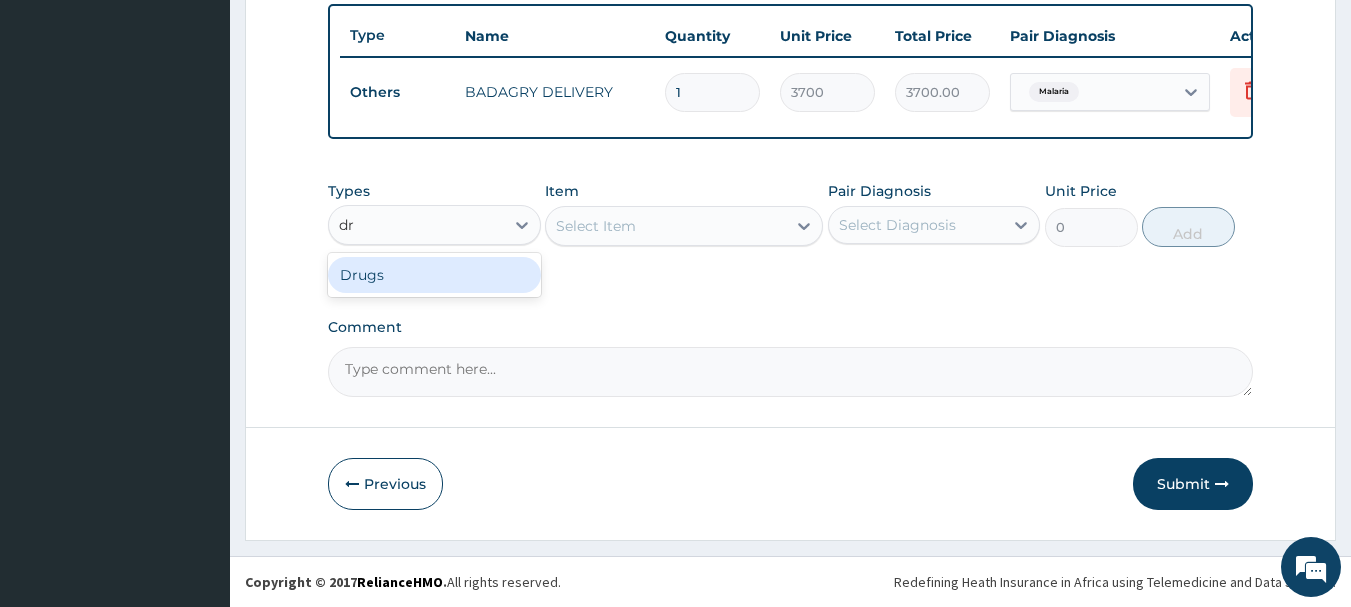 click on "Drugs" at bounding box center [434, 275] 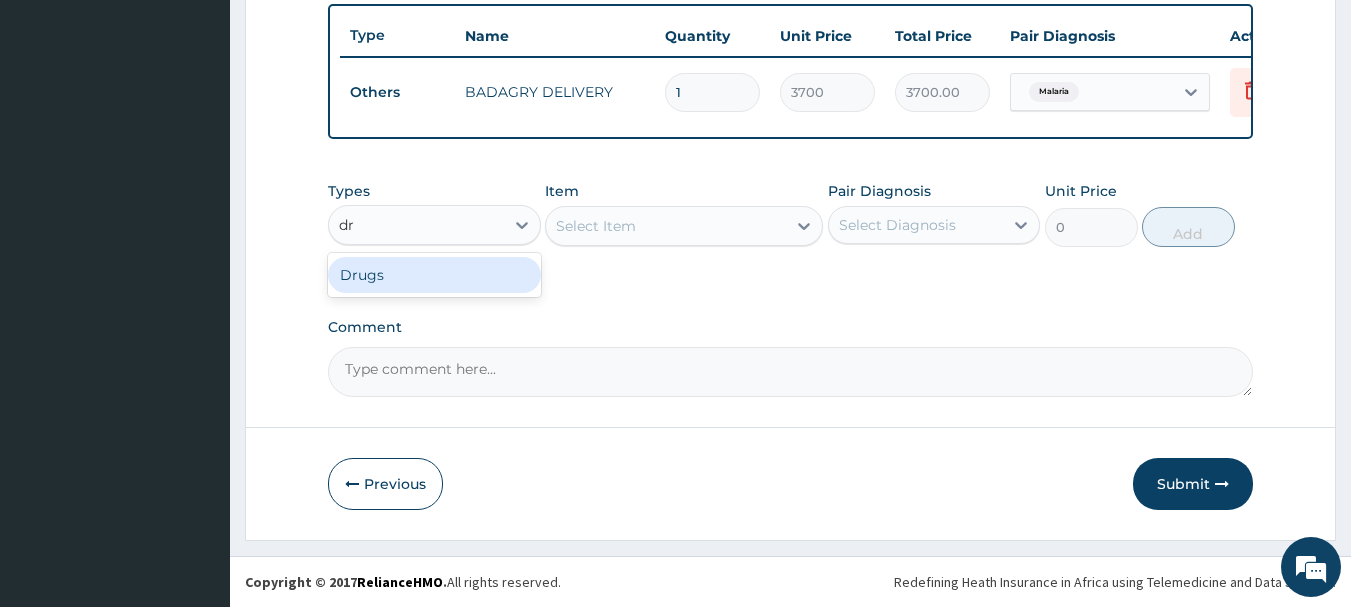 type 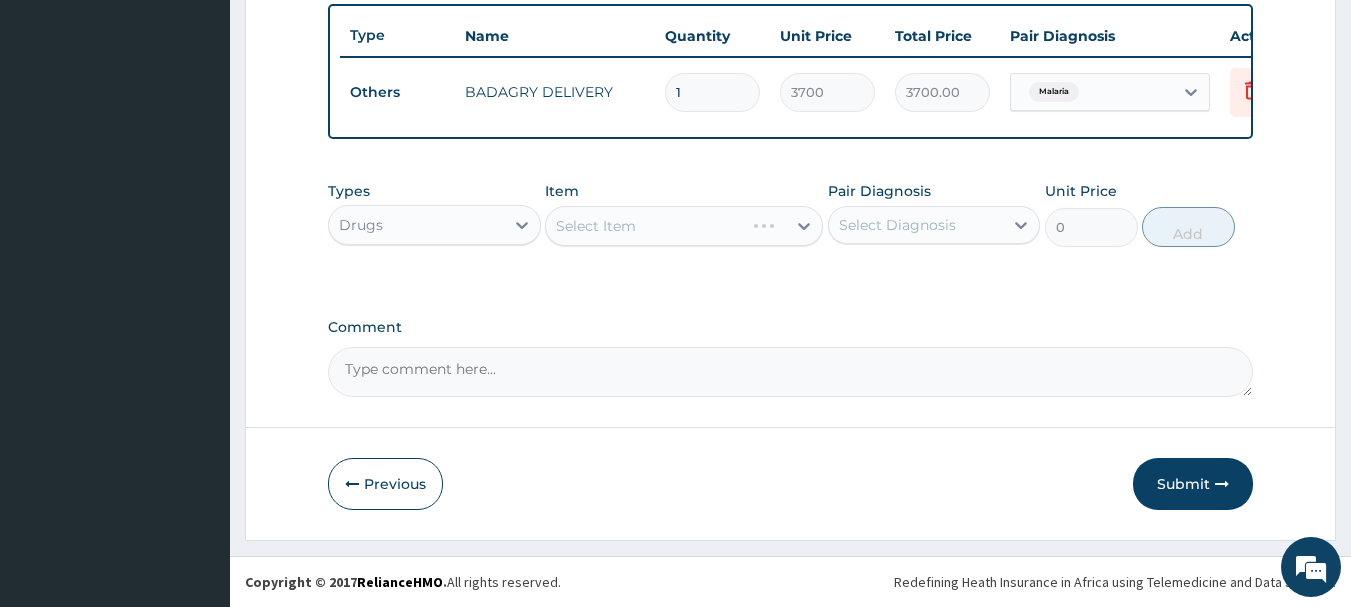 click on "Select Item" at bounding box center [684, 226] 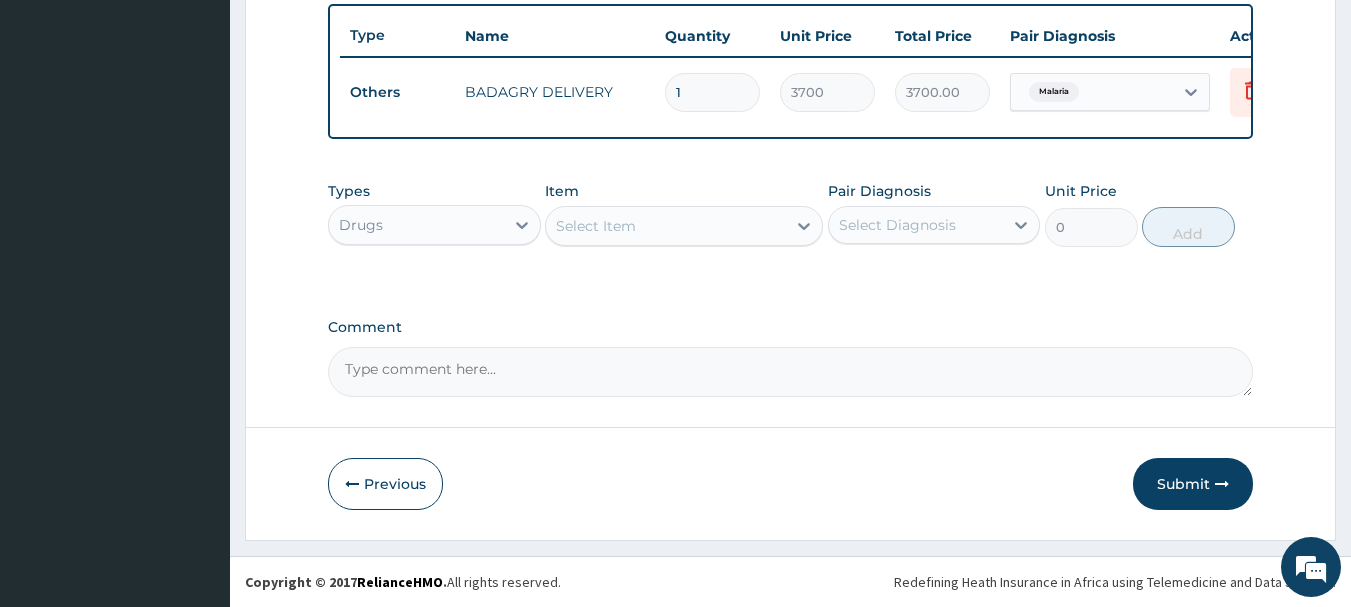 click on "Select Item" at bounding box center [666, 226] 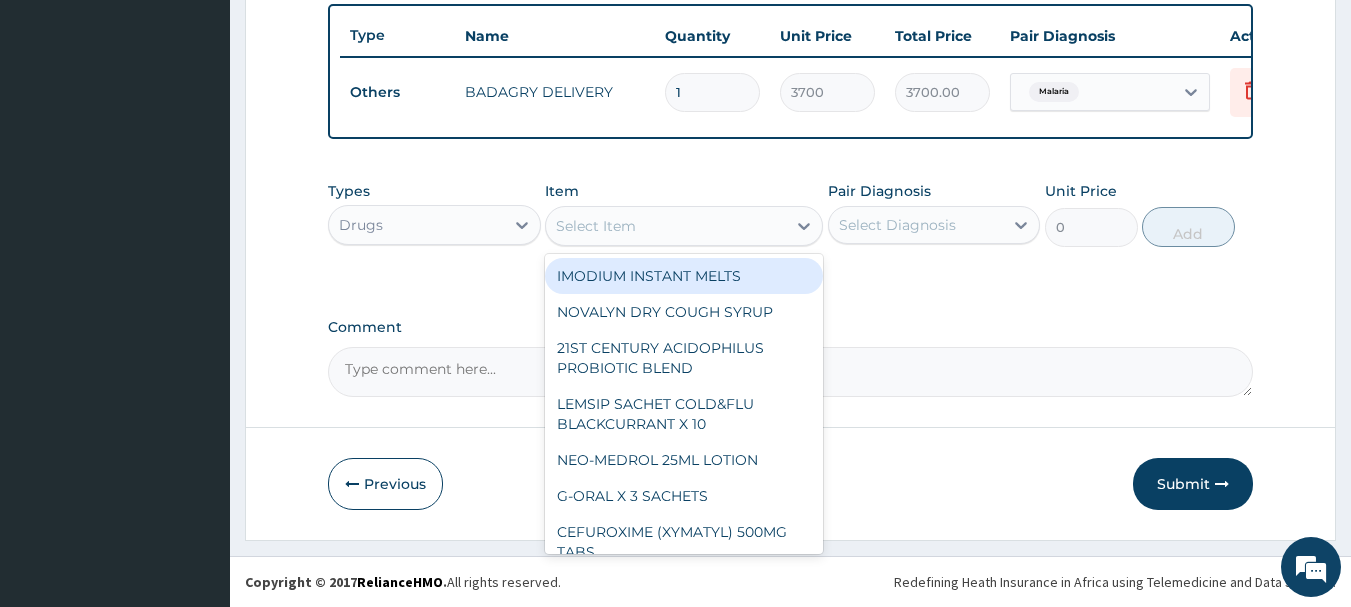 click on "Select Item" at bounding box center [666, 226] 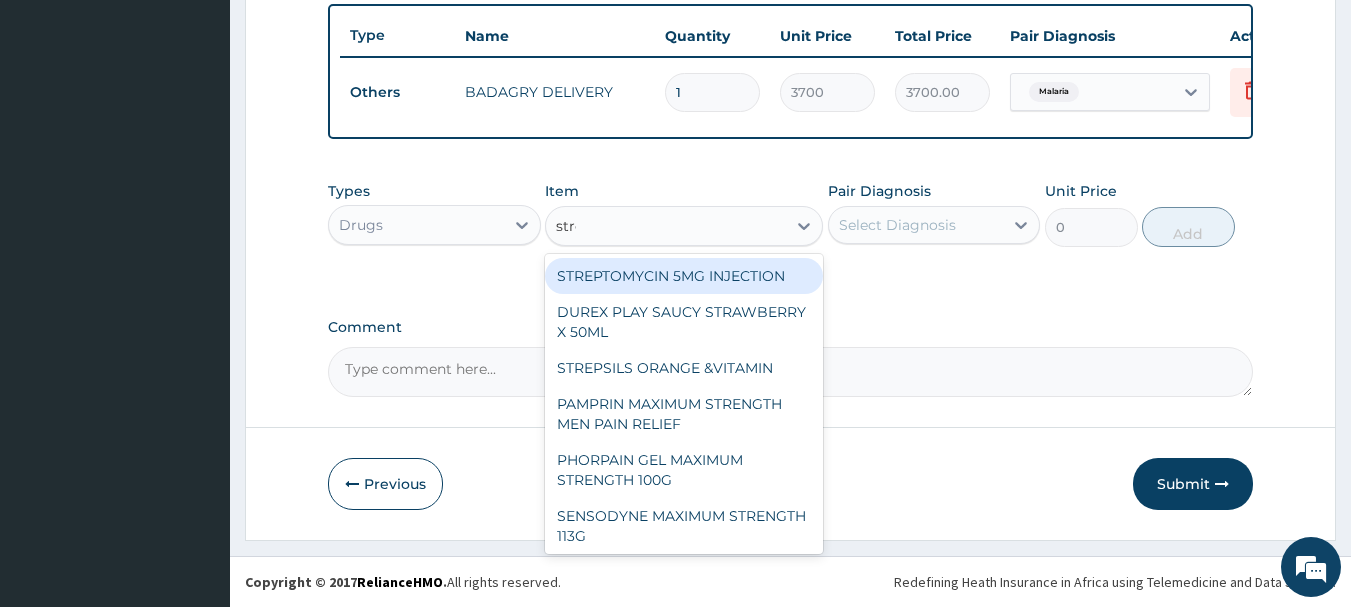 type on "strep" 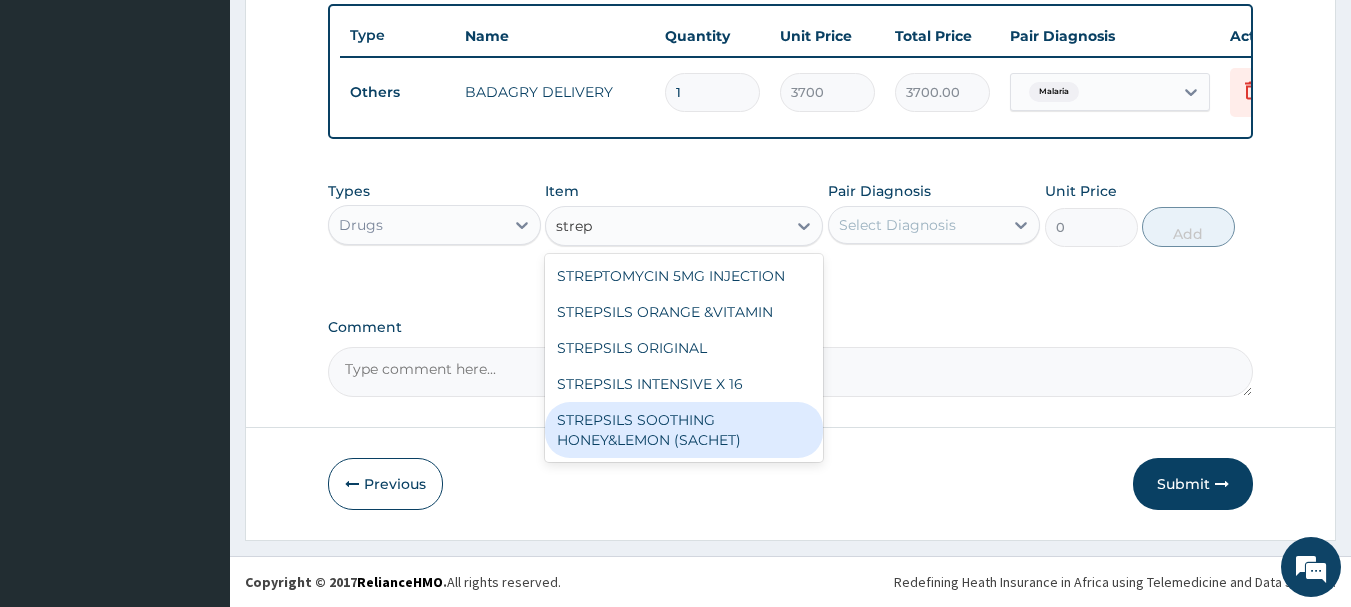 click on "STREPSILS SOOTHING HONEY&LEMON (SACHET)" at bounding box center (684, 430) 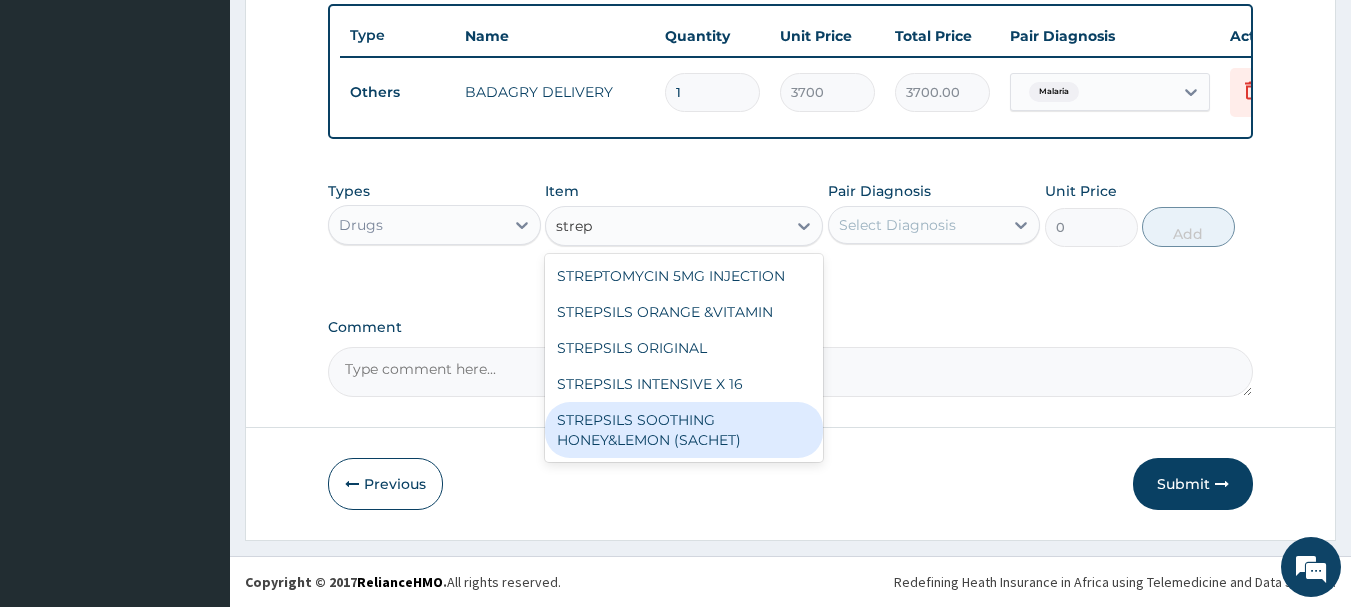 type 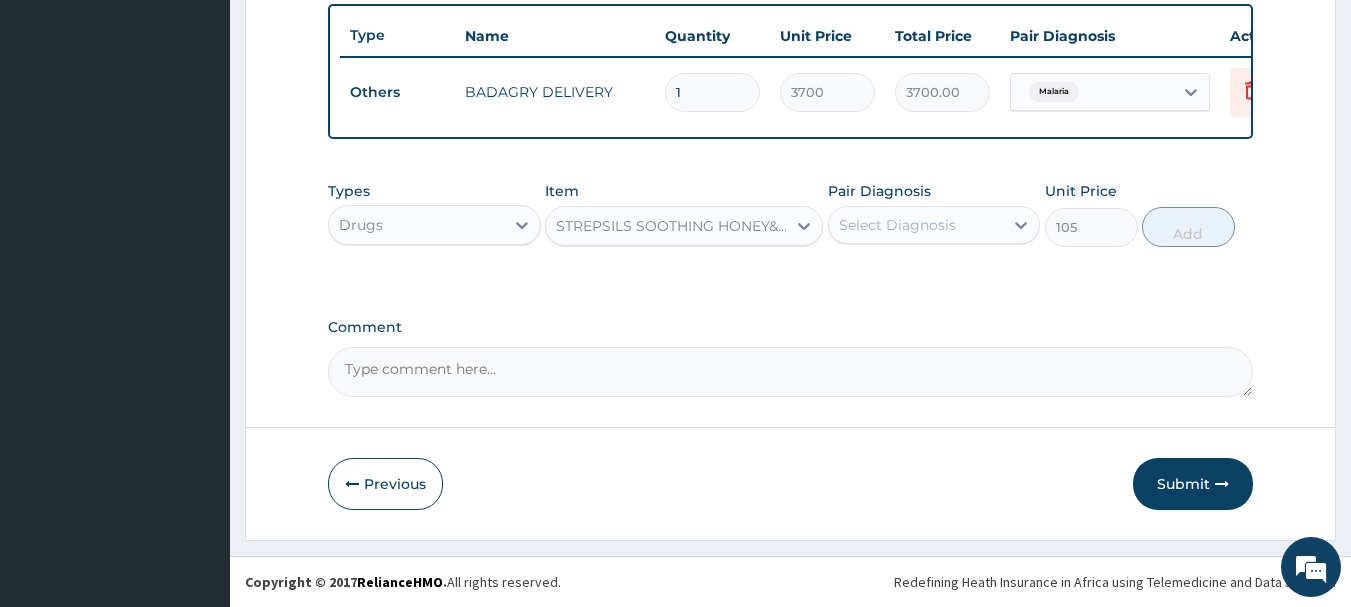 click on "Select Diagnosis" at bounding box center [934, 225] 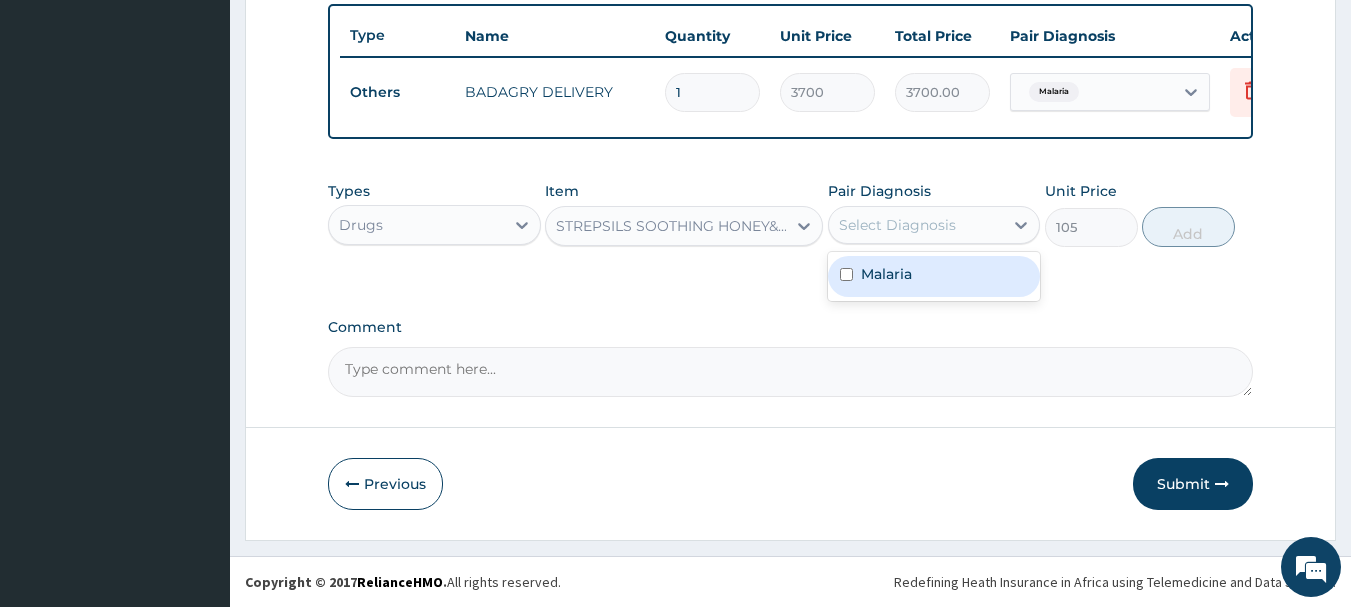 click on "Malaria" at bounding box center (934, 276) 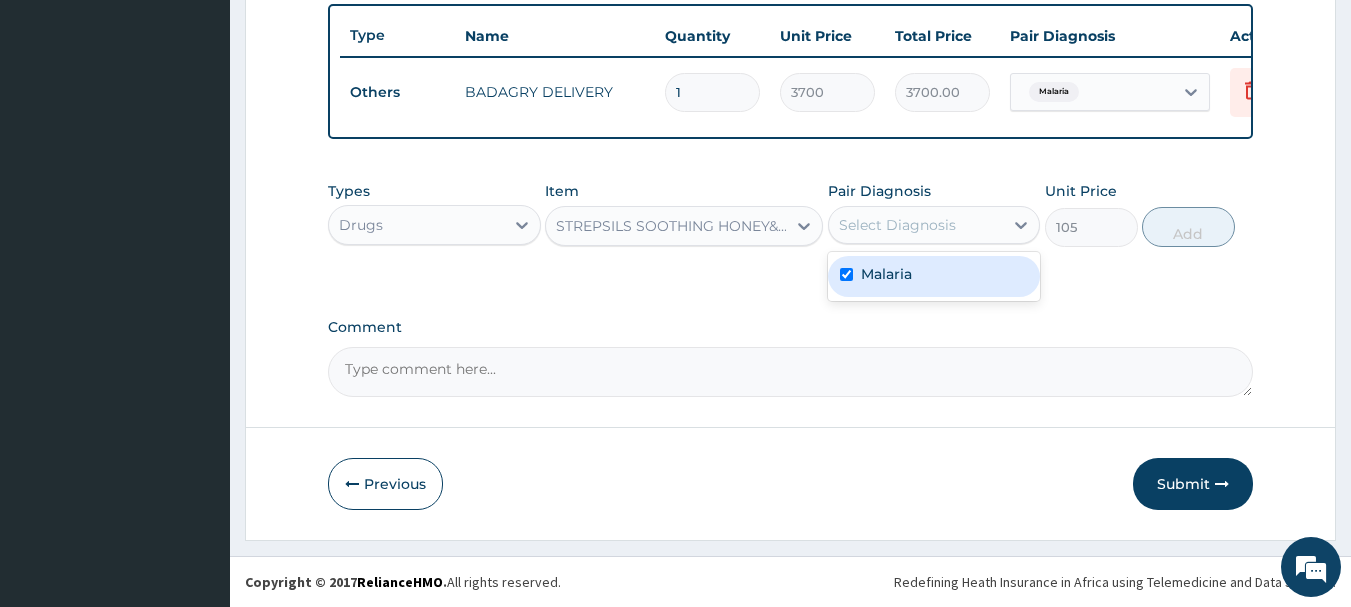 checkbox on "true" 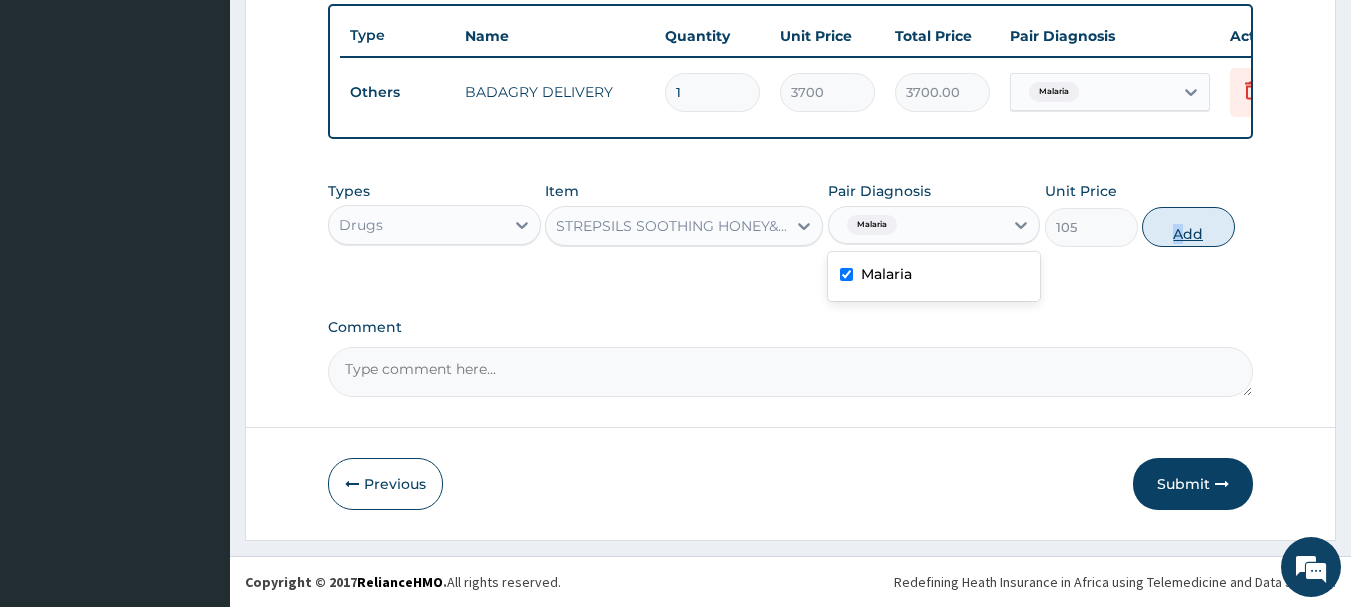 drag, startPoint x: 1178, startPoint y: 199, endPoint x: 1185, endPoint y: 219, distance: 21.189621 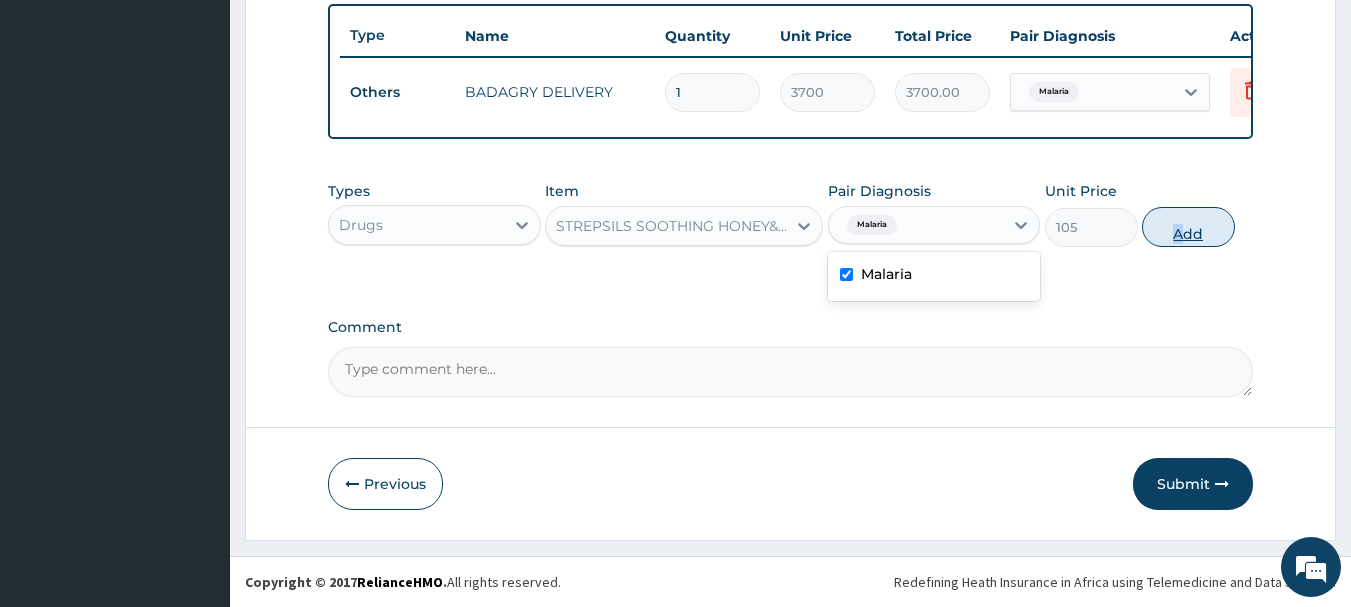 click on "Types Drugs Item STREPSILS SOOTHING HONEY&LEMON (SACHET) Pair Diagnosis option Malaria, selected. option Malaria selected, 1 of 1. 1 result available. Use Up and Down to choose options, press Enter to select the currently focused option, press Escape to exit the menu, press Tab to select the option and exit the menu. Malaria Malaria Unit Price 105 Add" at bounding box center [791, 214] 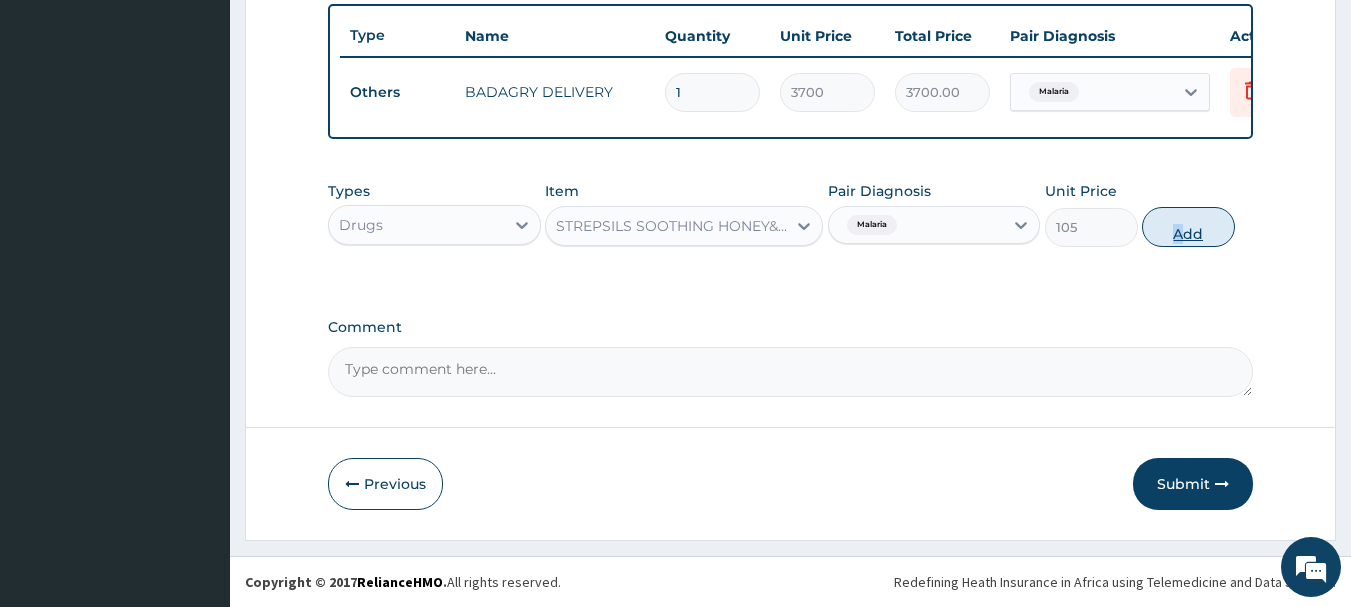 click on "Add" at bounding box center (1188, 227) 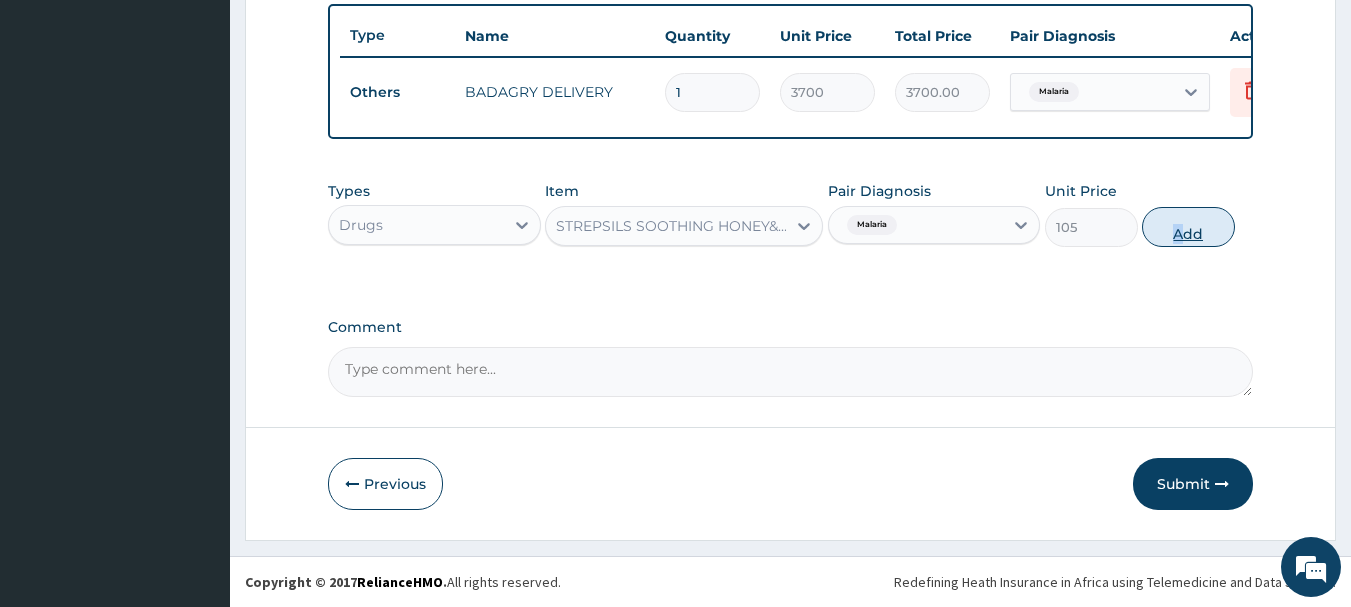 type on "0" 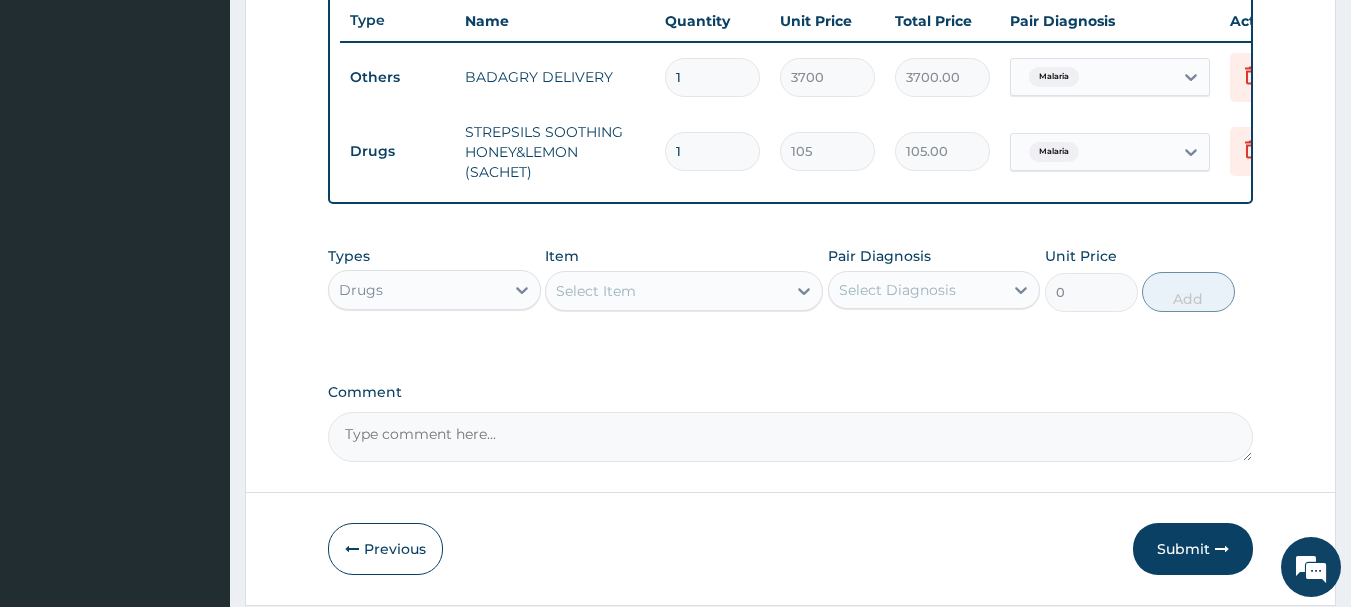 click on "Select Item" at bounding box center (666, 291) 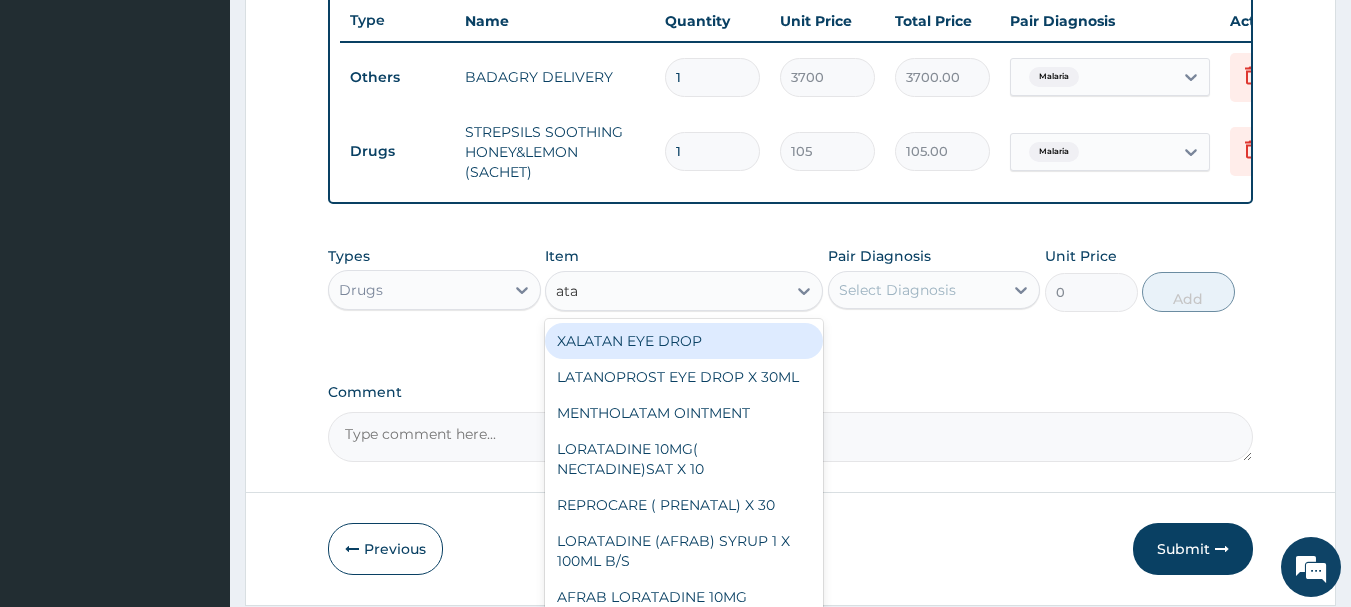 type on "atad" 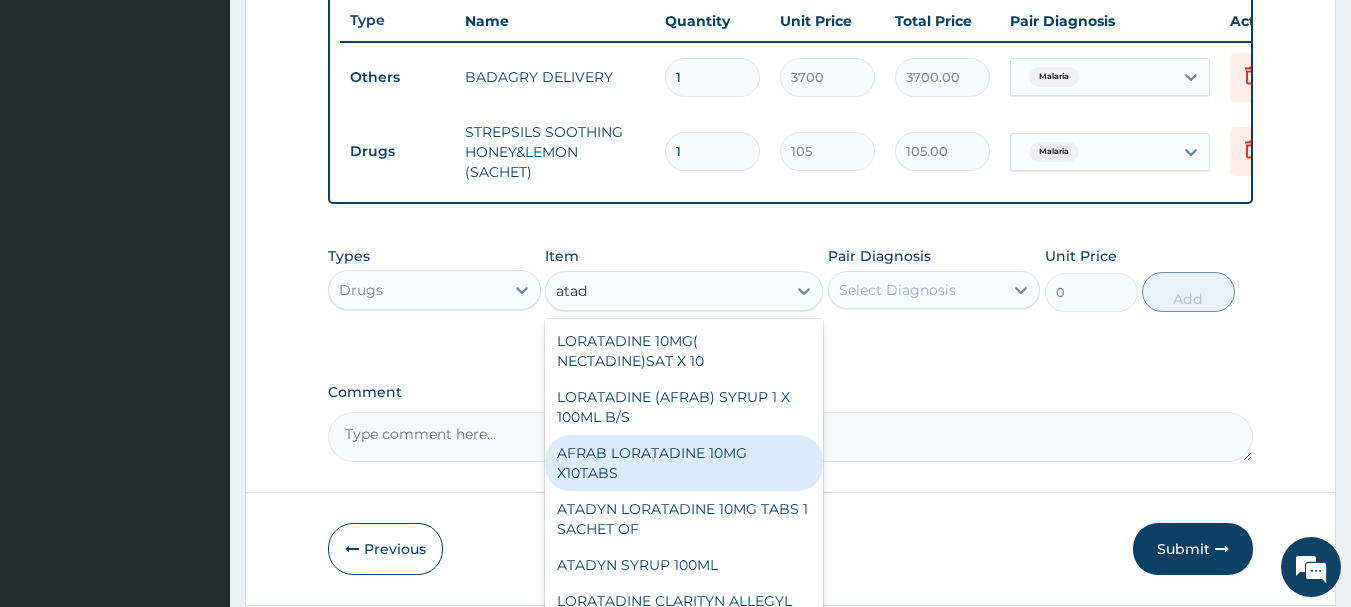 drag, startPoint x: 725, startPoint y: 497, endPoint x: 729, endPoint y: 517, distance: 20.396078 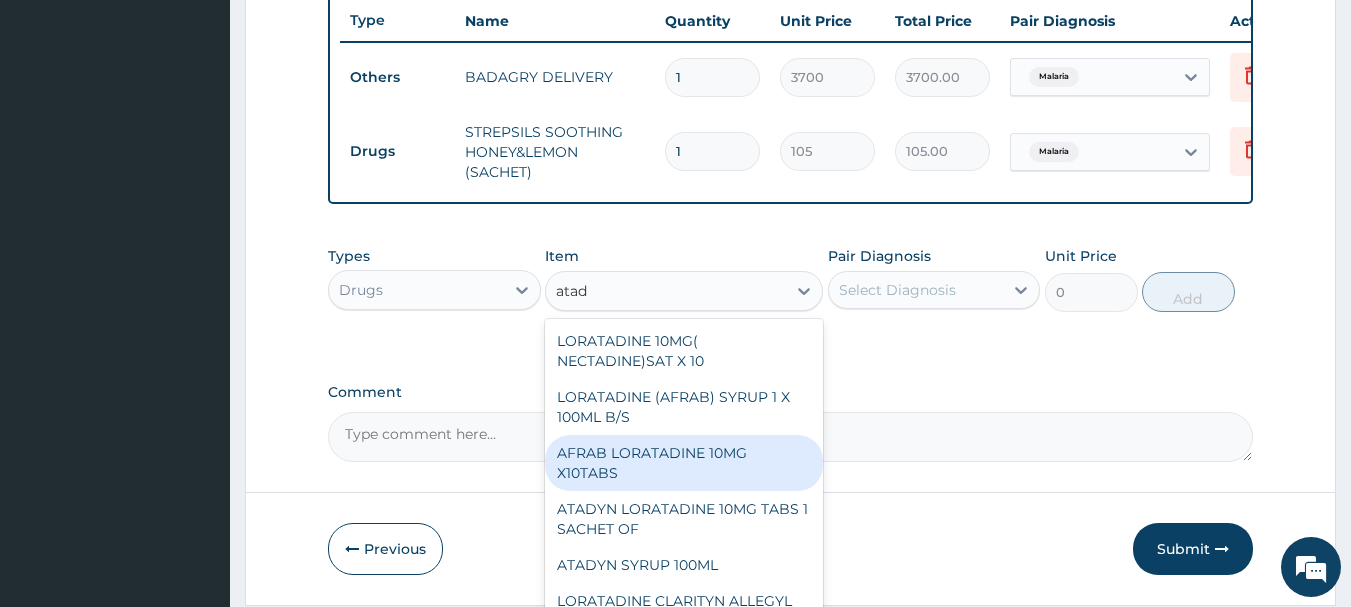 click on "LORATADINE 10MG( NECTADINE)SAT X 10 LORATADINE (AFRAB) SYRUP 1 X 100ML B/S AFRAB LORATADINE 10MG X10TABS ATADYN LORATADINE 10MG TABS 1 SACHET OF ATADYN SYRUP 100ML LORATADINE CLARITYN ALLEGYL 10MG X 30TAB LORATADINE (SIVOTYN-D) 10MG X 10TABS LORATADINE (AFRAB) 5MG/5ML SYRUP 60ML" at bounding box center (684, 469) 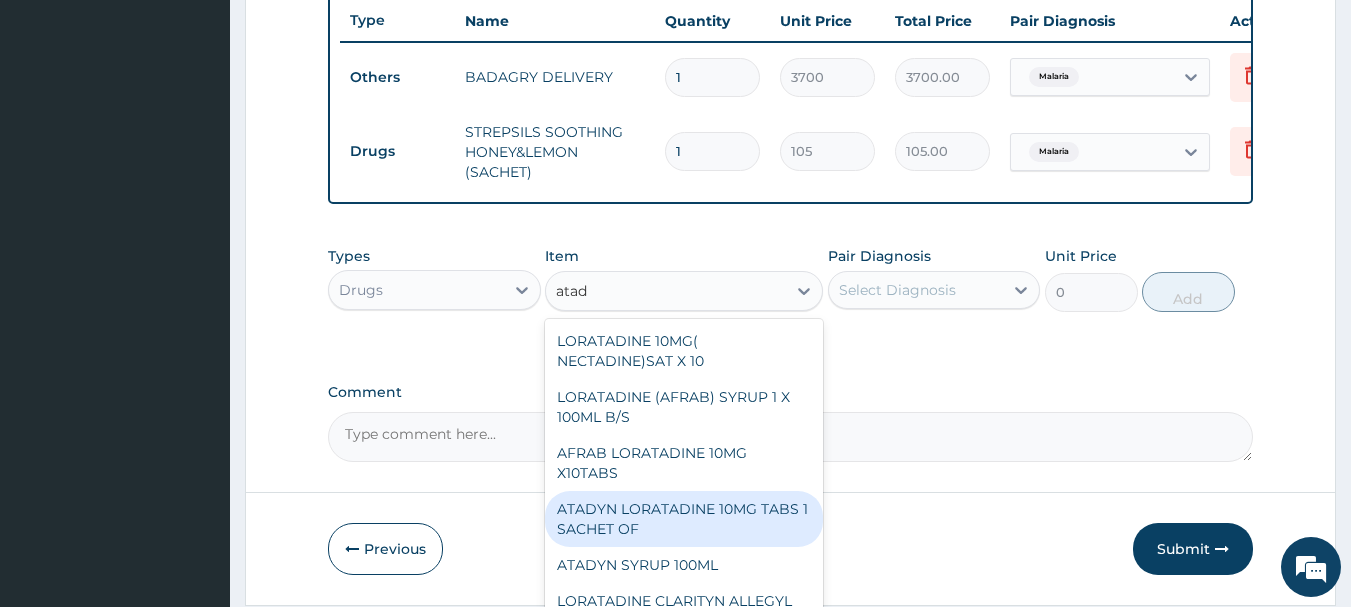 click on "ATADYN LORATADINE 10MG TABS 1 SACHET OF" at bounding box center [684, 519] 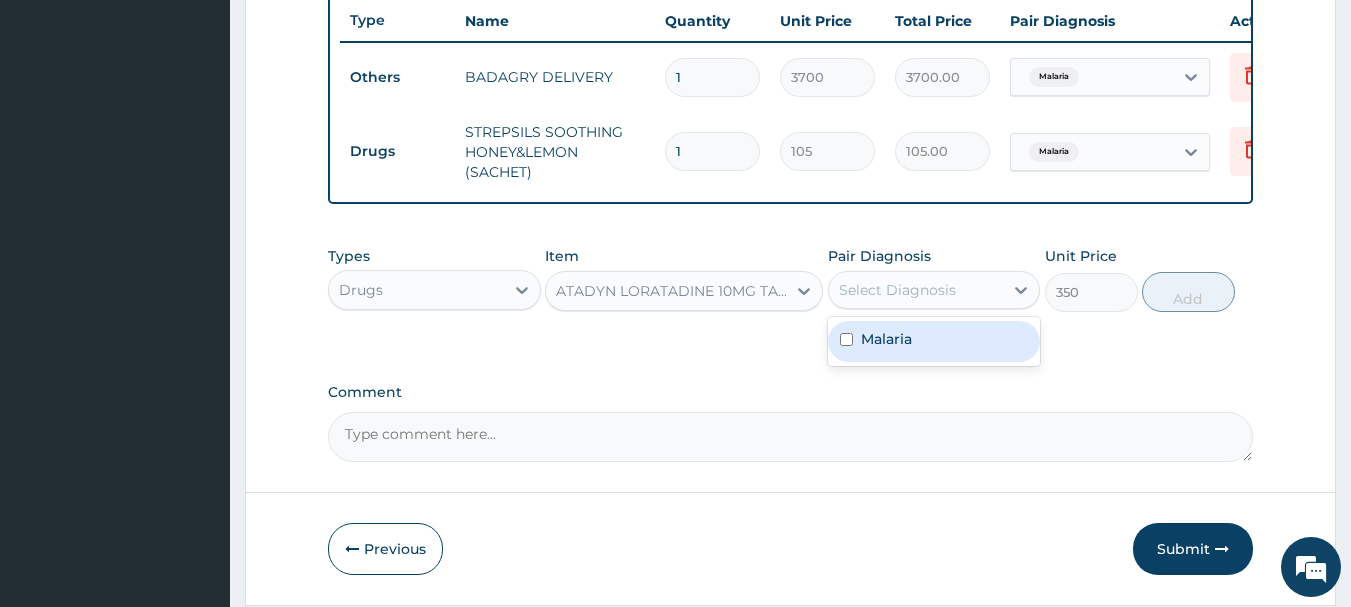 drag, startPoint x: 942, startPoint y: 313, endPoint x: 969, endPoint y: 352, distance: 47.434166 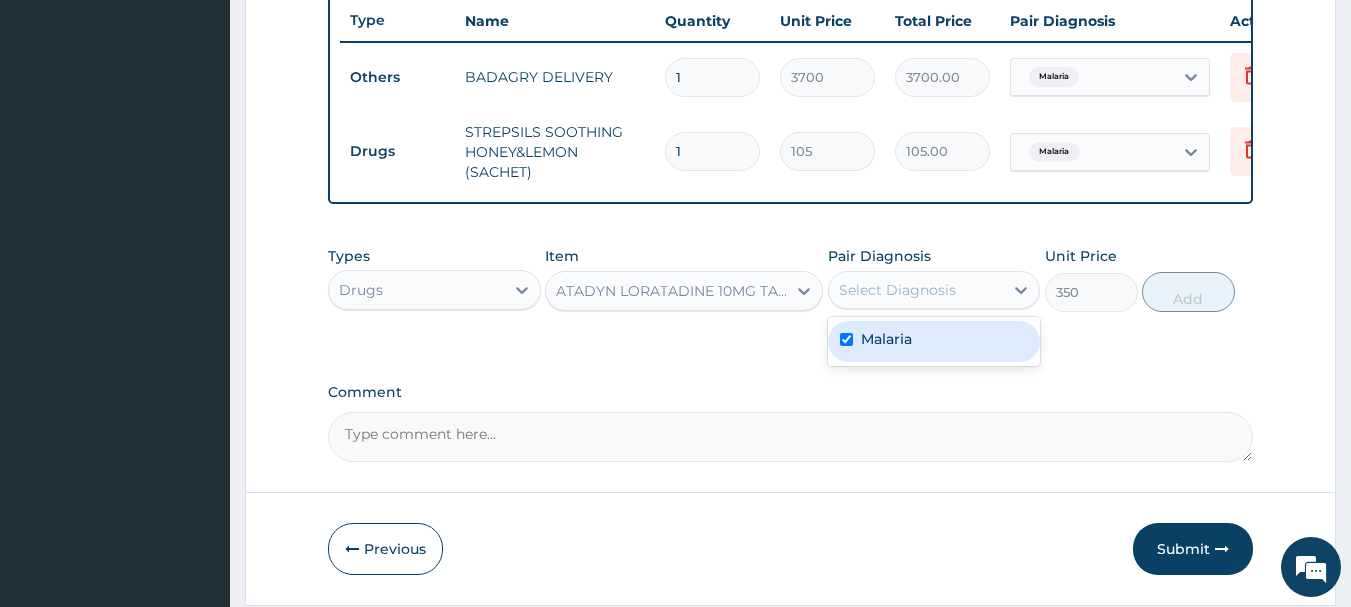 checkbox on "true" 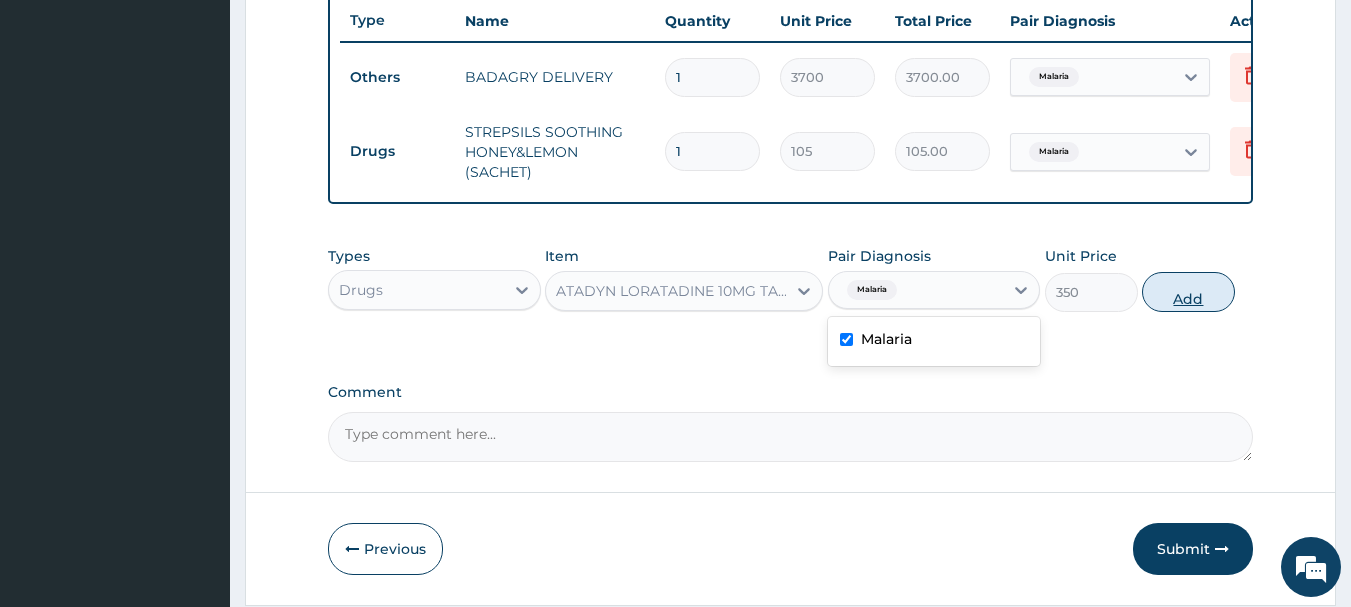 click on "Add" at bounding box center (1188, 292) 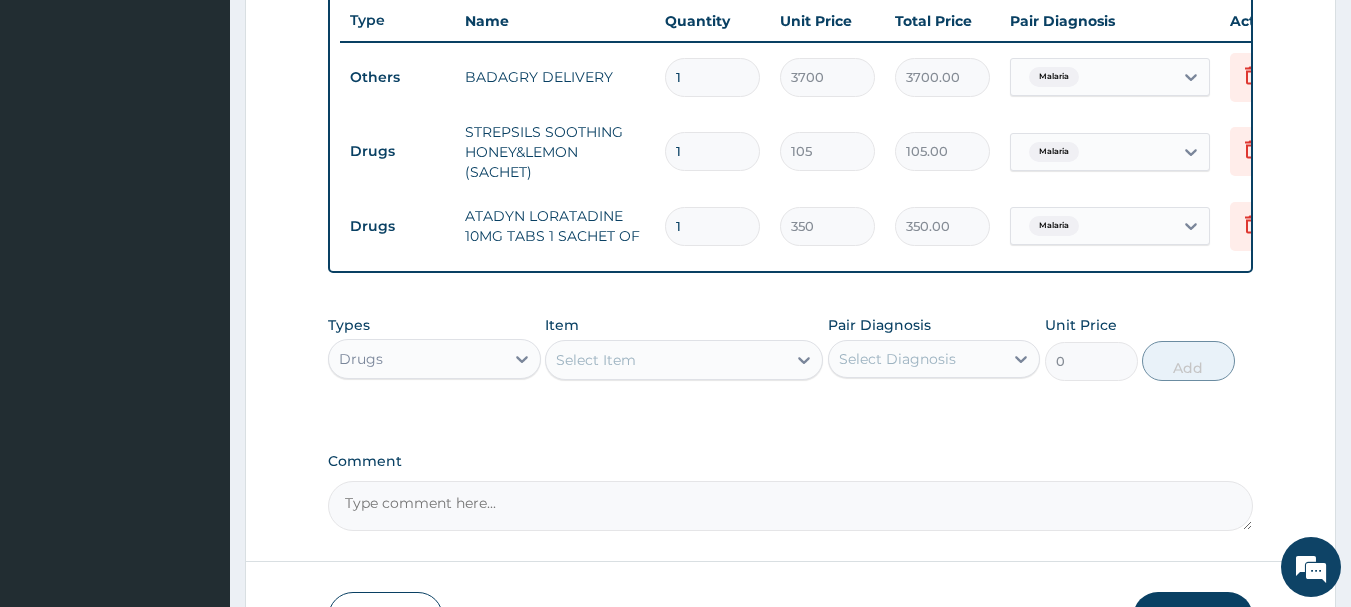 click on "Select Item" at bounding box center [596, 360] 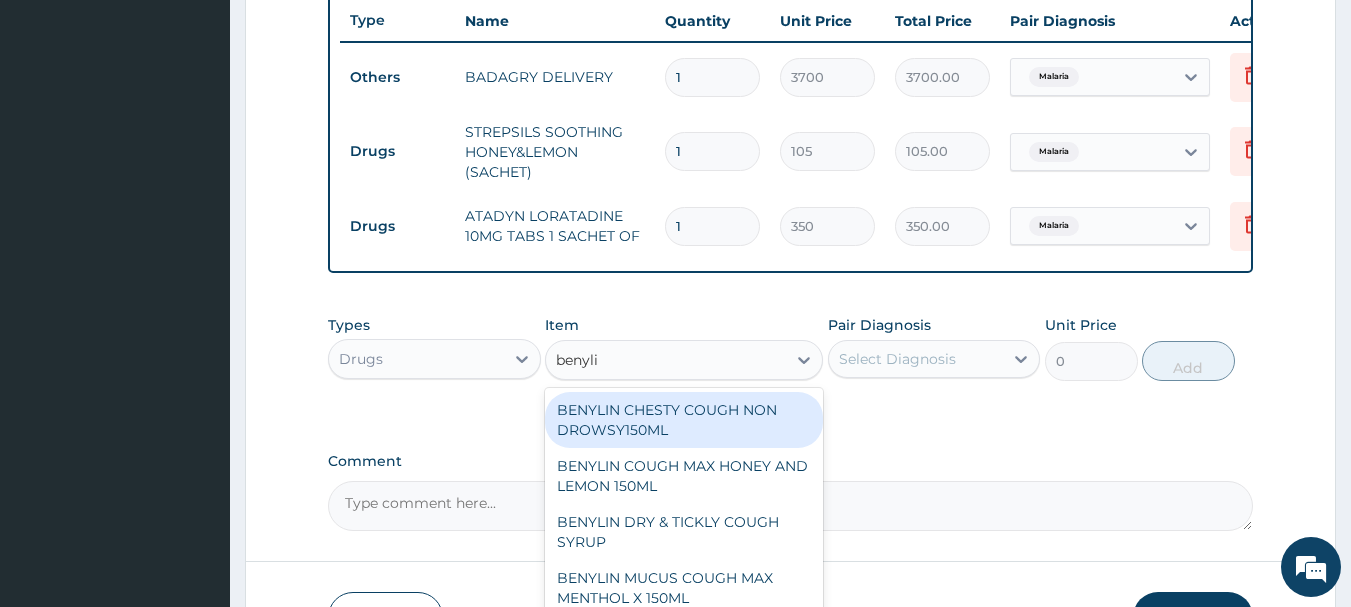 type on "benylin" 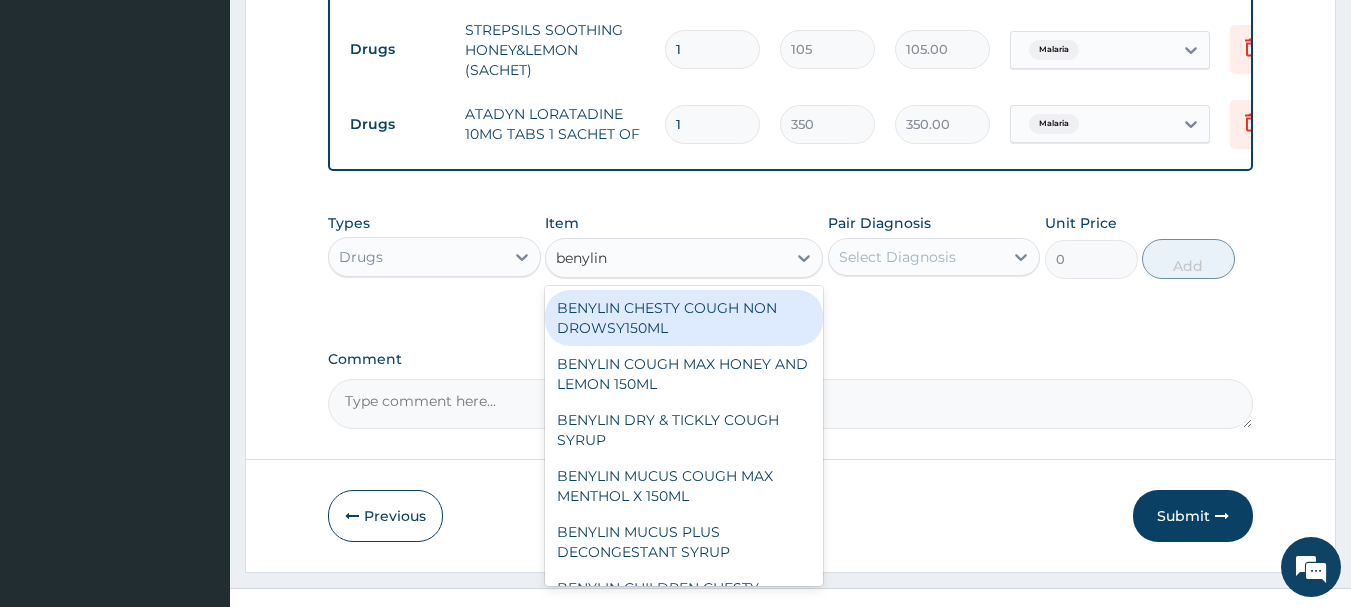 scroll, scrollTop: 904, scrollLeft: 0, axis: vertical 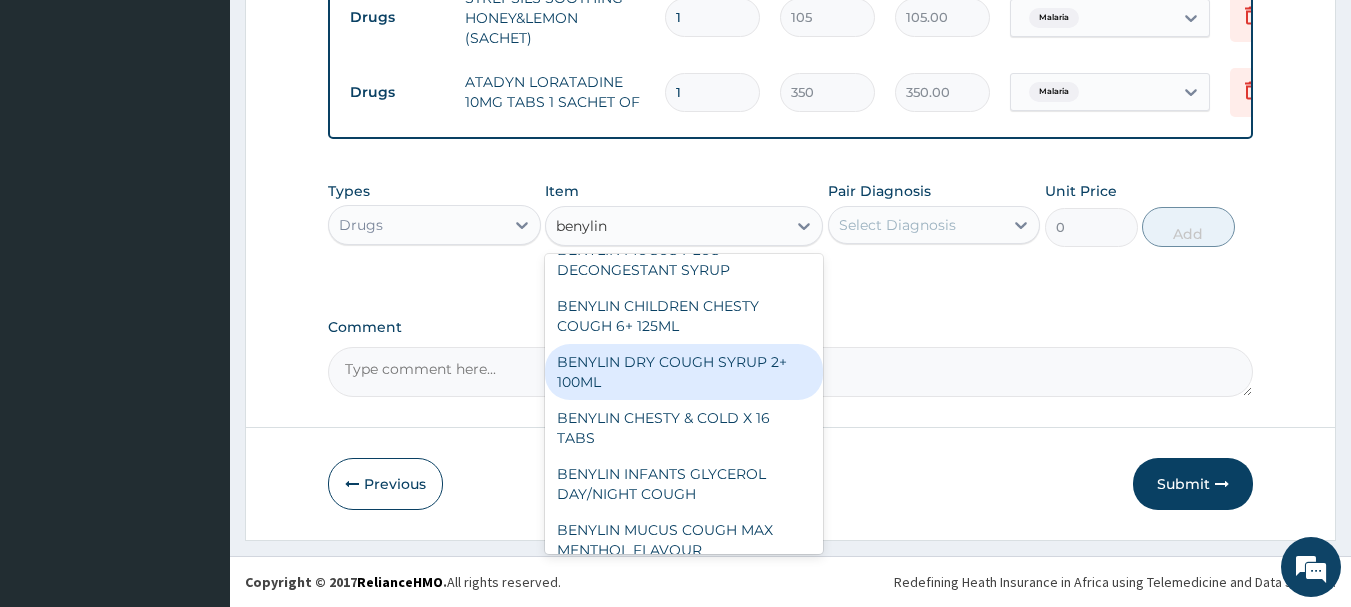 click on "BENYLIN DRY COUGH SYRUP 2+ 100ML" at bounding box center [684, 372] 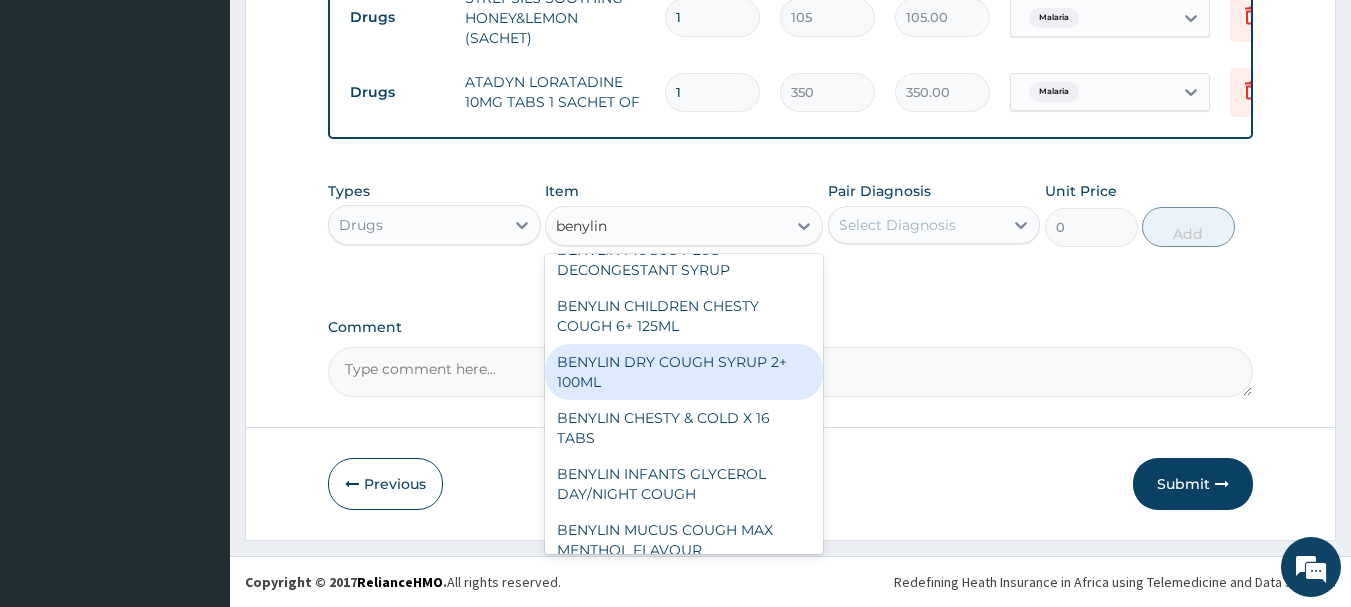type 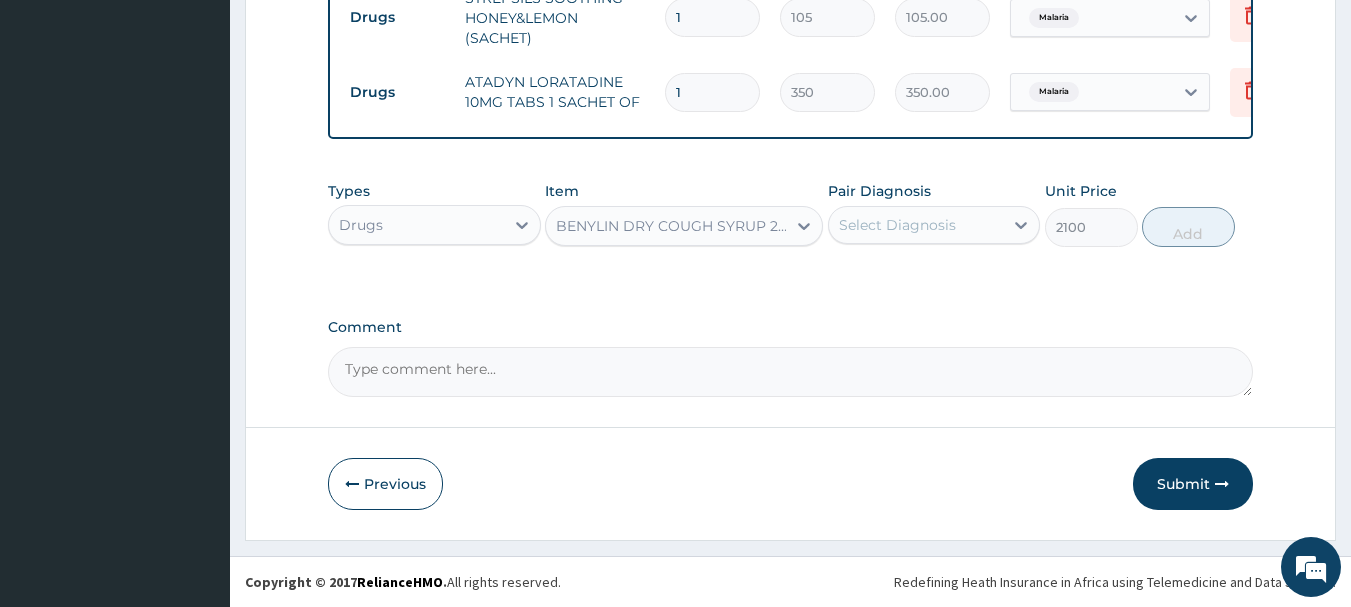 click on "Select Diagnosis" at bounding box center [934, 225] 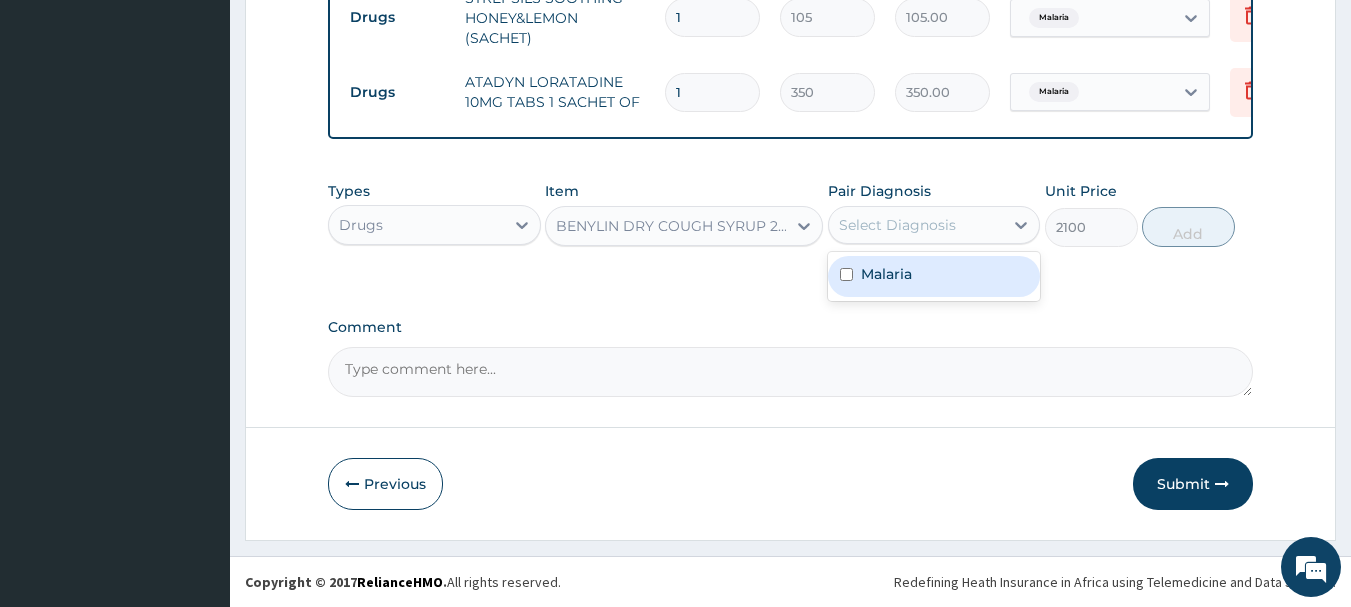 click on "Malaria" at bounding box center [934, 276] 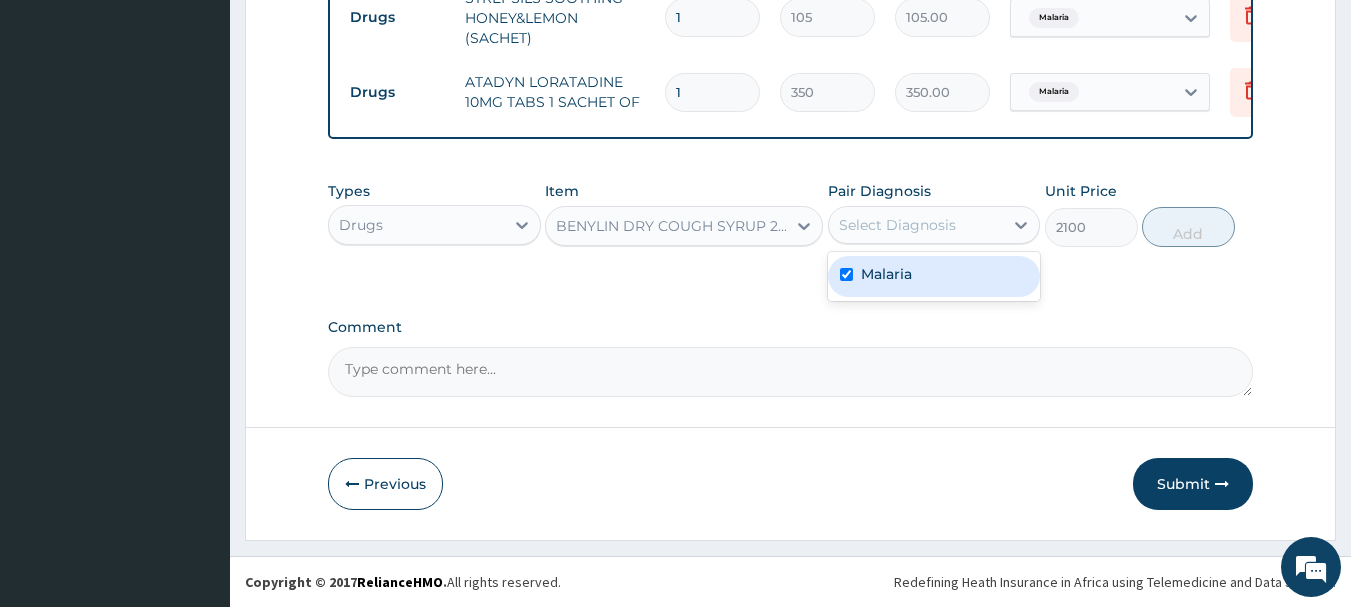 checkbox on "true" 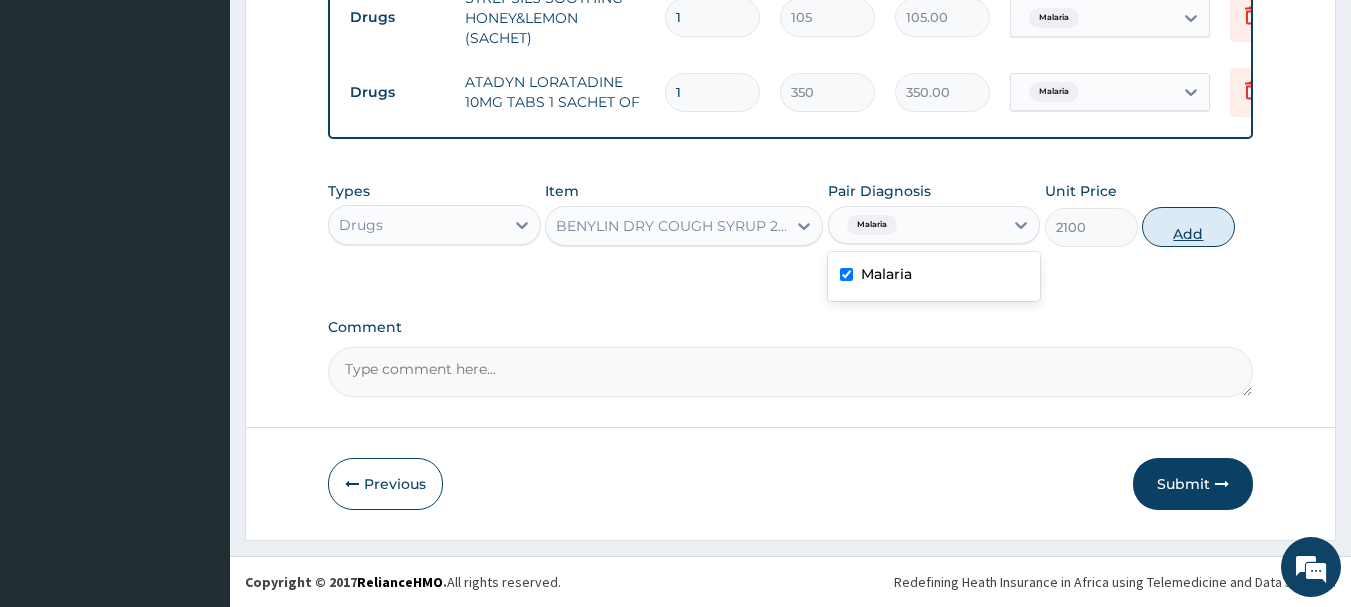 click on "Add" at bounding box center [1188, 227] 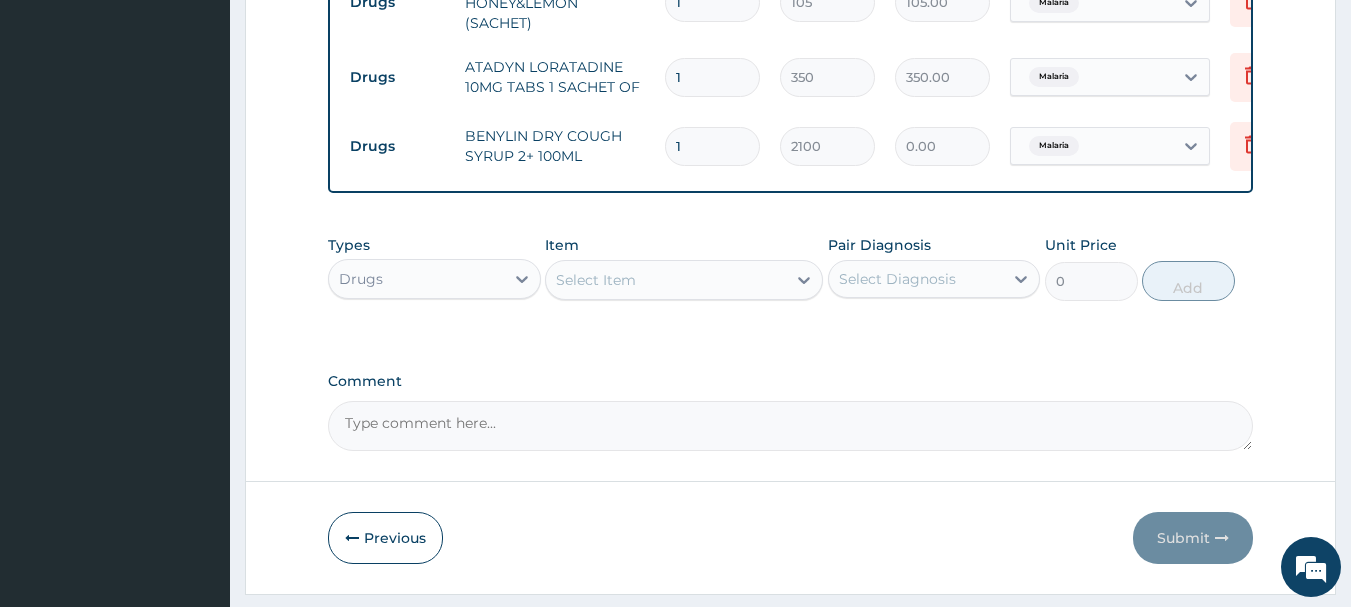 type 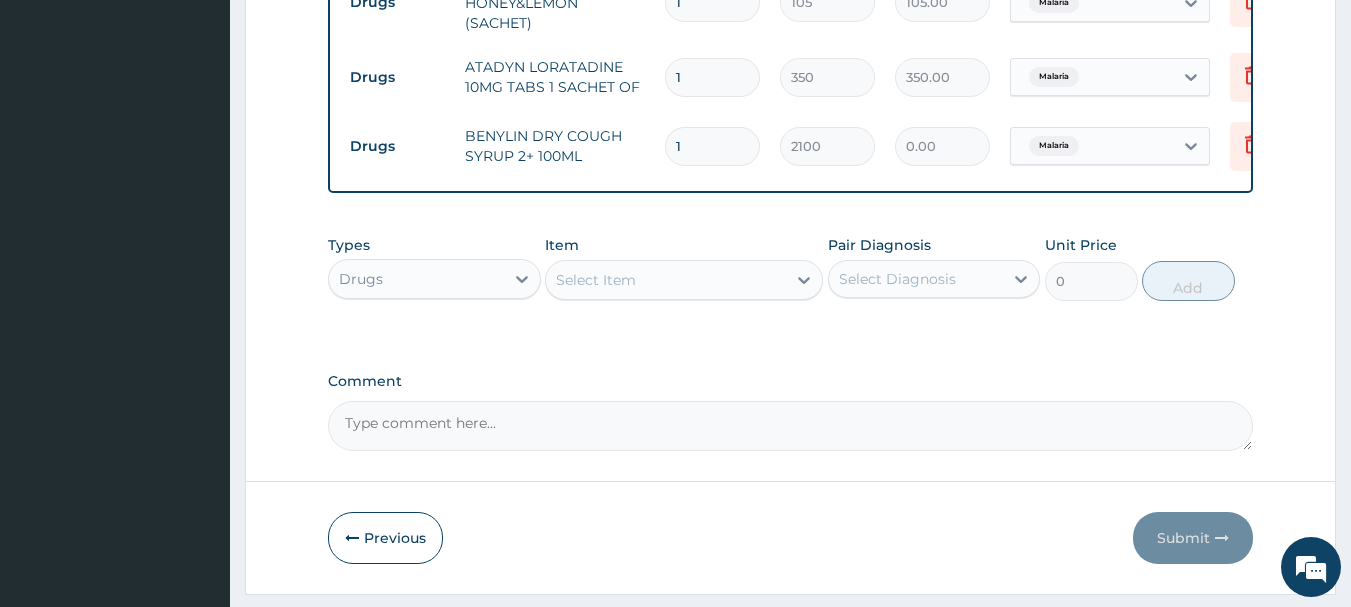 type on "0.00" 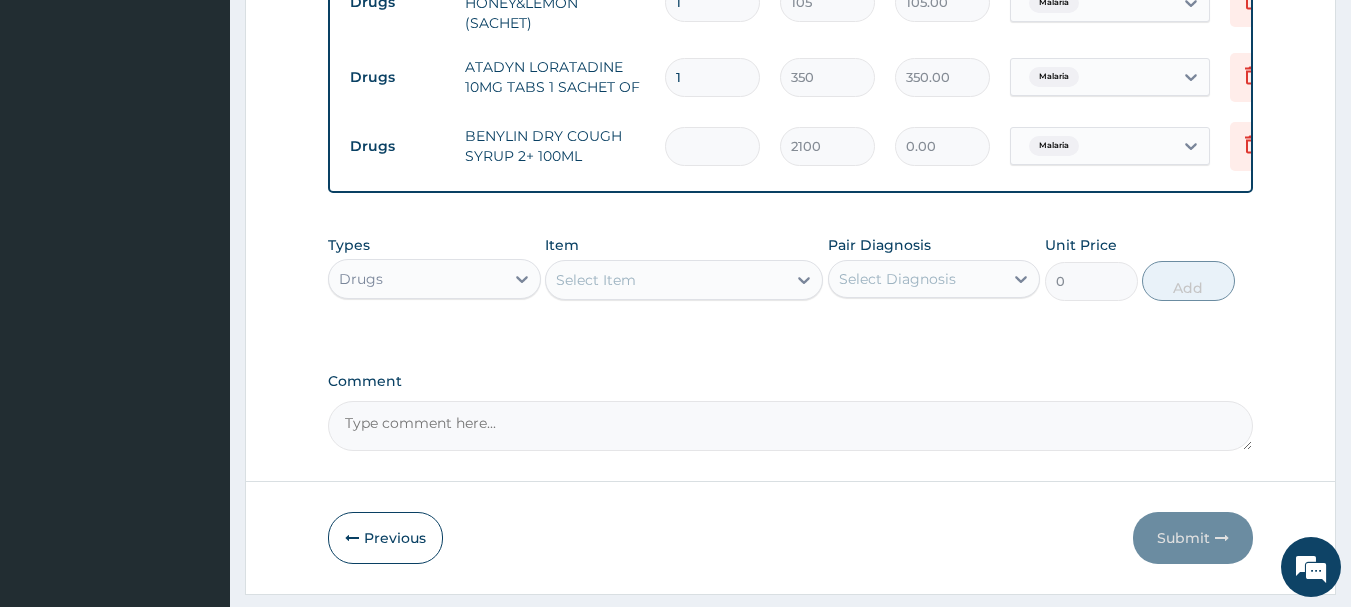 type on "4" 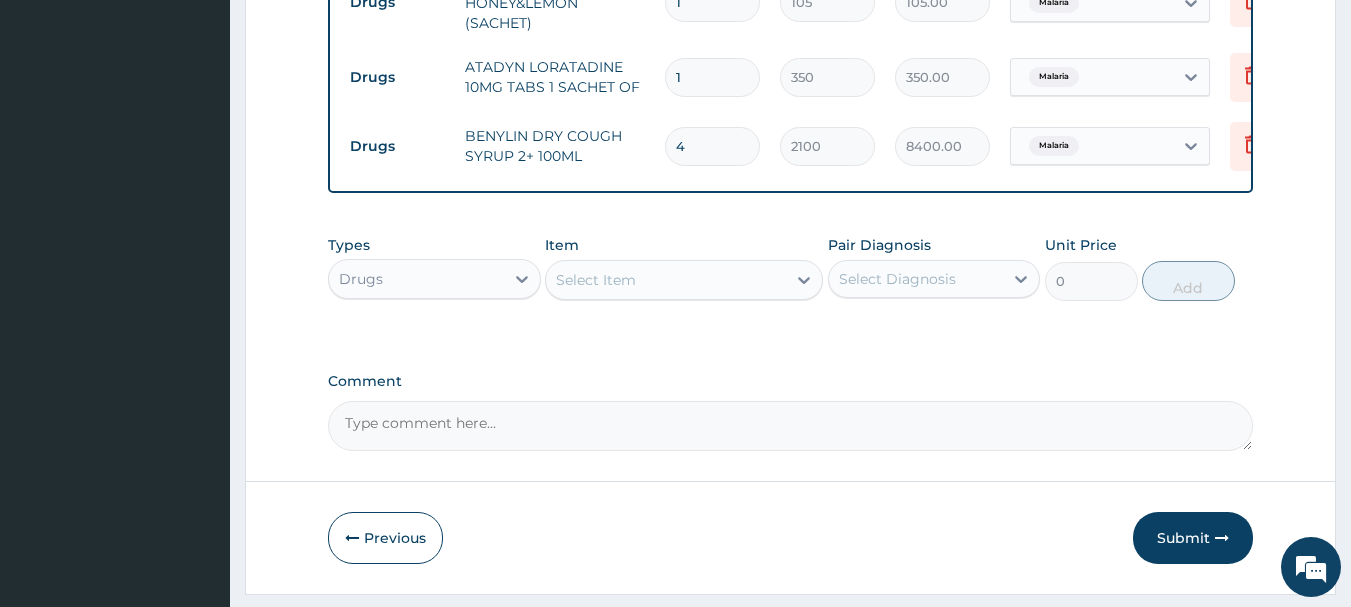 type 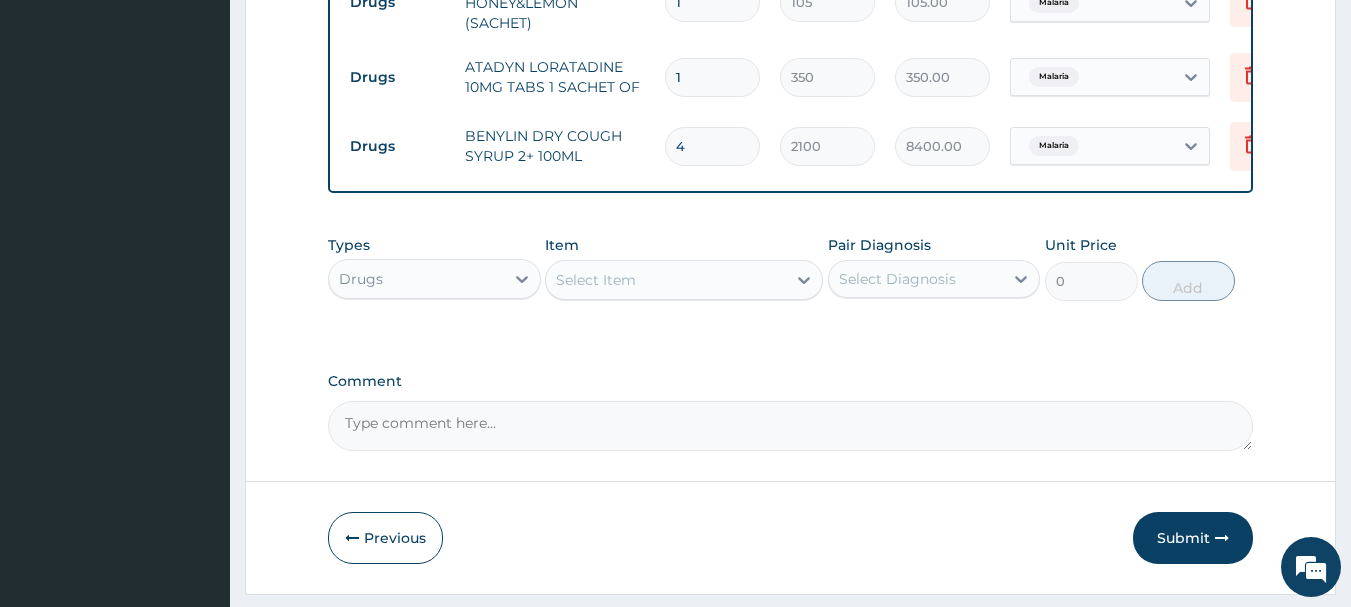 type on "0.00" 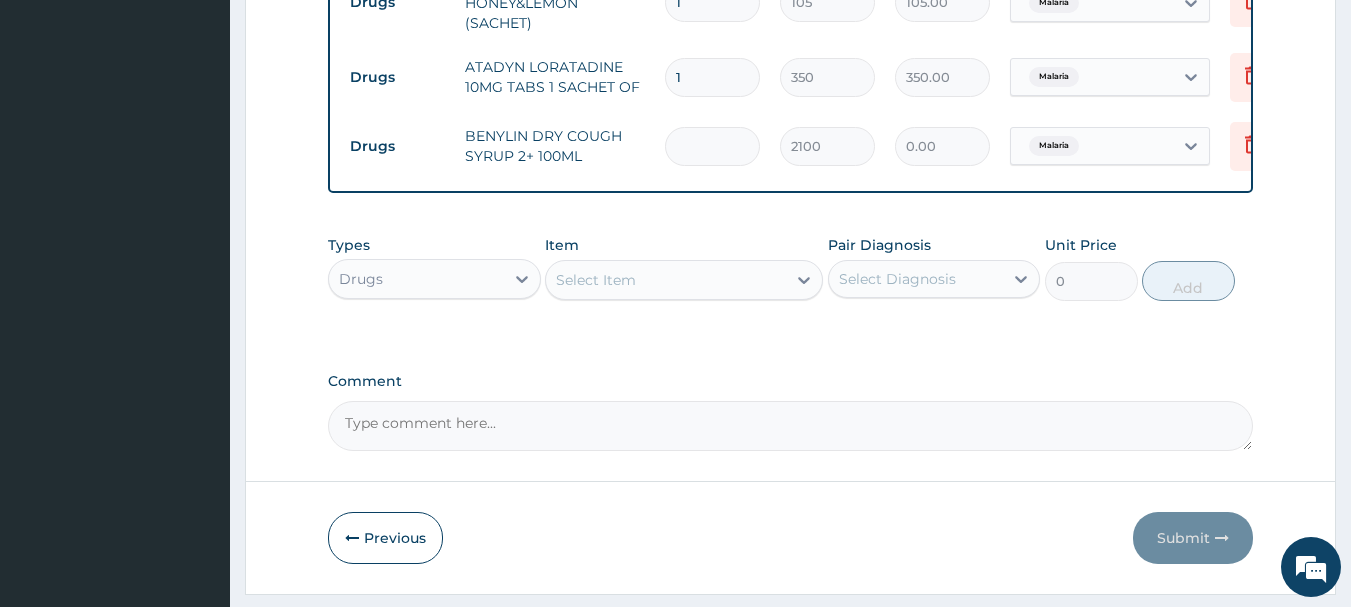 type on "1" 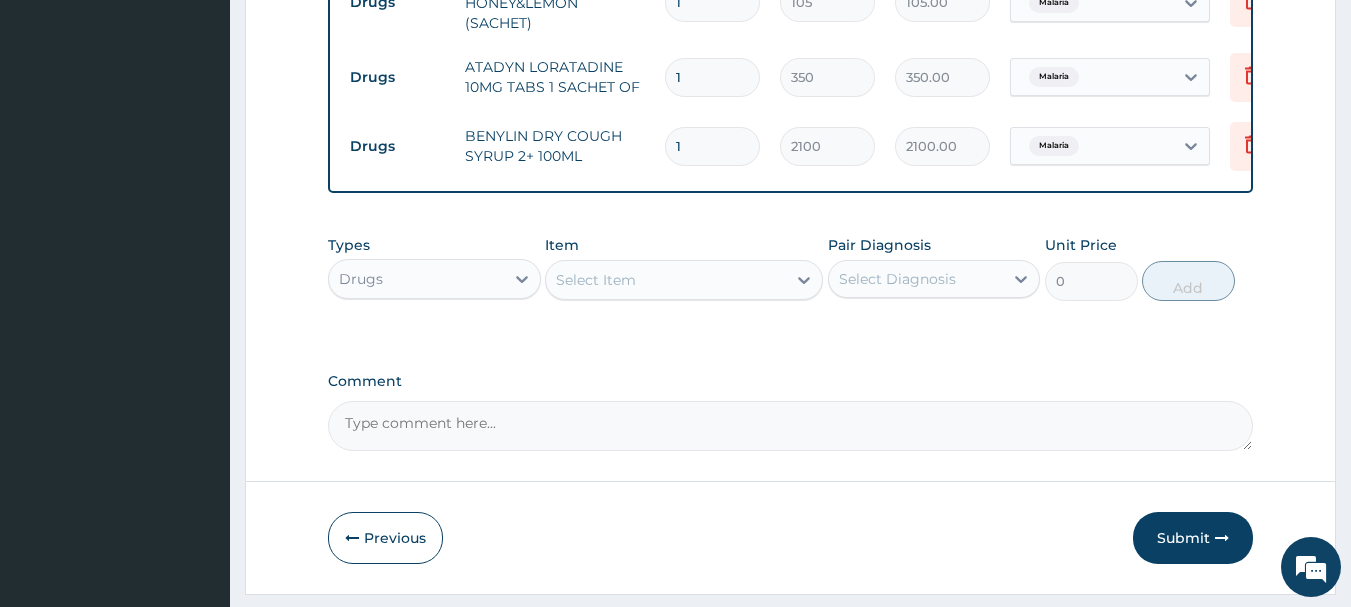 click on "1" at bounding box center (712, 77) 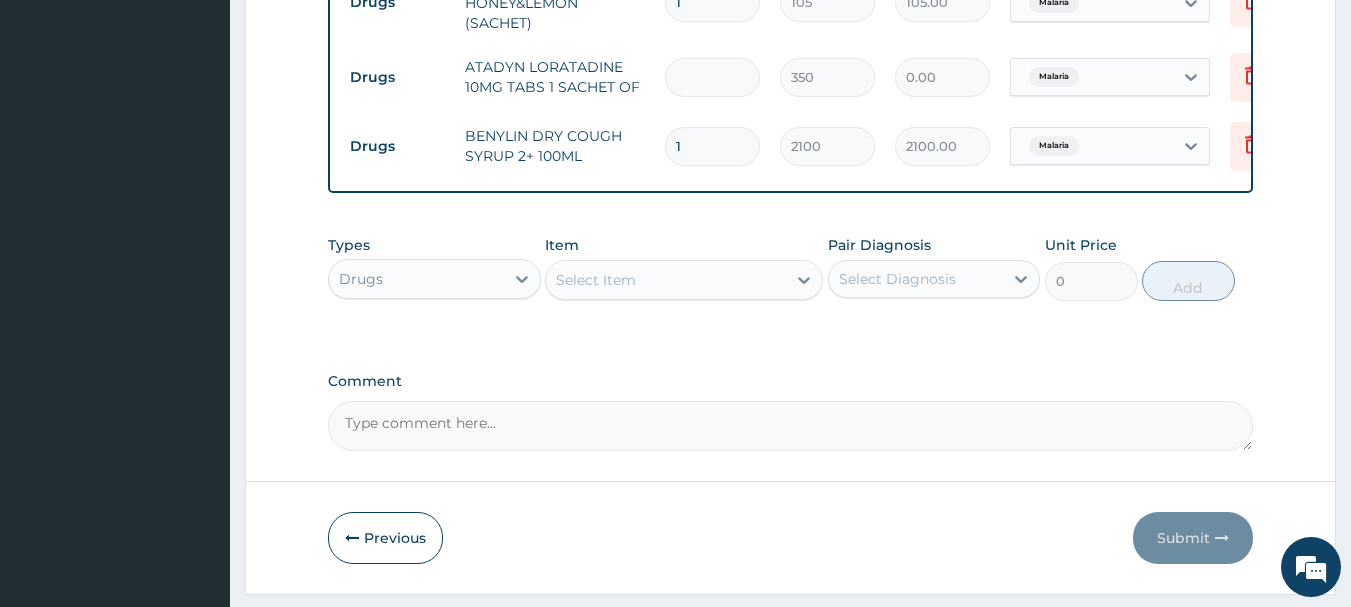 type on "4" 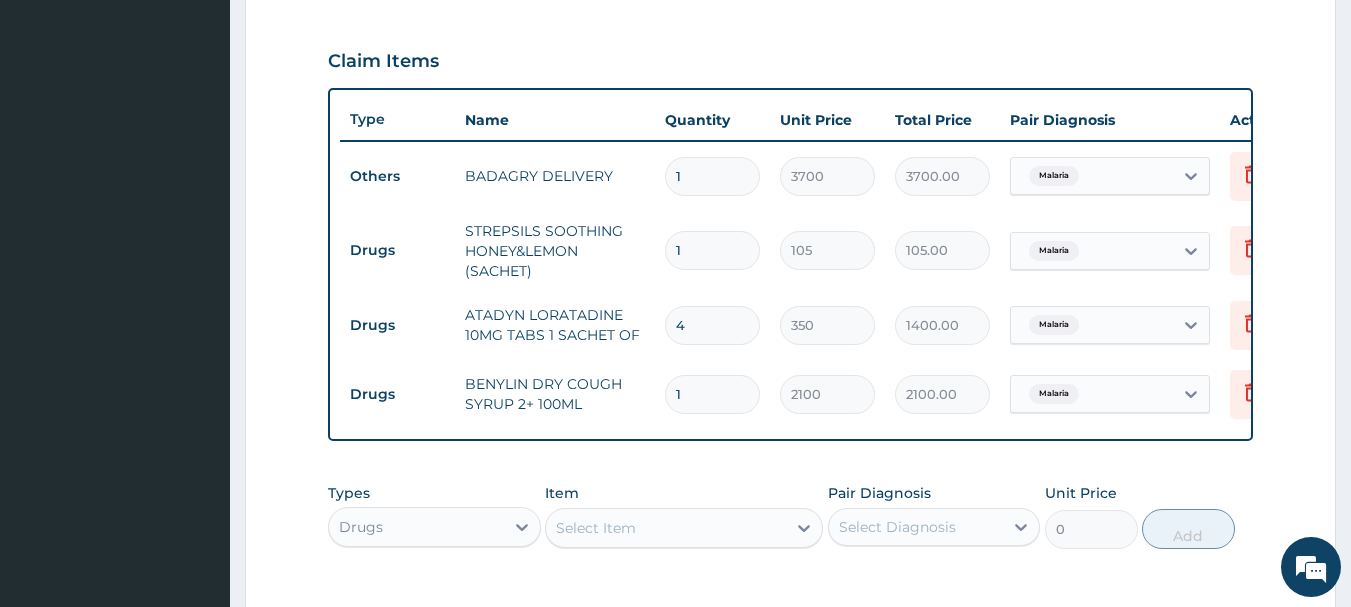 scroll, scrollTop: 621, scrollLeft: 0, axis: vertical 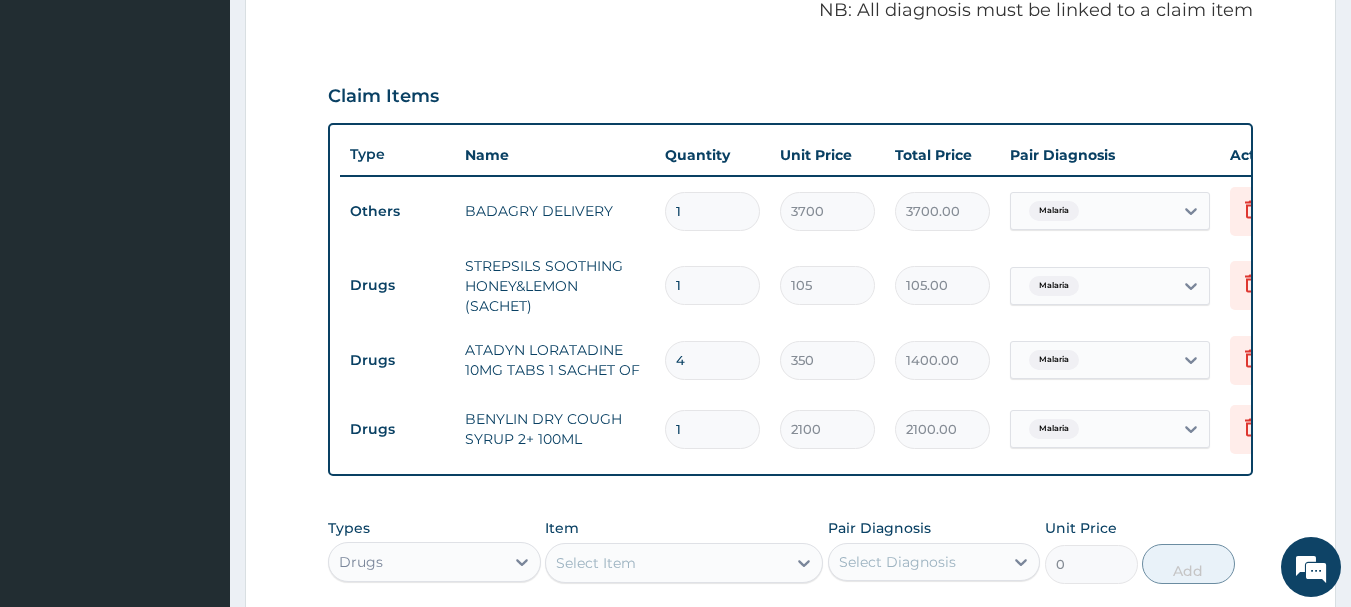 type on "4" 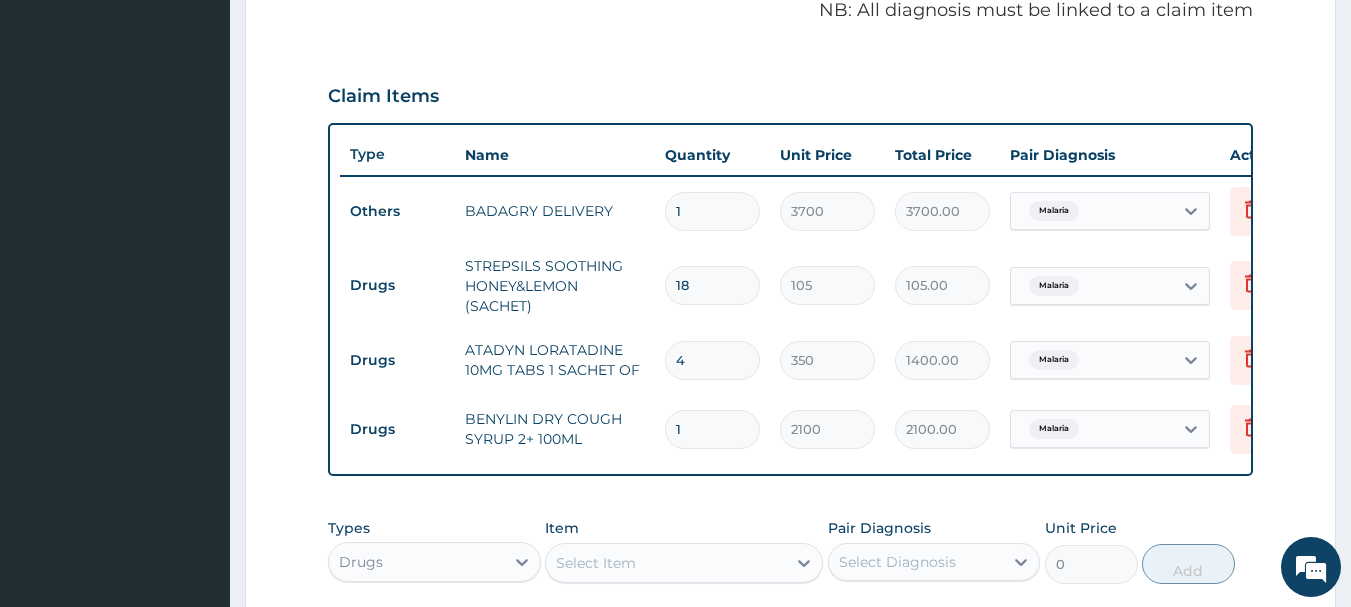 type on "1890.00" 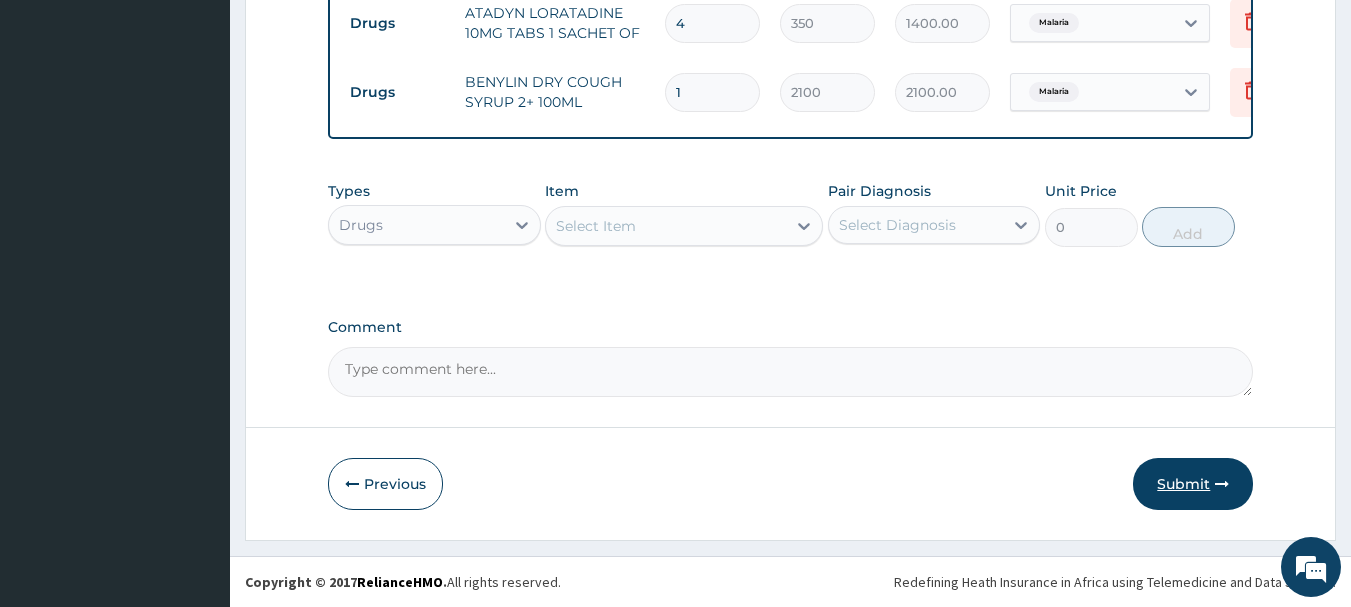 click on "Submit" at bounding box center [1193, 484] 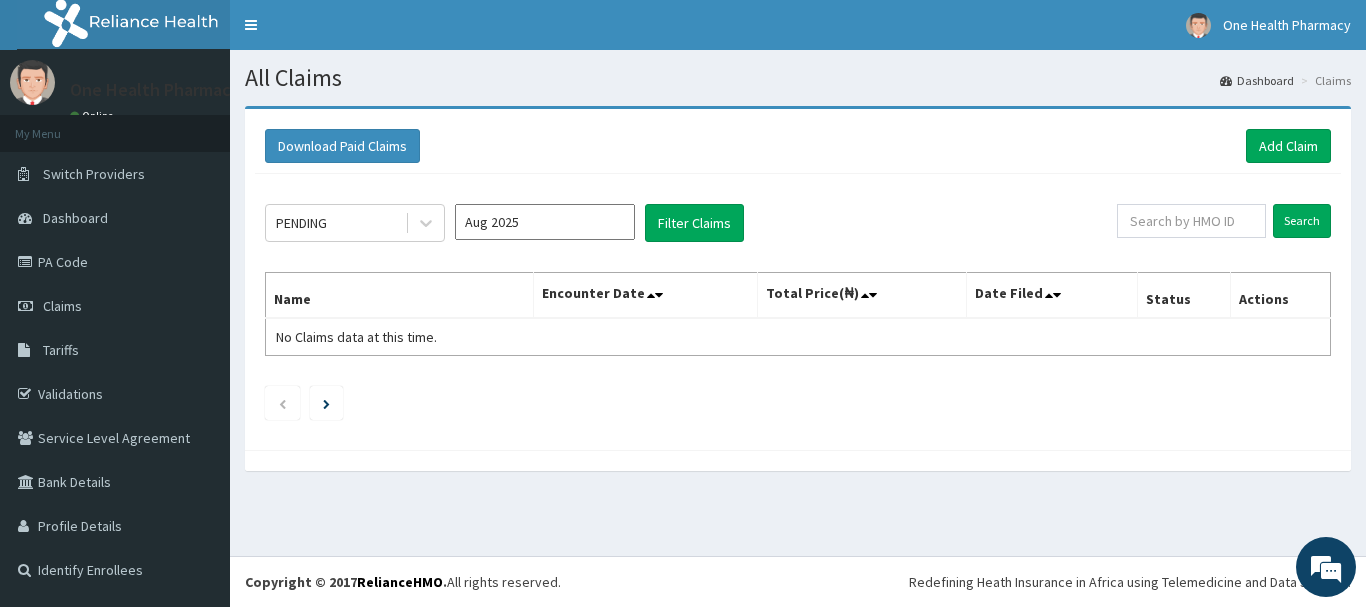 scroll, scrollTop: 0, scrollLeft: 0, axis: both 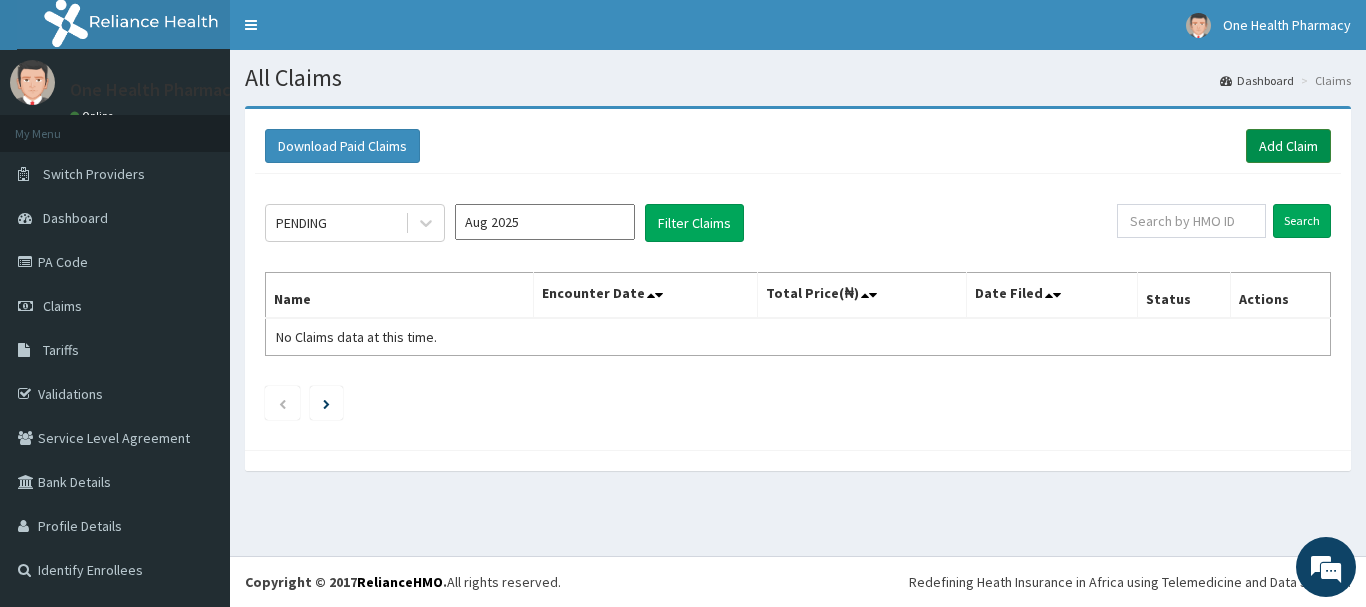 click on "Add Claim" at bounding box center (1288, 146) 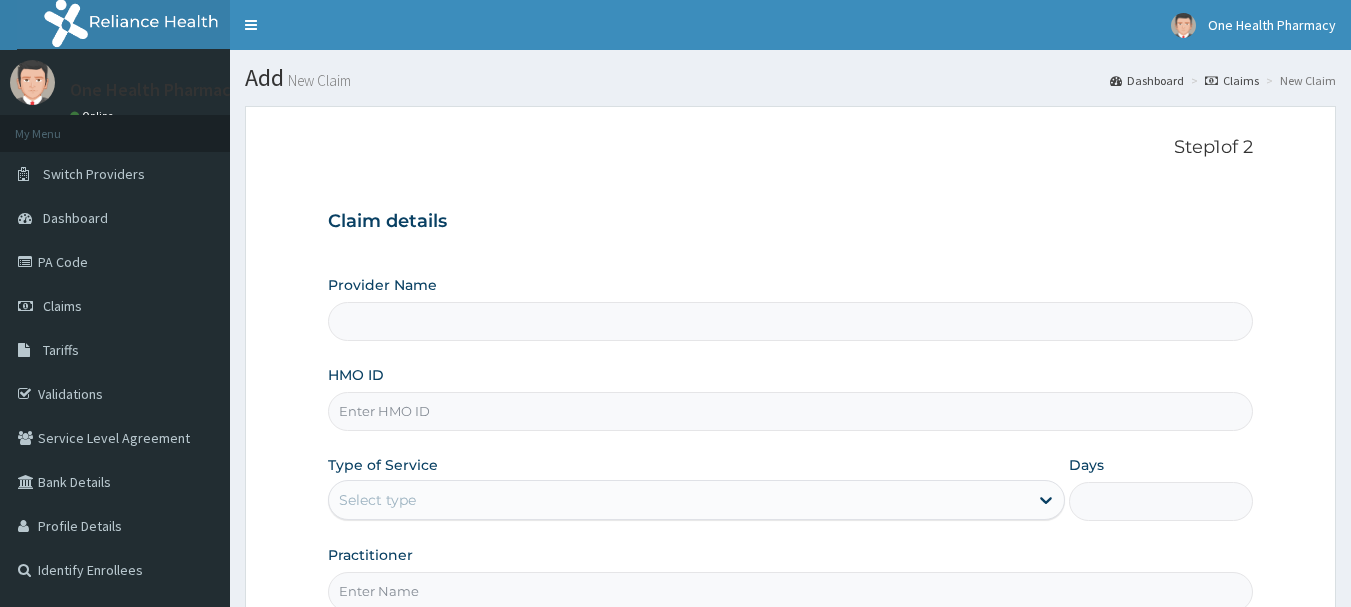 scroll, scrollTop: 0, scrollLeft: 0, axis: both 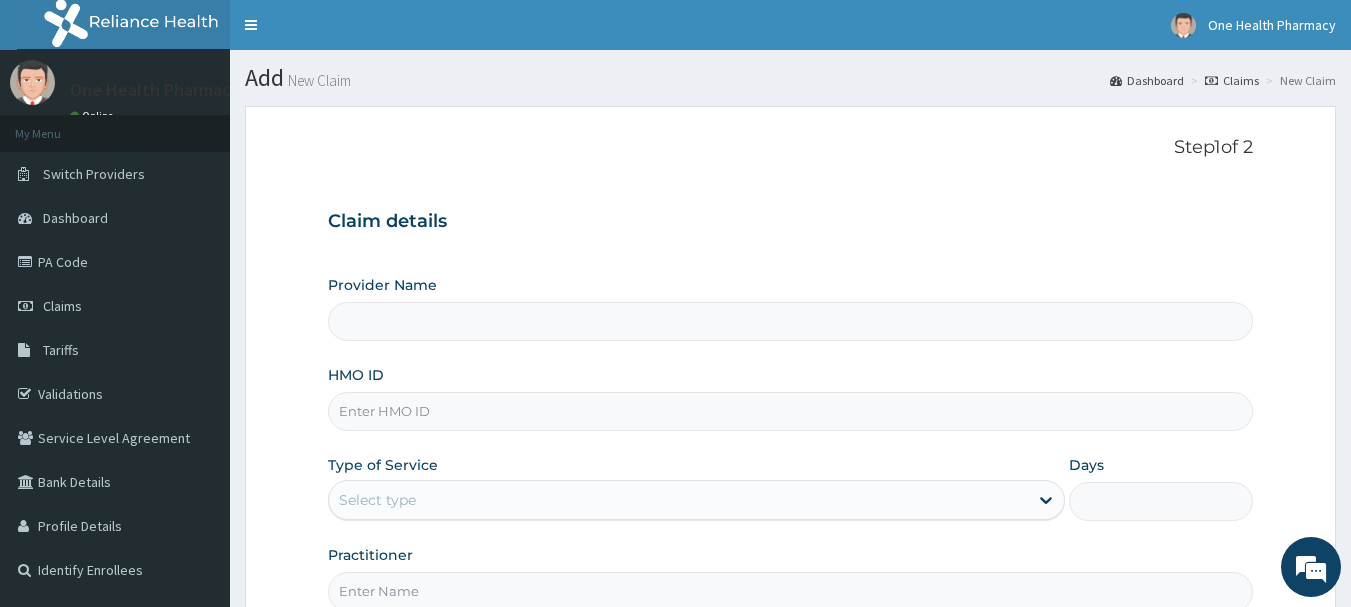 type on "OneHealth Pharmacy" 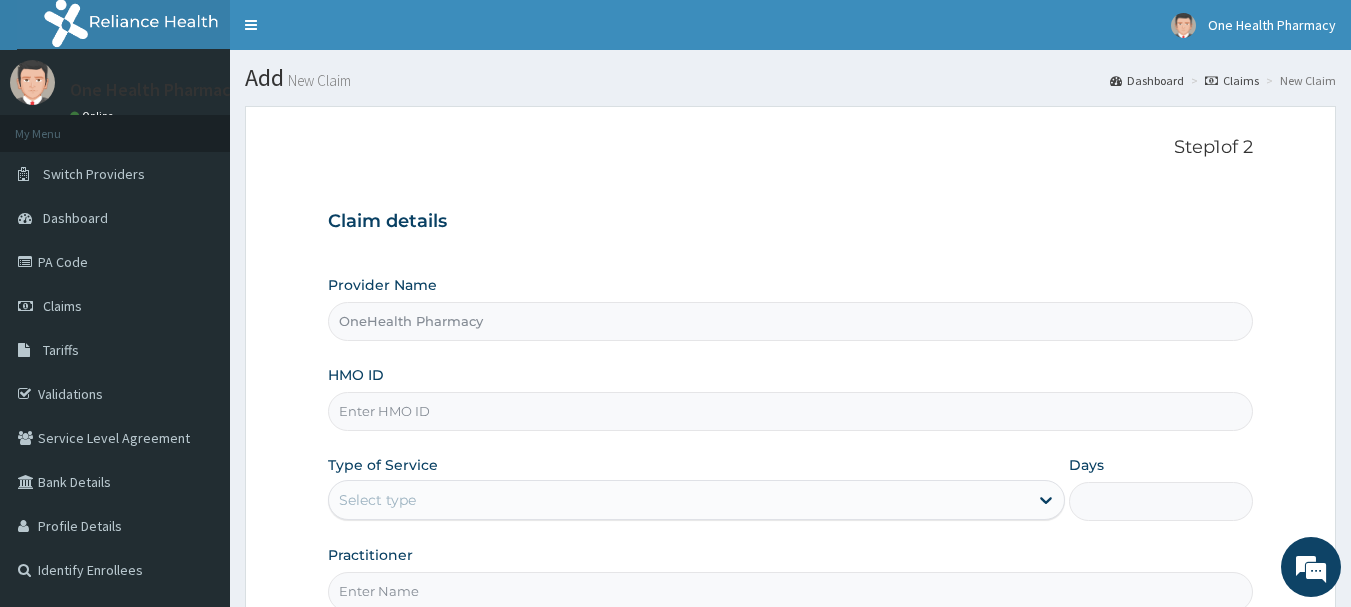 scroll, scrollTop: 0, scrollLeft: 0, axis: both 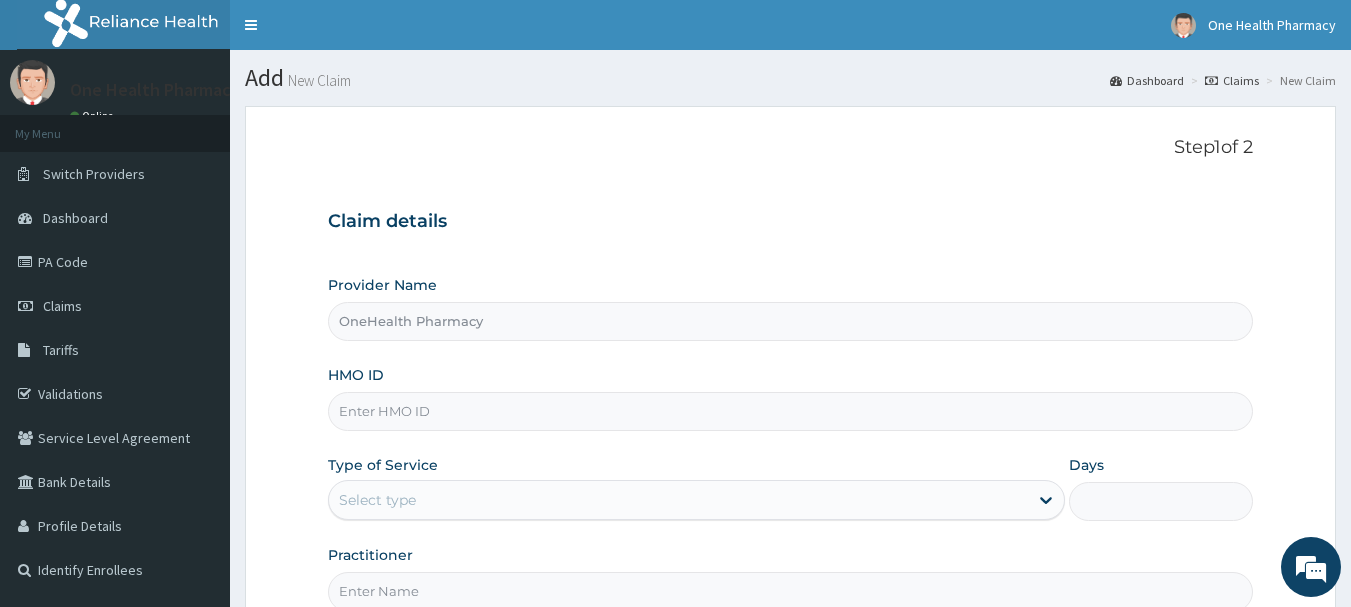 click on "HMO ID" at bounding box center (791, 411) 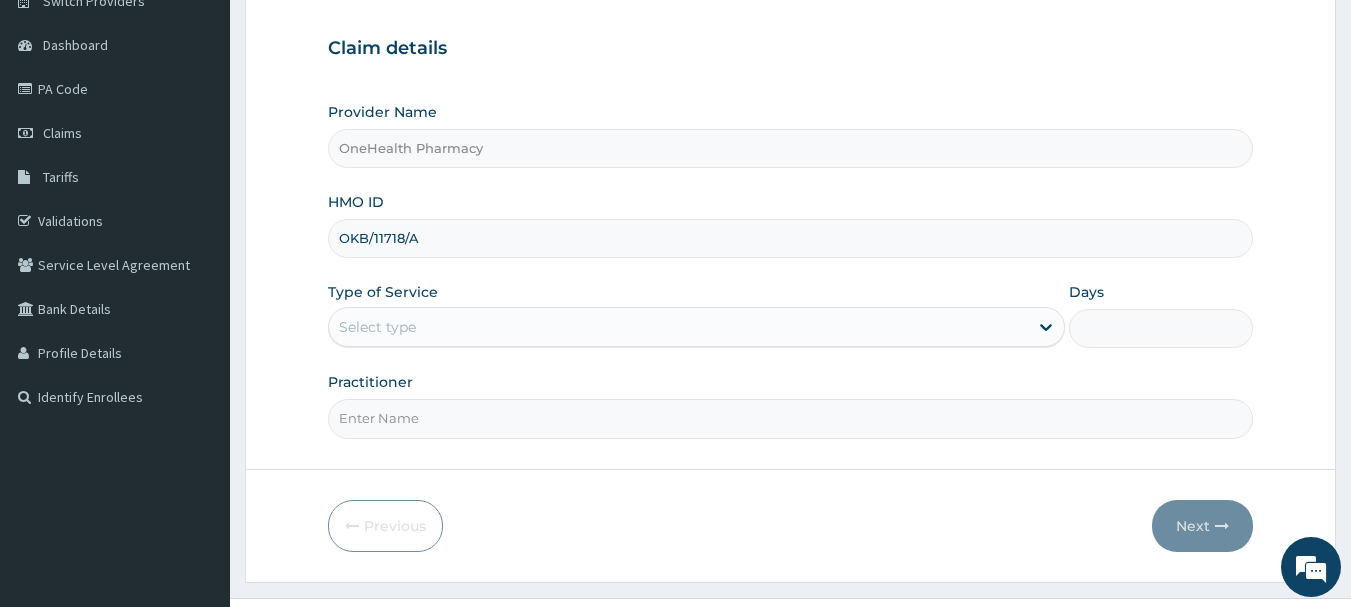 scroll, scrollTop: 215, scrollLeft: 0, axis: vertical 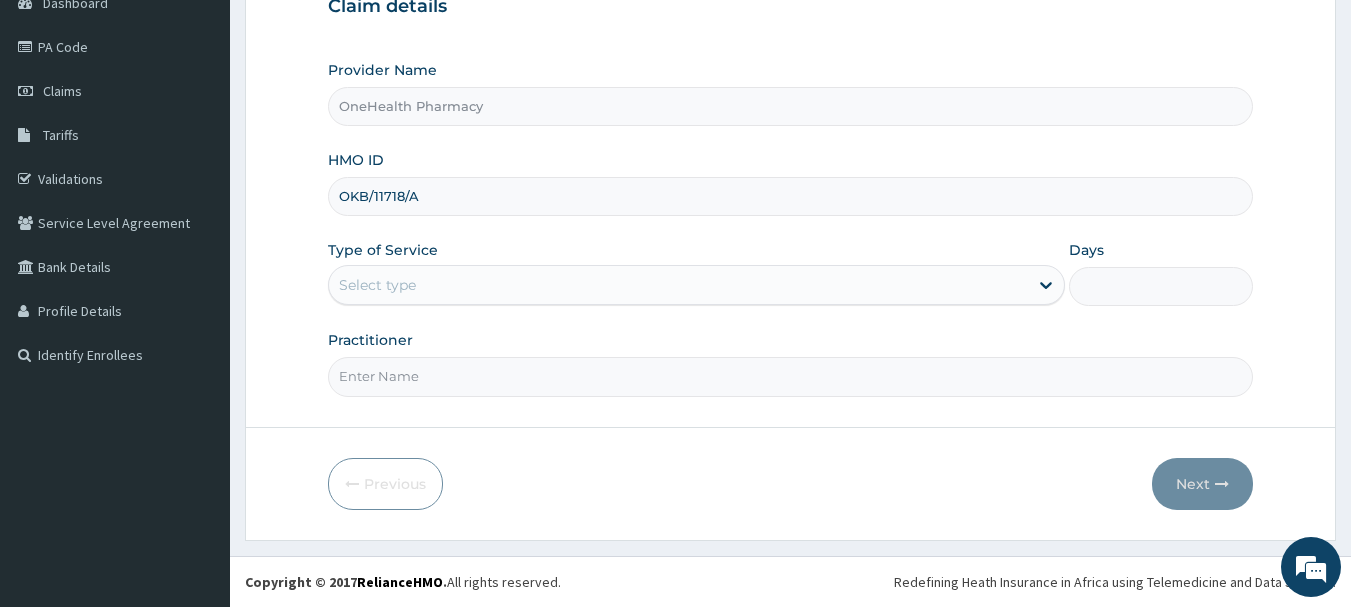 type on "OKB/11718/A" 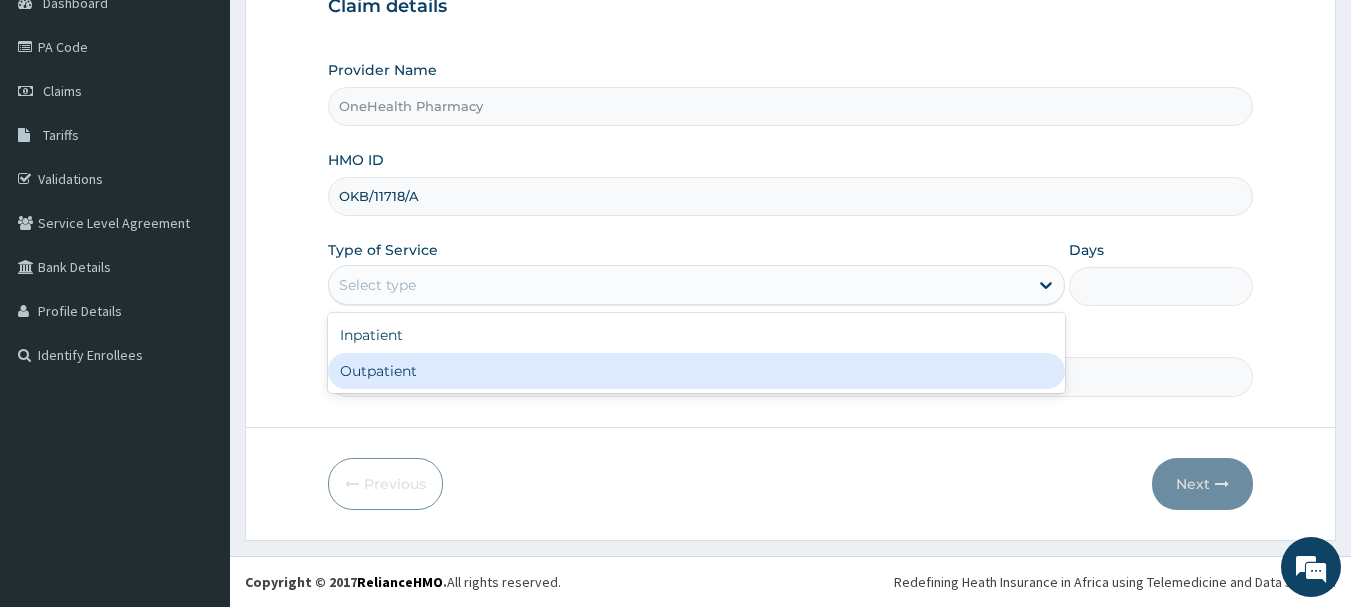 click on "Outpatient" at bounding box center (696, 371) 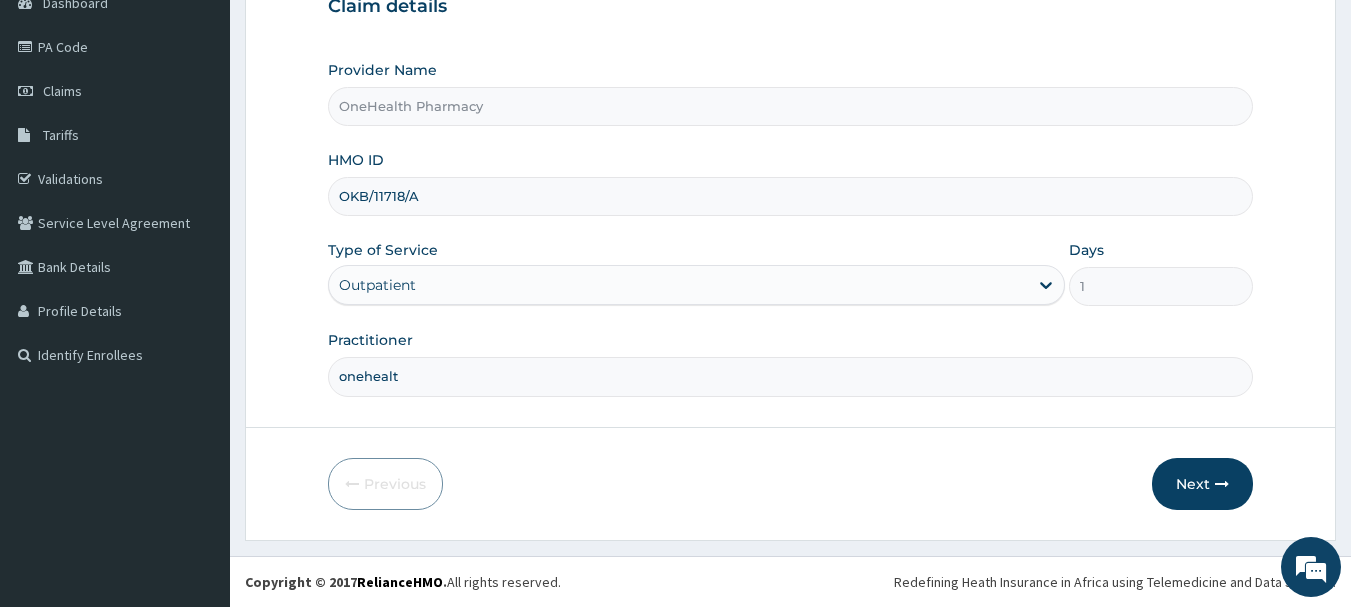type on "onehealth" 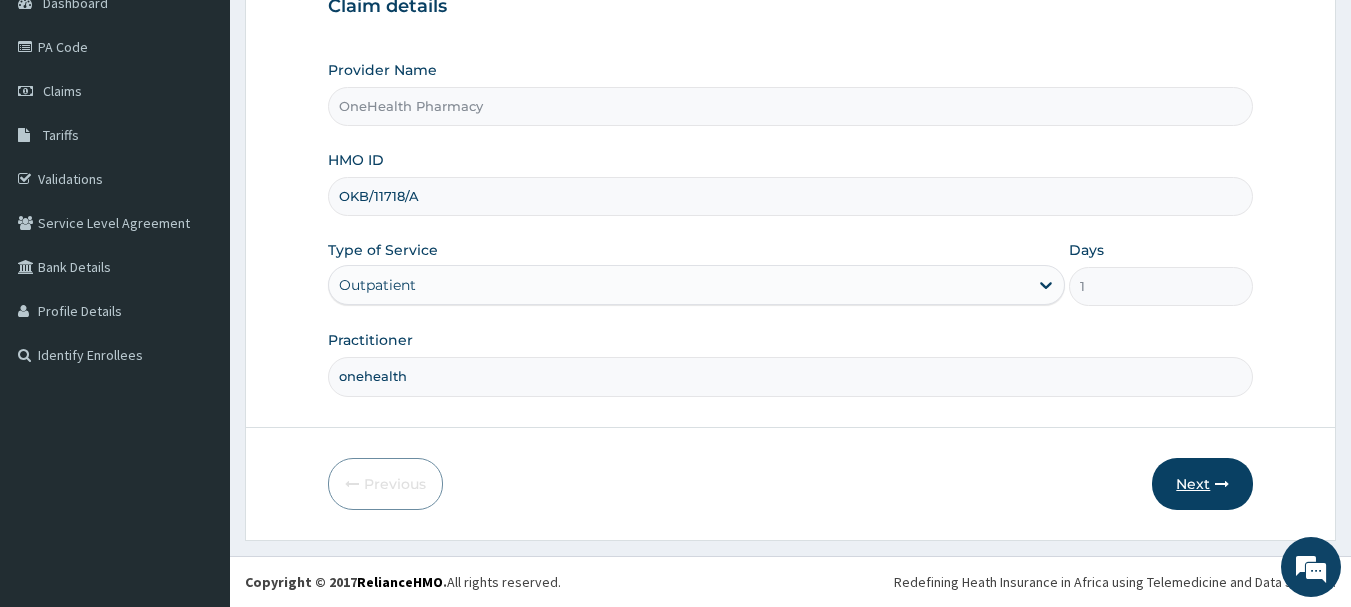 click on "Next" at bounding box center [1202, 484] 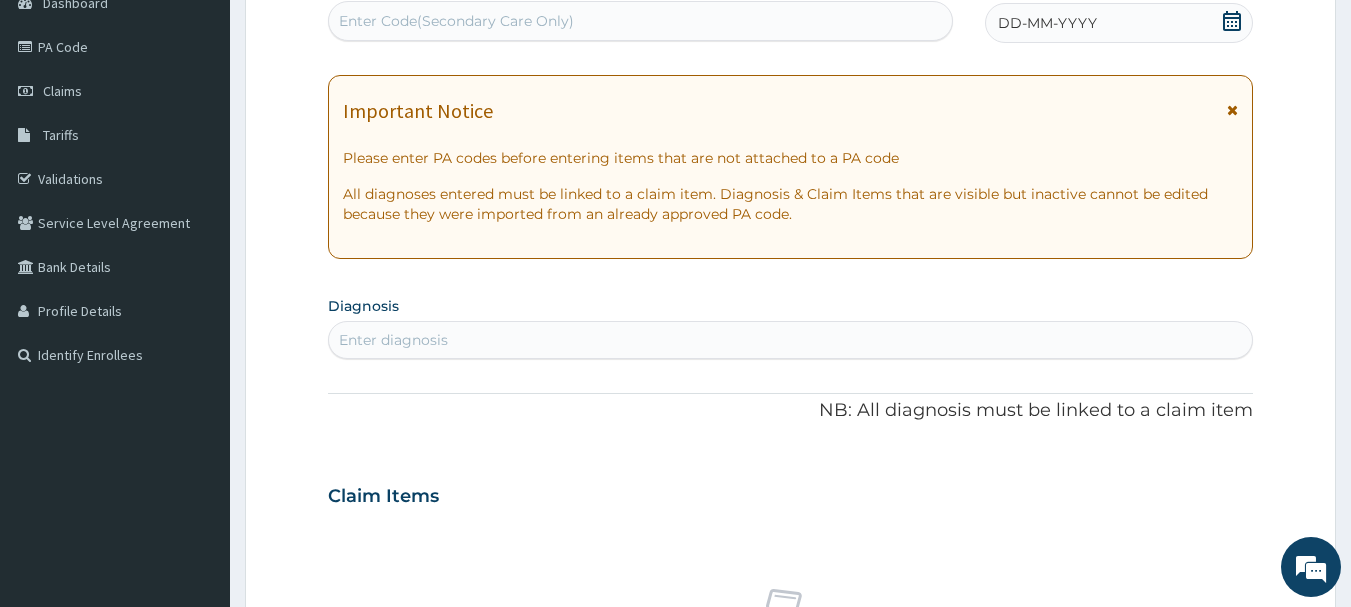 click on "Enter Code(Secondary Care Only)" at bounding box center [641, 21] 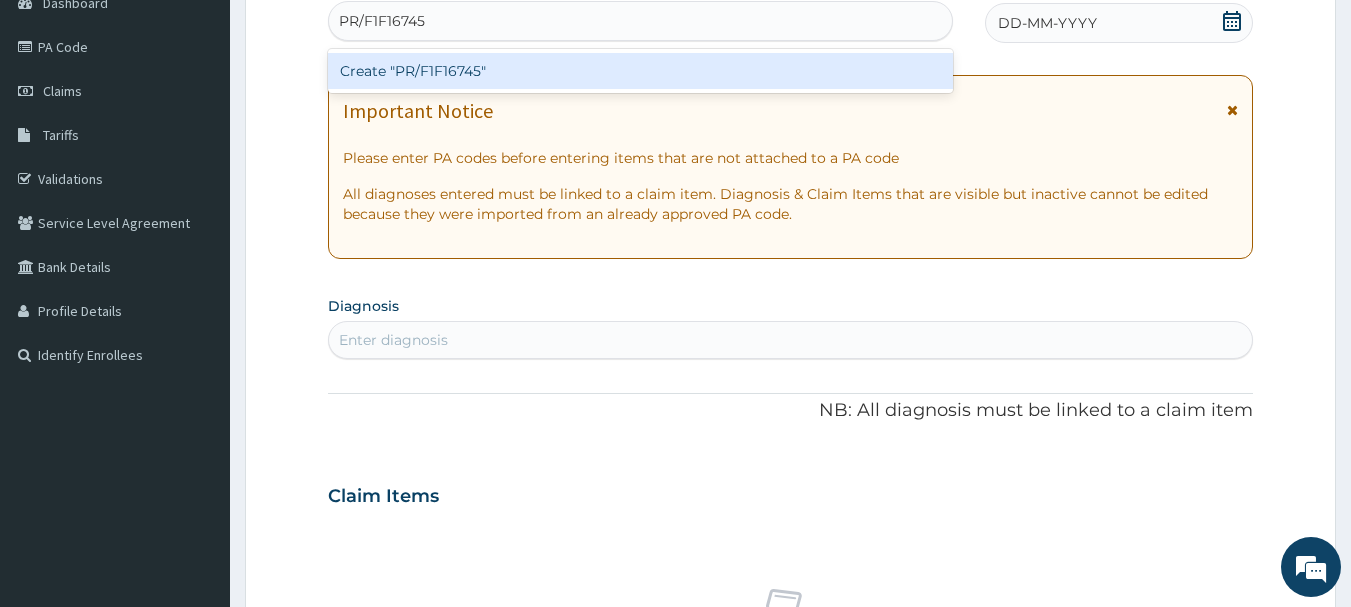 click on "Create "PR/F1F16745"" at bounding box center (641, 71) 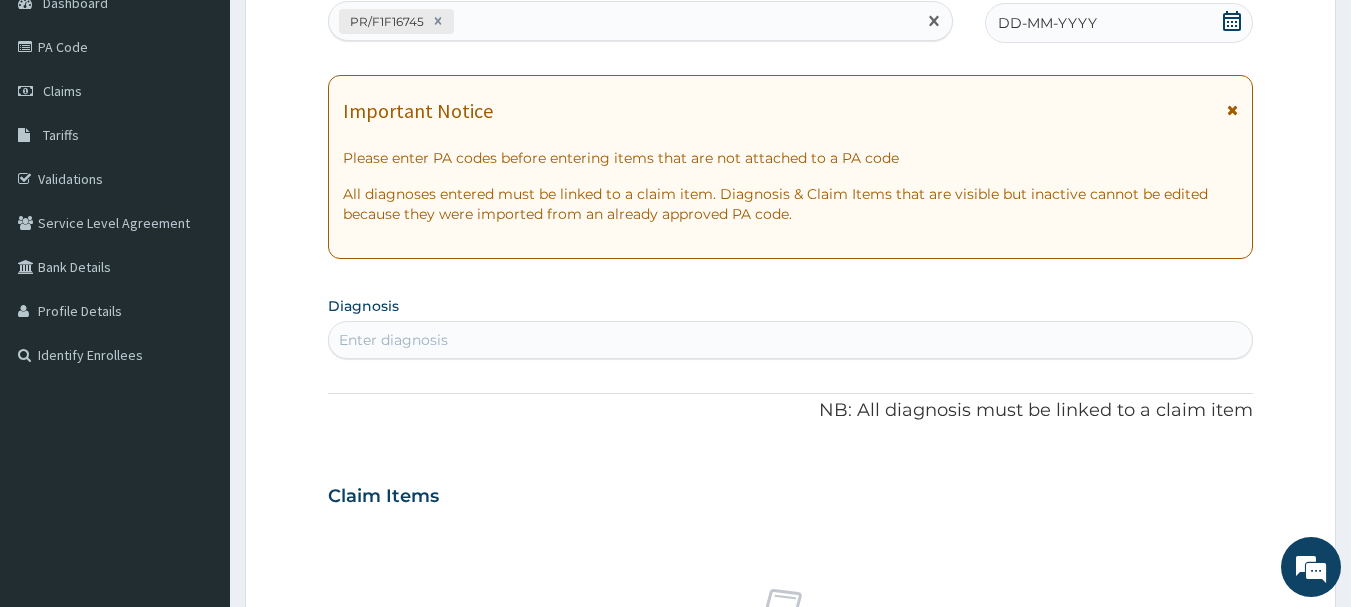 click on "DD-MM-YYYY" at bounding box center (1047, 23) 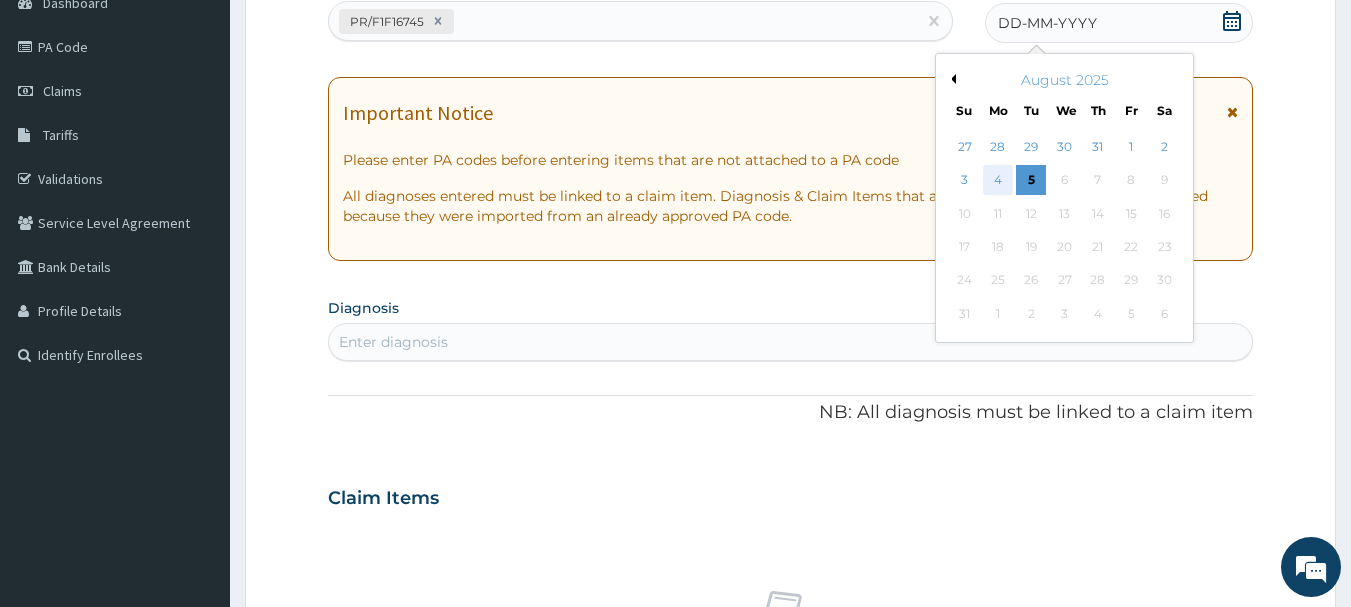 click on "4" at bounding box center [998, 181] 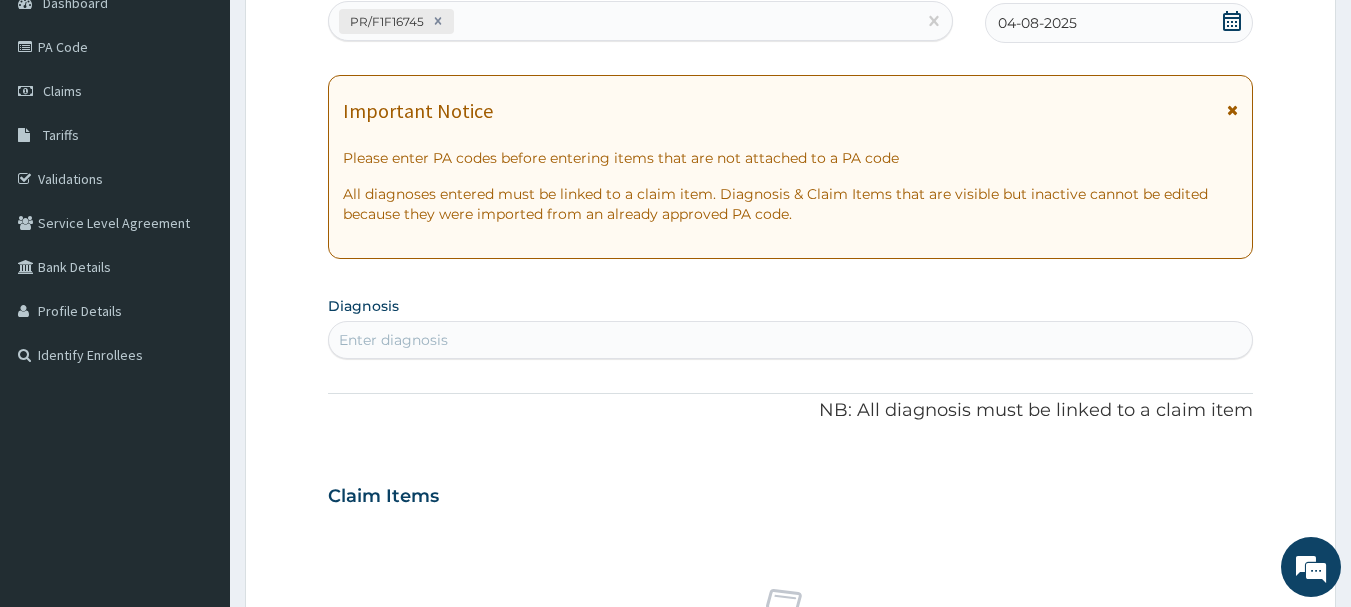 click on "Enter diagnosis" at bounding box center [791, 340] 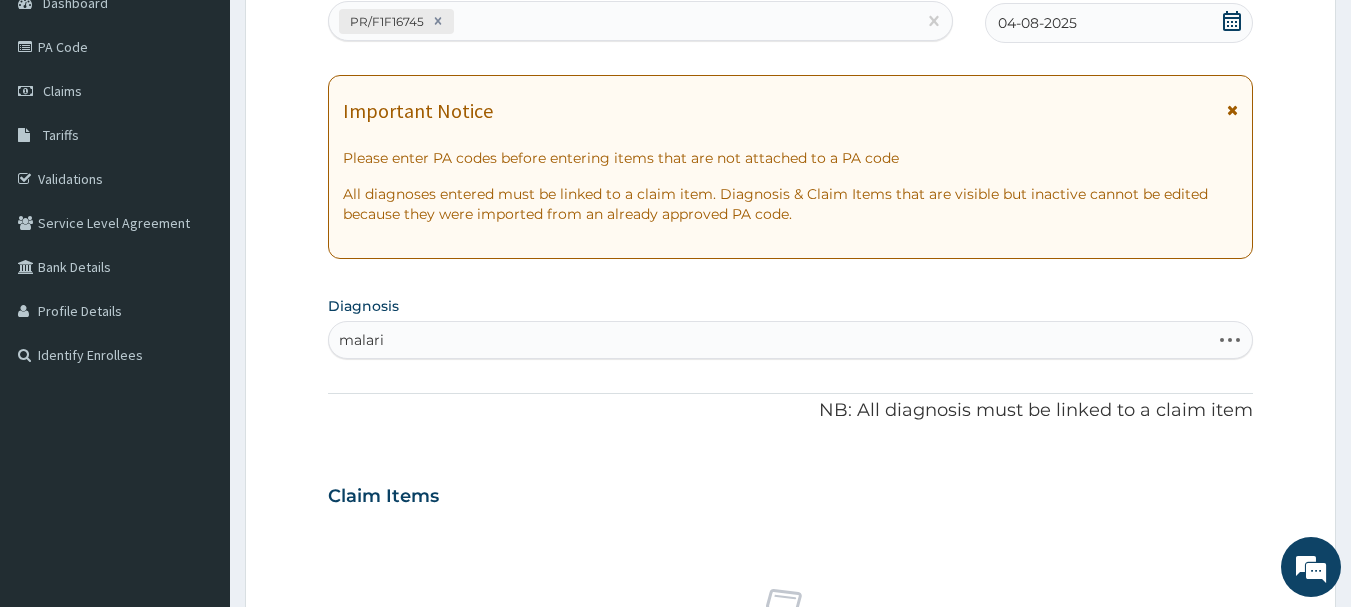 type on "malaria" 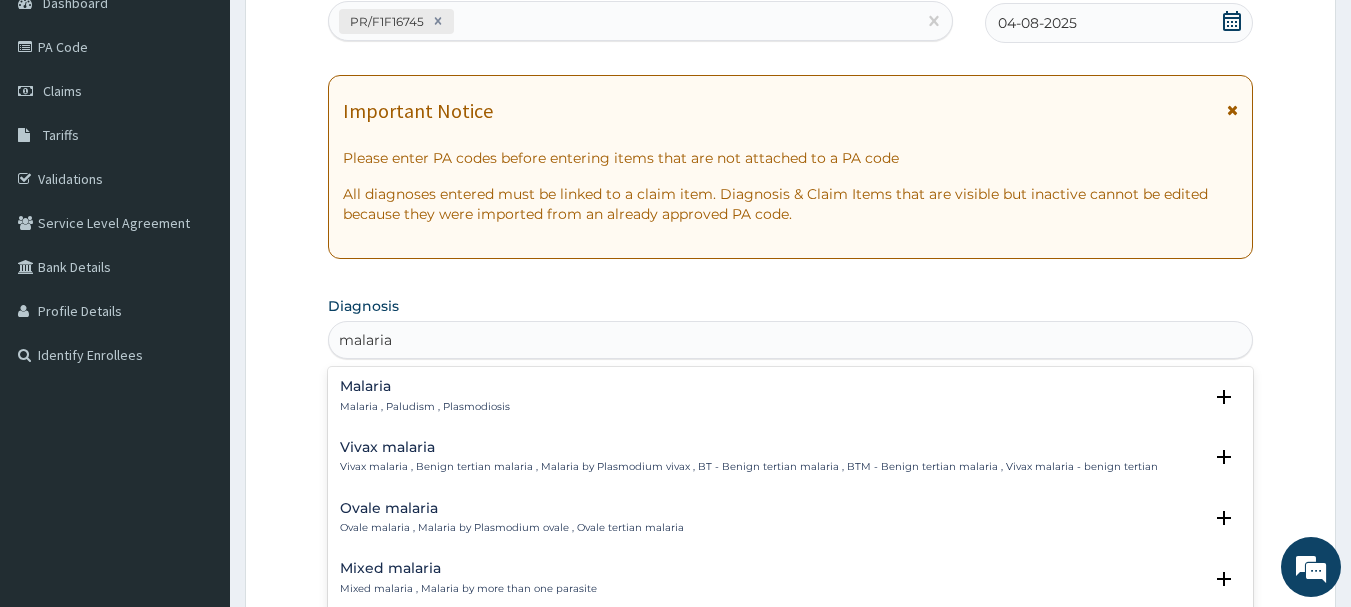 click on "Malaria , Paludism , Plasmodiosis" at bounding box center (425, 407) 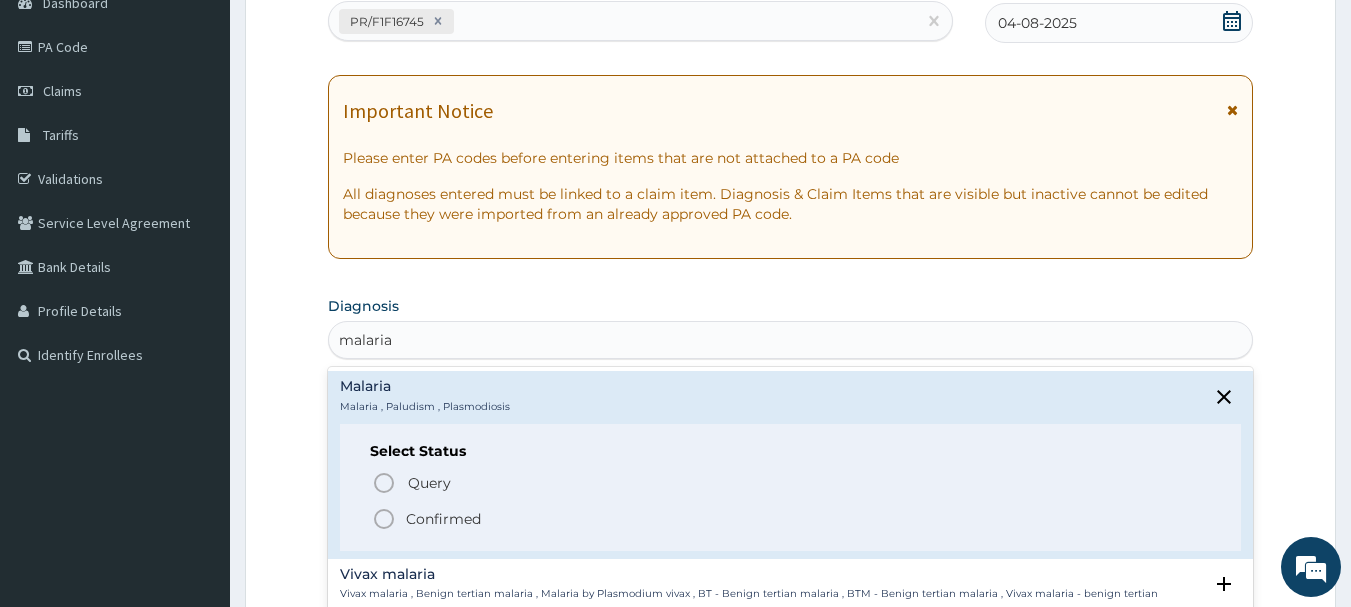 click 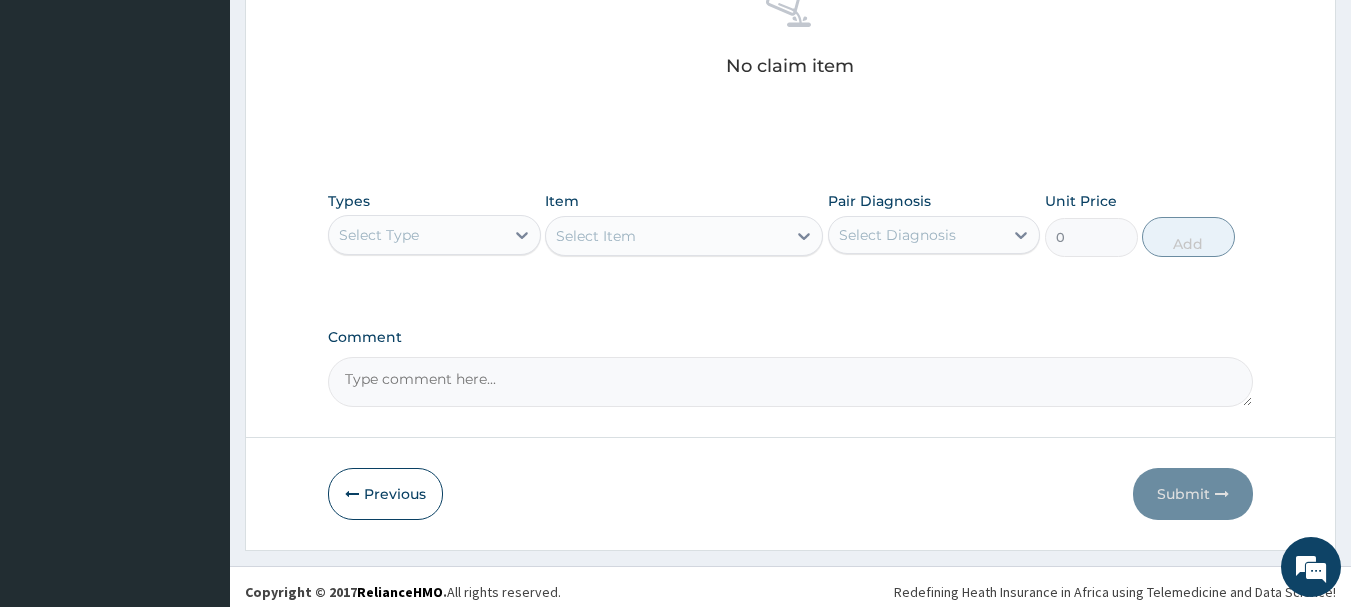 scroll, scrollTop: 835, scrollLeft: 0, axis: vertical 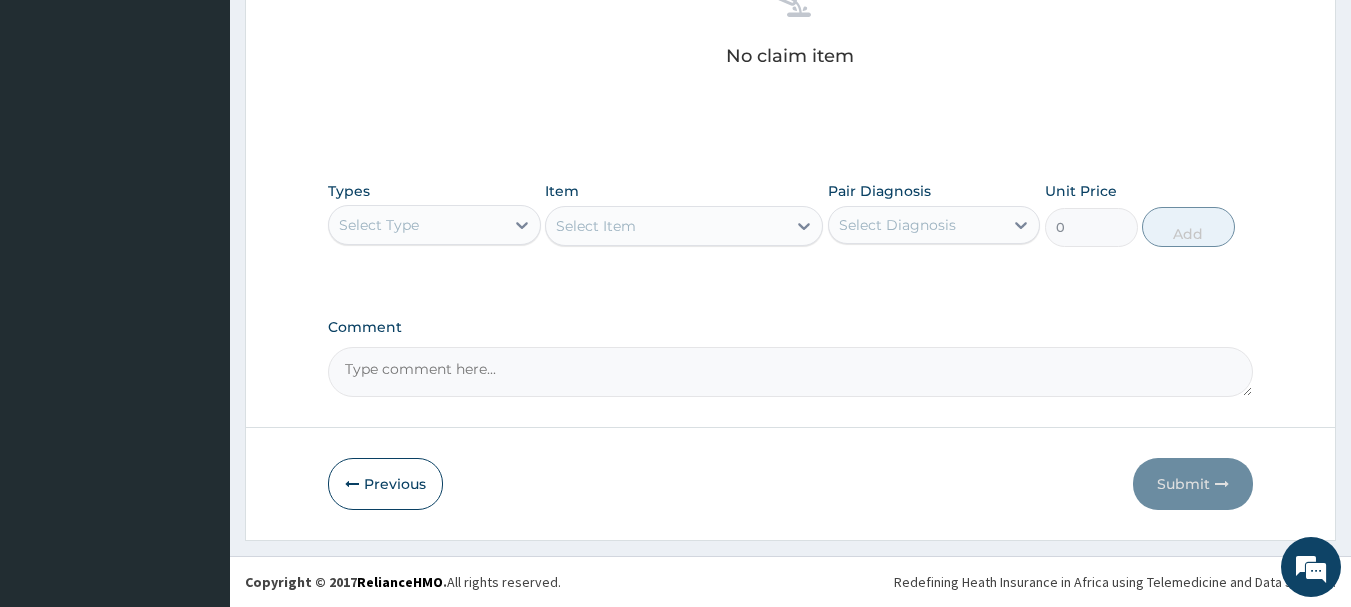 click on "Select Type" at bounding box center (416, 225) 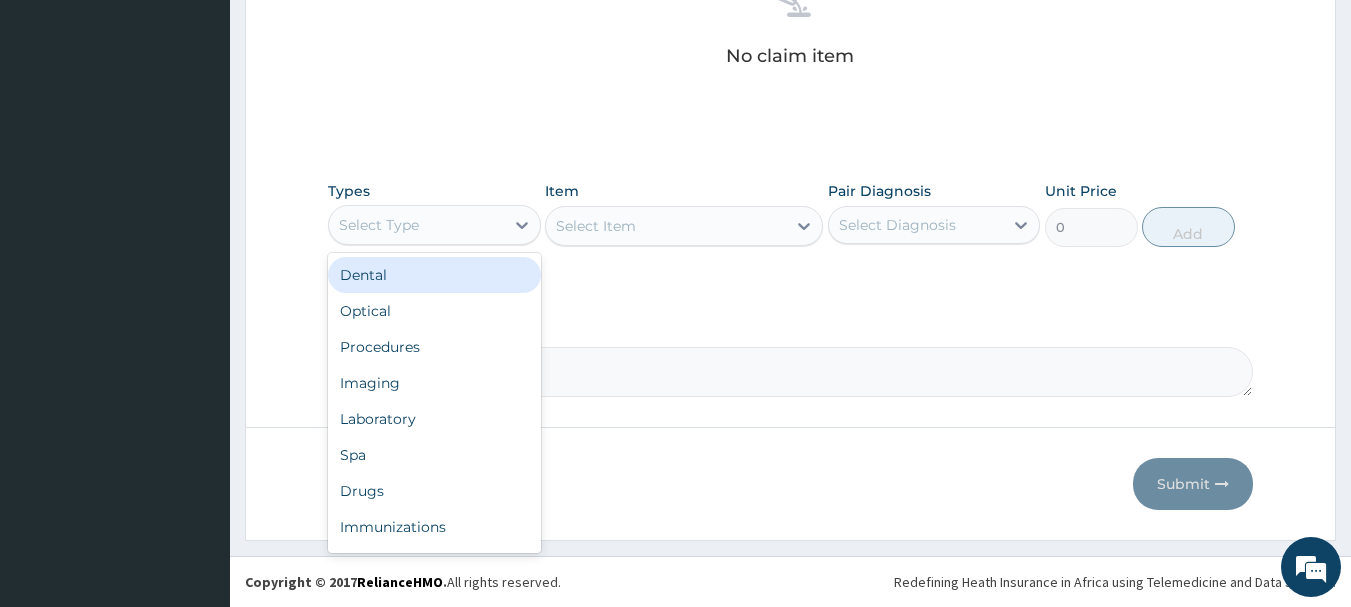 type on "o" 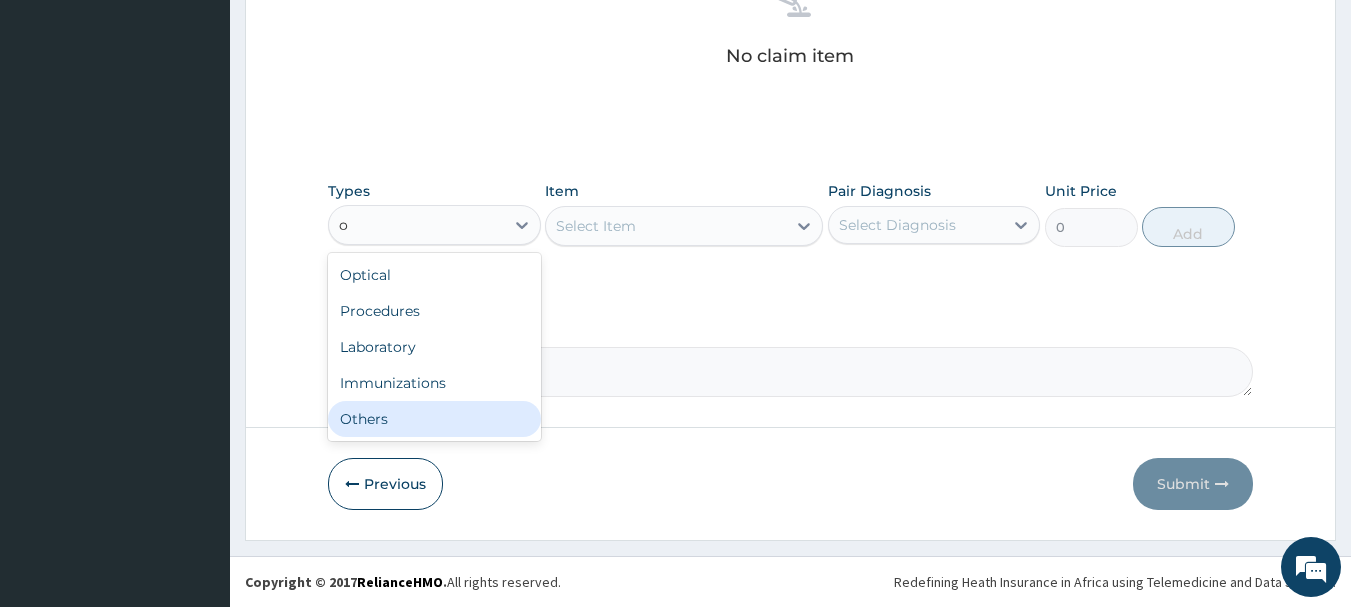 click on "Others" at bounding box center [434, 419] 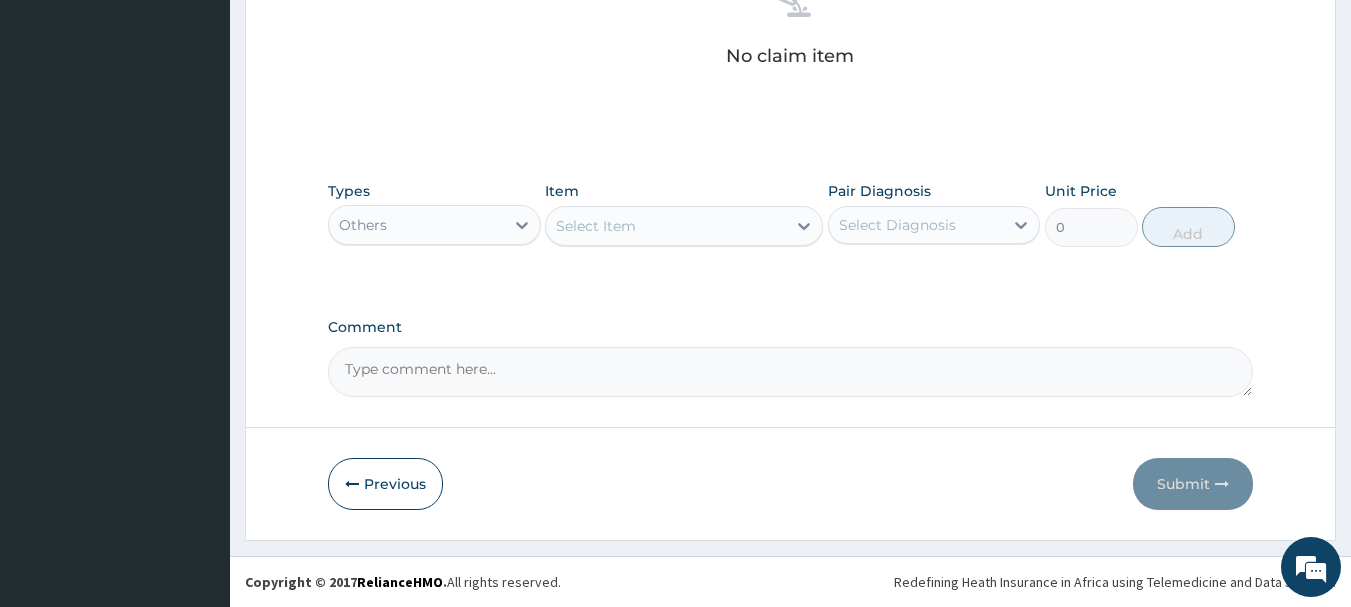 click on "Select Item" at bounding box center (666, 226) 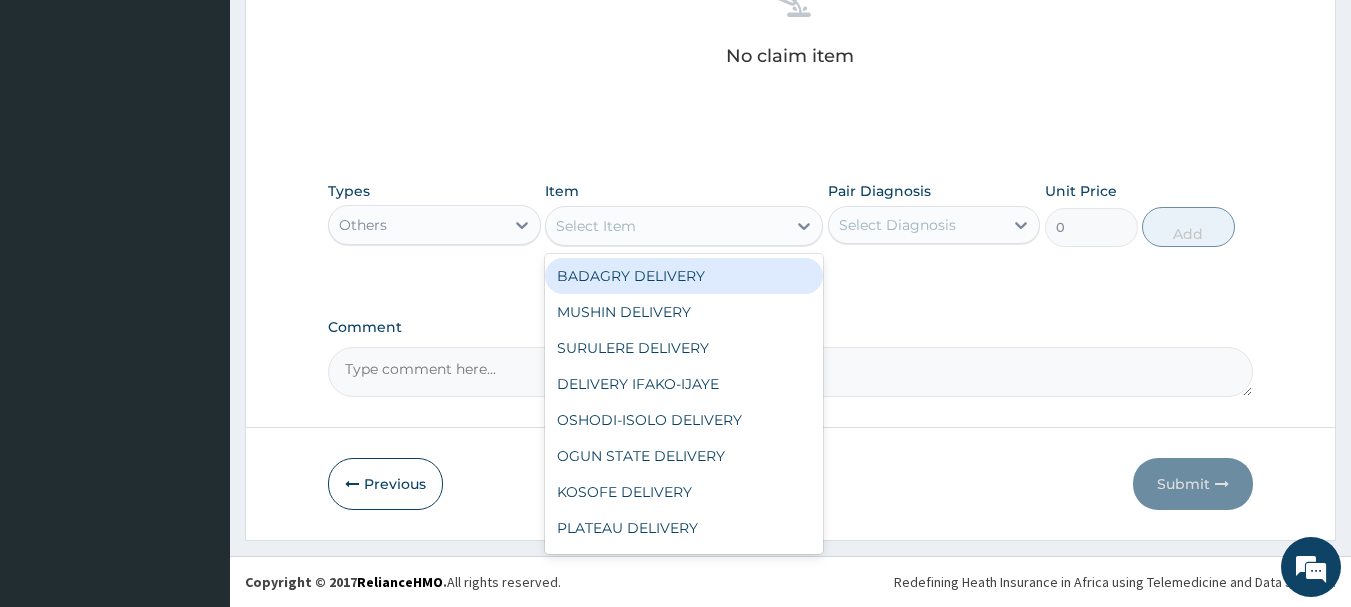 type on "b" 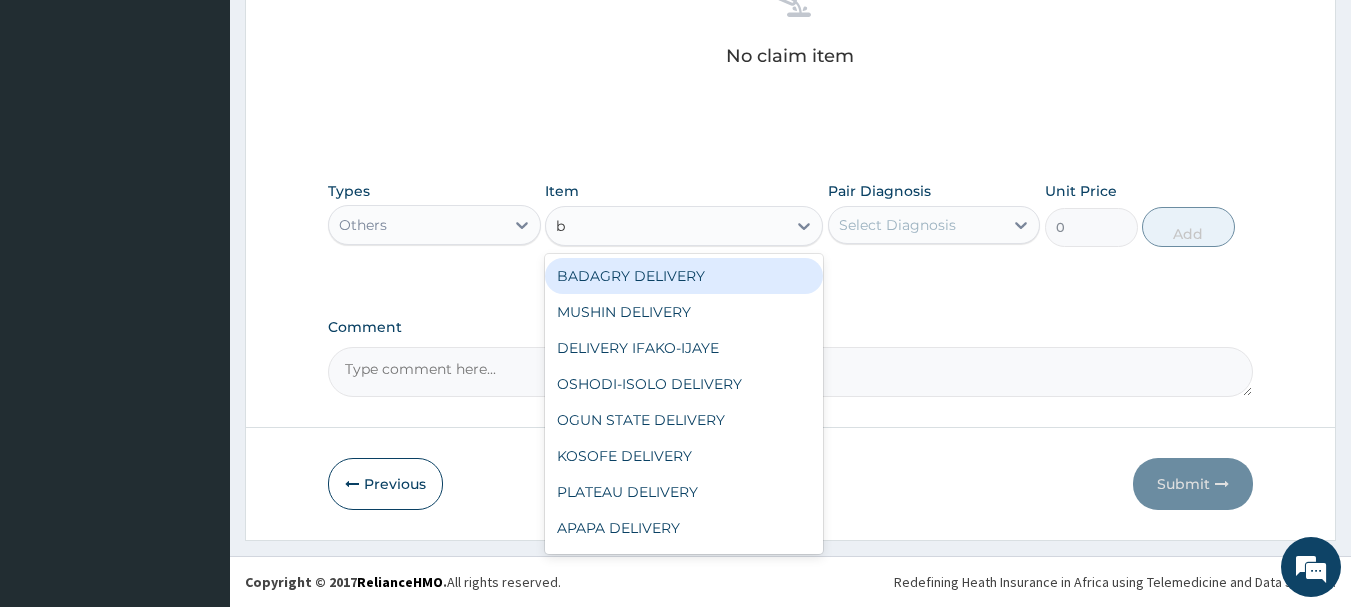 click on "BADAGRY DELIVERY" at bounding box center [684, 276] 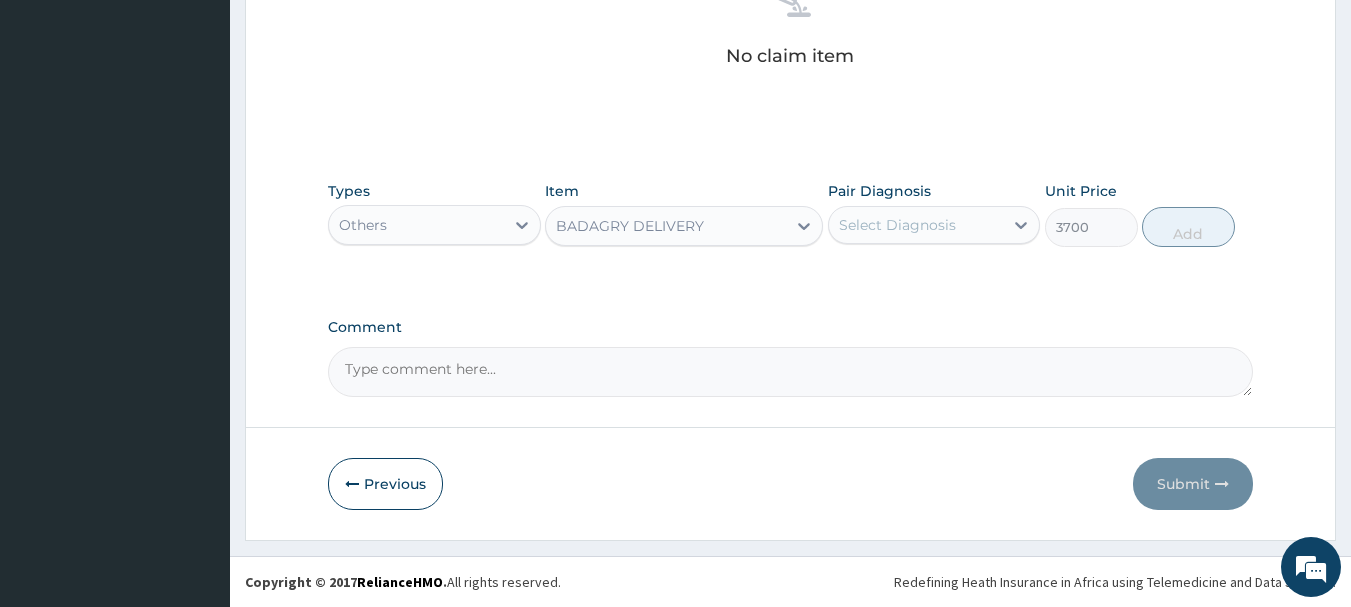 click on "Select Diagnosis" at bounding box center (897, 225) 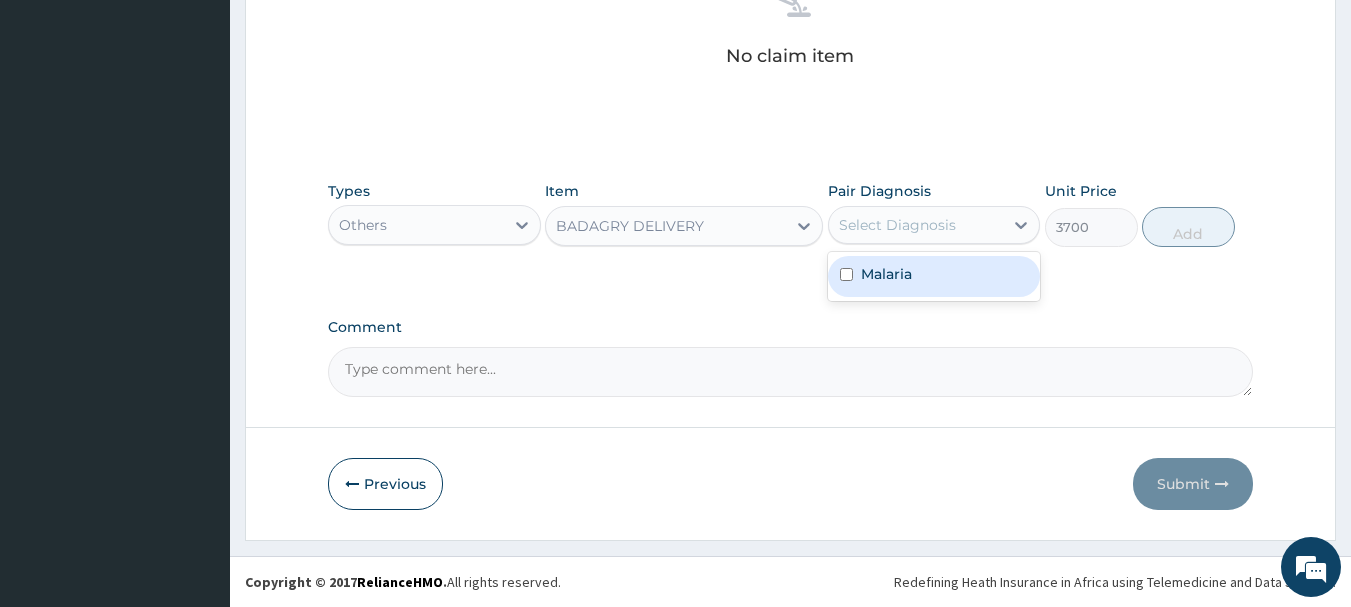 click on "Malaria" at bounding box center (934, 276) 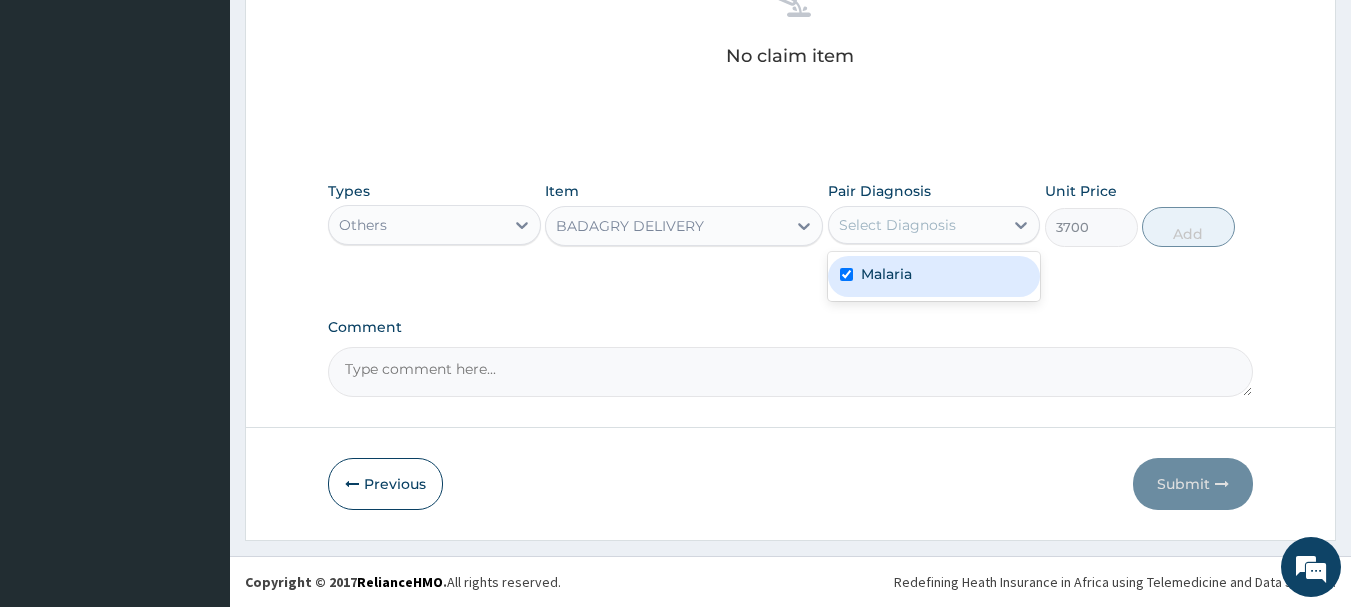 checkbox on "true" 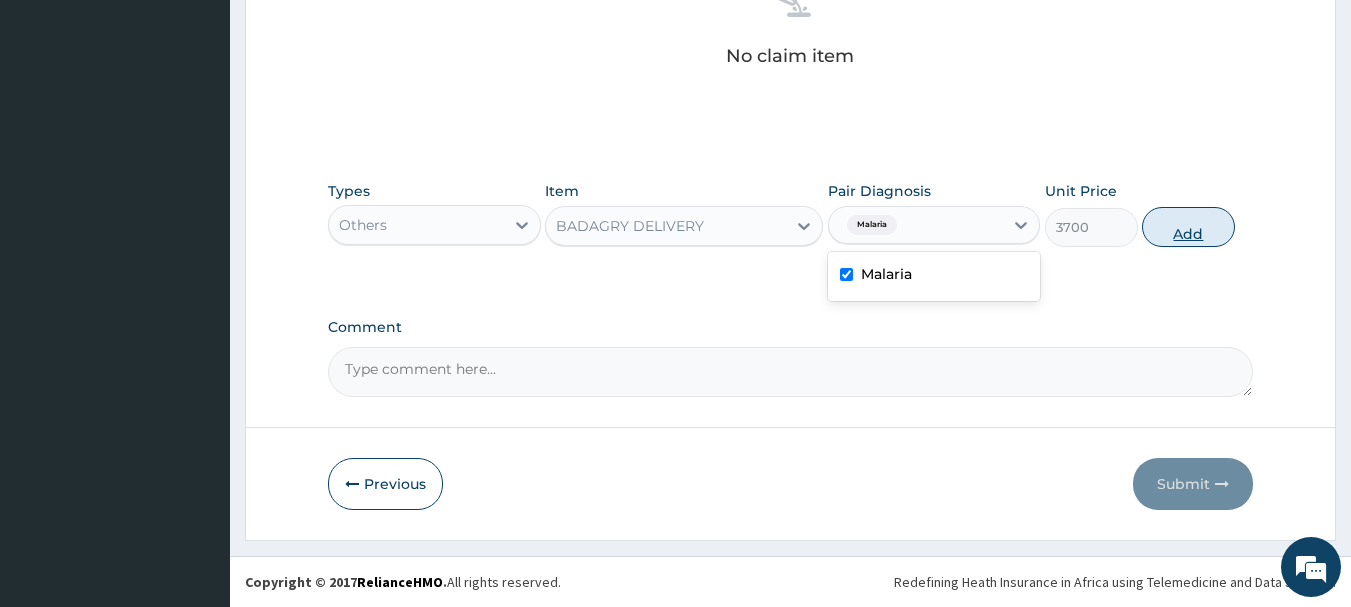 click on "Add" at bounding box center (1188, 227) 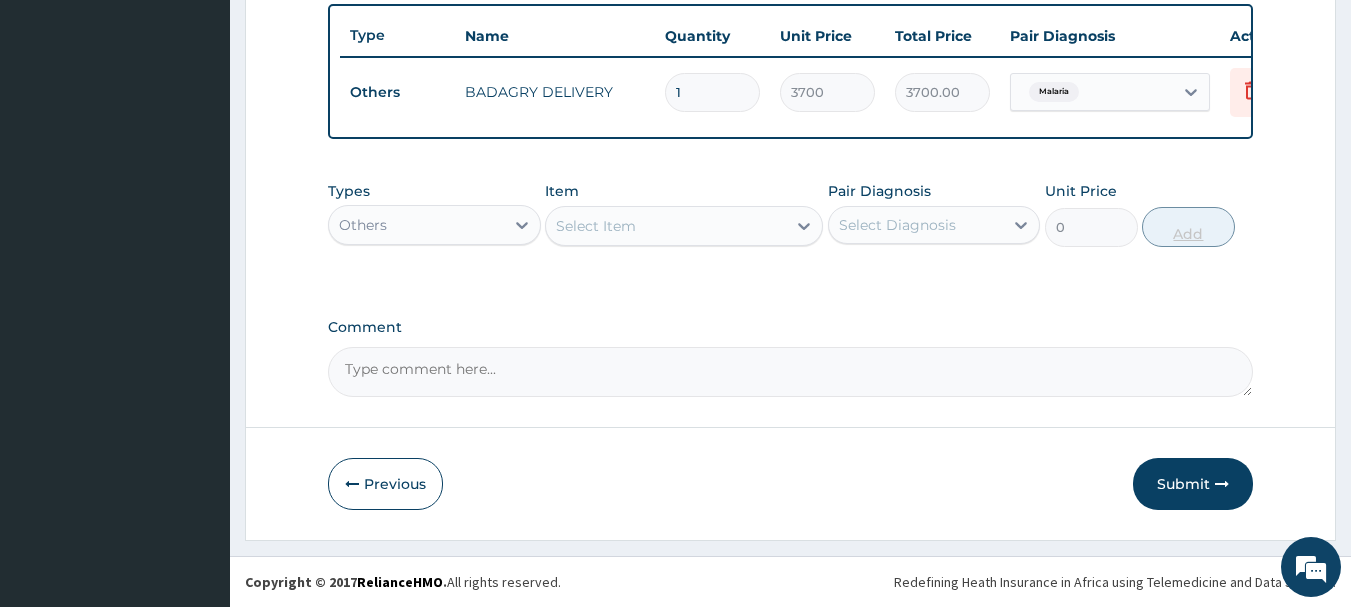 scroll, scrollTop: 755, scrollLeft: 0, axis: vertical 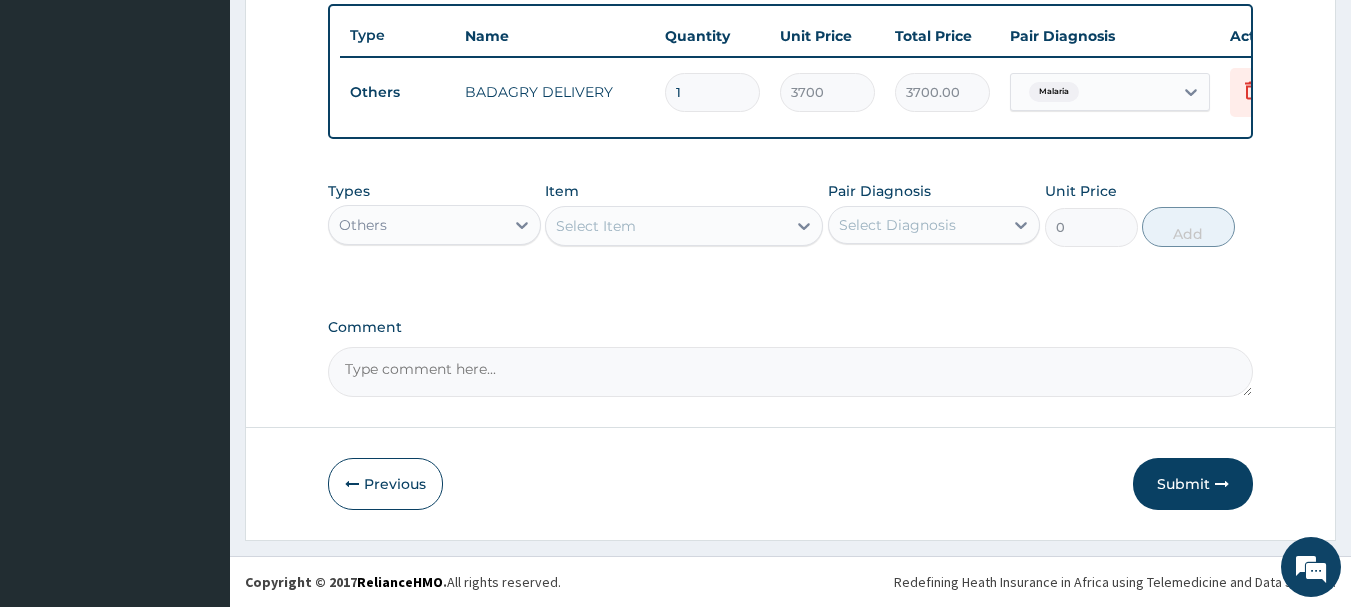 click on "Others" at bounding box center (363, 225) 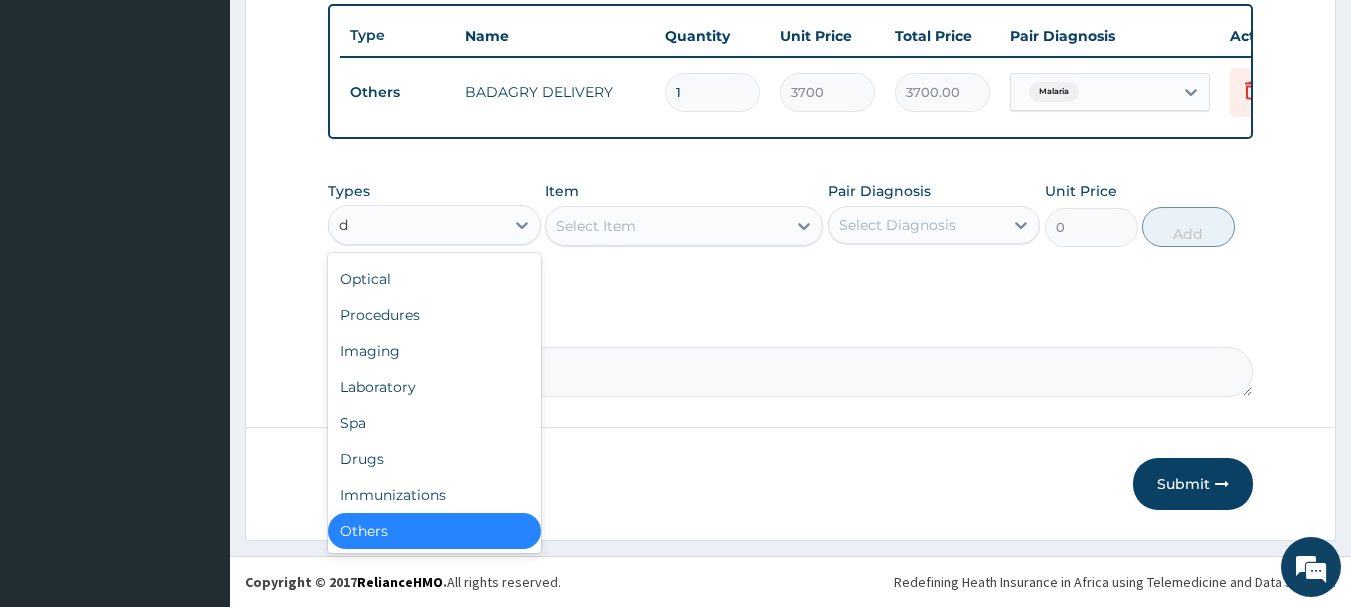 scroll, scrollTop: 32, scrollLeft: 0, axis: vertical 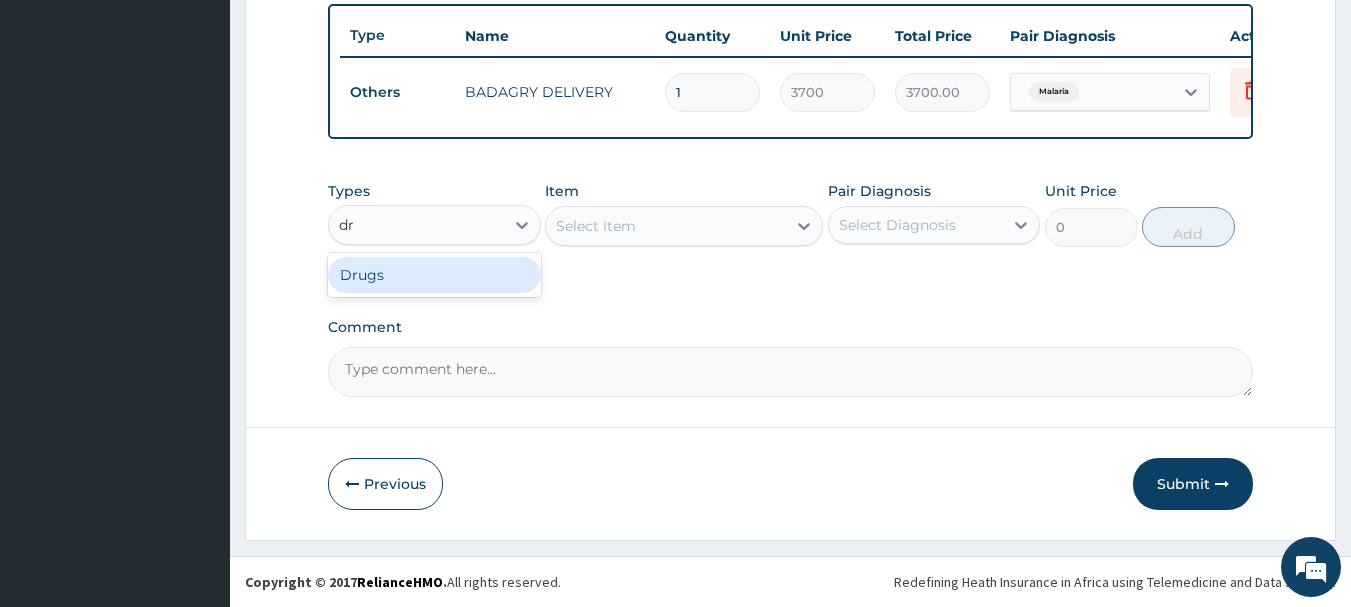 click on "Drugs" at bounding box center (434, 275) 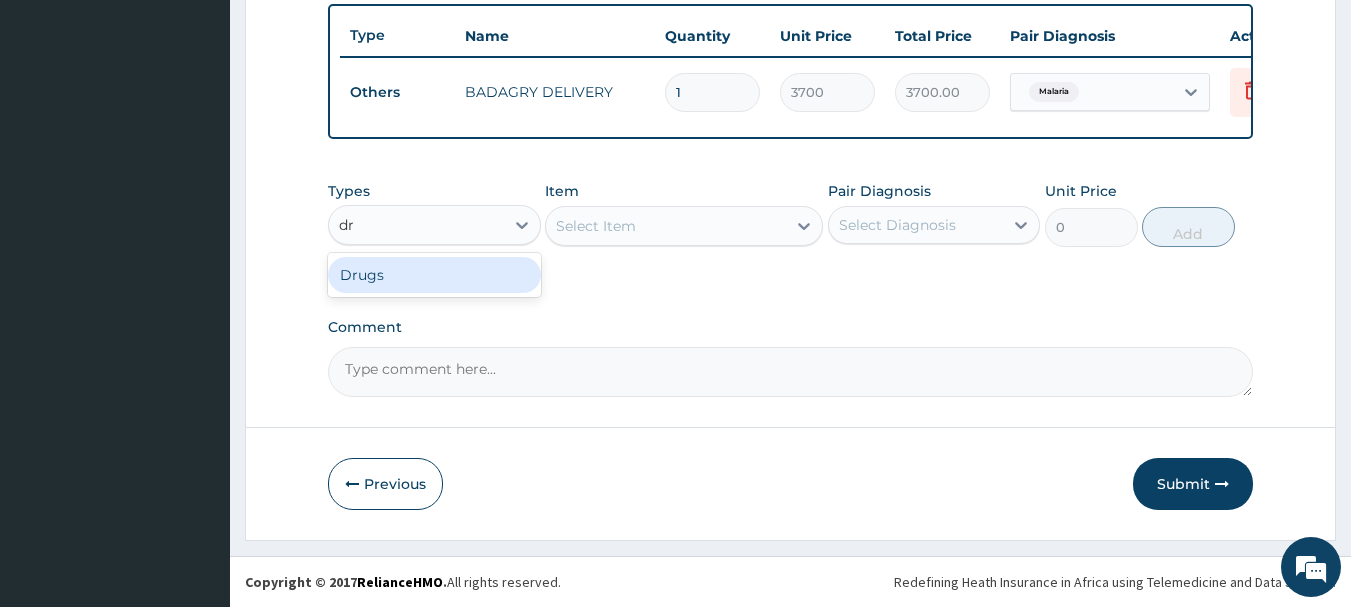 type 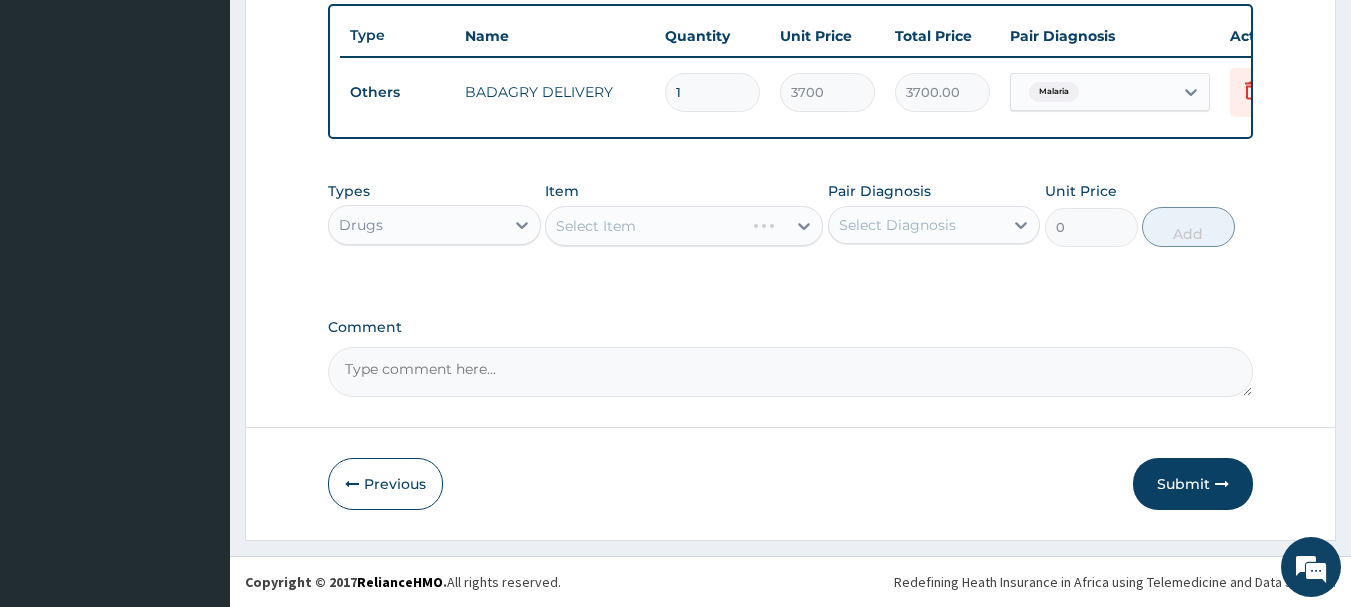 click on "Select Item" at bounding box center [684, 226] 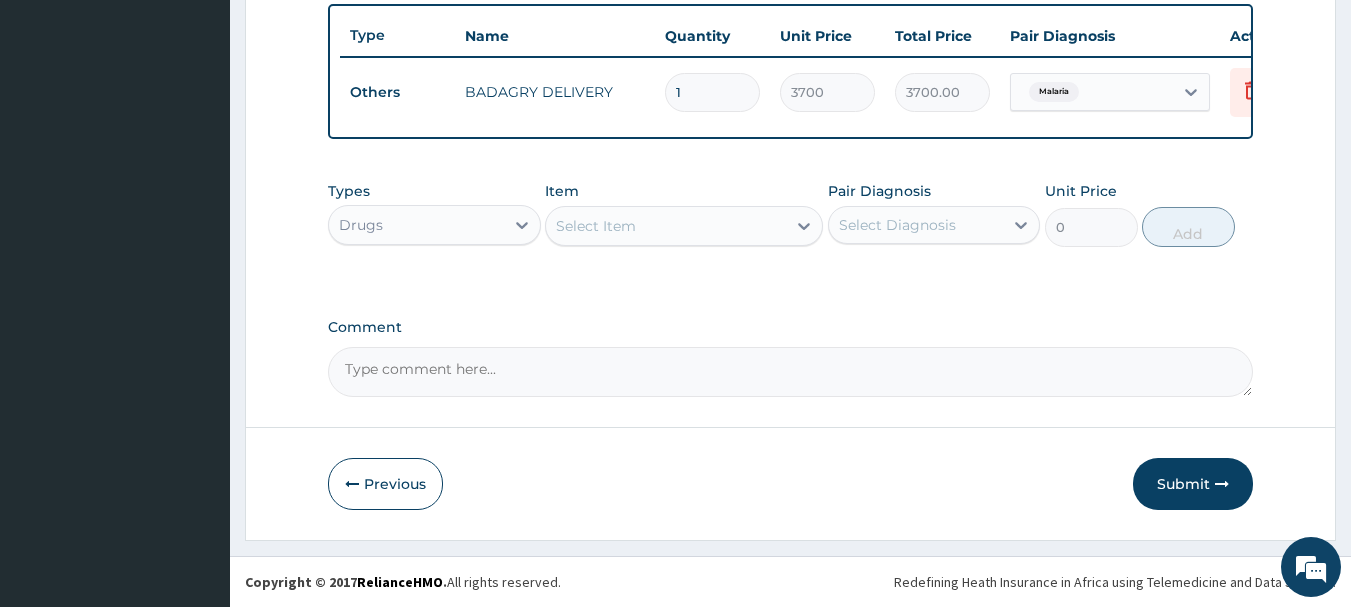 click on "Select Item" at bounding box center [666, 226] 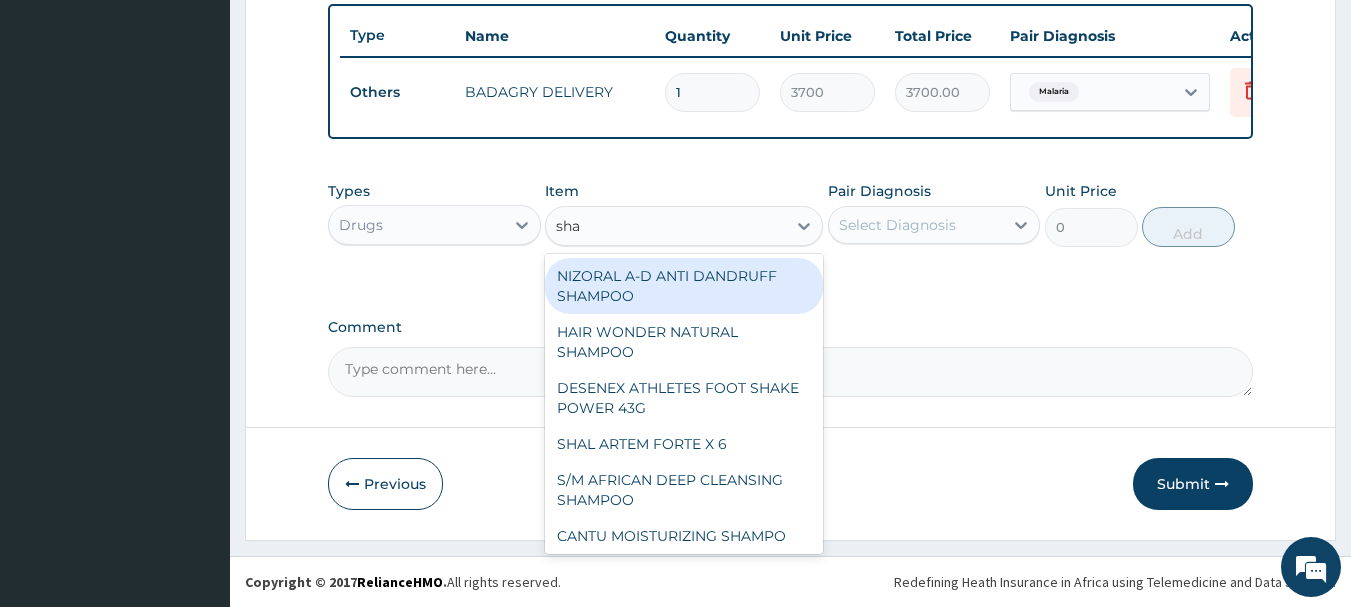 type on "shal" 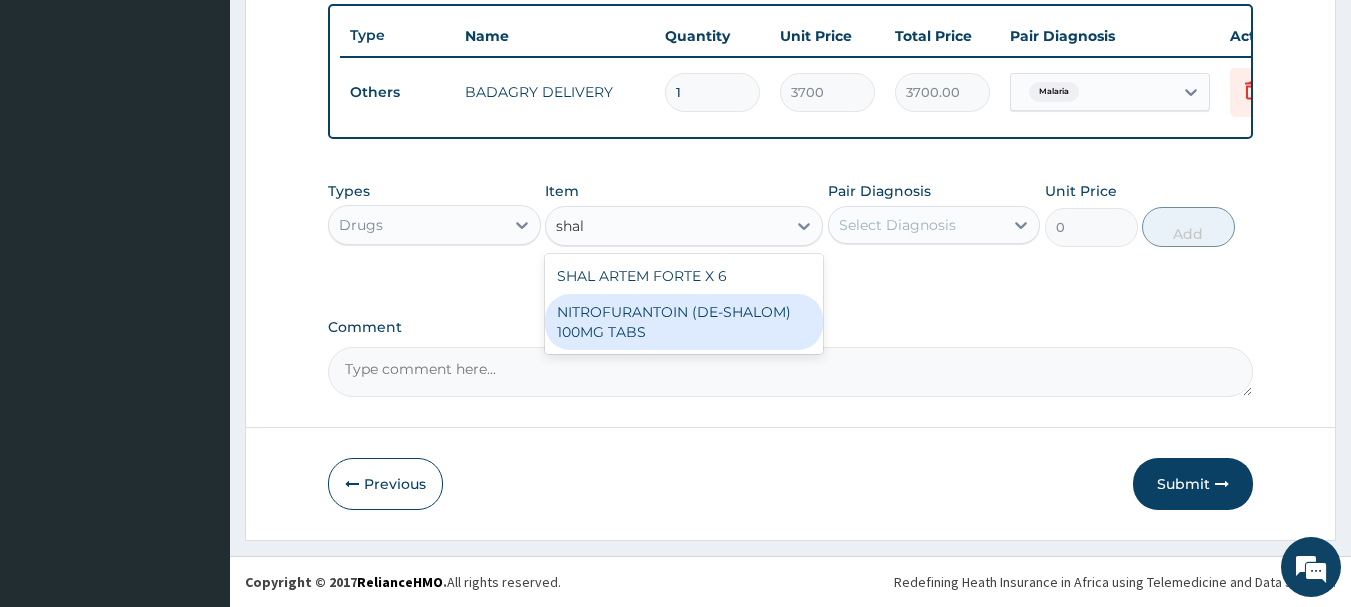 click on "NITROFURANTOIN (DE-SHALOM) 100MG TABS" at bounding box center (684, 322) 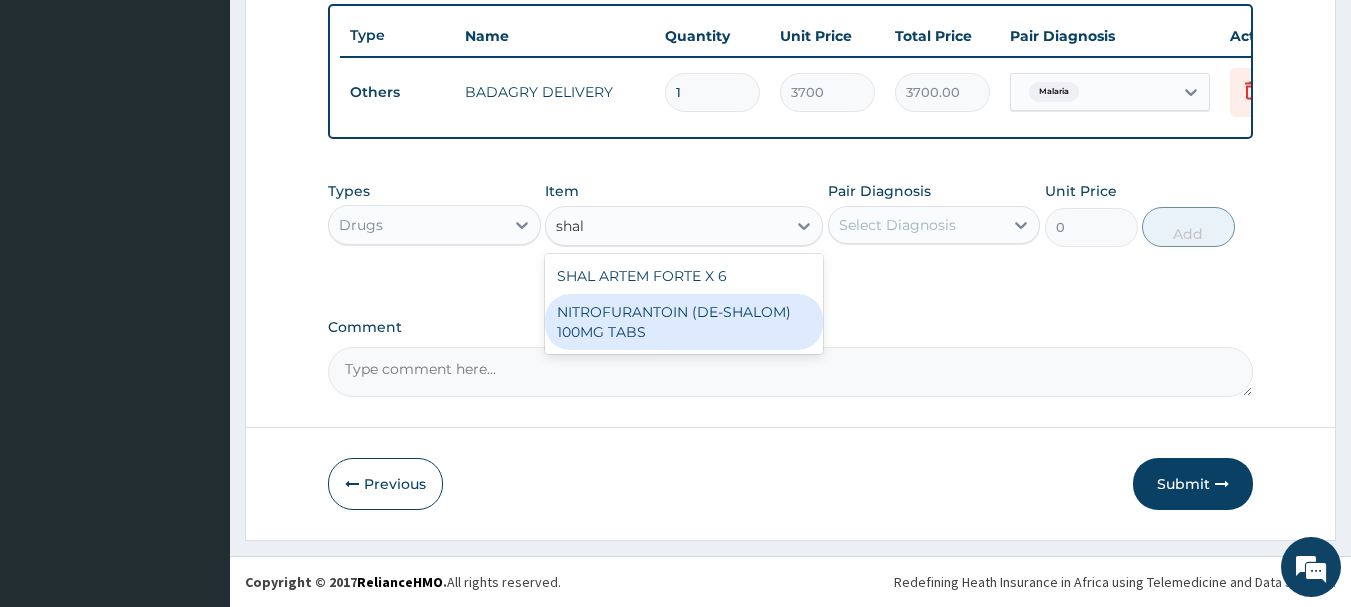 type 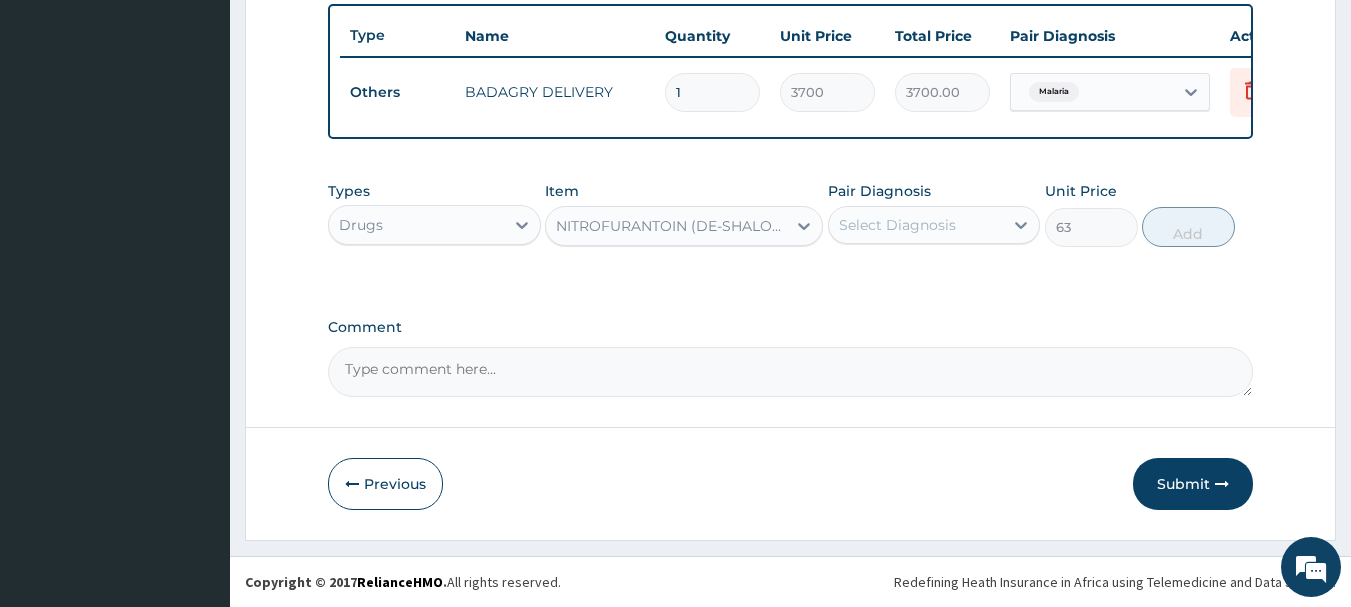 click on "Select Diagnosis" at bounding box center (916, 225) 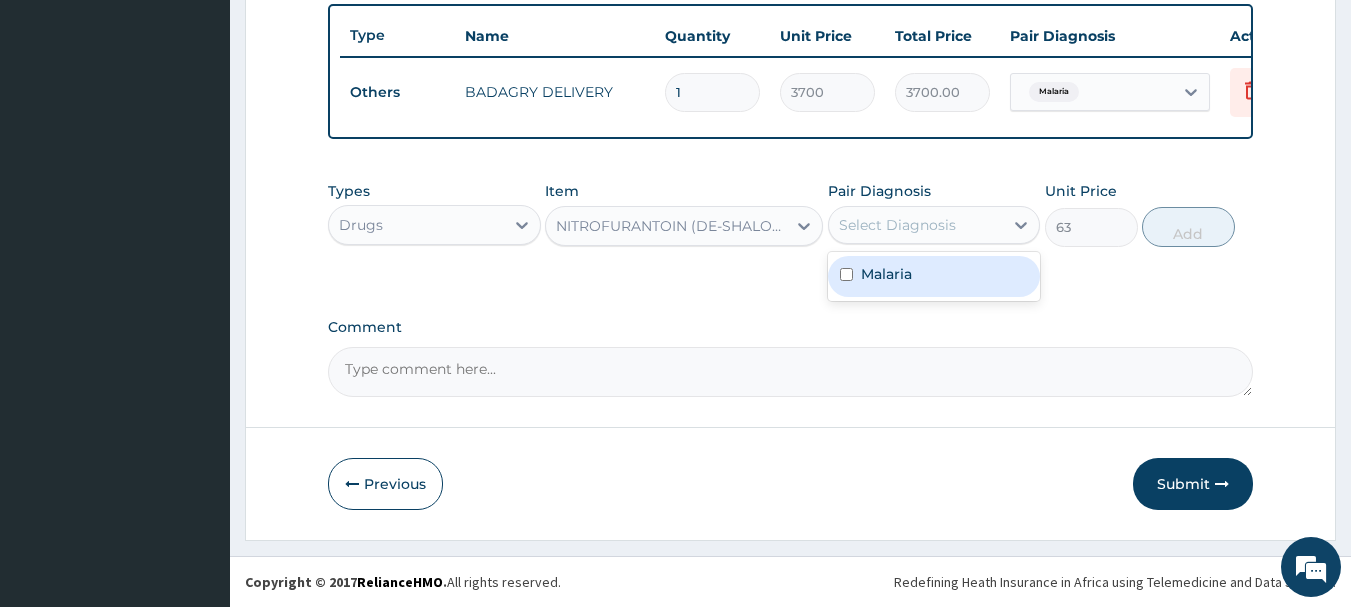 click on "Malaria" at bounding box center [934, 276] 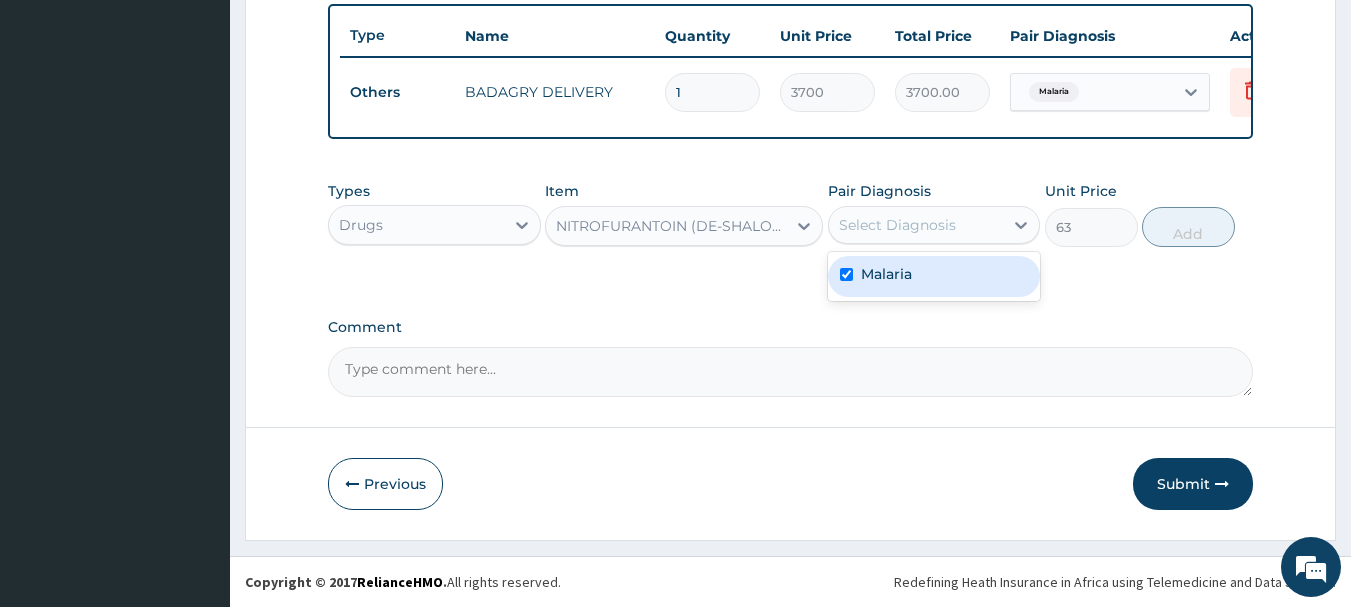 checkbox on "true" 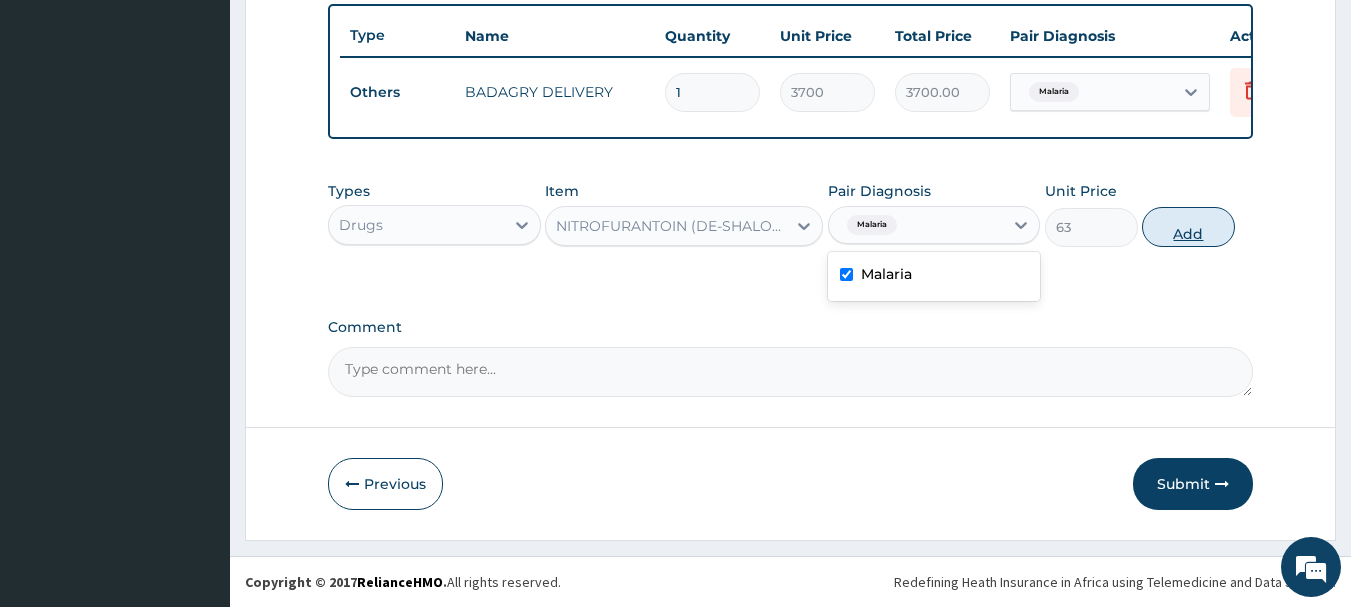 click on "Add" at bounding box center [1188, 227] 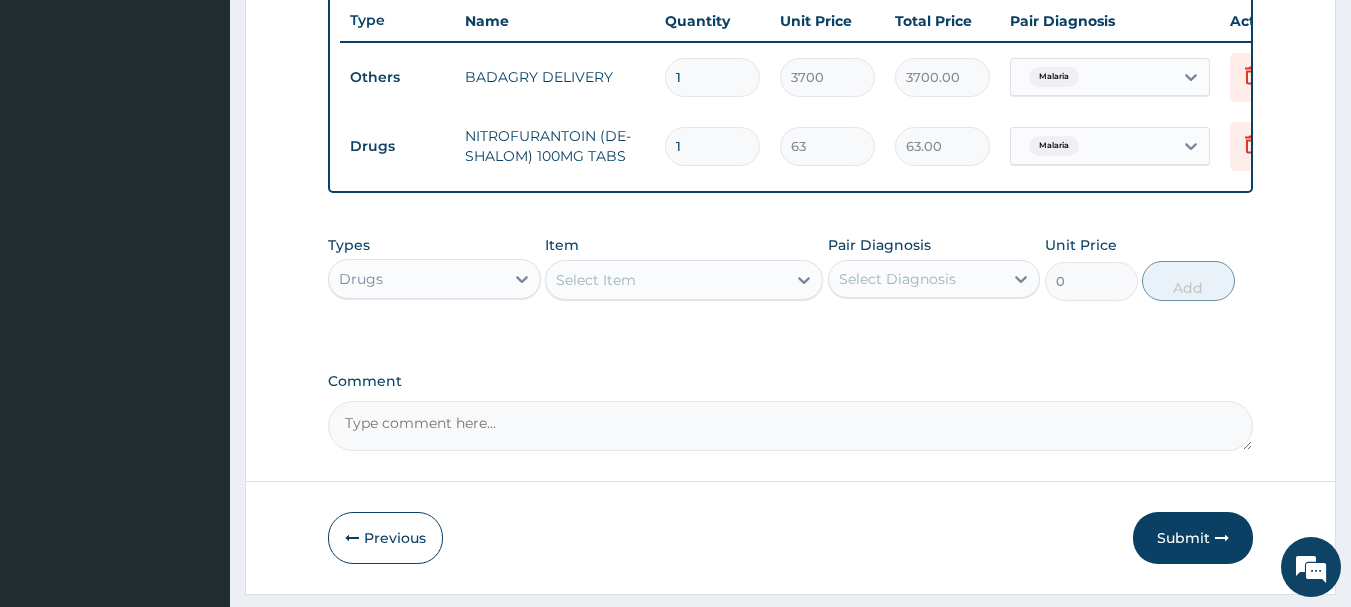 click on "Select Item" at bounding box center [596, 280] 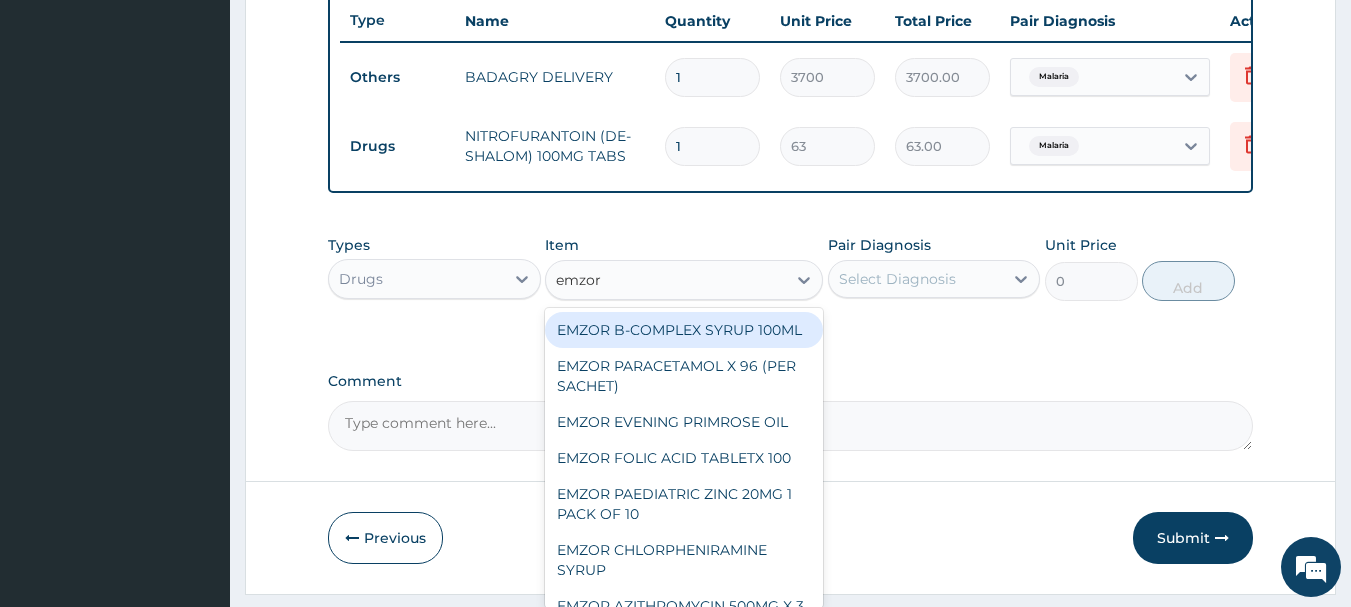 type on "emzor p" 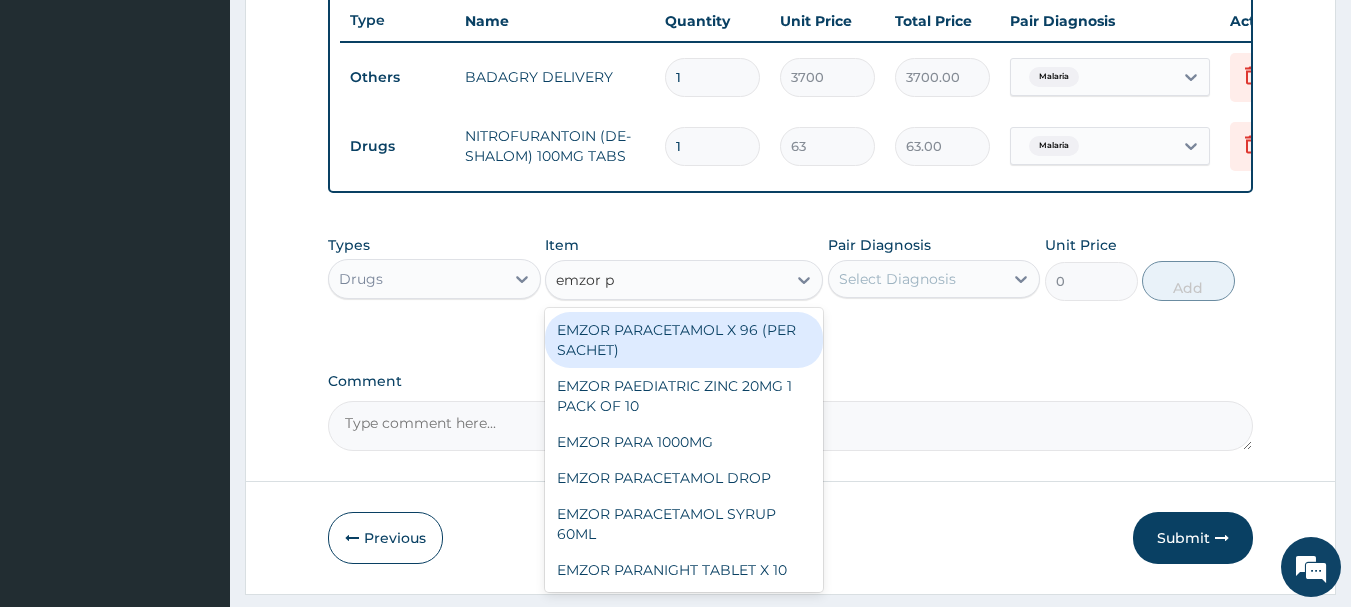 click on "EMZOR PARACETAMOL X 96 (PER SACHET)" at bounding box center [684, 340] 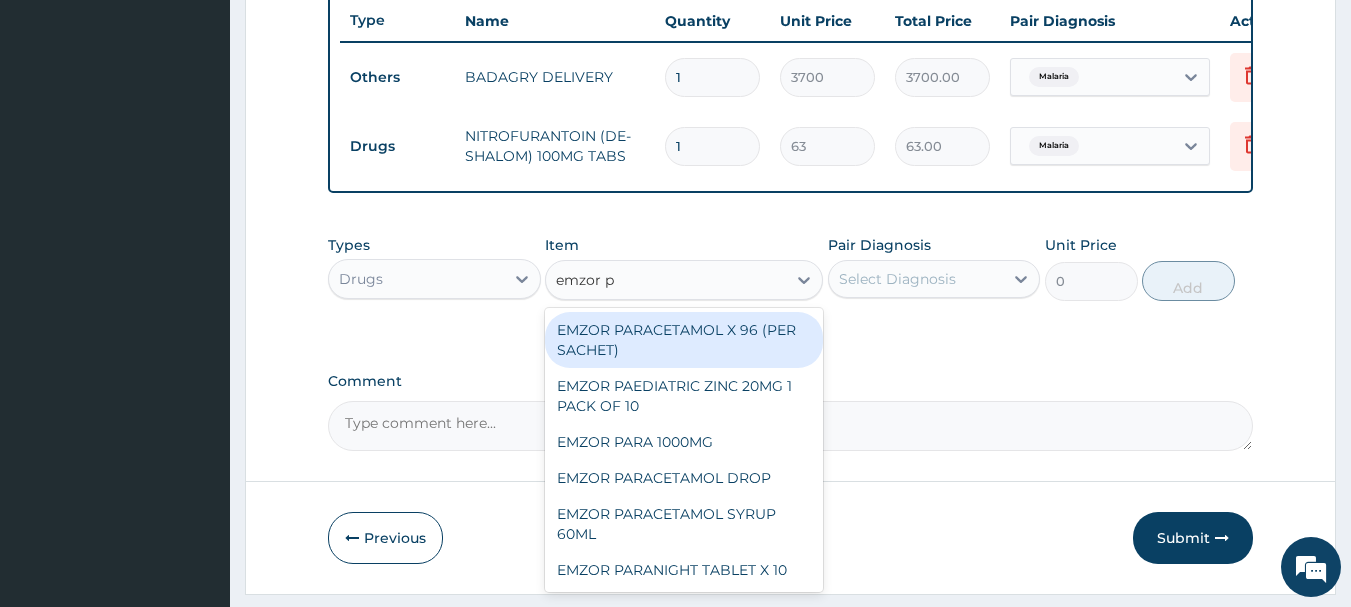 type 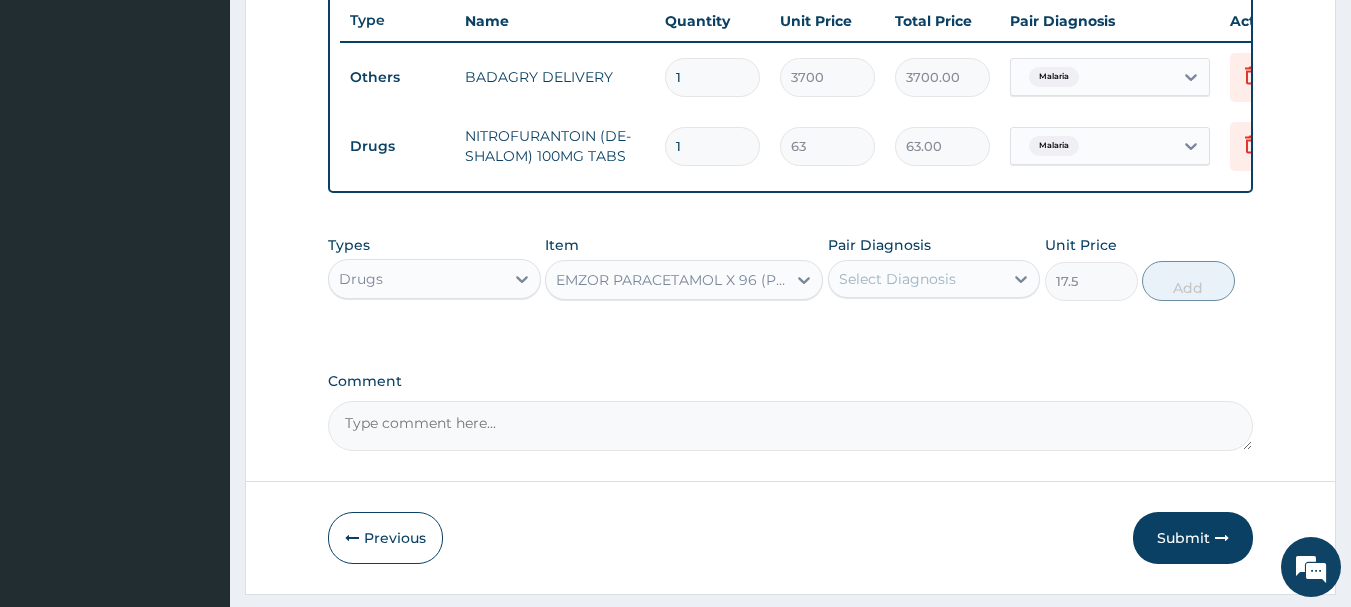 click on "Select Diagnosis" at bounding box center [897, 279] 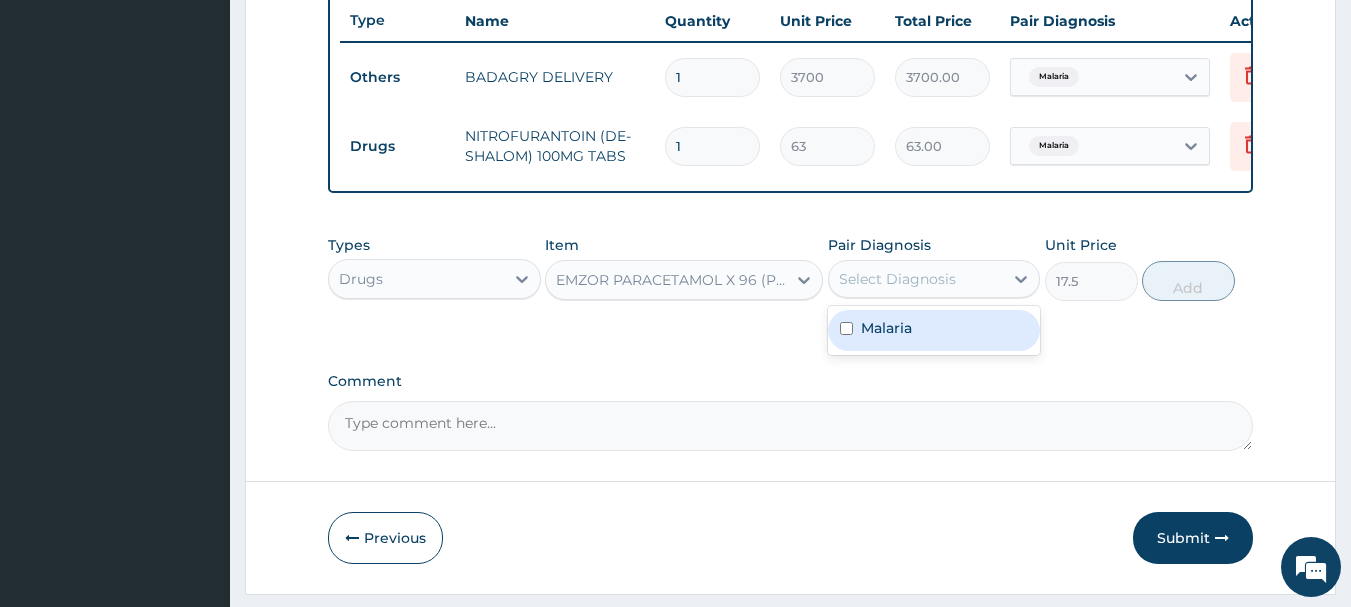 click on "Malaria" at bounding box center (934, 330) 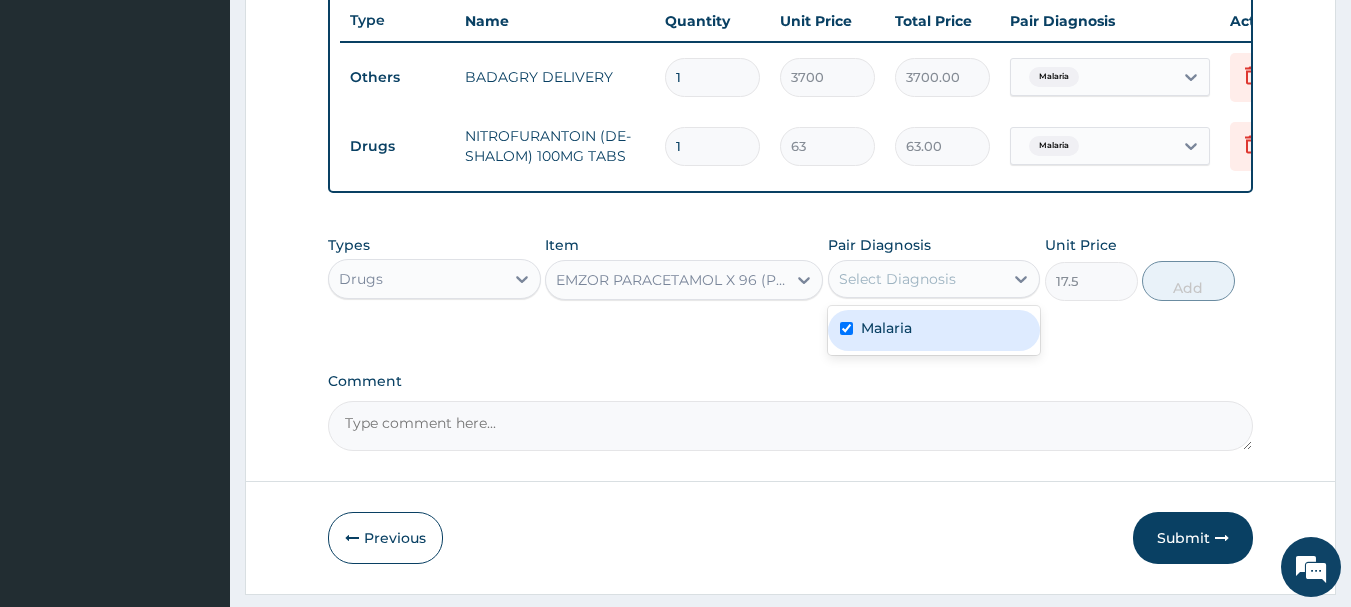 checkbox on "true" 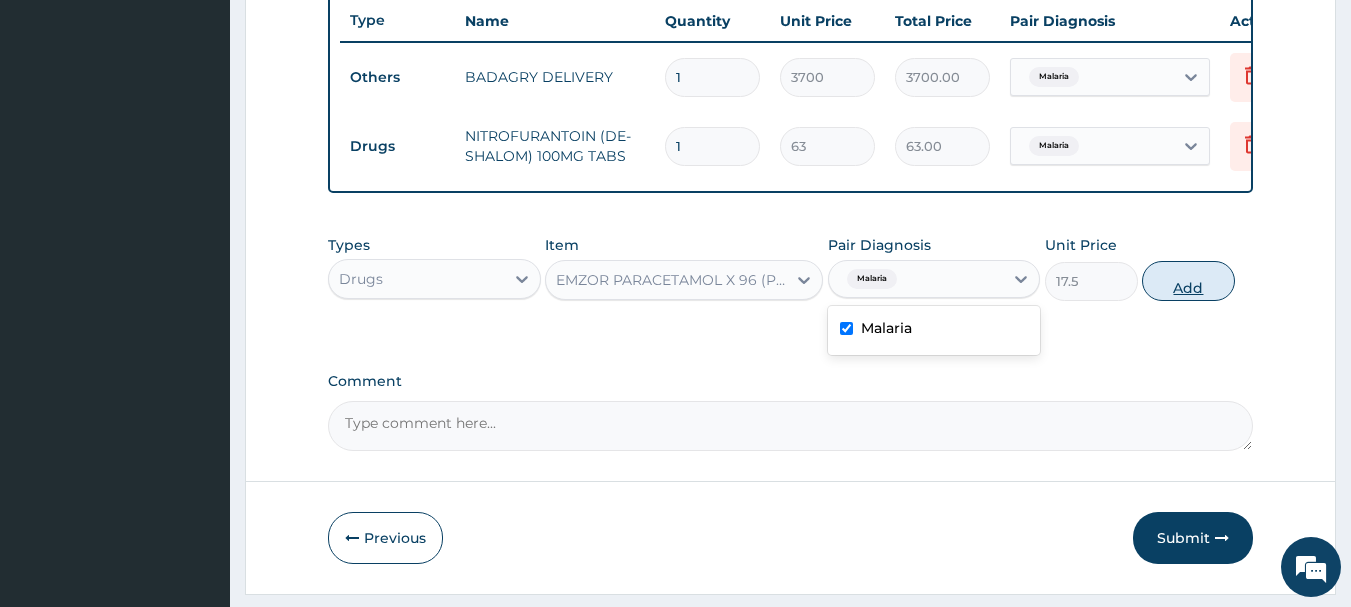 click on "Add" at bounding box center [1188, 281] 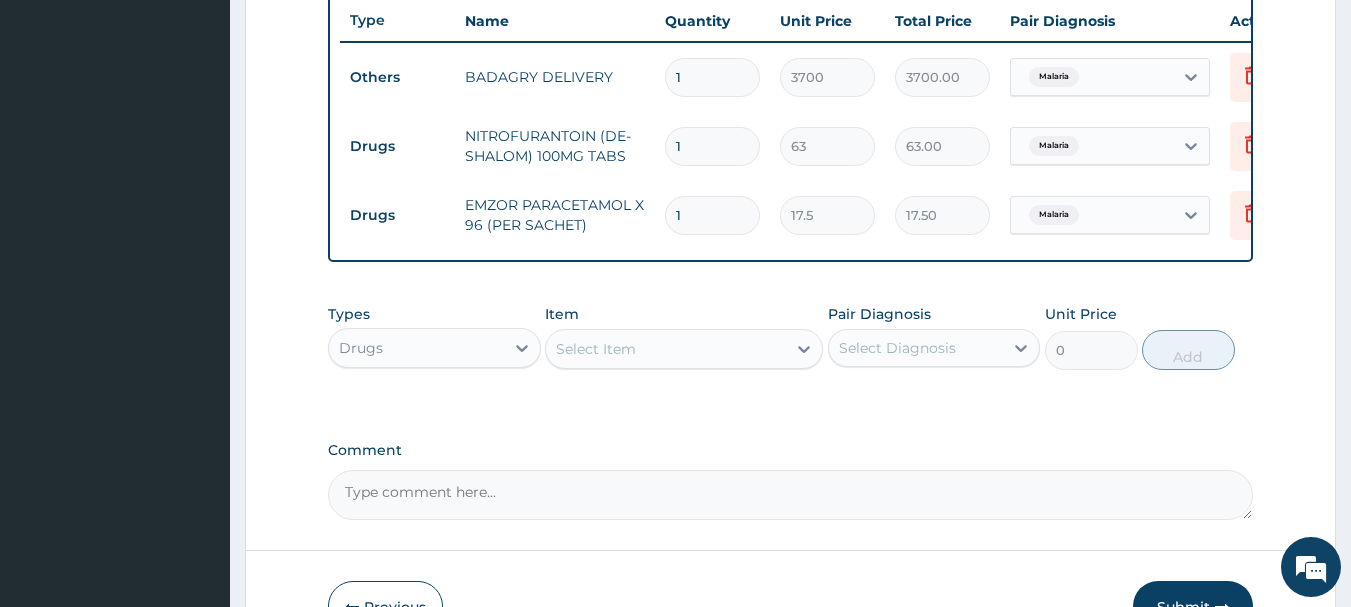 click on "Select Item" at bounding box center (666, 349) 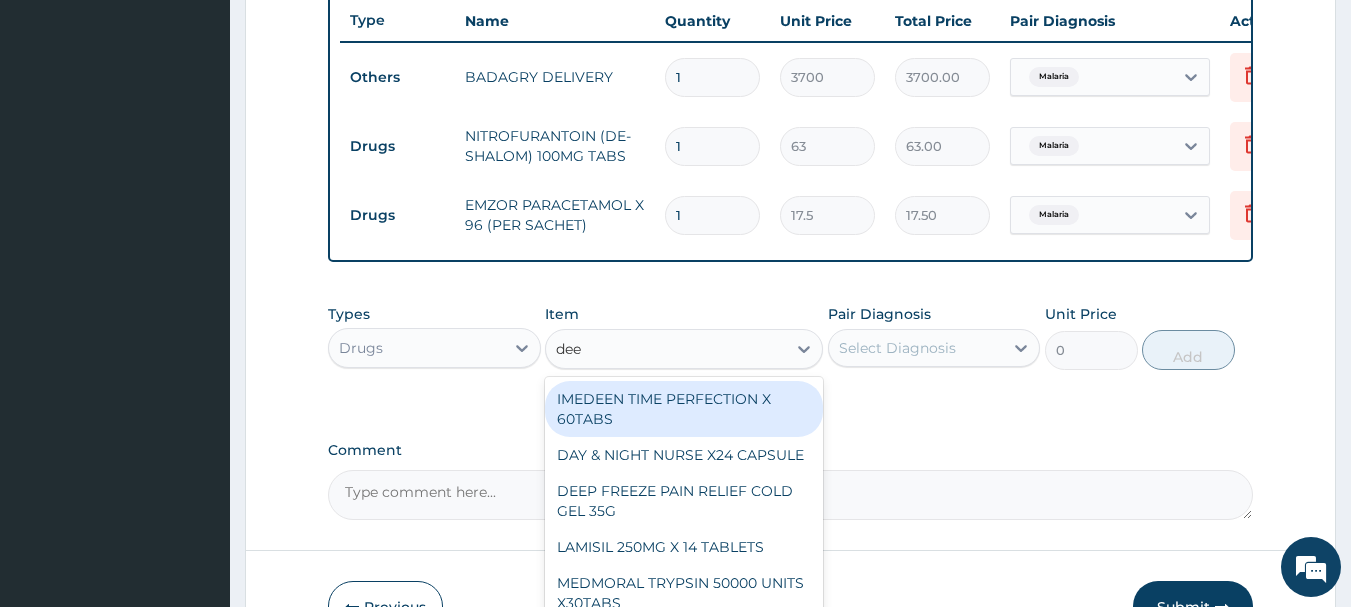 type on "deep" 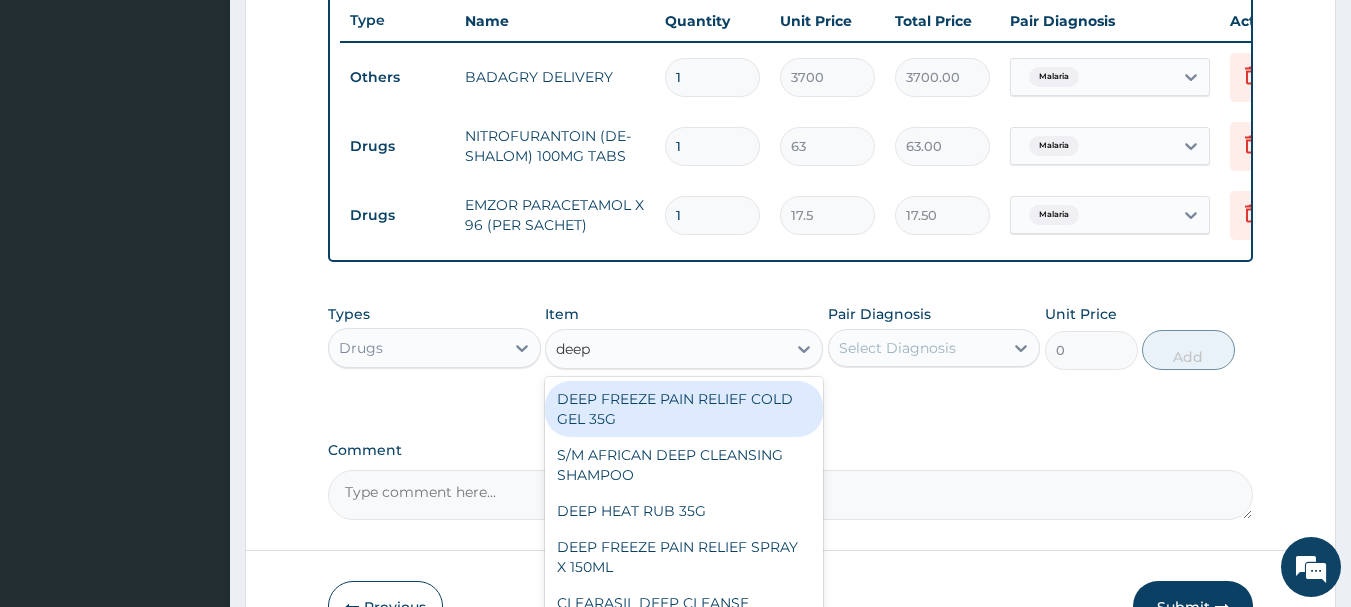 scroll, scrollTop: 893, scrollLeft: 0, axis: vertical 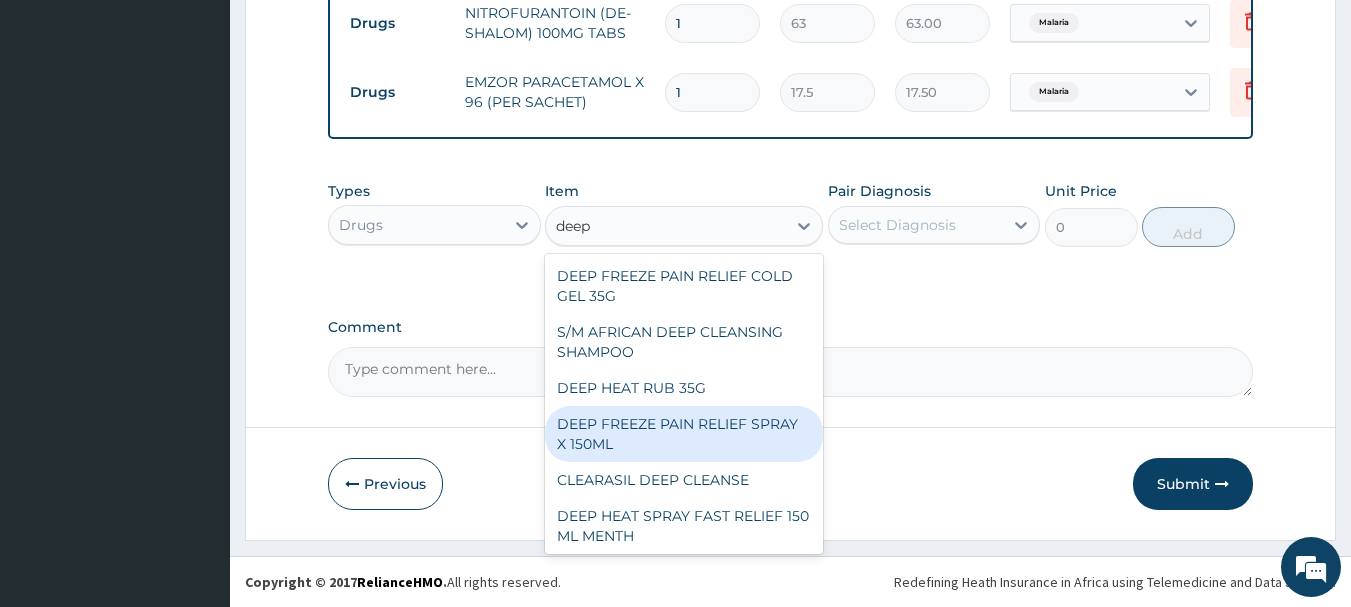 click on "DEEP FREEZE PAIN RELIEF SPRAY X 150ML" at bounding box center (684, 434) 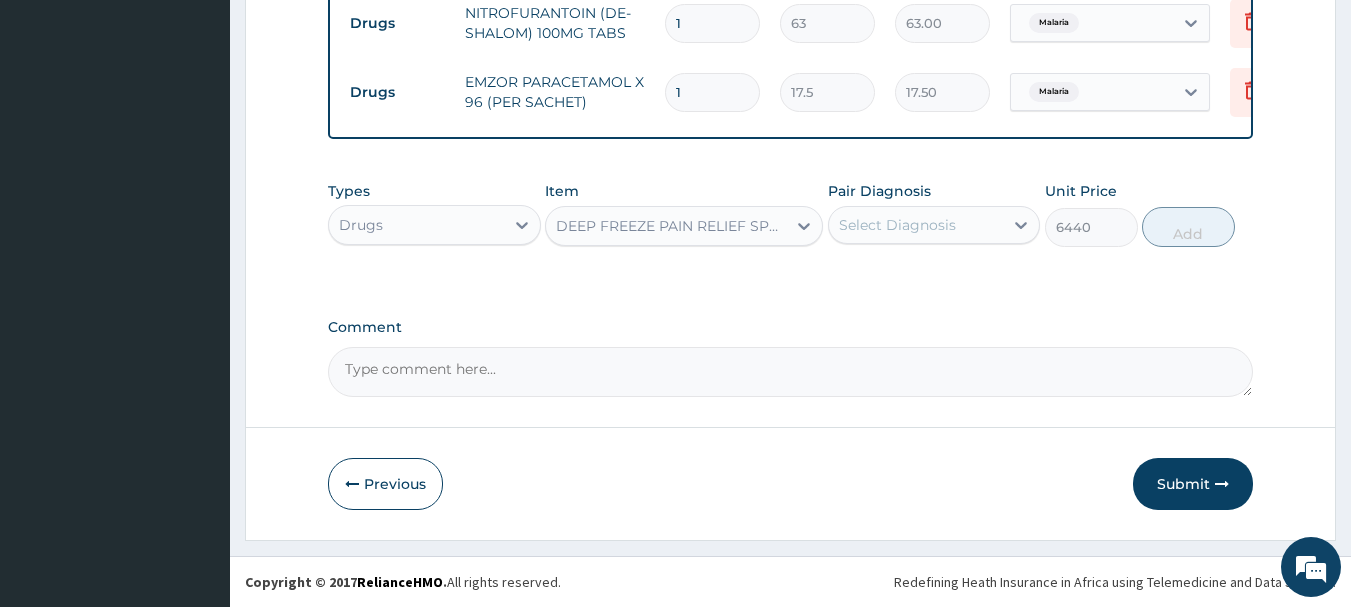 click on "Select Diagnosis" at bounding box center [897, 225] 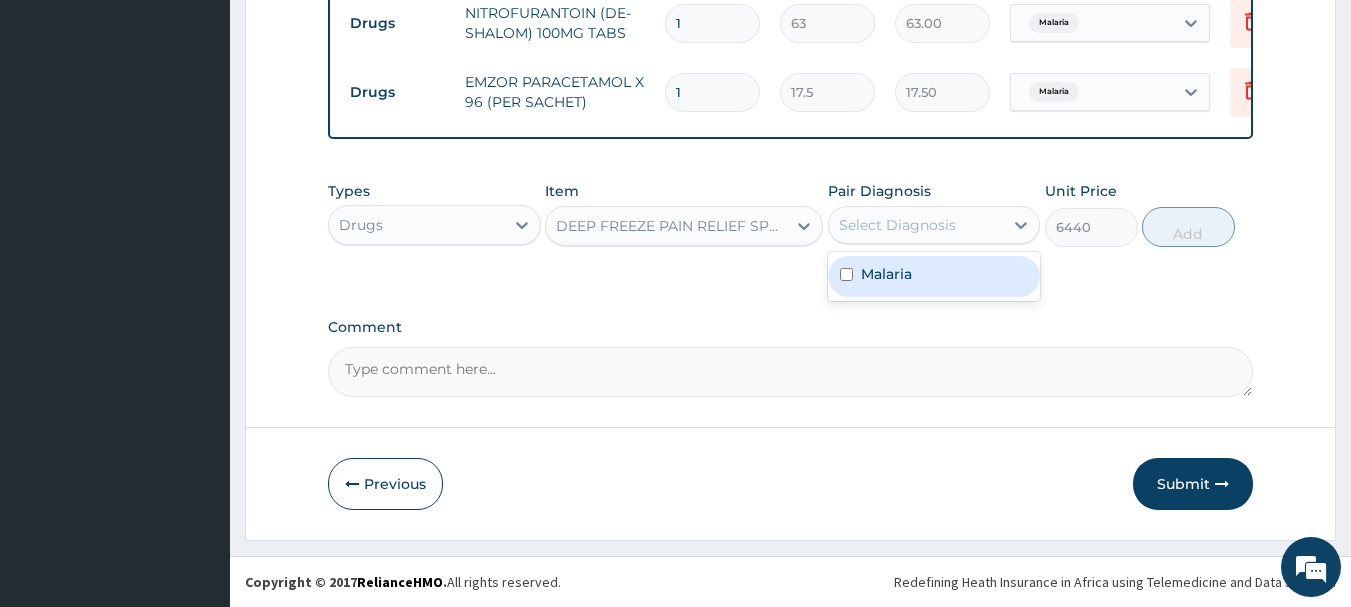click on "Malaria" at bounding box center (934, 276) 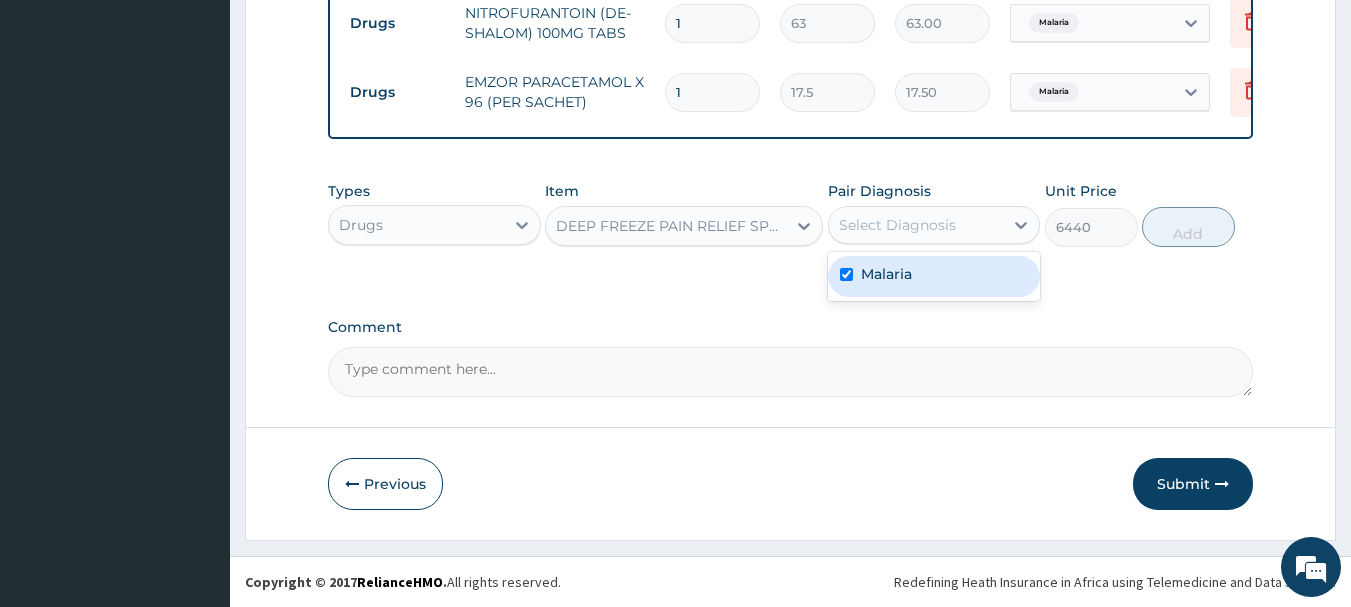 checkbox on "true" 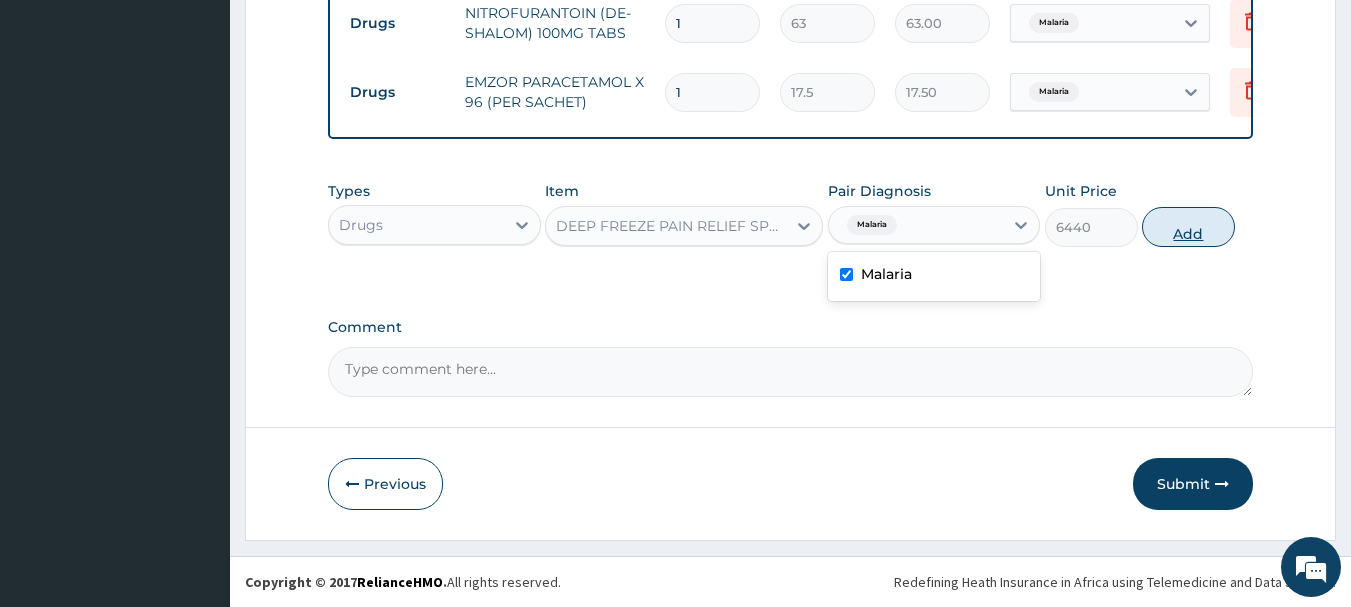 click on "Add" at bounding box center (1188, 227) 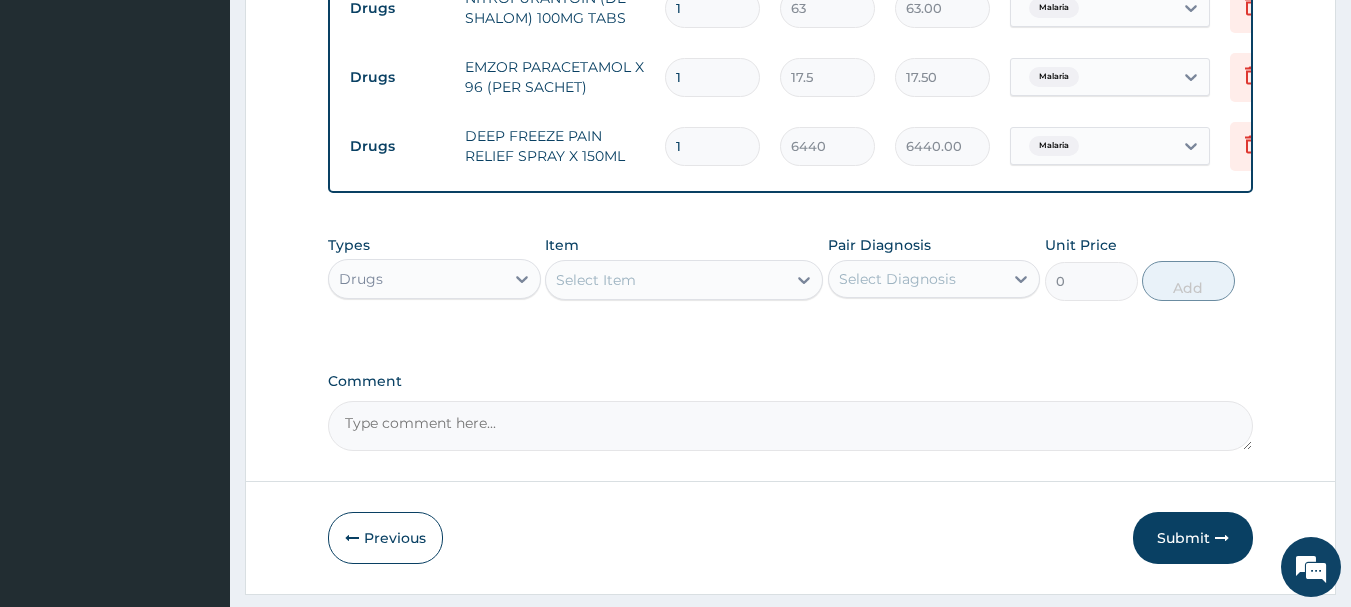 click on "Select Item" at bounding box center (596, 280) 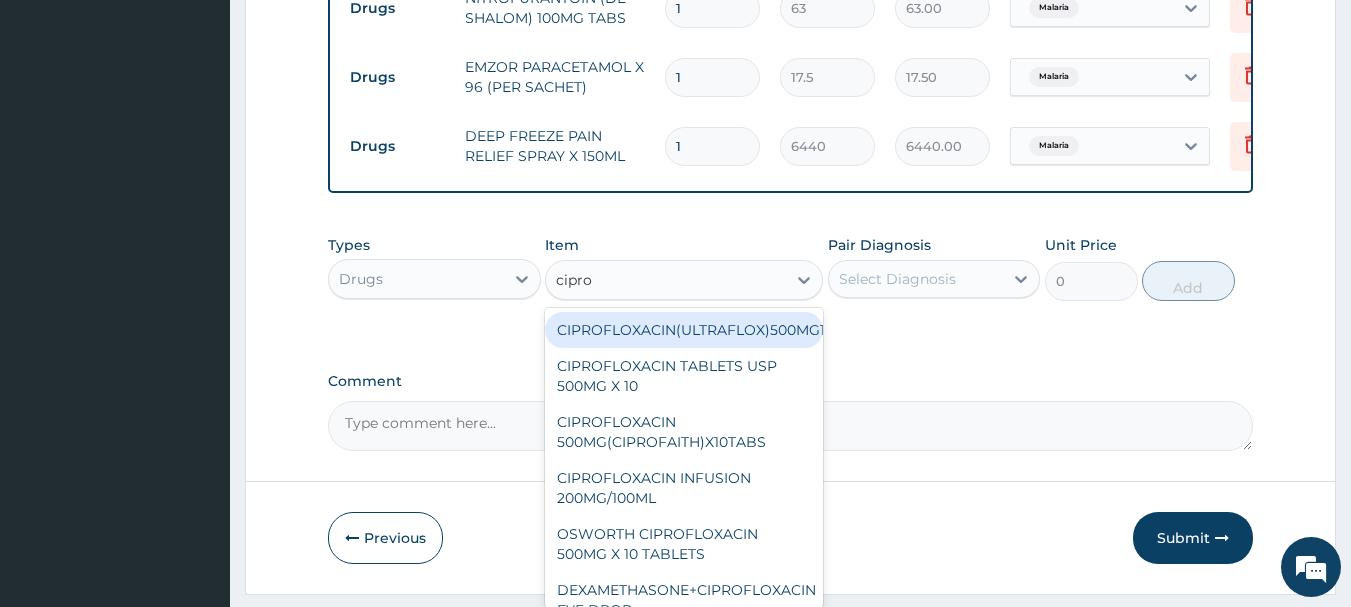 type on "ciprob" 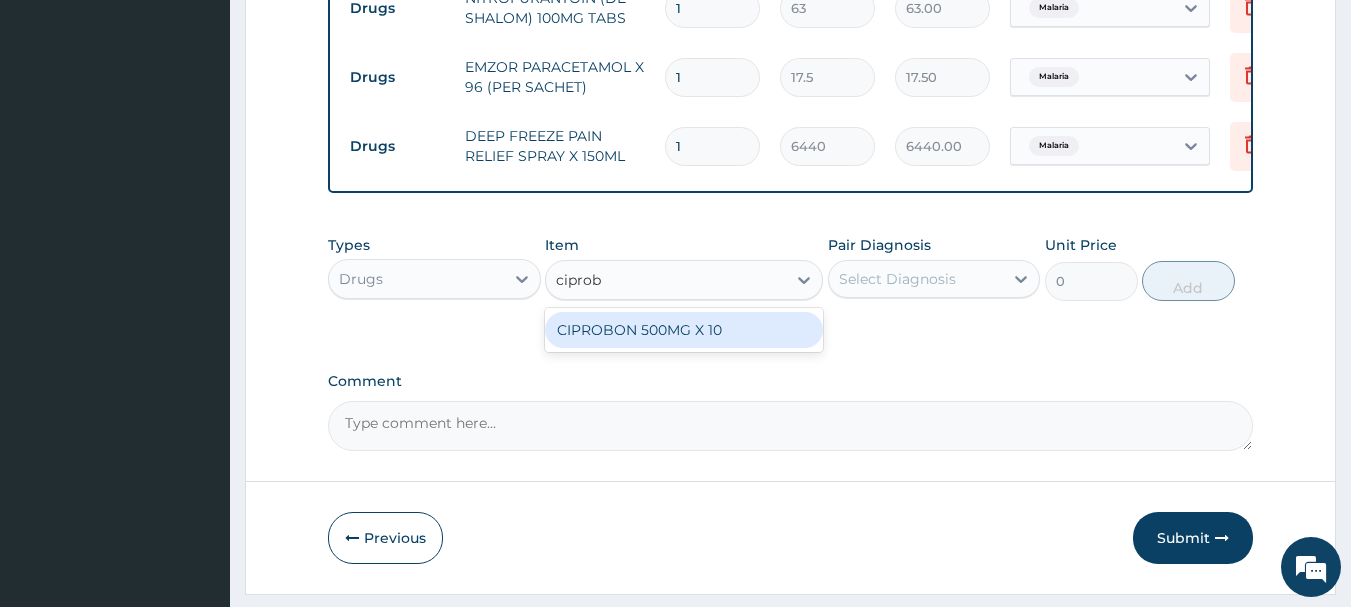click on "CIPROBON 500MG X 10" at bounding box center [684, 330] 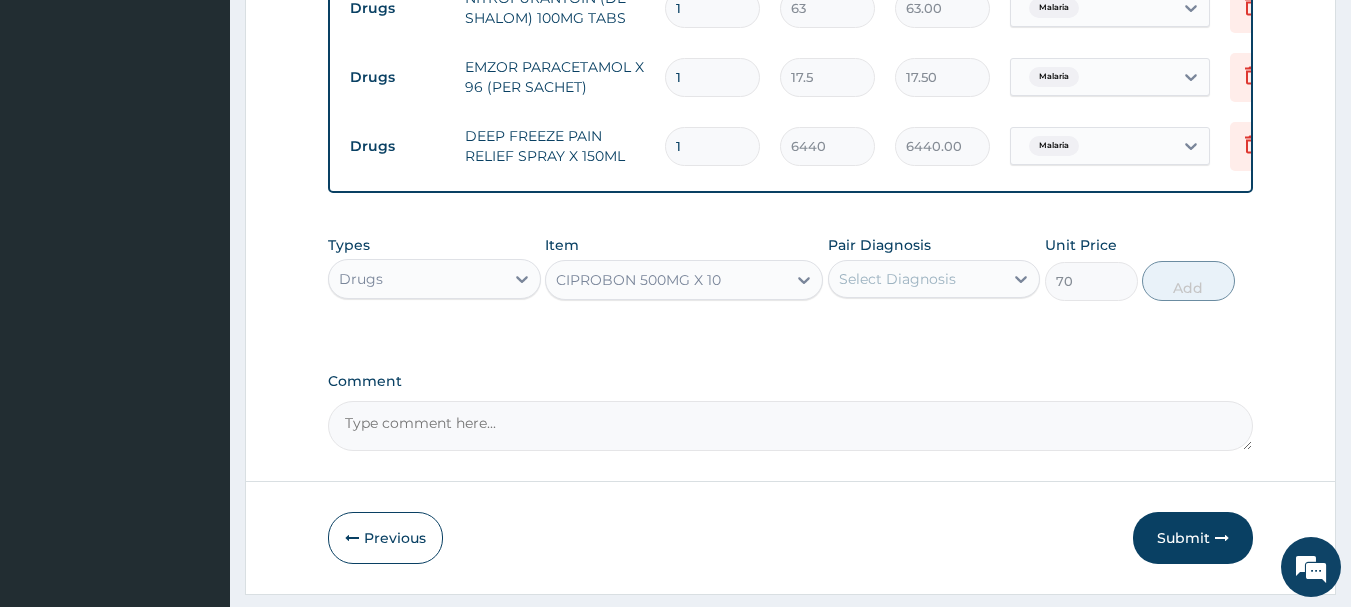 click on "Select Diagnosis" at bounding box center [897, 279] 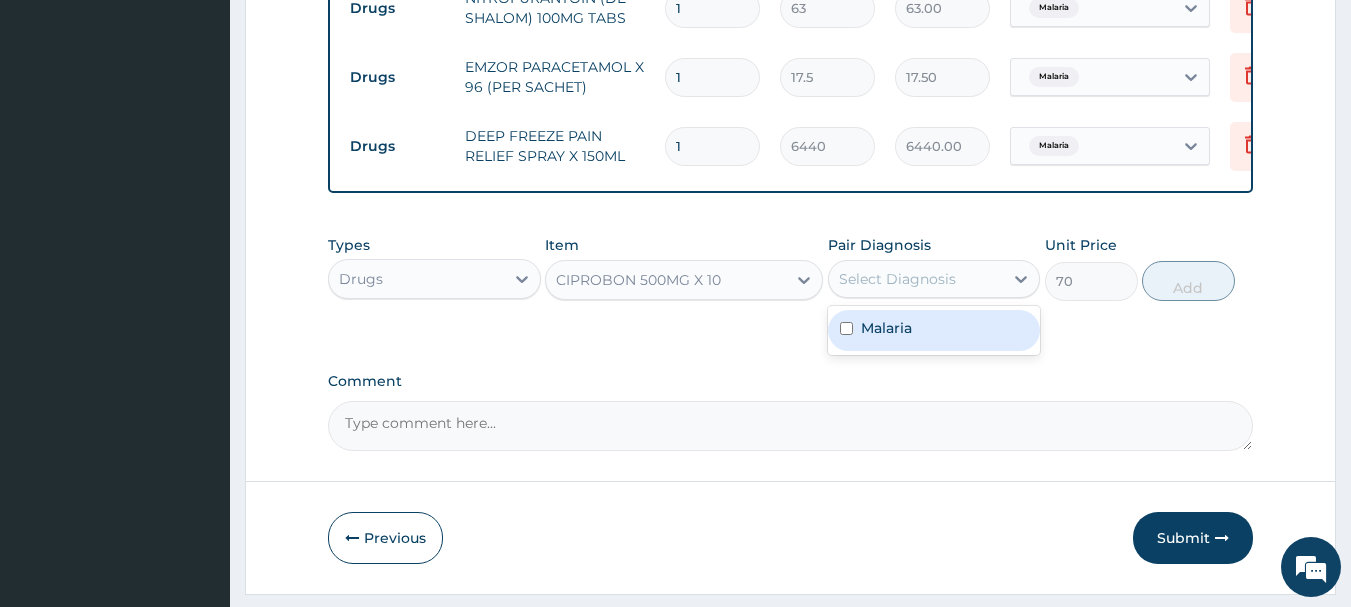 click on "Malaria" at bounding box center (934, 330) 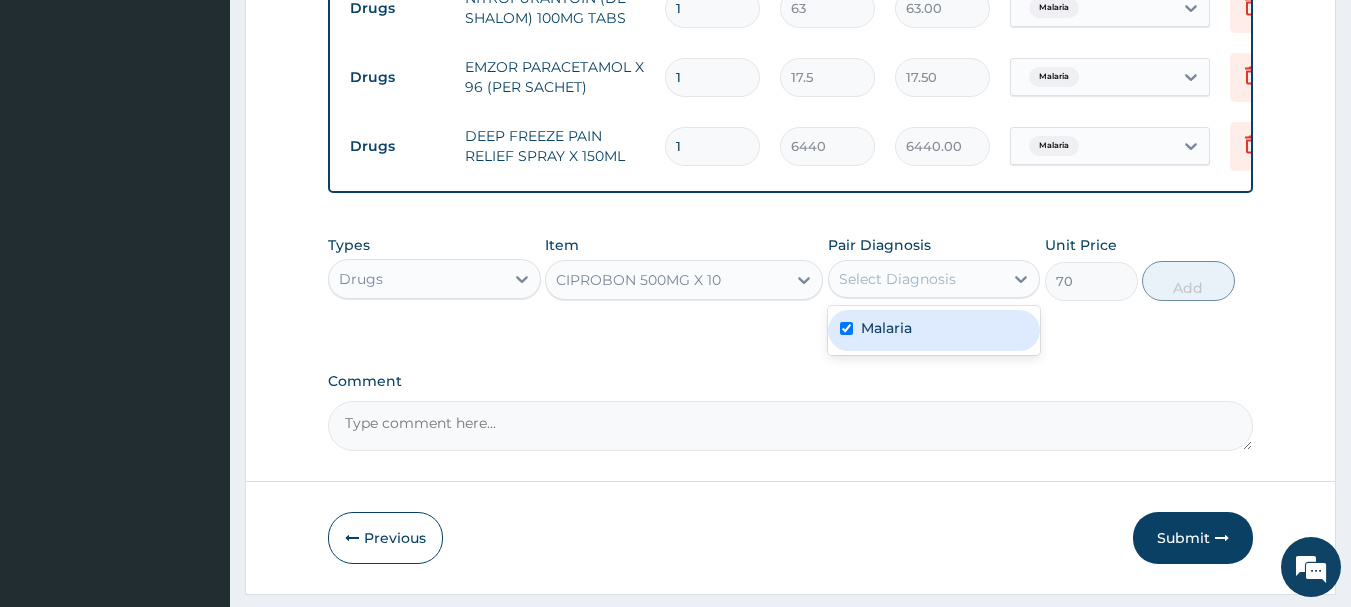 checkbox on "true" 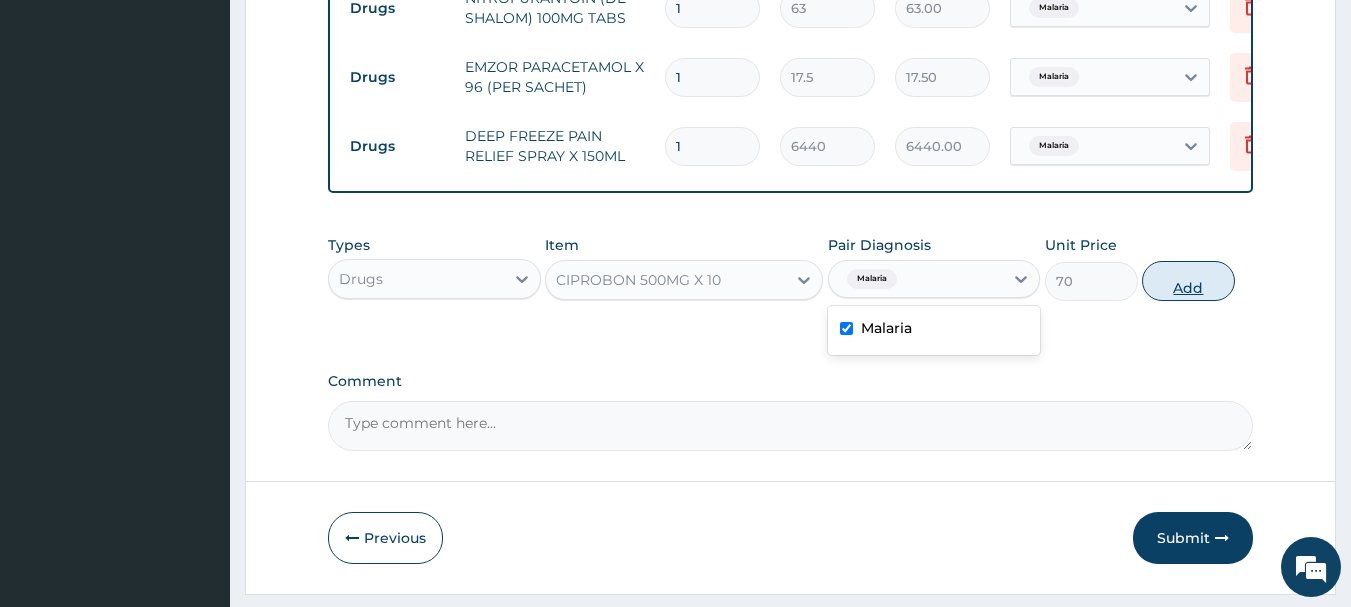 click on "Add" at bounding box center (1188, 281) 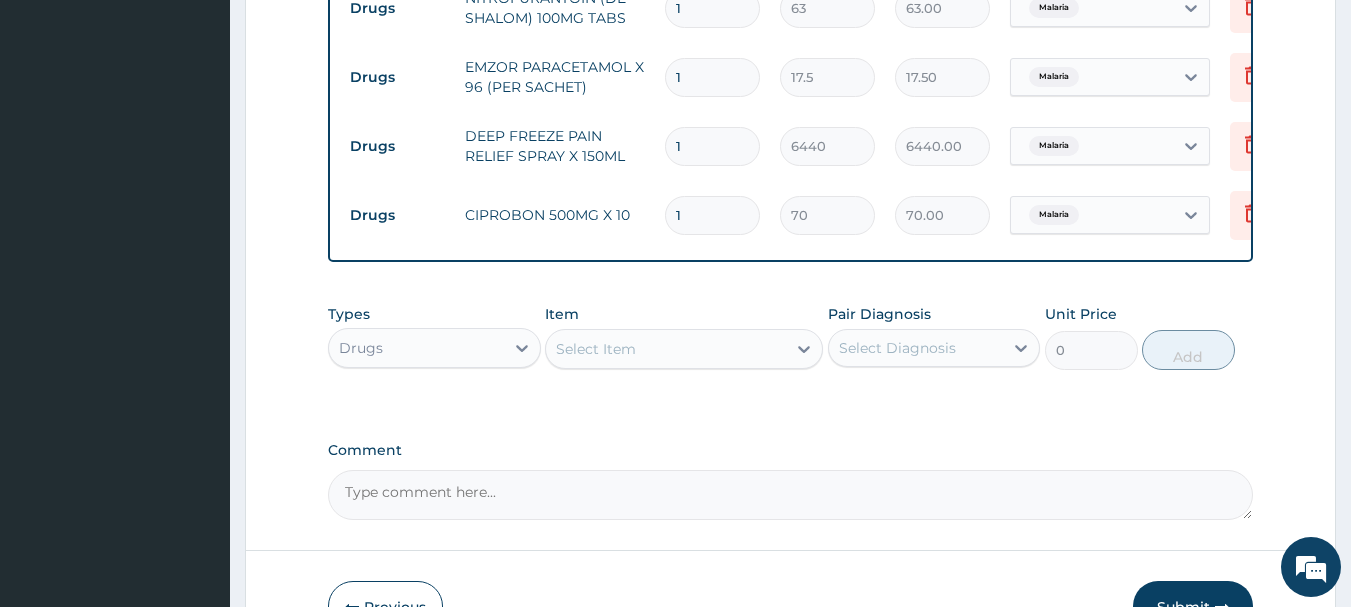 type on "16" 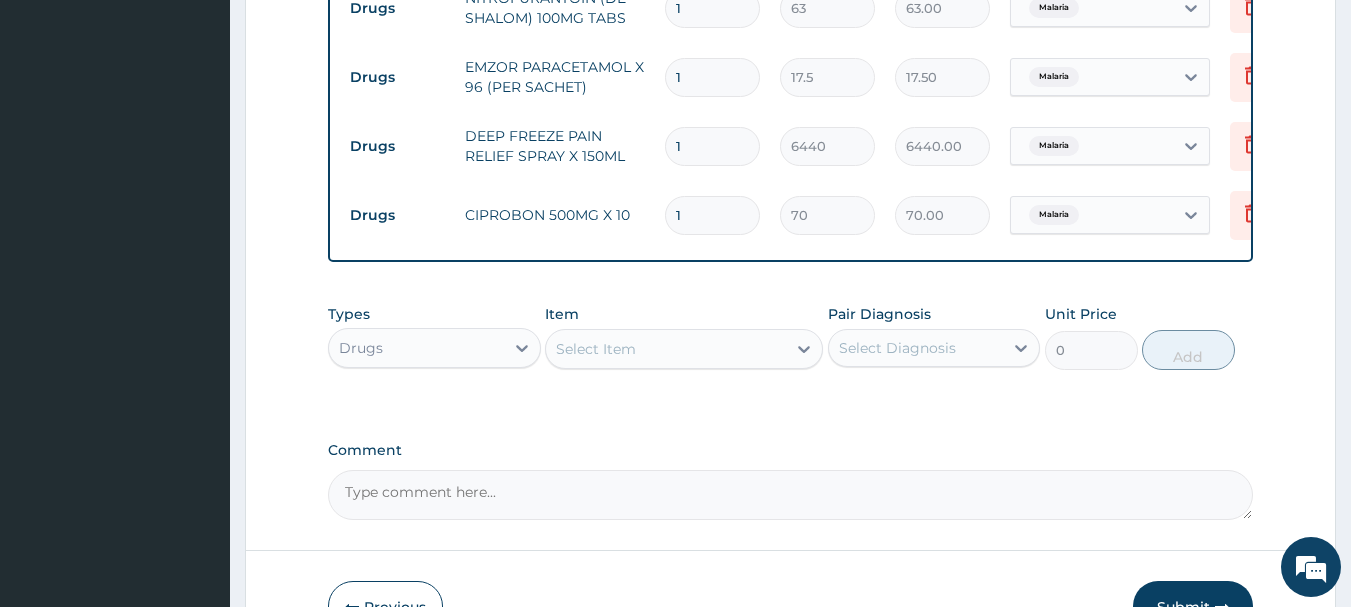 type on "1120.00" 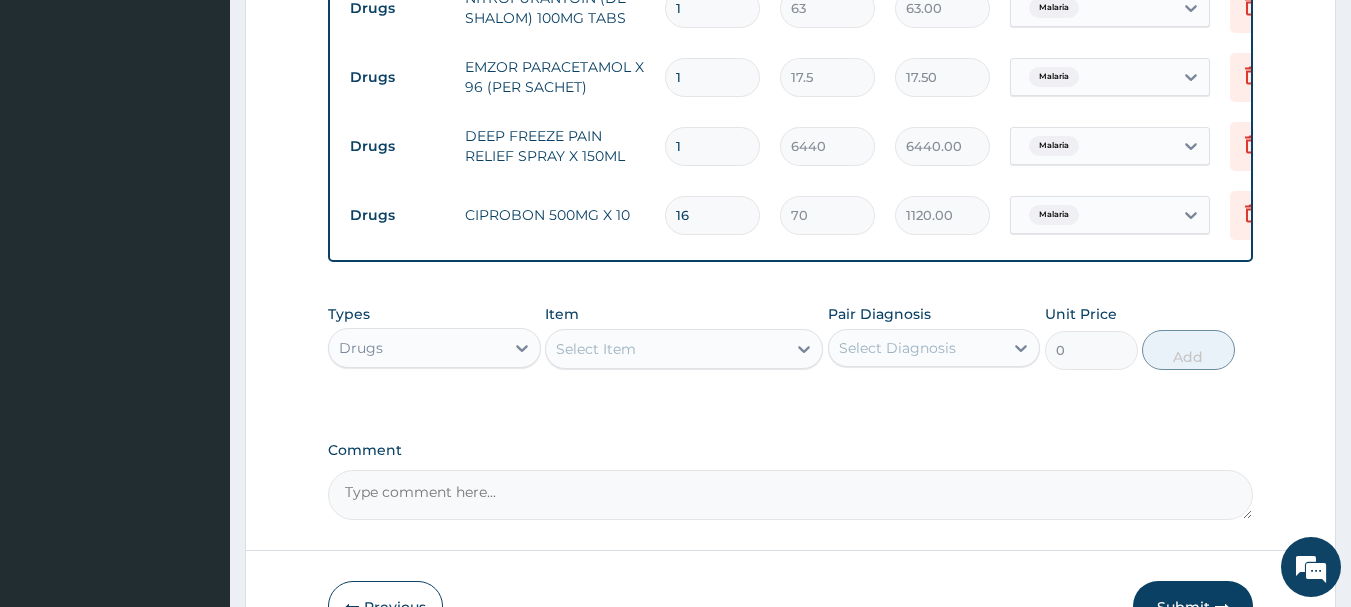 type on "16" 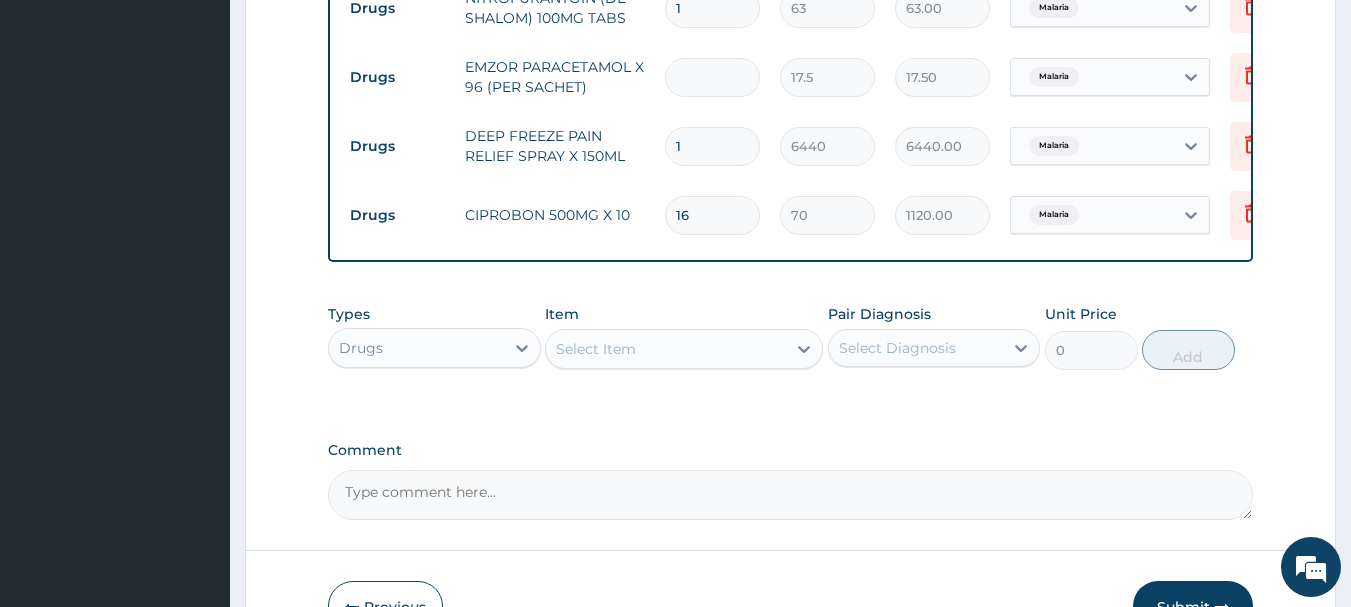 type on "0.00" 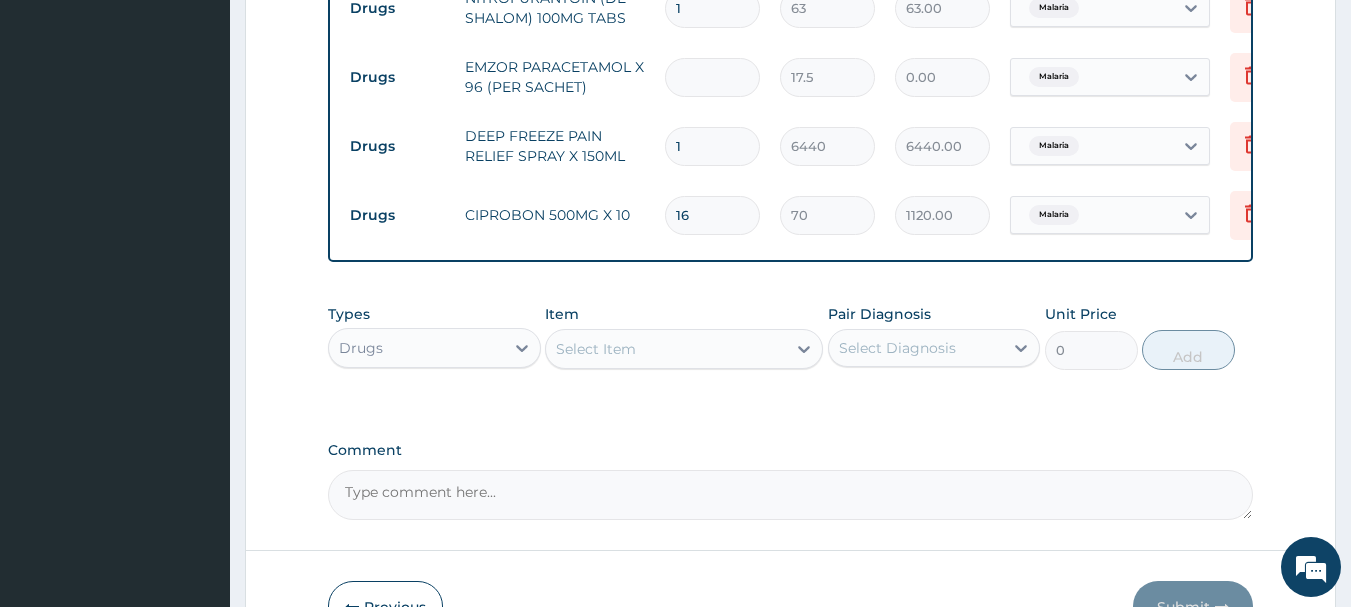type on "3" 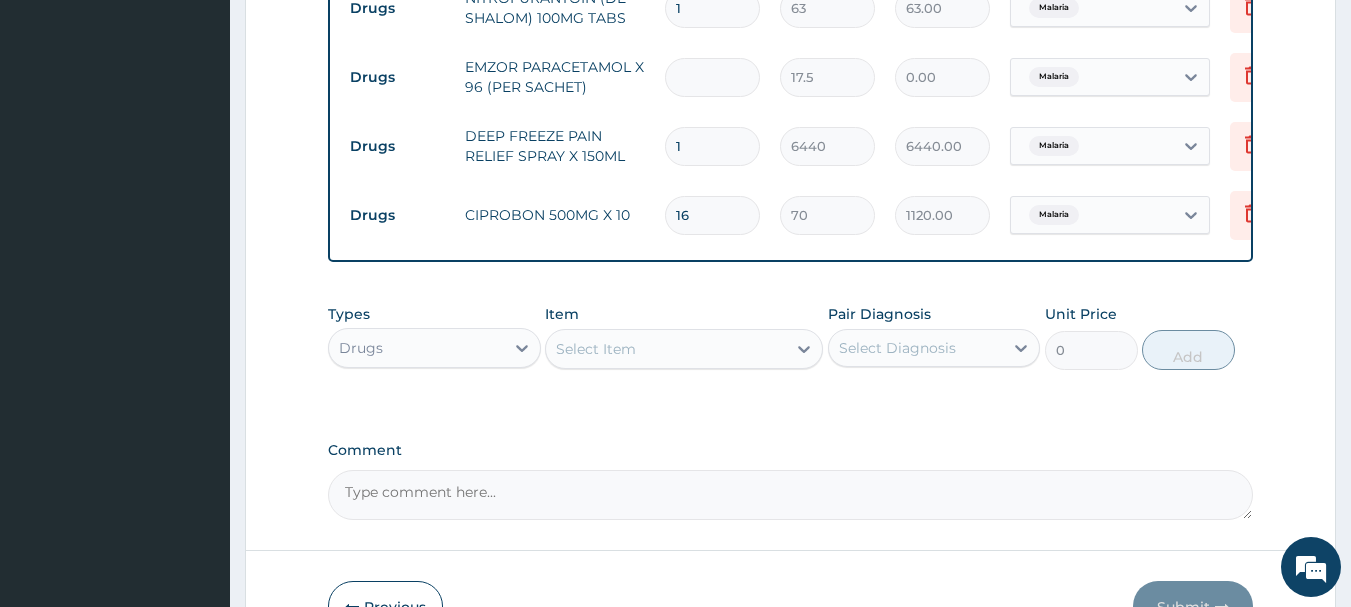 type on "52.50" 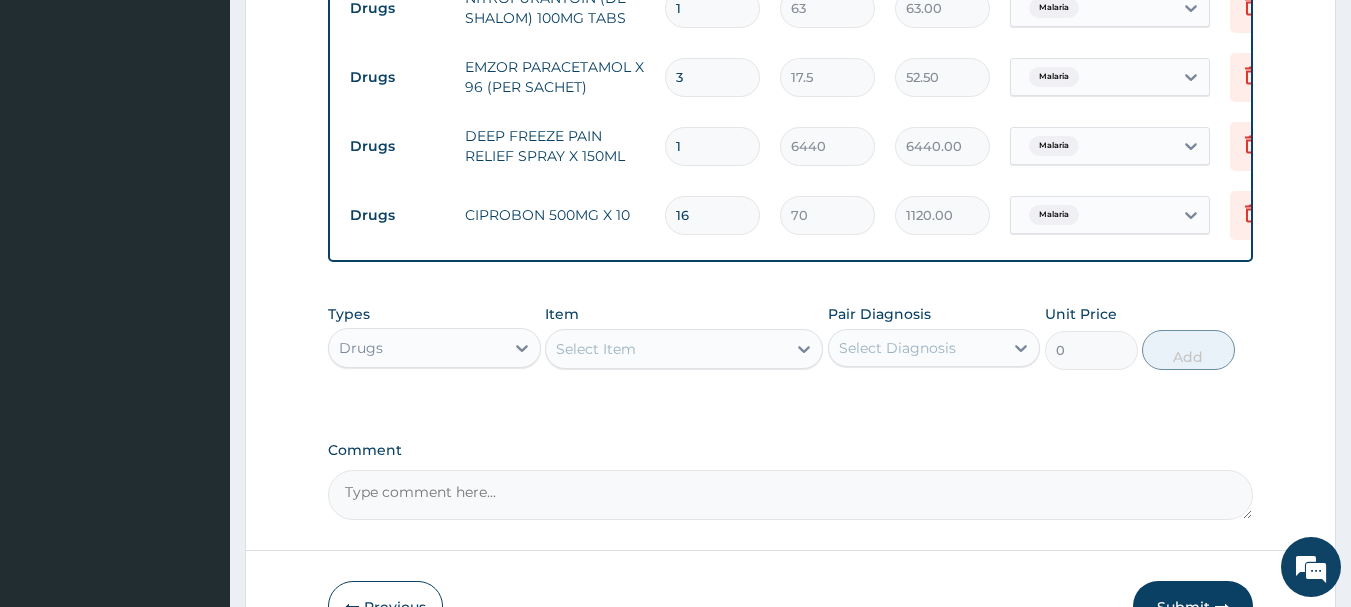 type on "36" 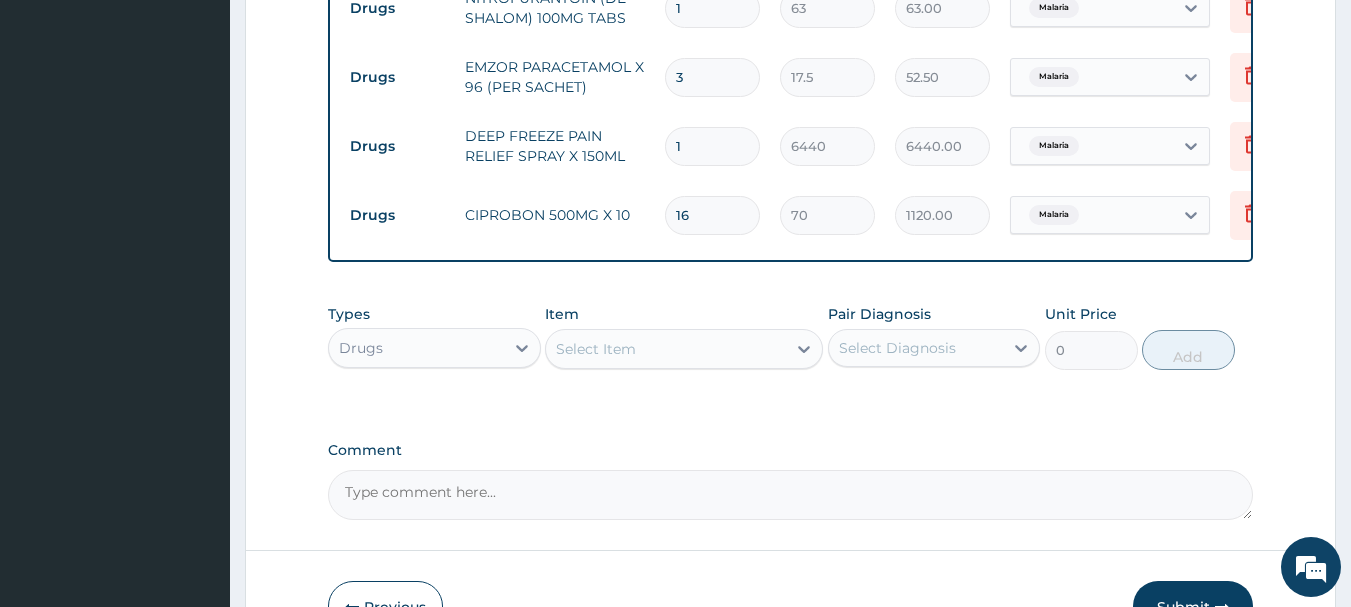 type on "630.00" 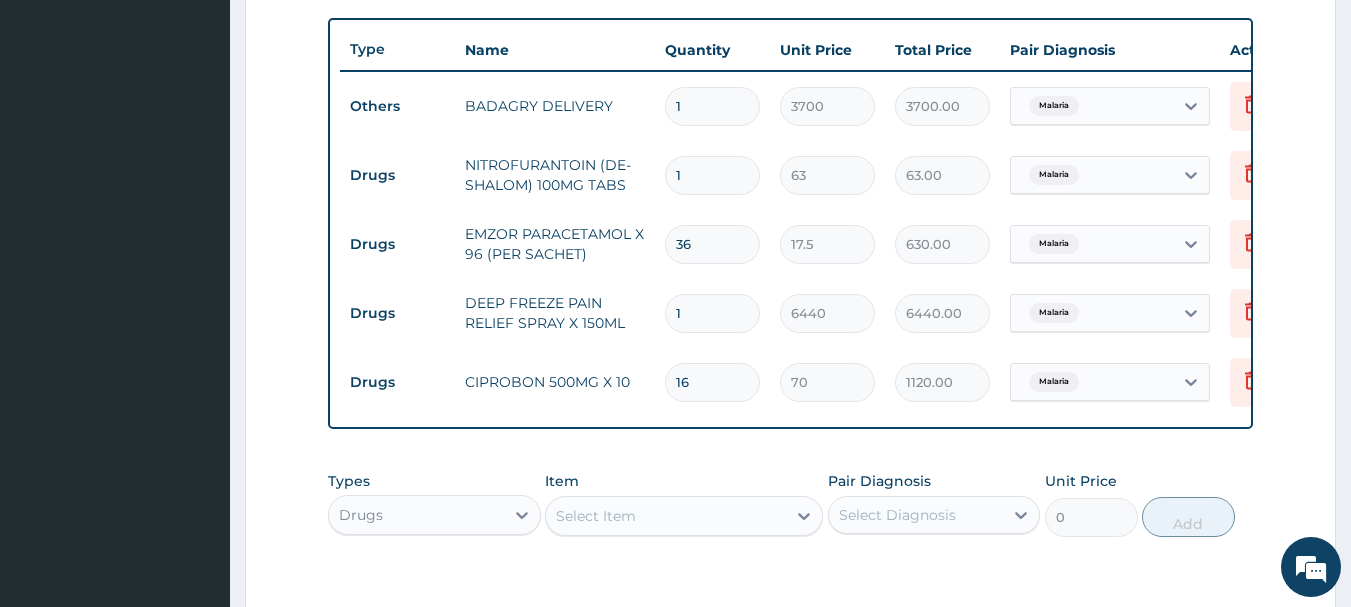 scroll, scrollTop: 693, scrollLeft: 0, axis: vertical 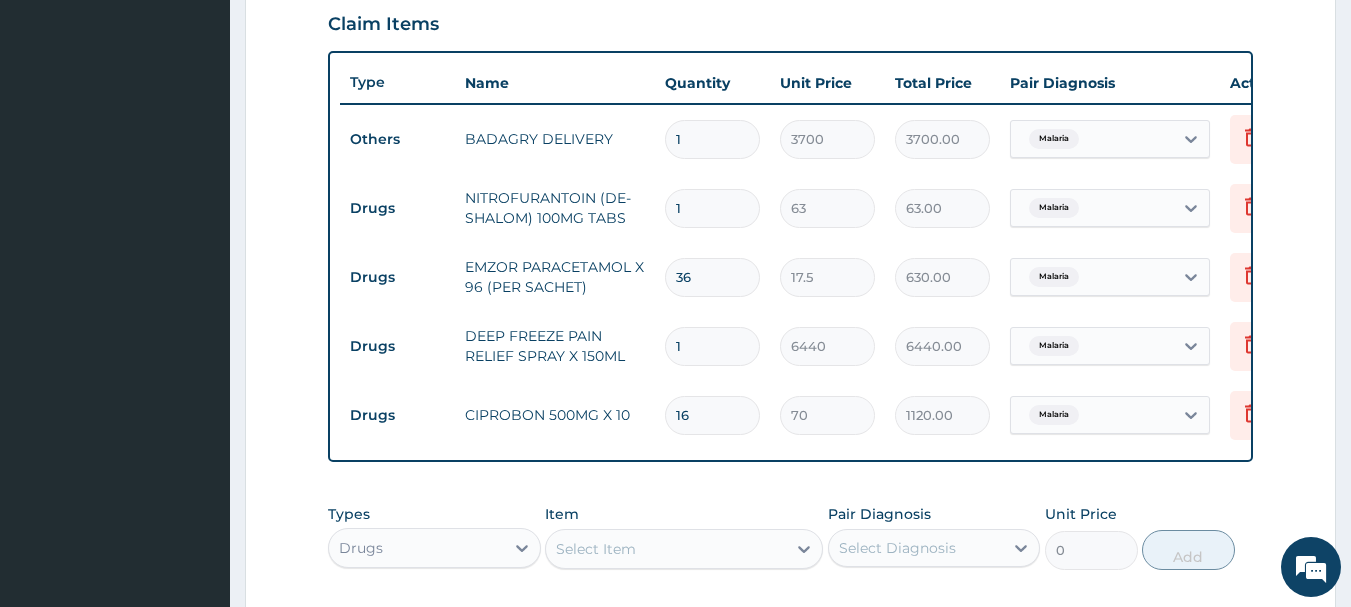 type on "36" 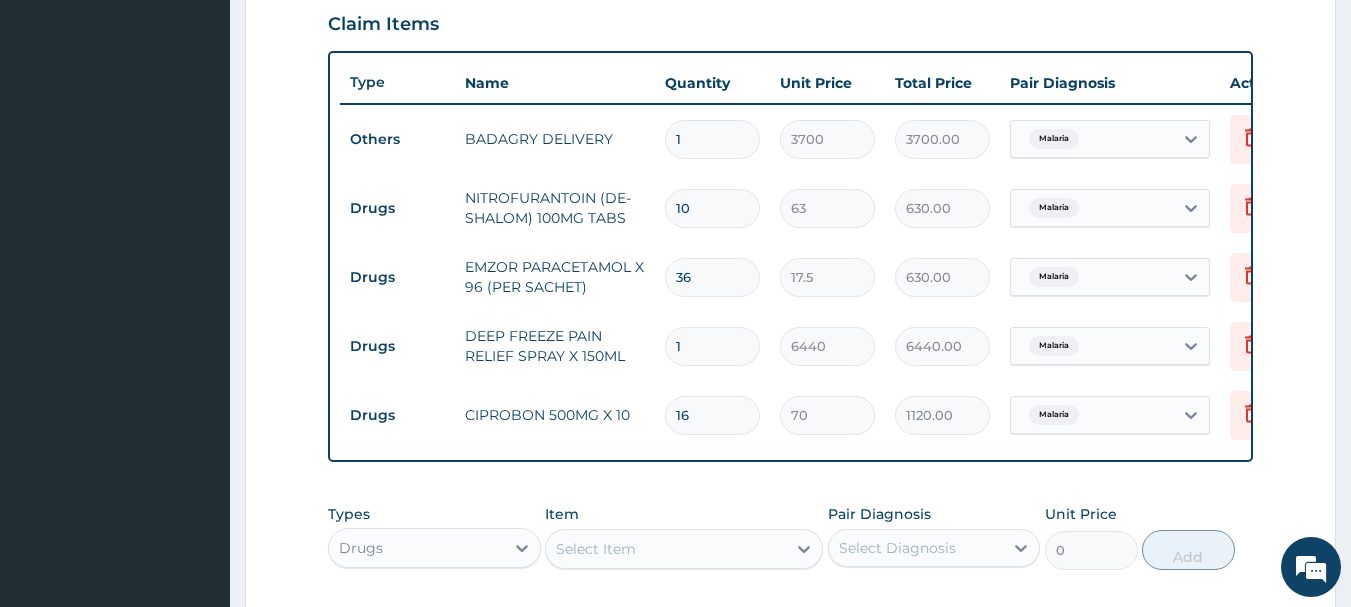 scroll, scrollTop: 1031, scrollLeft: 0, axis: vertical 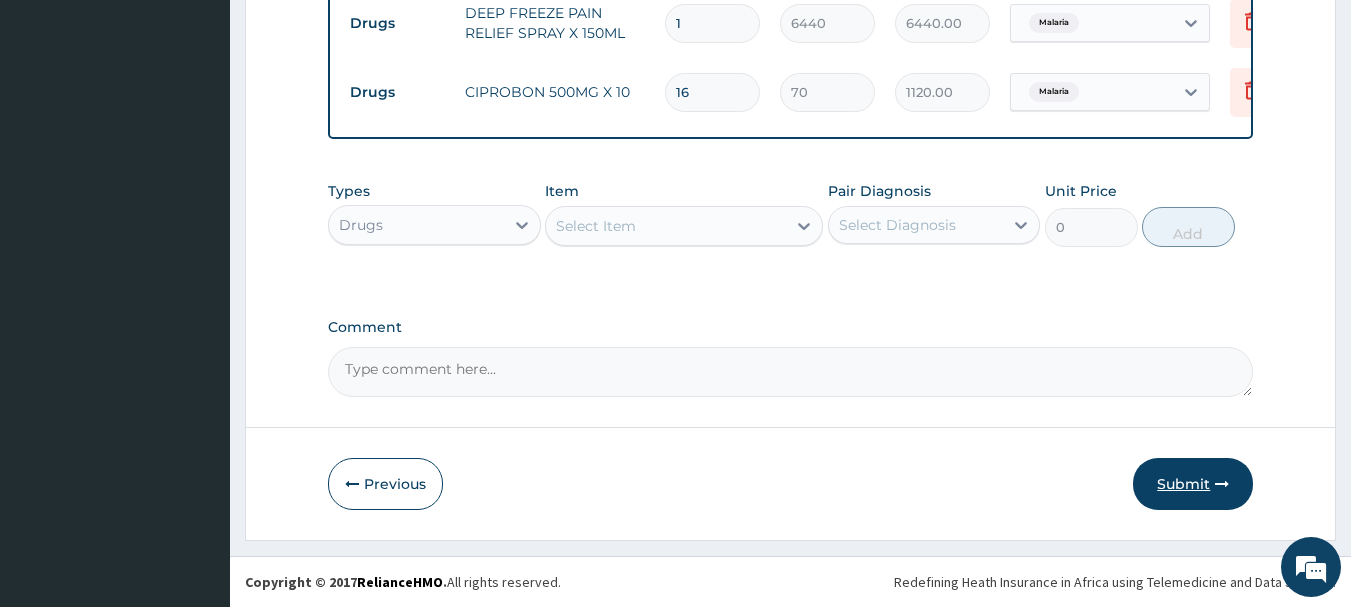 click at bounding box center [1222, 484] 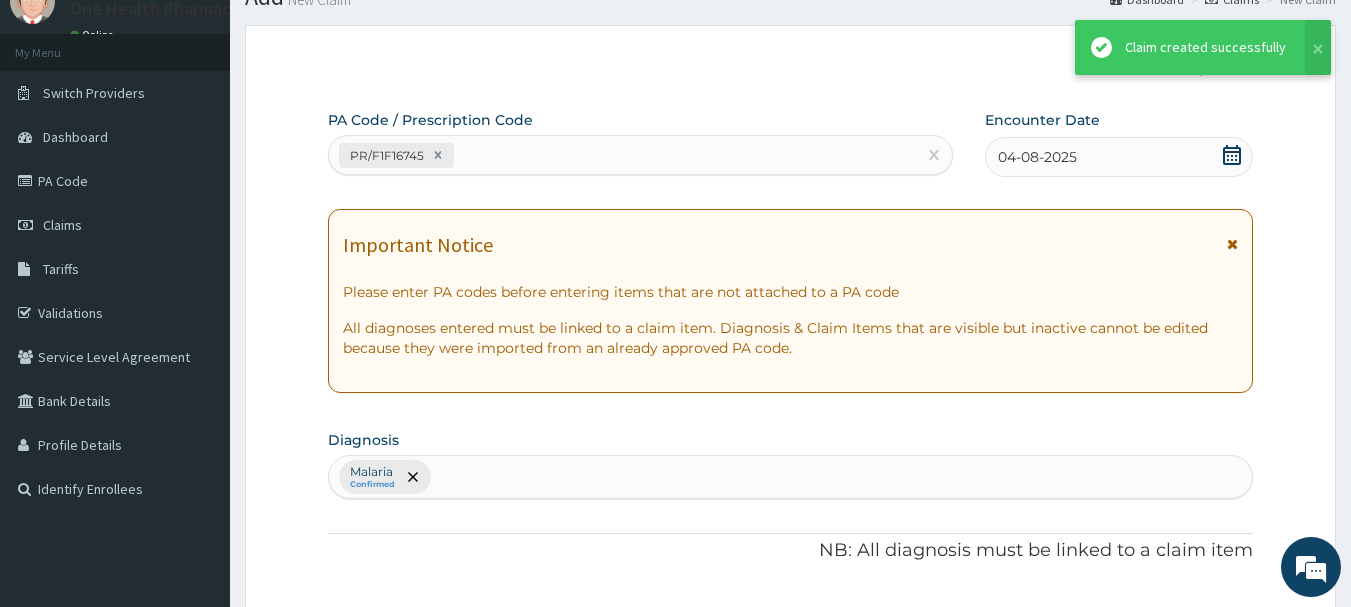 scroll, scrollTop: 1031, scrollLeft: 0, axis: vertical 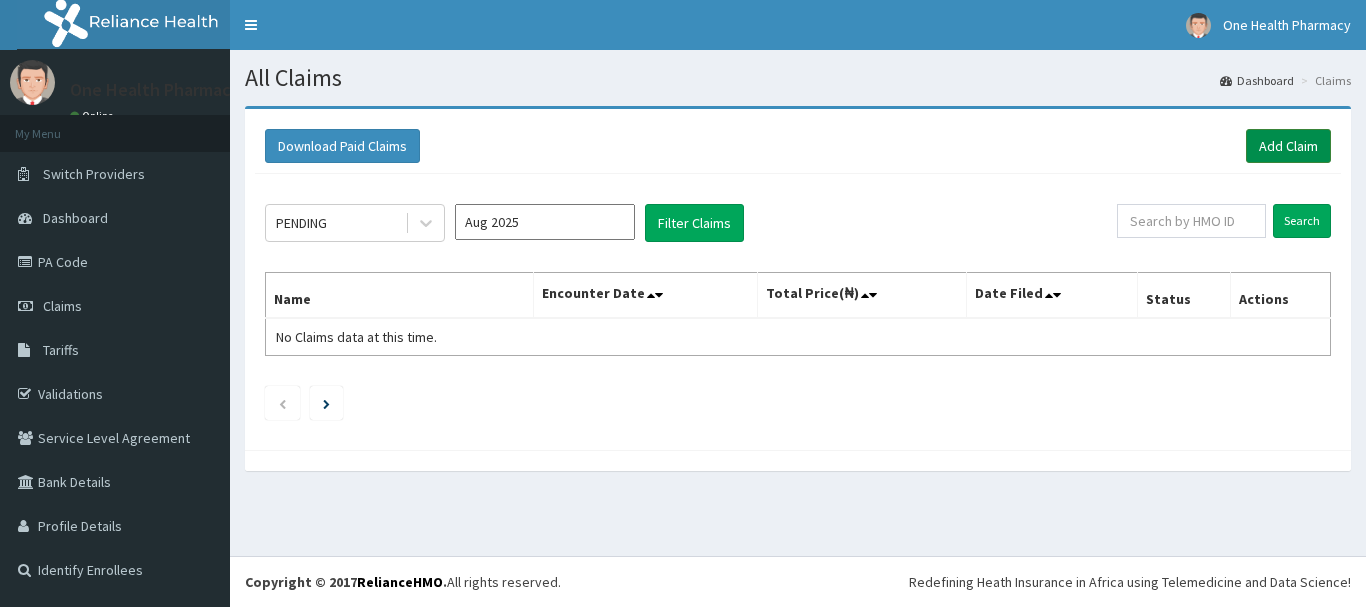 click on "Add Claim" at bounding box center (1288, 146) 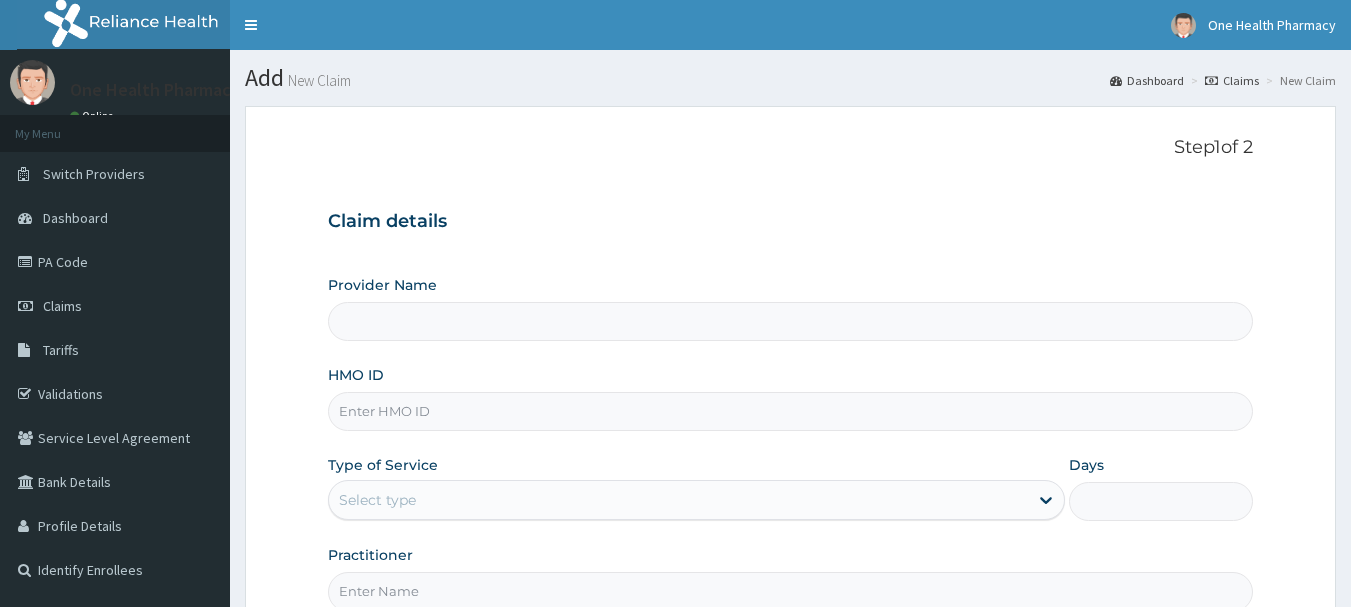 type on "OneHealth Pharmacy" 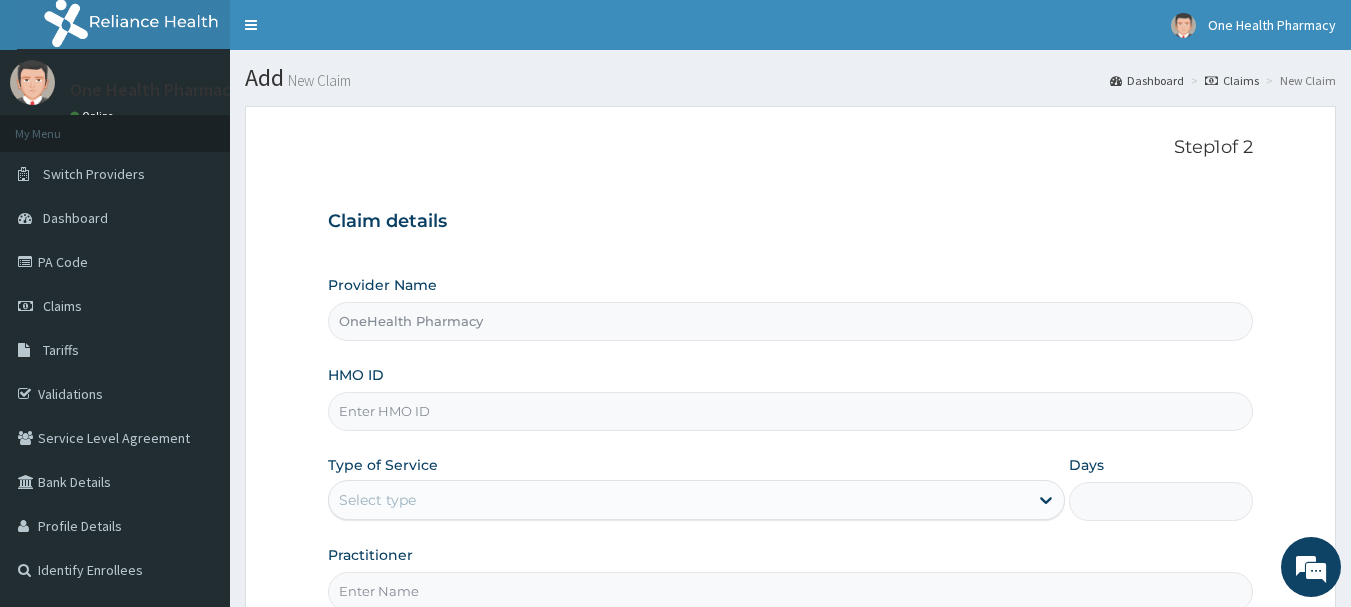 scroll, scrollTop: 0, scrollLeft: 0, axis: both 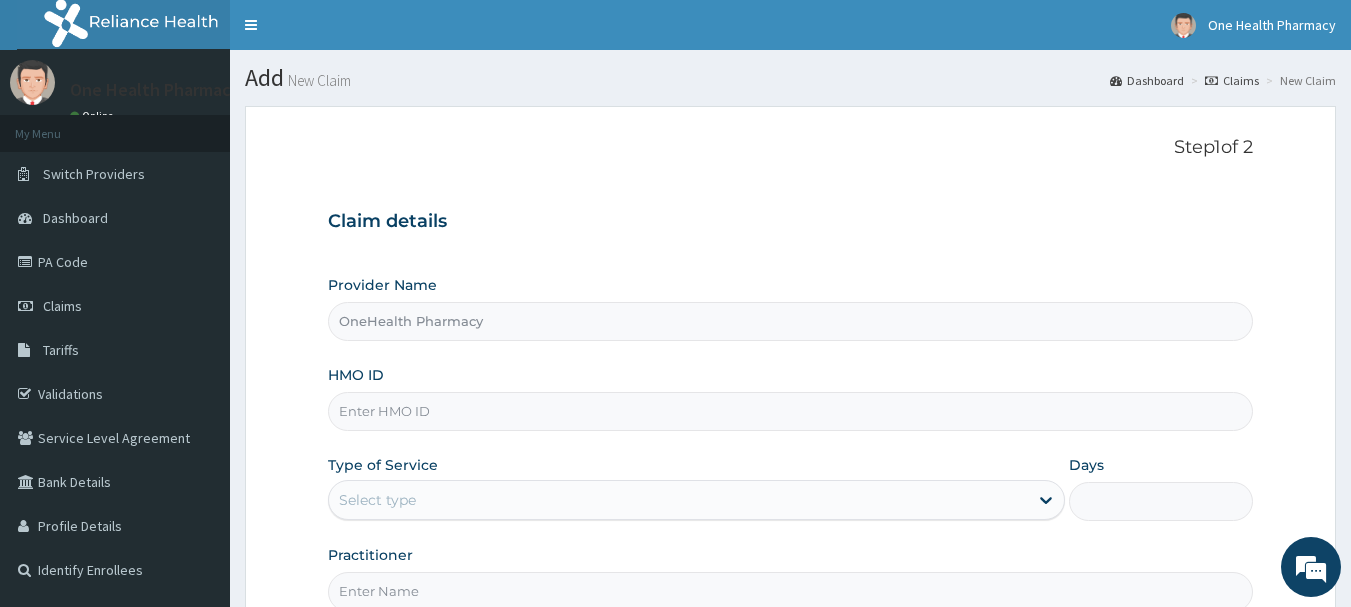 click on "HMO ID" at bounding box center (791, 411) 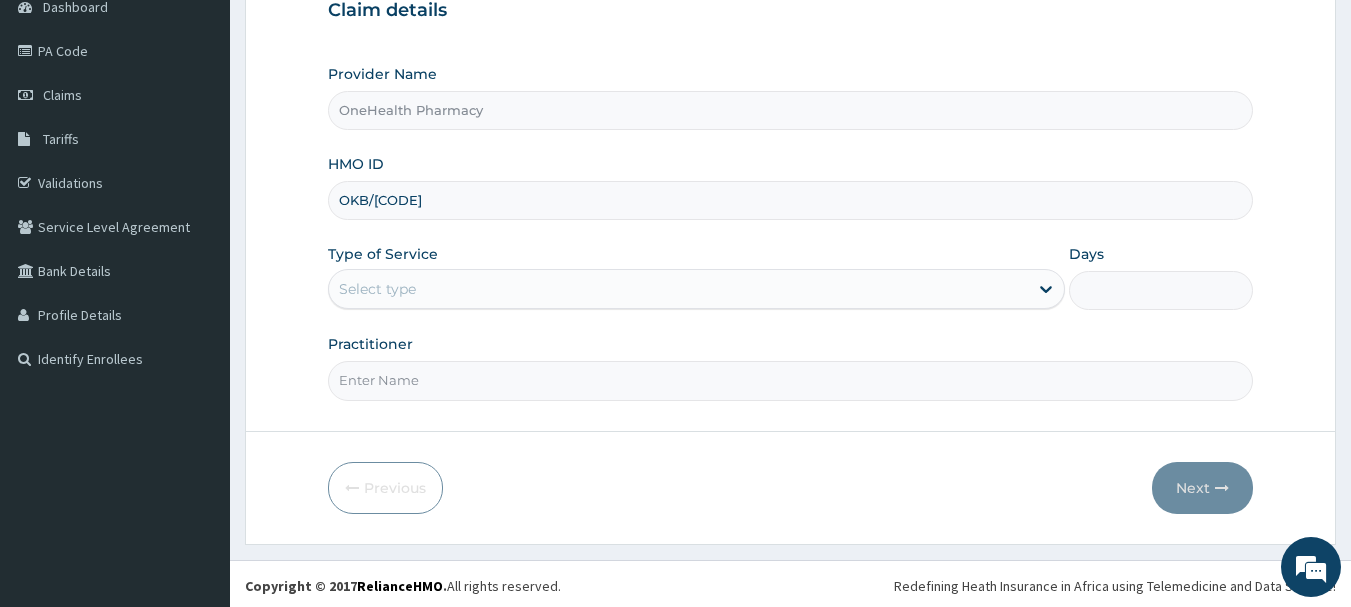scroll, scrollTop: 215, scrollLeft: 0, axis: vertical 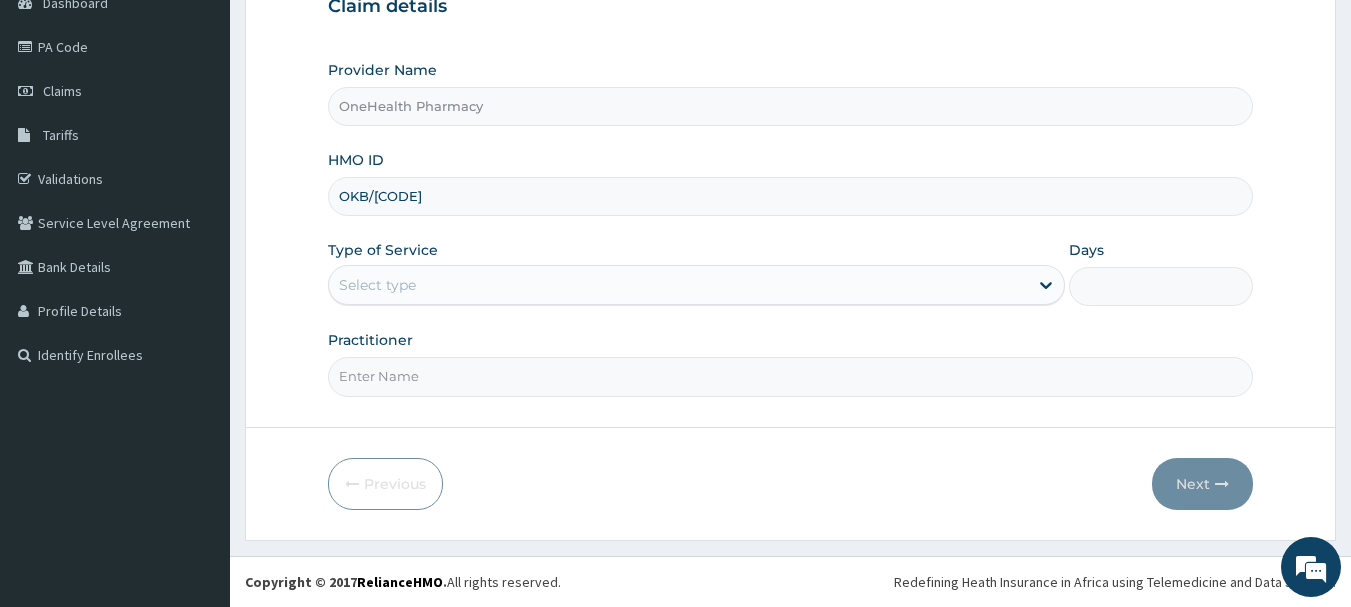 type on "OKB/[CODE]" 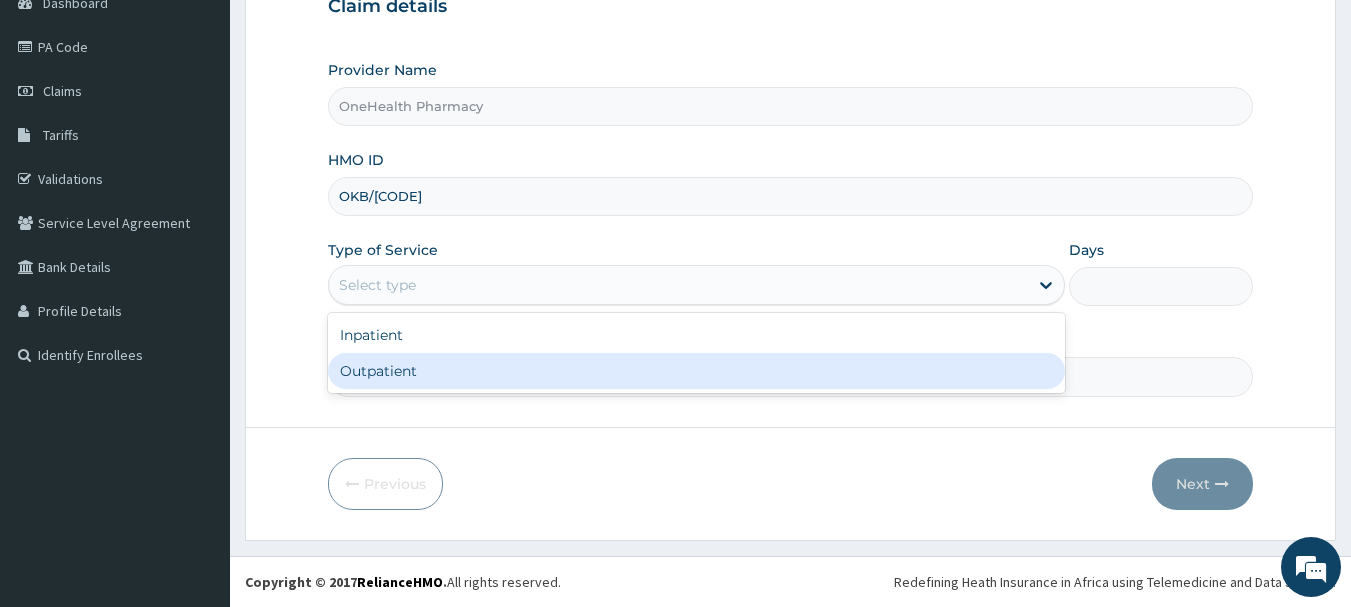 click on "Outpatient" at bounding box center [696, 371] 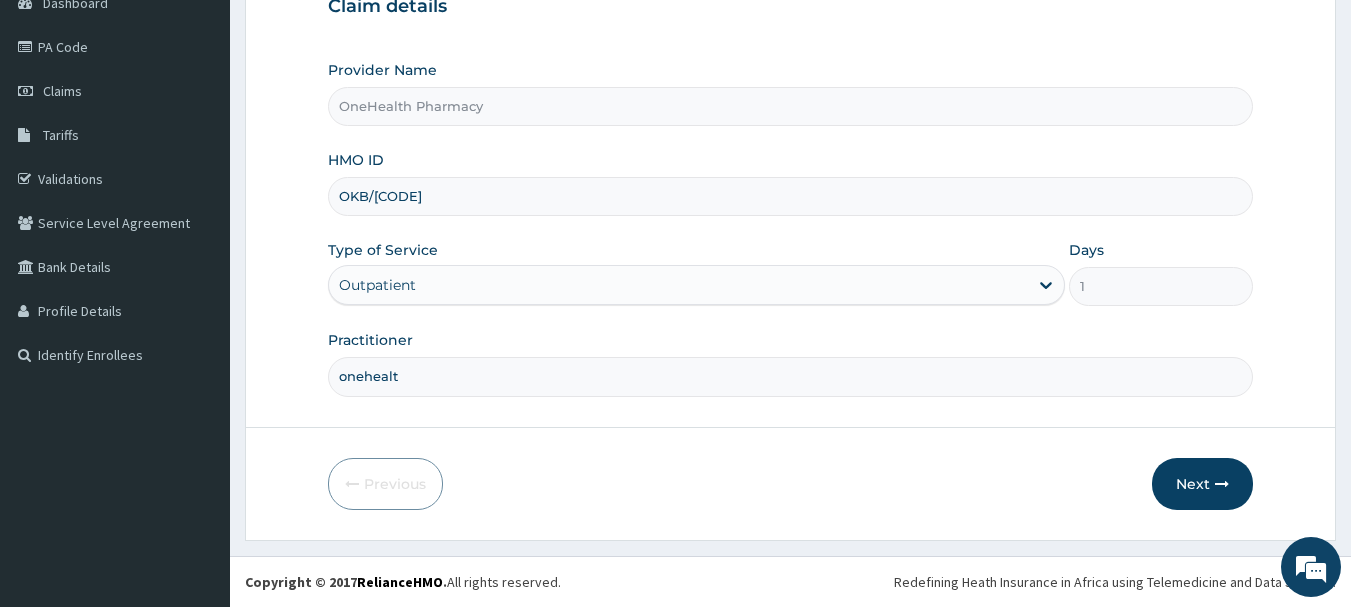 type on "onehealth" 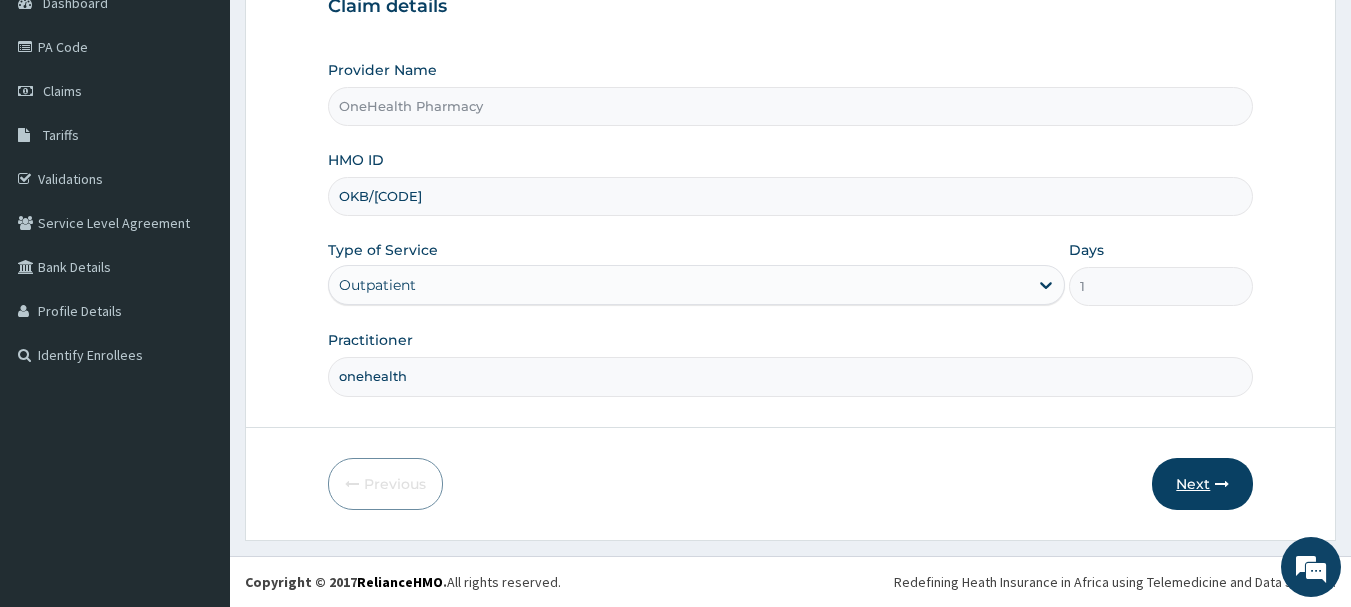 click on "Next" at bounding box center (1202, 484) 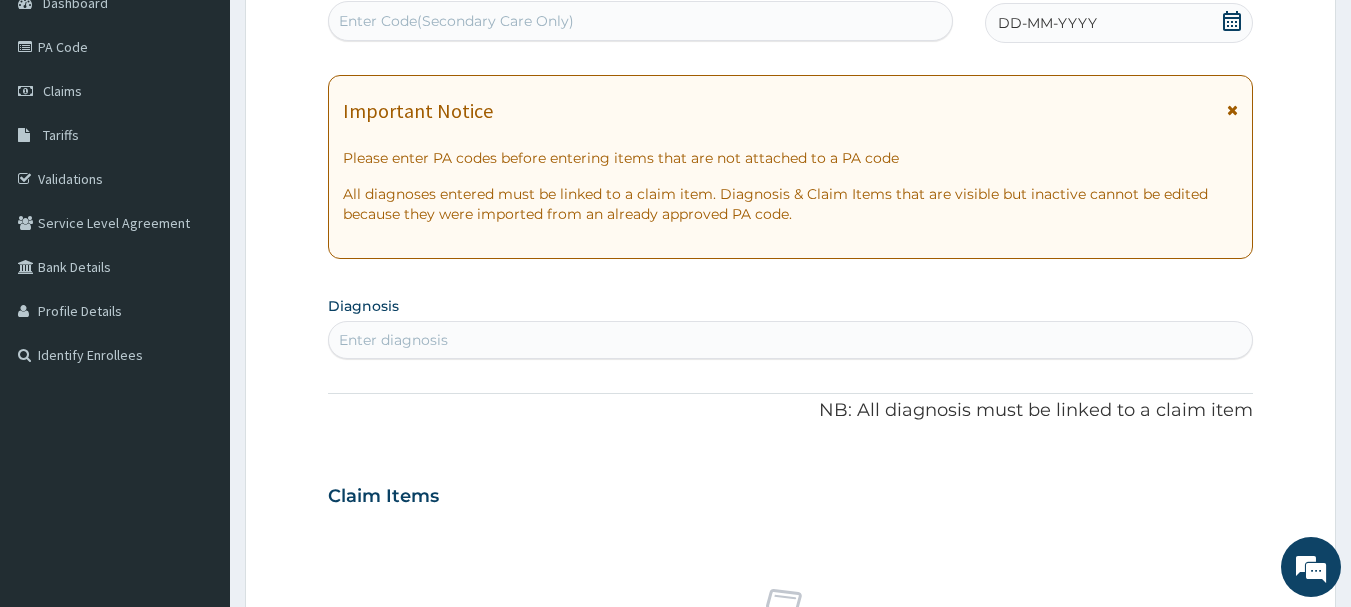 click on "Enter Code(Secondary Care Only)" at bounding box center (456, 21) 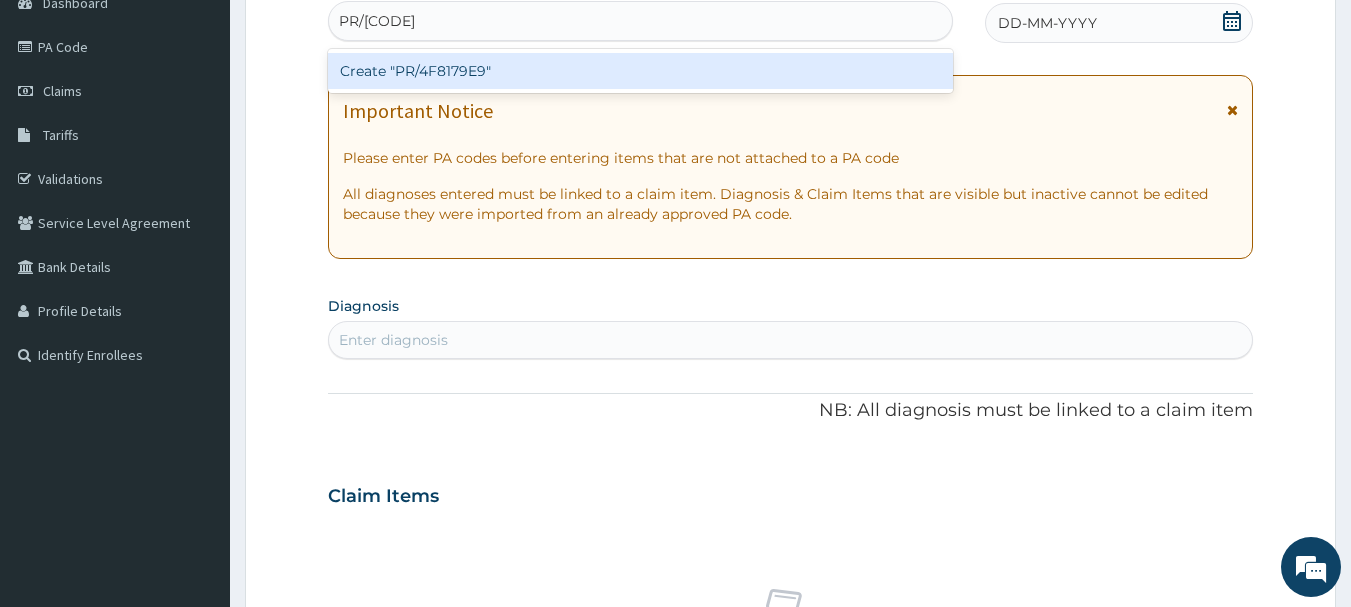 click on "Create "PR/4F8179E9"" at bounding box center [641, 71] 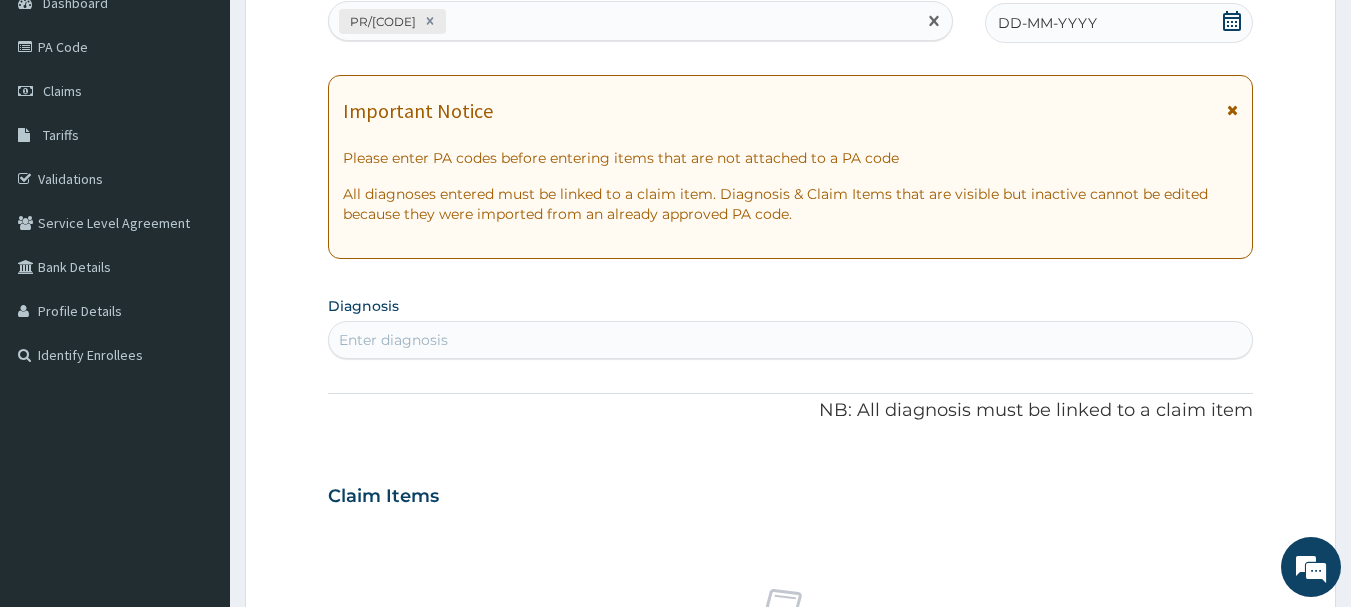 click on "DD-MM-YYYY" at bounding box center (1119, 23) 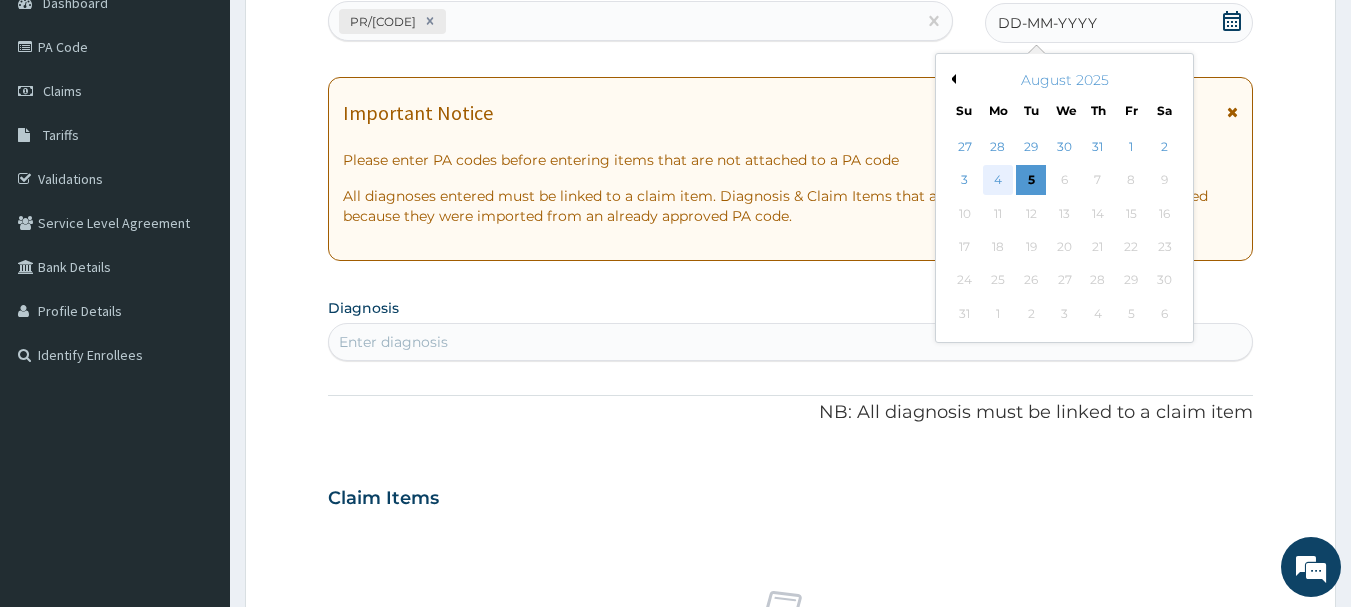 click on "4" at bounding box center [998, 181] 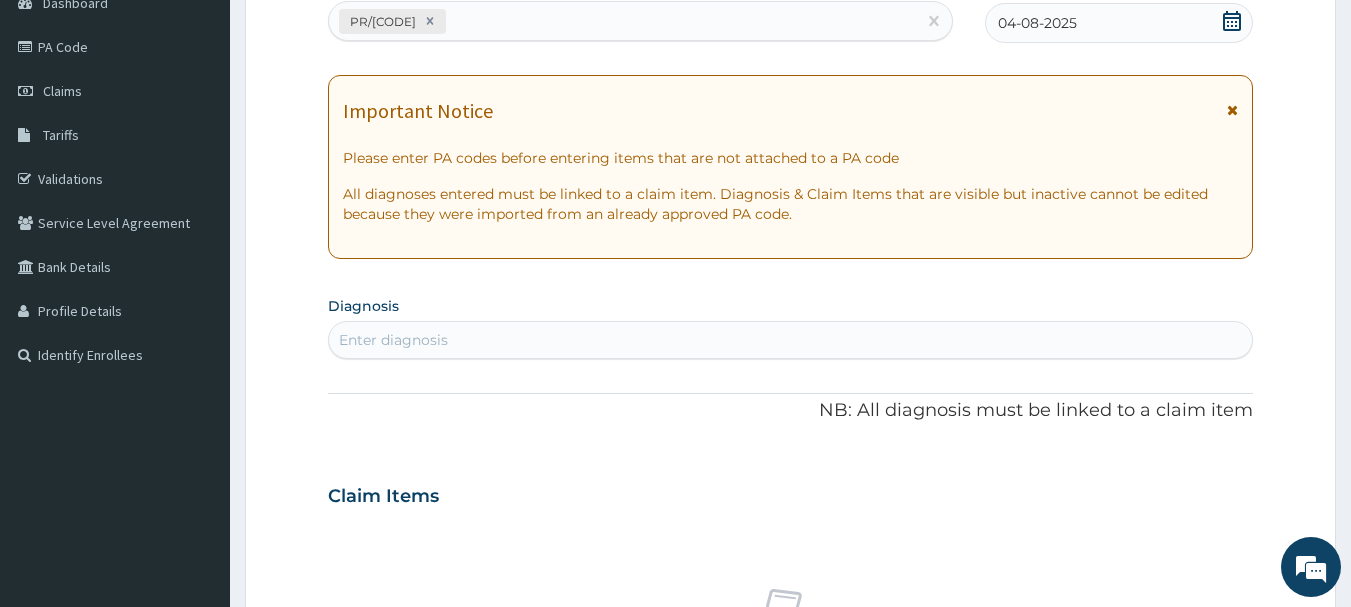 click on "Enter diagnosis" at bounding box center [791, 340] 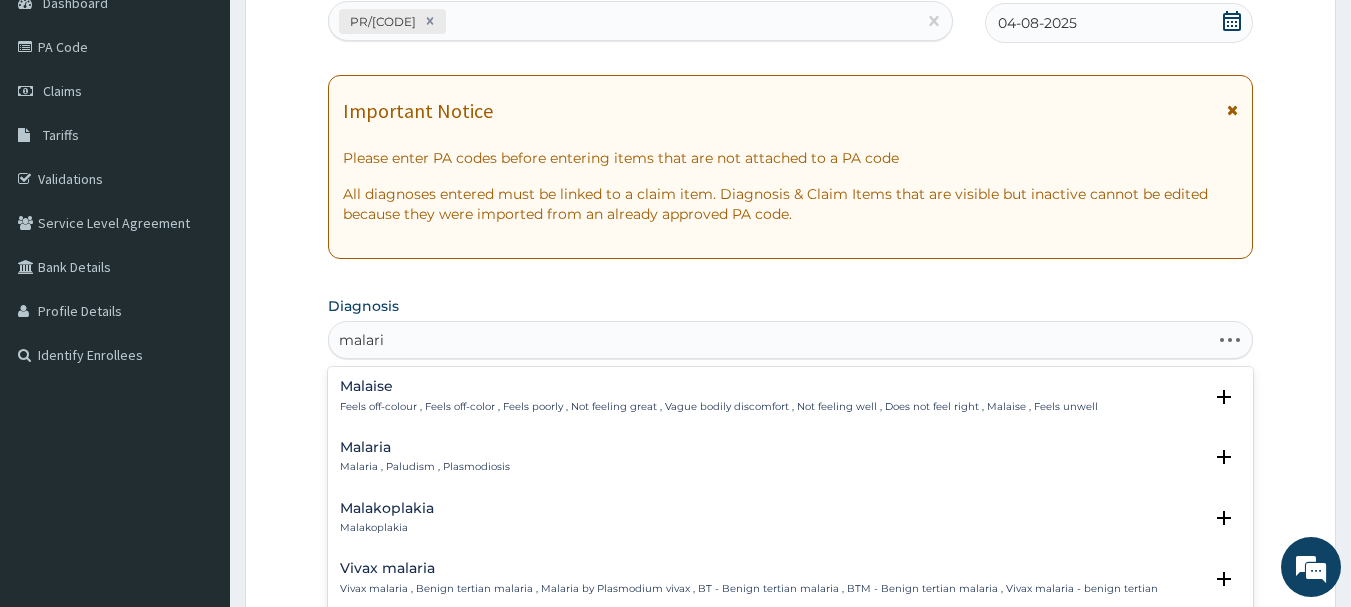 type on "malaria" 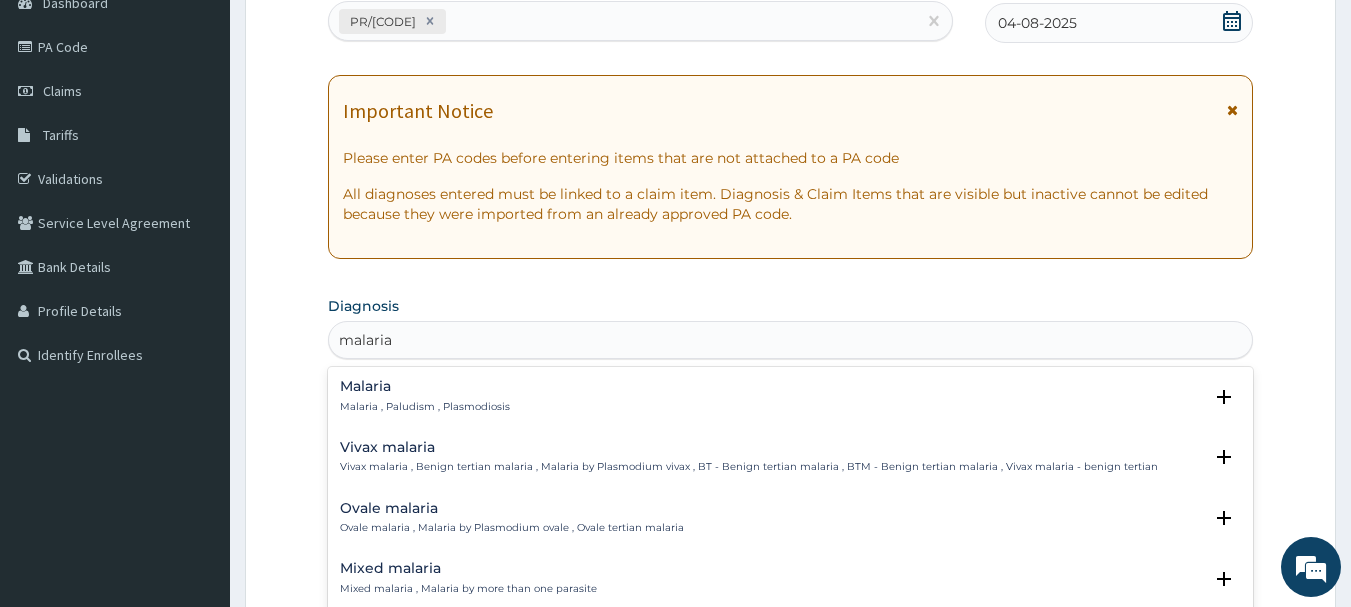 click on "Malaria , Paludism , Plasmodiosis" at bounding box center [425, 407] 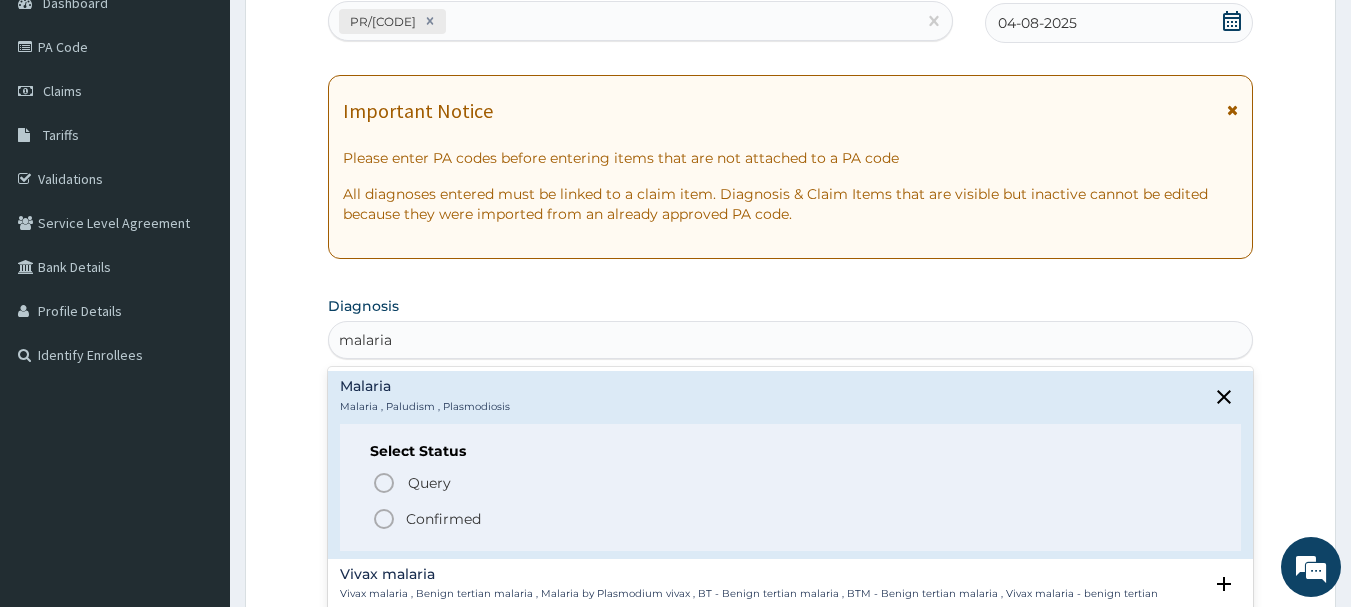 click 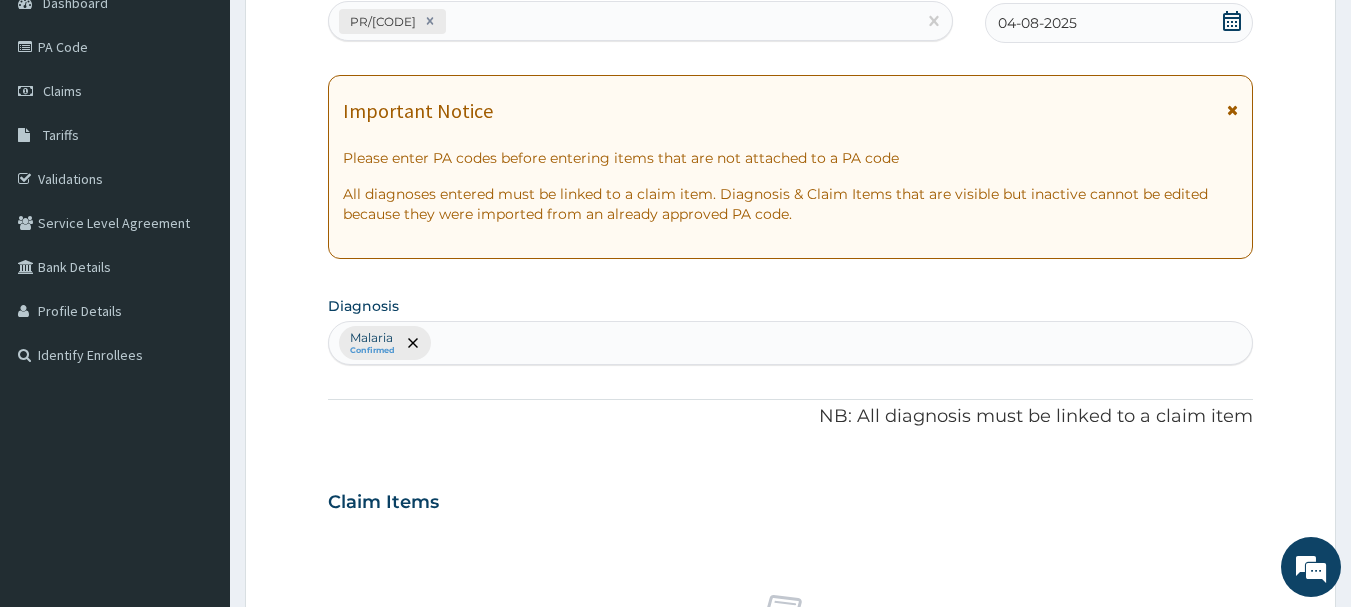 scroll, scrollTop: 835, scrollLeft: 0, axis: vertical 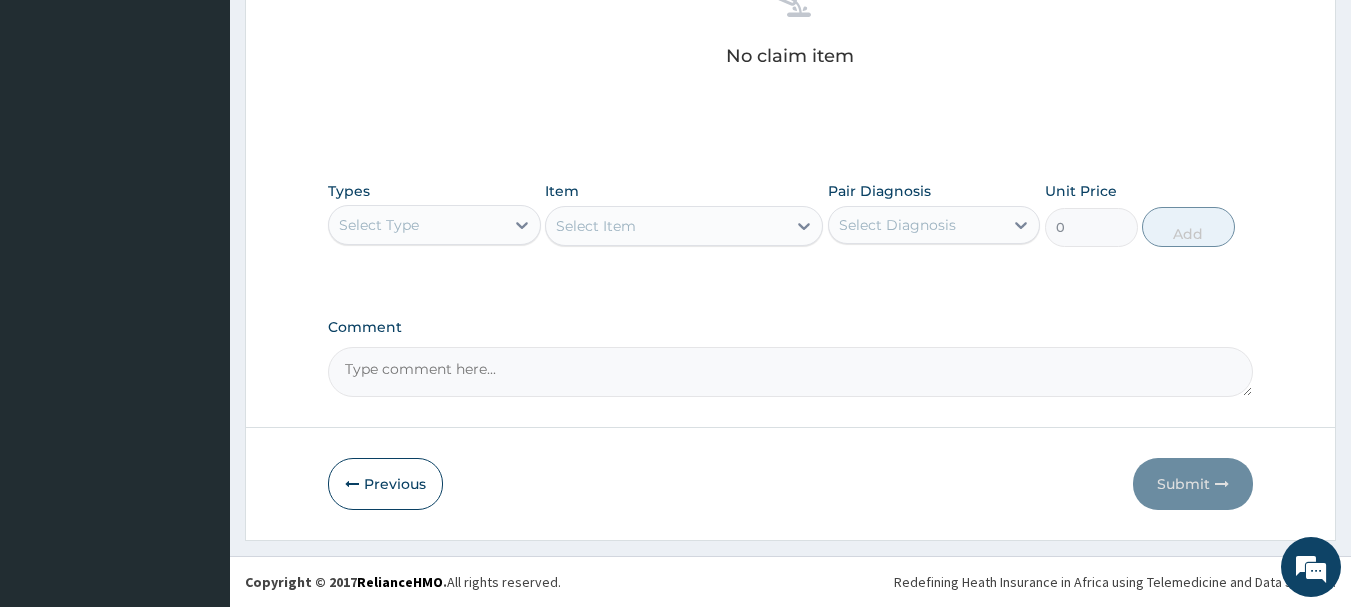 click on "Types Select Type" at bounding box center [434, 214] 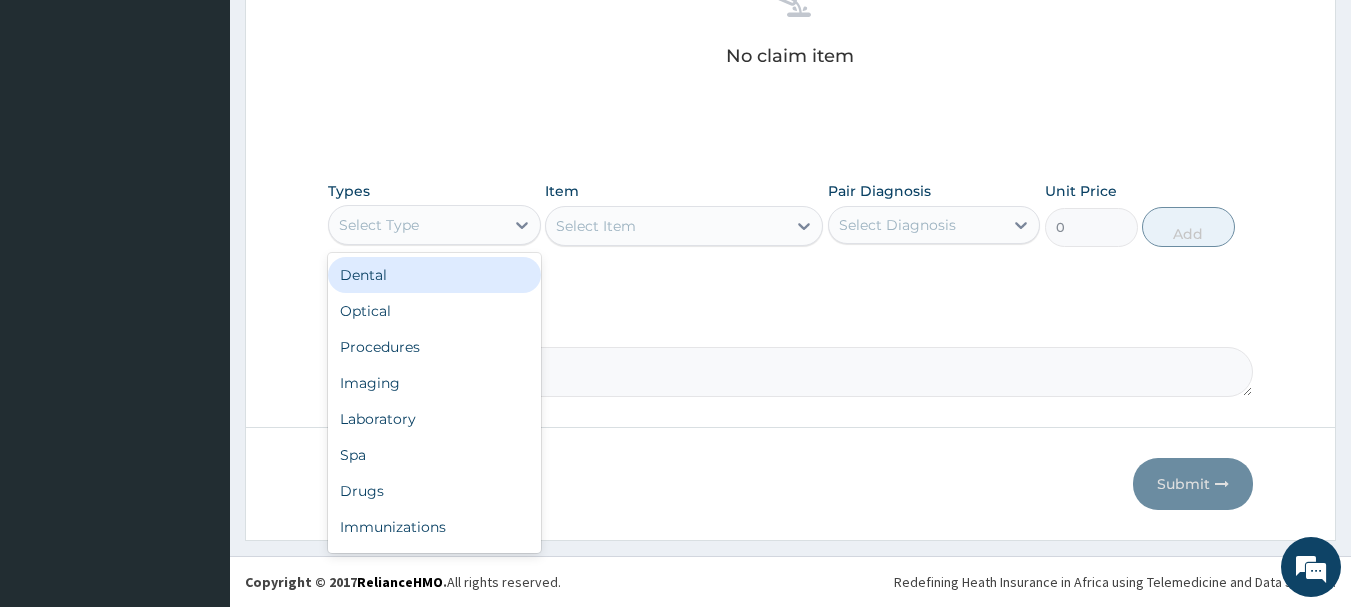 type on "o" 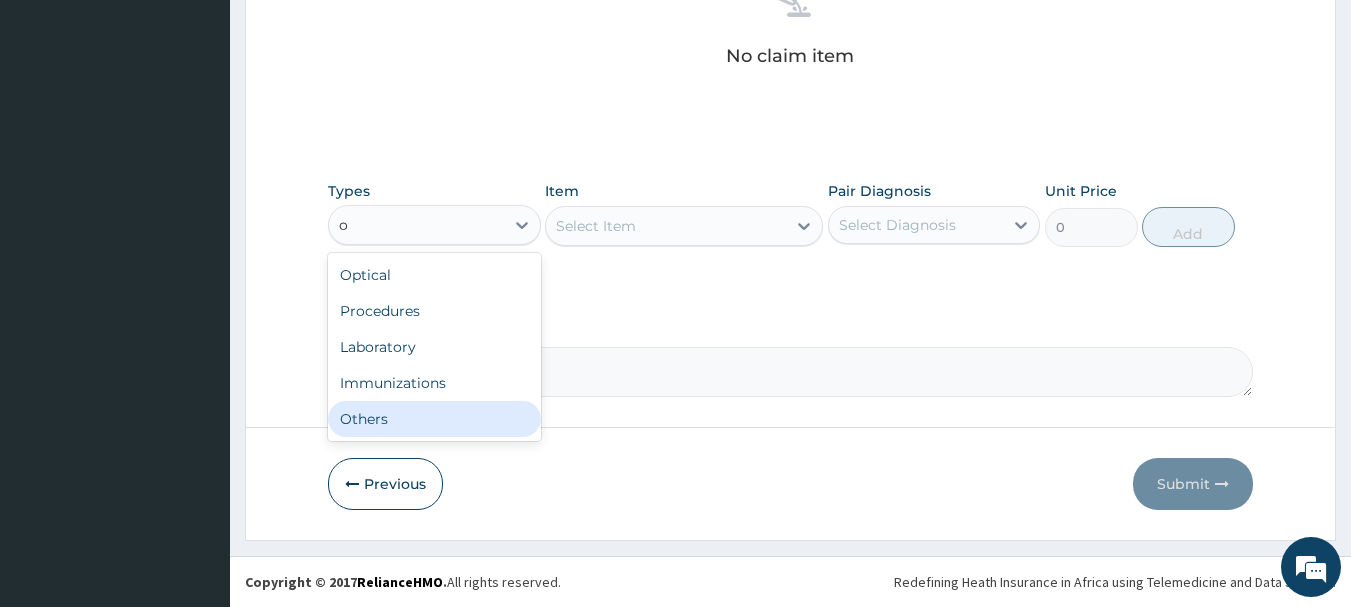 click on "Others" at bounding box center (434, 419) 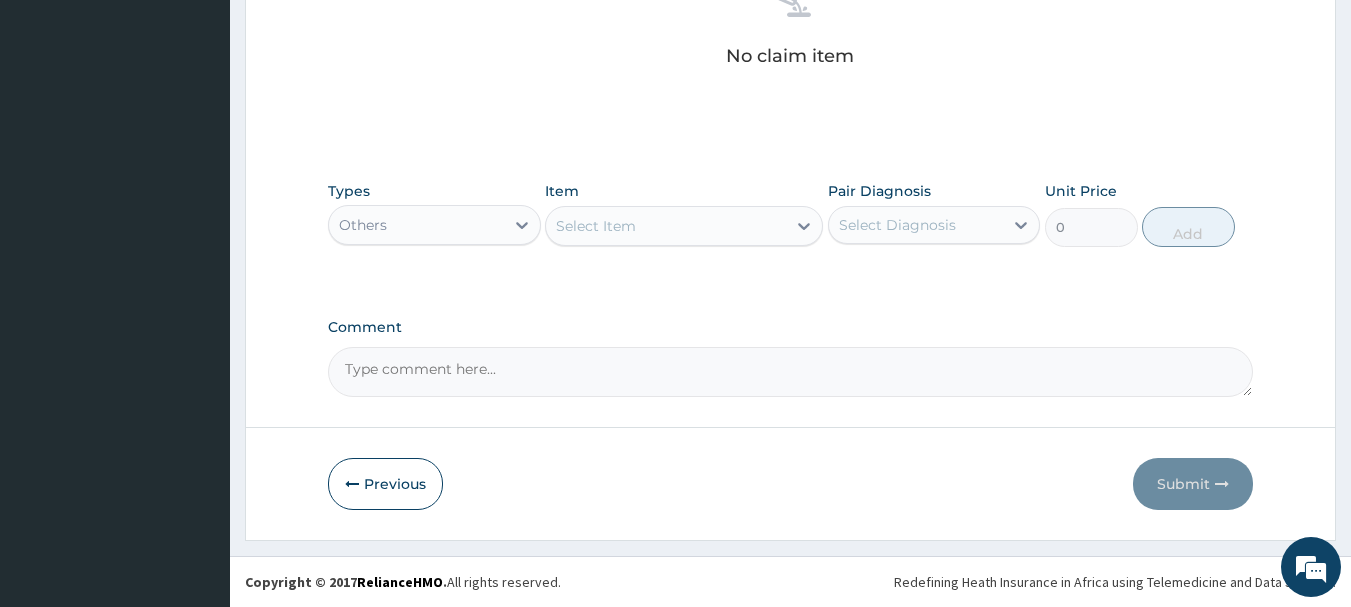 click on "Select Item" at bounding box center (684, 226) 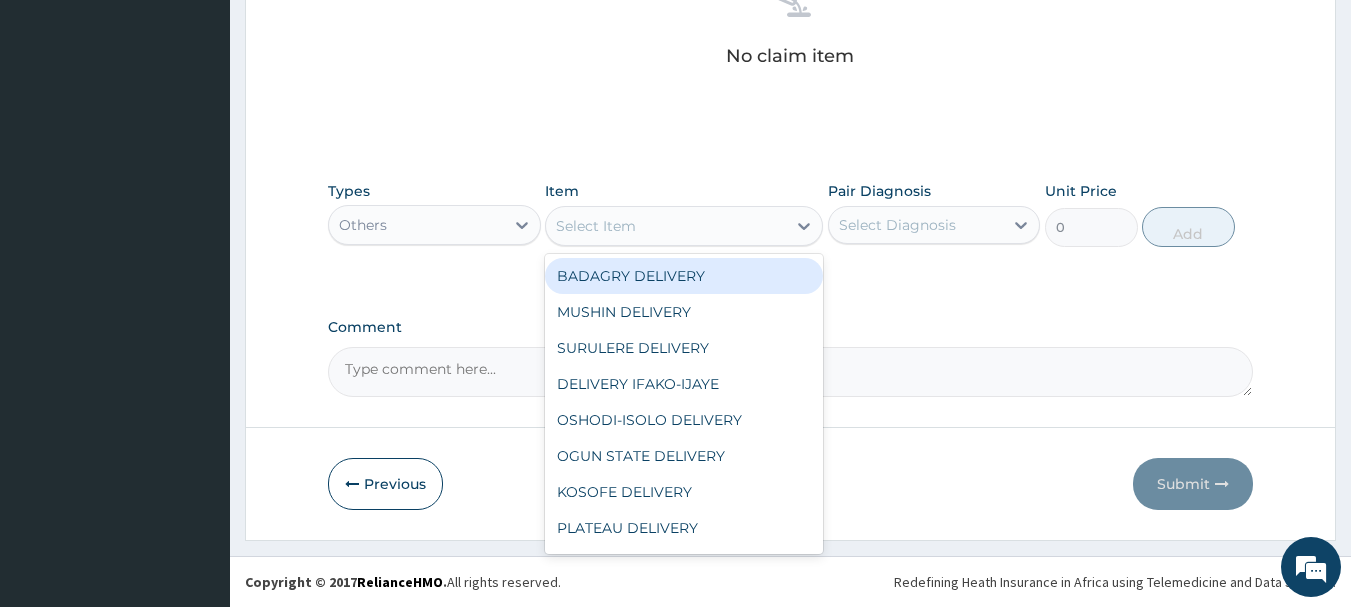 type on "b" 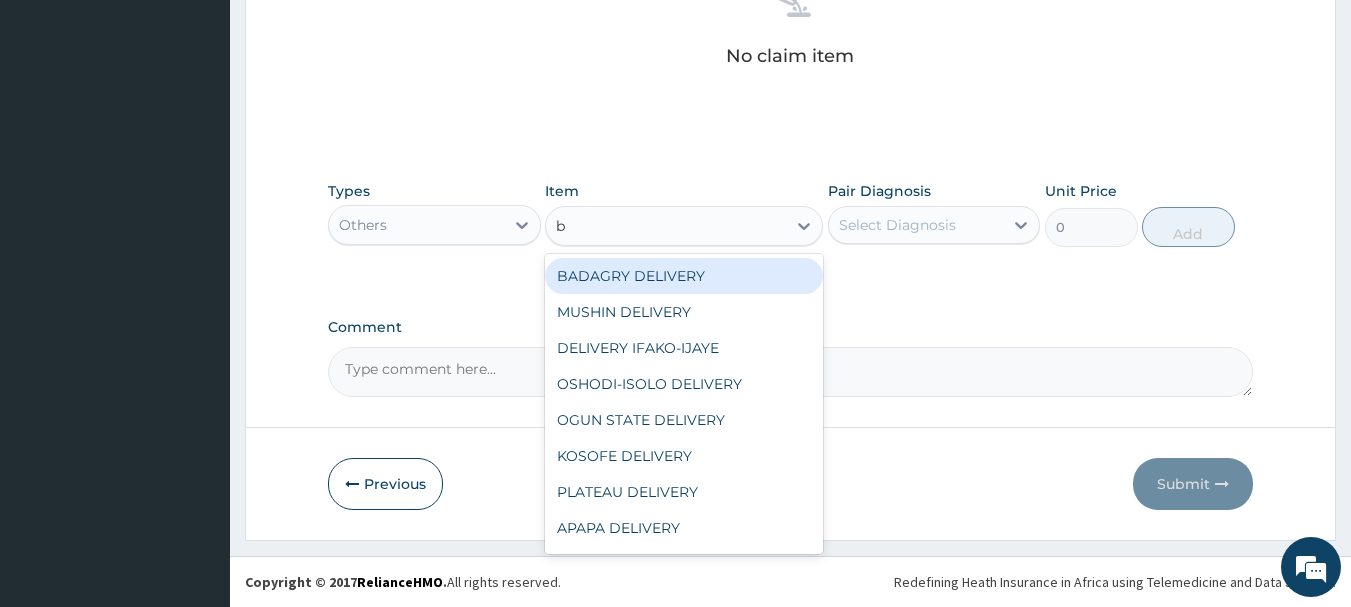 click on "BADAGRY DELIVERY" at bounding box center [684, 276] 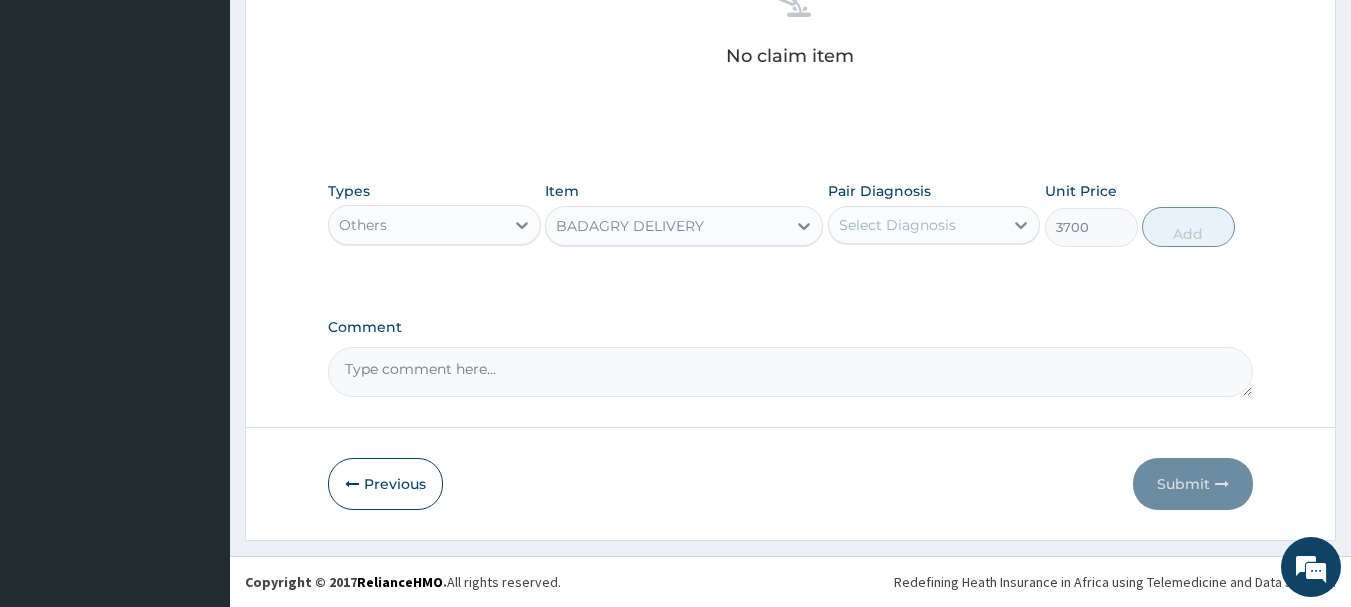 click on "Select Diagnosis" at bounding box center (897, 225) 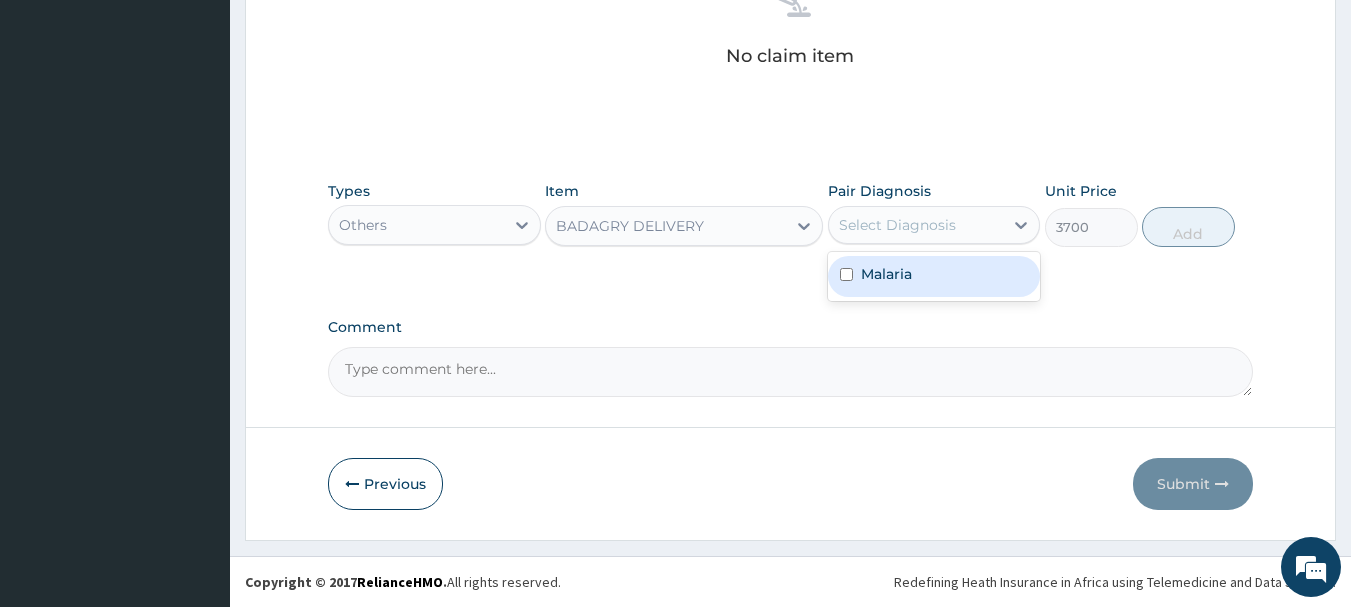 click on "Malaria" at bounding box center (934, 276) 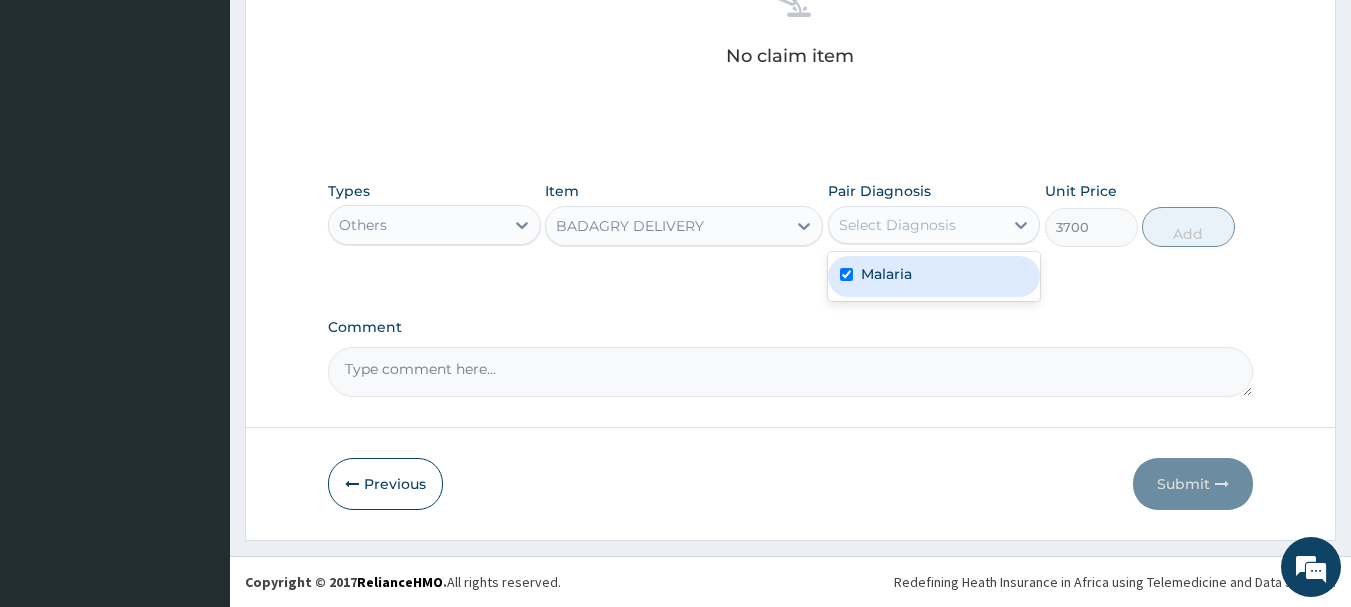 checkbox on "true" 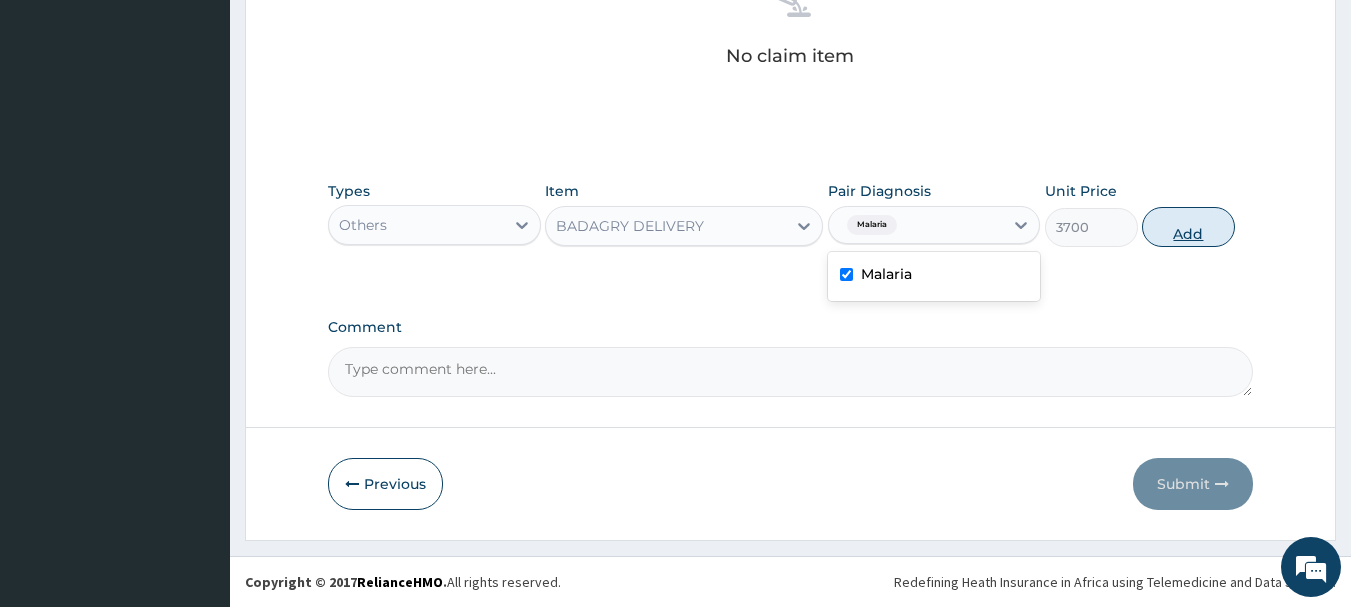 click on "Add" at bounding box center (1188, 227) 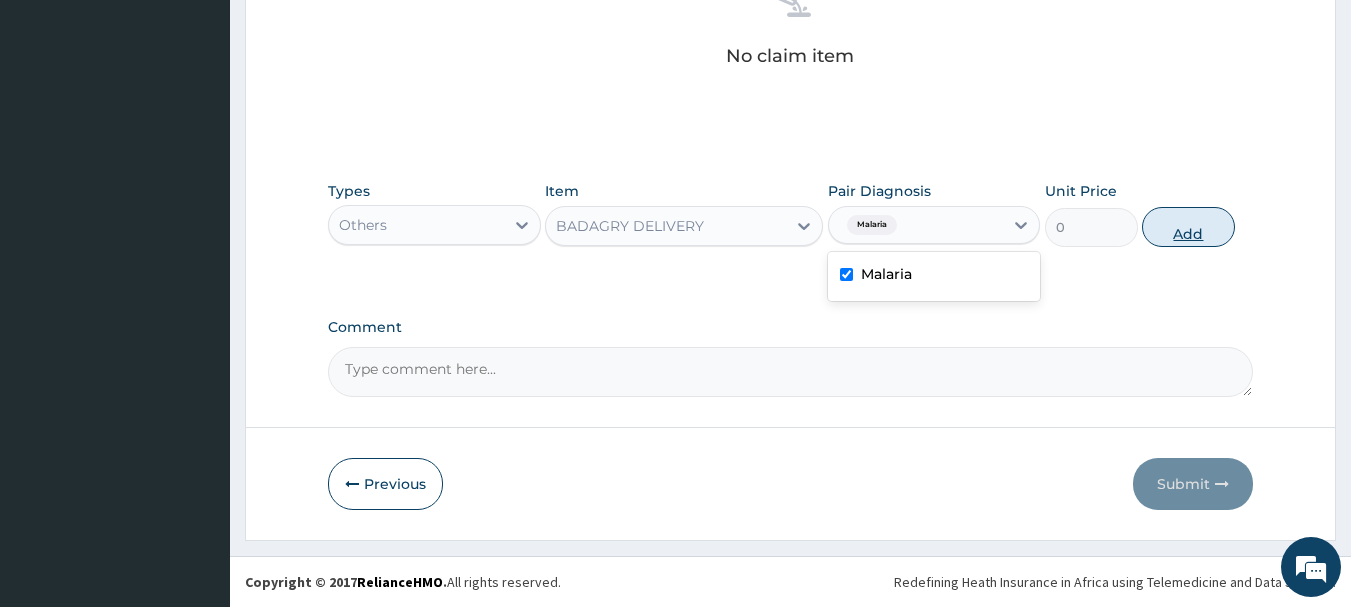 scroll, scrollTop: 755, scrollLeft: 0, axis: vertical 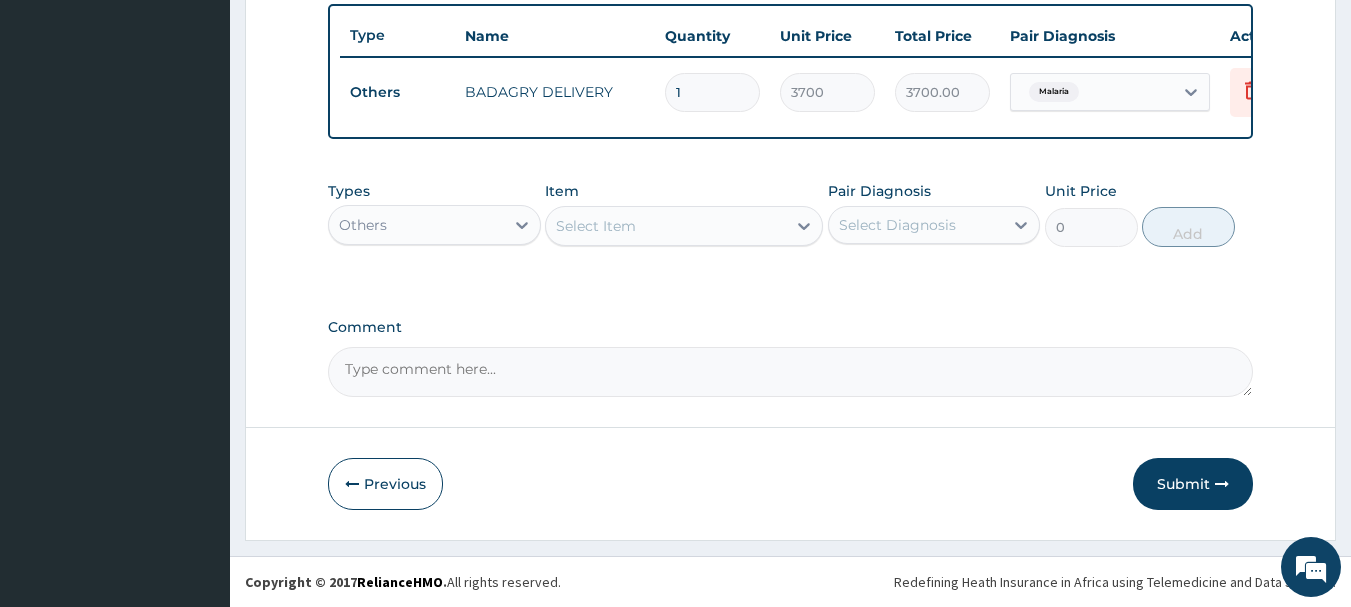 click on "Others" at bounding box center (416, 225) 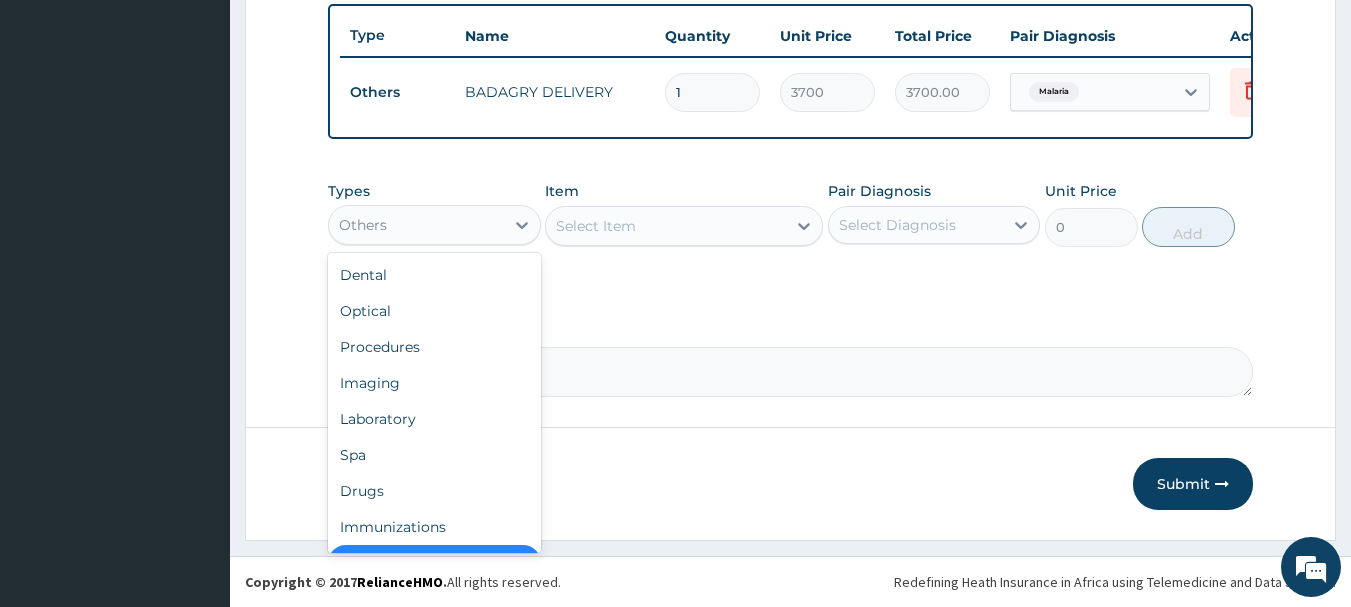 scroll, scrollTop: 40, scrollLeft: 0, axis: vertical 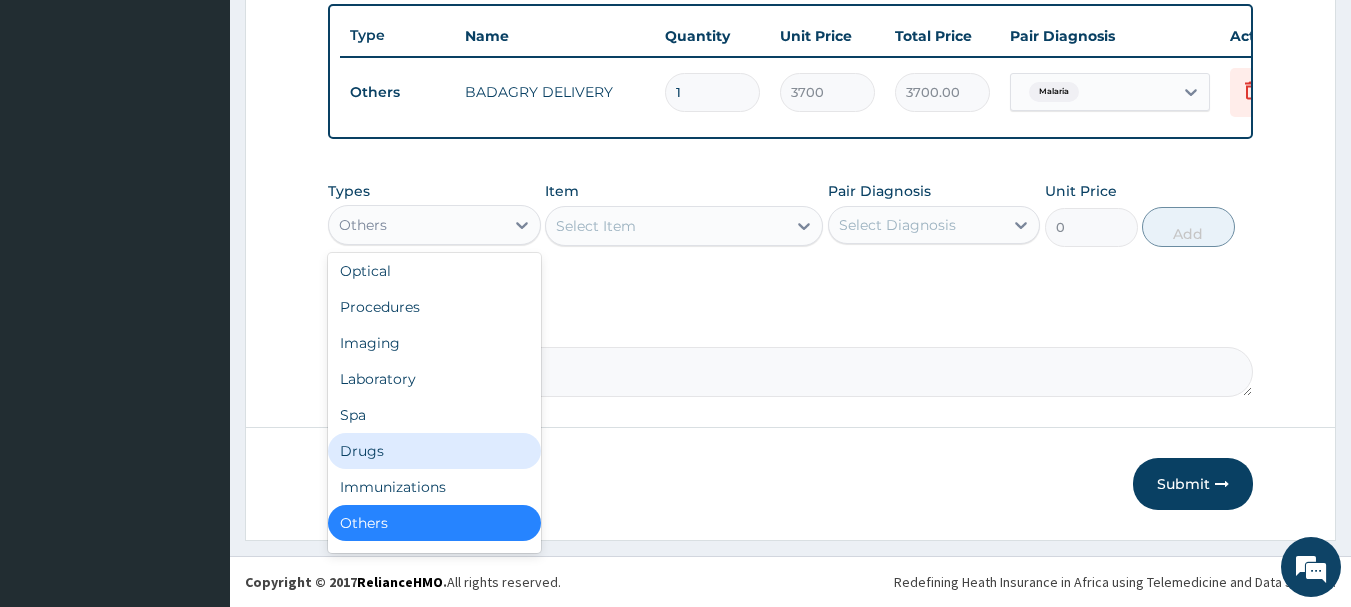 click on "Drugs" at bounding box center [434, 451] 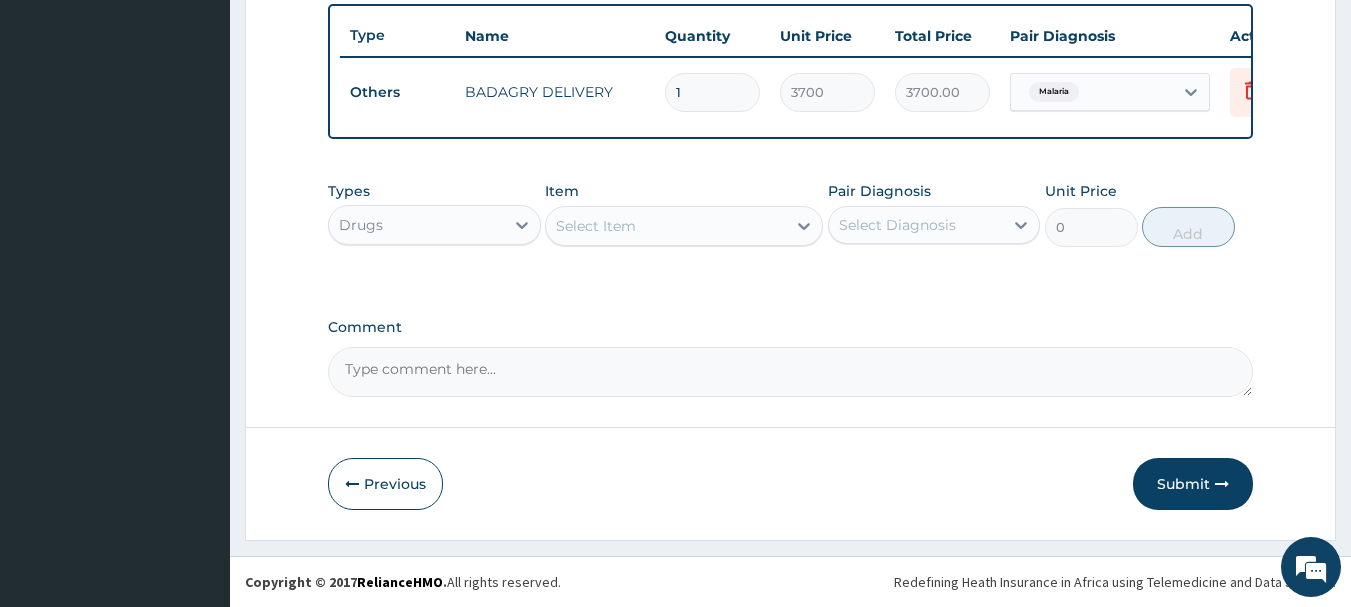 click on "Select Item" at bounding box center [596, 226] 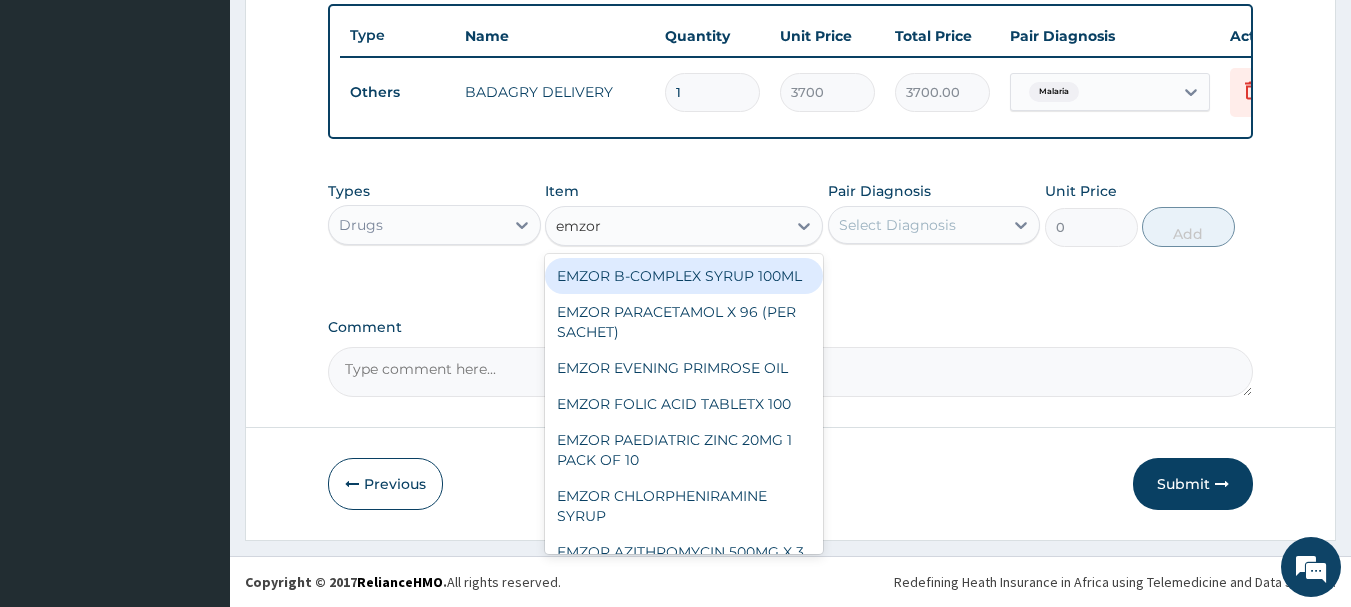 type on "emzor p" 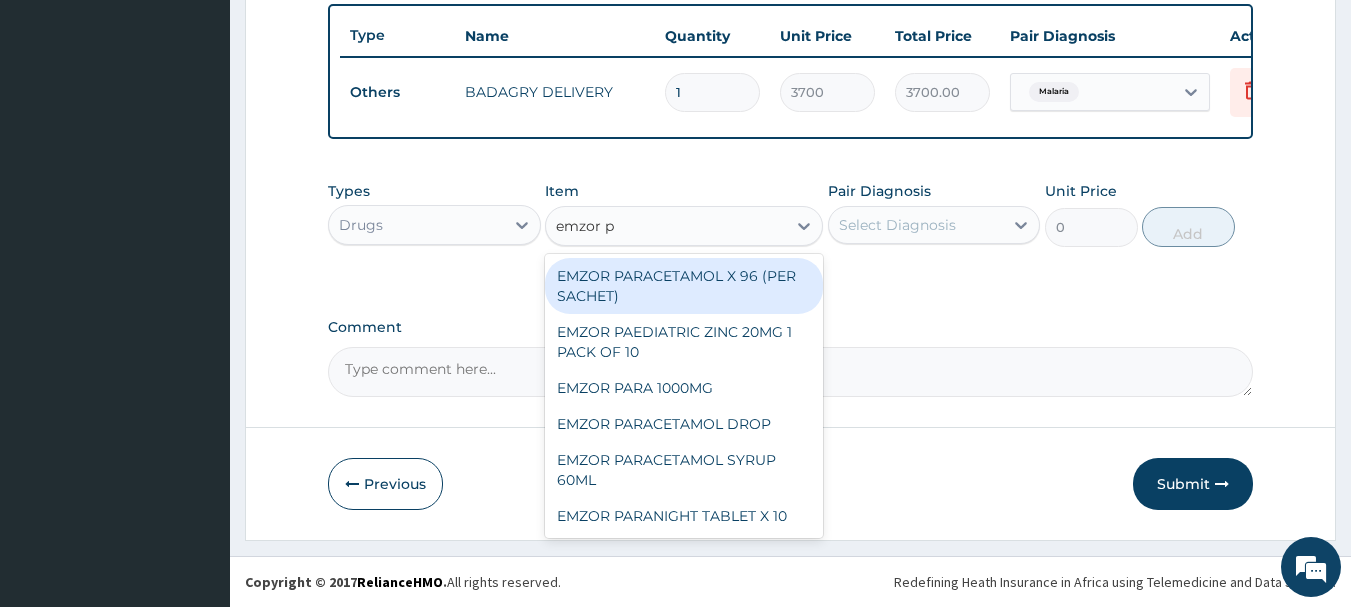 click on "EMZOR PARACETAMOL X 96 (PER SACHET)" at bounding box center [684, 286] 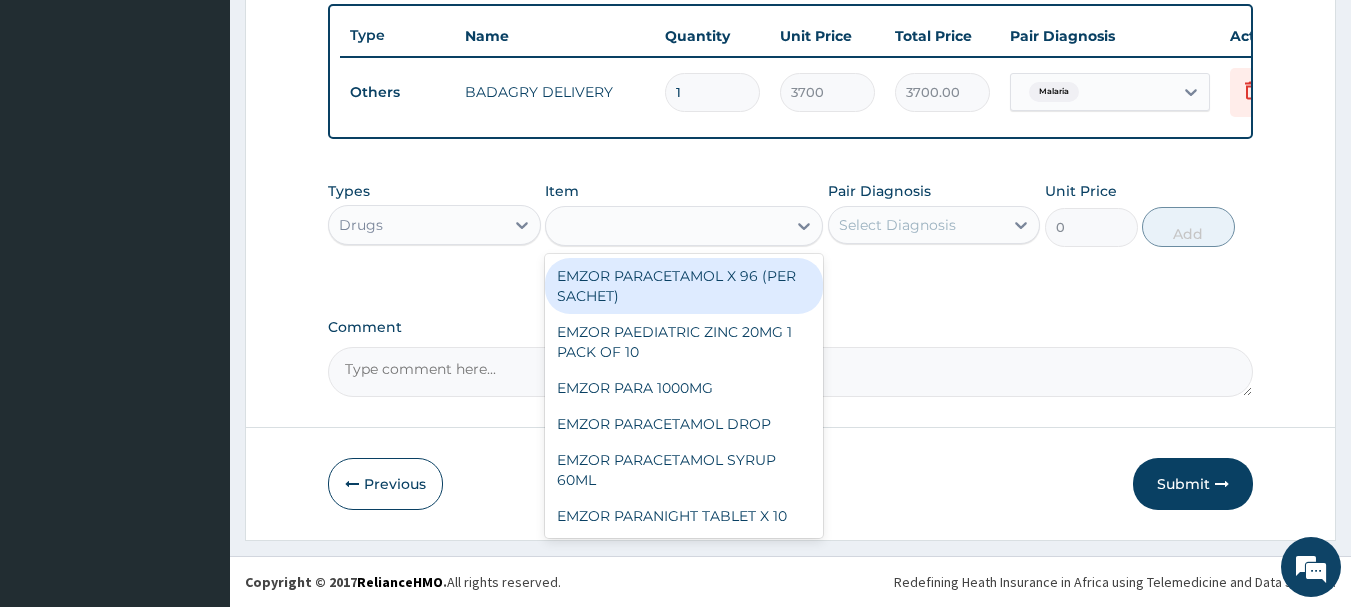 type on "17.5" 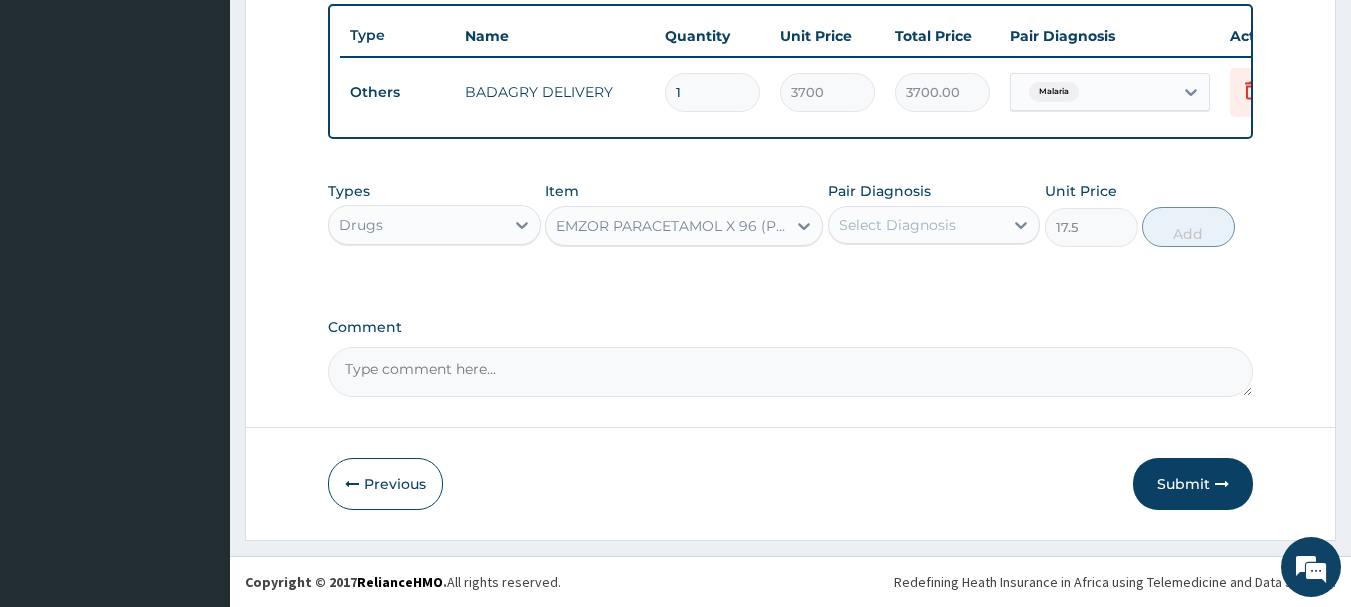 click on "Select Diagnosis" at bounding box center [916, 225] 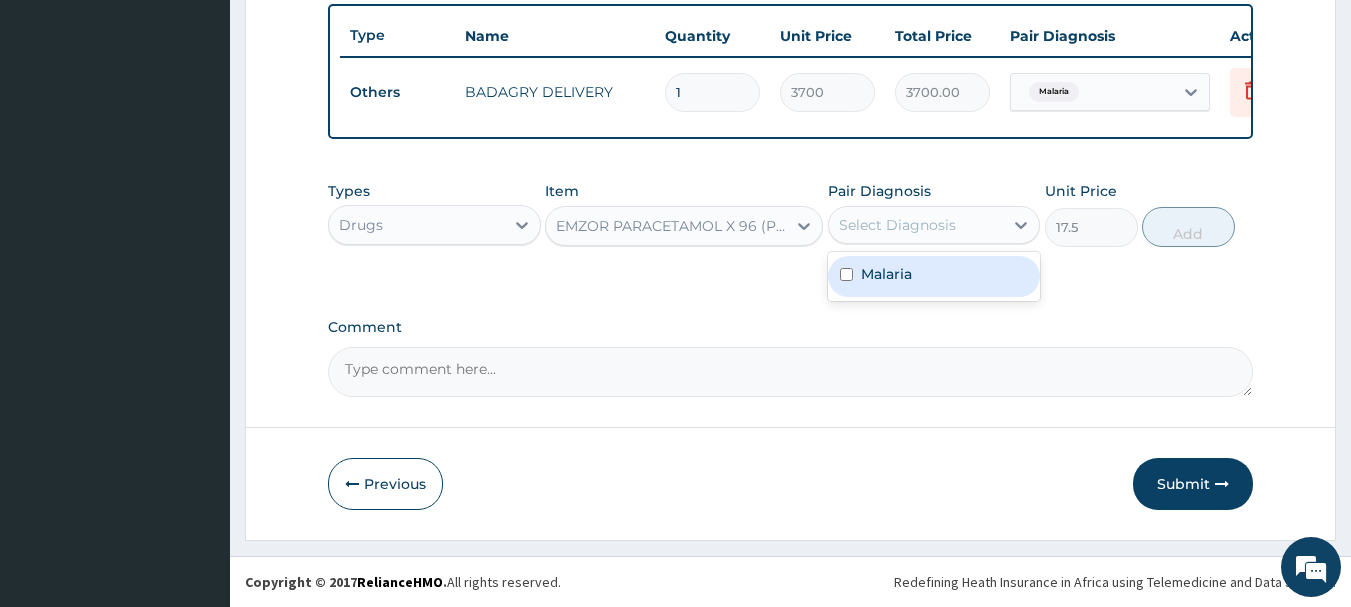 click on "Malaria" at bounding box center (934, 276) 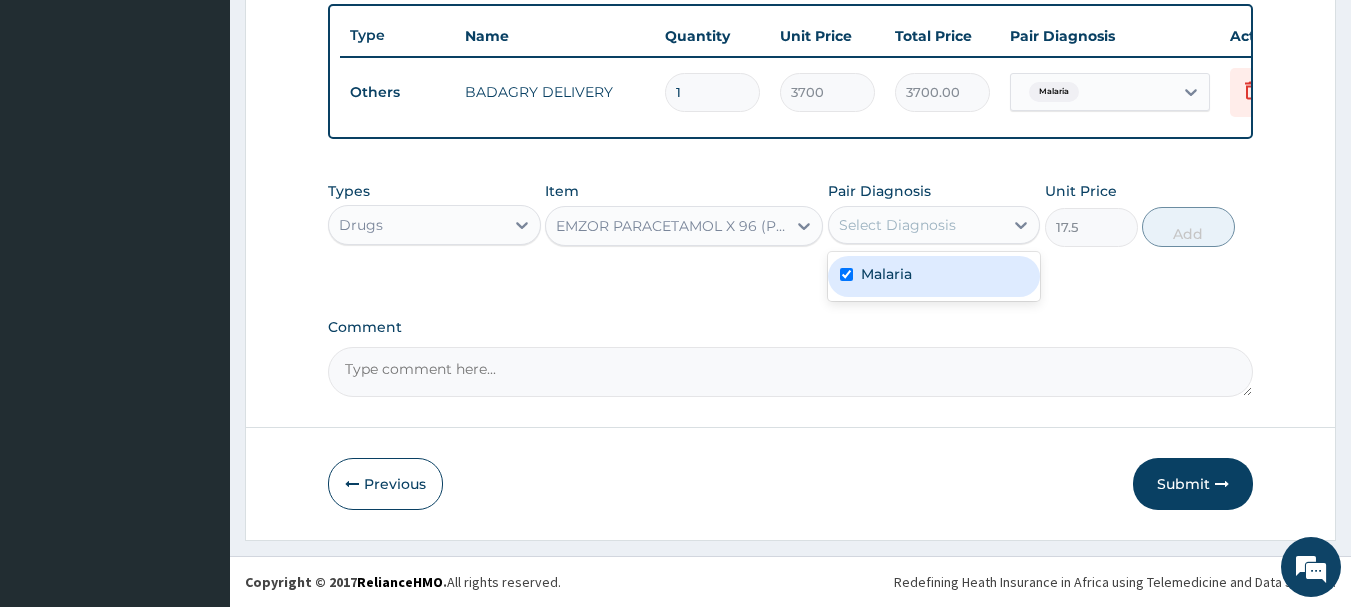 checkbox on "true" 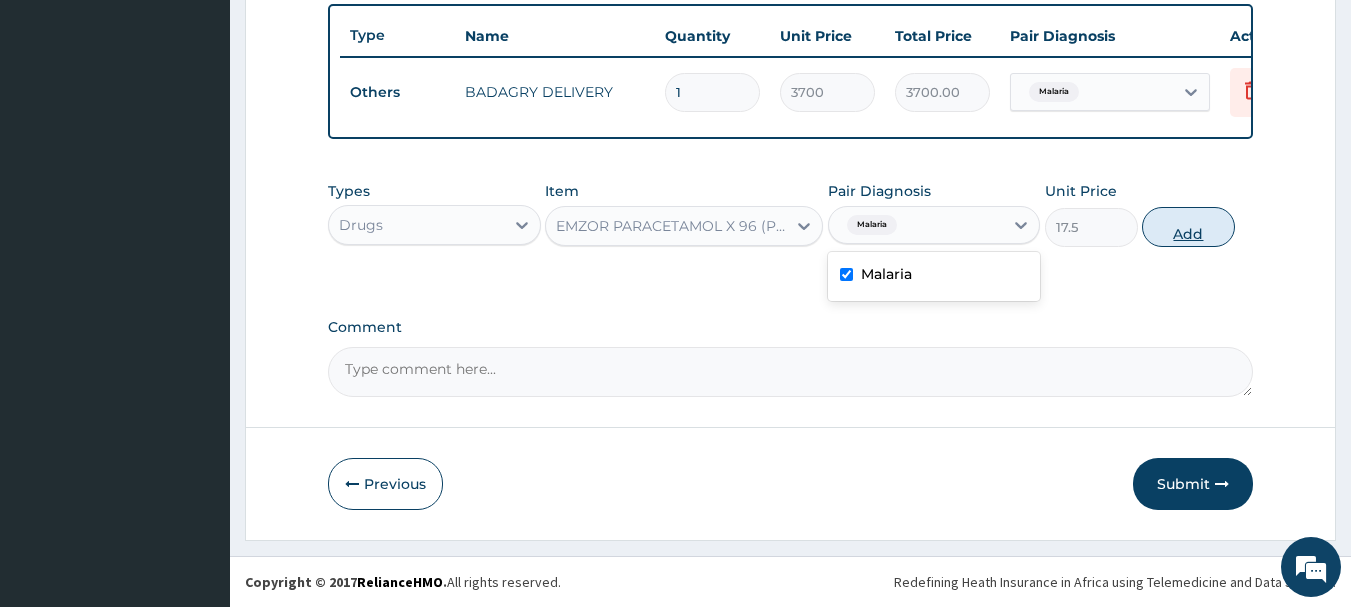 click on "Add" at bounding box center (1188, 227) 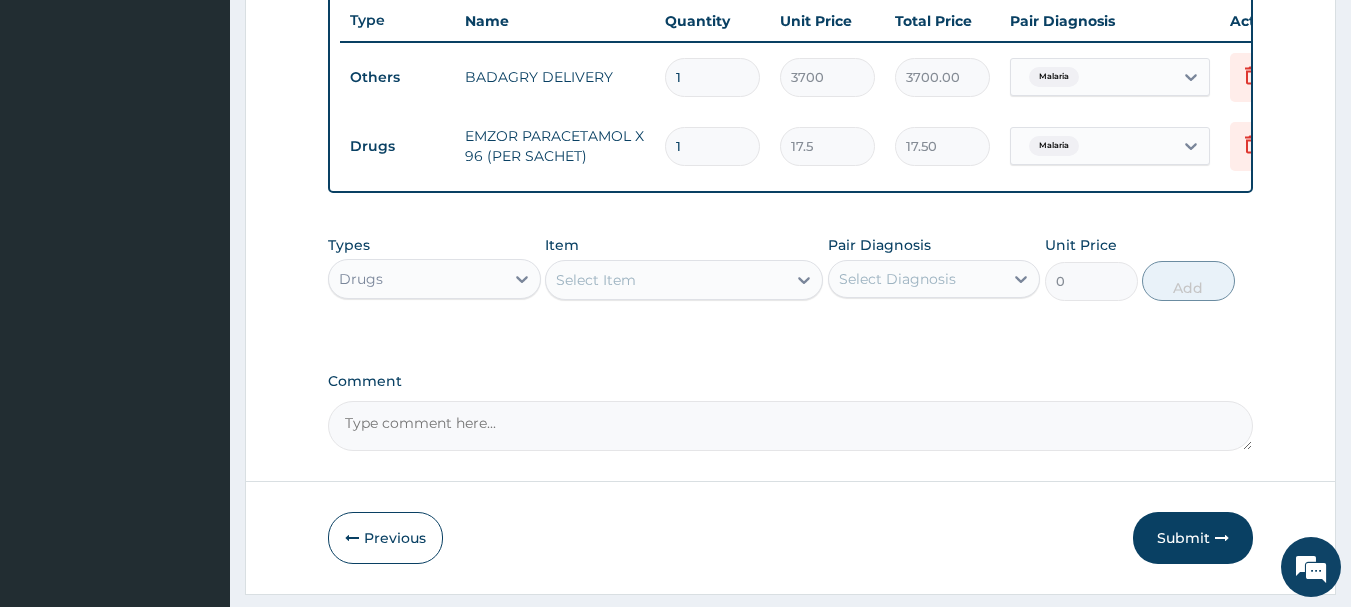 click on "Item Select Item" at bounding box center (684, 268) 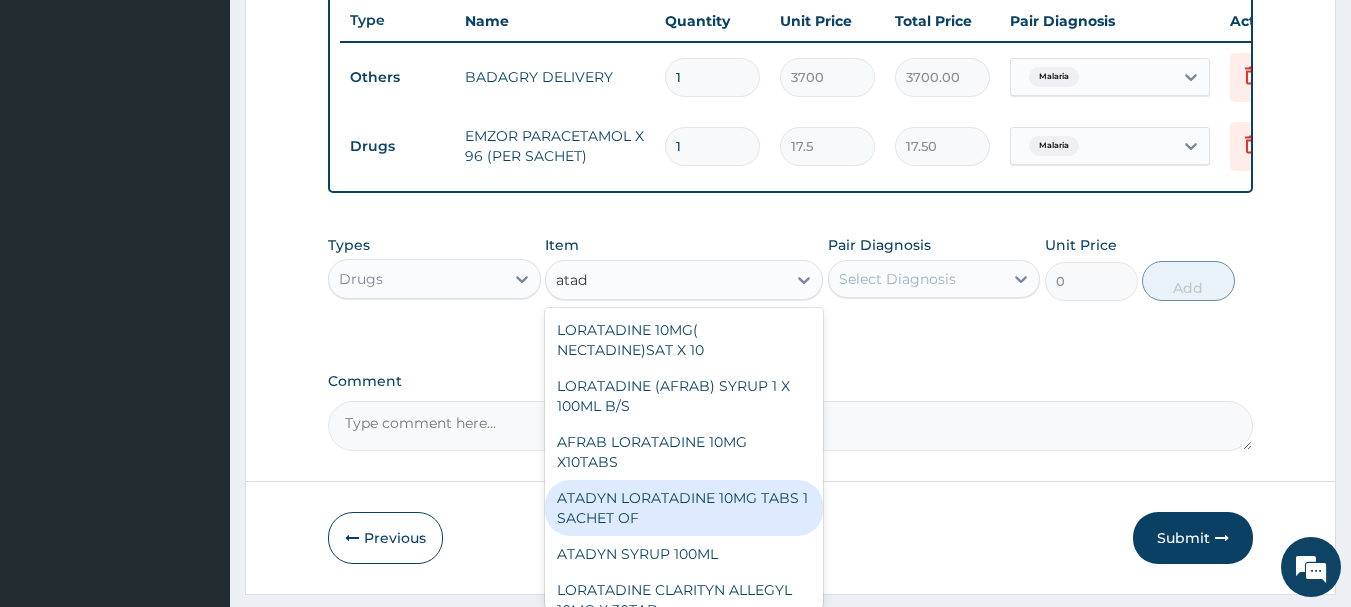 drag, startPoint x: 700, startPoint y: 500, endPoint x: 703, endPoint y: 572, distance: 72.06247 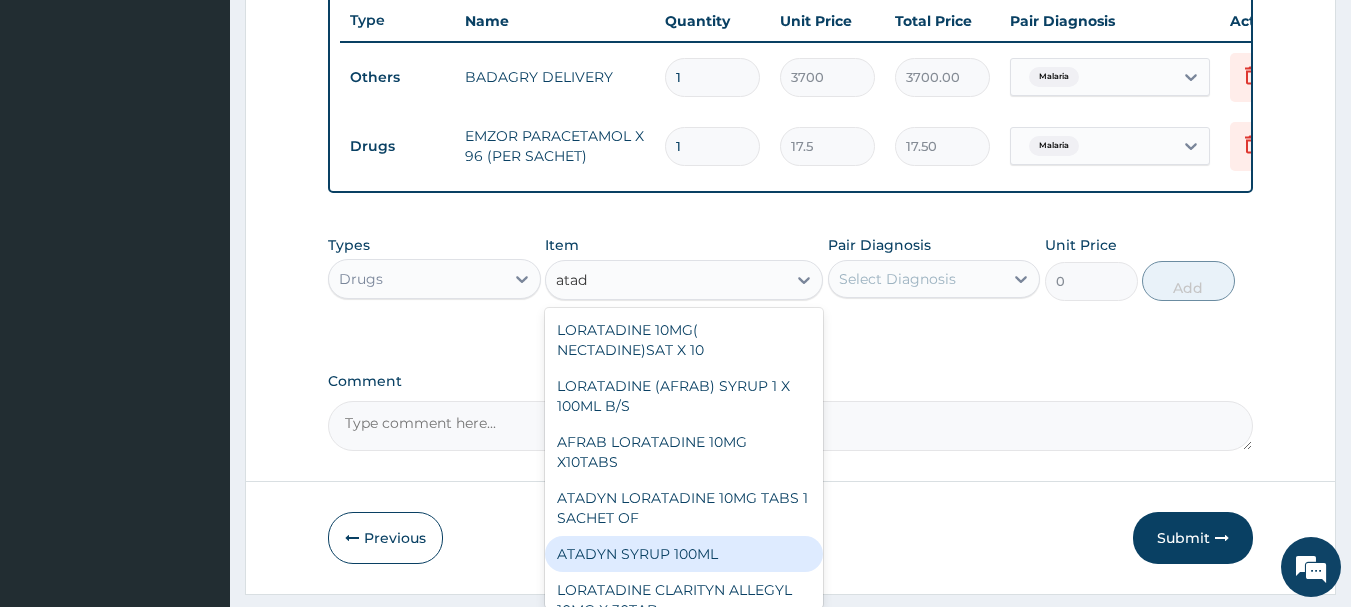 click on "ATADYN SYRUP 100ML" at bounding box center (684, 554) 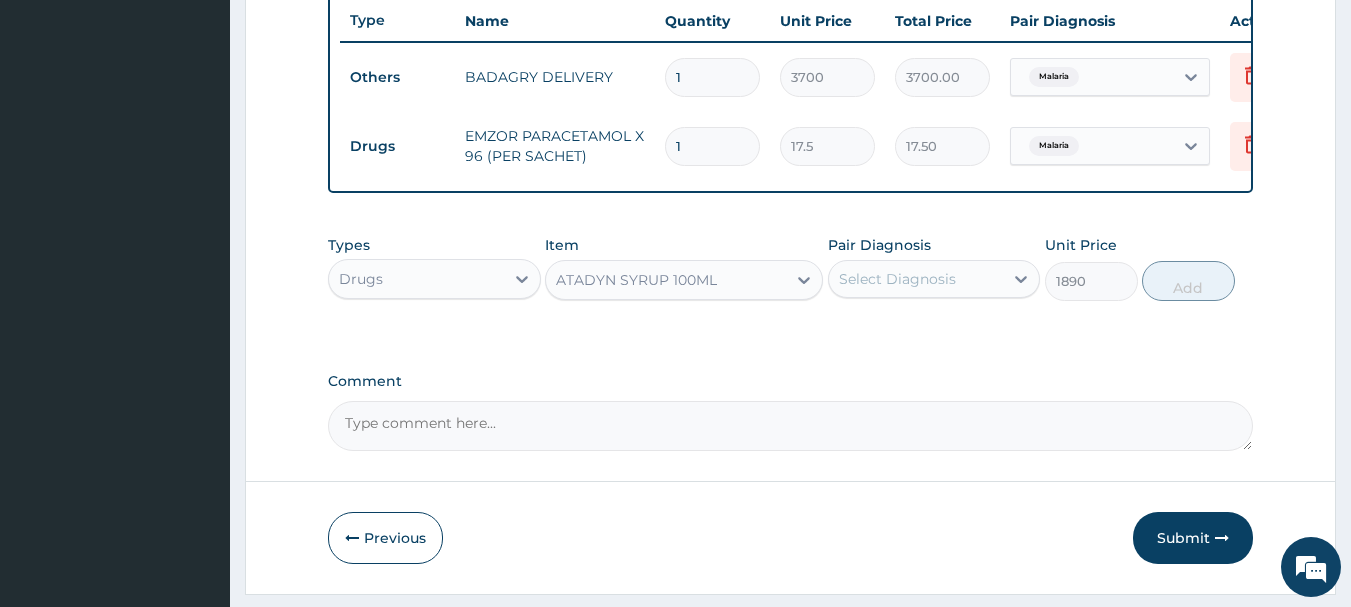 click on "Select Diagnosis" at bounding box center [897, 279] 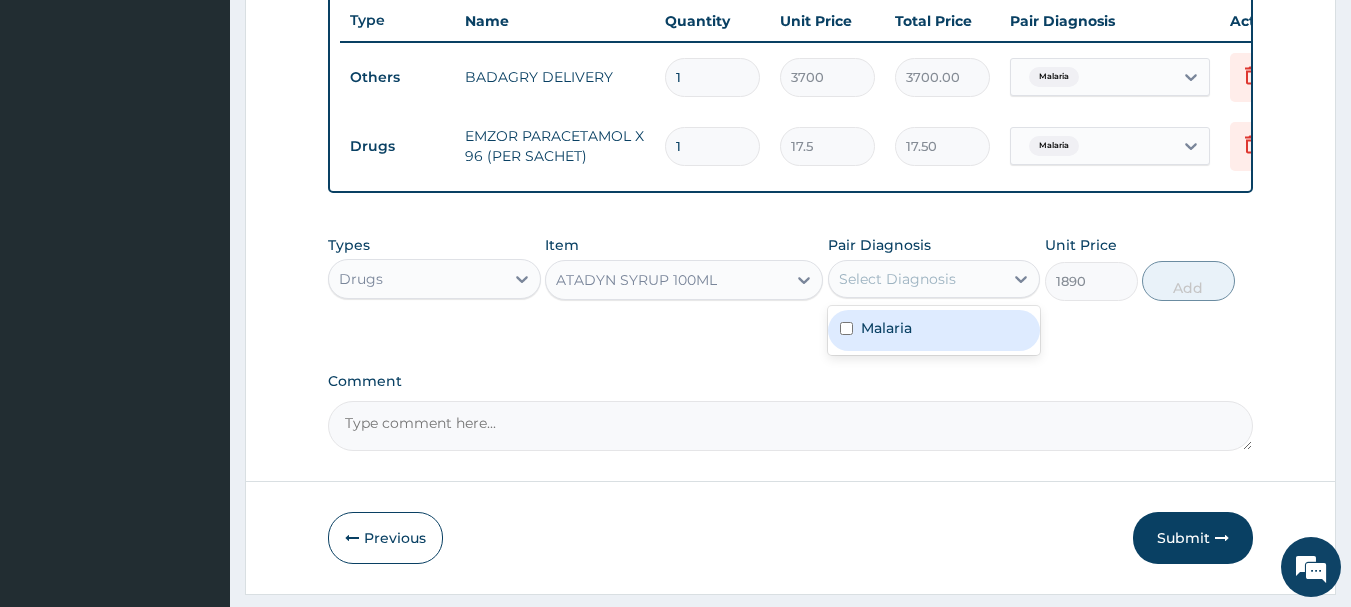 click on "Malaria" at bounding box center (886, 328) 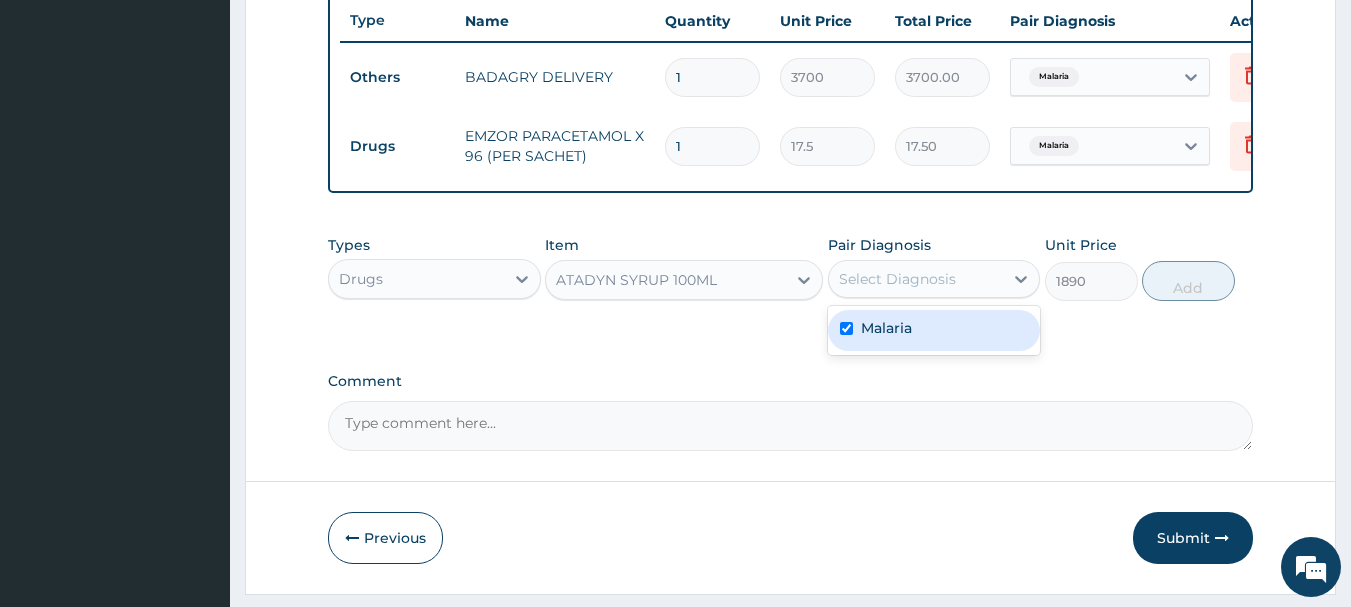 checkbox on "true" 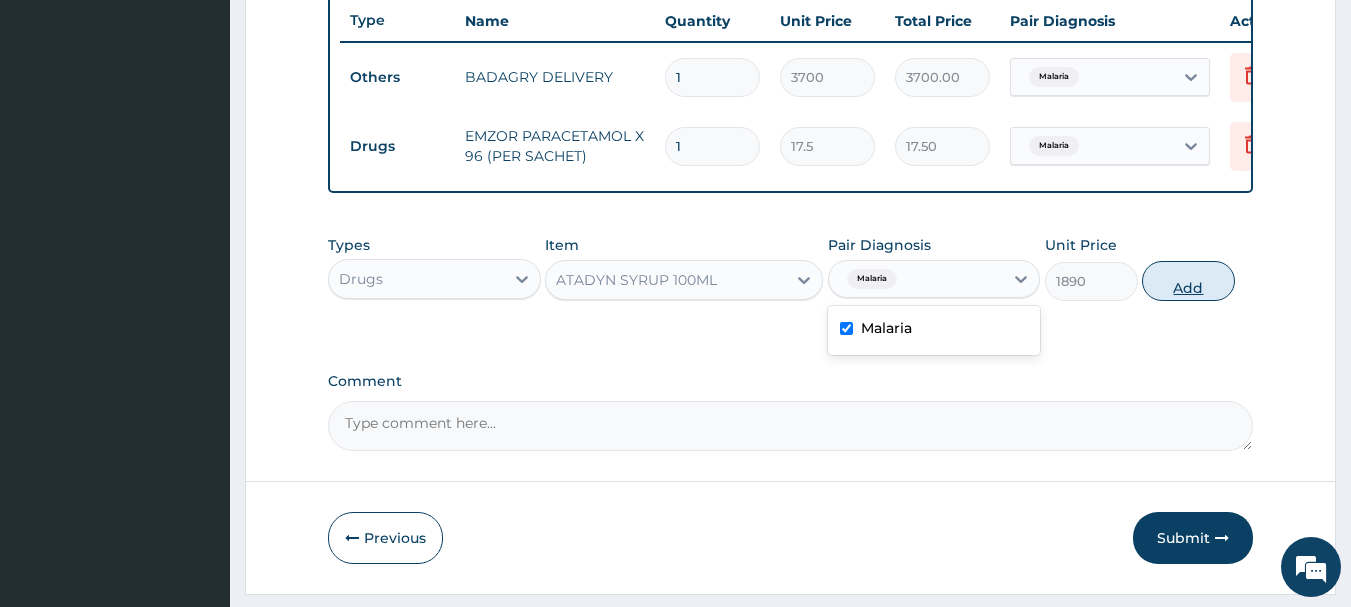 drag, startPoint x: 1155, startPoint y: 260, endPoint x: 1181, endPoint y: 285, distance: 36.069378 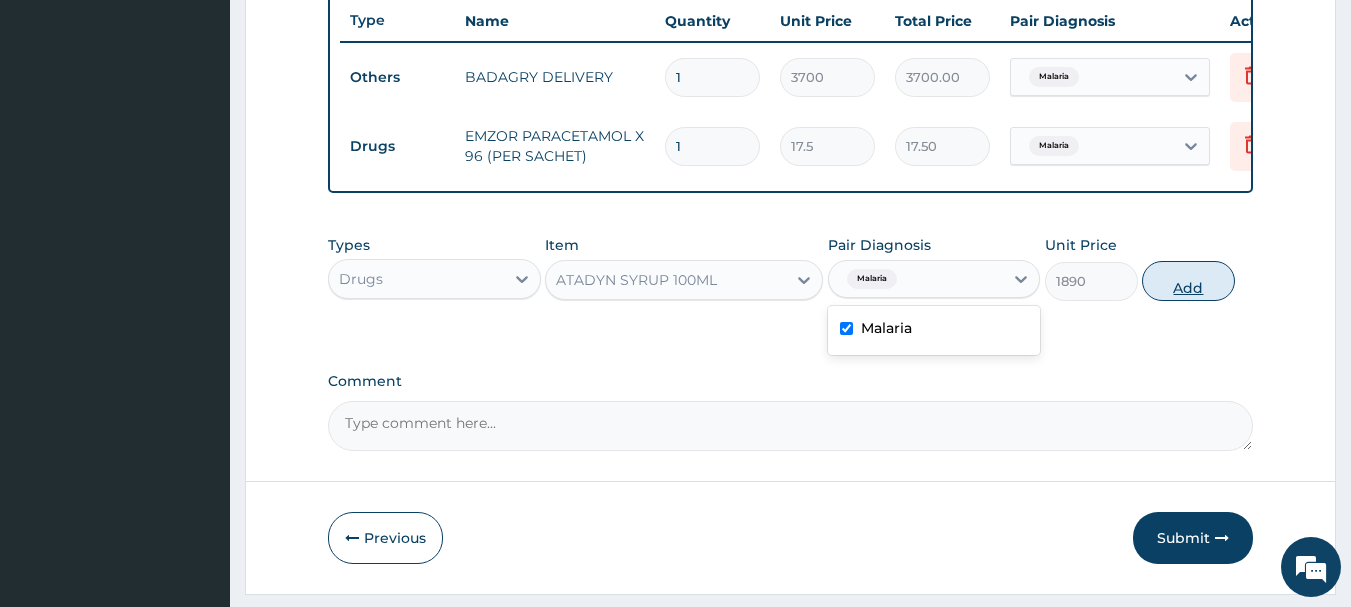click on "Types Drugs Item ATADYN SYRUP 100ML Pair Diagnosis option Malaria, selected. option Malaria selected, 1 of 1. 1 result available. Use Up and Down to choose options, press Enter to select the currently focused option, press Escape to exit the menu, press Tab to select the option and exit the menu. Malaria Malaria Unit Price 1890 Add" at bounding box center (791, 268) 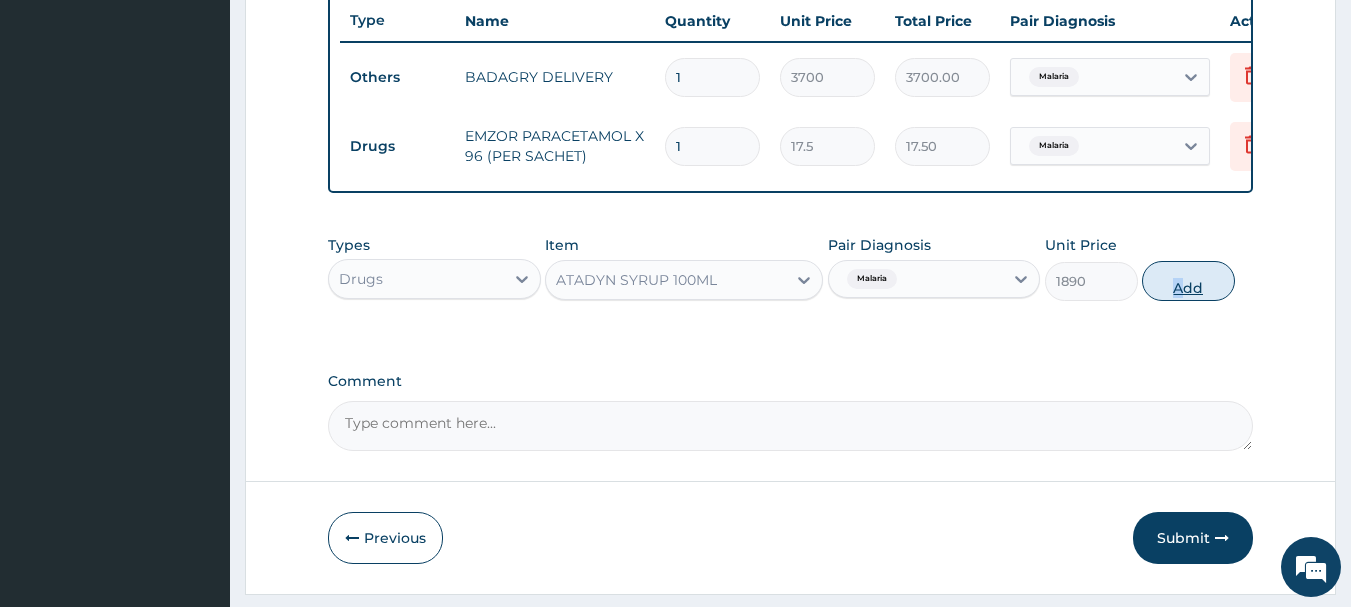 click on "Add" at bounding box center (1188, 281) 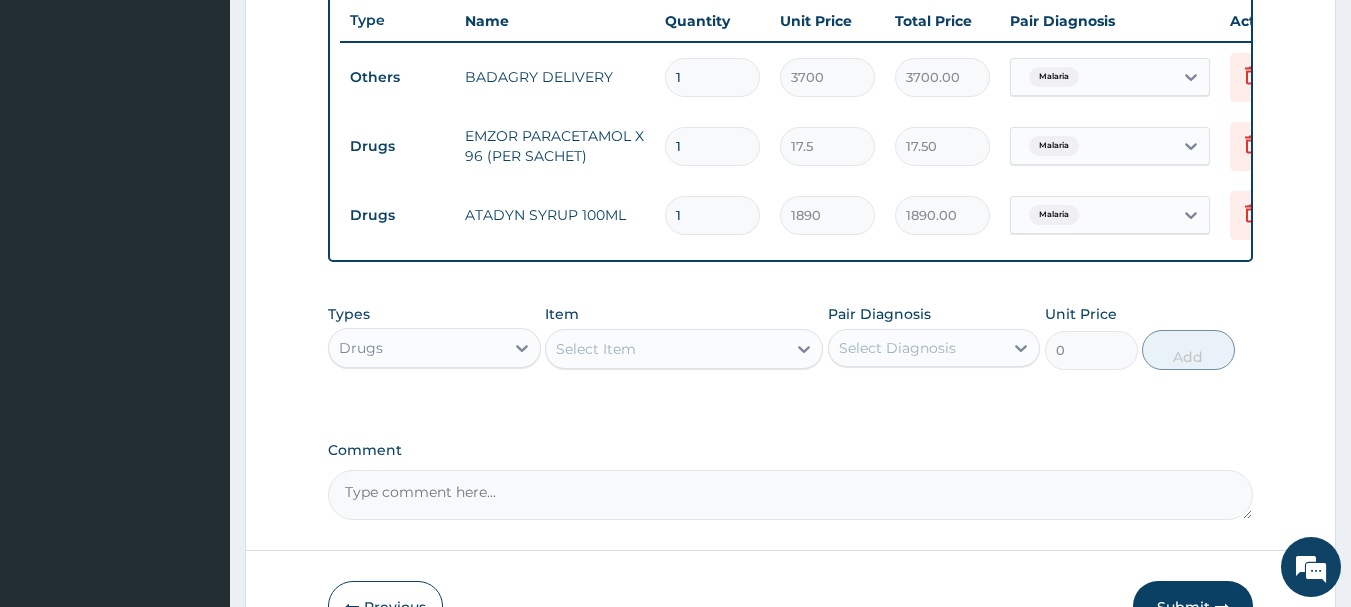 click on "Select Item" at bounding box center [666, 349] 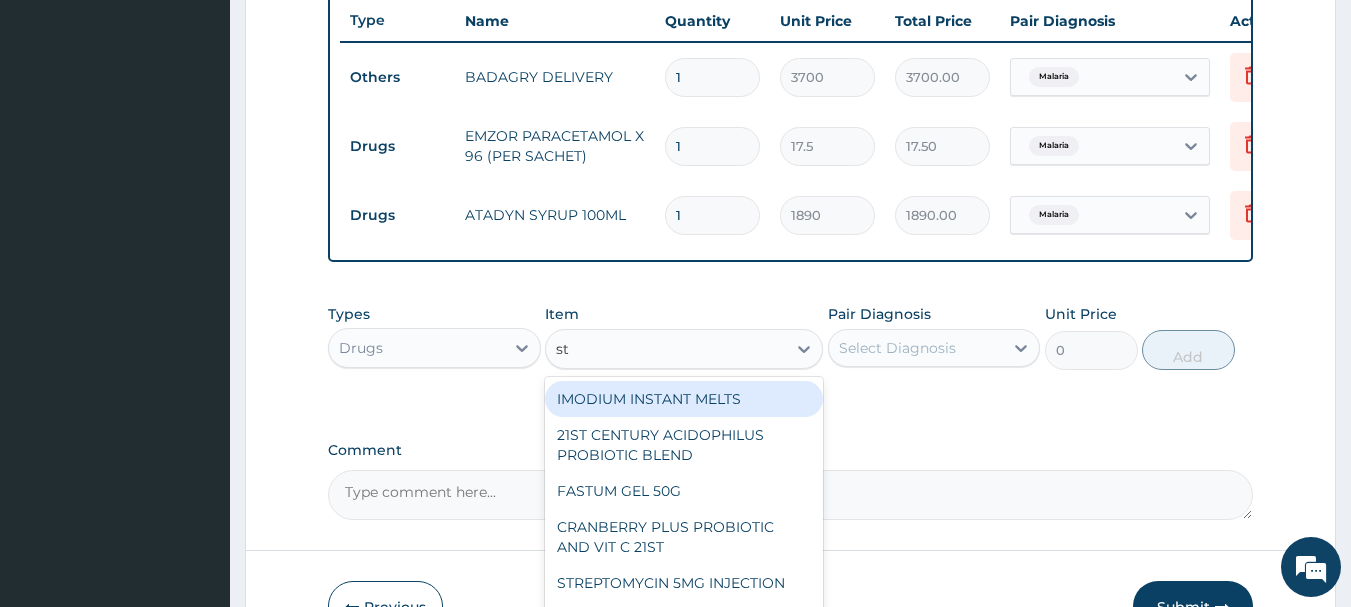 type on "st r" 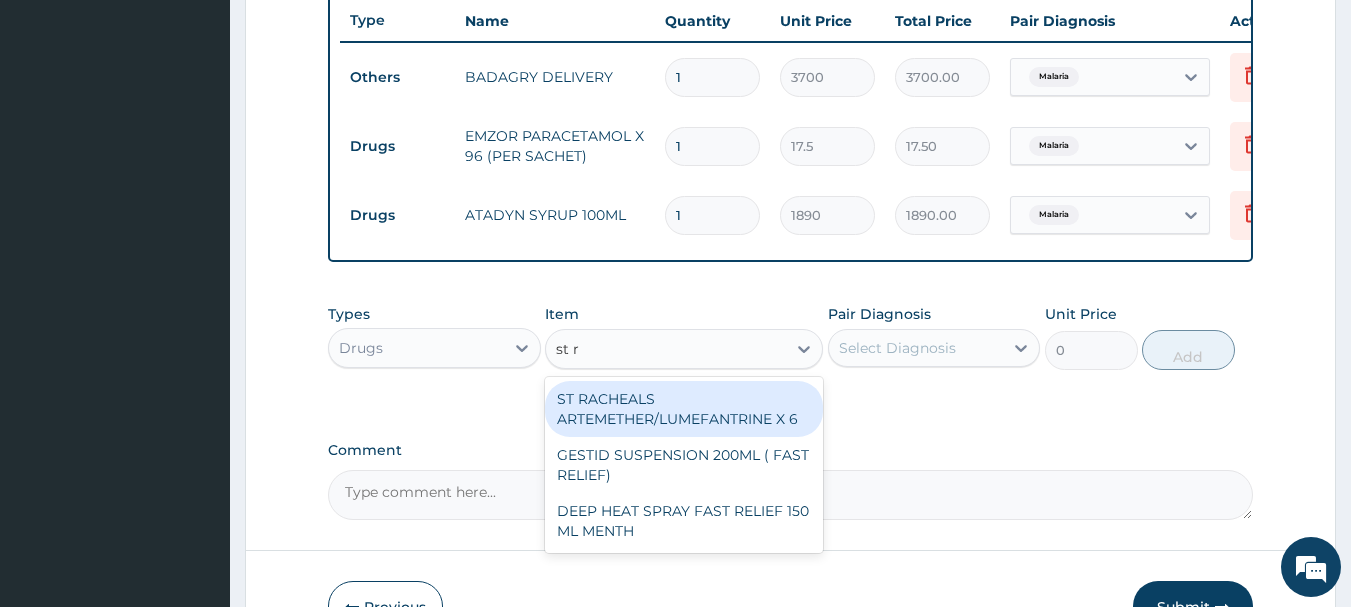 click on "ST RACHEALS ARTEMETHER/LUMEFANTRINE X 6" at bounding box center [684, 409] 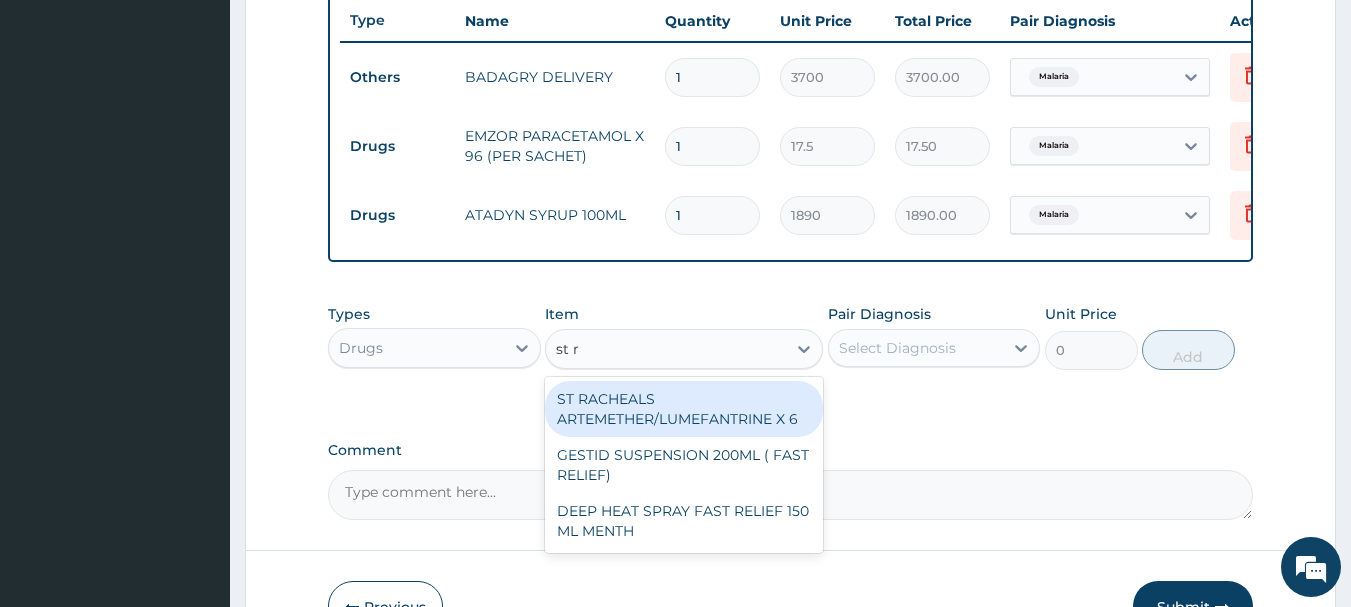 type 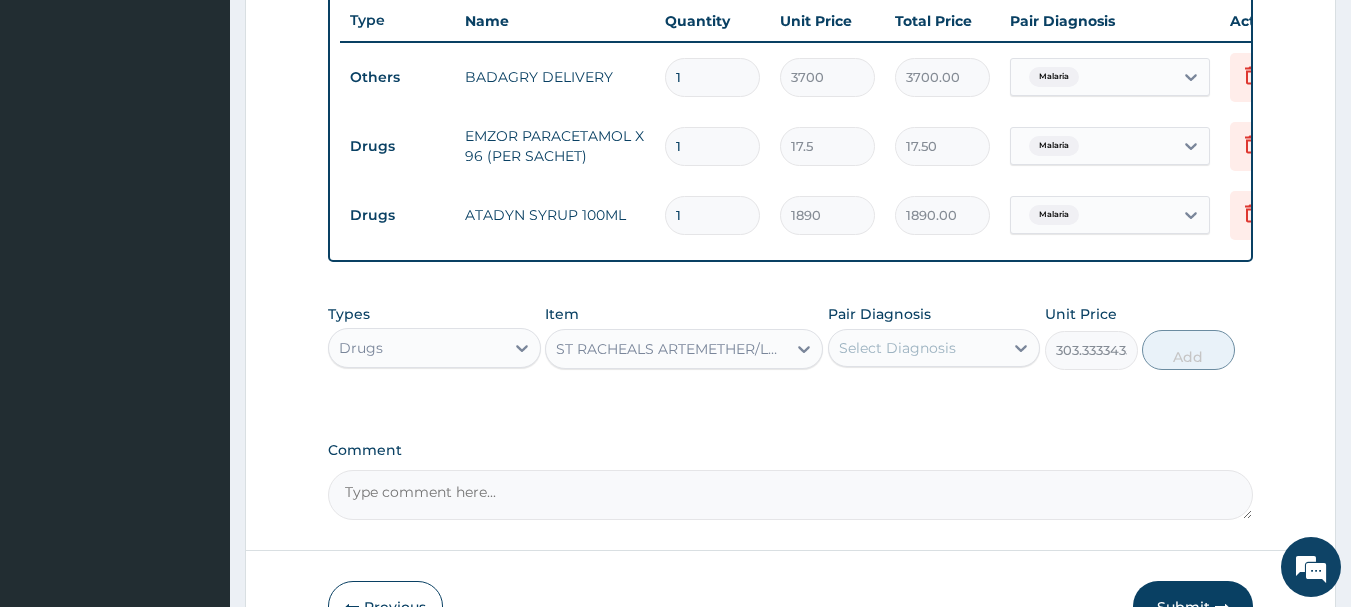 click on "Select Diagnosis" at bounding box center (897, 348) 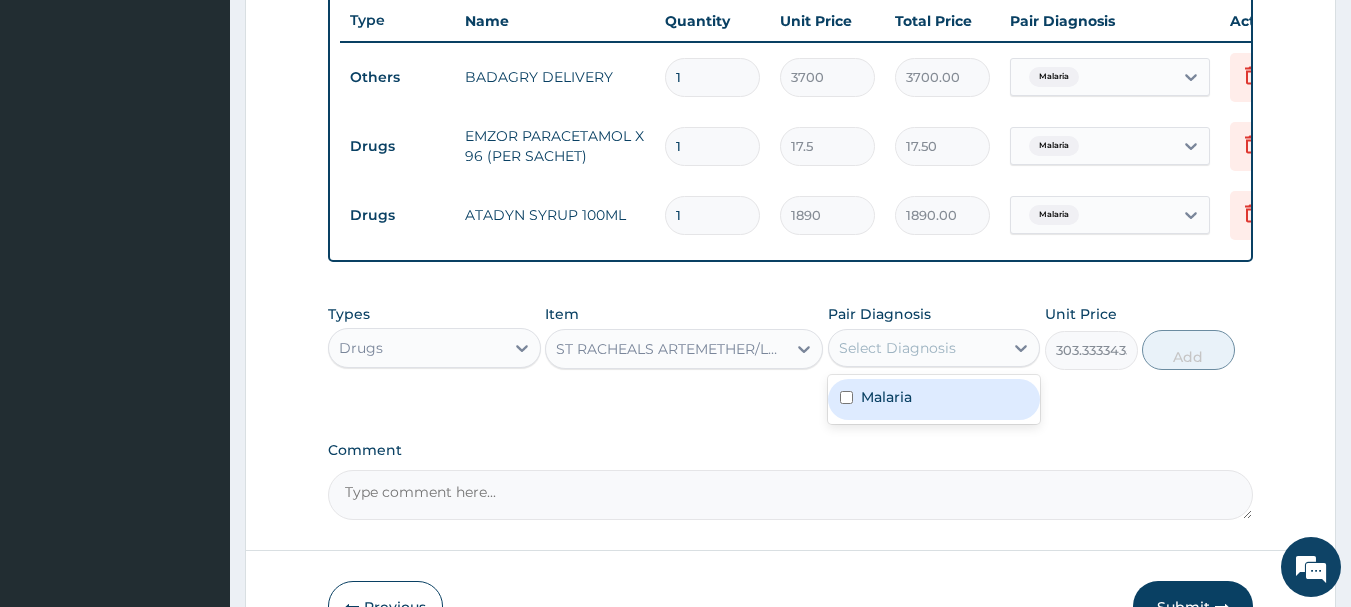 click on "Malaria" at bounding box center (934, 399) 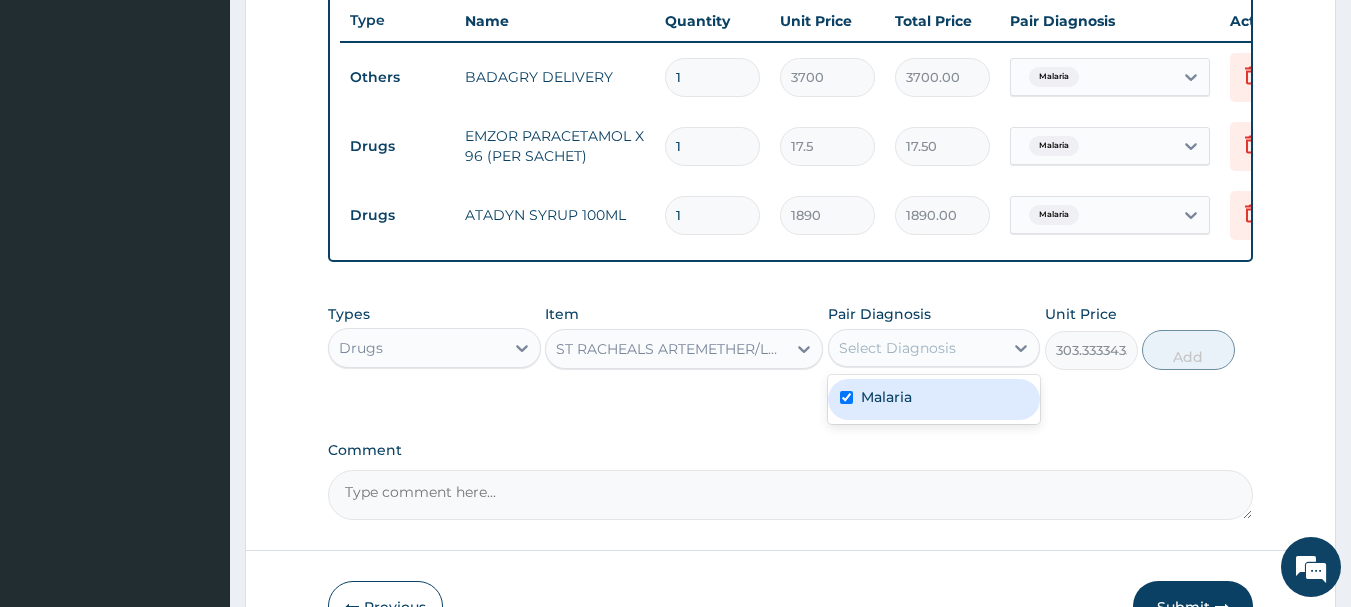 checkbox on "true" 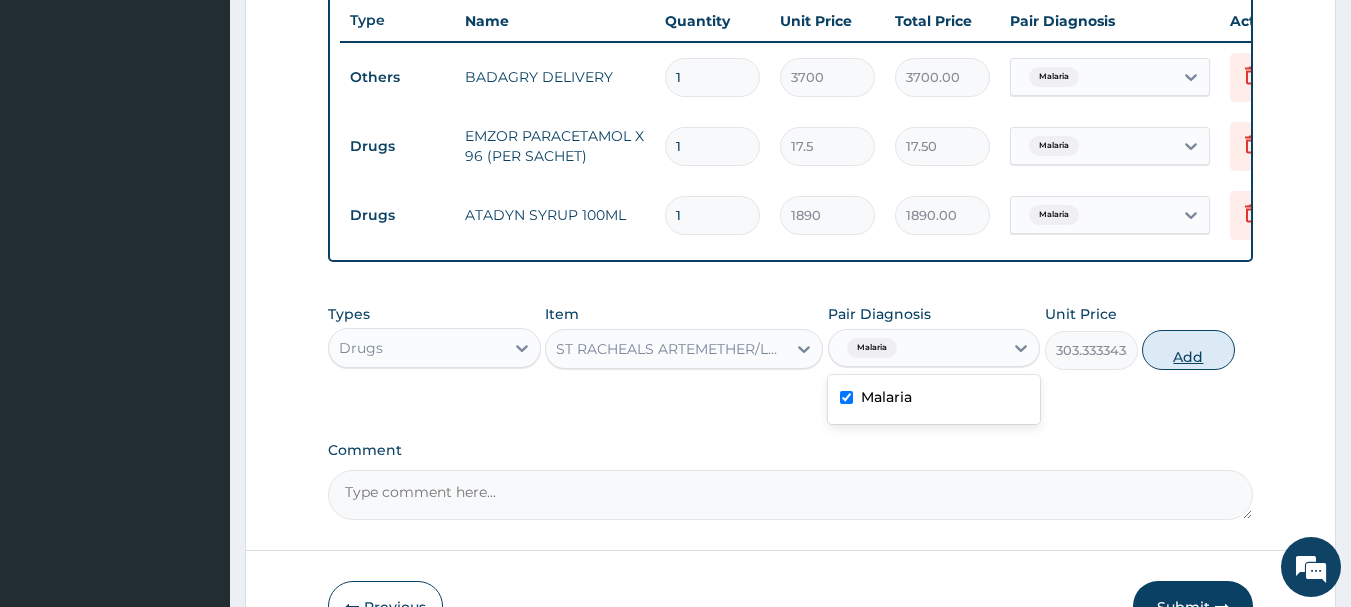 click on "Add" at bounding box center (1188, 350) 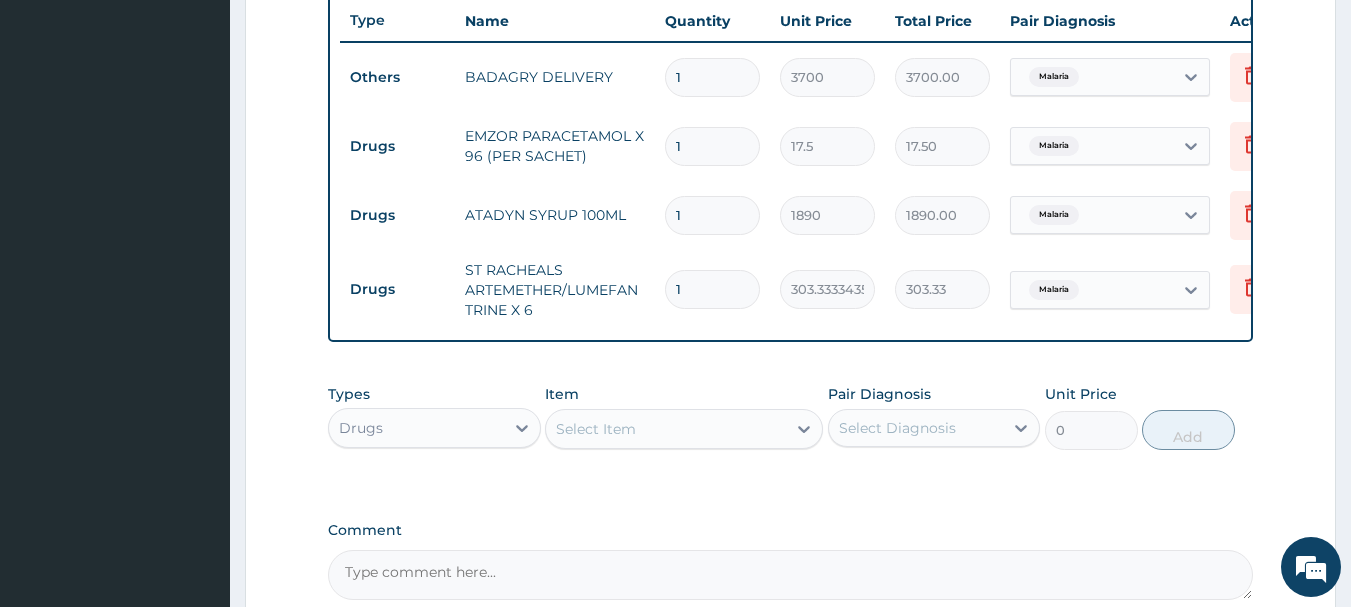 click on "Select Item" at bounding box center (666, 429) 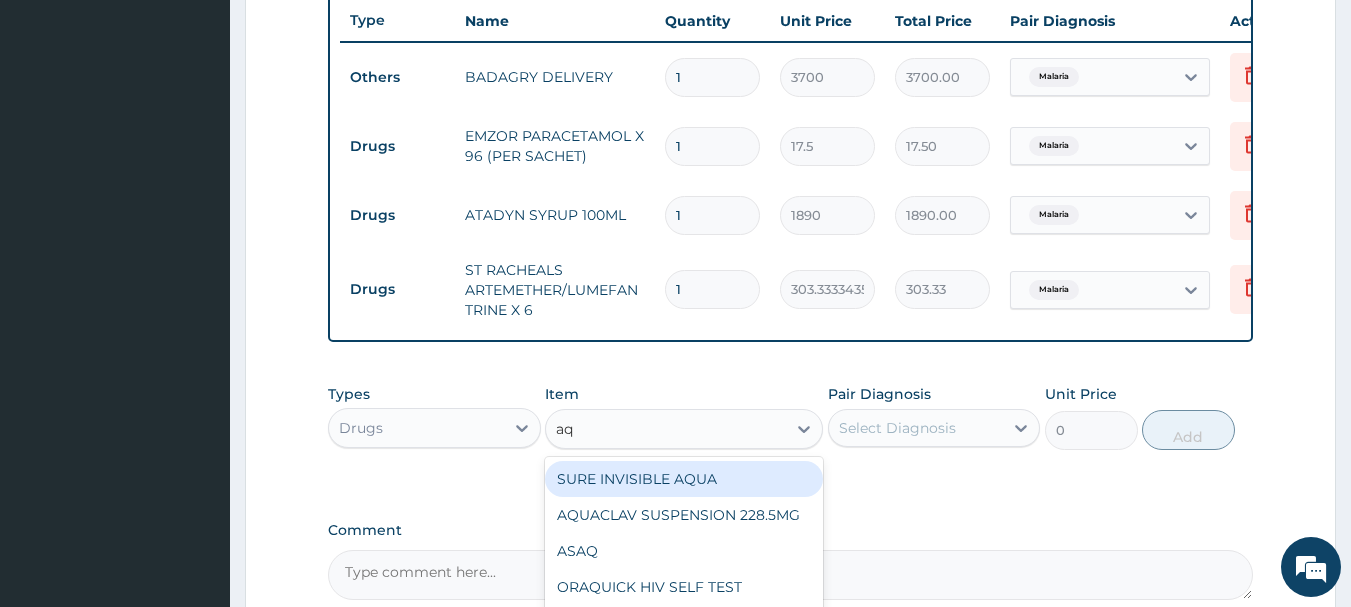 type on "aqu" 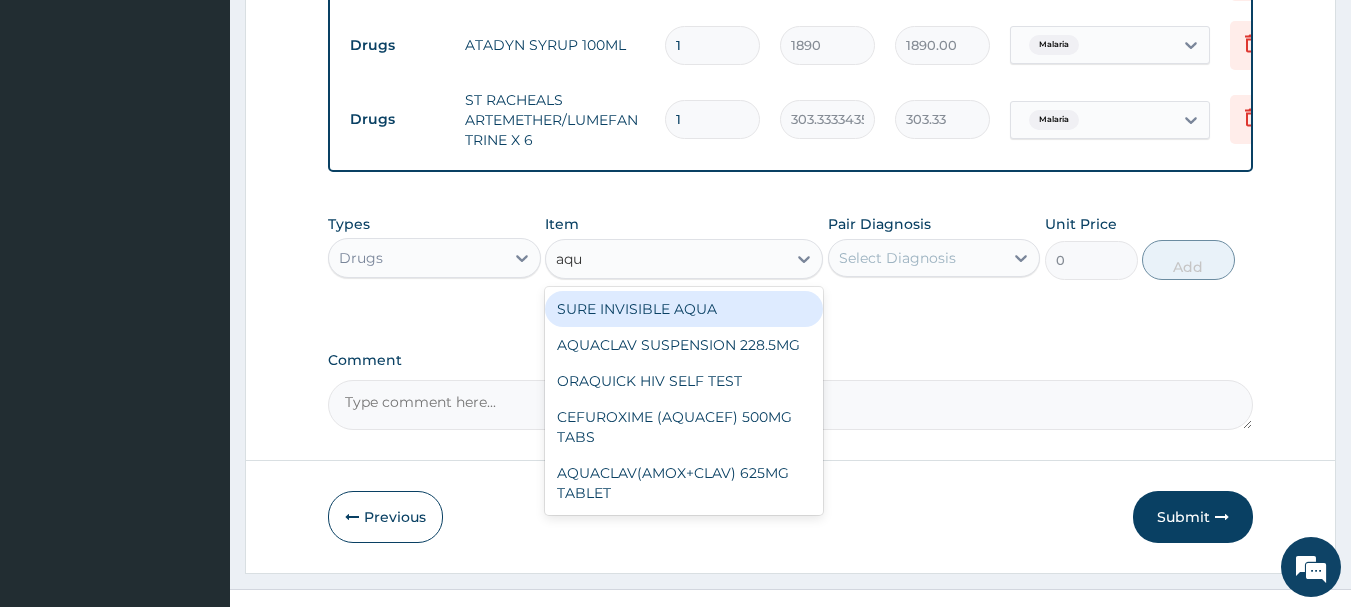 scroll, scrollTop: 973, scrollLeft: 0, axis: vertical 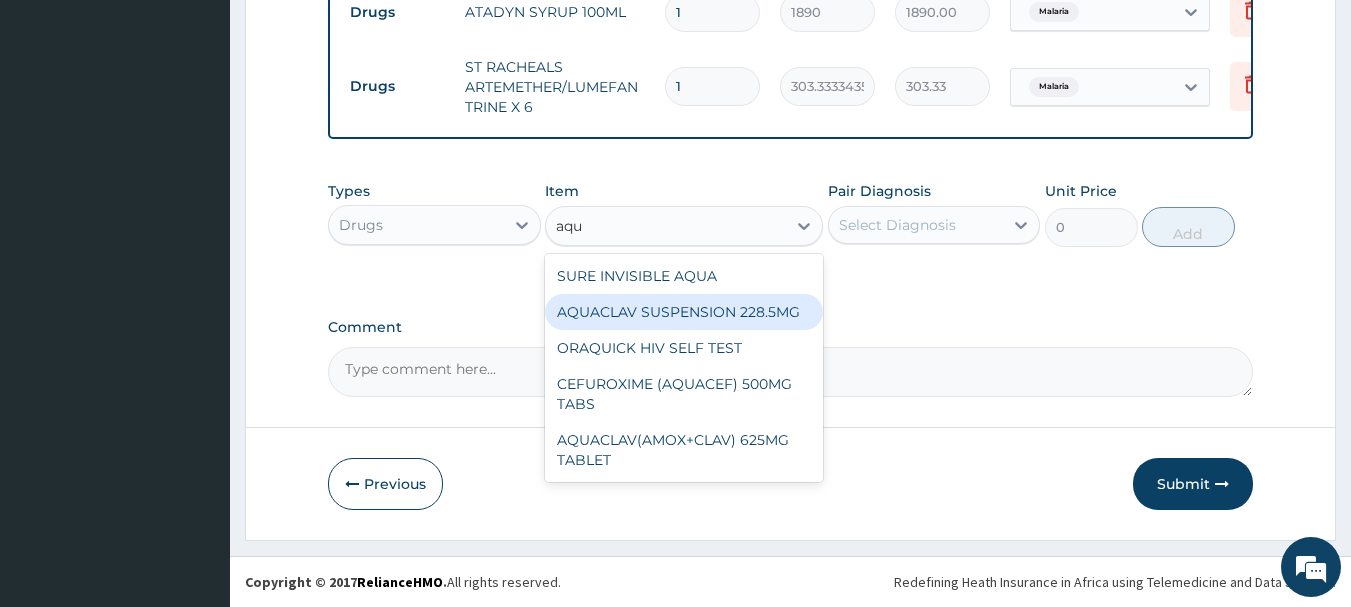 click on "AQUACLAV SUSPENSION 228.5MG" at bounding box center (684, 312) 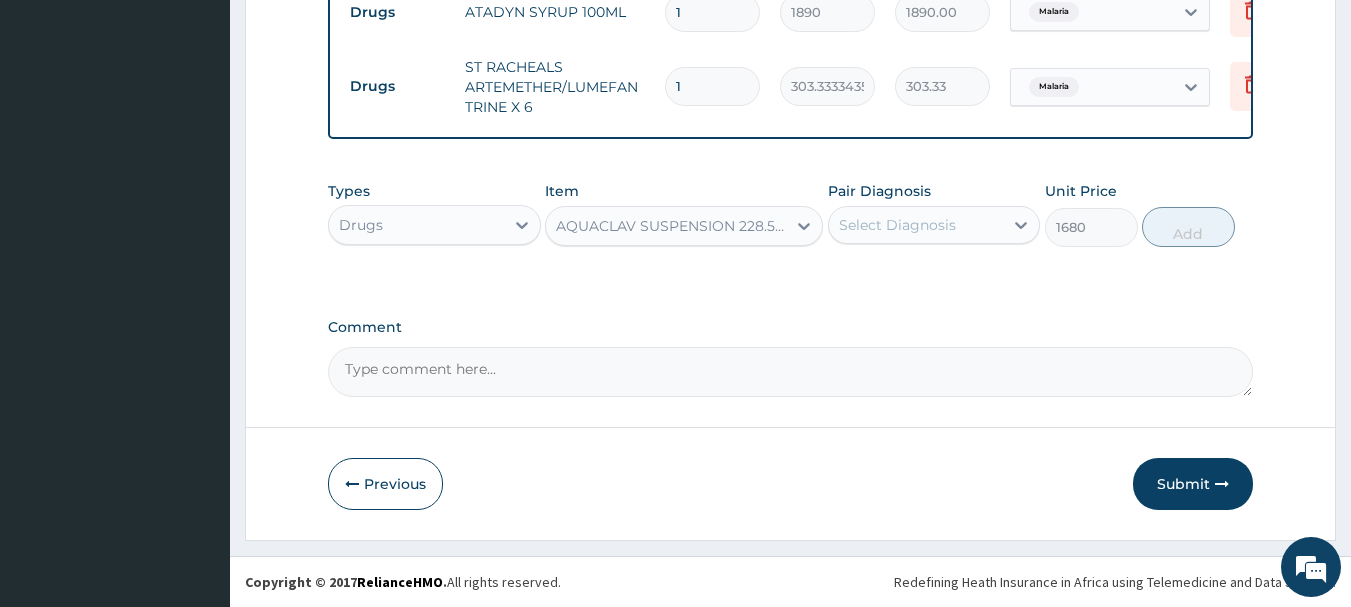click on "Select Diagnosis" at bounding box center (916, 225) 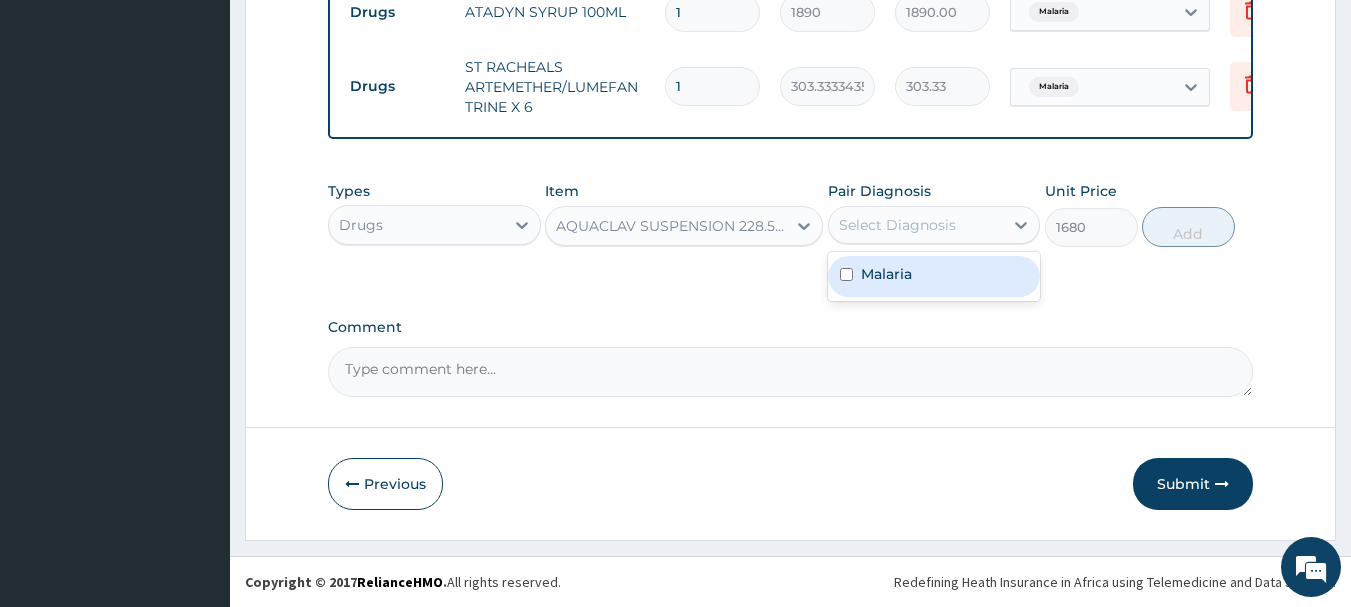 click on "Malaria" at bounding box center (934, 276) 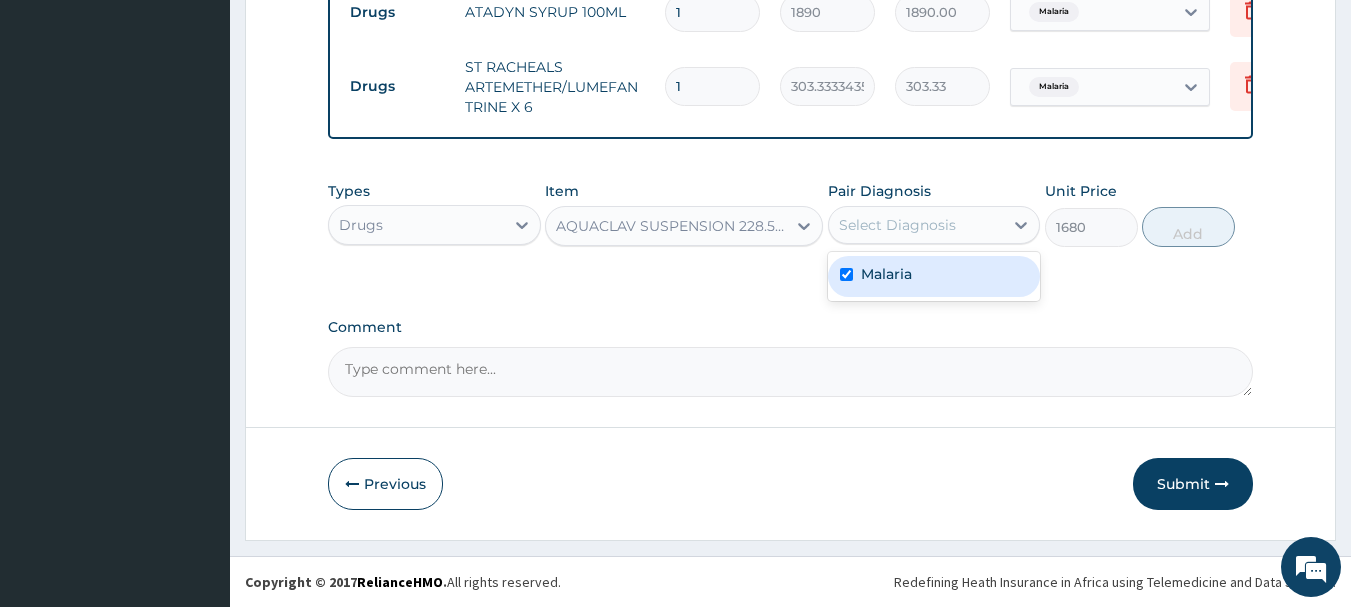 checkbox on "true" 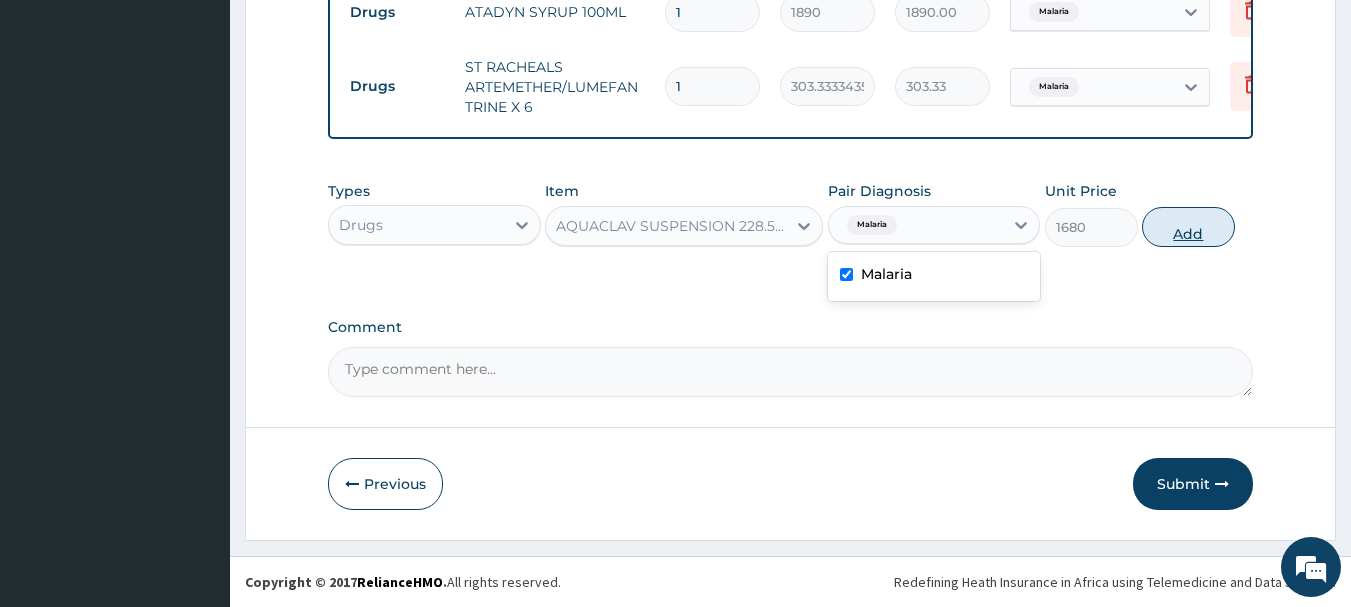 click on "Add" at bounding box center (1188, 227) 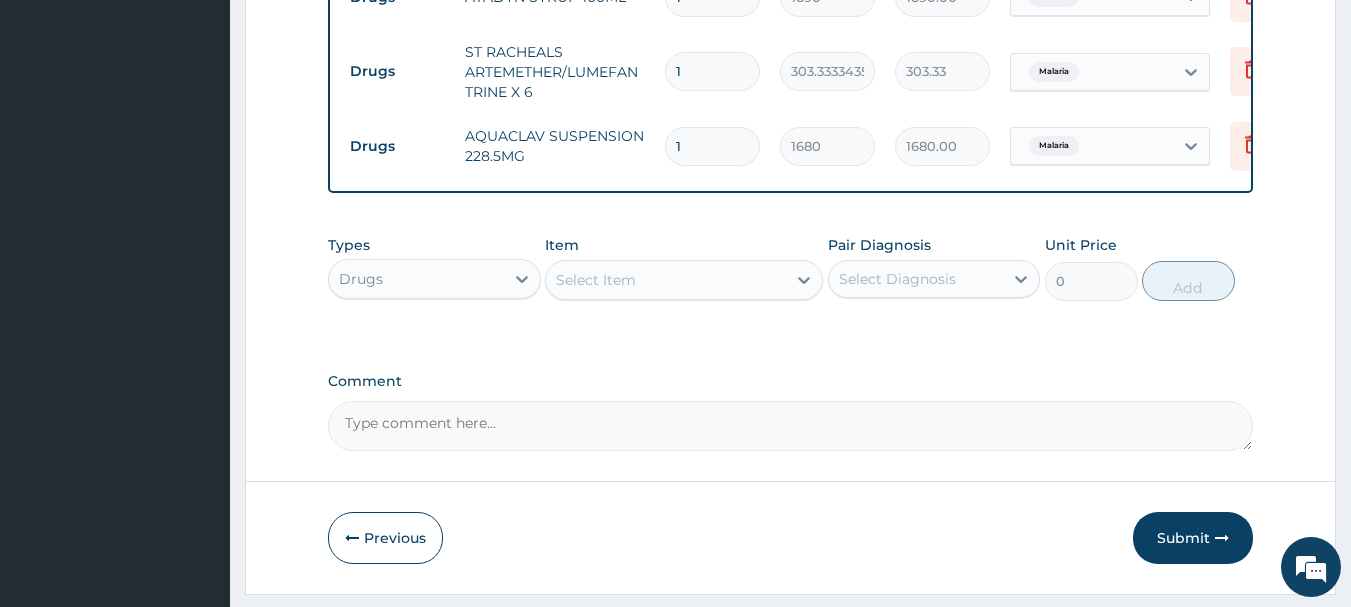 click on "Select Item" at bounding box center (596, 280) 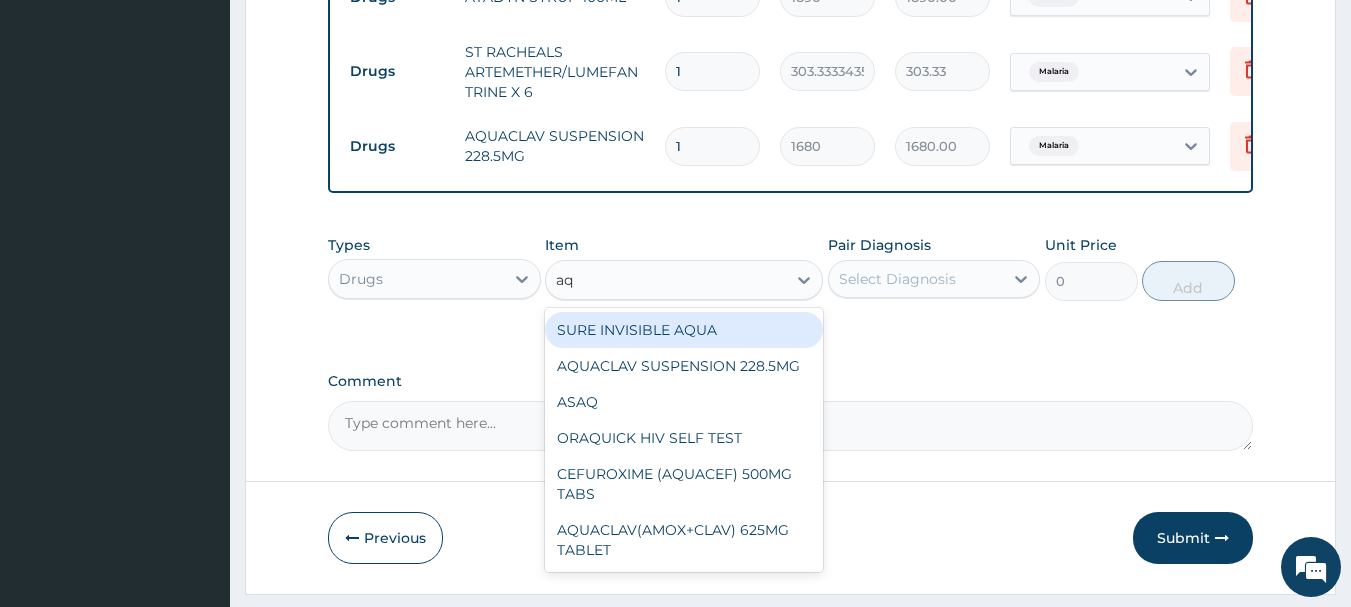 type on "aqu" 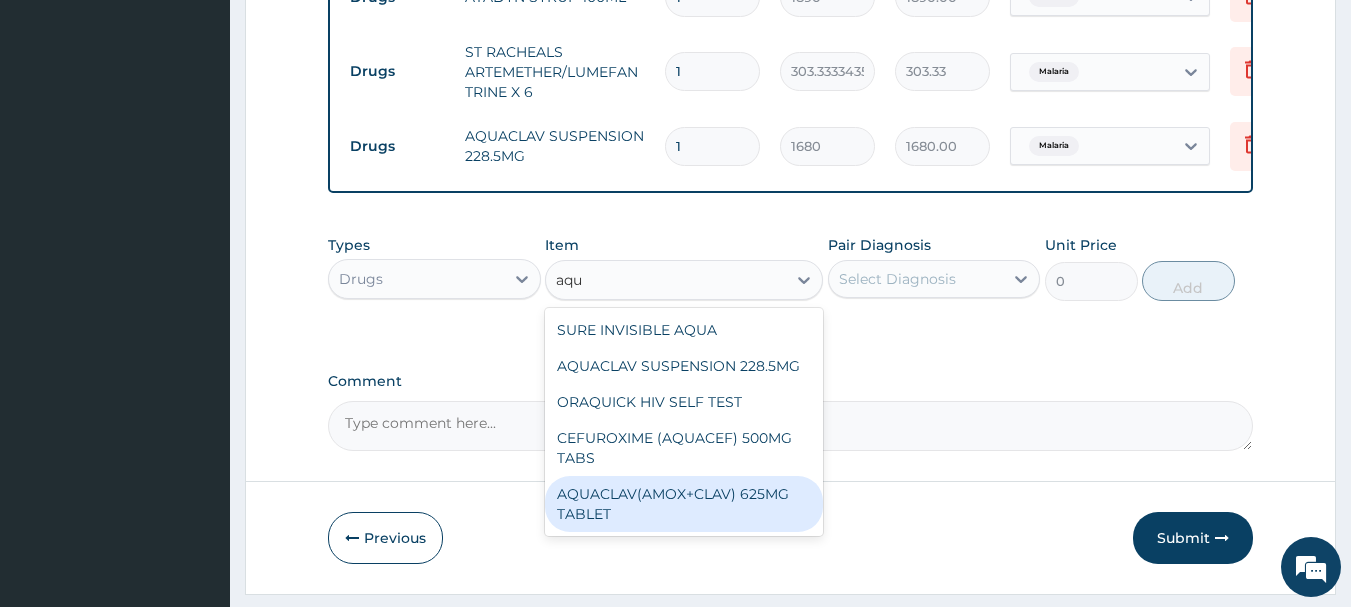 click on "AQUACLAV(AMOX+CLAV) 625MG TABLET" at bounding box center (684, 504) 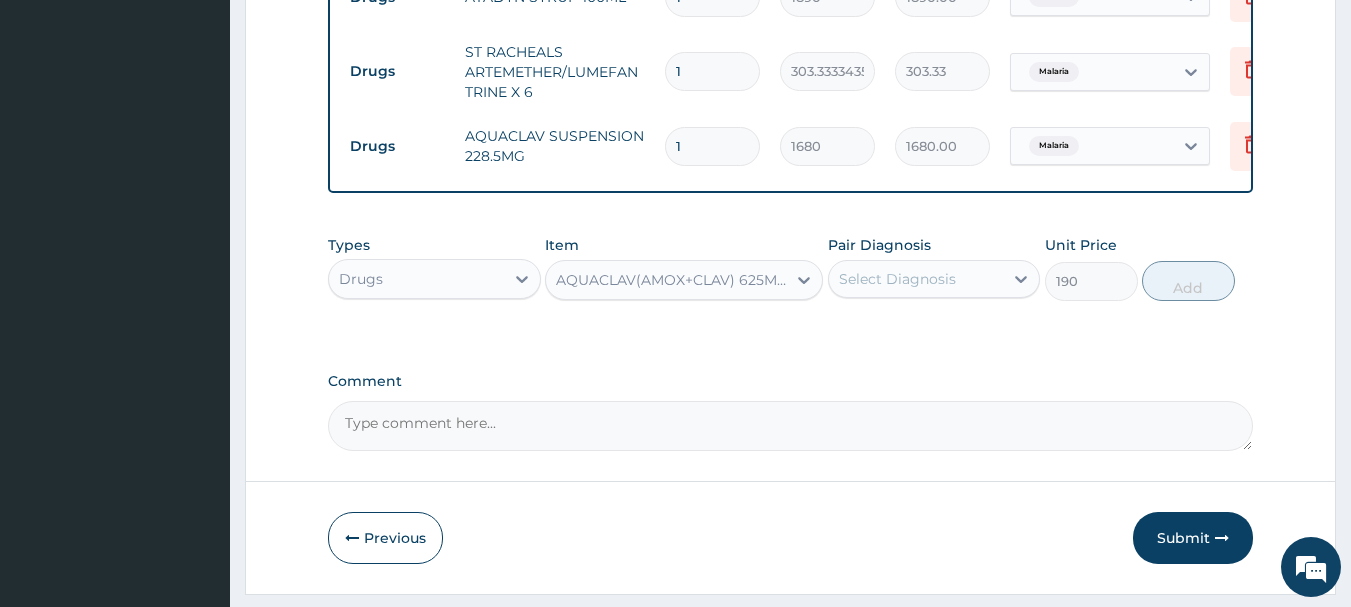 click on "Select Diagnosis" at bounding box center [897, 279] 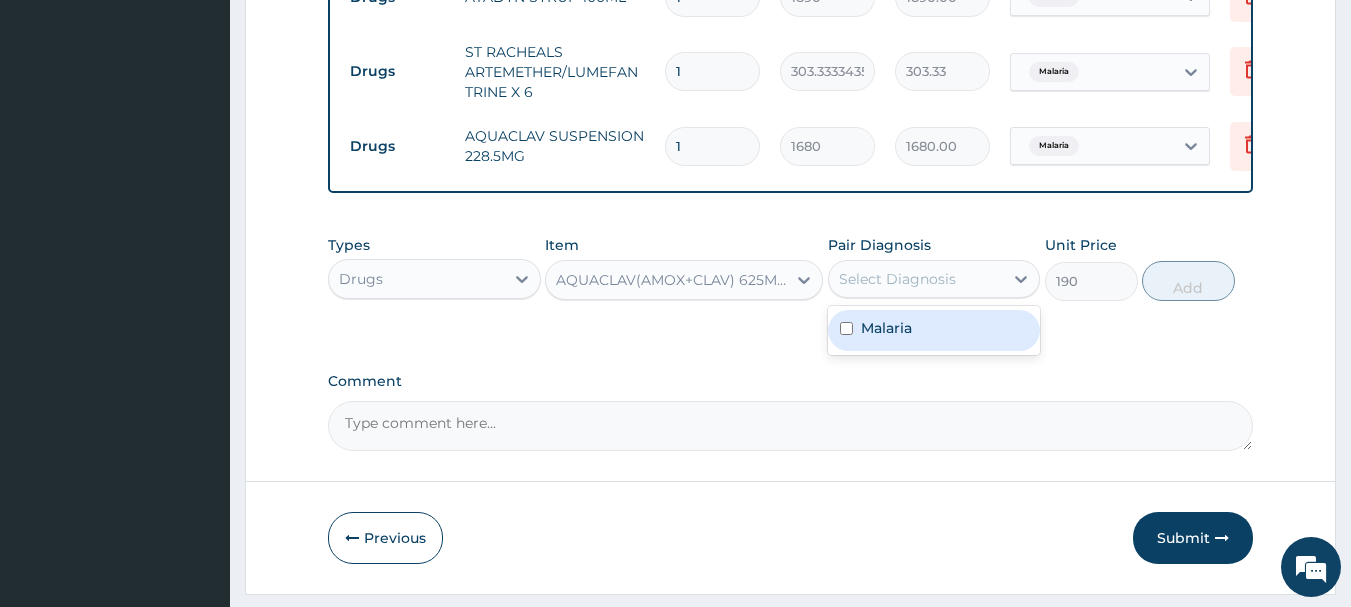 click on "Malaria" at bounding box center (934, 330) 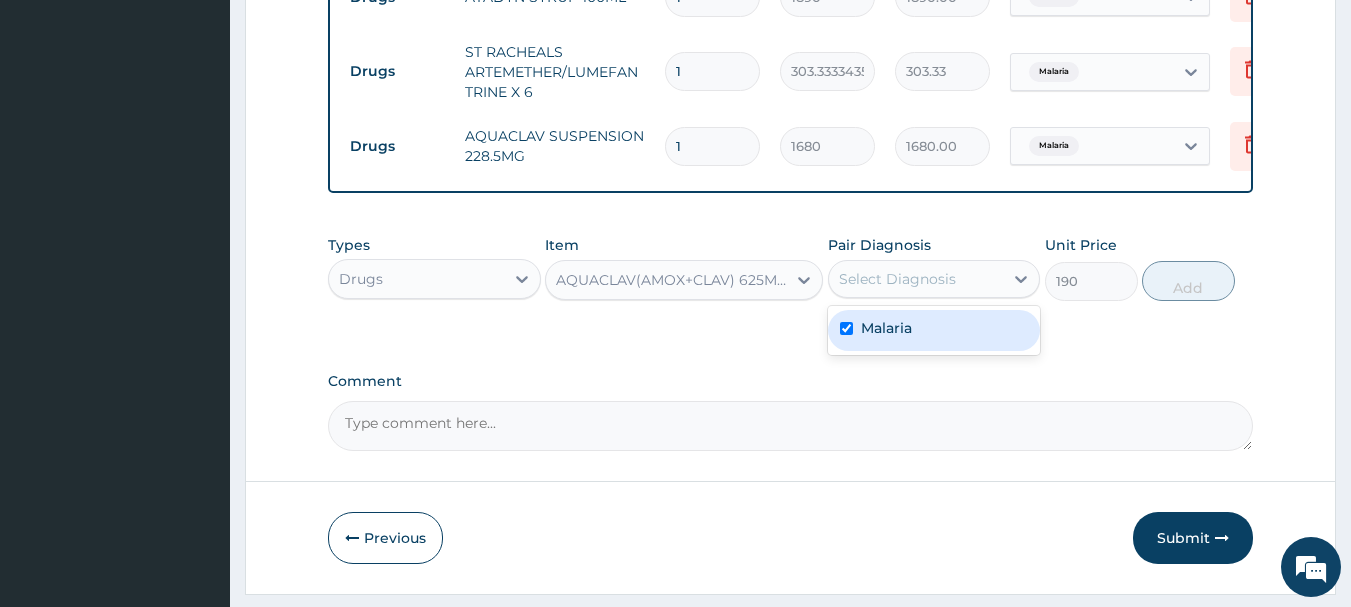 checkbox on "true" 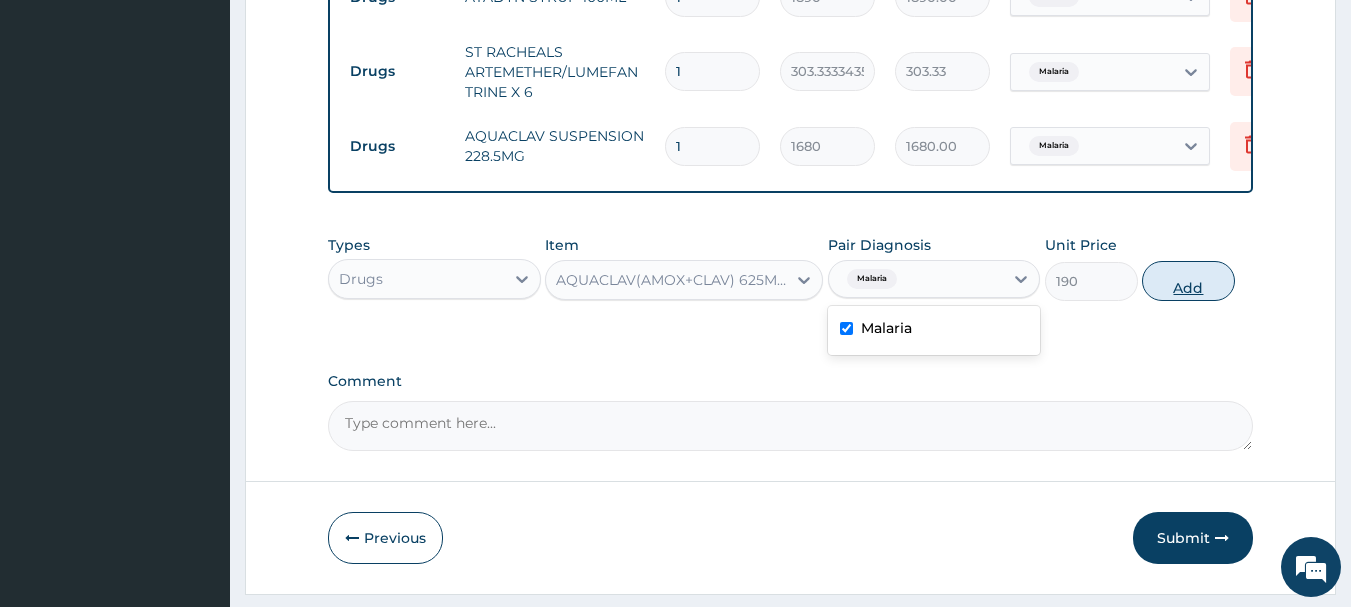 click on "Add" at bounding box center [1188, 281] 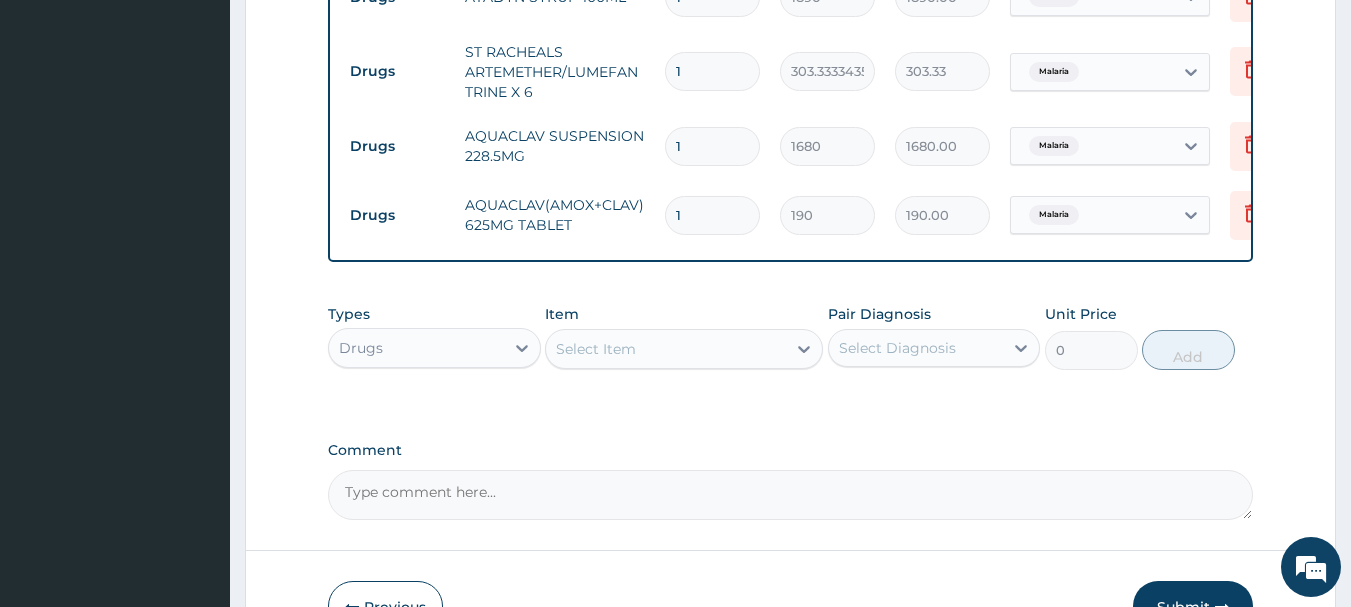 type on "5" 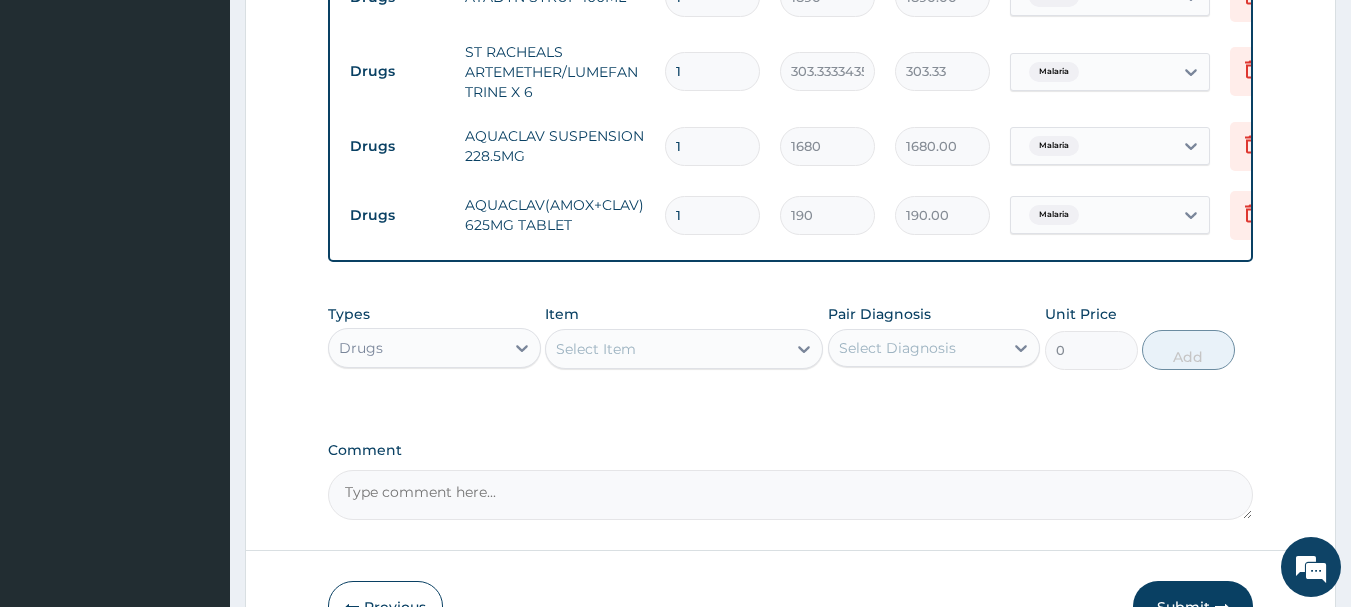 type on "950.00" 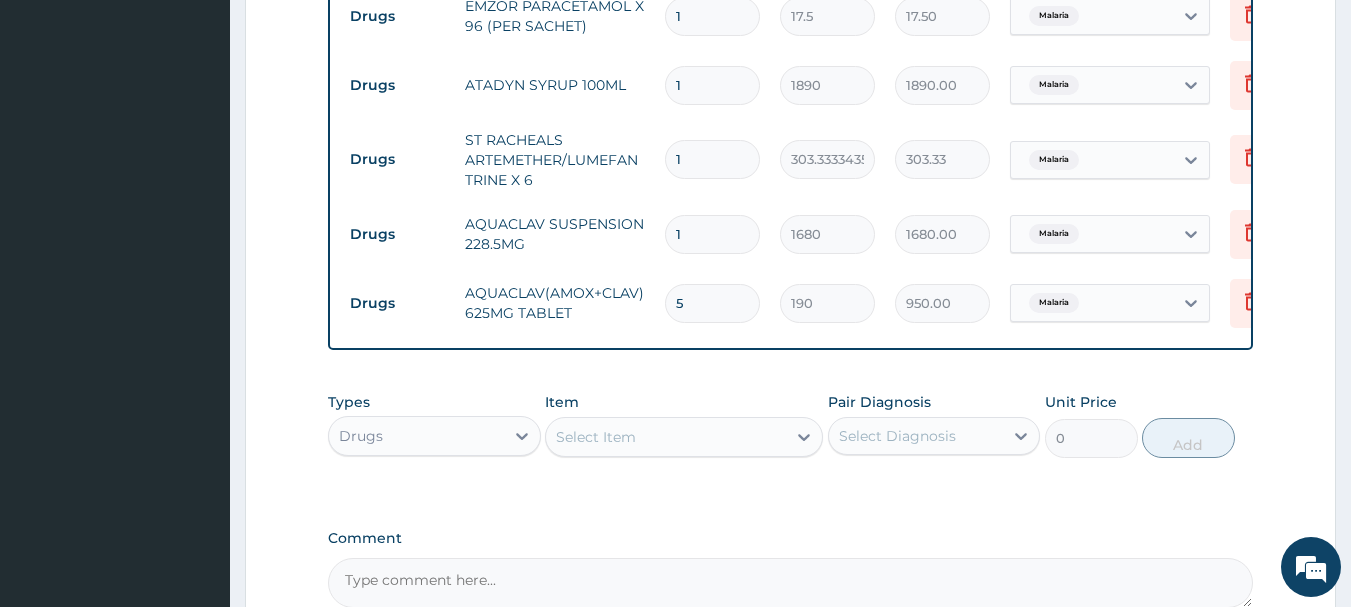 scroll, scrollTop: 873, scrollLeft: 0, axis: vertical 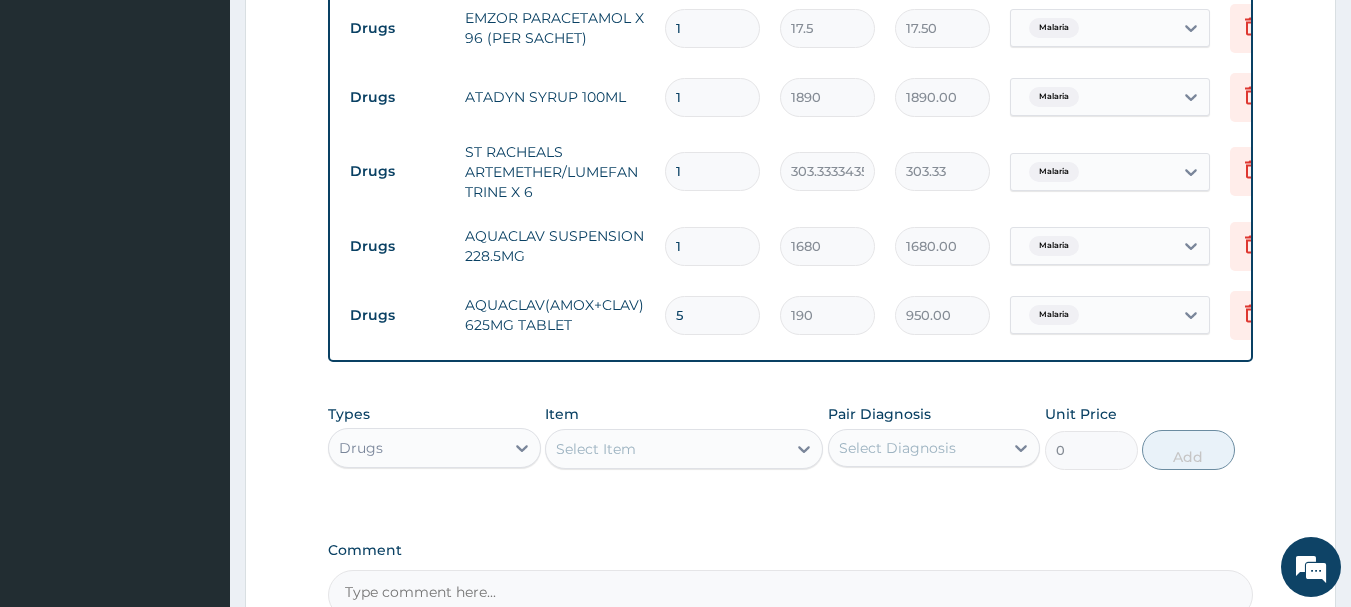type on "5" 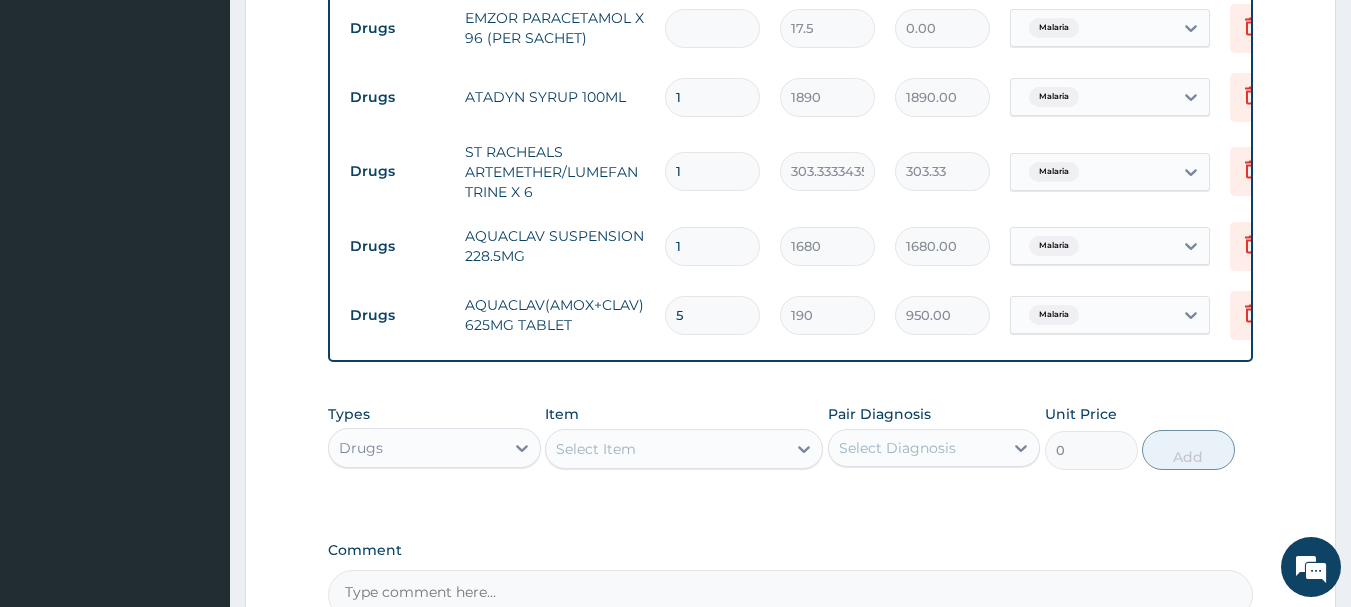 type on "3" 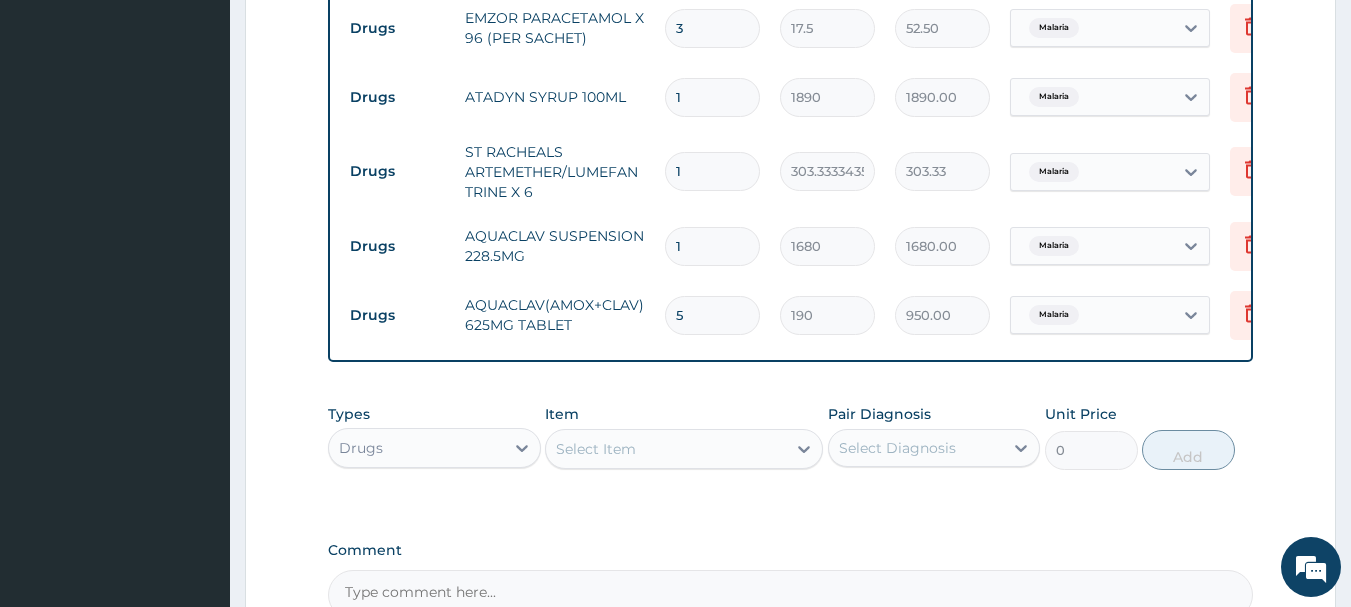 type on "36" 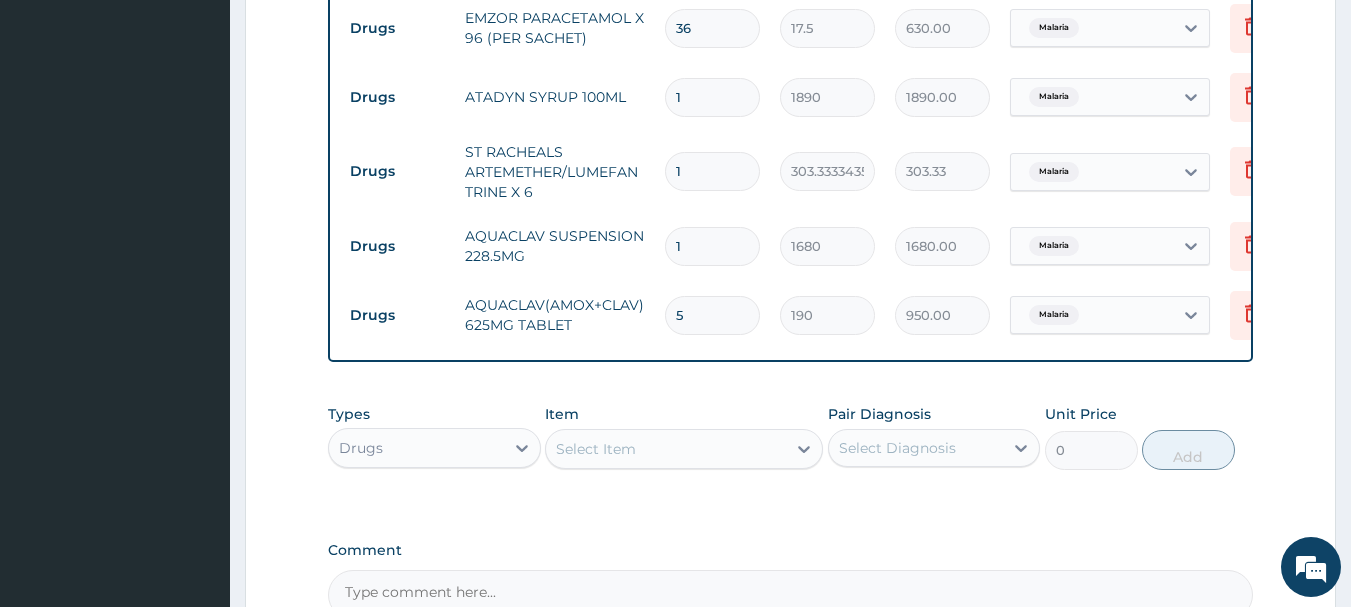 type on "36" 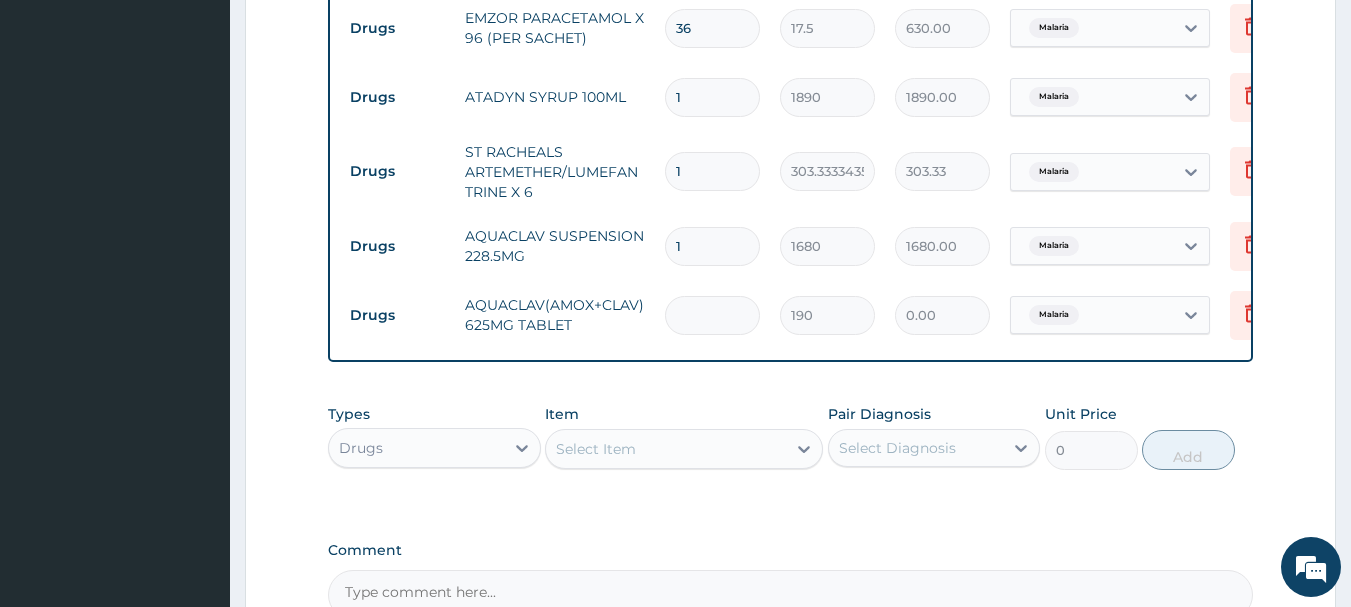 type on "1" 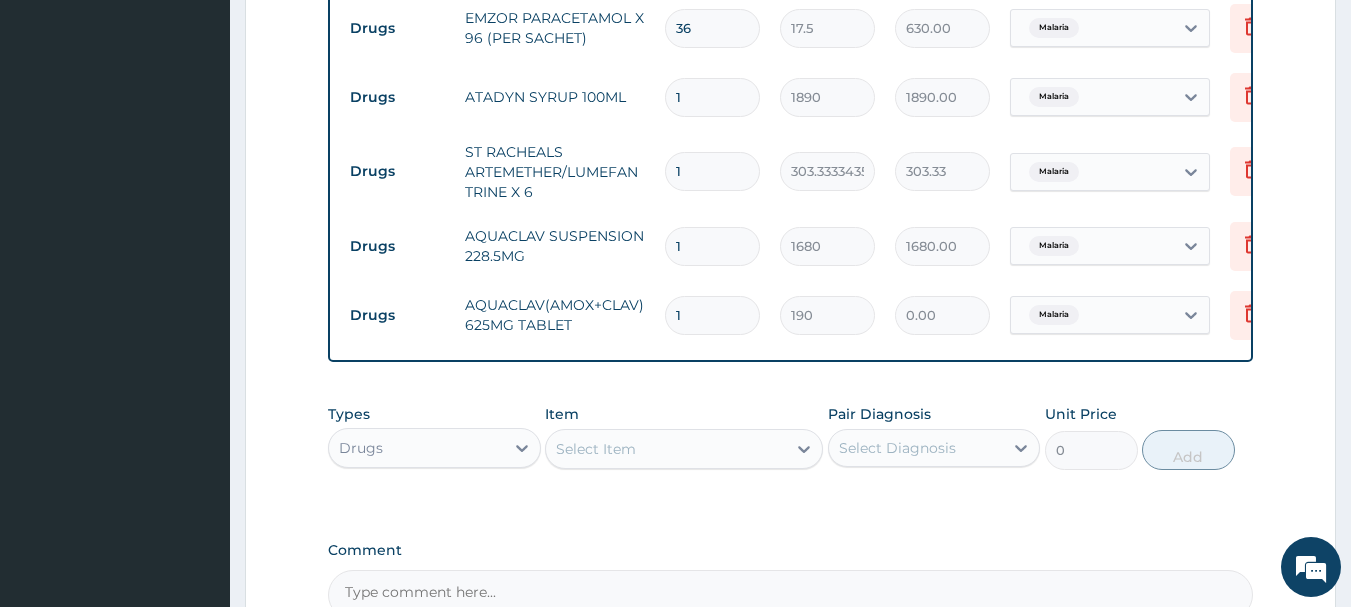 type on "190.00" 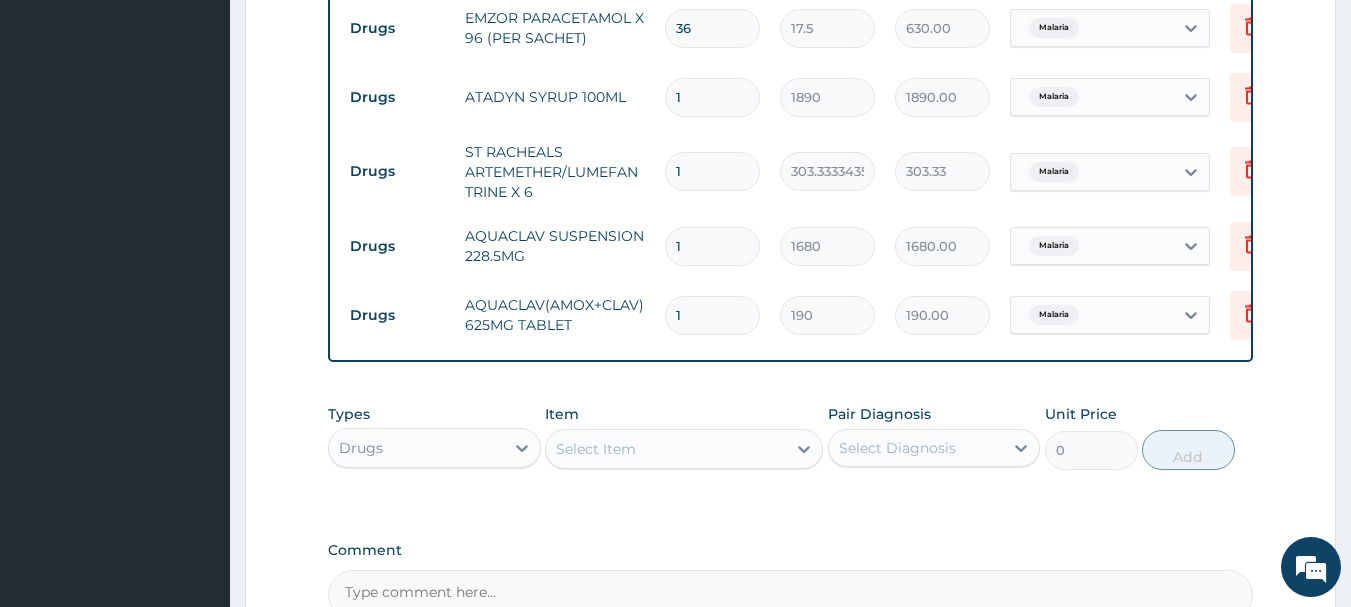 type on "14" 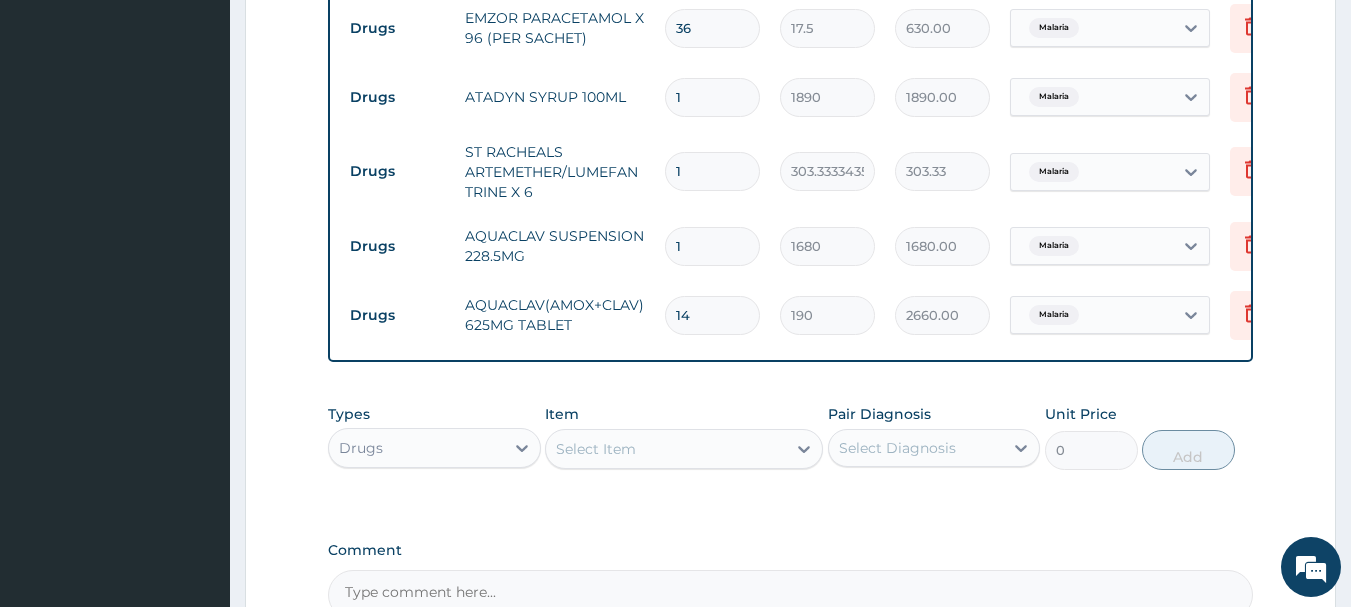 type on "14" 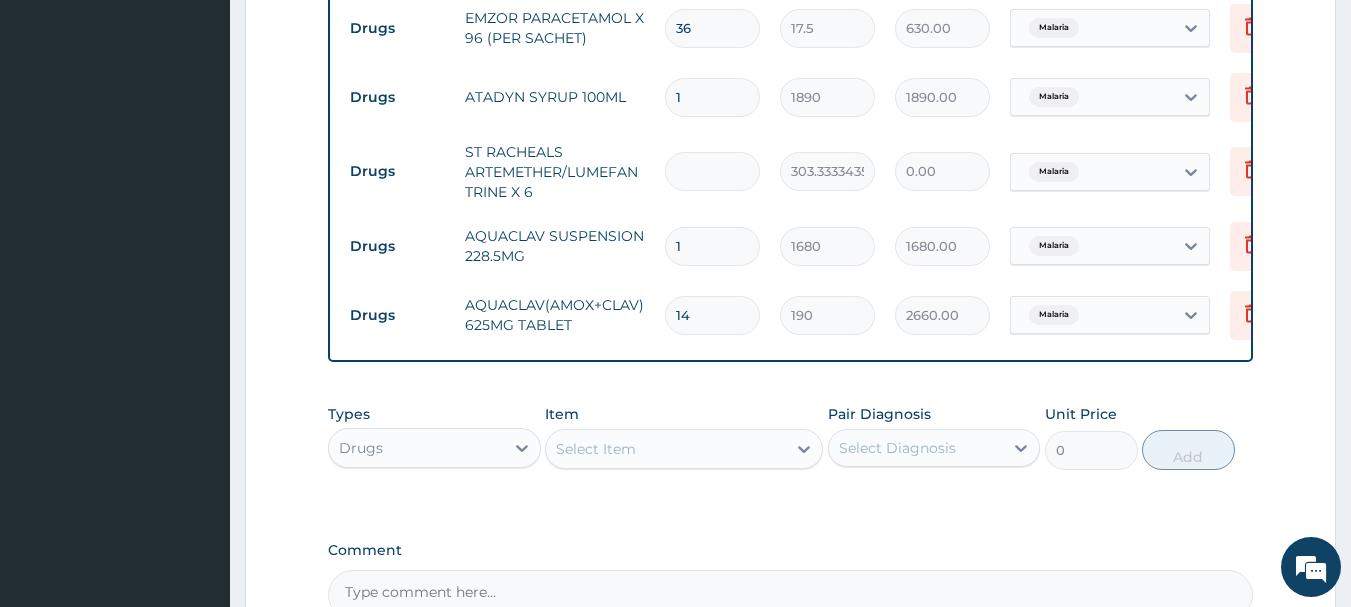 type on "6" 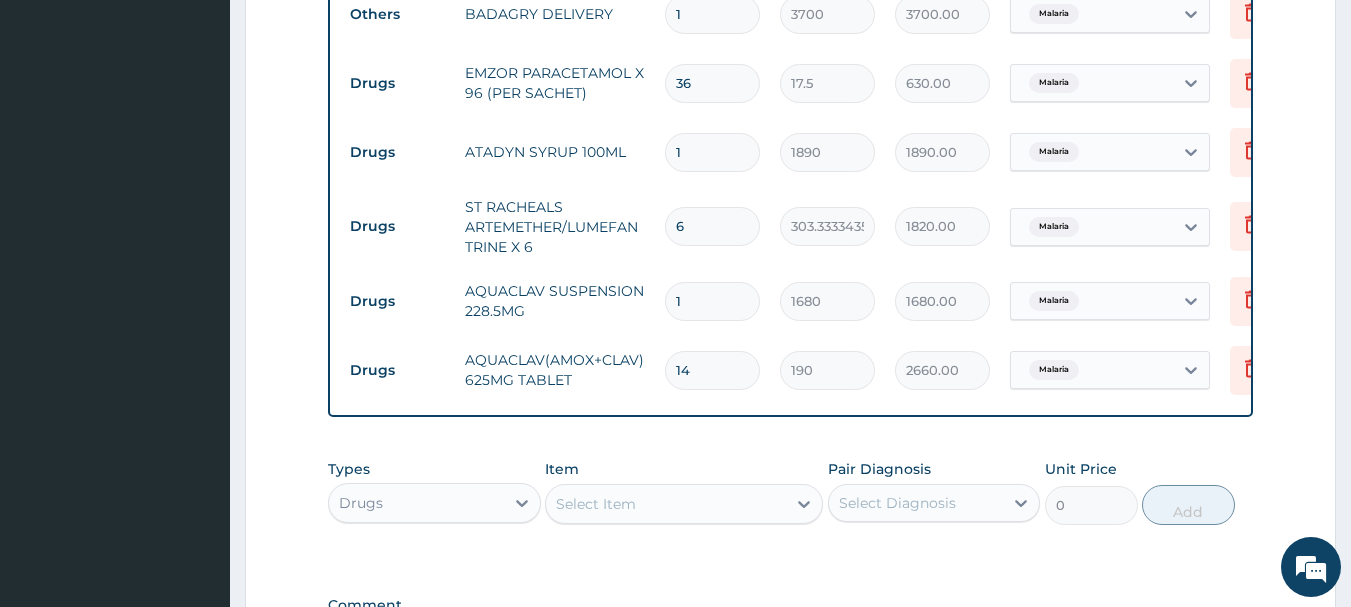 scroll, scrollTop: 723, scrollLeft: 0, axis: vertical 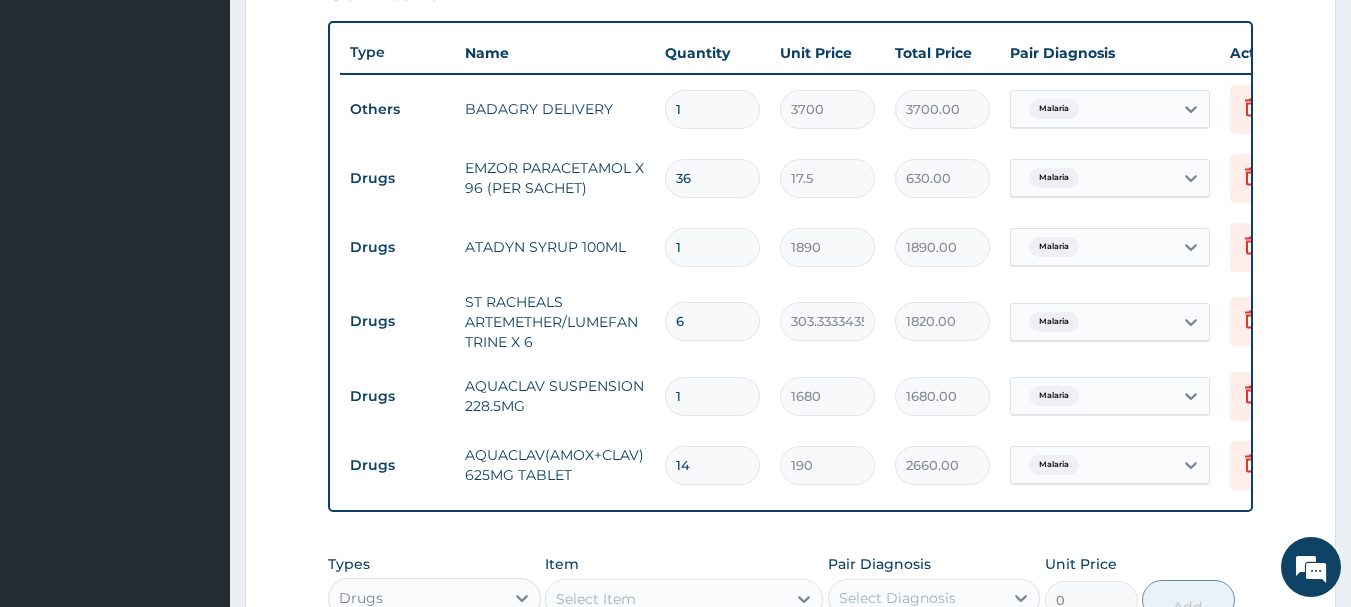 type on "6" 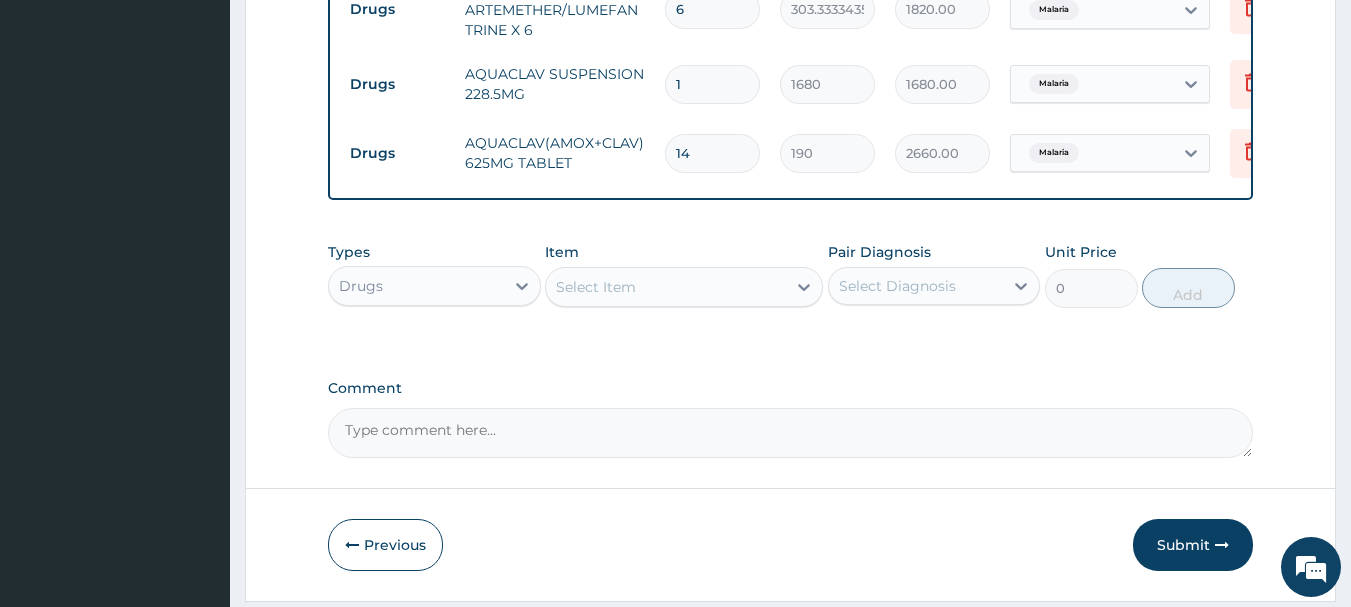 scroll, scrollTop: 1111, scrollLeft: 0, axis: vertical 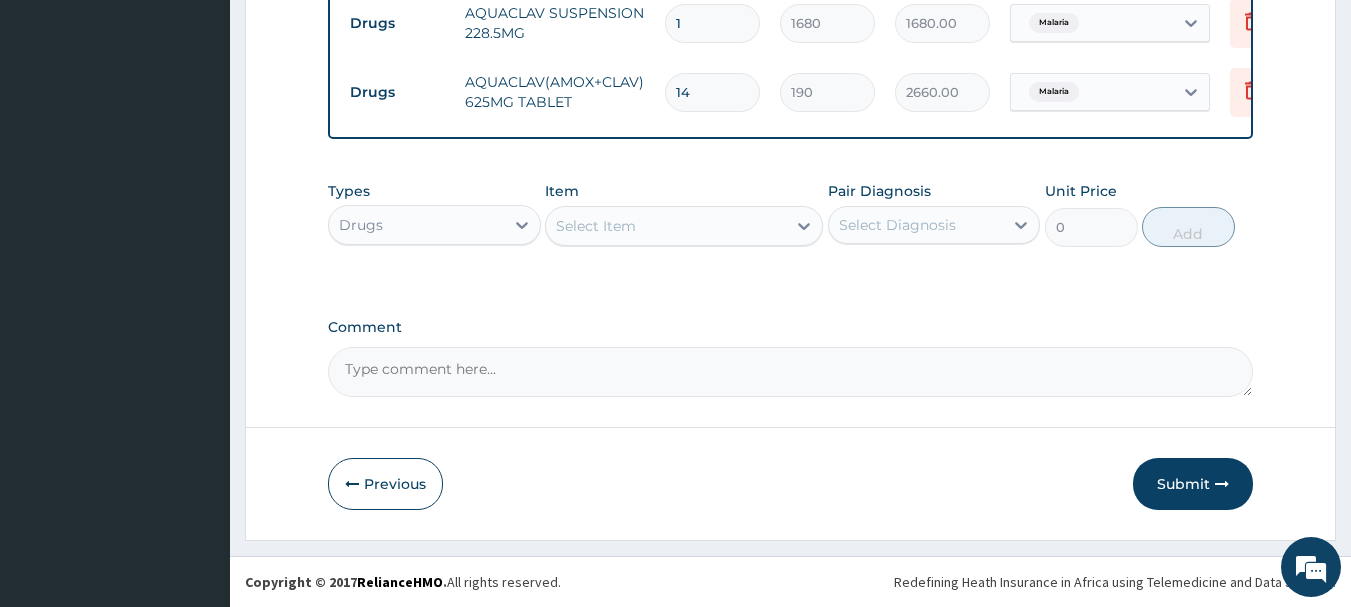click on "Select Item" at bounding box center [666, 226] 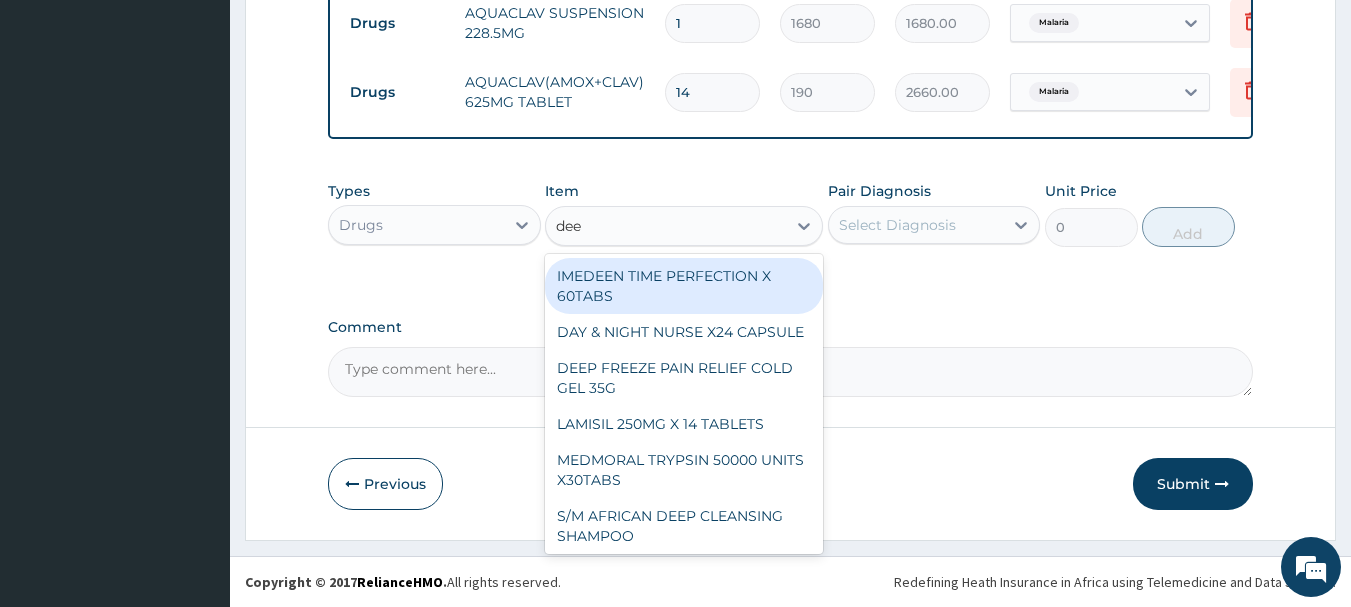 type on "deep" 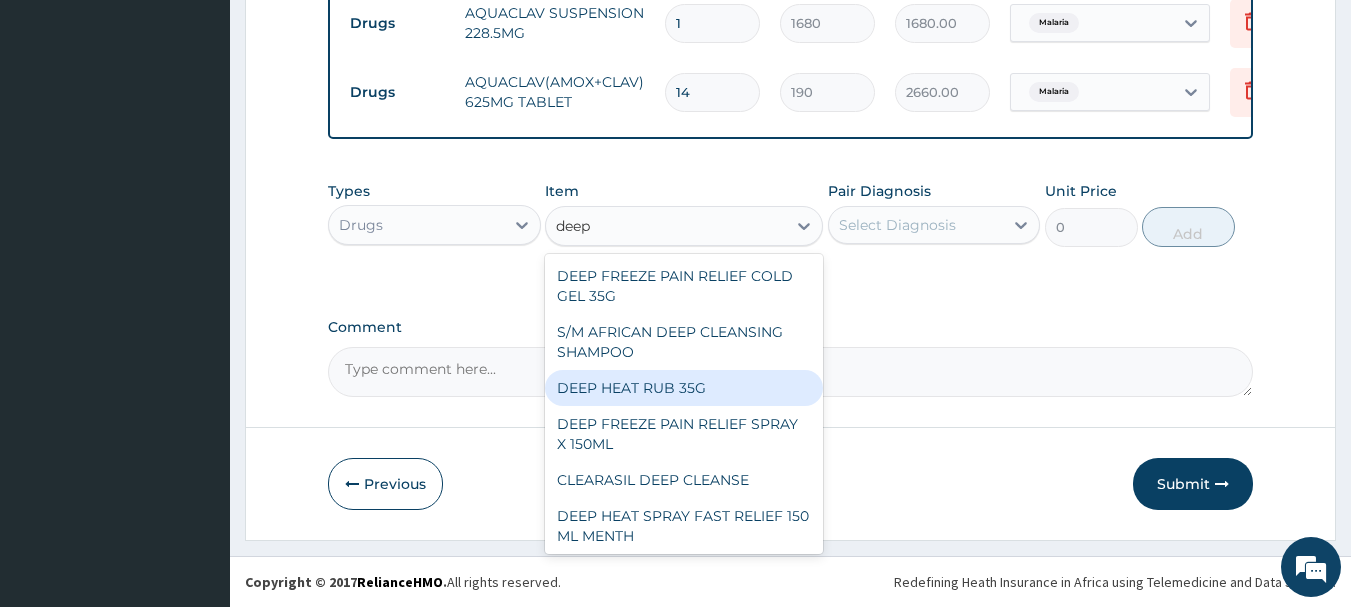 click on "DEEP HEAT RUB 35G" at bounding box center (684, 388) 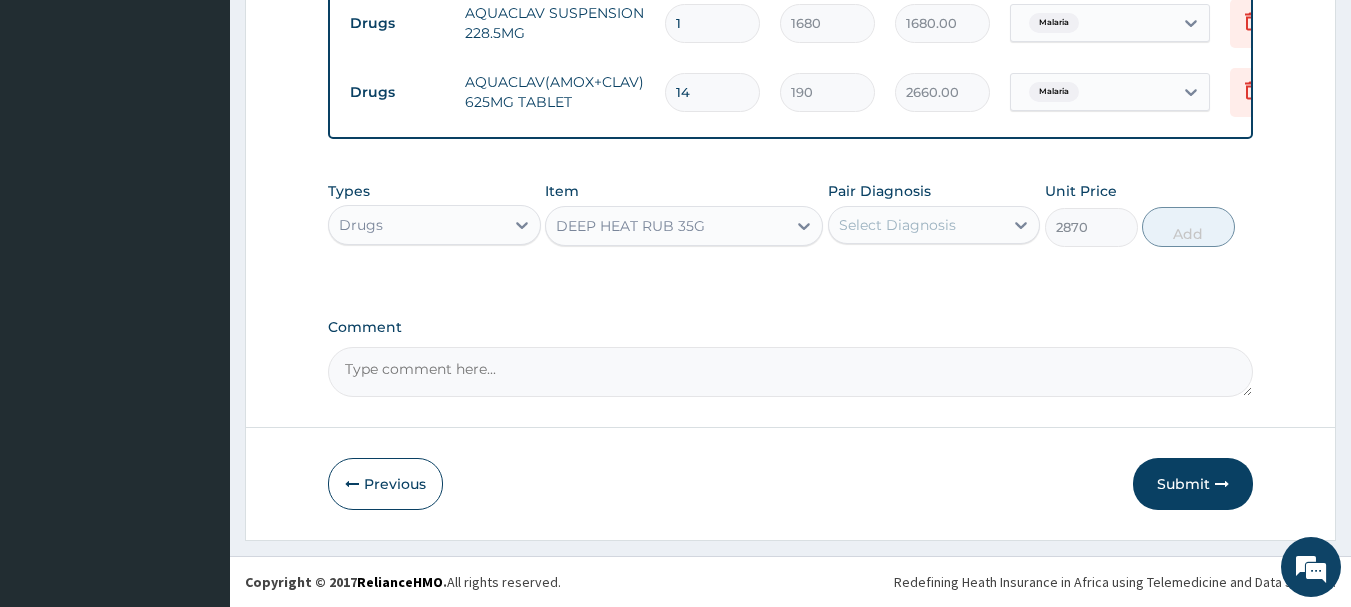 click on "Select Diagnosis" at bounding box center (916, 225) 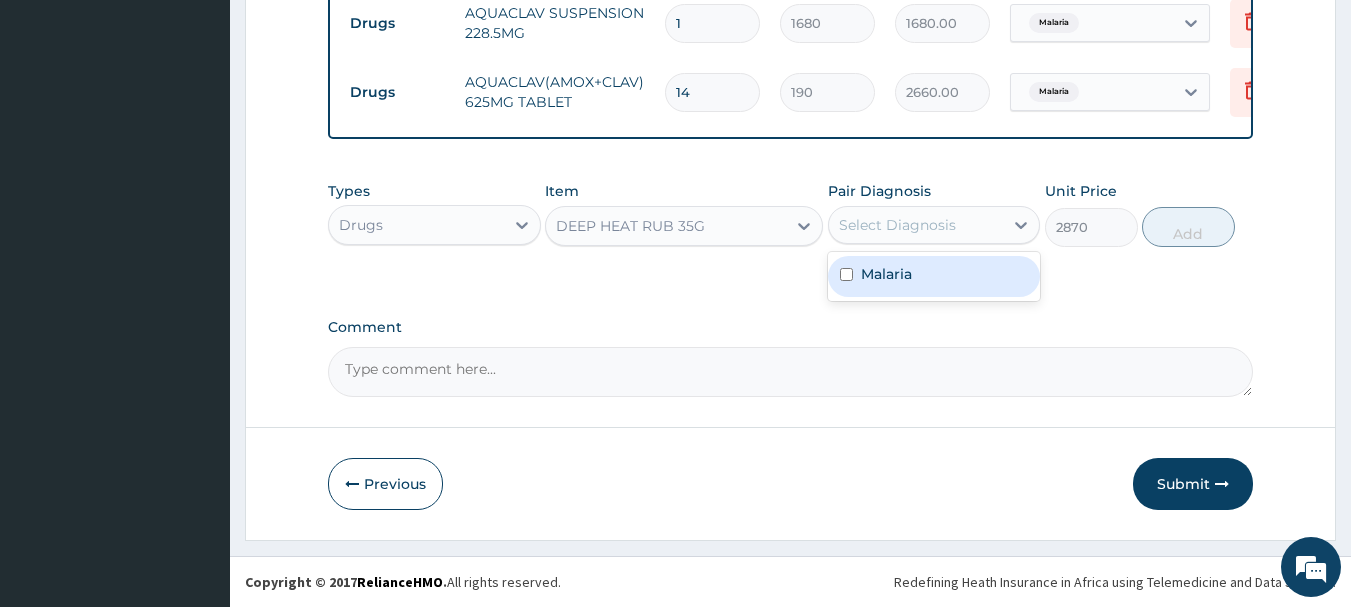 click on "Malaria" at bounding box center [934, 276] 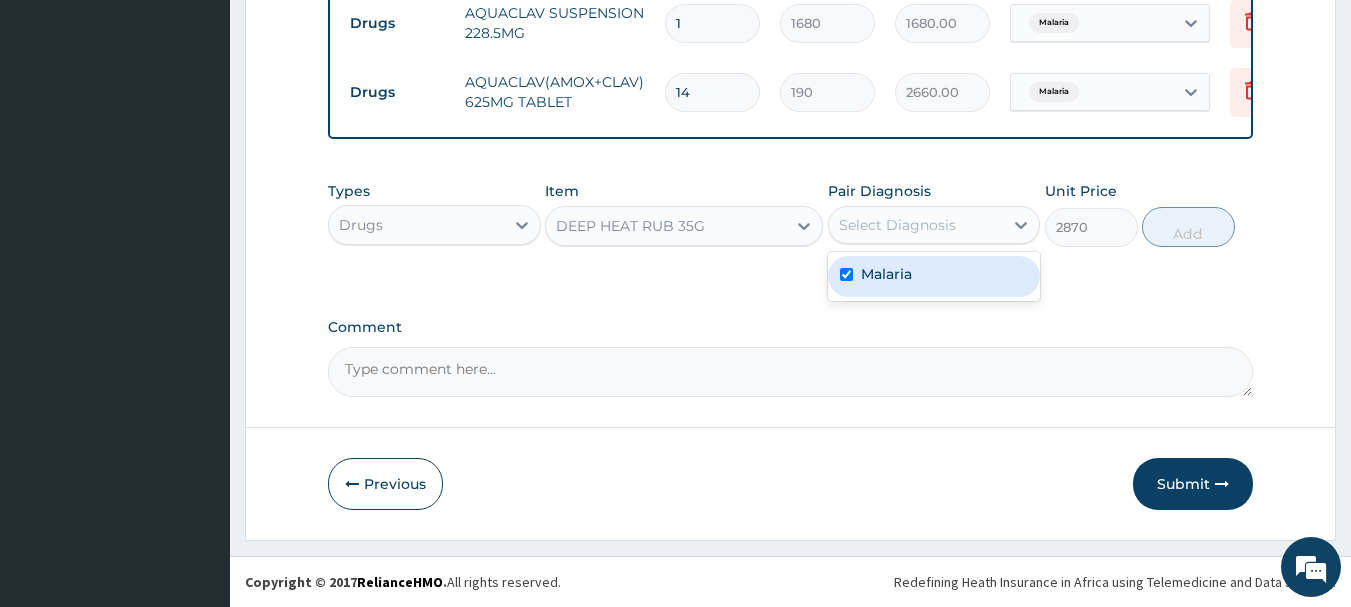 checkbox on "true" 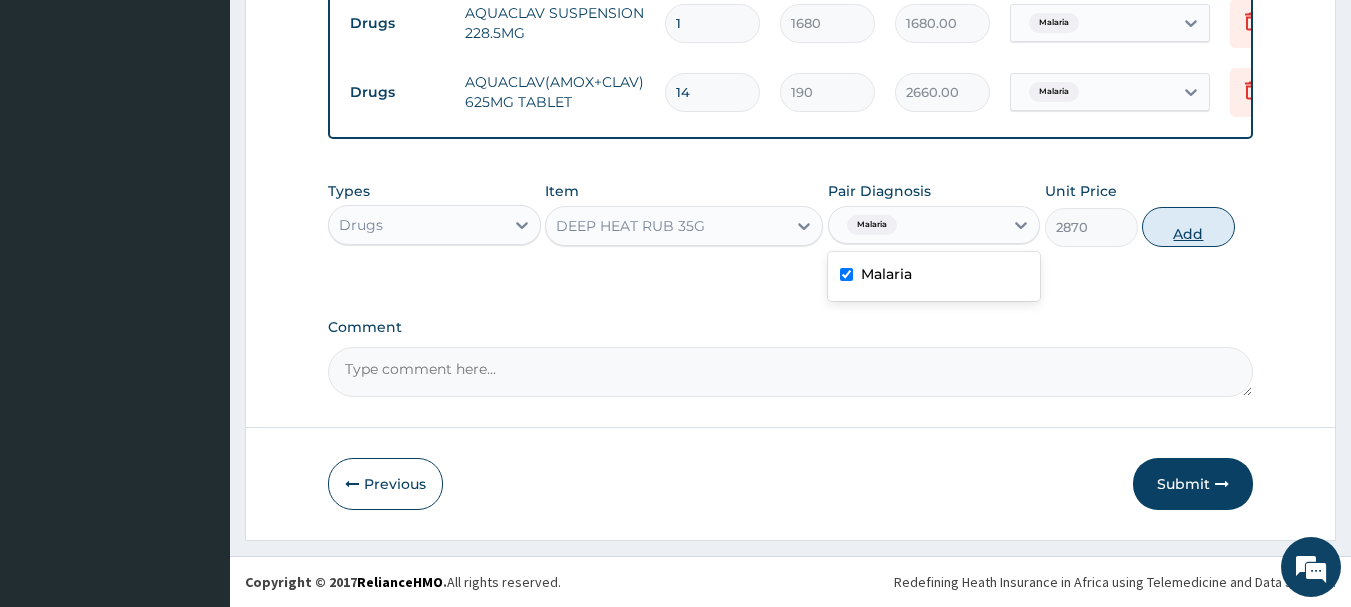 click on "Add" at bounding box center [1188, 227] 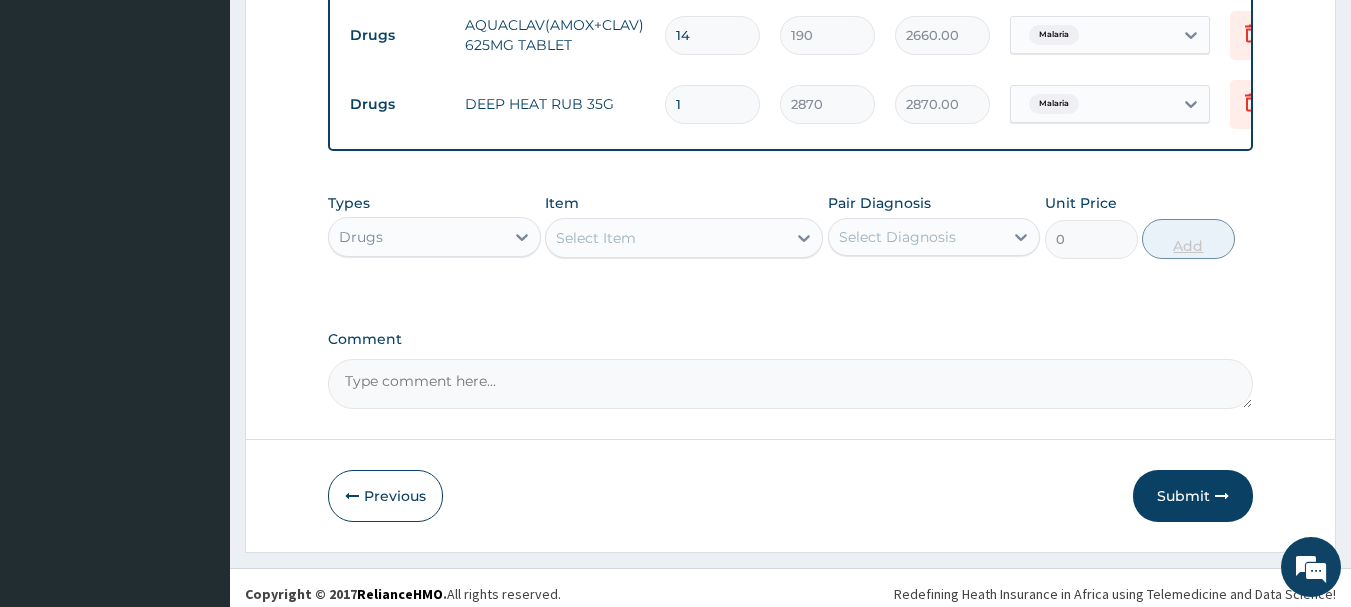 scroll, scrollTop: 1180, scrollLeft: 0, axis: vertical 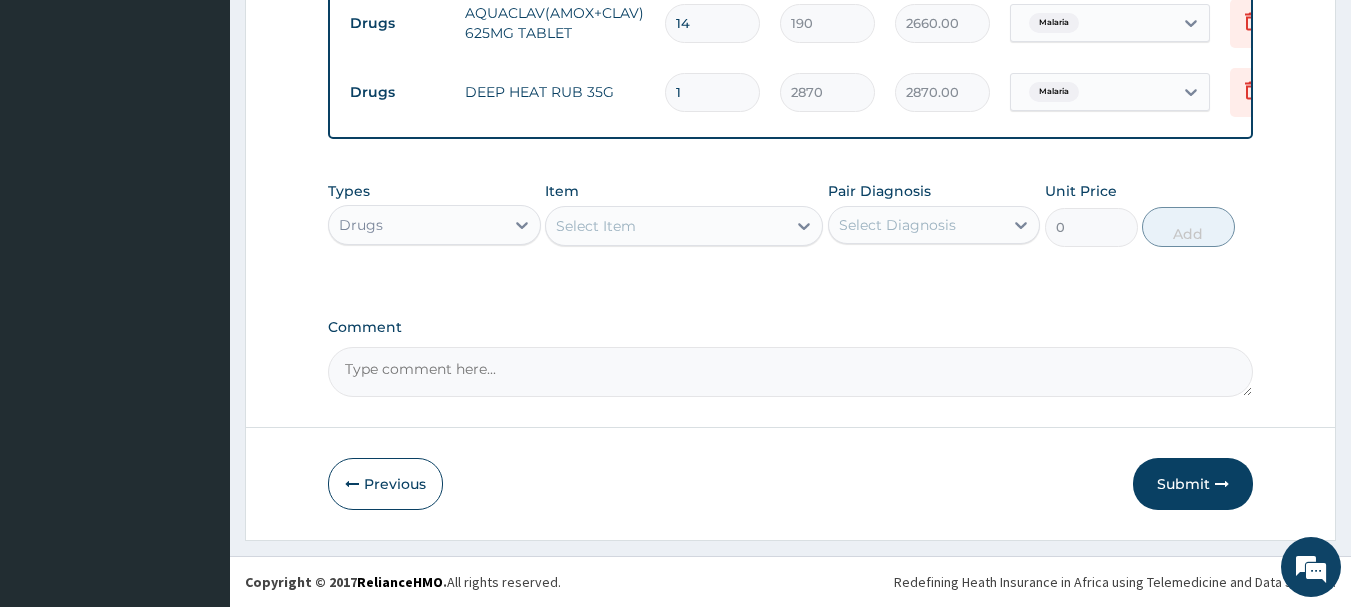 click on "Item Select Item" at bounding box center [684, 214] 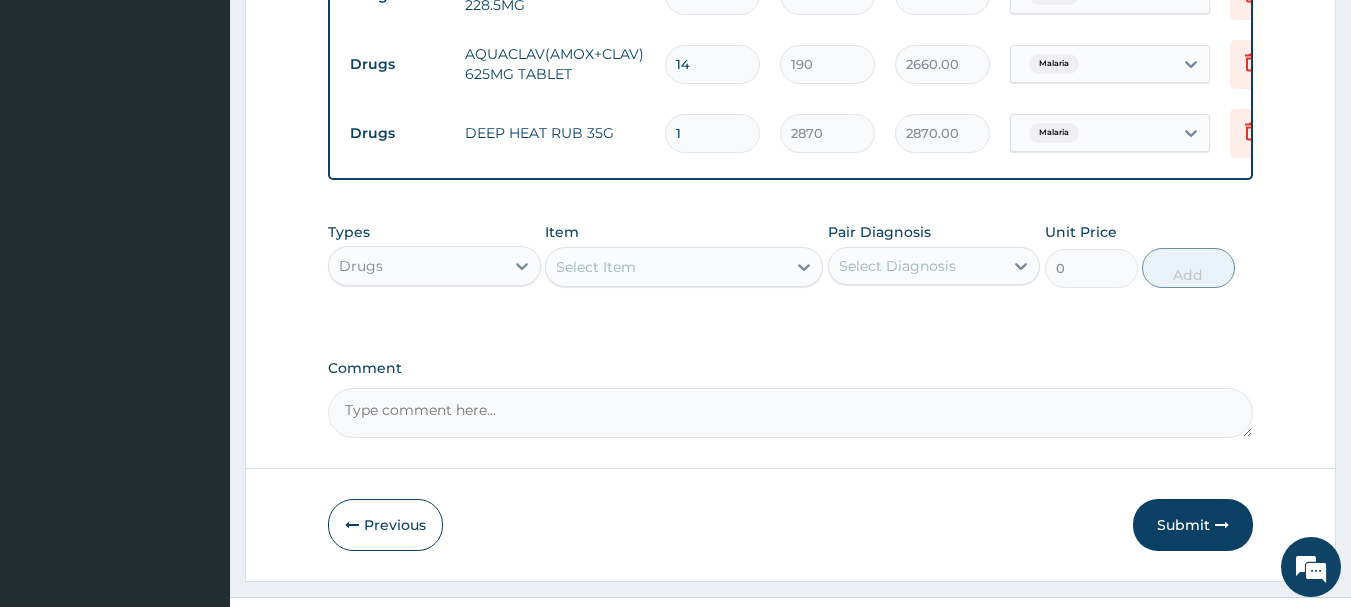 scroll, scrollTop: 1147, scrollLeft: 0, axis: vertical 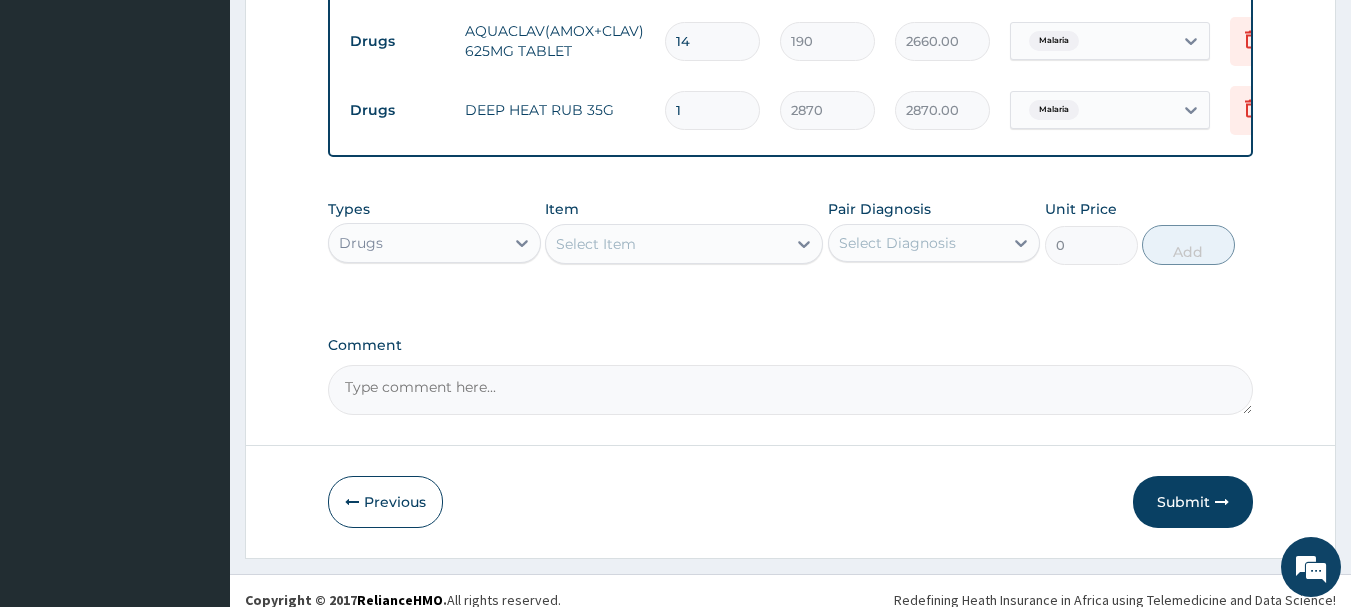 click on "Select Item" at bounding box center (666, 244) 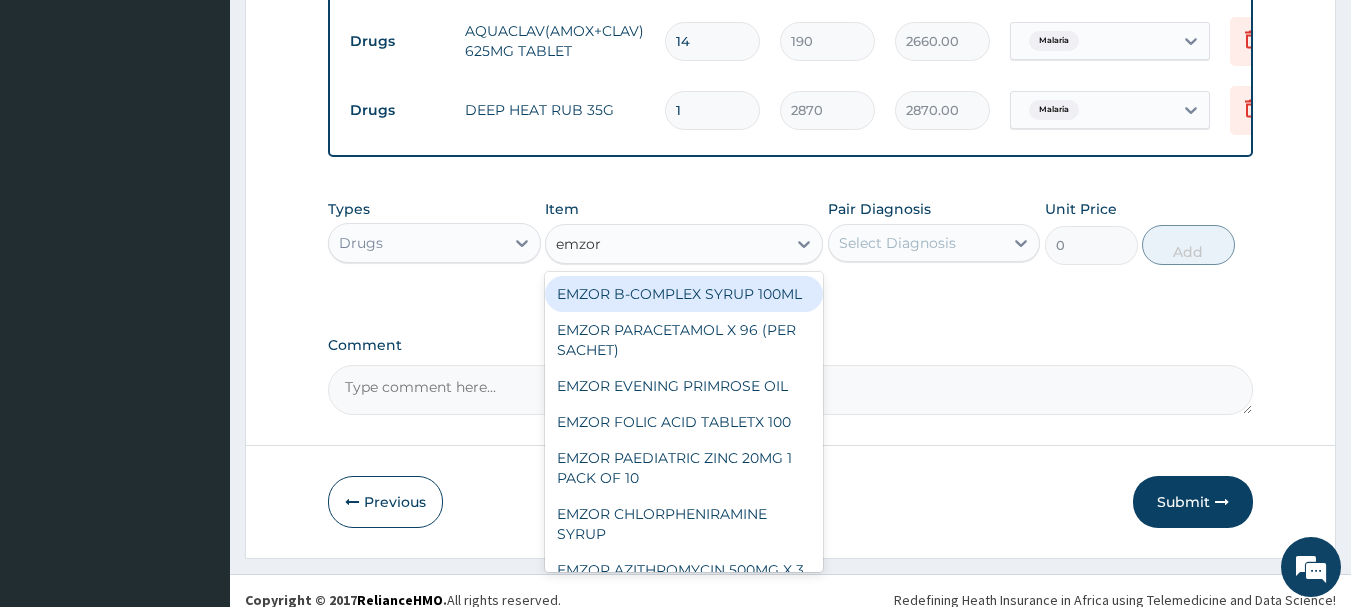 type on "emzor p" 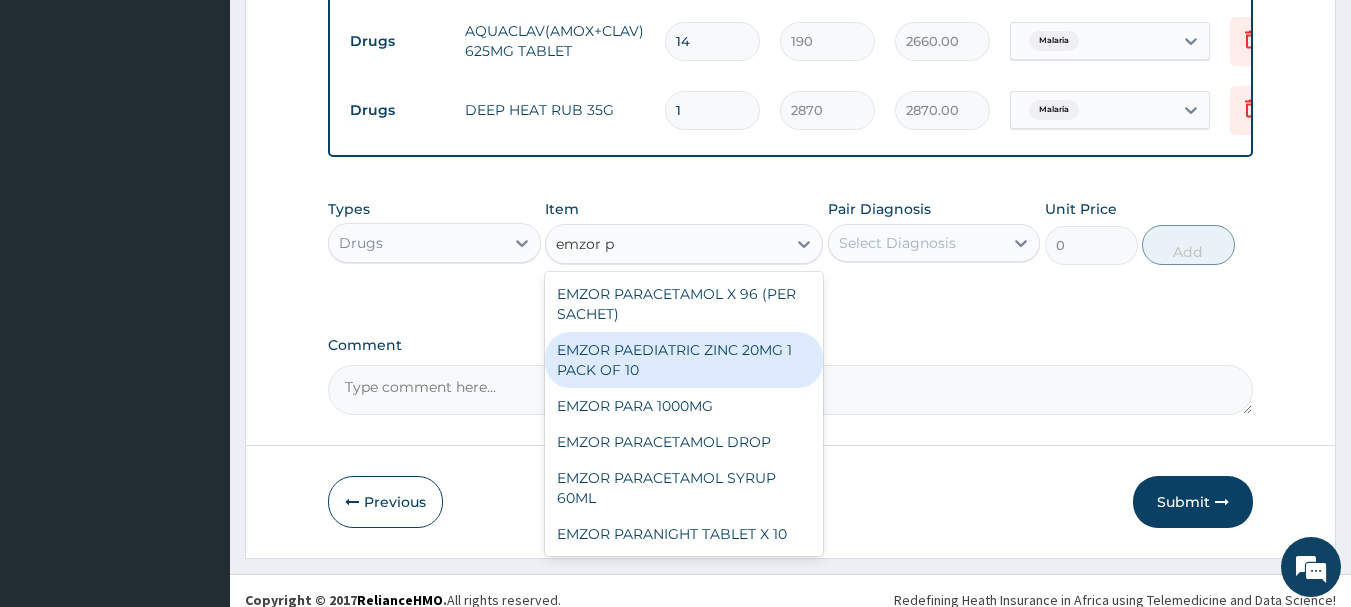 click on "EMZOR PAEDIATRIC ZINC 20MG 1 PACK OF 10" at bounding box center [684, 360] 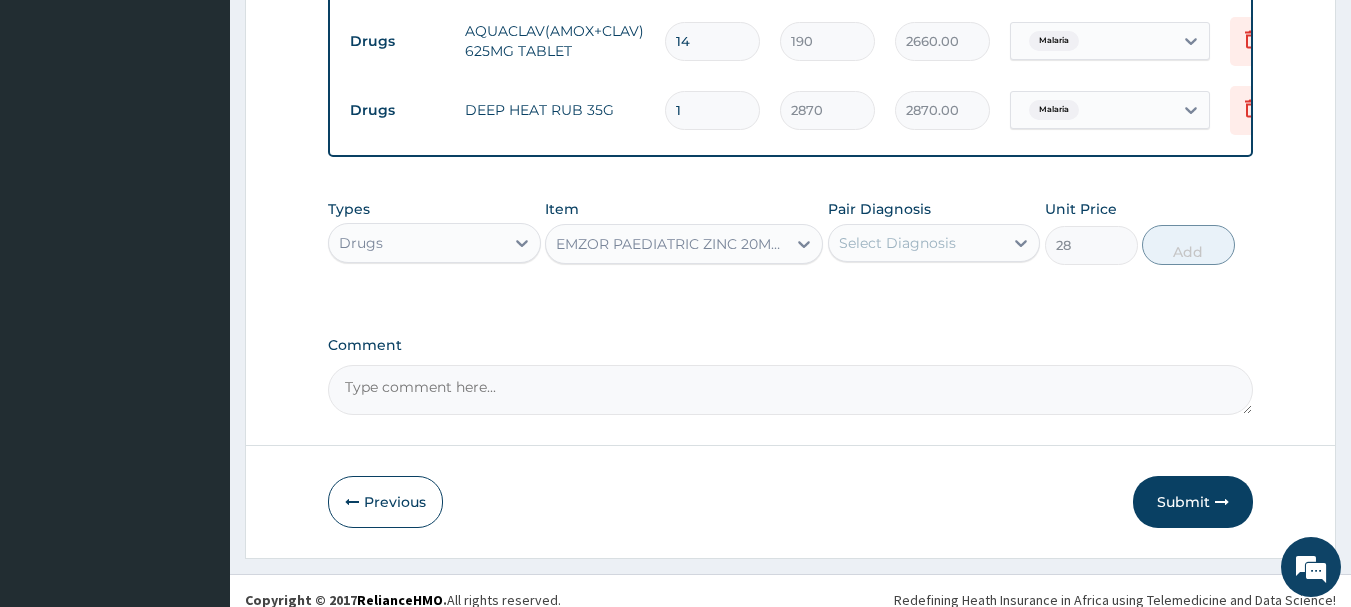 click on "Select Diagnosis" at bounding box center (916, 243) 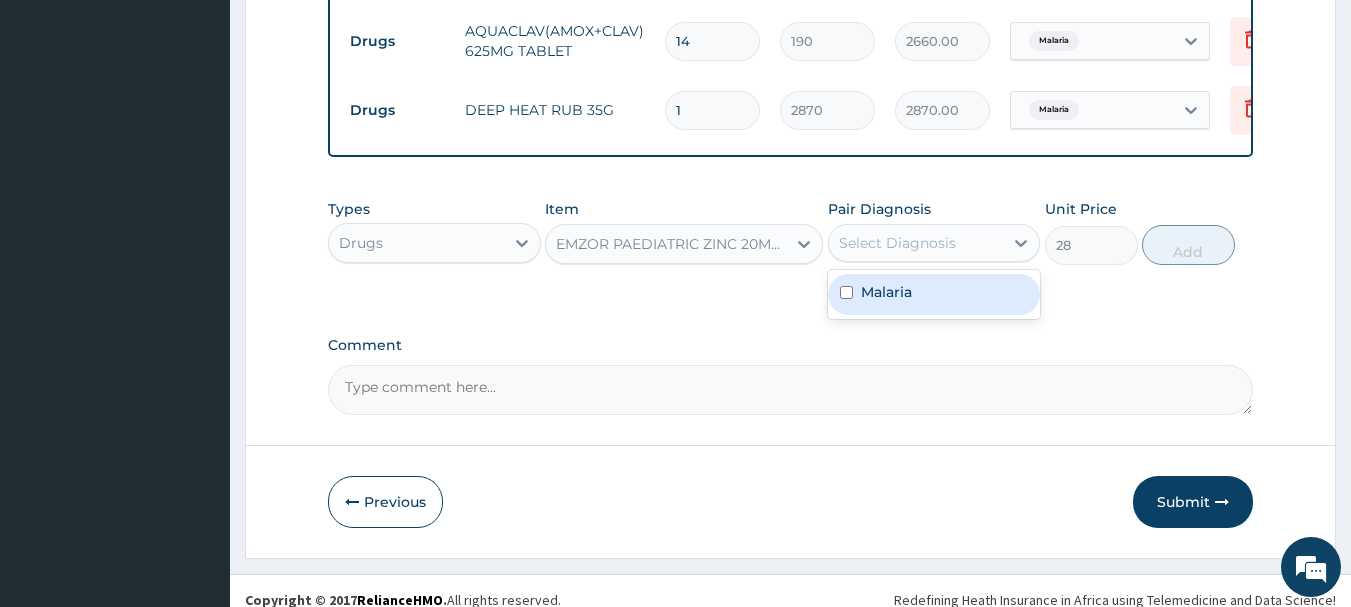 click on "Malaria" at bounding box center [934, 294] 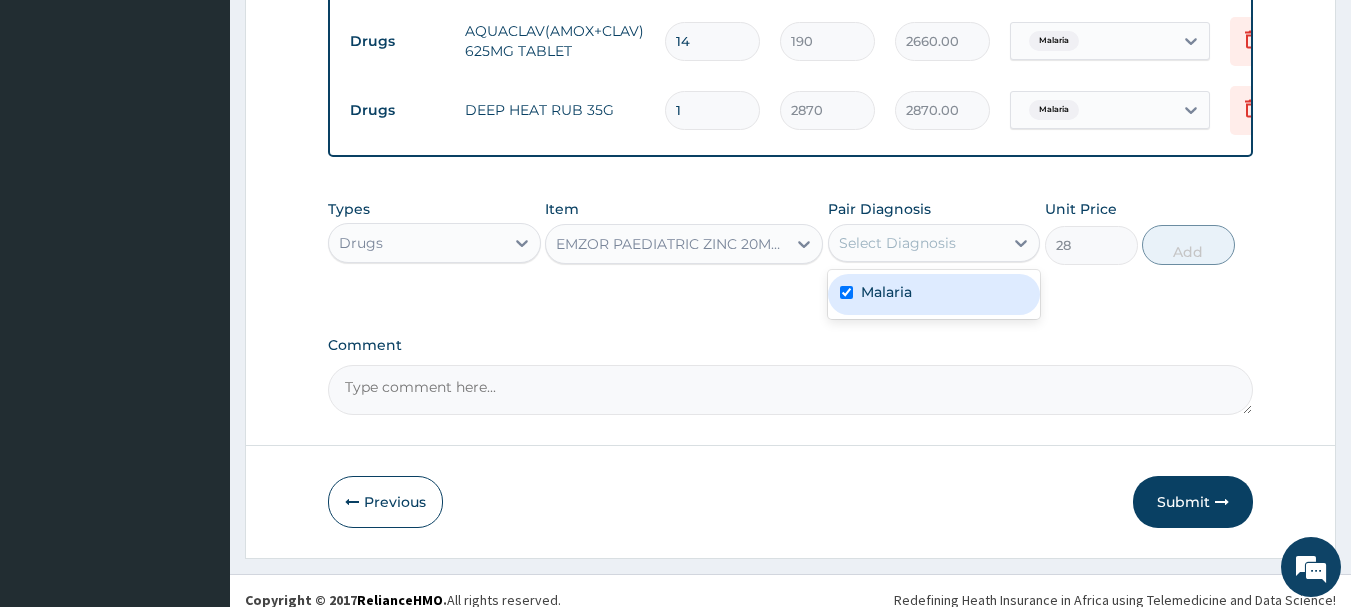 checkbox on "true" 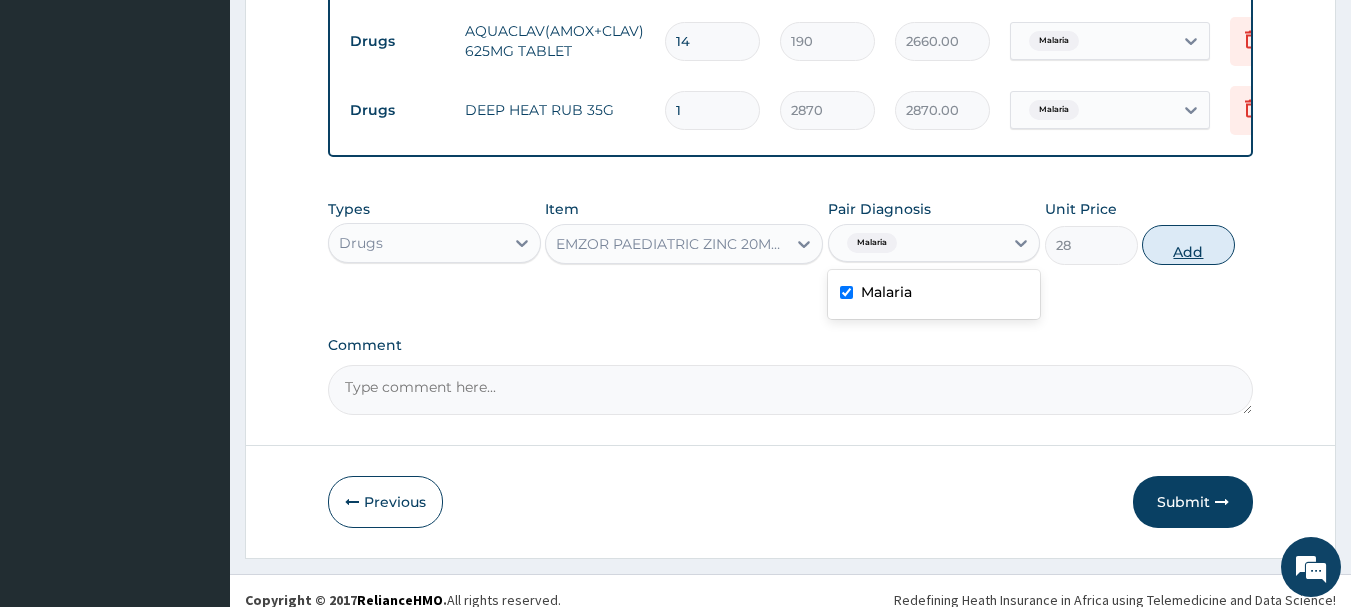 click on "Add" at bounding box center [1188, 245] 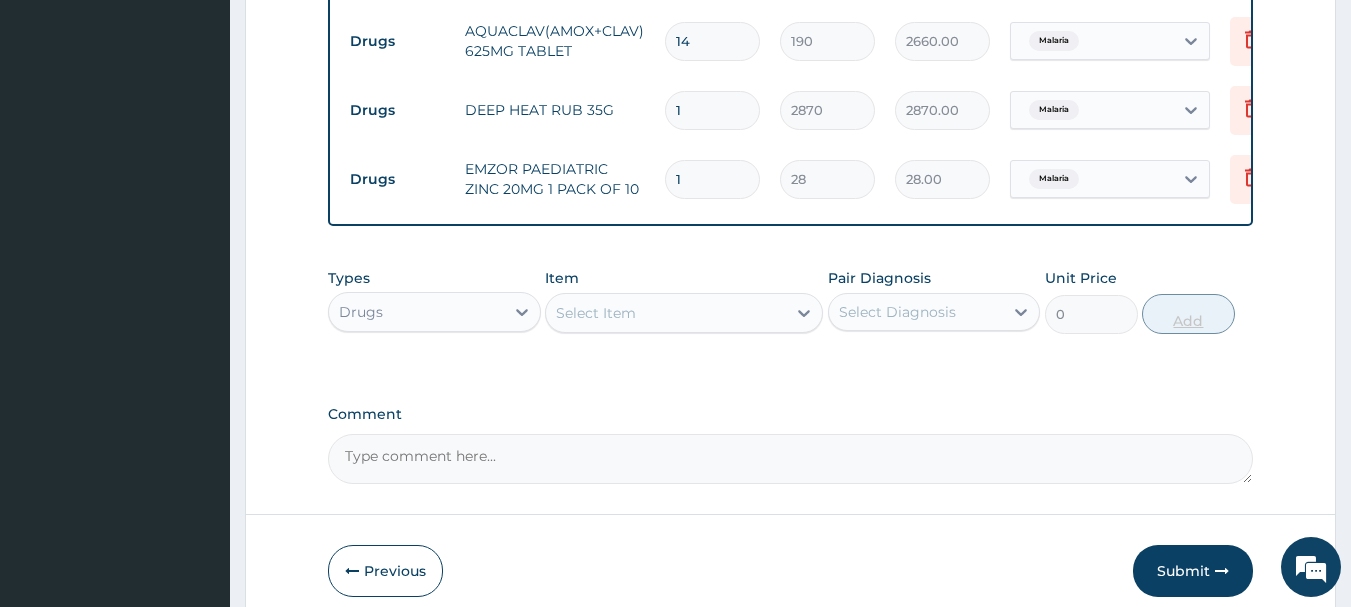 type 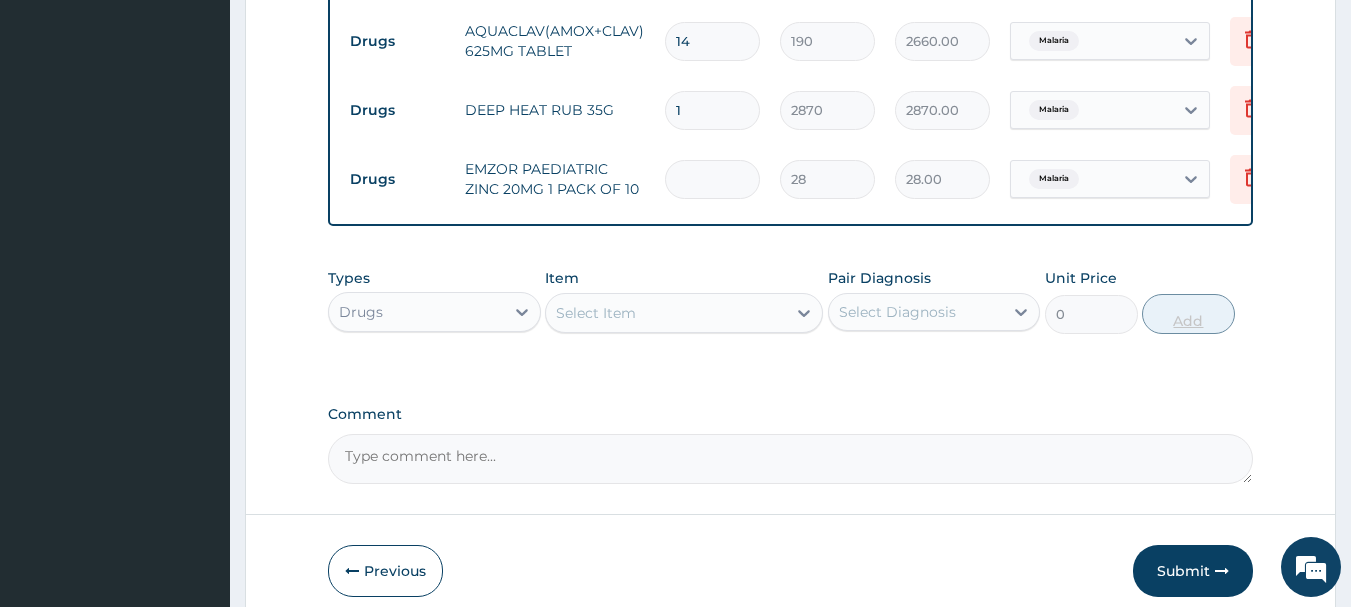 type on "0.00" 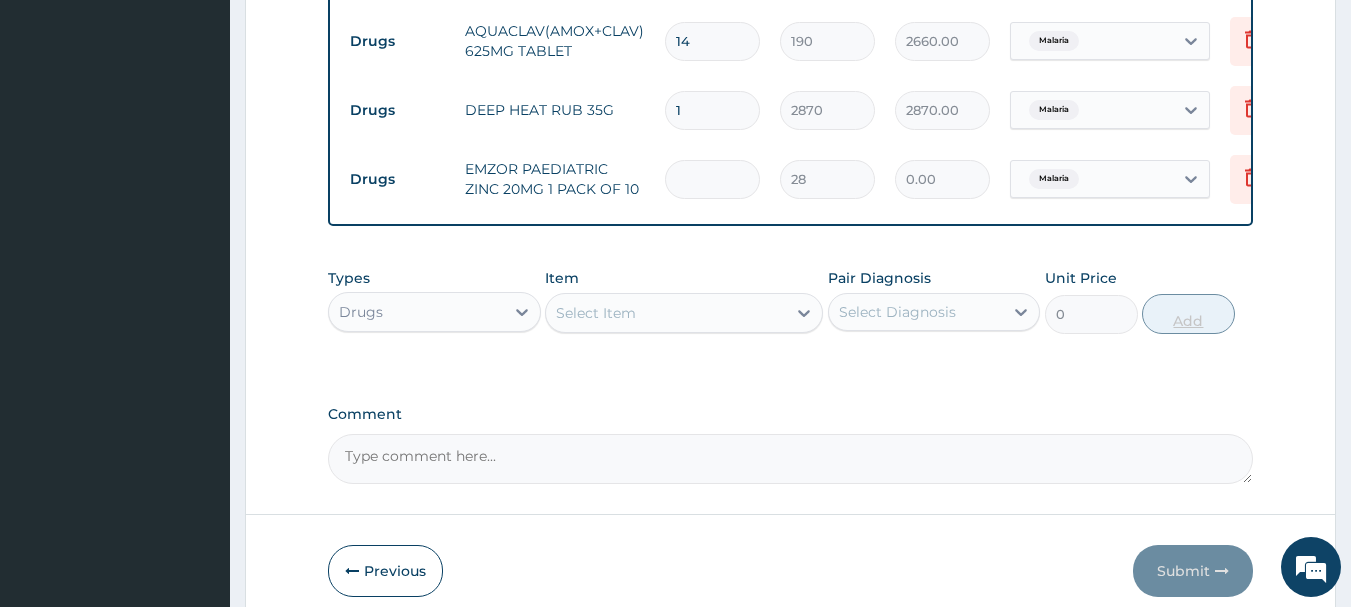 type on "1" 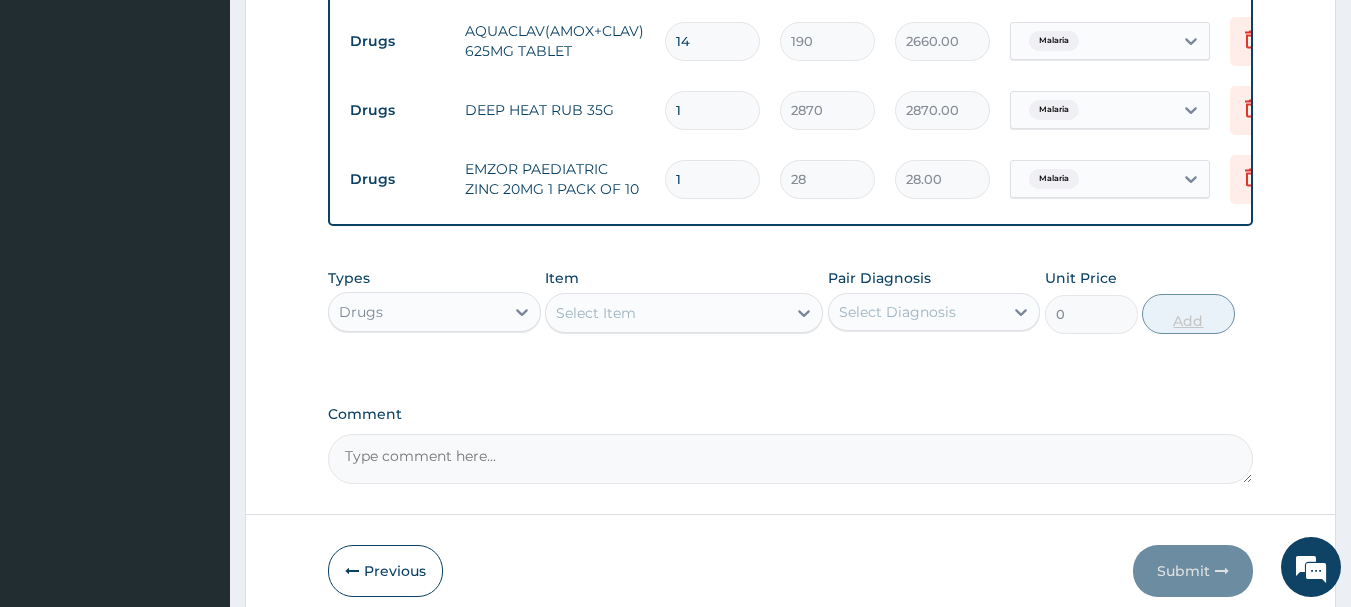 type on "10" 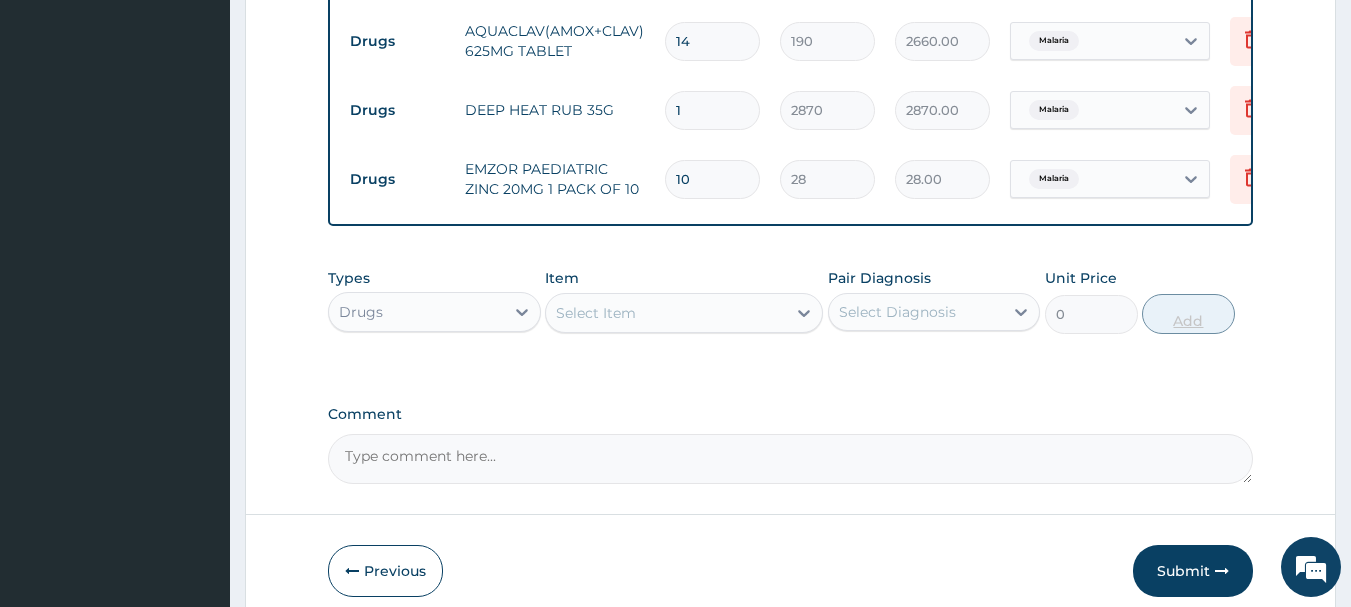 type on "280.00" 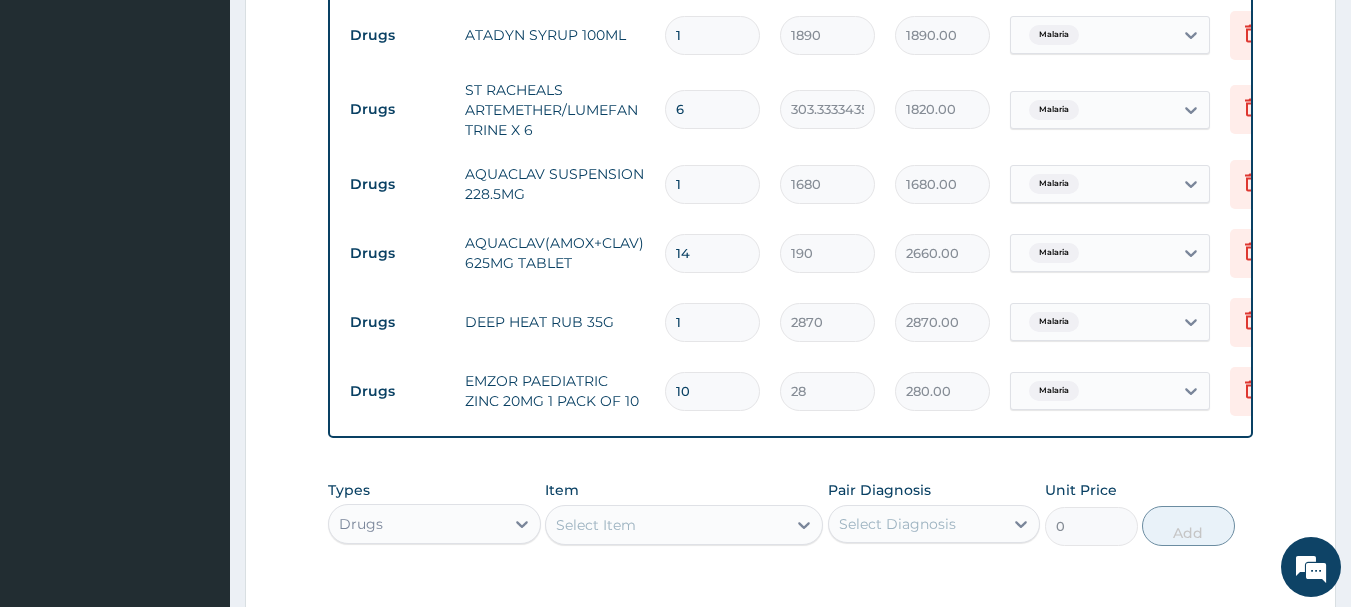 scroll, scrollTop: 947, scrollLeft: 0, axis: vertical 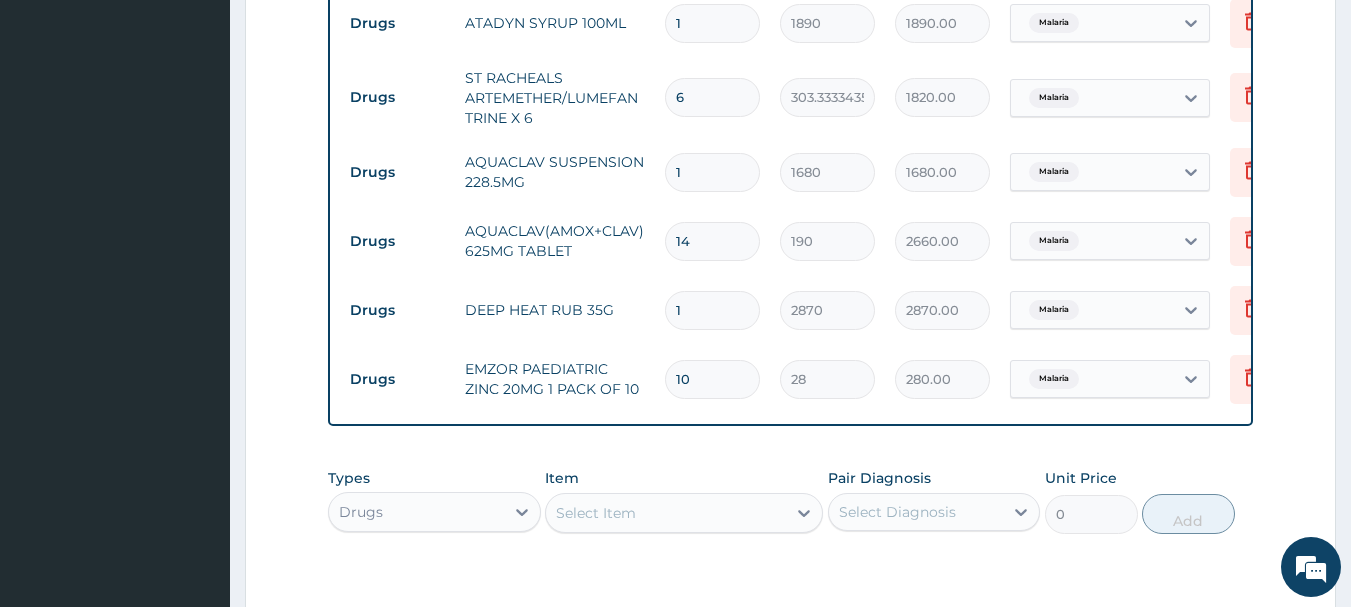 type on "10" 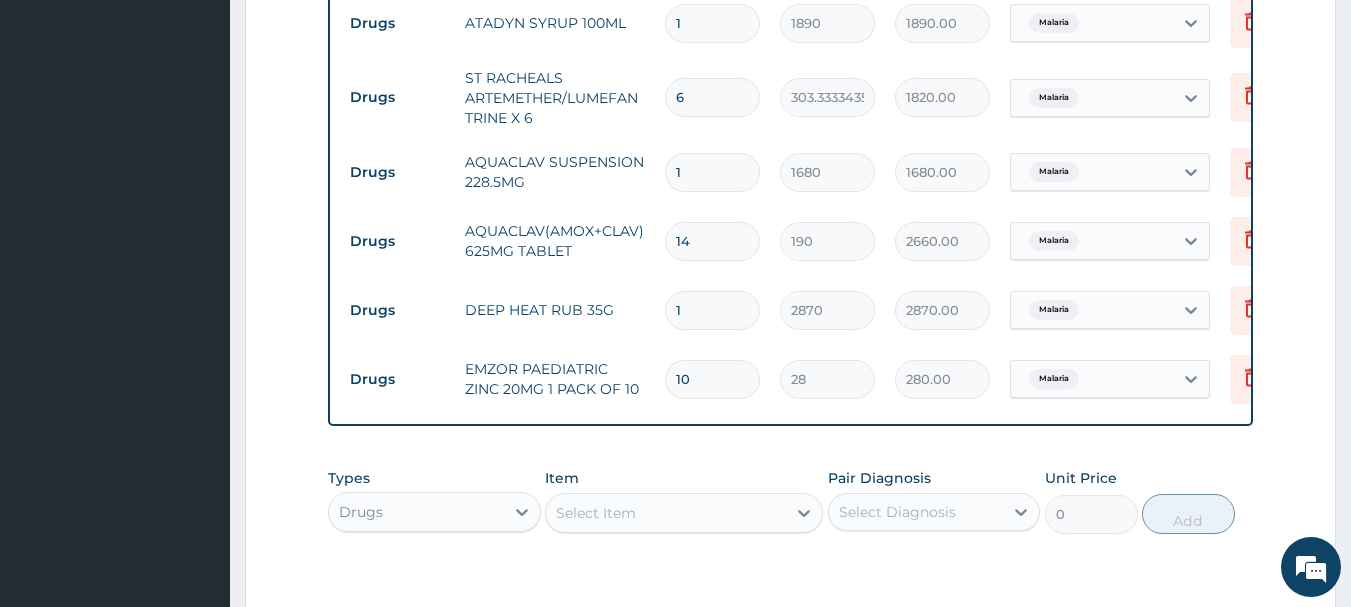 click on "Select Item" at bounding box center (666, 513) 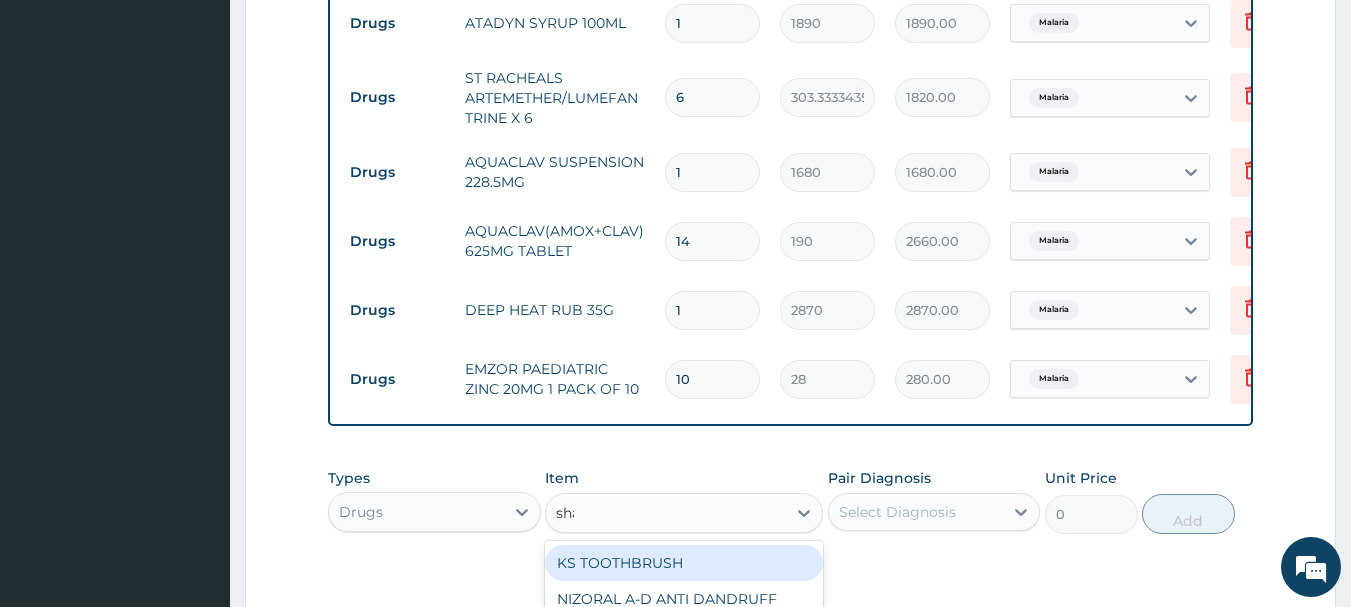 type on "shal" 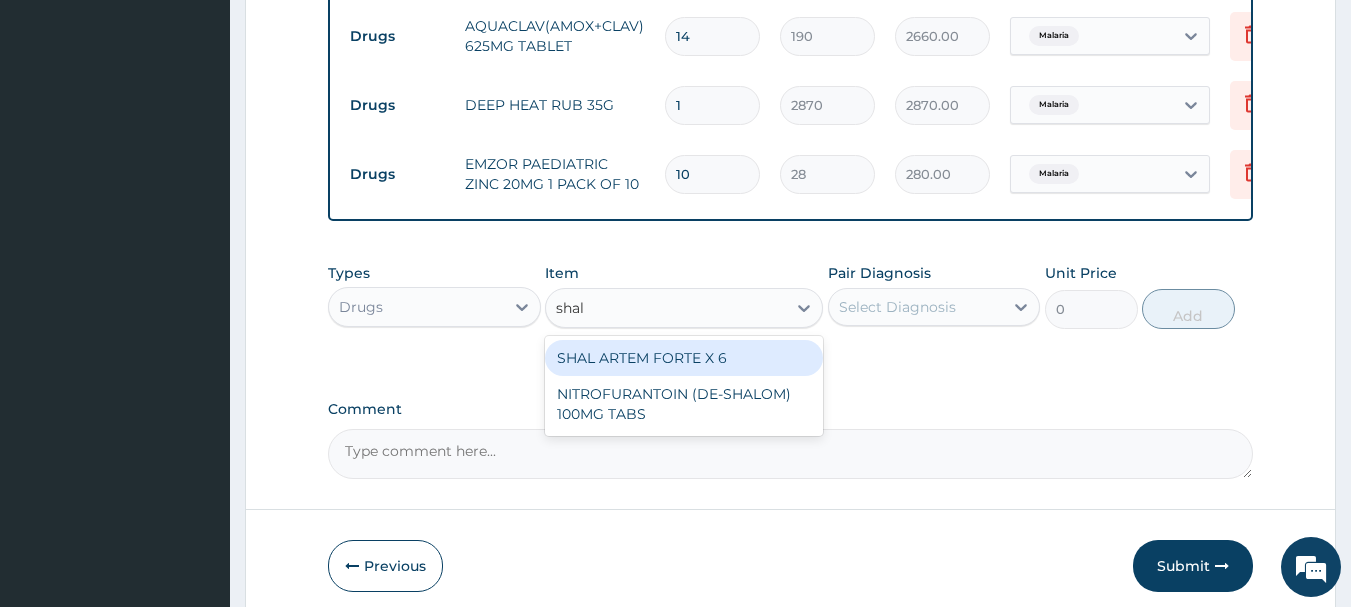 scroll, scrollTop: 1249, scrollLeft: 0, axis: vertical 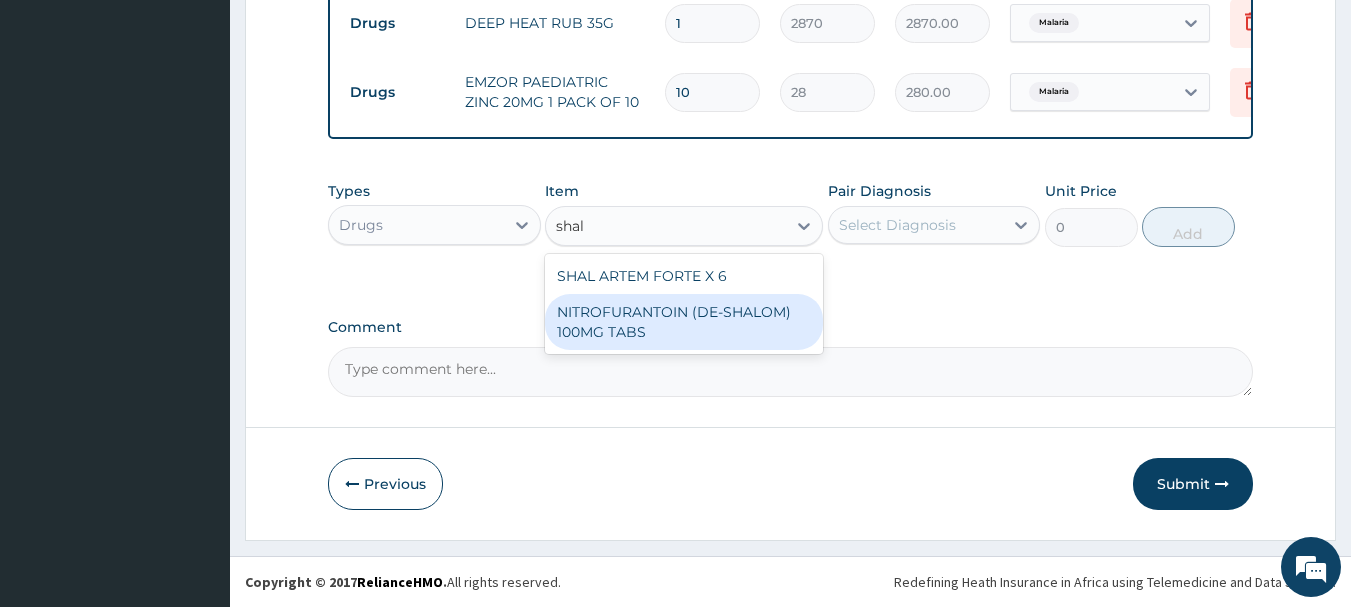 click on "NITROFURANTOIN (DE-SHALOM) 100MG TABS" at bounding box center (684, 322) 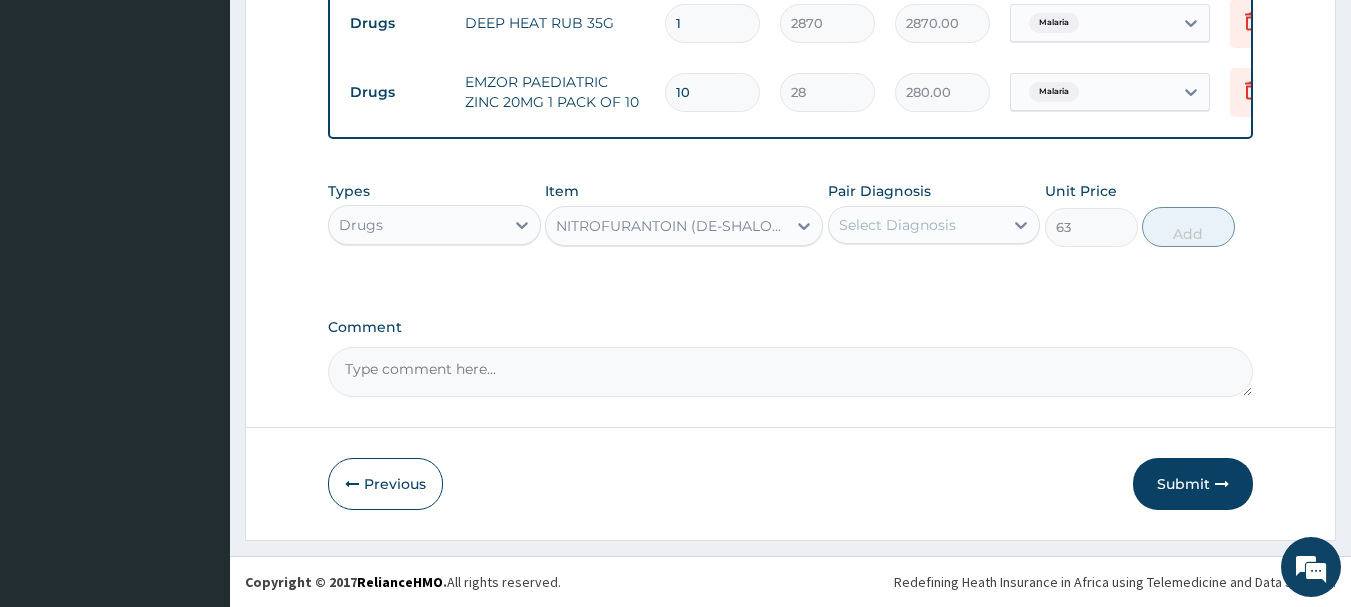 drag, startPoint x: 909, startPoint y: 210, endPoint x: 965, endPoint y: 303, distance: 108.55874 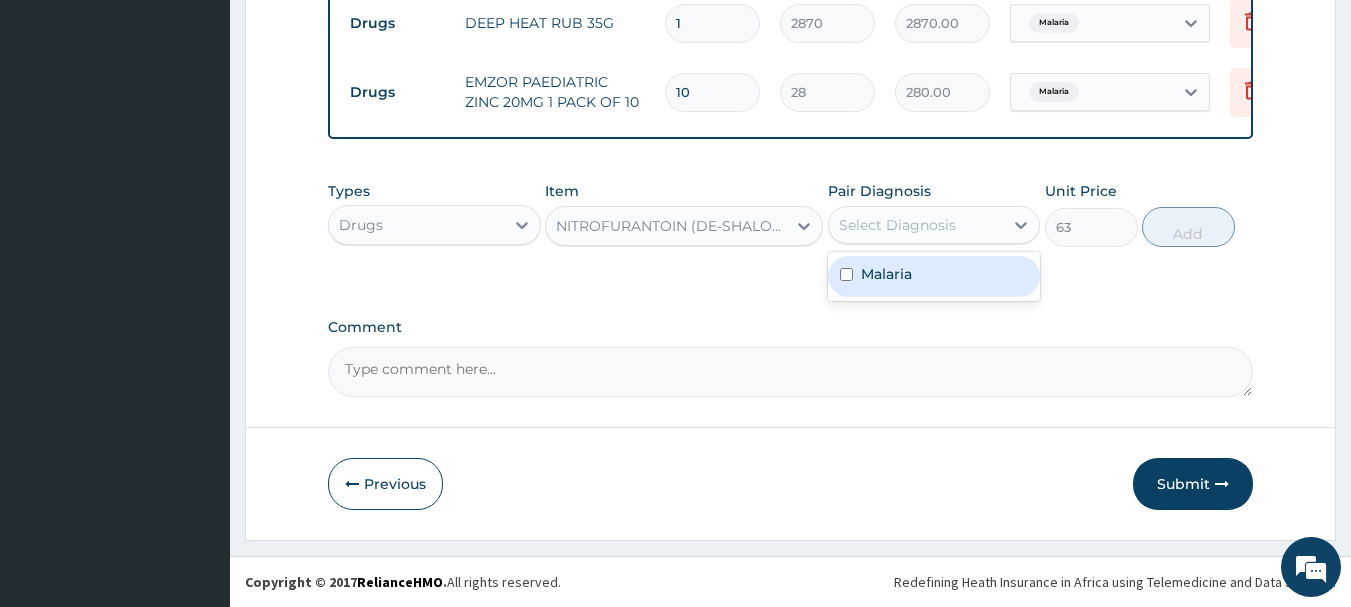 click on "PA Code / Prescription Code PR/4F8179E9 Encounter Date 04-08-2025 Important Notice Please enter PA codes before entering items that are not attached to a PA code   All diagnoses entered must be linked to a claim item. Diagnosis & Claim Items that are visible but inactive cannot be edited because they were imported from an already approved PA code. Diagnosis Malaria Confirmed NB: All diagnosis must be linked to a claim item Claim Items Type Name Quantity Unit Price Total Price Pair Diagnosis Actions Others BADAGRY DELIVERY 1 3700 3700.00 Malaria Delete Drugs EMZOR PARACETAMOL X 96 (PER SACHET) 36 17.5 630.00 Malaria Delete Drugs ATADYN SYRUP 100ML 1 1890 1890.00 Malaria Delete Drugs ST RACHEALS ARTEMETHER/LUMEFANTRINE X 6 6 303.3333435058594 1820.00 Malaria Delete Drugs AQUACLAV SUSPENSION 228.5MG 1 1680 1680.00 Malaria Delete Drugs AQUACLAV(AMOX+CLAV) 625MG TABLET 14 190 2660.00 Malaria Delete Drugs DEEP HEAT RUB 35G 1 2870 2870.00 Malaria Delete Drugs EMZOR PAEDIATRIC ZINC 20MG 1 PACK OF 10 10 28 280.00 Item" at bounding box center [791, -323] 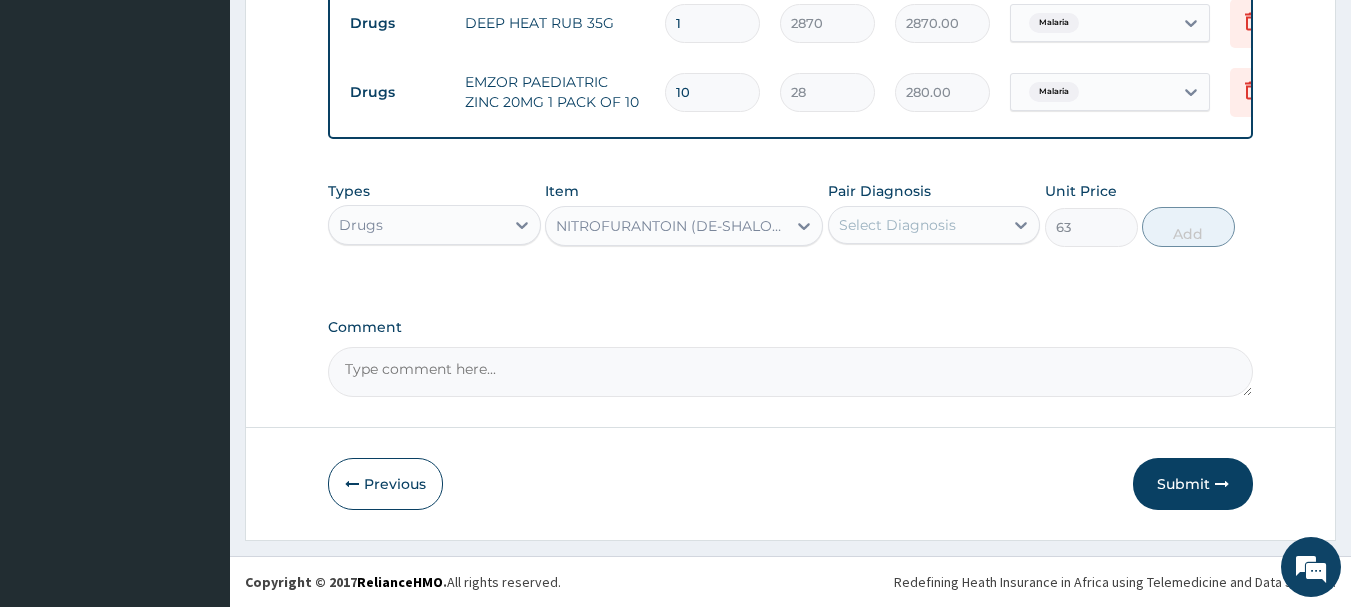 click on "Select Diagnosis" at bounding box center [916, 225] 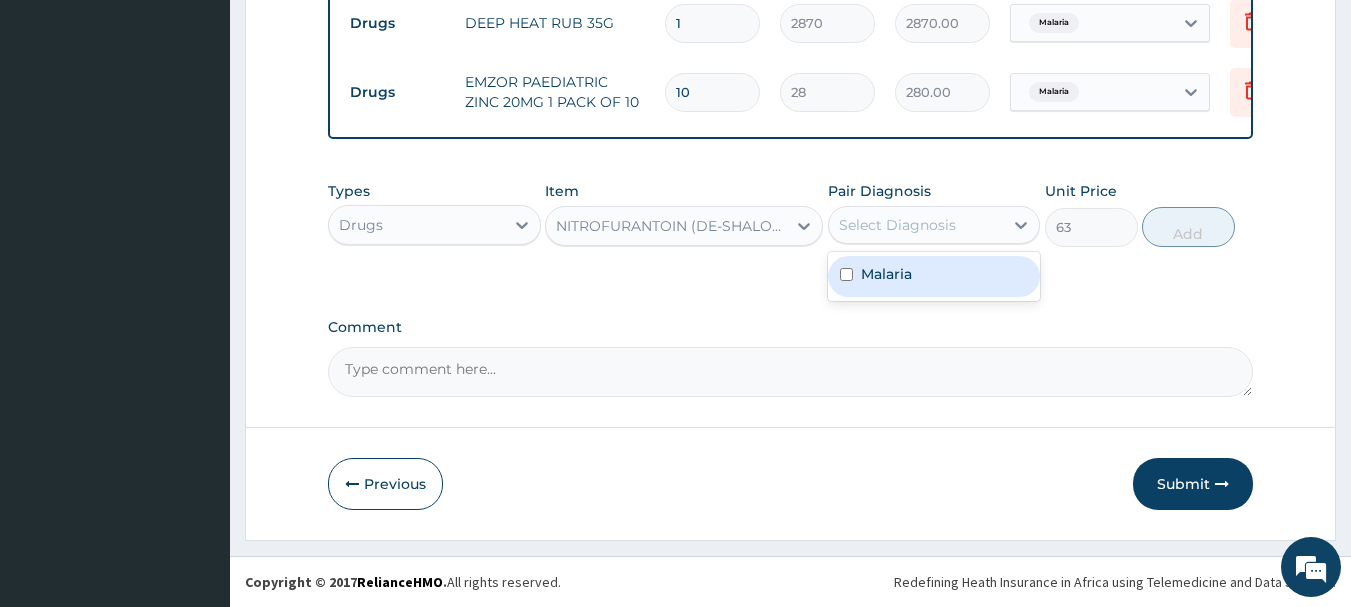click on "Malaria" at bounding box center [934, 276] 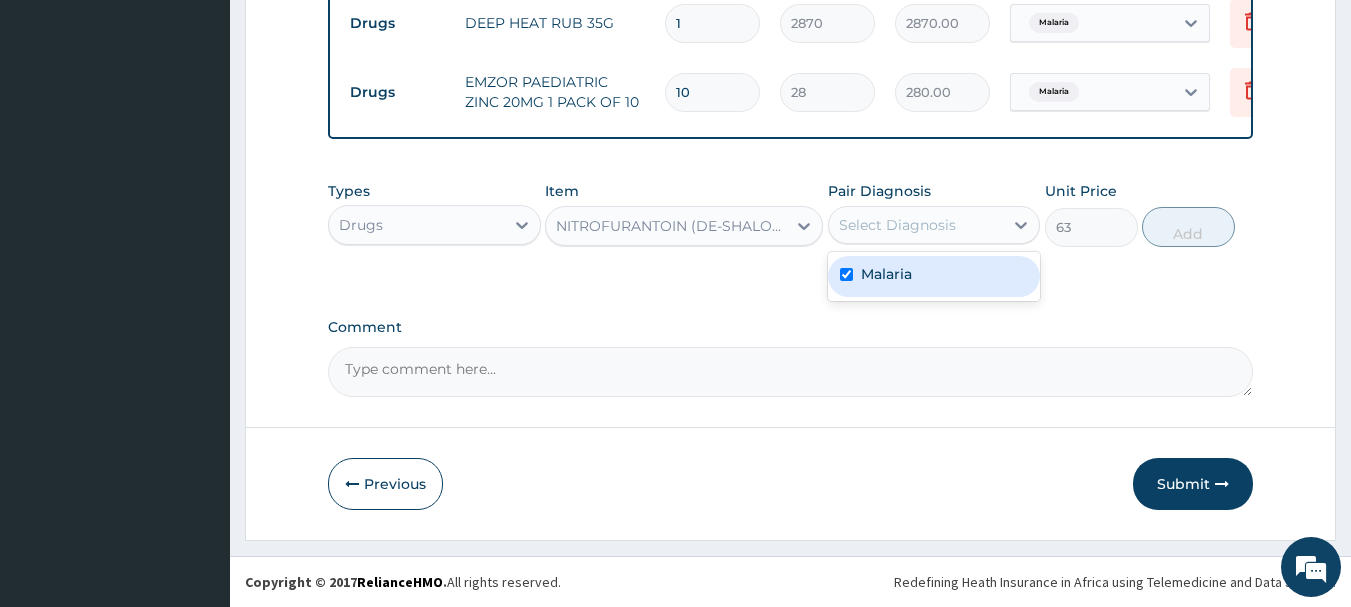 checkbox on "true" 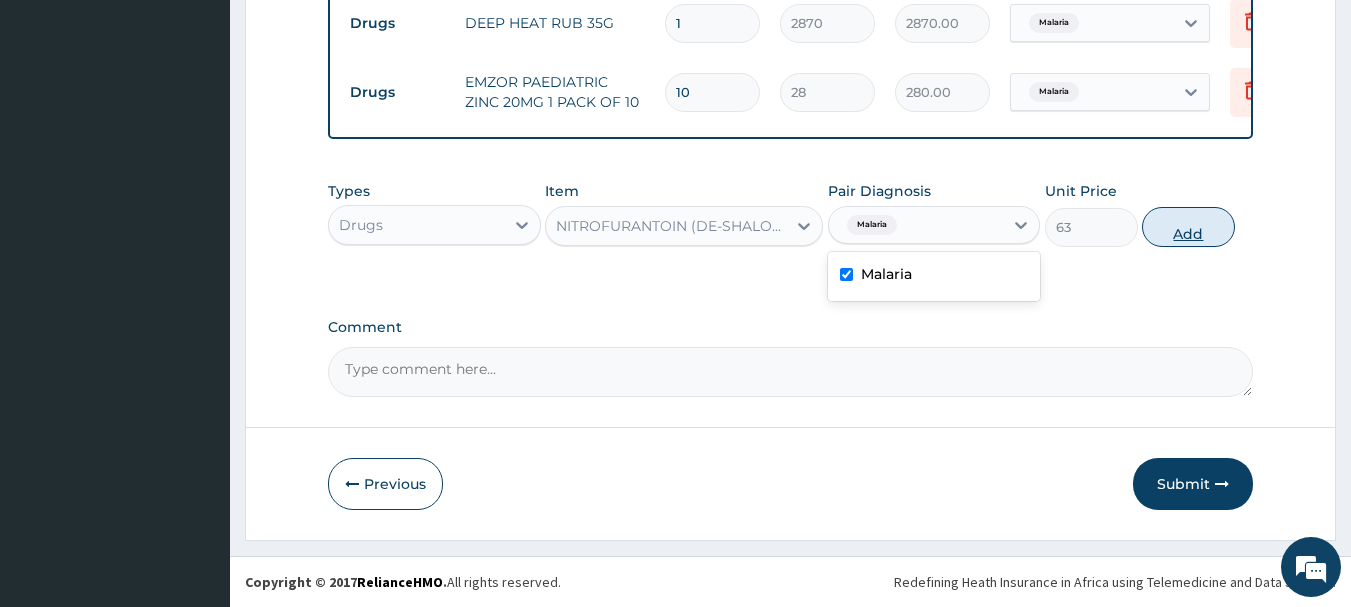 click on "Add" at bounding box center (1188, 227) 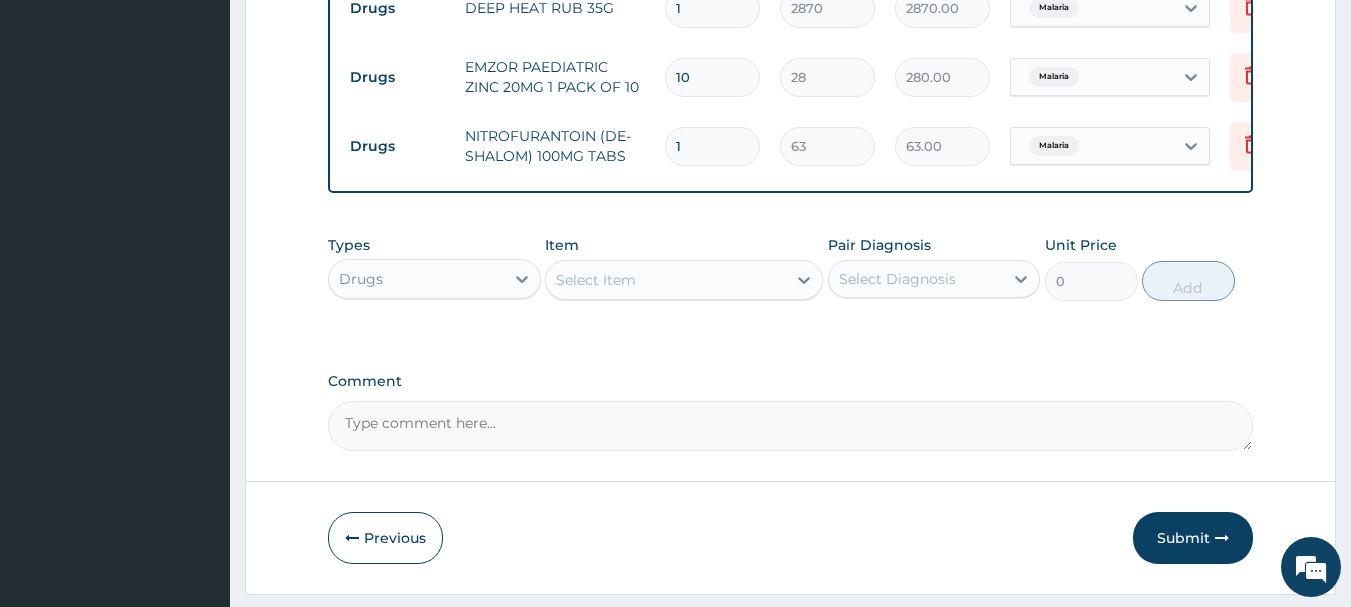type on "10" 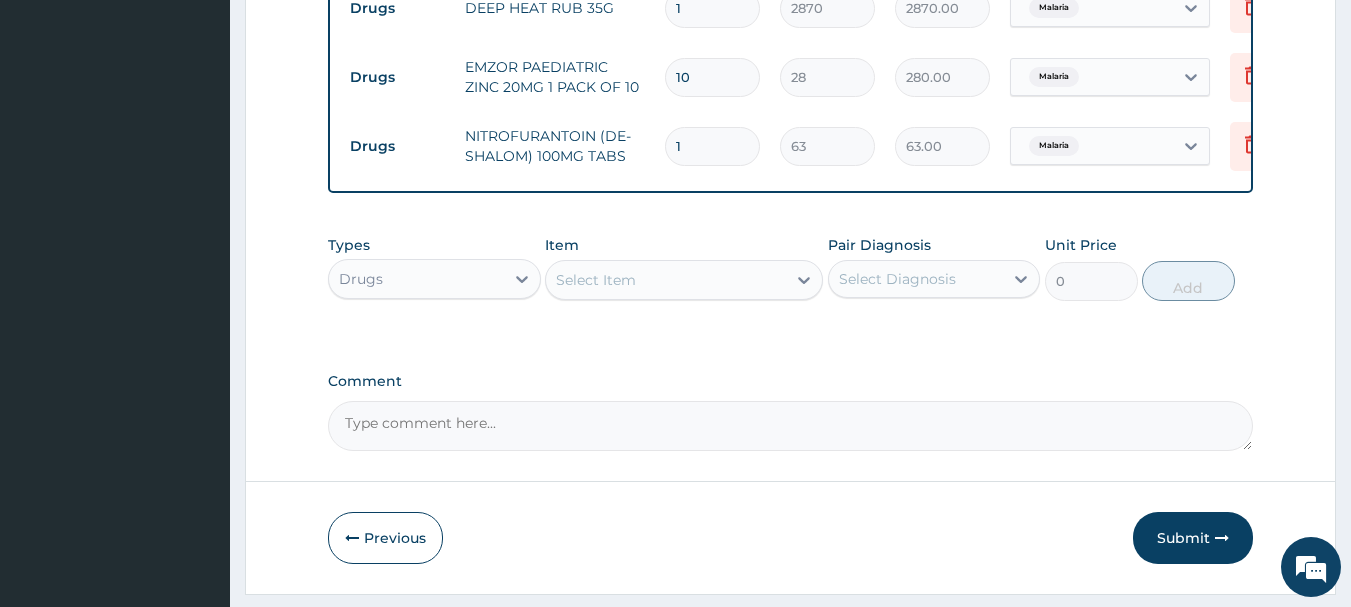 type on "630.00" 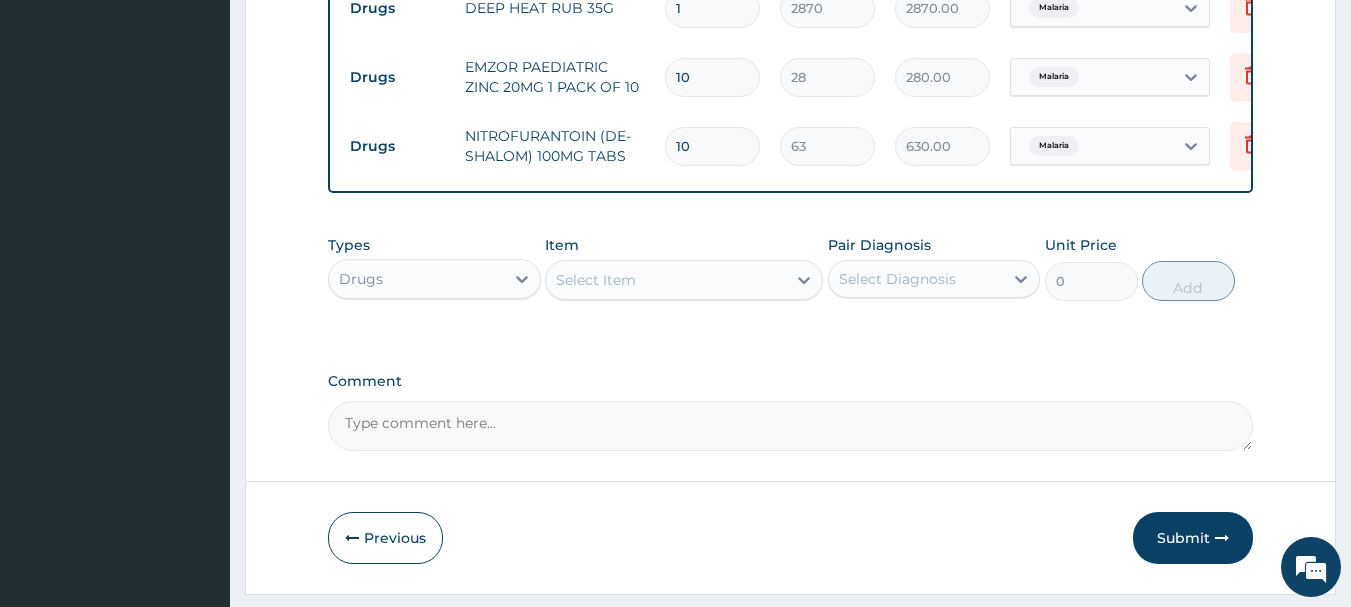 type on "10" 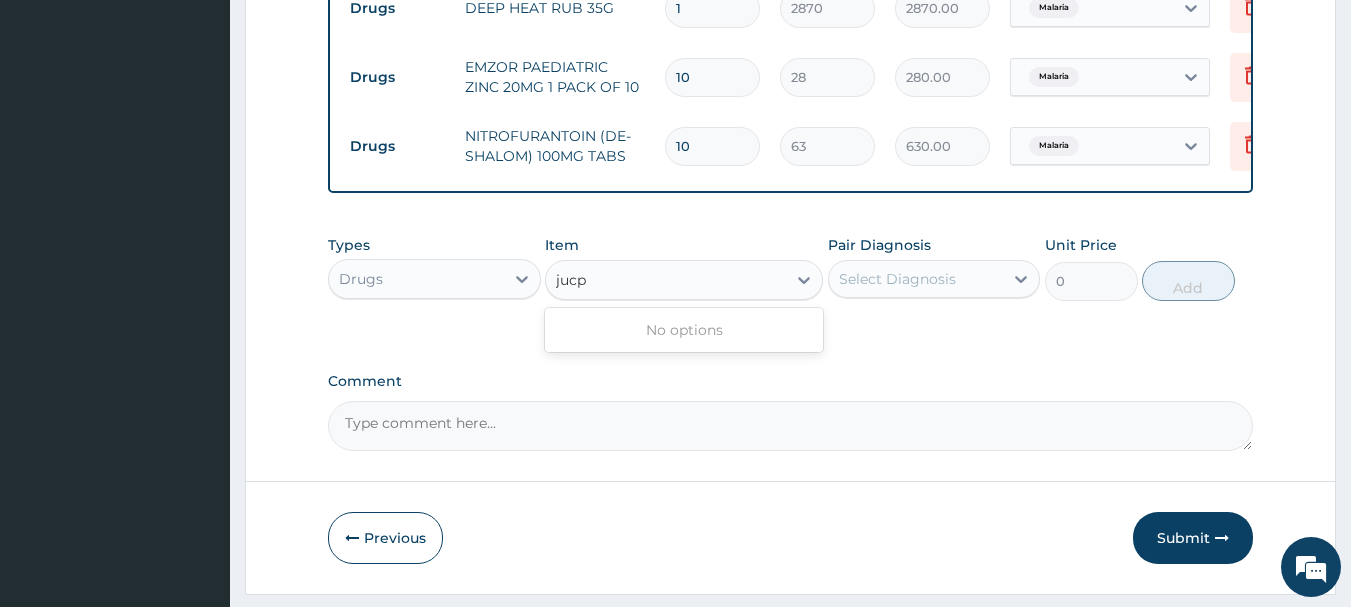 type on "juc" 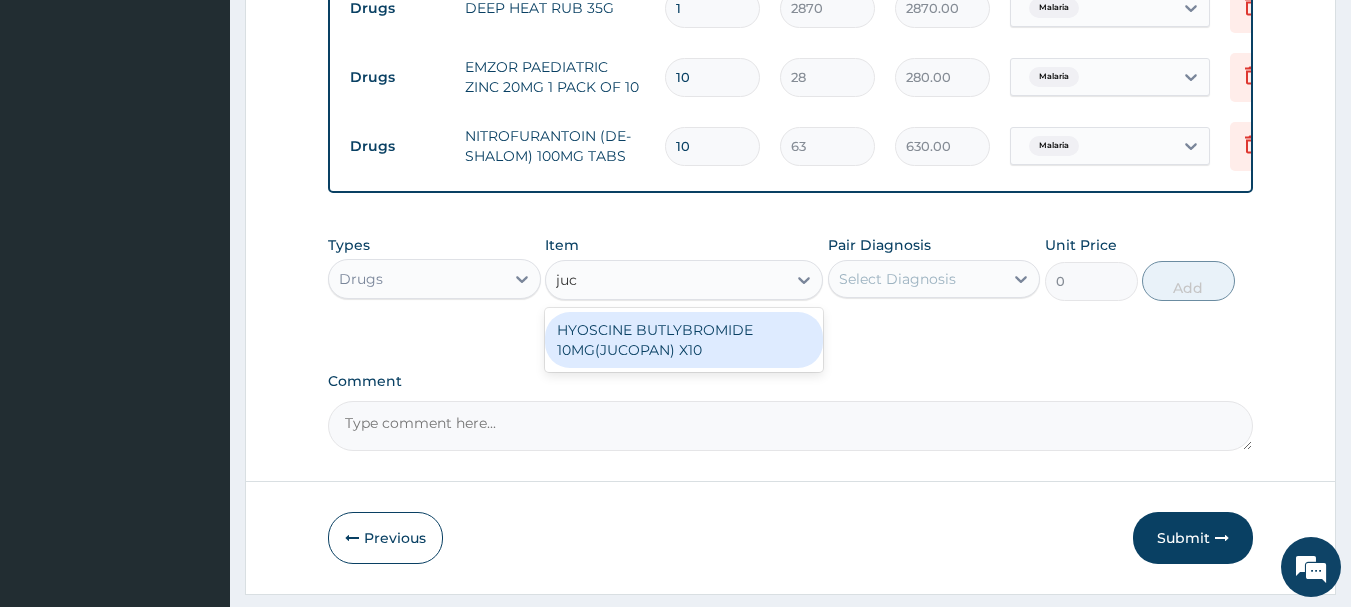 click on "HYOSCINE BUTLYBROMIDE 10MG(JUCOPAN) X10" at bounding box center [684, 340] 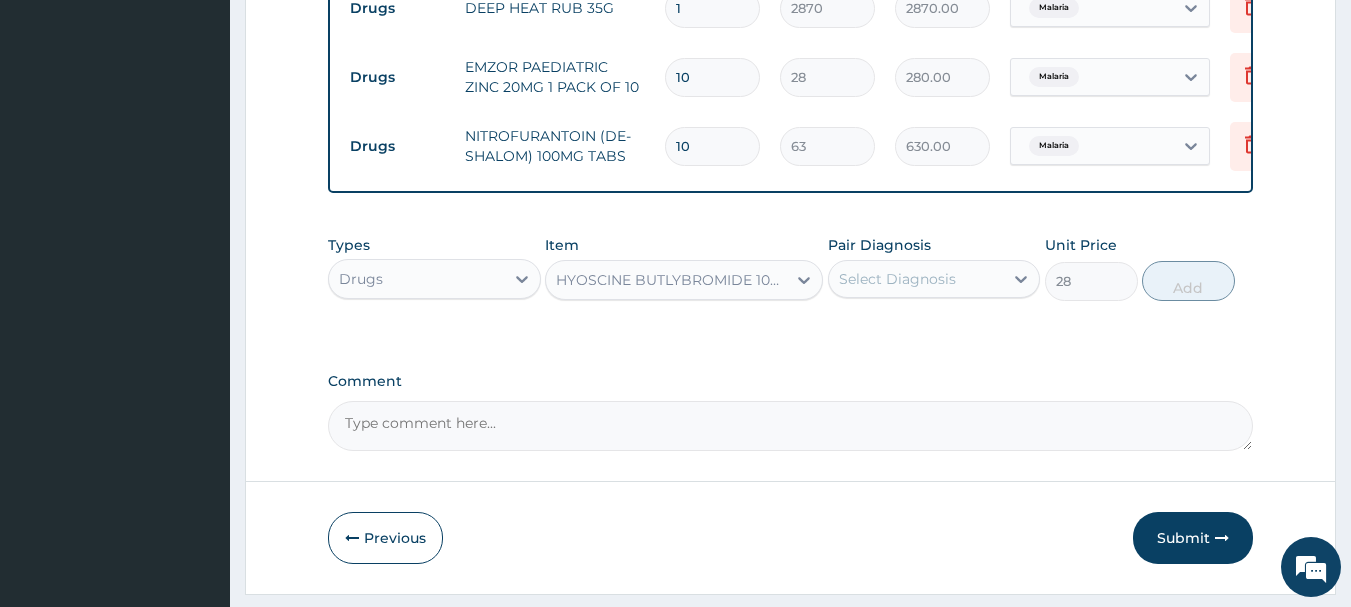 click on "Select Diagnosis" at bounding box center (897, 279) 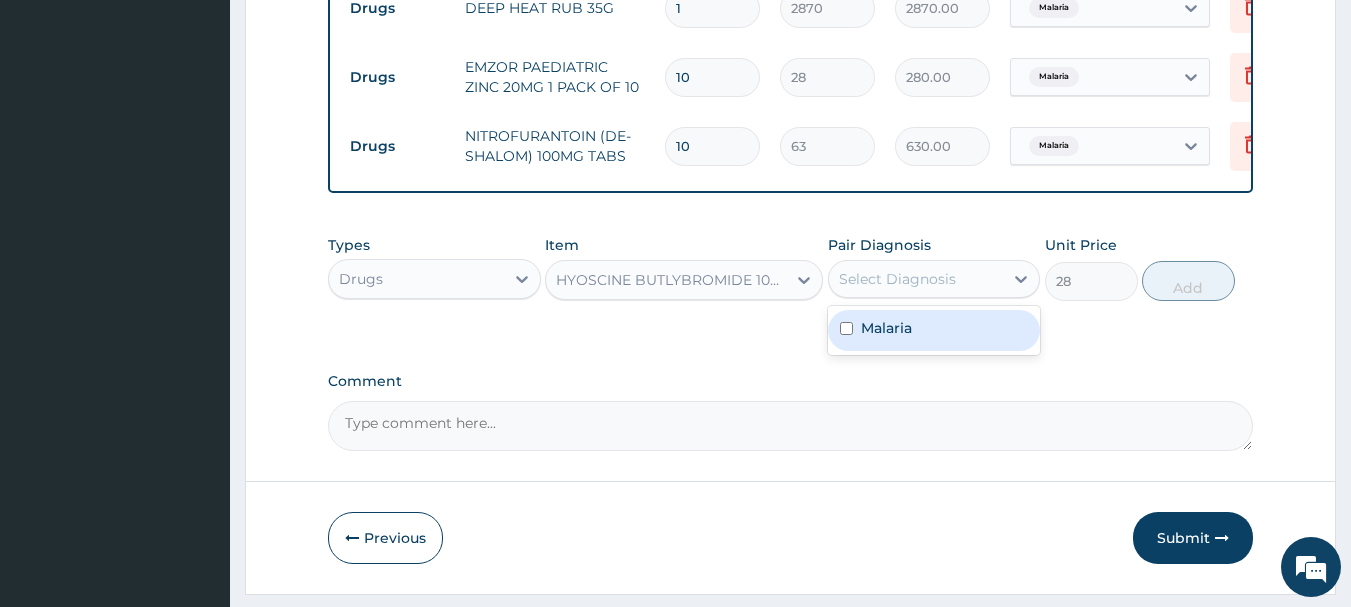 click on "Malaria" at bounding box center [934, 330] 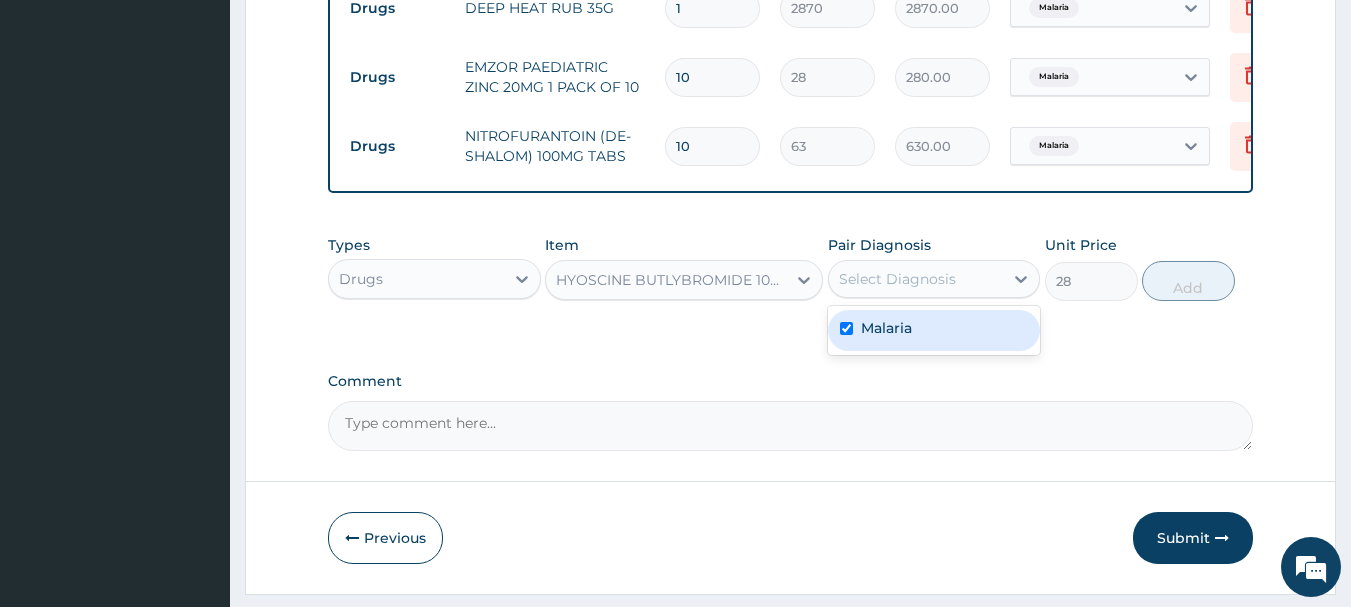 checkbox on "true" 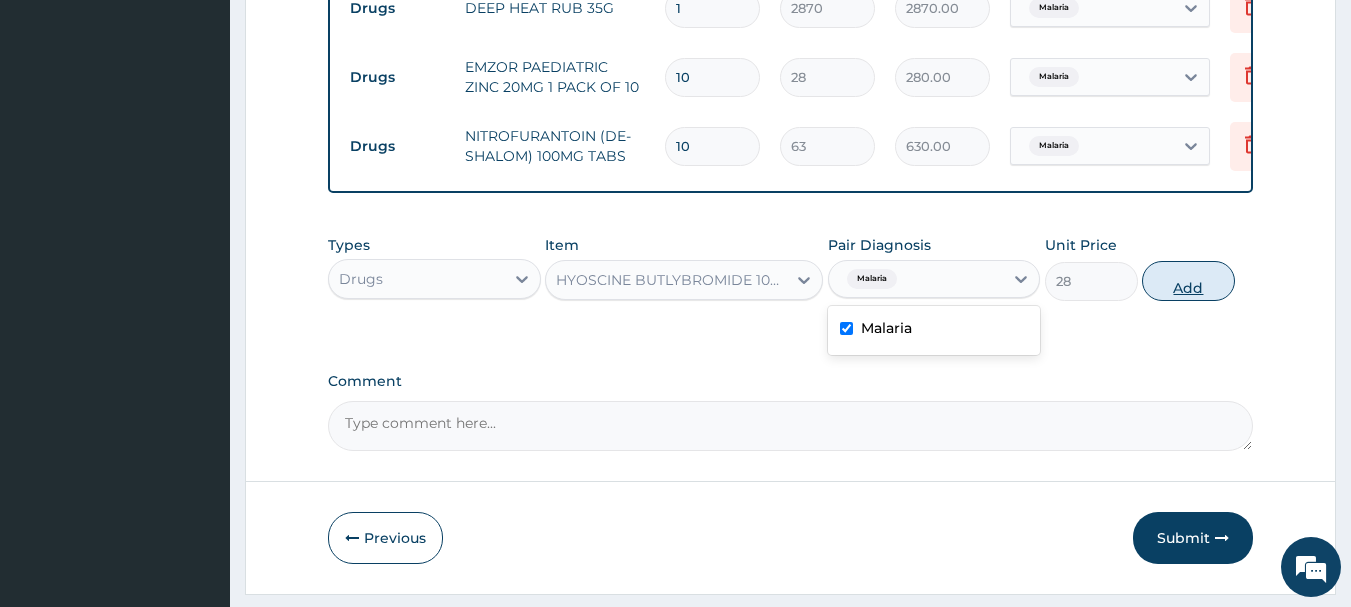 click on "Add" at bounding box center (1188, 281) 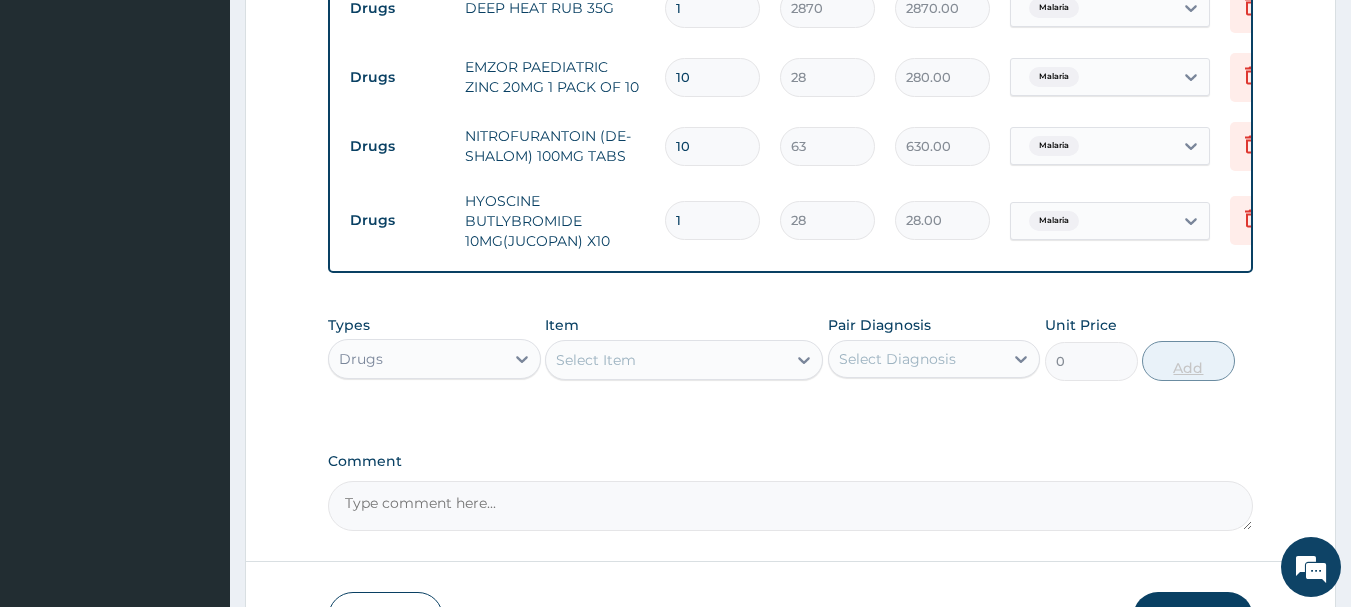 type on "10" 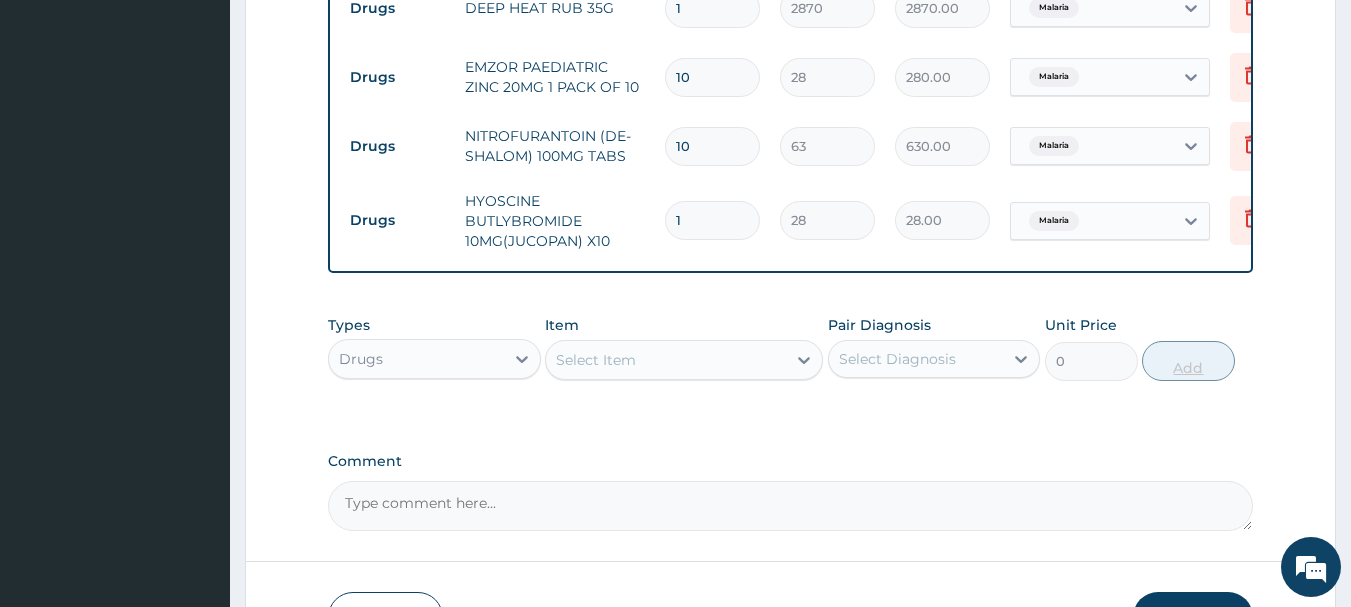 type on "280.00" 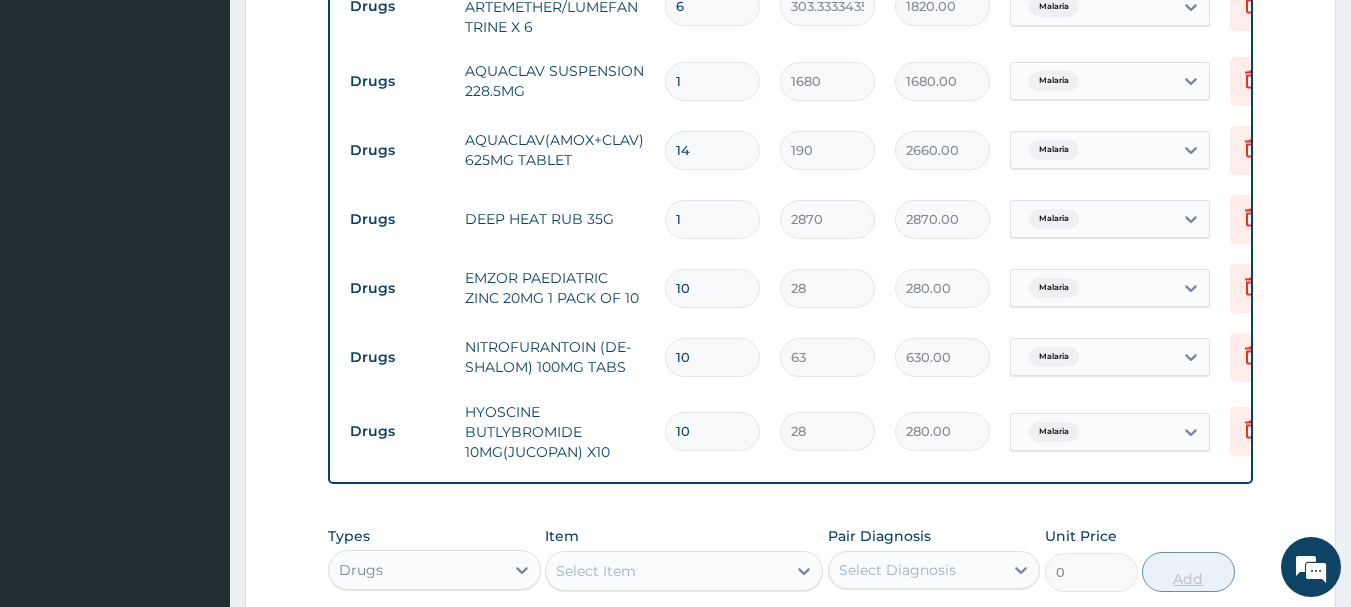 scroll, scrollTop: 1398, scrollLeft: 0, axis: vertical 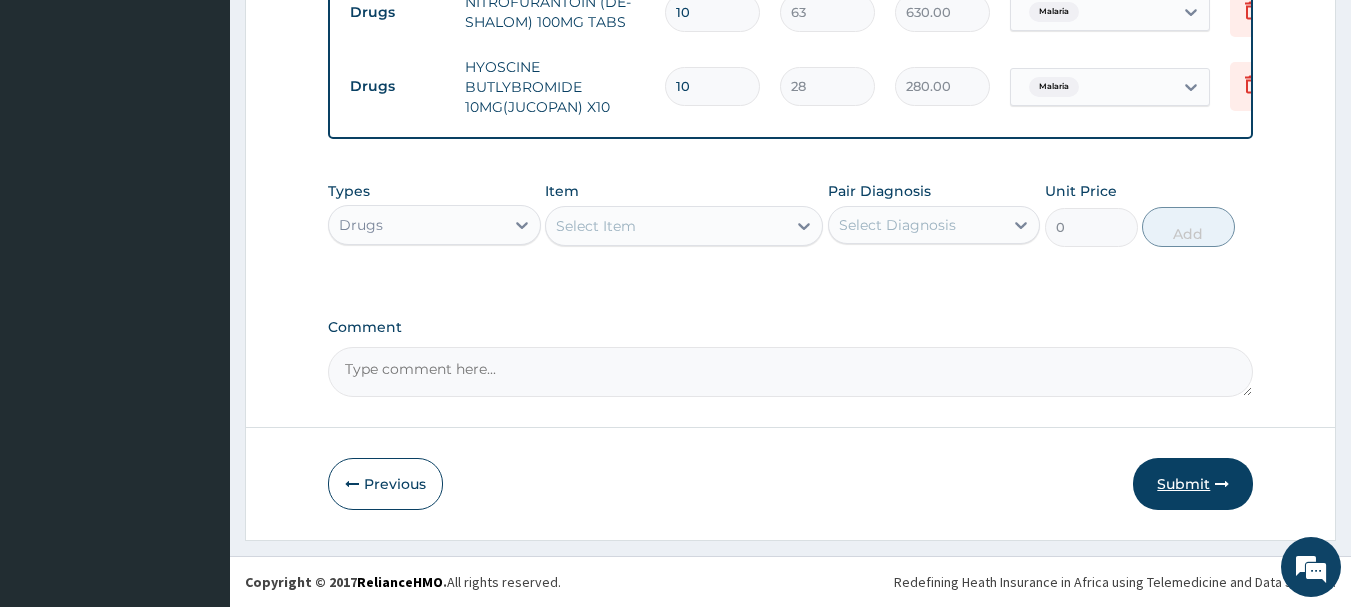 click on "Submit" at bounding box center (1193, 484) 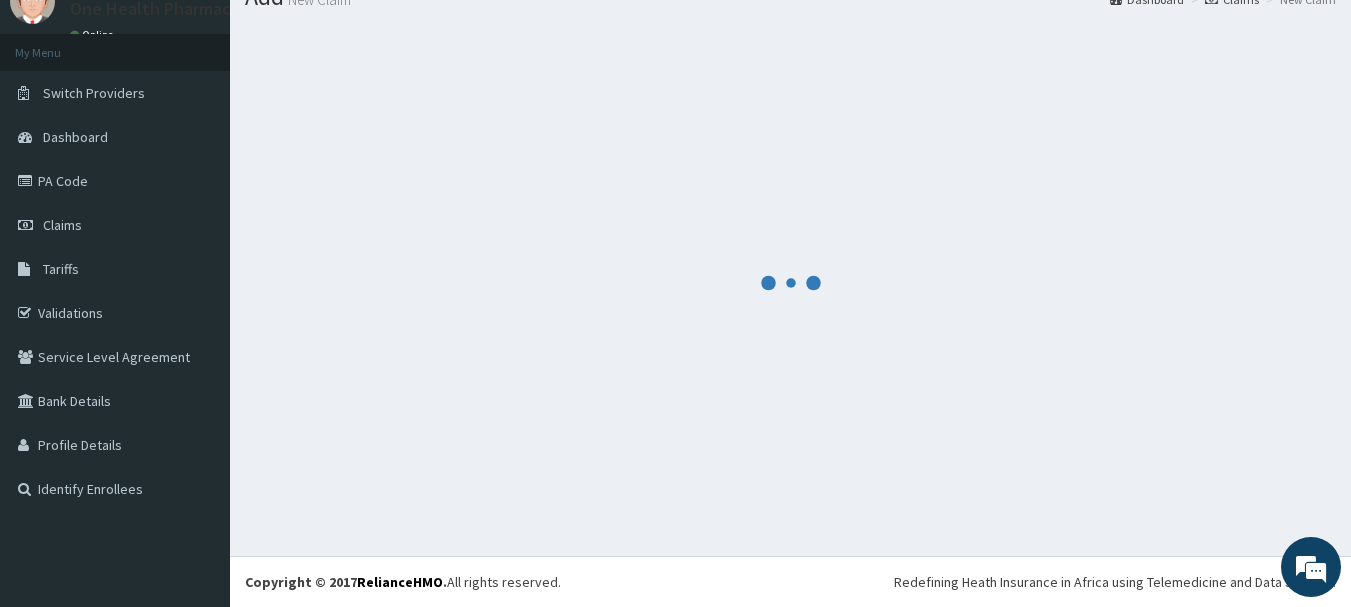 scroll, scrollTop: 1398, scrollLeft: 0, axis: vertical 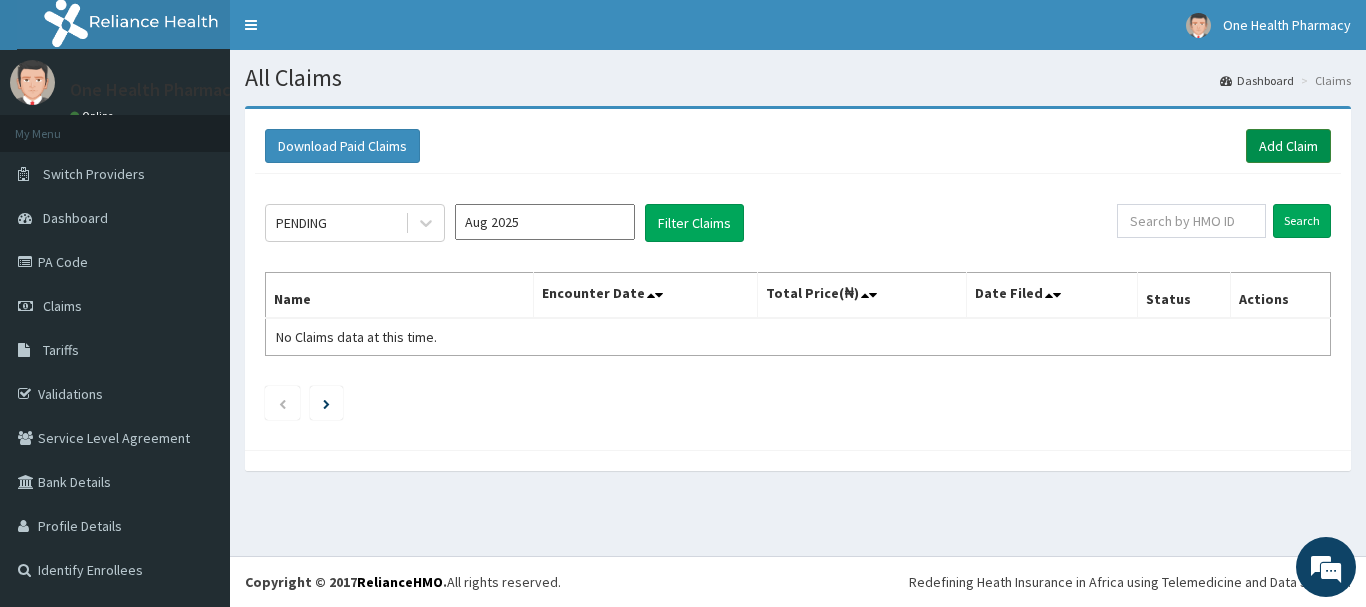 click on "Add Claim" at bounding box center (1288, 146) 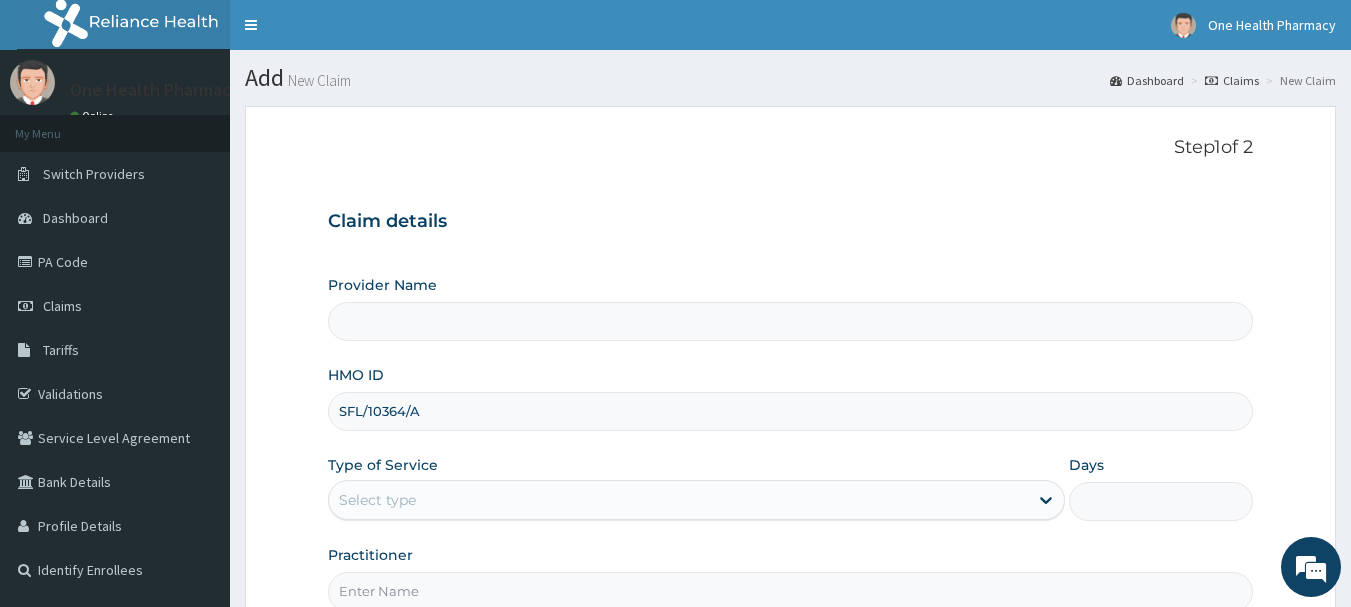 scroll, scrollTop: 0, scrollLeft: 0, axis: both 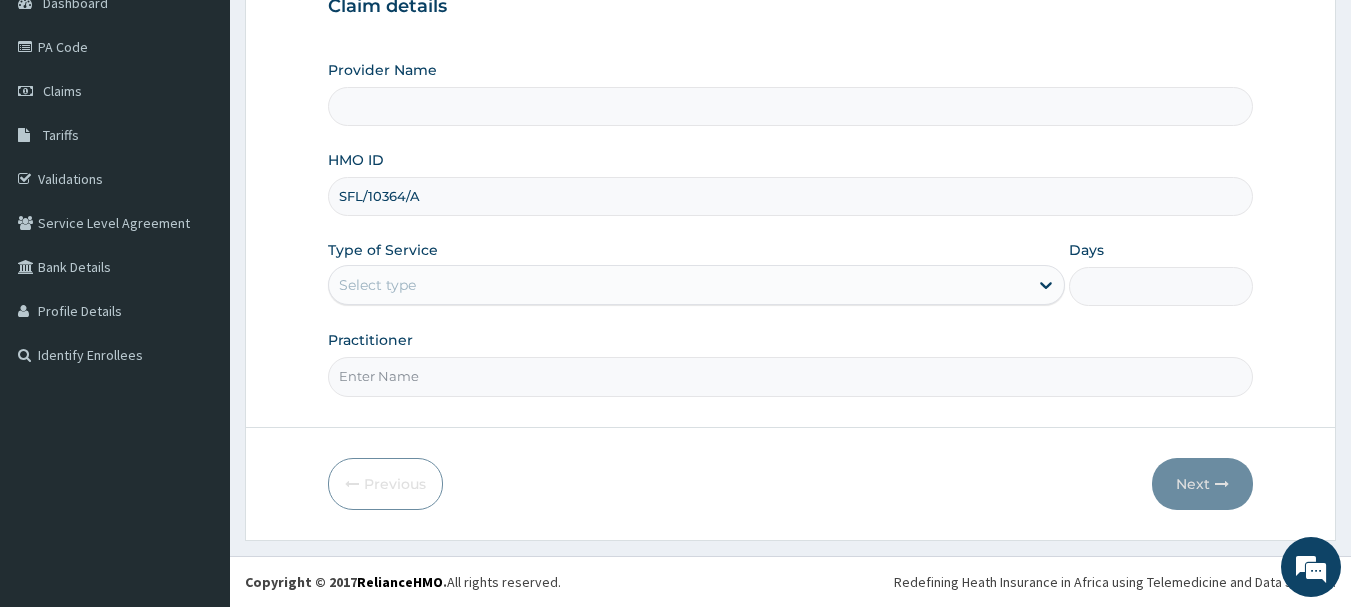 type on "SFL/10364/A" 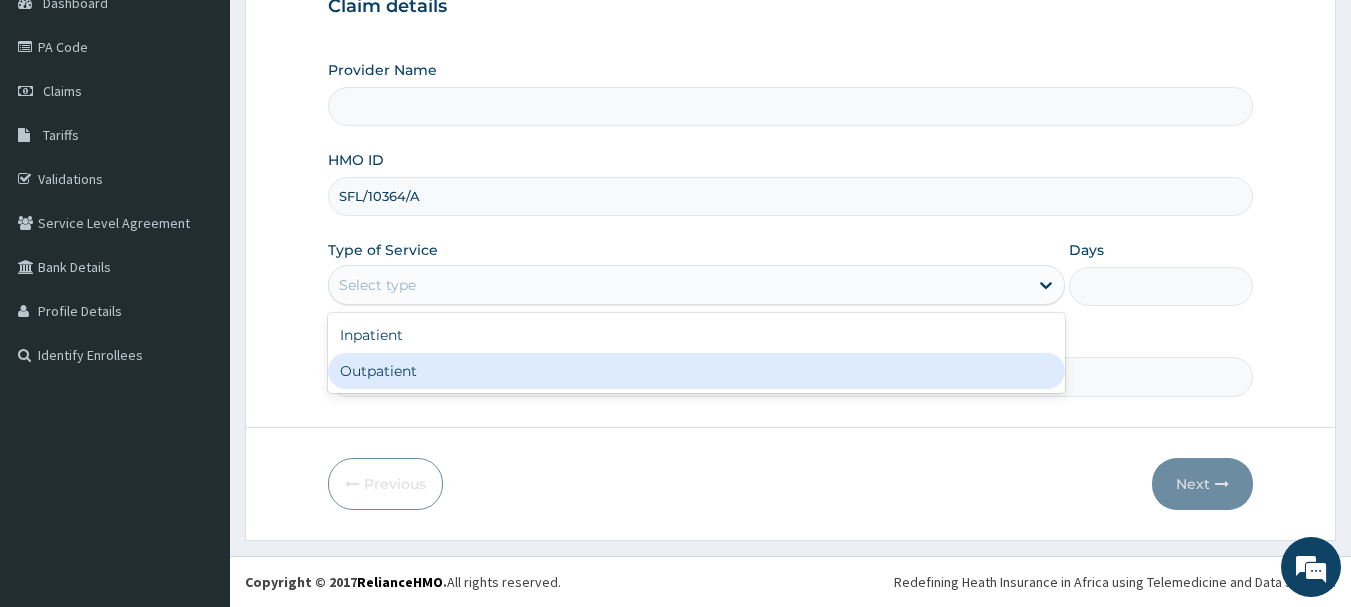 click on "Outpatient" at bounding box center (696, 371) 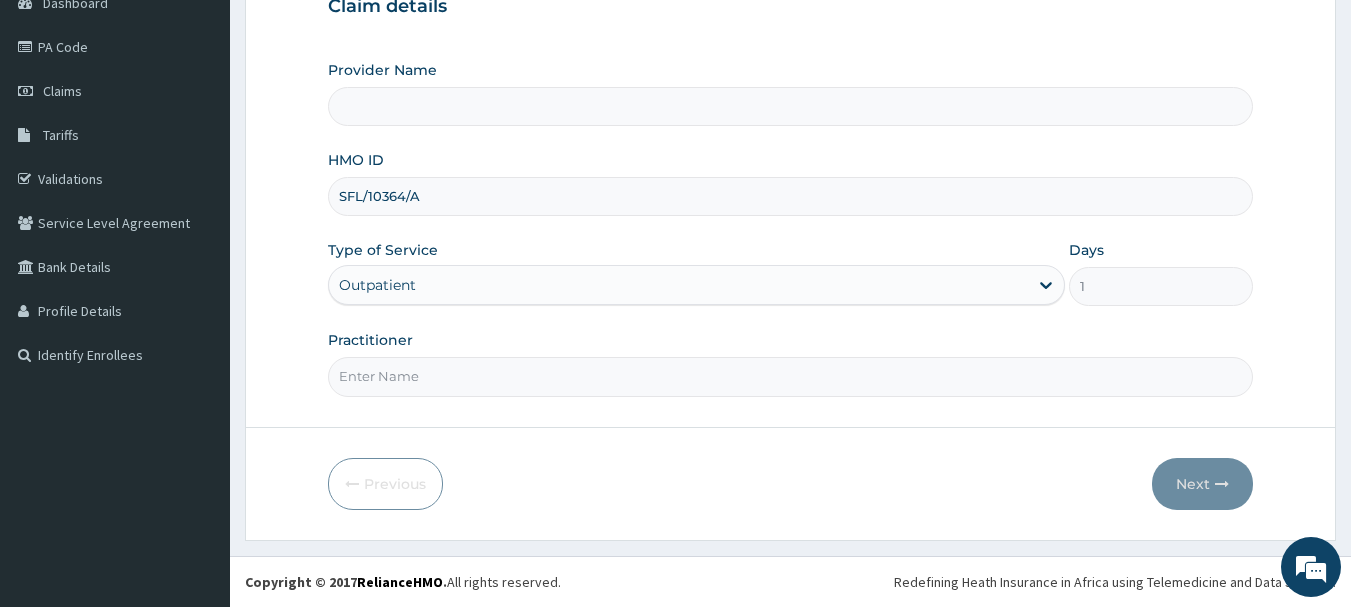 type on "OneHealth Pharmacy" 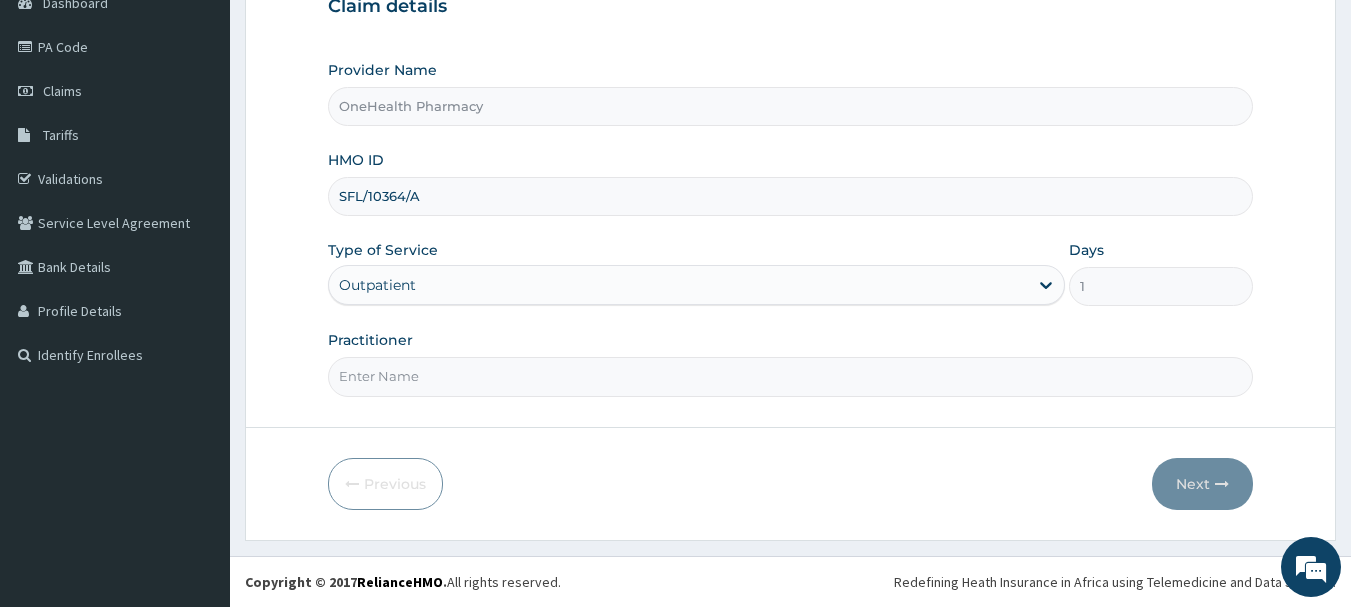 scroll, scrollTop: 0, scrollLeft: 0, axis: both 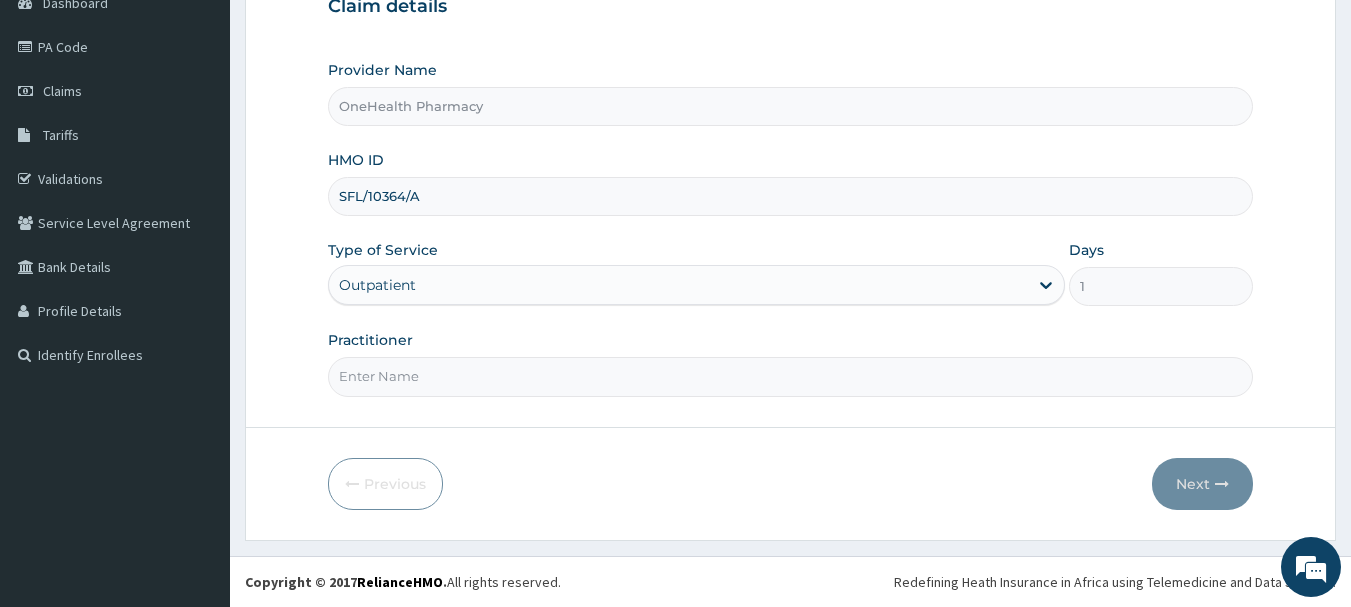 click on "Practitioner" at bounding box center (791, 376) 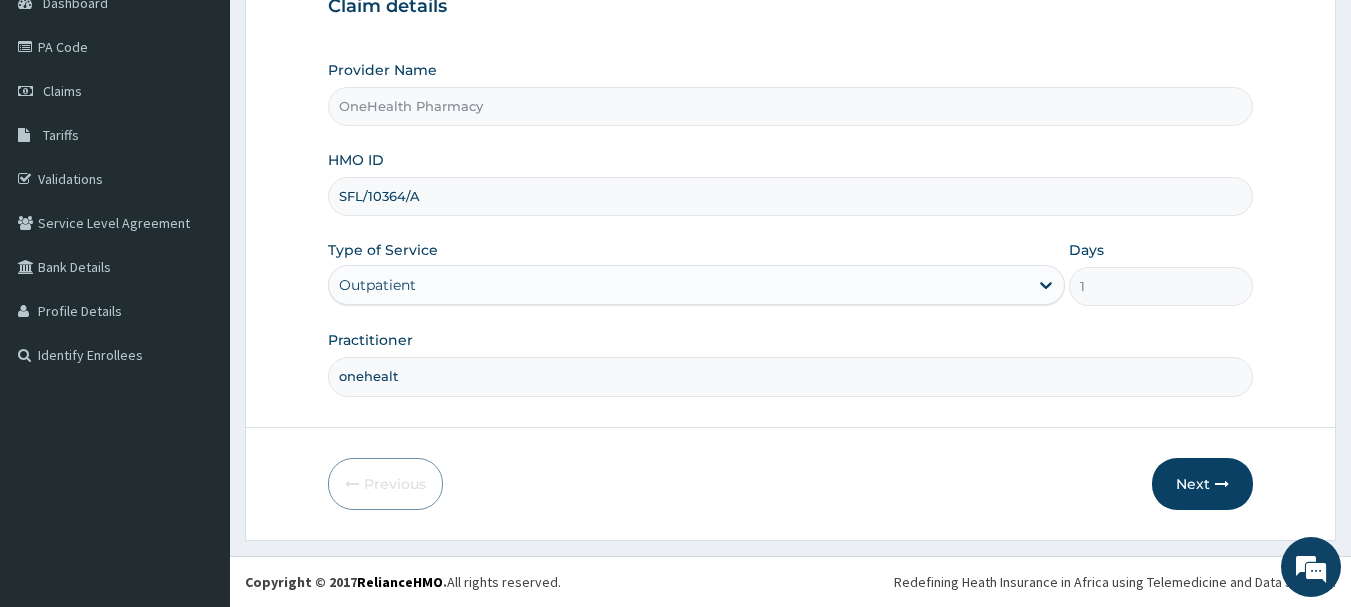 type on "onehealth" 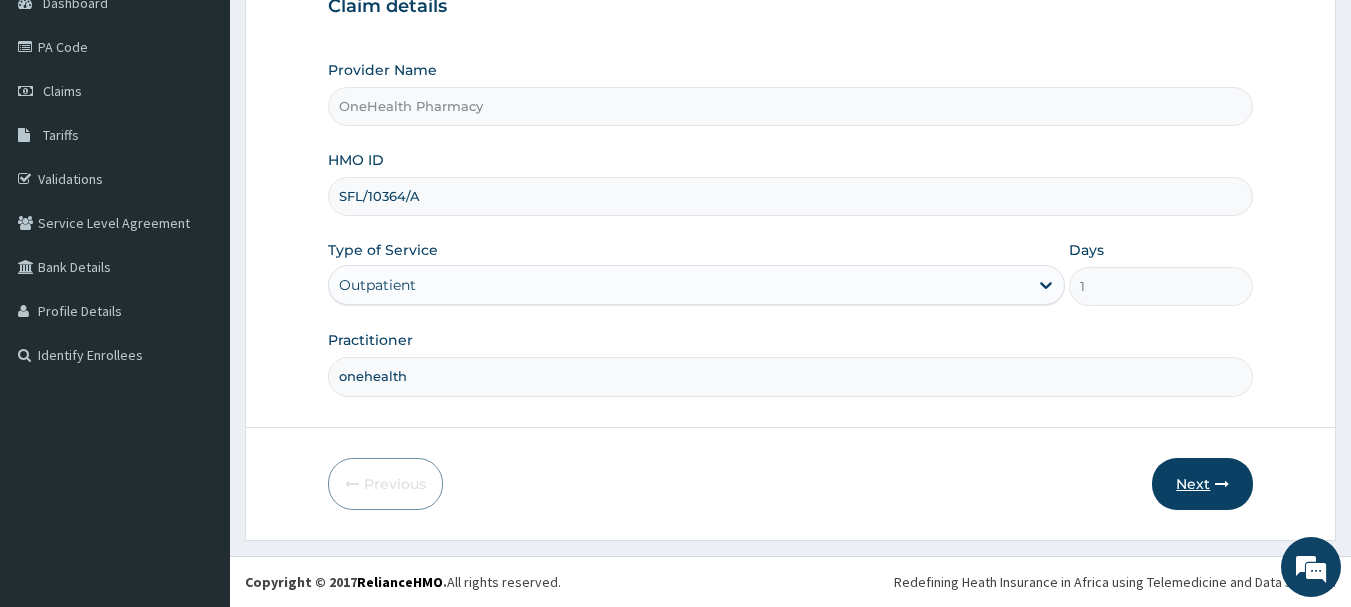 click on "Next" at bounding box center [1202, 484] 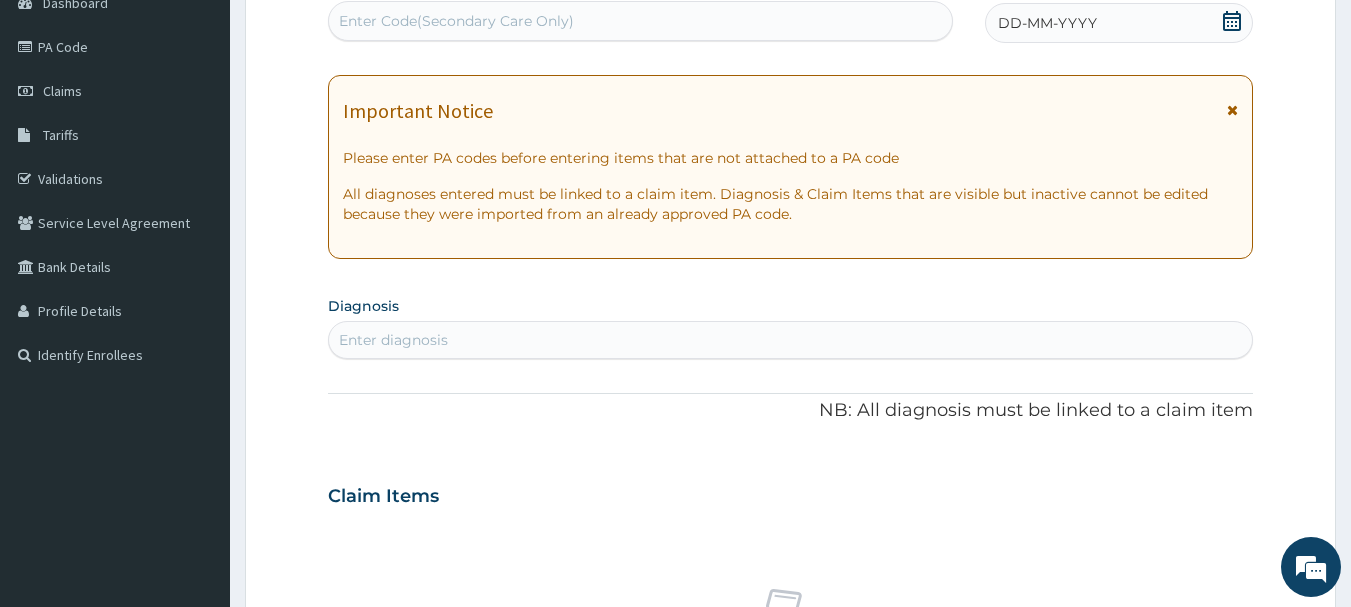 click on "Enter Code(Secondary Care Only)" at bounding box center [641, 21] 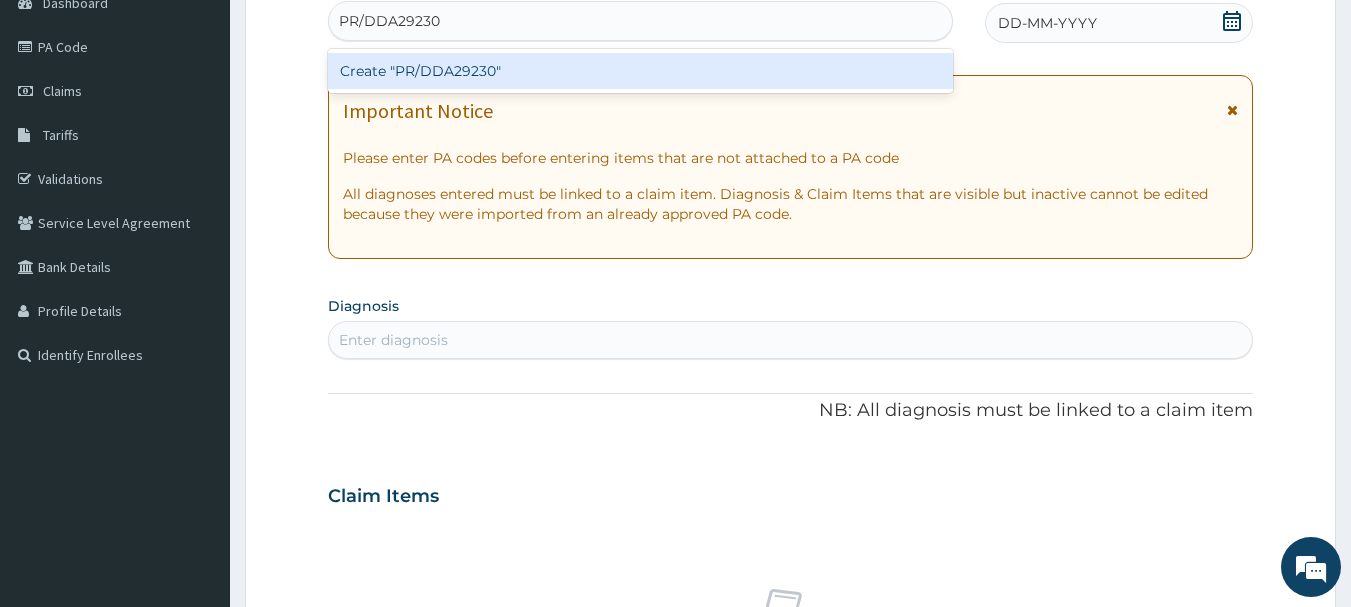 click on "Create "PR/DDA29230"" at bounding box center (641, 71) 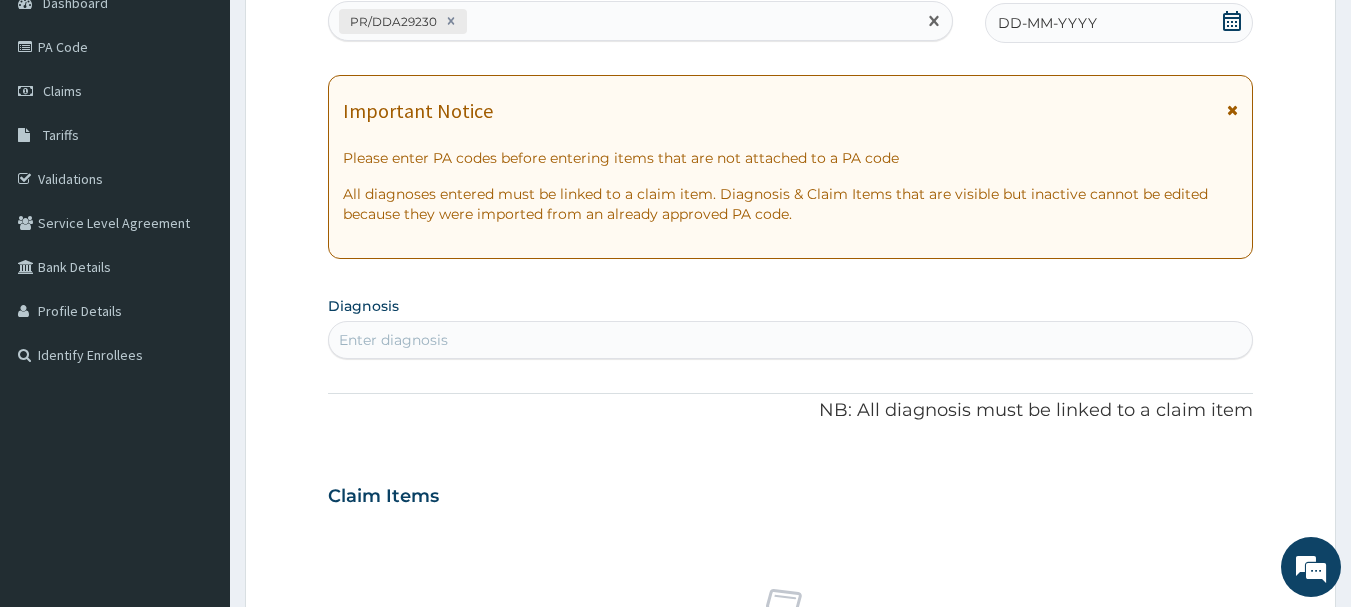 click on "DD-MM-YYYY" at bounding box center (1119, 23) 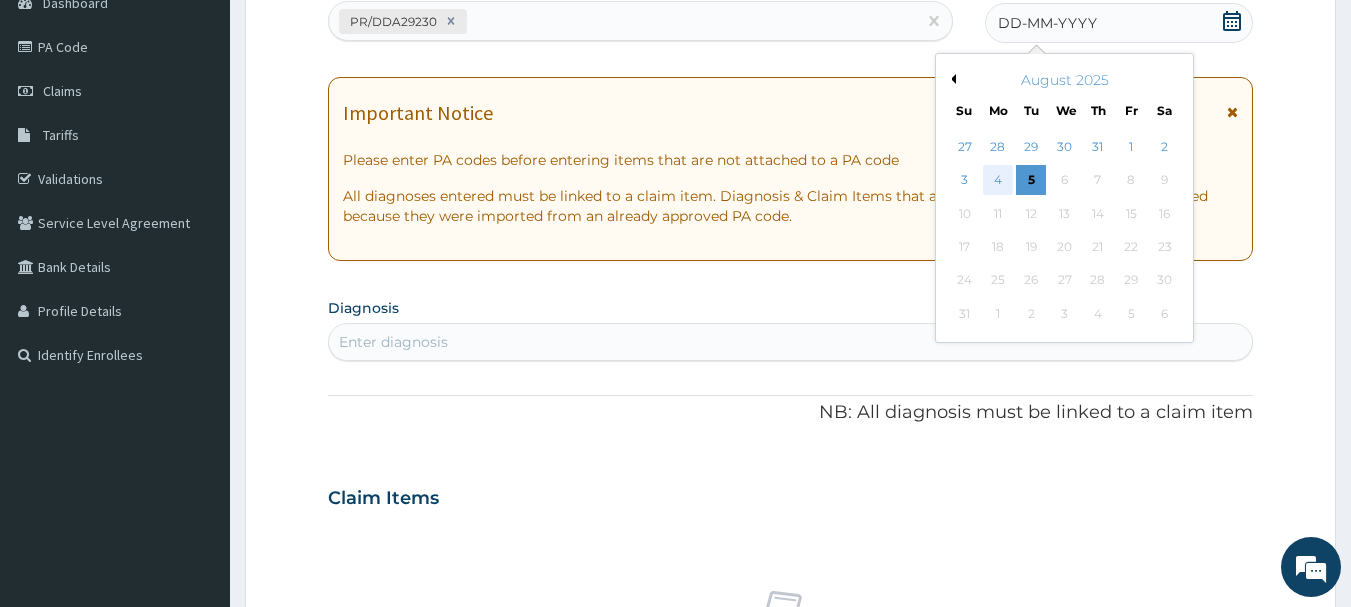 click on "4" at bounding box center [998, 181] 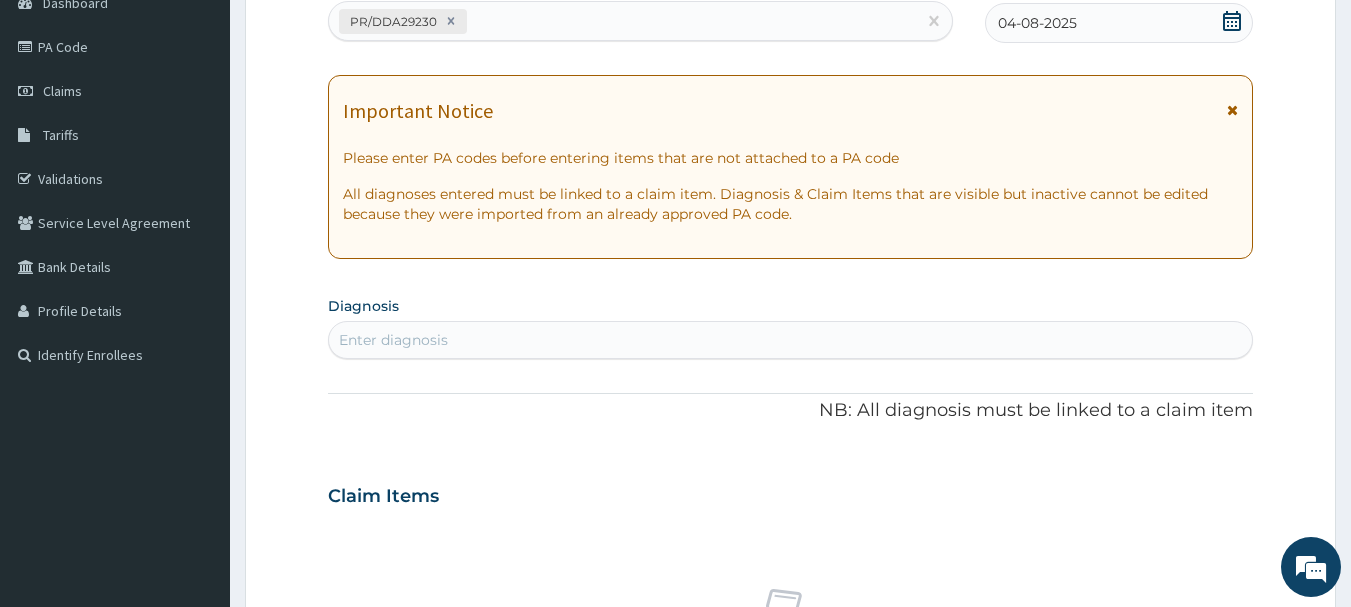 click on "Enter diagnosis" at bounding box center [791, 340] 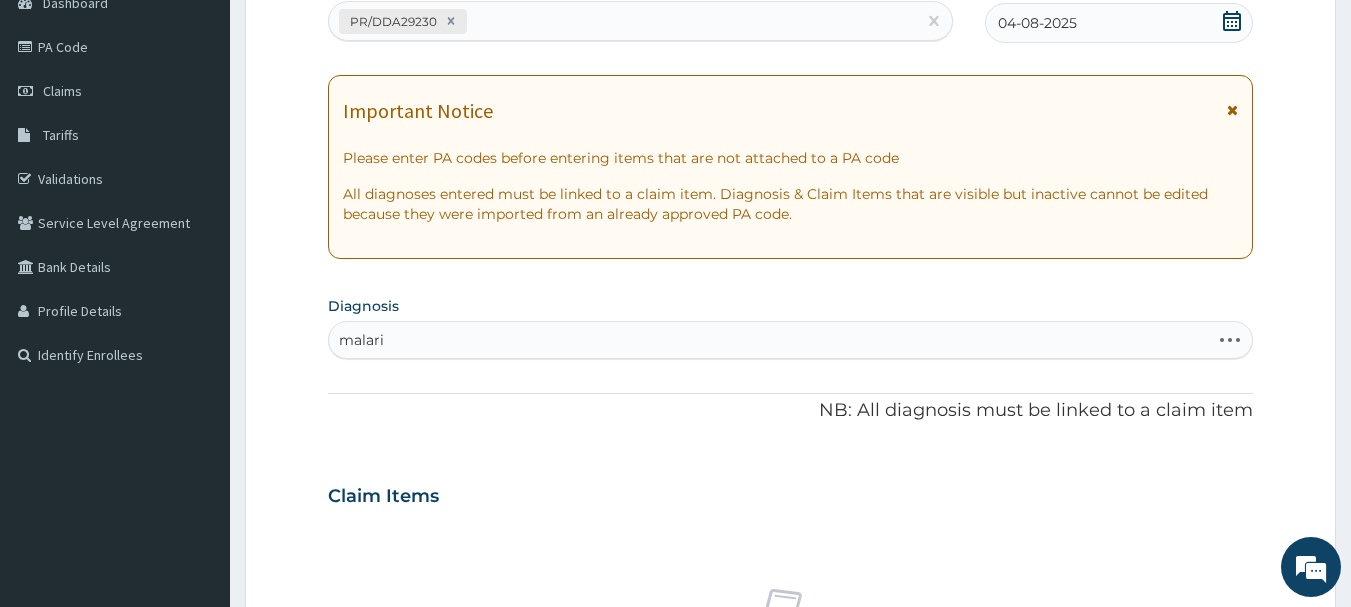 type on "malaria" 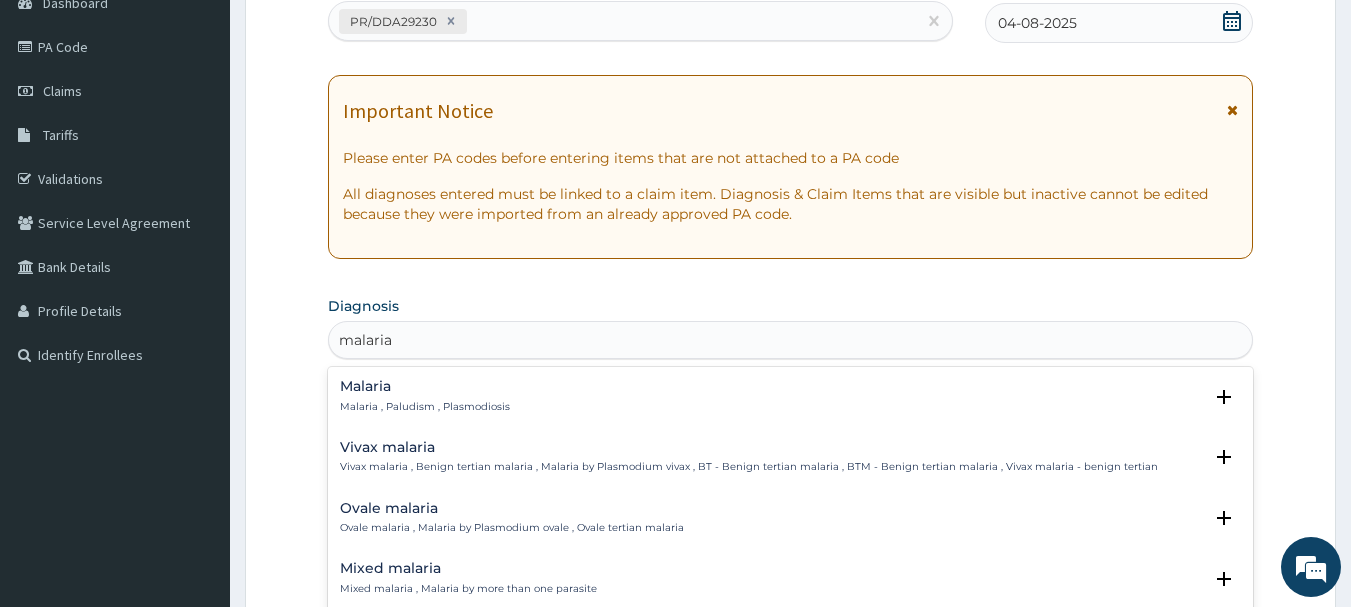 click on "Malaria" at bounding box center (425, 386) 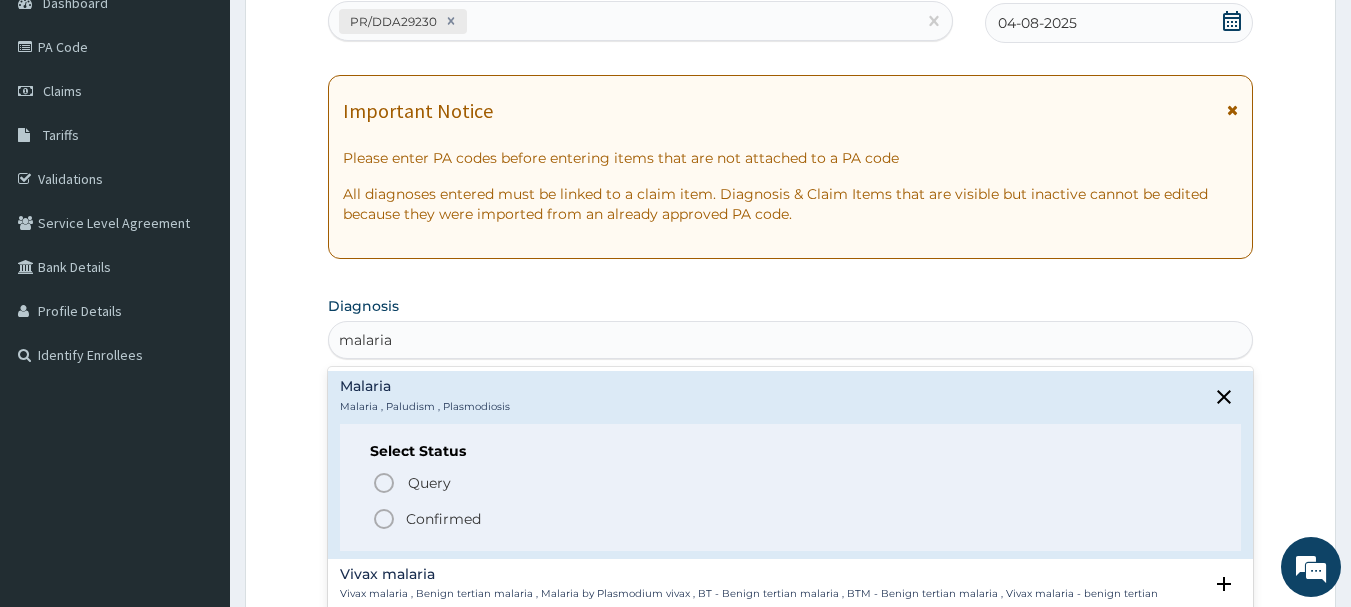 click on "Confirmed" at bounding box center (792, 519) 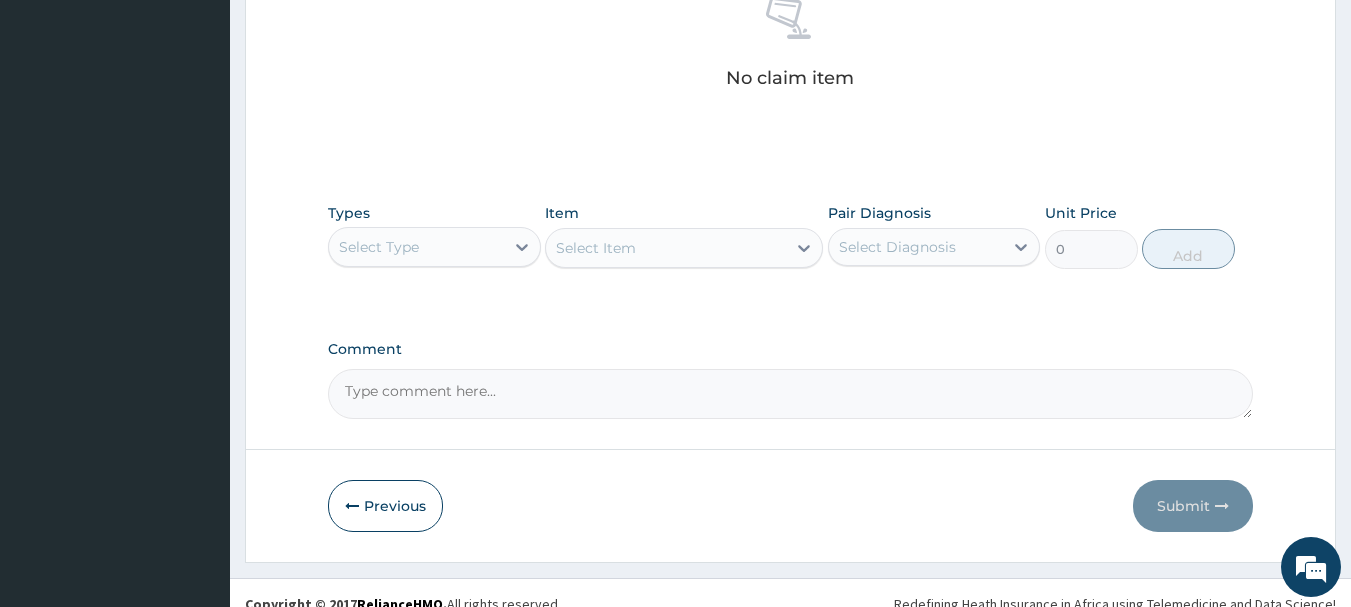 scroll, scrollTop: 835, scrollLeft: 0, axis: vertical 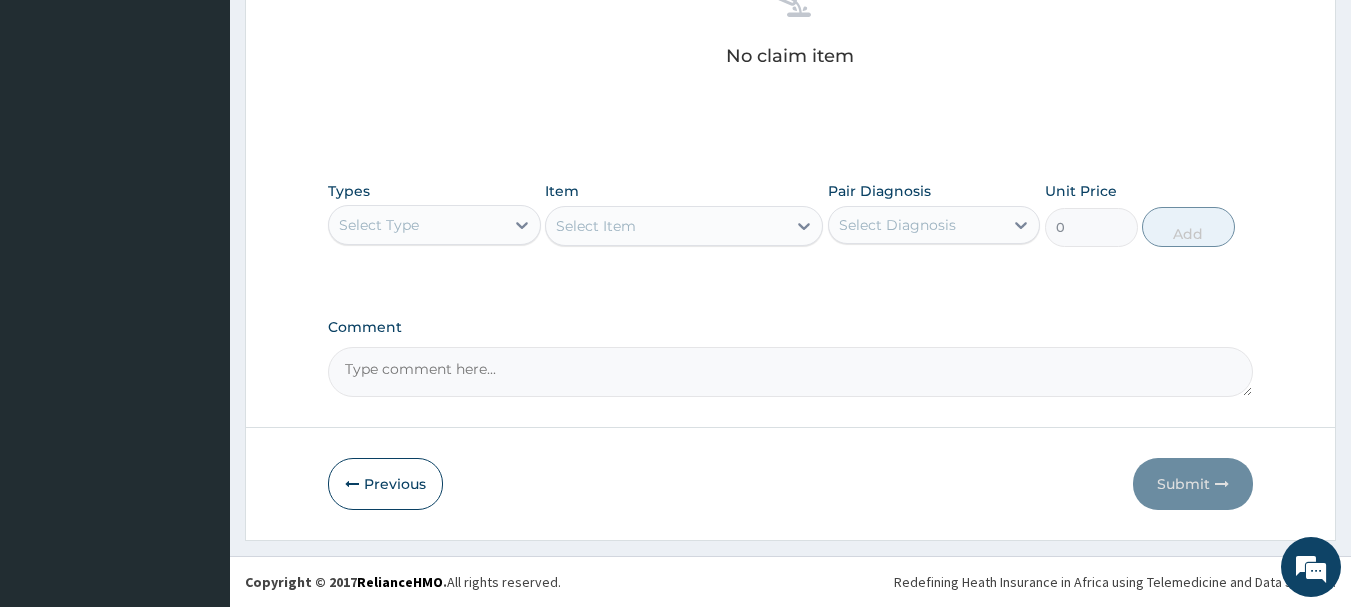 click on "Select Type" at bounding box center (379, 225) 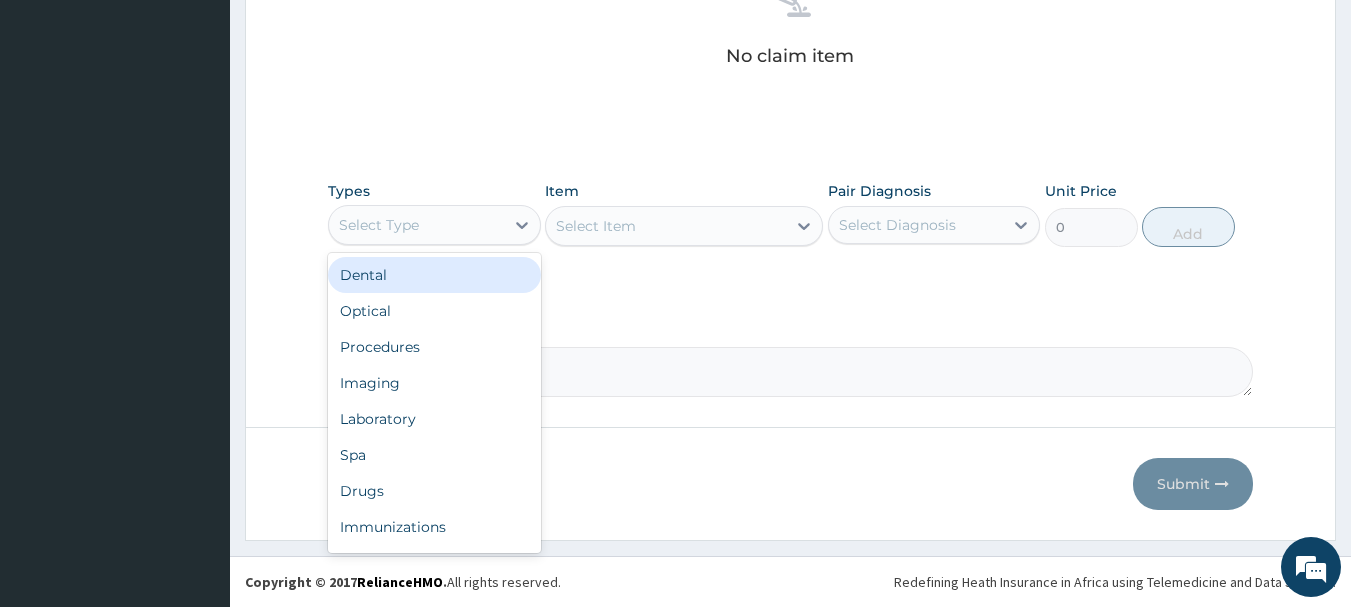 type on "o" 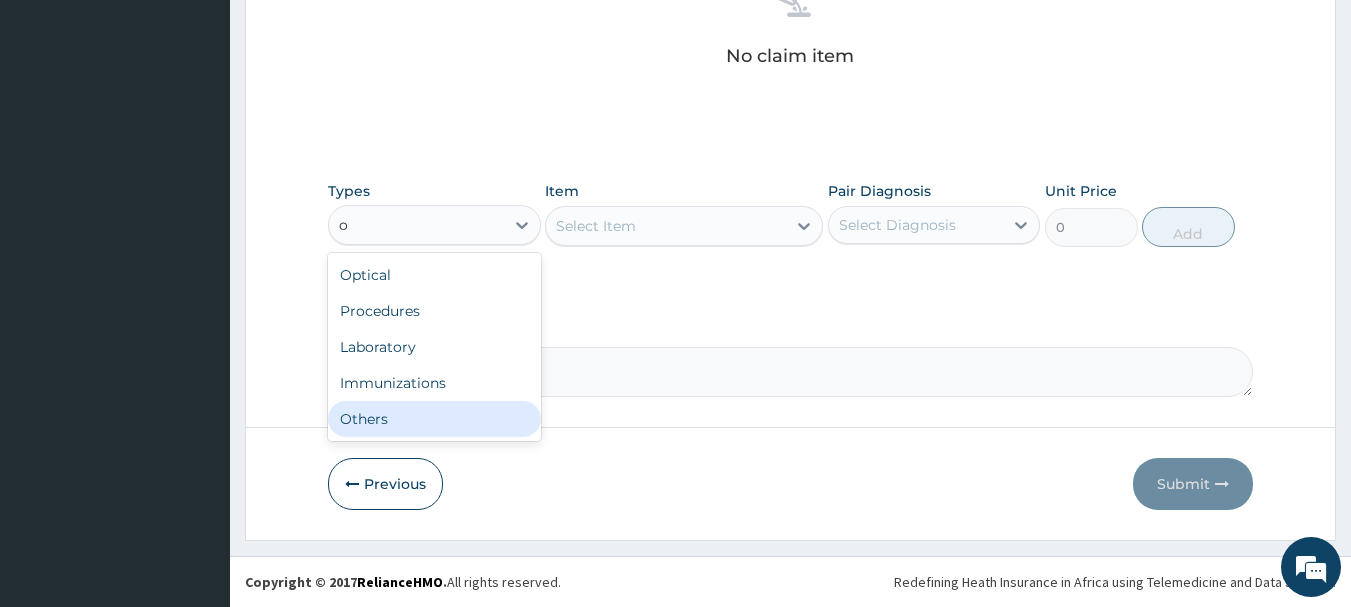 click on "Others" at bounding box center (434, 419) 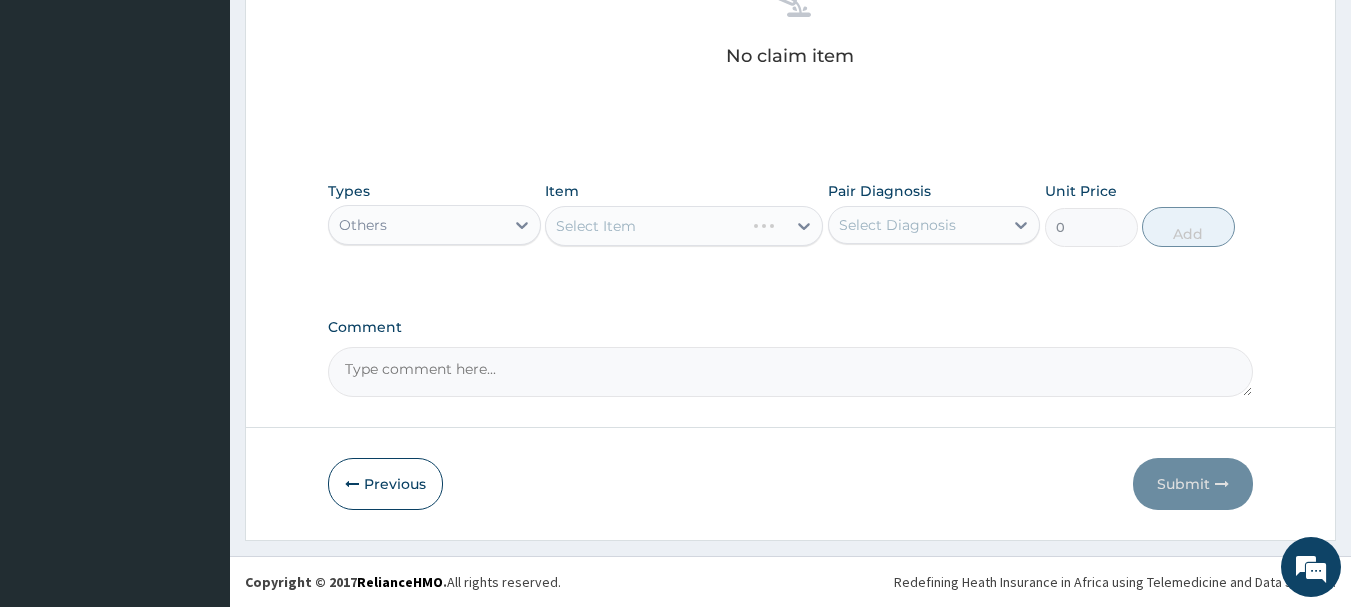 type 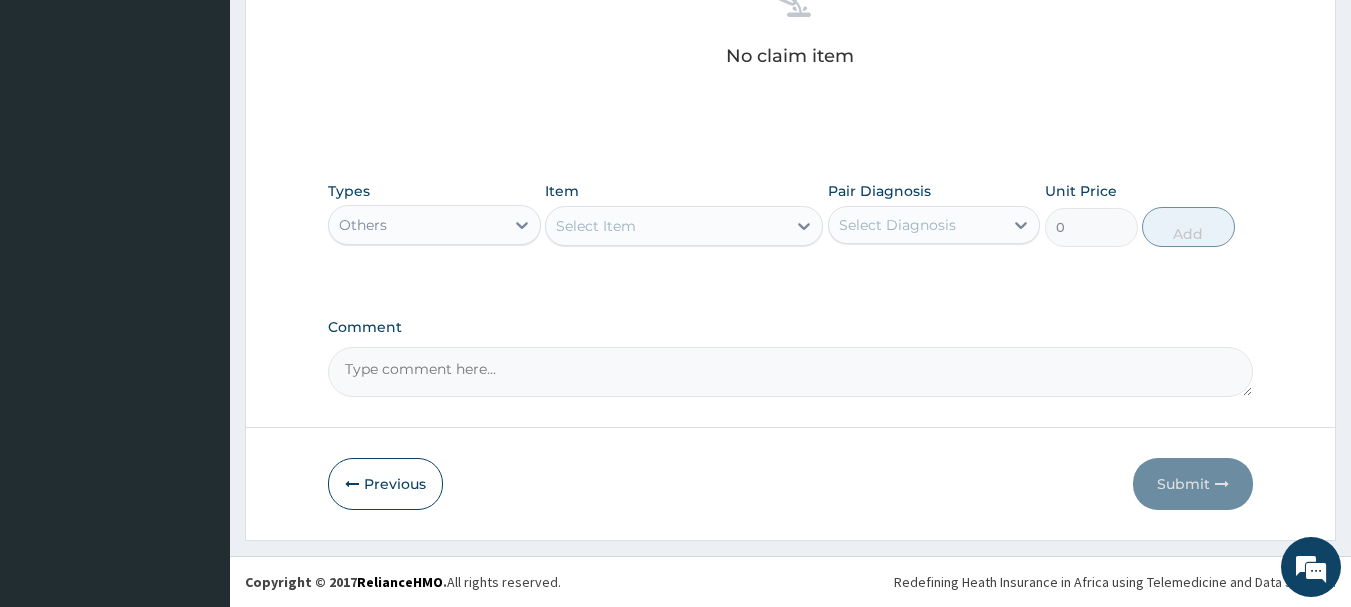 click on "Select Item" at bounding box center (666, 226) 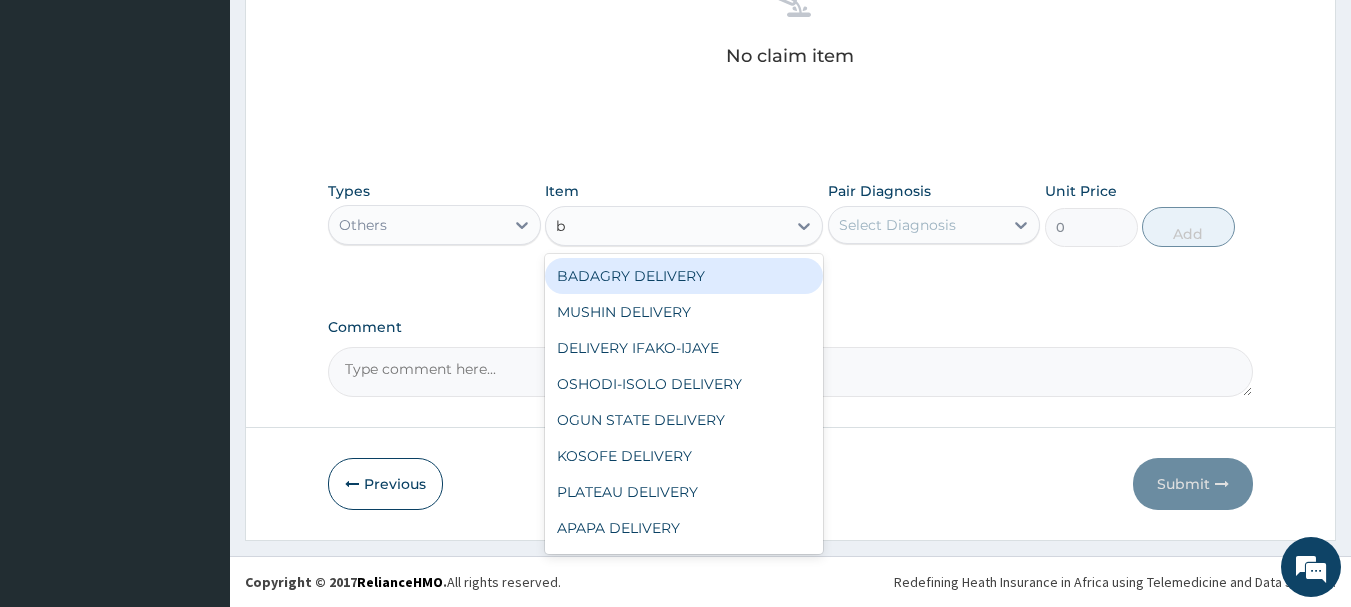 type on "b" 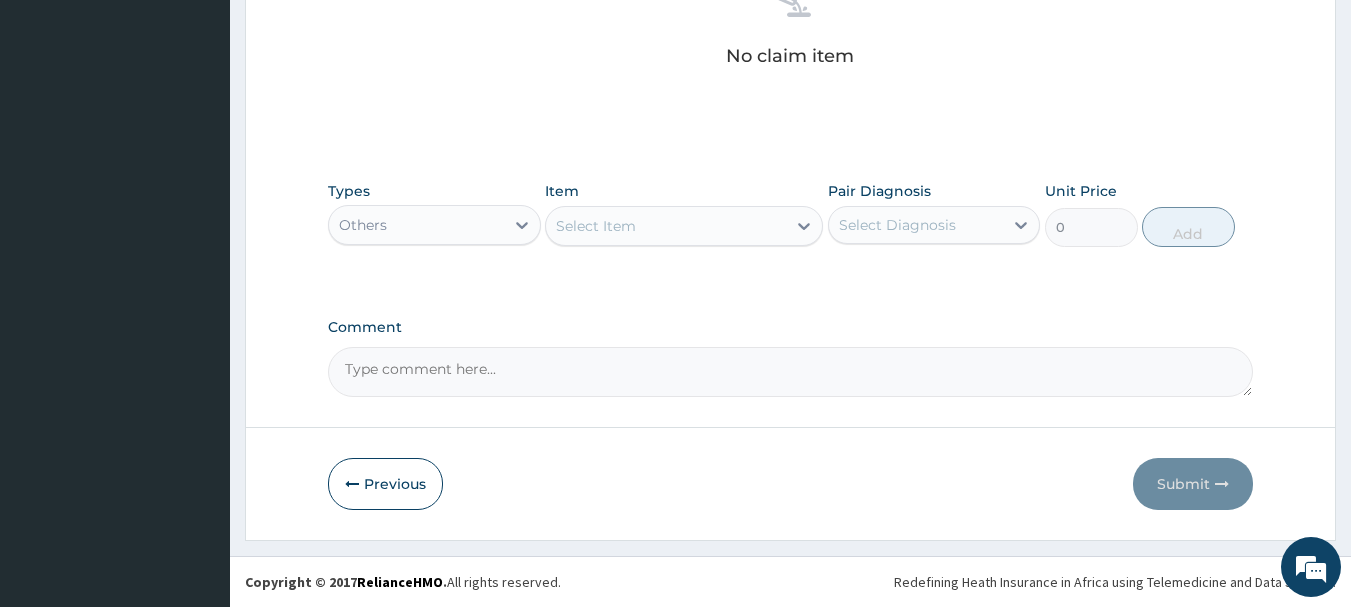 click on "Select Item" at bounding box center (666, 226) 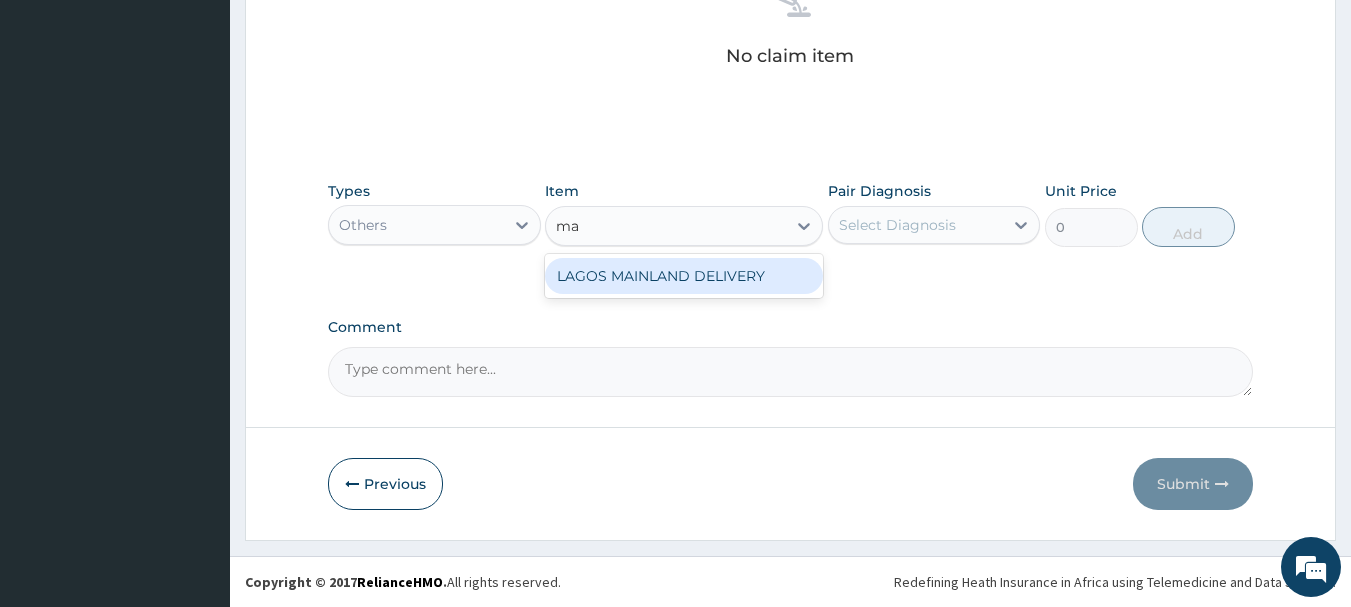 type on "m" 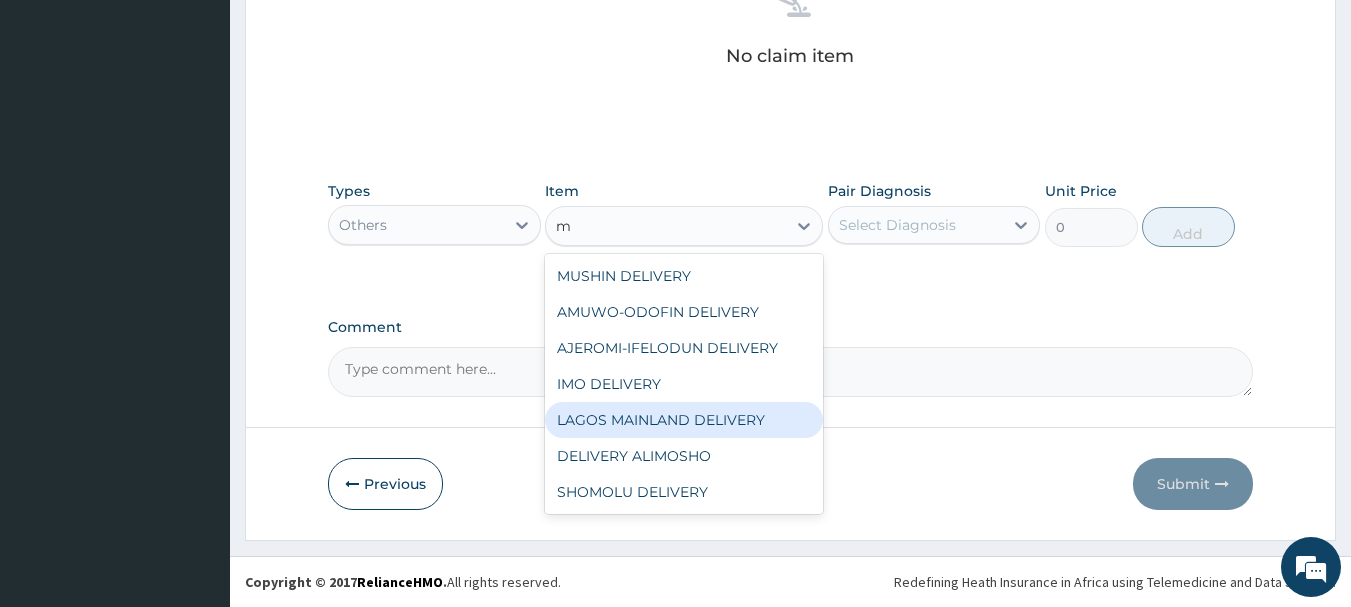 type 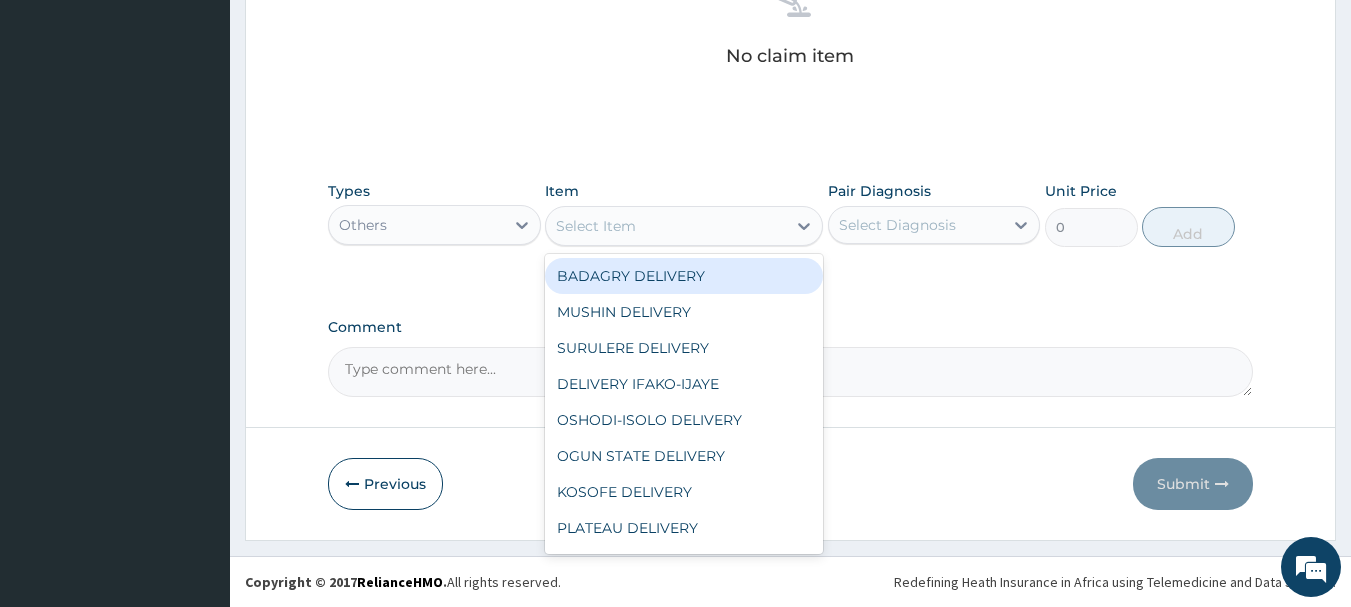 click on "BADAGRY DELIVERY" at bounding box center (684, 276) 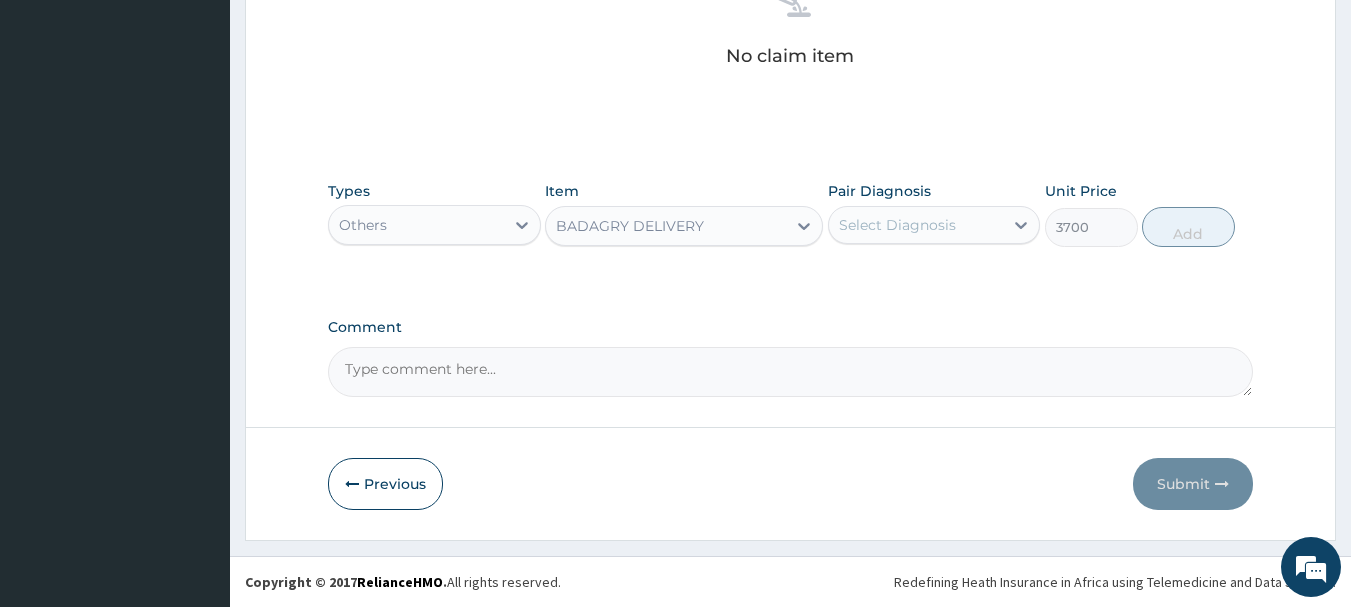 click on "Select Diagnosis" at bounding box center [897, 225] 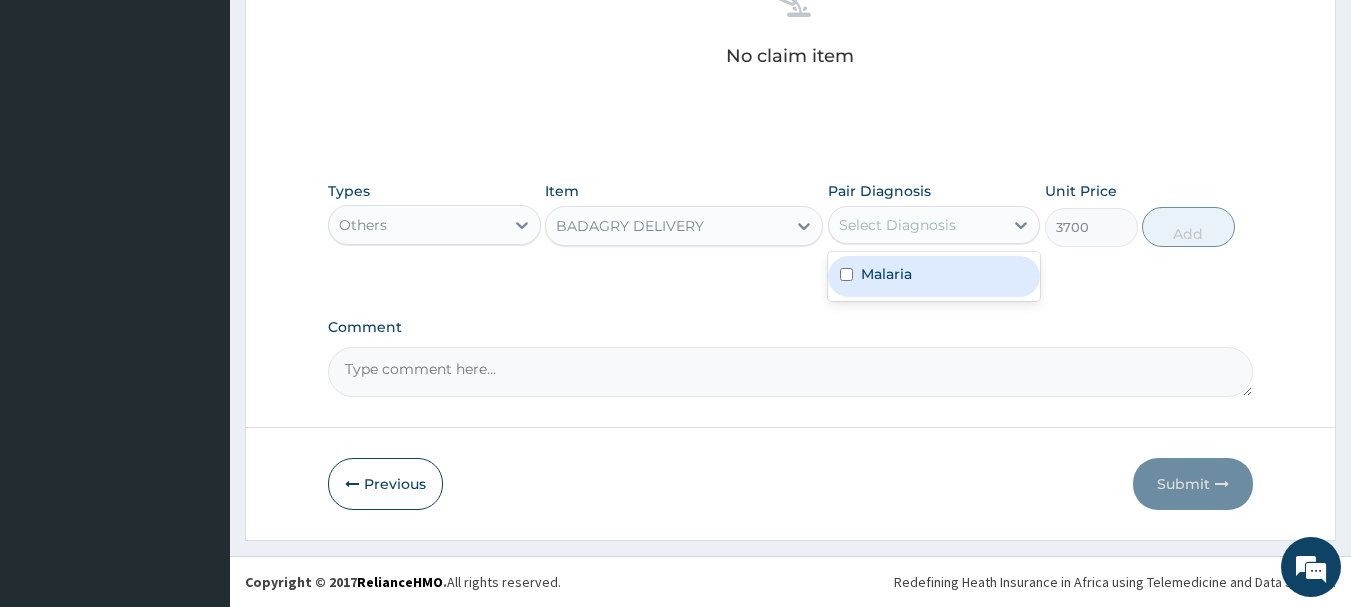 click on "Malaria" at bounding box center (934, 276) 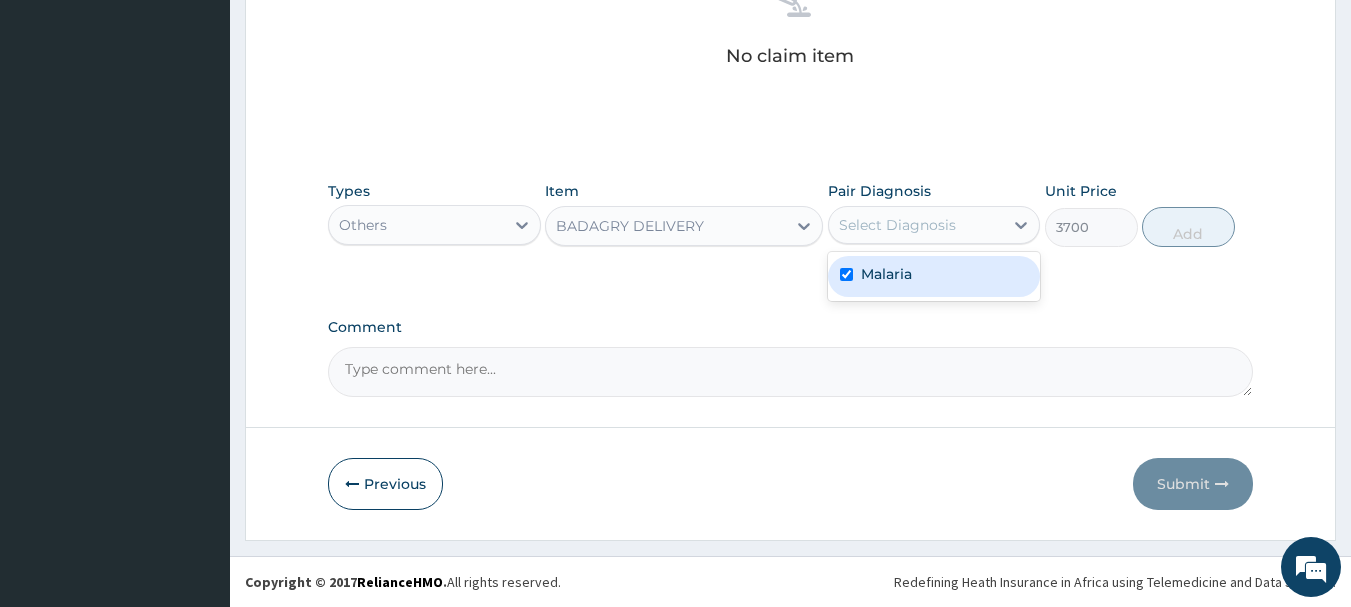 checkbox on "true" 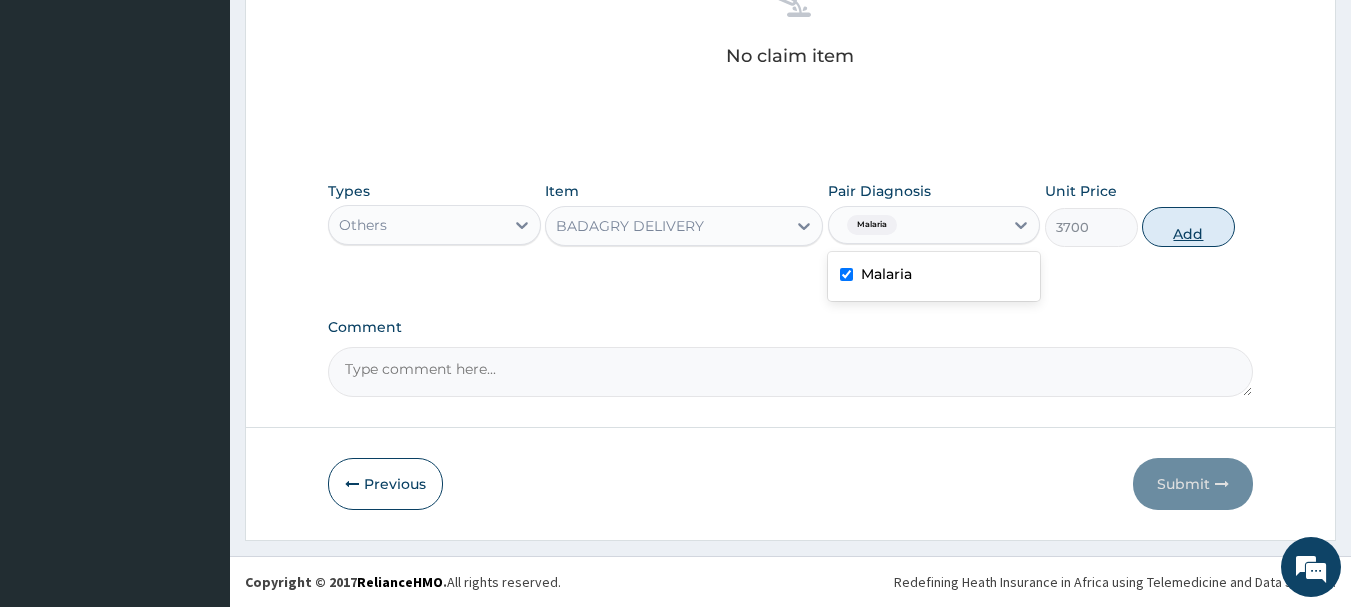 click on "Add" at bounding box center (1188, 227) 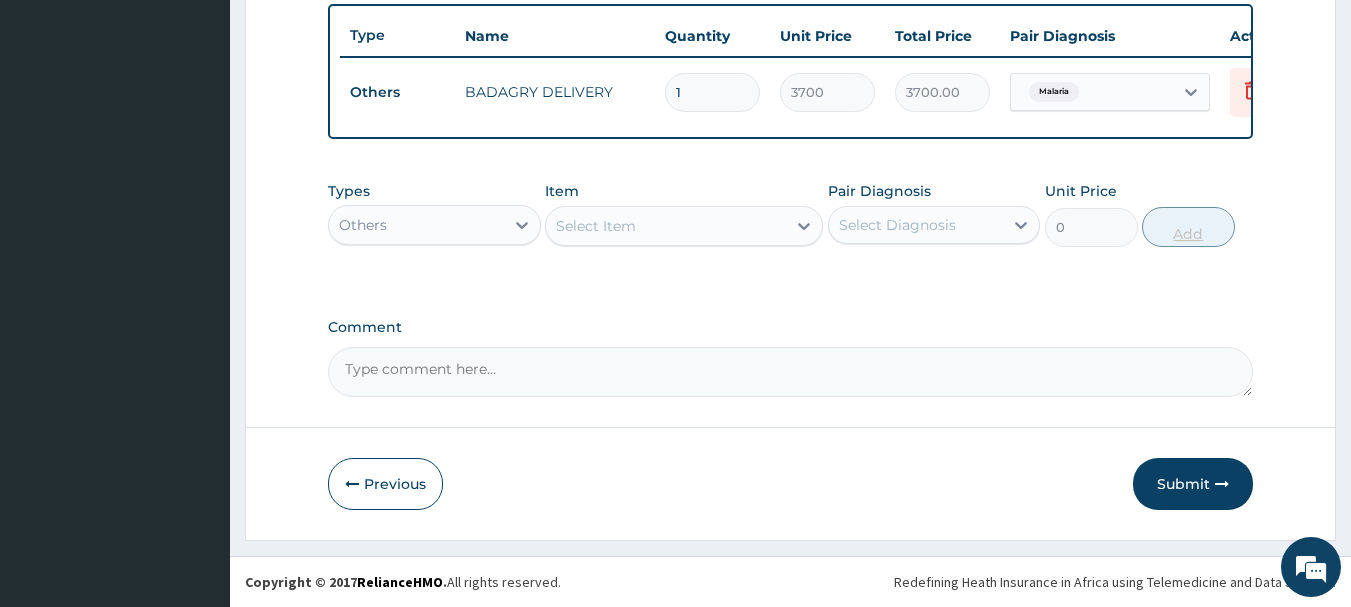 scroll, scrollTop: 755, scrollLeft: 0, axis: vertical 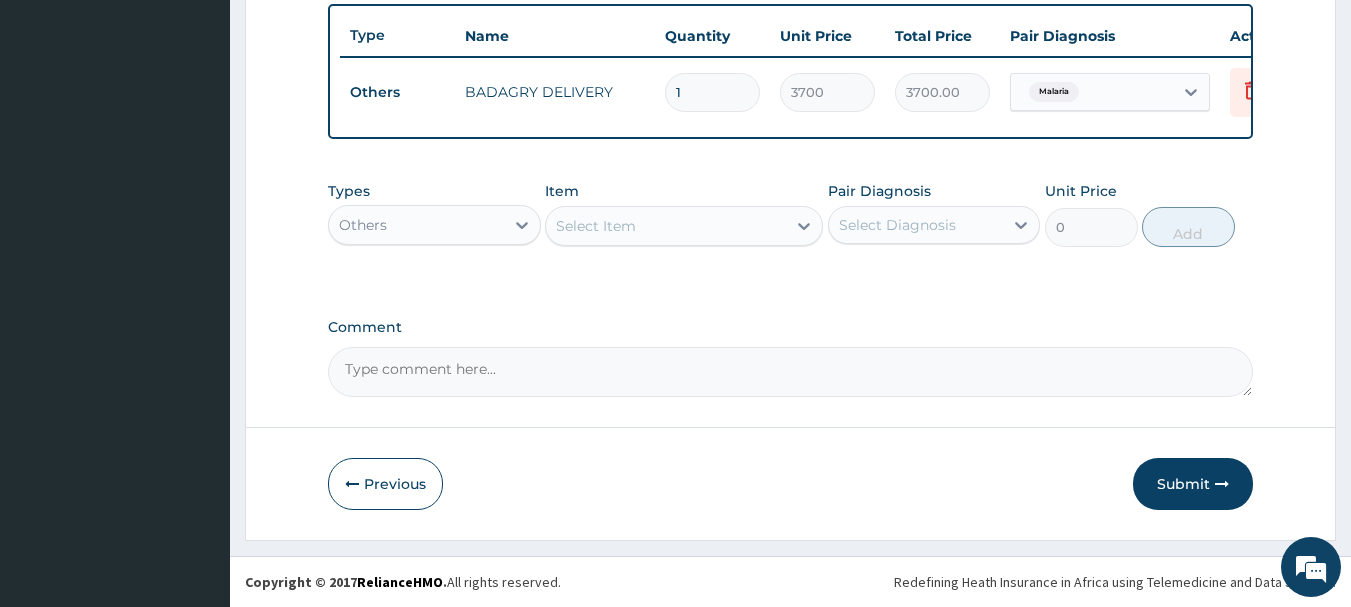 click on "Others" at bounding box center [363, 225] 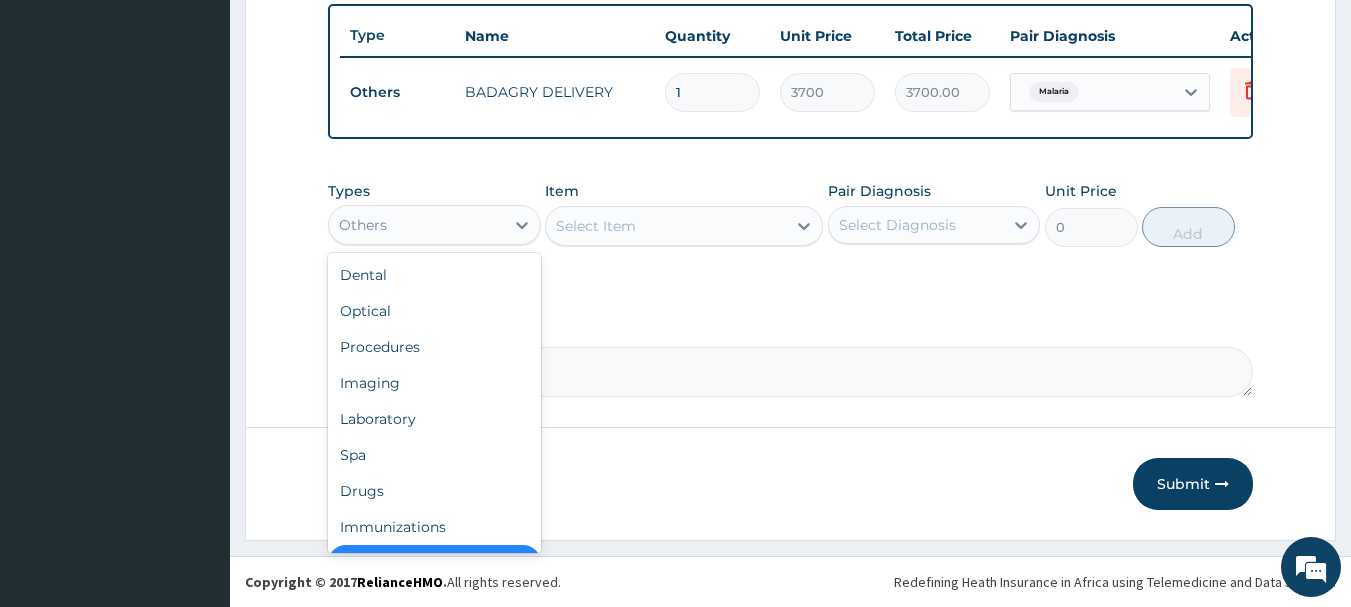 scroll, scrollTop: 40, scrollLeft: 0, axis: vertical 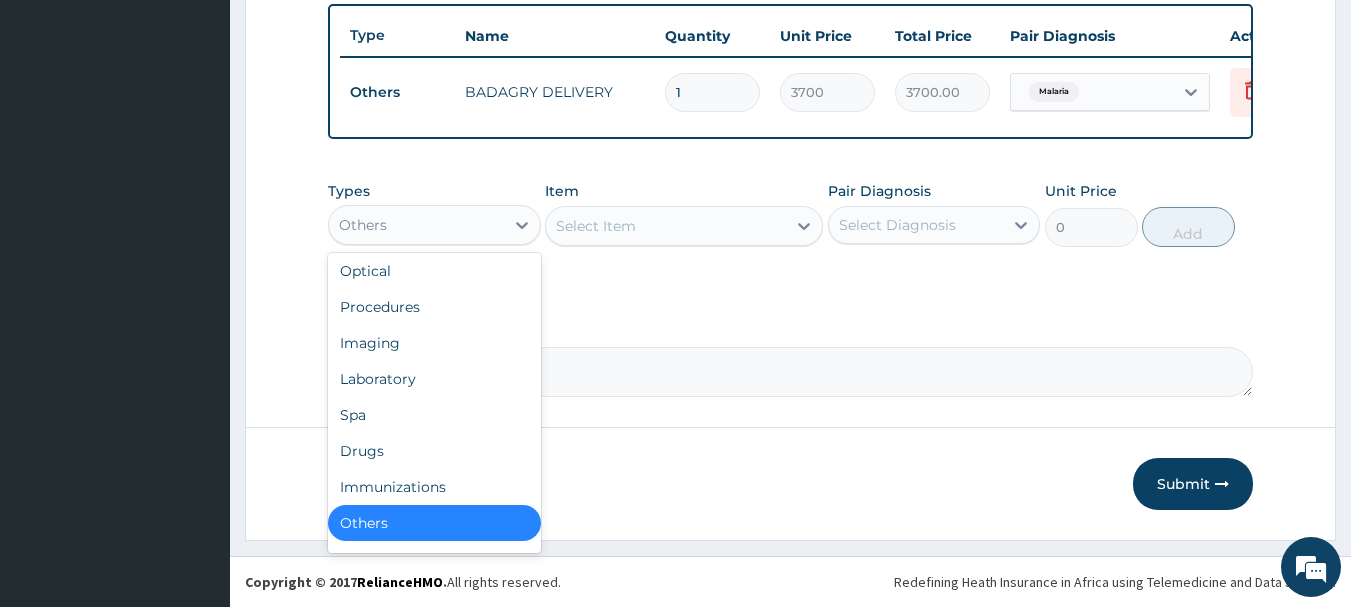 click on "Others" at bounding box center (363, 225) 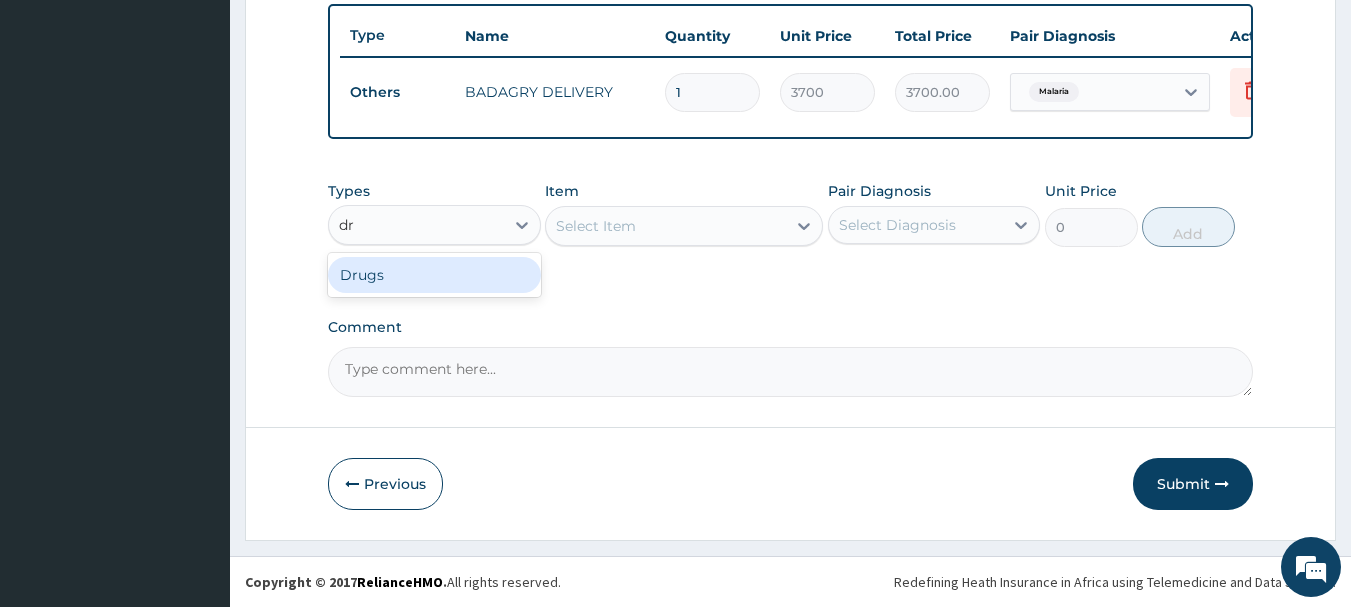 type on "dru" 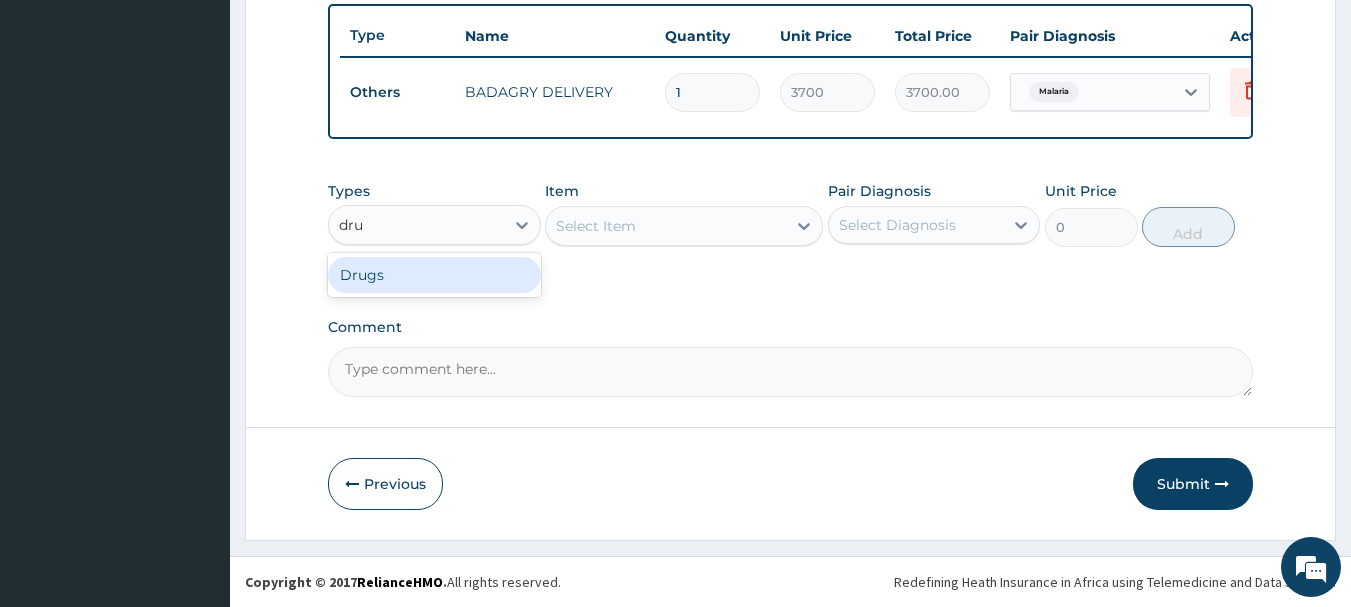 click on "Drugs" at bounding box center [434, 275] 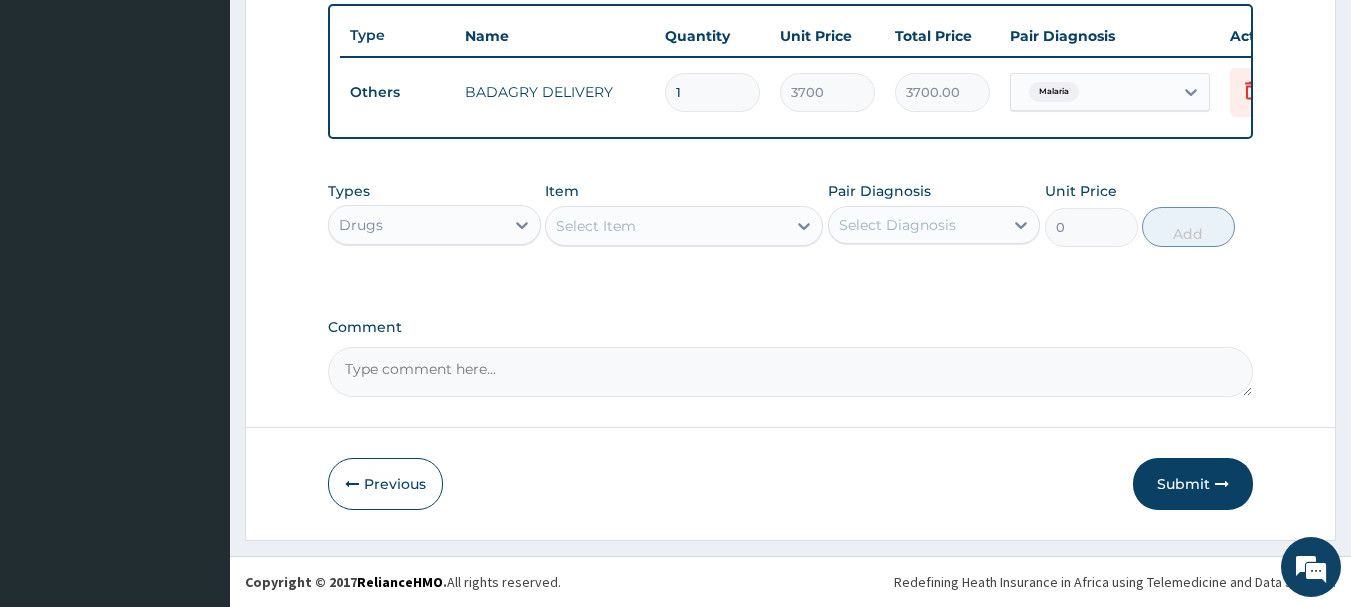 click on "Select Item" at bounding box center (666, 226) 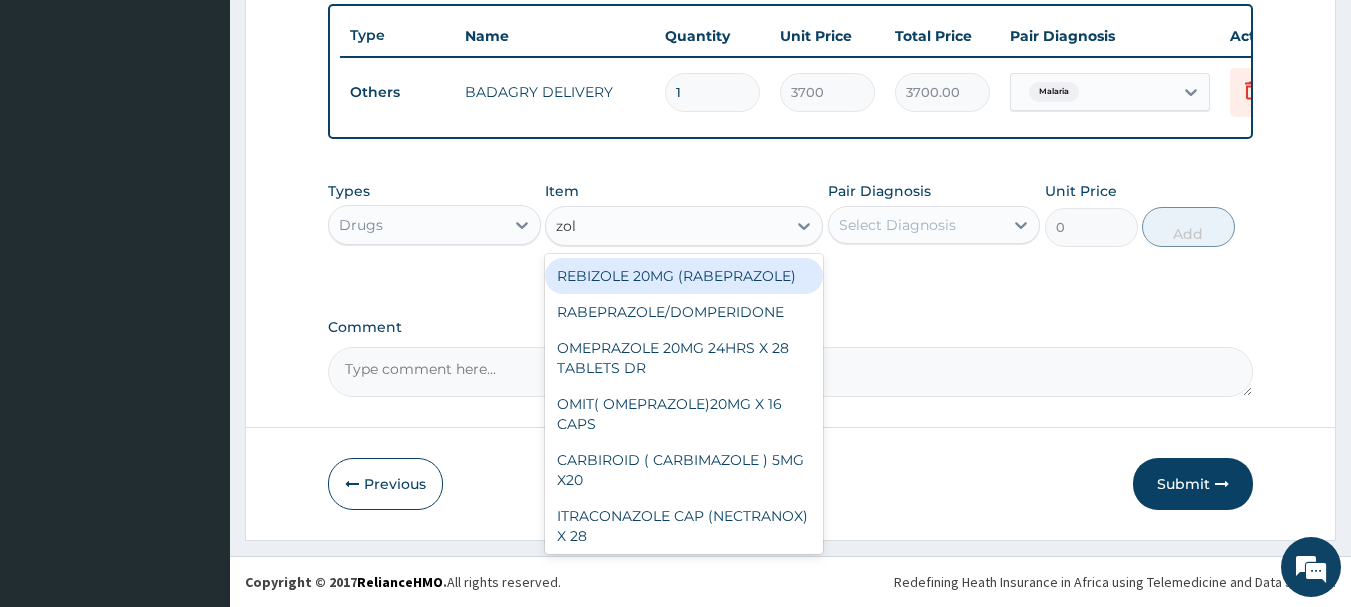 type on "zolo" 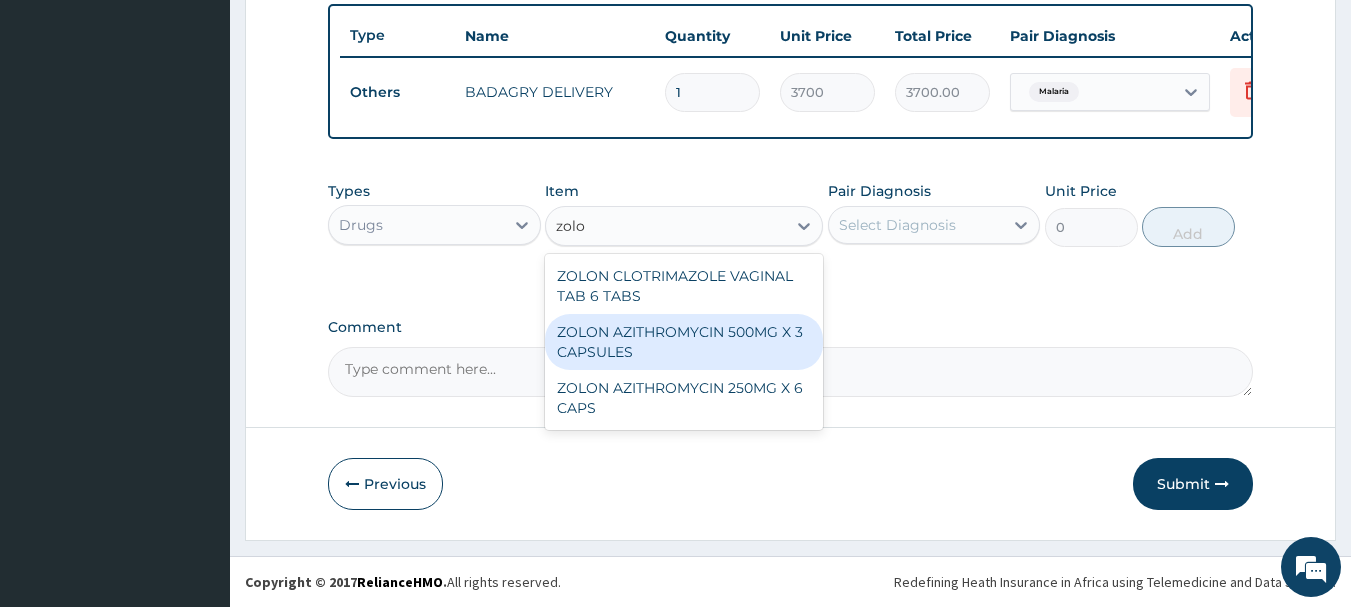 click on "ZOLON AZITHROMYCIN 500MG X 3 CAPSULES" at bounding box center (684, 342) 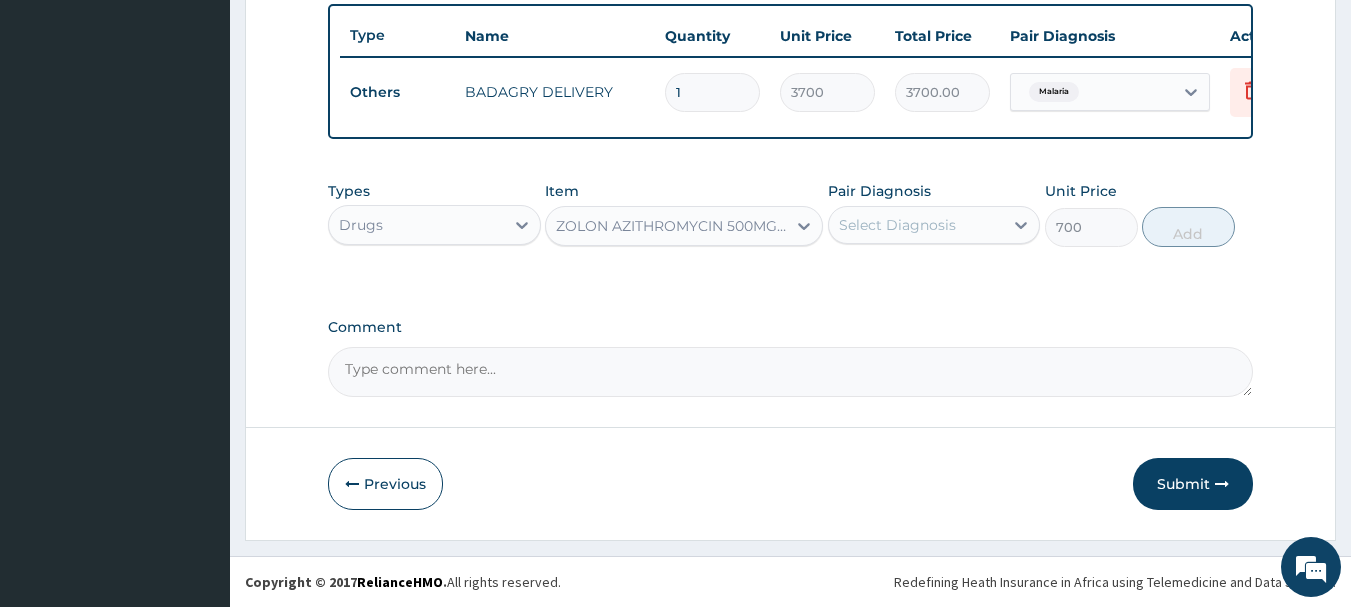 click on "Select Diagnosis" at bounding box center (897, 225) 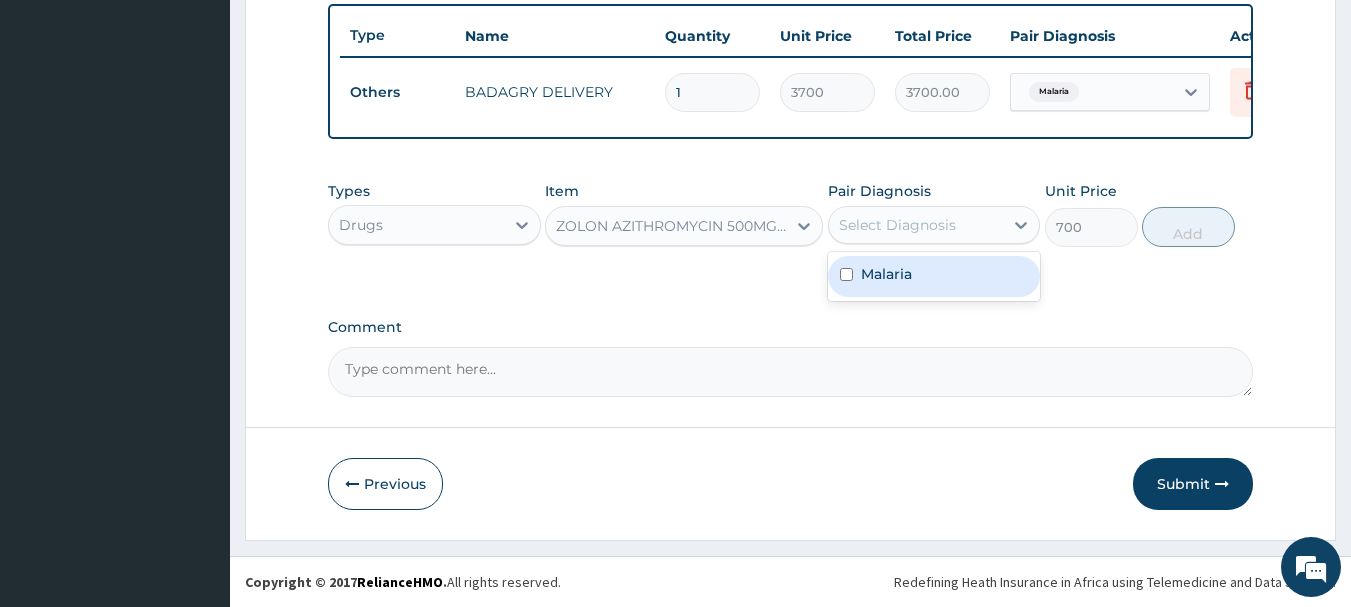 click on "ZOLON AZITHROMYCIN 500MG X 3 CAPSULES" at bounding box center [666, 226] 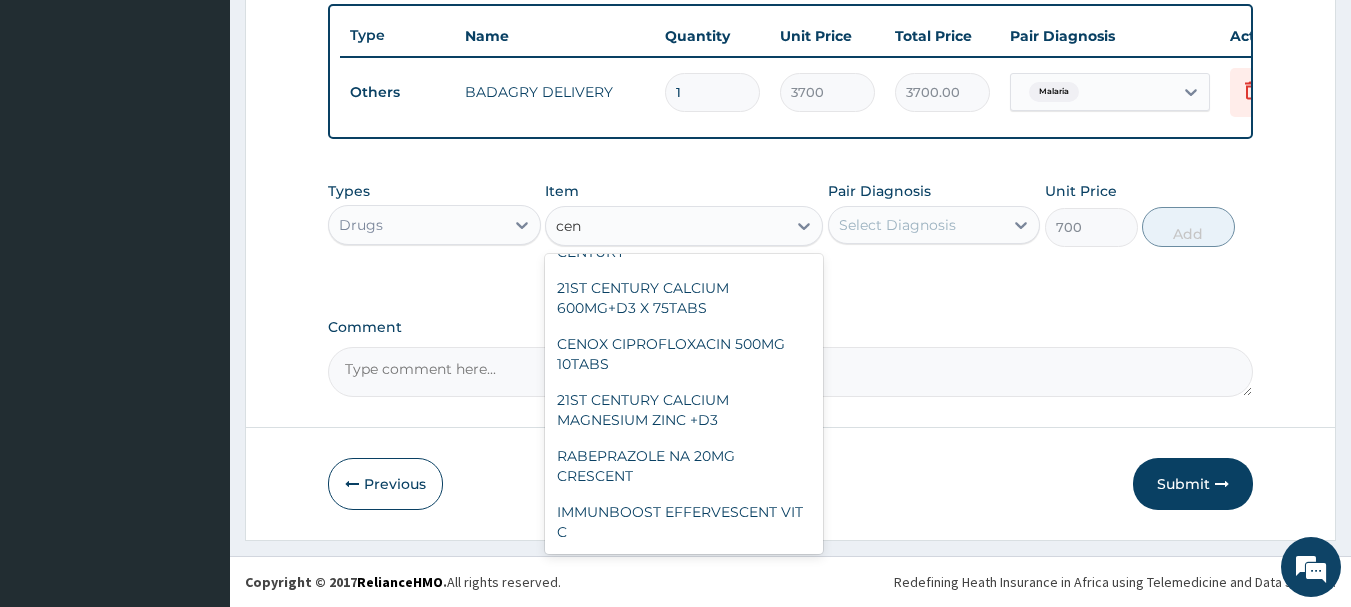 scroll, scrollTop: 1344, scrollLeft: 0, axis: vertical 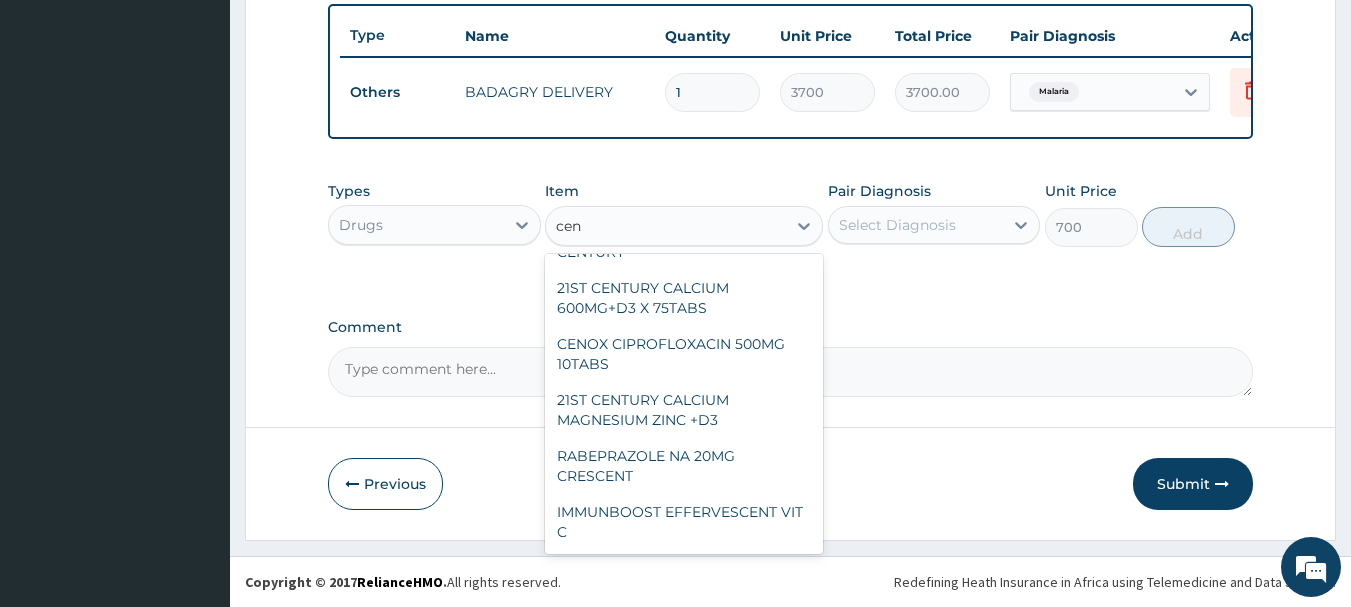 type on "ceno" 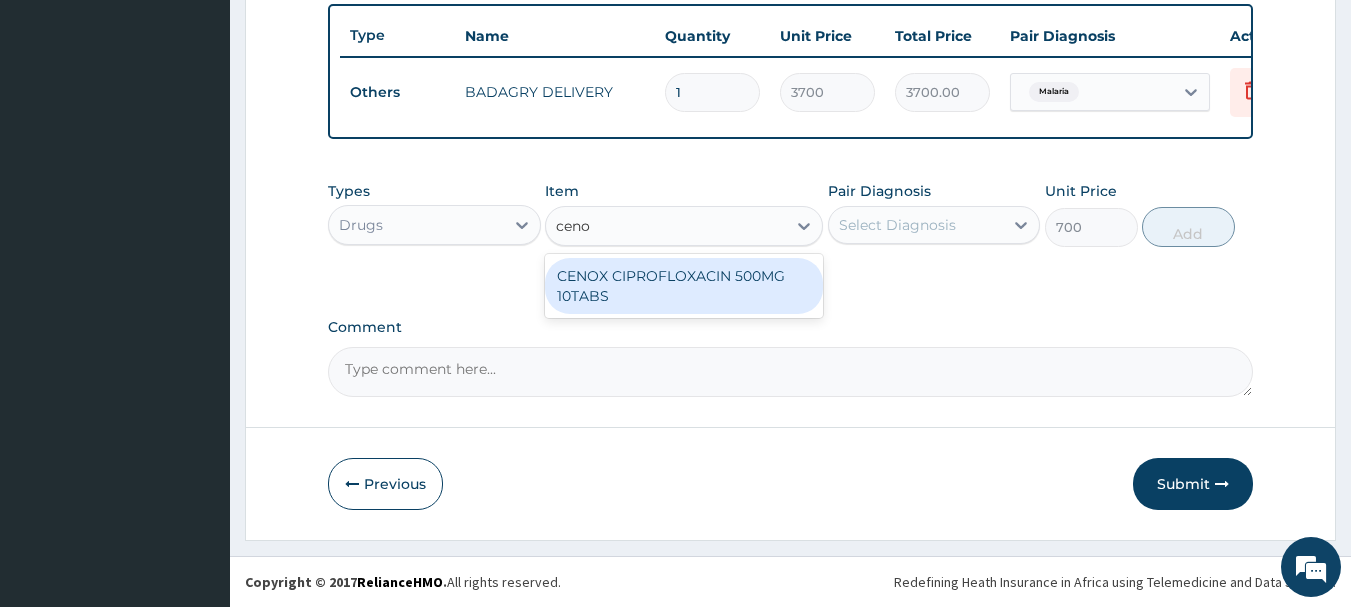 scroll, scrollTop: 0, scrollLeft: 0, axis: both 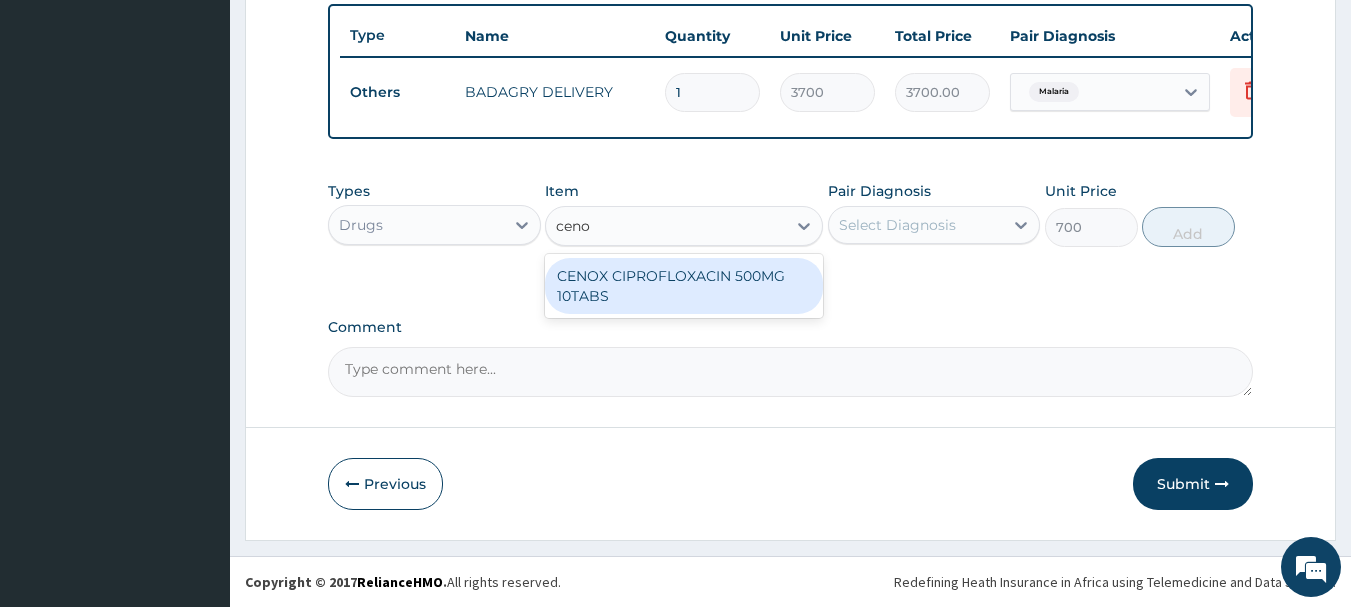 click on "CENOX CIPROFLOXACIN 500MG 10TABS" at bounding box center (684, 286) 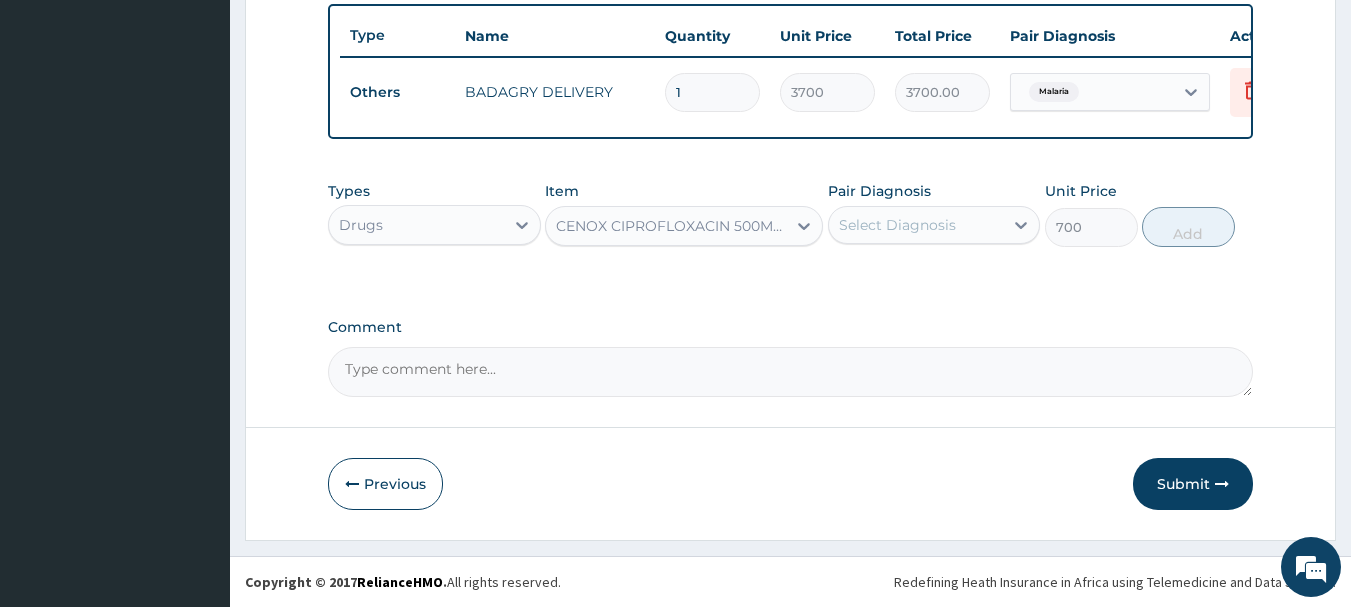type 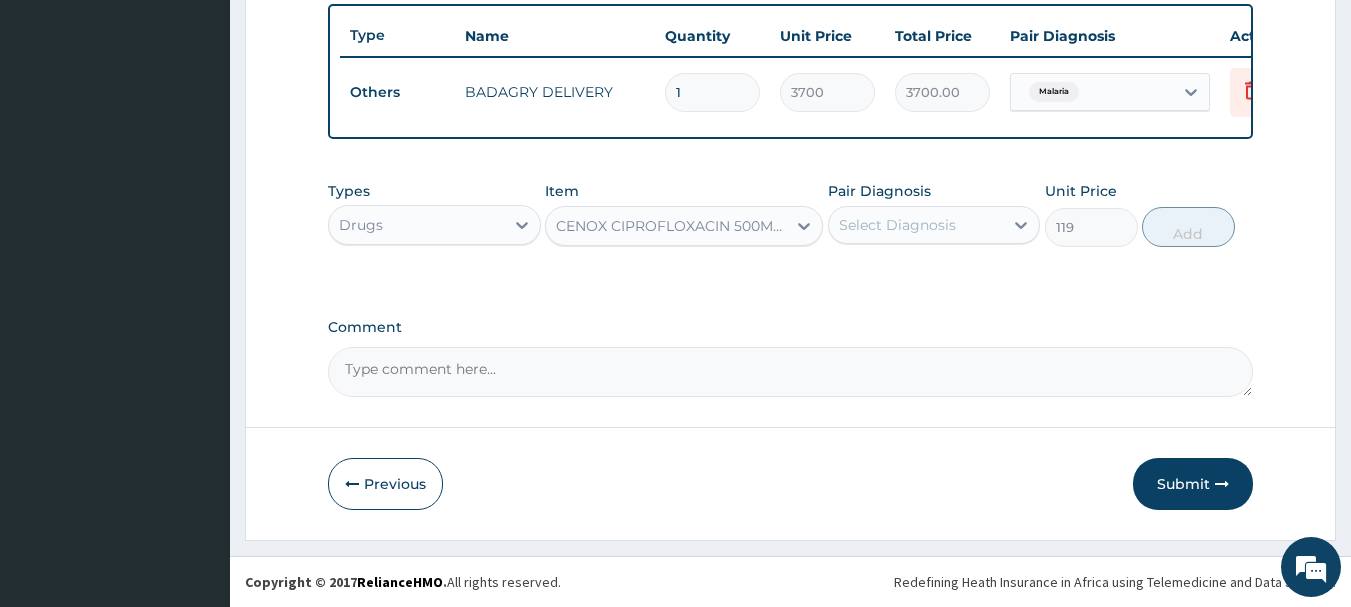 click on "Pair Diagnosis Select Diagnosis" at bounding box center (934, 214) 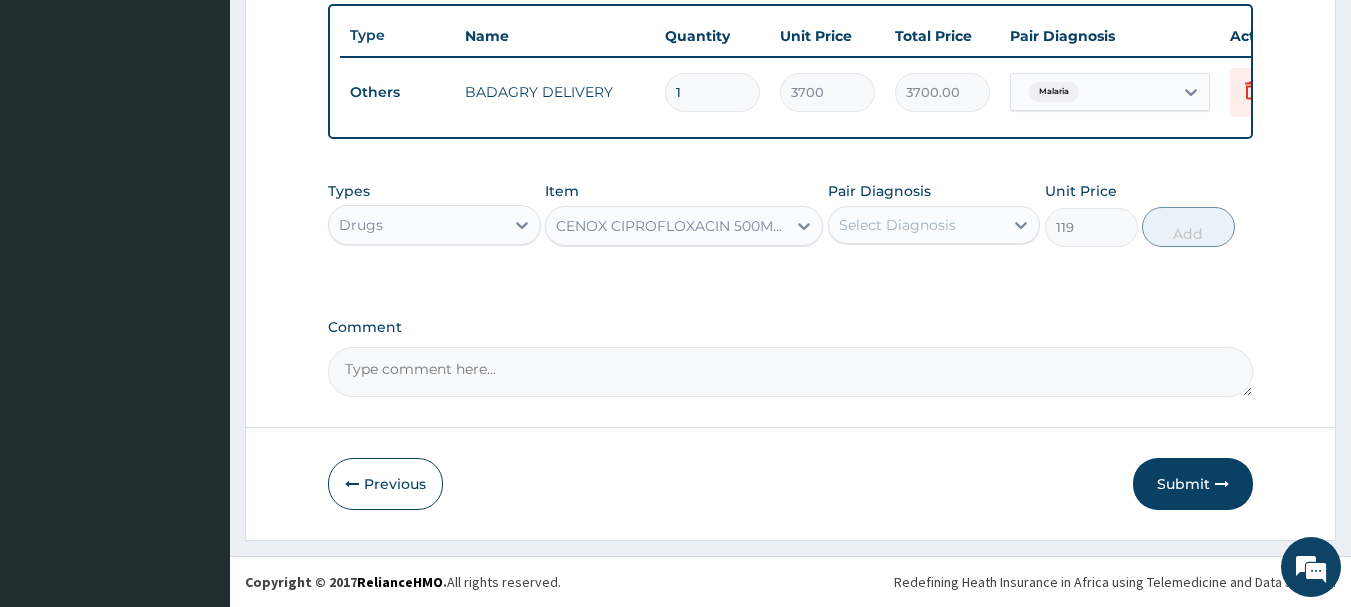 click on "Select Diagnosis" at bounding box center [934, 225] 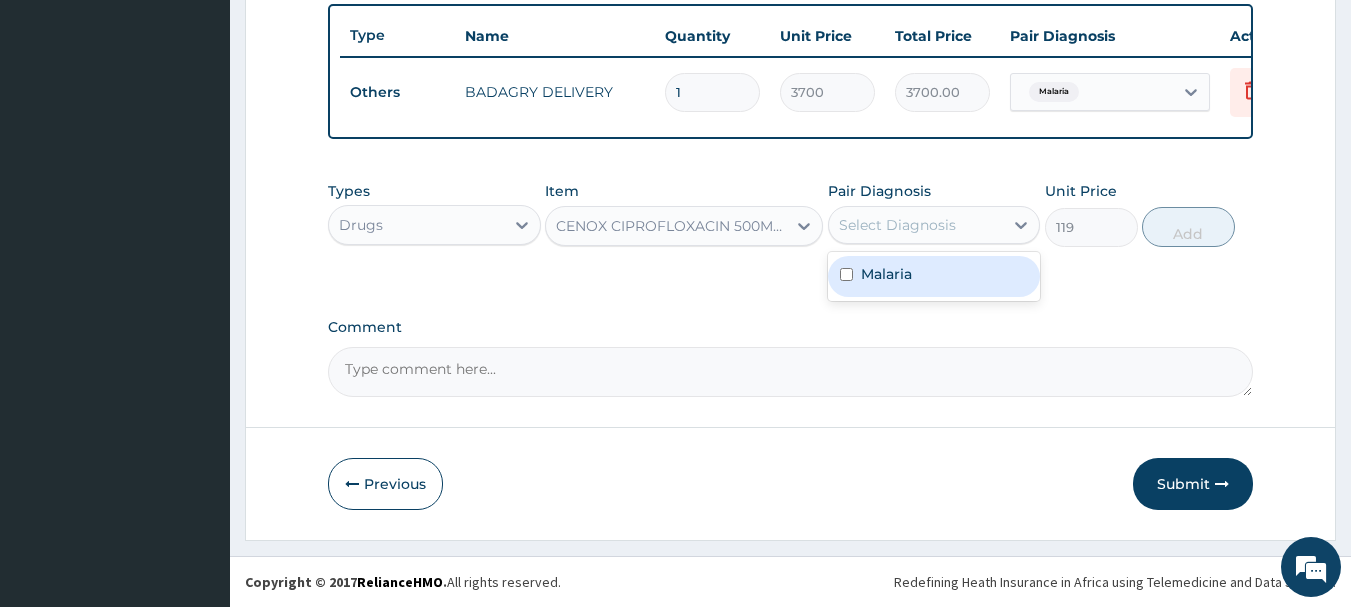 click on "Malaria" at bounding box center (934, 276) 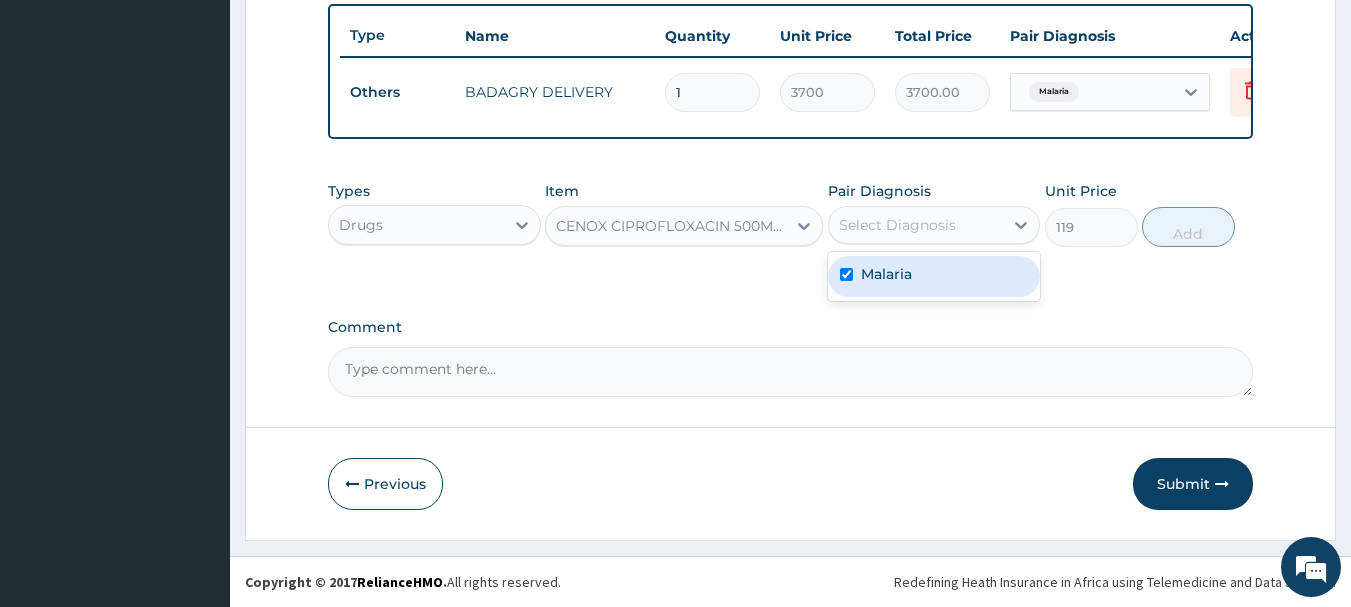 checkbox on "true" 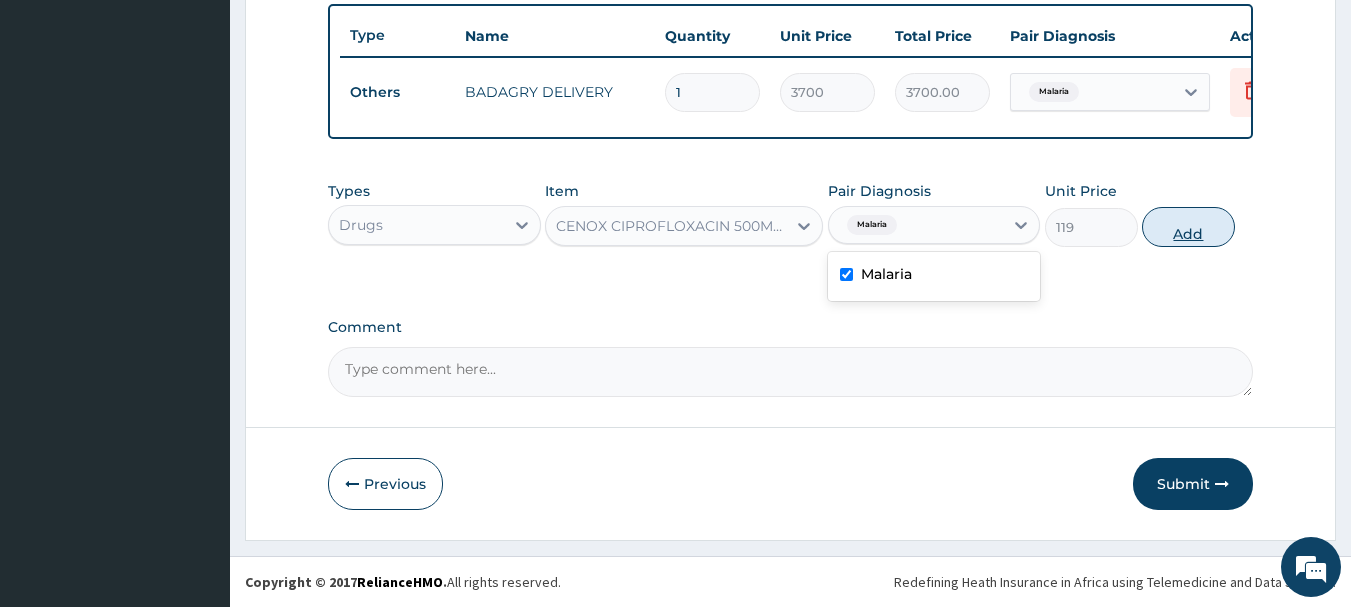 click on "Add" at bounding box center (1188, 227) 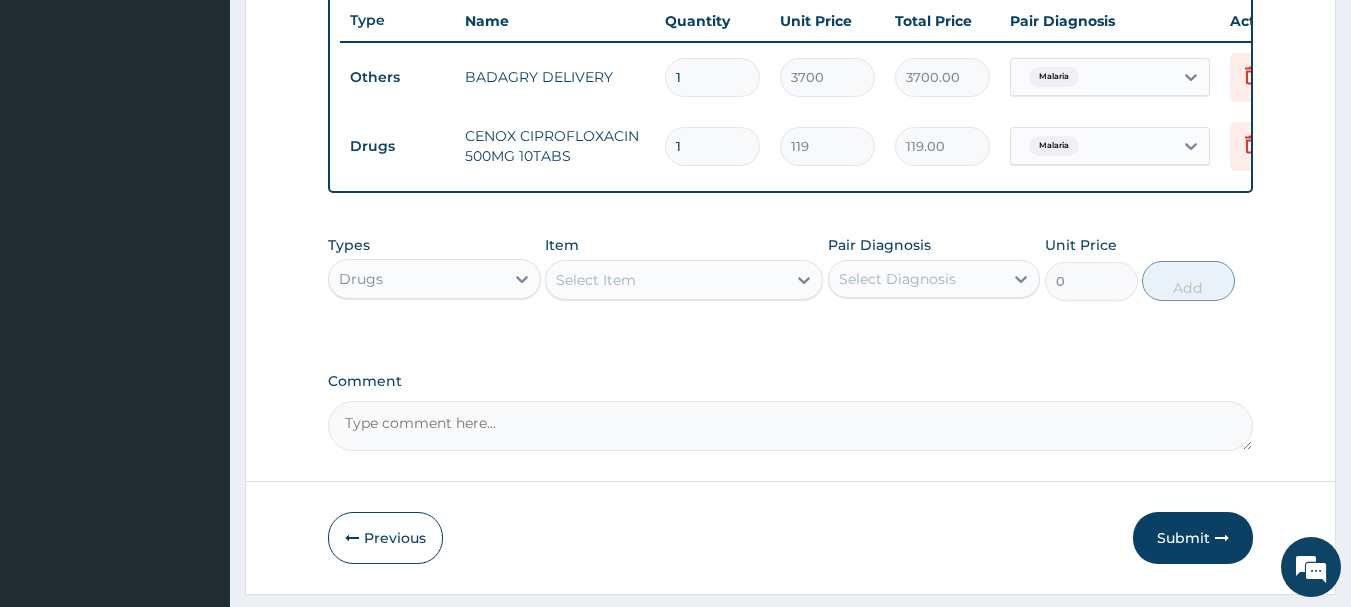 click on "Select Item" at bounding box center (666, 280) 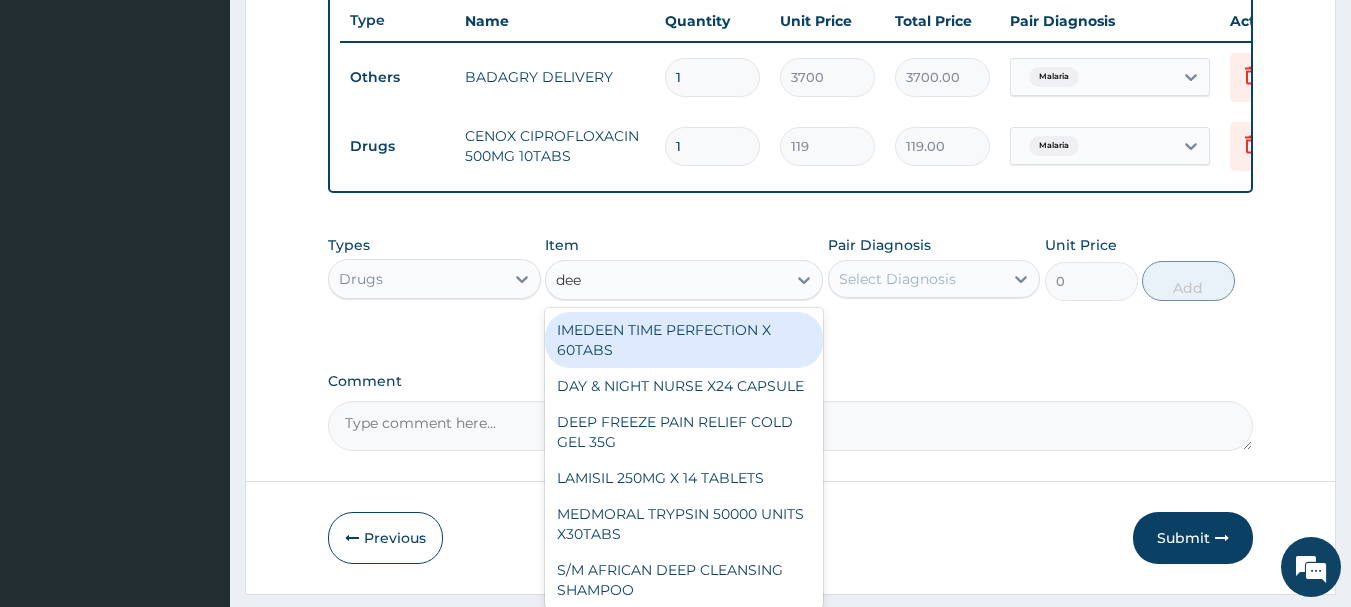 type on "deep" 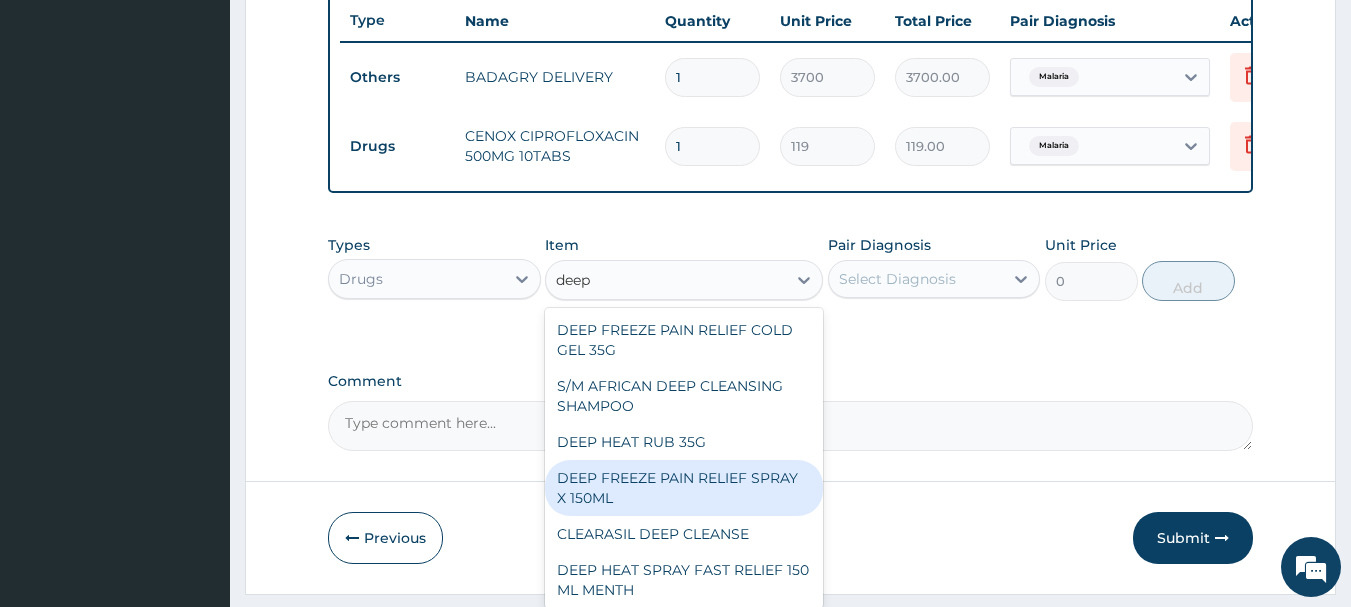click on "DEEP FREEZE PAIN RELIEF SPRAY X 150ML" at bounding box center (684, 488) 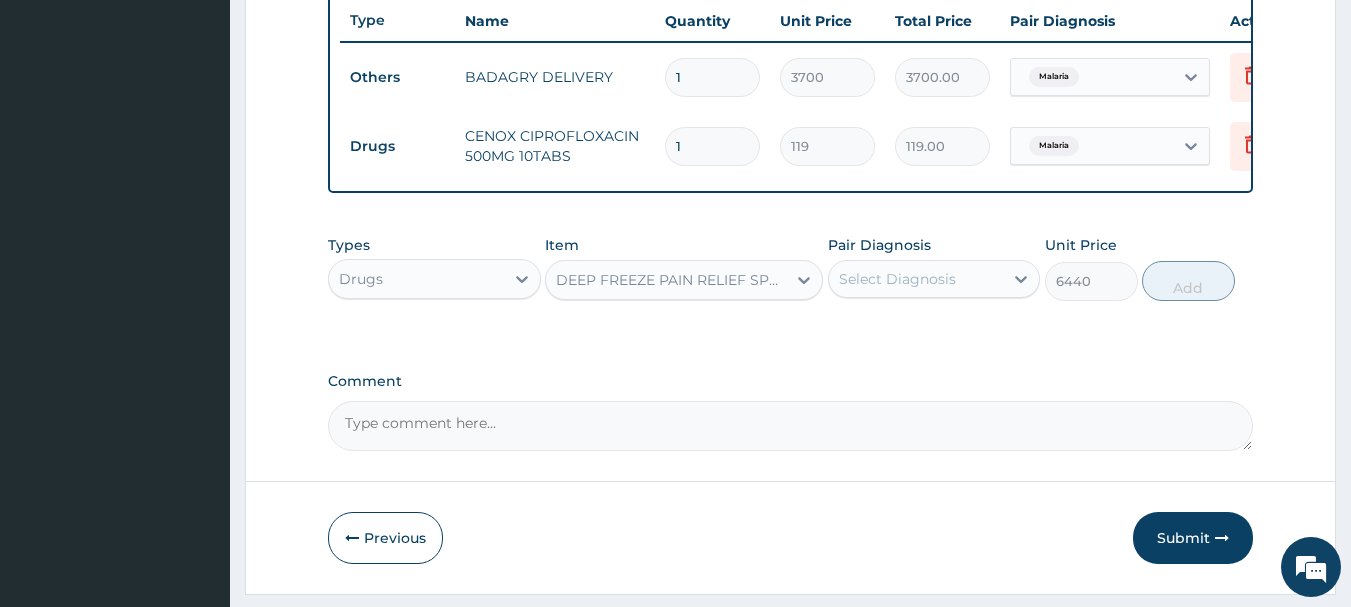 click on "Pair Diagnosis Select Diagnosis" at bounding box center (934, 268) 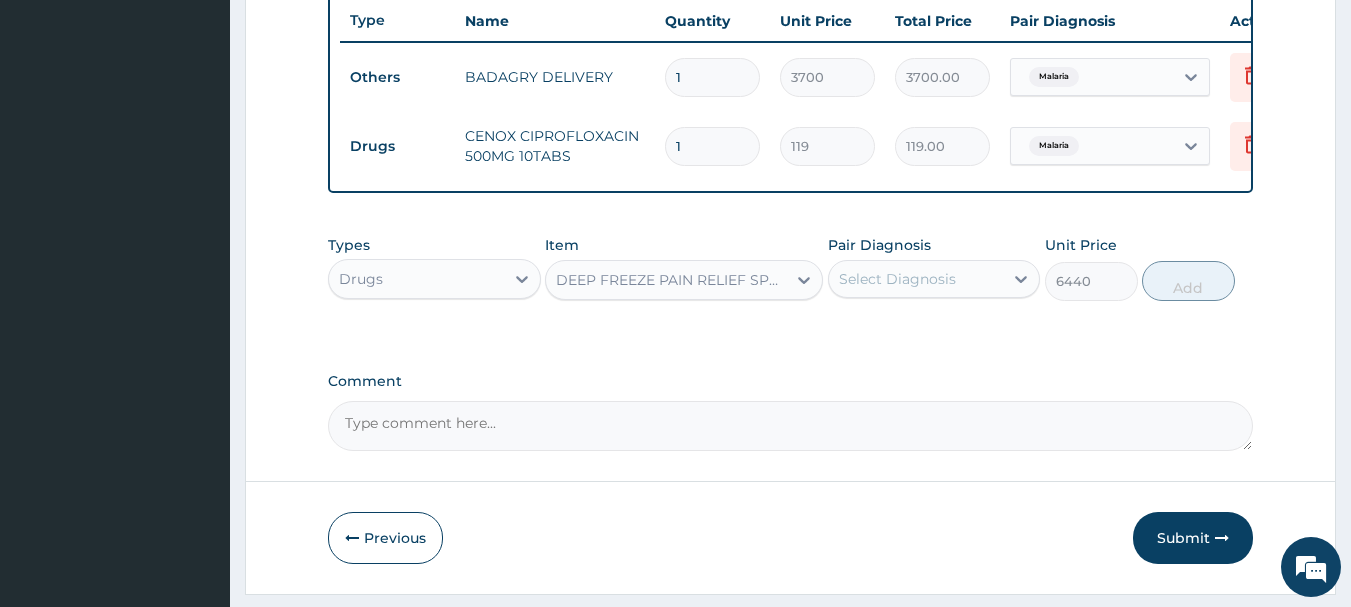 click on "Select Diagnosis" at bounding box center (916, 279) 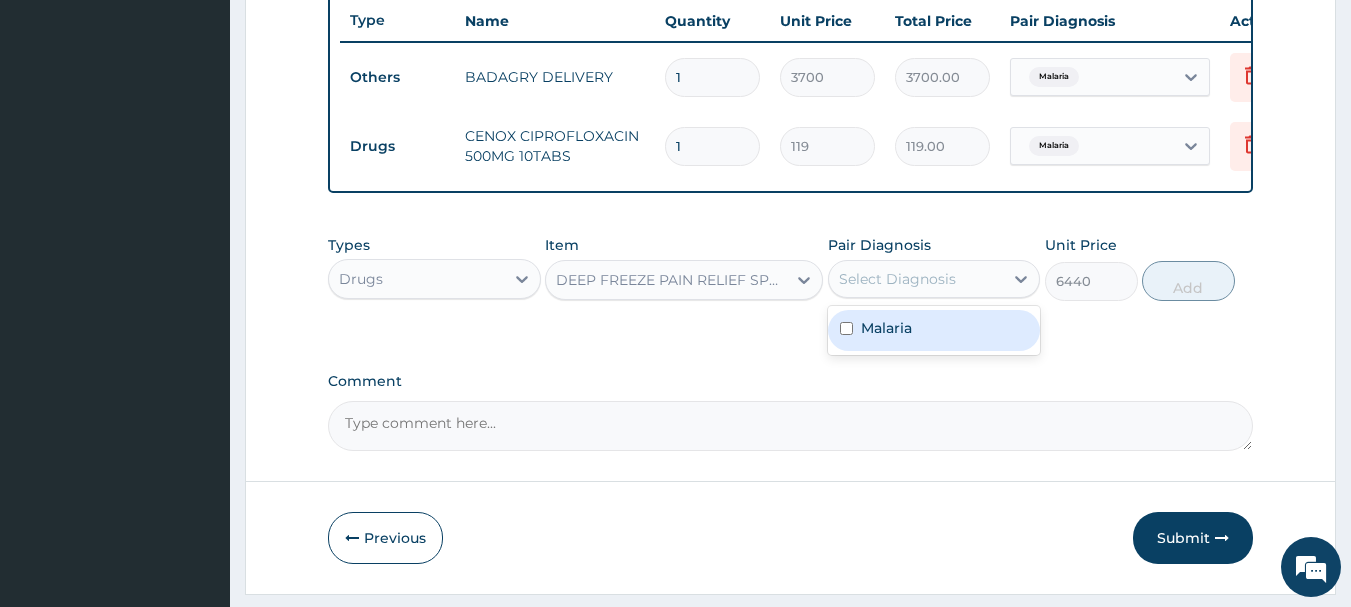 click on "Malaria" at bounding box center (934, 330) 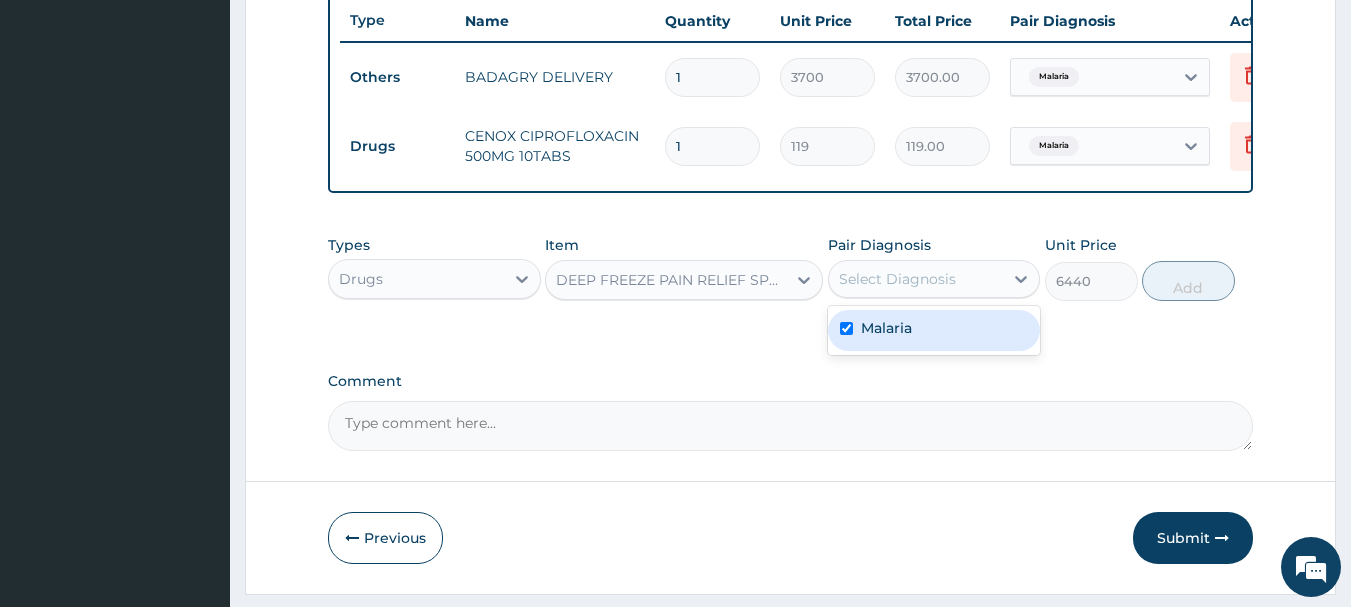 checkbox on "true" 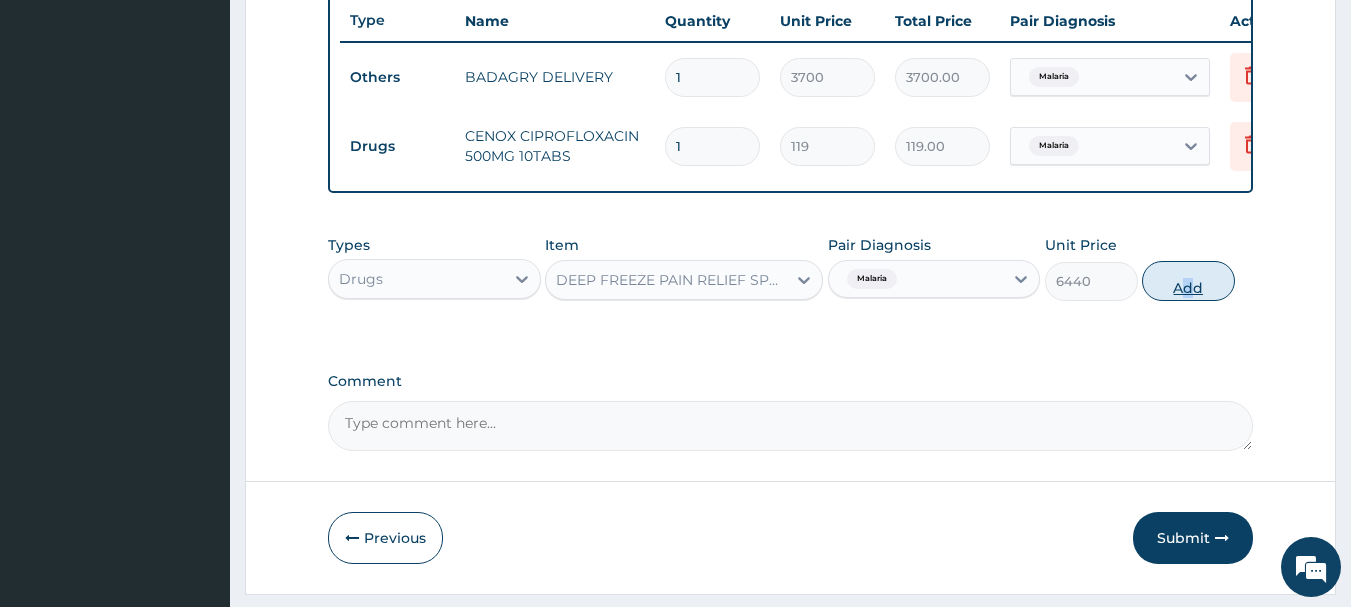 drag, startPoint x: 1188, startPoint y: 268, endPoint x: 1192, endPoint y: 302, distance: 34.234486 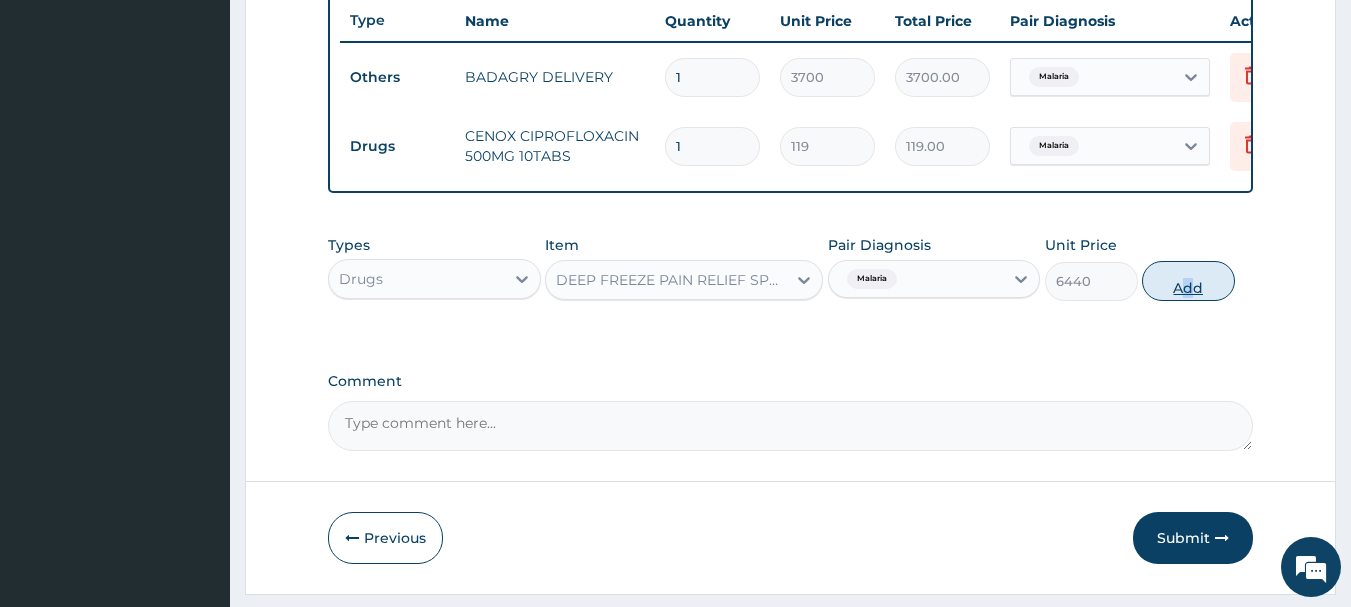 click on "Add" at bounding box center [1188, 281] 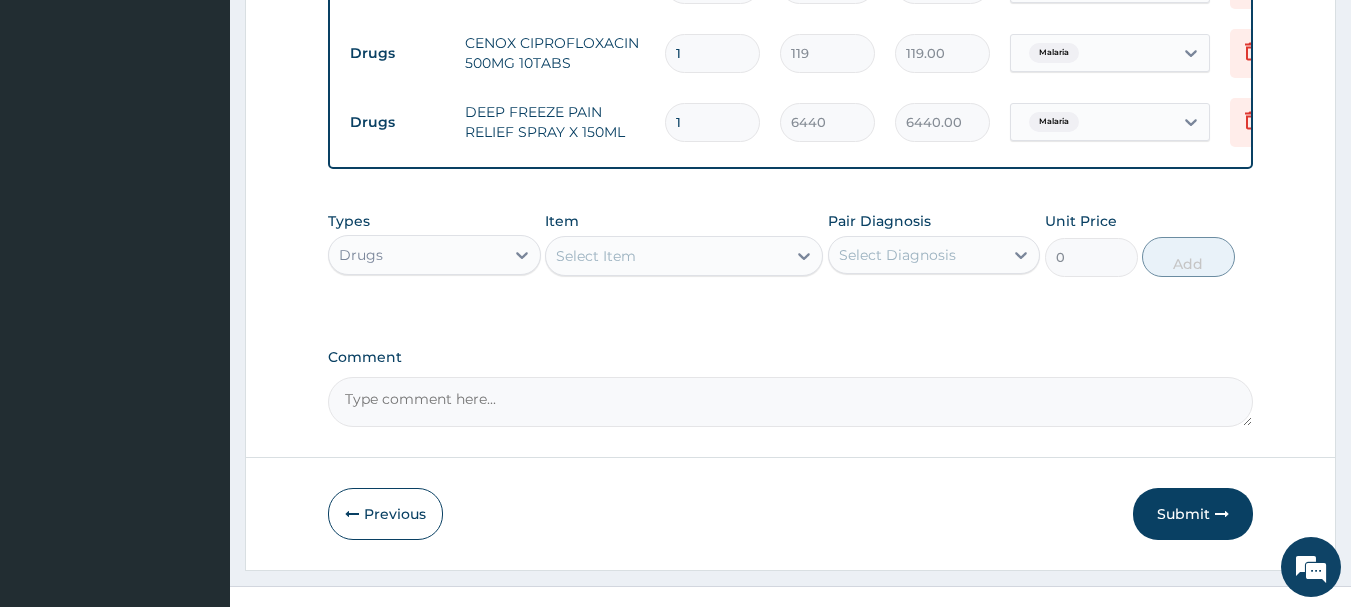 scroll, scrollTop: 893, scrollLeft: 0, axis: vertical 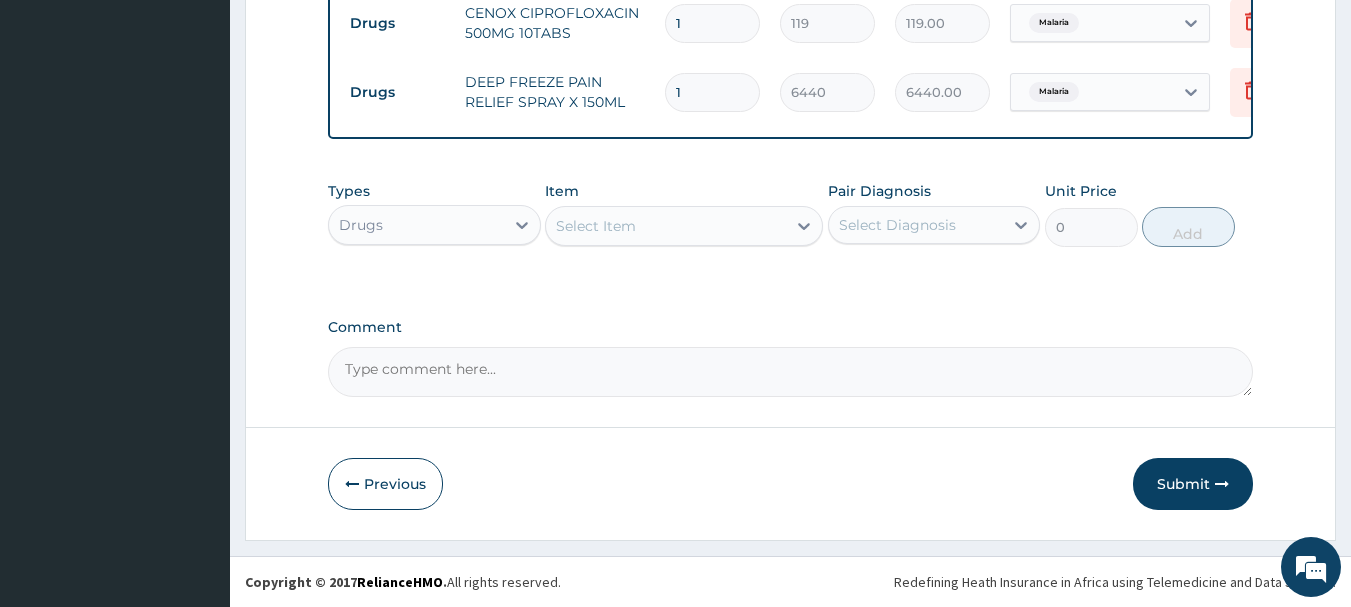 click on "Select Item" at bounding box center (666, 226) 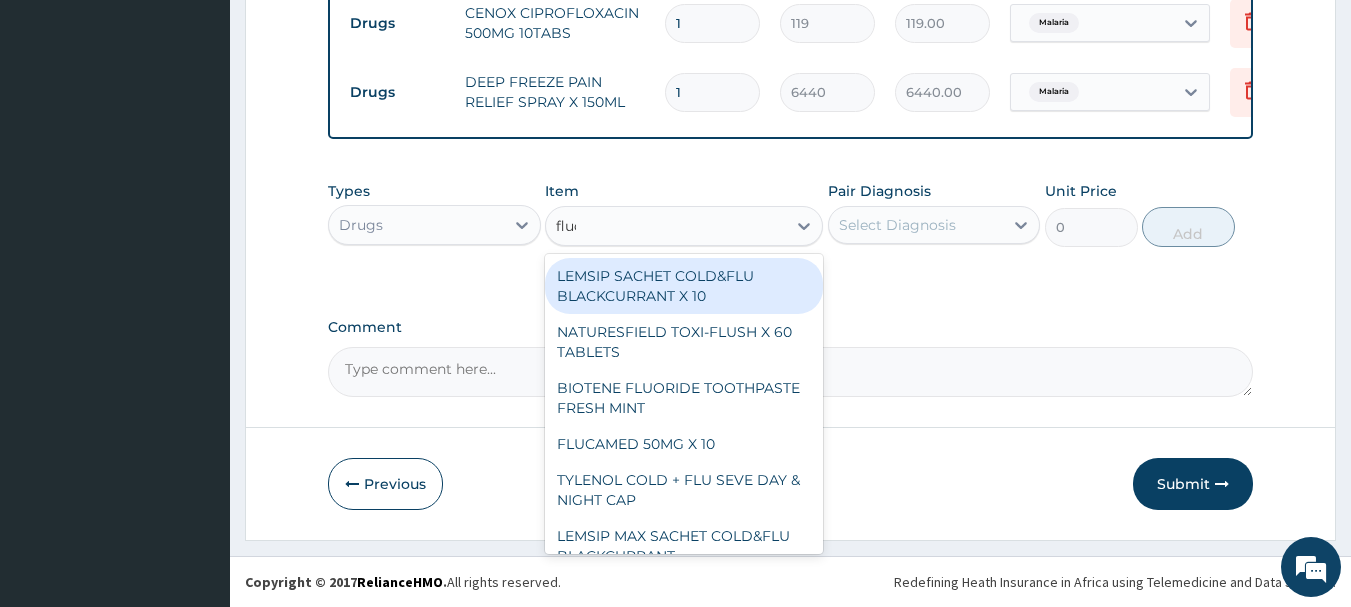 type on "fluca" 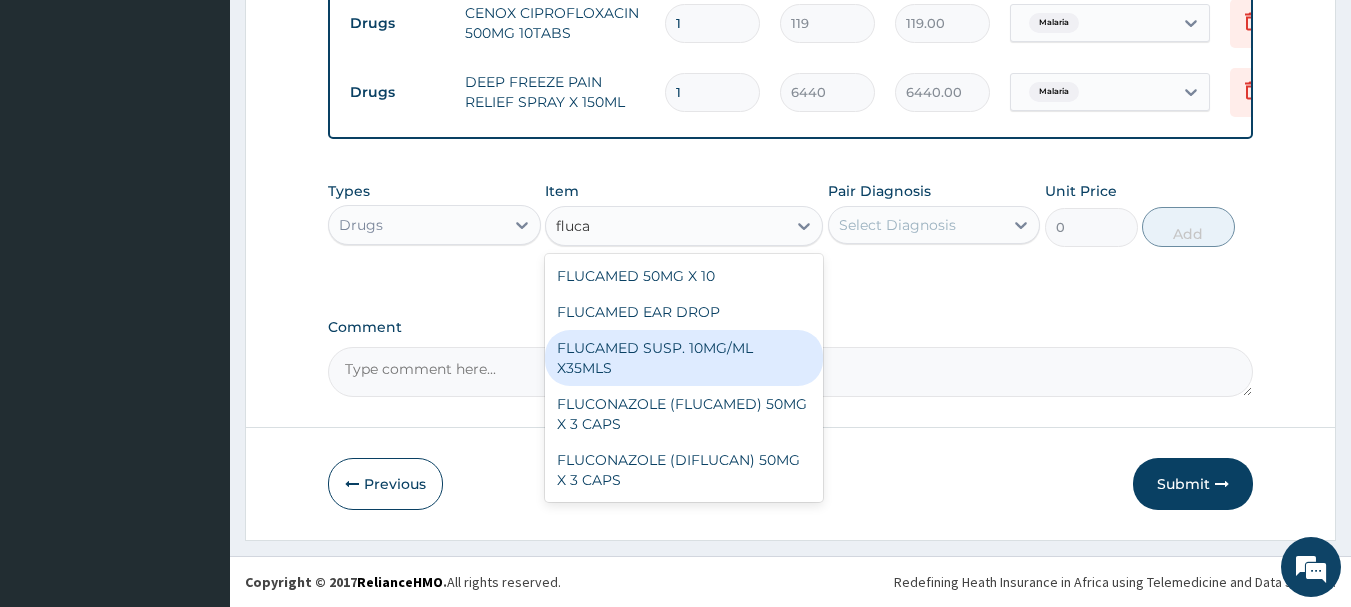 click on "FLUCAMED SUSP. 10MG/ML X35MLS" at bounding box center (684, 358) 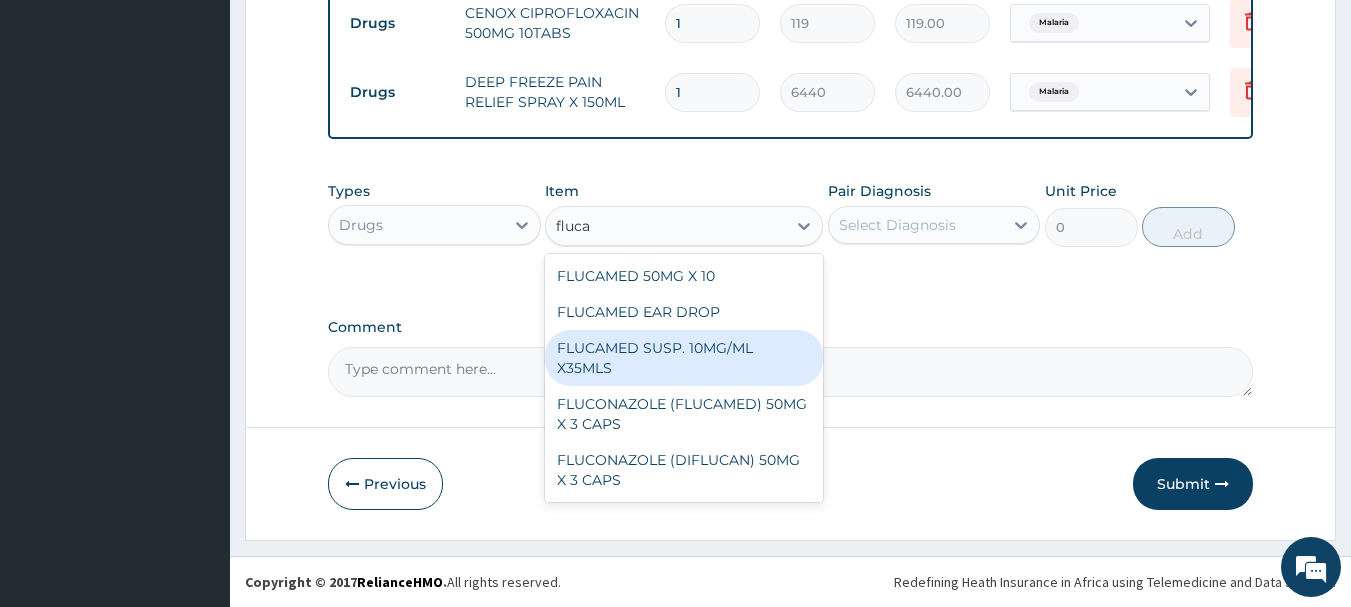 type 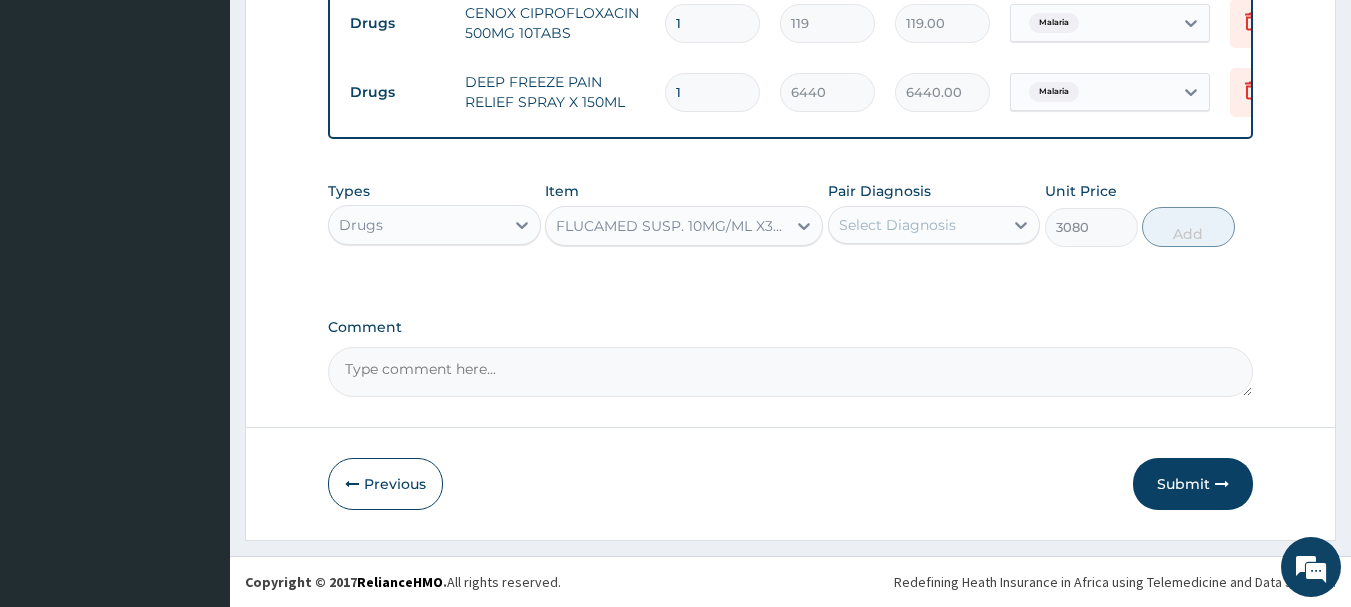 click on "Select Diagnosis" at bounding box center [934, 225] 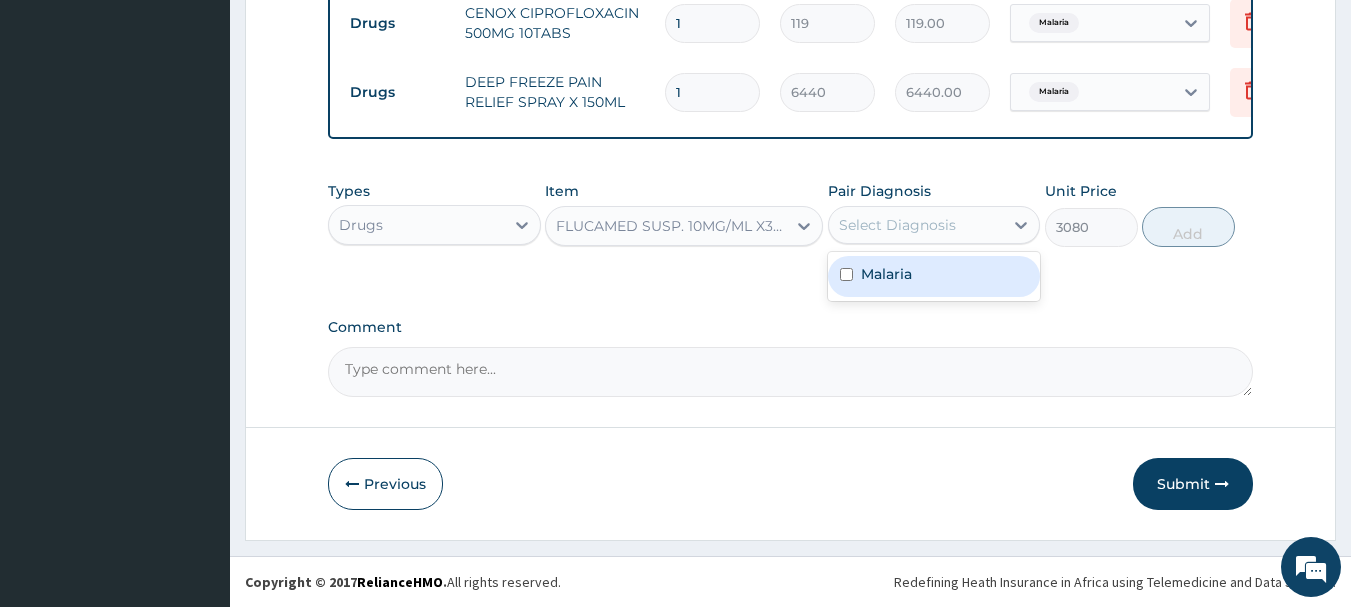 click on "Malaria" at bounding box center [934, 276] 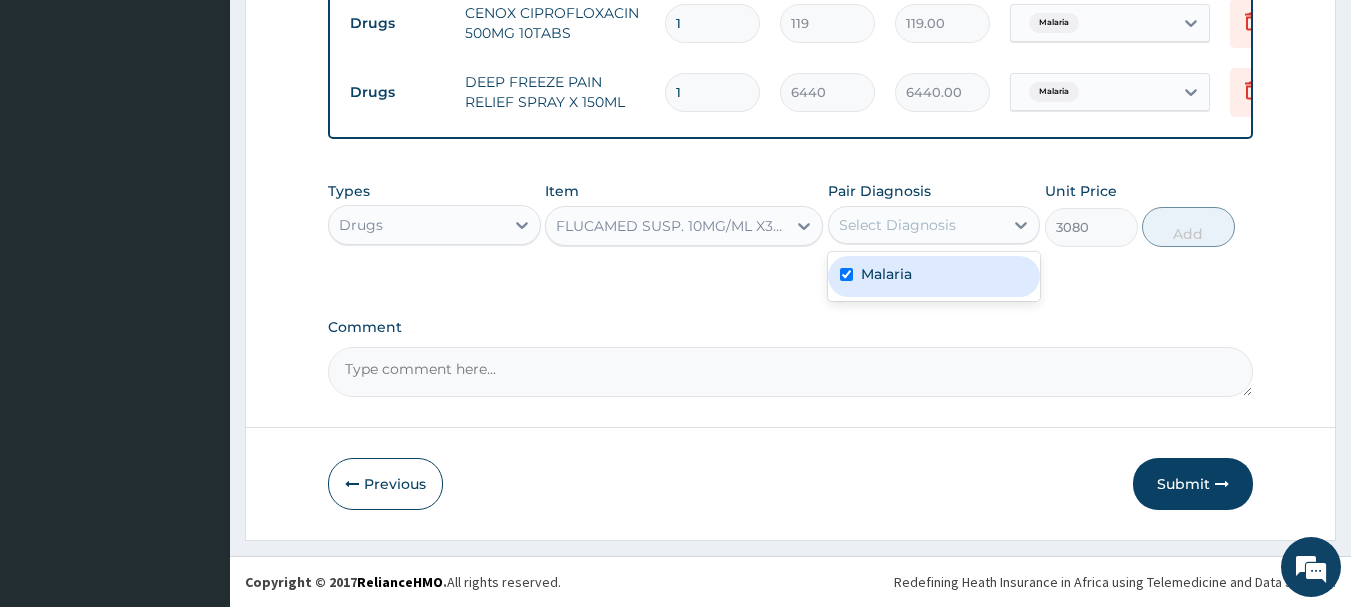 checkbox on "true" 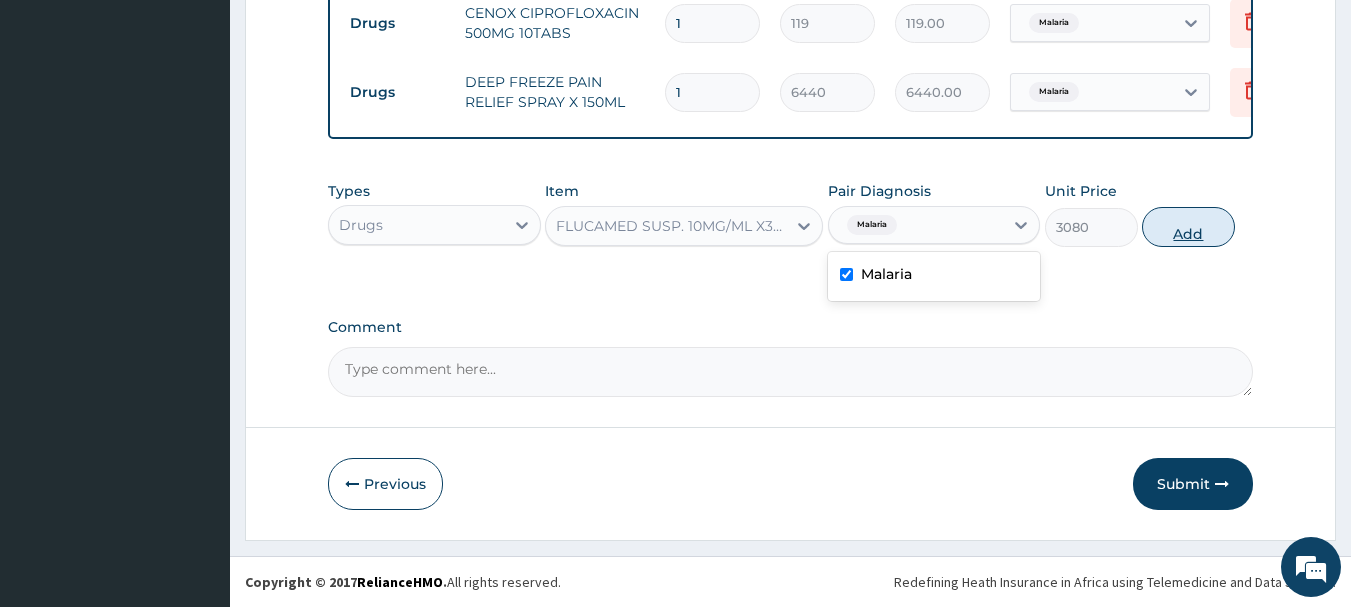 click on "Add" at bounding box center [1188, 227] 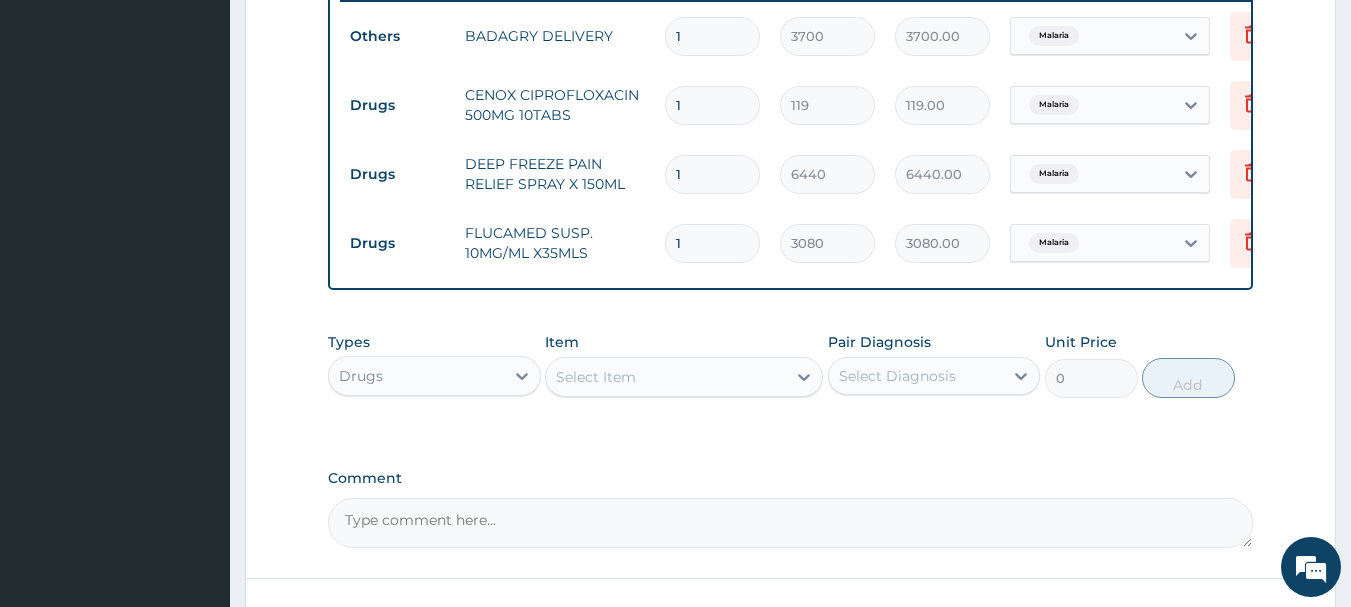 scroll, scrollTop: 793, scrollLeft: 0, axis: vertical 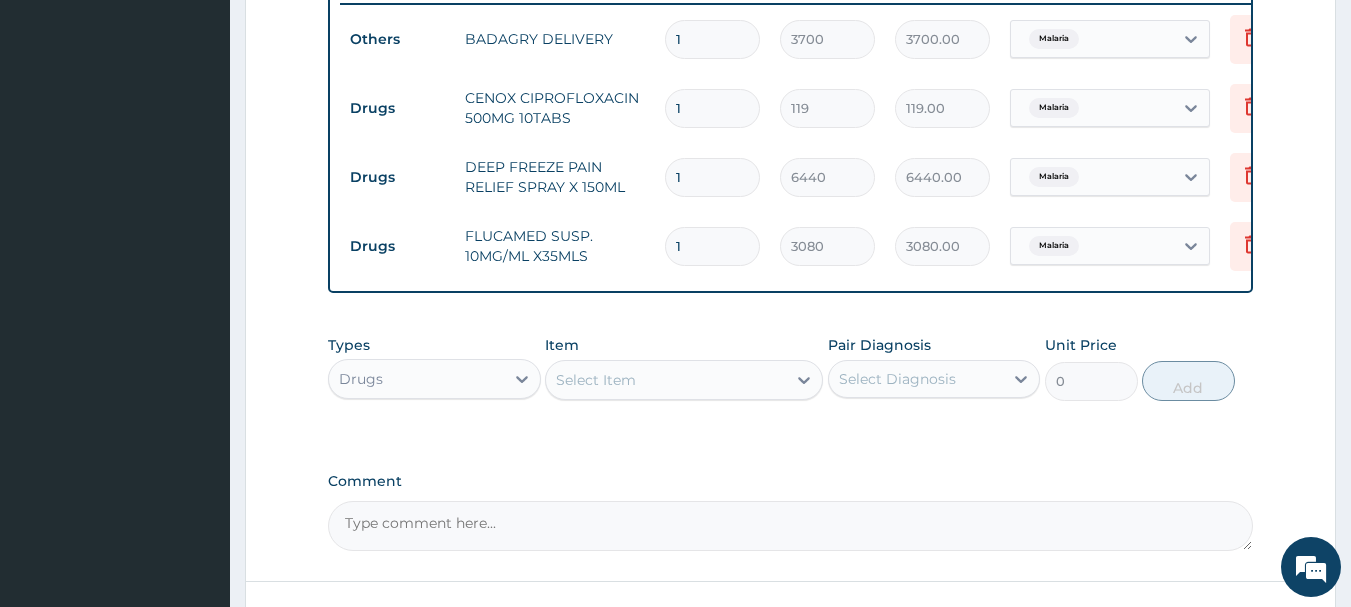 click on "1" at bounding box center (712, 108) 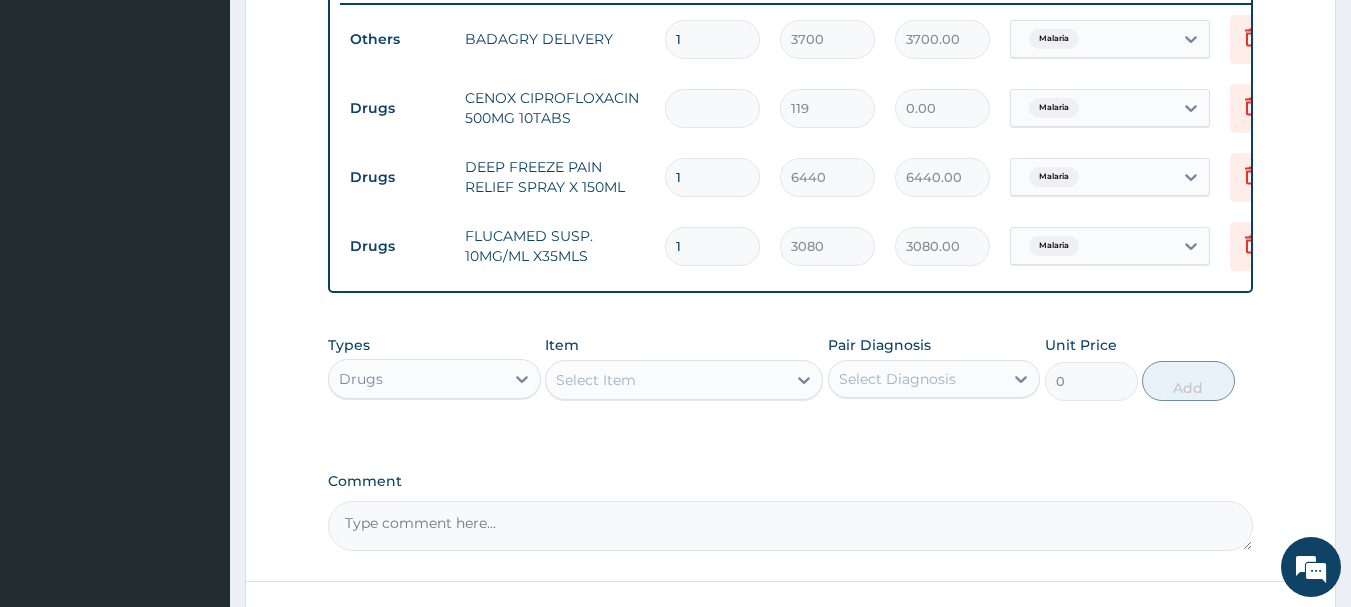 type on "2" 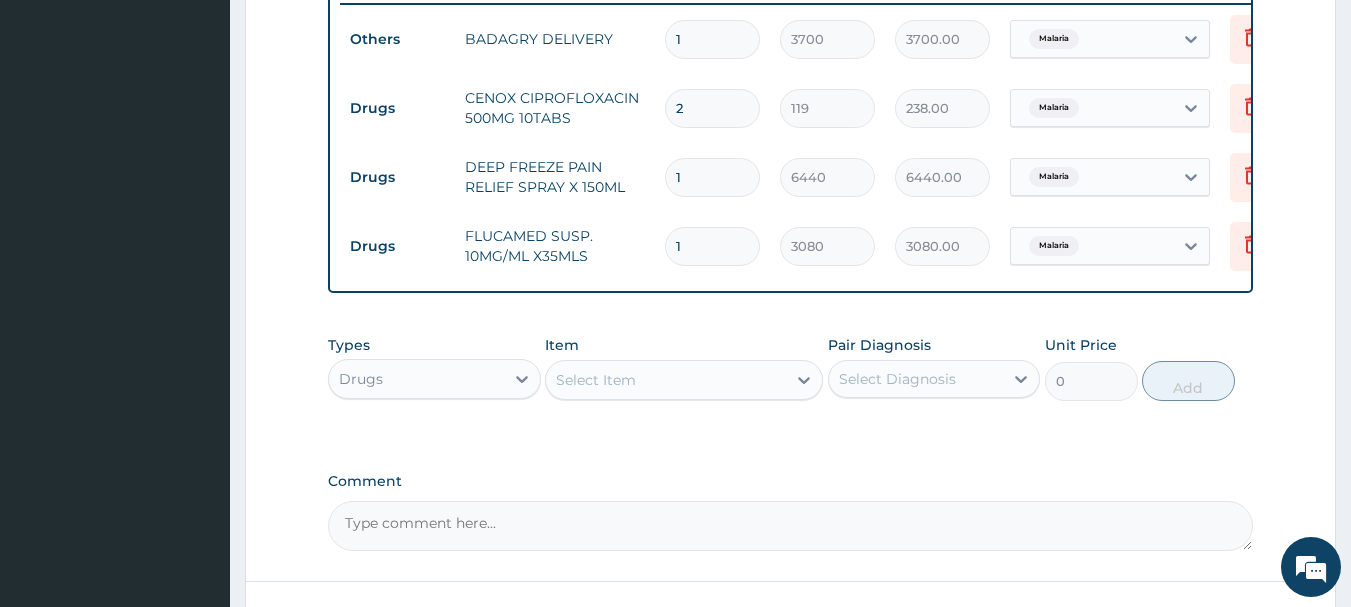 type on "20" 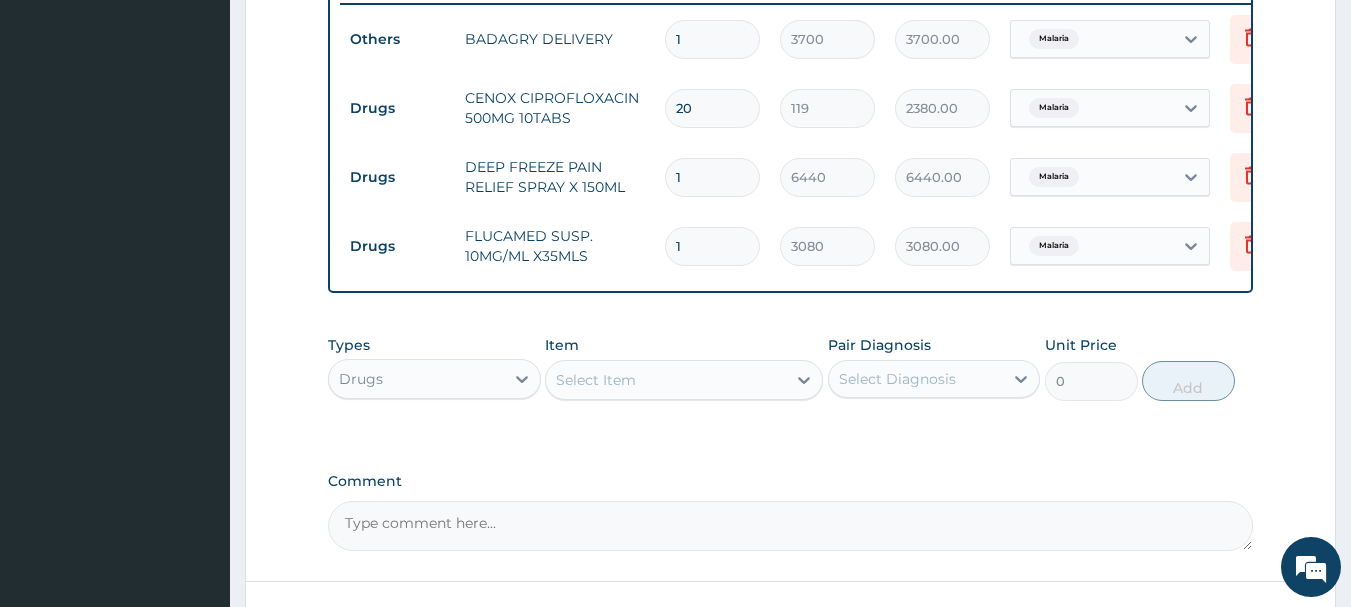 type on "20" 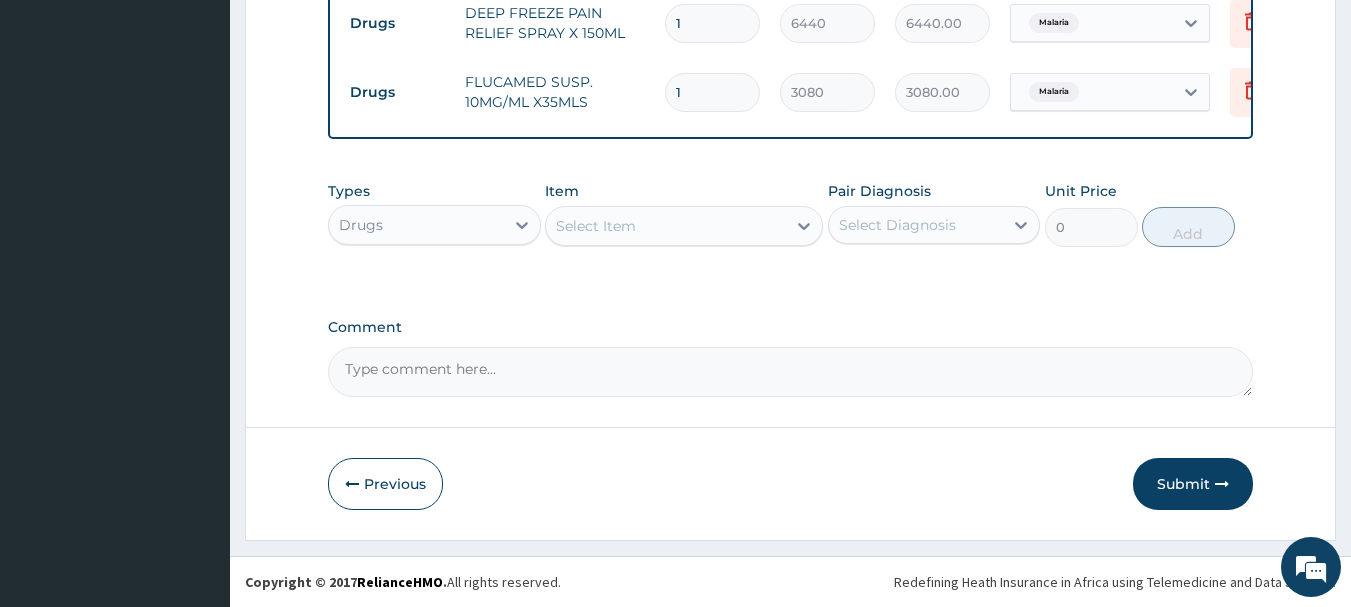 scroll, scrollTop: 962, scrollLeft: 0, axis: vertical 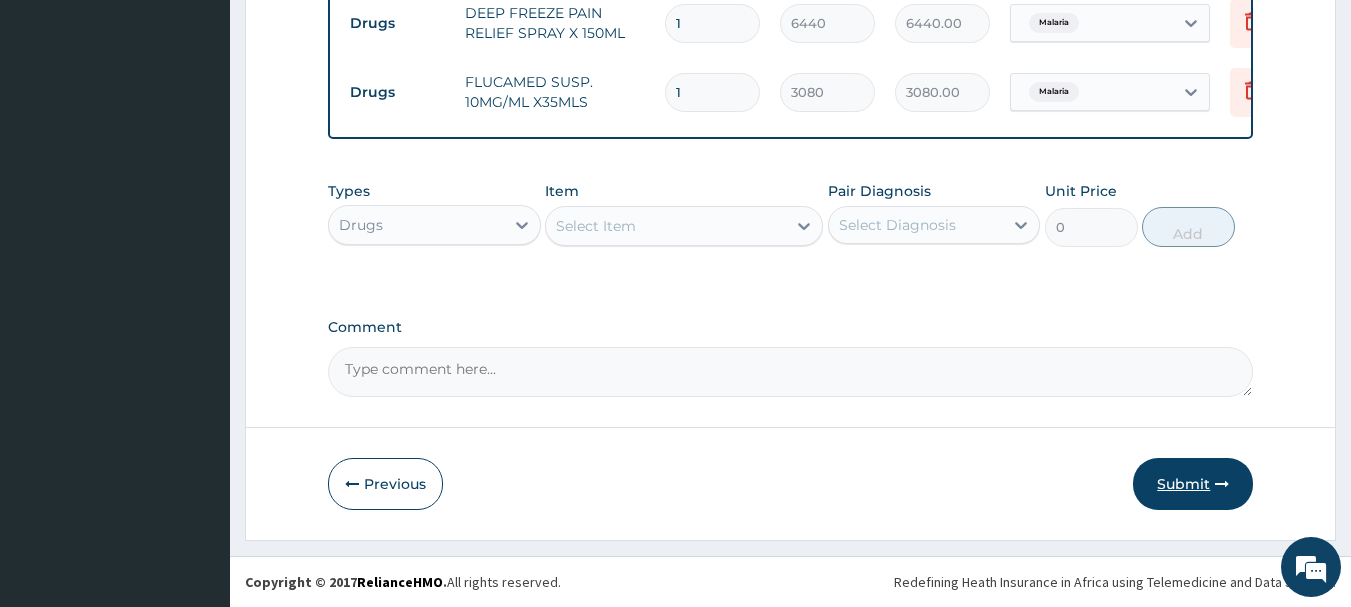 click on "Submit" at bounding box center (1193, 484) 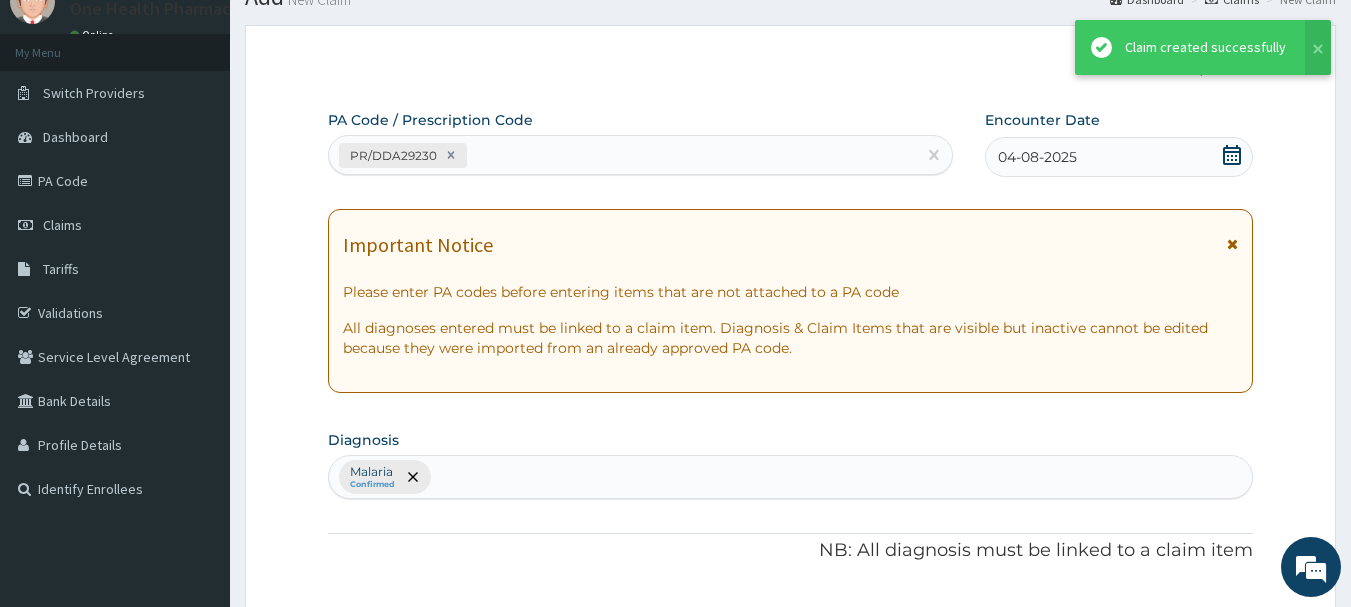 scroll, scrollTop: 962, scrollLeft: 0, axis: vertical 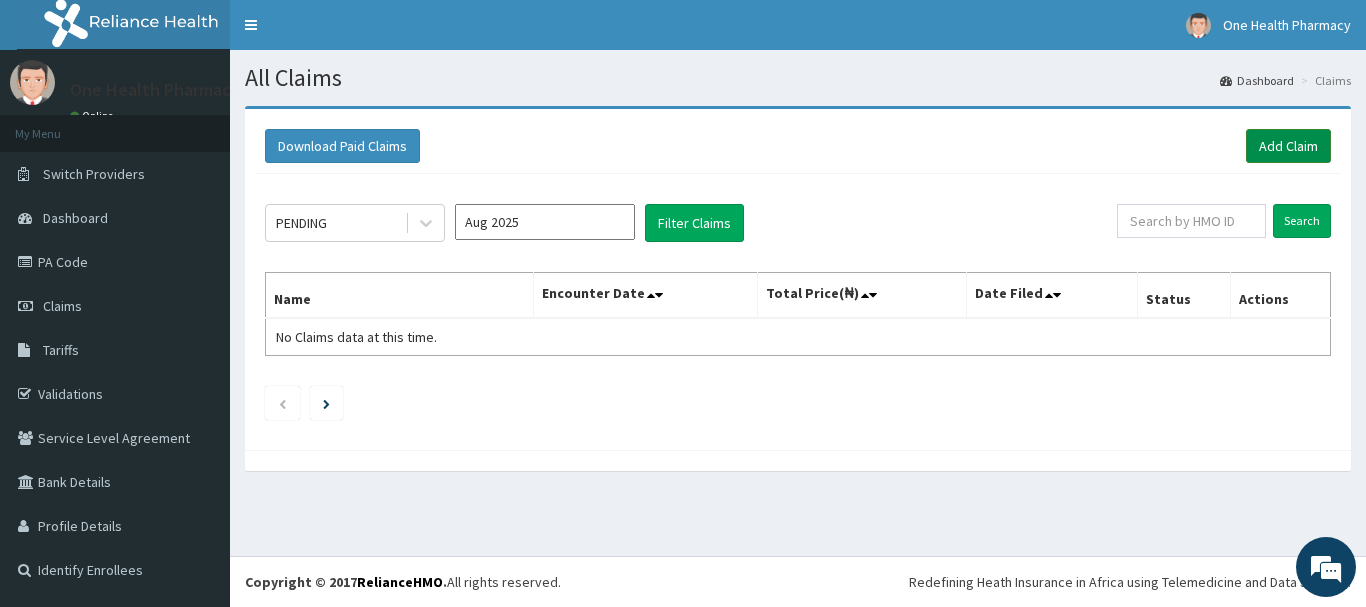 click on "Add Claim" at bounding box center [1288, 146] 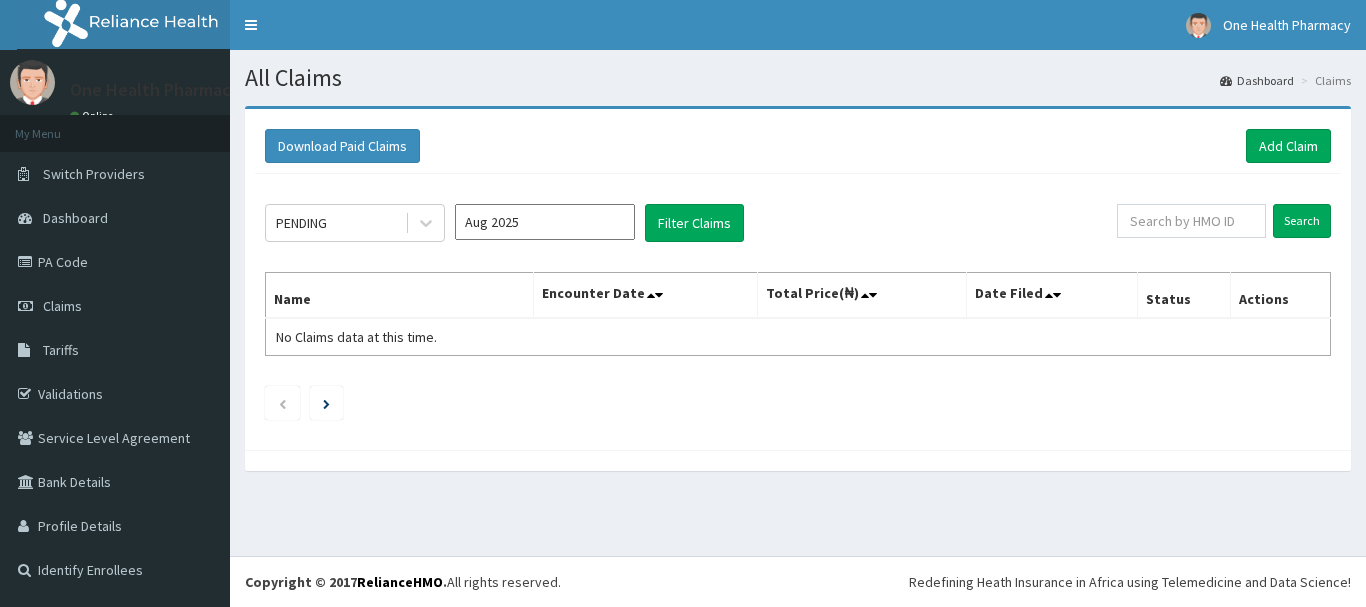 scroll, scrollTop: 0, scrollLeft: 0, axis: both 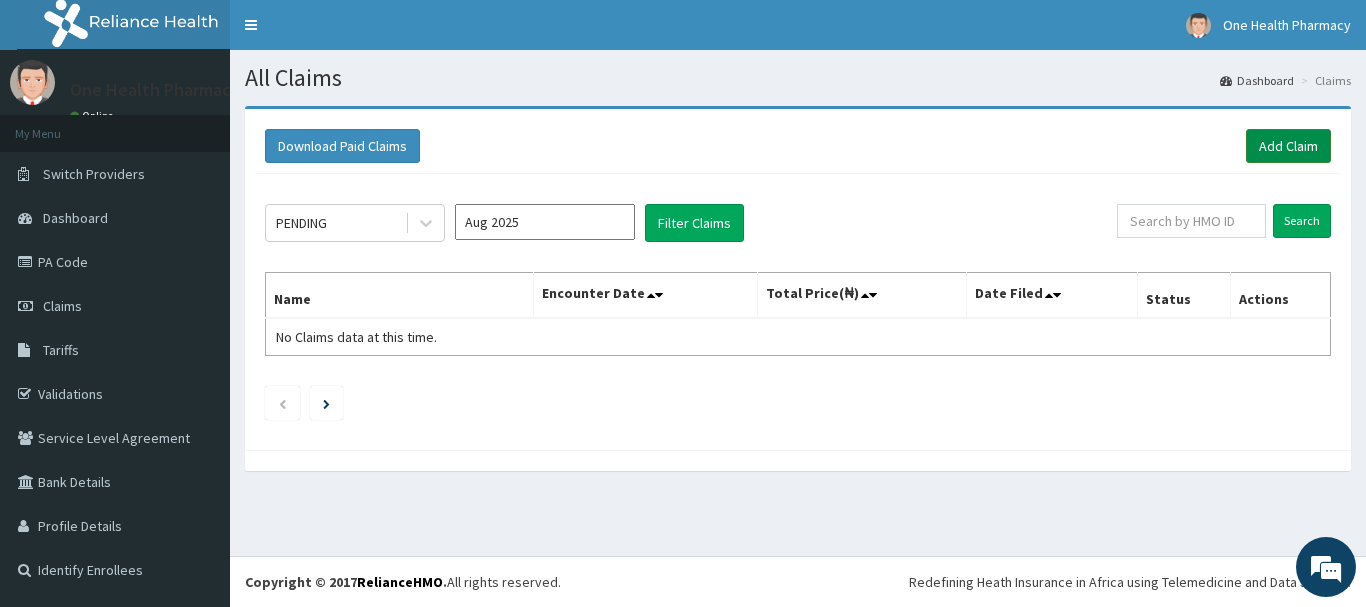 click on "Add Claim" at bounding box center (1288, 146) 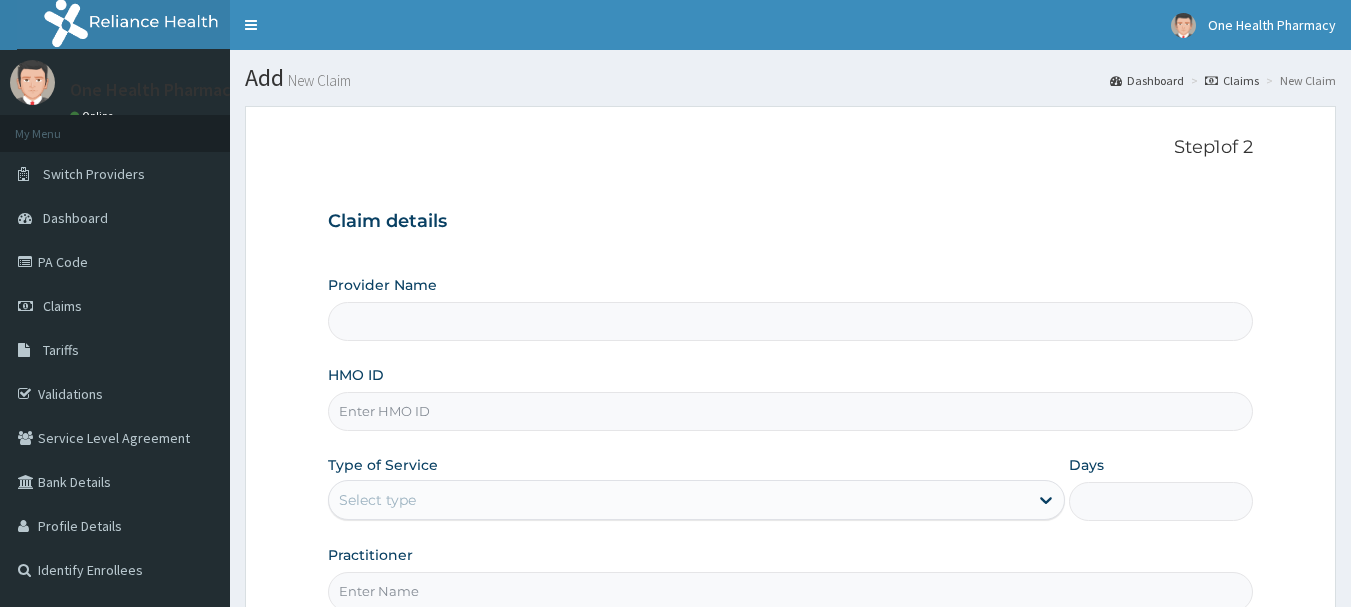 scroll, scrollTop: 0, scrollLeft: 0, axis: both 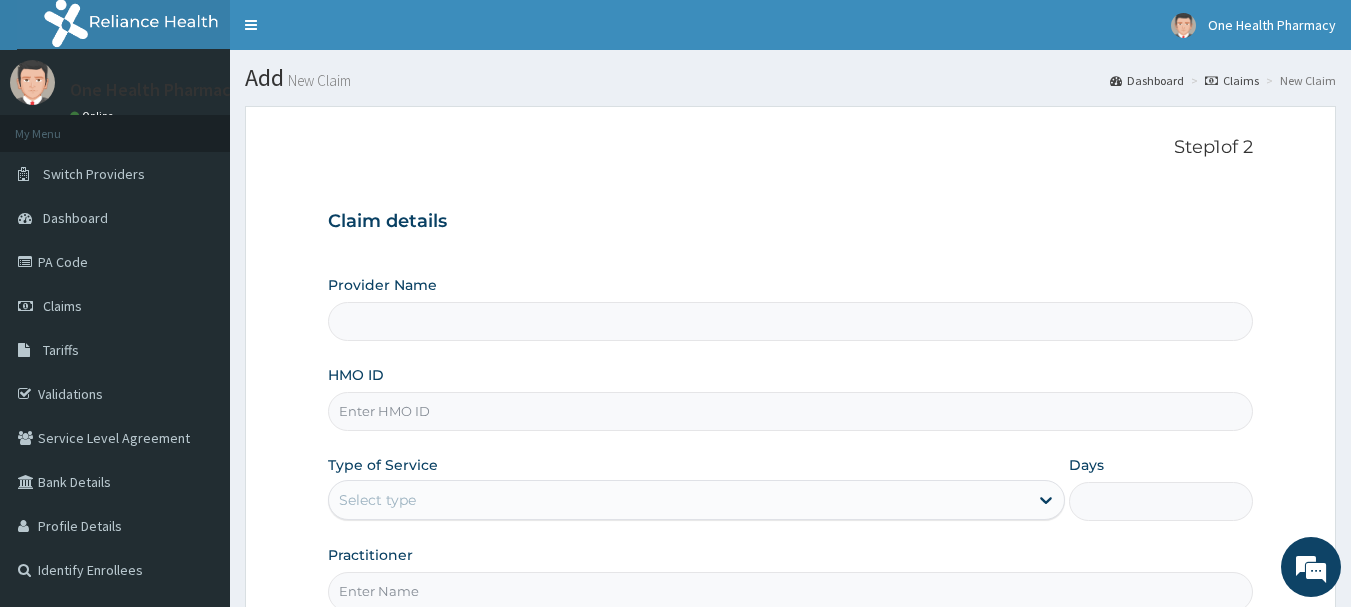 paste on "OKB/11457/A" 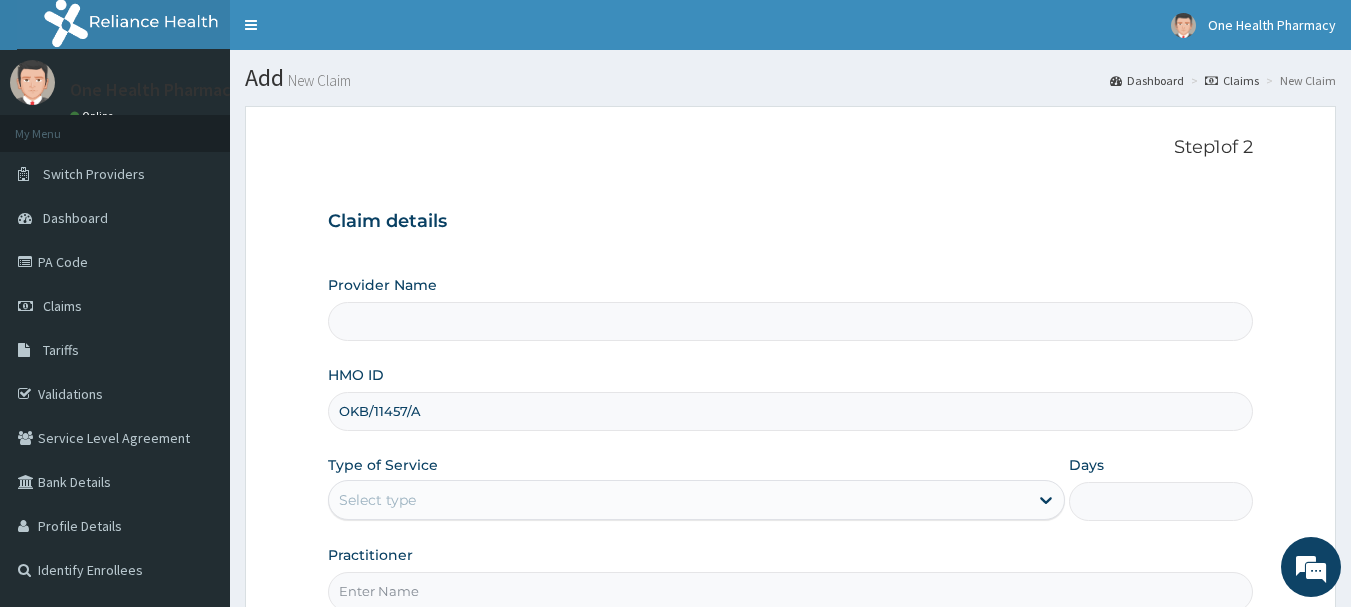 type on "OneHealth Pharmacy" 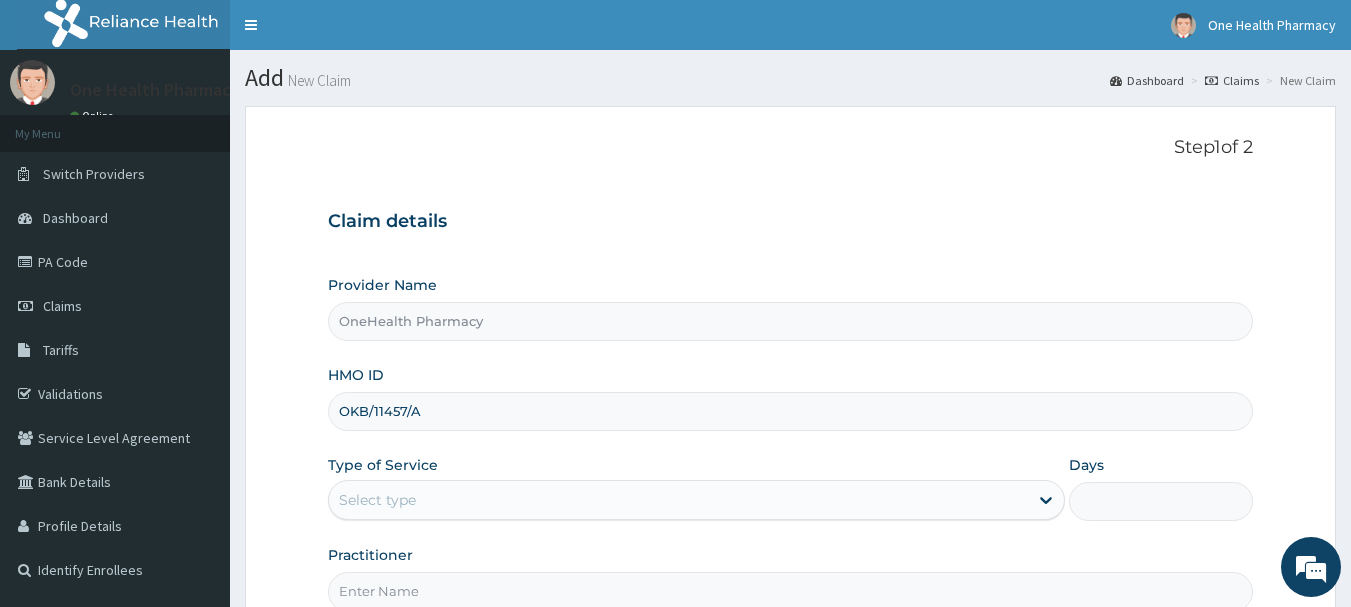 scroll, scrollTop: 215, scrollLeft: 0, axis: vertical 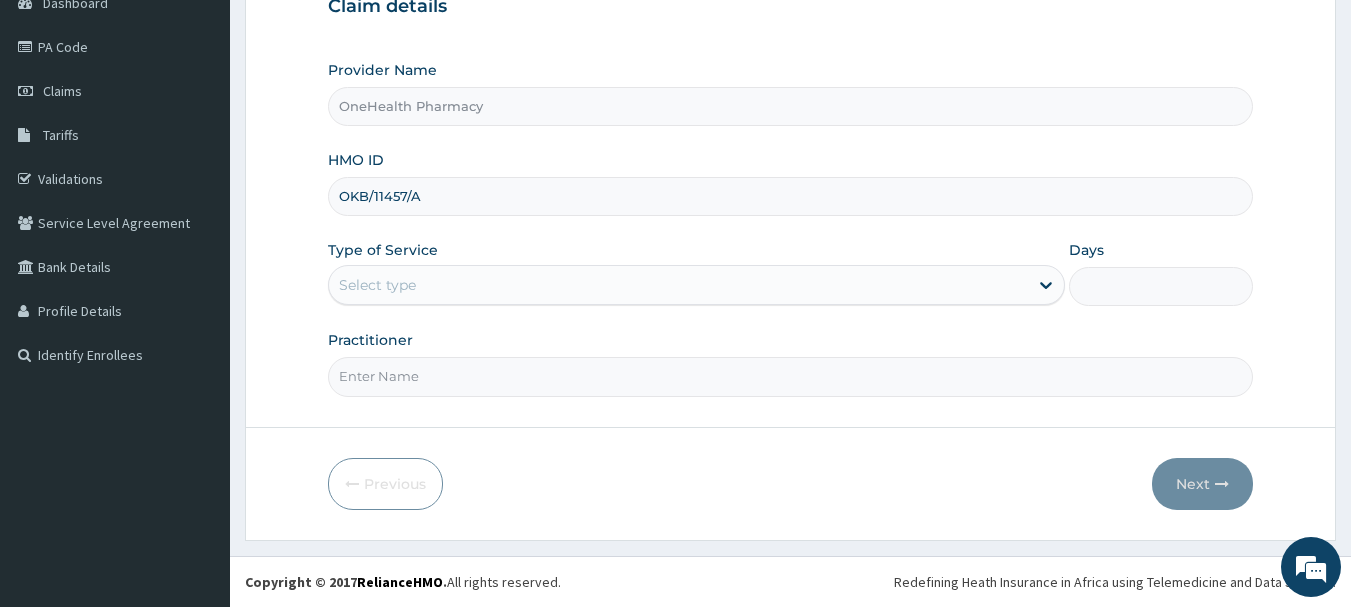 type on "OKB/11457/A" 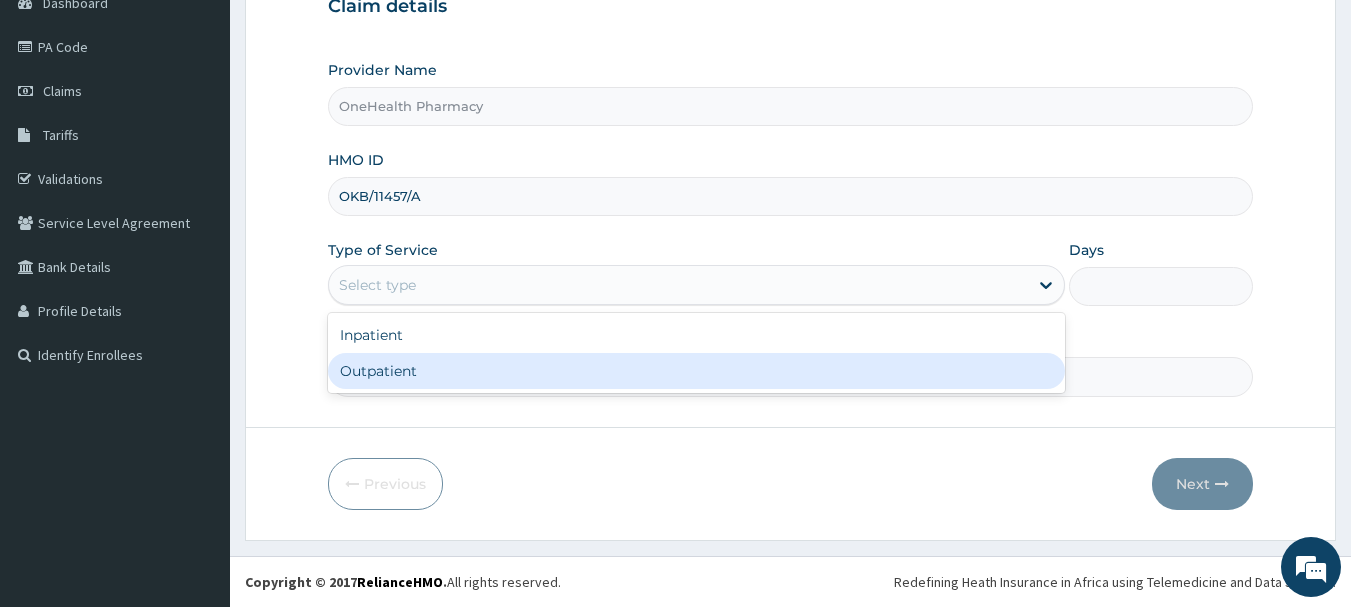 click on "Outpatient" at bounding box center (696, 371) 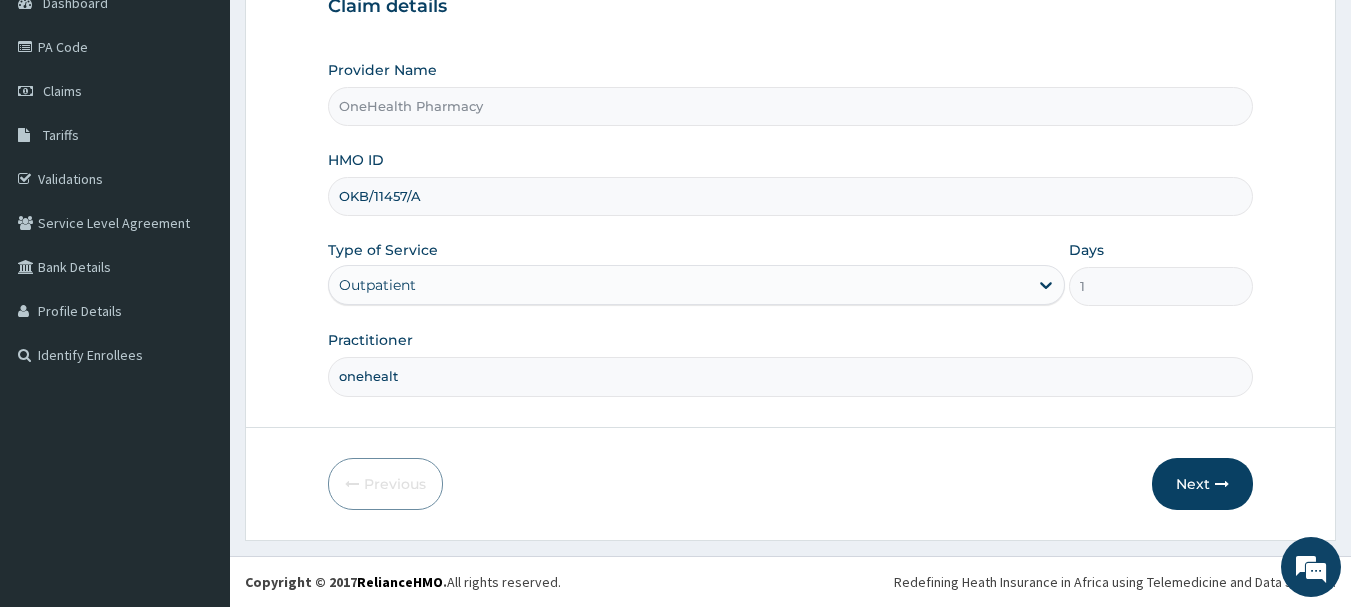 type on "onehealth" 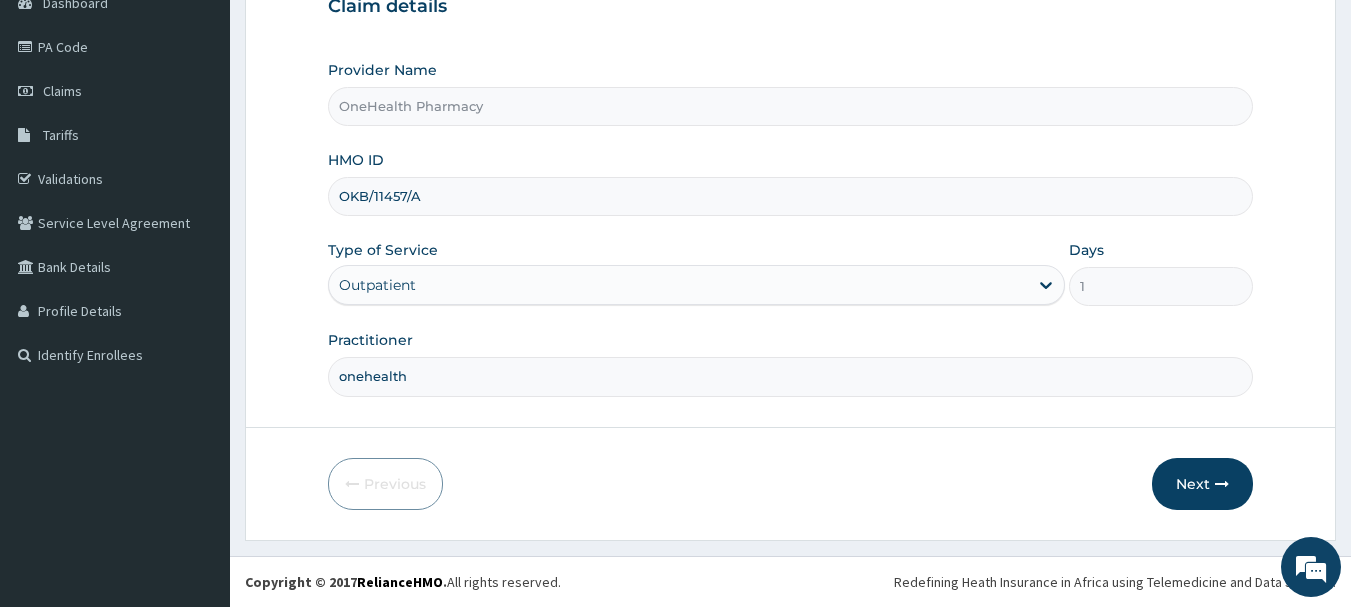scroll, scrollTop: 0, scrollLeft: 0, axis: both 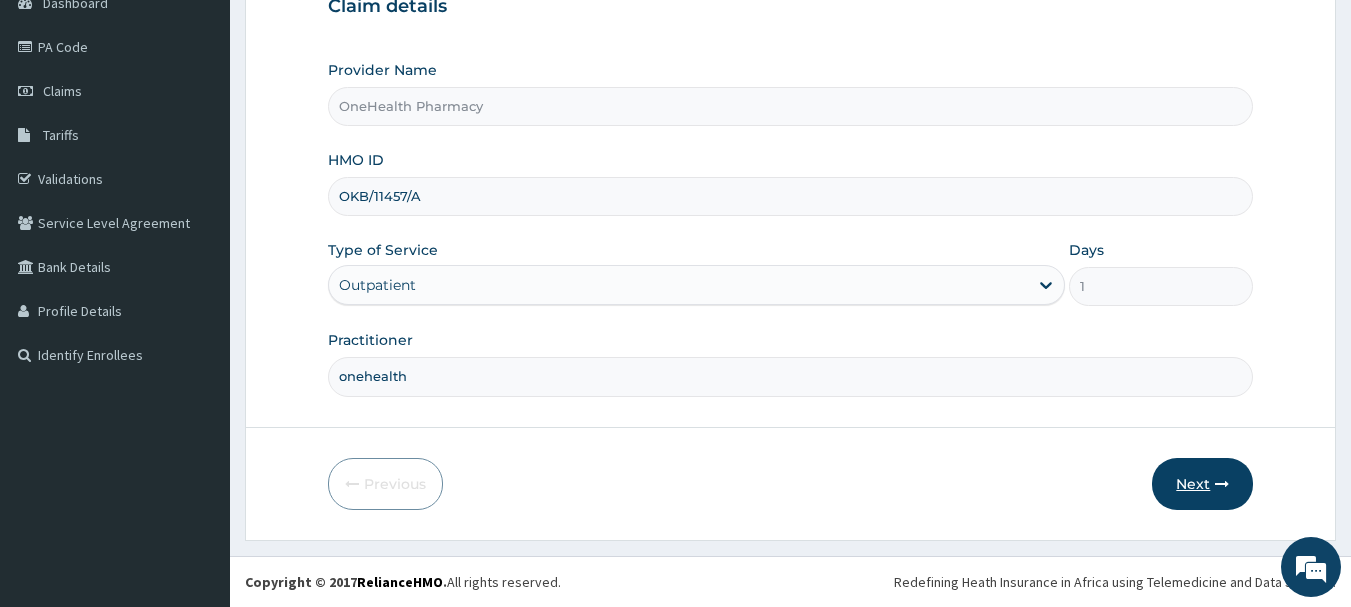 click on "Next" at bounding box center [1202, 484] 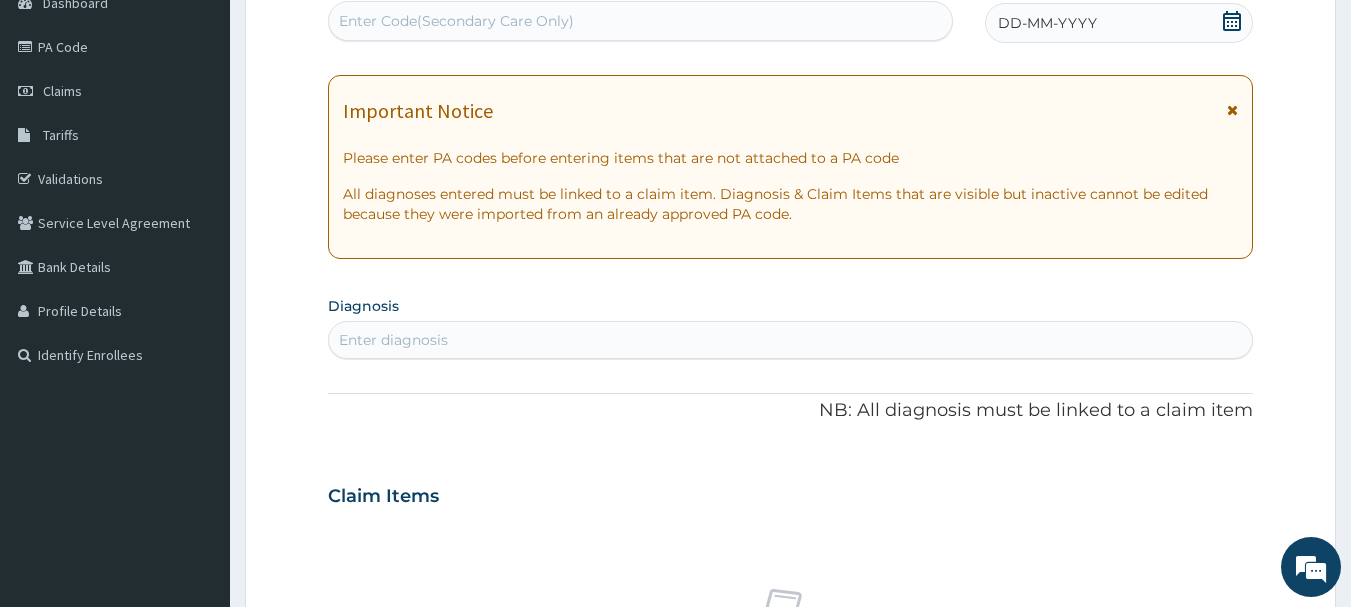 click on "Enter Code(Secondary Care Only)" at bounding box center [641, 21] 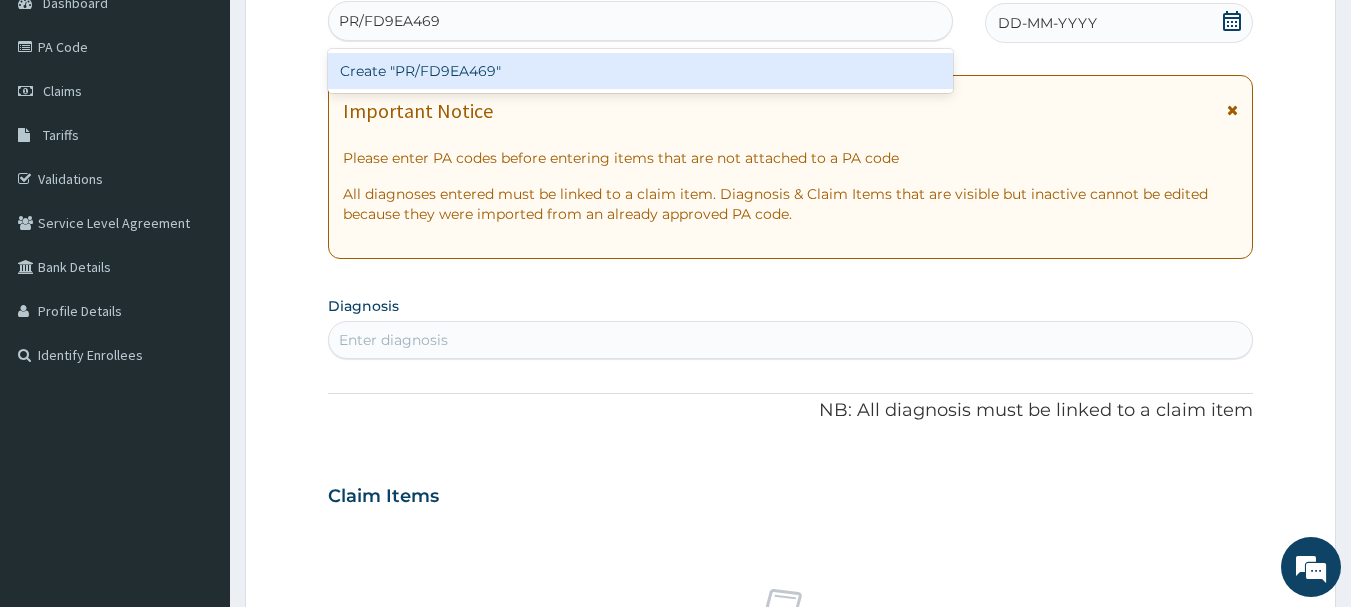 click on "Create "PR/FD9EA469"" at bounding box center [641, 71] 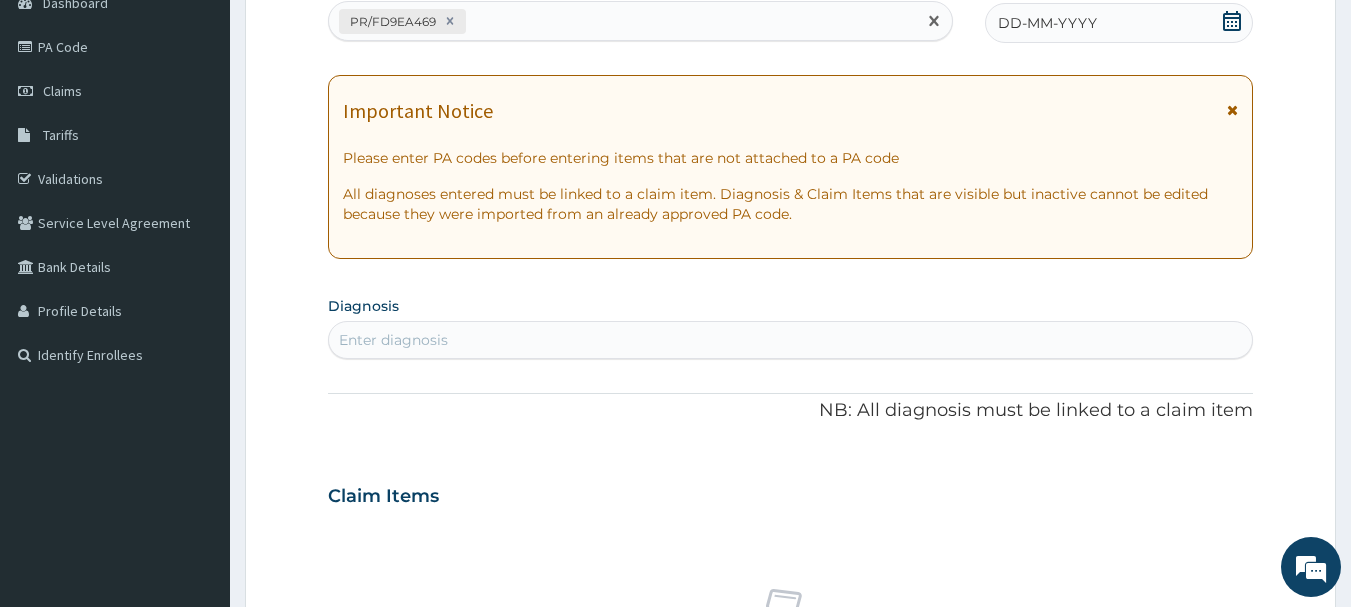click on "DD-MM-YYYY" at bounding box center (1119, 23) 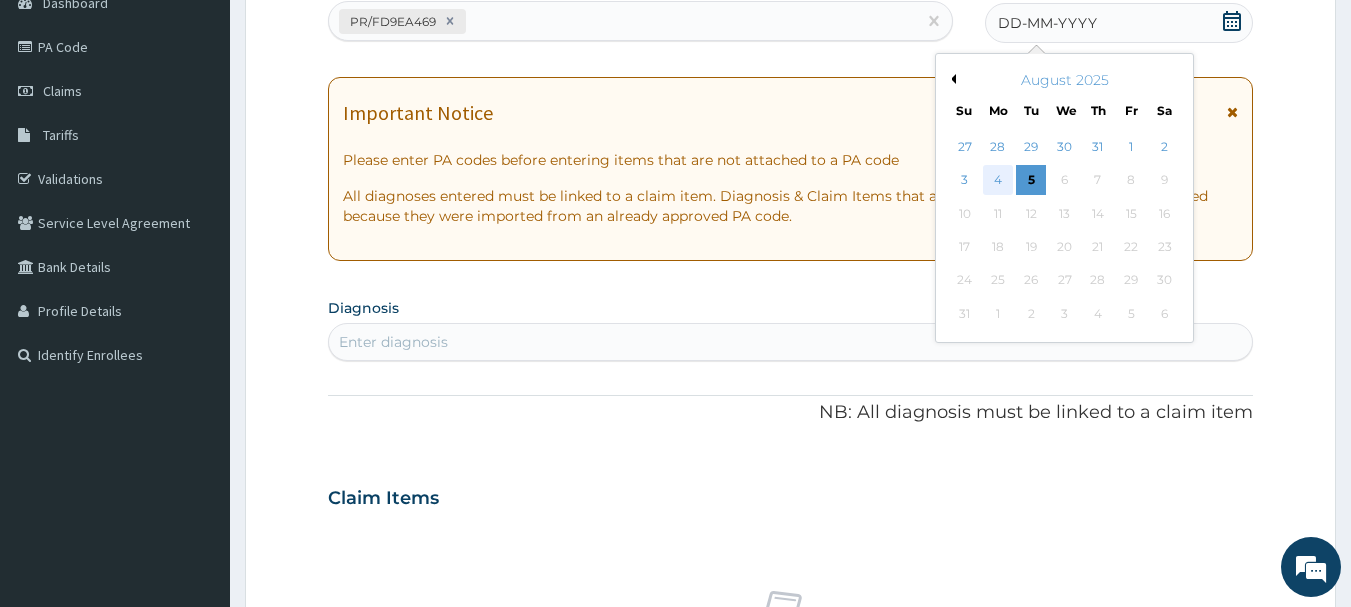 click on "4" at bounding box center [998, 181] 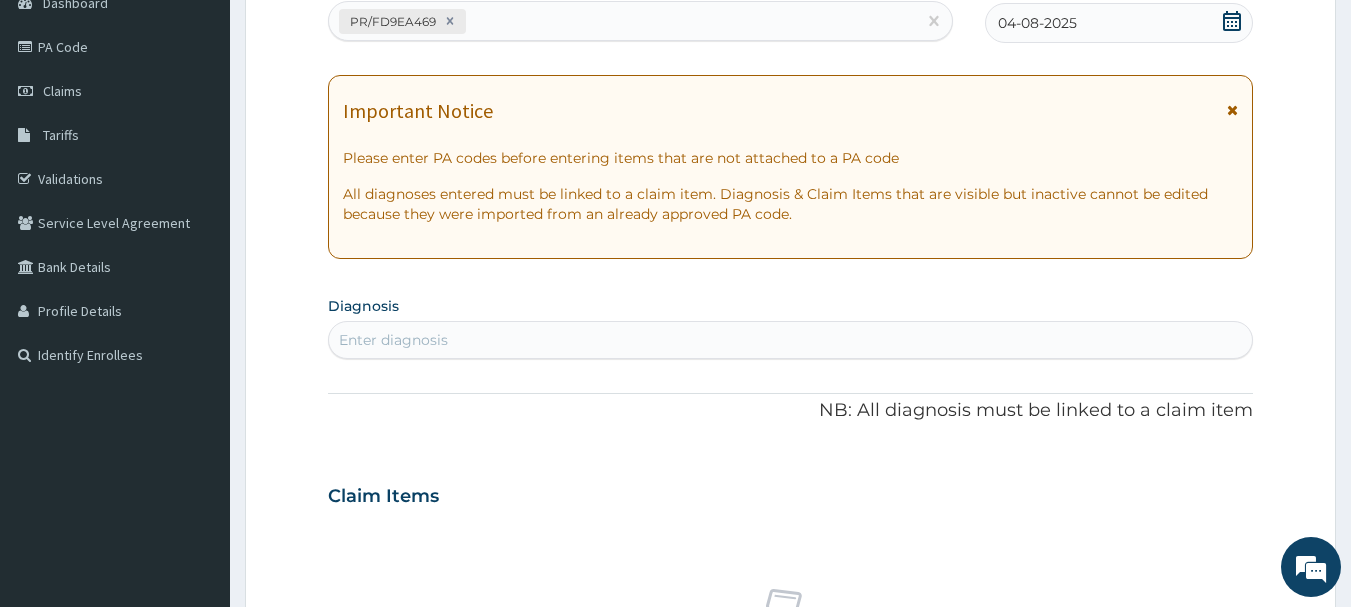 click on "Enter diagnosis" at bounding box center (791, 340) 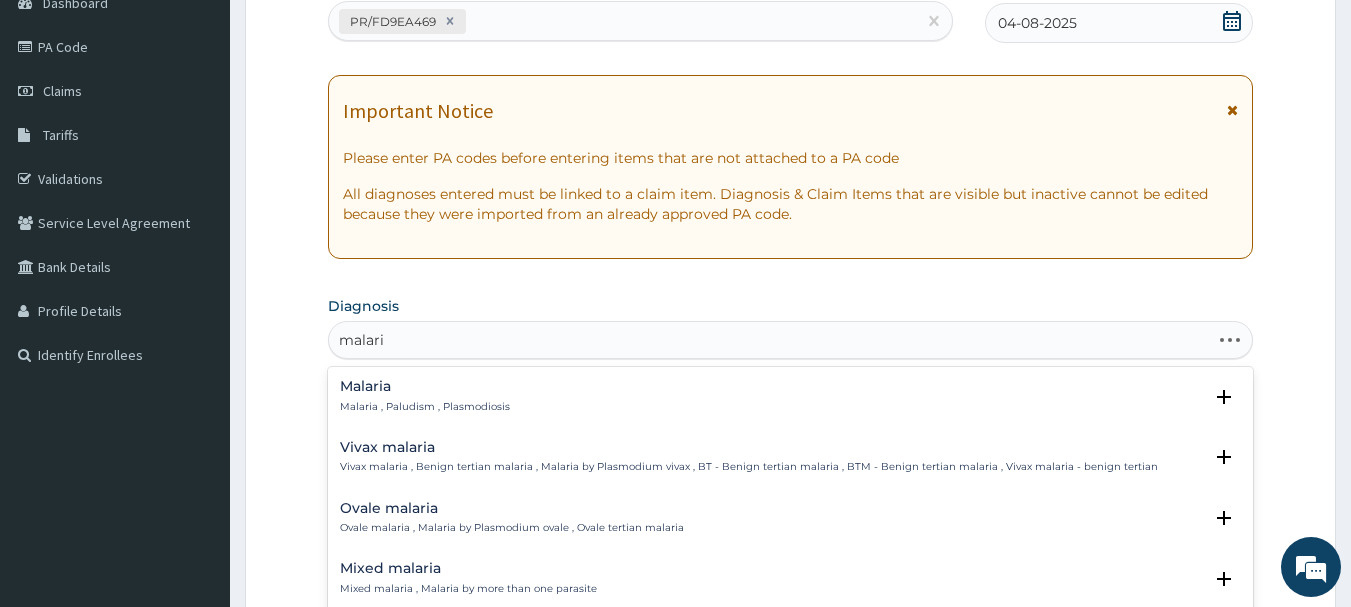 type on "malaria" 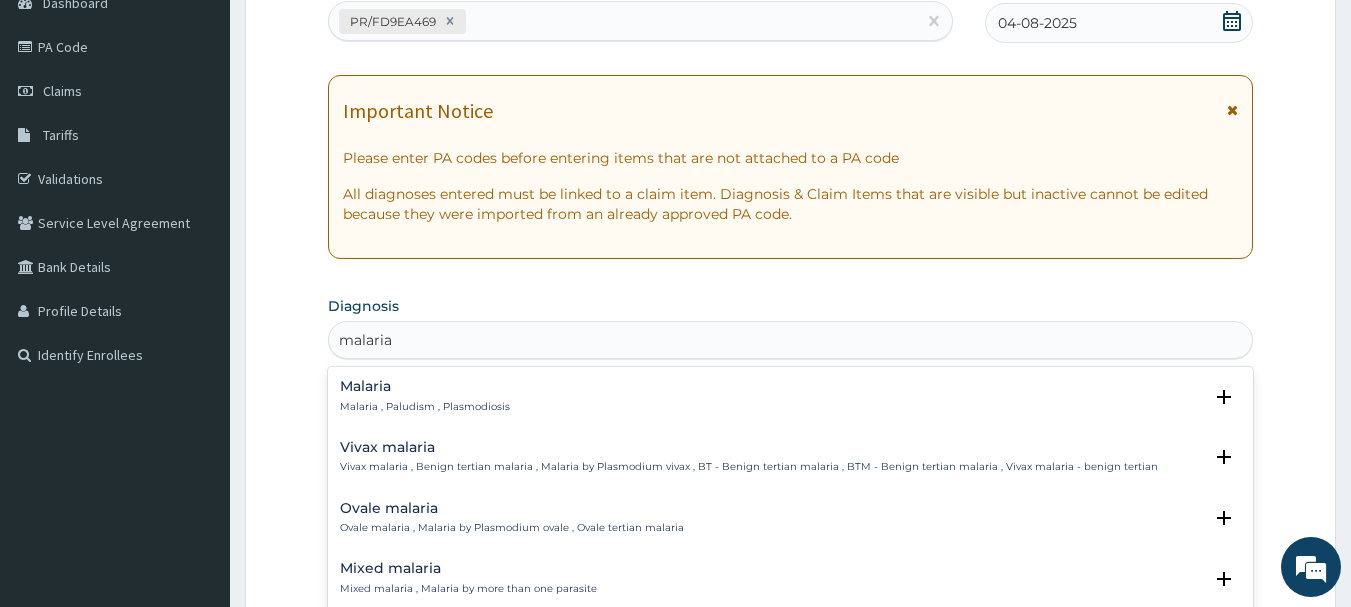 click on "Malaria Malaria , Paludism , Plasmodiosis" at bounding box center [425, 396] 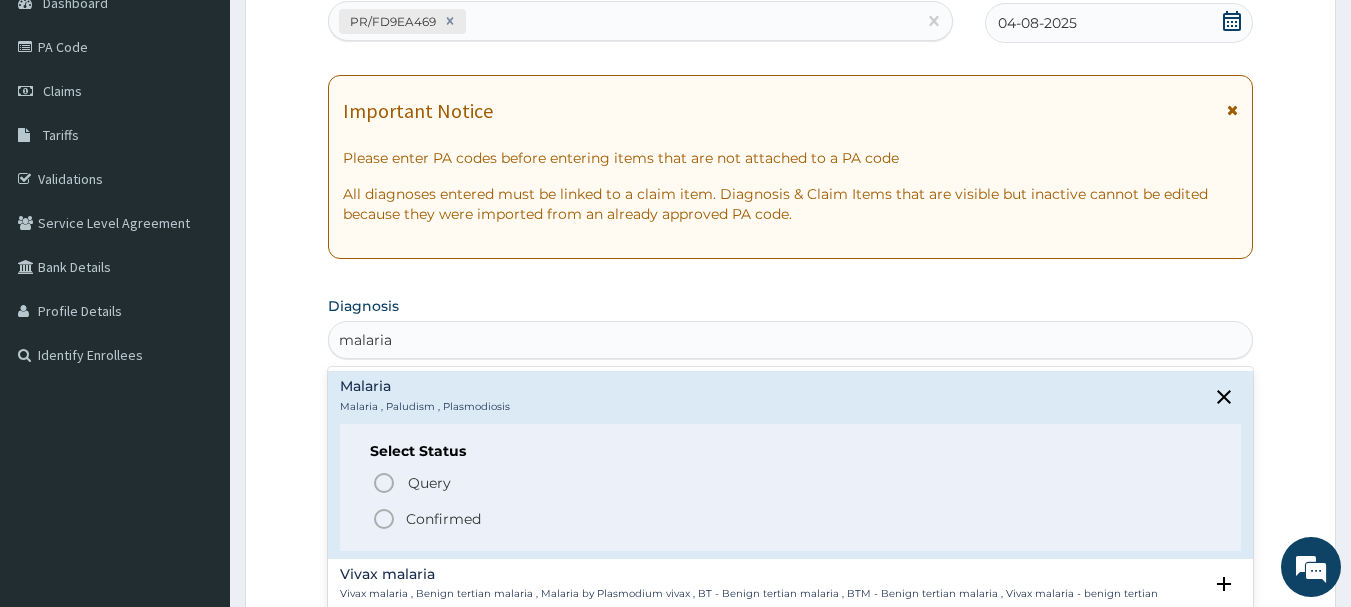 click 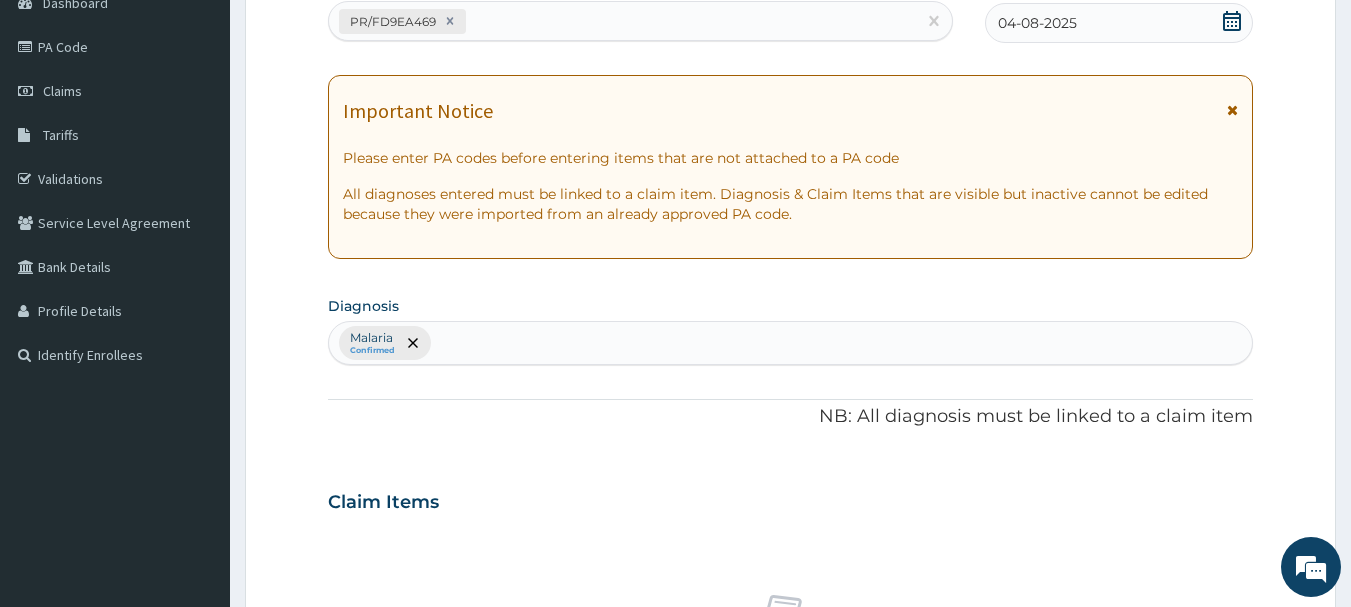scroll, scrollTop: 835, scrollLeft: 0, axis: vertical 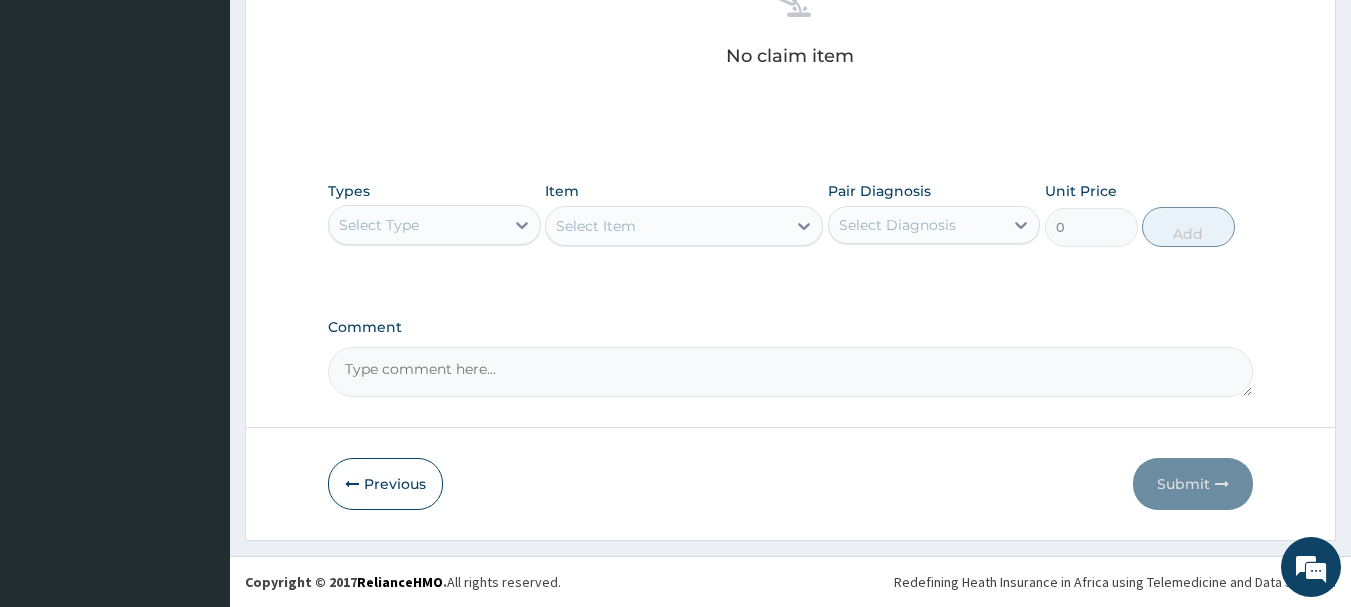 click on "Select Type" at bounding box center (416, 225) 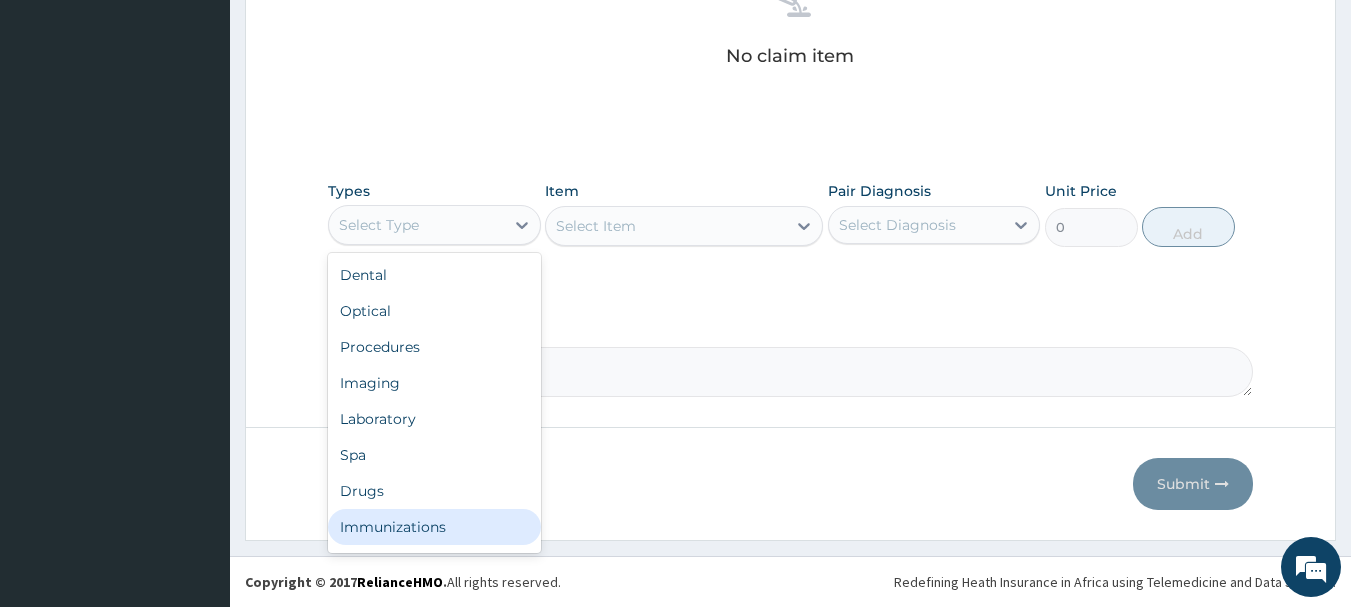 scroll, scrollTop: 68, scrollLeft: 0, axis: vertical 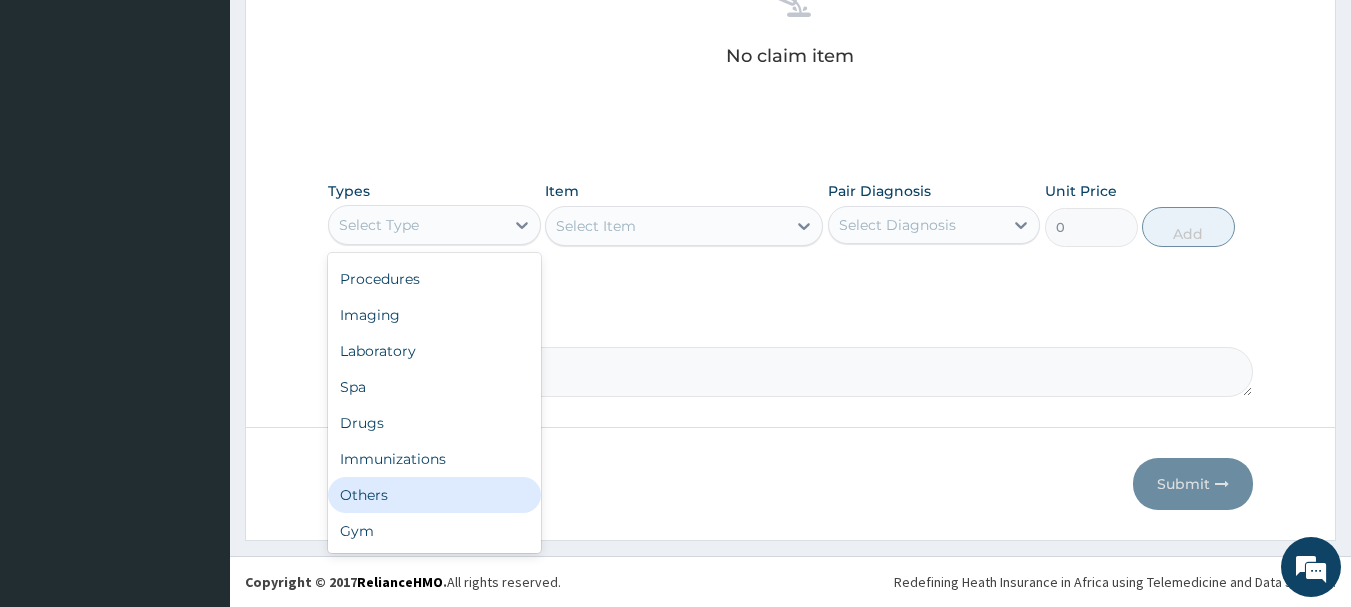 click on "Others" at bounding box center (434, 495) 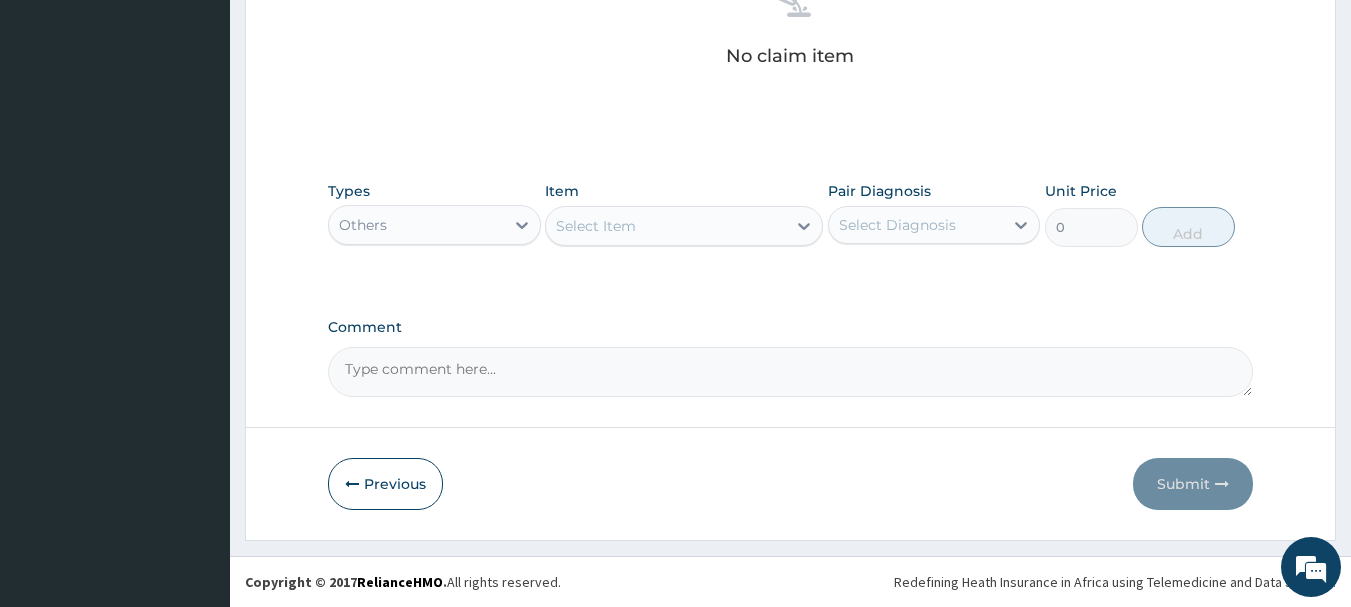 click on "Select Item" at bounding box center [666, 226] 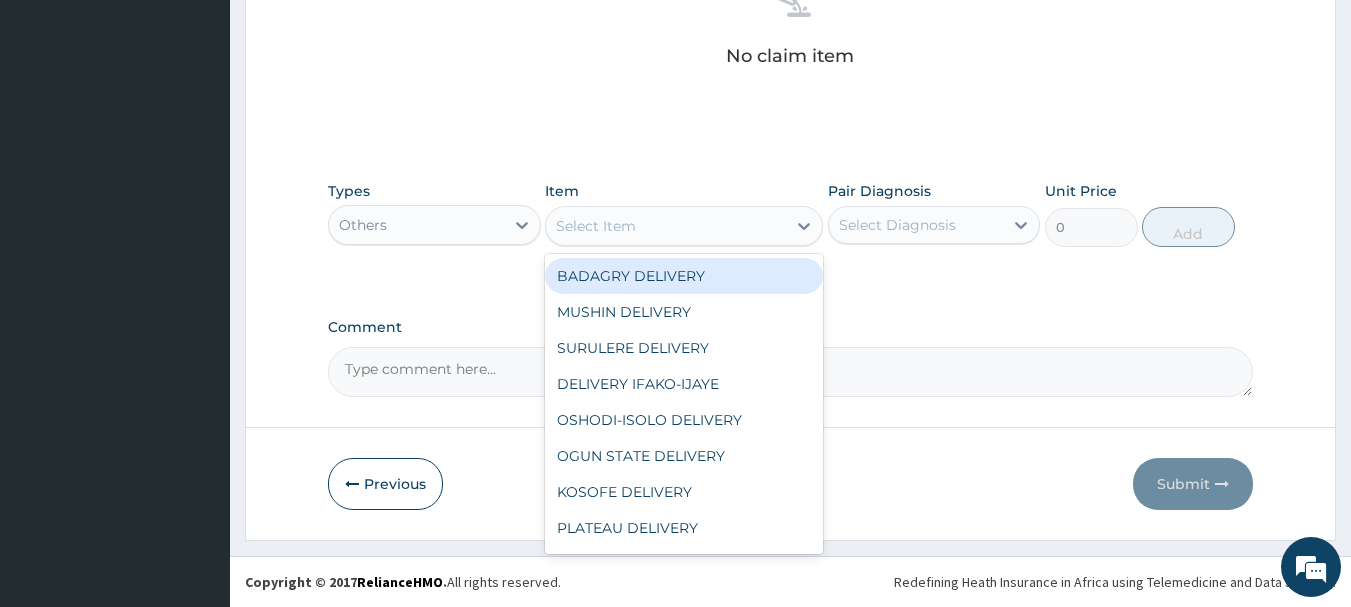 type on "b" 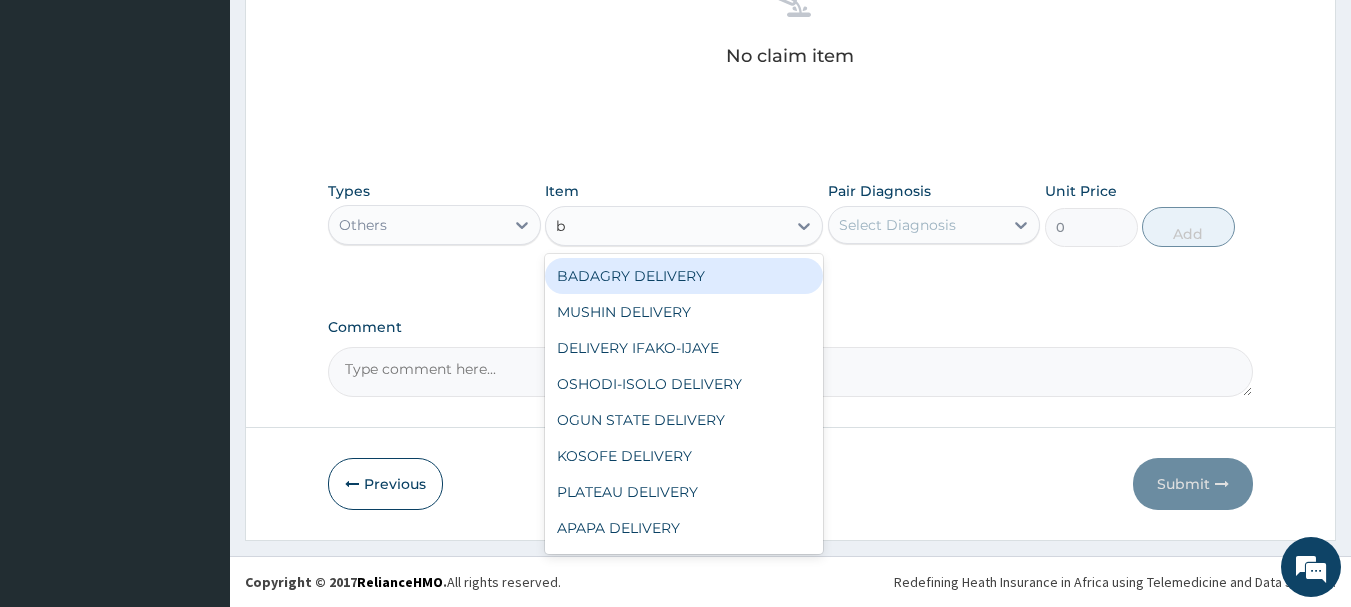 click on "BADAGRY DELIVERY" at bounding box center (684, 276) 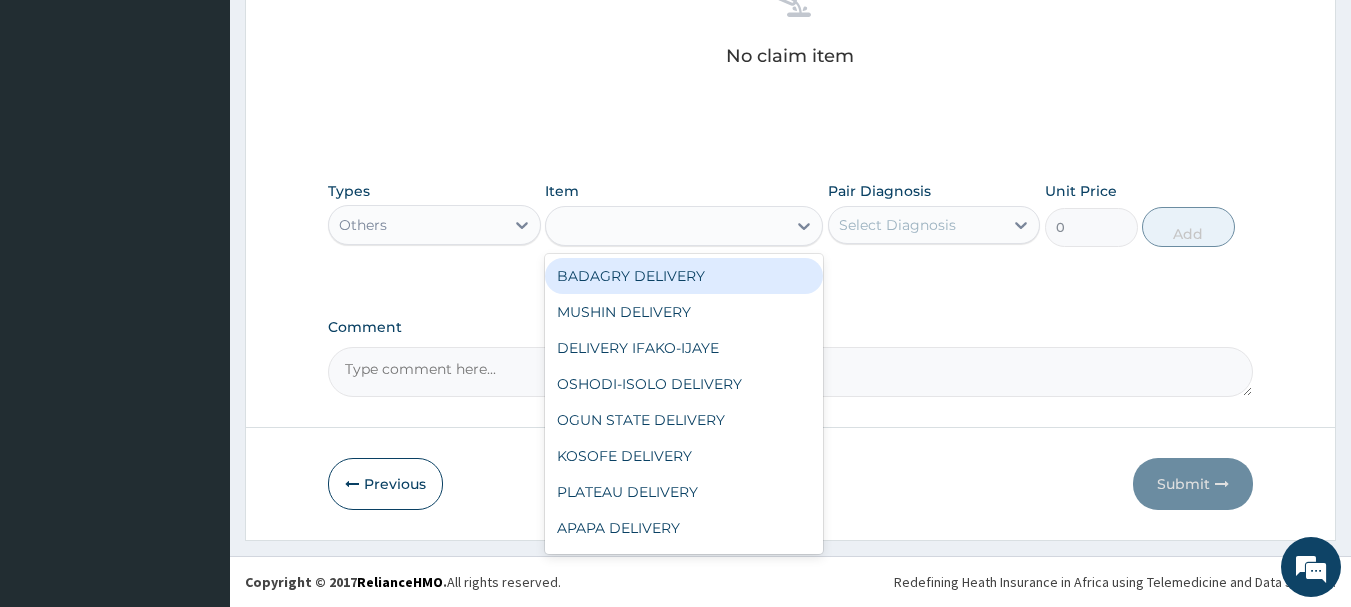type on "3700" 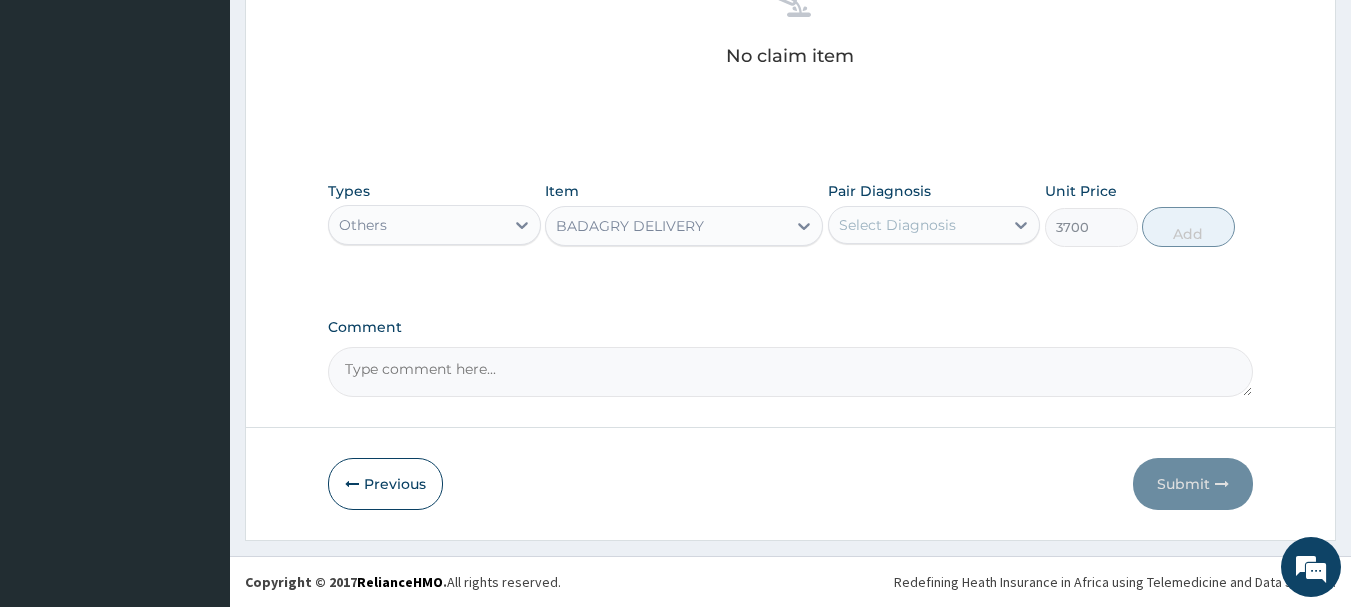 click on "Select Diagnosis" at bounding box center [897, 225] 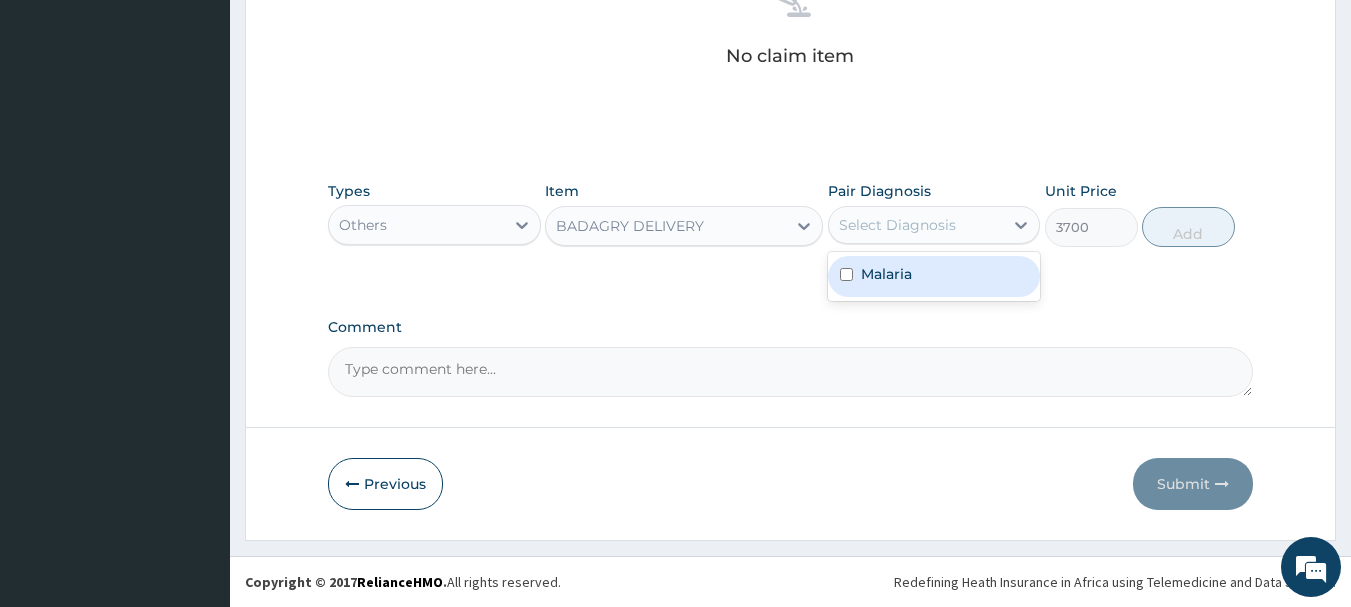 click on "Malaria" at bounding box center (934, 276) 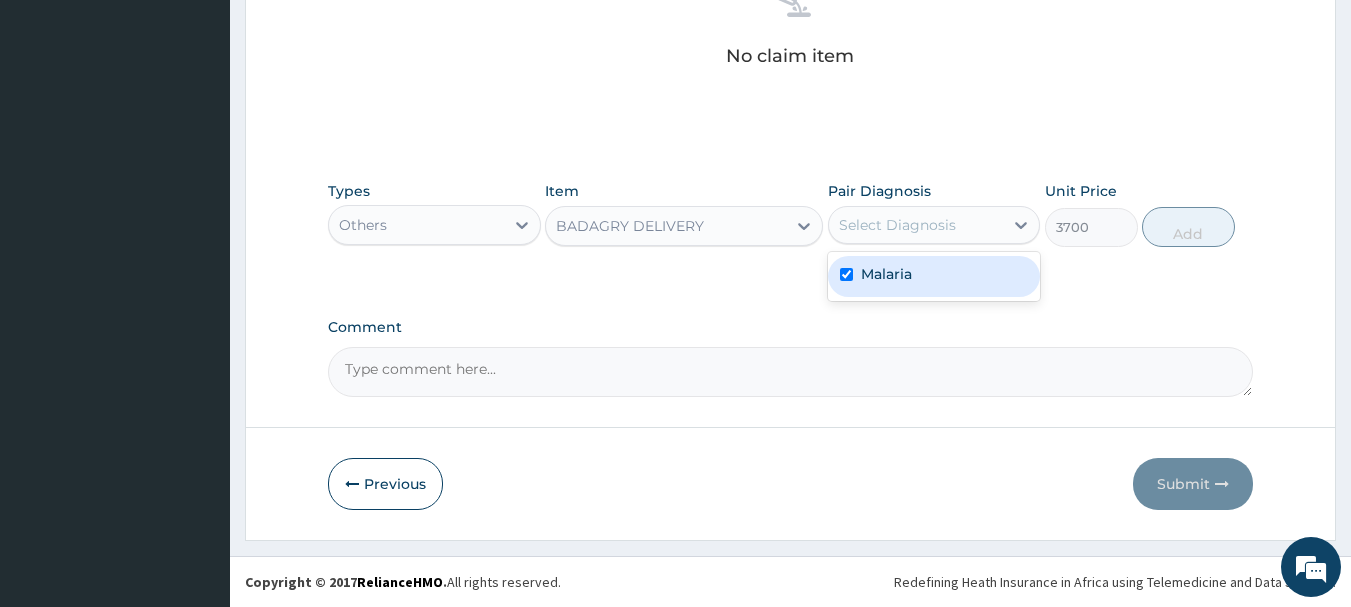 checkbox on "true" 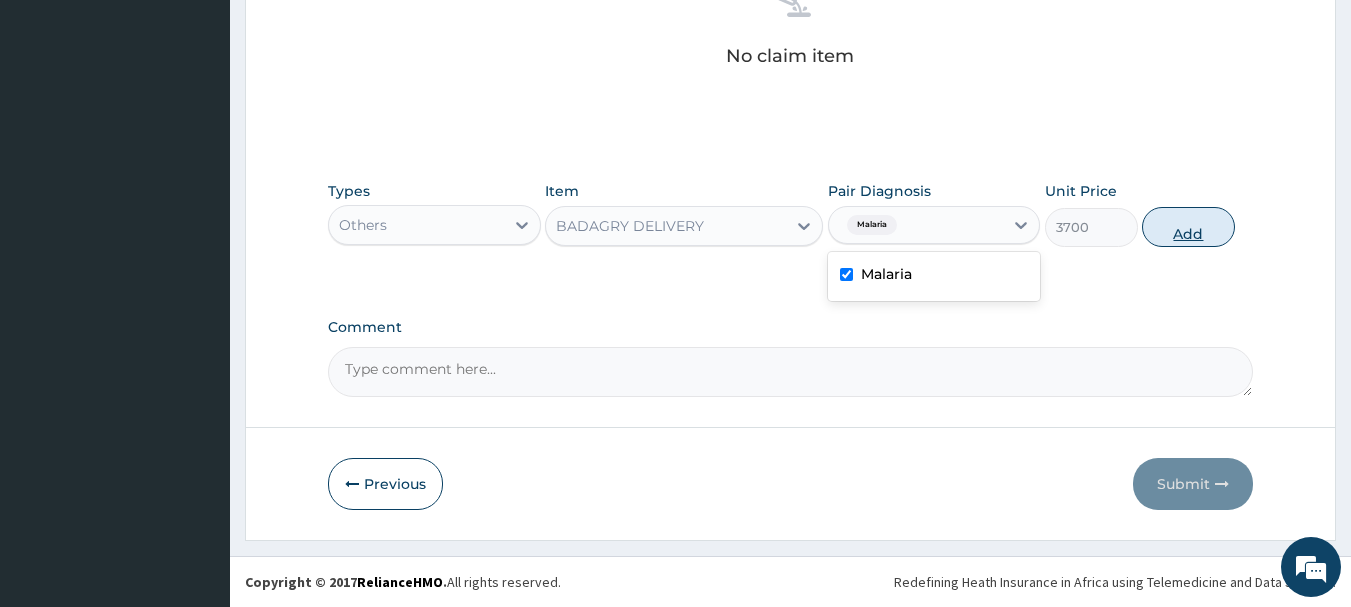 click on "Add" at bounding box center [1188, 227] 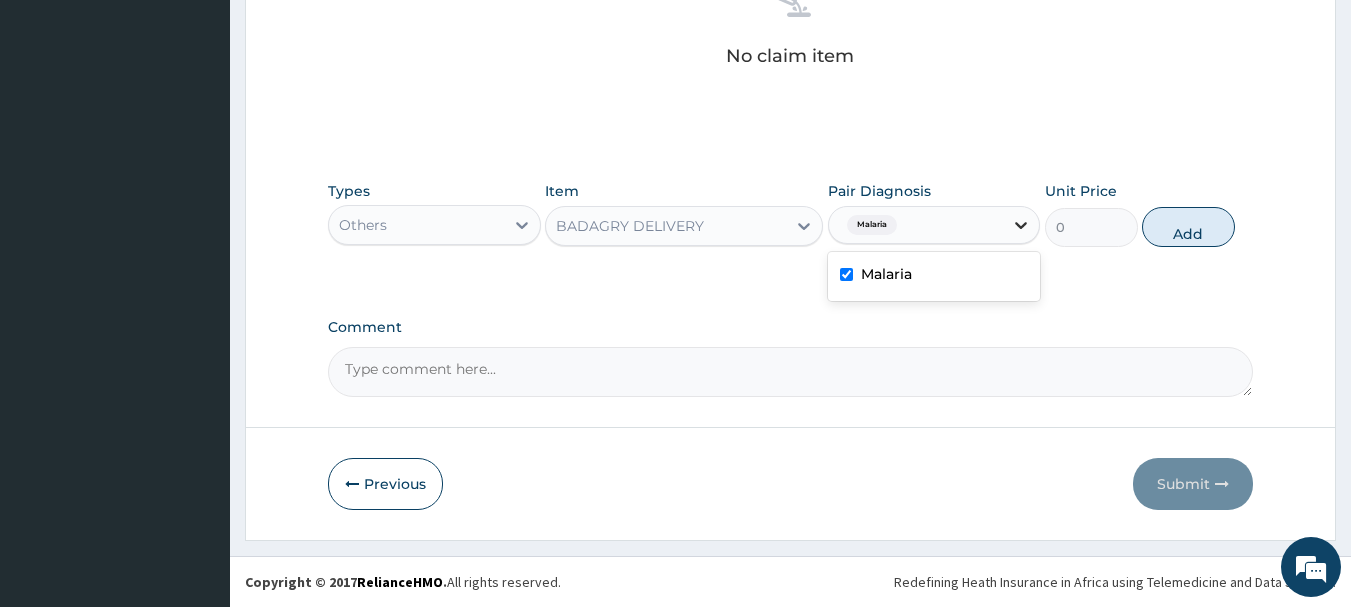 scroll, scrollTop: 755, scrollLeft: 0, axis: vertical 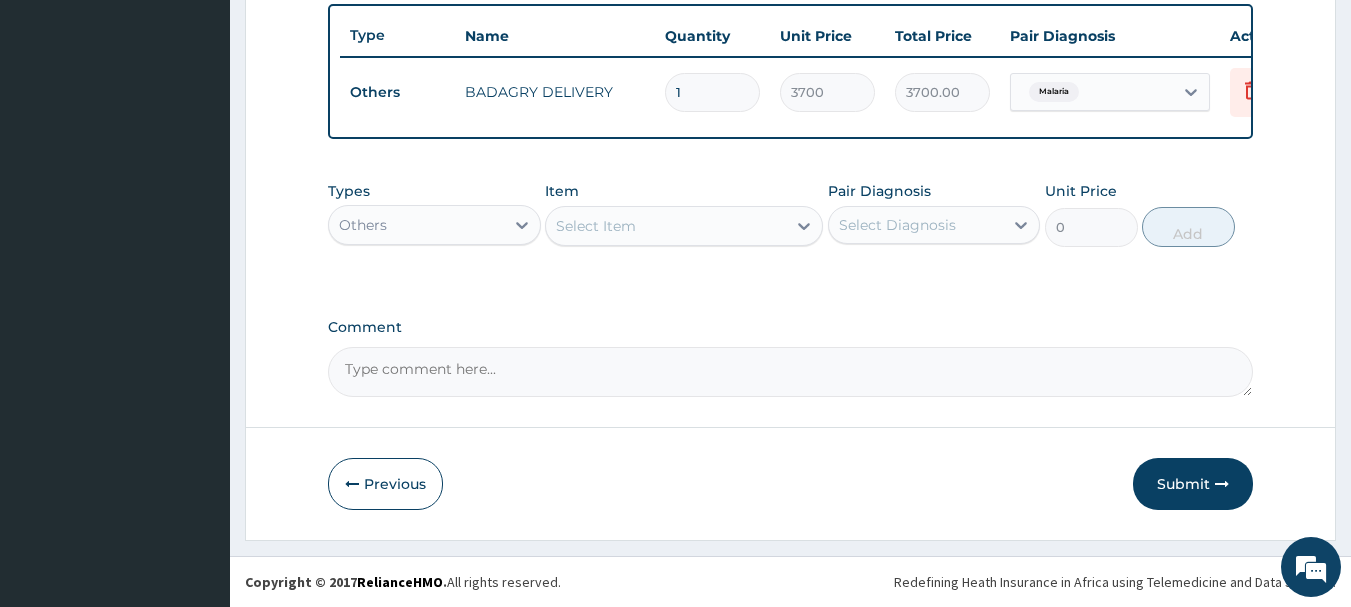 click on "Others" at bounding box center [416, 225] 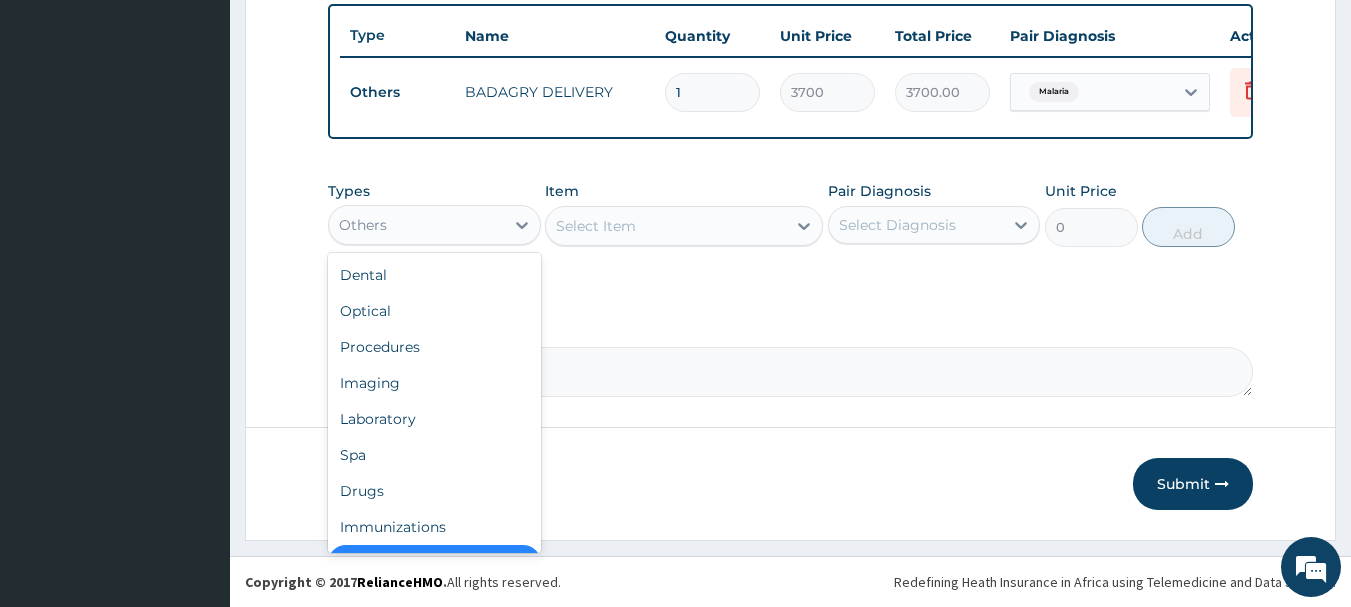 type on "d" 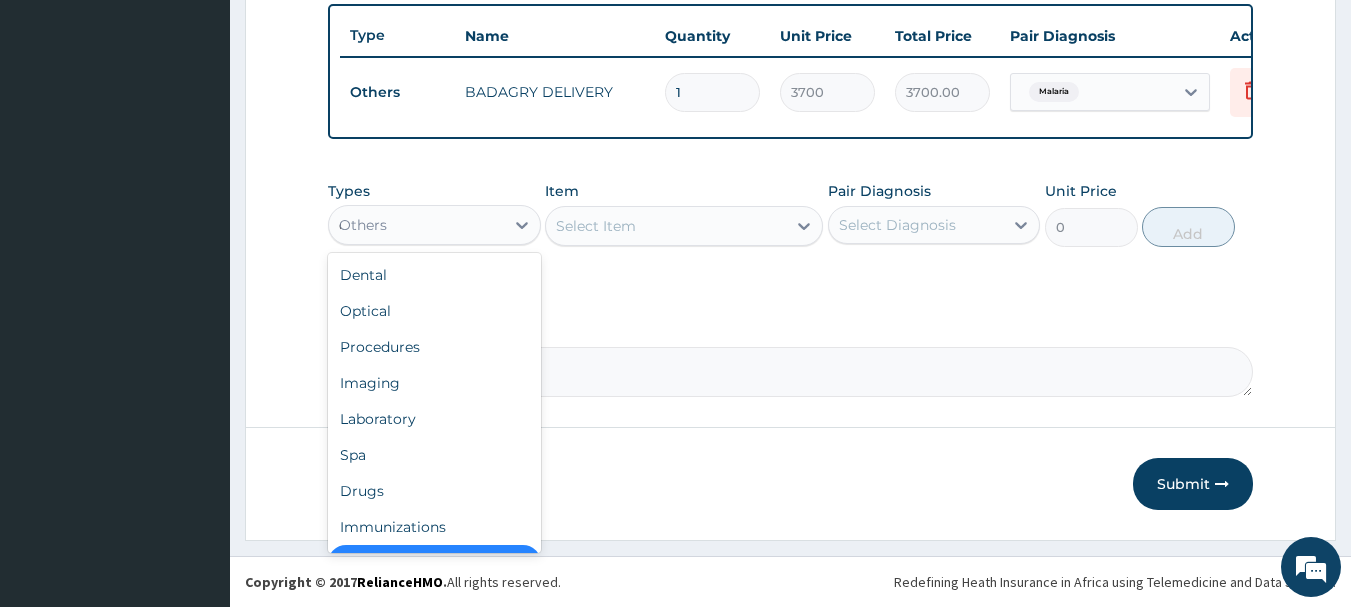 scroll, scrollTop: 32, scrollLeft: 0, axis: vertical 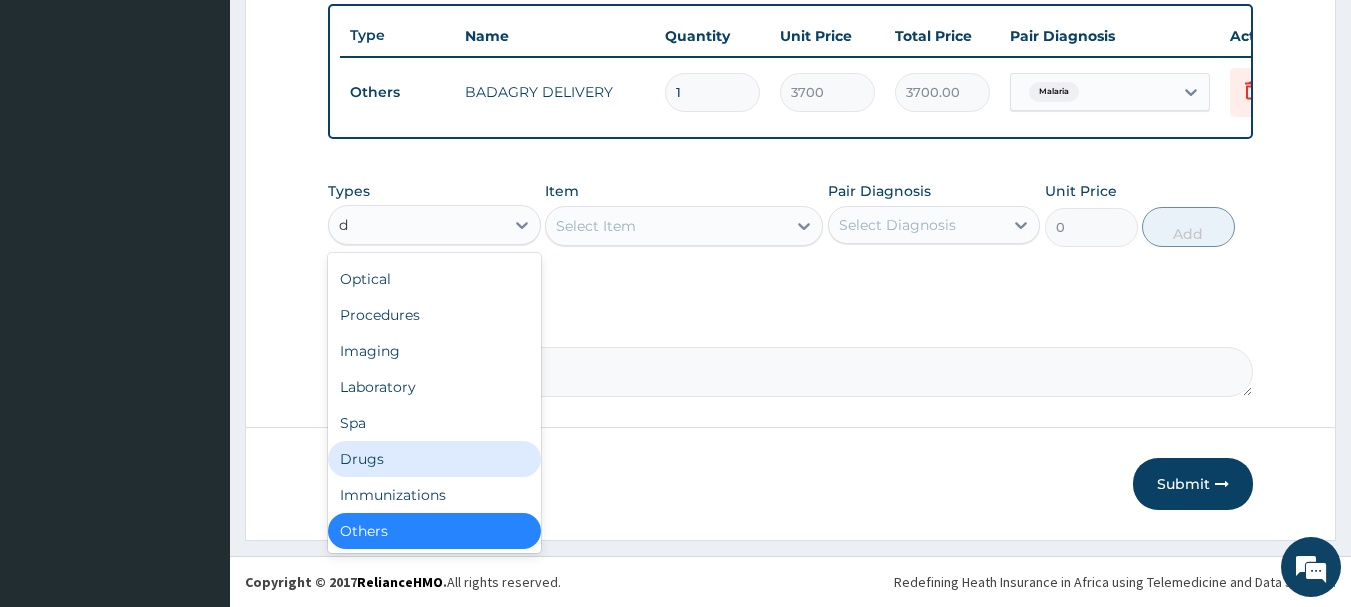 click on "Drugs" at bounding box center (434, 459) 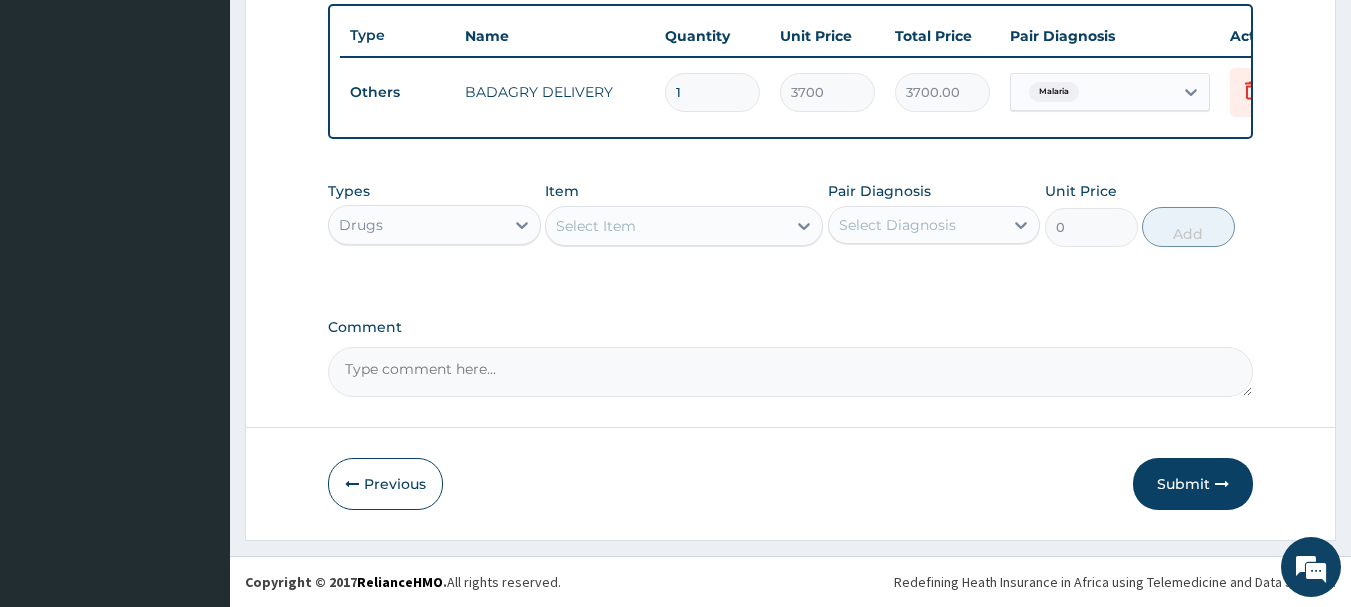 click on "Select Item" at bounding box center [666, 226] 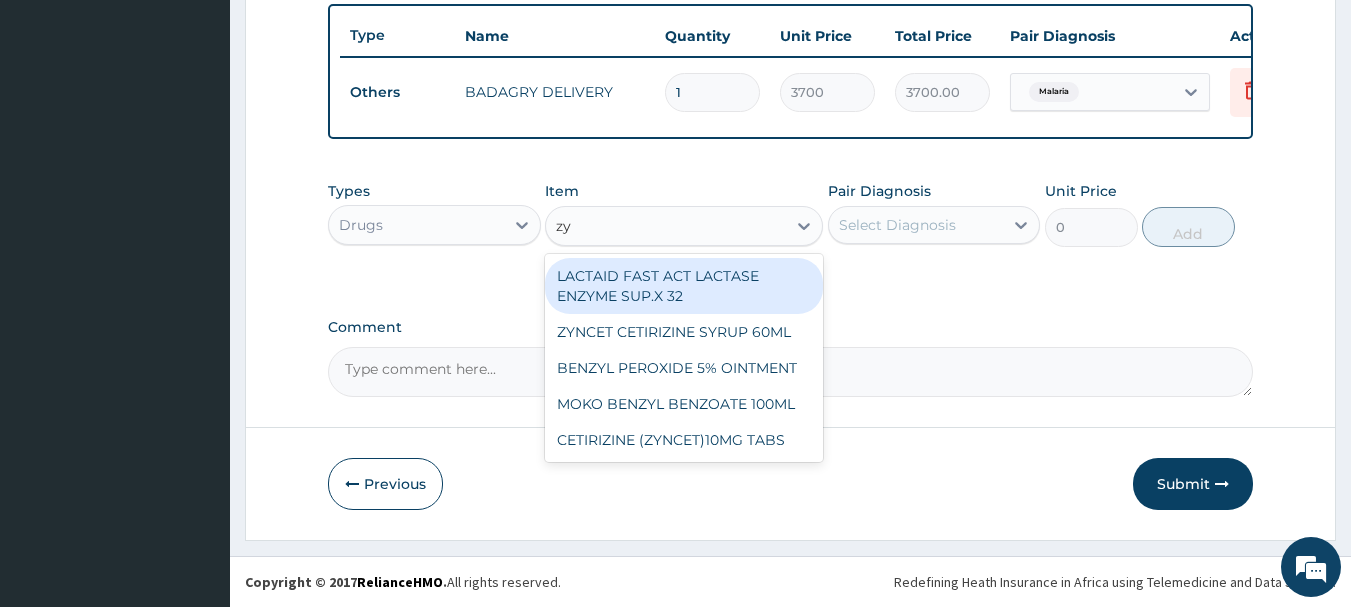 type on "zyn" 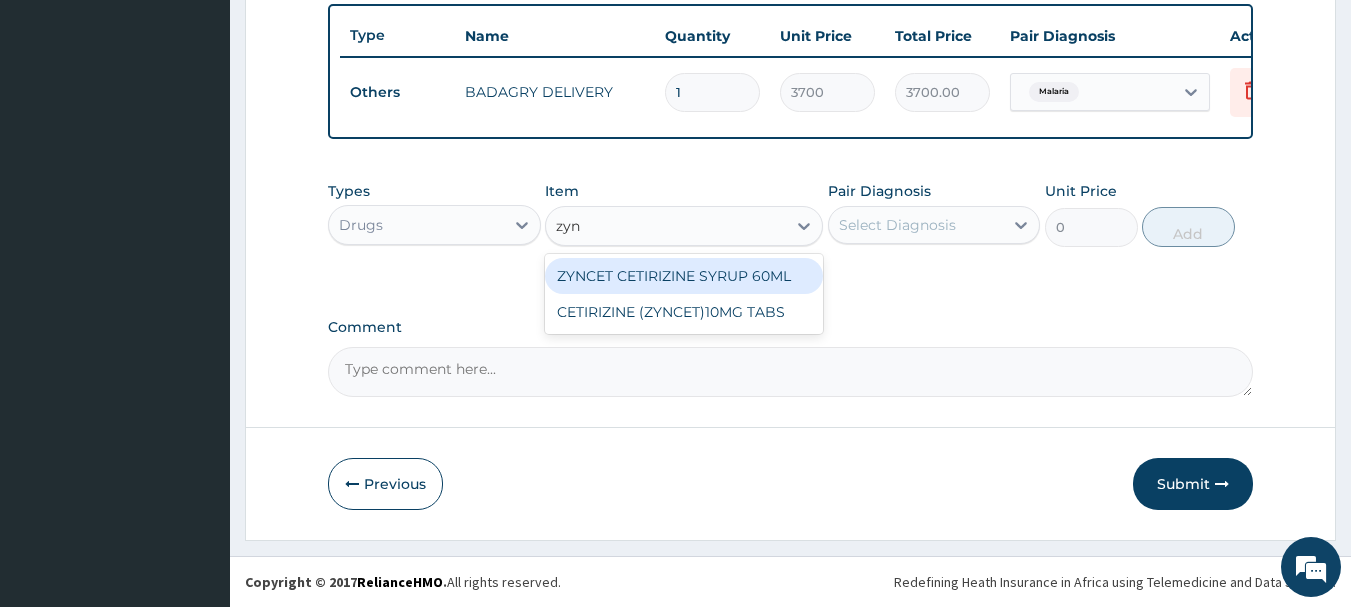 click on "ZYNCET CETIRIZINE SYRUP 60ML" at bounding box center [684, 276] 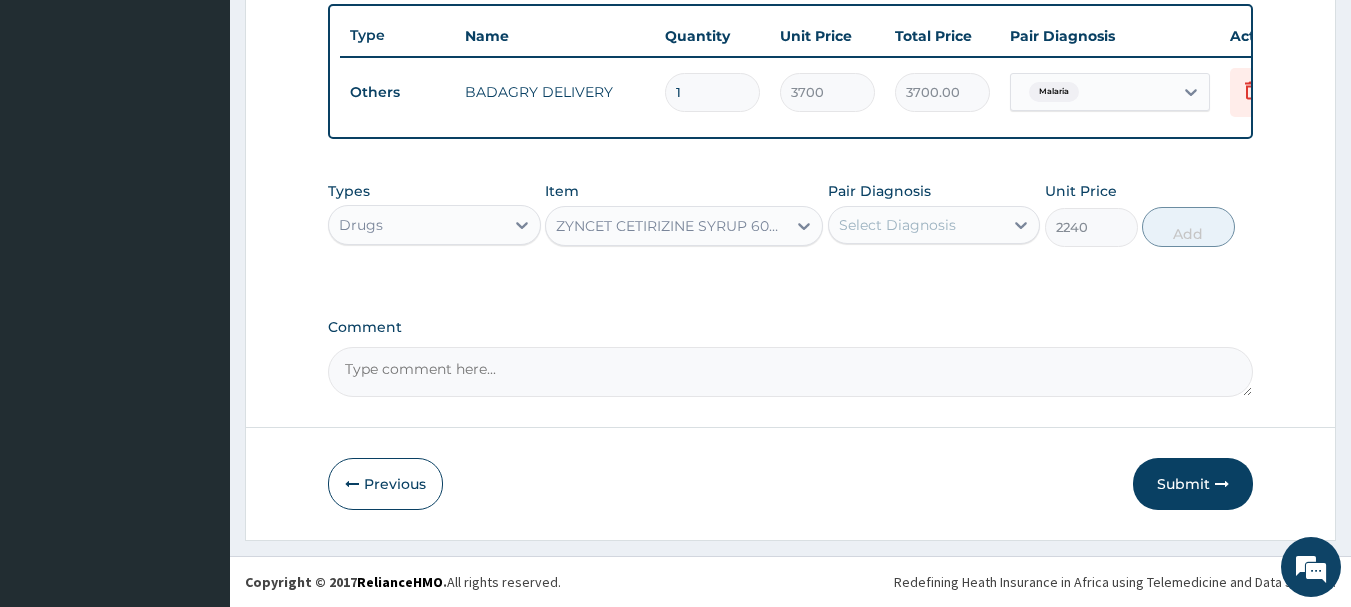 click on "Select Diagnosis" at bounding box center [897, 225] 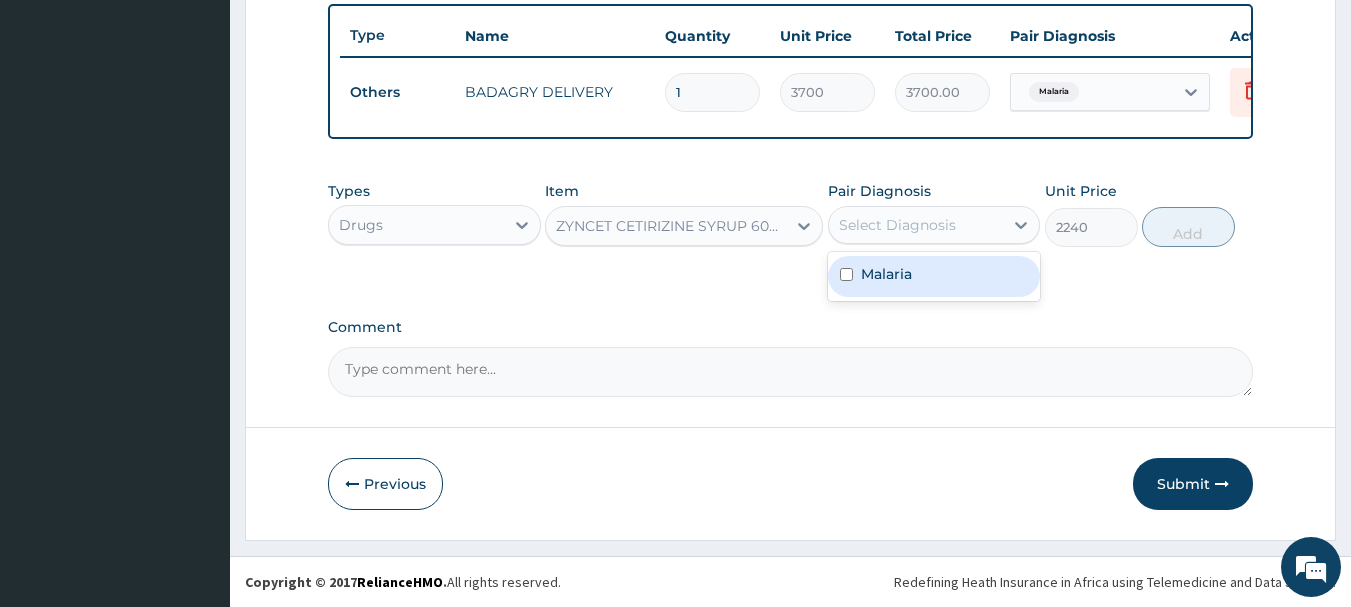 click on "Malaria" at bounding box center (934, 276) 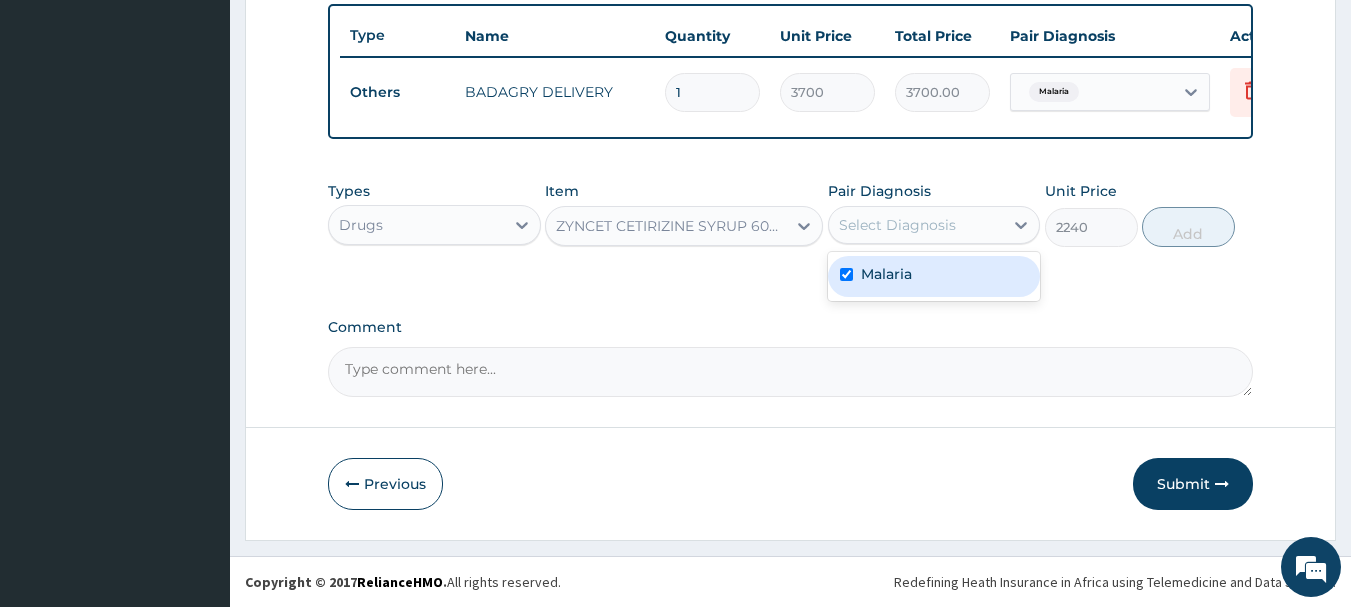 checkbox on "true" 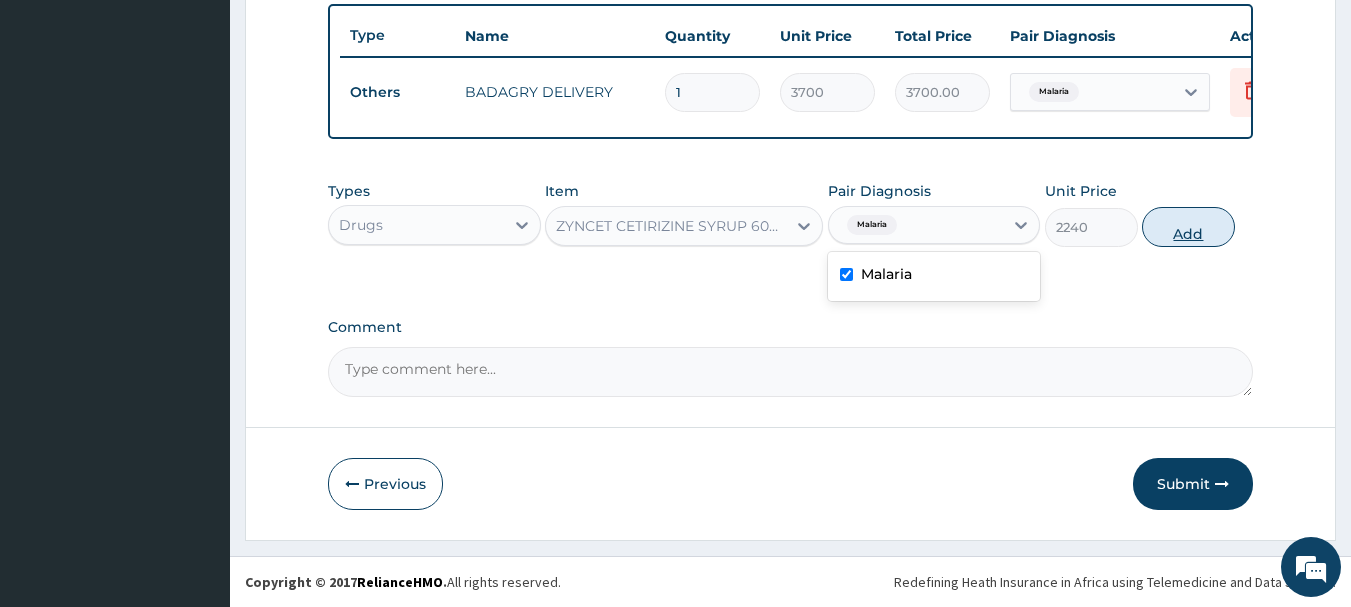 click on "Add" at bounding box center (1188, 227) 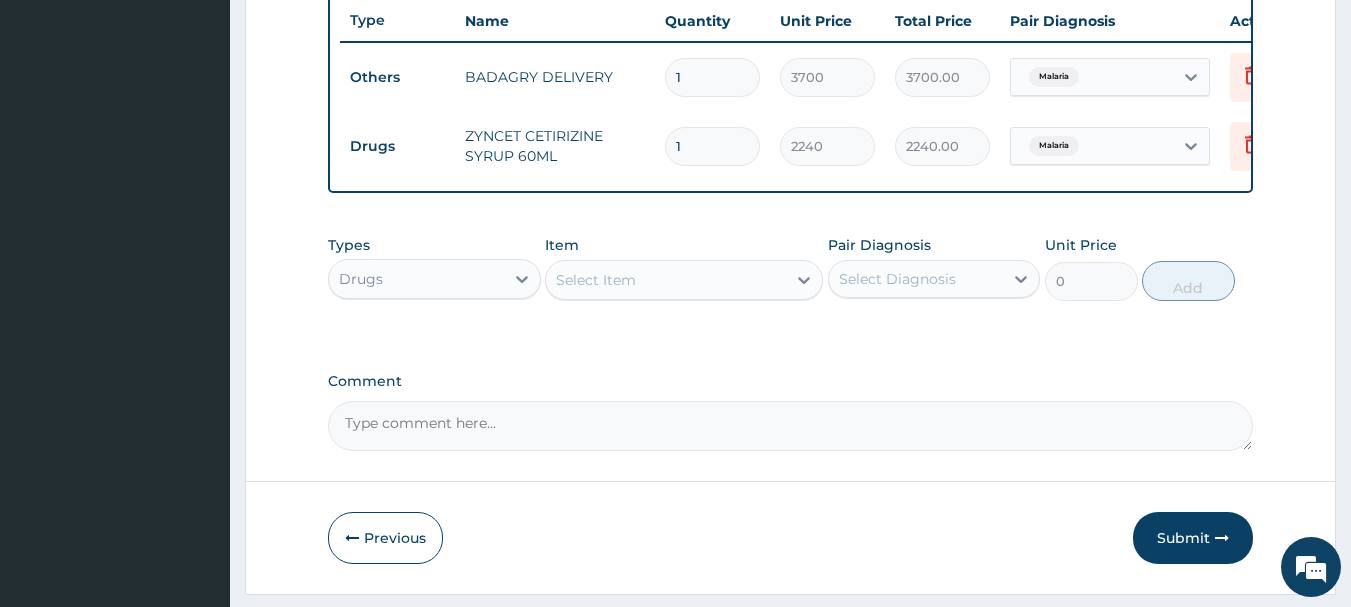 type 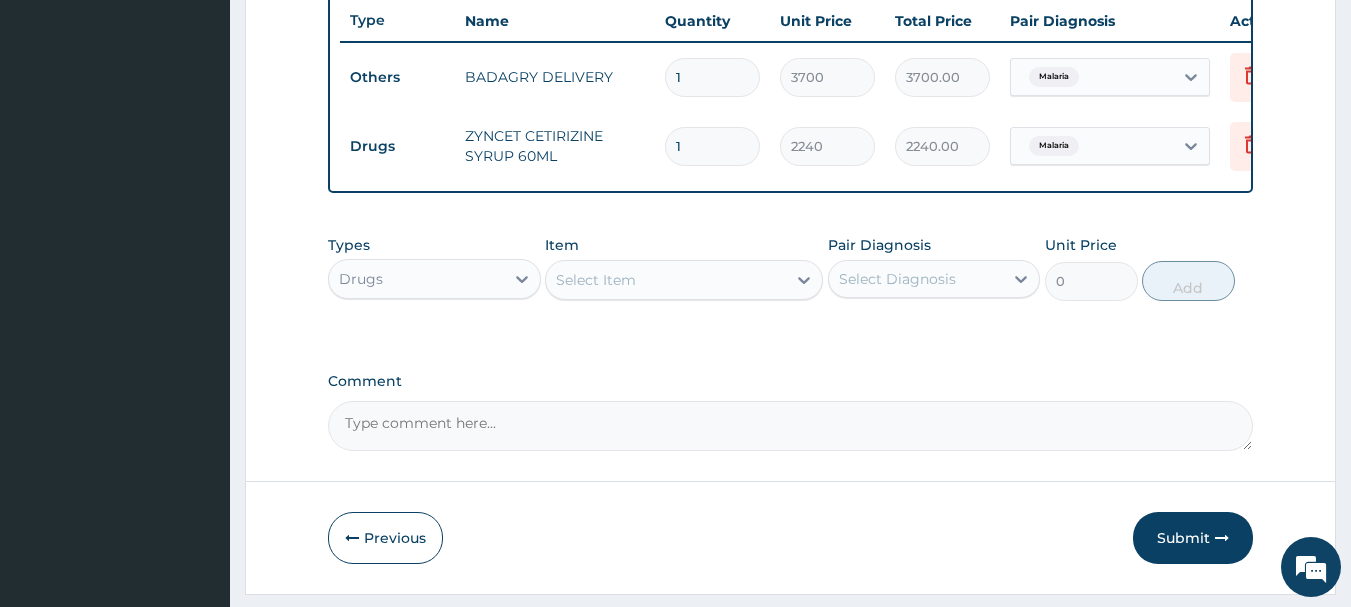 type on "0.00" 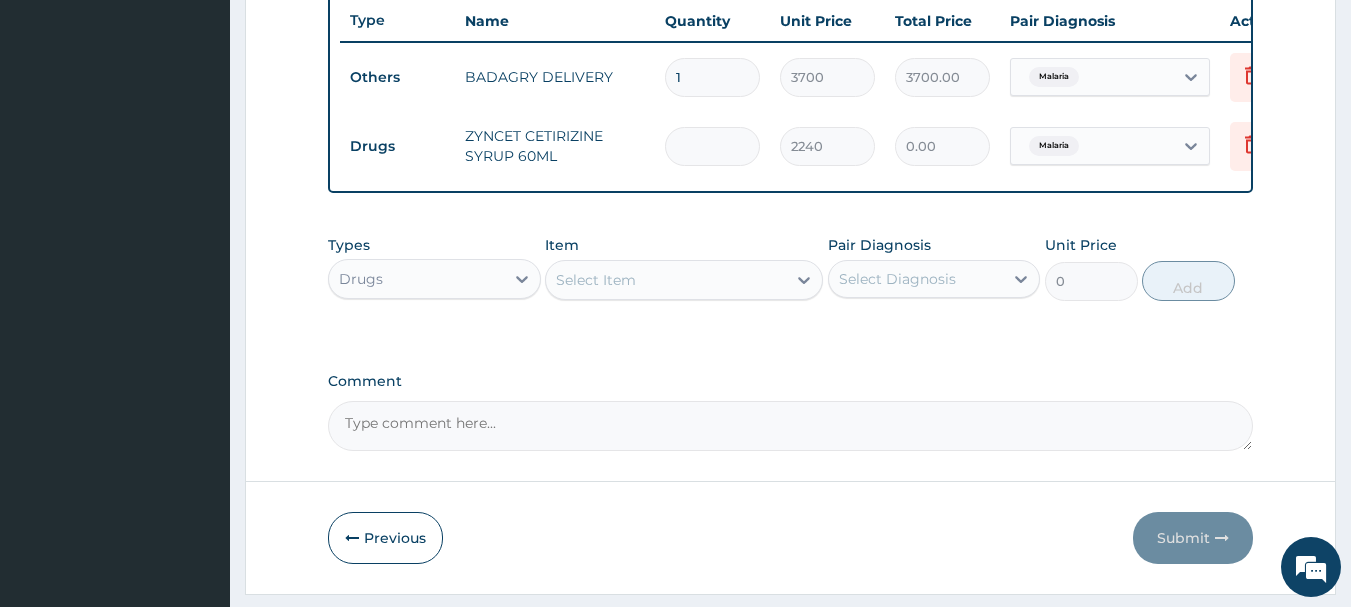 type 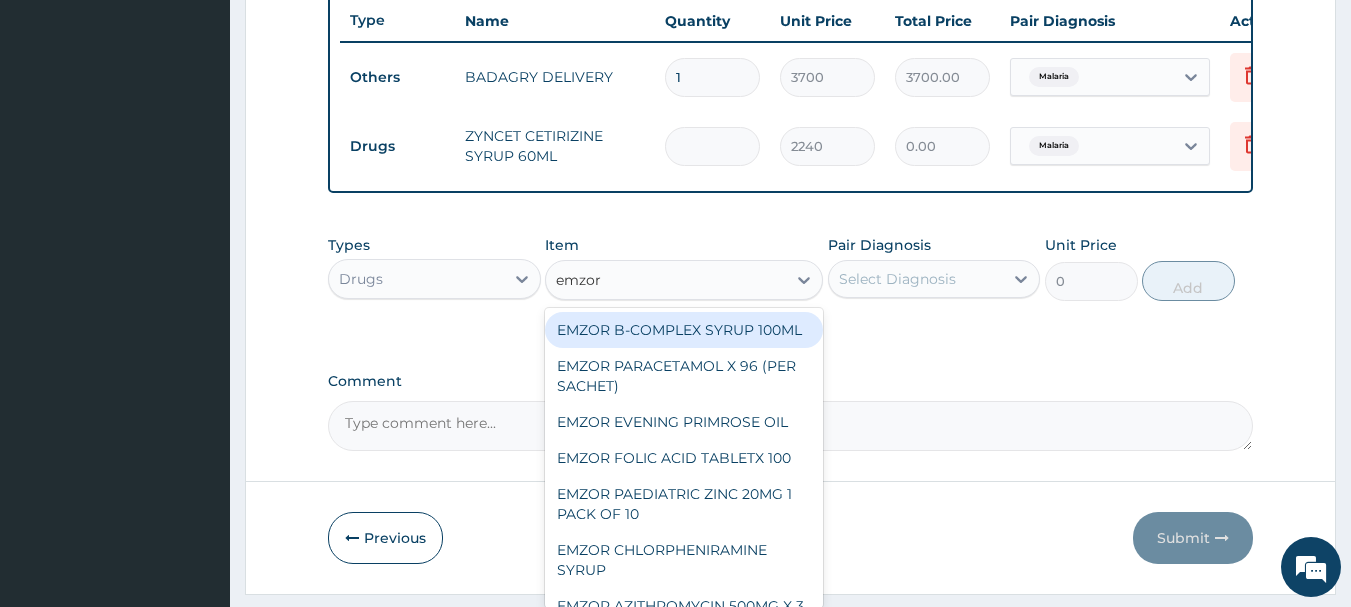 type on "emzor p" 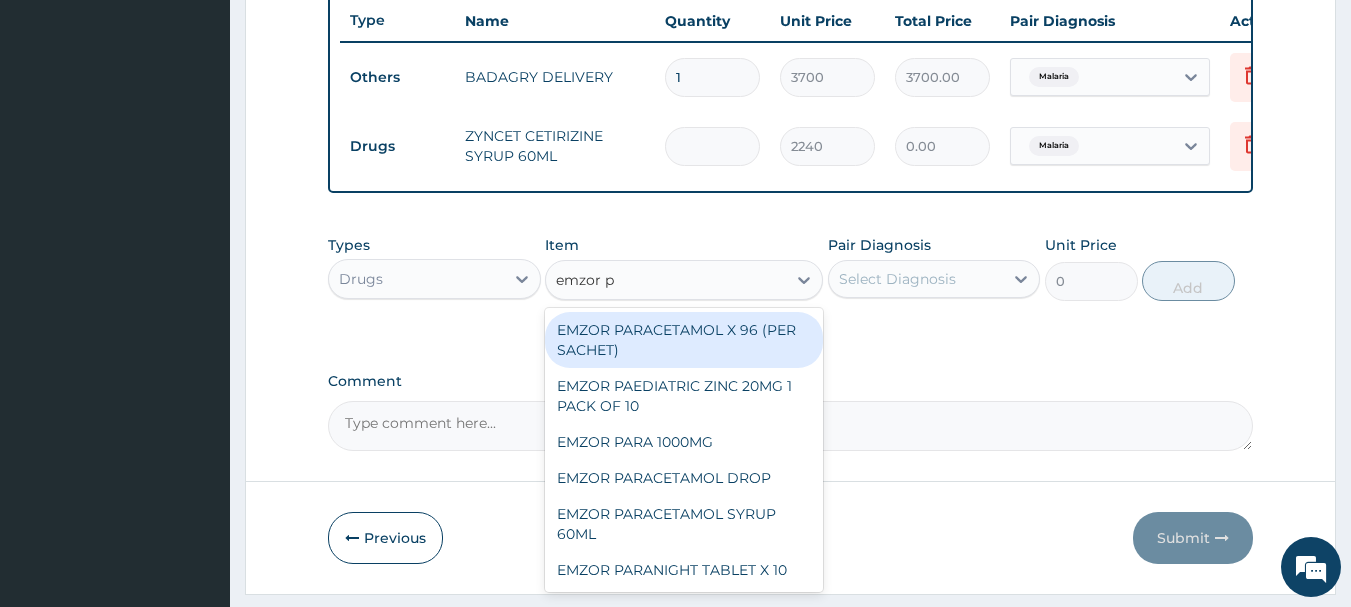 click on "EMZOR PARACETAMOL X 96 (PER SACHET)" at bounding box center (684, 340) 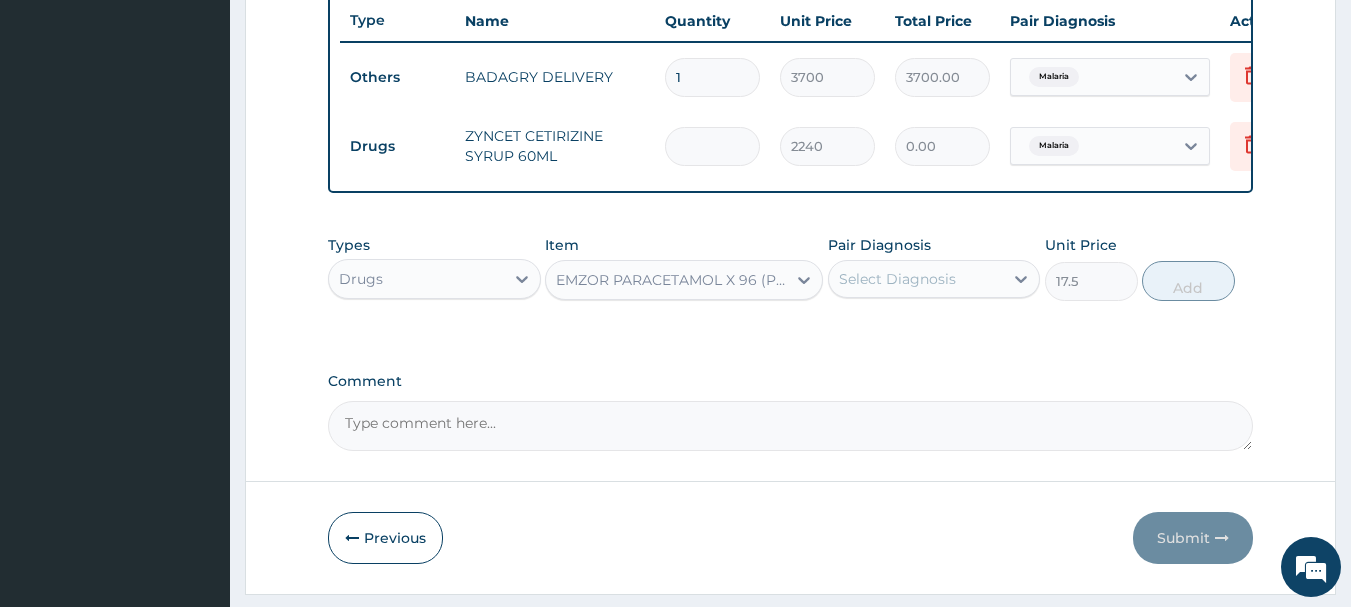 click on "Select Diagnosis" at bounding box center (916, 279) 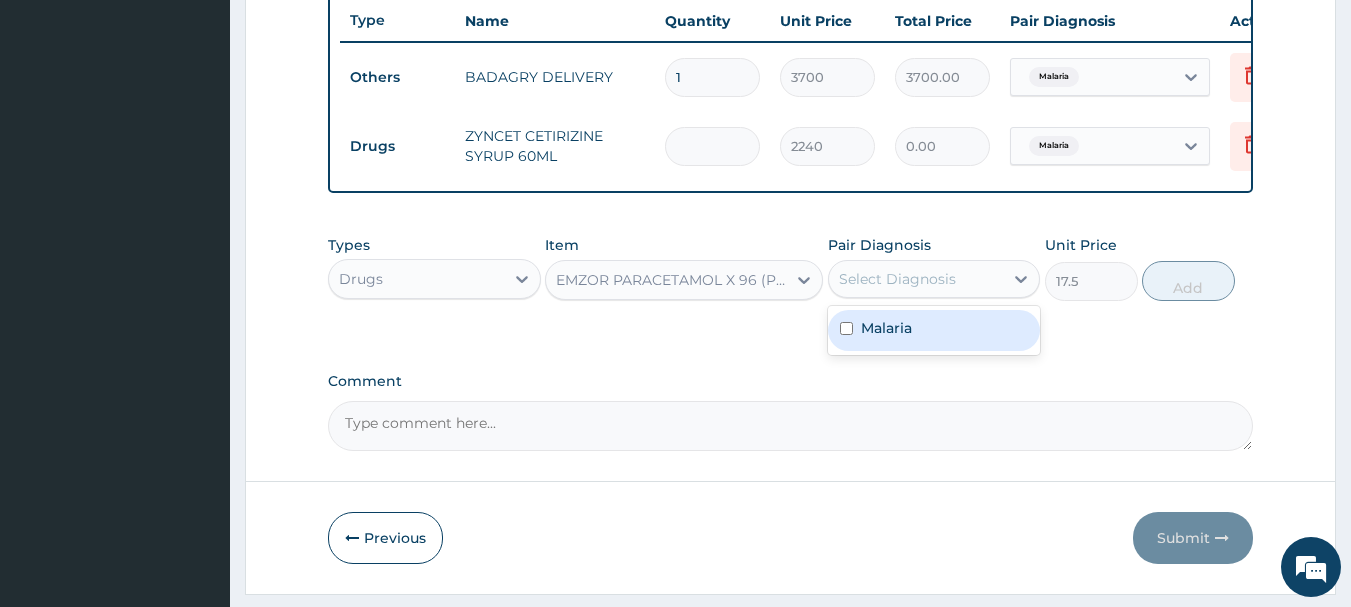 click on "Malaria" at bounding box center (934, 330) 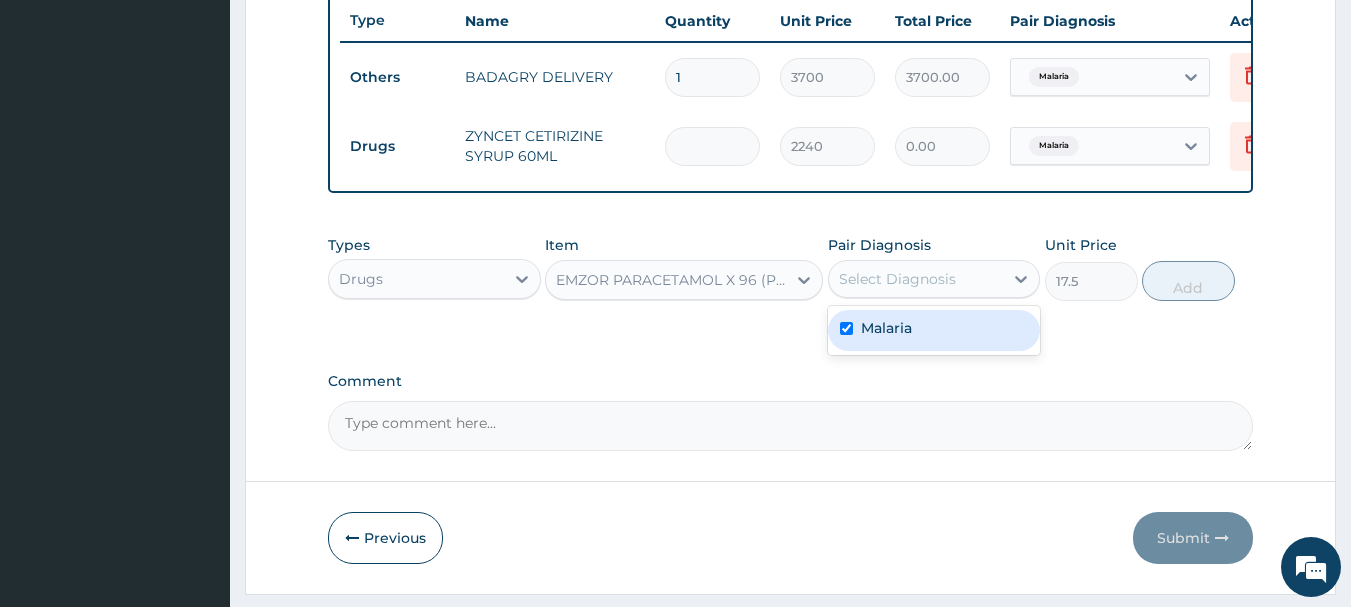 checkbox on "true" 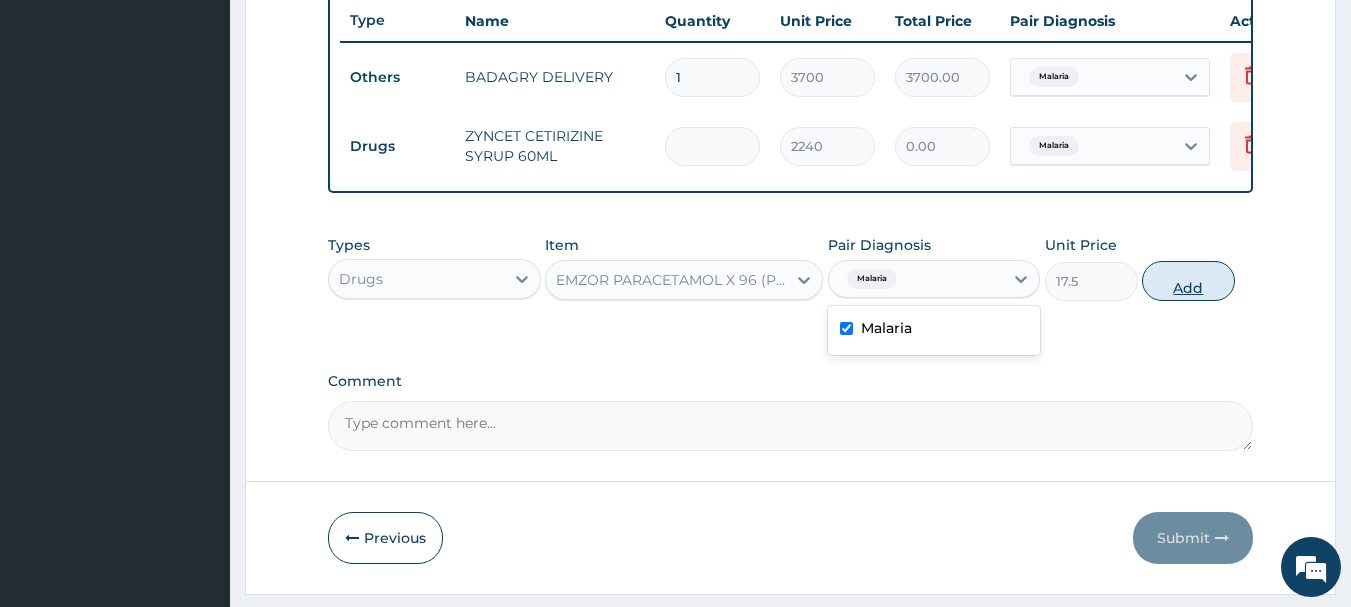 click on "Add" at bounding box center [1188, 281] 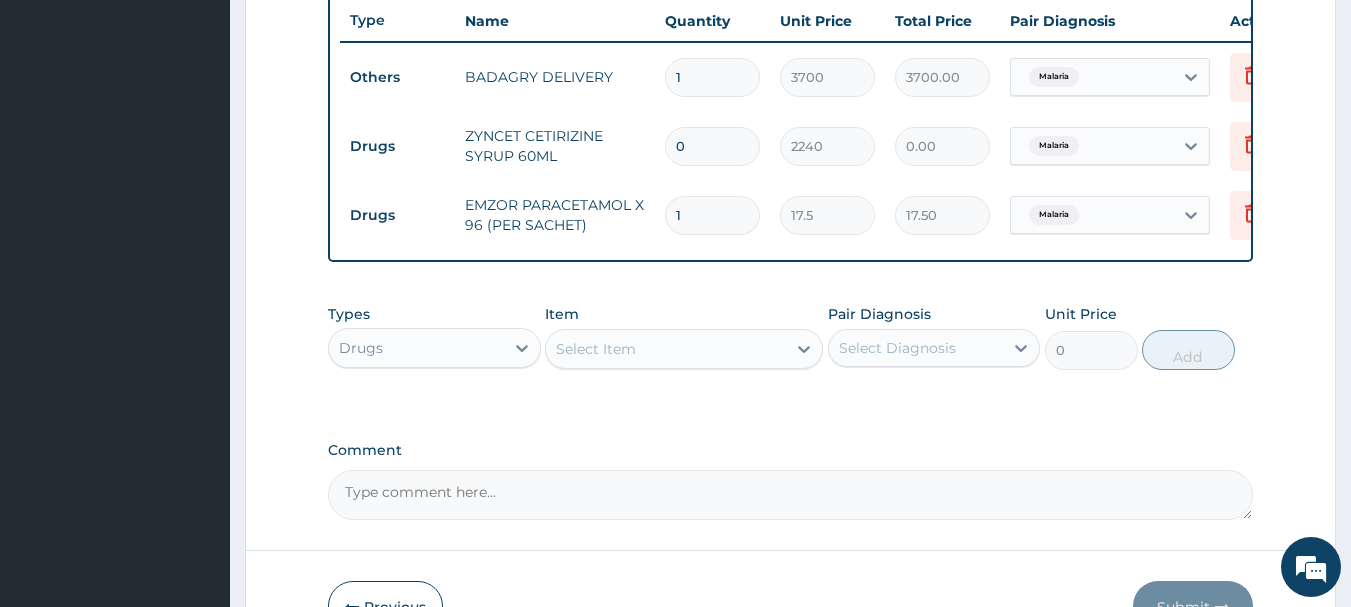 click on "Select Item" at bounding box center [666, 349] 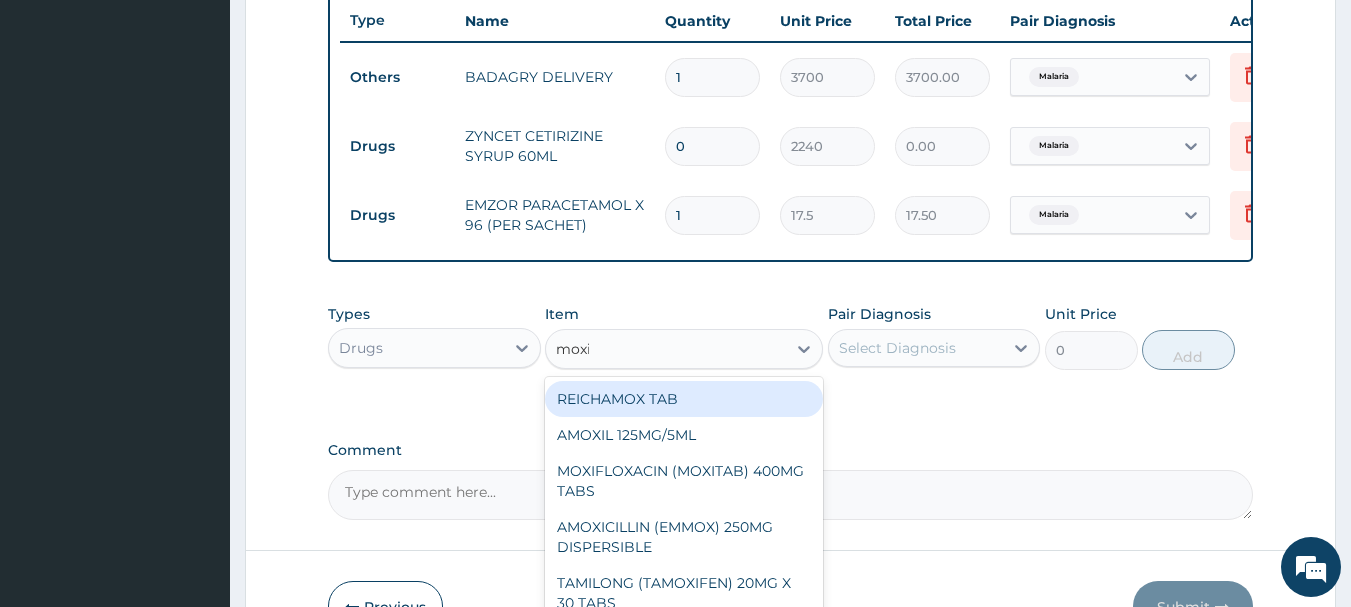 type on "moxie" 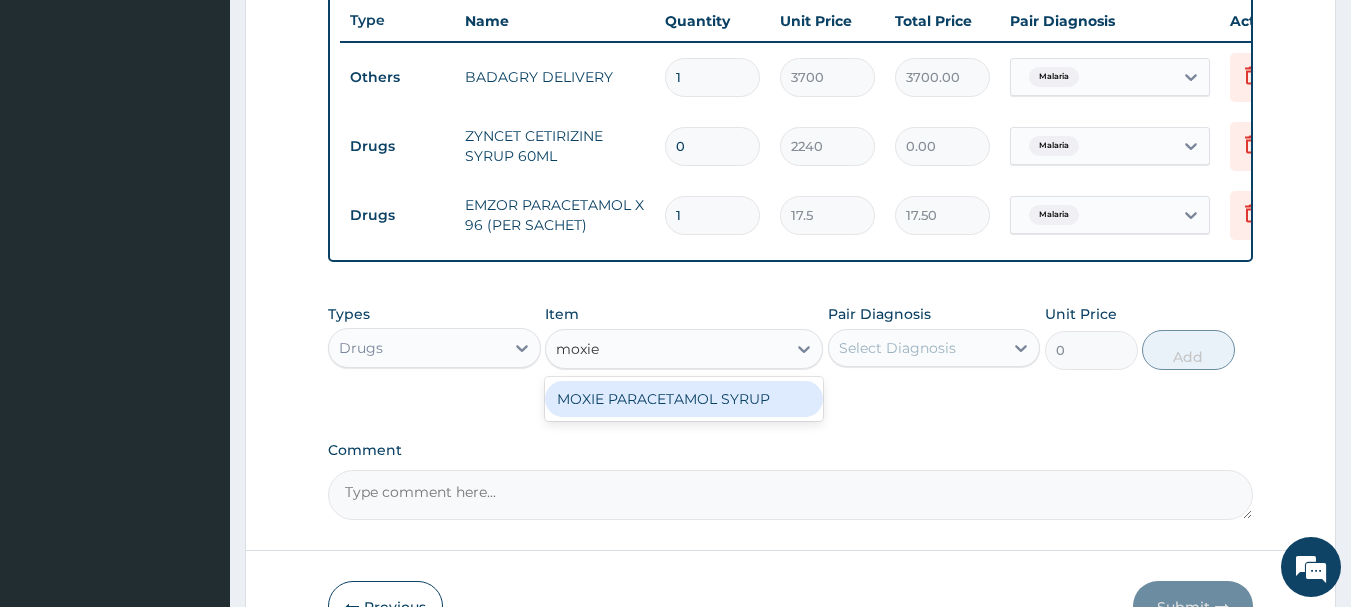 click on "MOXIE PARACETAMOL SYRUP" at bounding box center [684, 399] 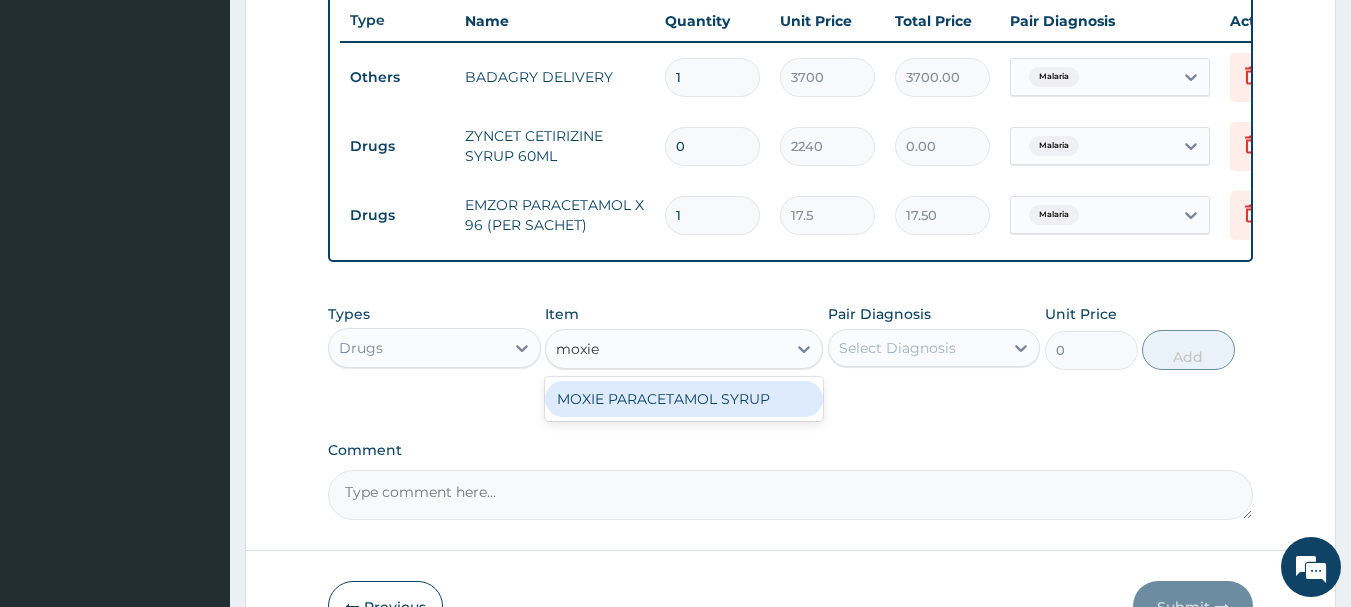 type 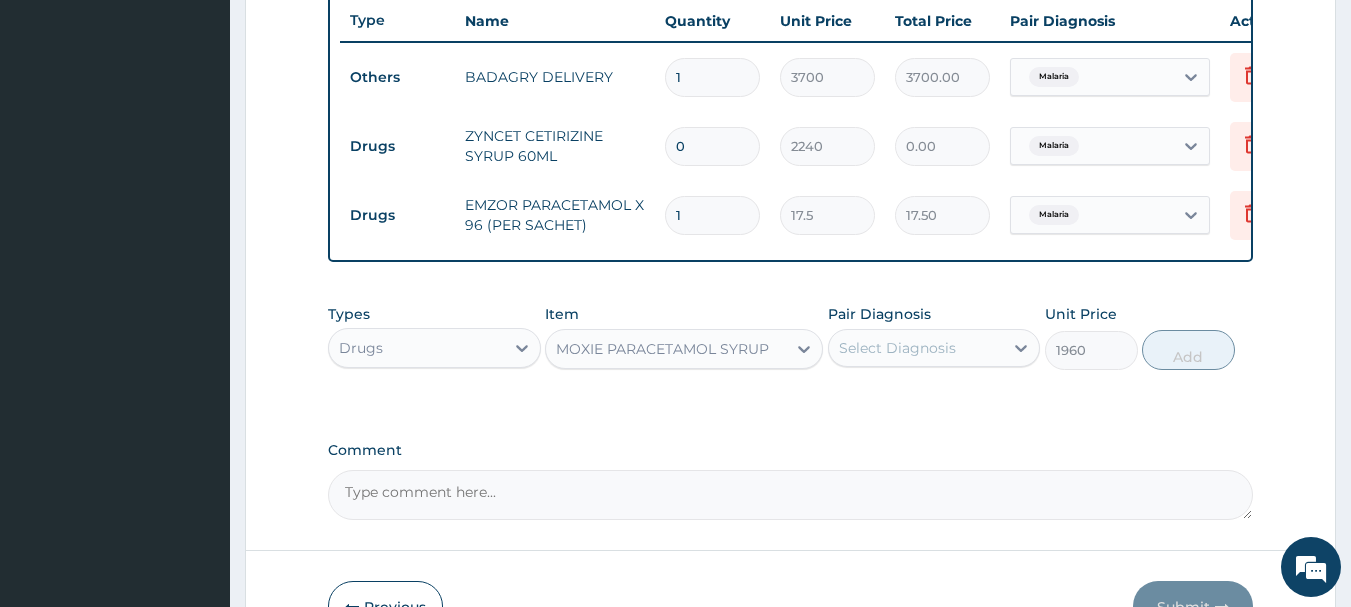 click on "Select Diagnosis" at bounding box center [897, 348] 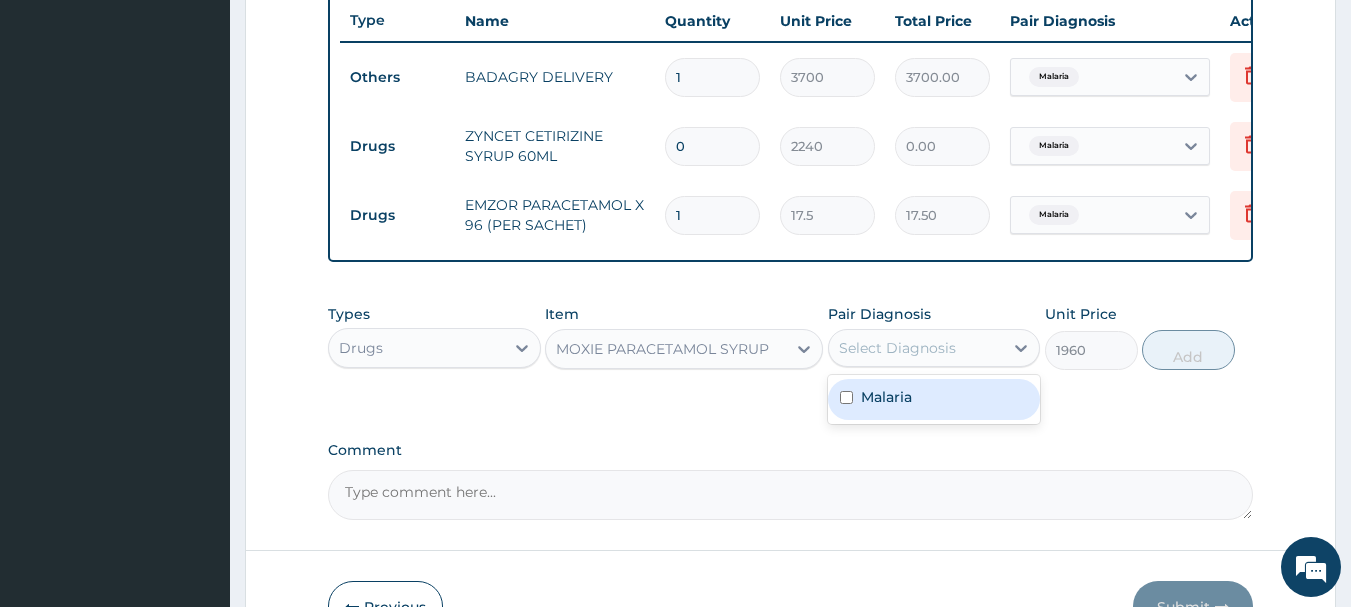 click on "Malaria" at bounding box center [934, 399] 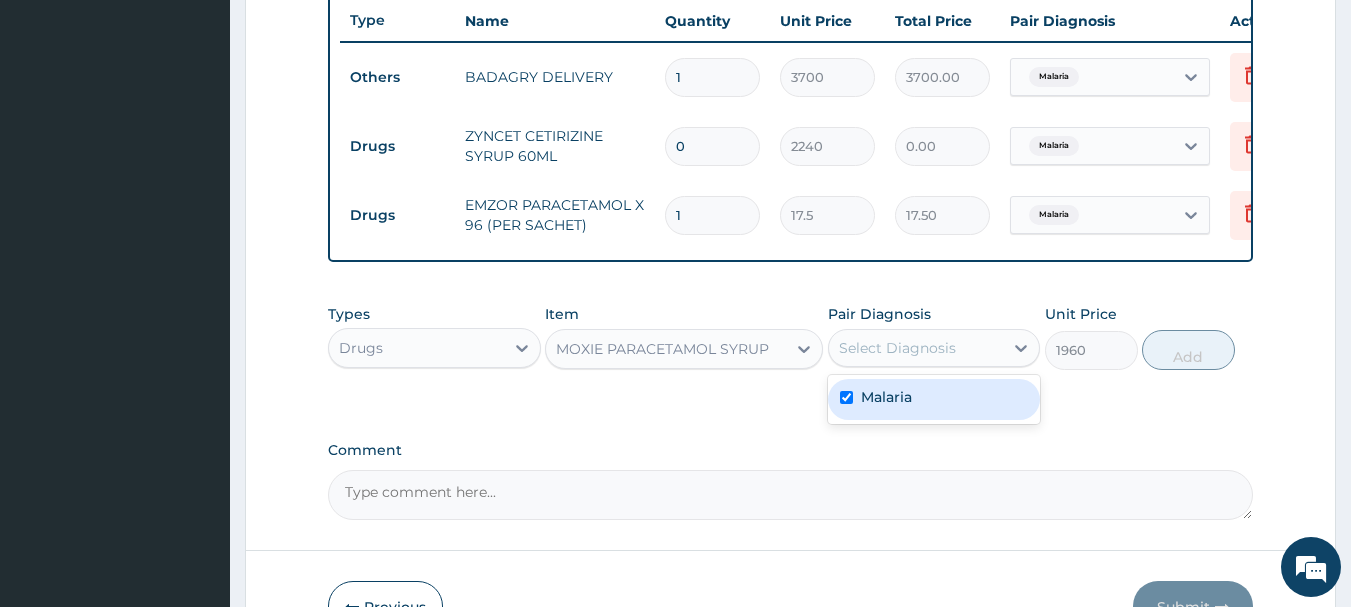 checkbox on "true" 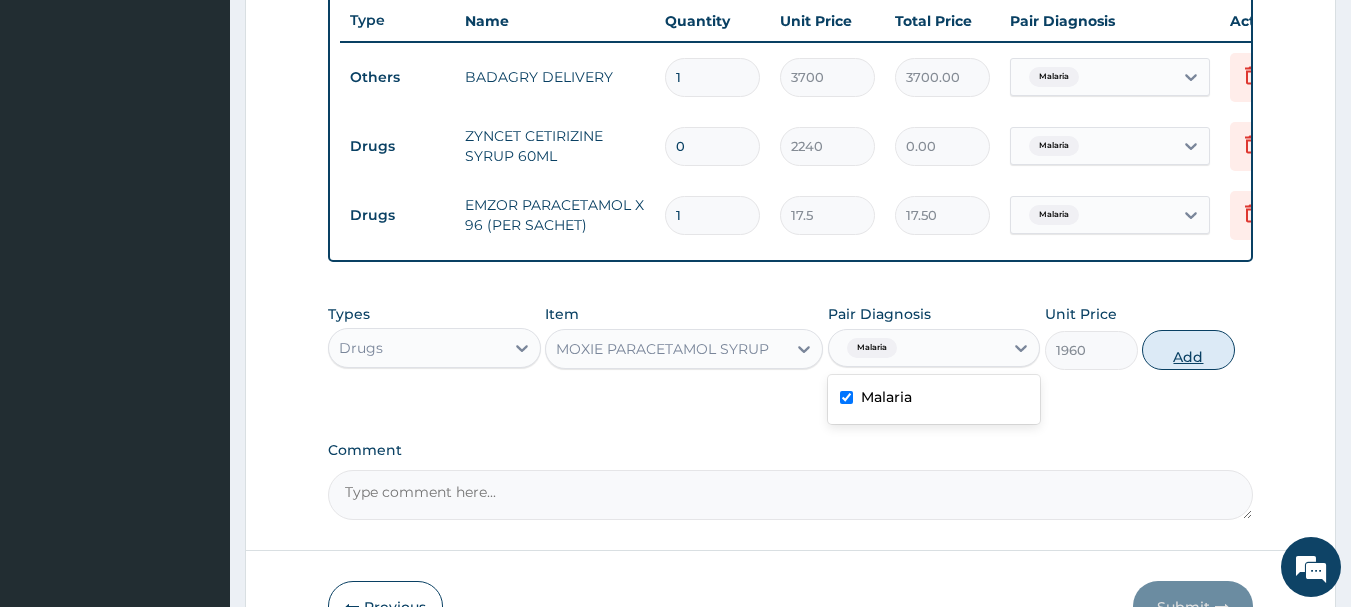 click on "Add" at bounding box center [1188, 350] 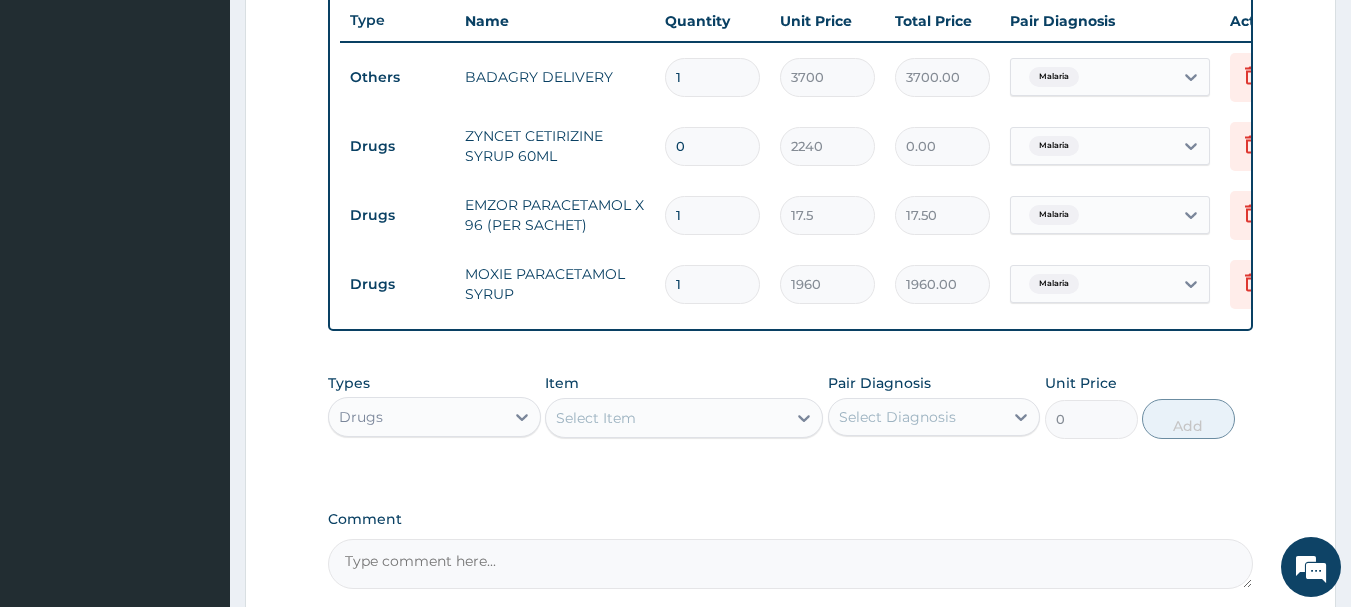 click on "1" at bounding box center (712, 215) 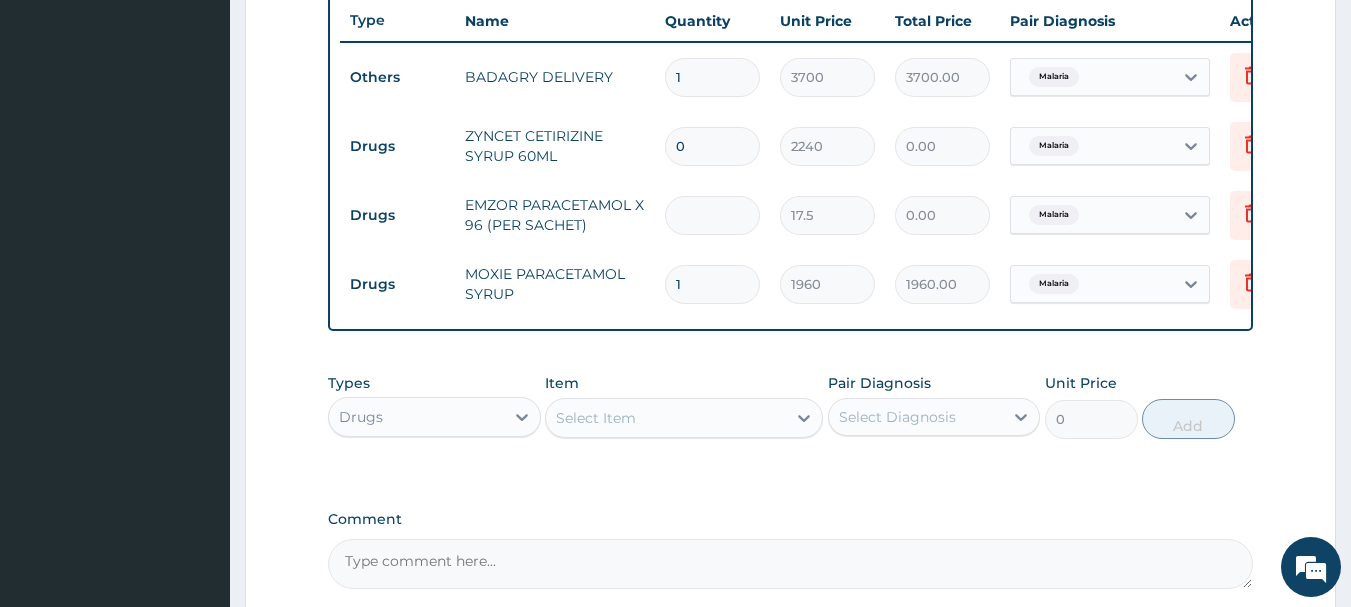 type on "3" 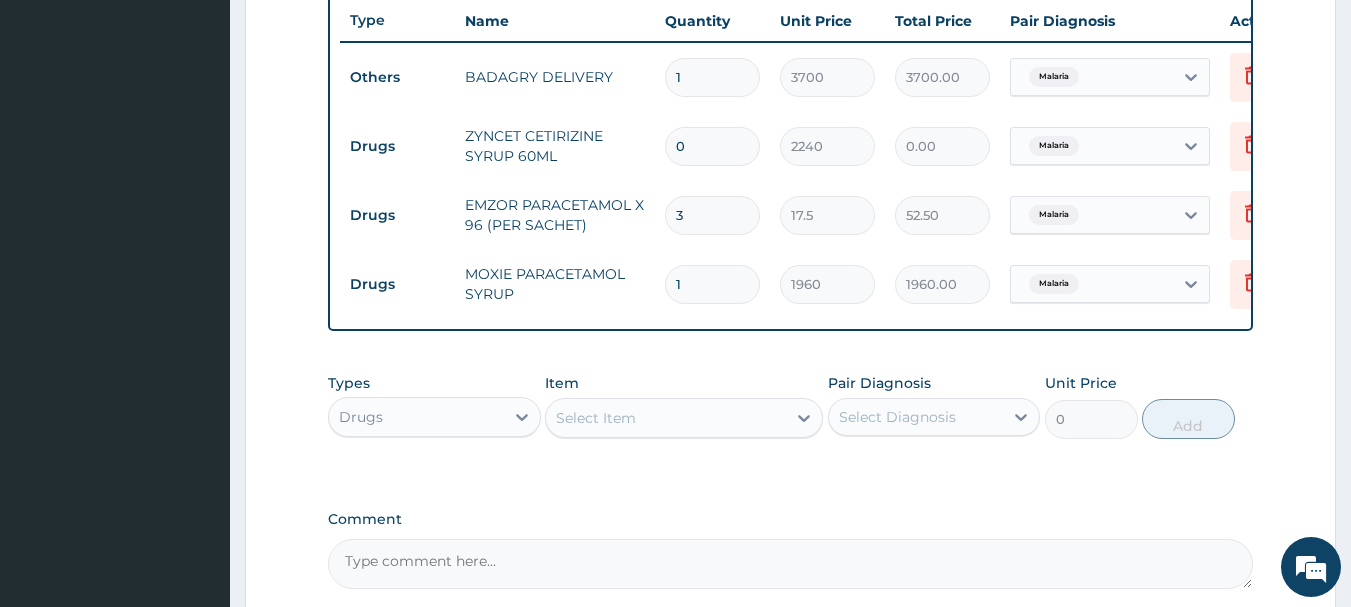 type on "36" 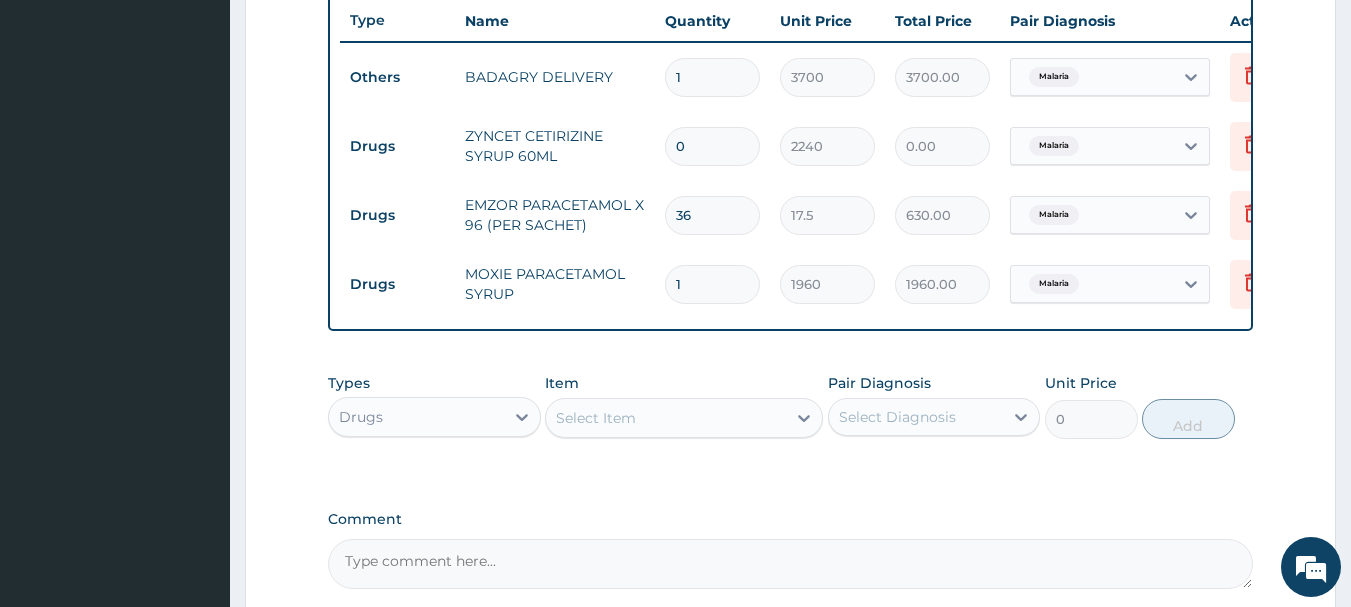 type on "36" 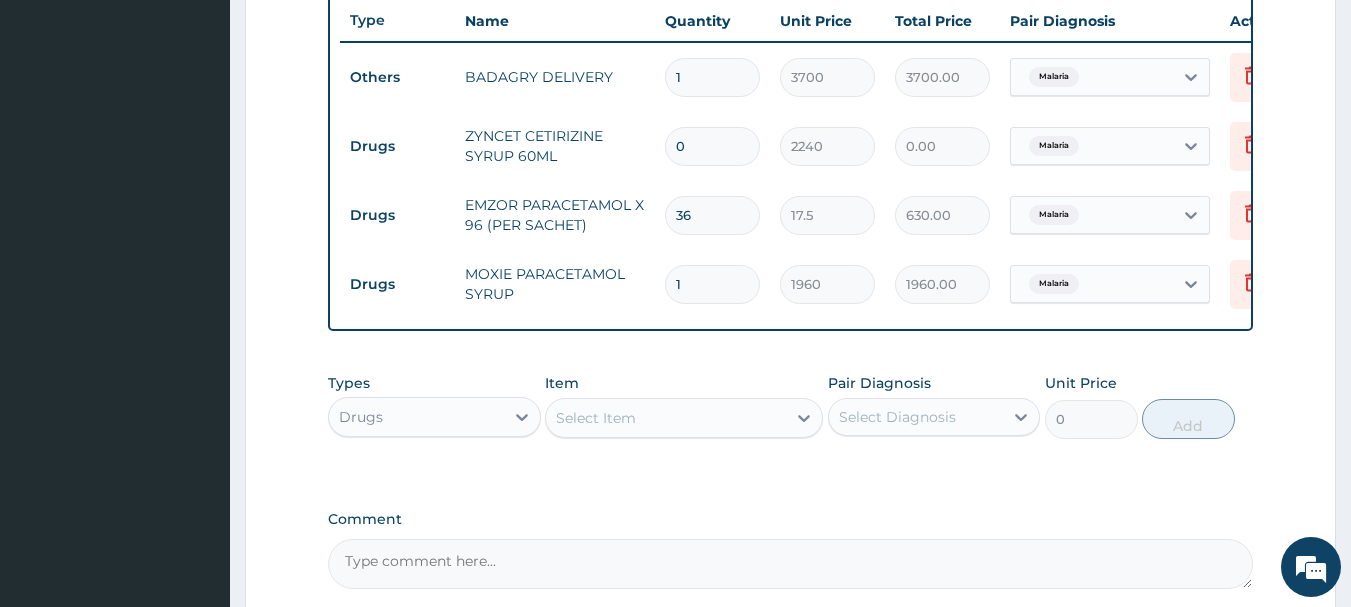 click on "0" at bounding box center [712, 146] 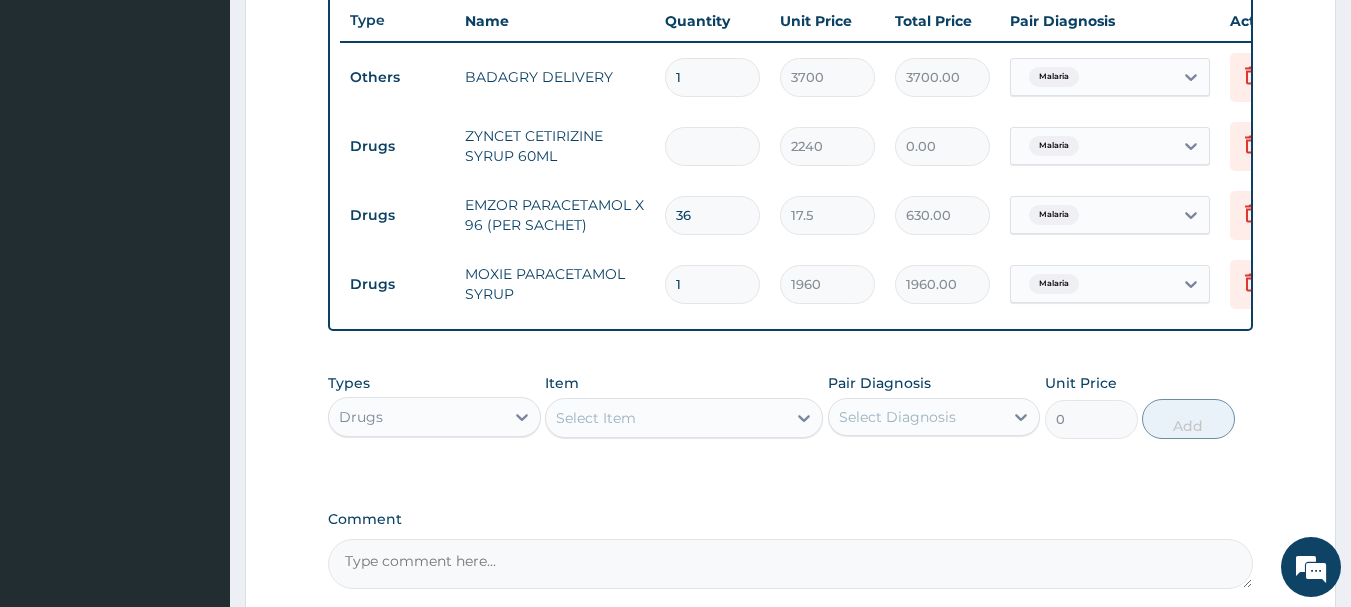type on "1" 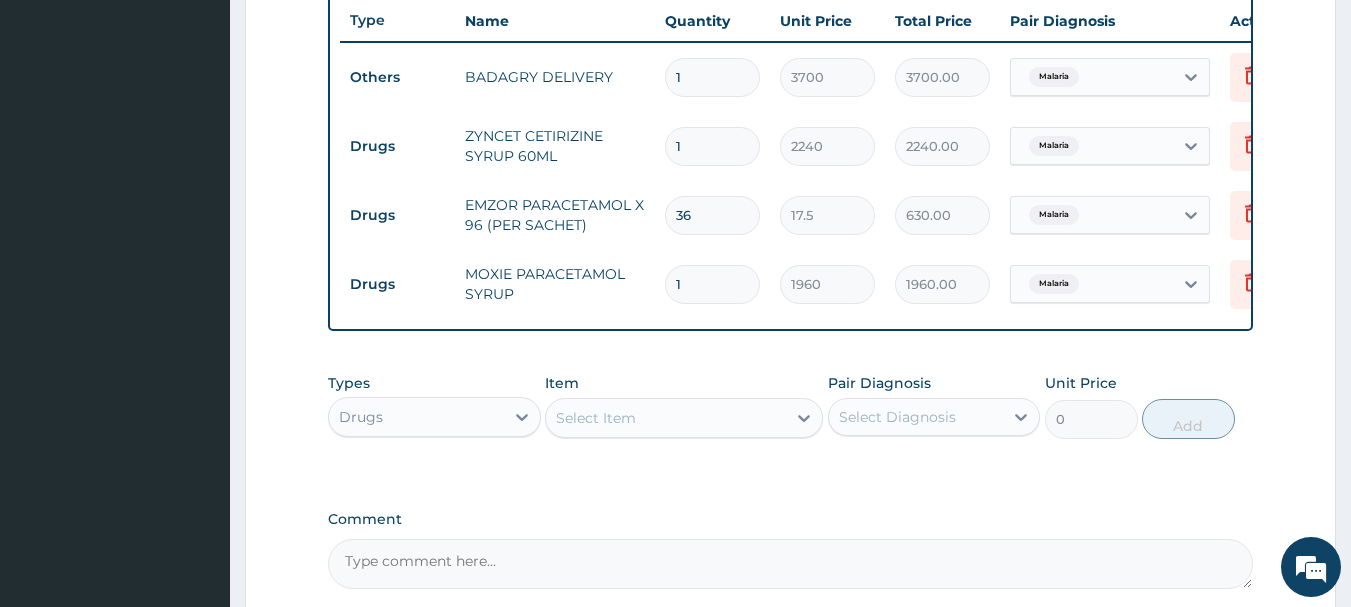 type on "10" 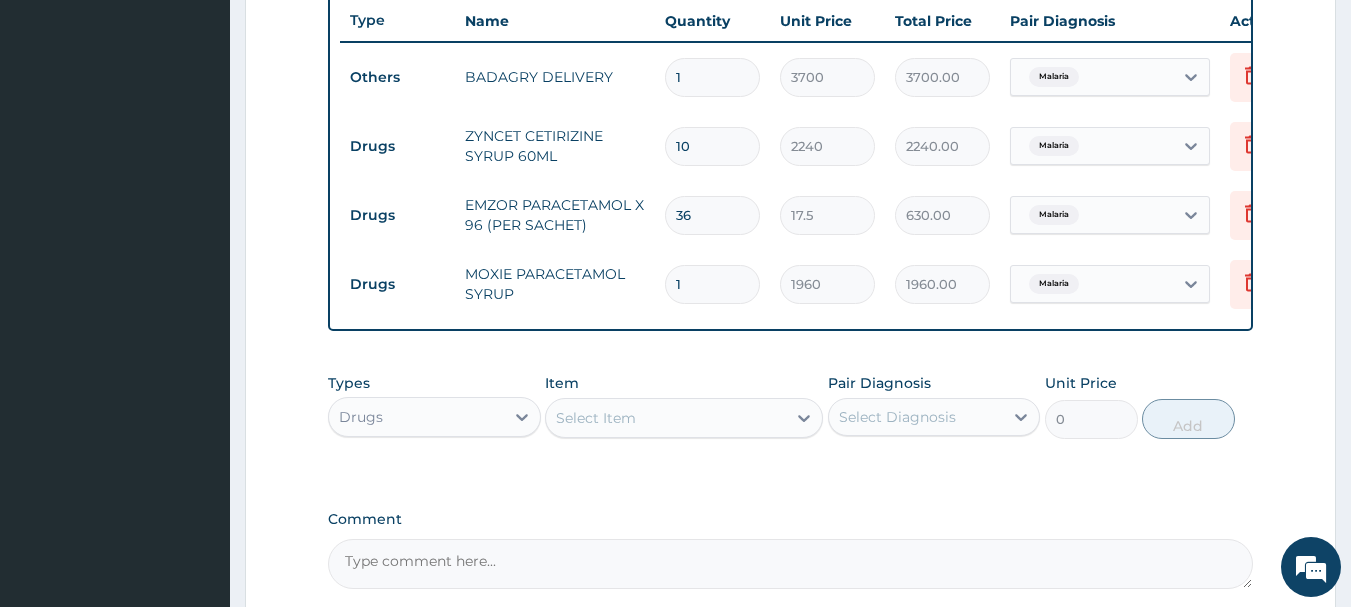 type on "22400.00" 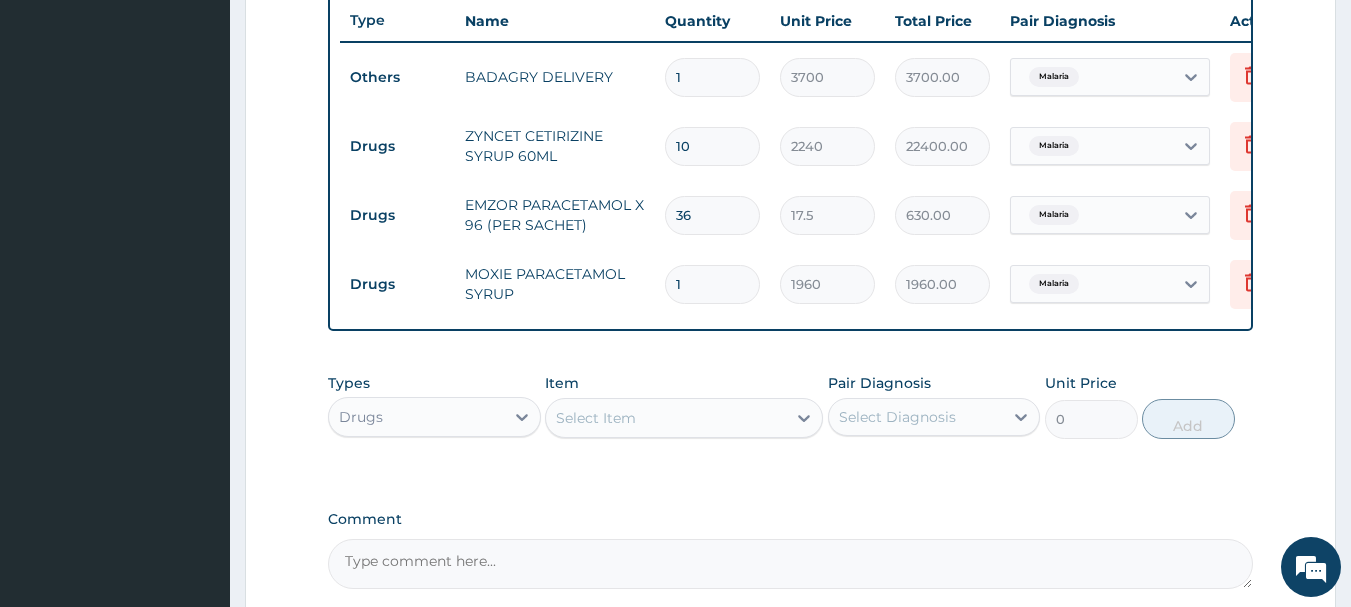 type on "1" 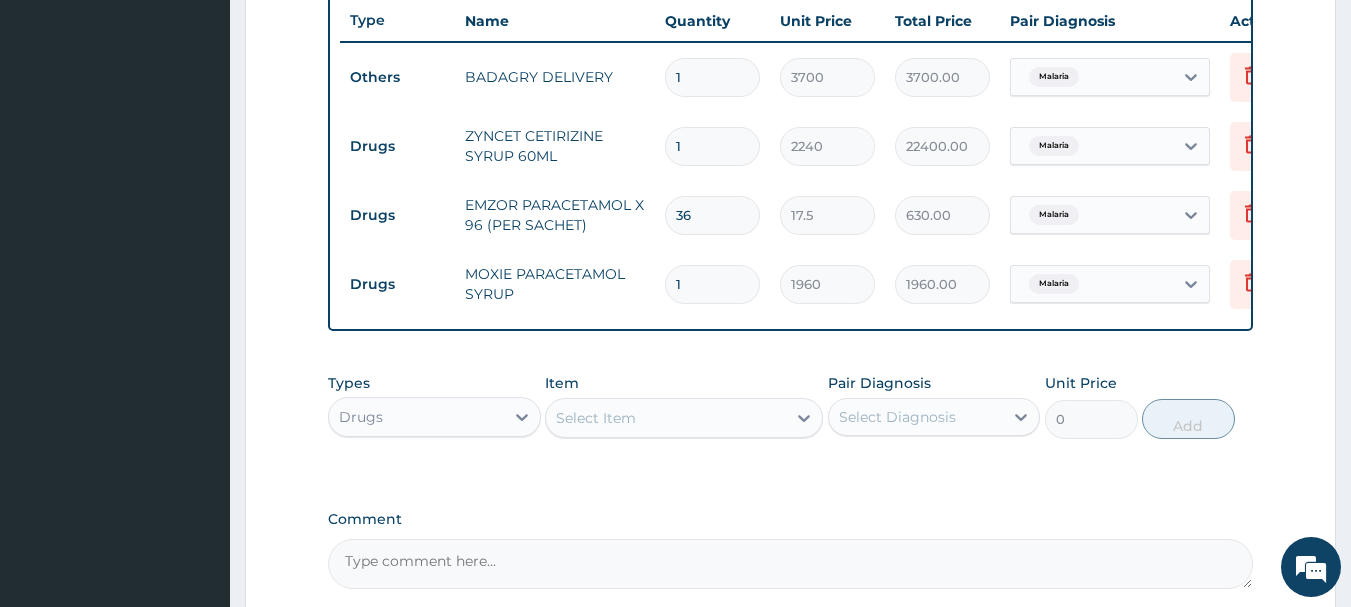 type on "2240.00" 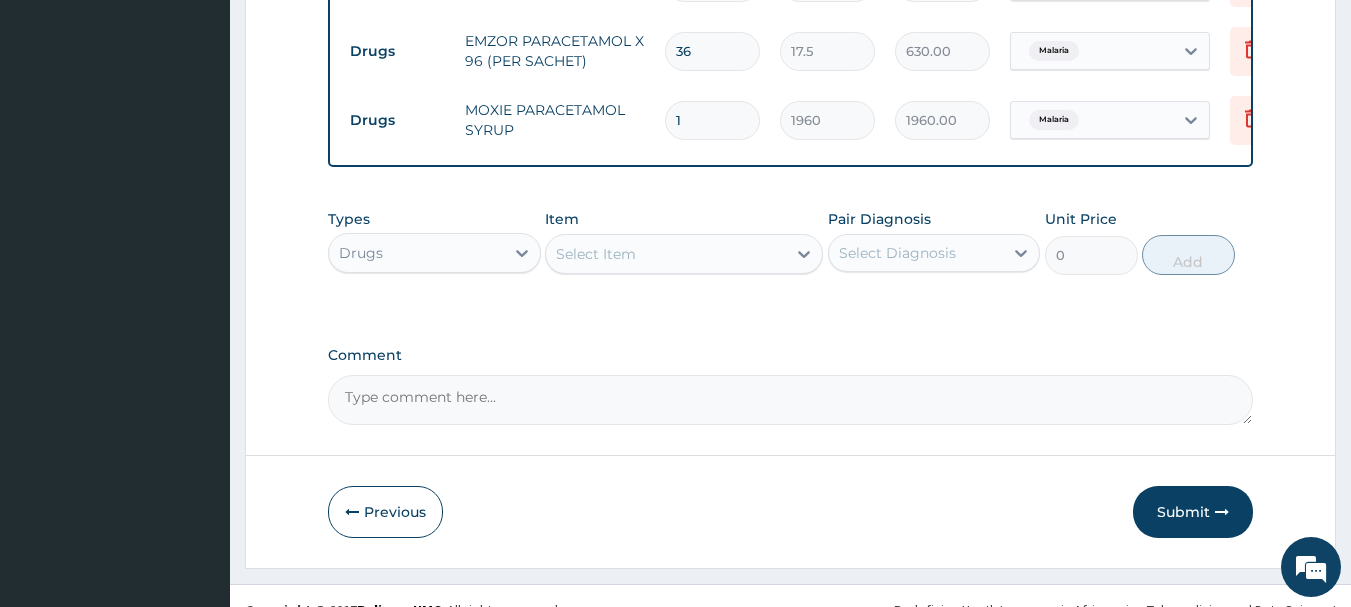 scroll, scrollTop: 962, scrollLeft: 0, axis: vertical 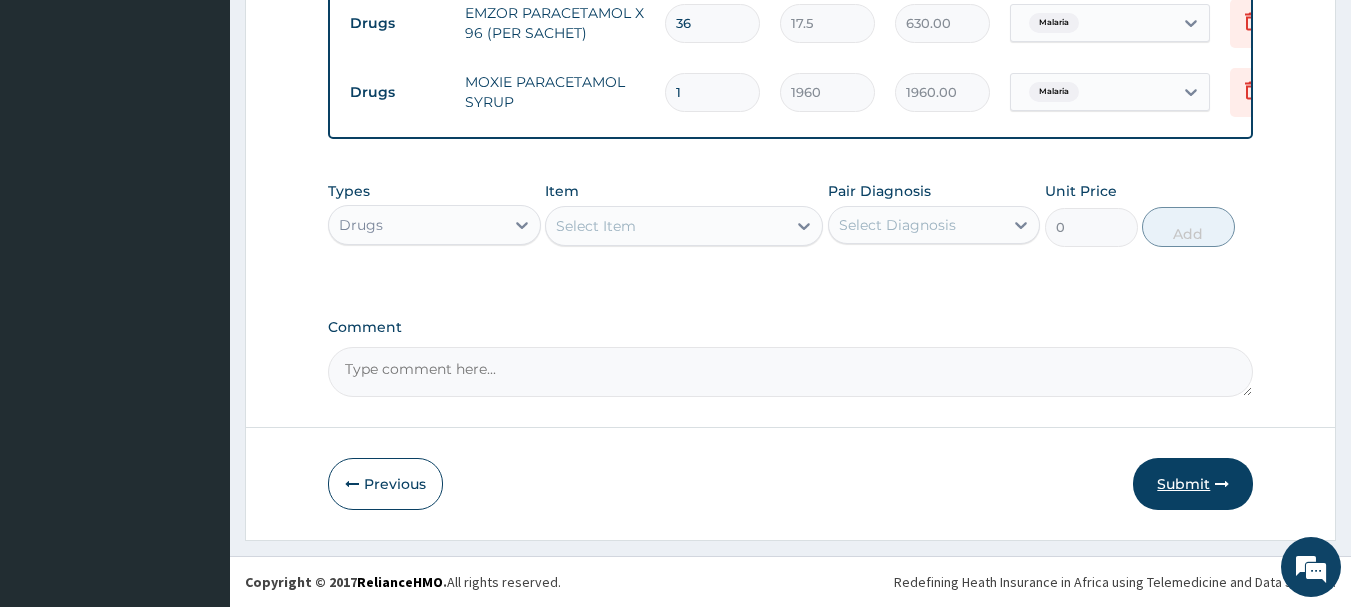 click on "Submit" at bounding box center [1193, 484] 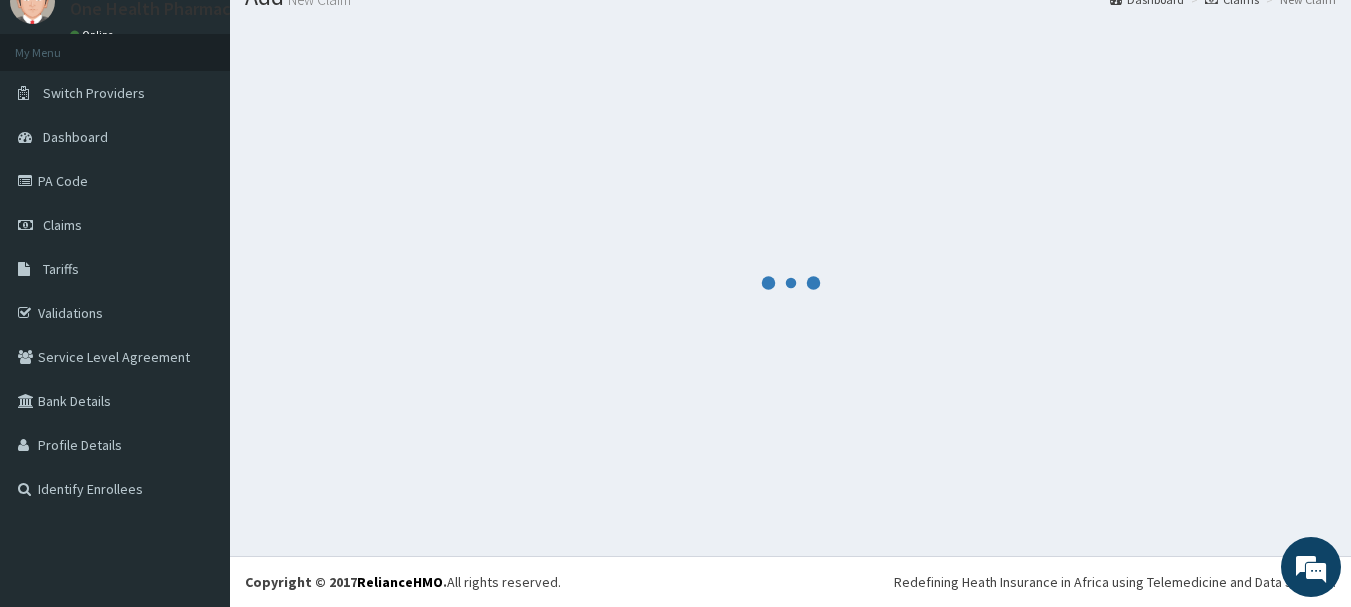 scroll, scrollTop: 81, scrollLeft: 0, axis: vertical 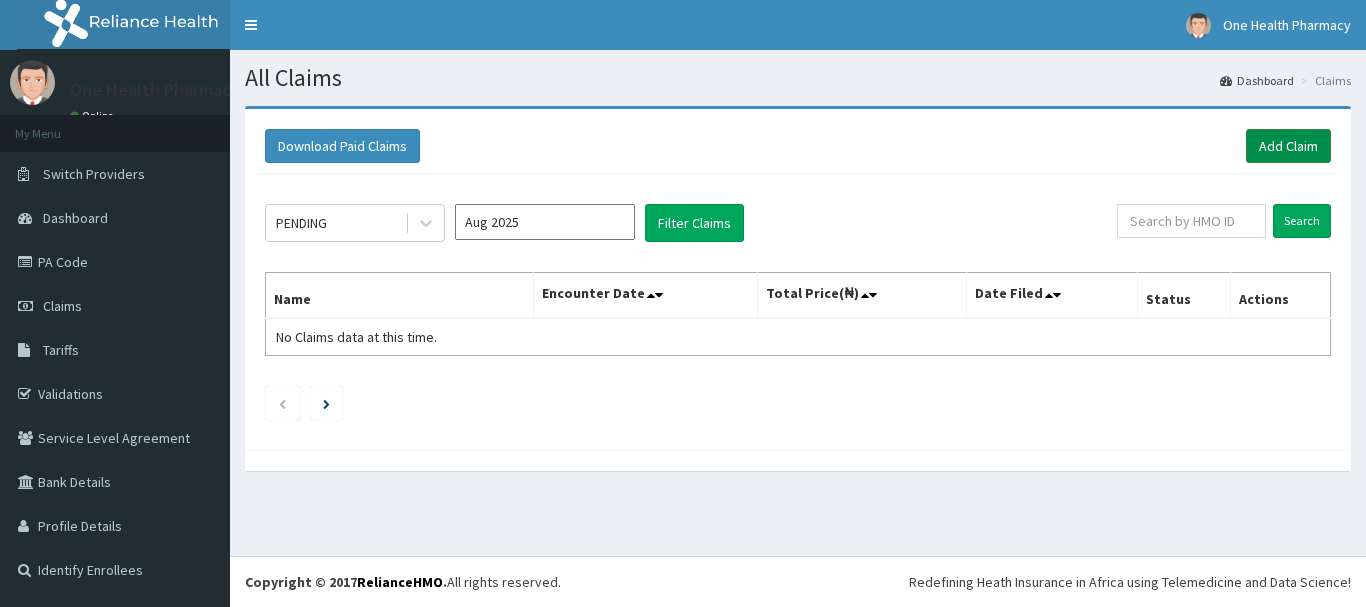 click on "Add Claim" at bounding box center (1288, 146) 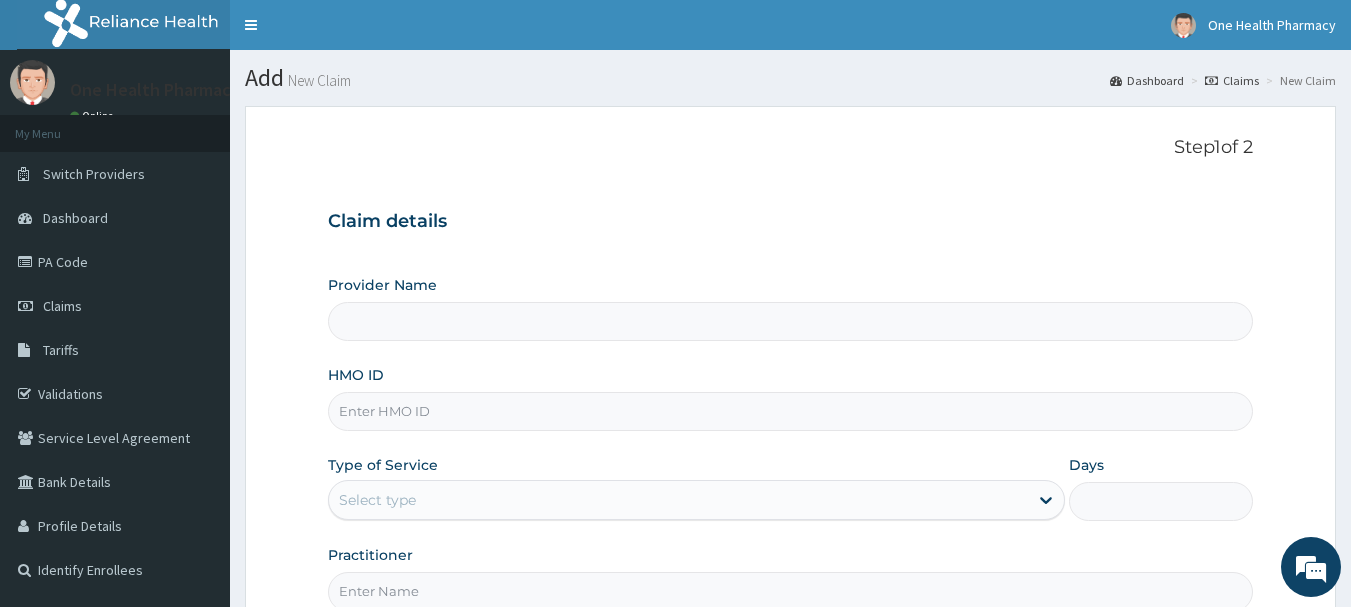 scroll, scrollTop: 0, scrollLeft: 0, axis: both 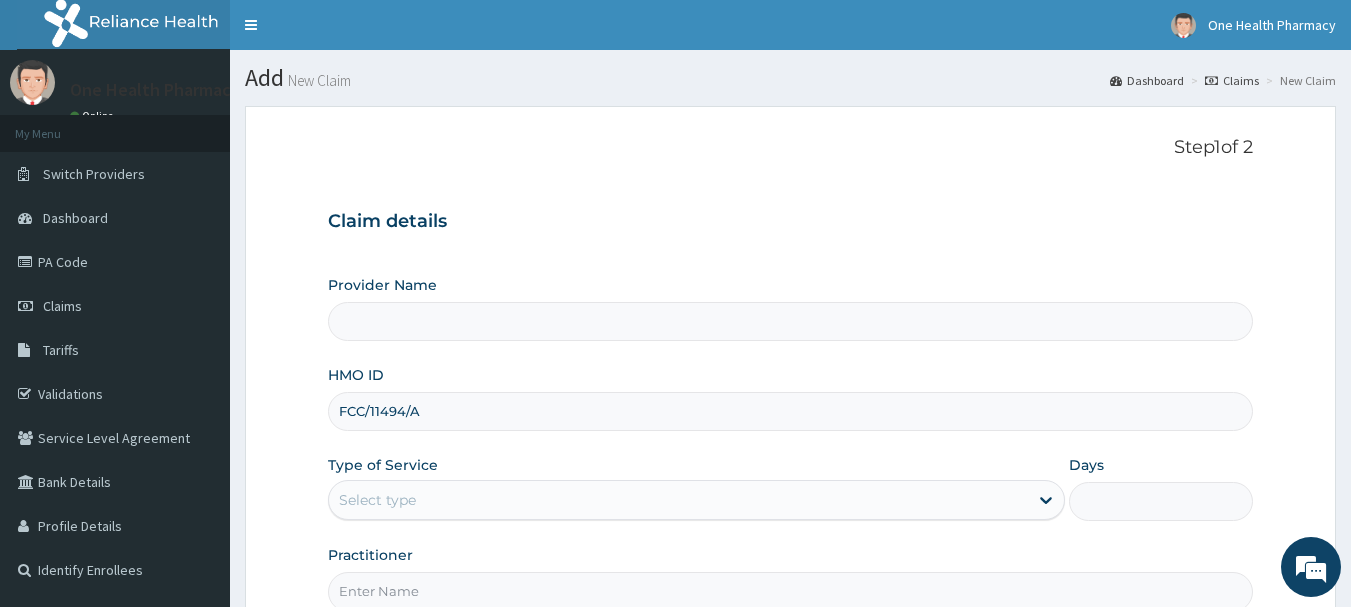 type on "OneHealth Pharmacy" 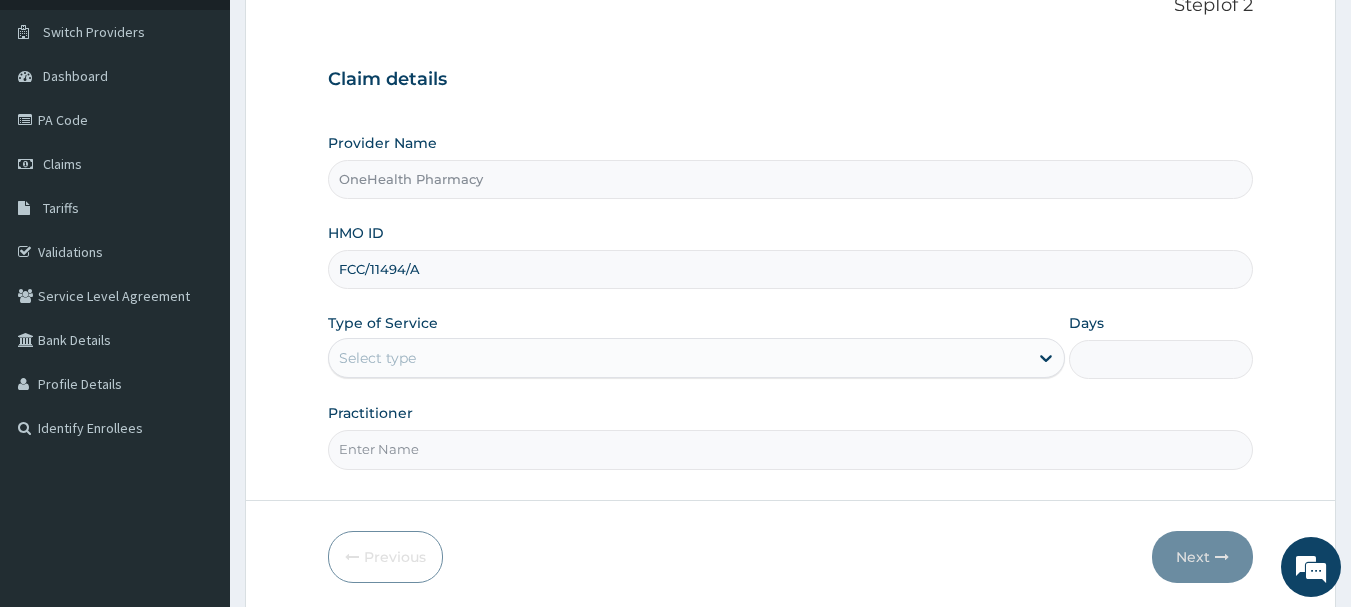 scroll, scrollTop: 215, scrollLeft: 0, axis: vertical 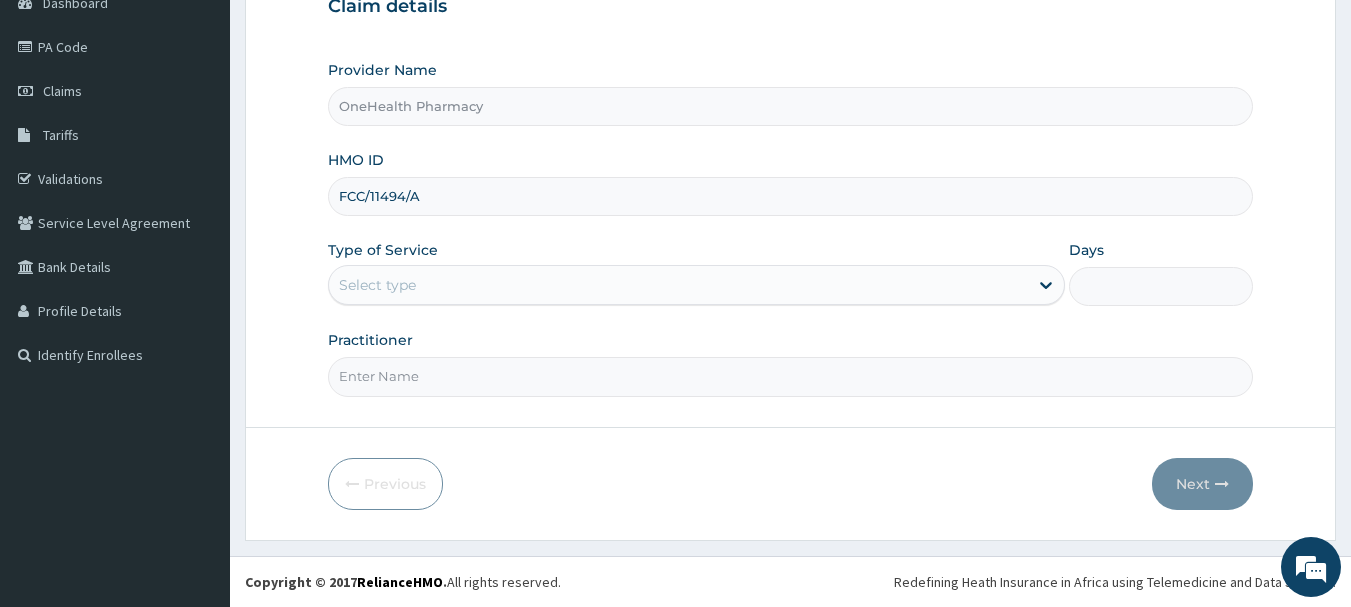 type on "FCC/11494/A" 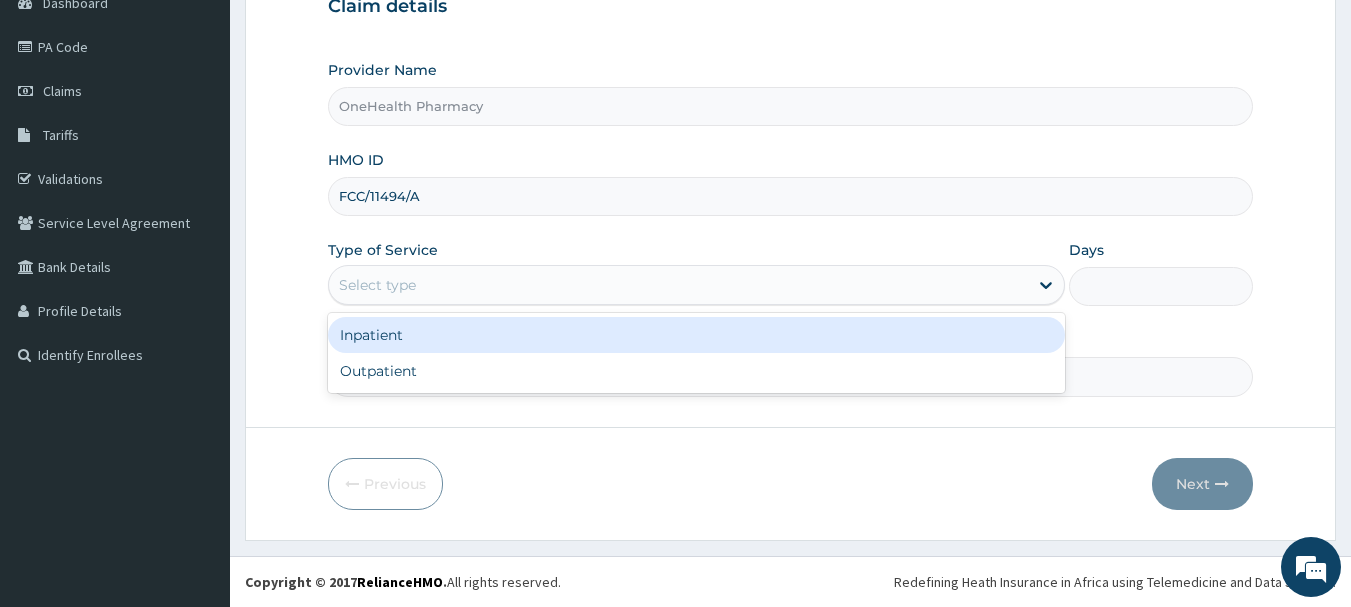 scroll, scrollTop: 0, scrollLeft: 0, axis: both 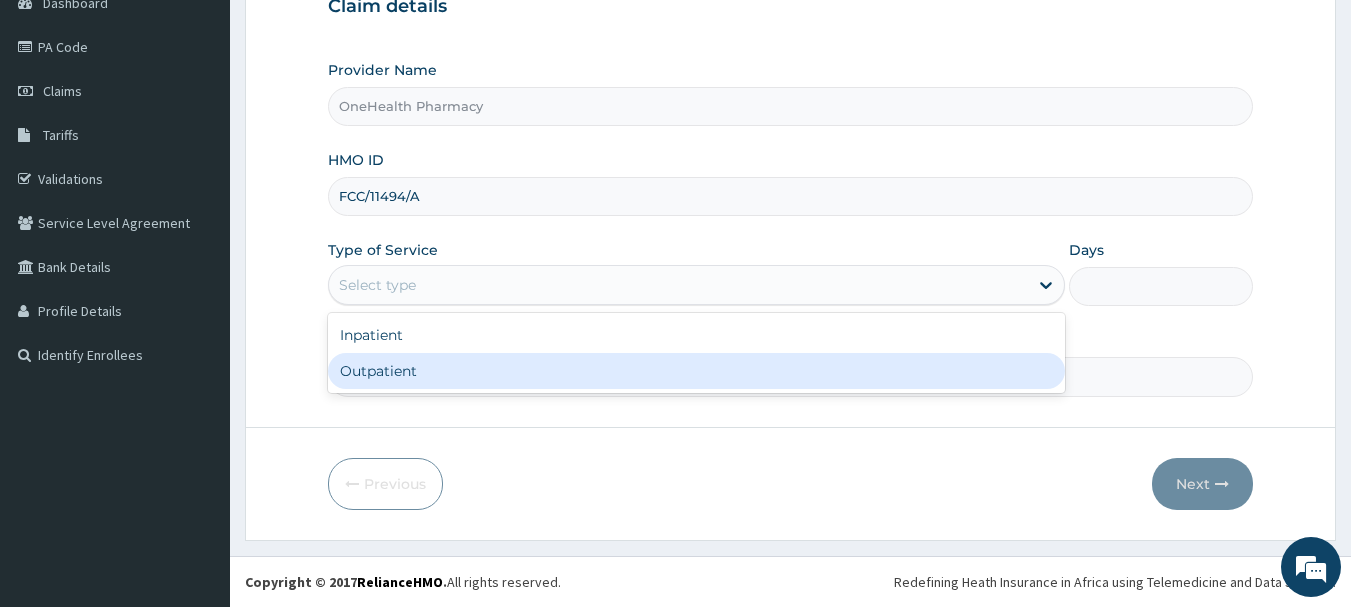 click on "Outpatient" at bounding box center (696, 371) 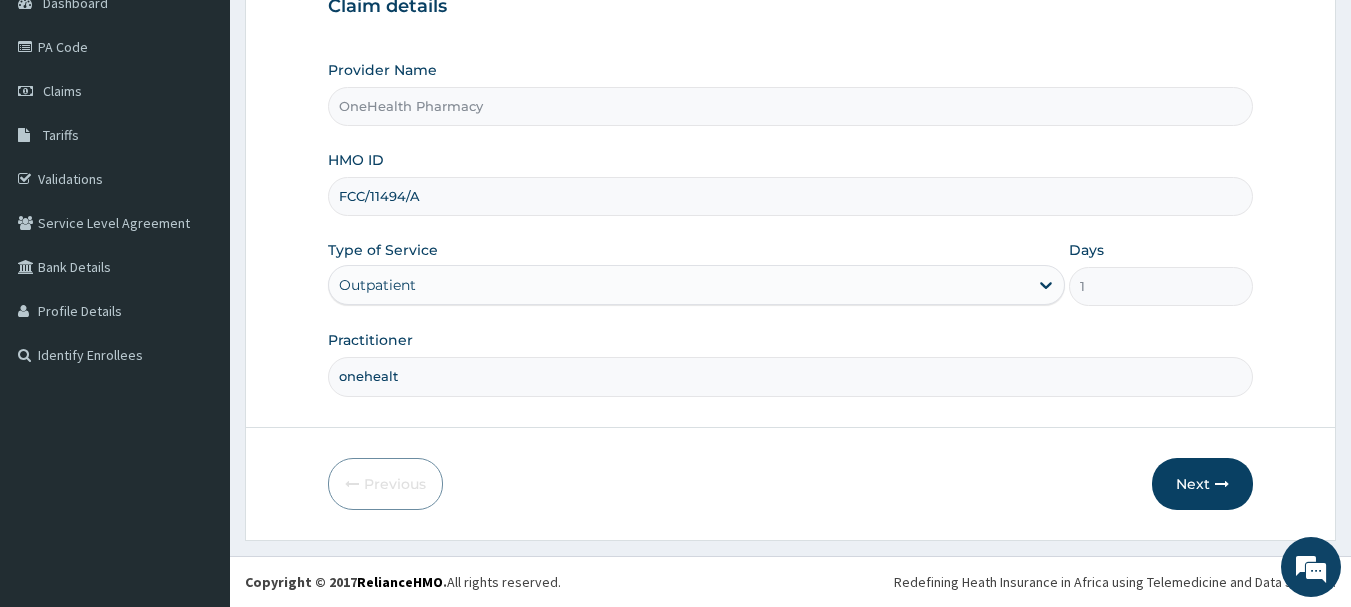 type on "onehealth" 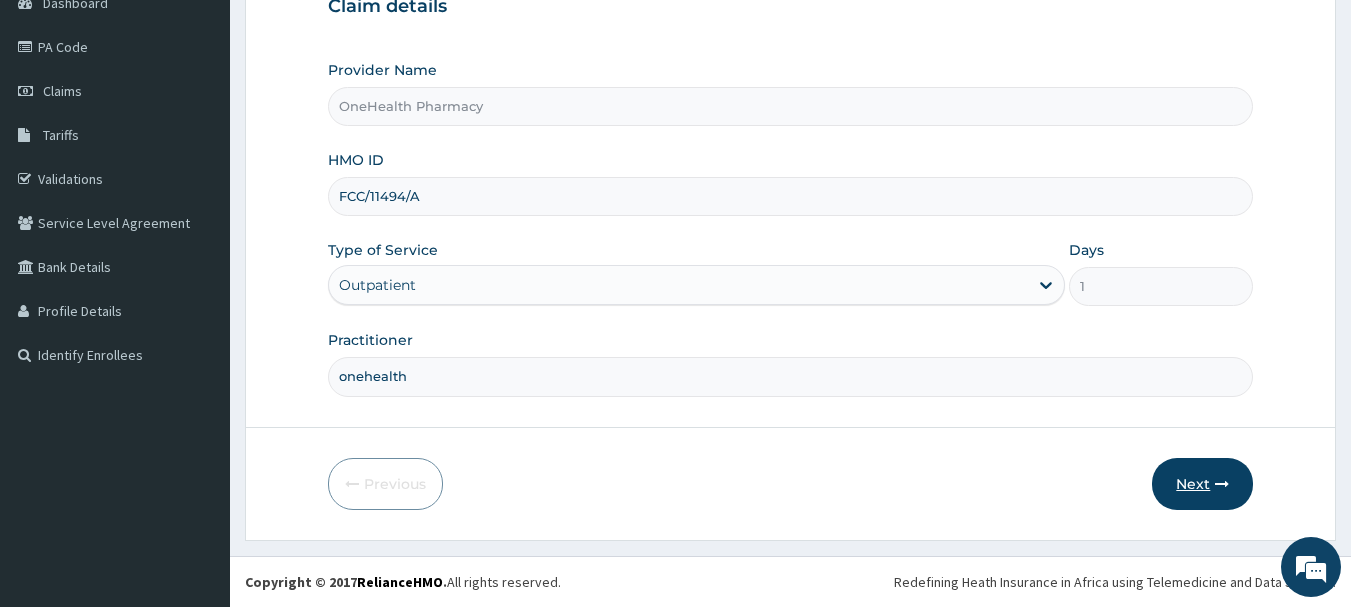click on "Next" at bounding box center (1202, 484) 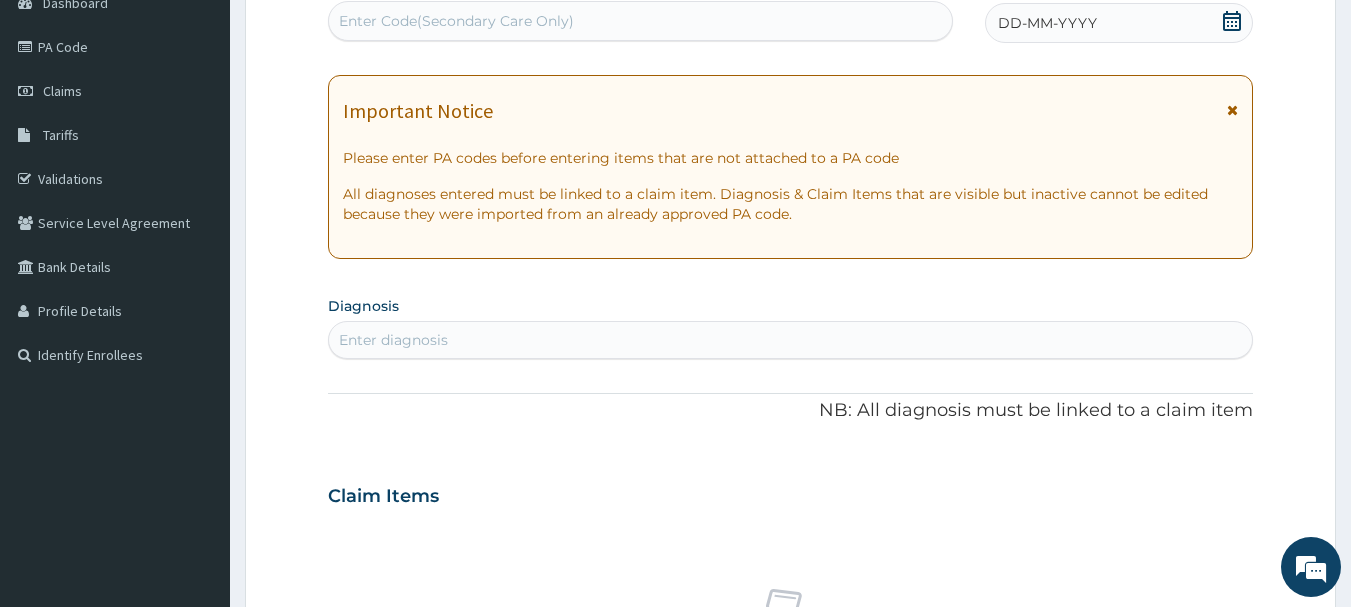 click on "Enter Code(Secondary Care Only)" at bounding box center (641, 21) 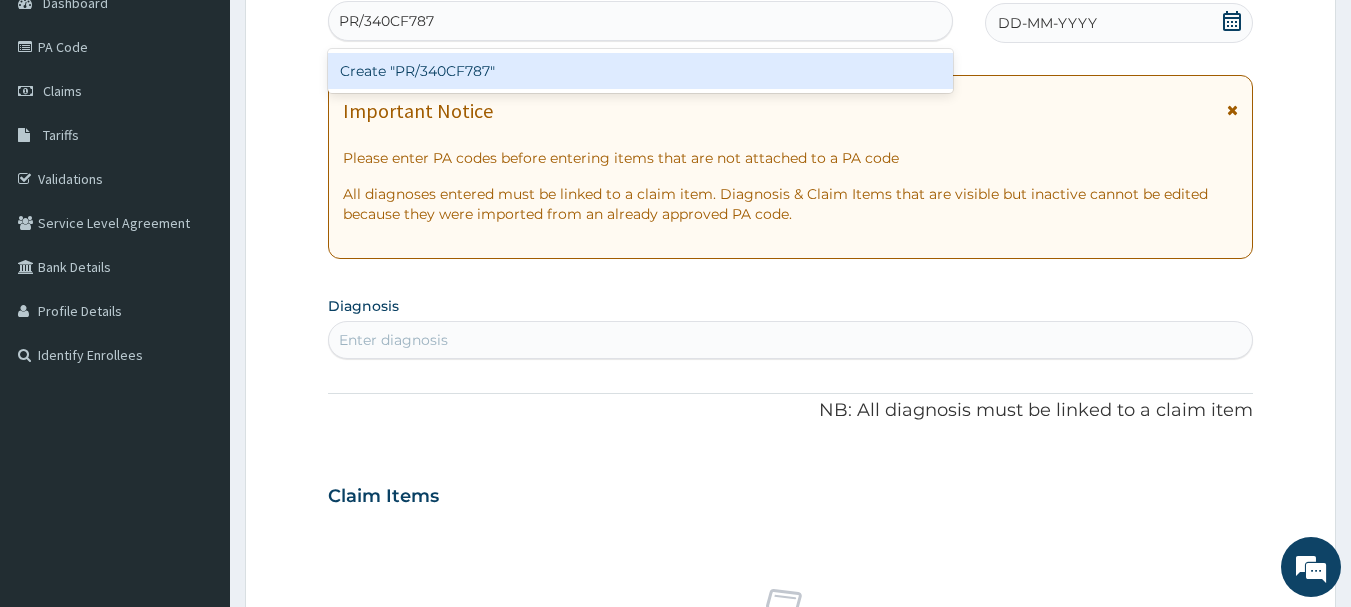 click on "Create "PR/340CF787"" at bounding box center [641, 71] 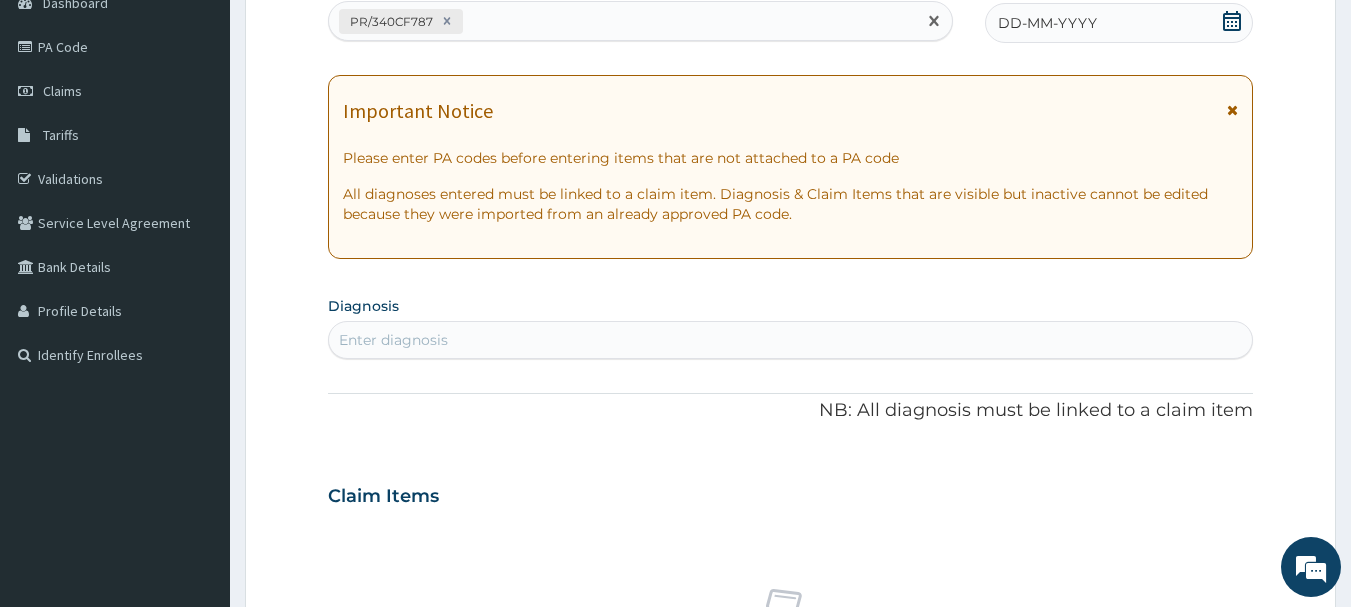 click on "DD-MM-YYYY" at bounding box center (1047, 23) 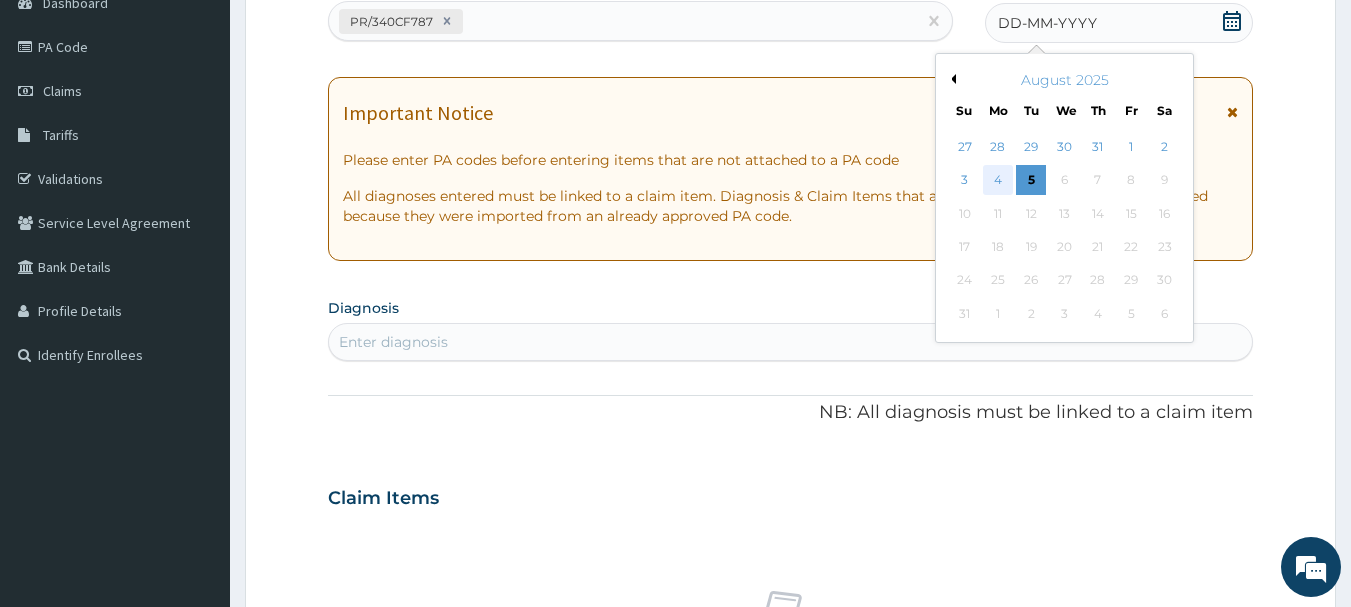 click on "4" at bounding box center [998, 181] 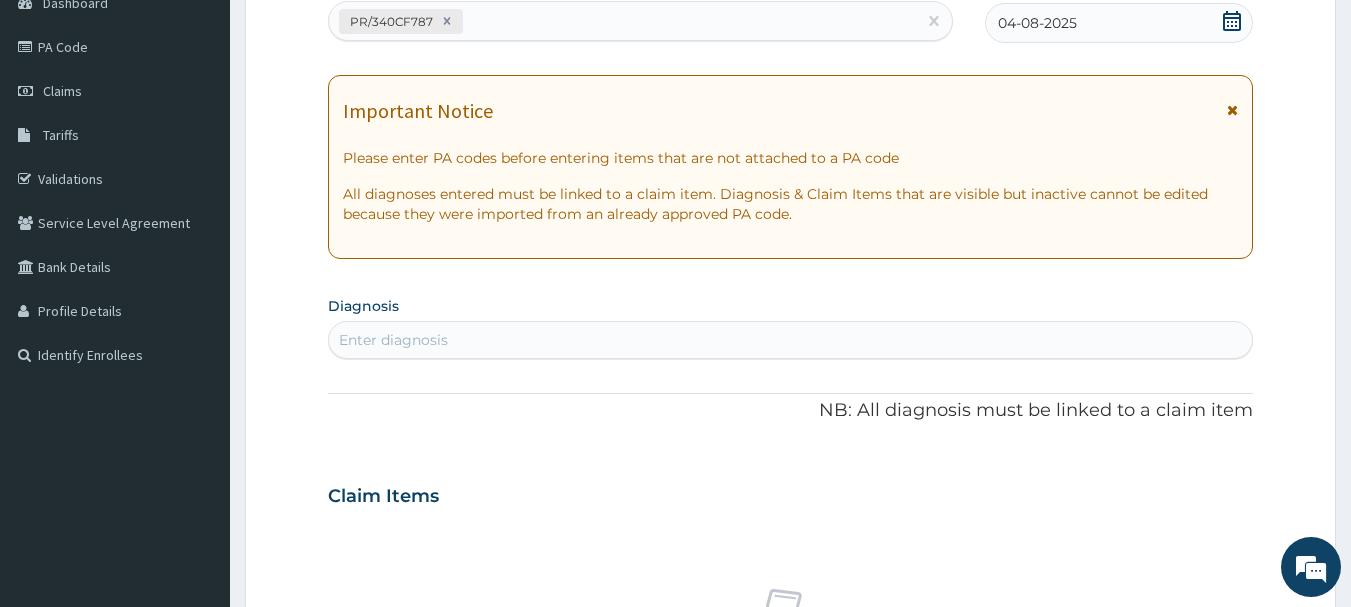click on "Enter diagnosis" at bounding box center (791, 340) 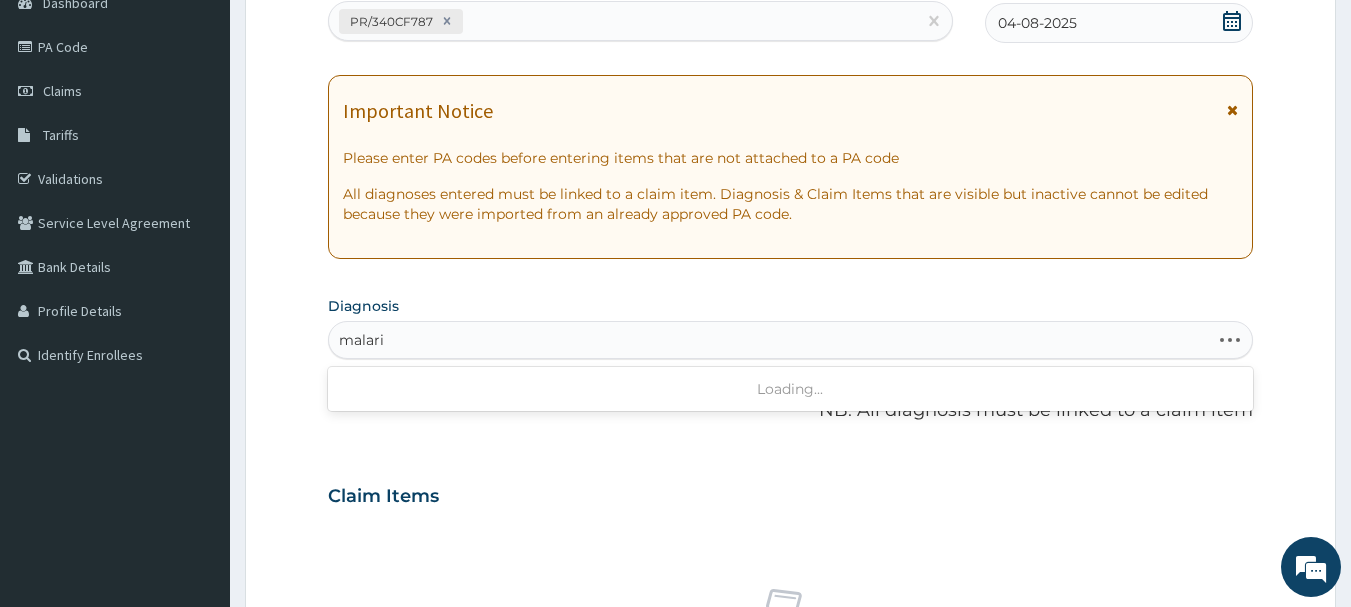 type on "malaria" 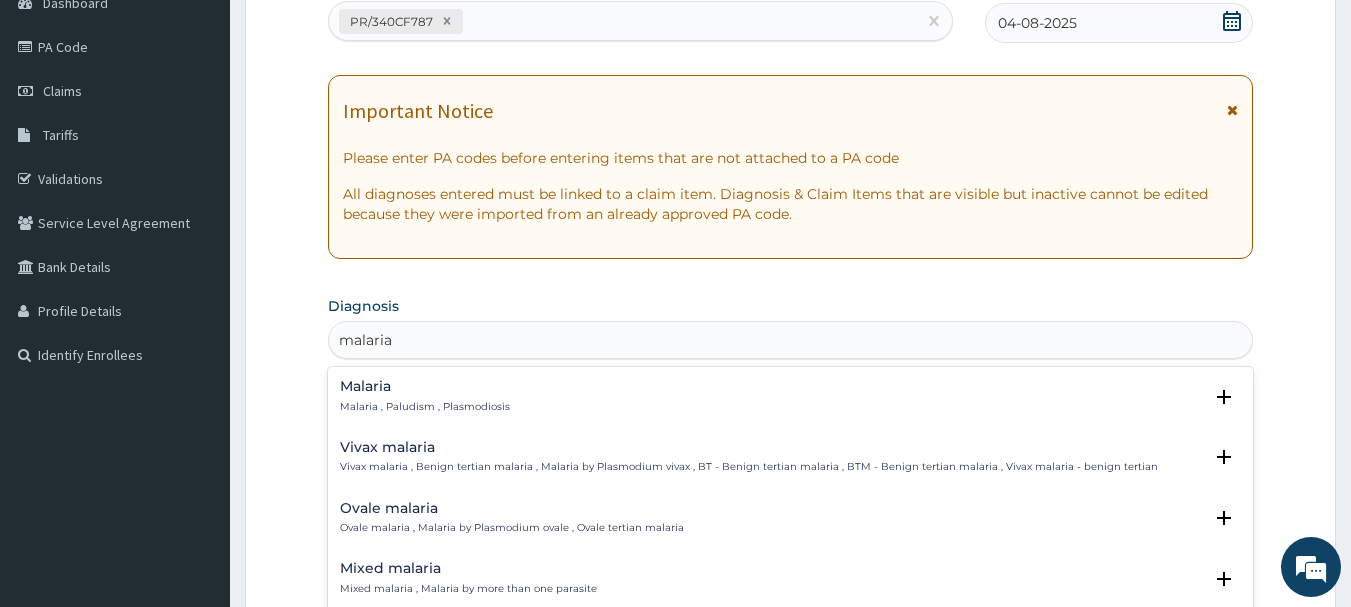 click on "Malaria , Paludism , Plasmodiosis" at bounding box center (425, 407) 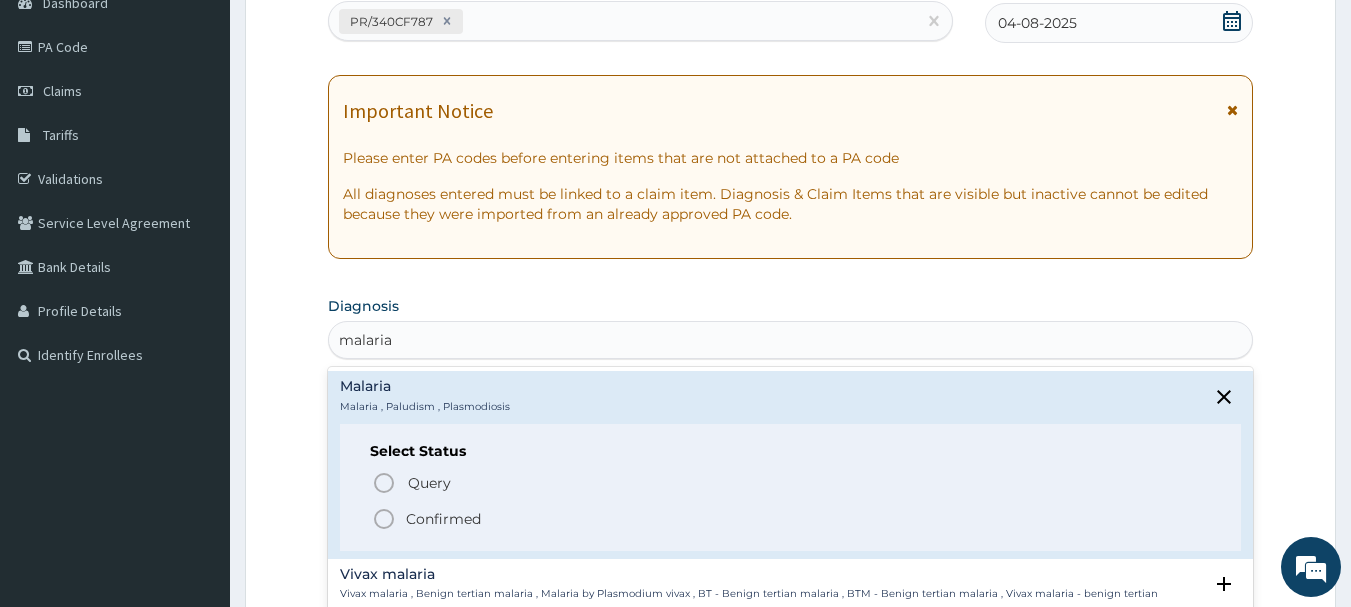 click 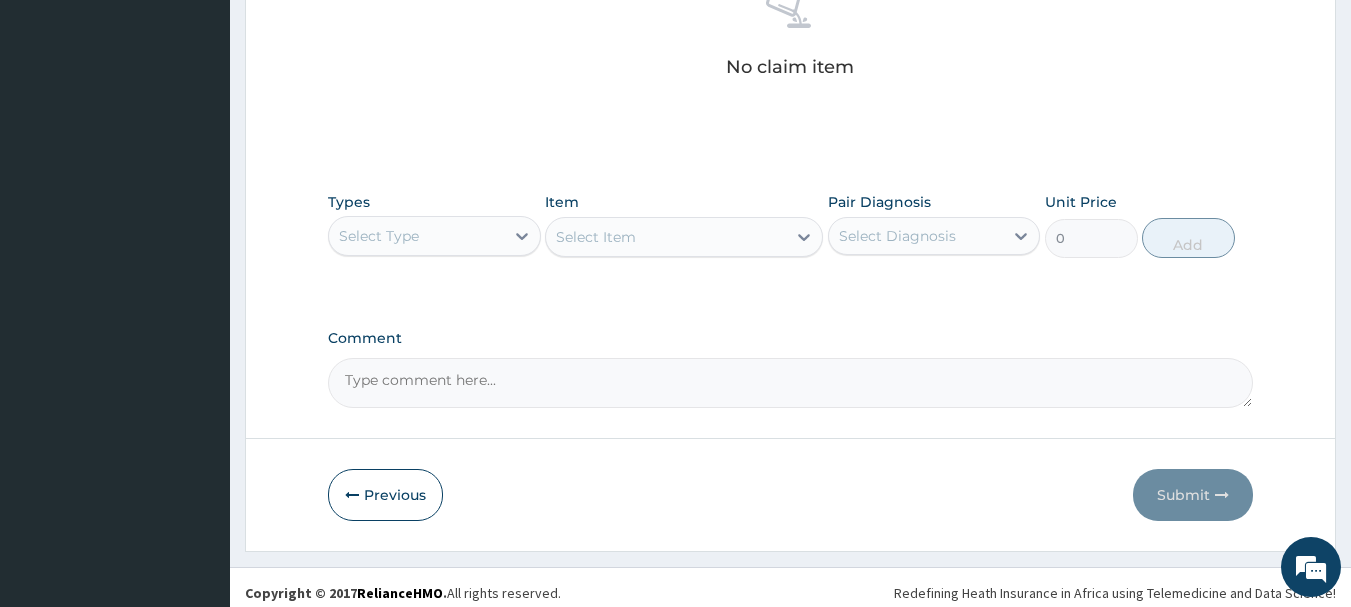 scroll, scrollTop: 835, scrollLeft: 0, axis: vertical 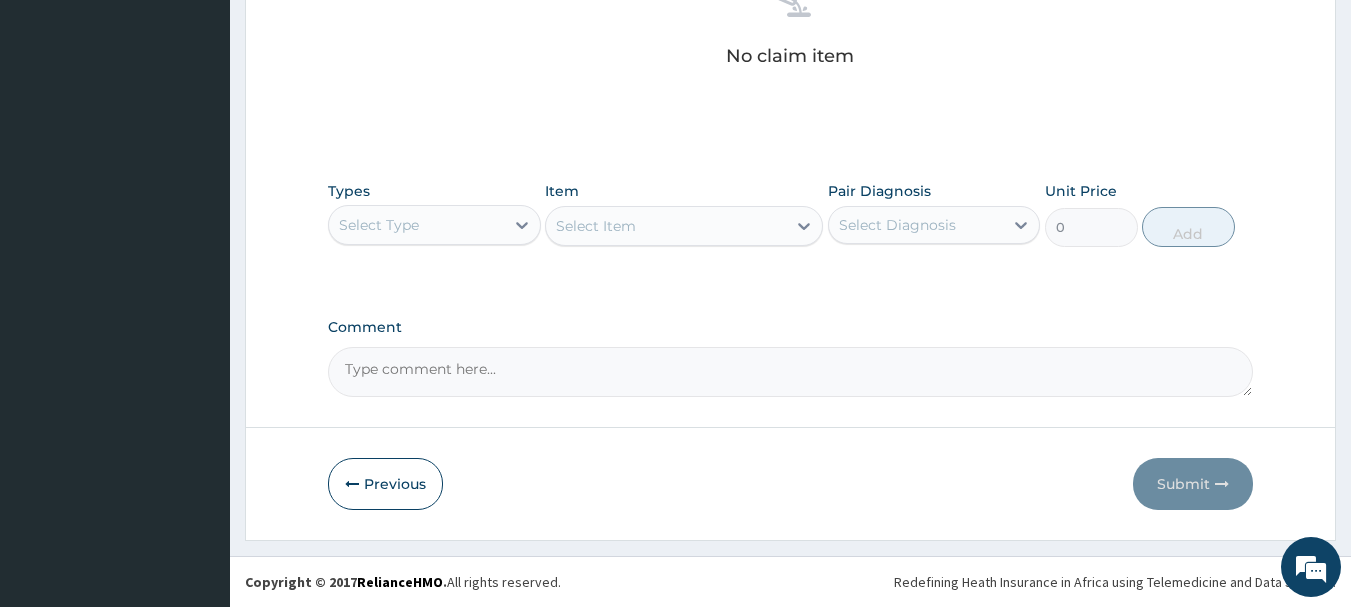 click on "Select Type" at bounding box center [416, 225] 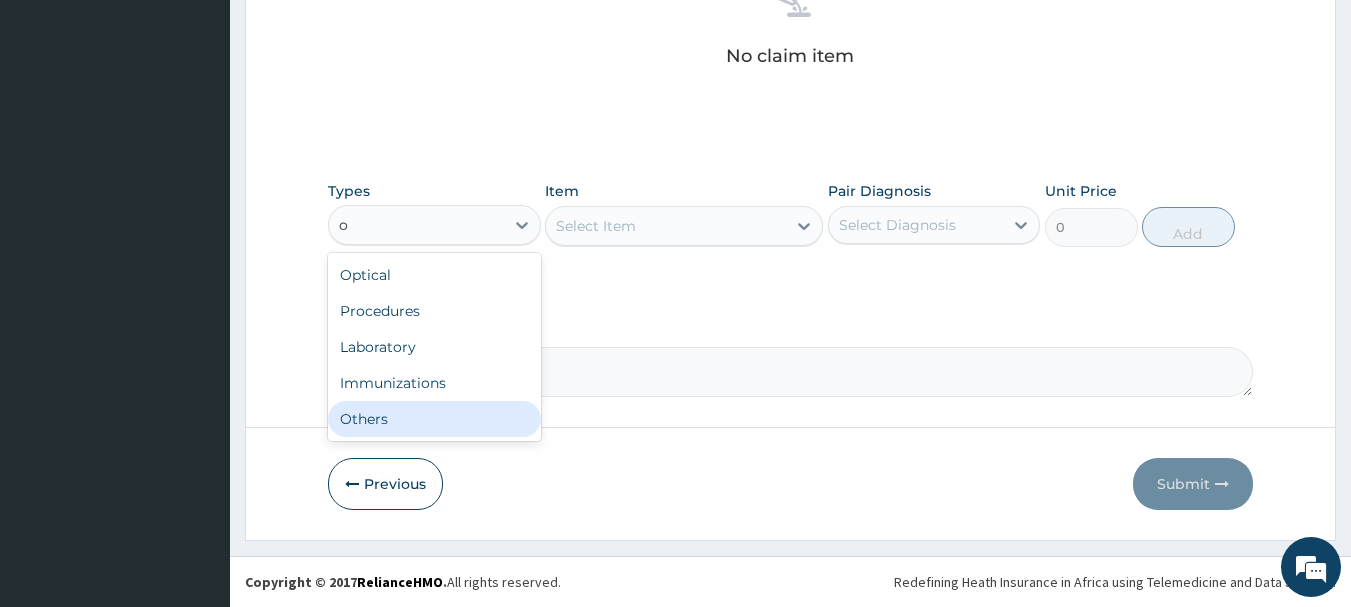 click on "Others" at bounding box center [434, 419] 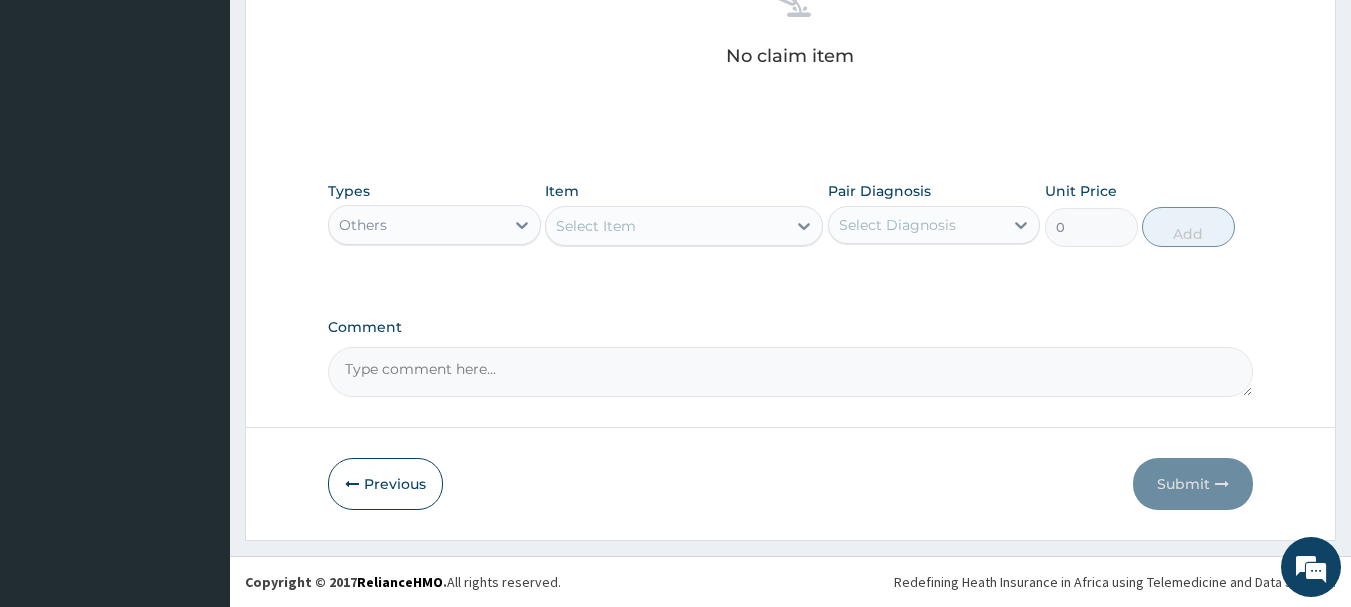 click on "Select Item" at bounding box center [666, 226] 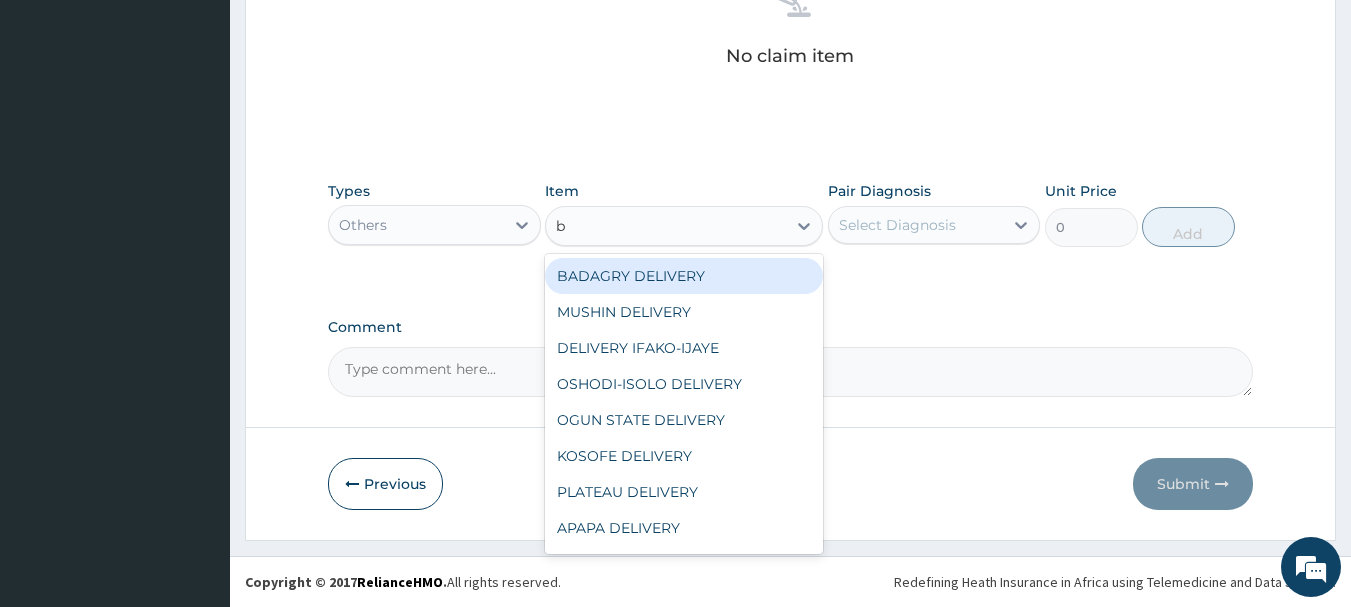 click on "BADAGRY DELIVERY" at bounding box center [684, 276] 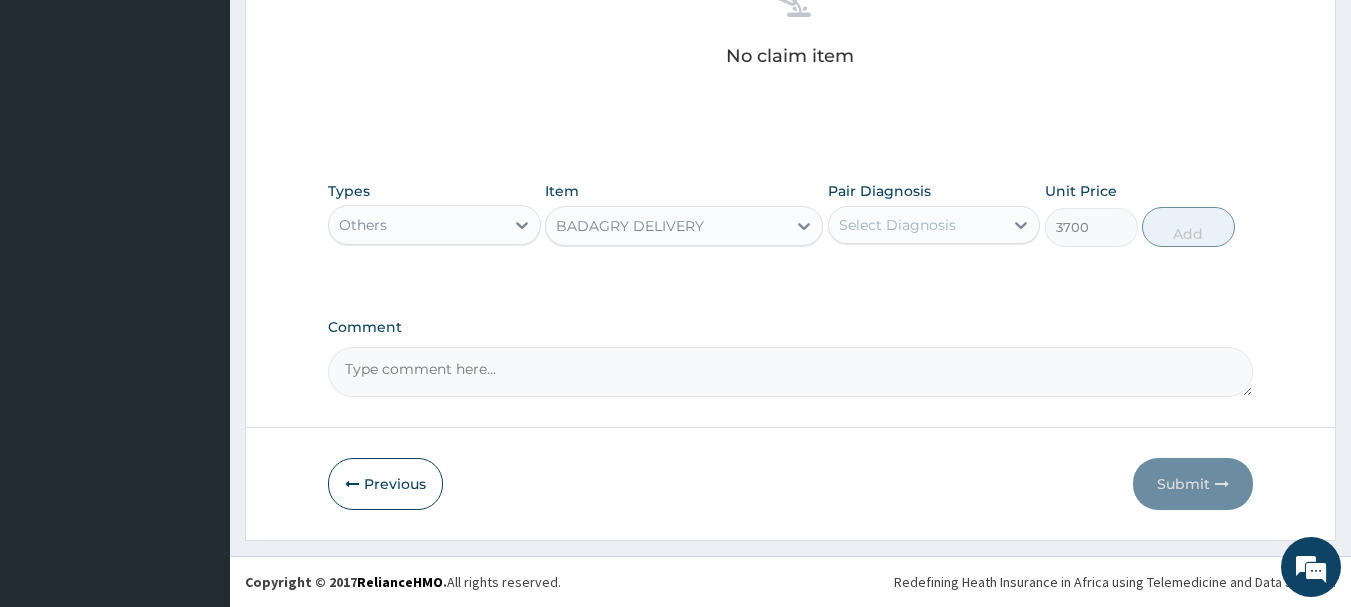 click on "Select Diagnosis" at bounding box center [897, 225] 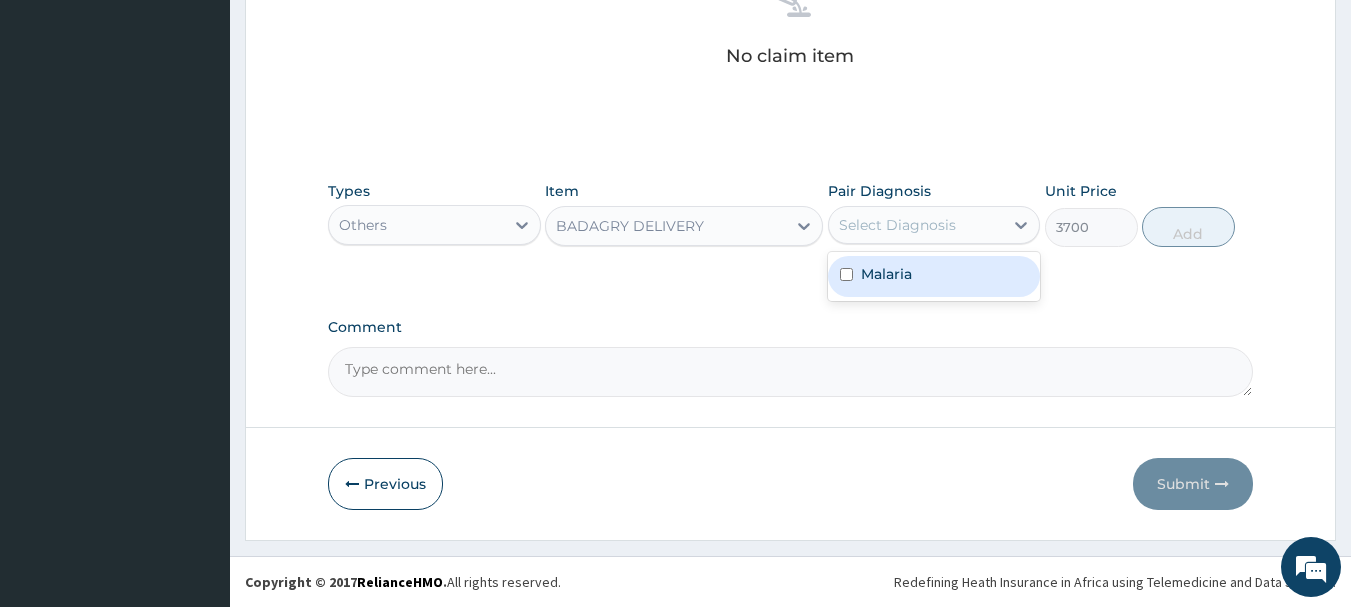 click on "Malaria" at bounding box center [934, 276] 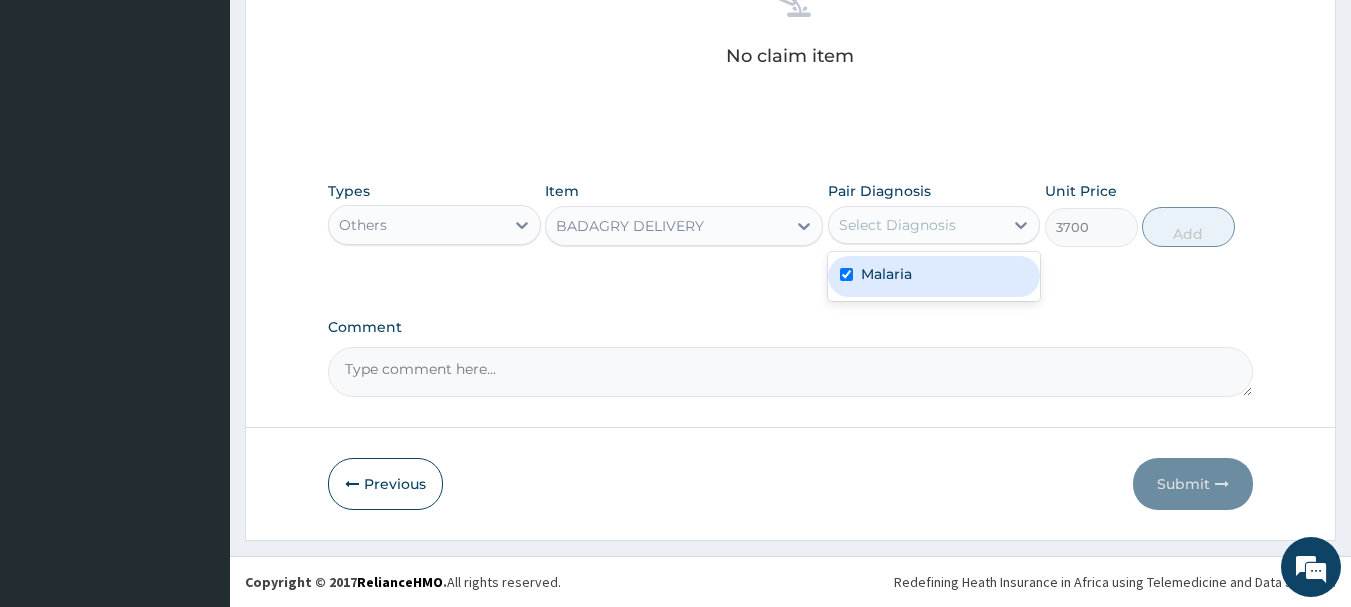 checkbox on "true" 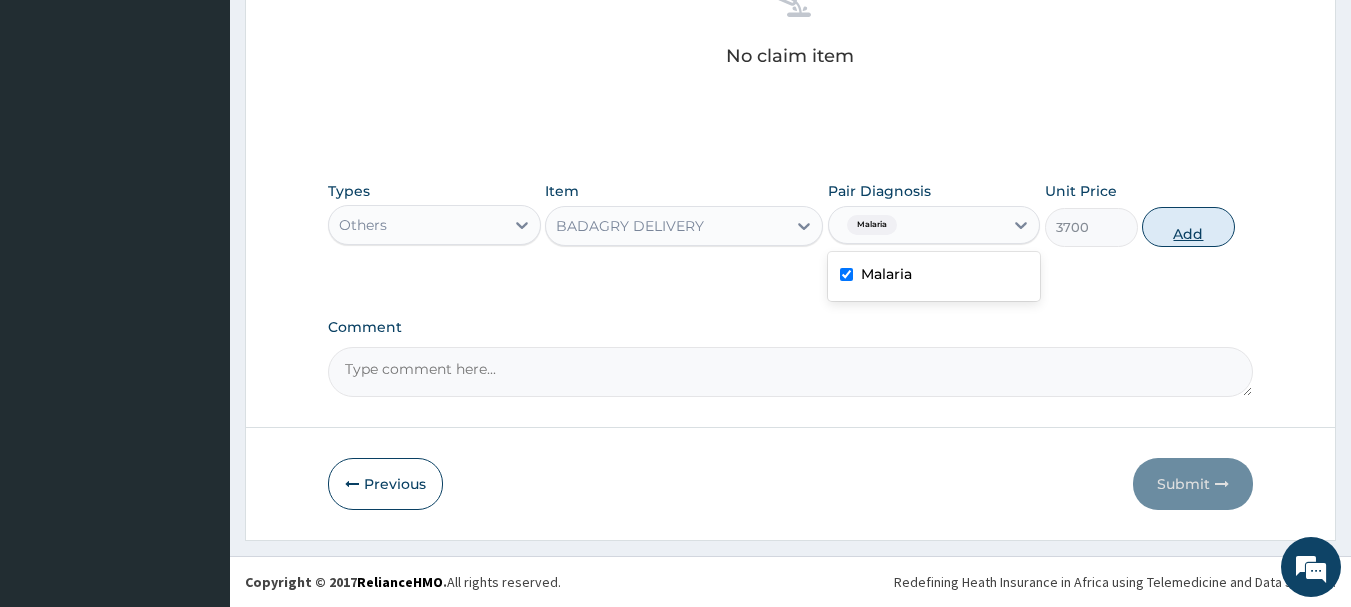 click on "Add" at bounding box center [1188, 227] 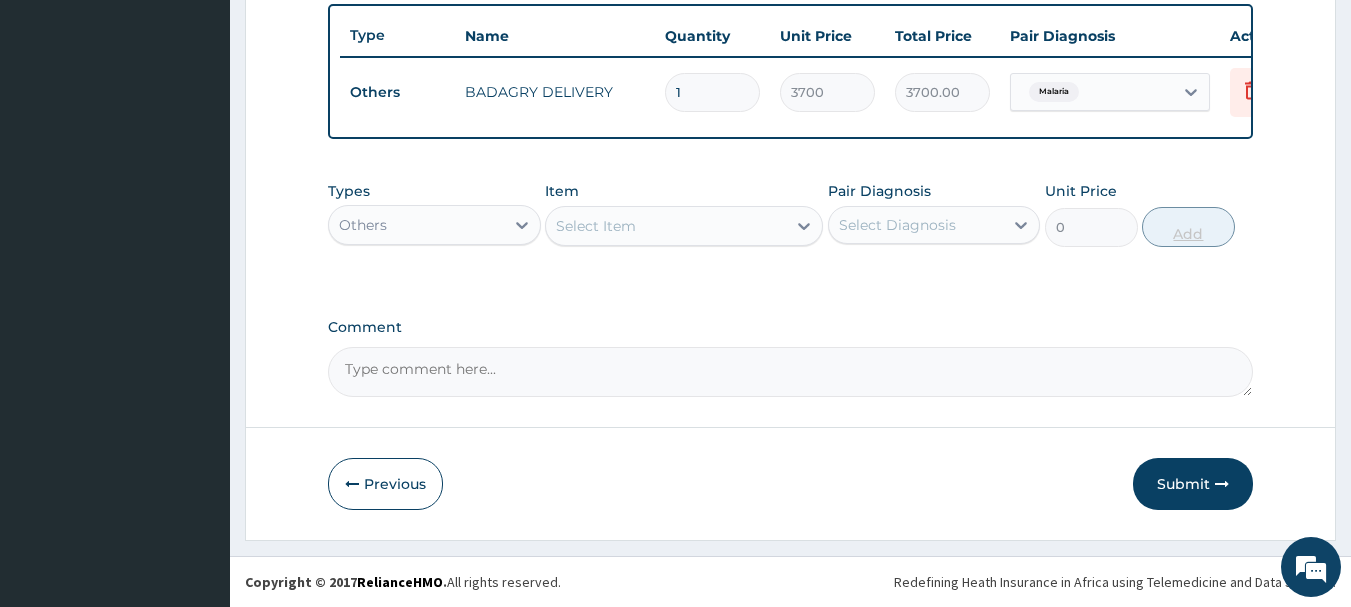 scroll, scrollTop: 755, scrollLeft: 0, axis: vertical 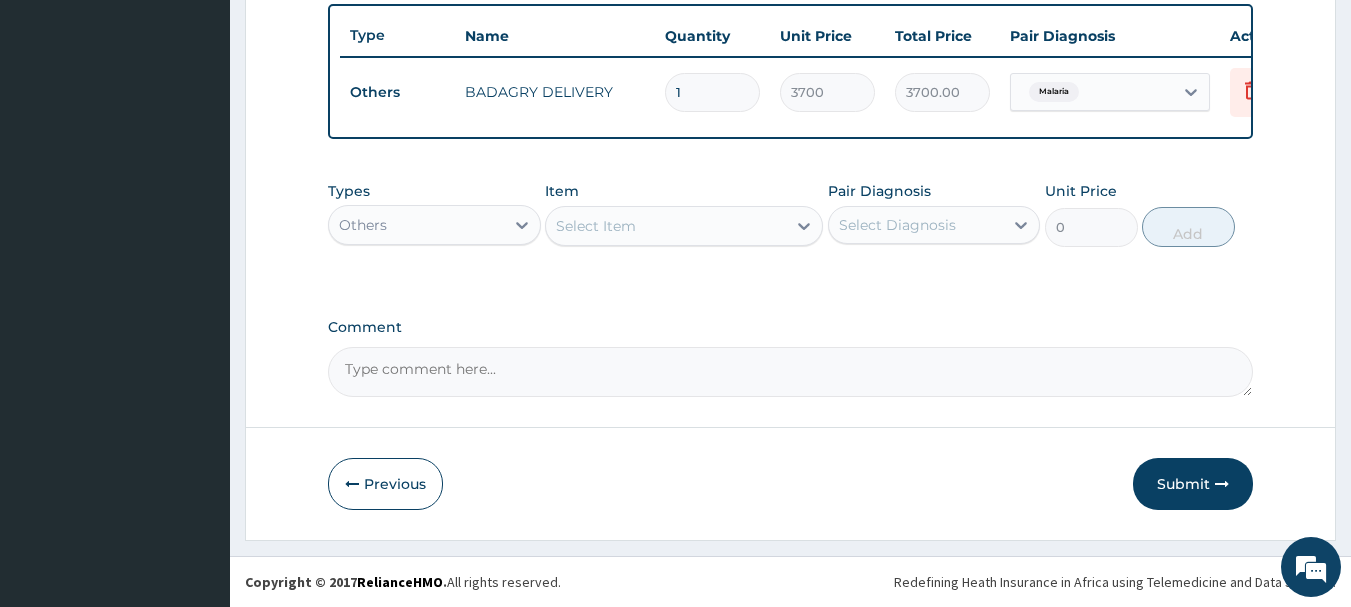 click on "Others" at bounding box center [416, 225] 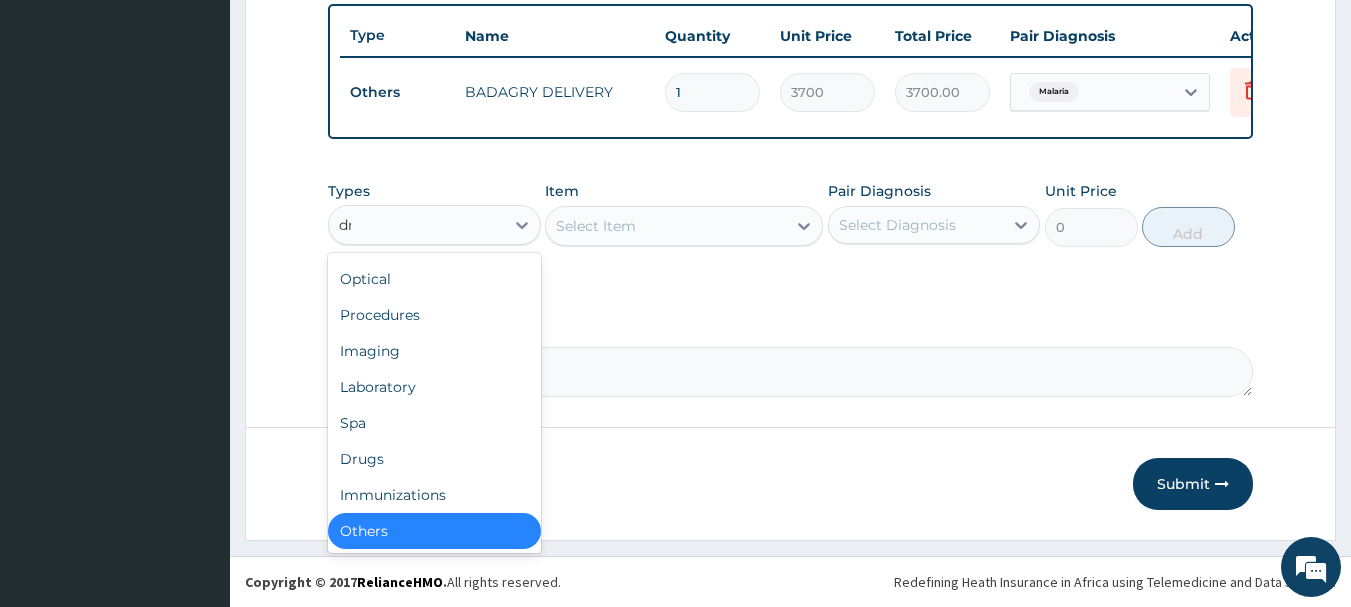 scroll, scrollTop: 0, scrollLeft: 0, axis: both 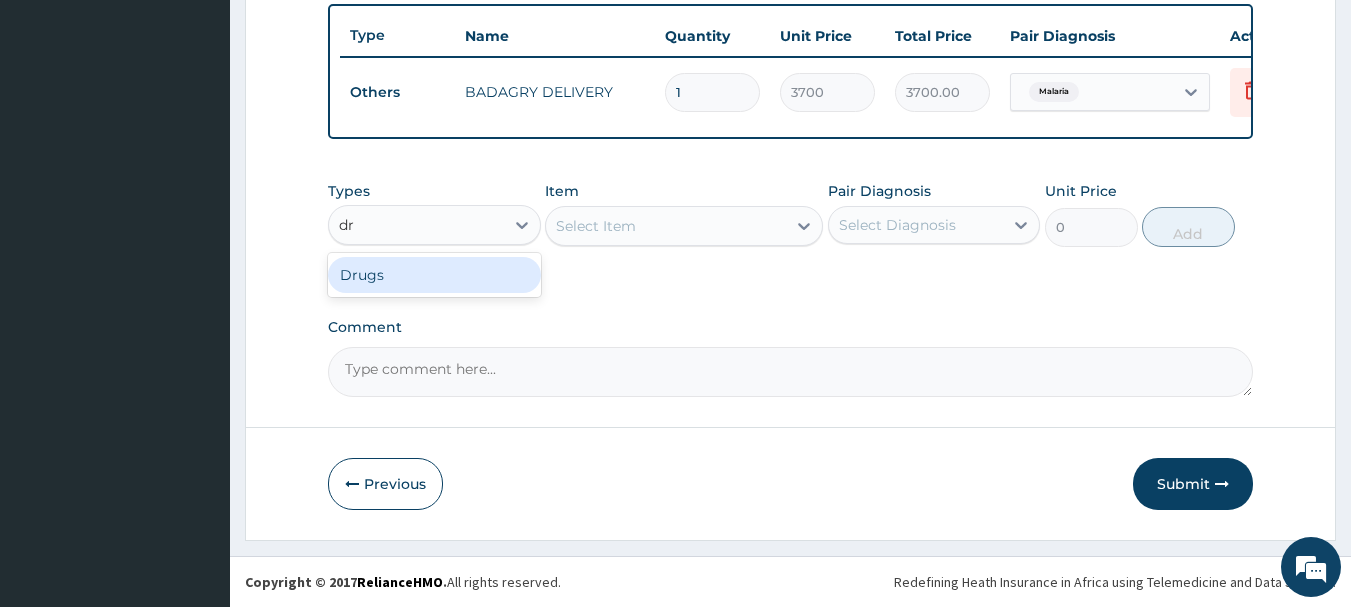type on "dru" 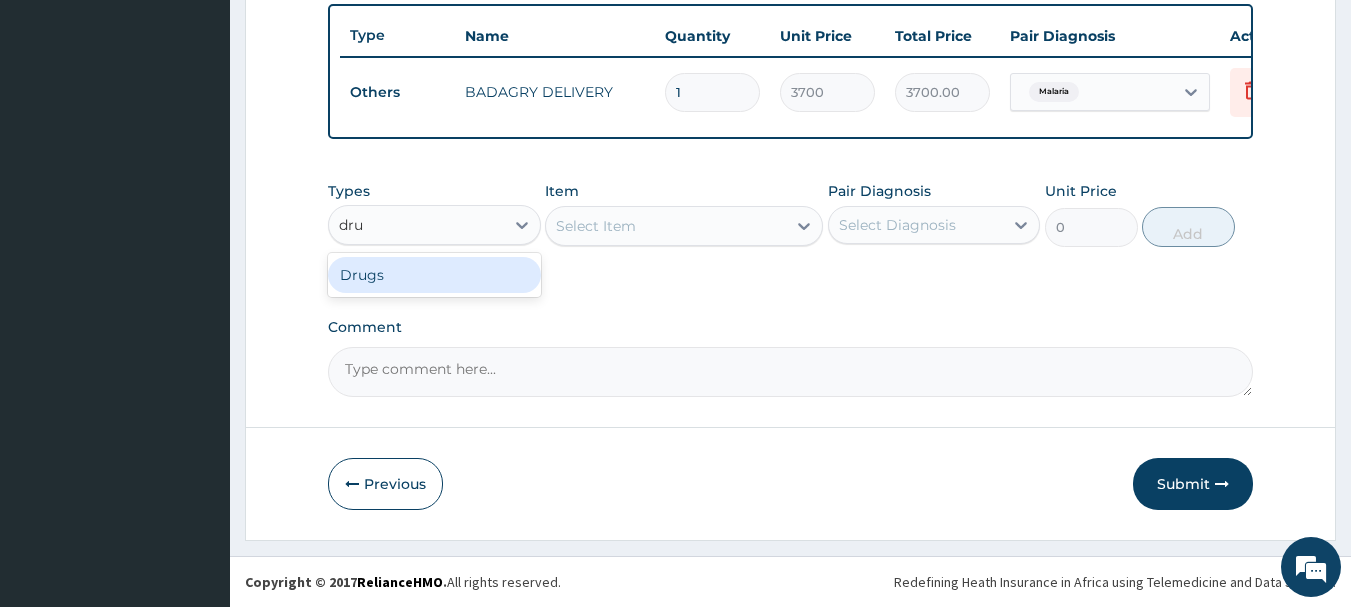 click on "Drugs" at bounding box center (434, 275) 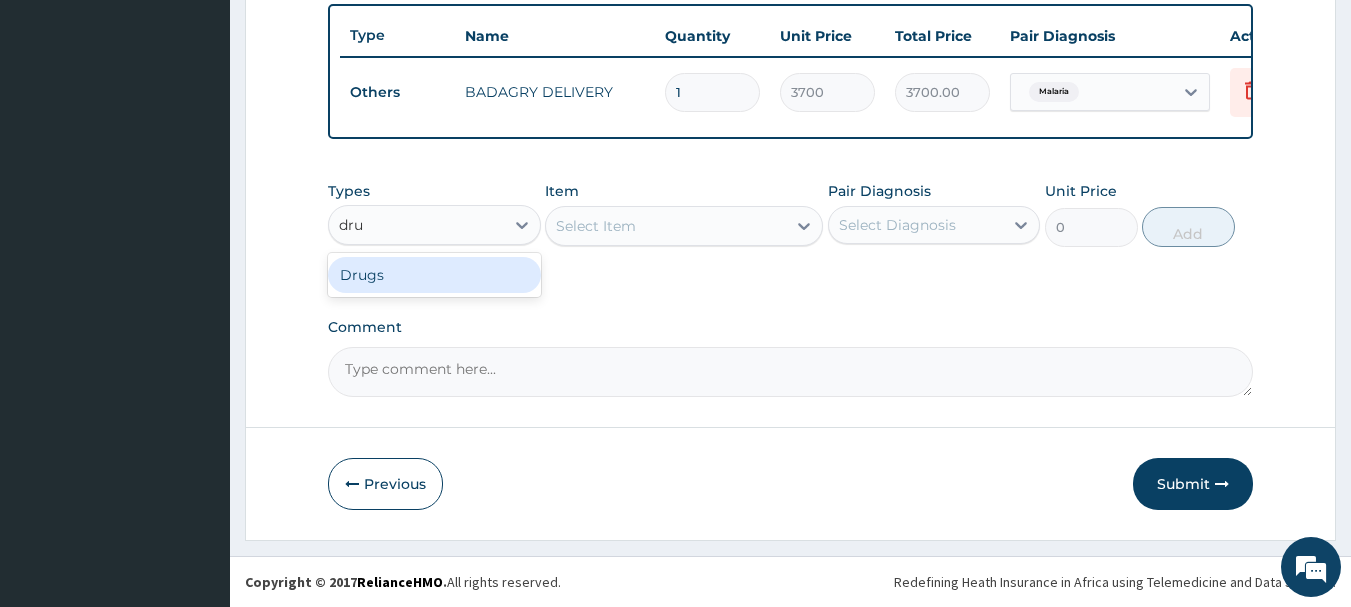 type 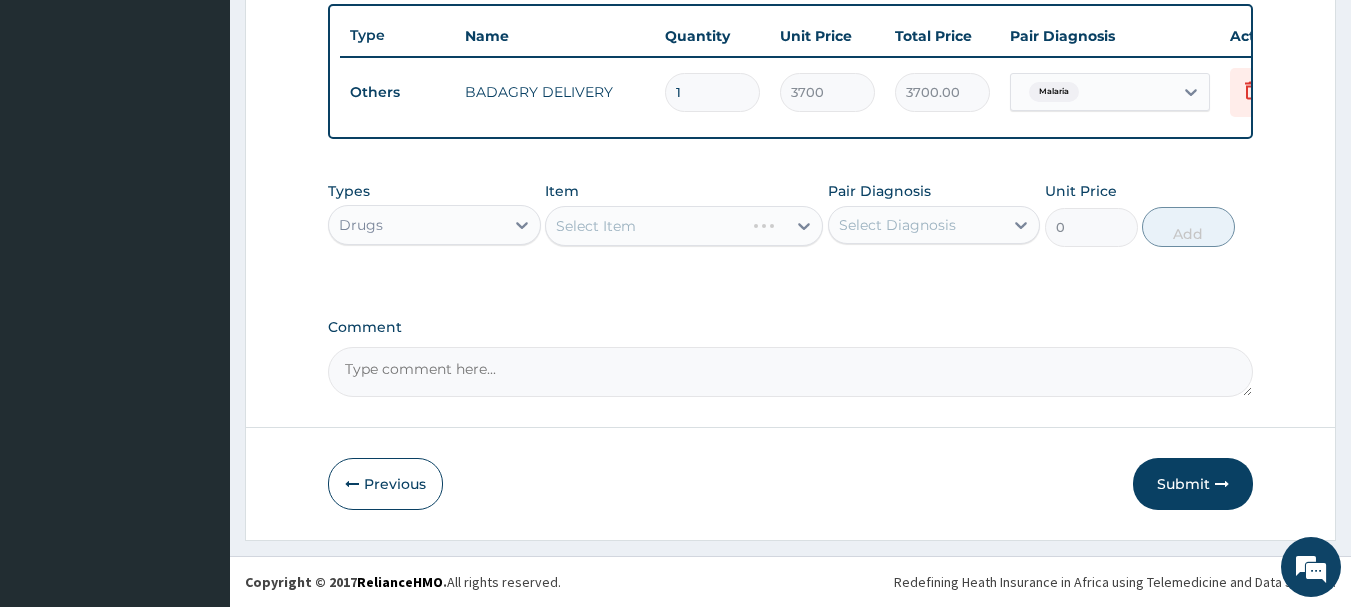 click on "Select Item" at bounding box center [684, 226] 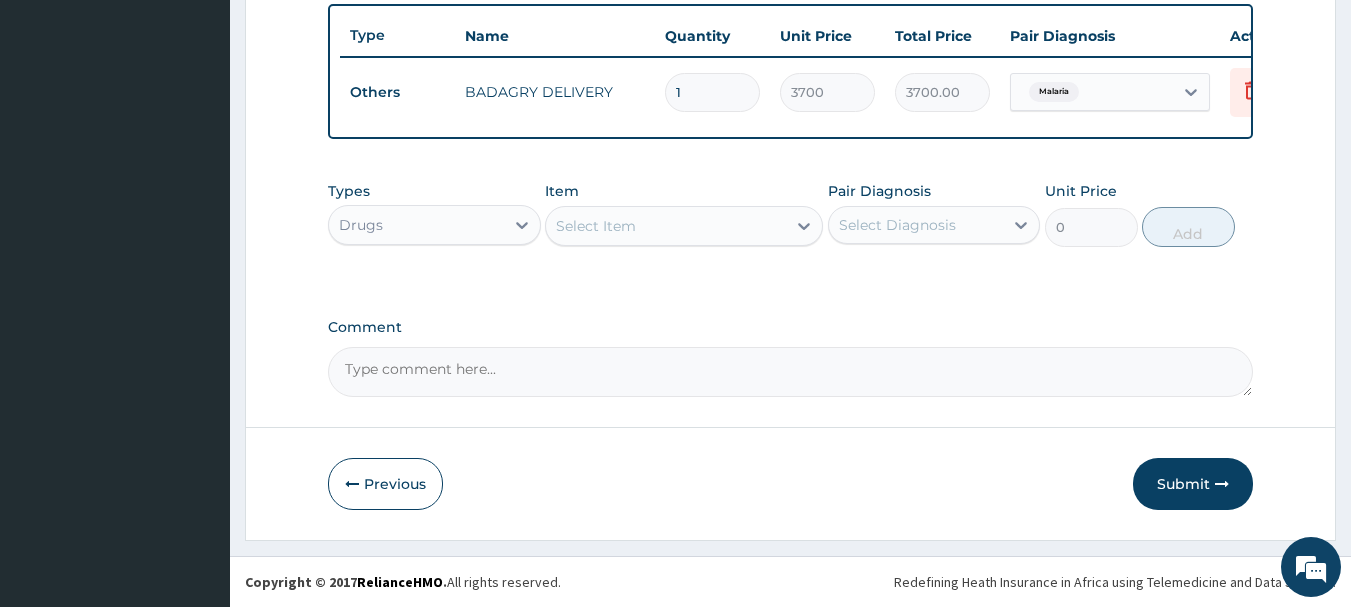click on "Select Item" at bounding box center (666, 226) 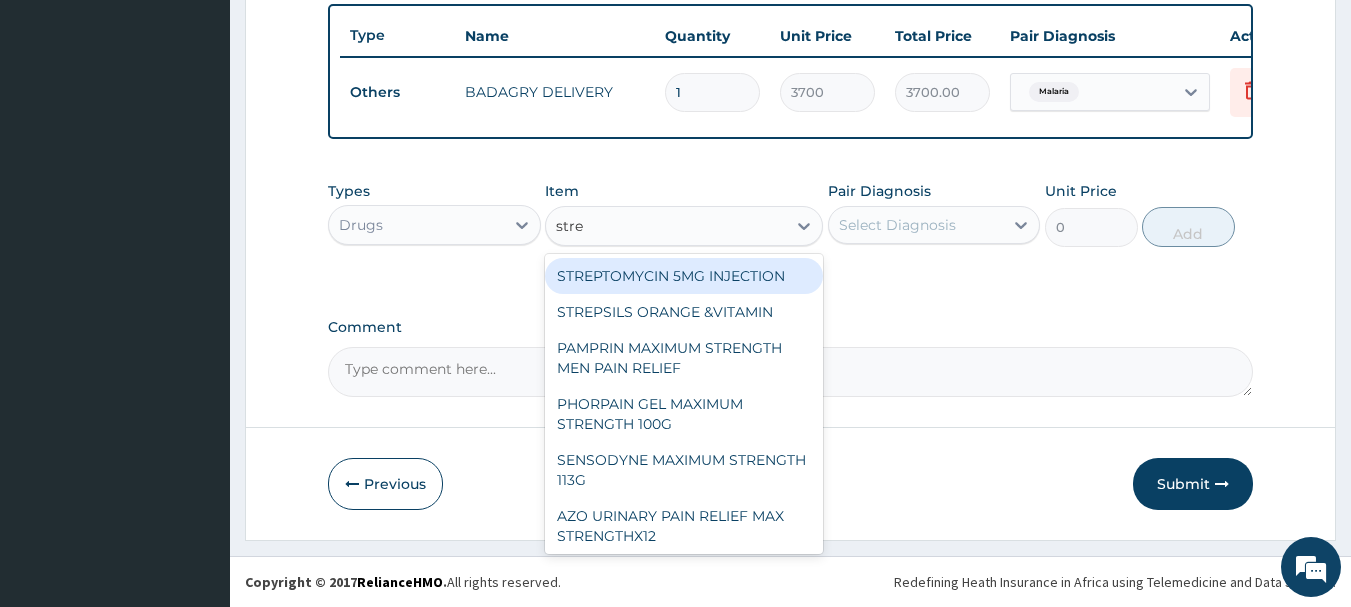 type on "strep" 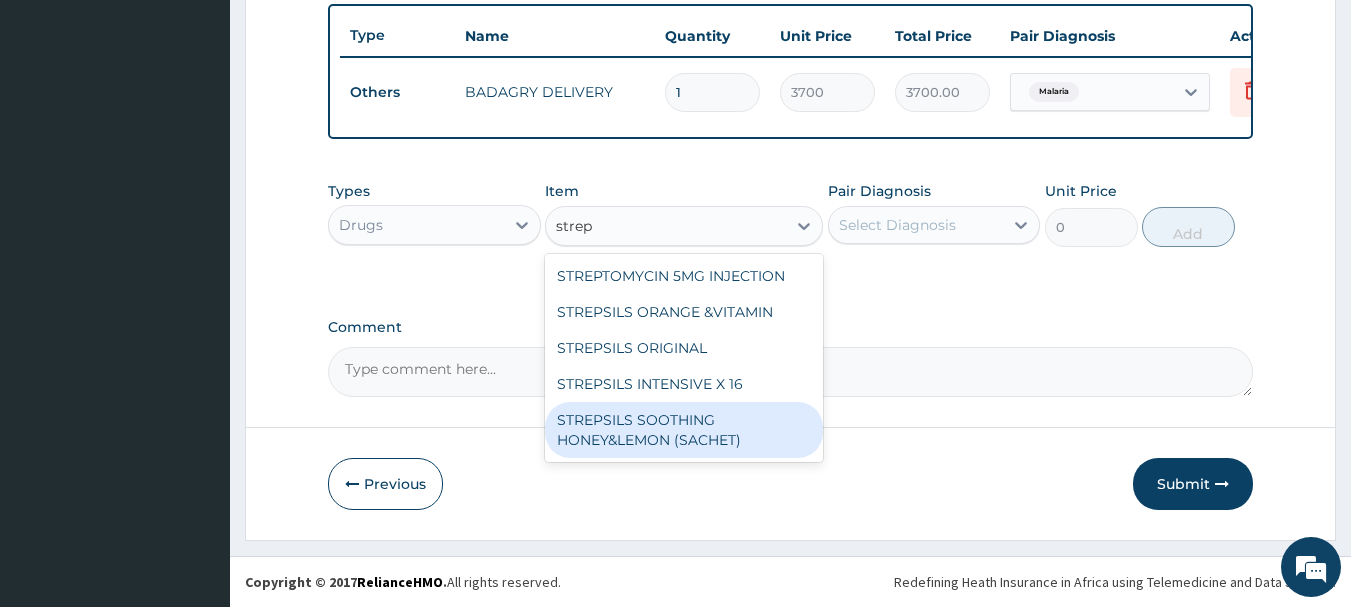 click on "STREPSILS SOOTHING HONEY&LEMON (SACHET)" at bounding box center (684, 430) 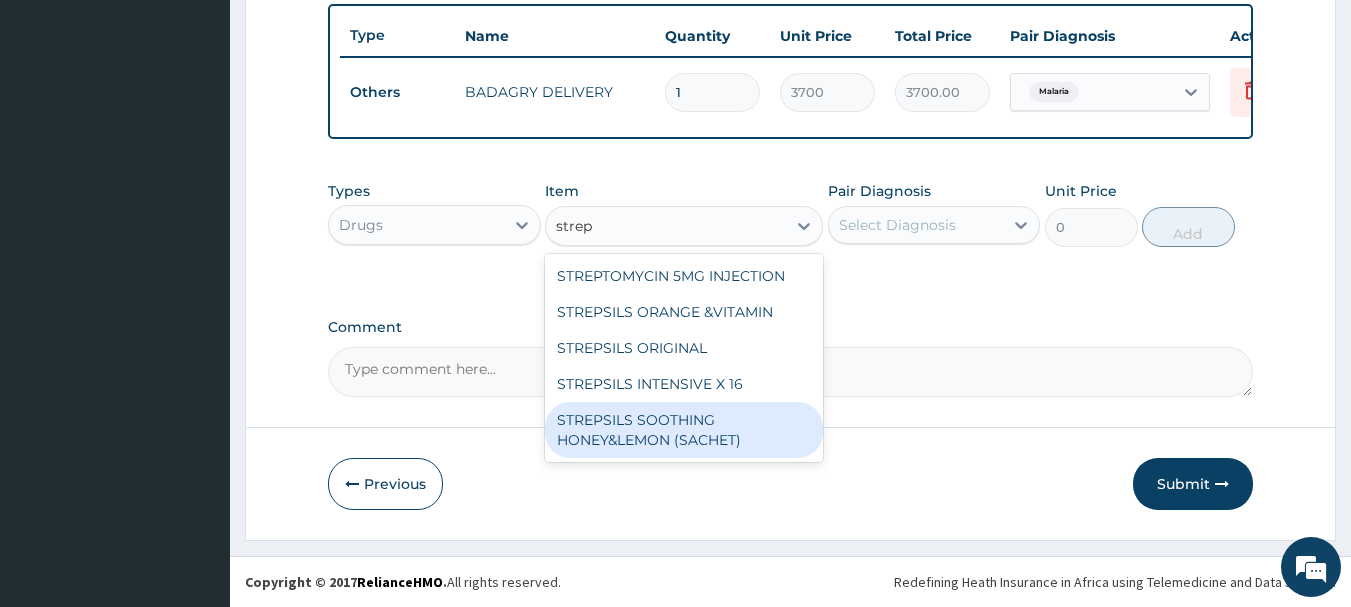 type 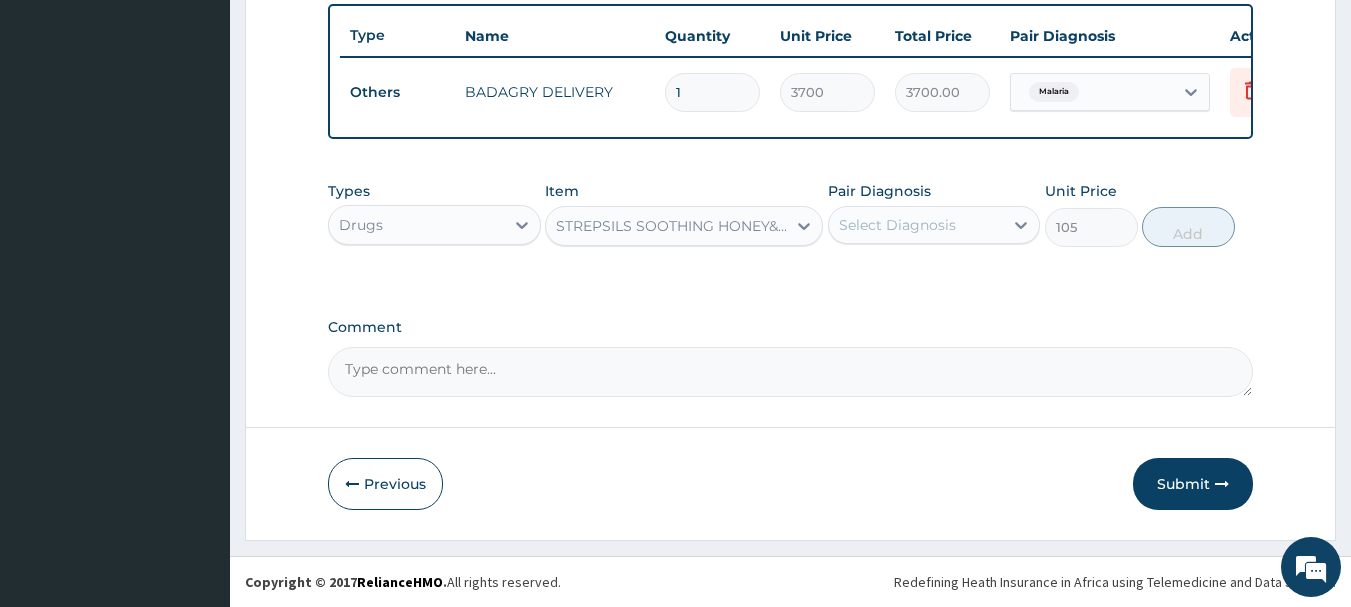 click on "Select Diagnosis" at bounding box center [897, 225] 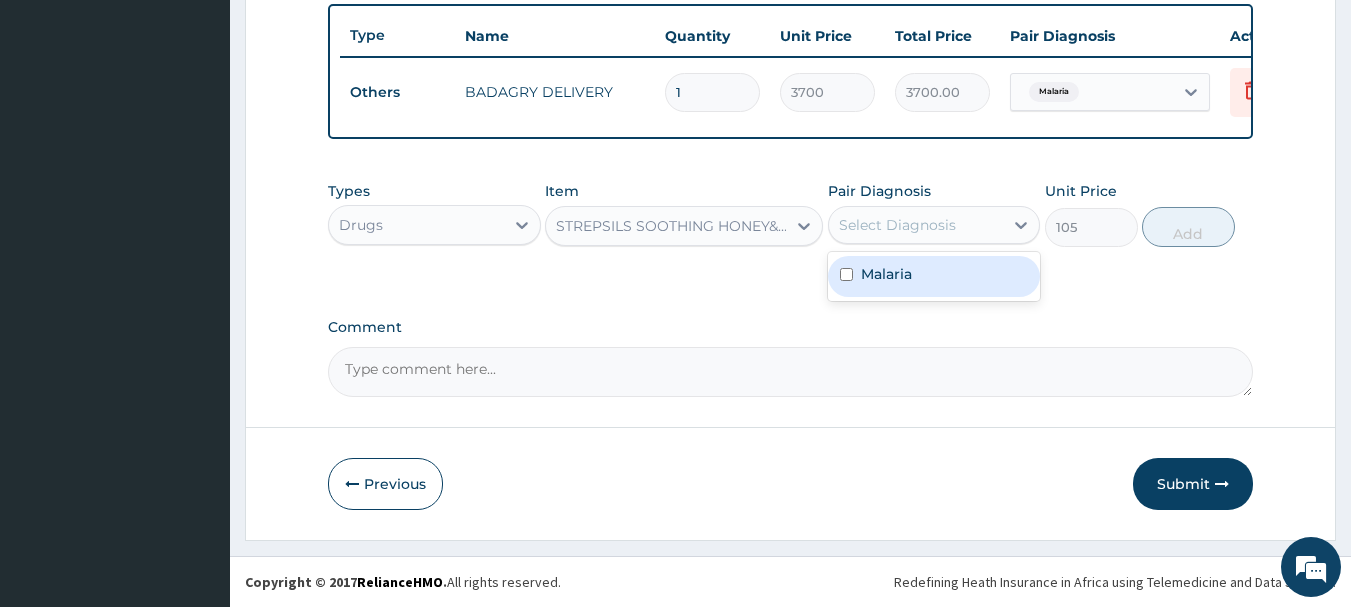 click on "Malaria" at bounding box center [934, 276] 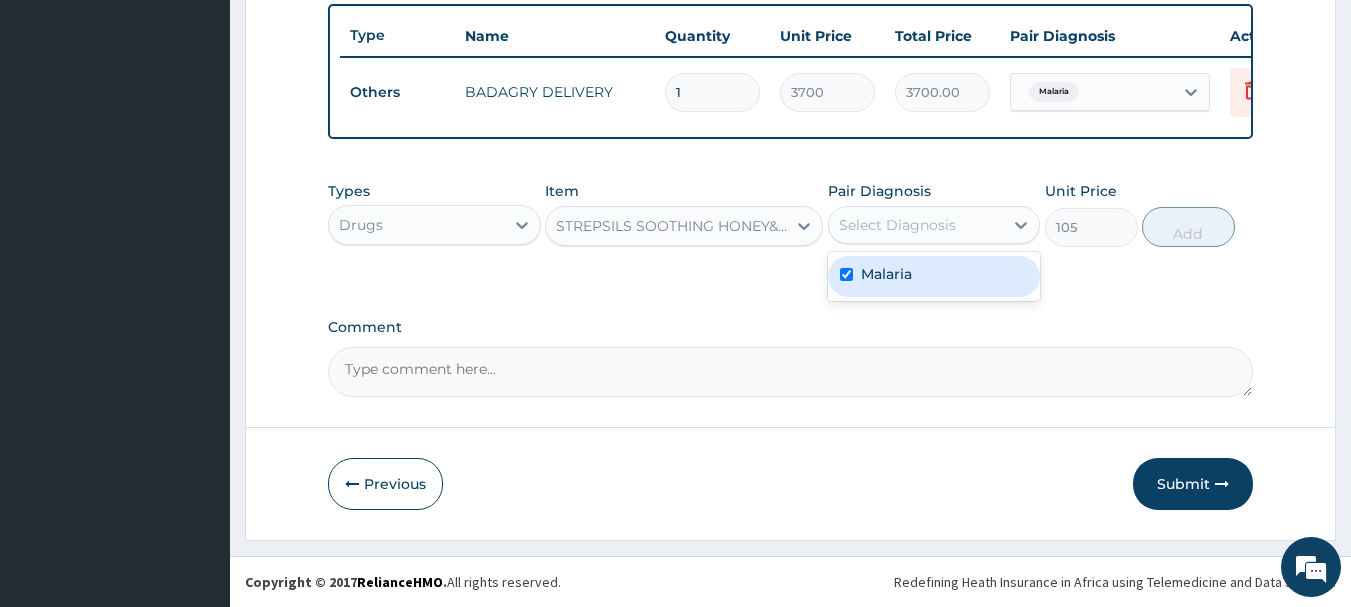 checkbox on "true" 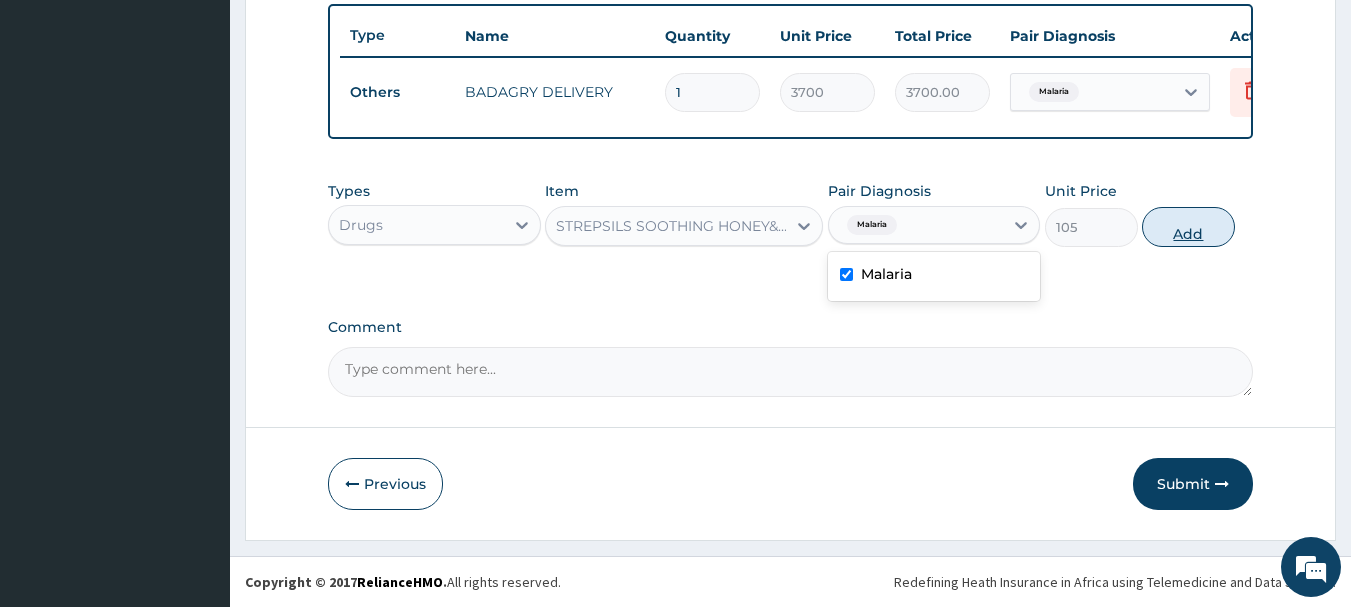 click on "Add" at bounding box center [1188, 227] 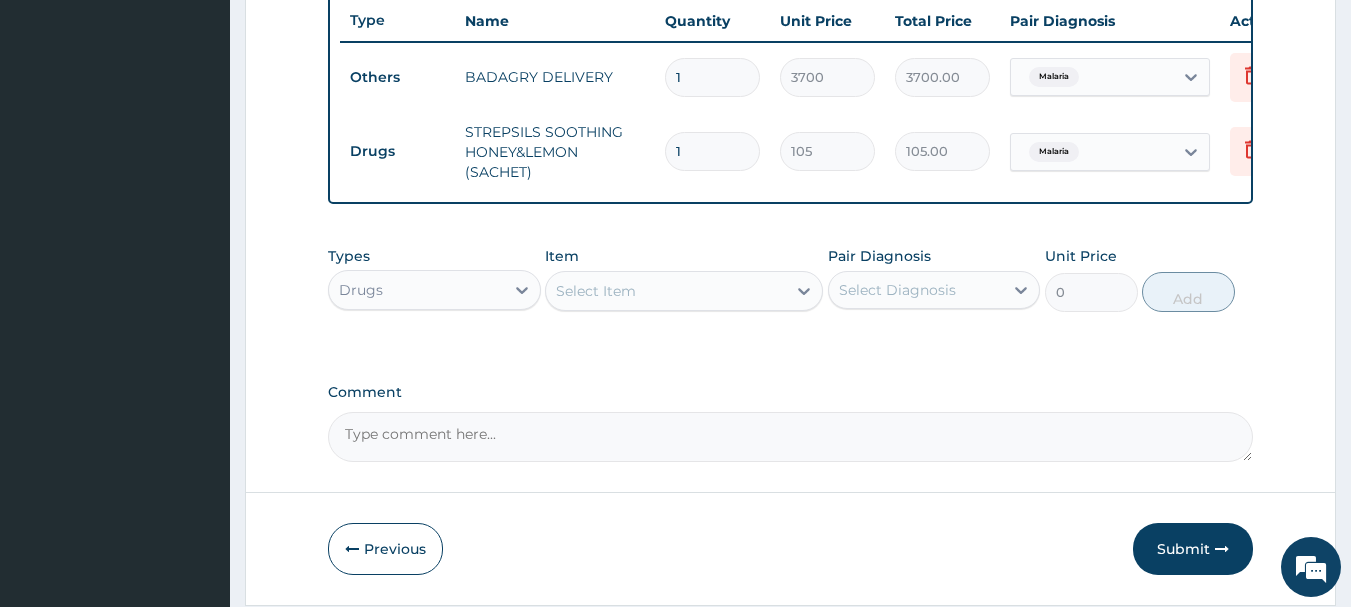 click on "Select Item" at bounding box center (666, 291) 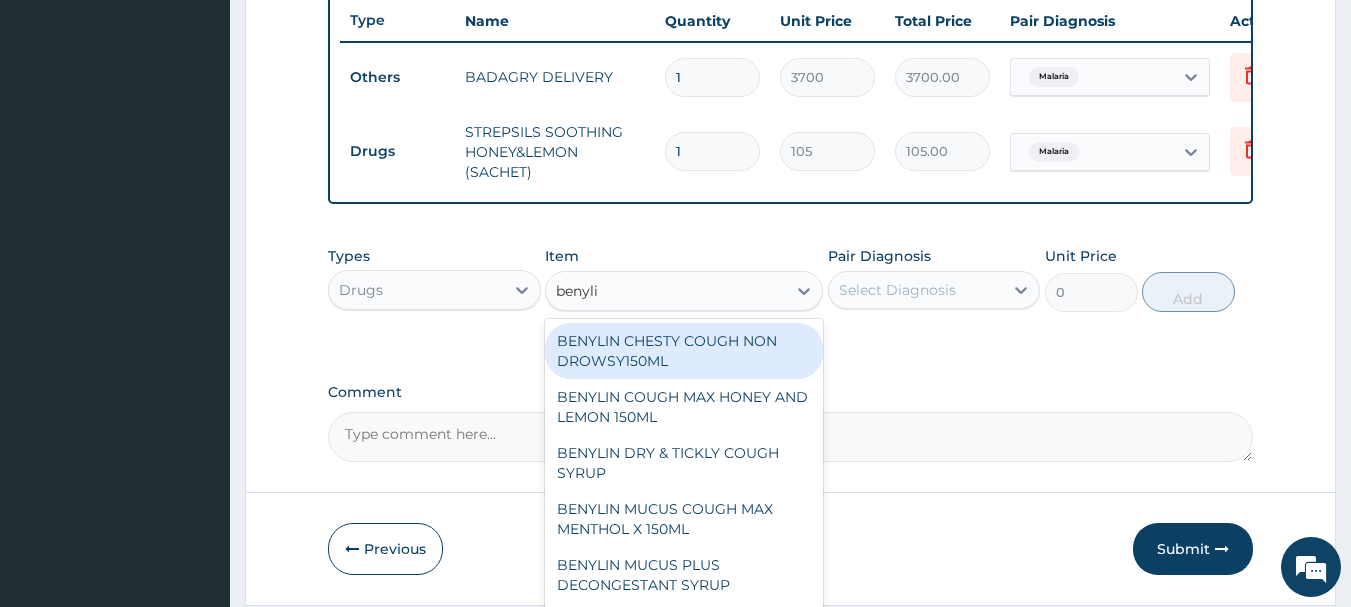 type on "benylin" 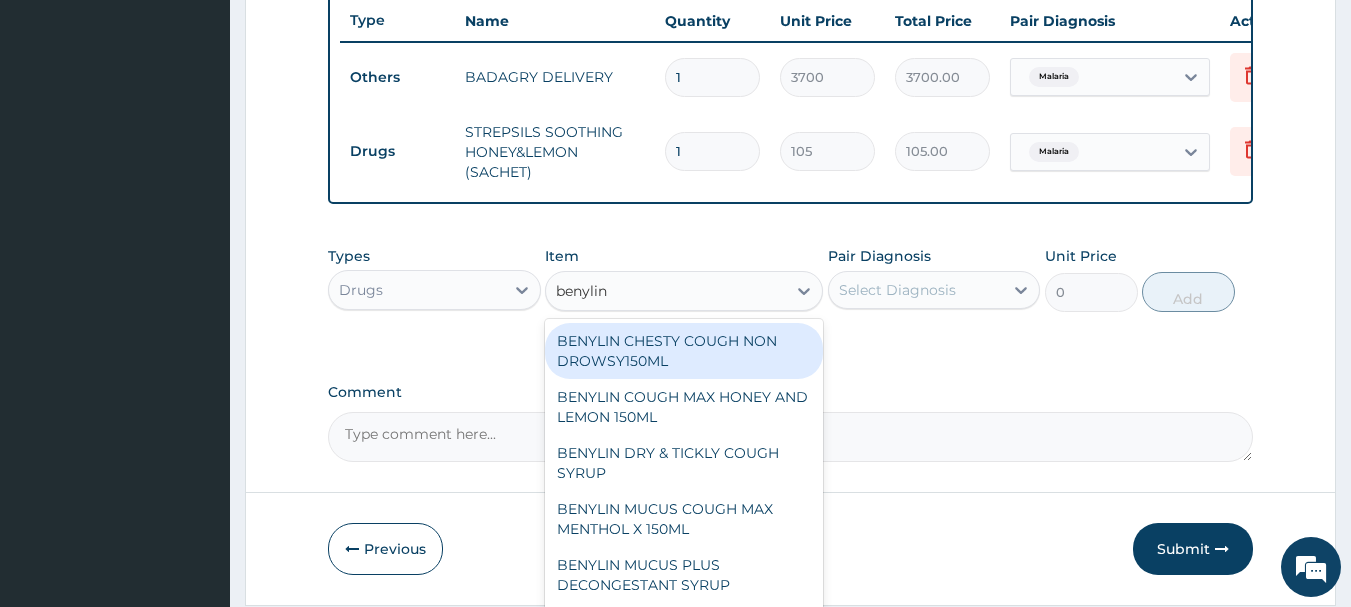scroll, scrollTop: 835, scrollLeft: 0, axis: vertical 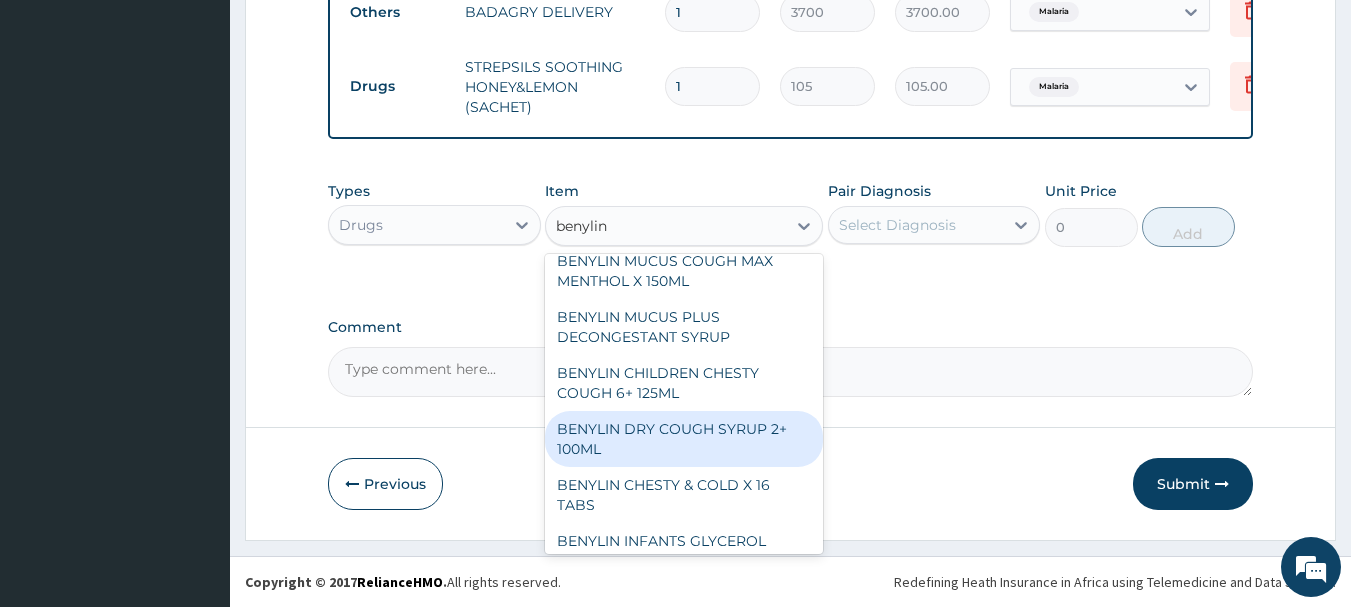 click on "BENYLIN DRY COUGH SYRUP 2+ 100ML" at bounding box center (684, 439) 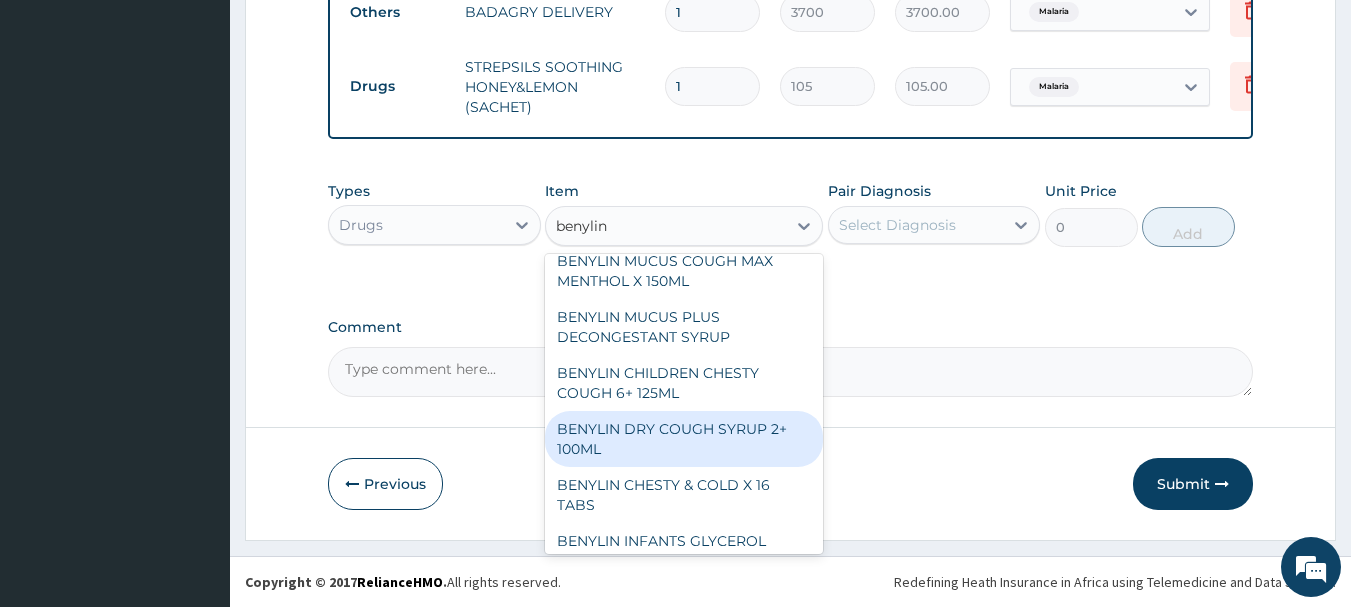 type 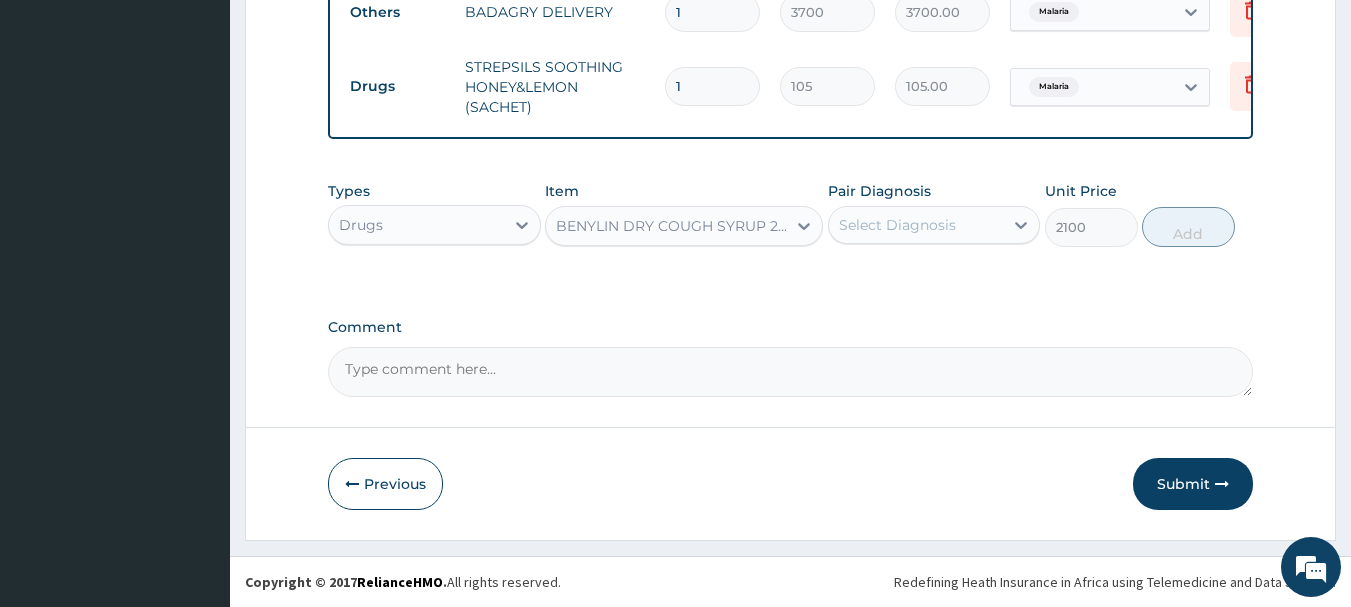 click on "Select Diagnosis" at bounding box center [897, 225] 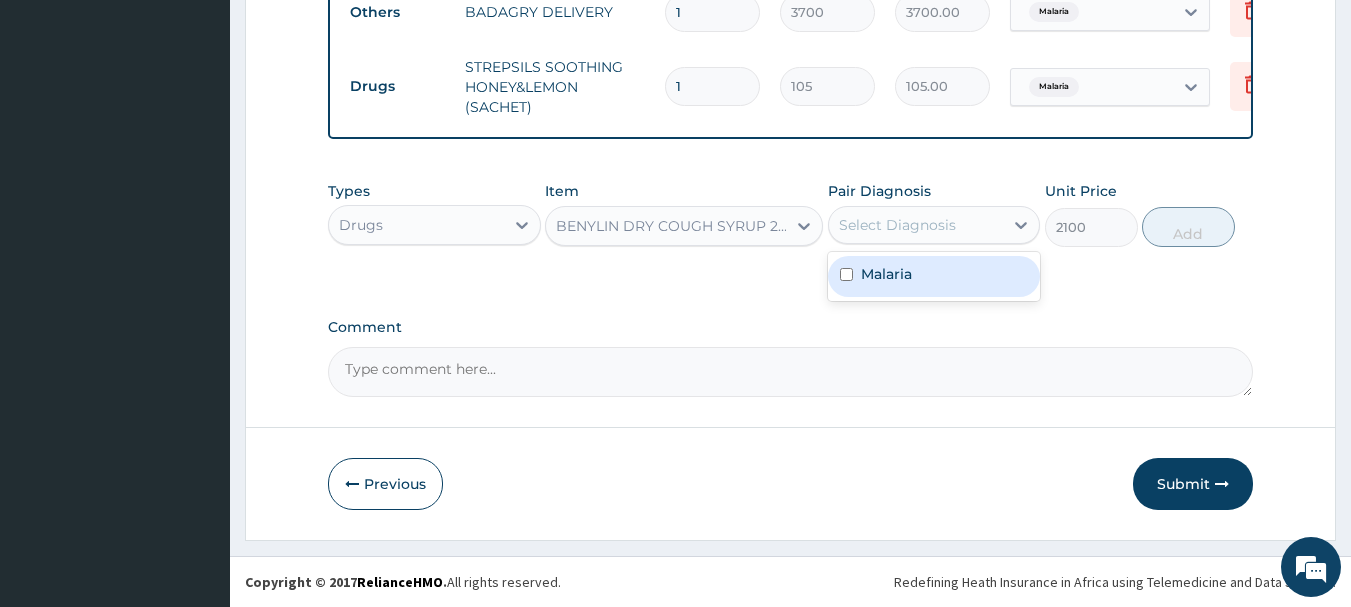 click on "Malaria" at bounding box center [934, 276] 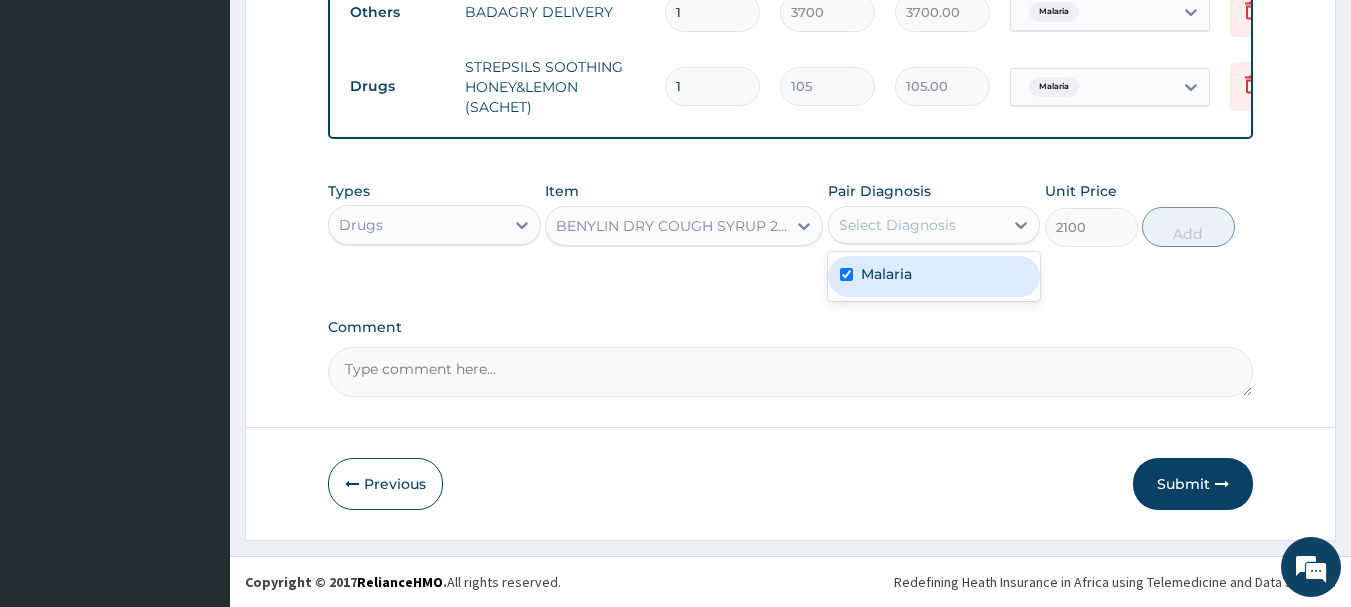 checkbox on "true" 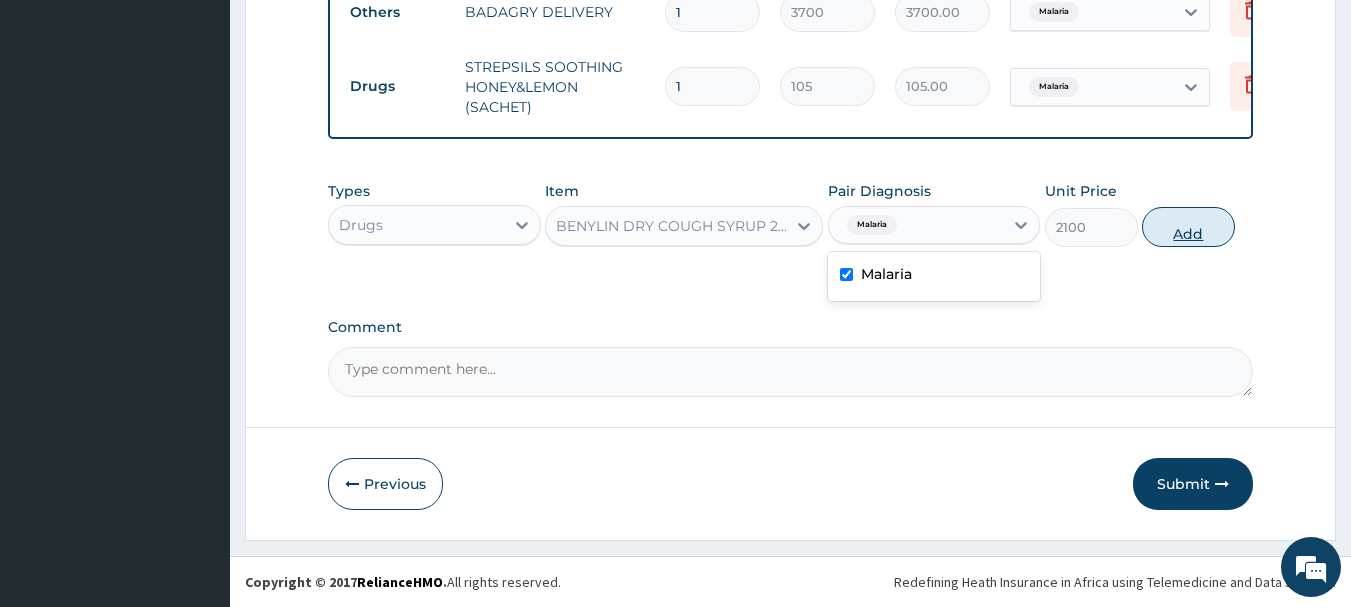 click on "Add" at bounding box center (1188, 227) 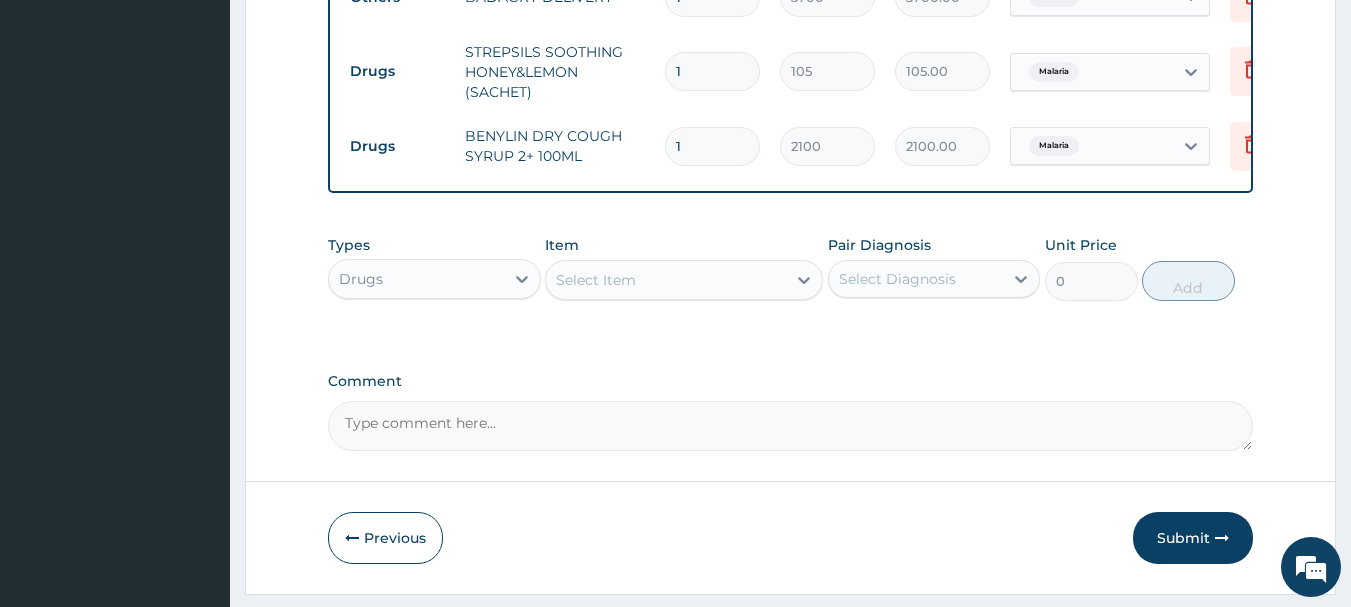 click on "Select Item" at bounding box center [666, 280] 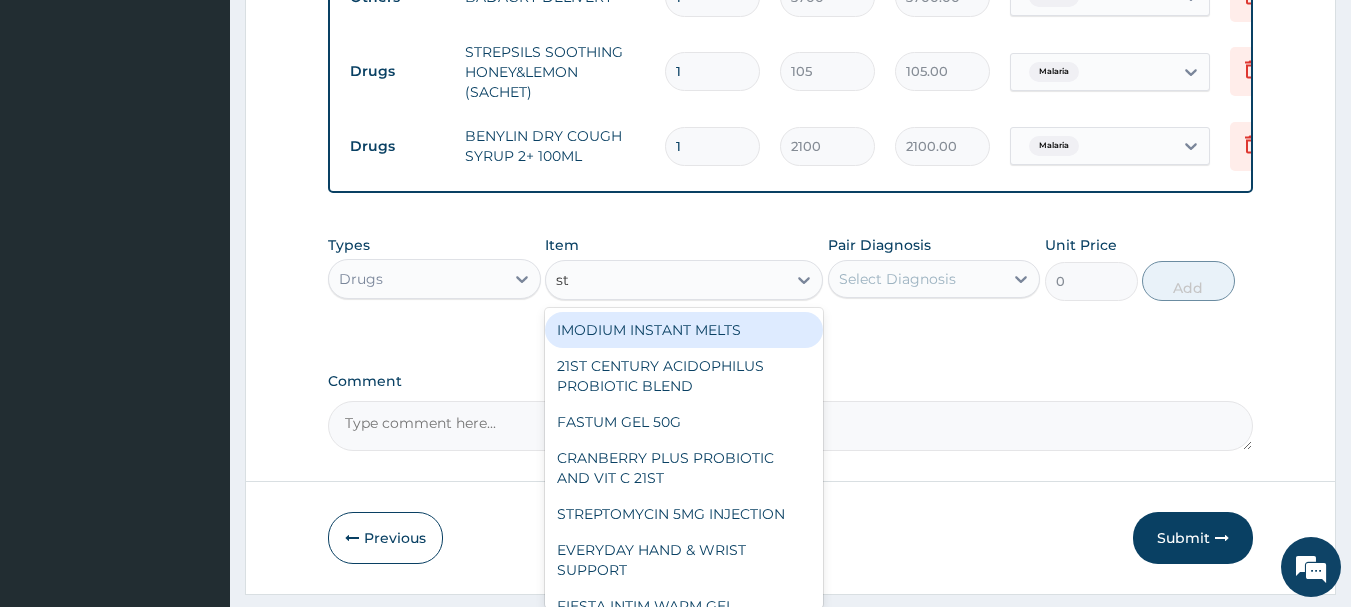type on "st r" 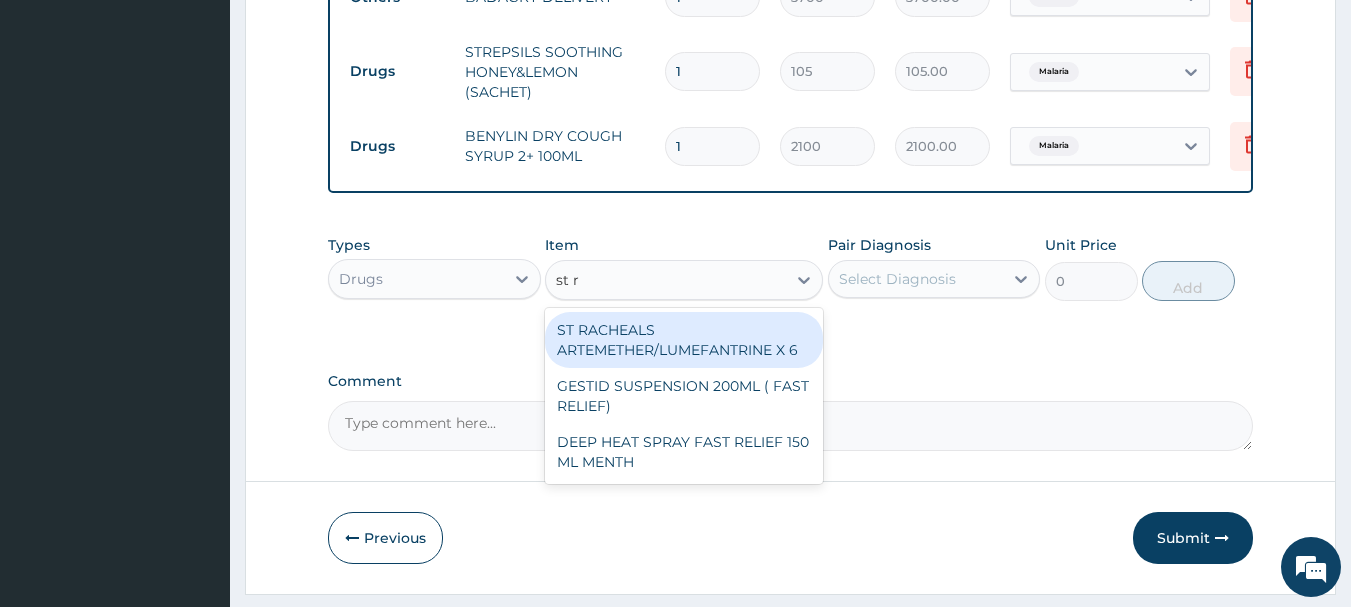 click on "ST RACHEALS ARTEMETHER/LUMEFANTRINE X 6" at bounding box center [684, 340] 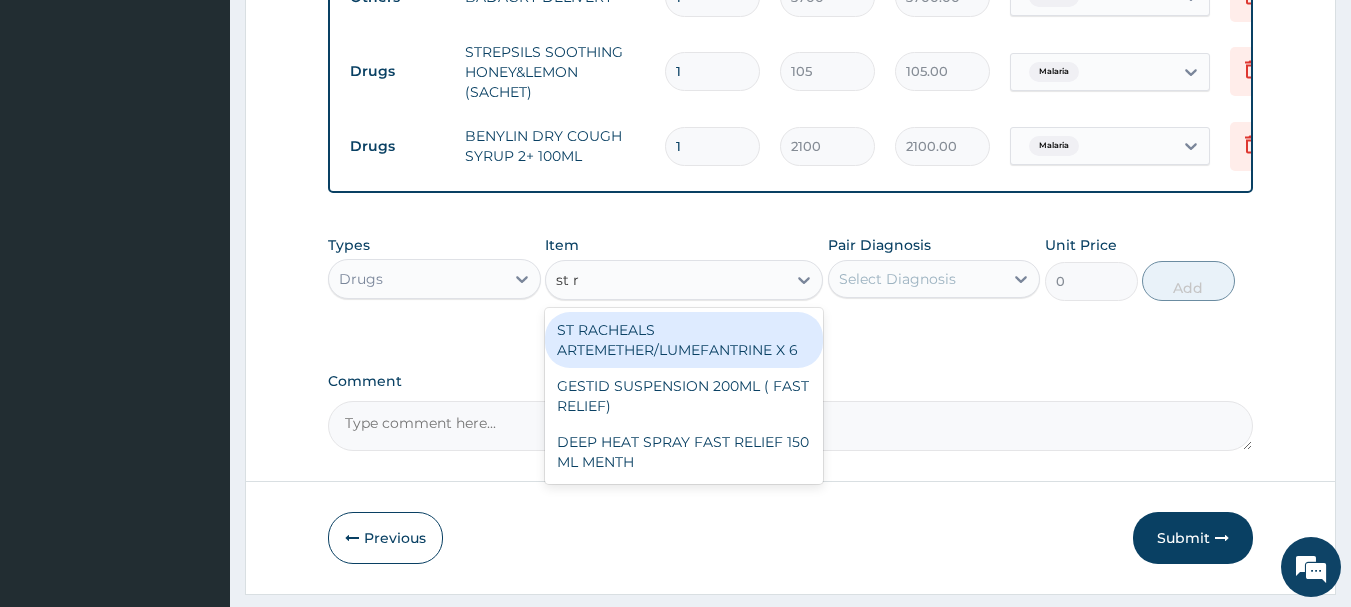type 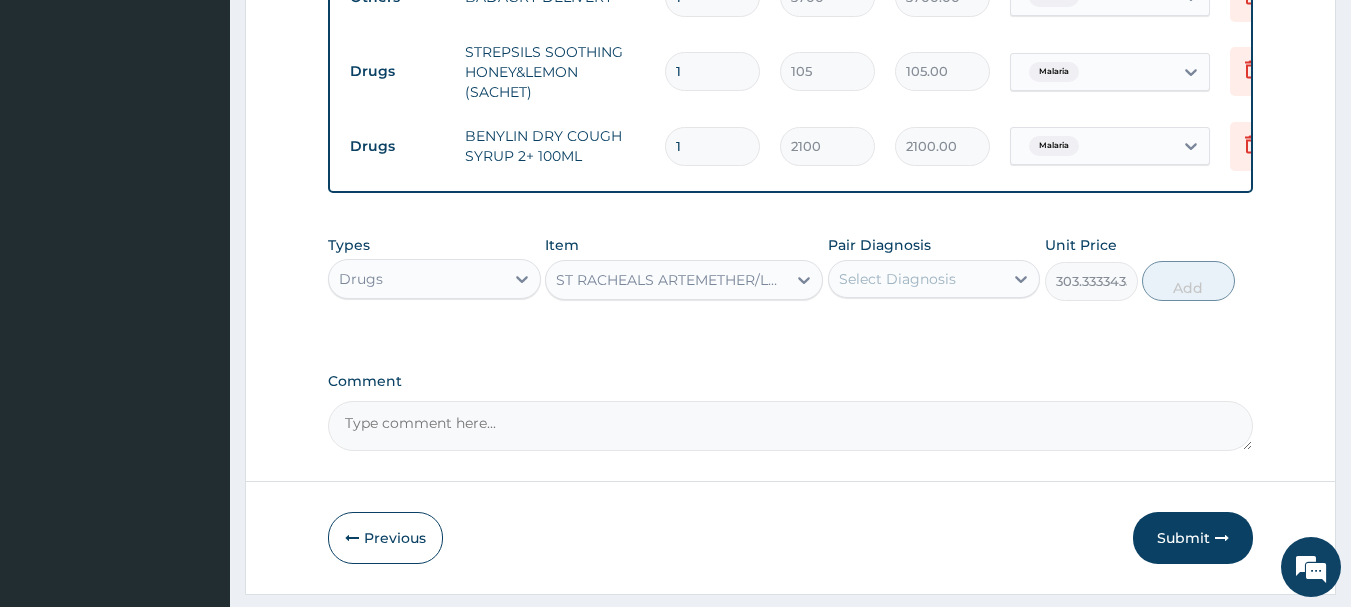 click on "Pair Diagnosis Select Diagnosis" at bounding box center (934, 268) 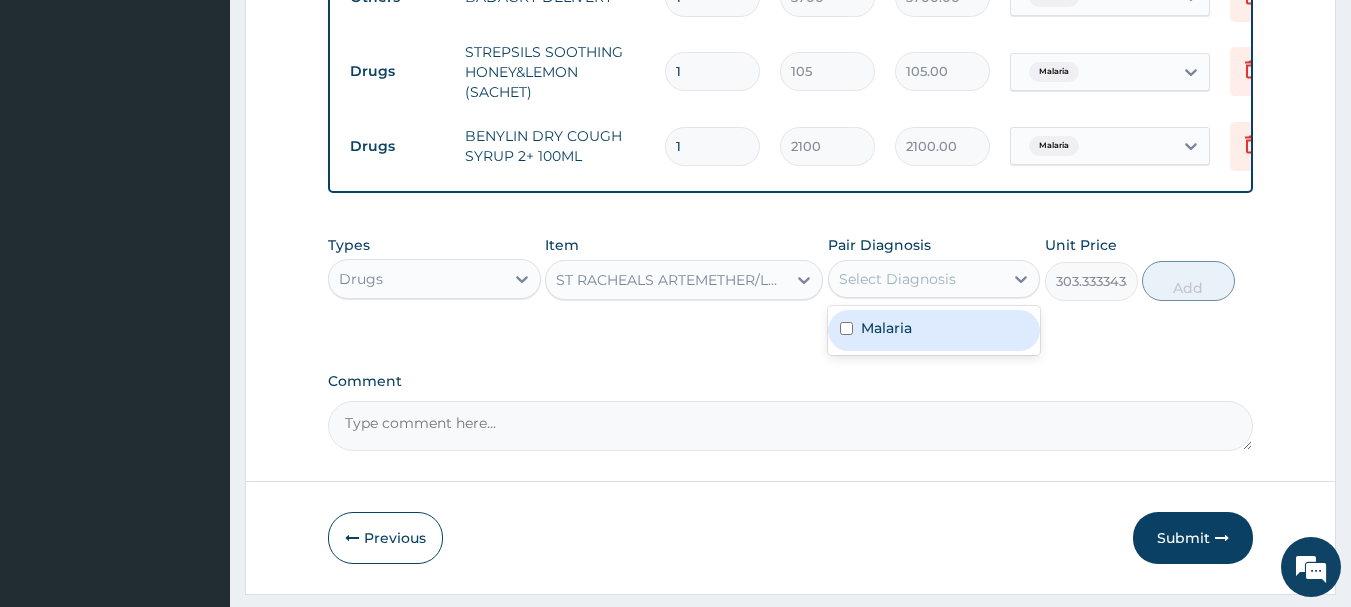 click on "Malaria" at bounding box center [934, 330] 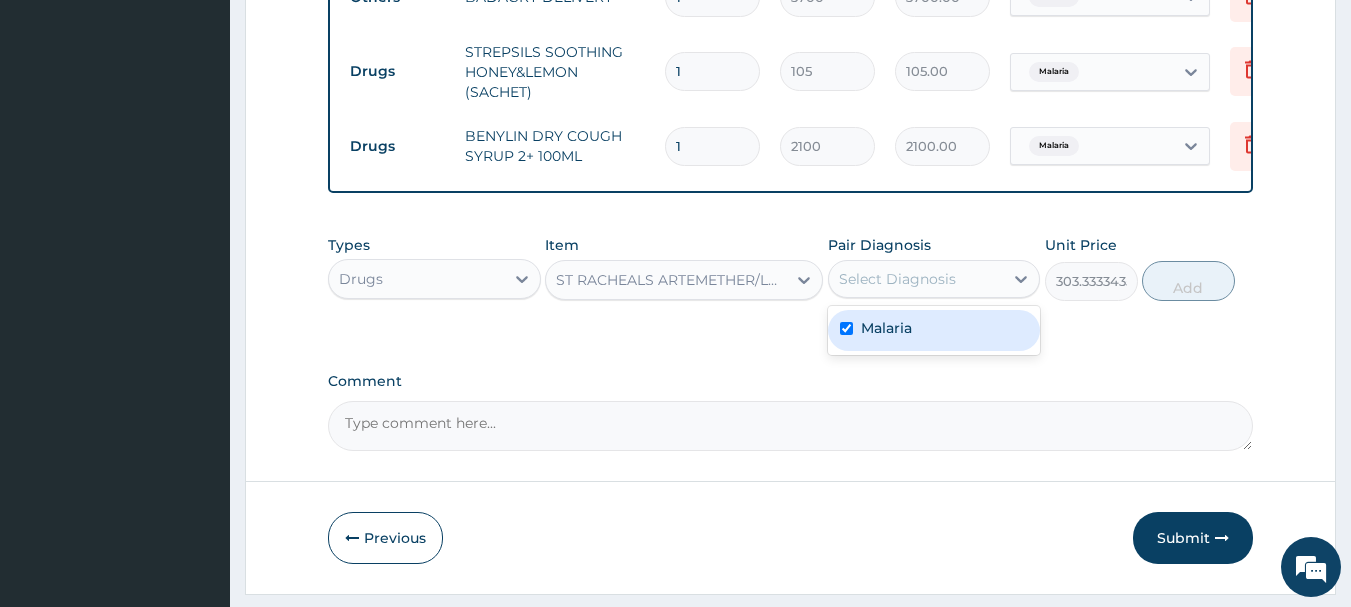 checkbox on "true" 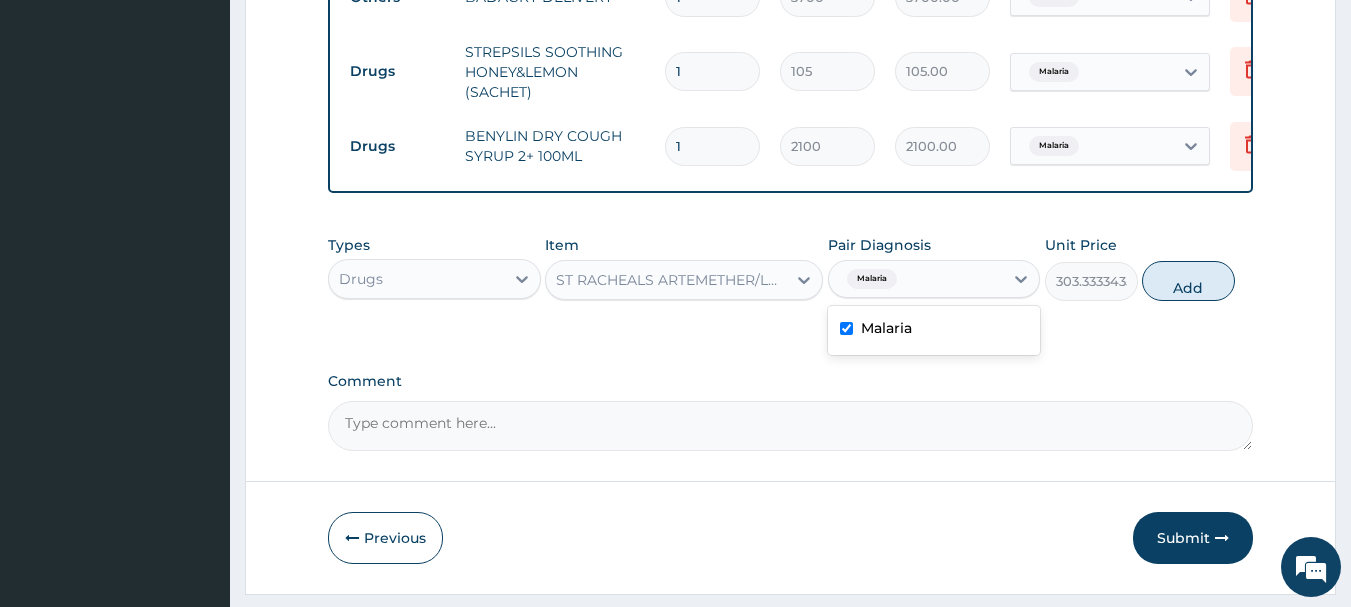 click on "Types Drugs Item ST RACHEALS ARTEMETHER/LUMEFANTRINE X 6 Pair Diagnosis option Malaria, selected. option Malaria selected, 1 of 1. 1 result available. Use Up and Down to choose options, press Enter to select the currently focused option, press Escape to exit the menu, press Tab to select the option and exit the menu. Malaria Malaria Unit Price 303.3333435058594 Add" at bounding box center (791, 268) 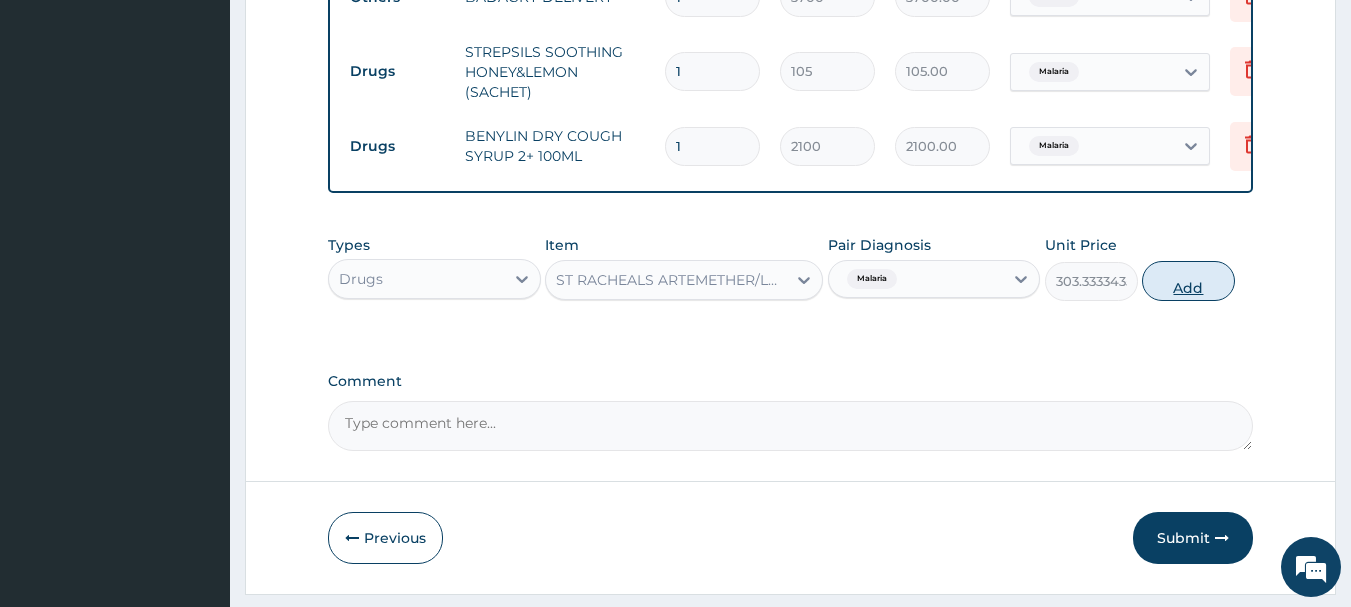 click on "Add" at bounding box center (1188, 281) 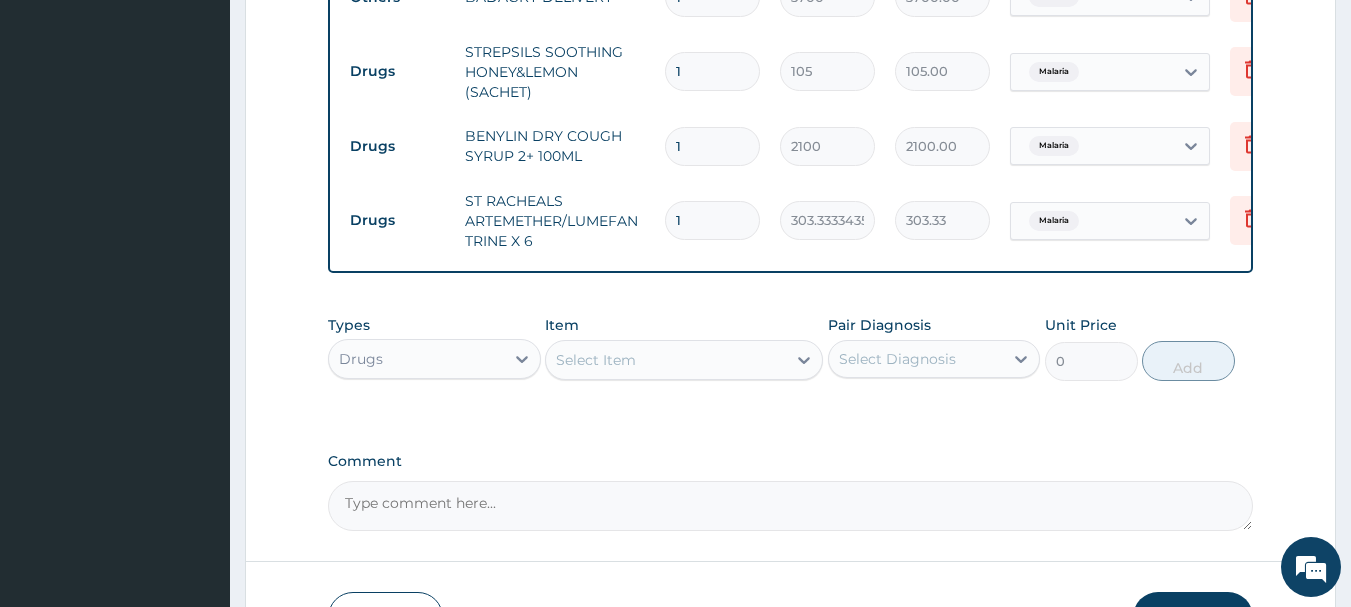 click on "Select Item" at bounding box center [666, 360] 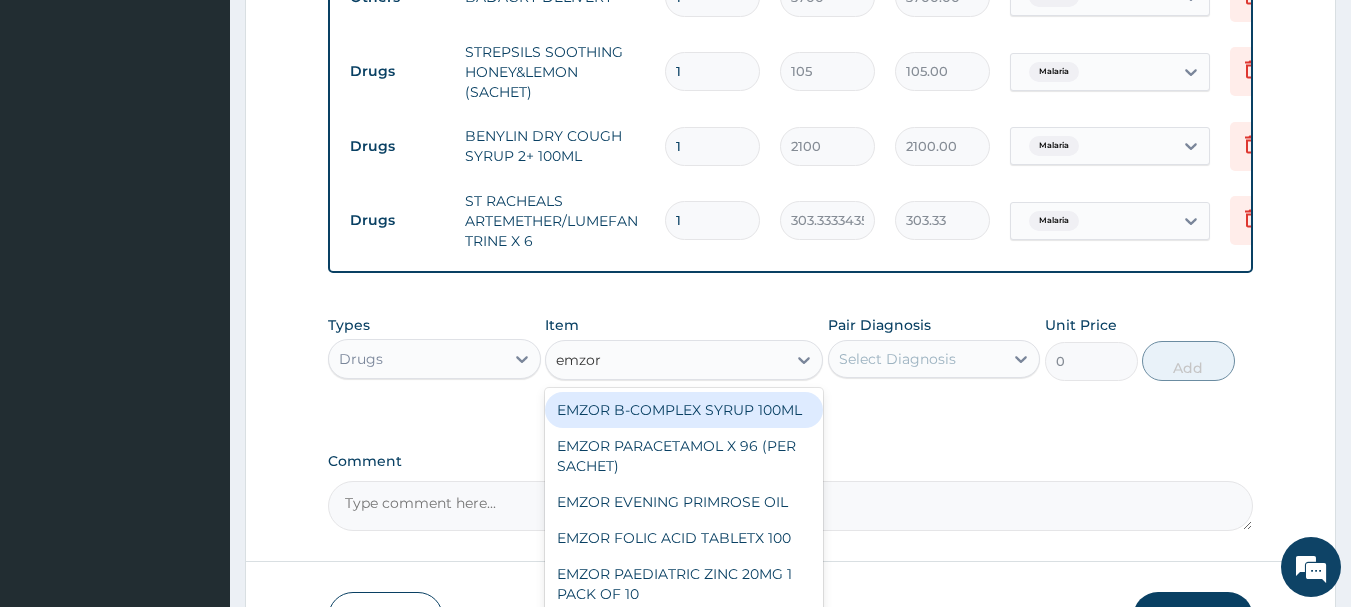 type on "emzor p" 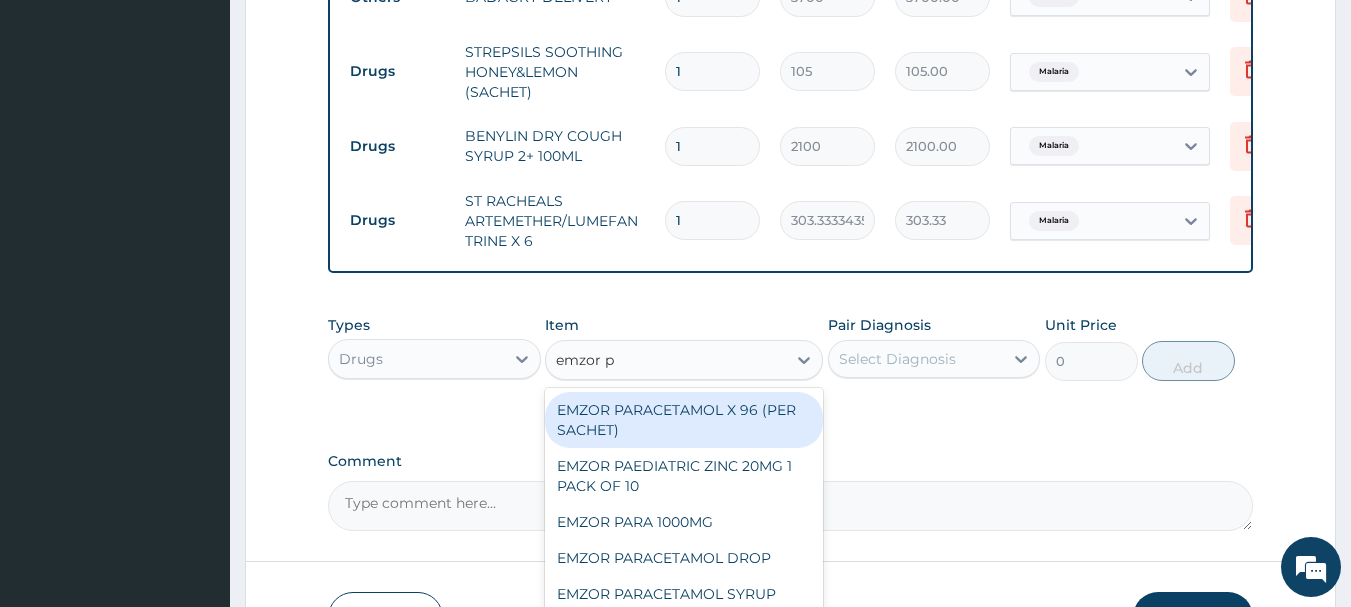 click on "EMZOR PARACETAMOL X 96 (PER SACHET)" at bounding box center [684, 420] 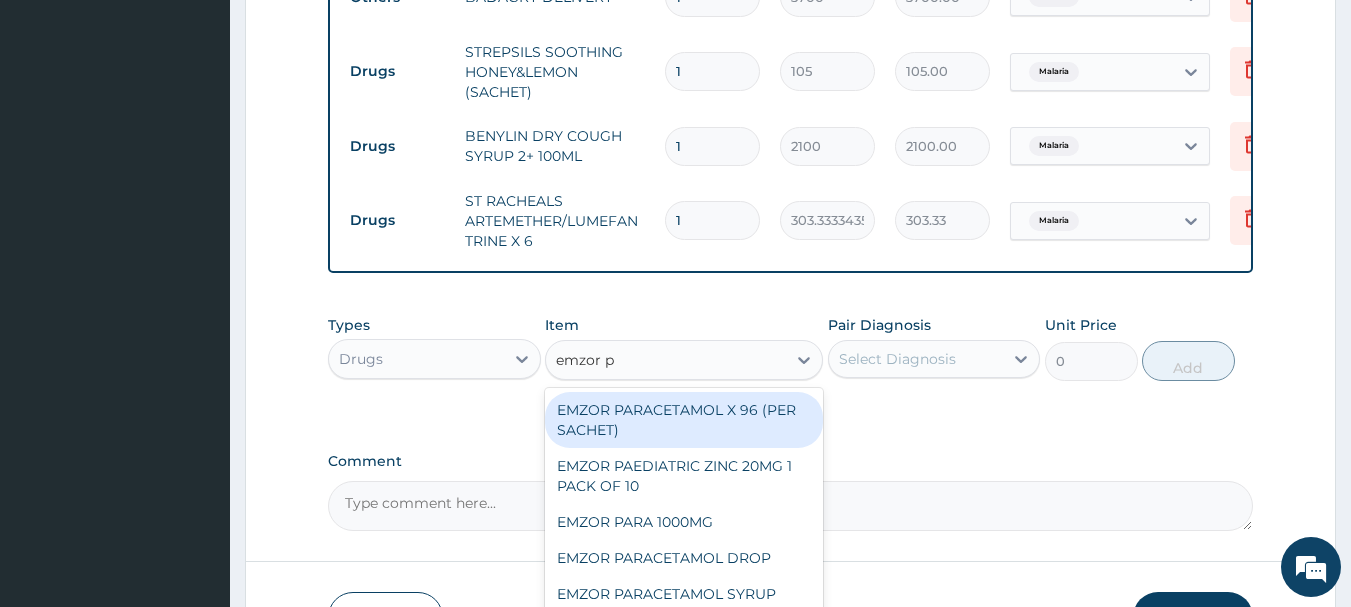 type 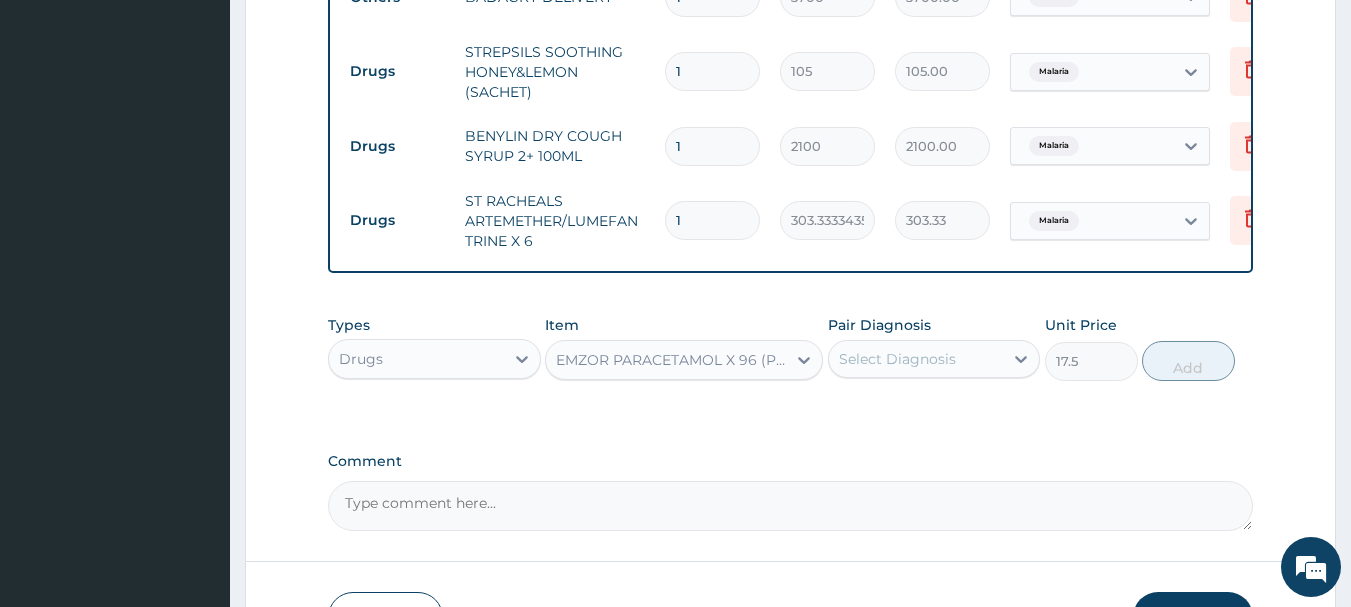click on "Select Diagnosis" at bounding box center [897, 359] 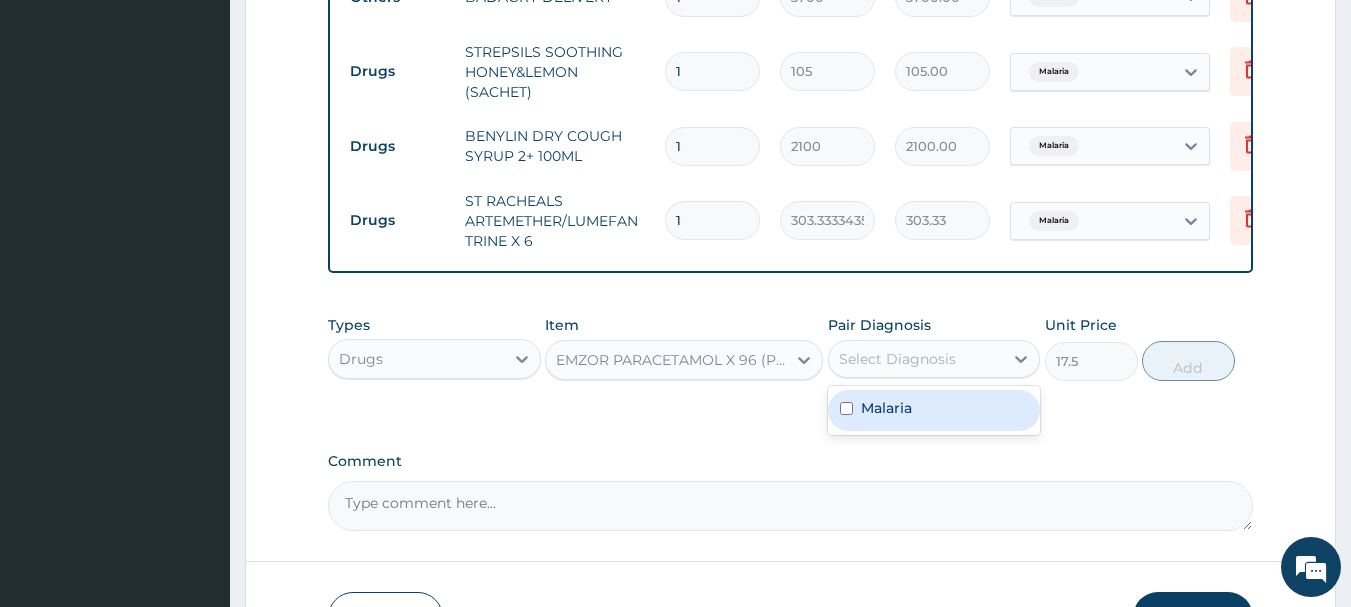 click on "Malaria" at bounding box center (934, 410) 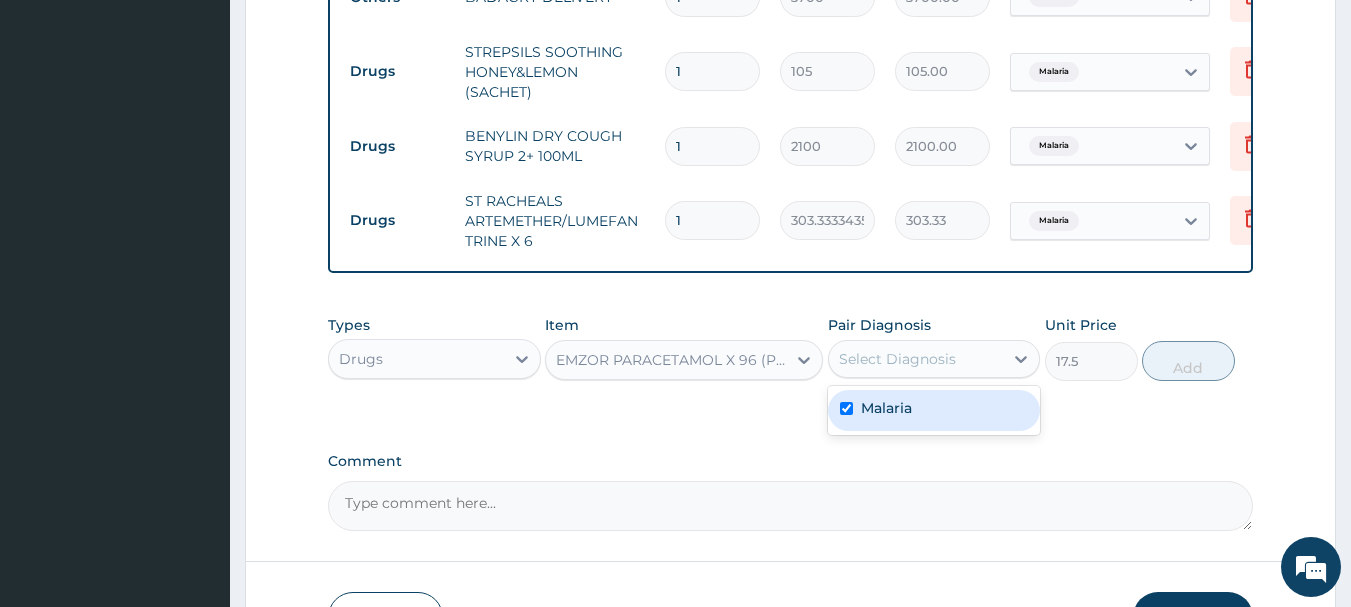 checkbox on "true" 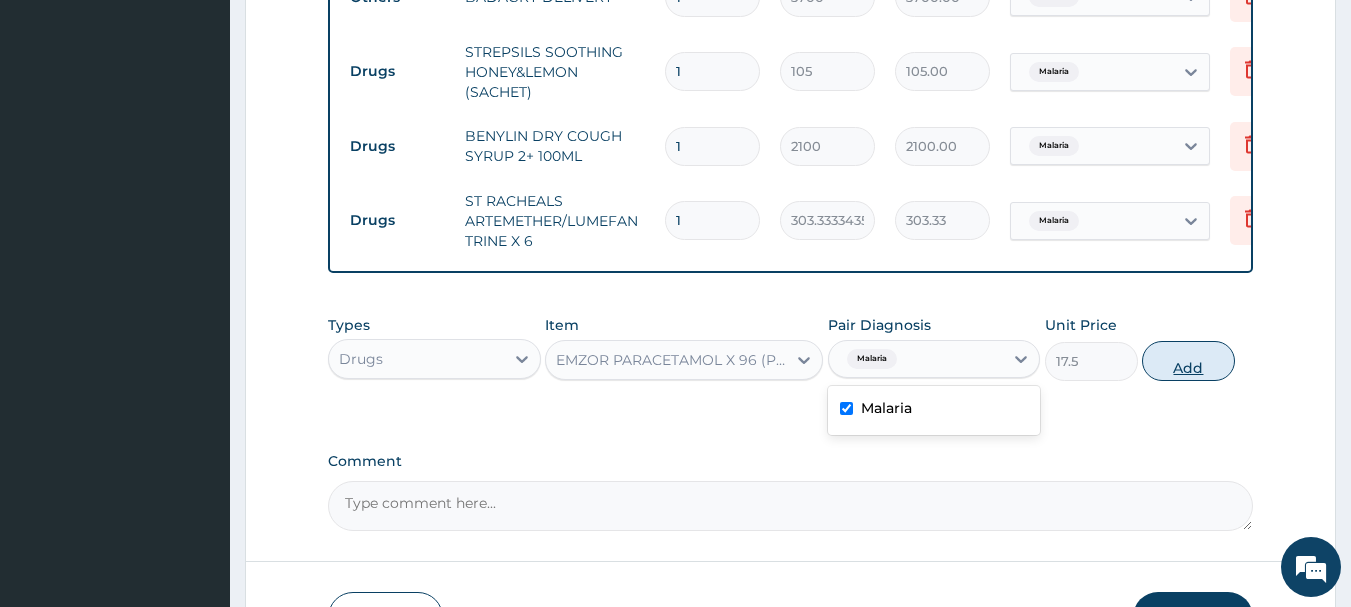 click on "Add" at bounding box center (1188, 361) 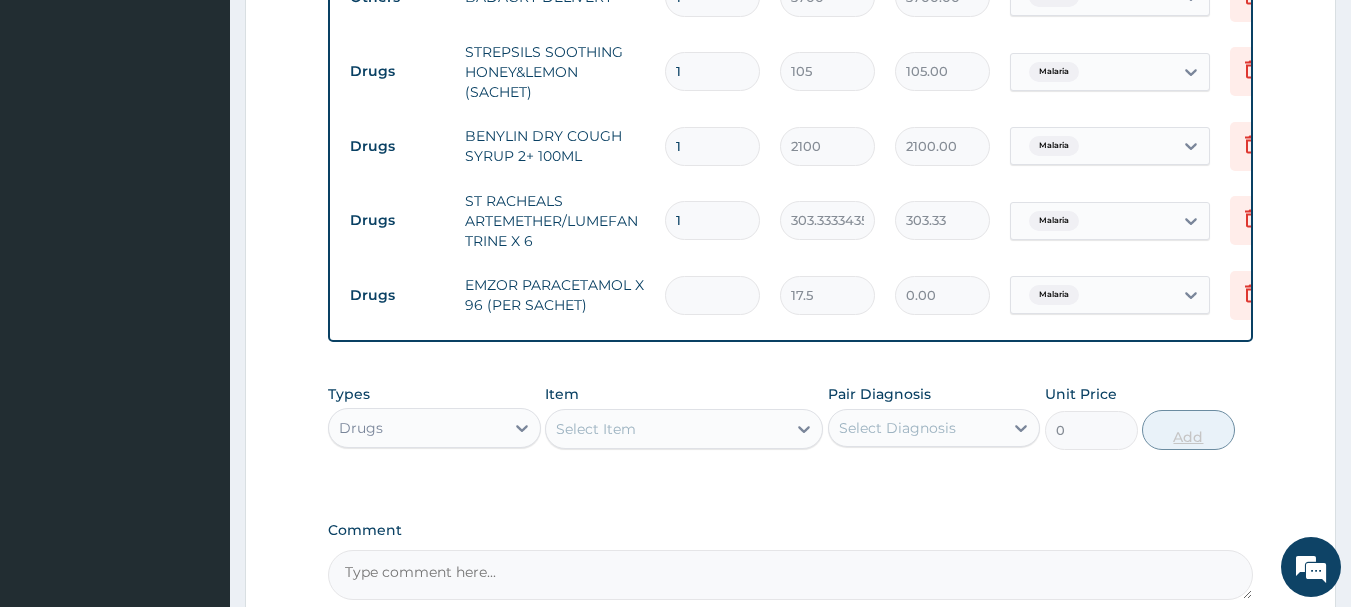 type on "3" 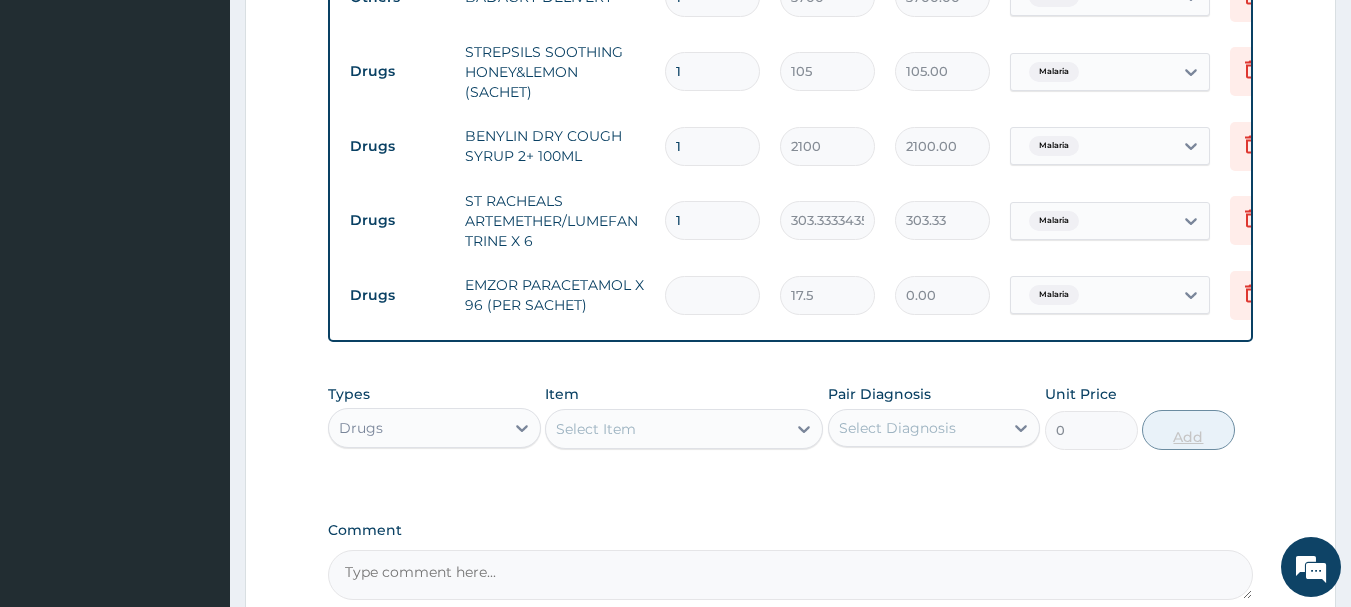 type on "52.50" 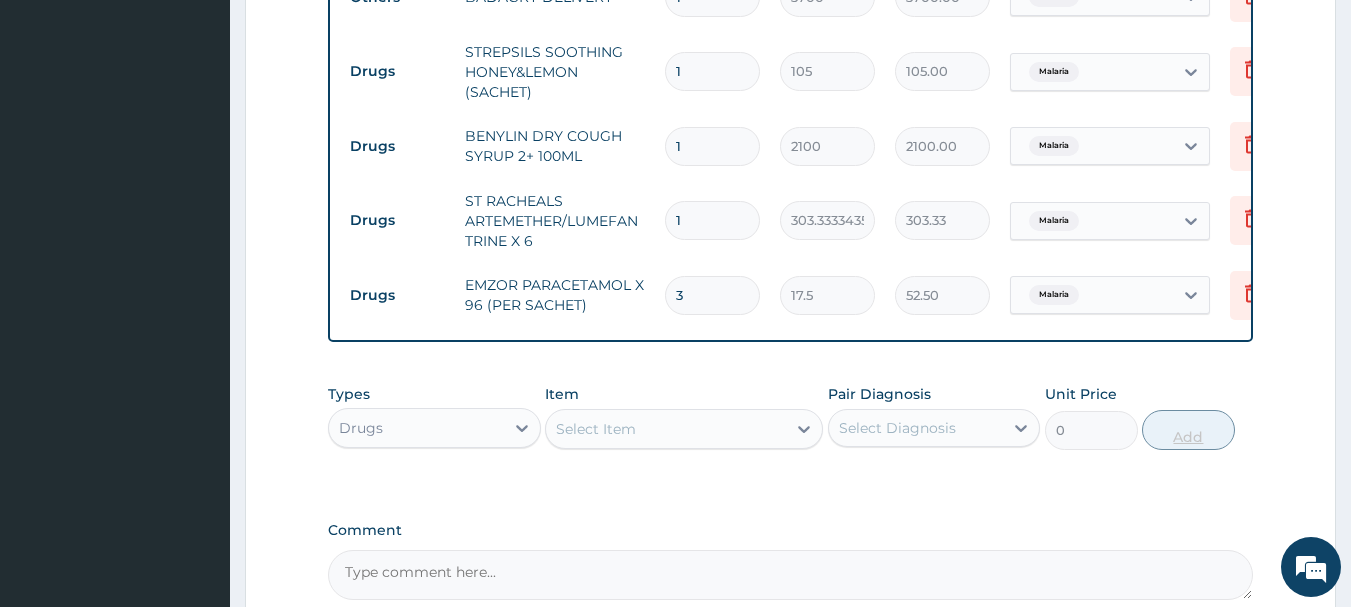 type on "36" 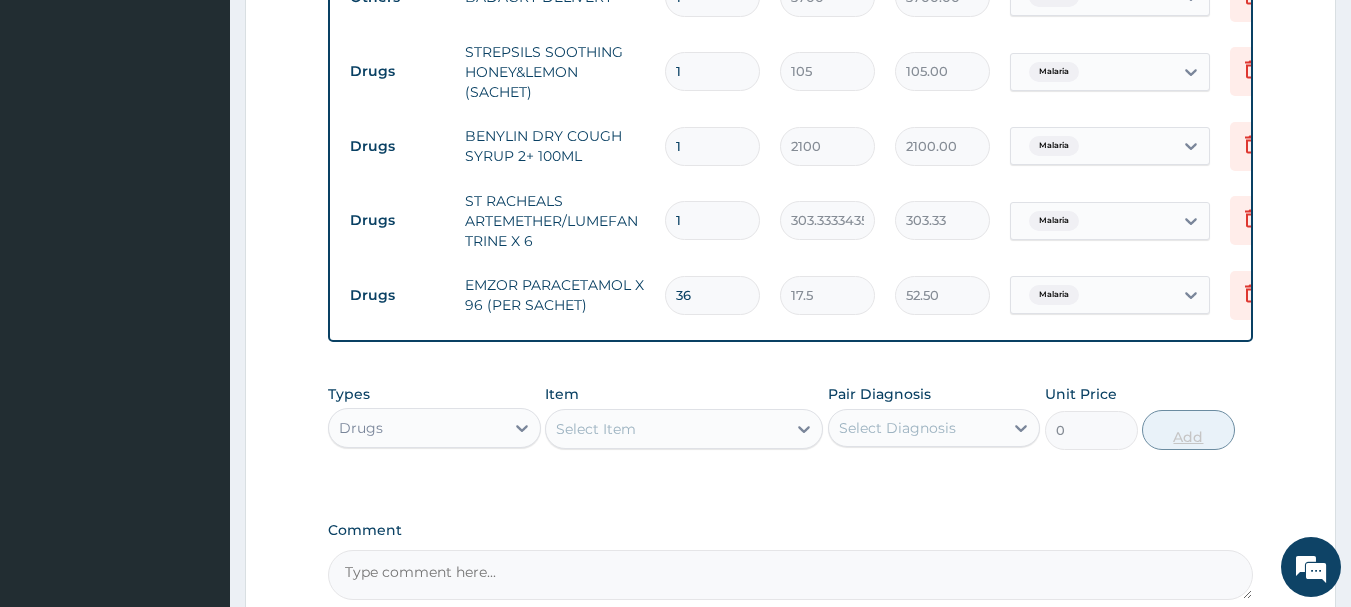 type on "630.00" 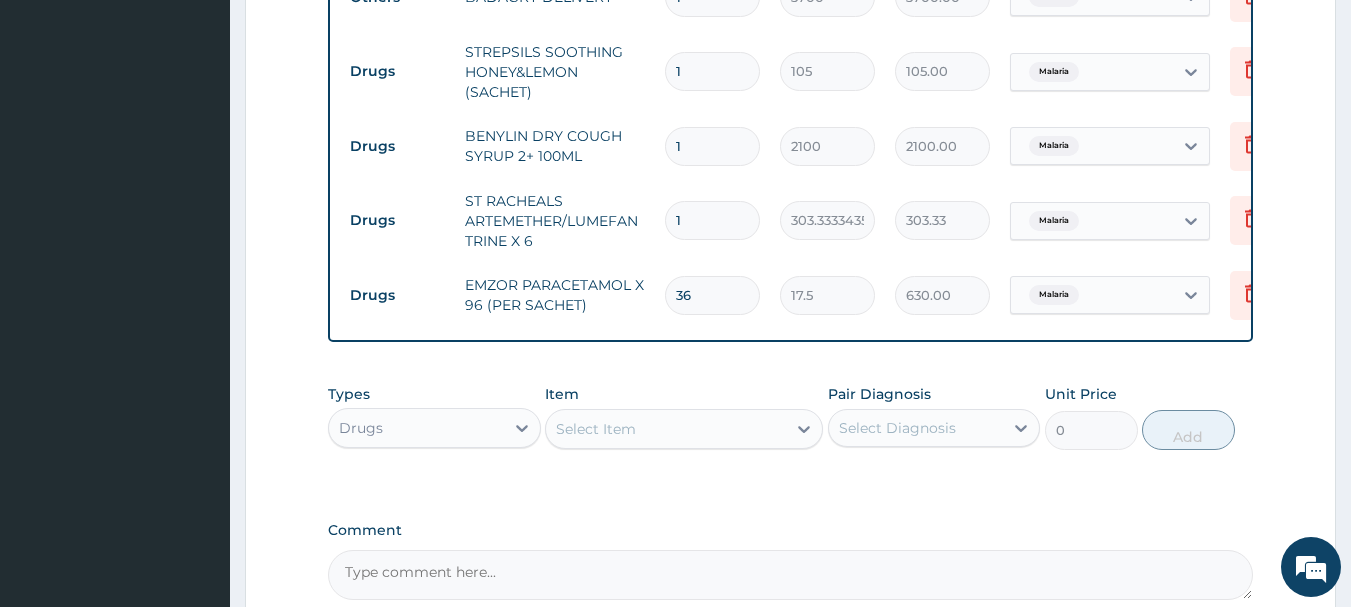 type on "36" 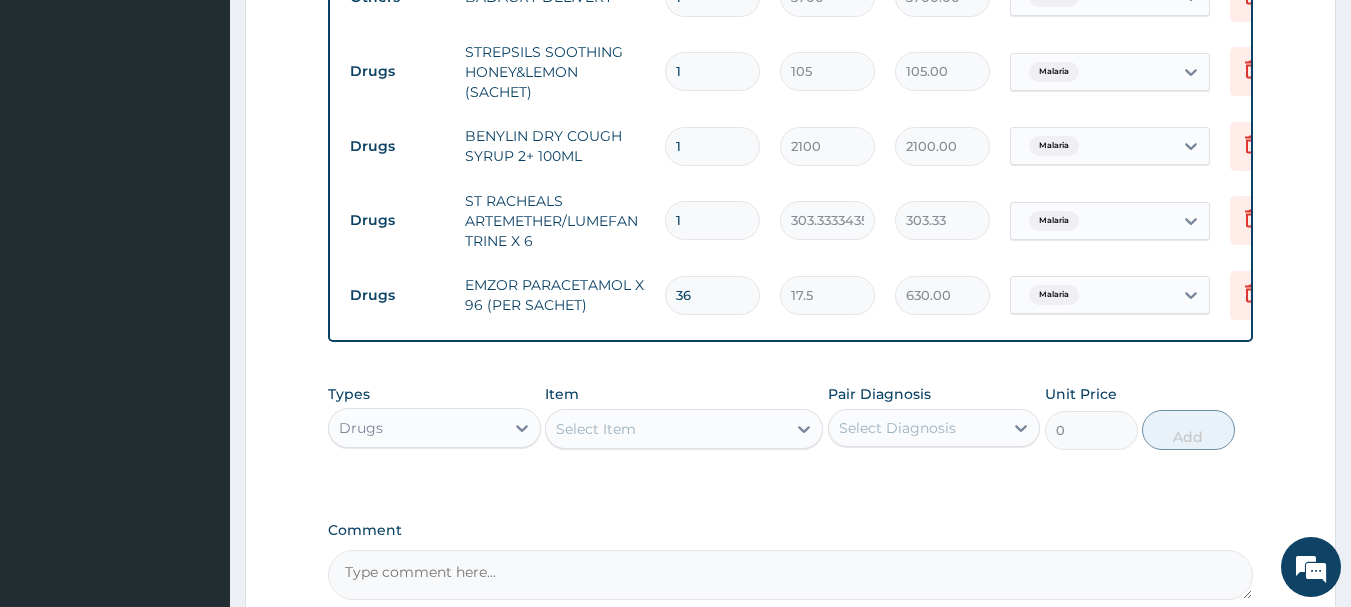 click on "1" at bounding box center [712, 220] 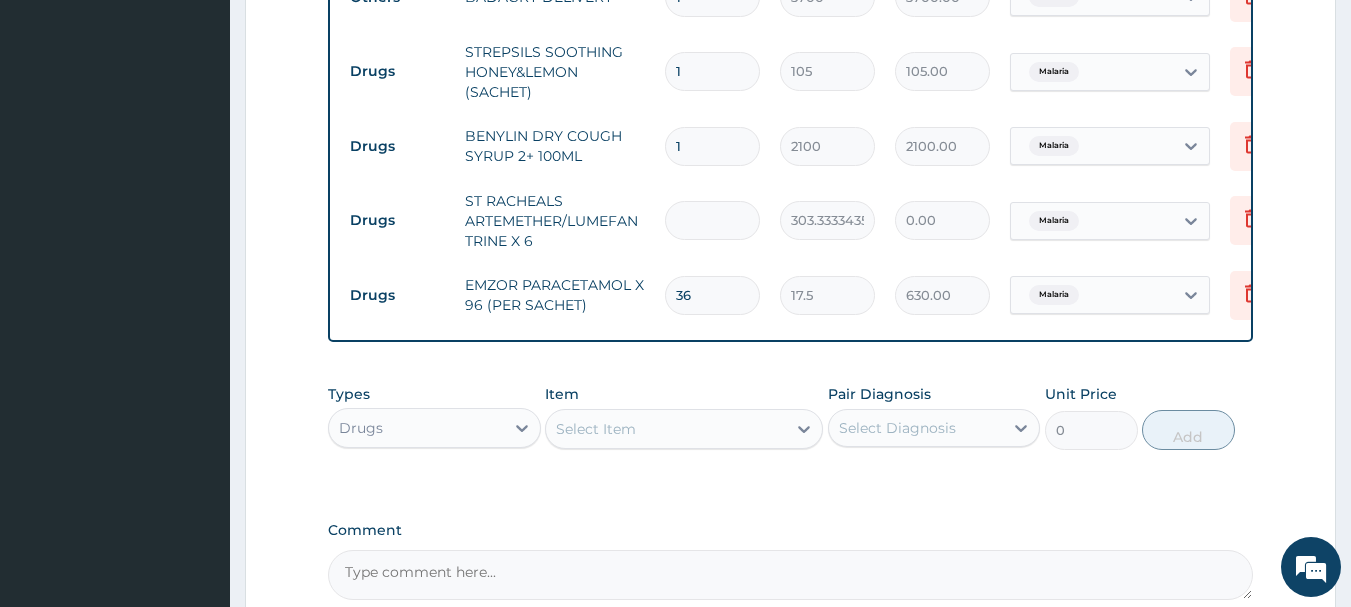 type on "6" 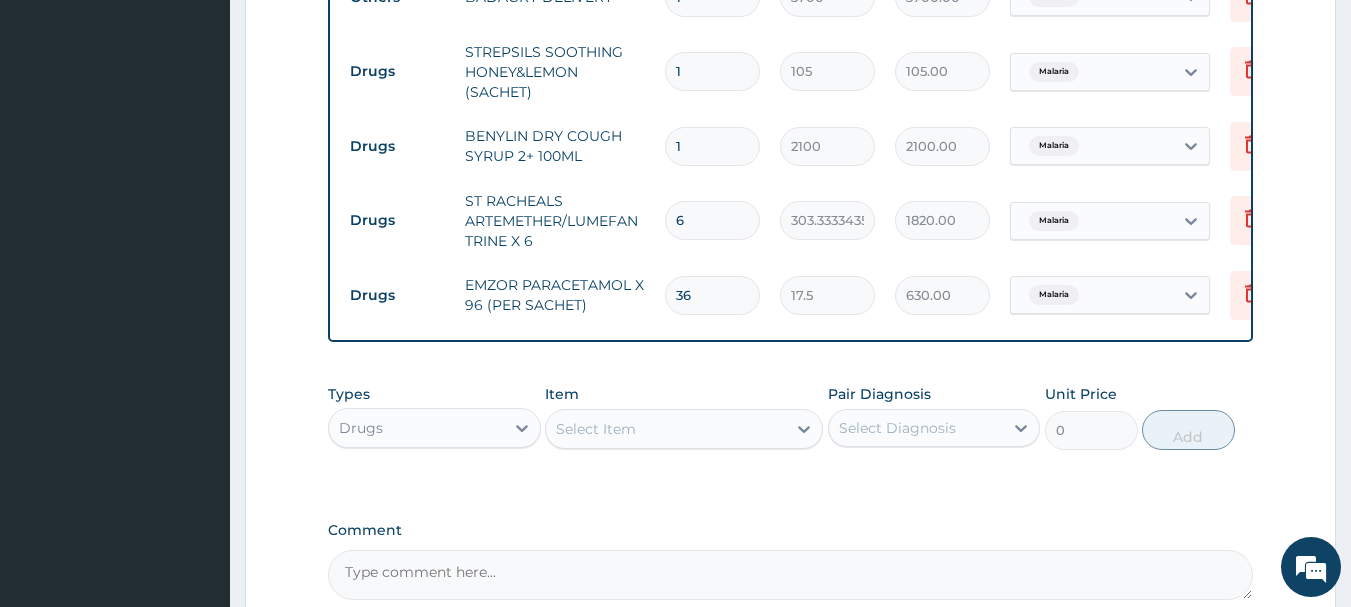 type on "6" 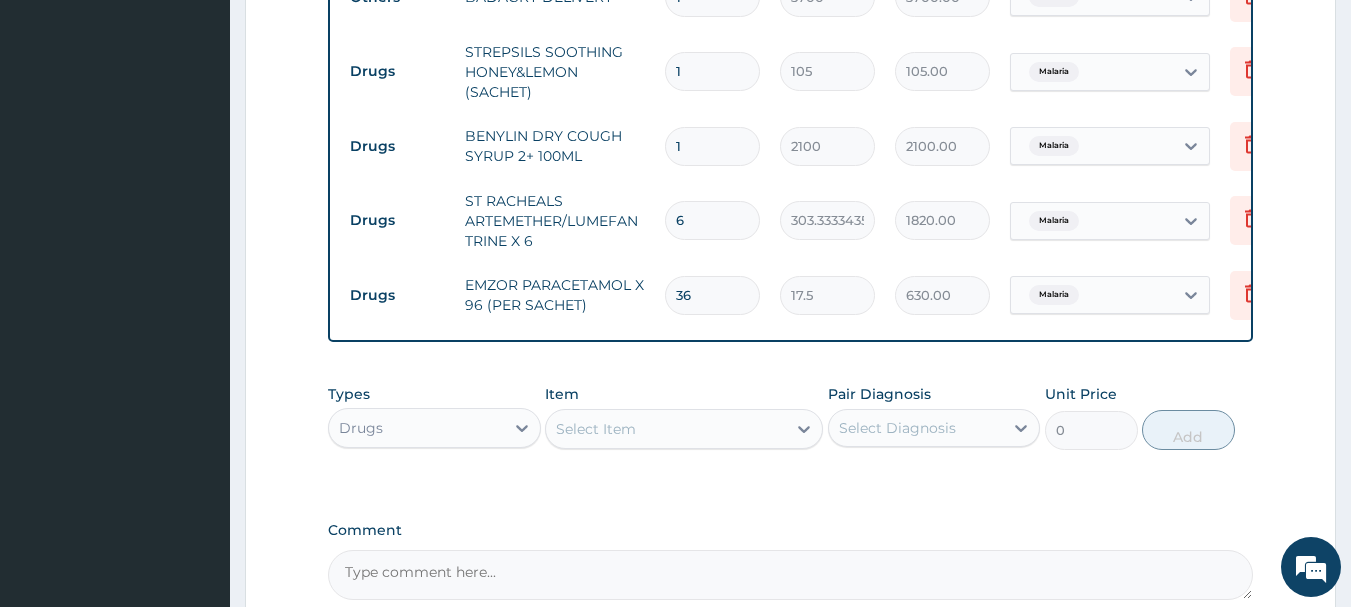 click on "1" at bounding box center (712, 71) 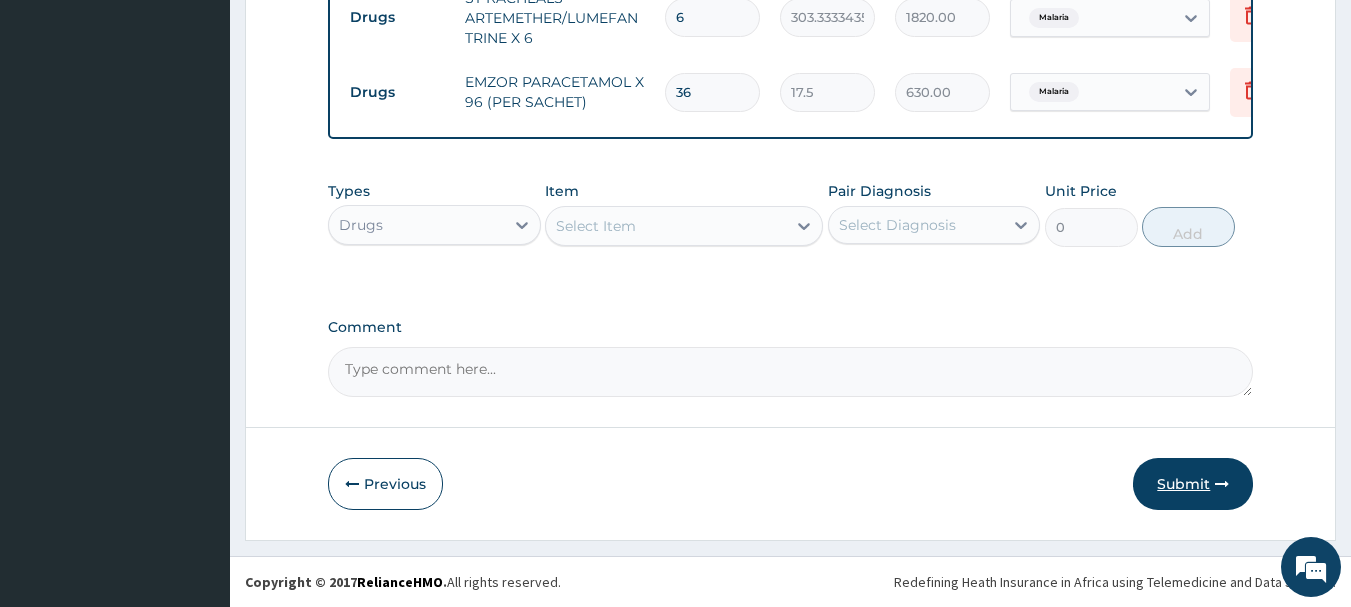 click on "Submit" at bounding box center [1193, 484] 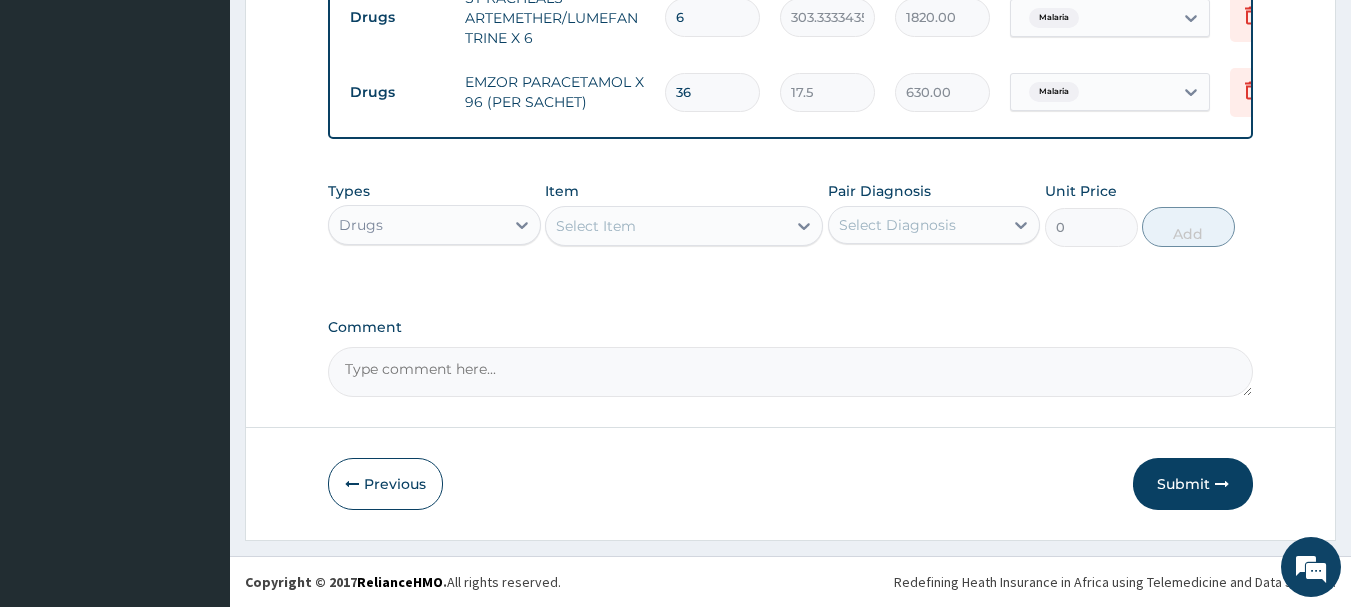 scroll, scrollTop: 81, scrollLeft: 0, axis: vertical 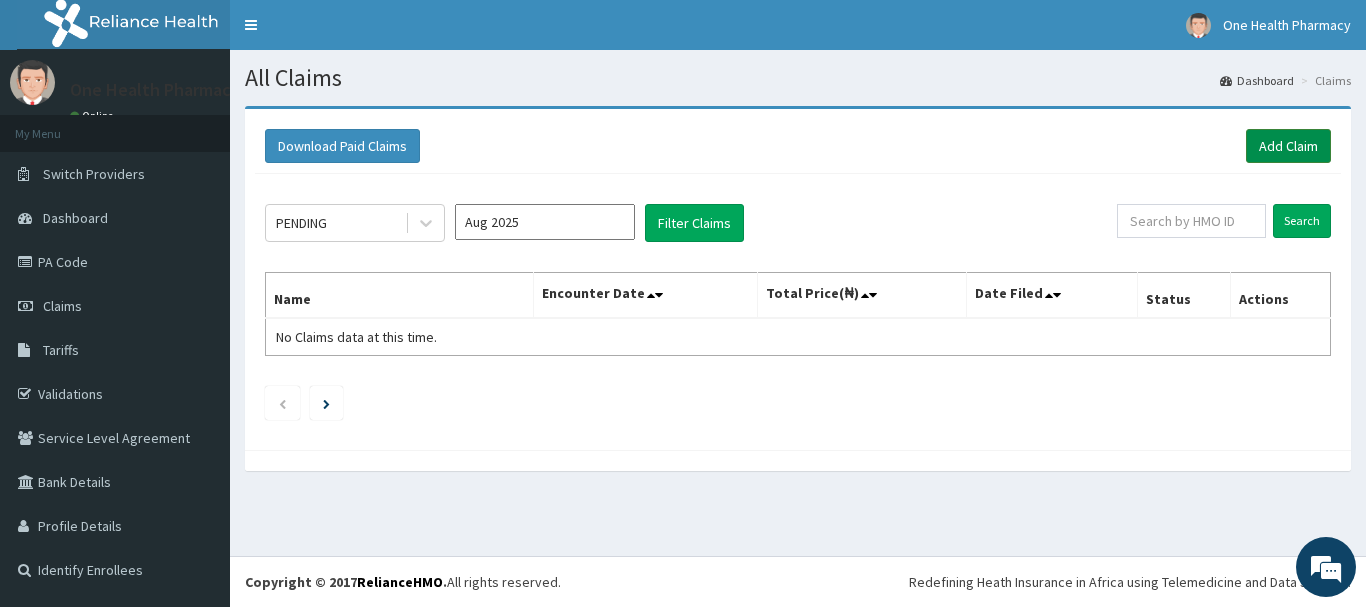 click on "Add Claim" at bounding box center [1288, 146] 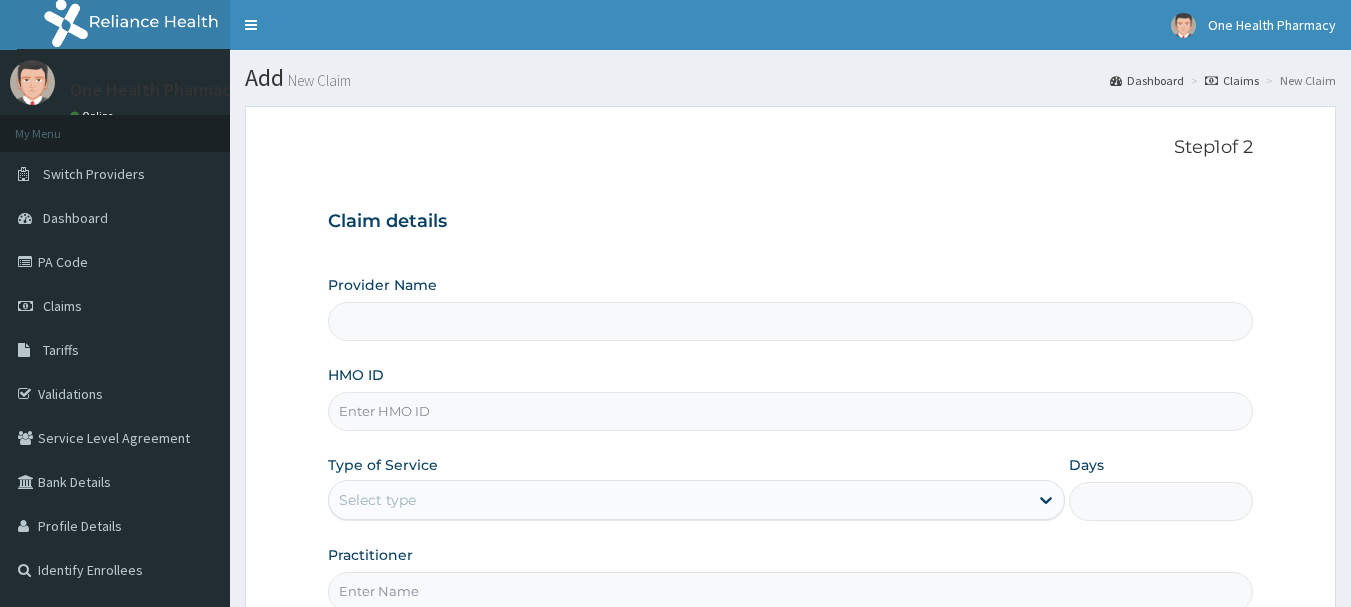 scroll, scrollTop: 0, scrollLeft: 0, axis: both 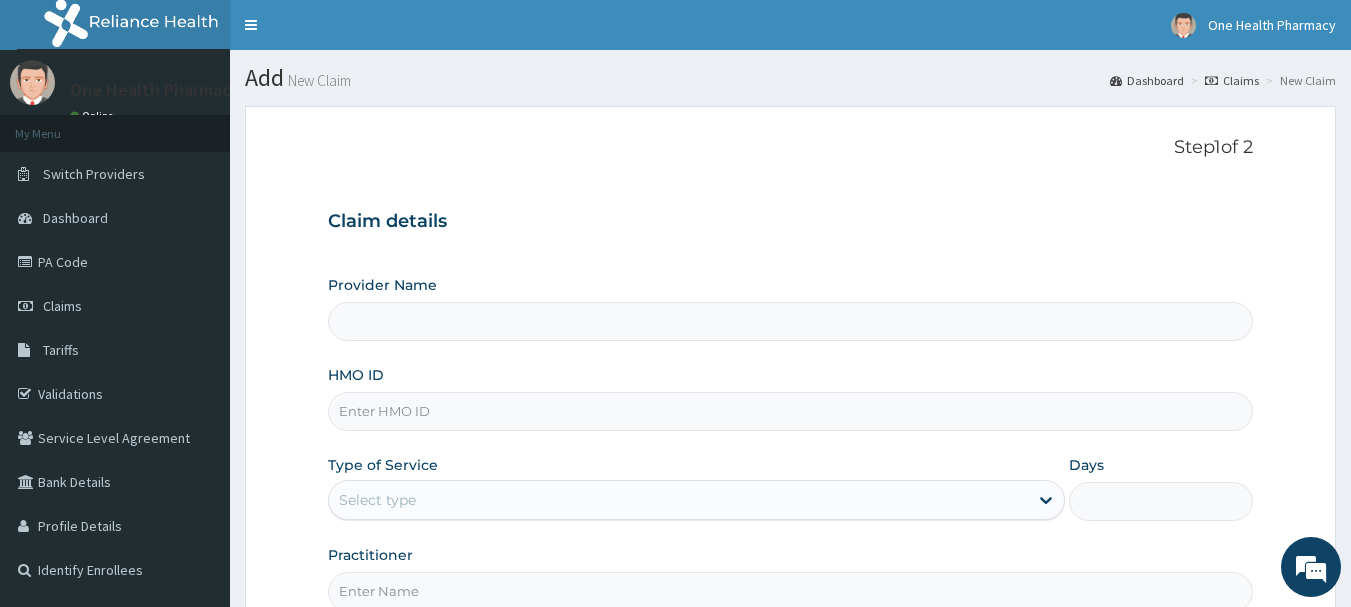 click on "HMO ID" at bounding box center (791, 411) 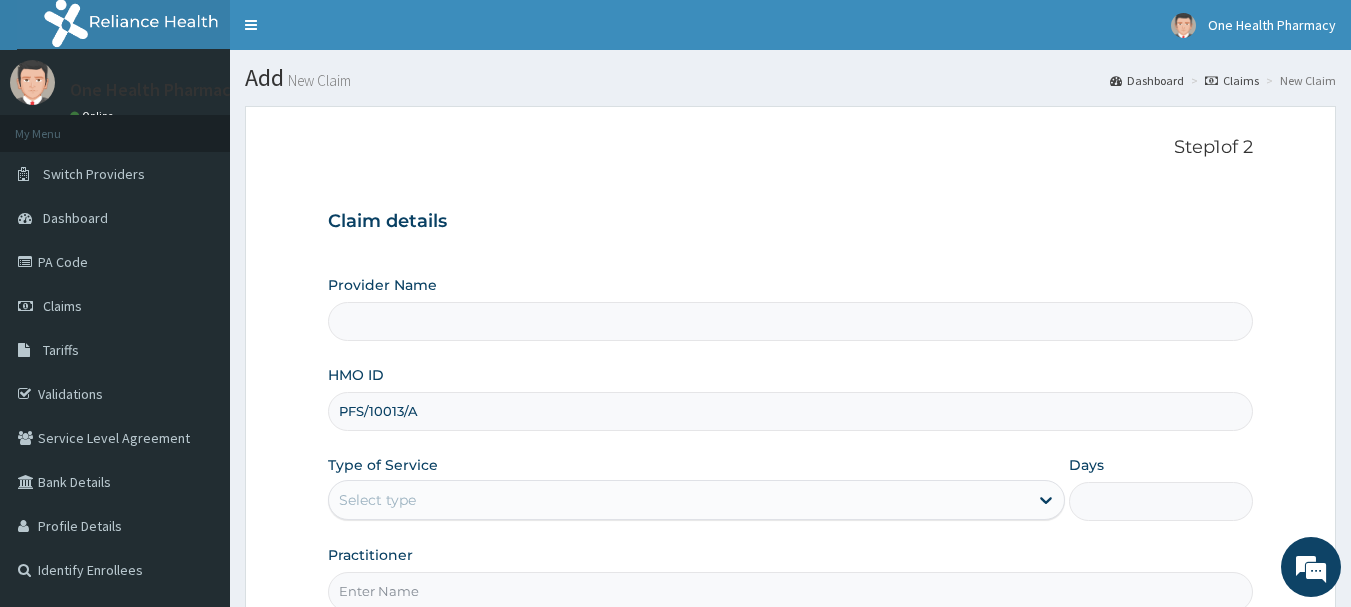 type on "OneHealth Pharmacy" 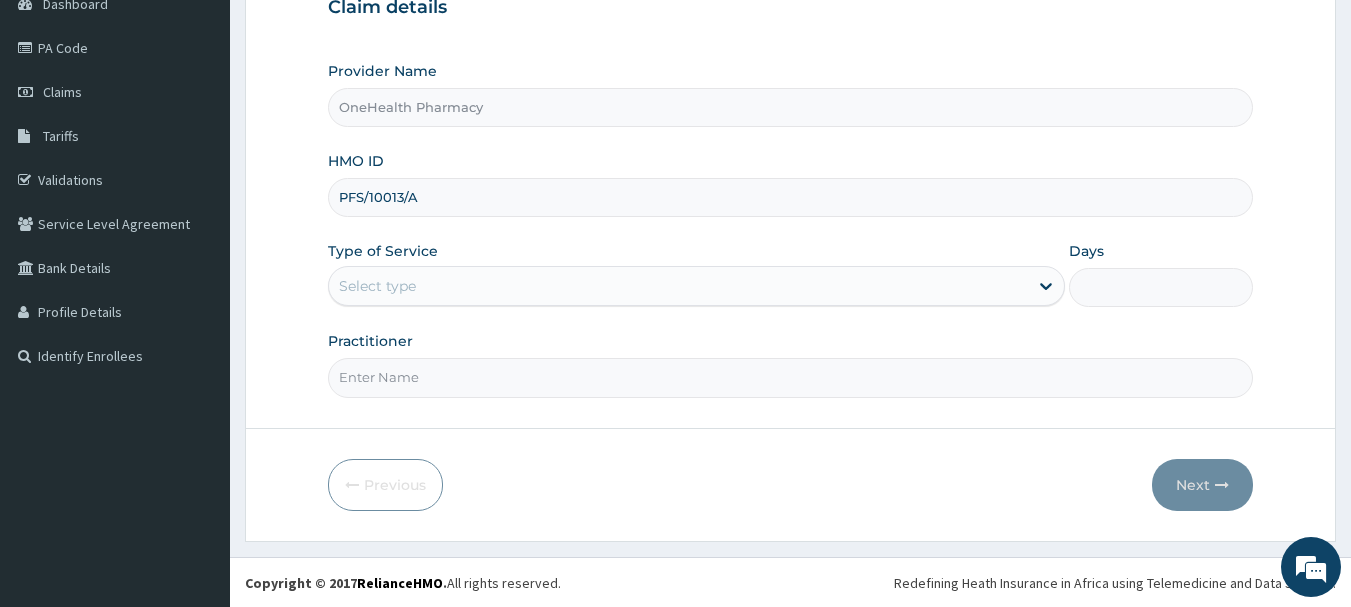 scroll, scrollTop: 215, scrollLeft: 0, axis: vertical 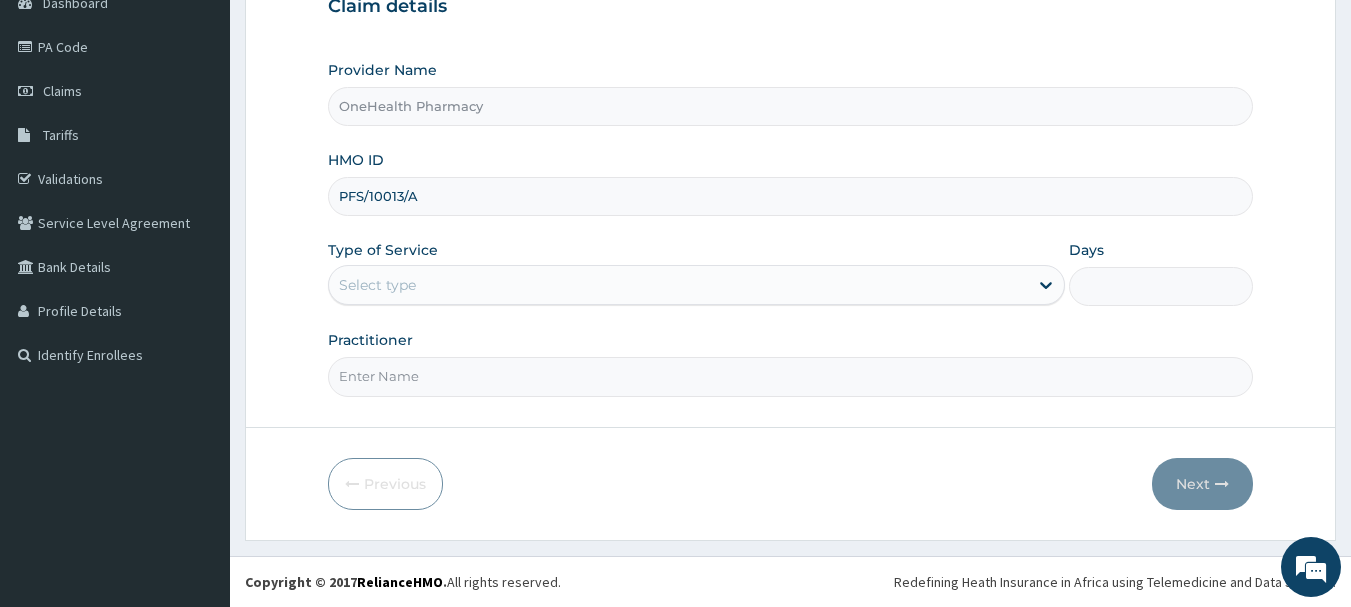 type on "PFS/10013/A" 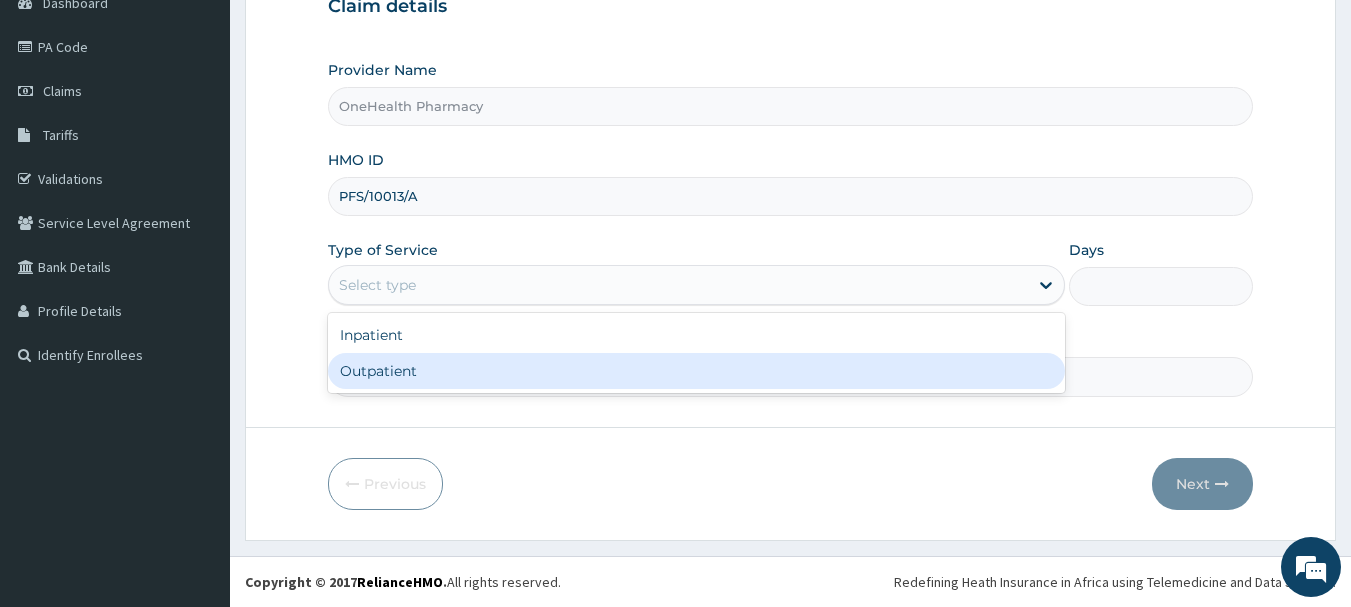 click on "Outpatient" at bounding box center [696, 371] 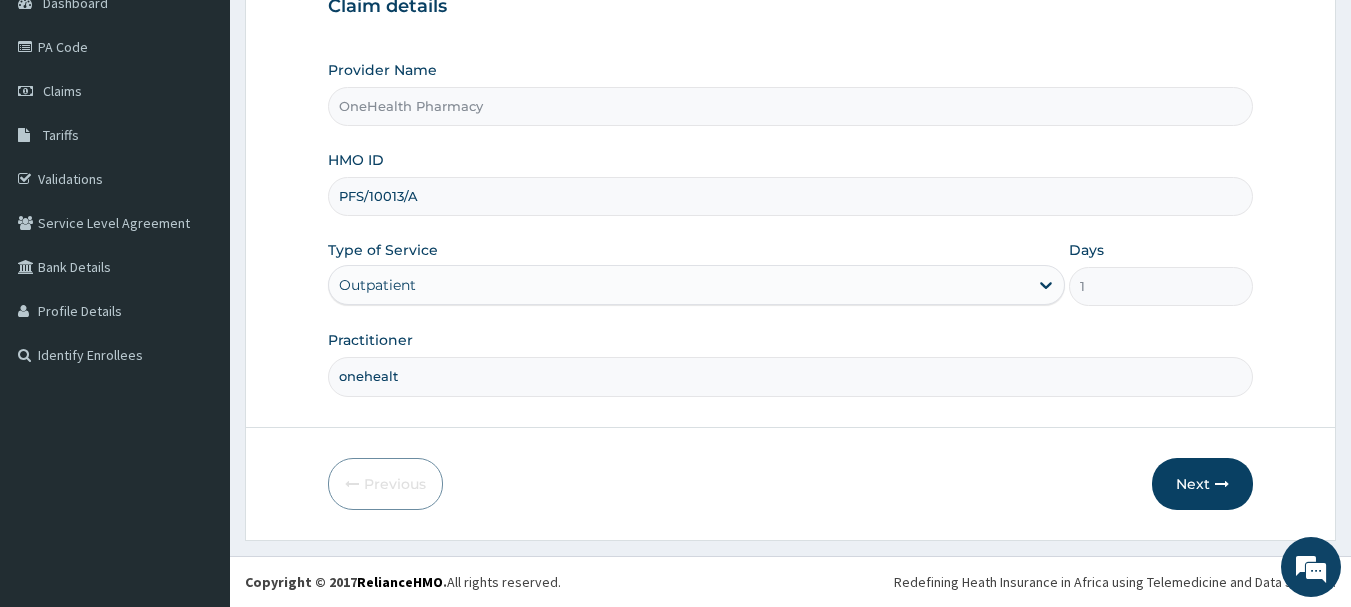 type on "onehealth" 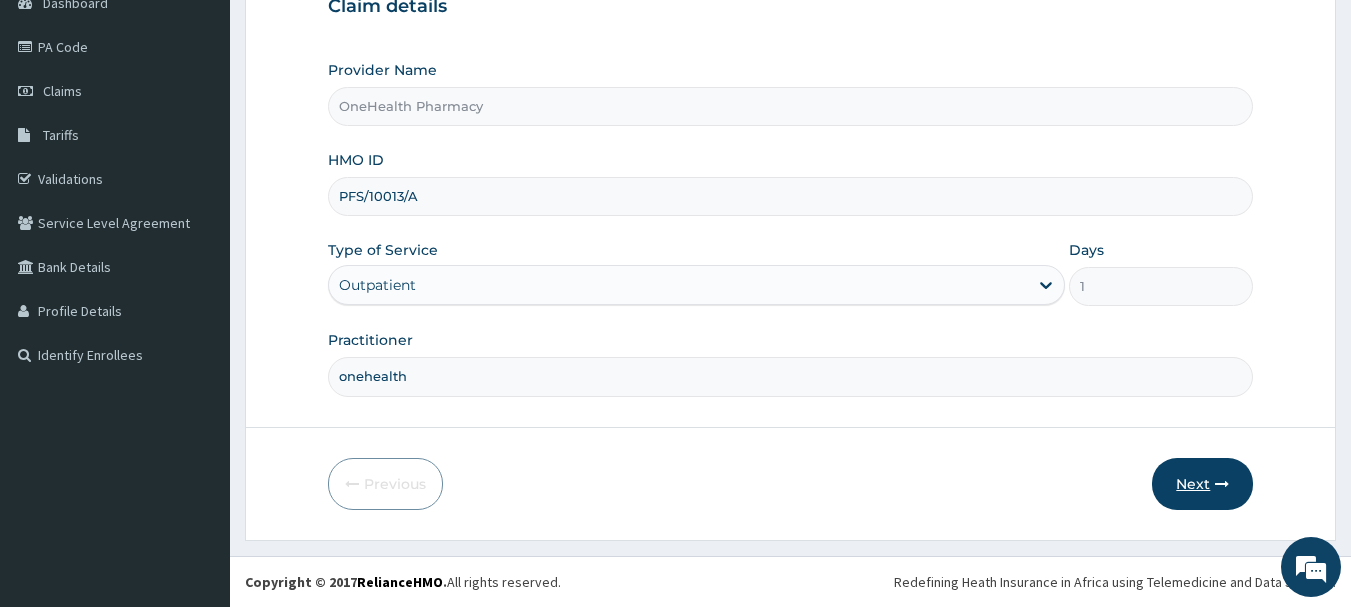 click on "Next" at bounding box center [1202, 484] 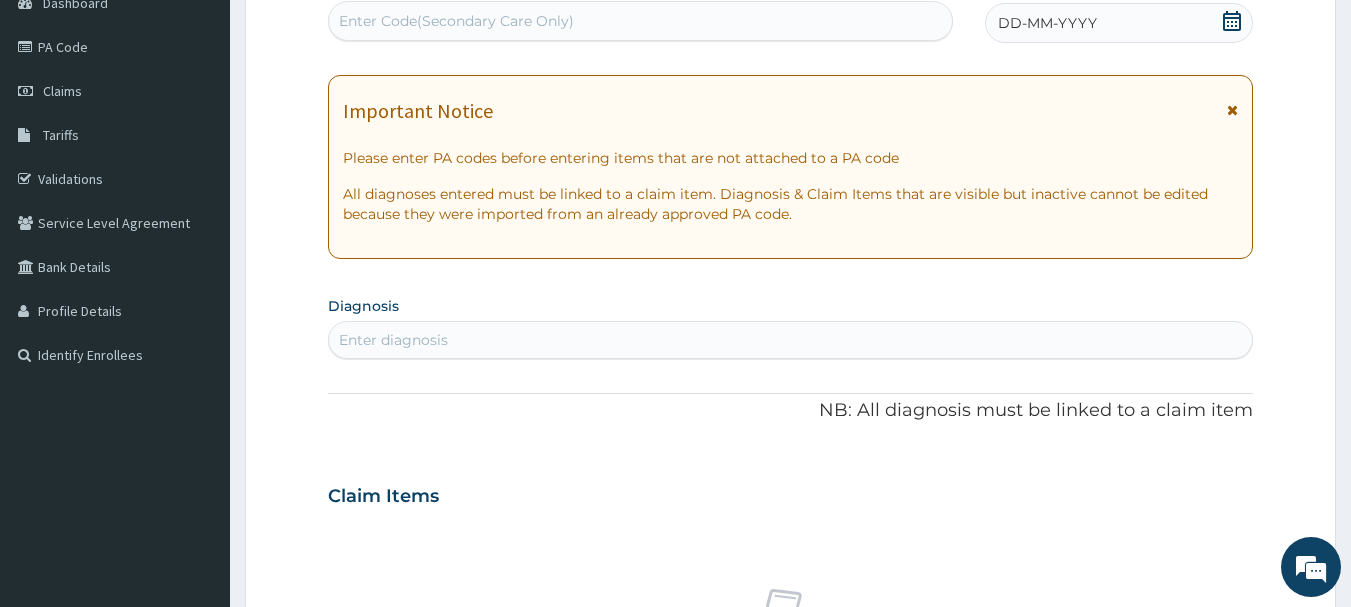 scroll, scrollTop: 0, scrollLeft: 0, axis: both 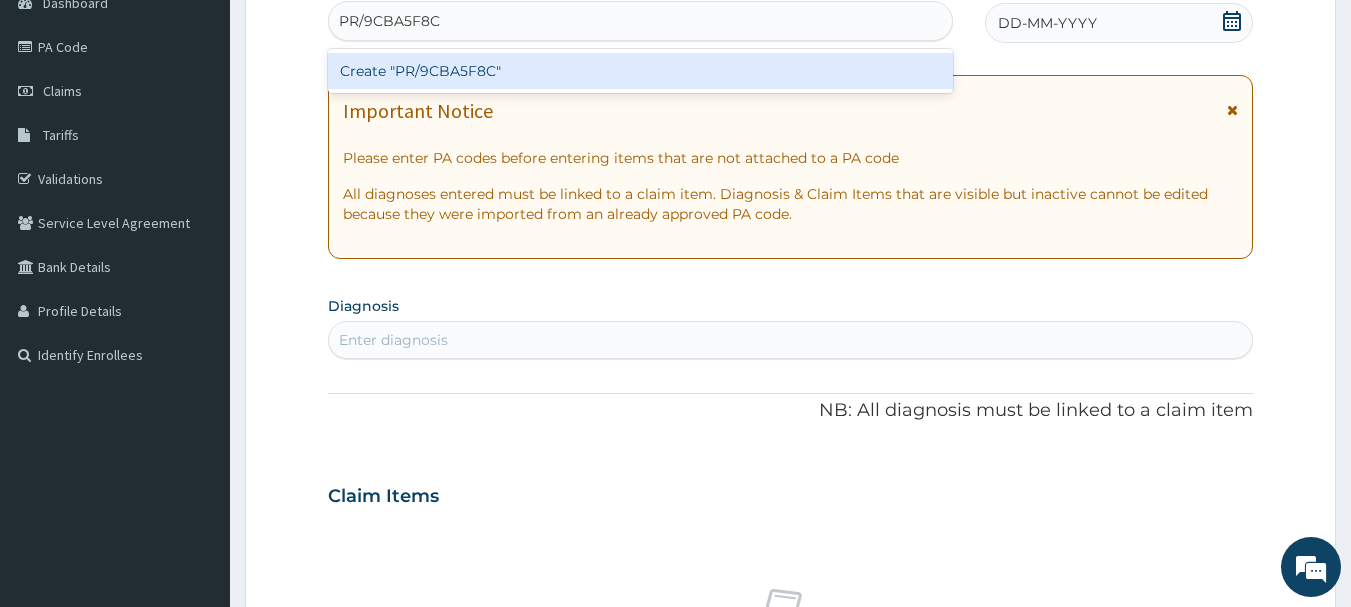 click on "Create "PR/9CBA5F8C"" at bounding box center (641, 71) 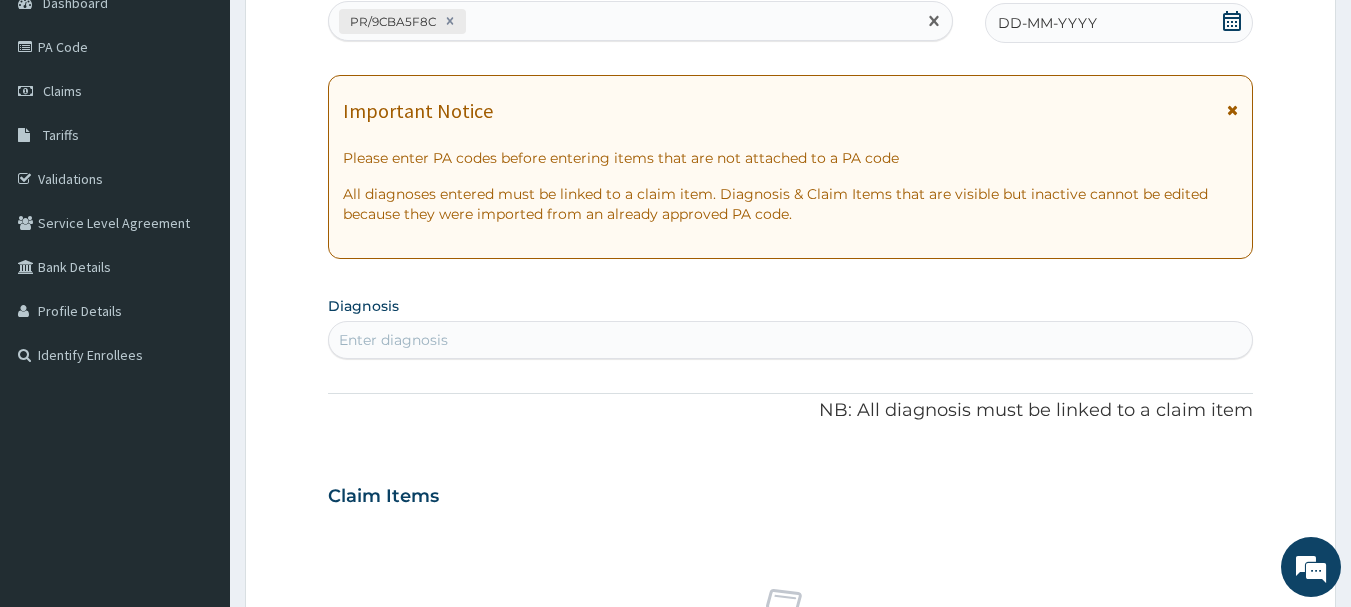 click on "DD-MM-YYYY" at bounding box center (1047, 23) 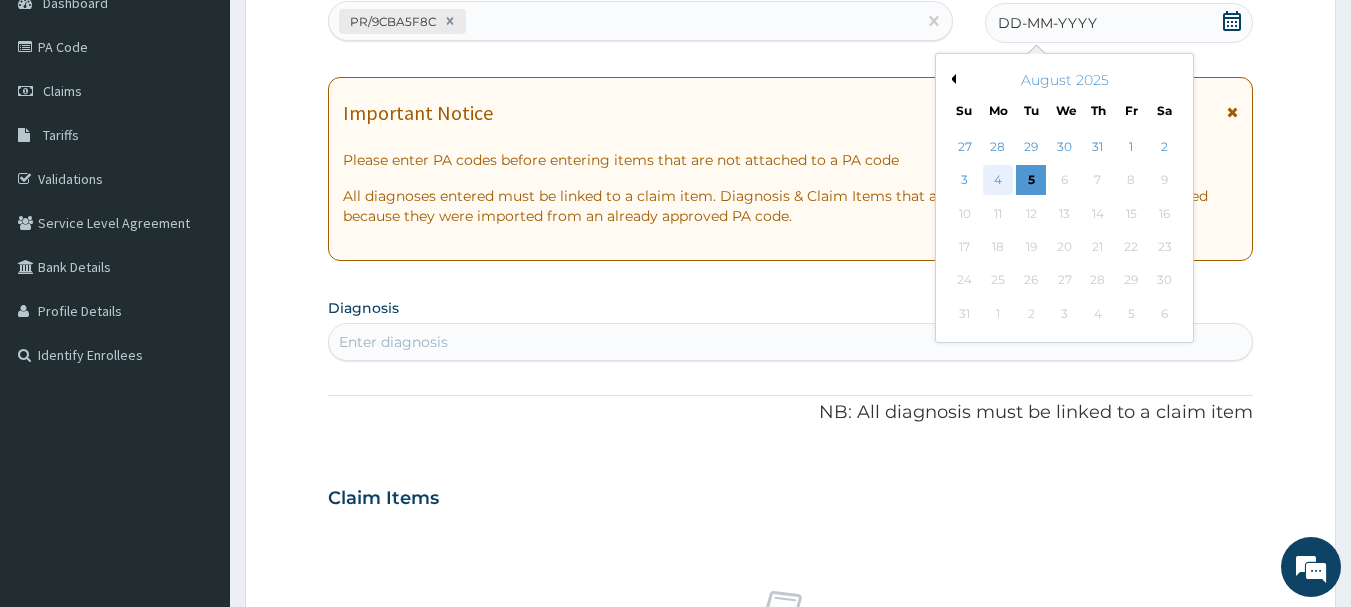 click on "3 4 5 6 7 8 9" at bounding box center [1064, 180] 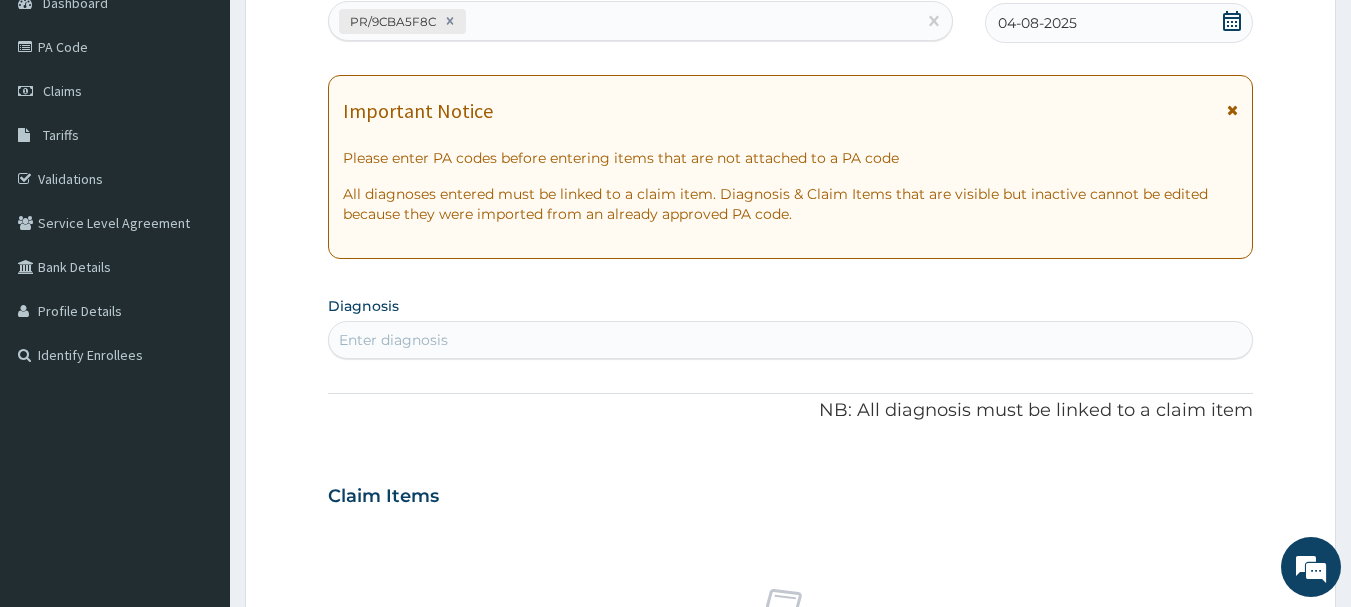 click on "Enter diagnosis" at bounding box center (791, 340) 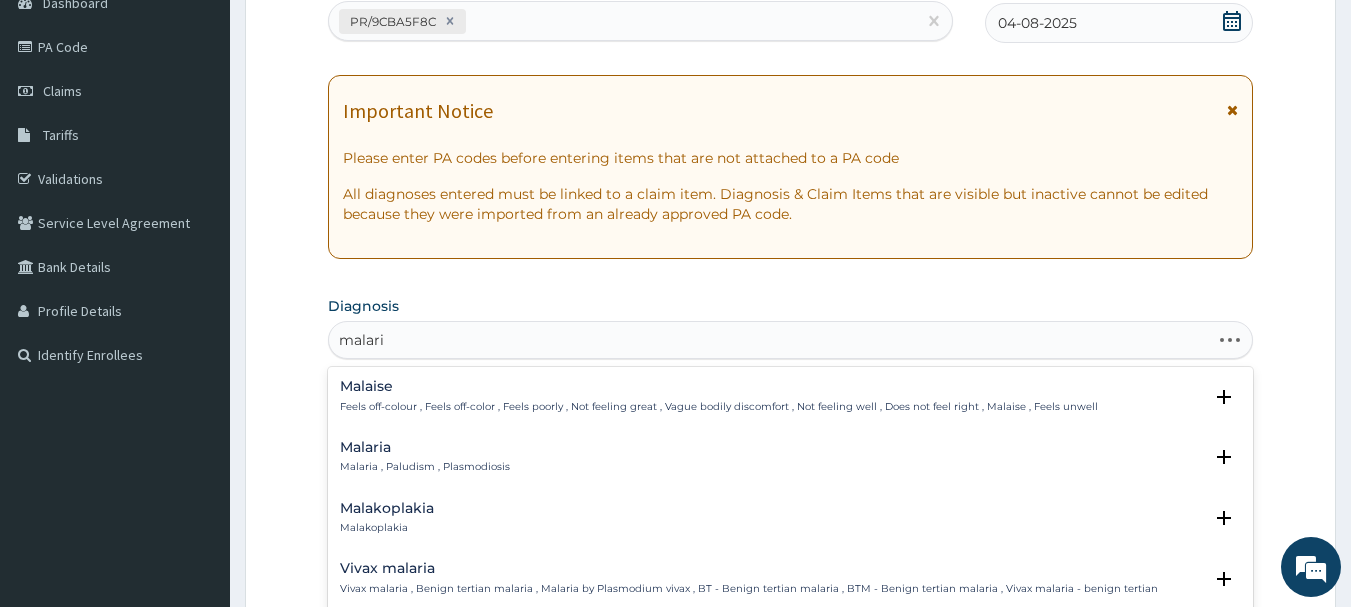 type on "malaria" 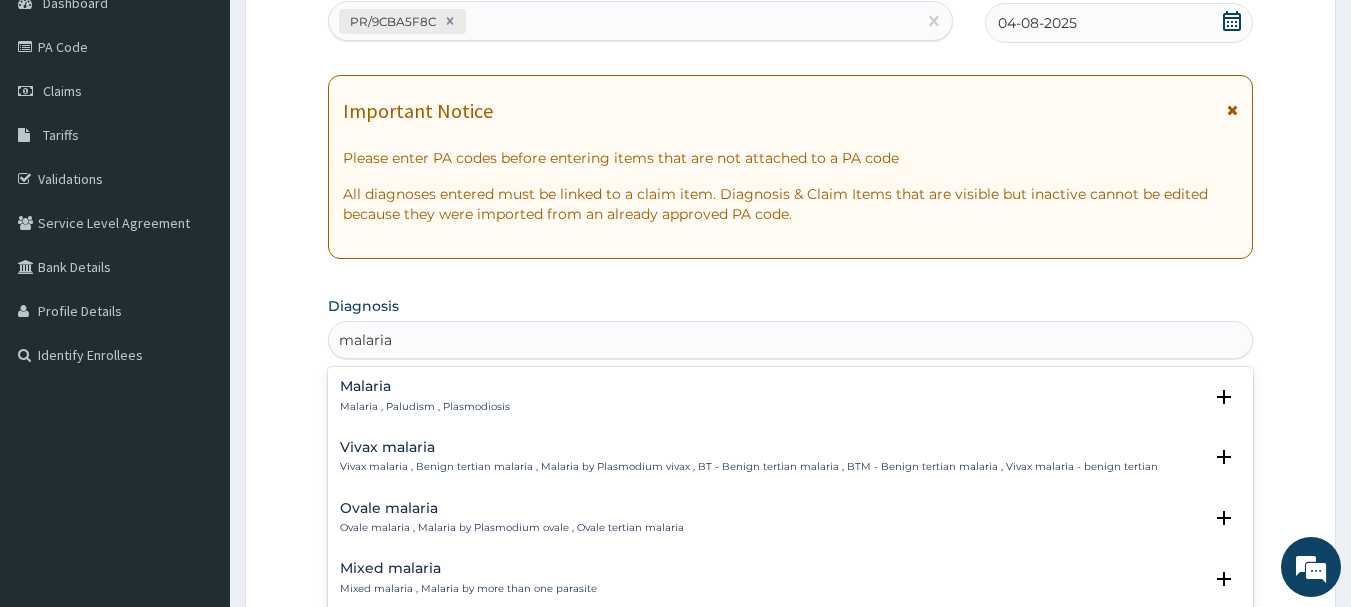 click on "Malaria" at bounding box center [425, 386] 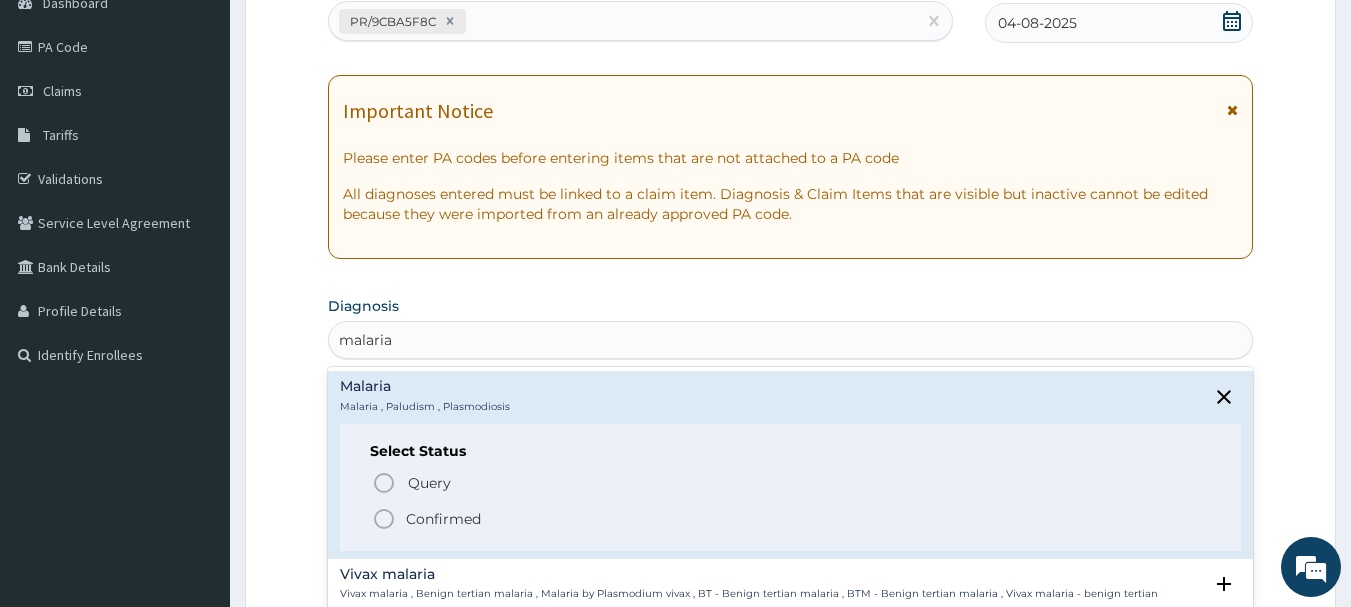 click 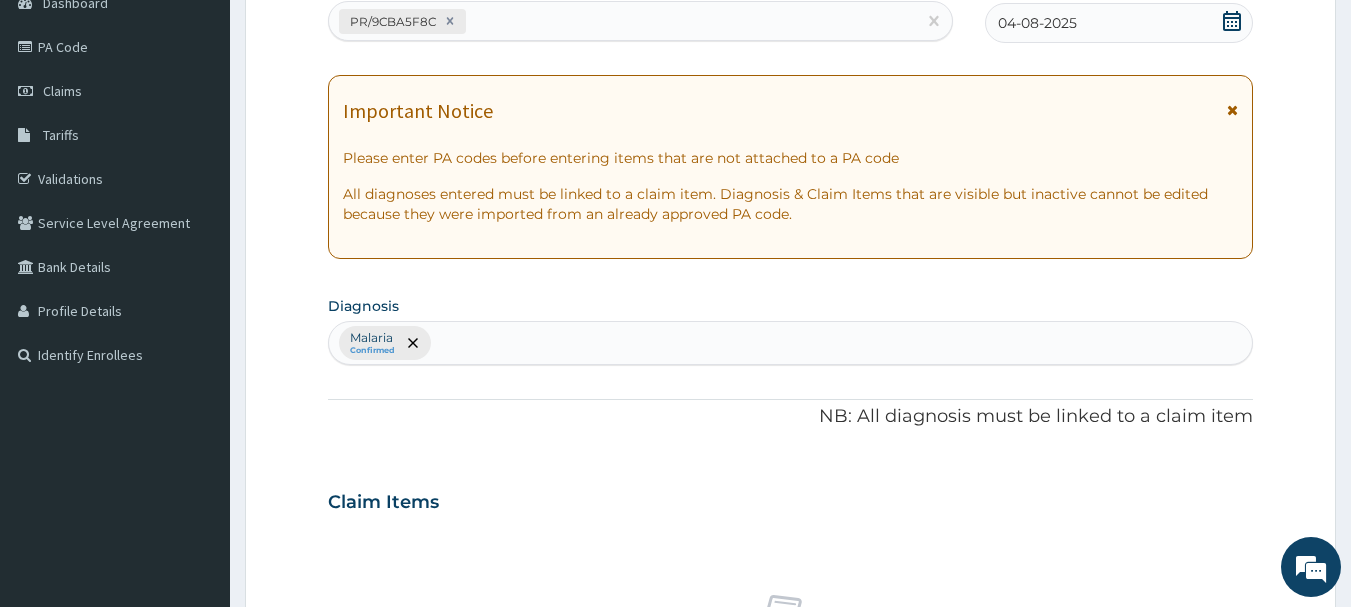 scroll, scrollTop: 835, scrollLeft: 0, axis: vertical 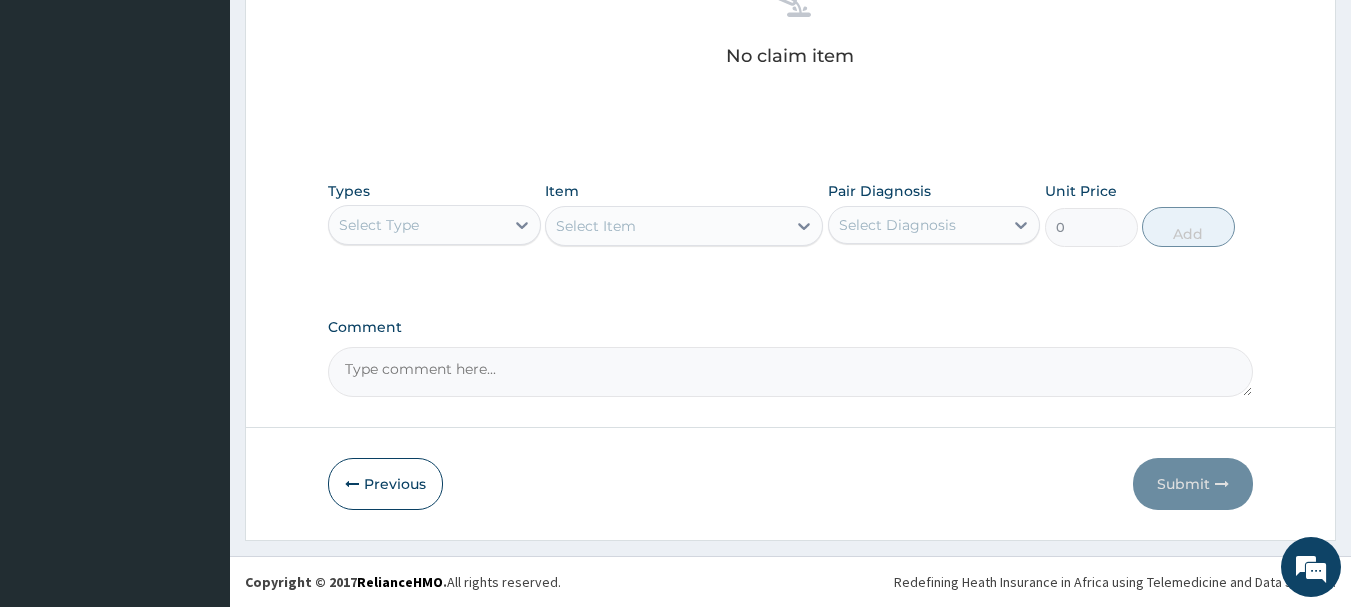 click on "Select Type" at bounding box center (416, 225) 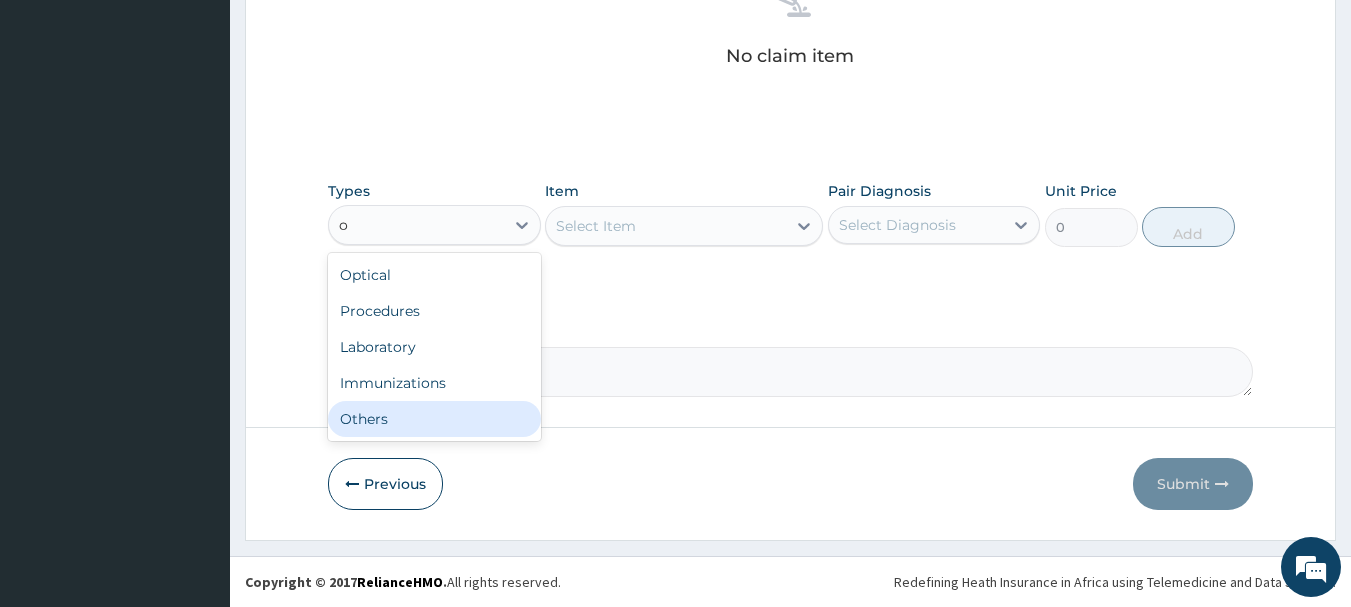 click on "Others" at bounding box center (434, 419) 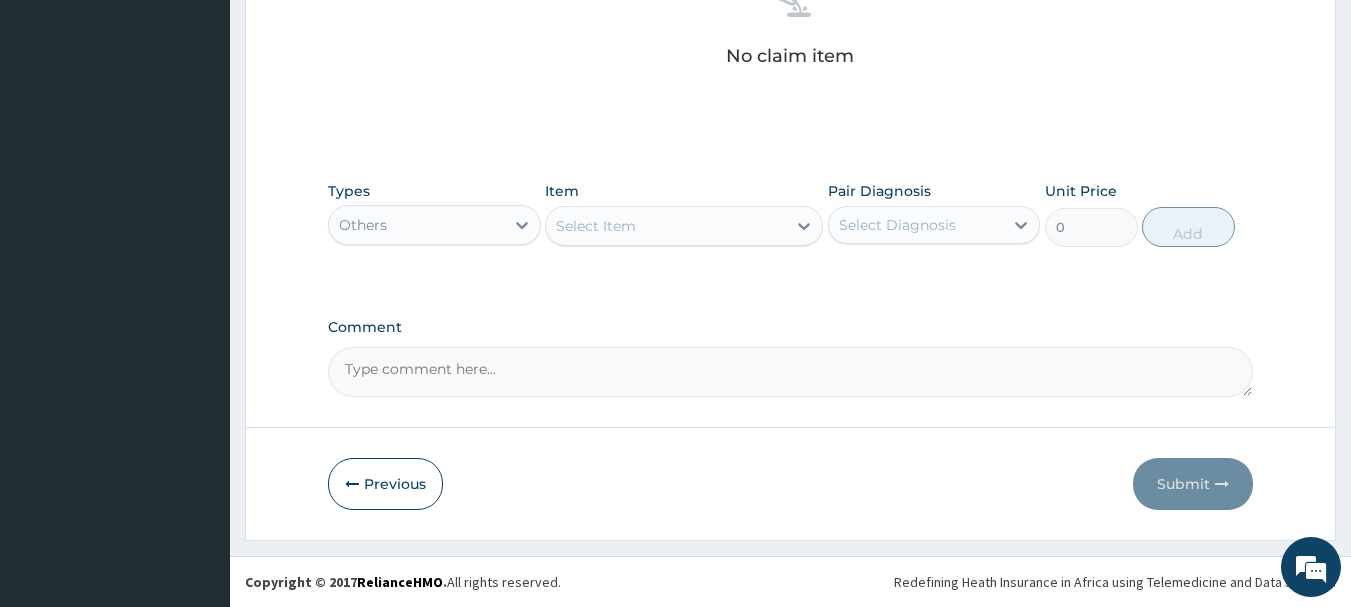 click on "Select Item" at bounding box center (596, 226) 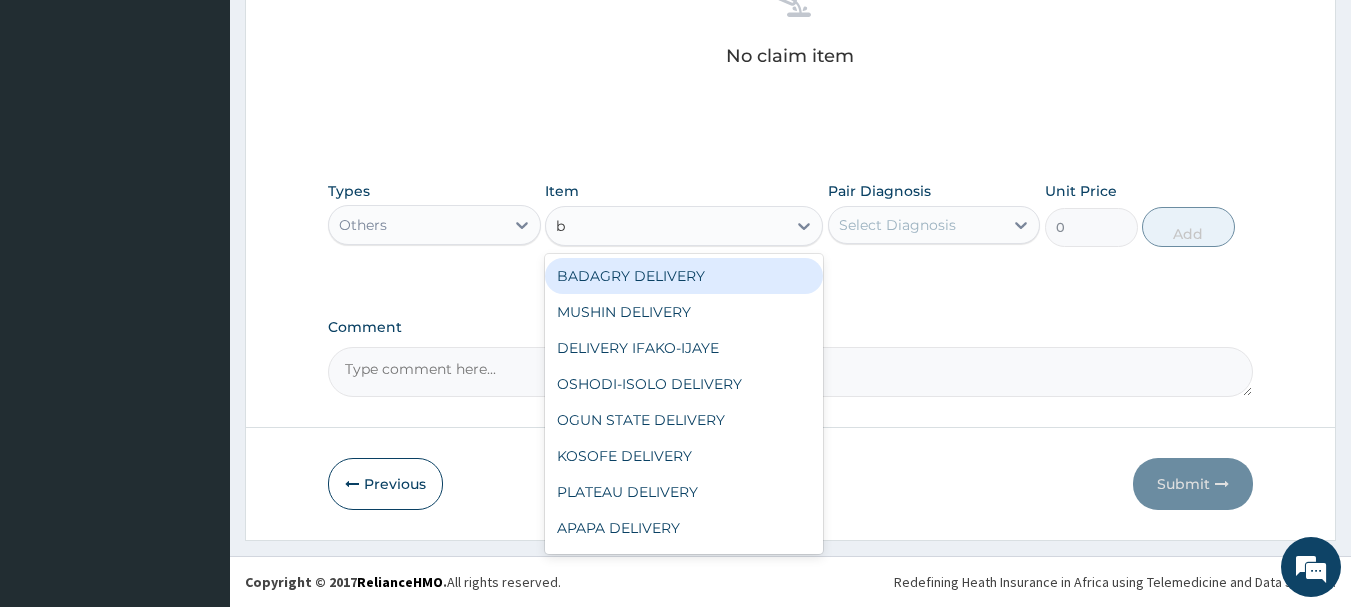 click on "BADAGRY DELIVERY" at bounding box center [684, 276] 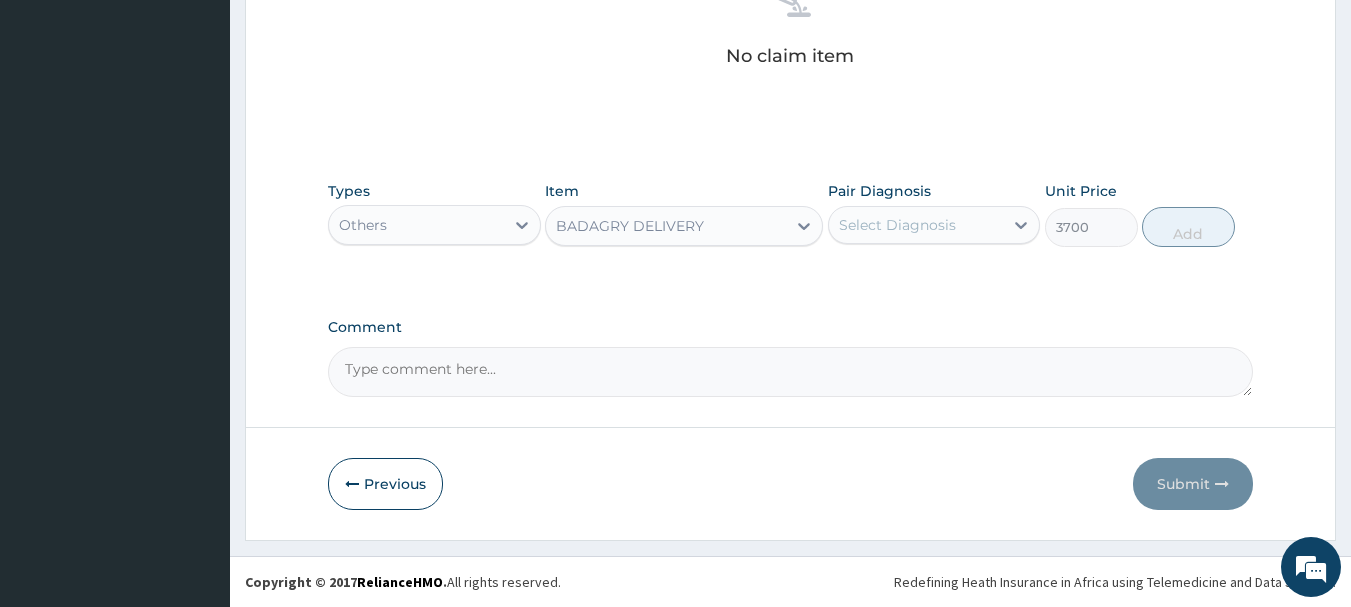 click on "Select Diagnosis" at bounding box center [934, 225] 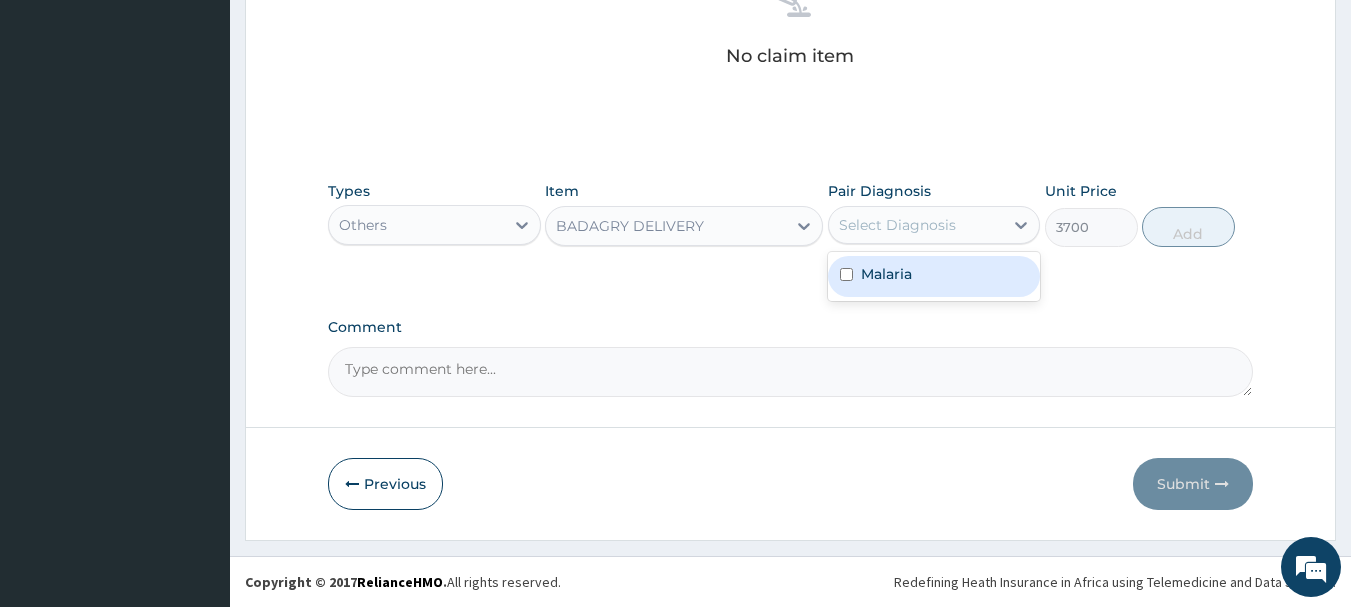 click on "Malaria" at bounding box center [934, 276] 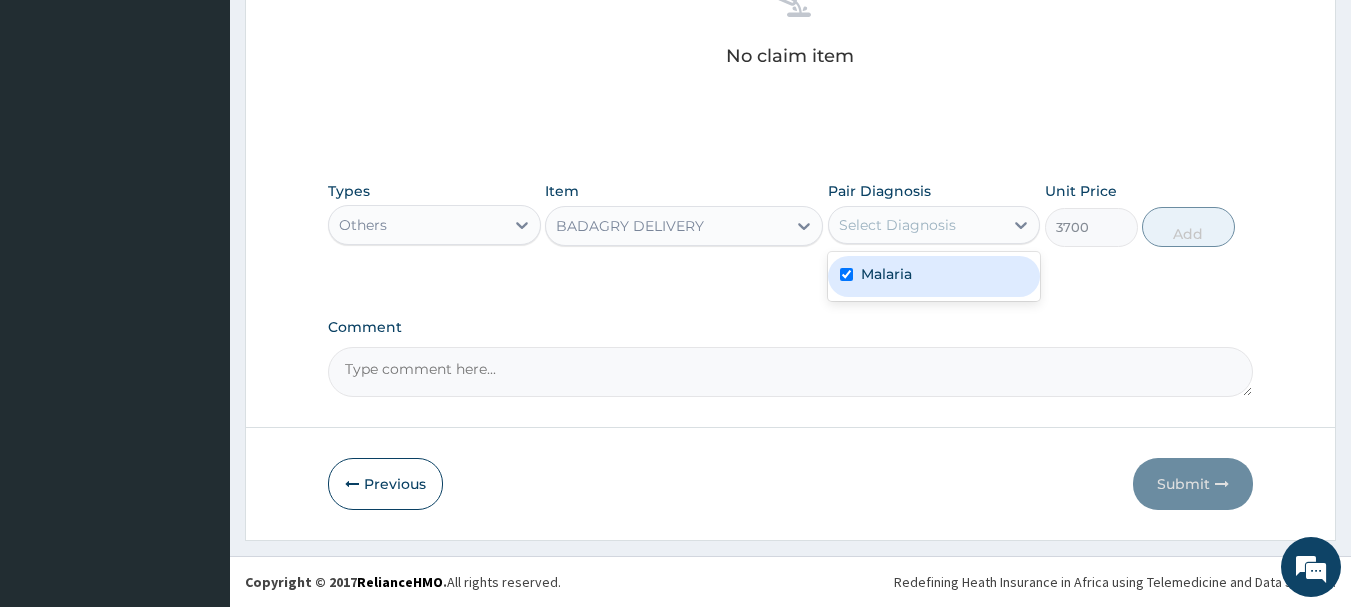checkbox on "true" 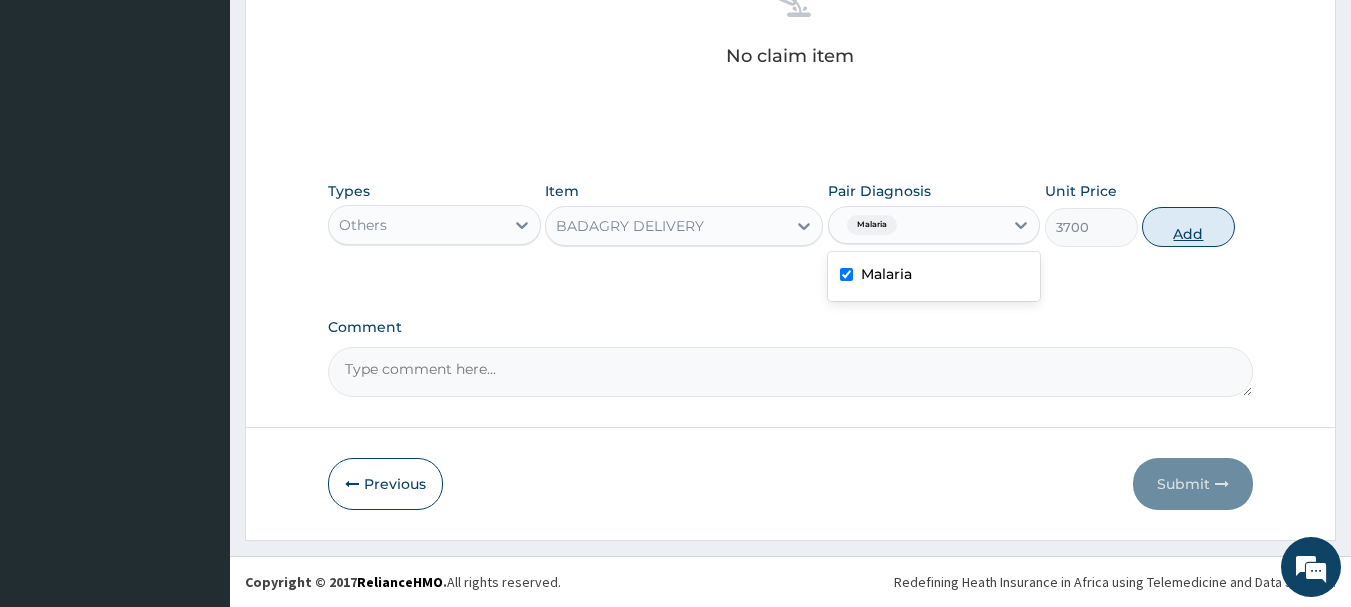 click on "Add" at bounding box center [1188, 227] 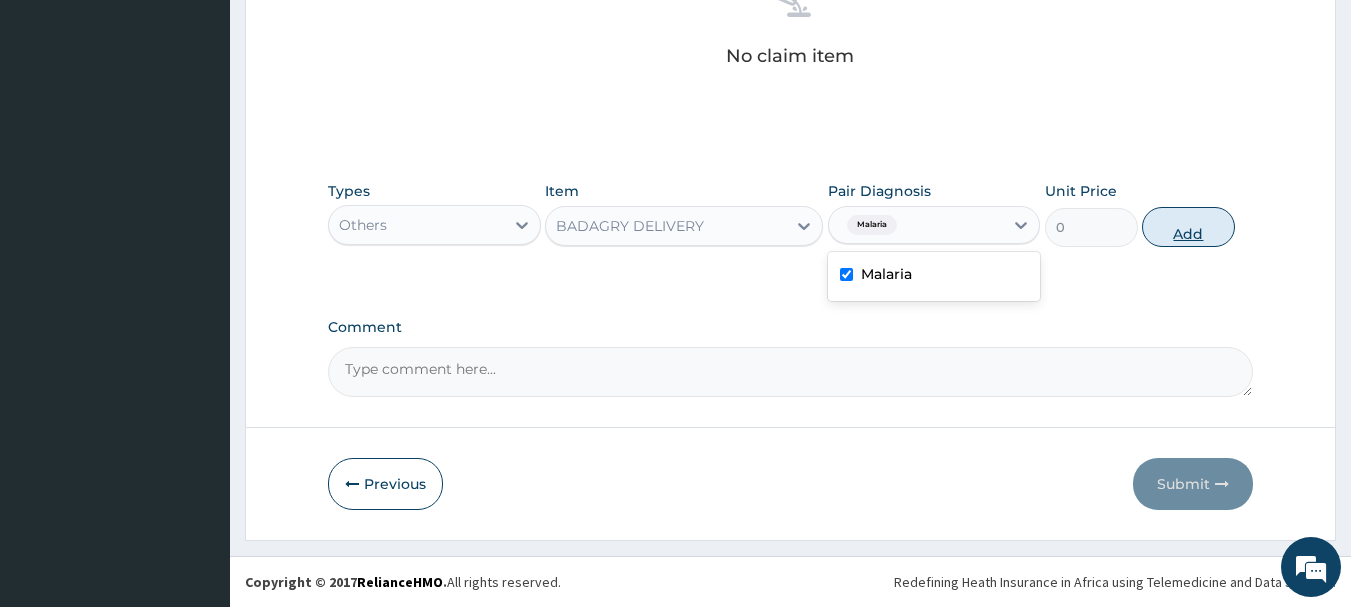 scroll, scrollTop: 755, scrollLeft: 0, axis: vertical 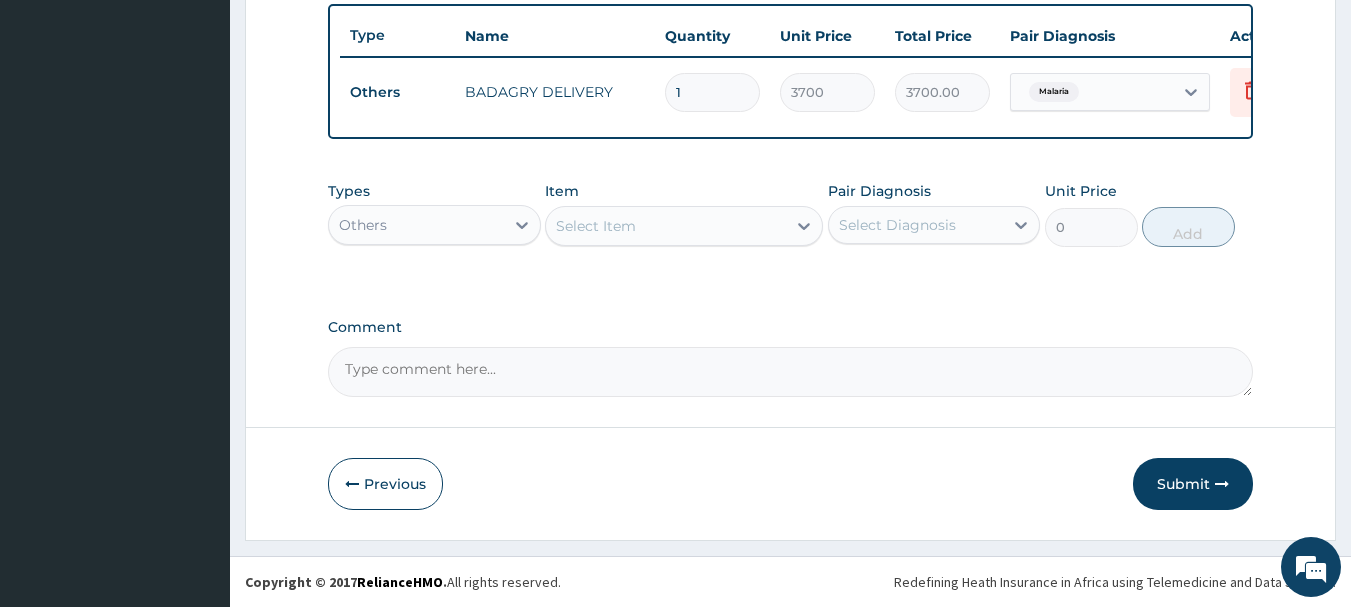 click on "Others" at bounding box center (416, 225) 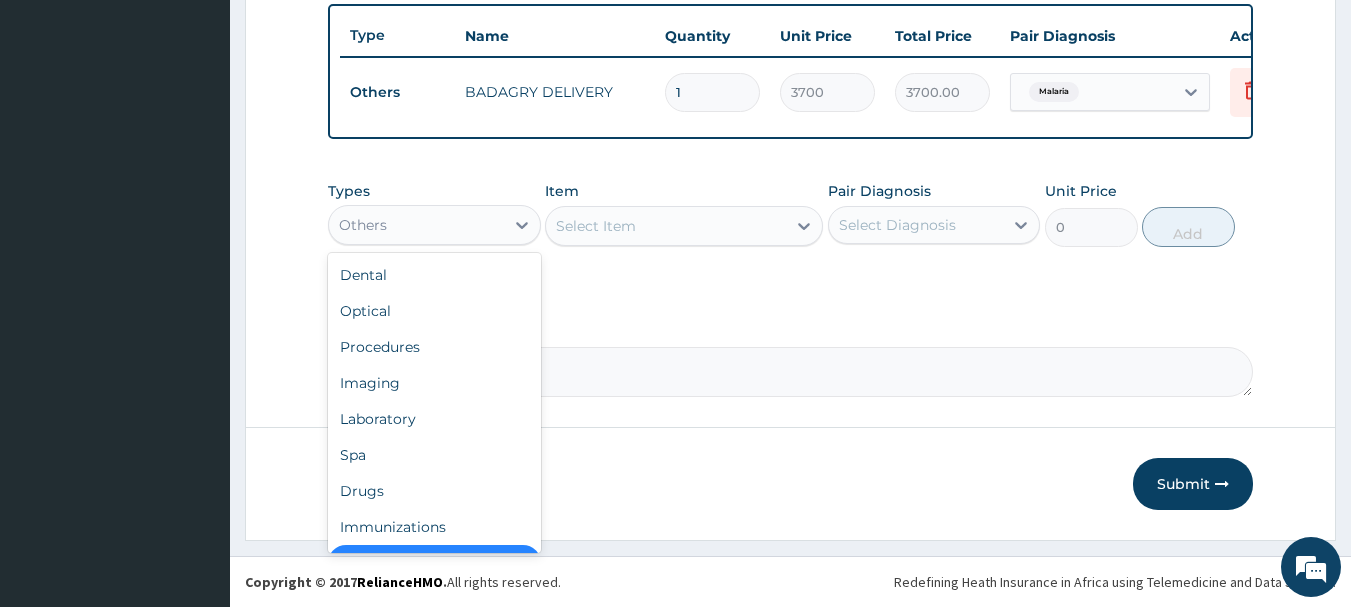 scroll, scrollTop: 32, scrollLeft: 0, axis: vertical 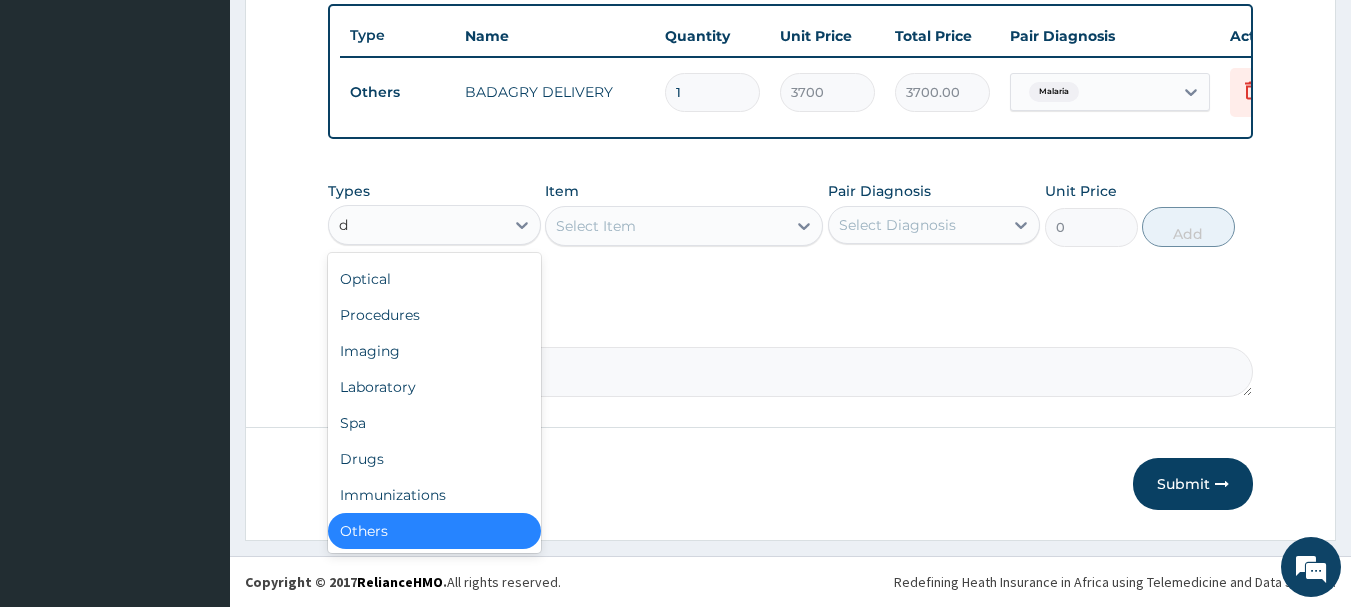 type on "dr" 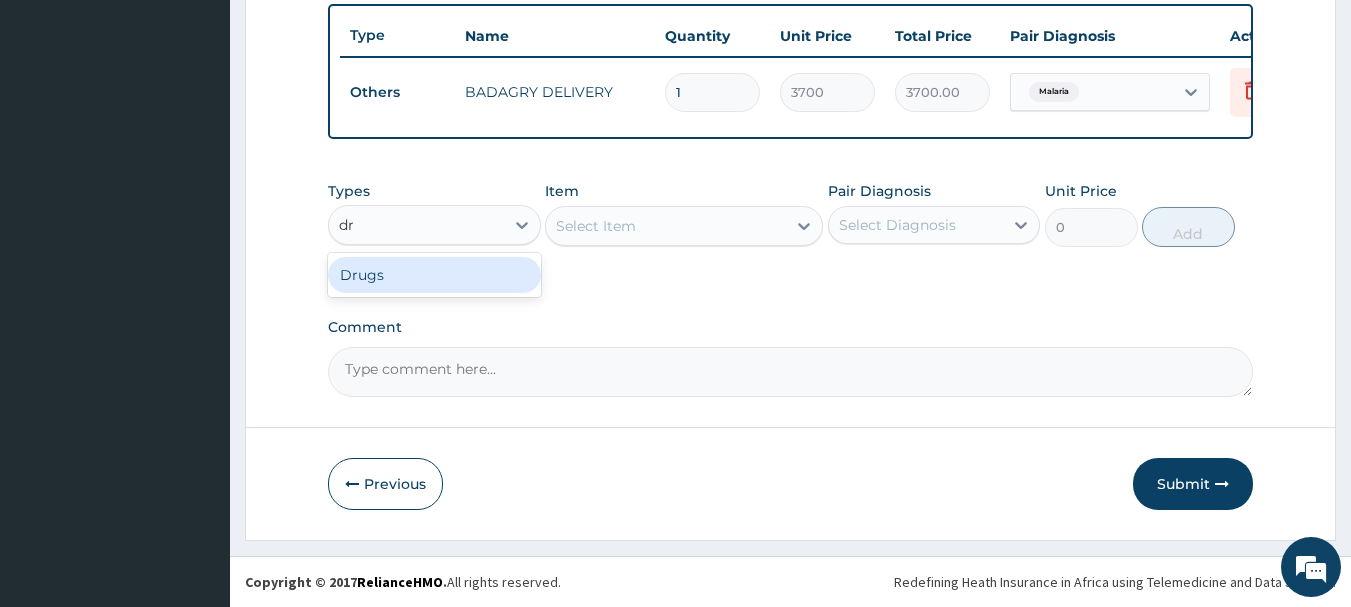 scroll, scrollTop: 0, scrollLeft: 0, axis: both 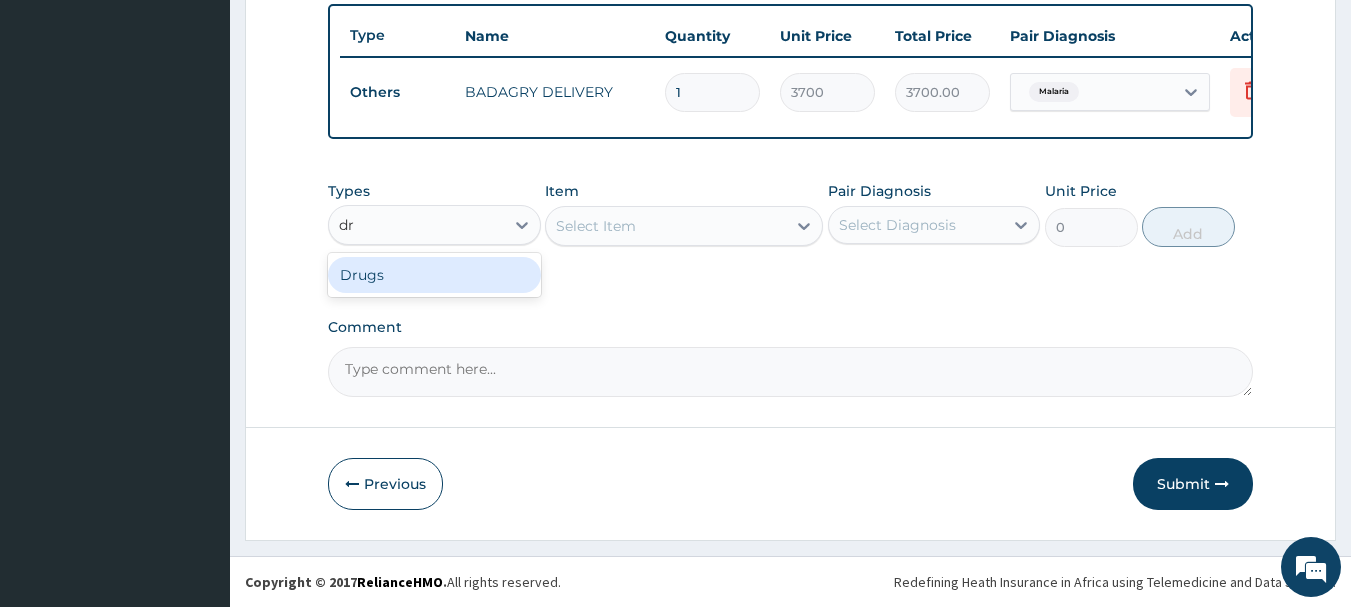 click on "Drugs" at bounding box center [434, 275] 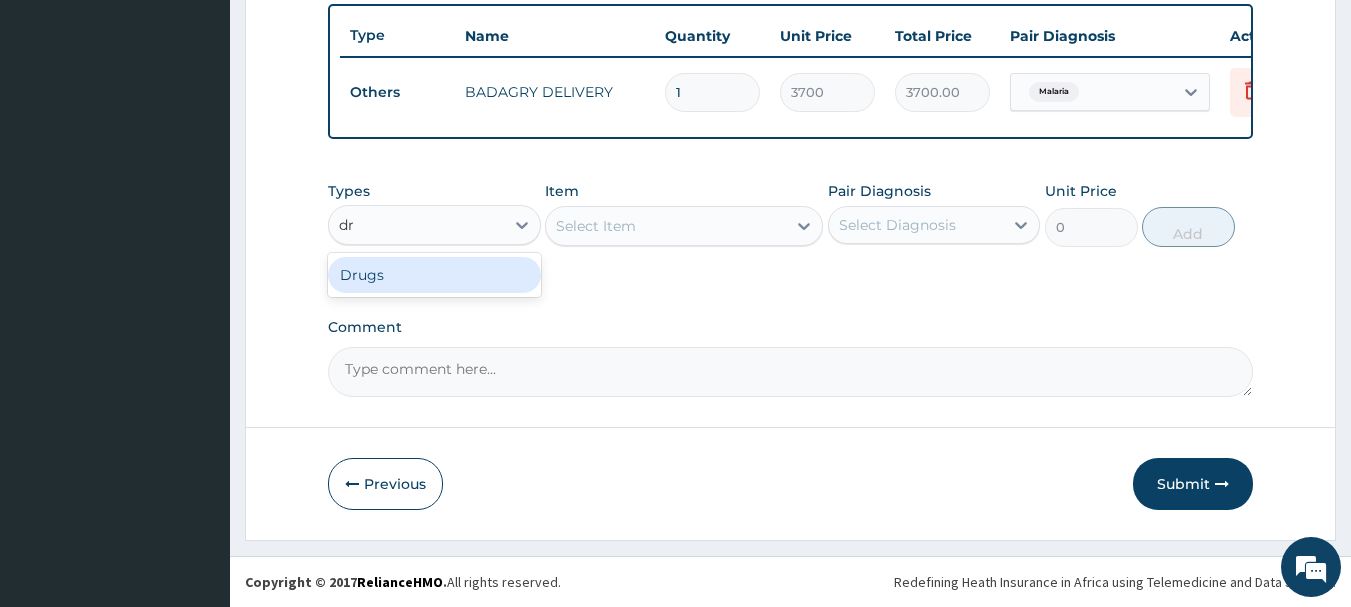 type 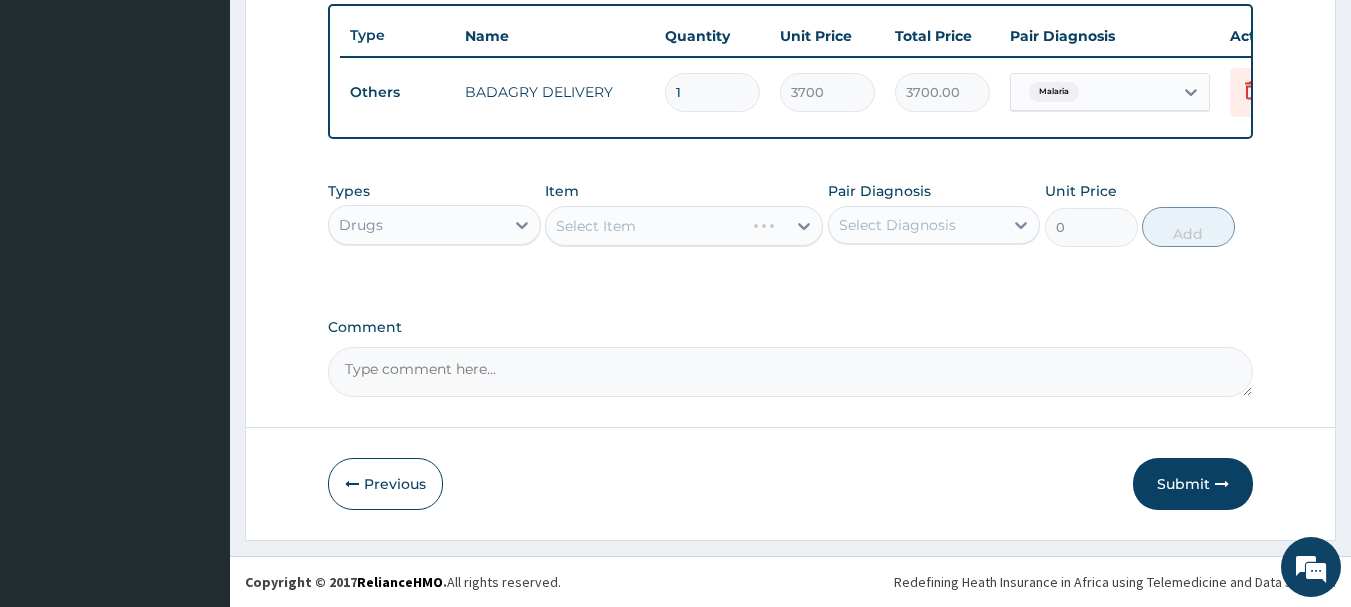 click on "Select Item" at bounding box center [684, 226] 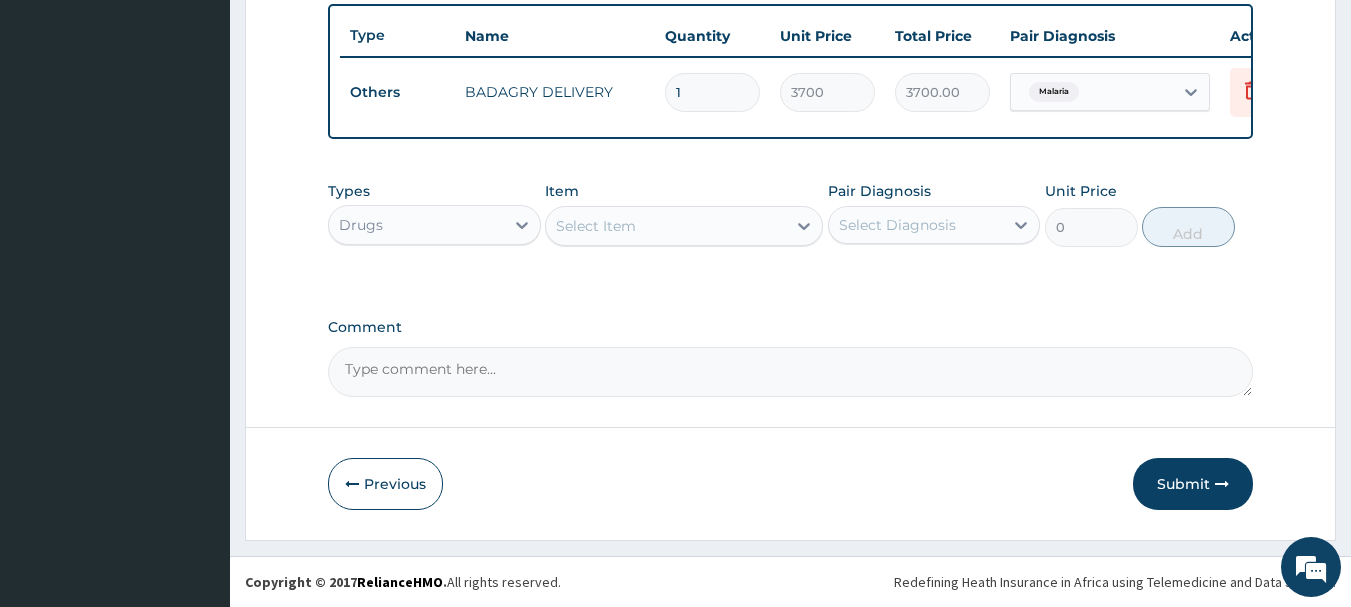 click on "Select Item" at bounding box center [666, 226] 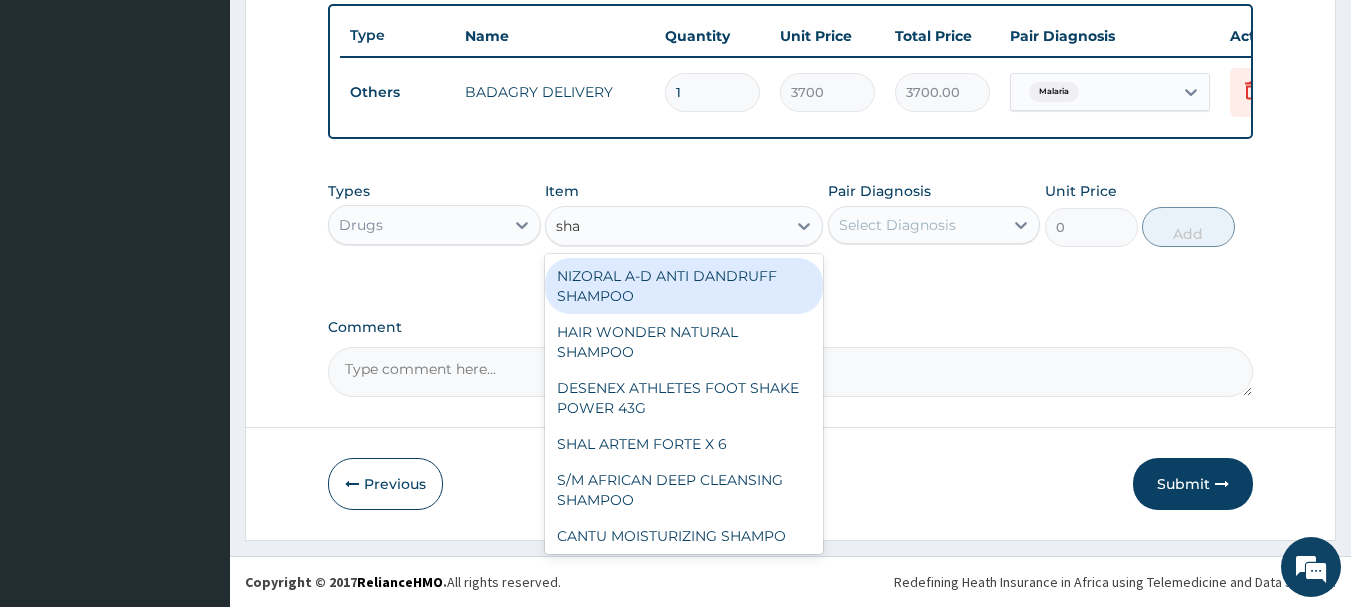 type on "shal" 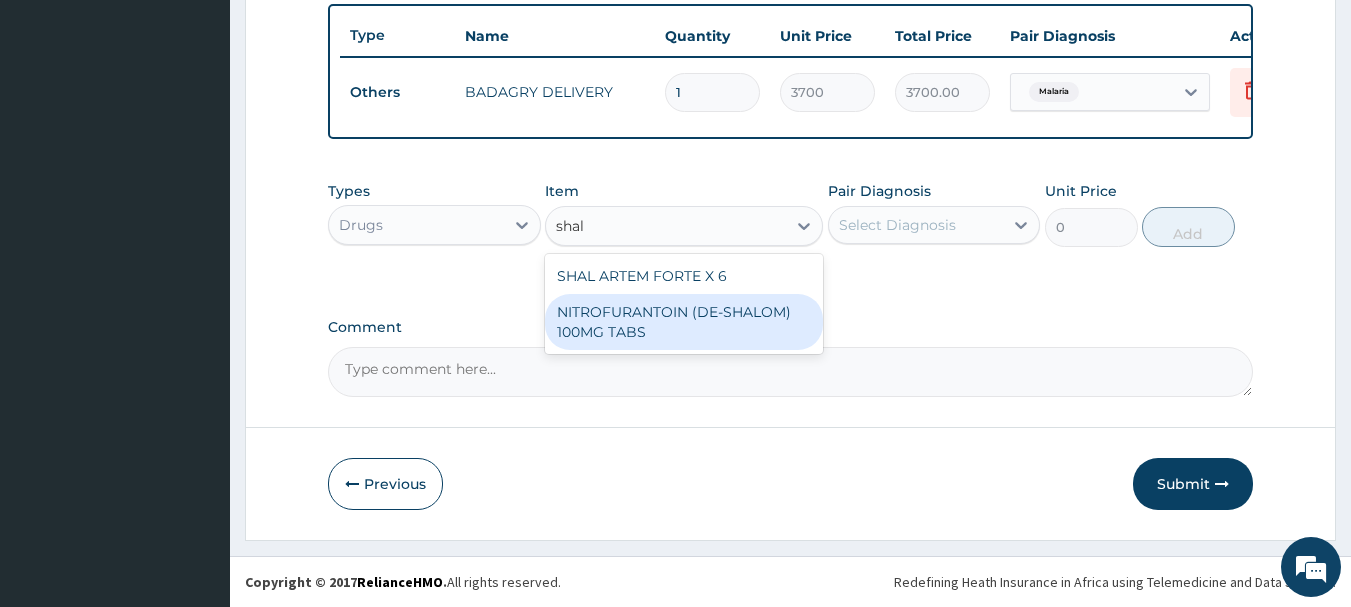 click on "NITROFURANTOIN (DE-SHALOM) 100MG TABS" at bounding box center (684, 322) 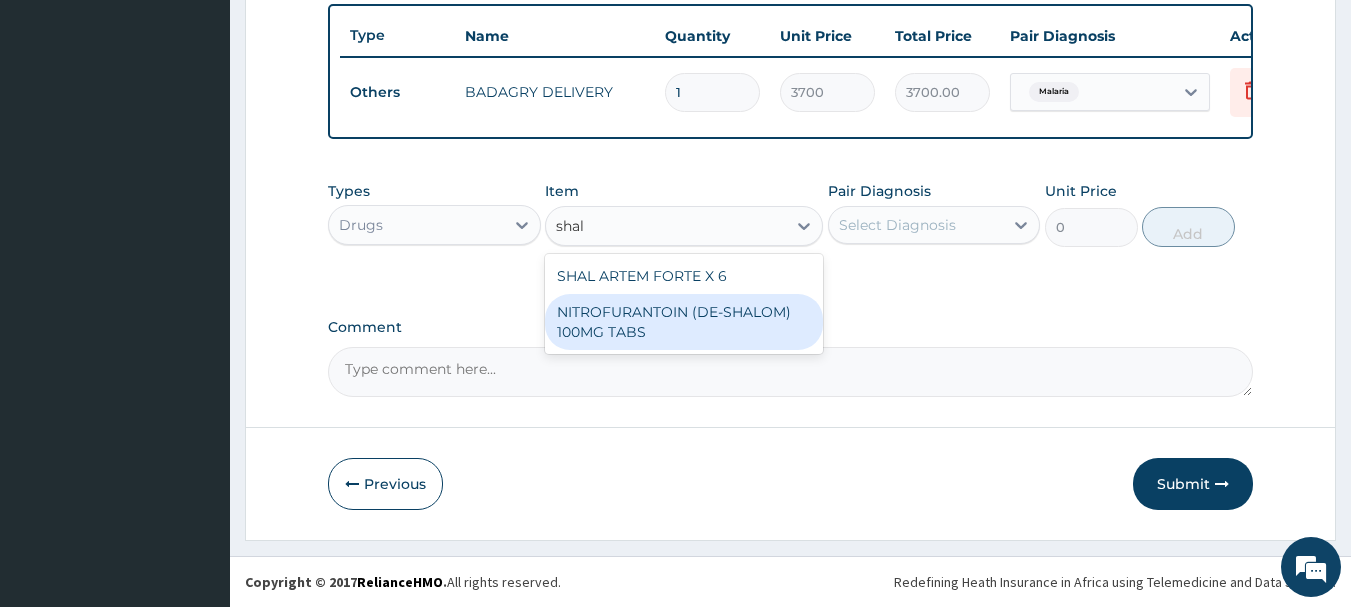 type 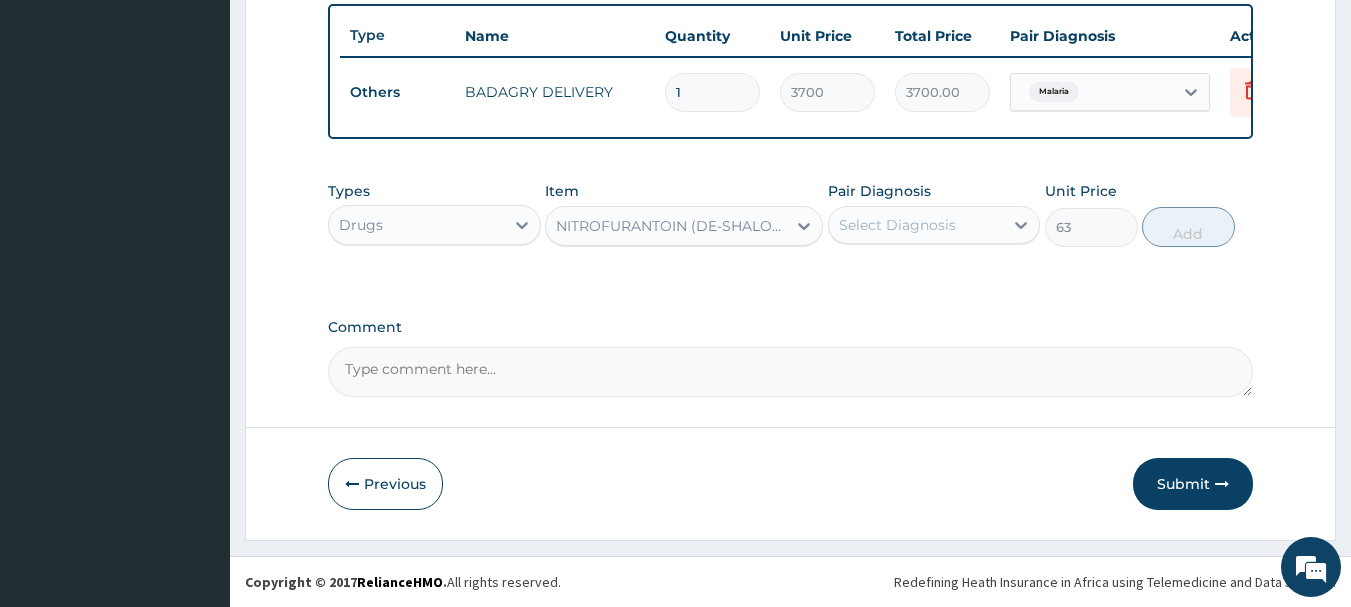 click on "Select Diagnosis" at bounding box center [897, 225] 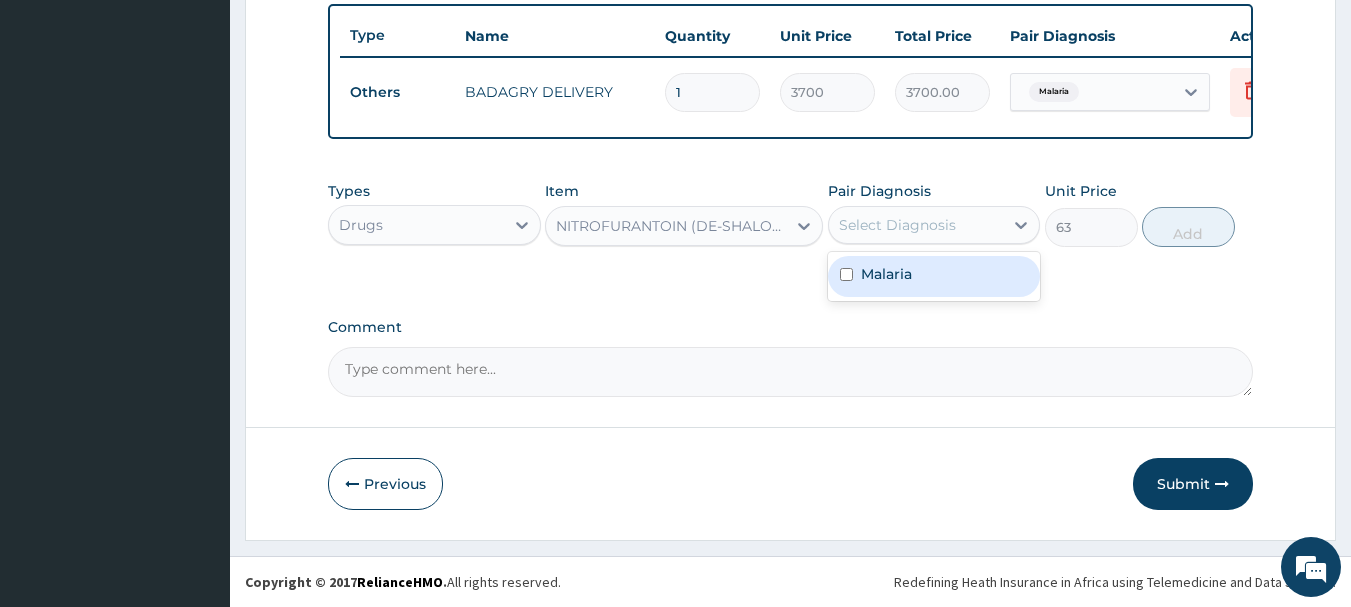click on "Malaria" at bounding box center (934, 276) 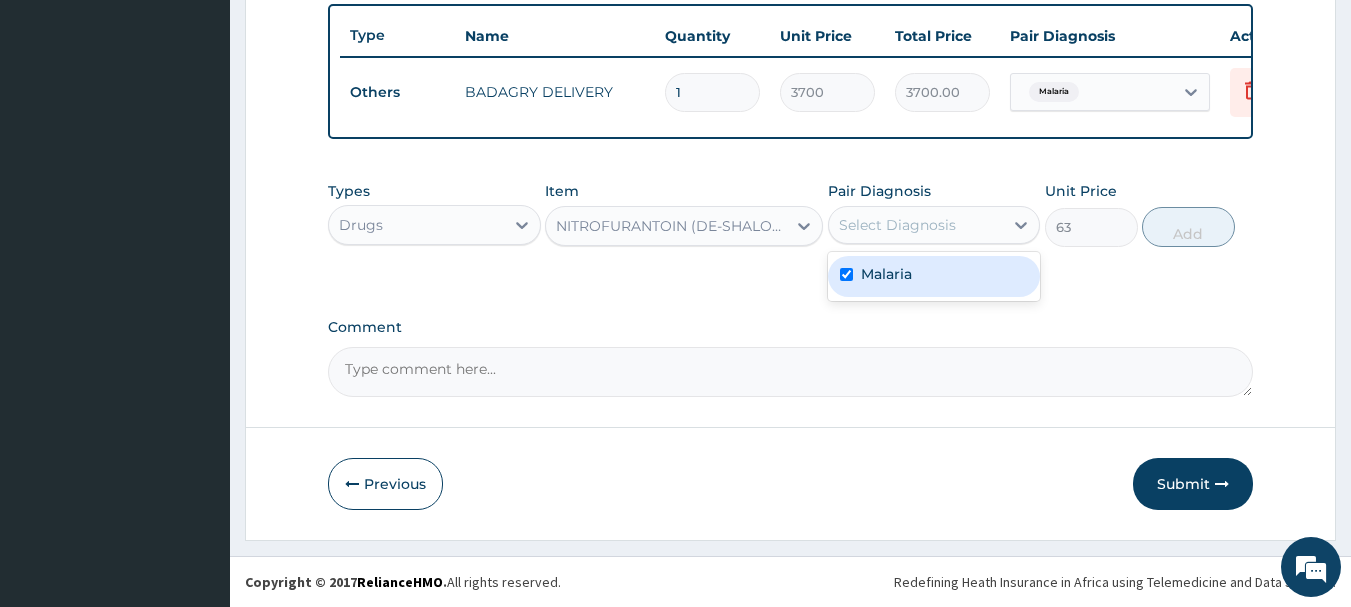 checkbox on "true" 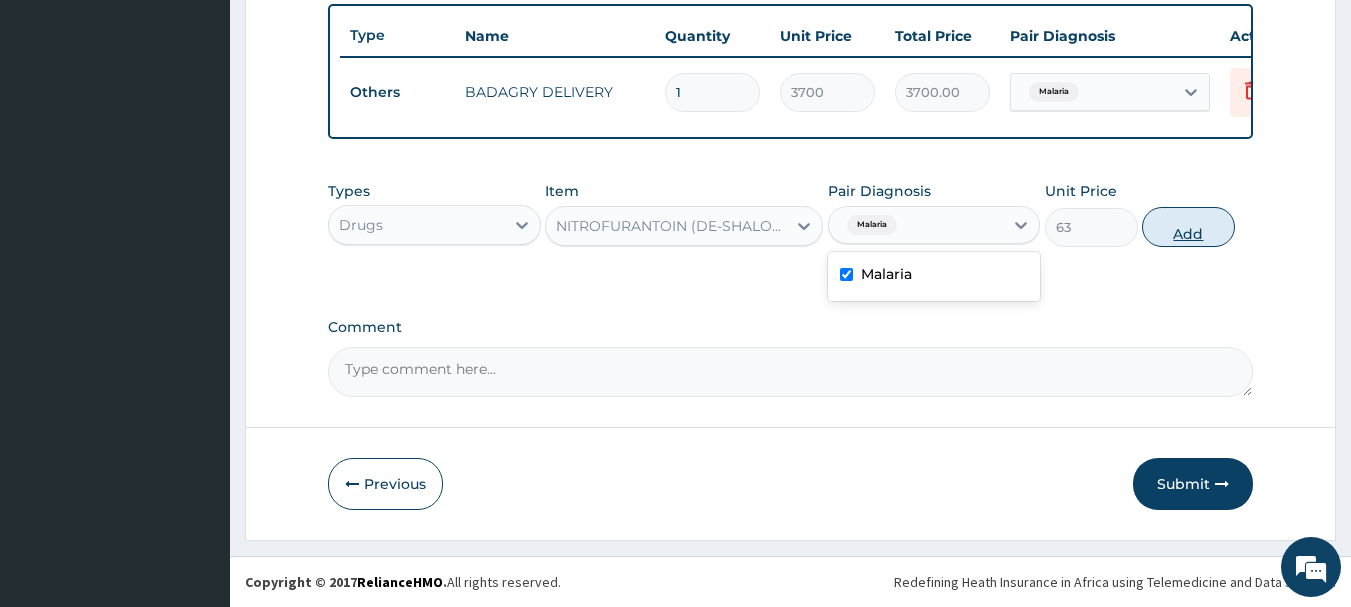 click on "Add" at bounding box center (1188, 227) 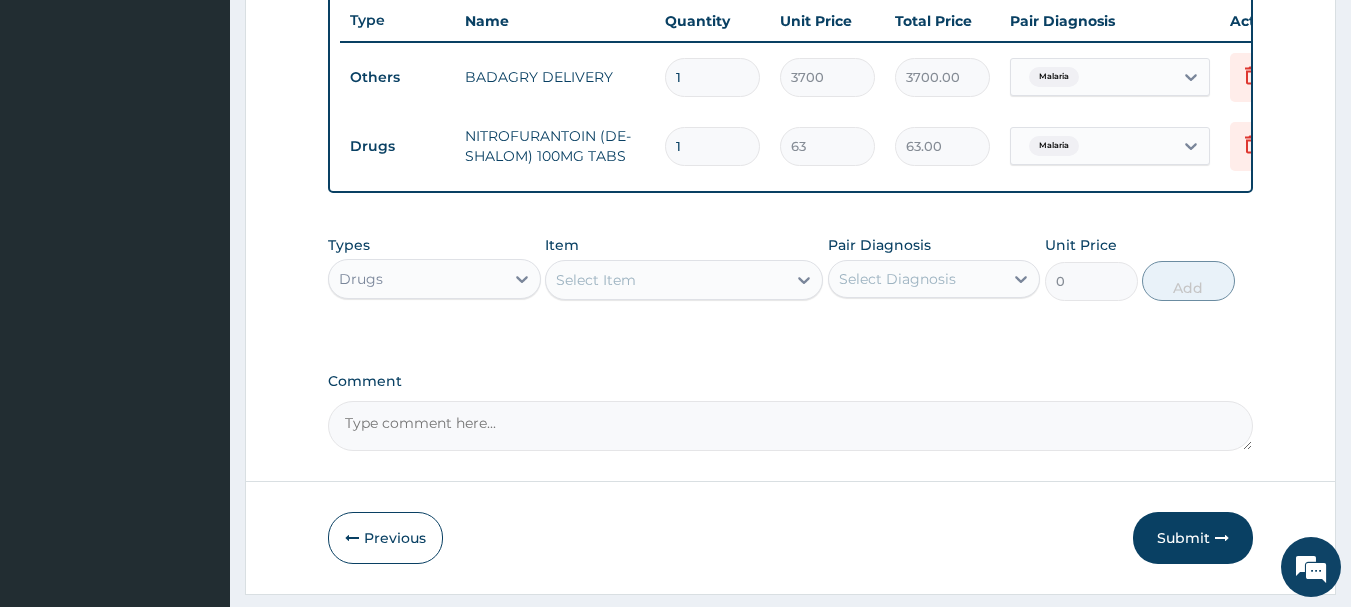 click on "Select Item" at bounding box center [666, 280] 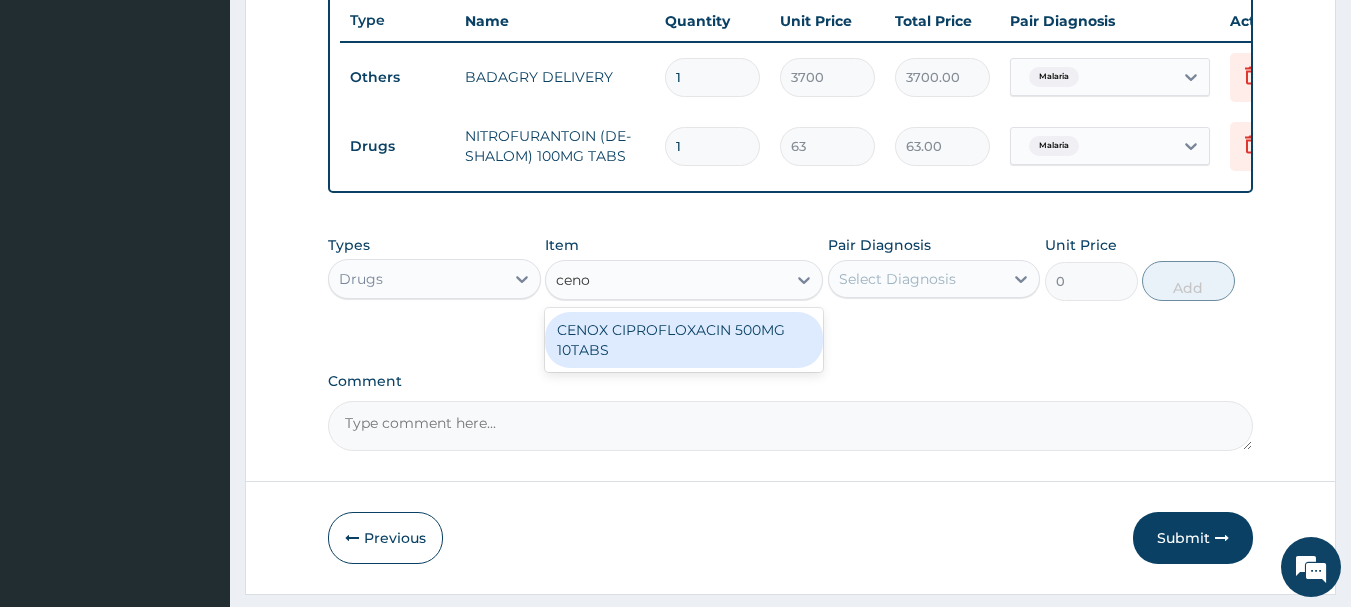 type on "cenox" 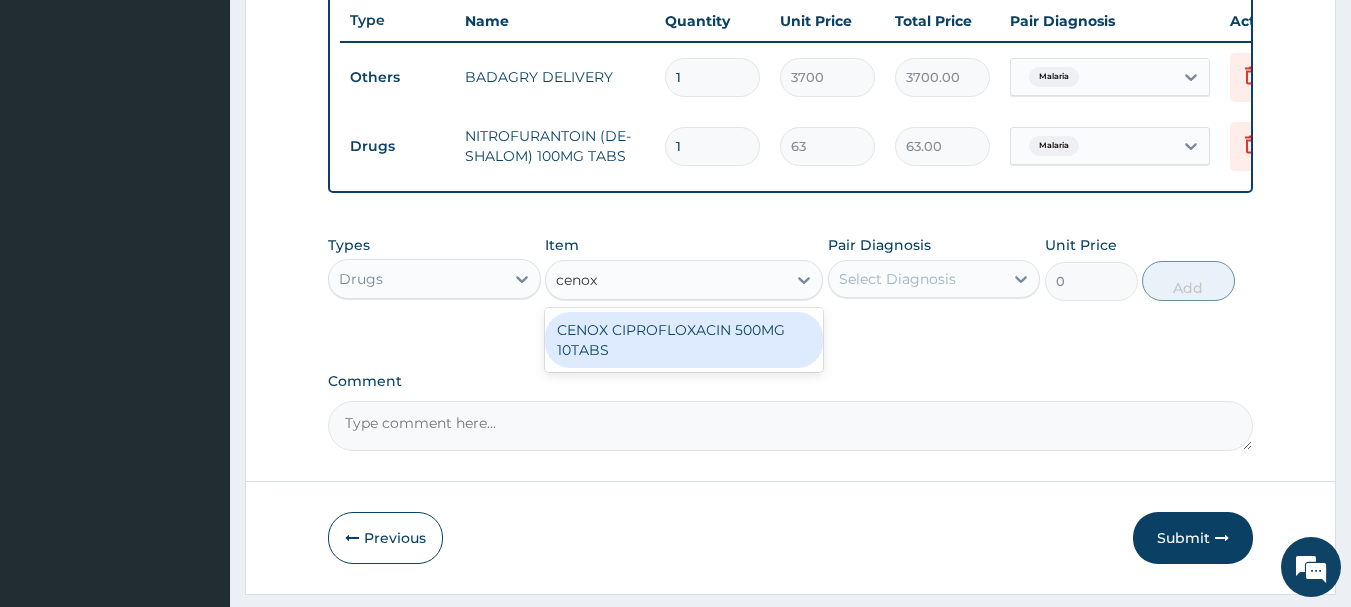 click on "CENOX CIPROFLOXACIN 500MG 10TABS" at bounding box center (684, 340) 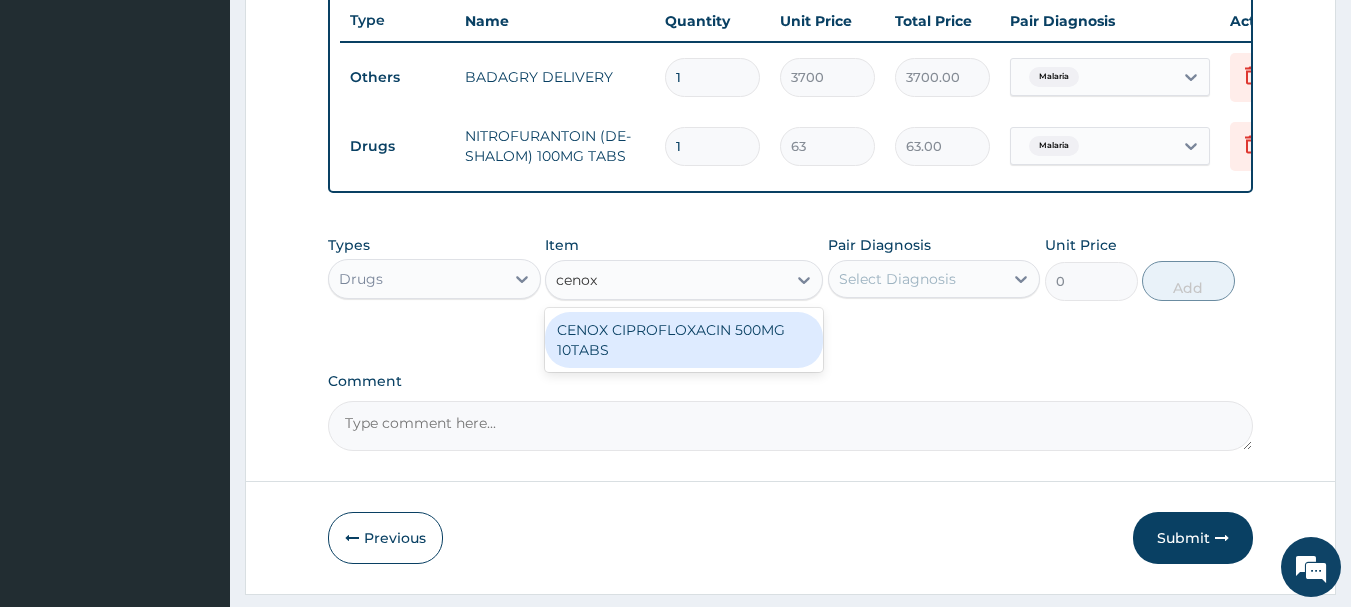 type 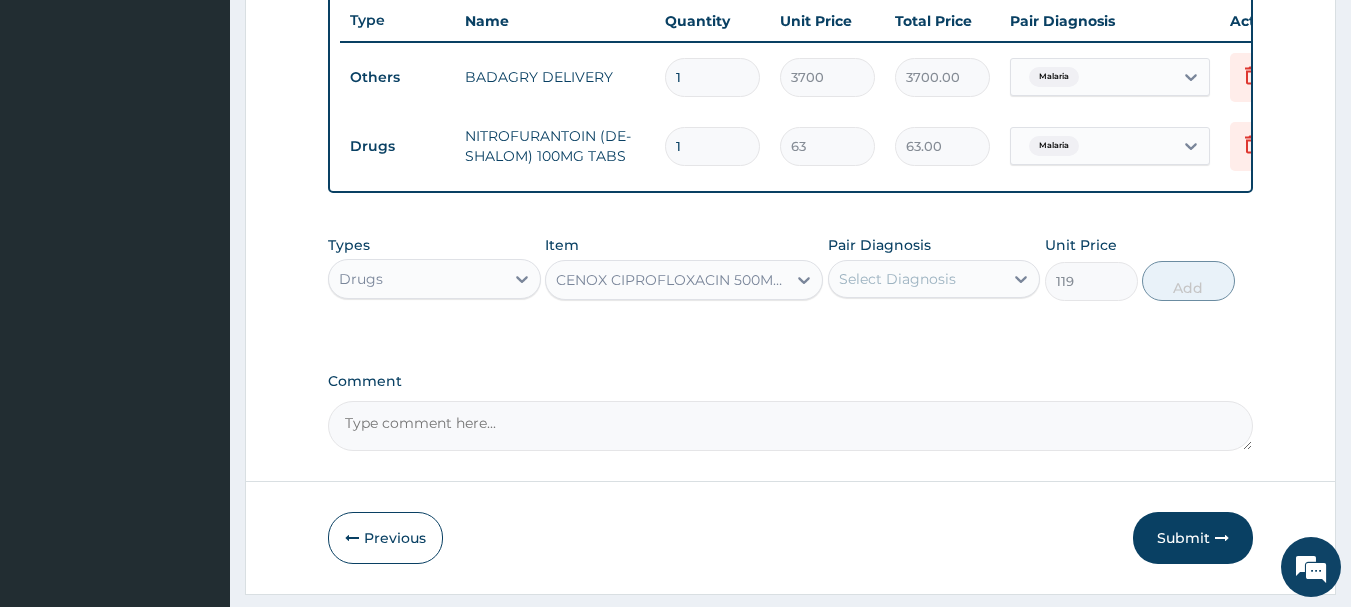 drag, startPoint x: 923, startPoint y: 315, endPoint x: 933, endPoint y: 280, distance: 36.40055 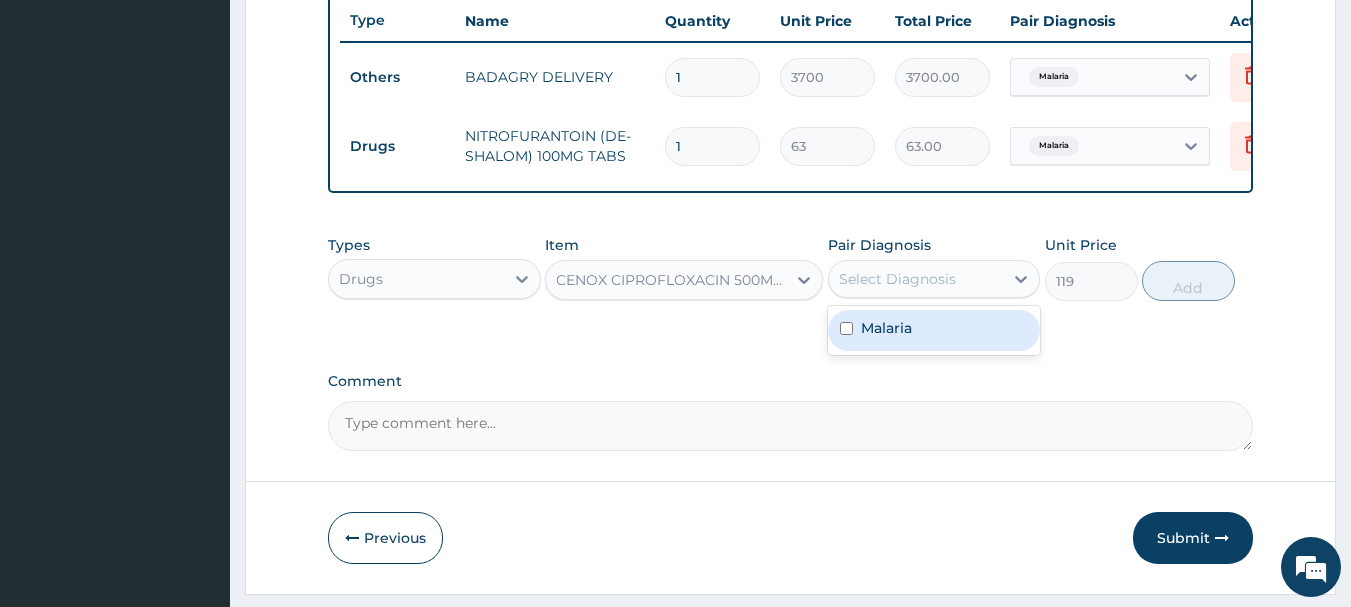 click on "Malaria" at bounding box center [934, 330] 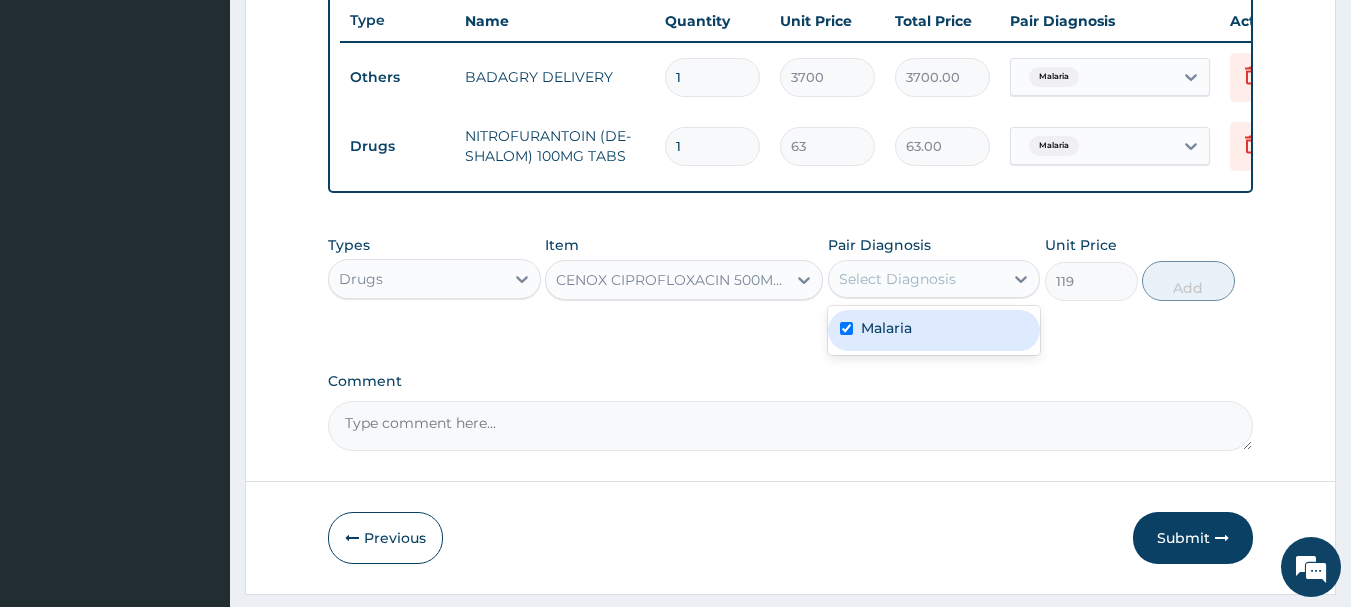 checkbox on "true" 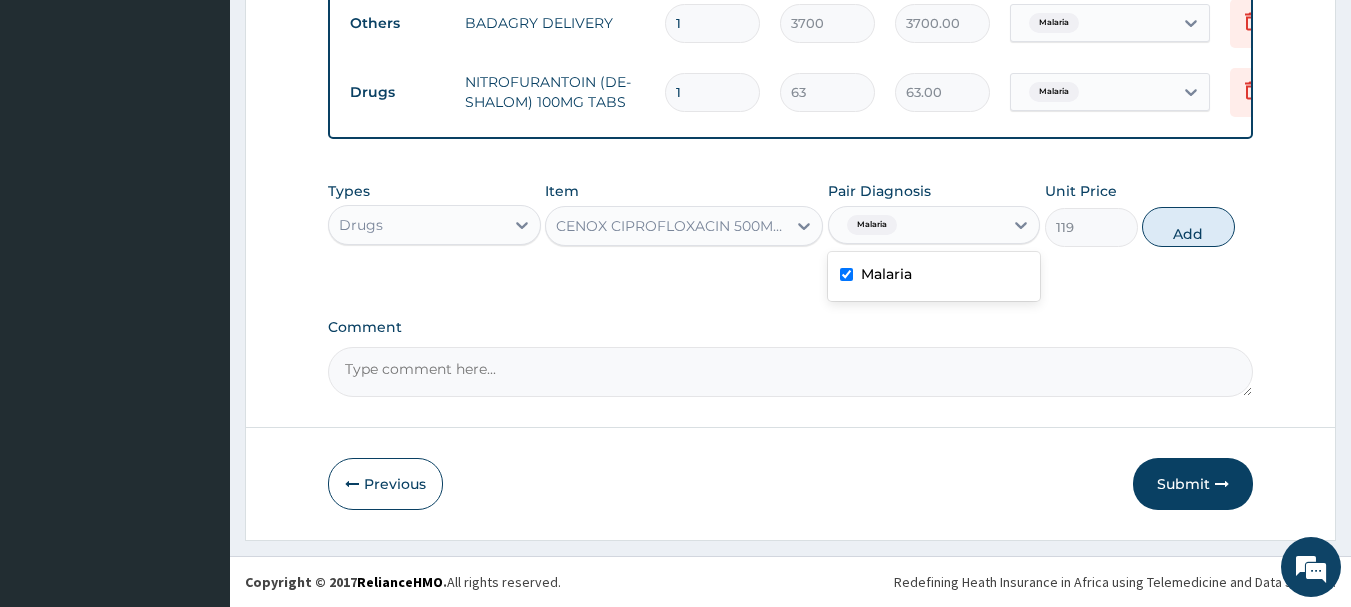 scroll, scrollTop: 822, scrollLeft: 0, axis: vertical 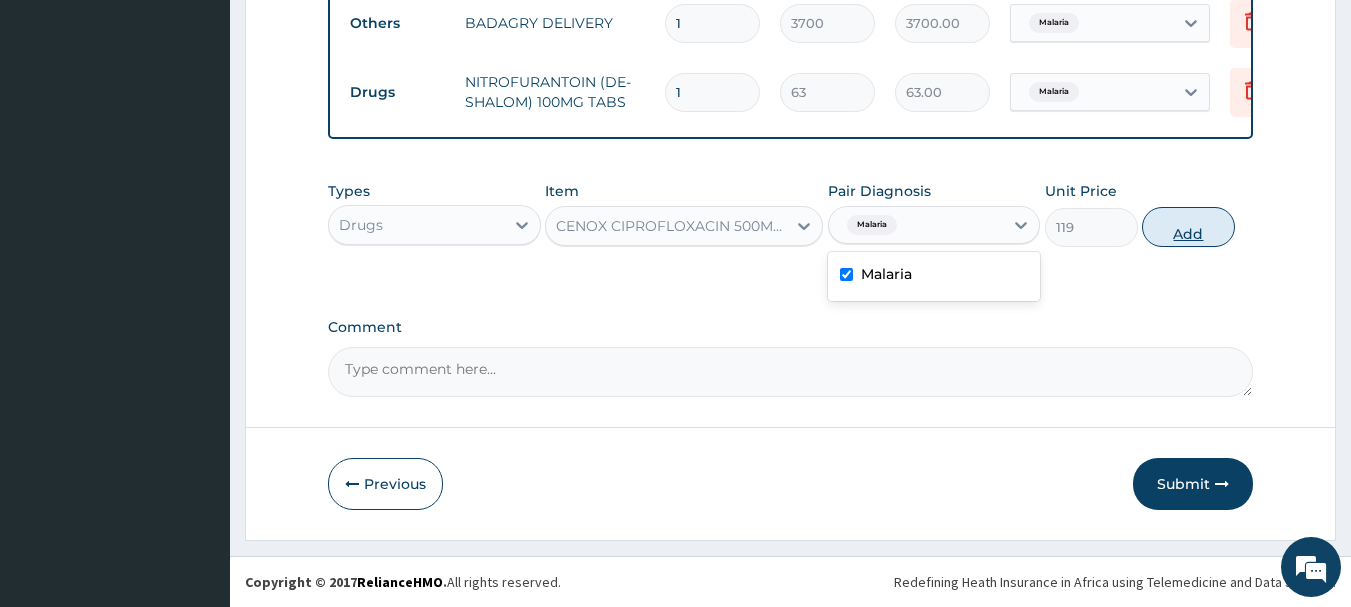click on "Add" at bounding box center [1188, 227] 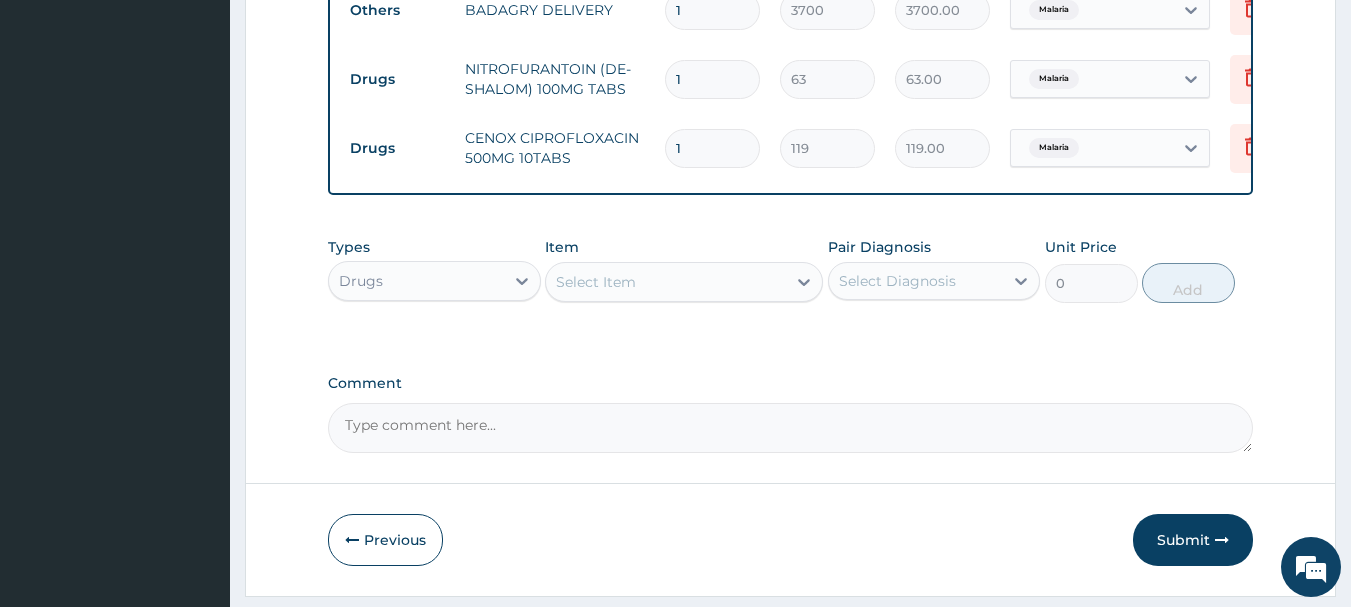 click on "Select Item" at bounding box center [666, 282] 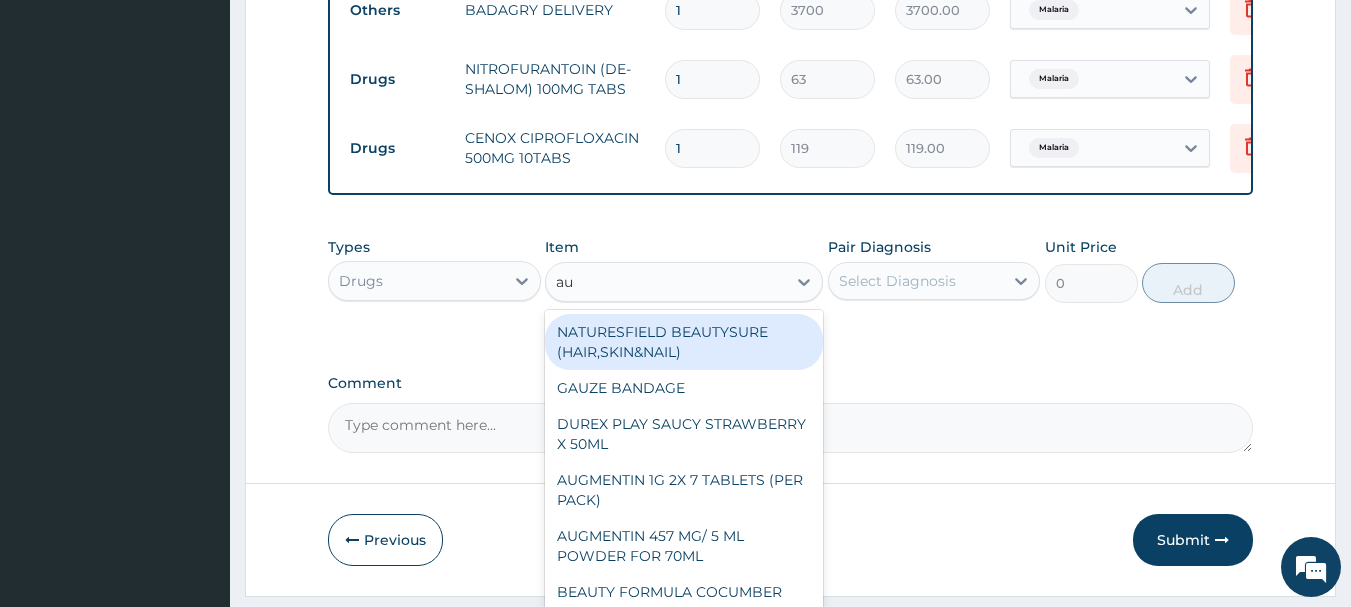 type on "aug" 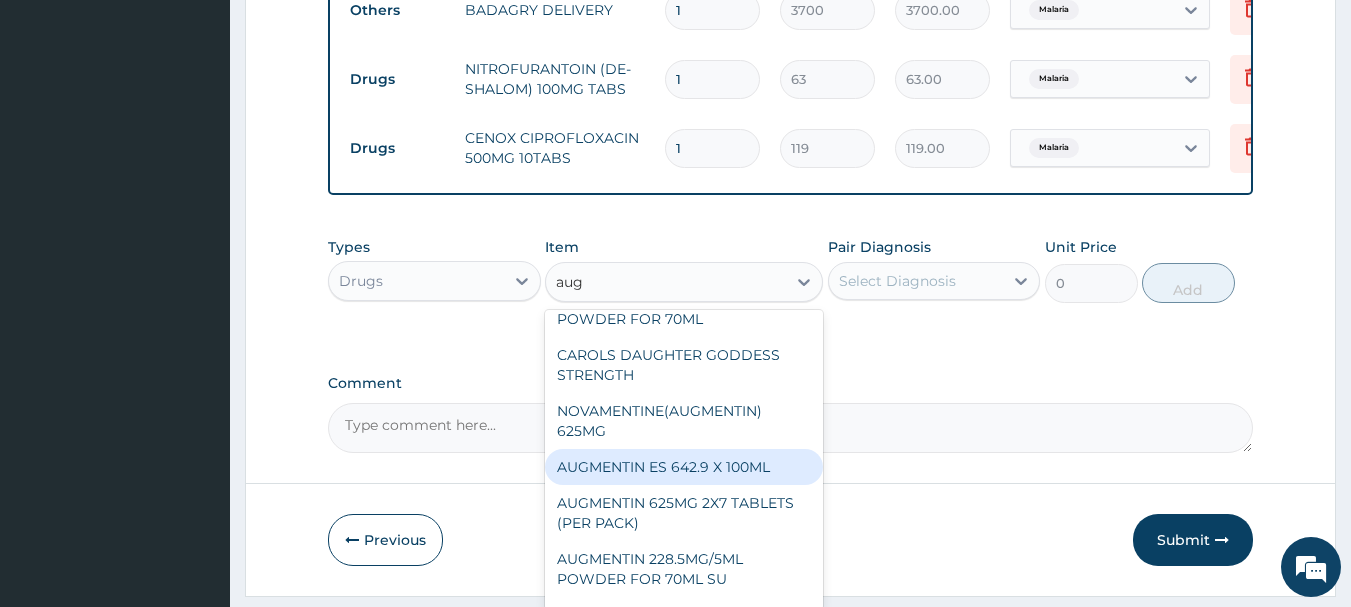 scroll, scrollTop: 150, scrollLeft: 0, axis: vertical 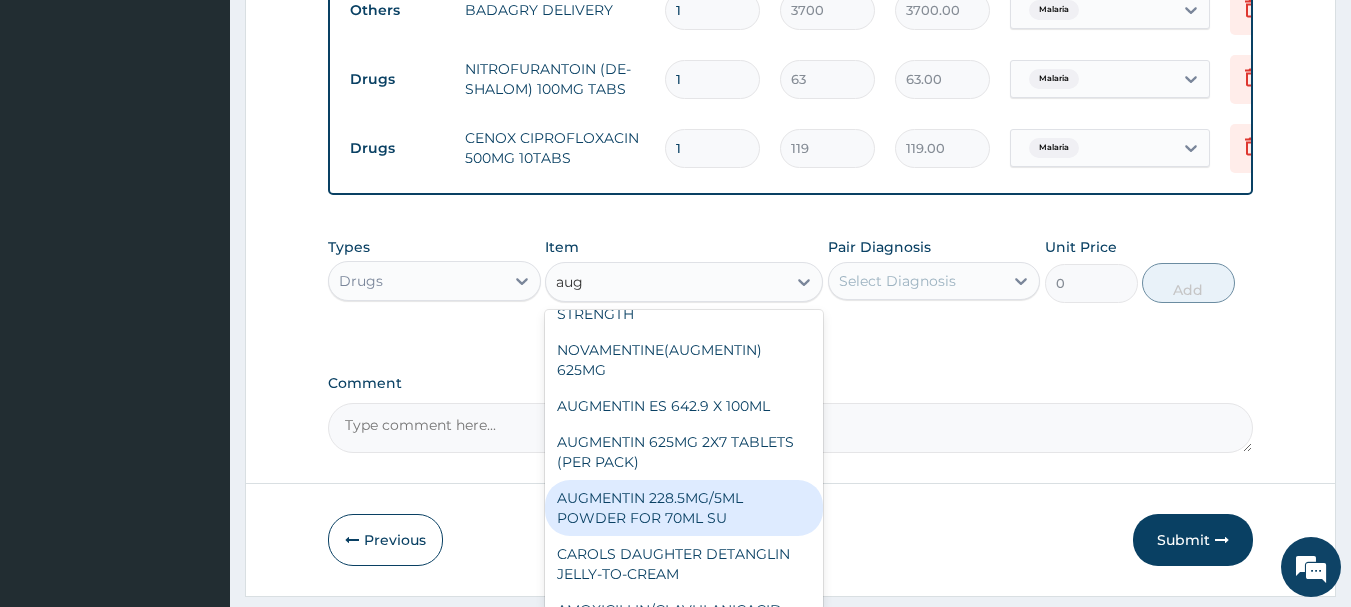 click on "AUGMENTIN 228.5MG/5ML POWDER FOR 70ML SU" at bounding box center [684, 508] 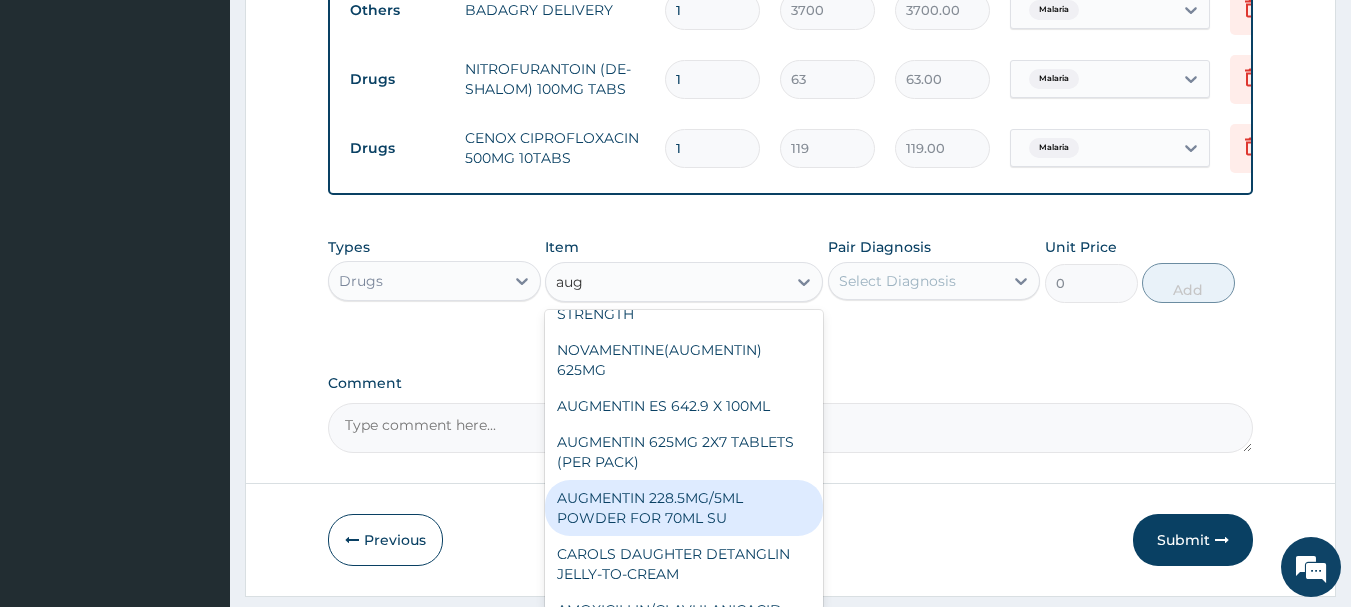 type 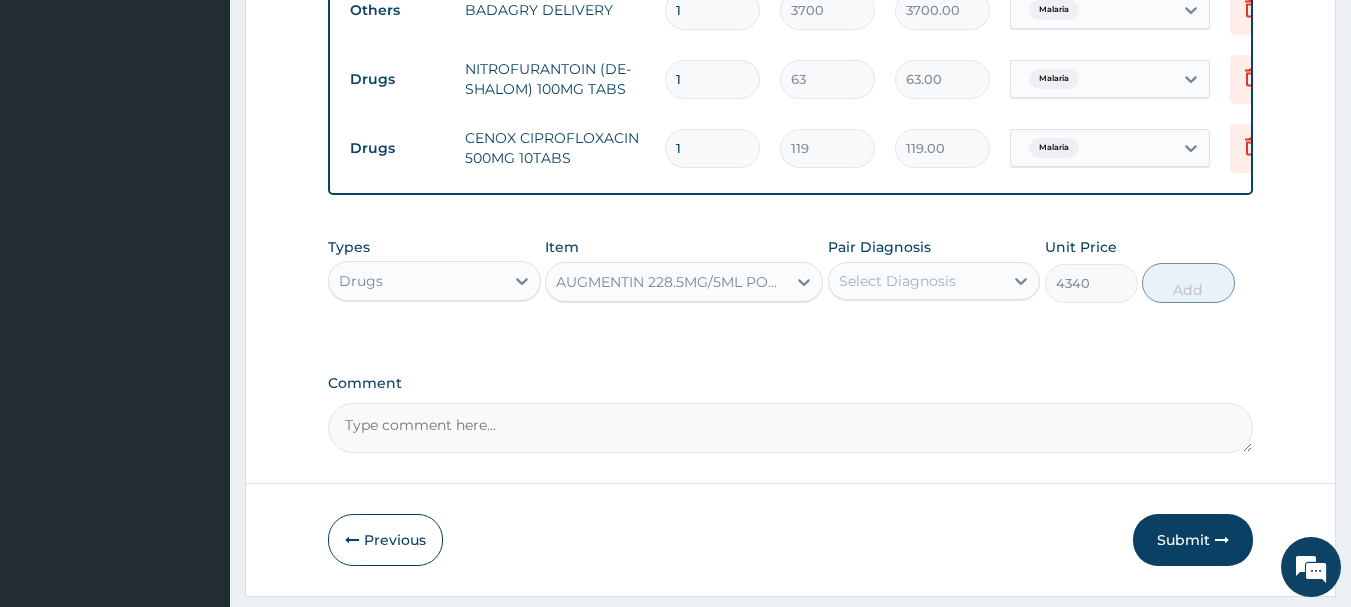 click on "Select Diagnosis" at bounding box center (916, 281) 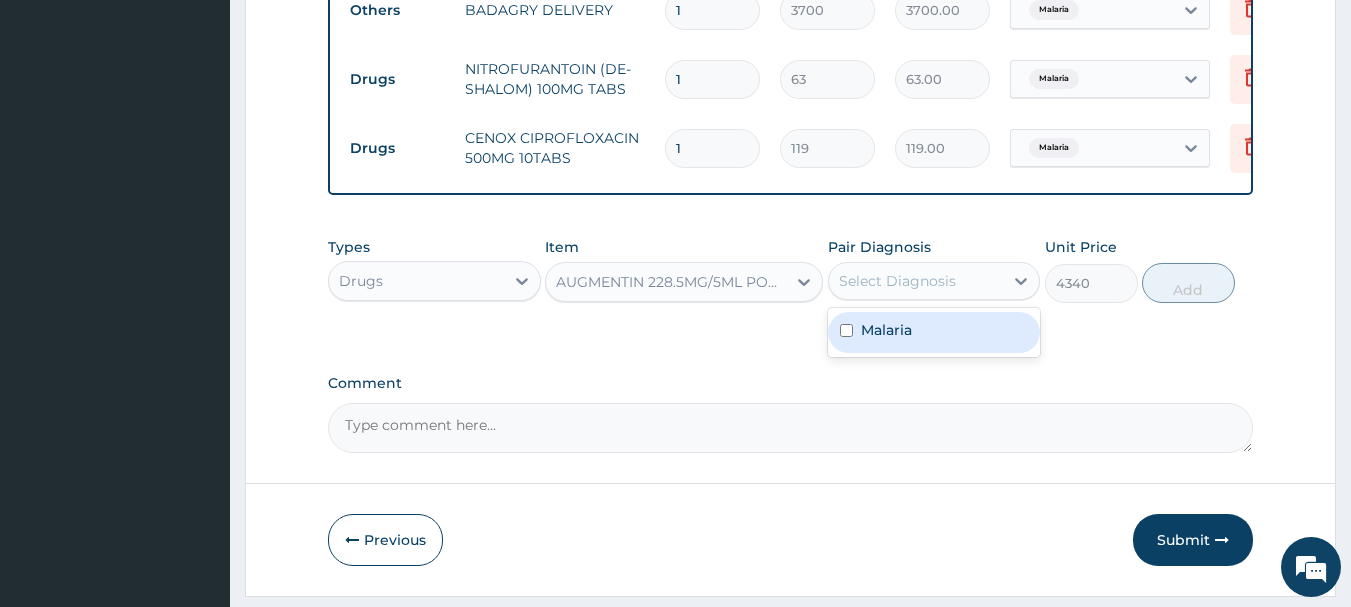 click on "Malaria" at bounding box center (934, 332) 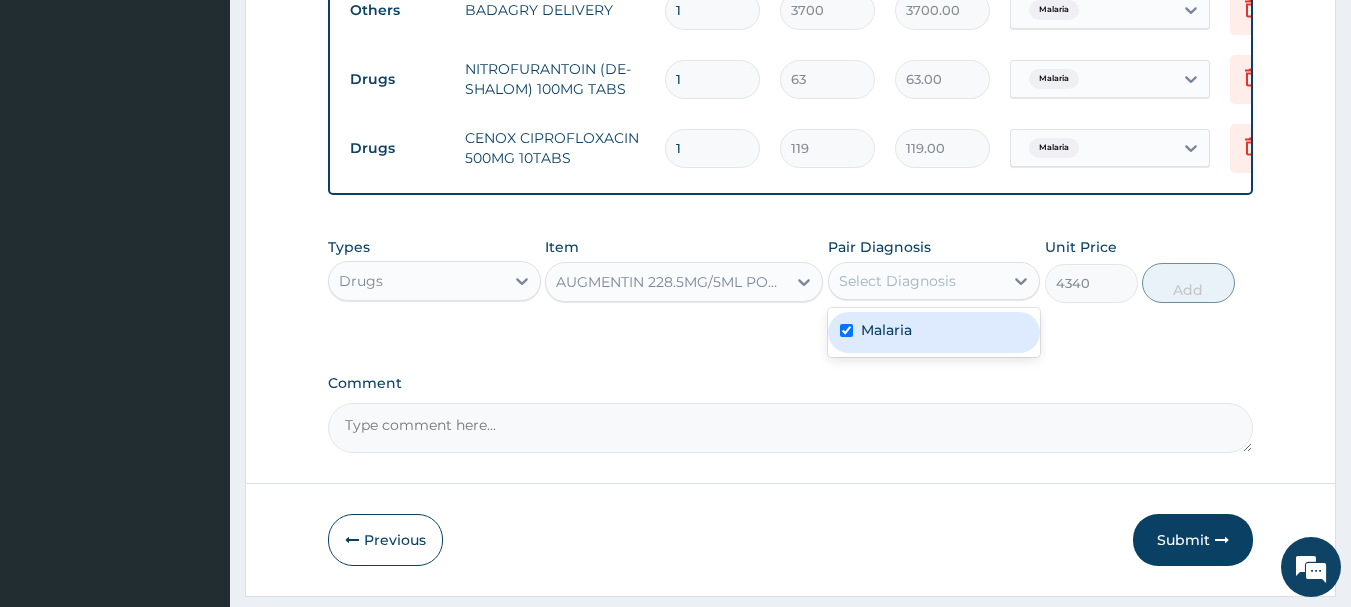 checkbox on "true" 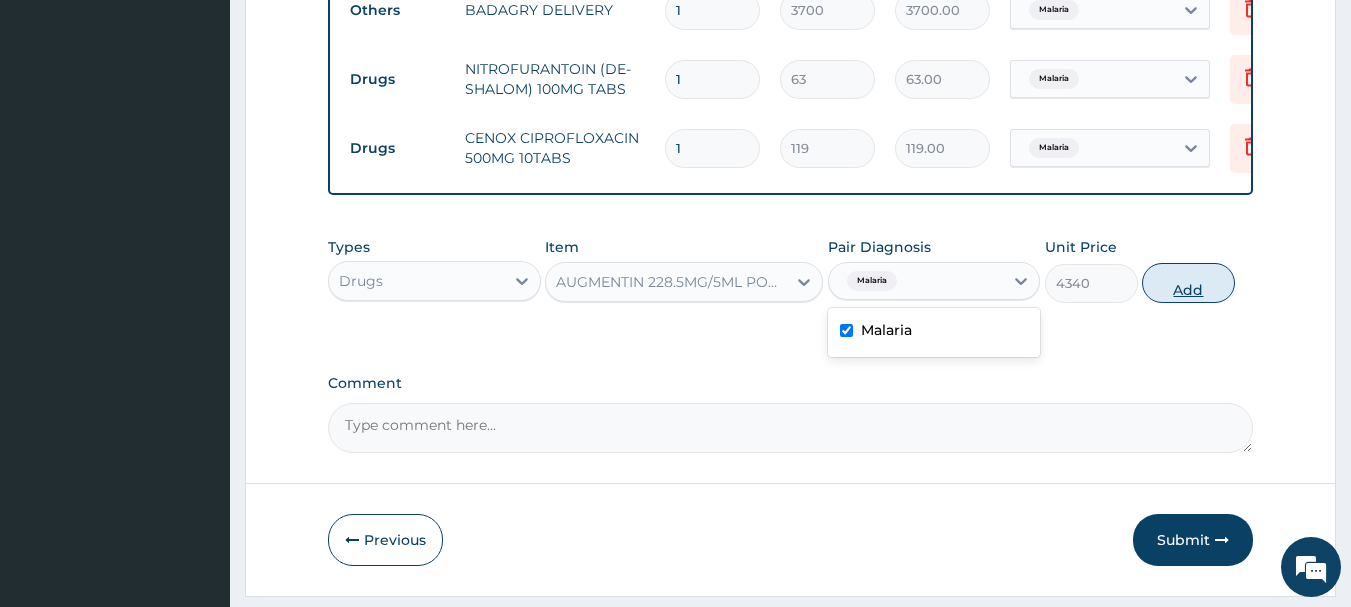 click on "Add" at bounding box center [1188, 283] 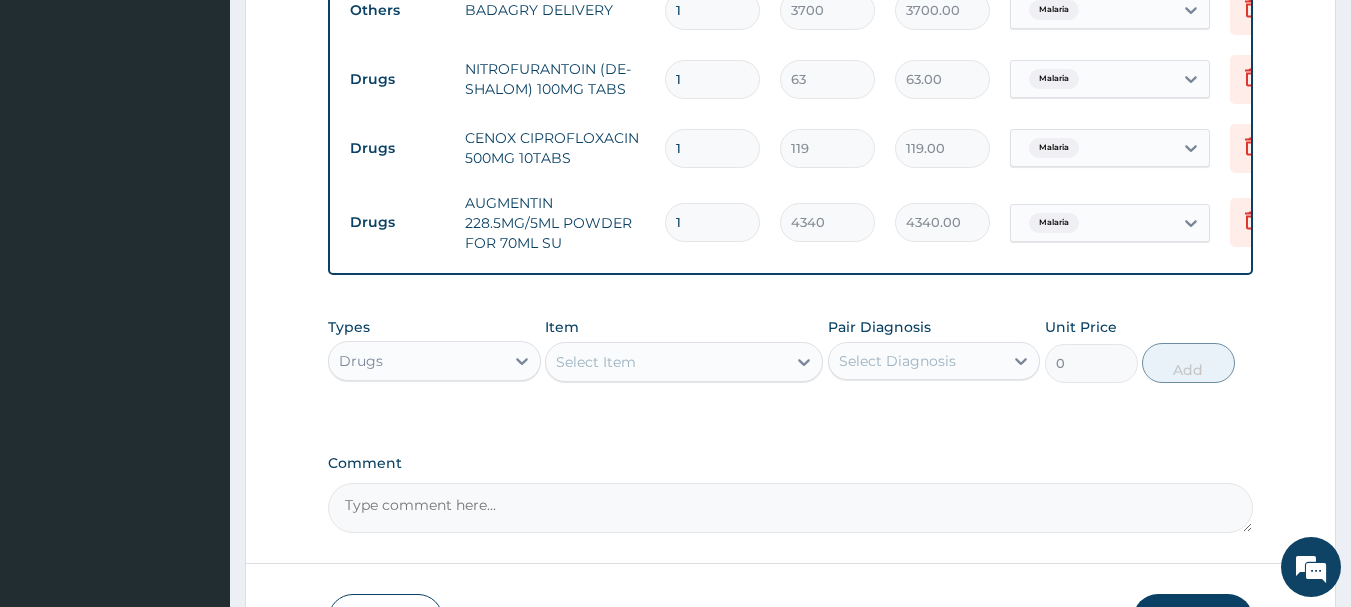 click on "Select Item" at bounding box center [666, 362] 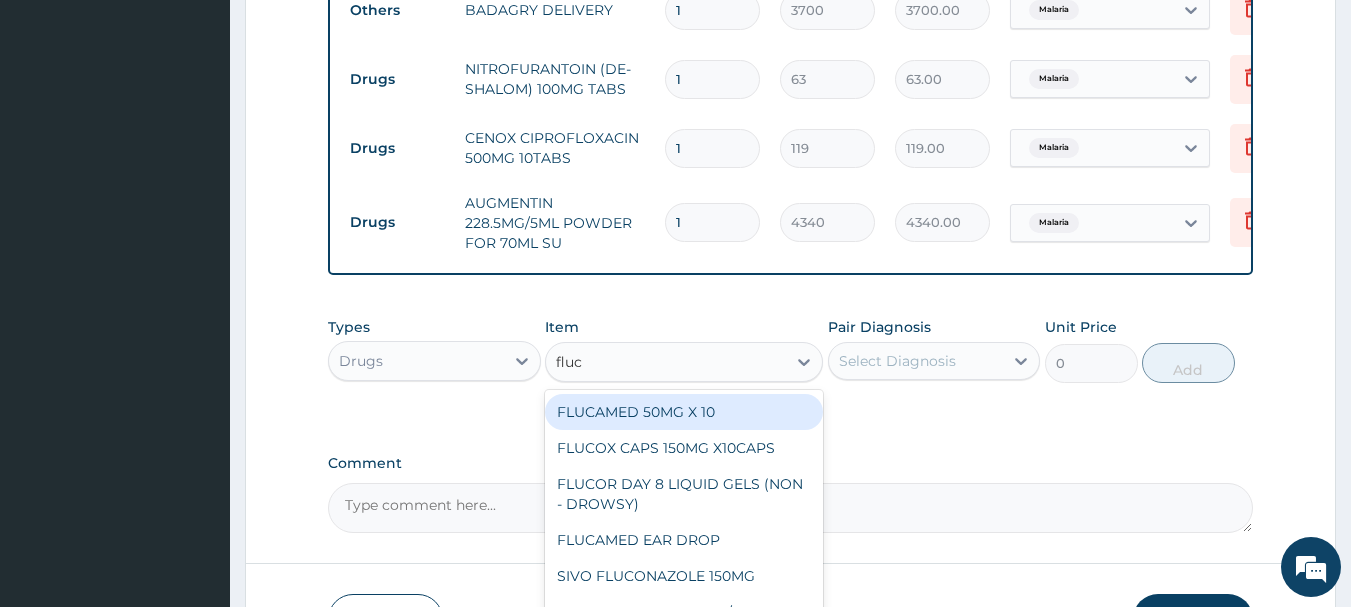 type on "fluca" 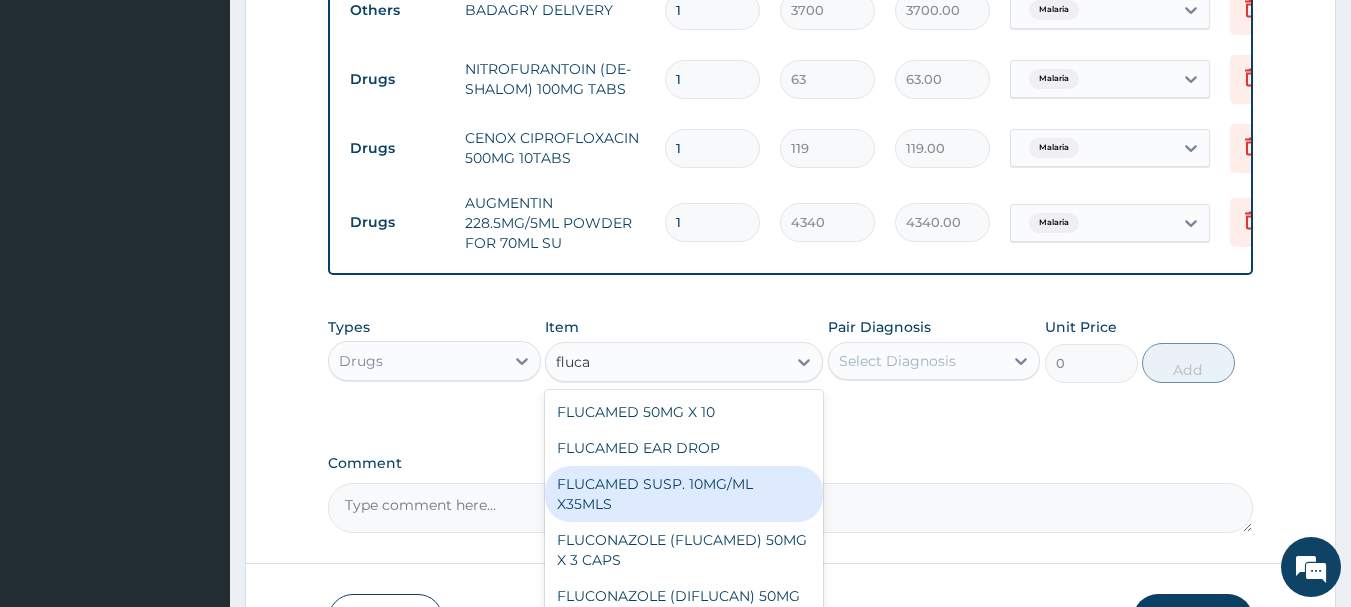 click on "FLUCAMED SUSP. 10MG/ML X35MLS" at bounding box center [684, 494] 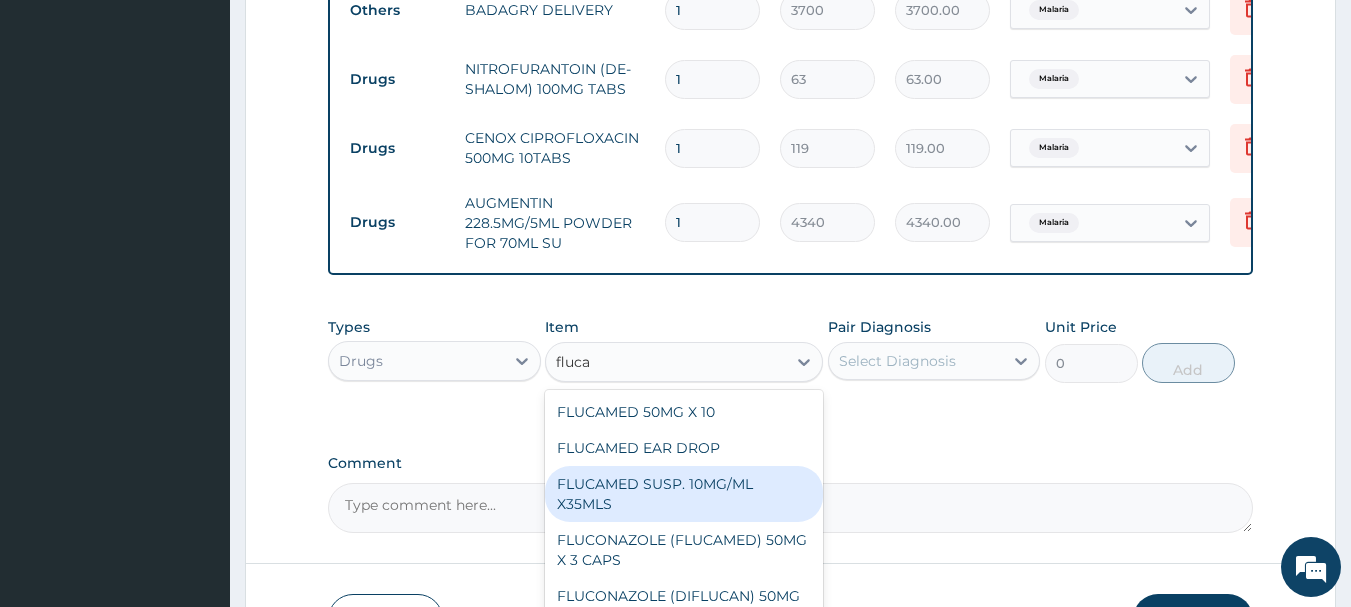type 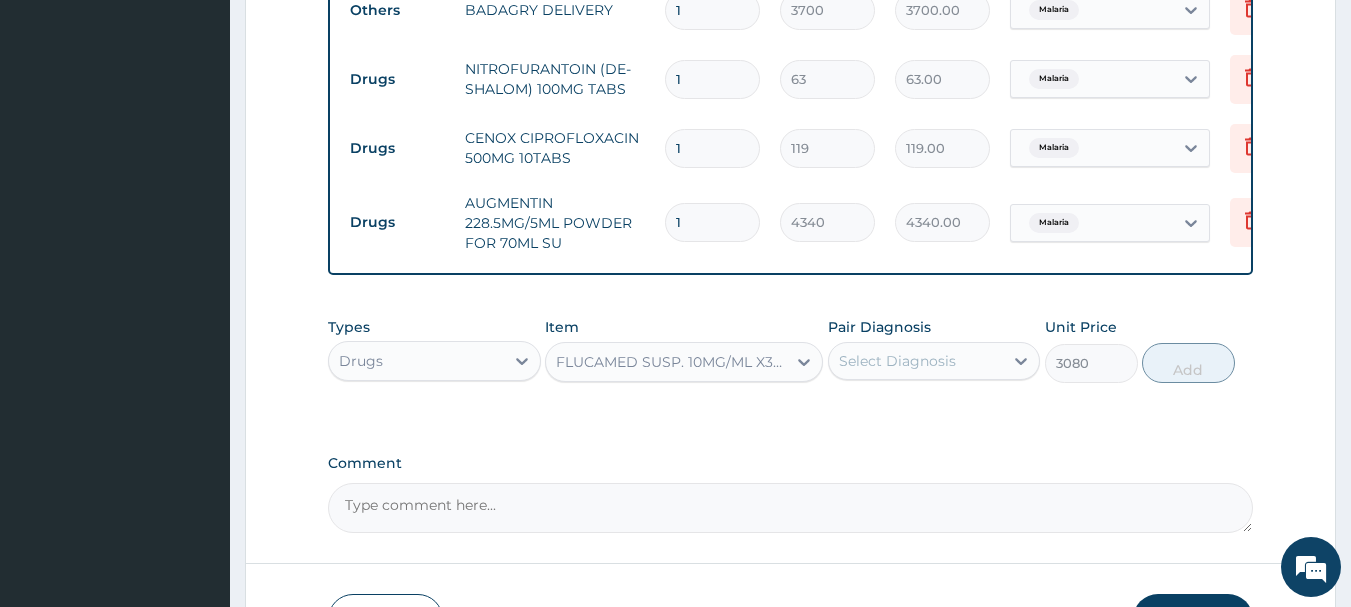 click on "Select Diagnosis" at bounding box center (897, 361) 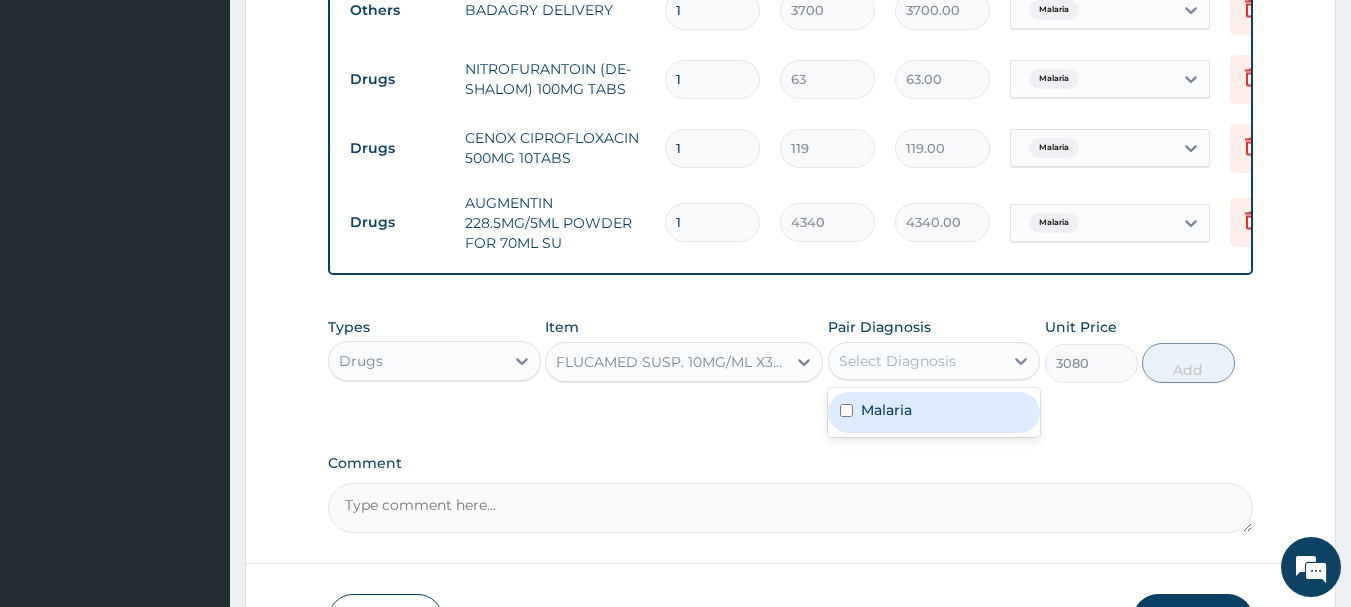 click on "Malaria" at bounding box center [934, 412] 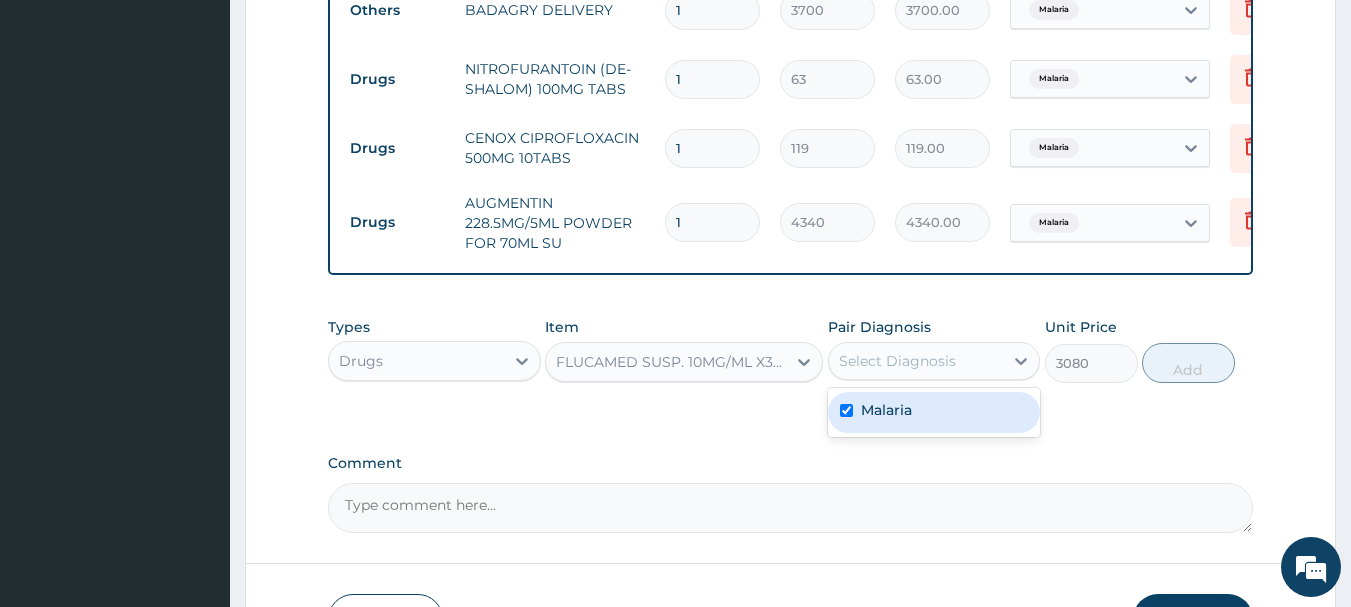 checkbox on "true" 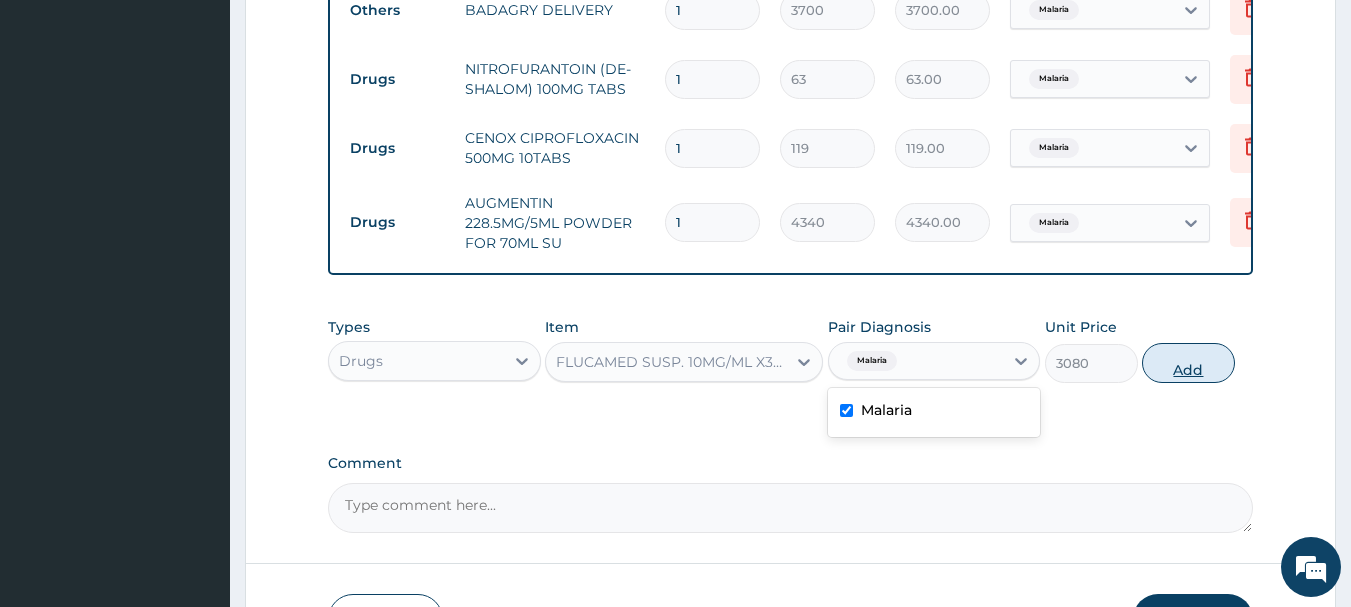 click on "Add" at bounding box center [1188, 363] 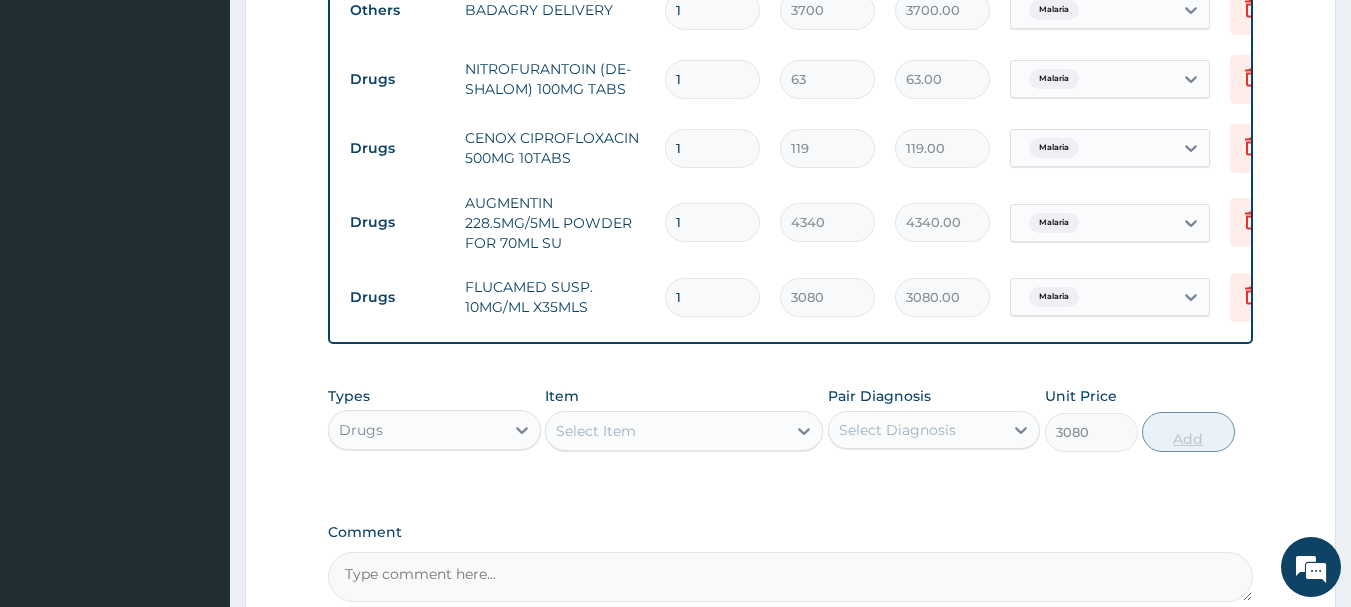 type on "0" 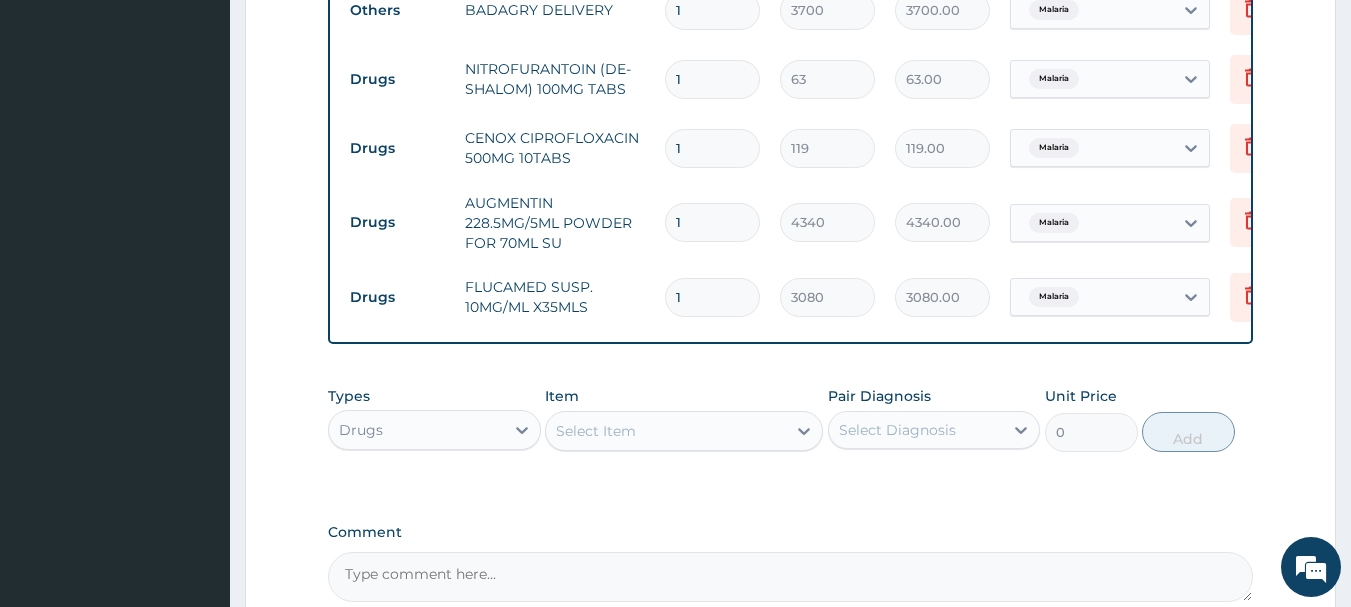 click on "1" at bounding box center [712, 148] 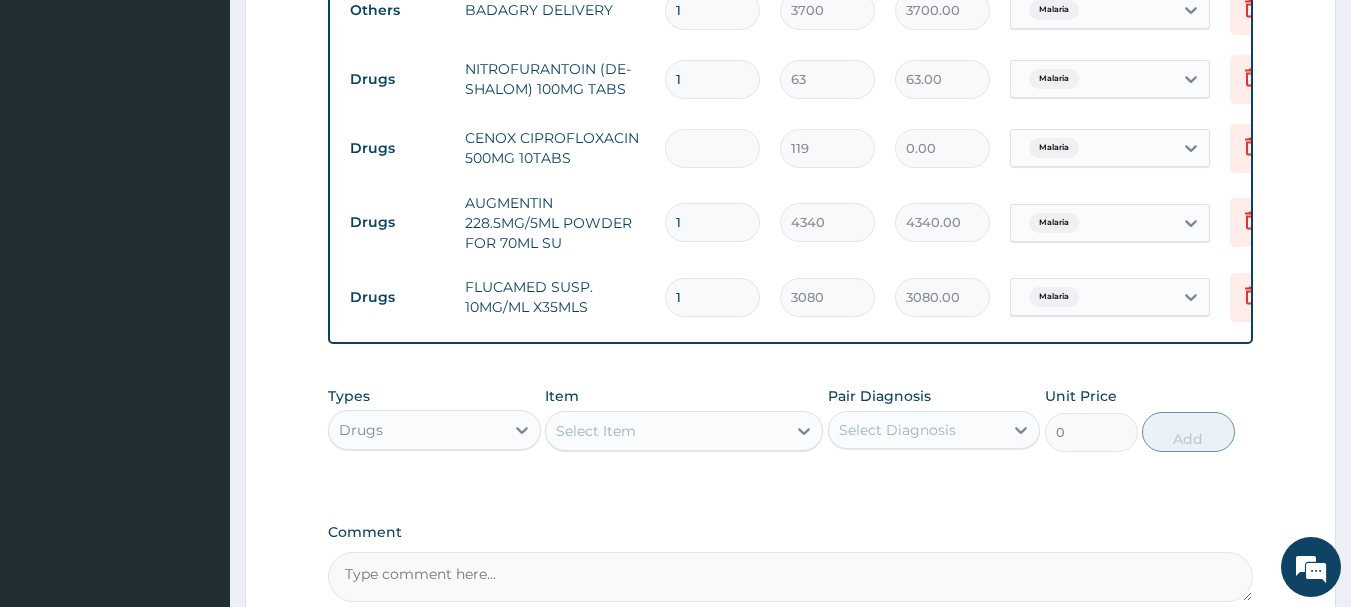 type on "2" 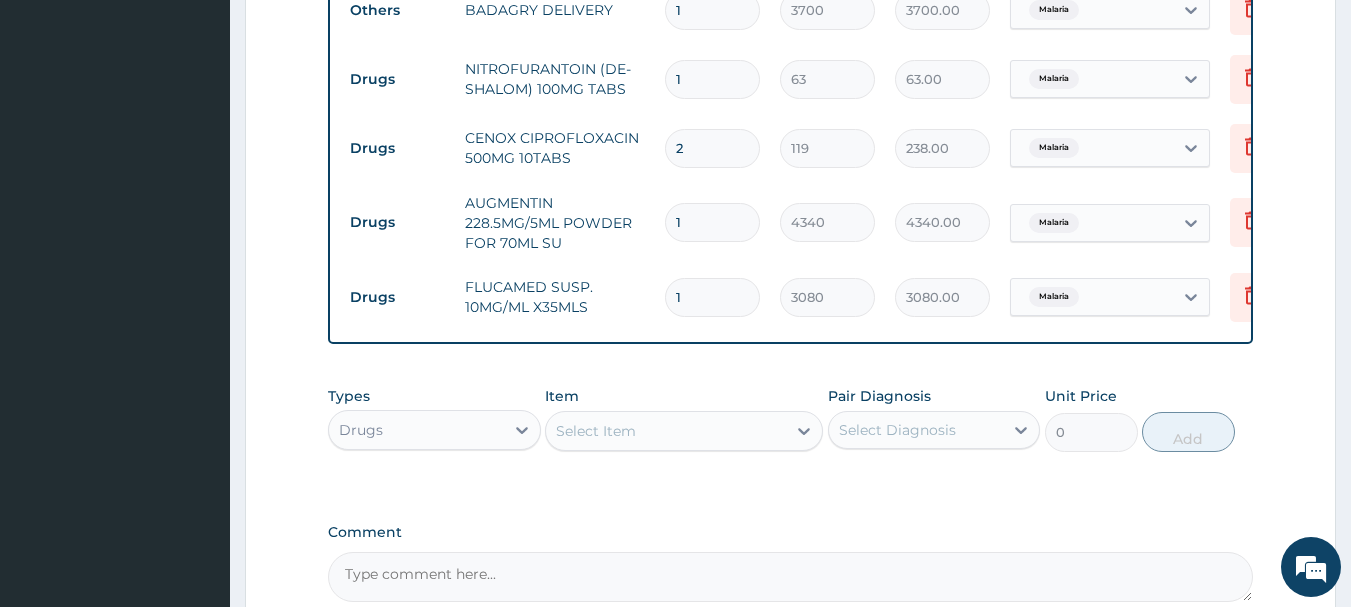 type on "20" 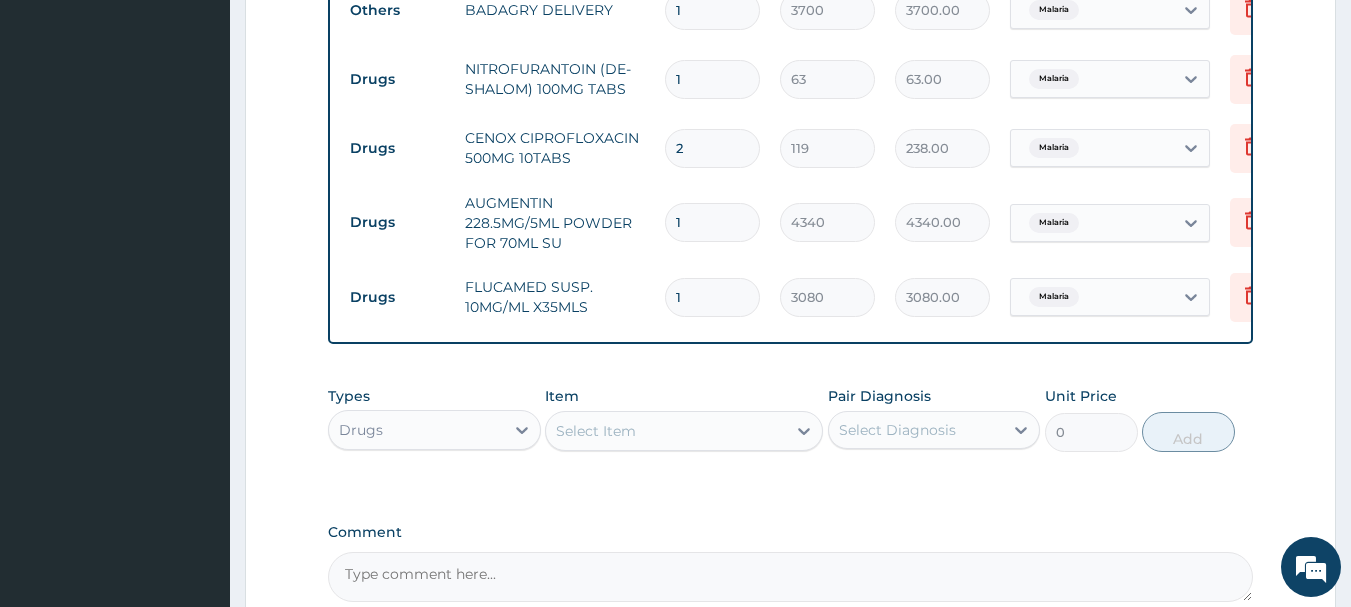 type on "2380.00" 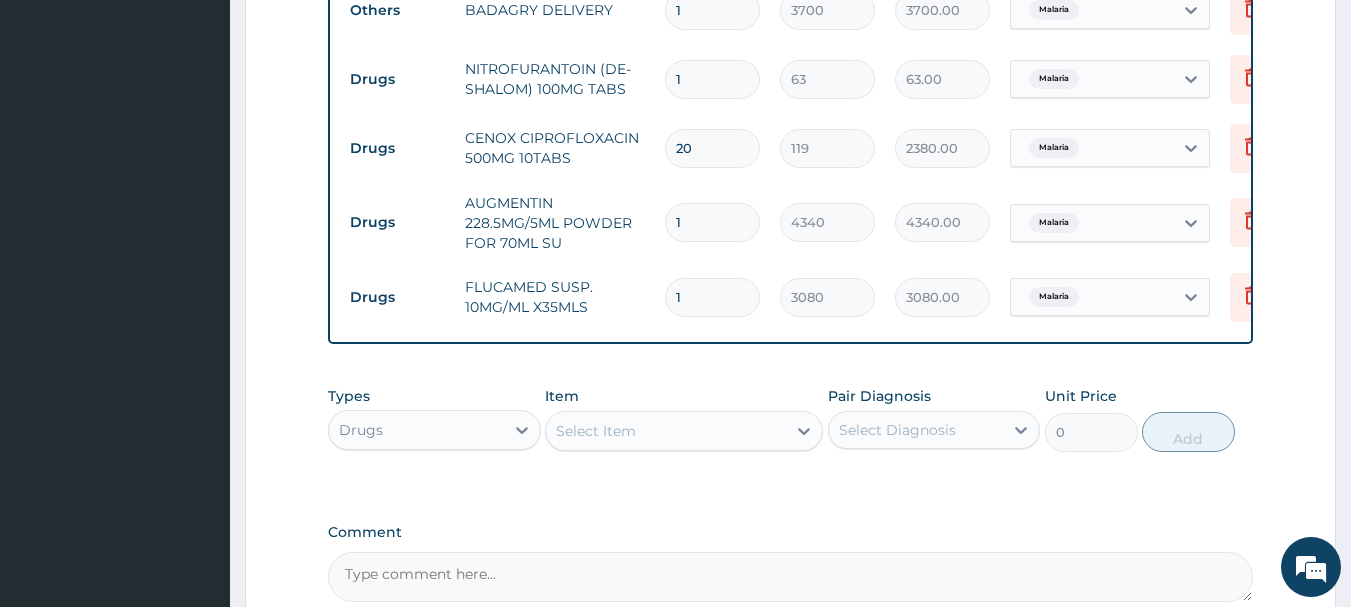 type on "20" 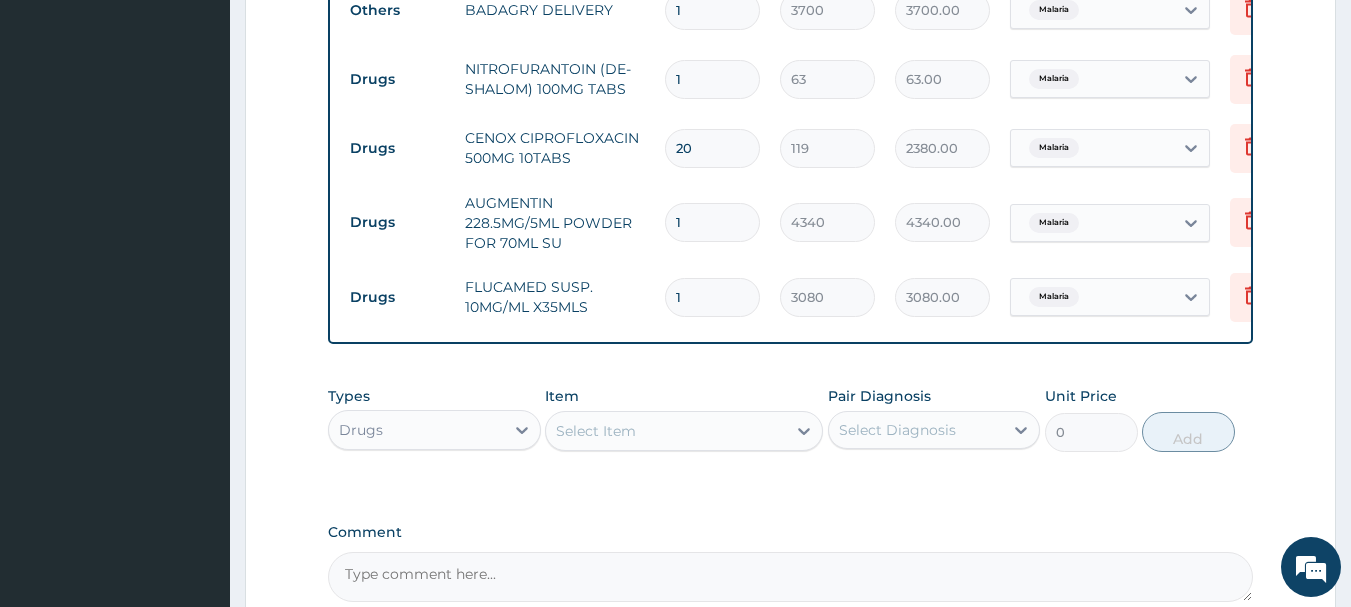 click on "1" at bounding box center [712, 79] 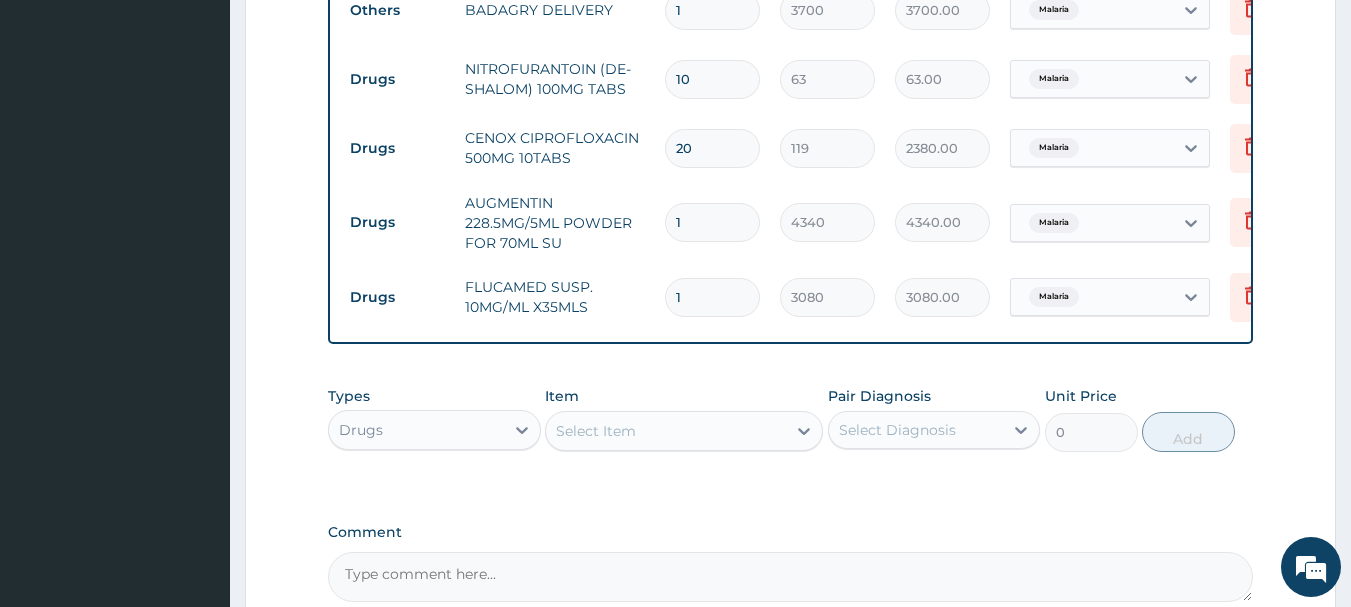 type on "630.00" 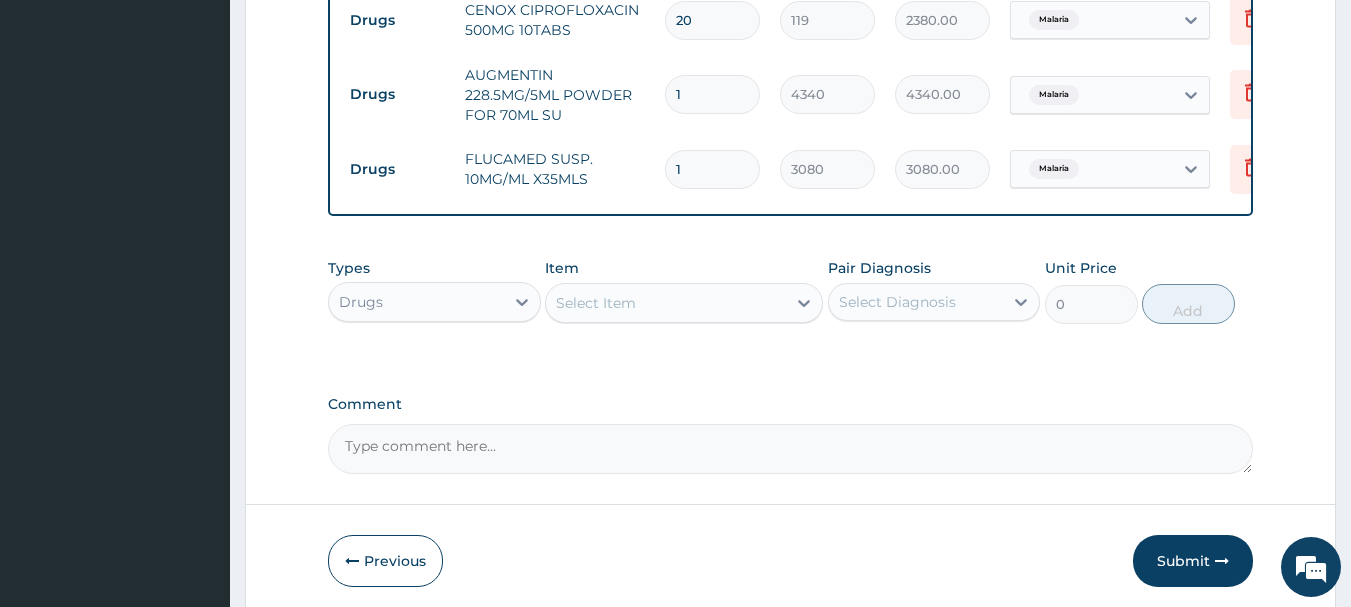 scroll, scrollTop: 1042, scrollLeft: 0, axis: vertical 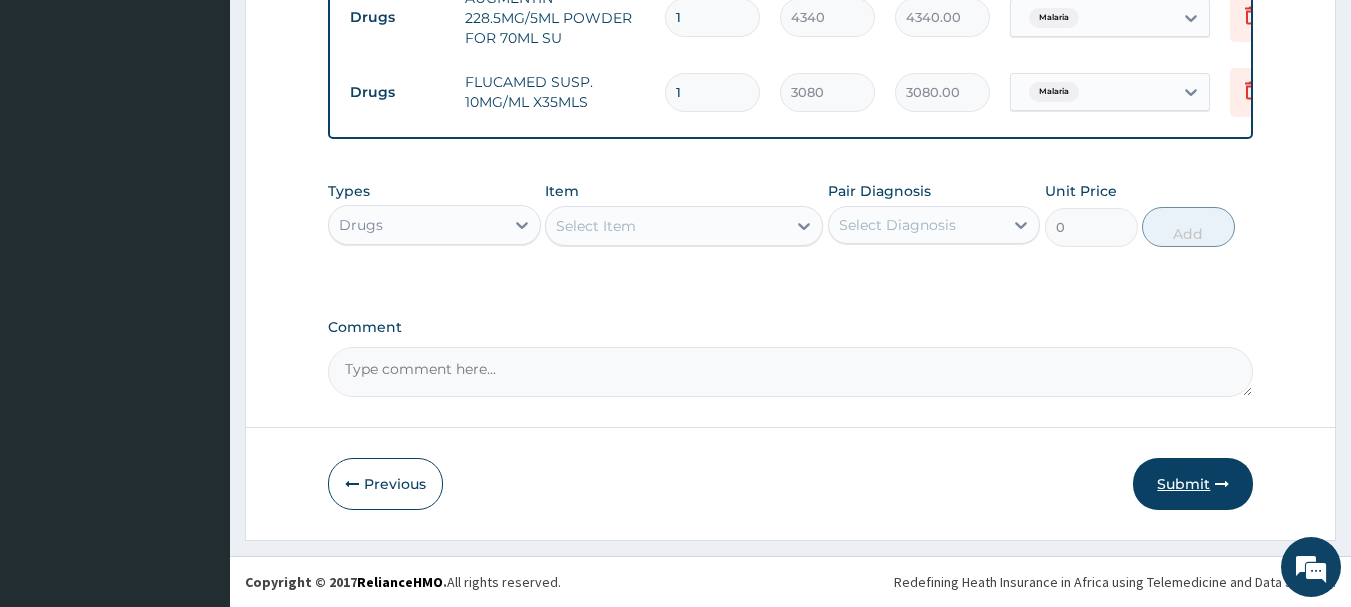 click on "Submit" at bounding box center [1193, 484] 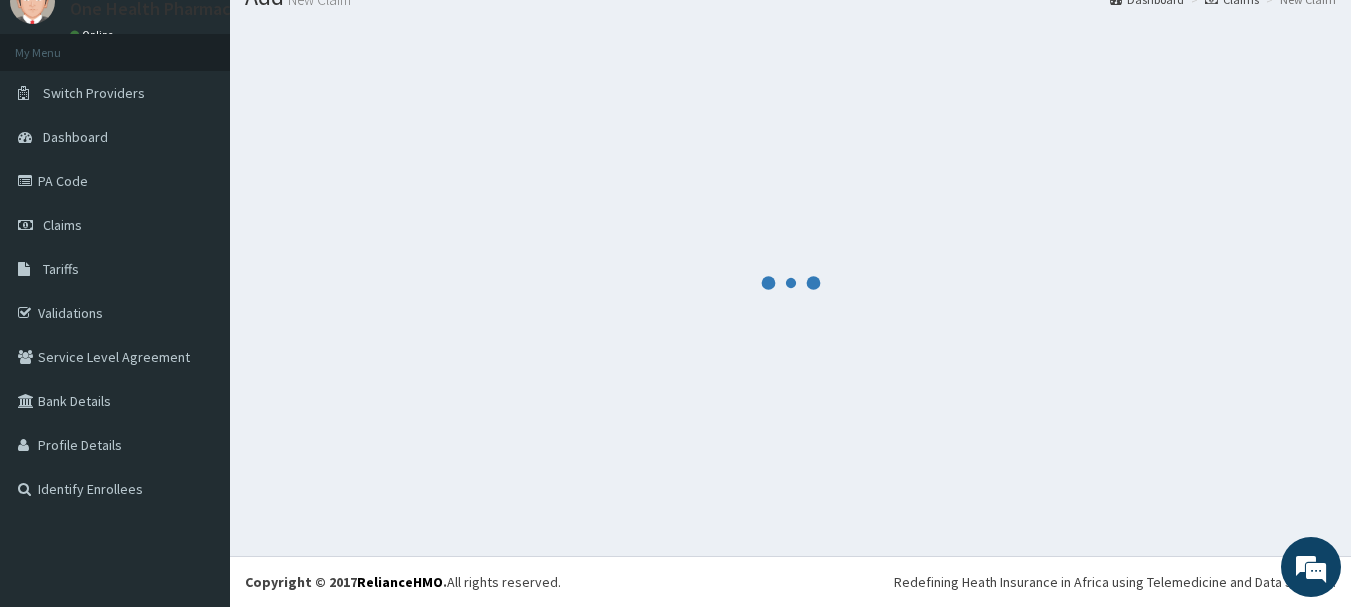 scroll, scrollTop: 81, scrollLeft: 0, axis: vertical 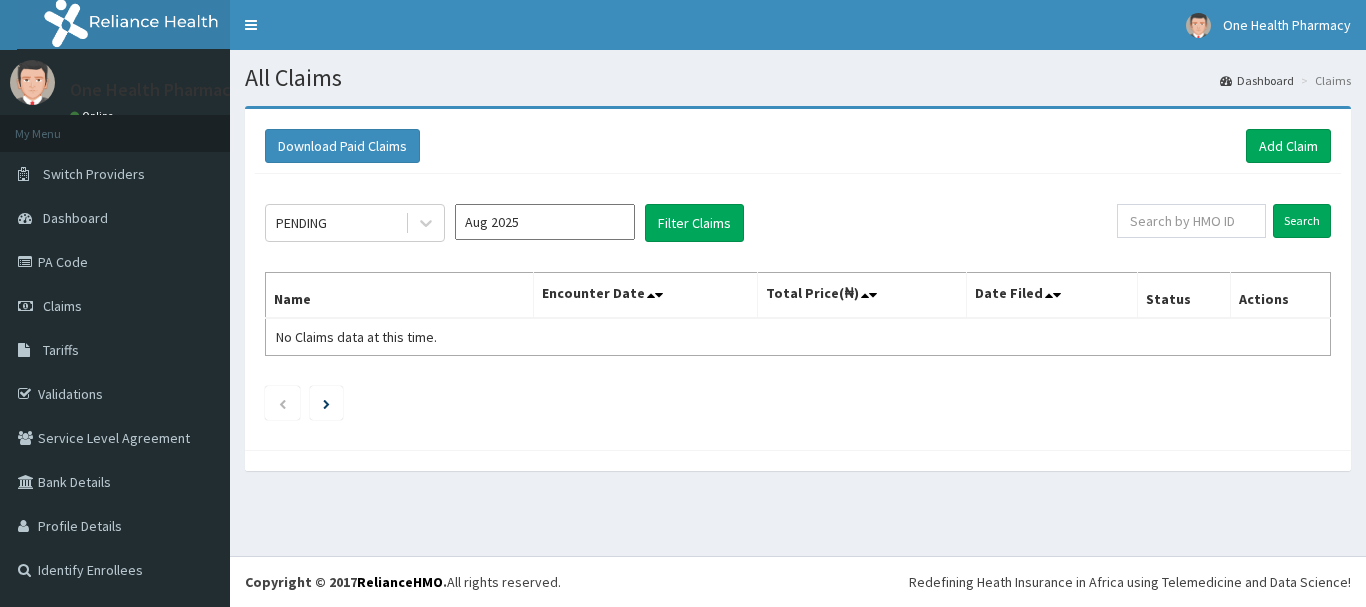 click on "Download Paid Claims Add Claim" at bounding box center (798, 146) 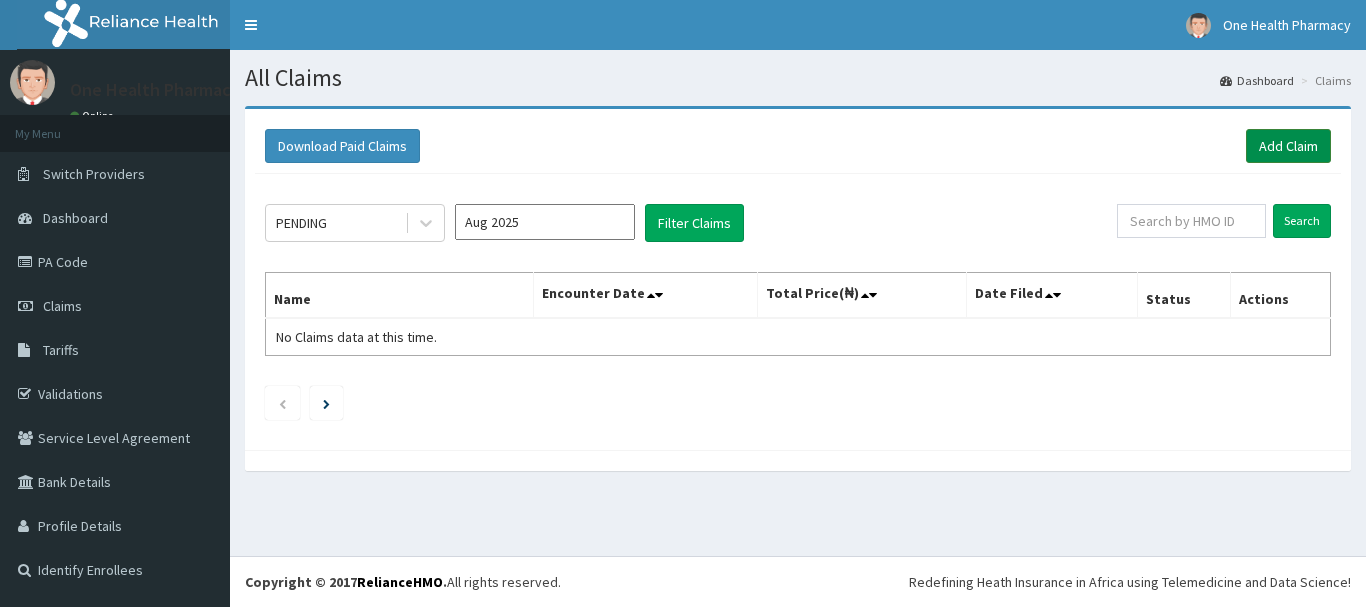 click on "Add Claim" at bounding box center (1288, 146) 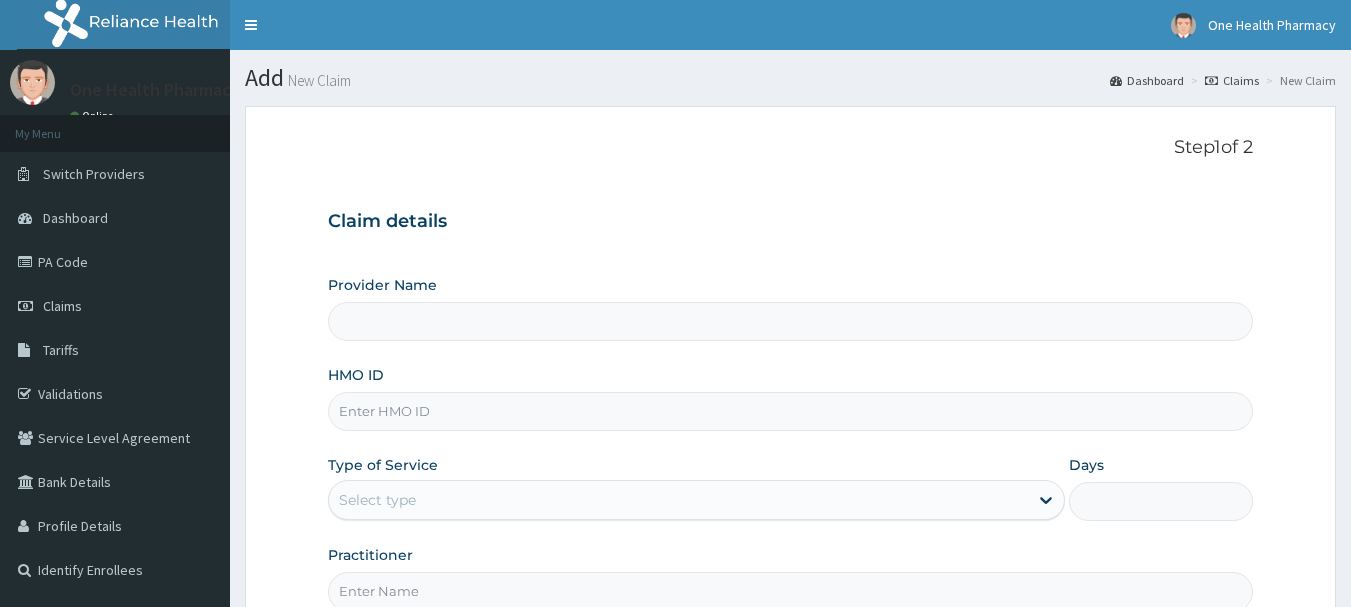 scroll, scrollTop: 0, scrollLeft: 0, axis: both 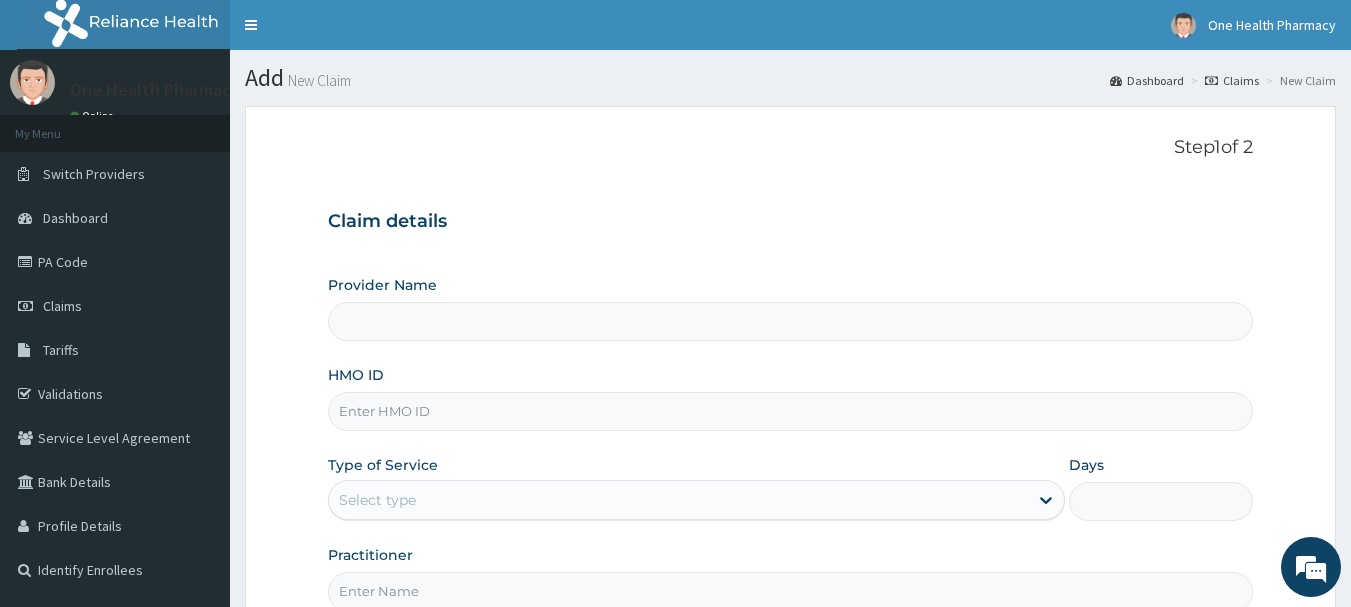 drag, startPoint x: 0, startPoint y: 0, endPoint x: 552, endPoint y: 416, distance: 691.20184 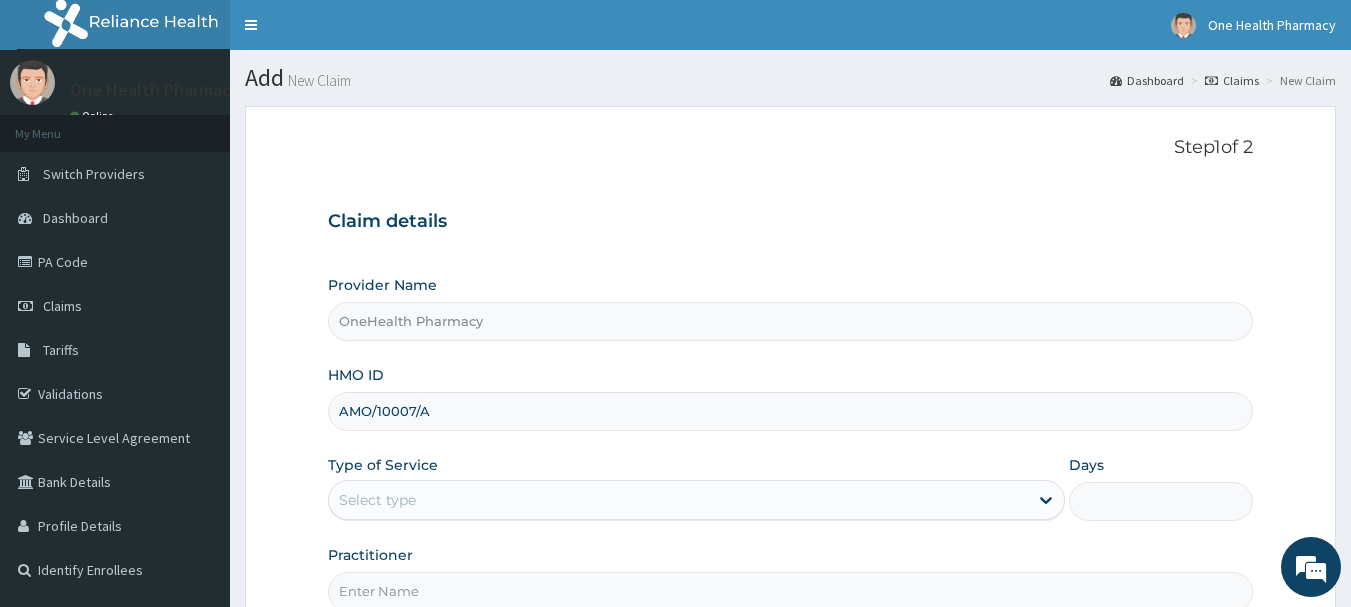scroll, scrollTop: 215, scrollLeft: 0, axis: vertical 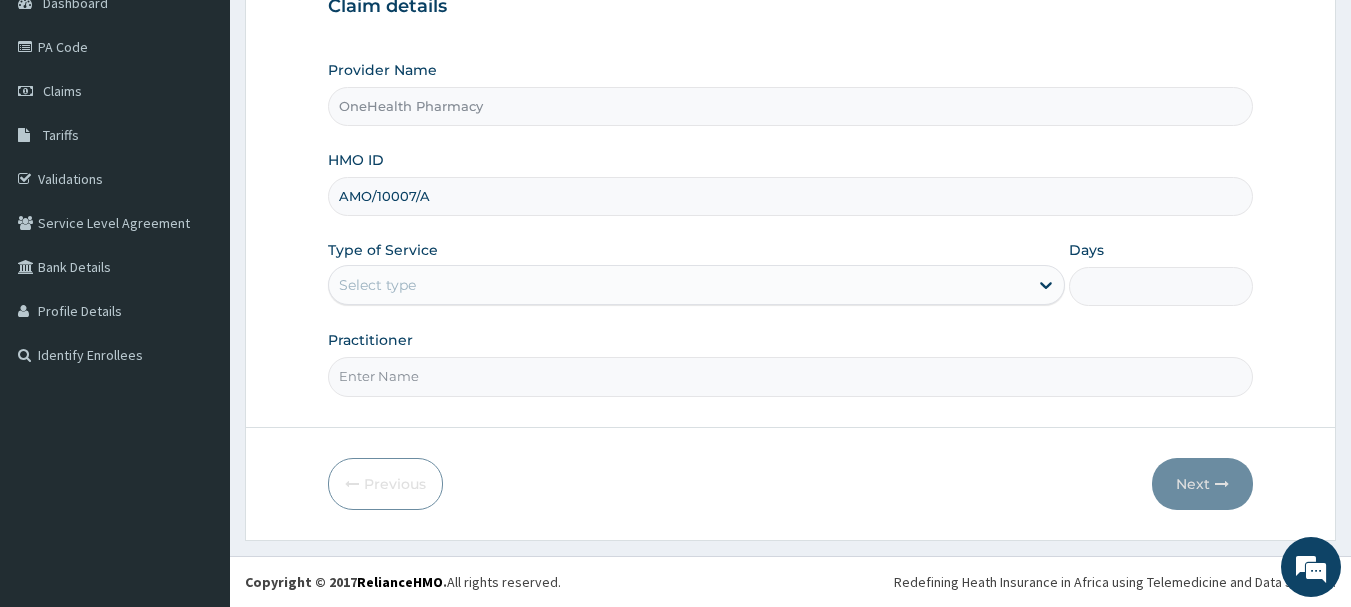 type on "AMO/10007/A" 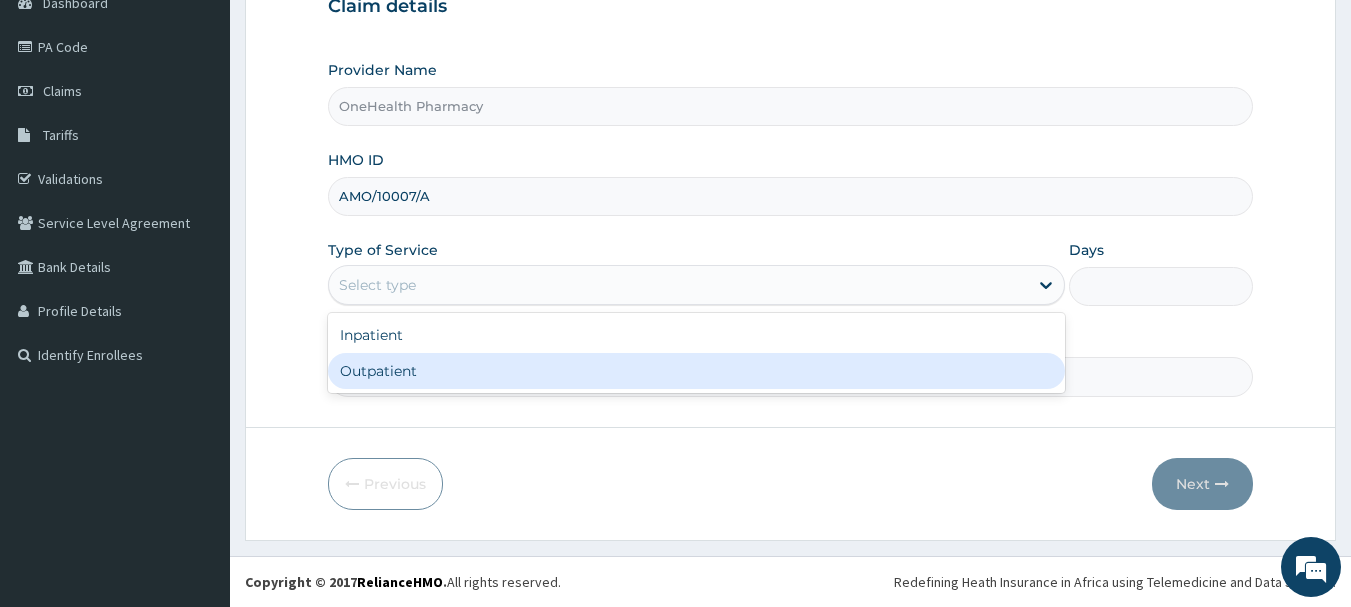 click on "Outpatient" at bounding box center [696, 371] 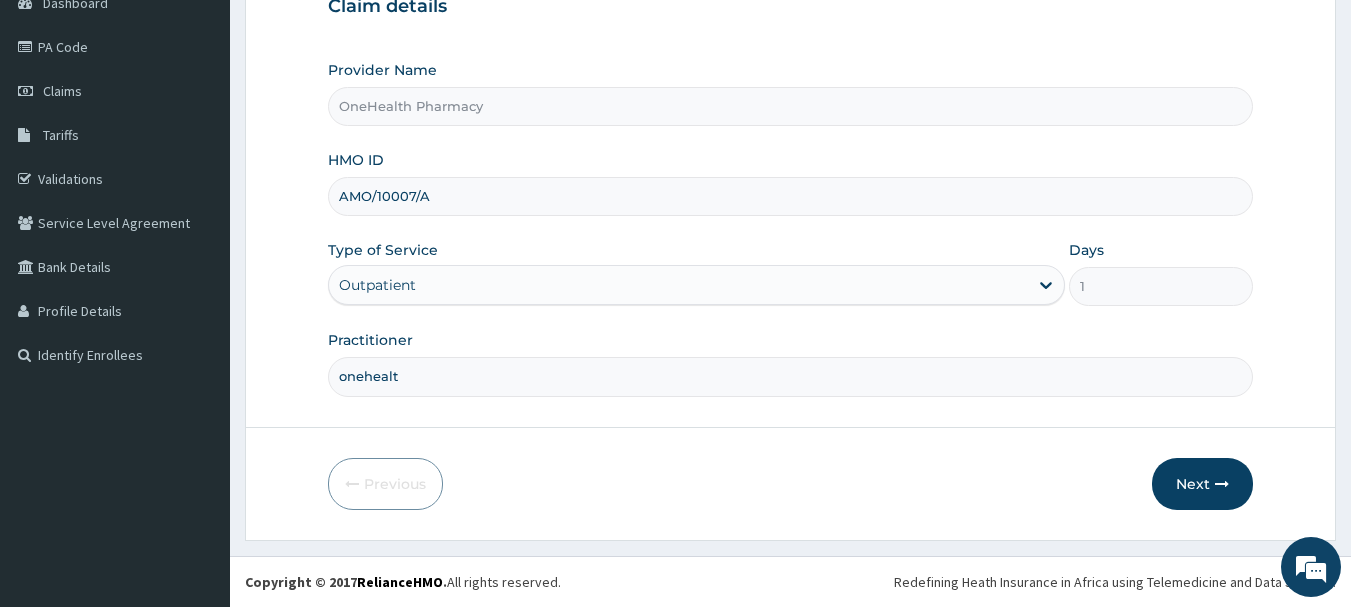 type on "onehealth" 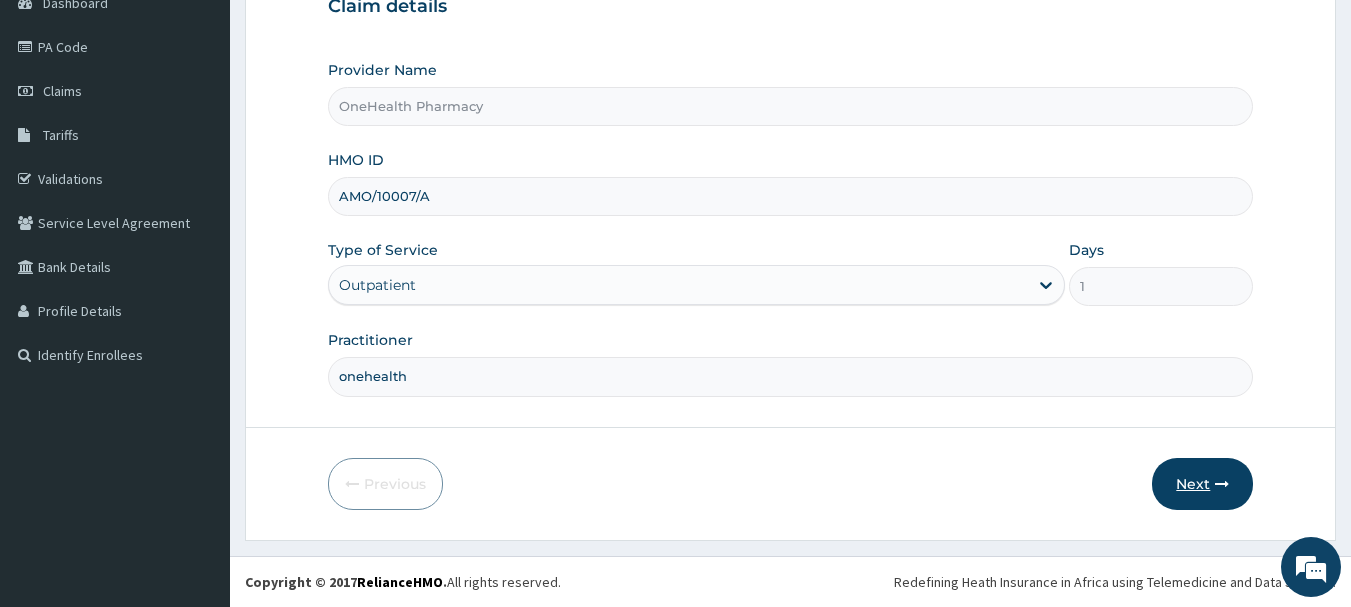 click on "Next" at bounding box center [1202, 484] 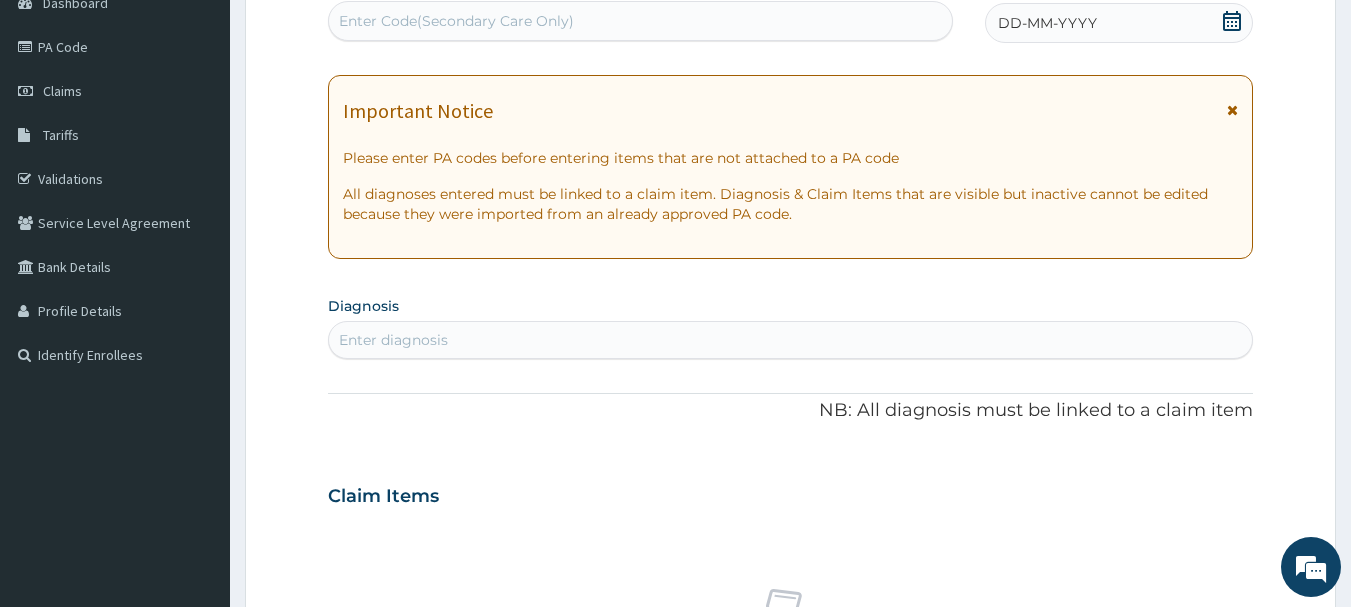 scroll, scrollTop: 0, scrollLeft: 0, axis: both 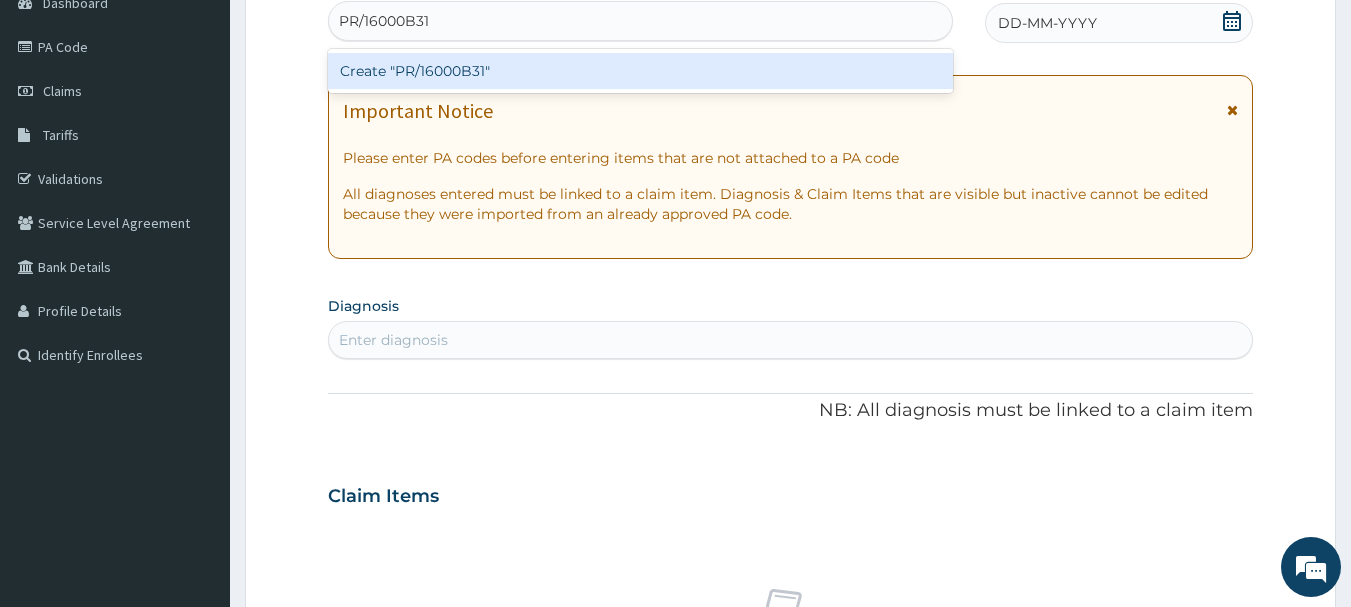 click on "Create "PR/16000B31"" at bounding box center [641, 71] 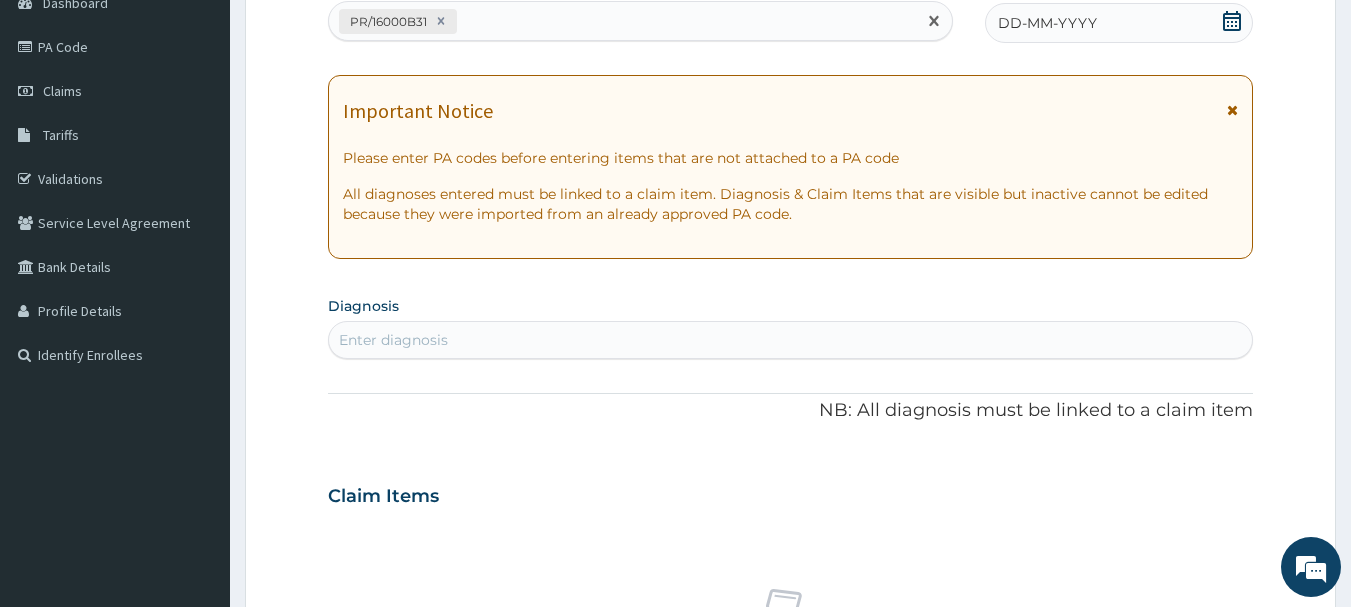 click on "DD-MM-YYYY" at bounding box center [1119, 23] 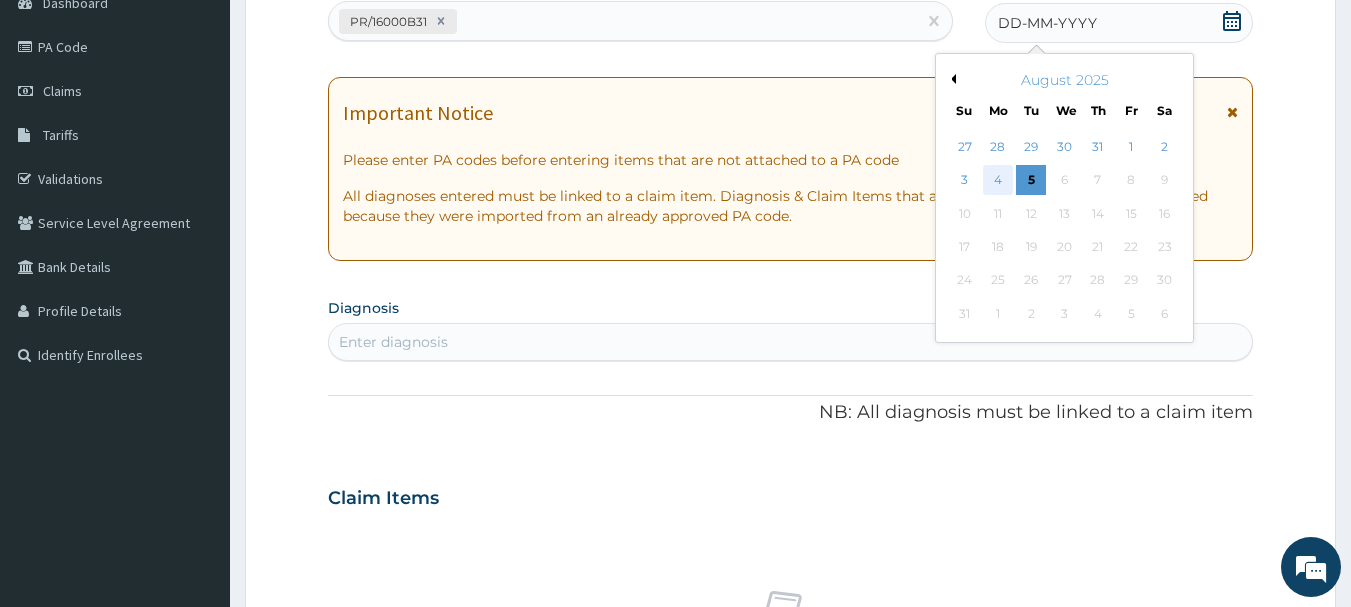 click on "4" at bounding box center (998, 181) 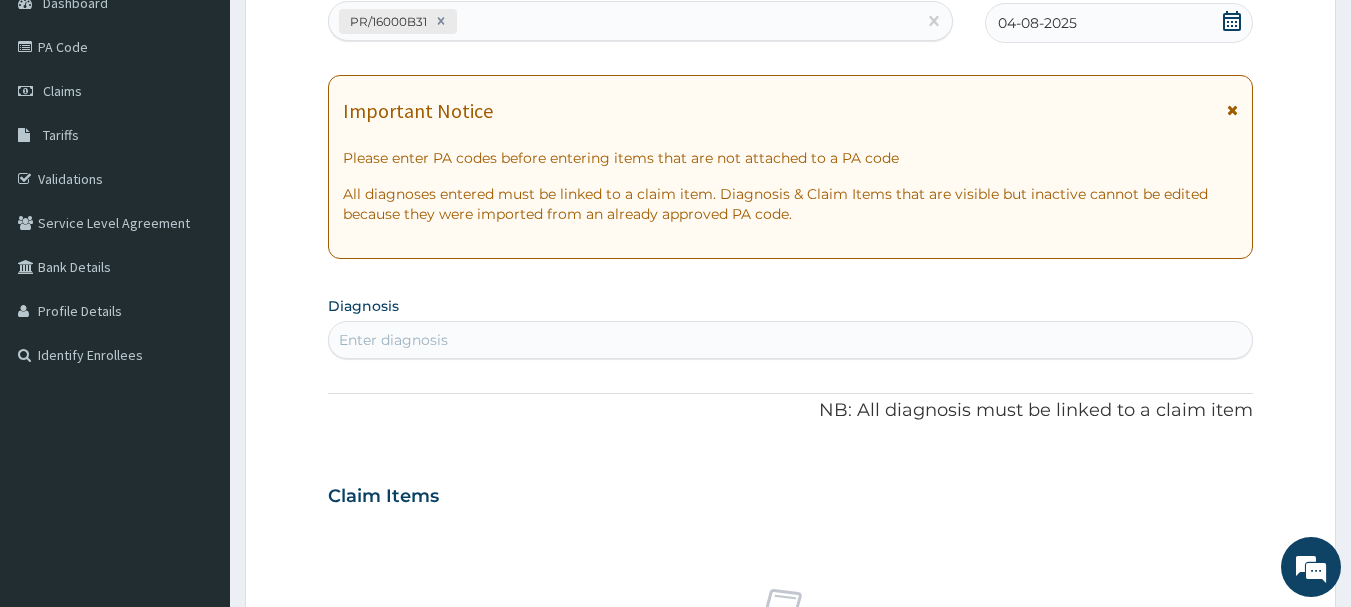 click on "Enter diagnosis" at bounding box center (791, 340) 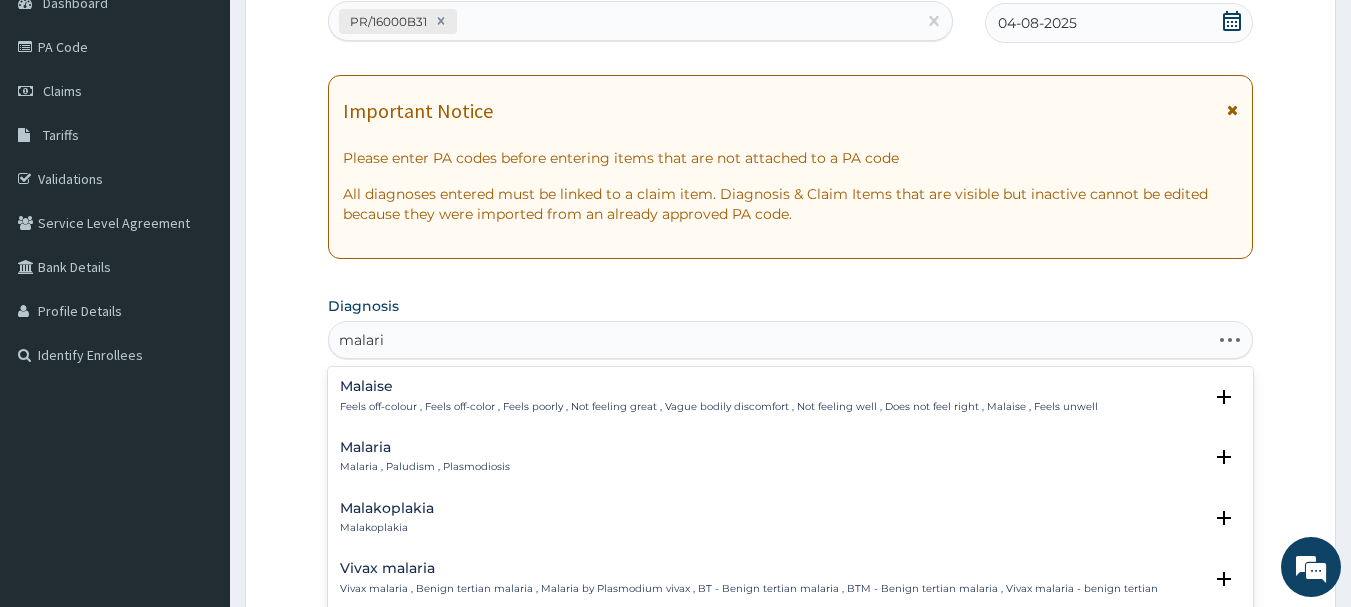 type on "malaria" 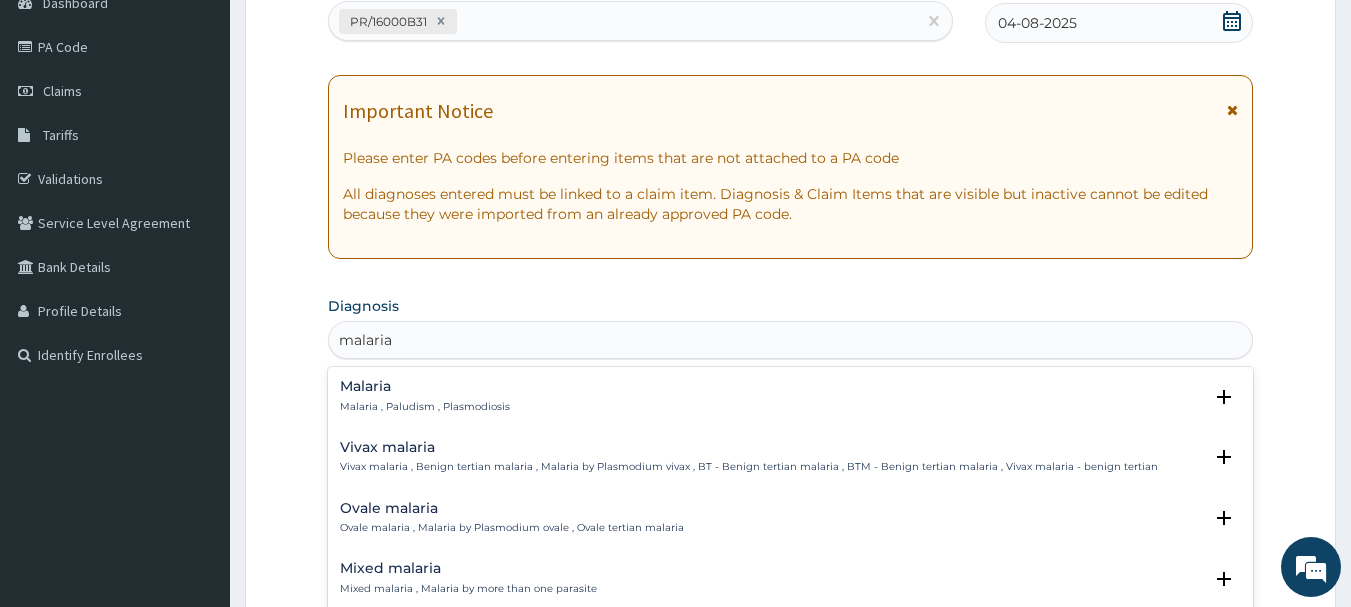 click on "Malaria" at bounding box center [425, 386] 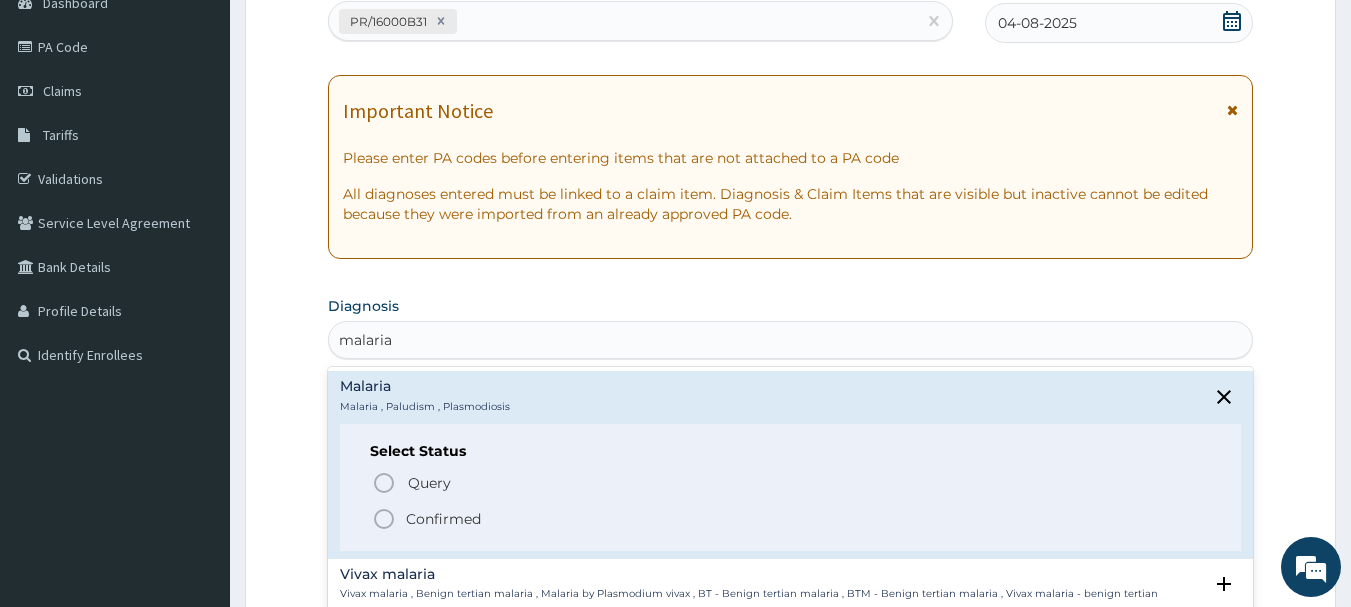 click 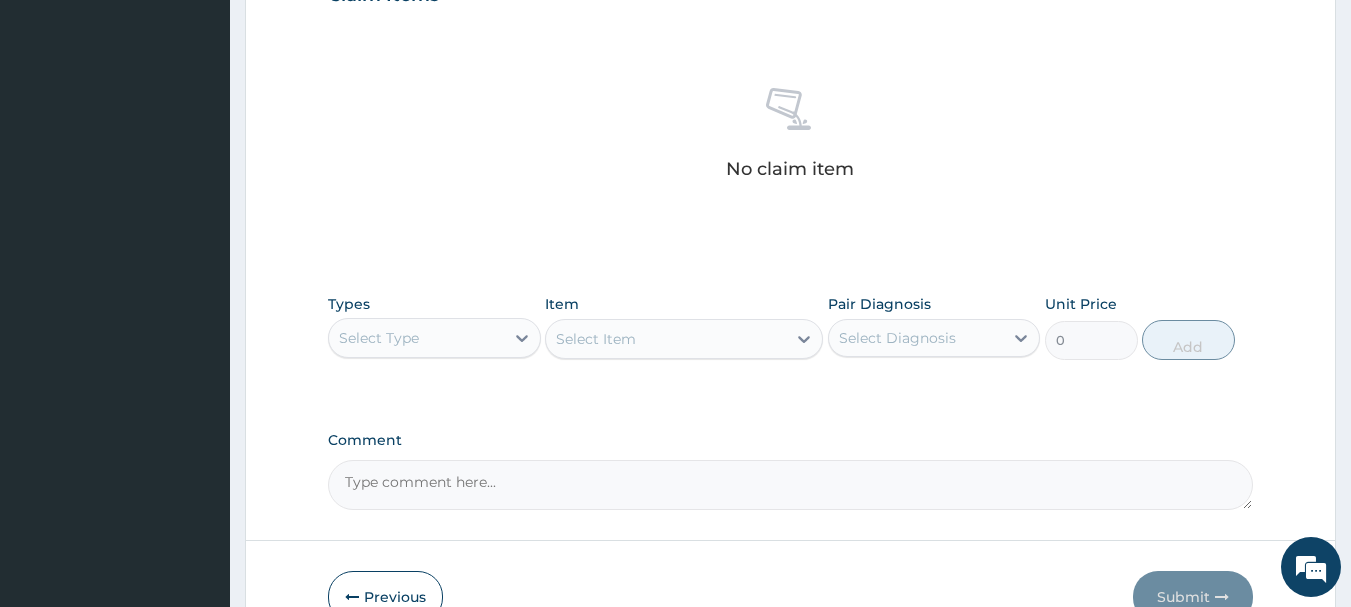 scroll, scrollTop: 835, scrollLeft: 0, axis: vertical 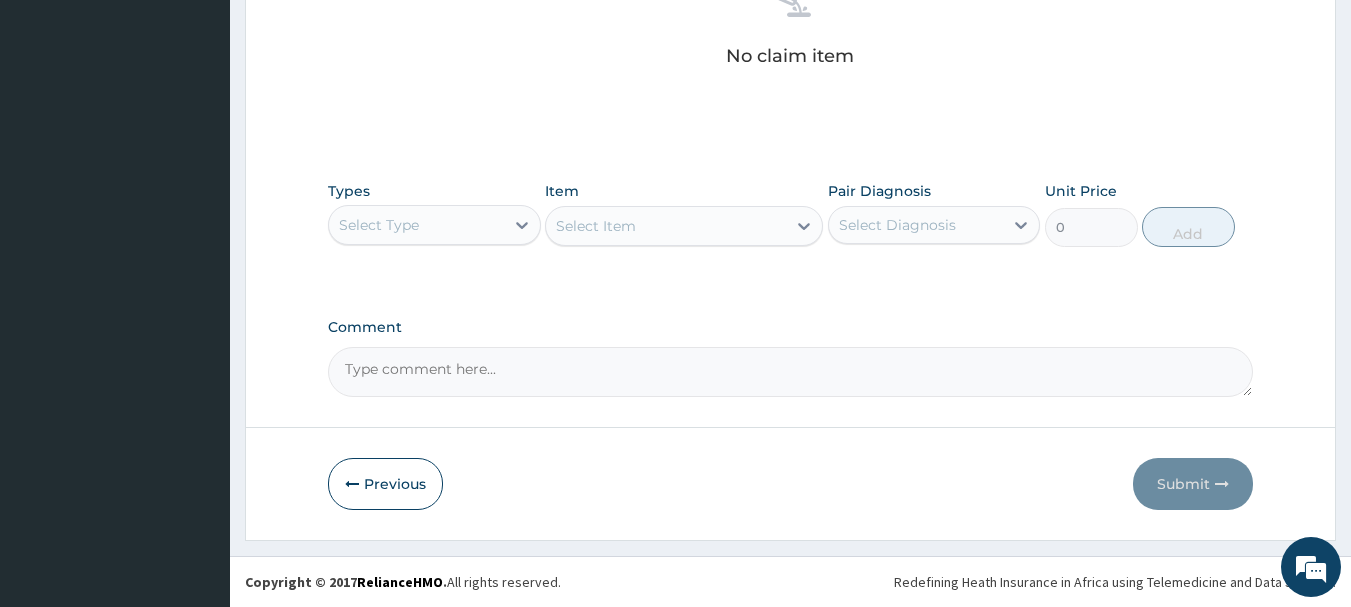 click on "Select Type" at bounding box center [416, 225] 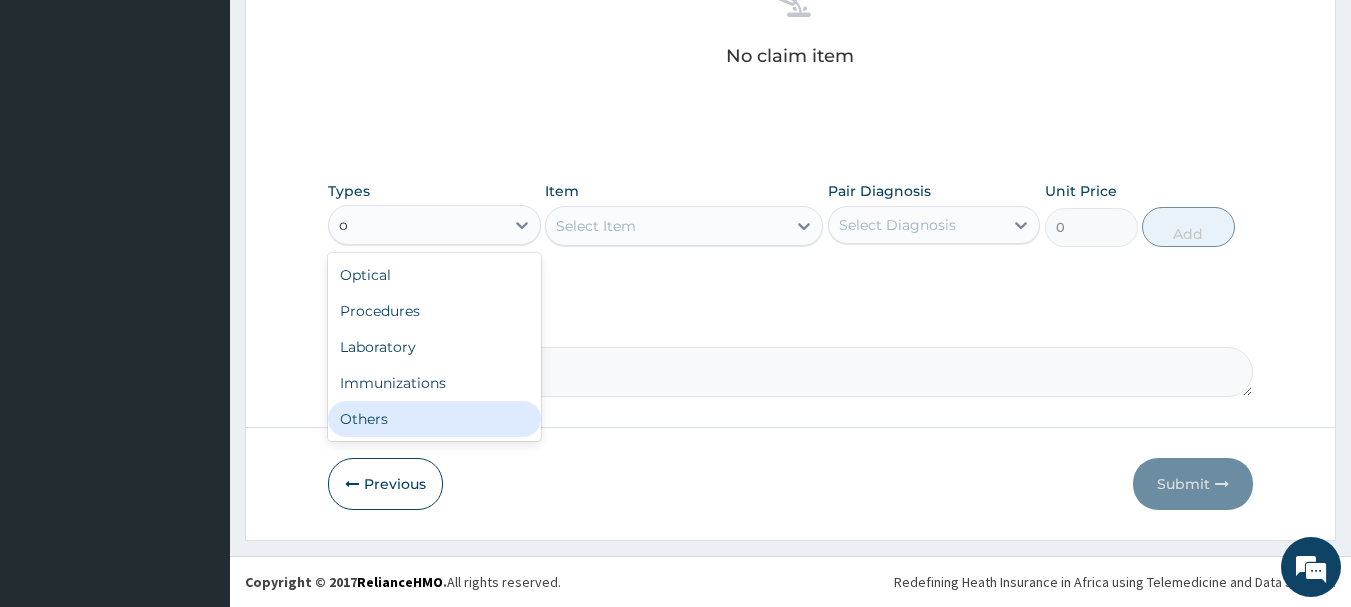 click on "Others" at bounding box center (434, 419) 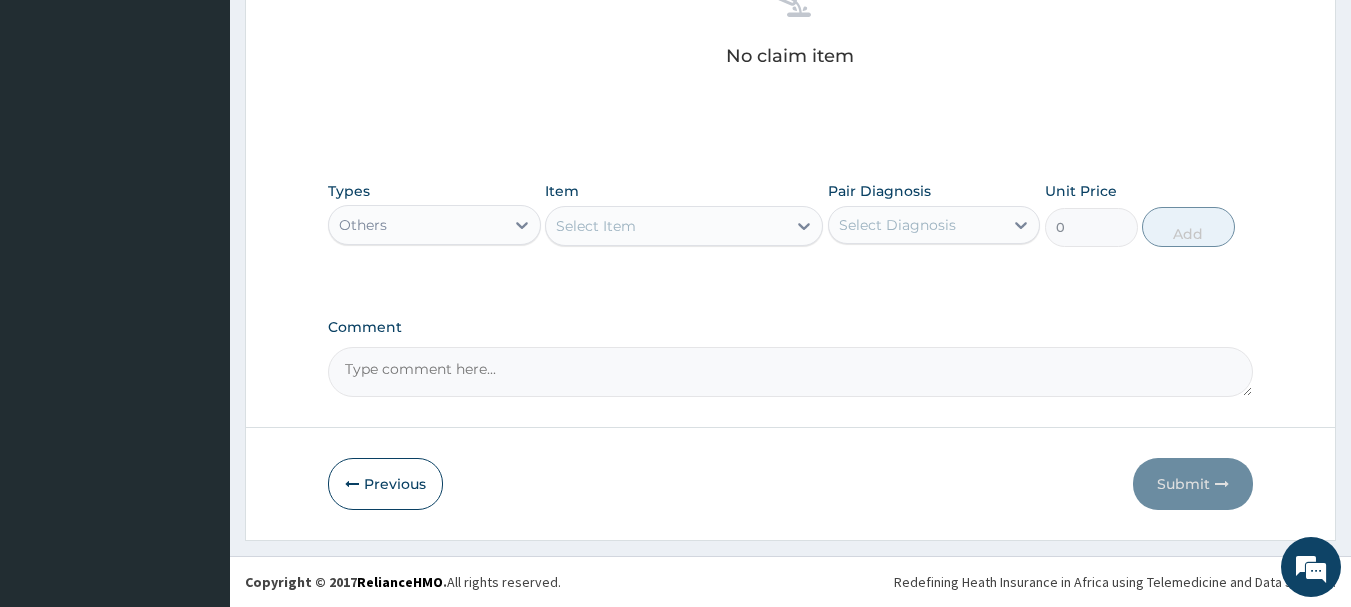 click on "Select Item" at bounding box center [596, 226] 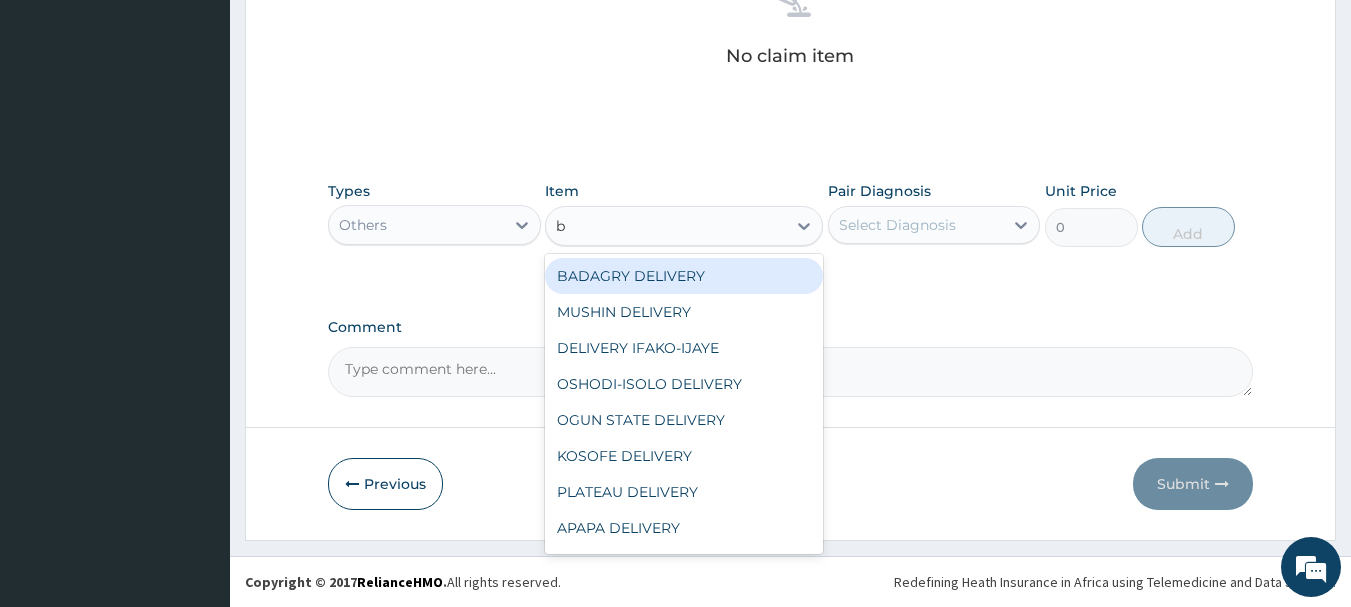 type on "b" 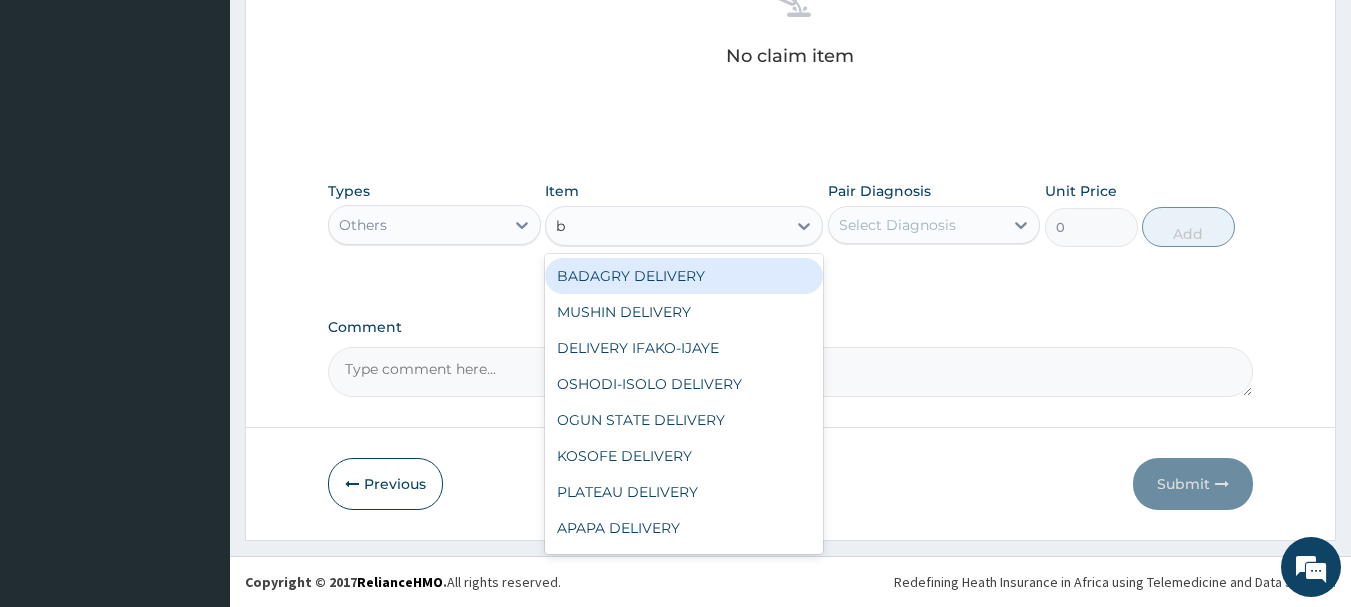 click on "BADAGRY DELIVERY" at bounding box center (684, 276) 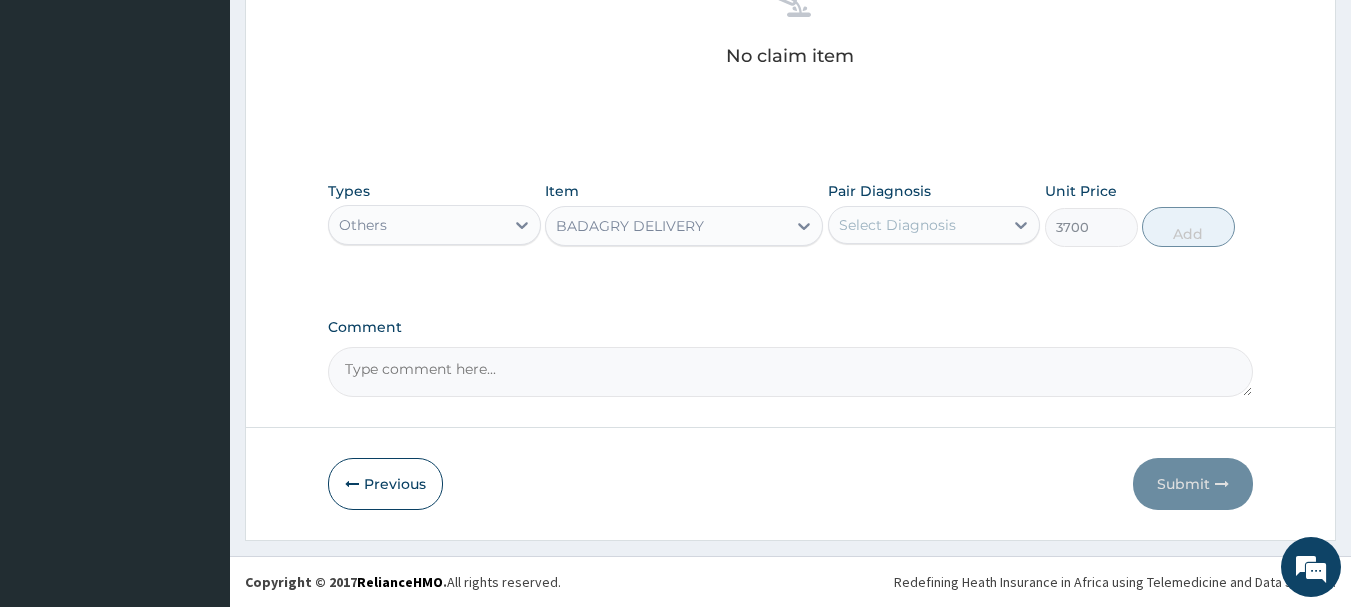 click on "Select Diagnosis" at bounding box center [897, 225] 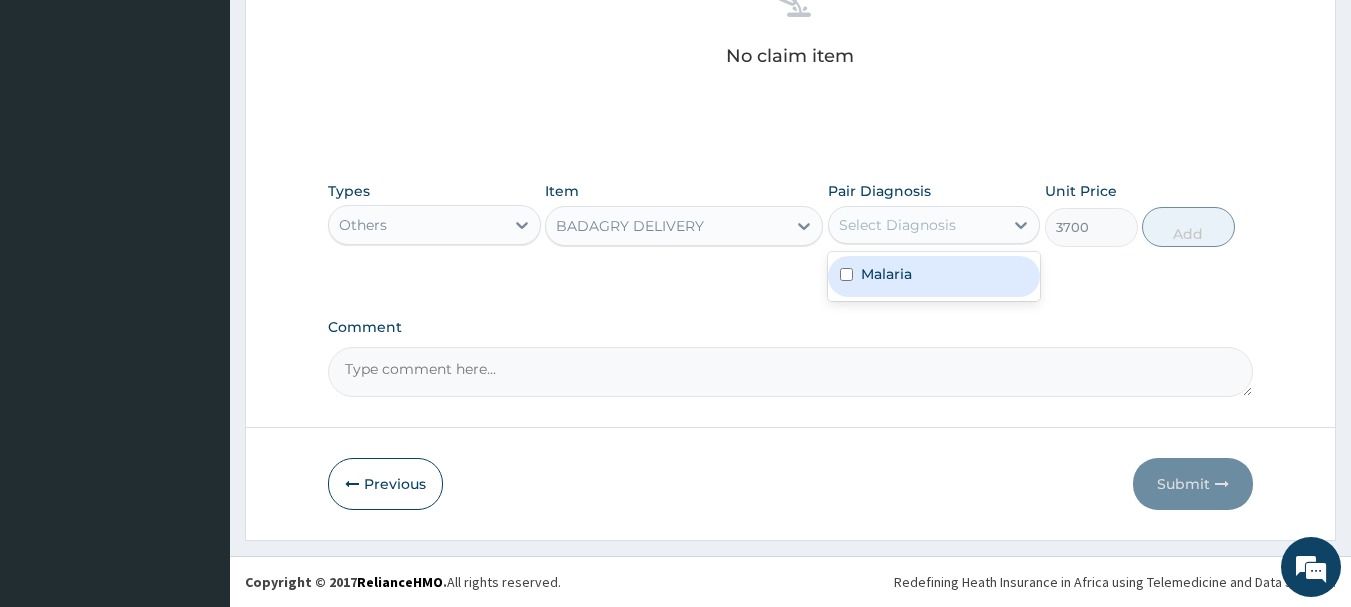 click on "Malaria" at bounding box center (934, 276) 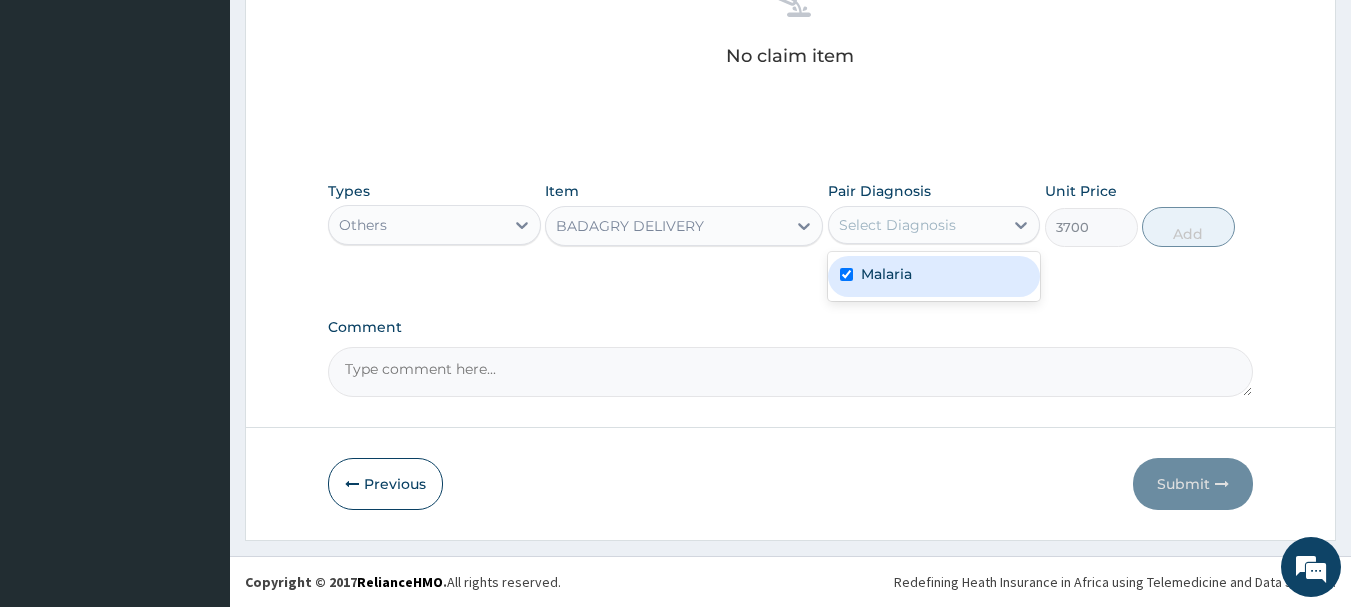 checkbox on "true" 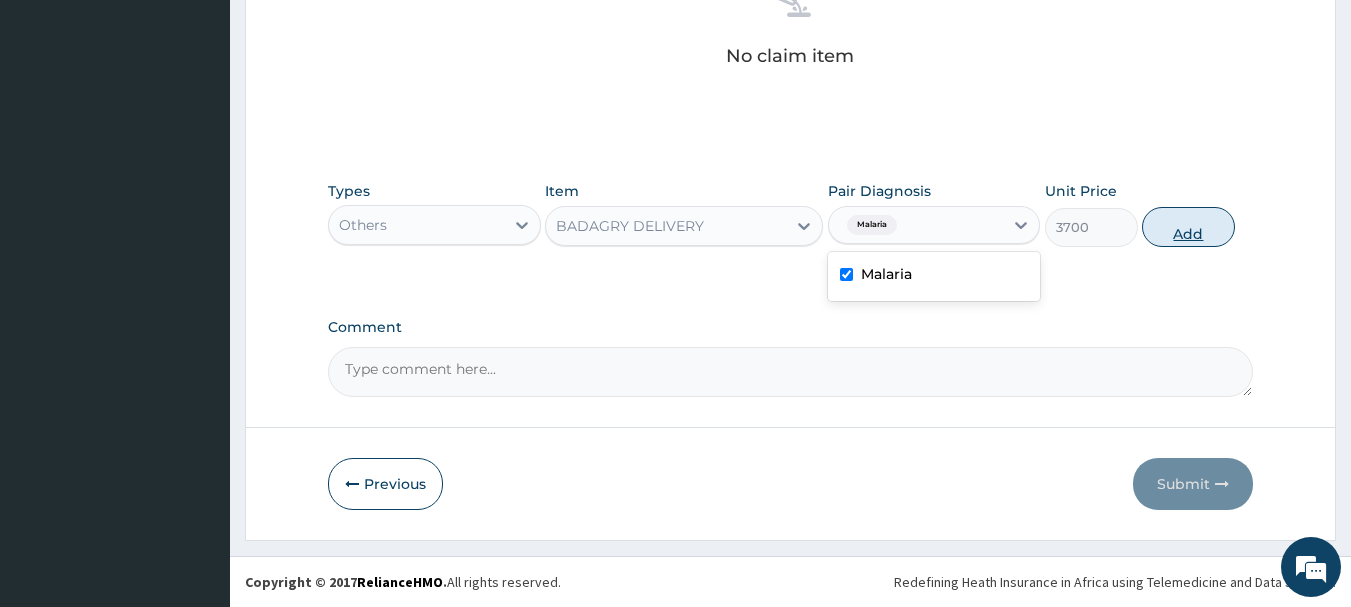 click on "Add" at bounding box center (1188, 227) 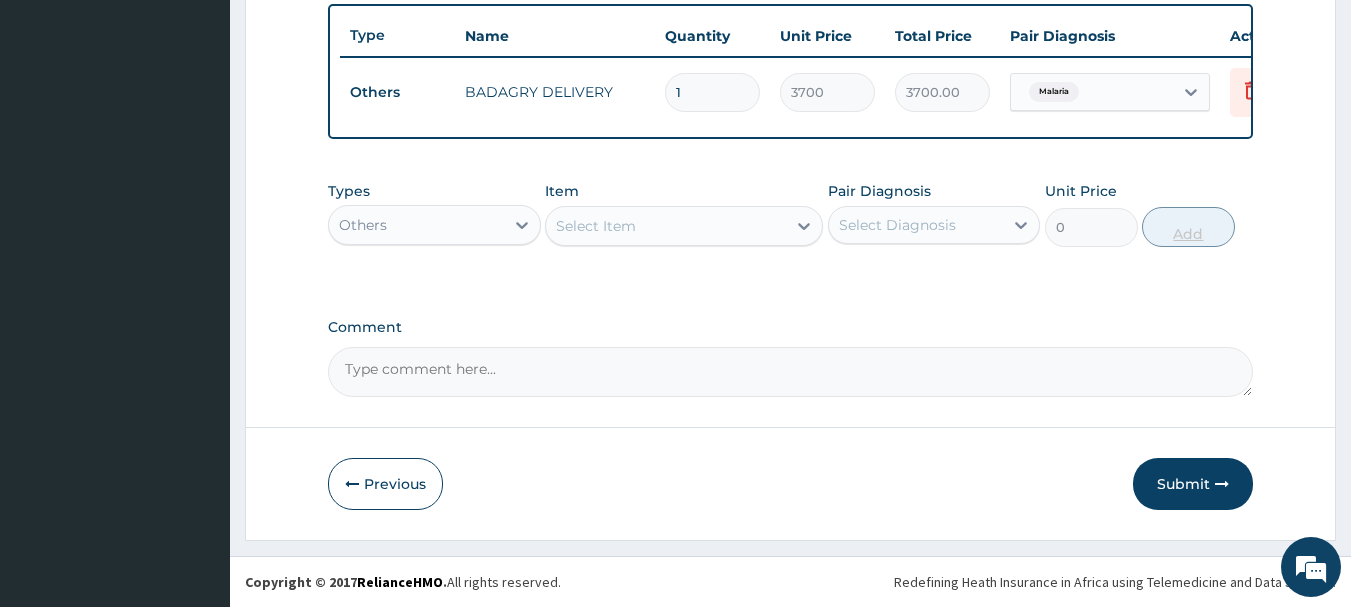 scroll, scrollTop: 755, scrollLeft: 0, axis: vertical 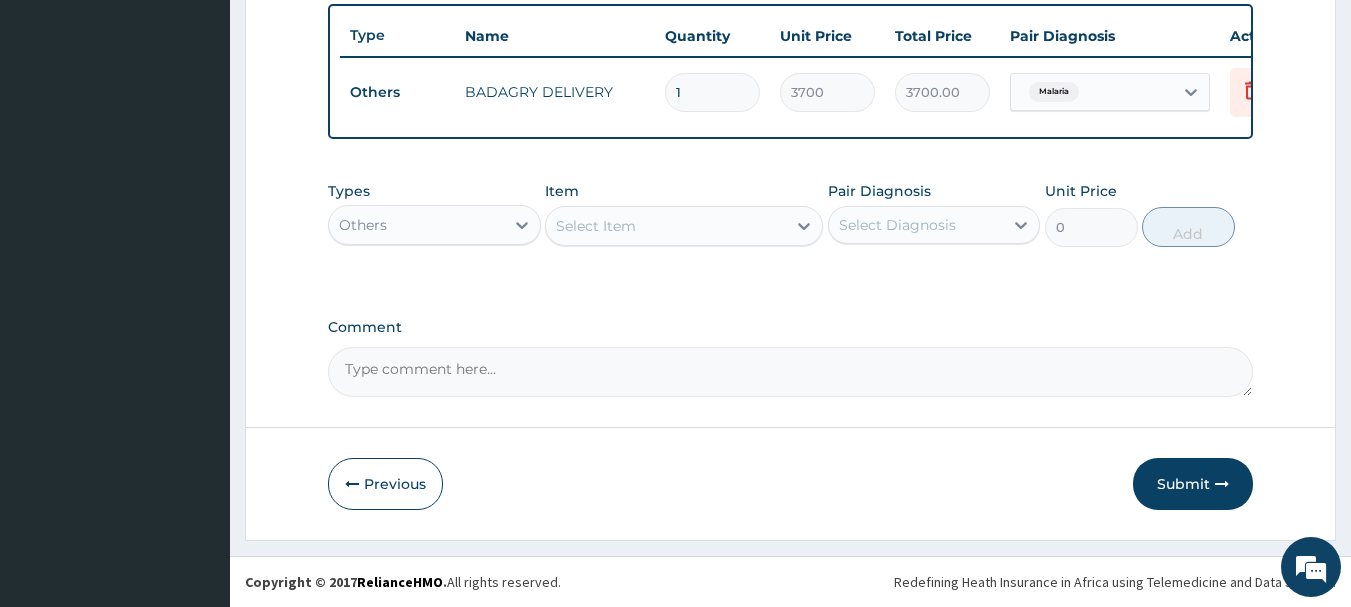click on "Others" at bounding box center (416, 225) 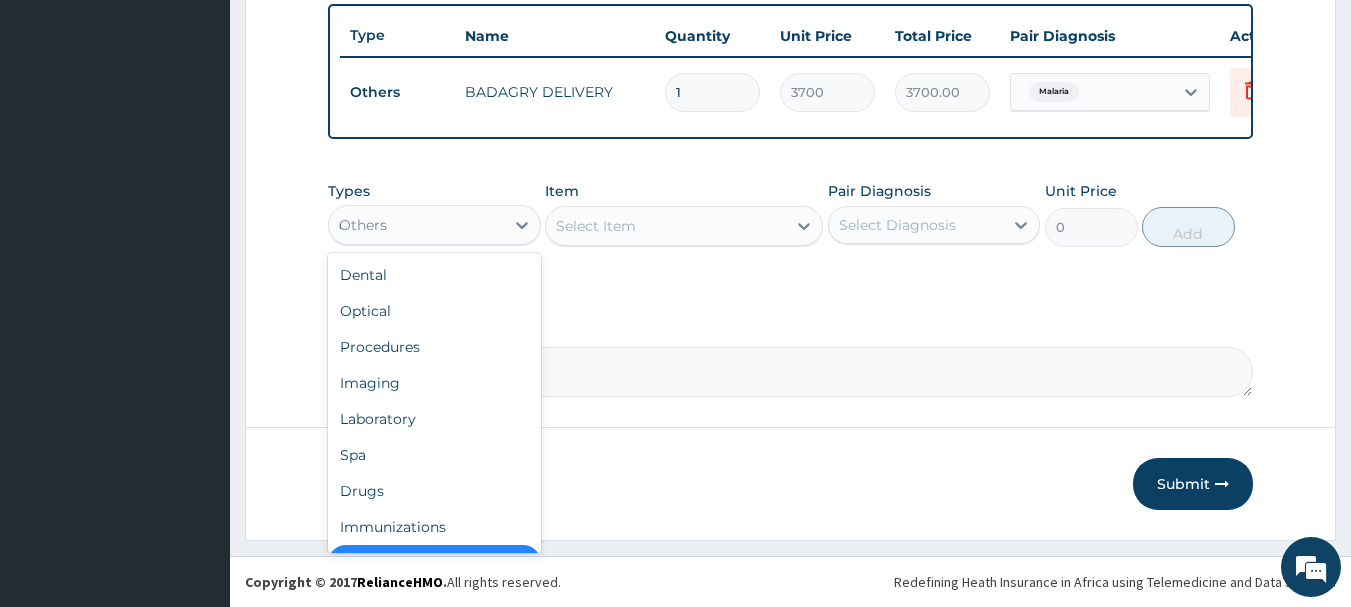 scroll, scrollTop: 32, scrollLeft: 0, axis: vertical 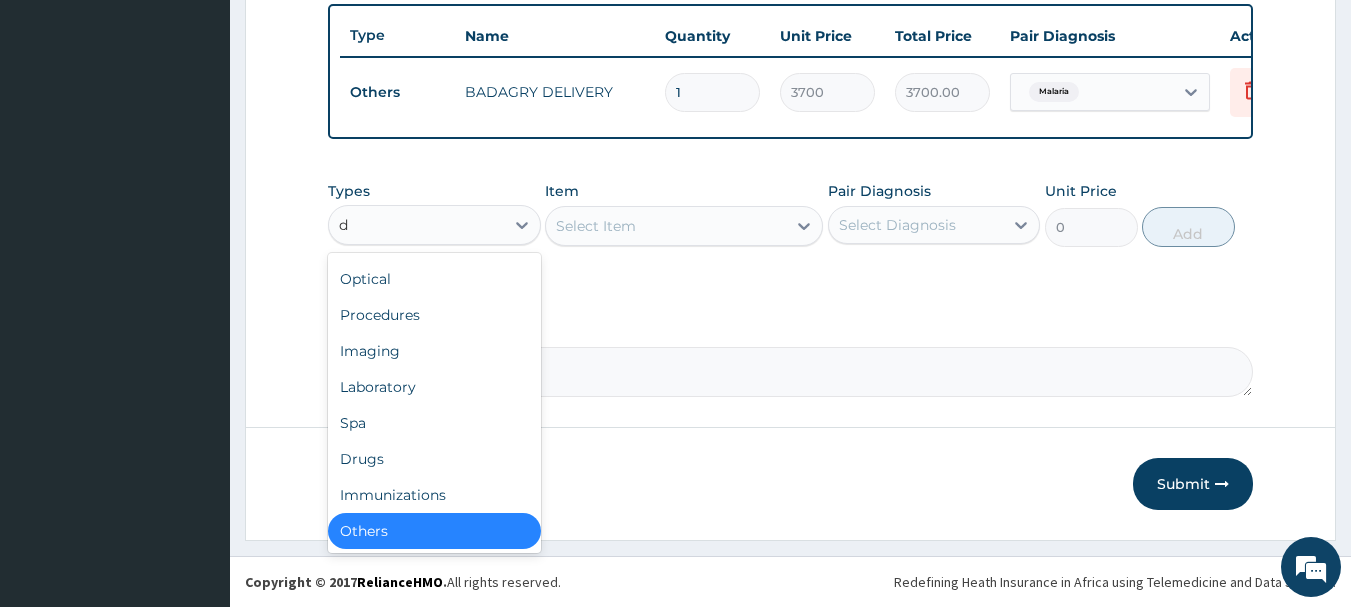 type on "dr" 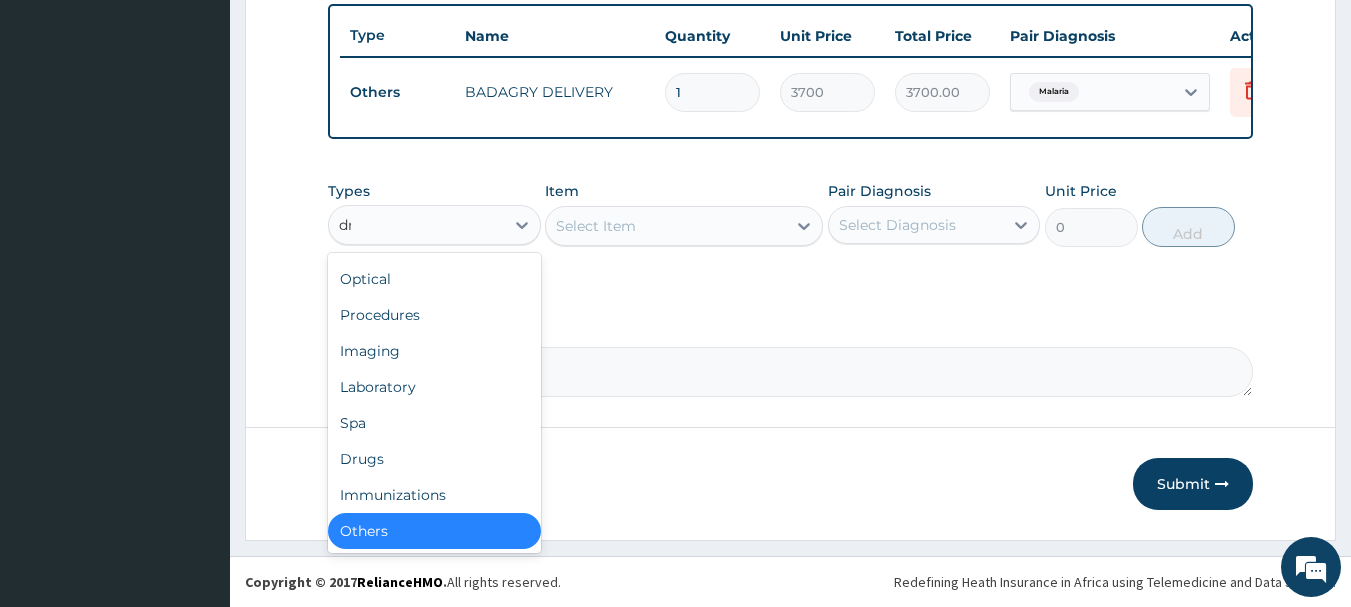 scroll, scrollTop: 0, scrollLeft: 0, axis: both 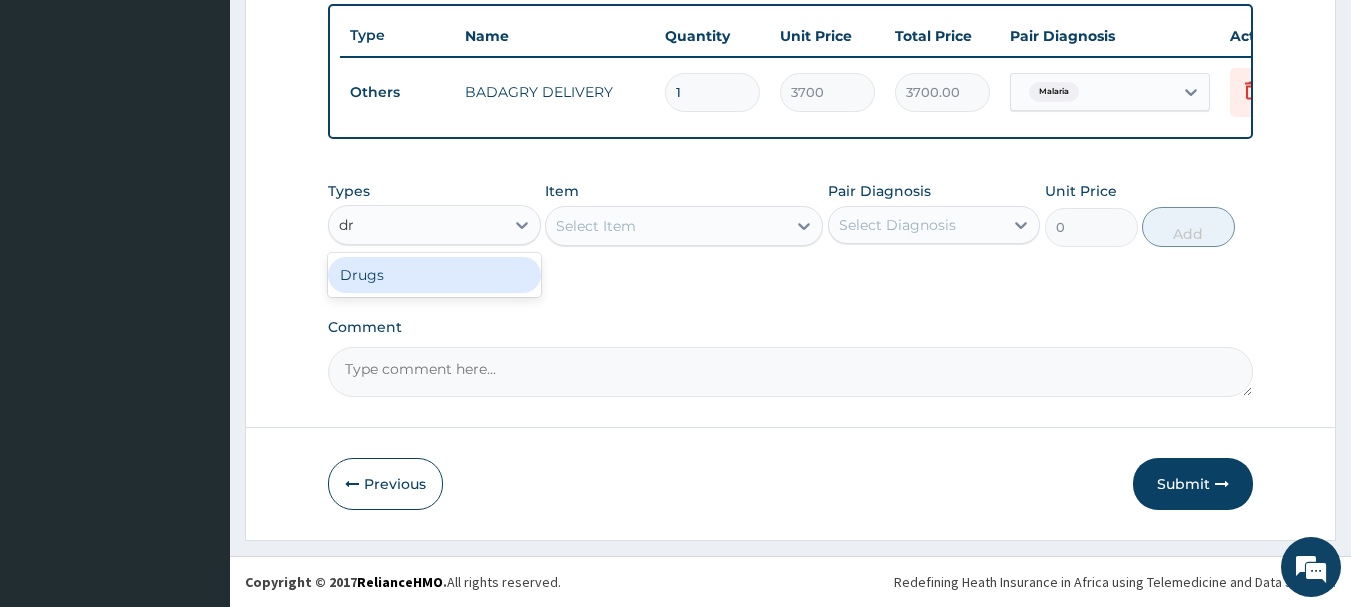 click on "Drugs" at bounding box center (434, 275) 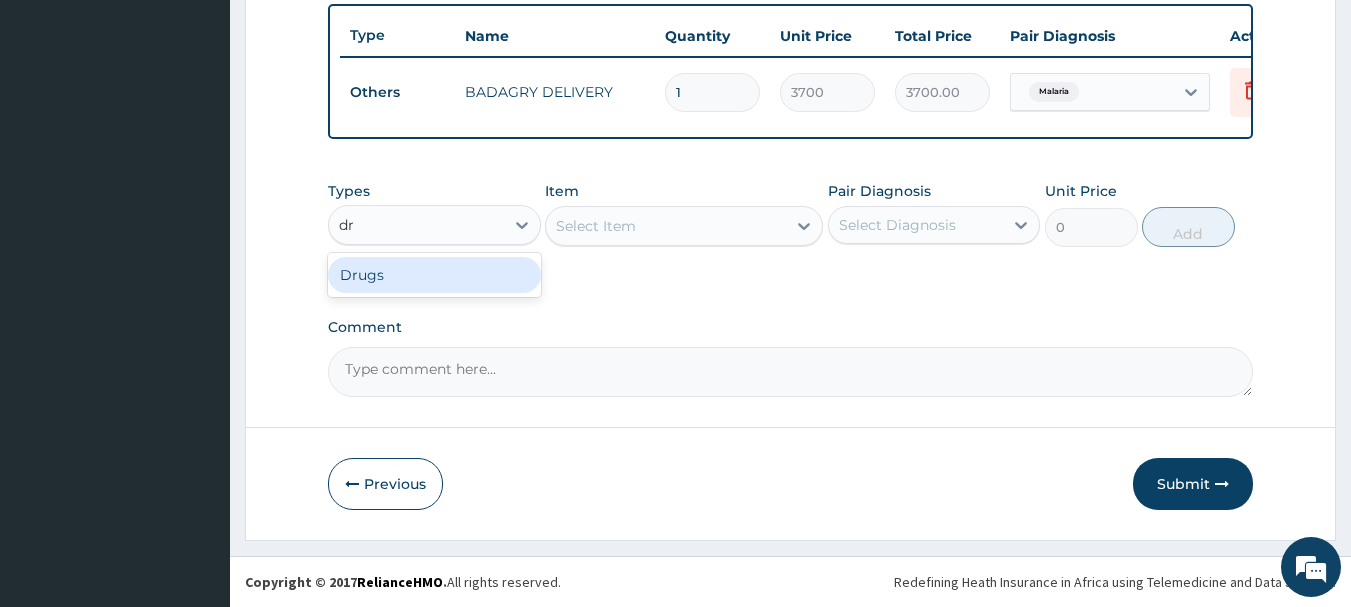 type 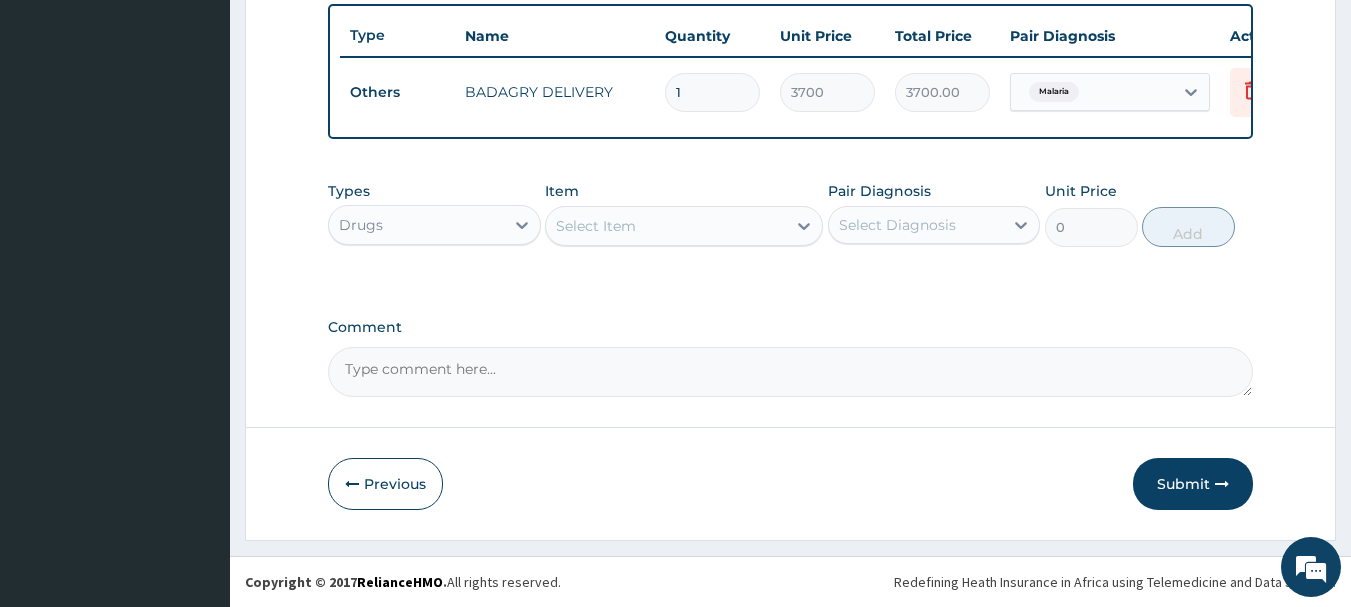 click on "Select Item" at bounding box center [666, 226] 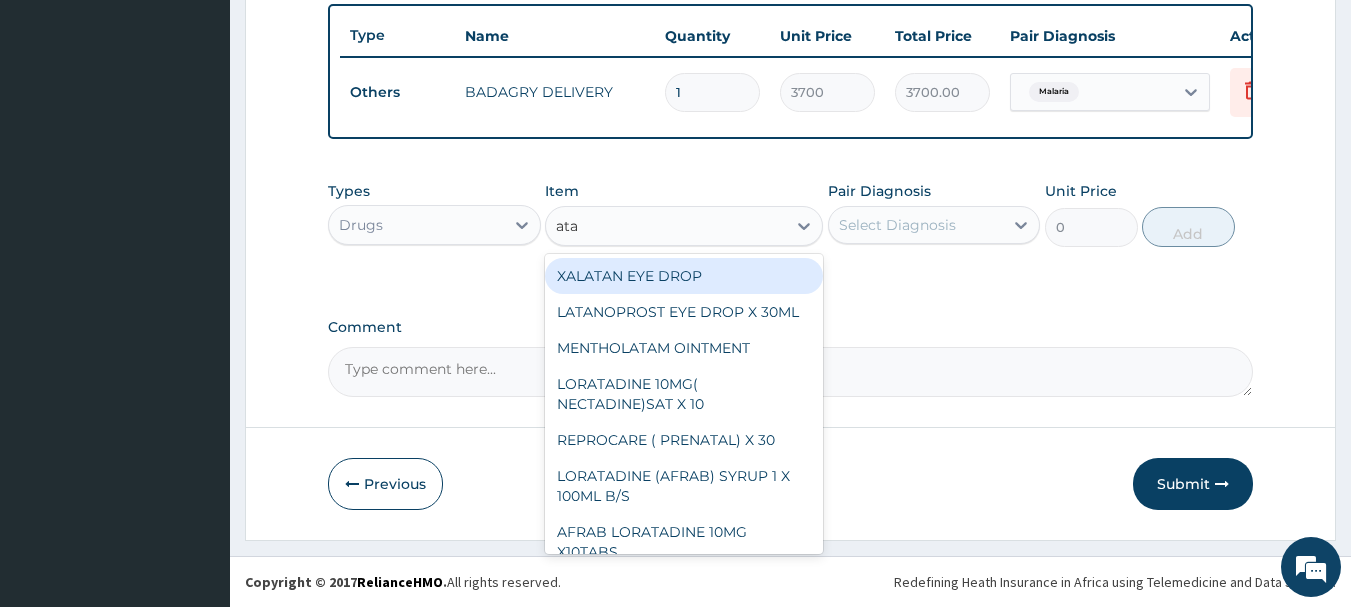 type on "atad" 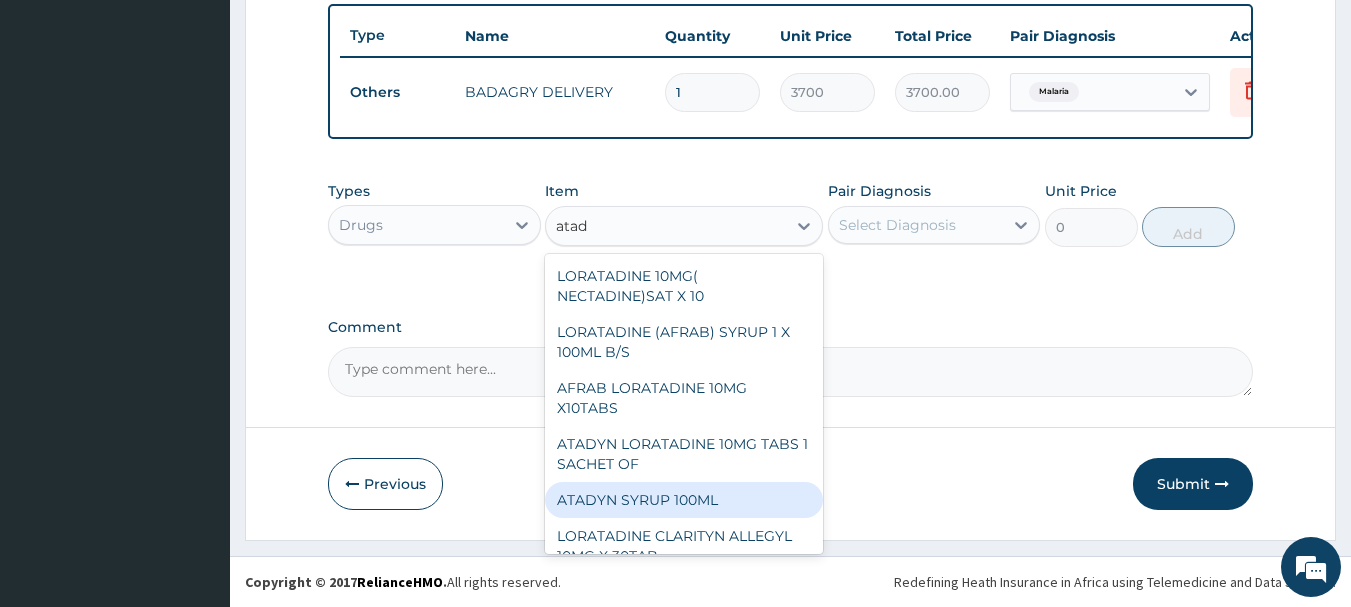 click on "ATADYN SYRUP 100ML" at bounding box center [684, 500] 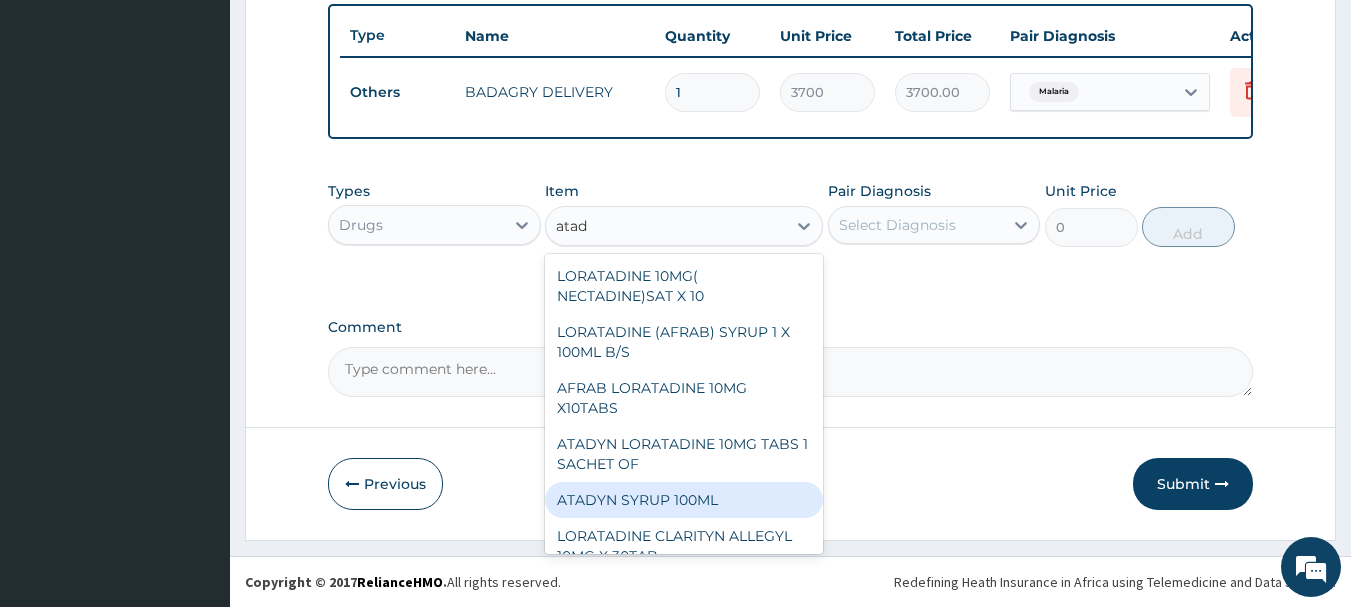 type 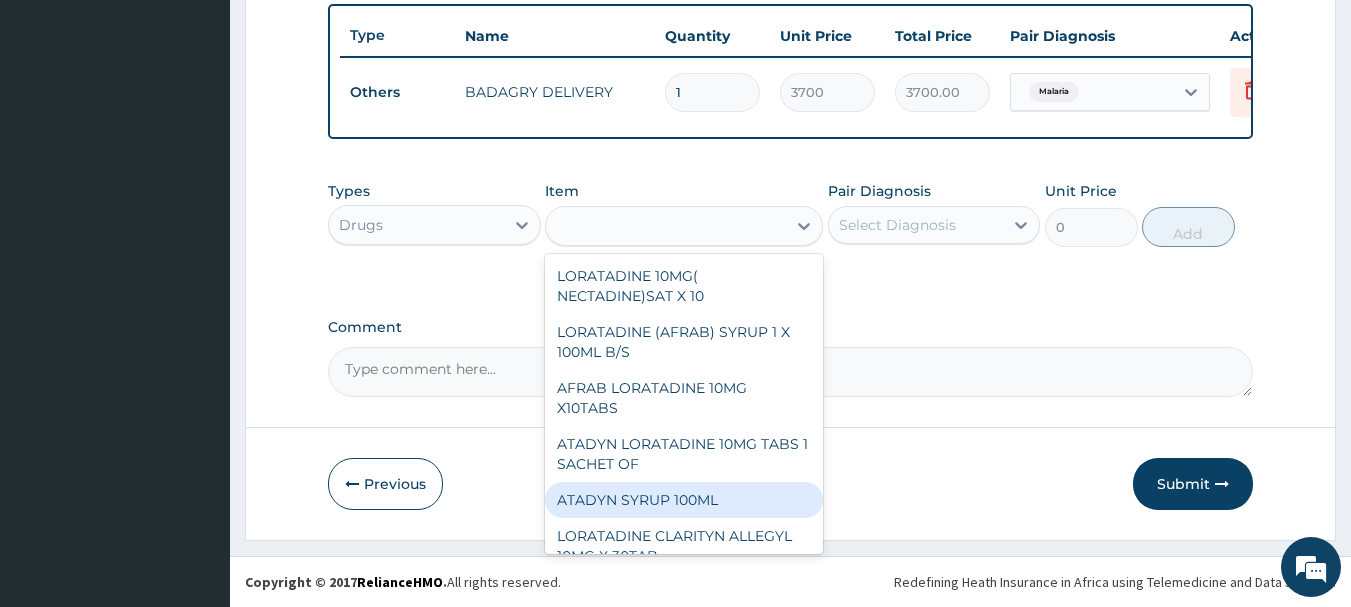type on "1890" 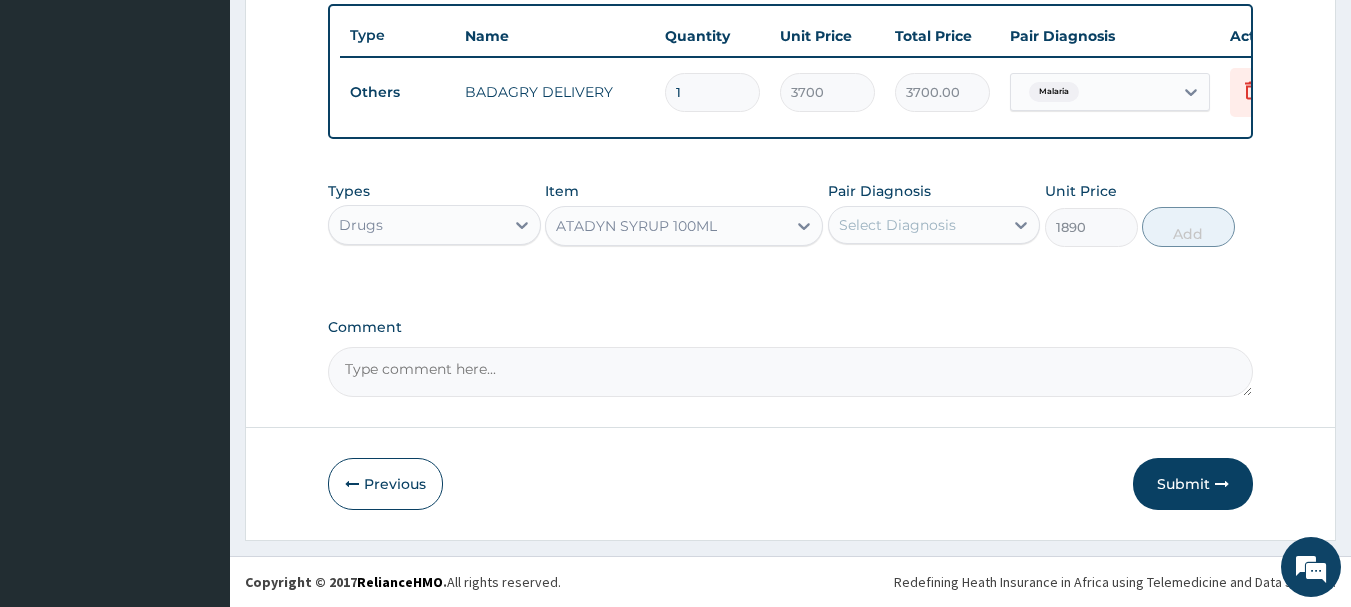 click on "Select Diagnosis" at bounding box center (897, 225) 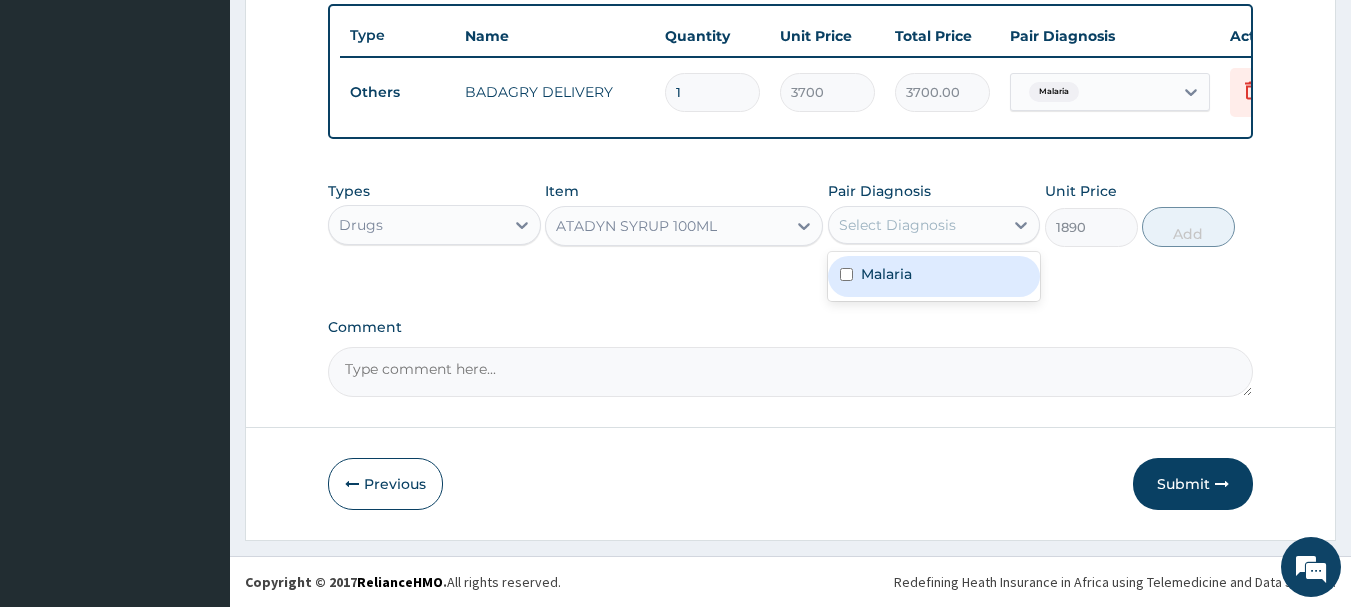 click on "Malaria" at bounding box center (934, 276) 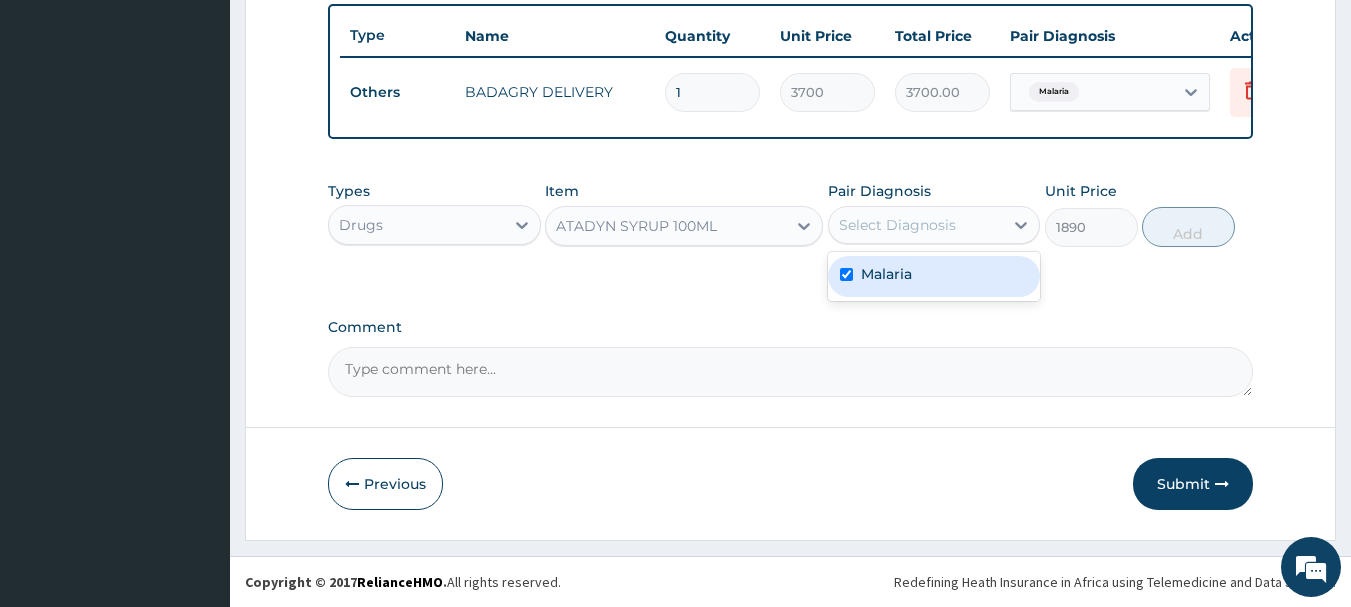 checkbox on "true" 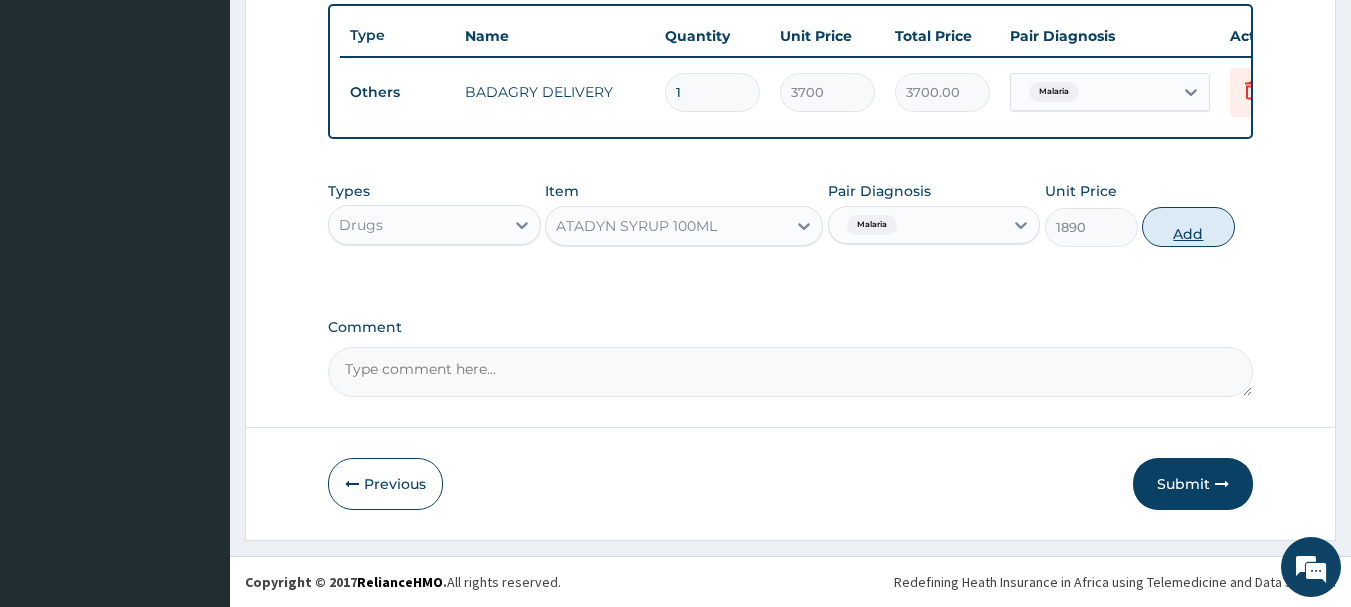 drag, startPoint x: 1235, startPoint y: 213, endPoint x: 1205, endPoint y: 226, distance: 32.695564 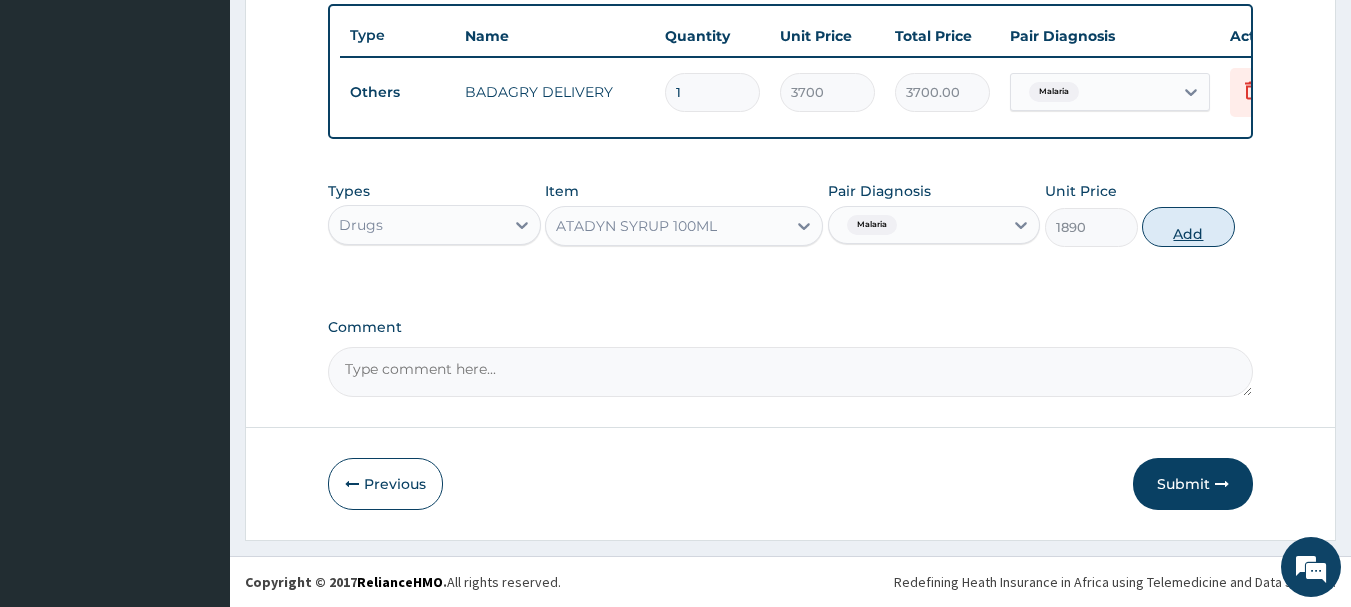 click on "Types Drugs Item ATADYN SYRUP 100ML Pair Diagnosis Malaria Unit Price 1890 Add" at bounding box center [791, 214] 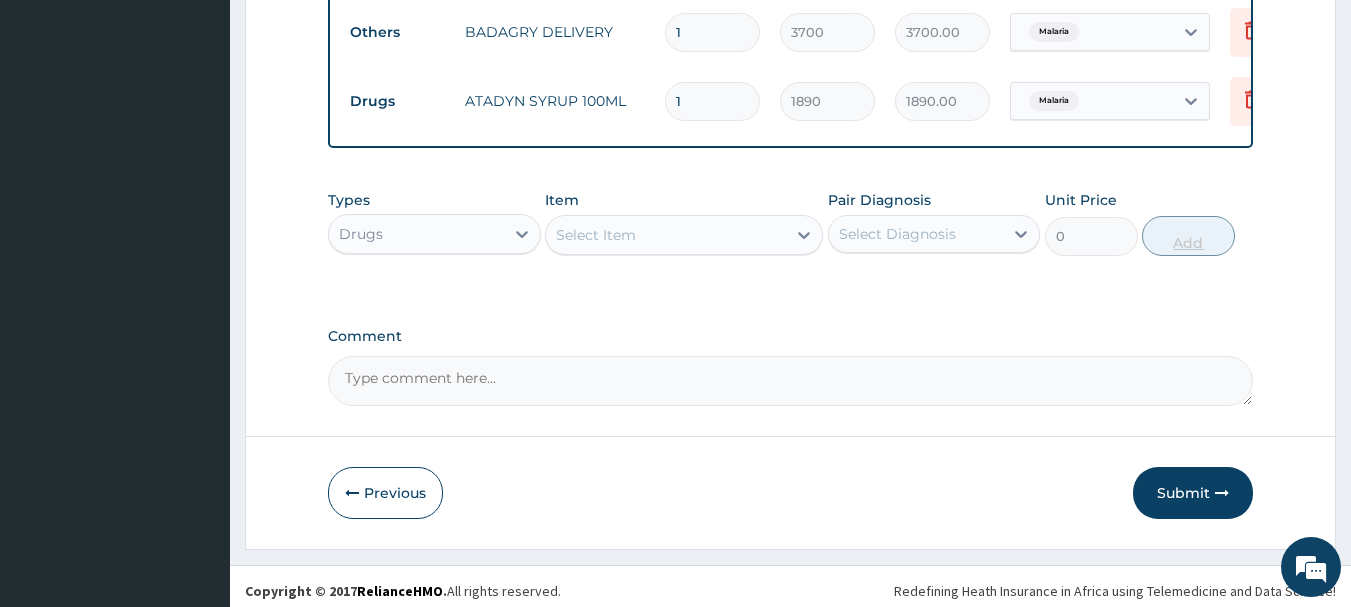 scroll, scrollTop: 824, scrollLeft: 0, axis: vertical 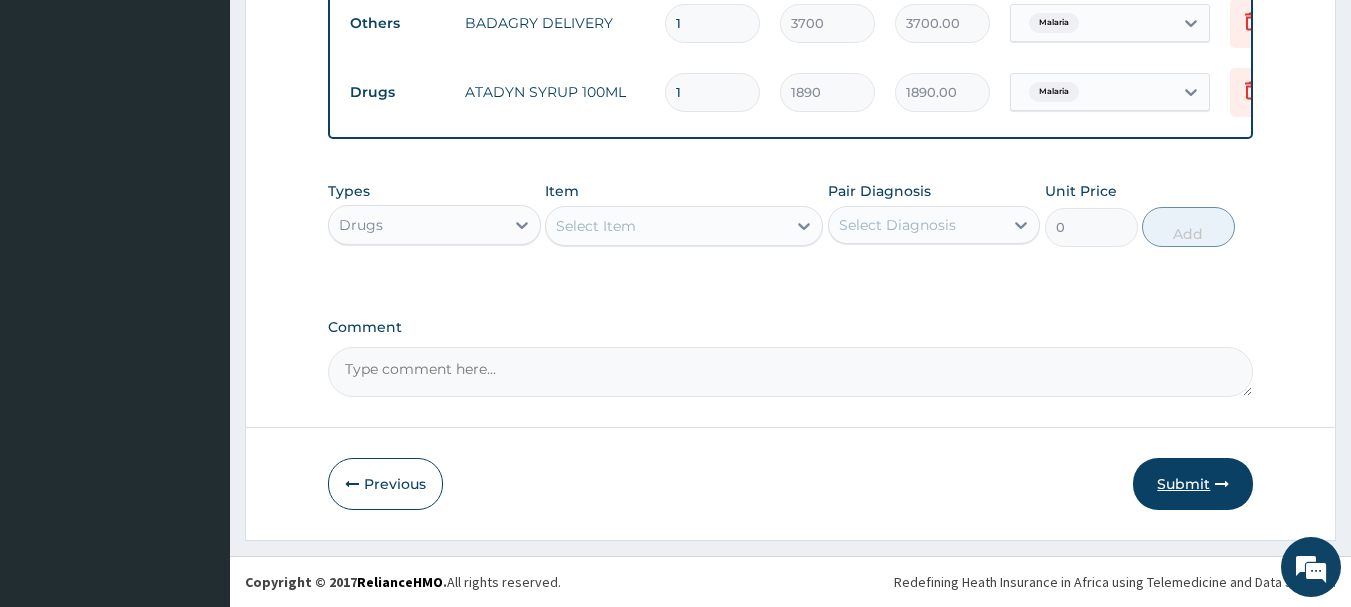 click on "Submit" at bounding box center [1193, 484] 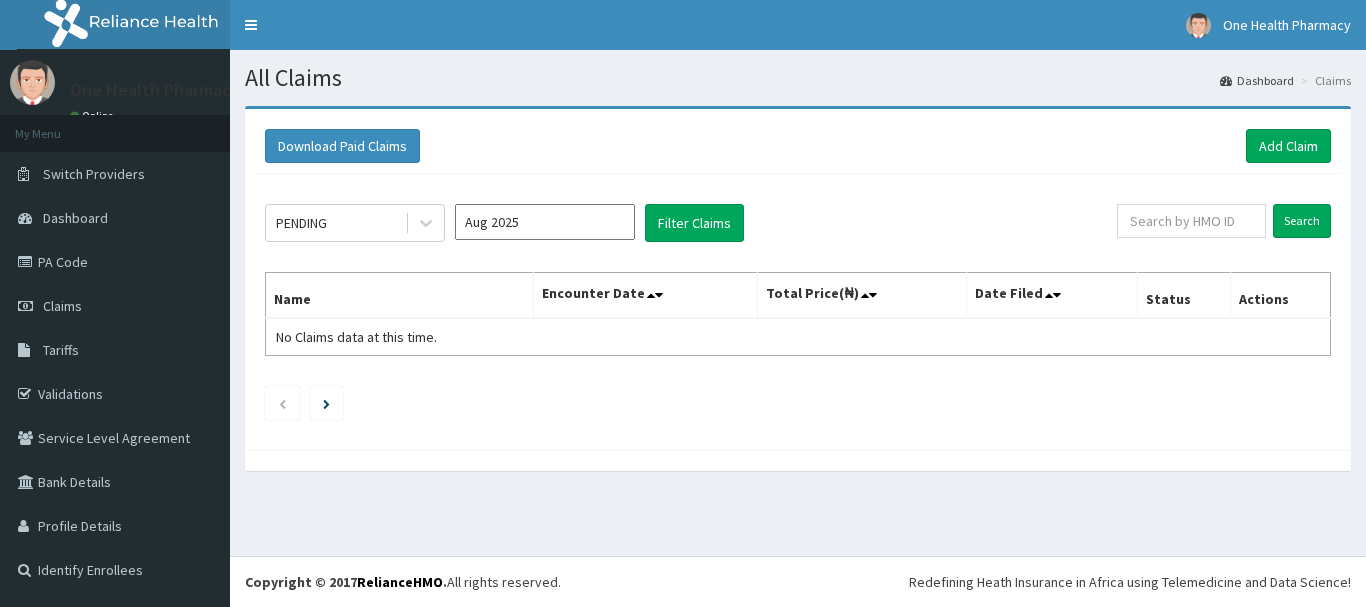 scroll, scrollTop: 0, scrollLeft: 0, axis: both 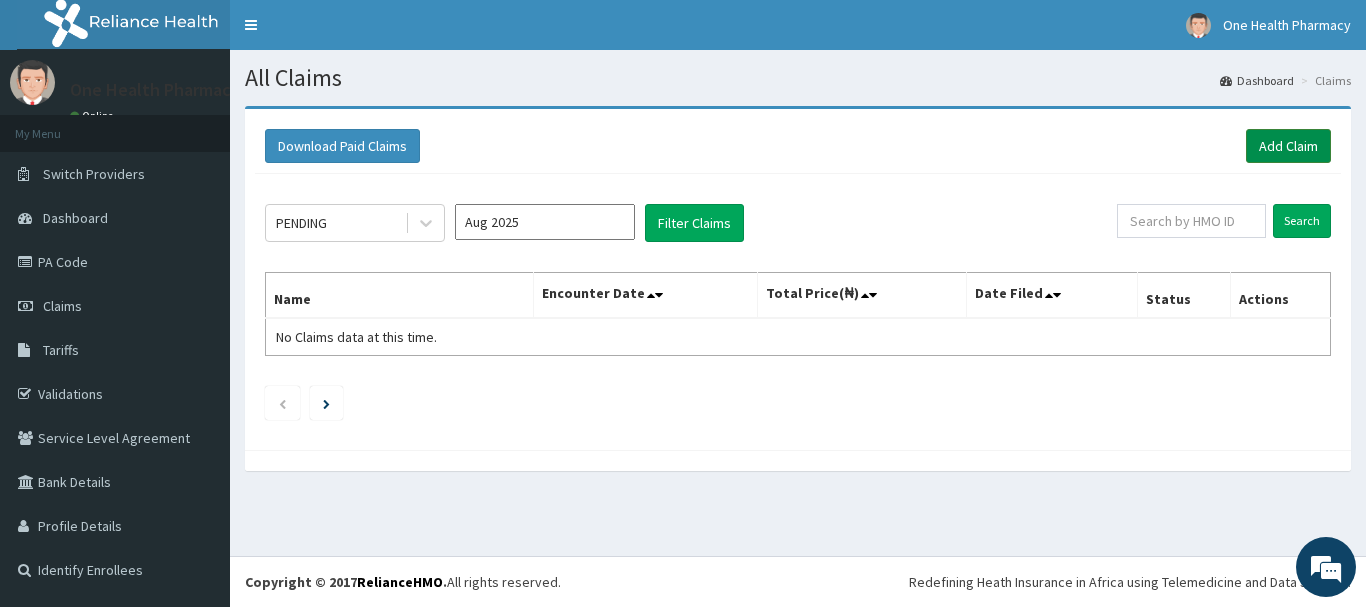 click on "Add Claim" at bounding box center (1288, 146) 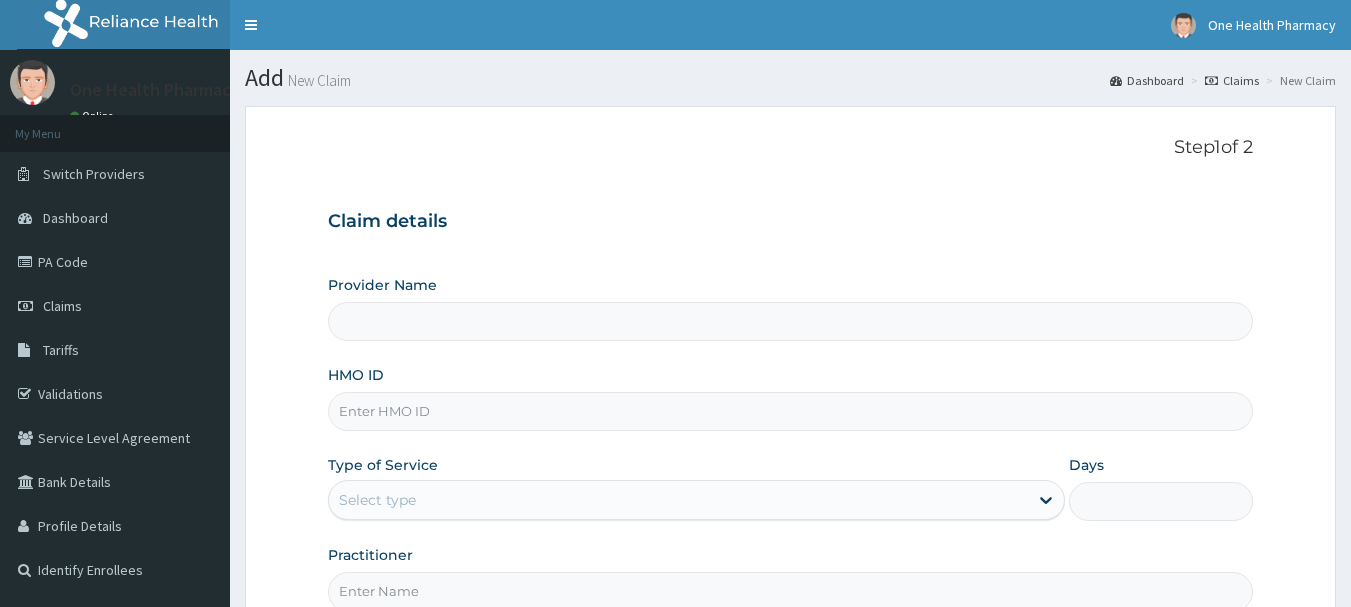 scroll, scrollTop: 0, scrollLeft: 0, axis: both 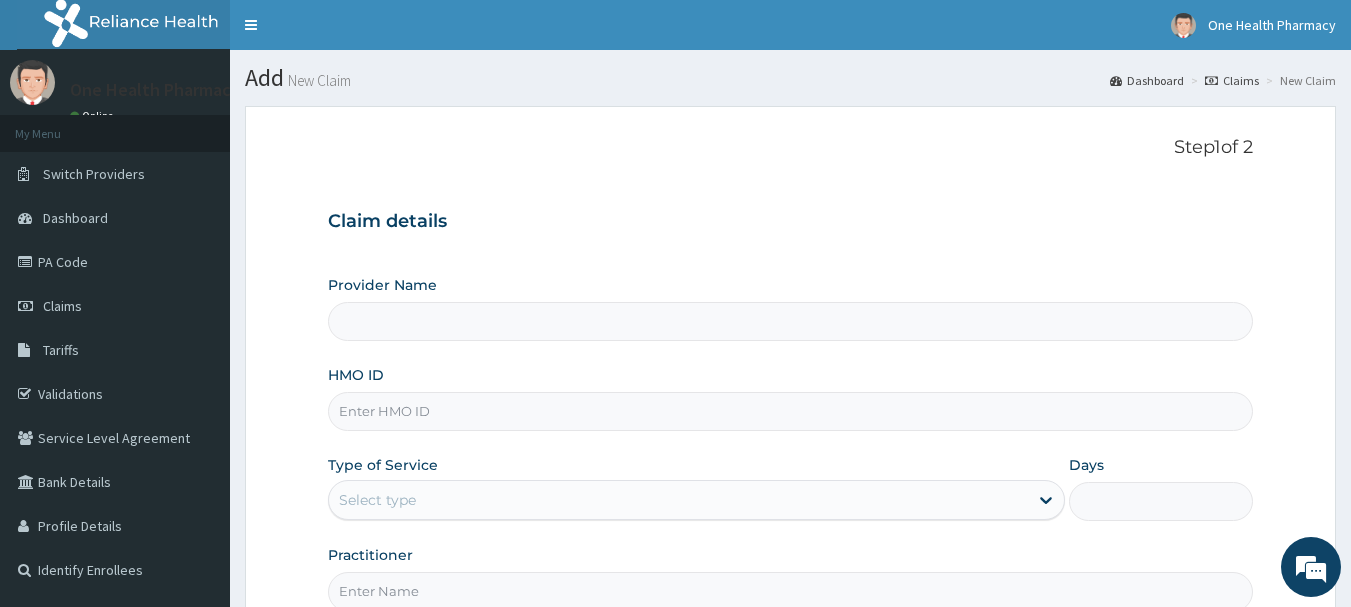 type on "OneHealth Pharmacy" 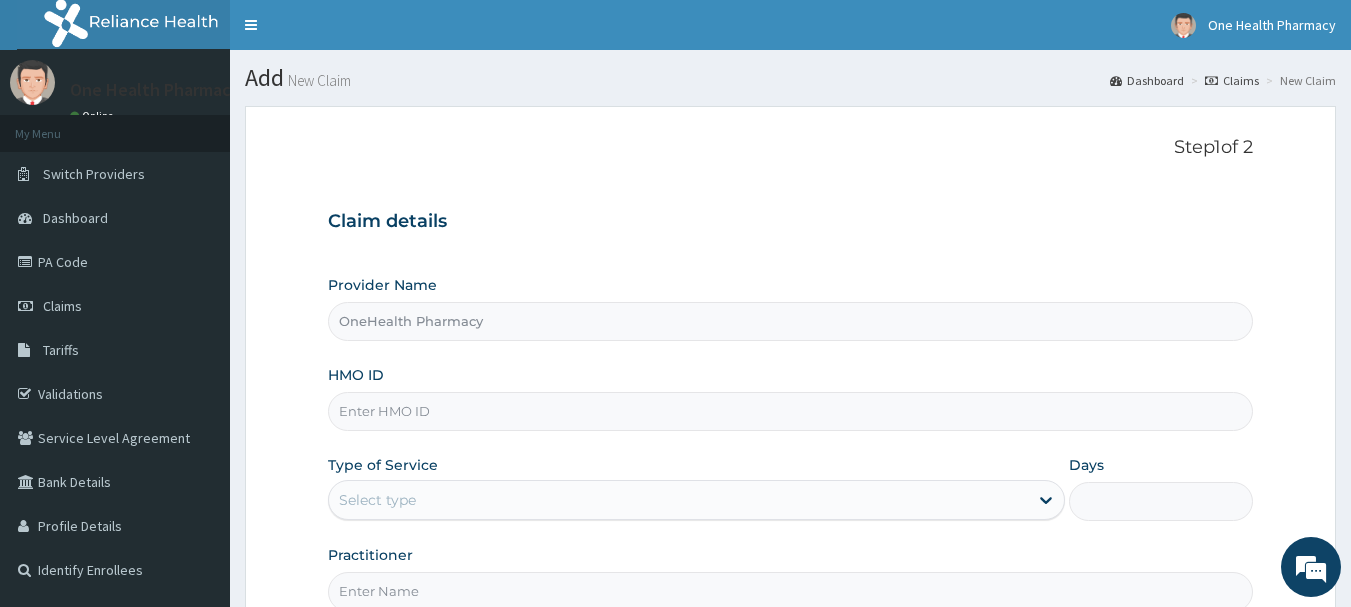 click on "HMO ID" at bounding box center [791, 411] 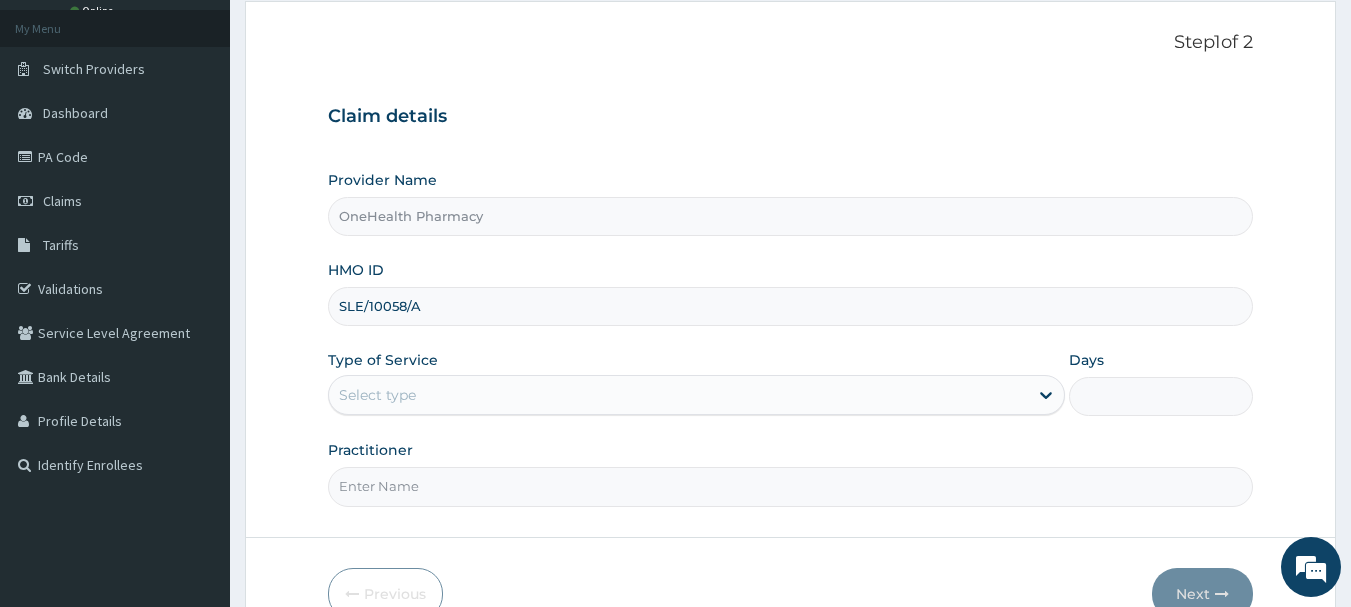 scroll, scrollTop: 215, scrollLeft: 0, axis: vertical 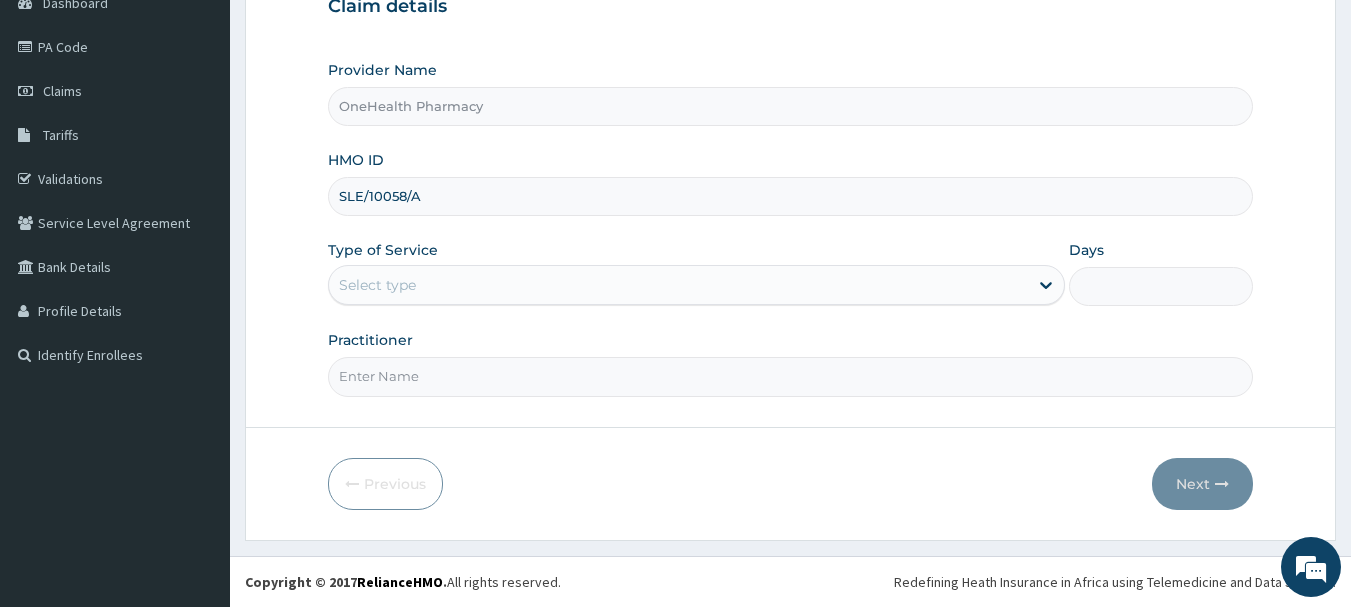type on "SLE/10058/A" 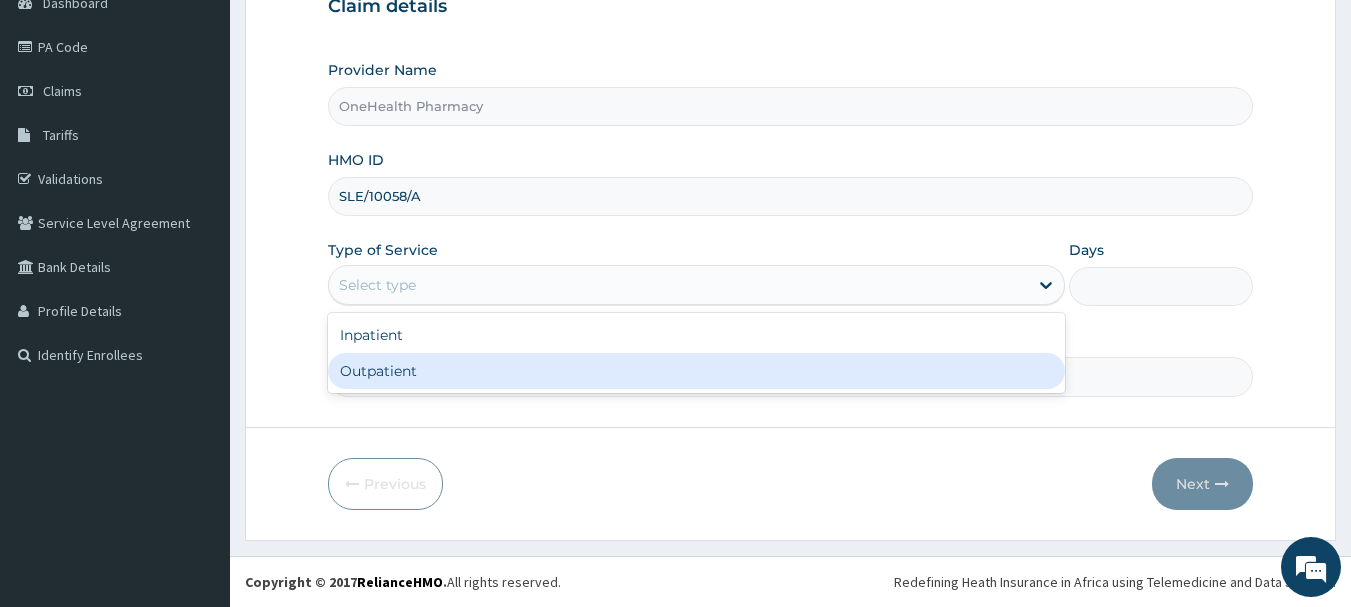 click on "Outpatient" at bounding box center [696, 371] 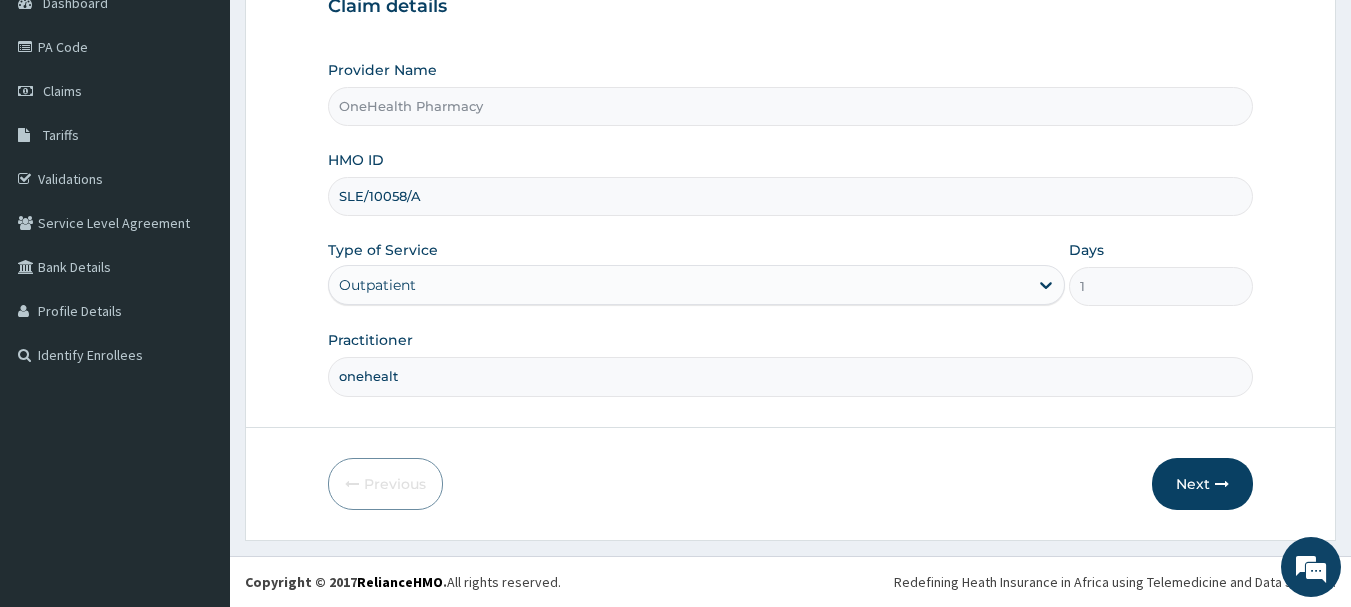 type on "onehealth" 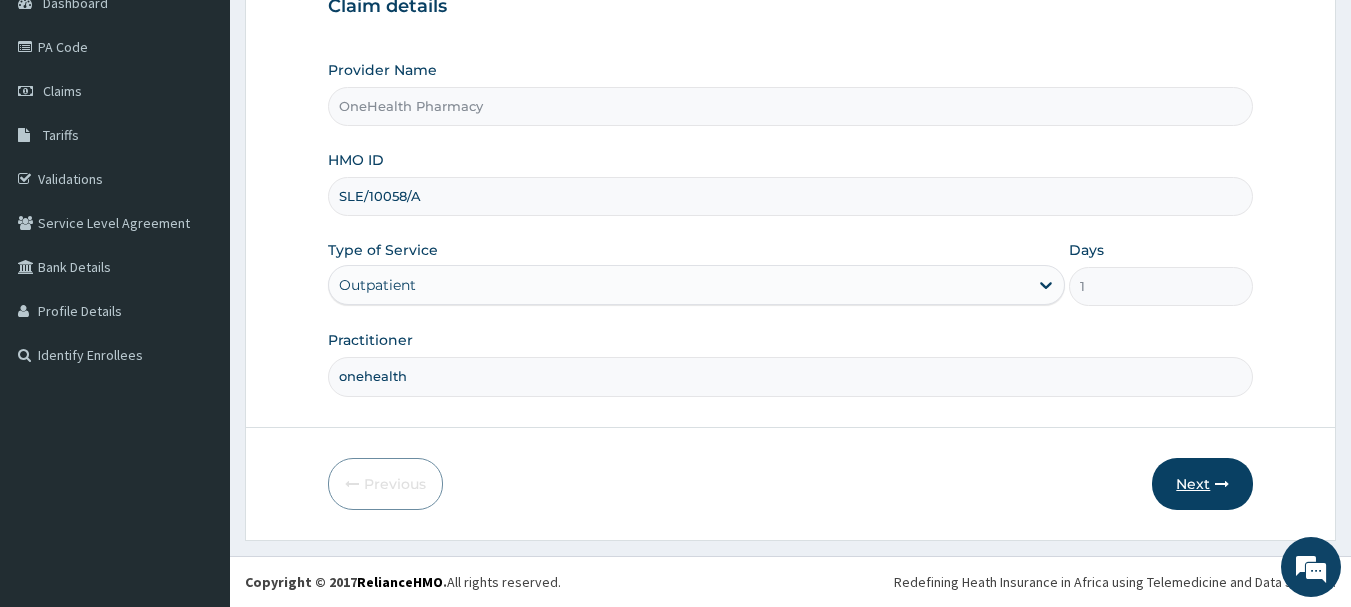 click on "Next" at bounding box center (1202, 484) 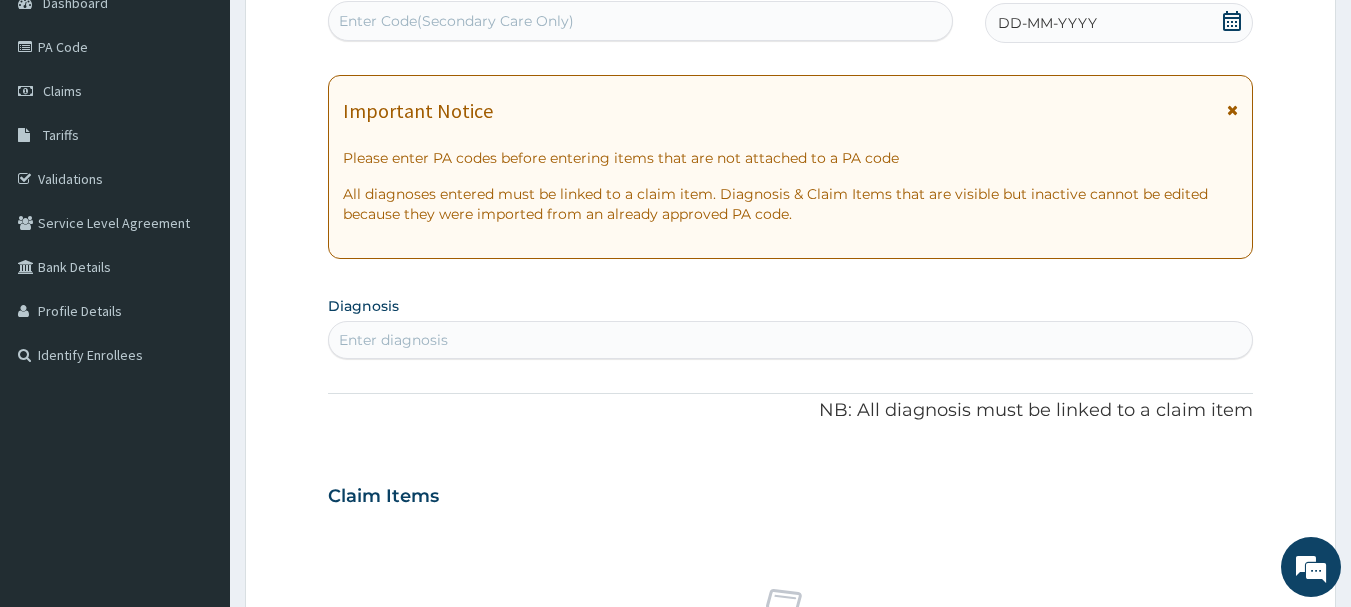 scroll, scrollTop: 0, scrollLeft: 0, axis: both 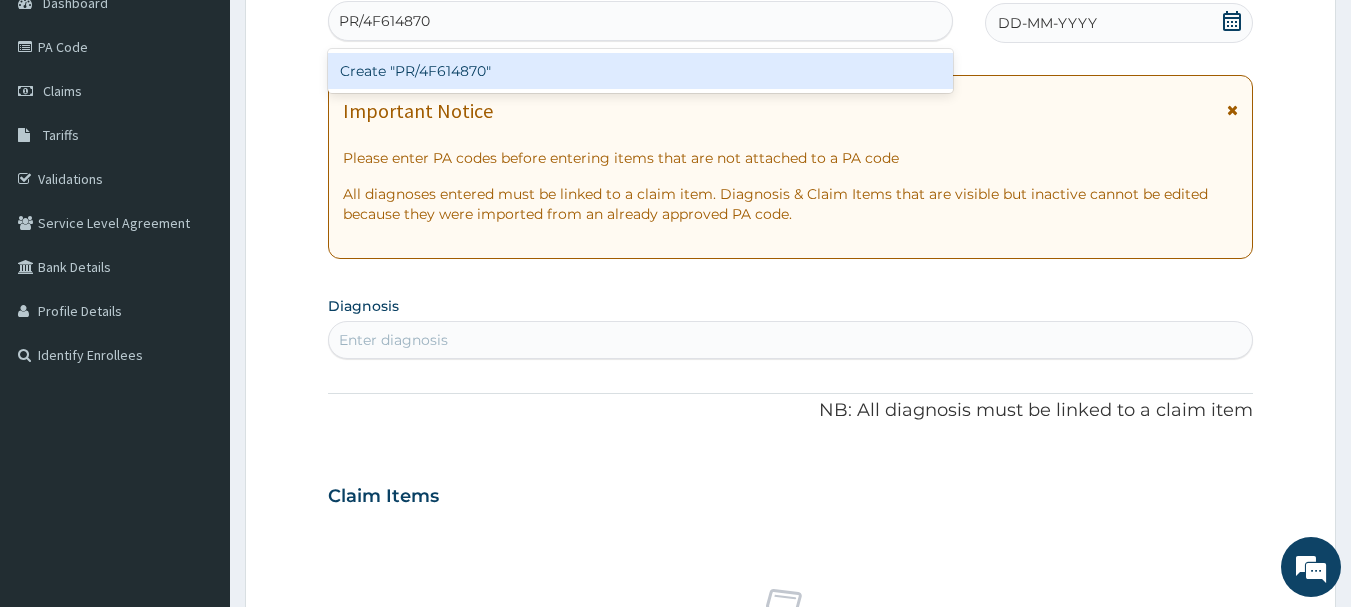 click on "Create "PR/4F614870"" at bounding box center (641, 71) 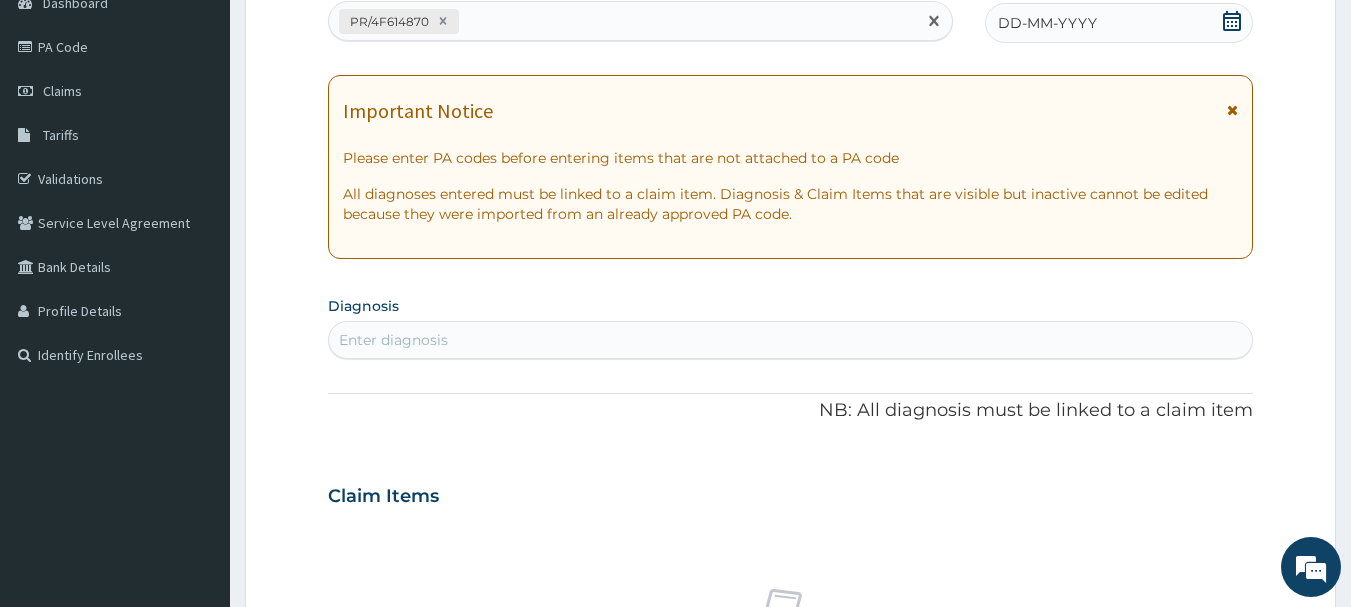 click on "DD-MM-YYYY" at bounding box center [1047, 23] 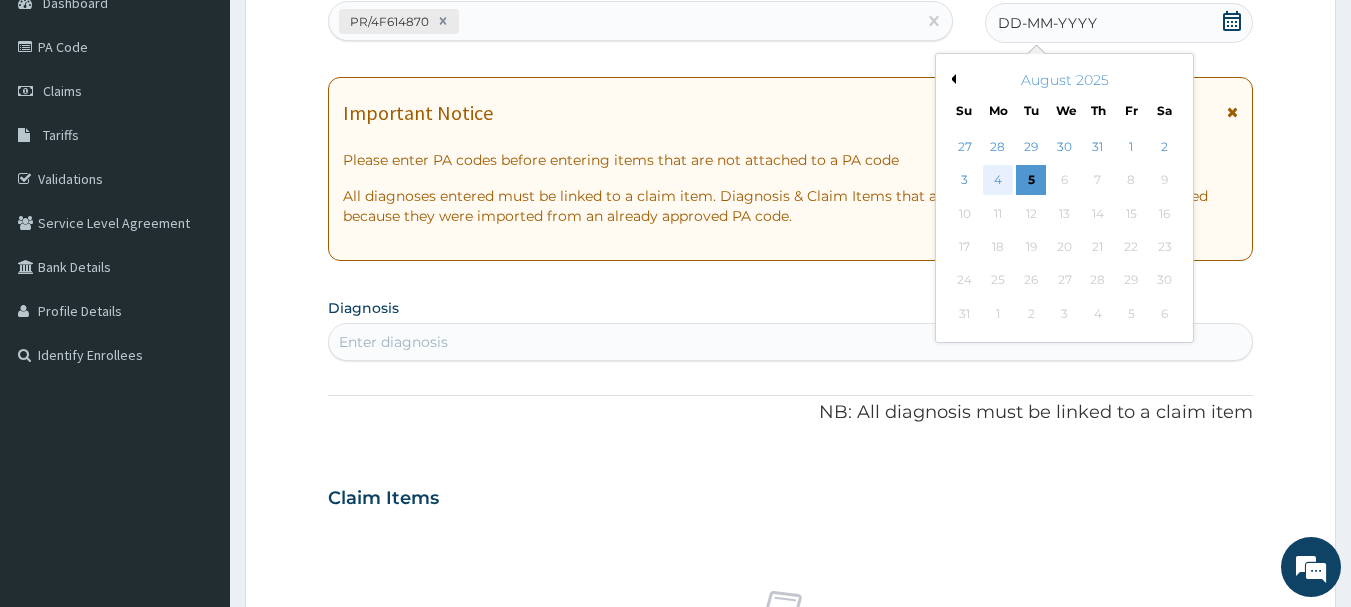 click on "4" at bounding box center (998, 181) 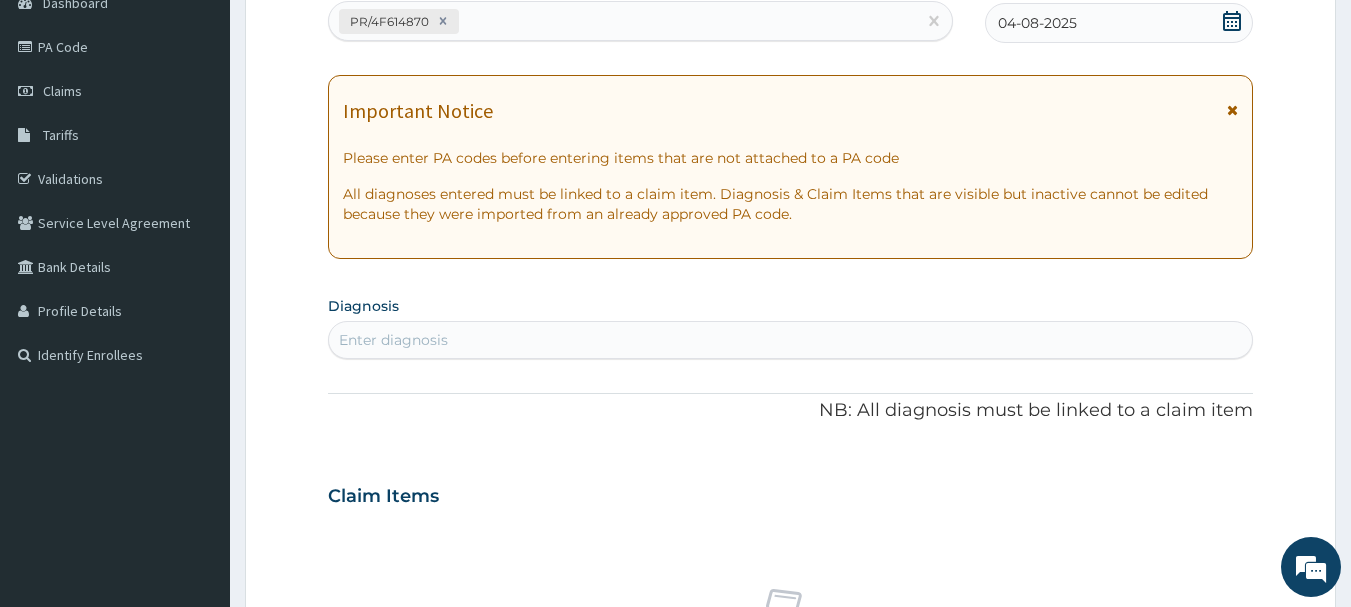 click on "Enter diagnosis" at bounding box center [791, 340] 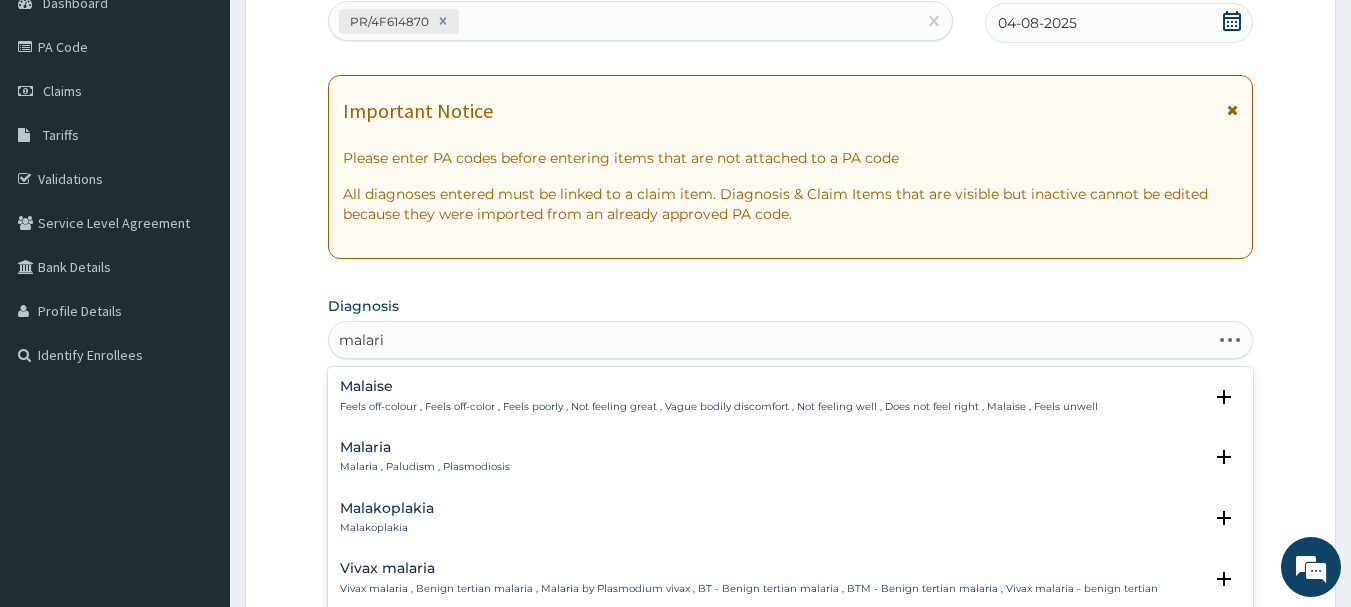type on "malaria" 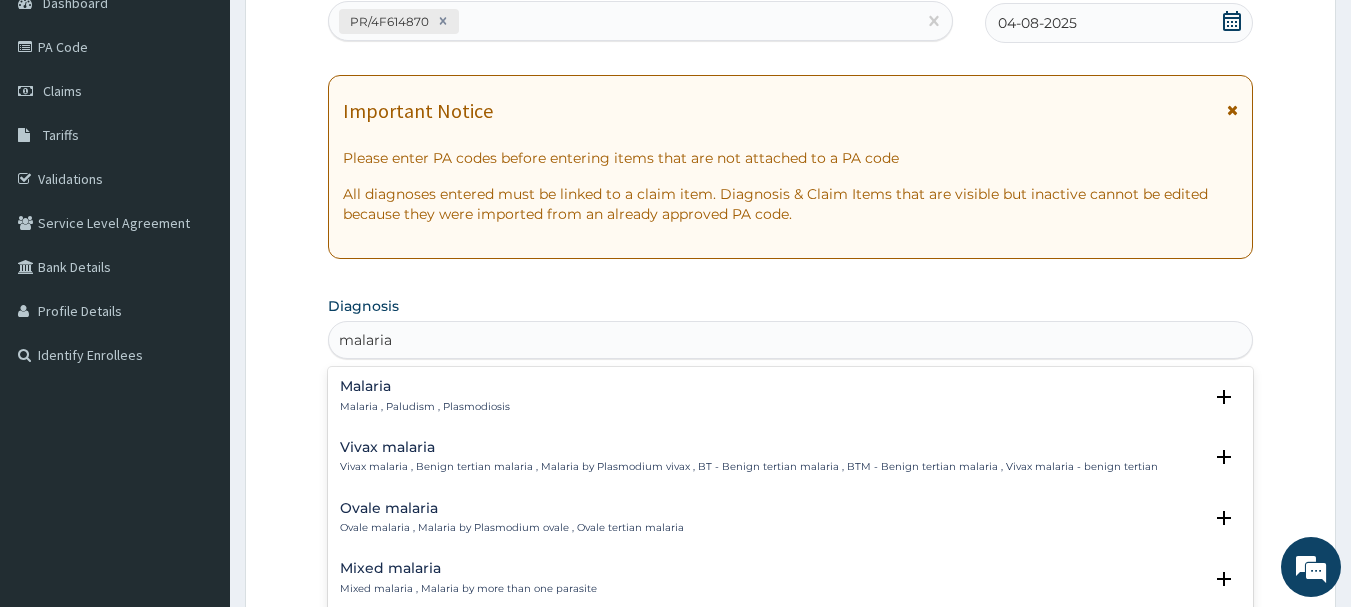 click on "Malaria Malaria , Paludism , Plasmodiosis" at bounding box center (425, 396) 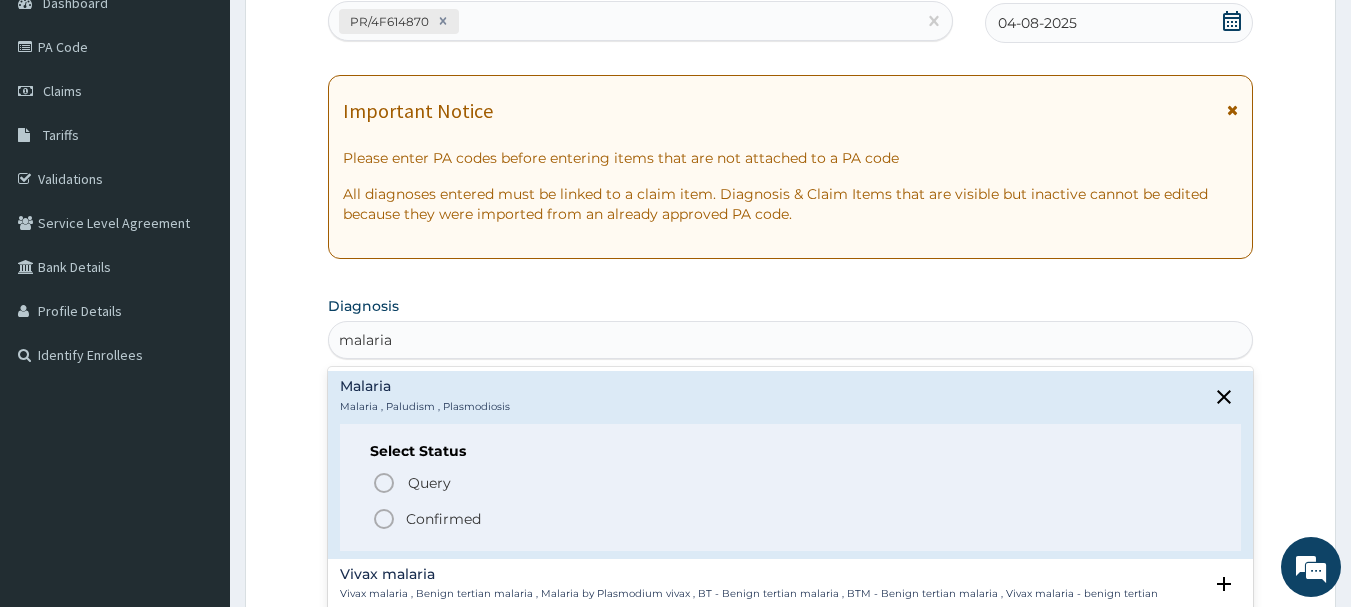 click 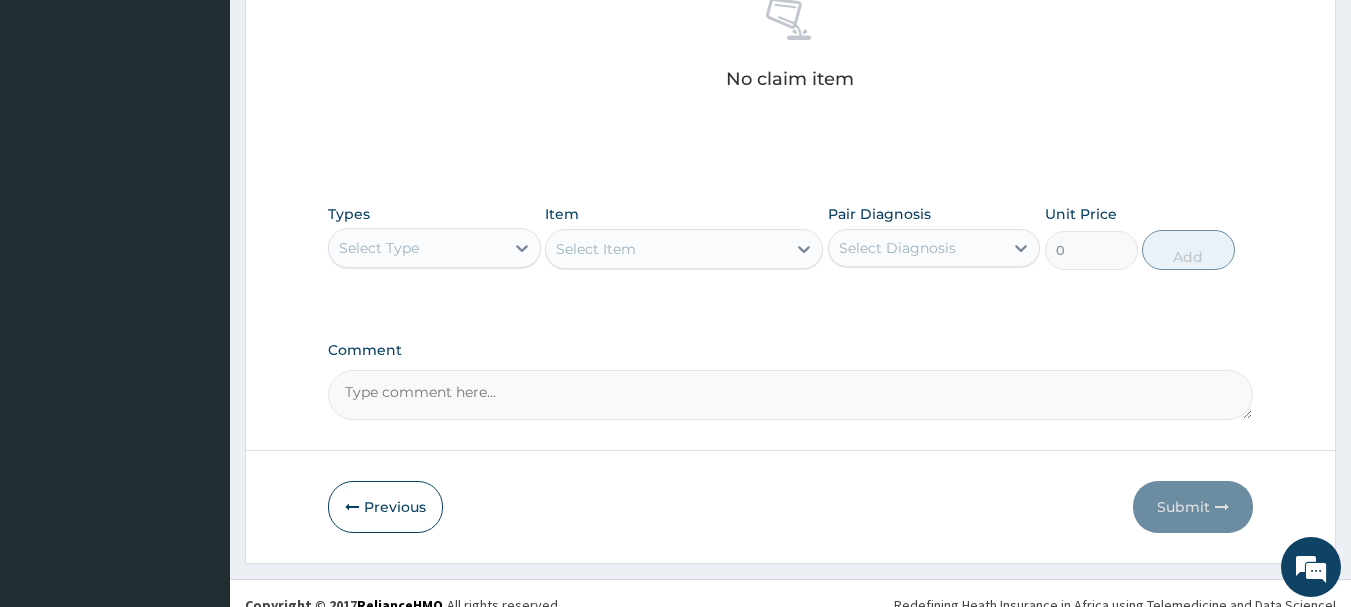 scroll, scrollTop: 835, scrollLeft: 0, axis: vertical 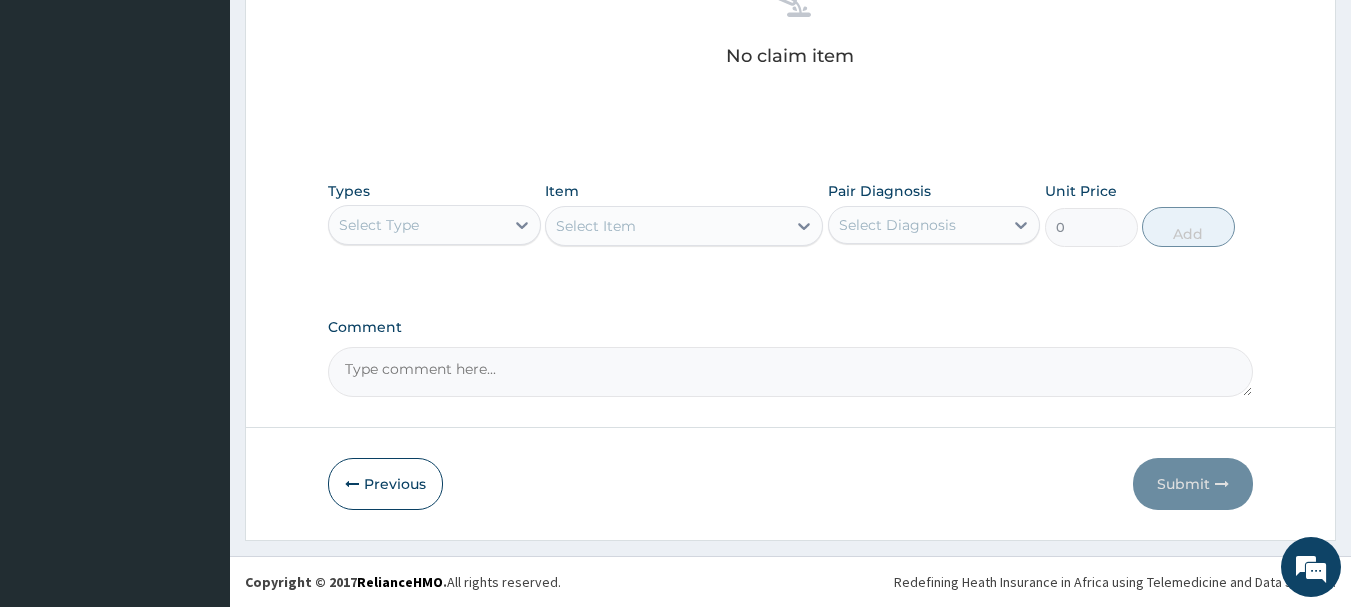 click on "Select Type" at bounding box center [416, 225] 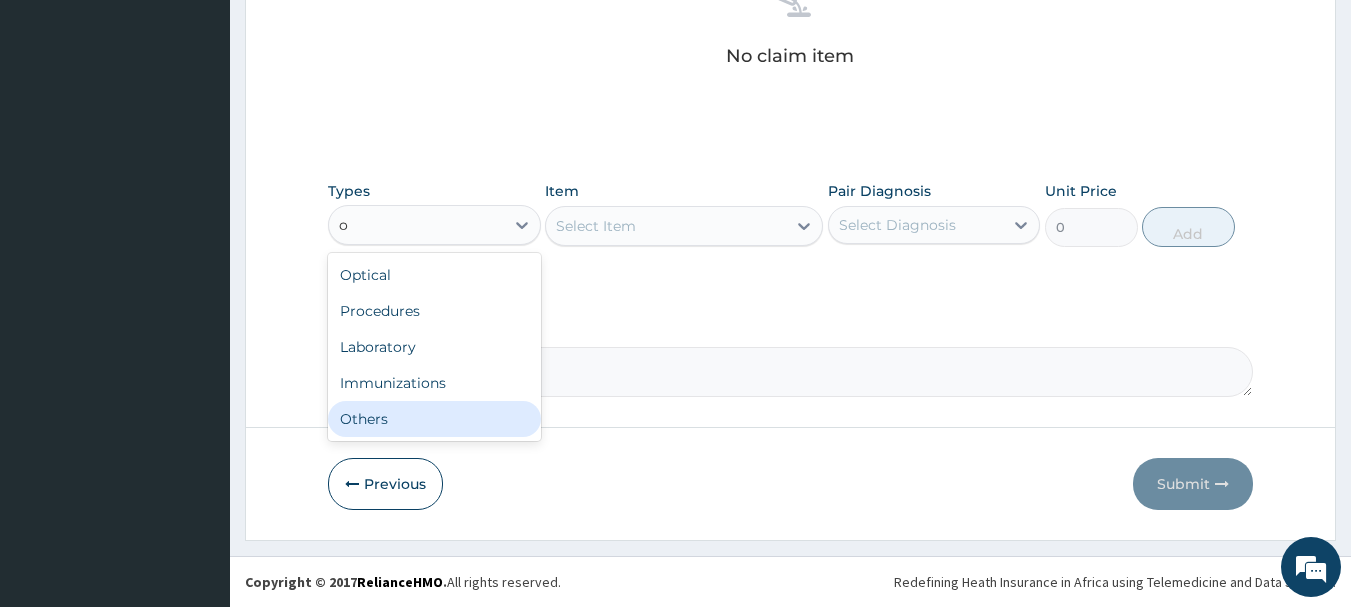 click on "Others" at bounding box center [434, 419] 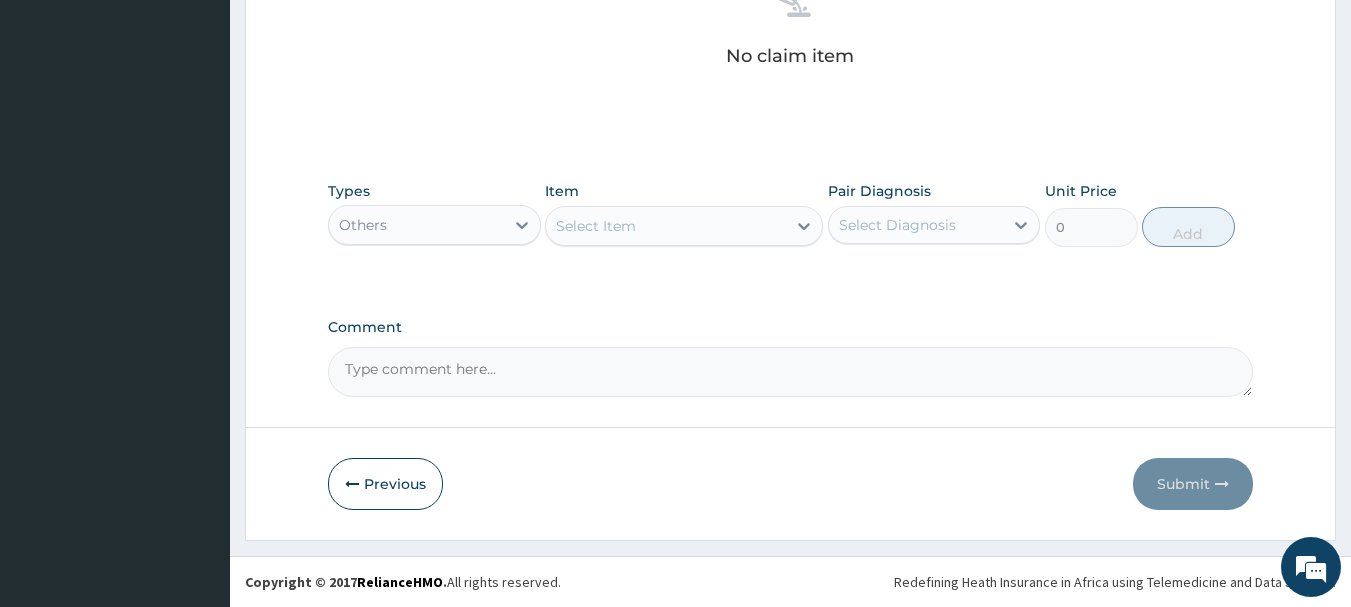 click on "Select Item" at bounding box center [596, 226] 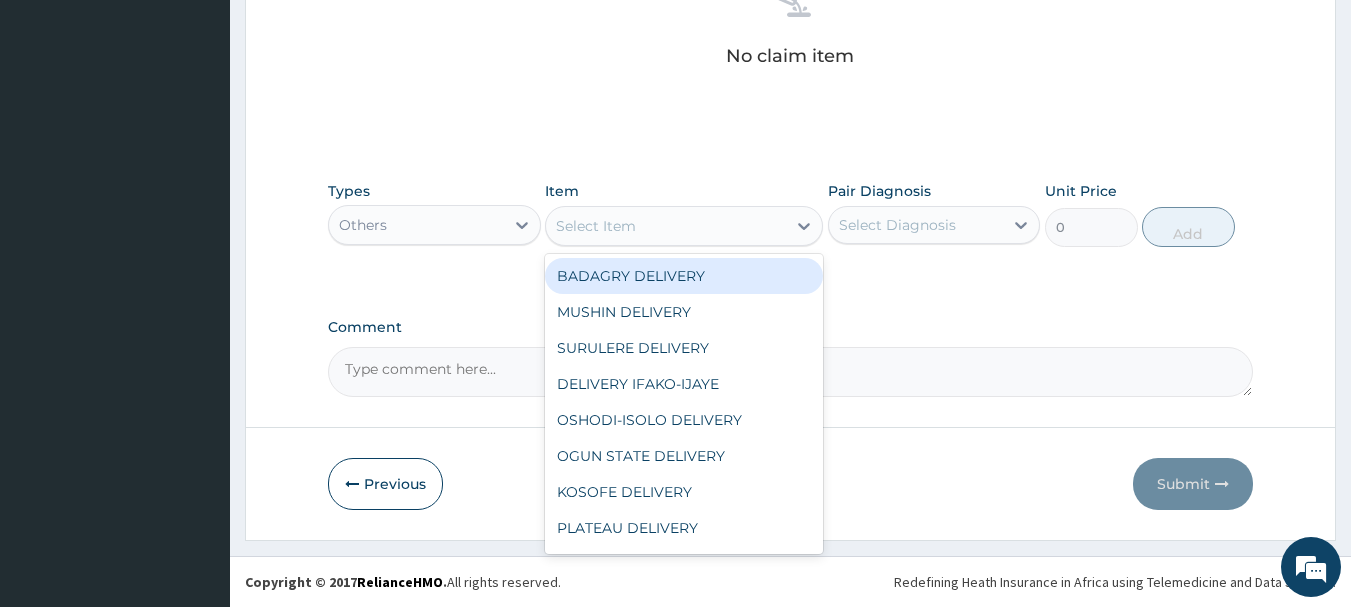 type on "b" 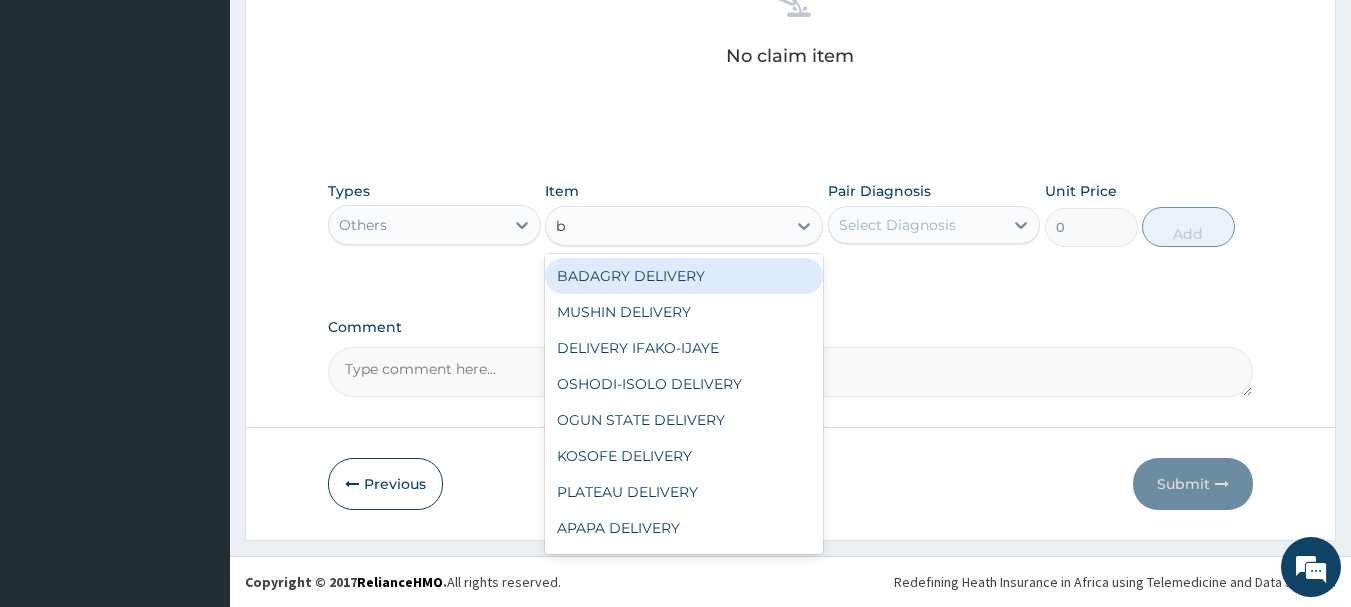 click on "BADAGRY DELIVERY" at bounding box center (684, 276) 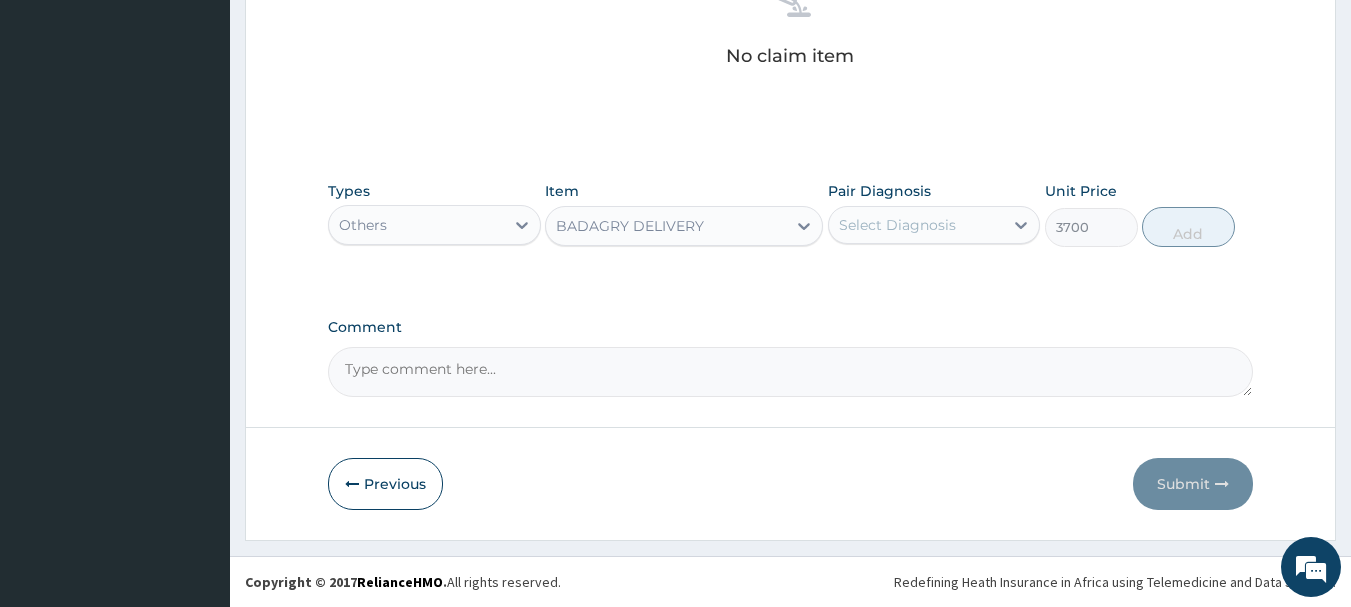 click on "Select Diagnosis" at bounding box center [897, 225] 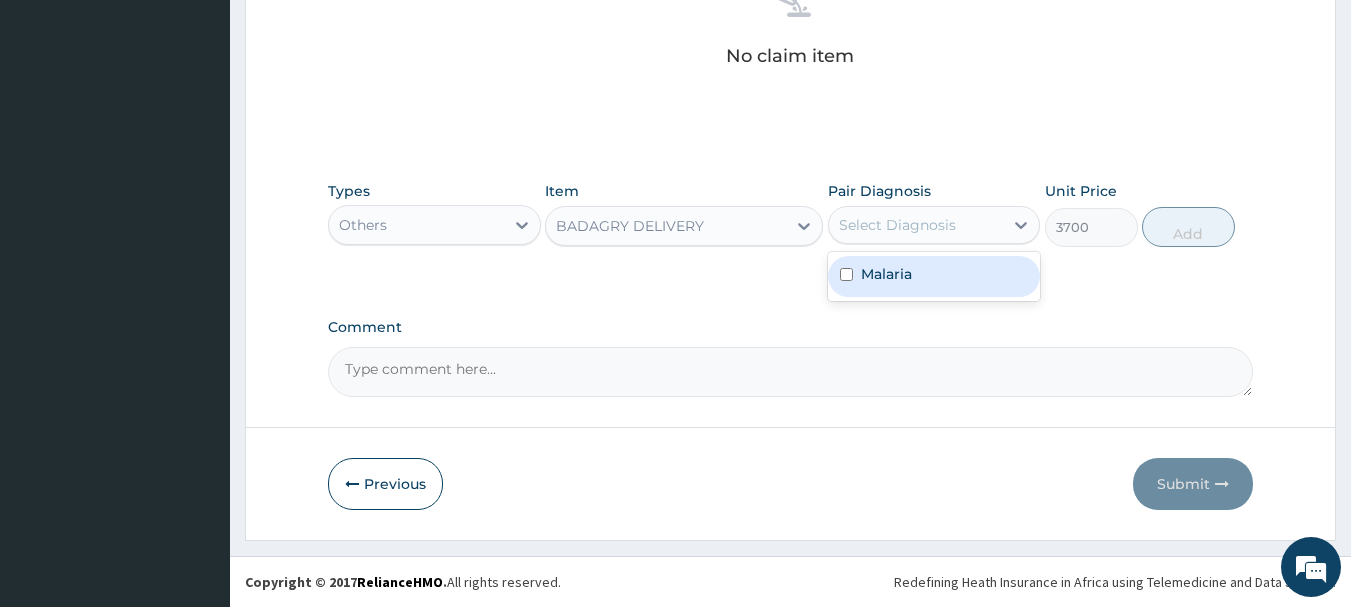 click on "Malaria" at bounding box center [934, 276] 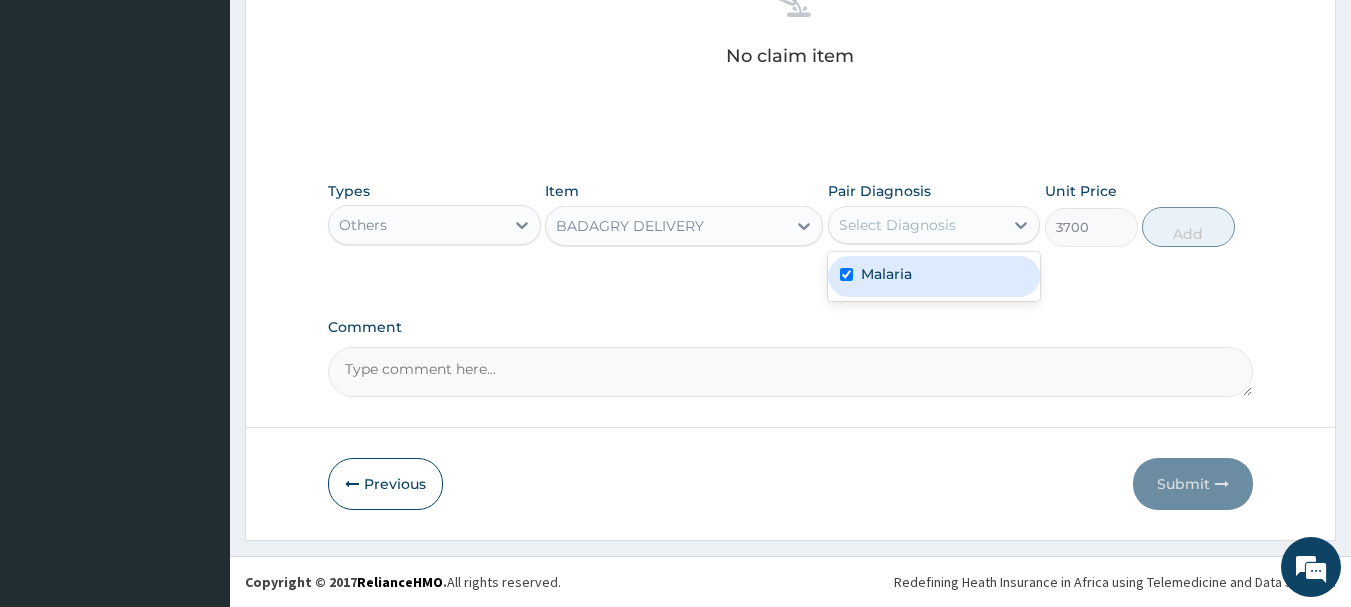 checkbox on "true" 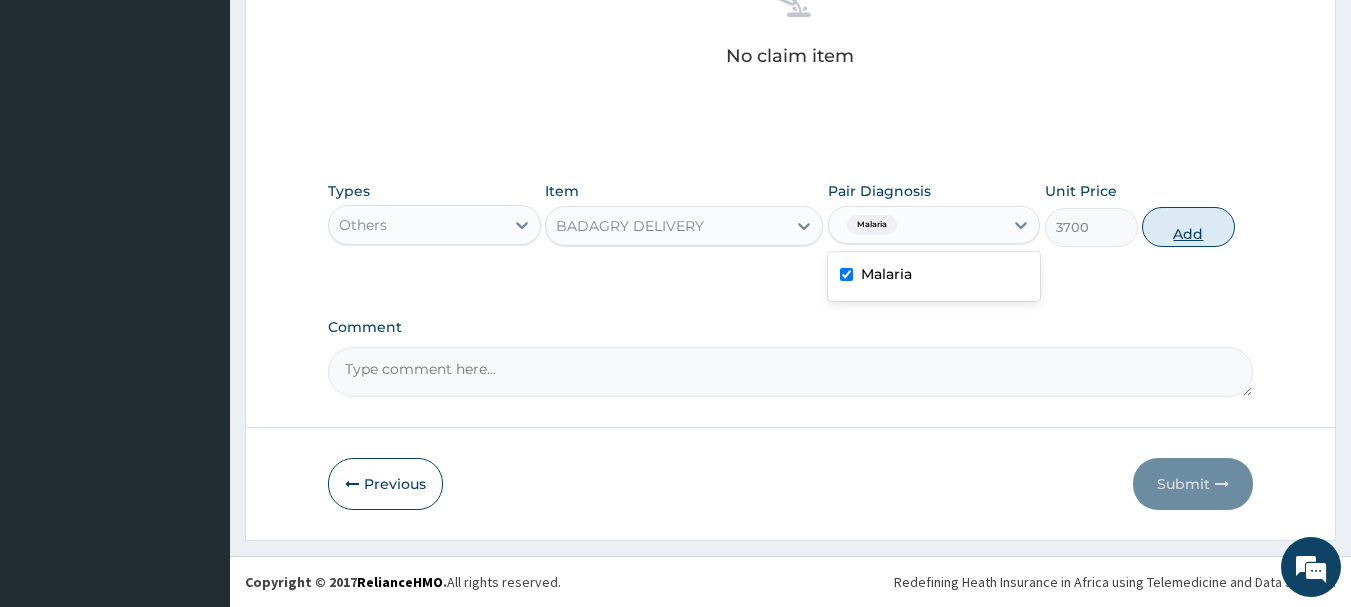 click on "Add" at bounding box center [1188, 227] 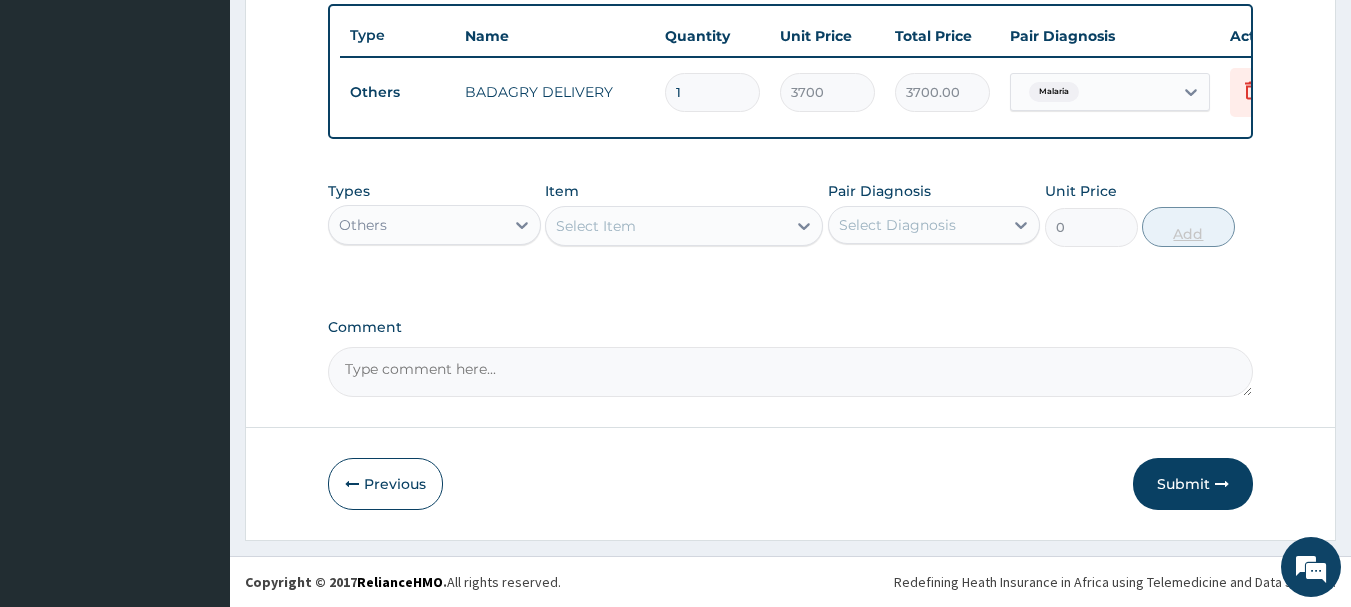 scroll, scrollTop: 755, scrollLeft: 0, axis: vertical 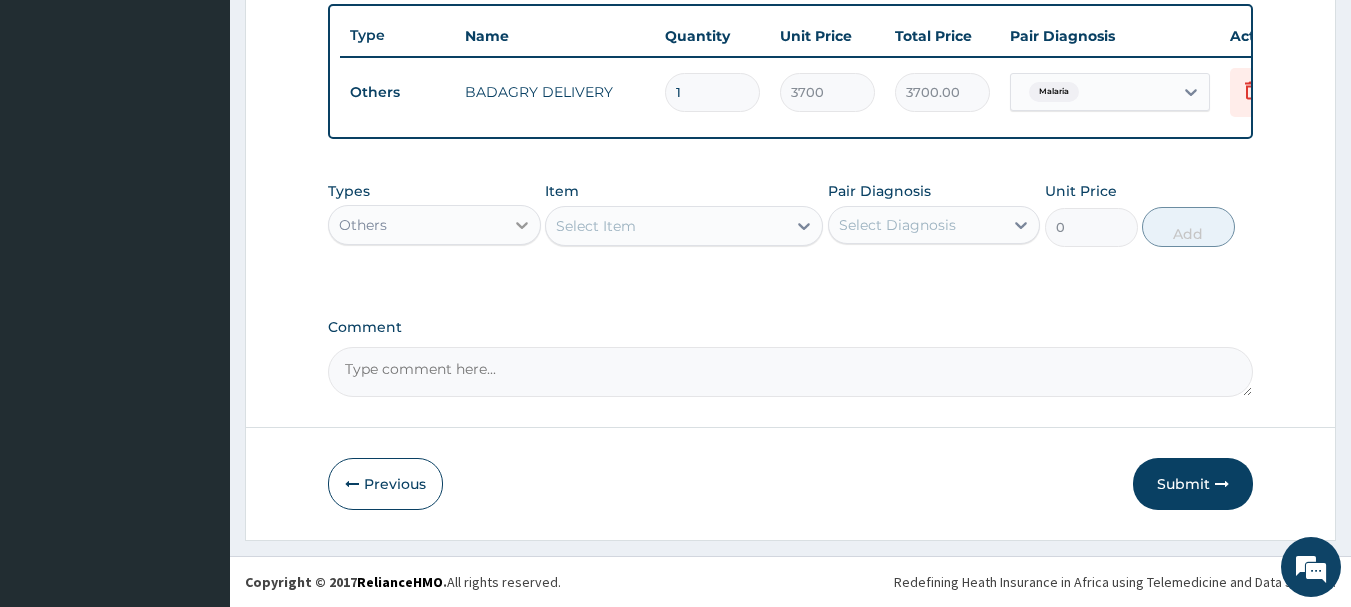 click at bounding box center [522, 225] 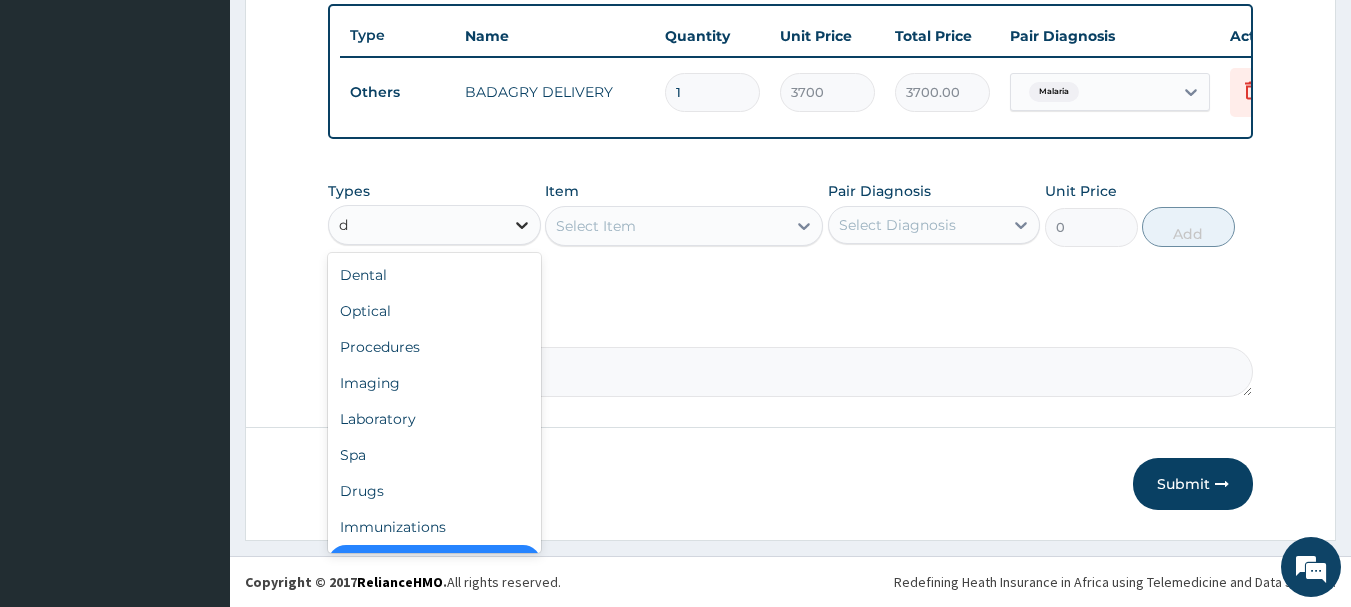 type on "dr" 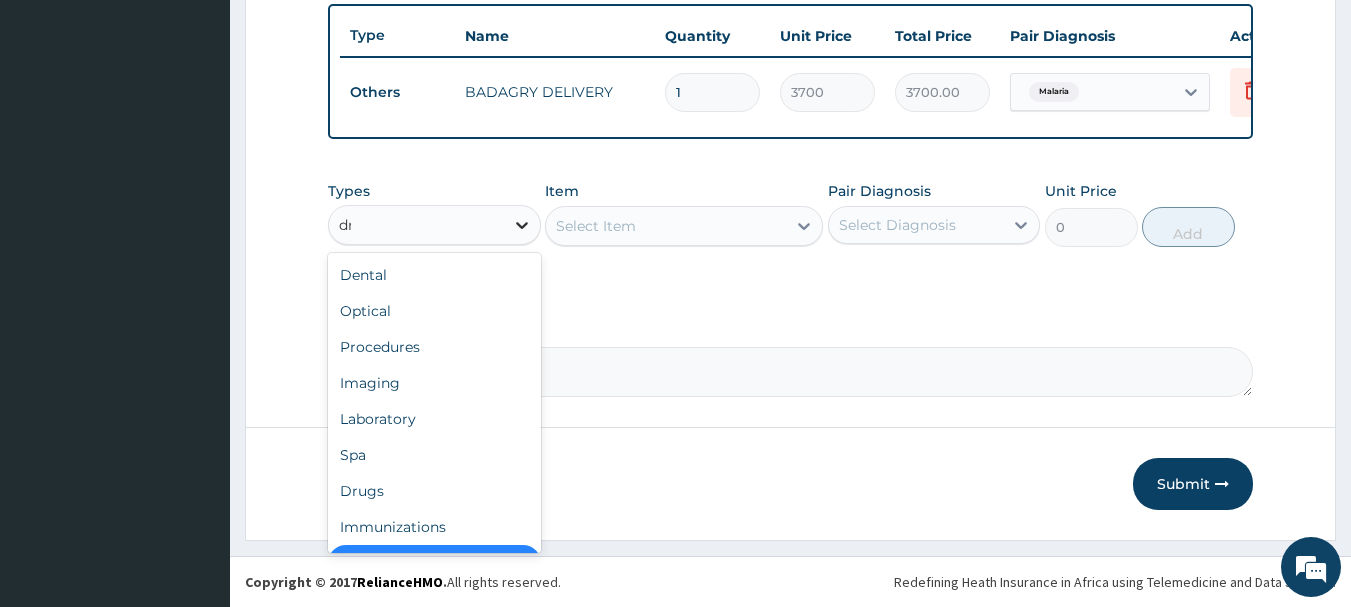 scroll, scrollTop: 0, scrollLeft: 0, axis: both 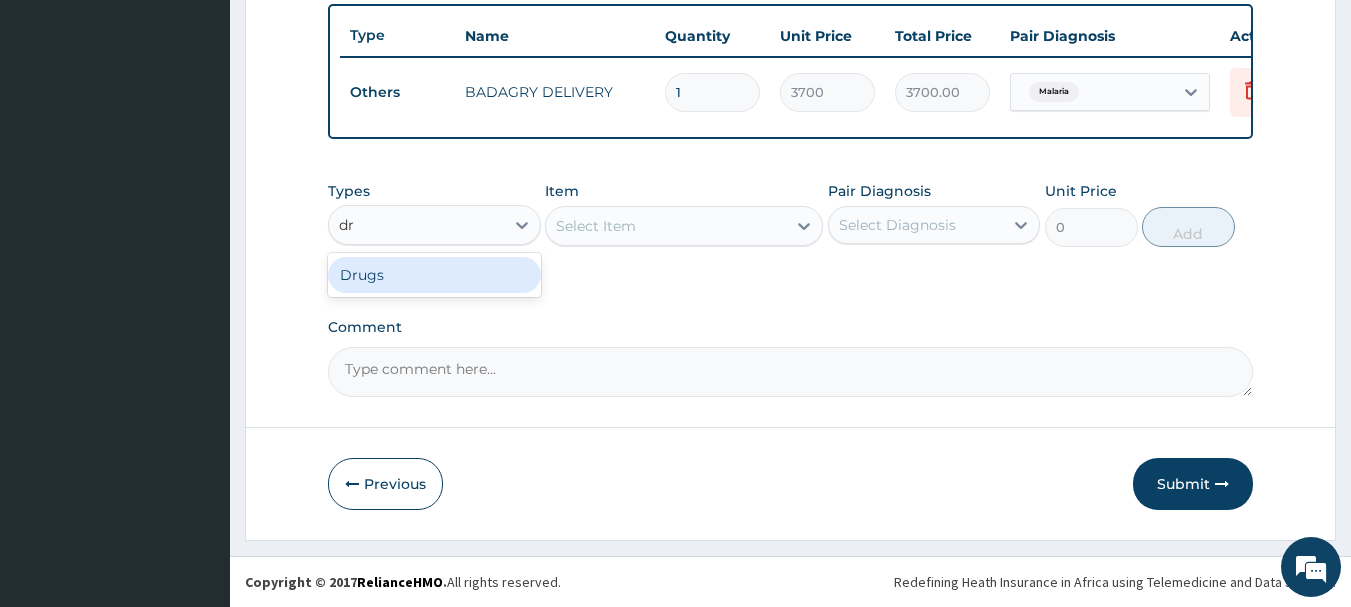 click on "Drugs" at bounding box center (434, 275) 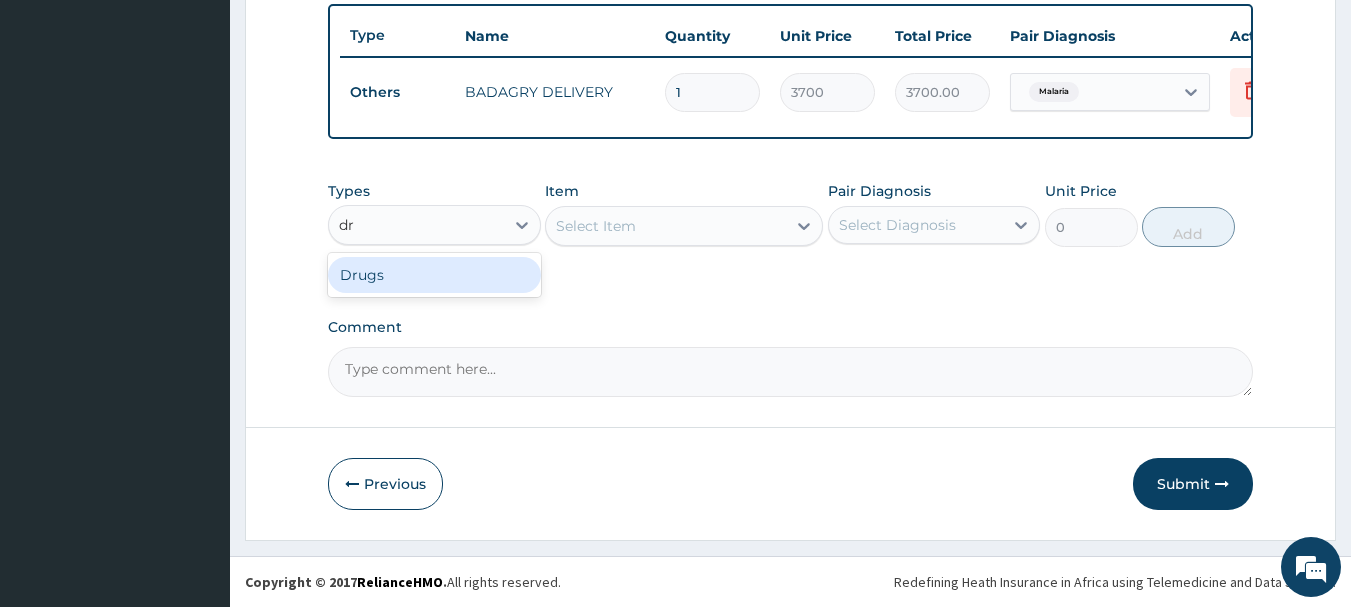 type 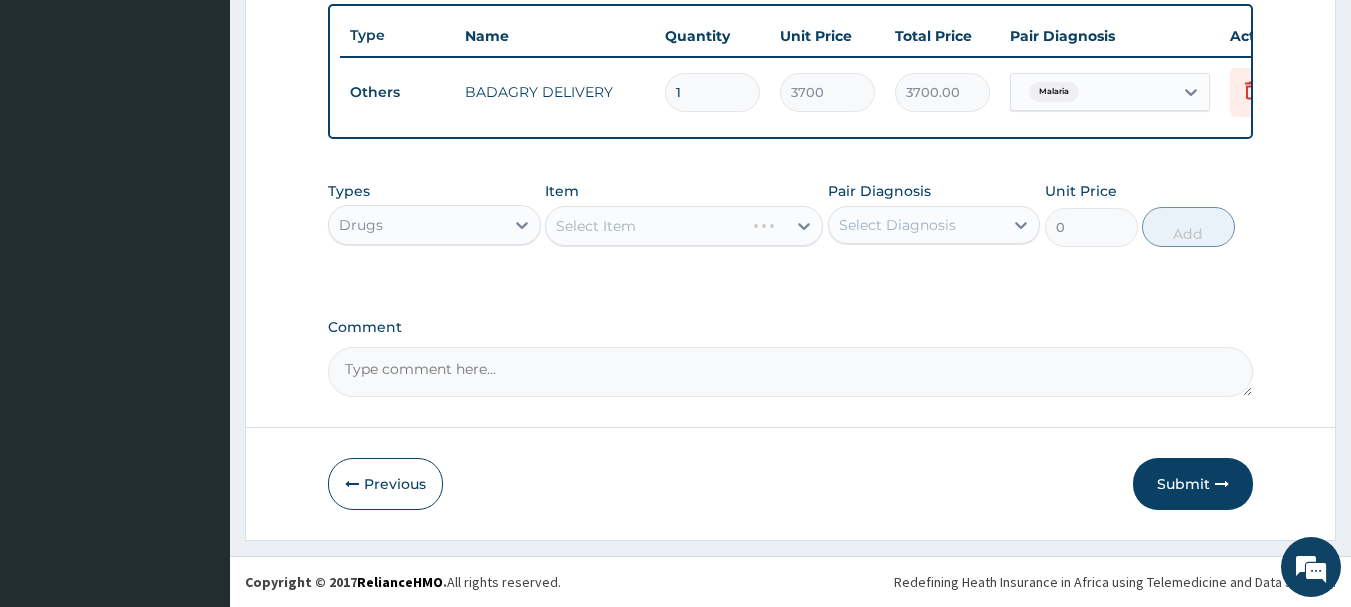 click on "Select Item" at bounding box center (684, 226) 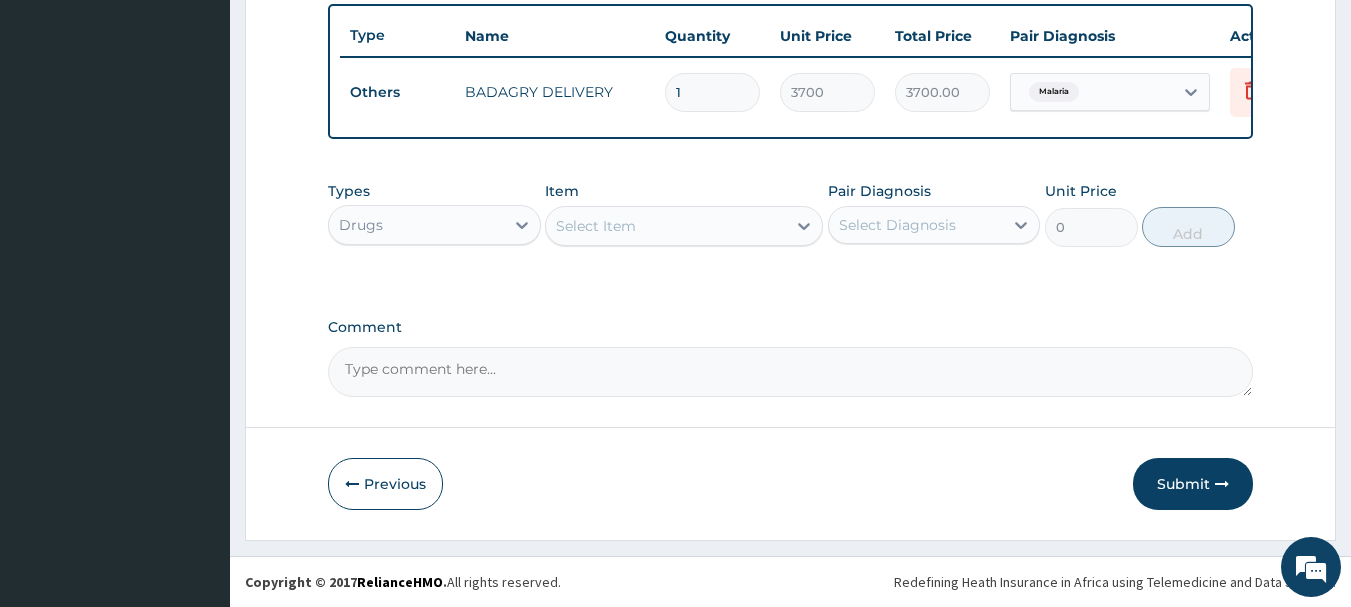 click on "Select Item" at bounding box center (666, 226) 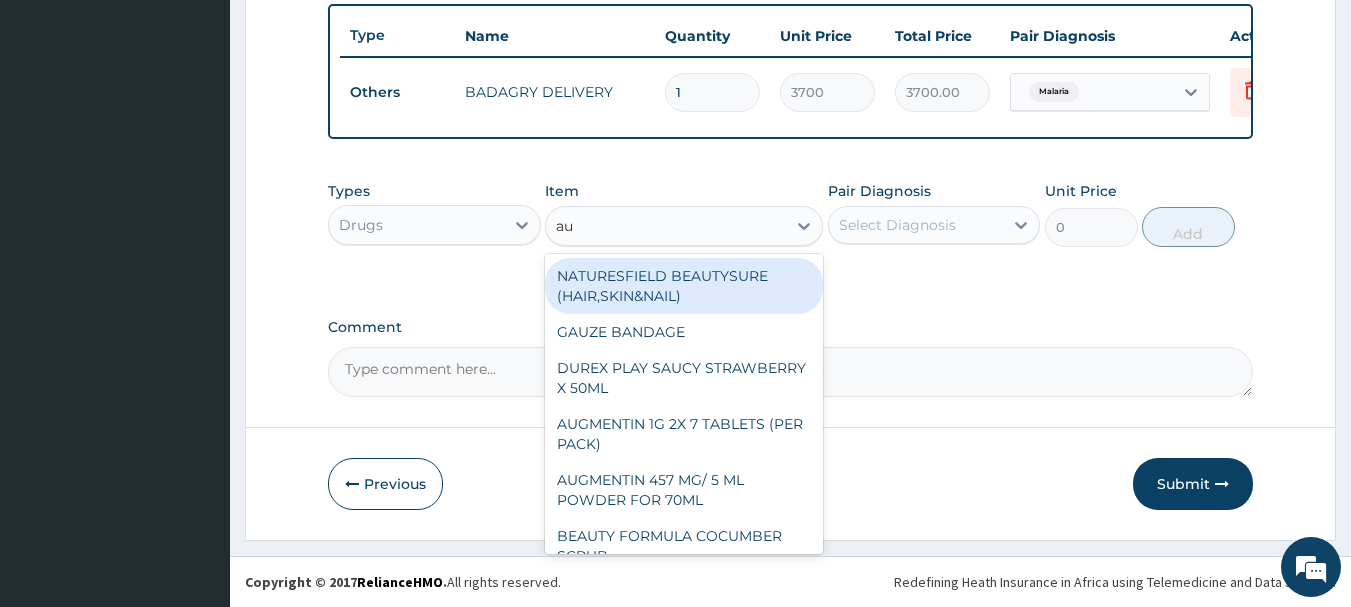 type on "aug" 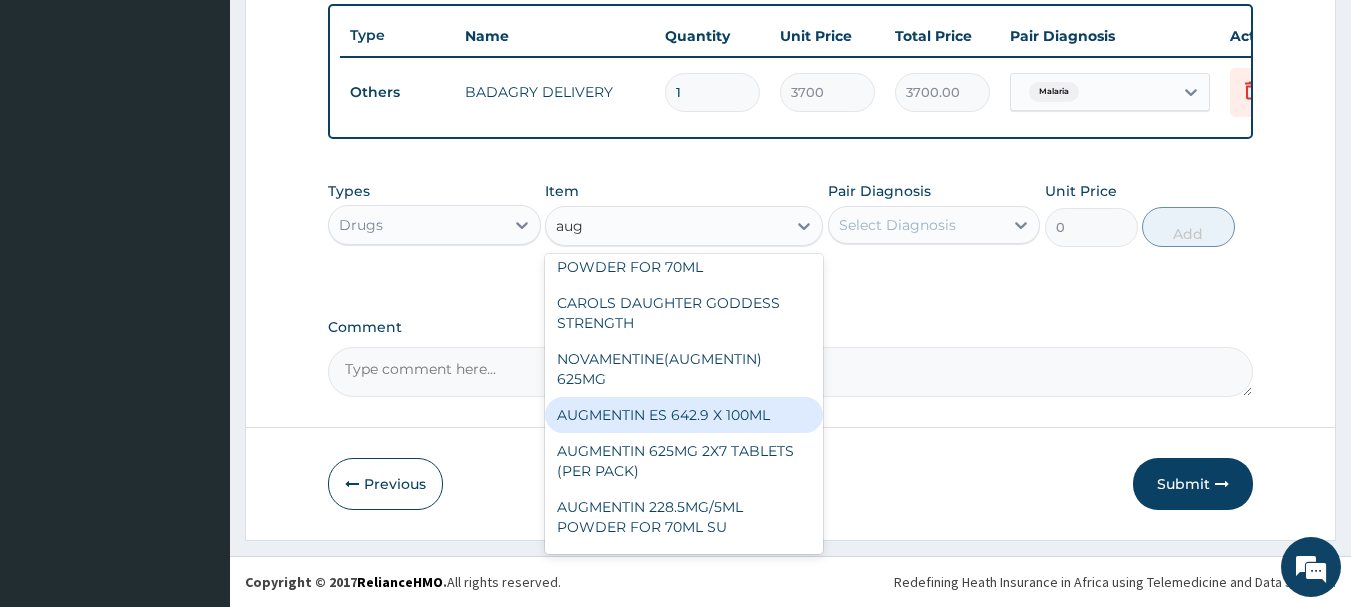 scroll, scrollTop: 133, scrollLeft: 0, axis: vertical 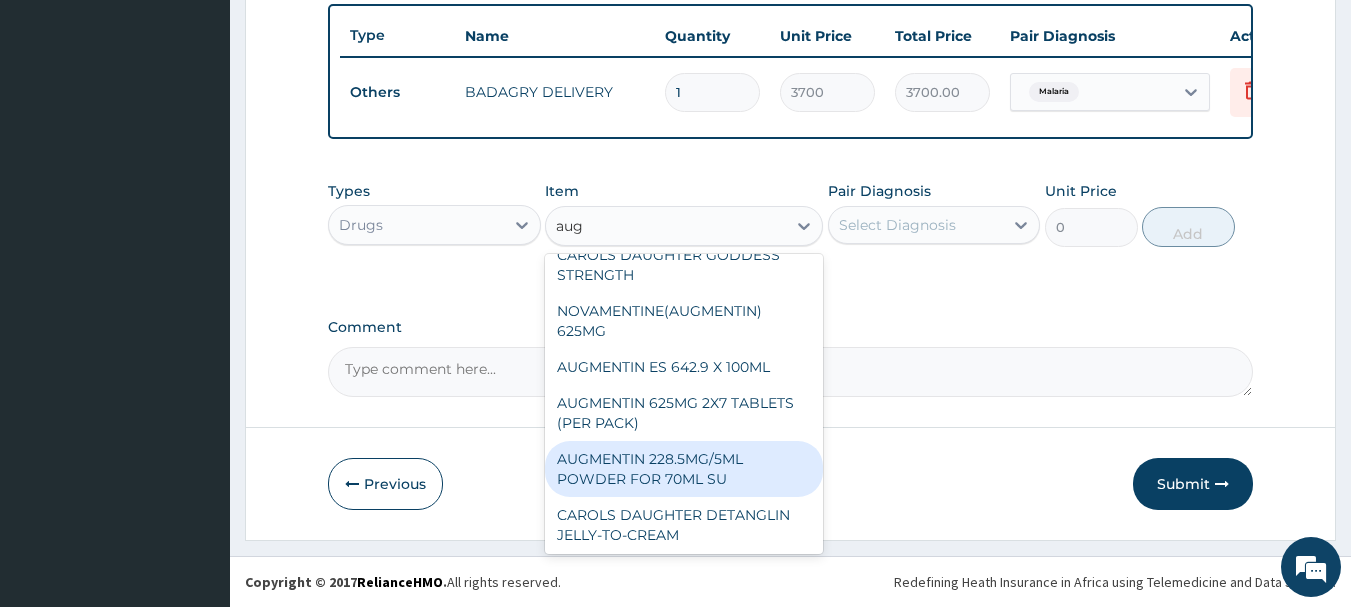 click on "AUGMENTIN 228.5MG/5ML POWDER FOR 70ML SU" at bounding box center [684, 469] 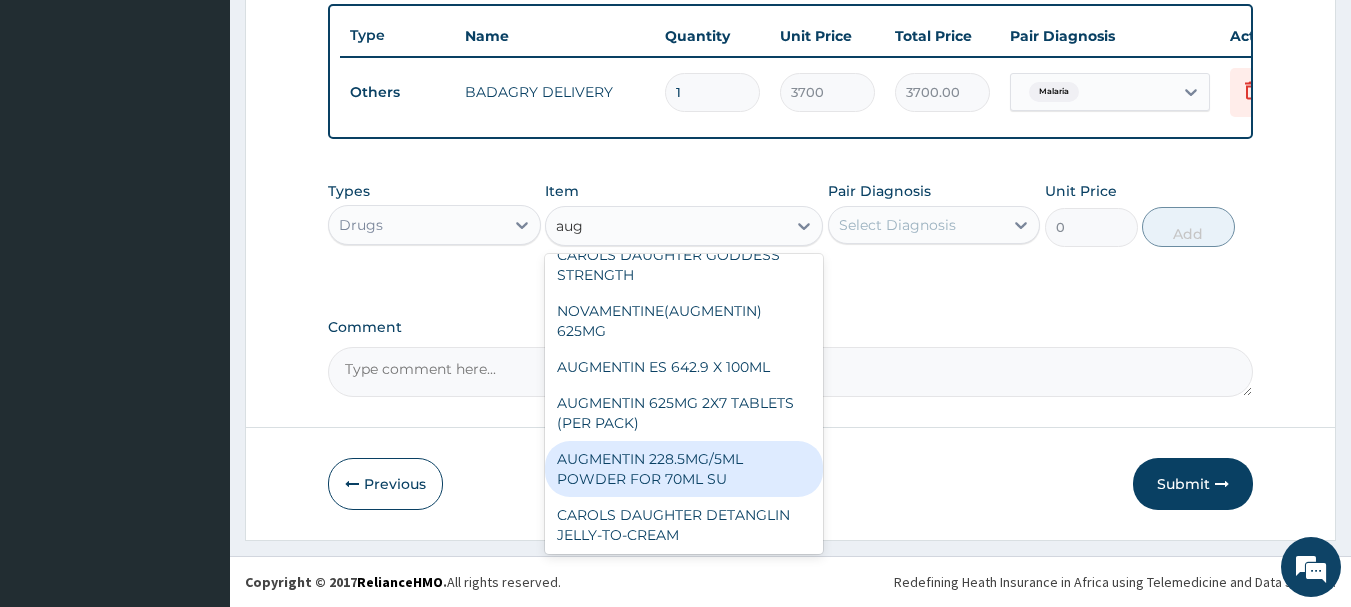 type 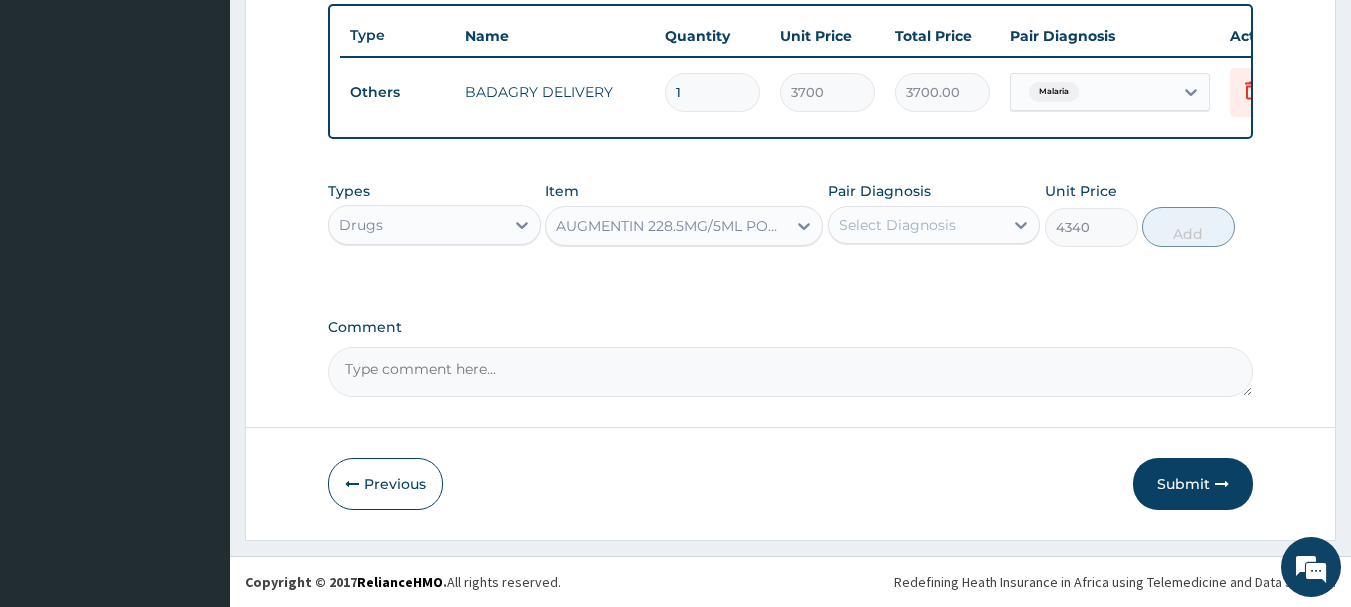 click on "Select Diagnosis" at bounding box center (897, 225) 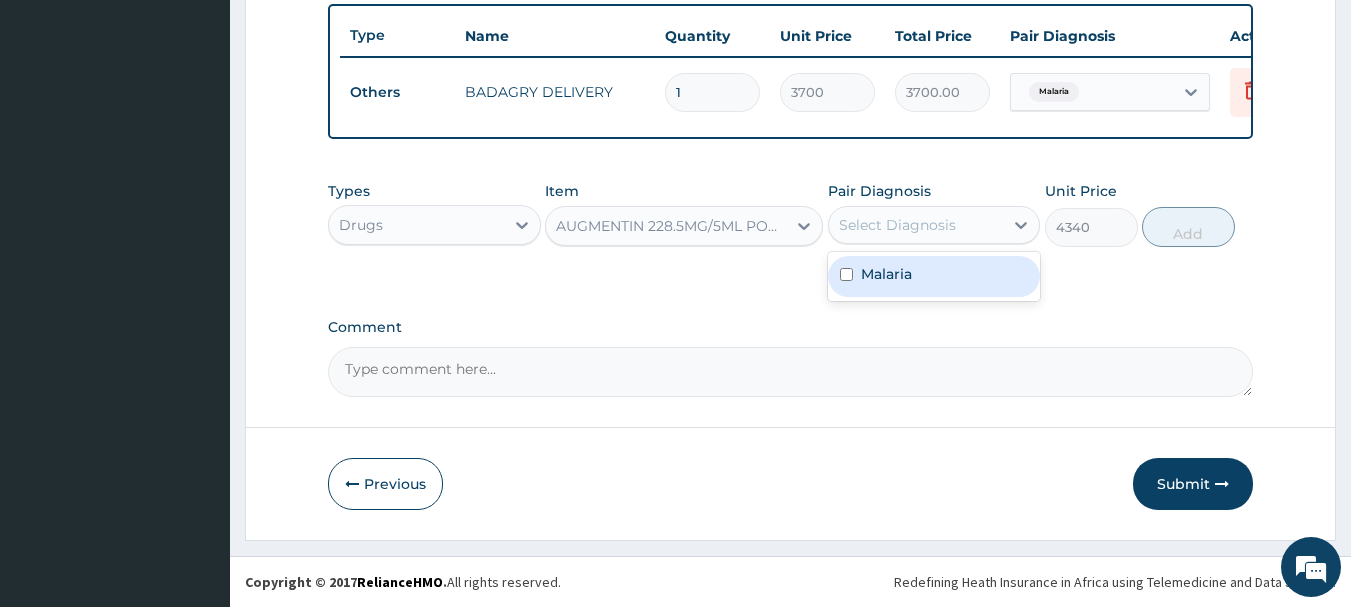 click on "Malaria" at bounding box center (934, 276) 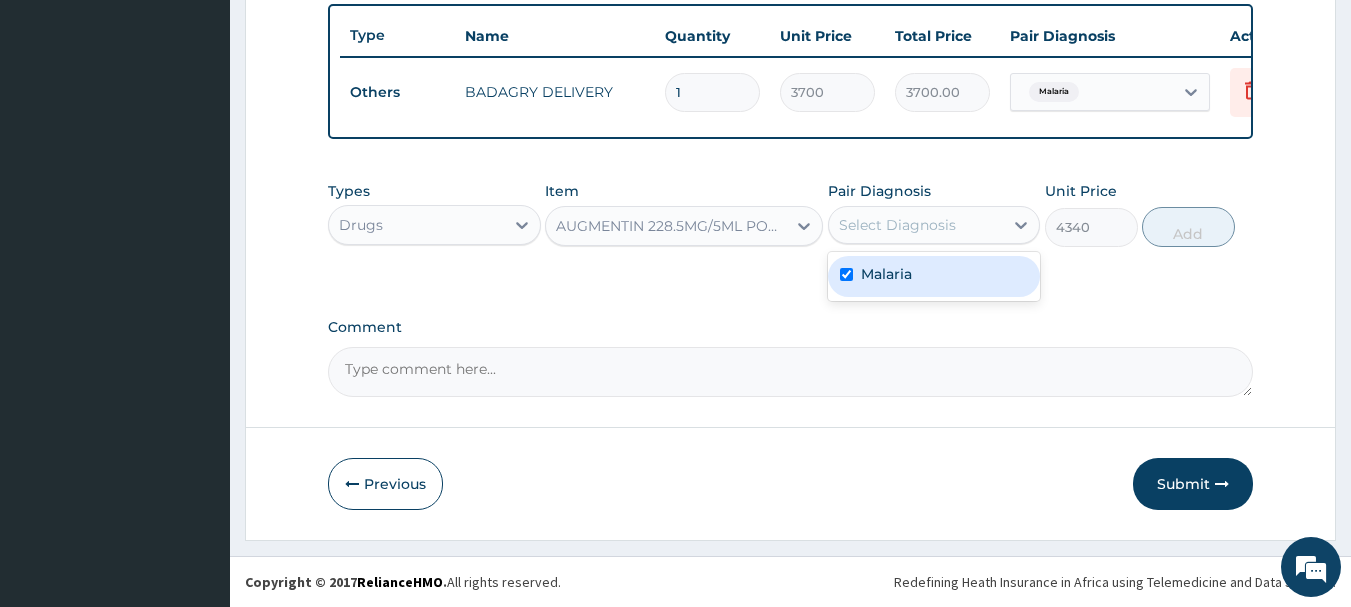 checkbox on "true" 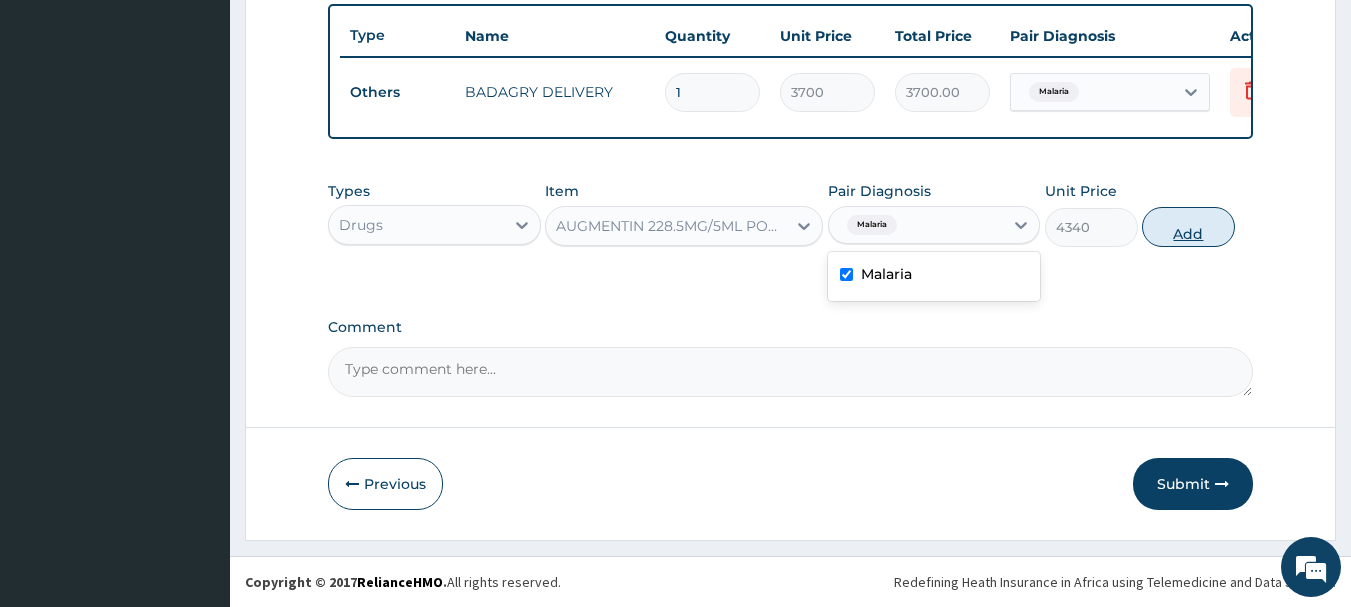 click on "Add" at bounding box center [1188, 227] 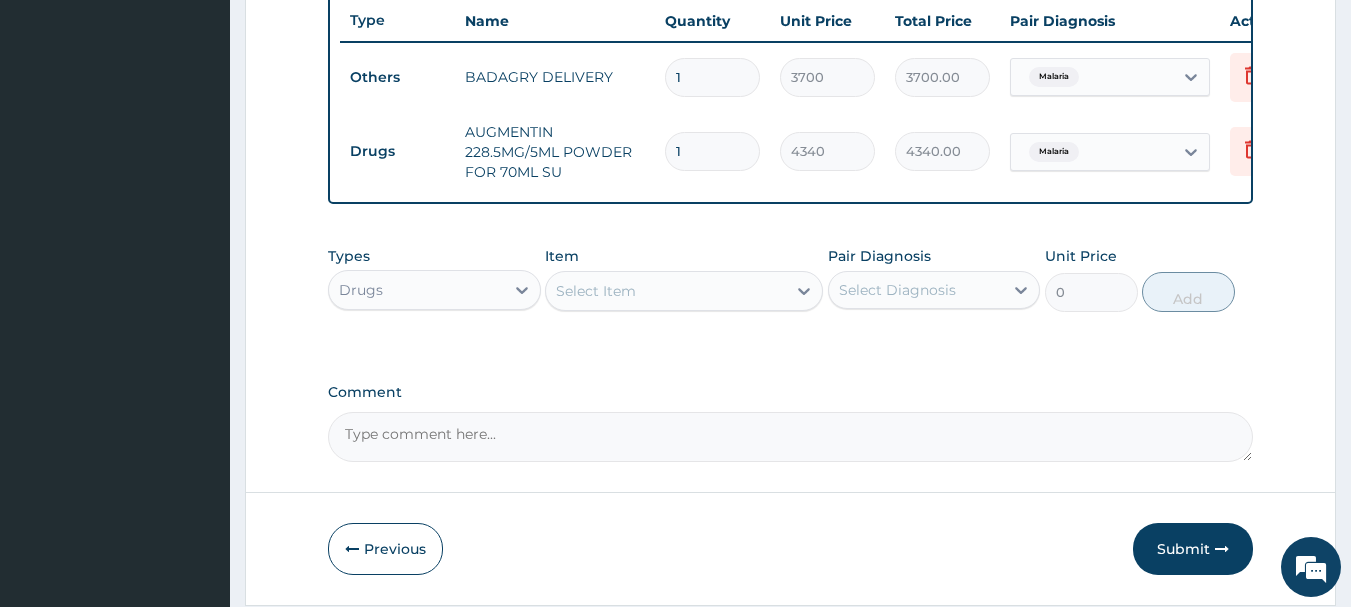click on "Select Item" at bounding box center [666, 291] 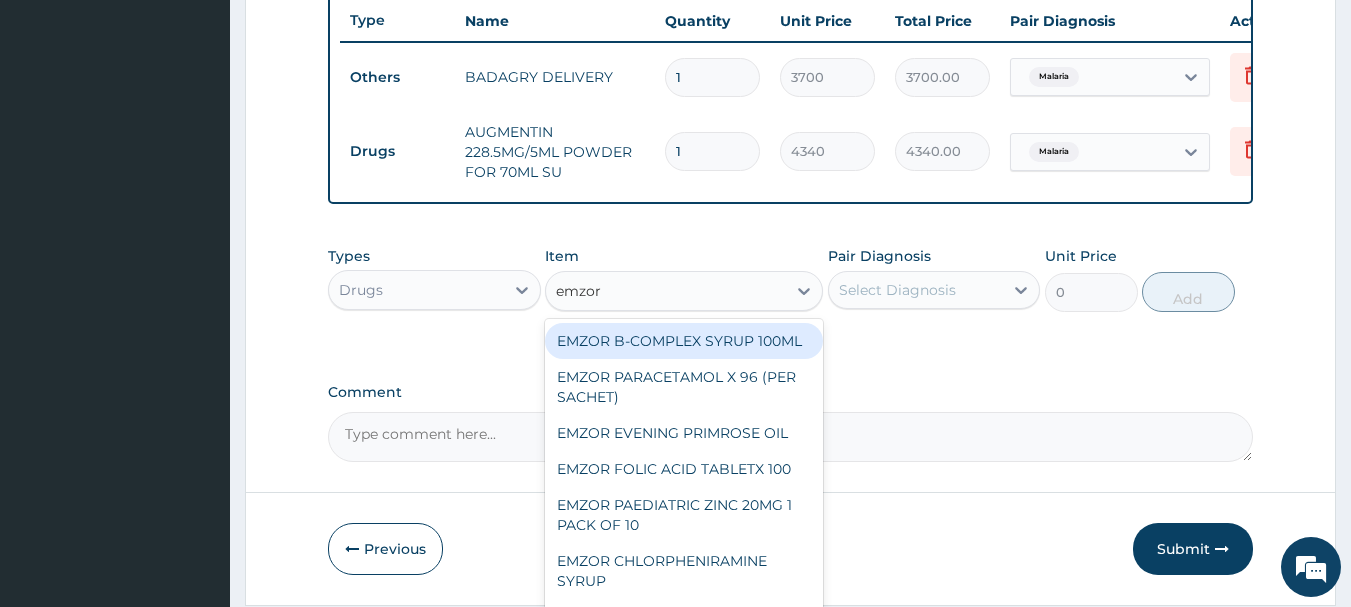 type on "emzor p" 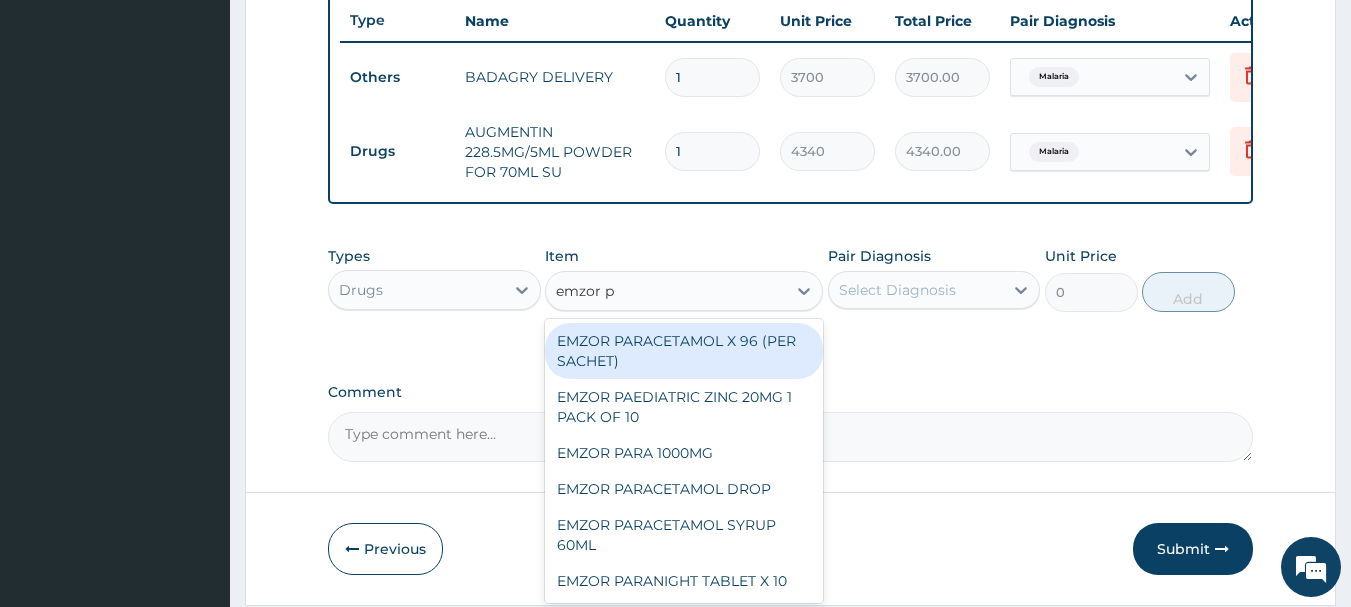 click on "EMZOR PARACETAMOL X 96 (PER SACHET)" at bounding box center (684, 351) 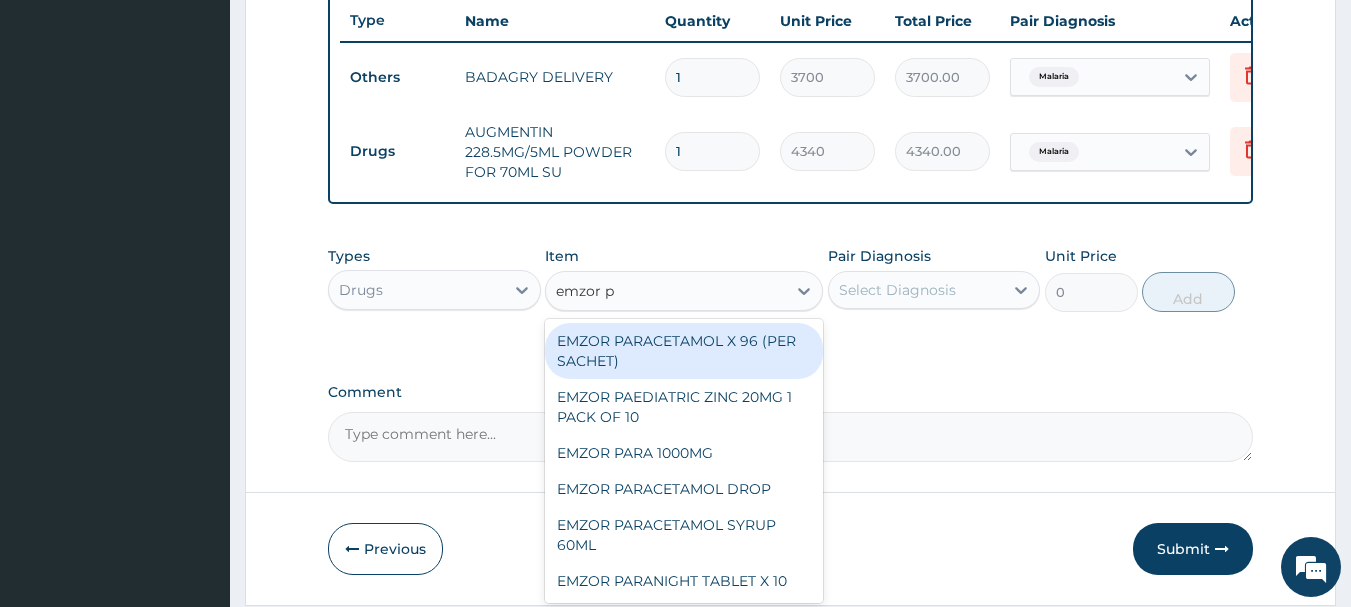 type 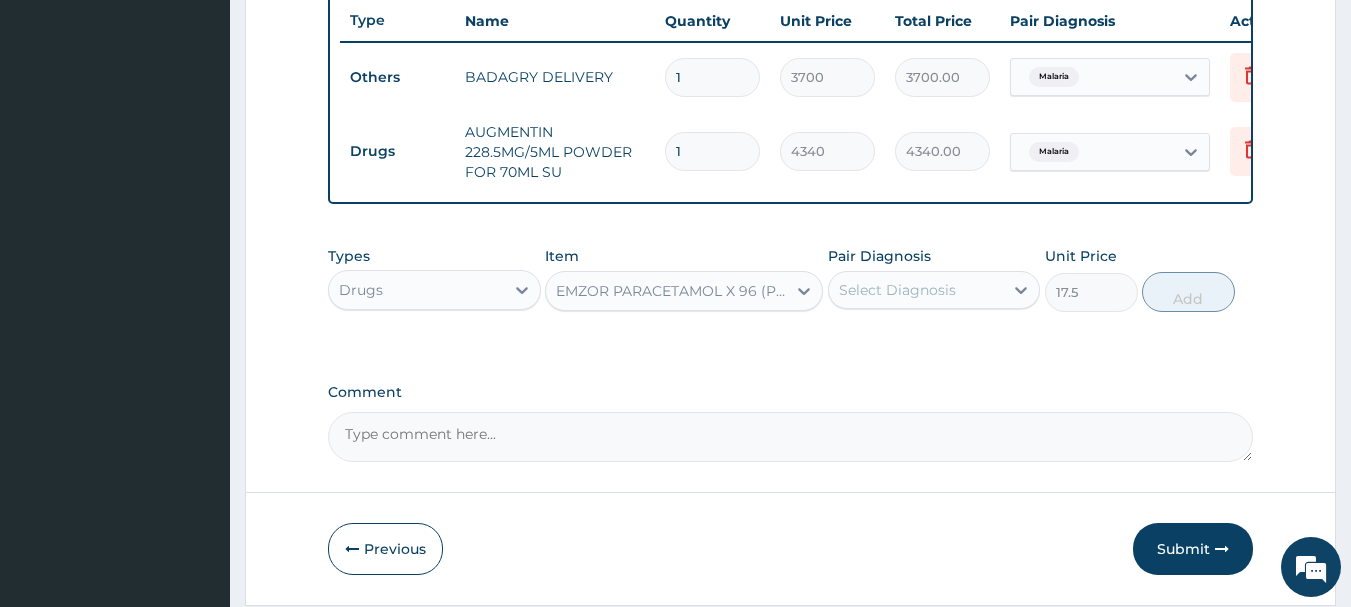 drag, startPoint x: 944, startPoint y: 358, endPoint x: 940, endPoint y: 312, distance: 46.173584 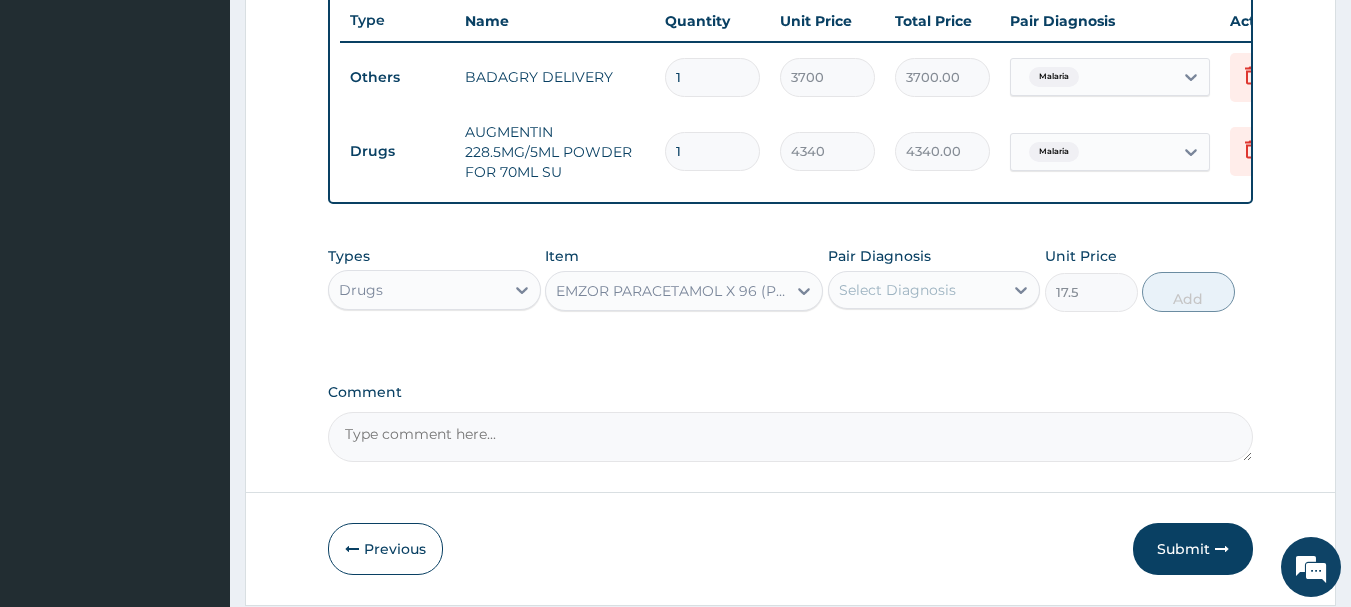 click on "Types Drugs Item EMZOR PARACETAMOL X 96 (PER SACHET) Pair Diagnosis Select Diagnosis Unit Price 17.5 Add" at bounding box center (791, 294) 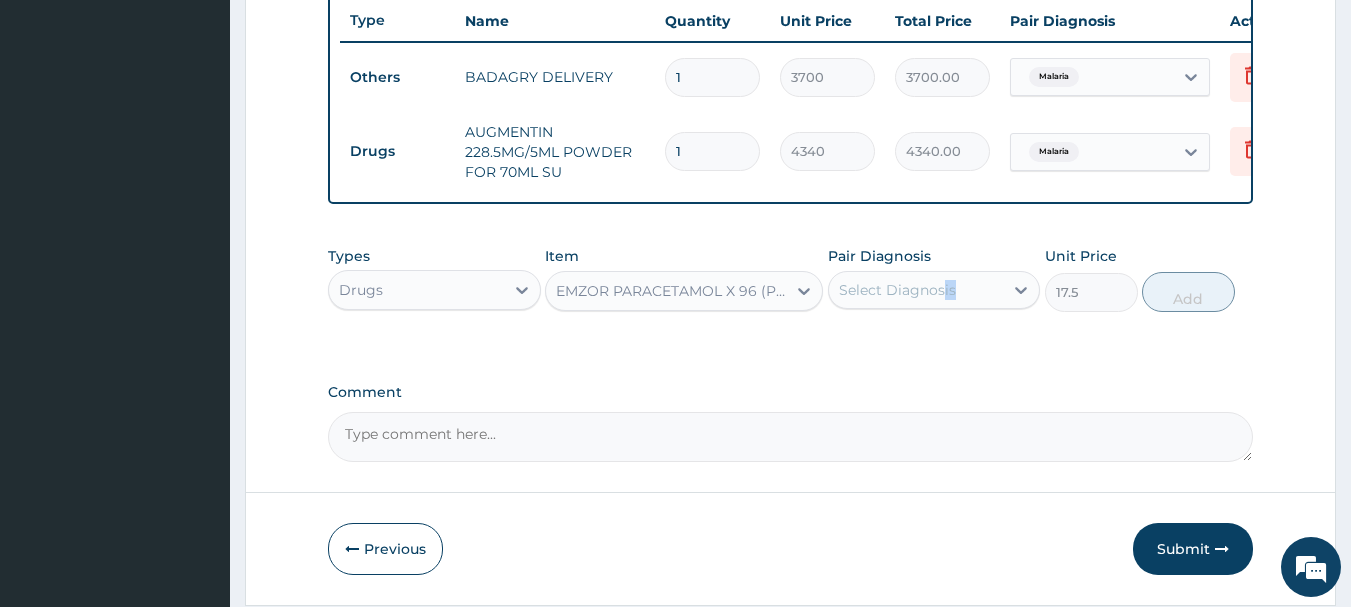 click on "Select Diagnosis" at bounding box center [897, 290] 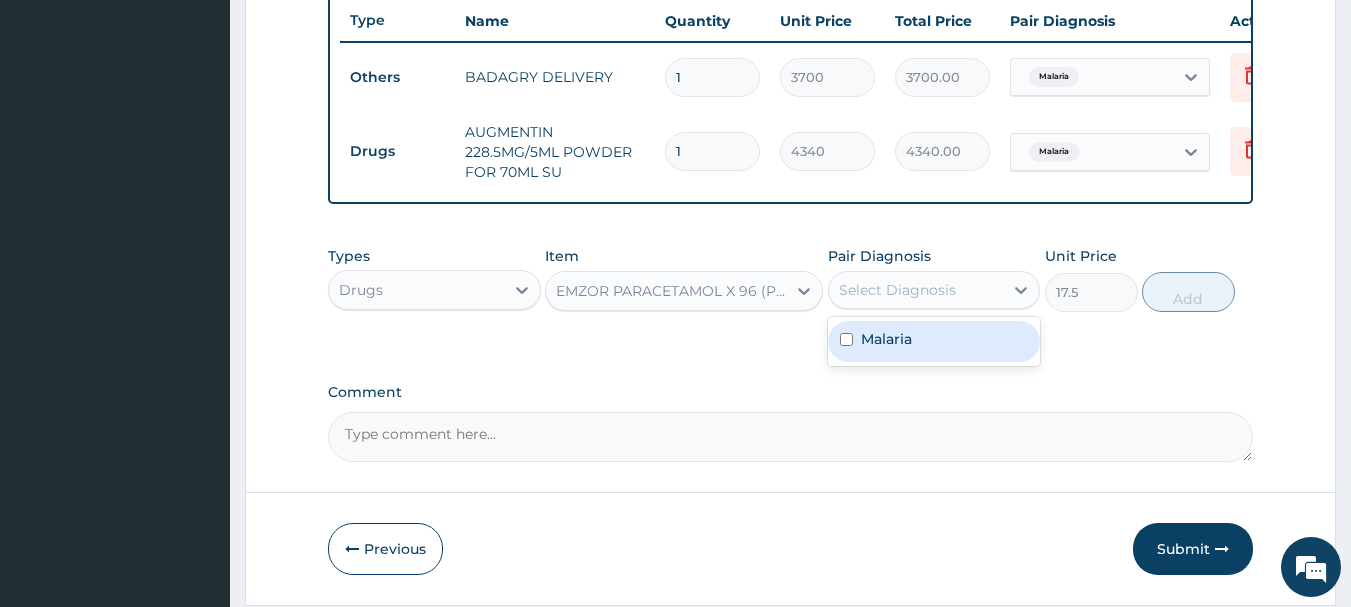 click on "Malaria" at bounding box center [934, 341] 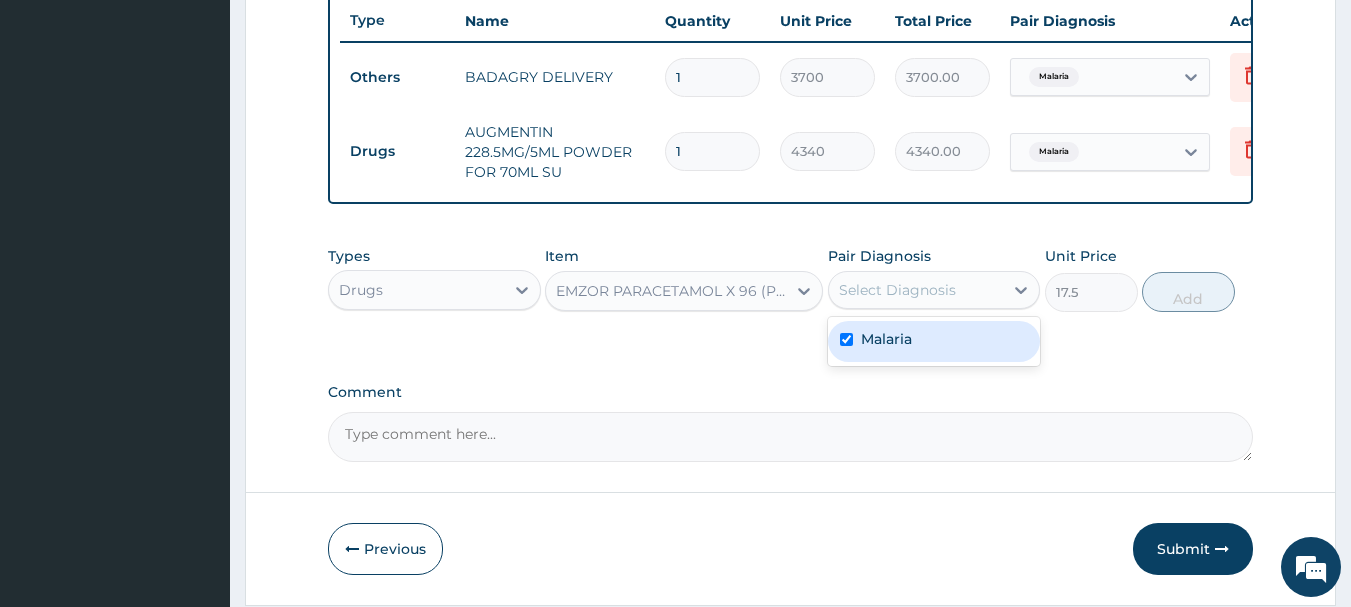 checkbox on "true" 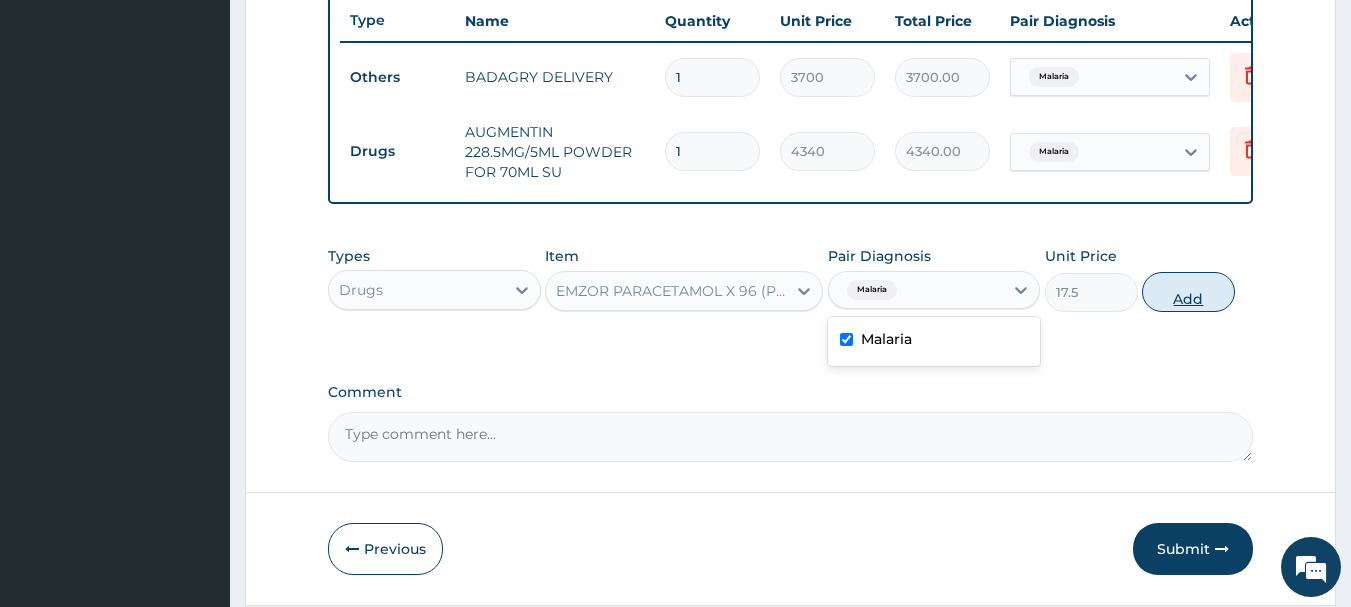 click on "Add" at bounding box center (1188, 292) 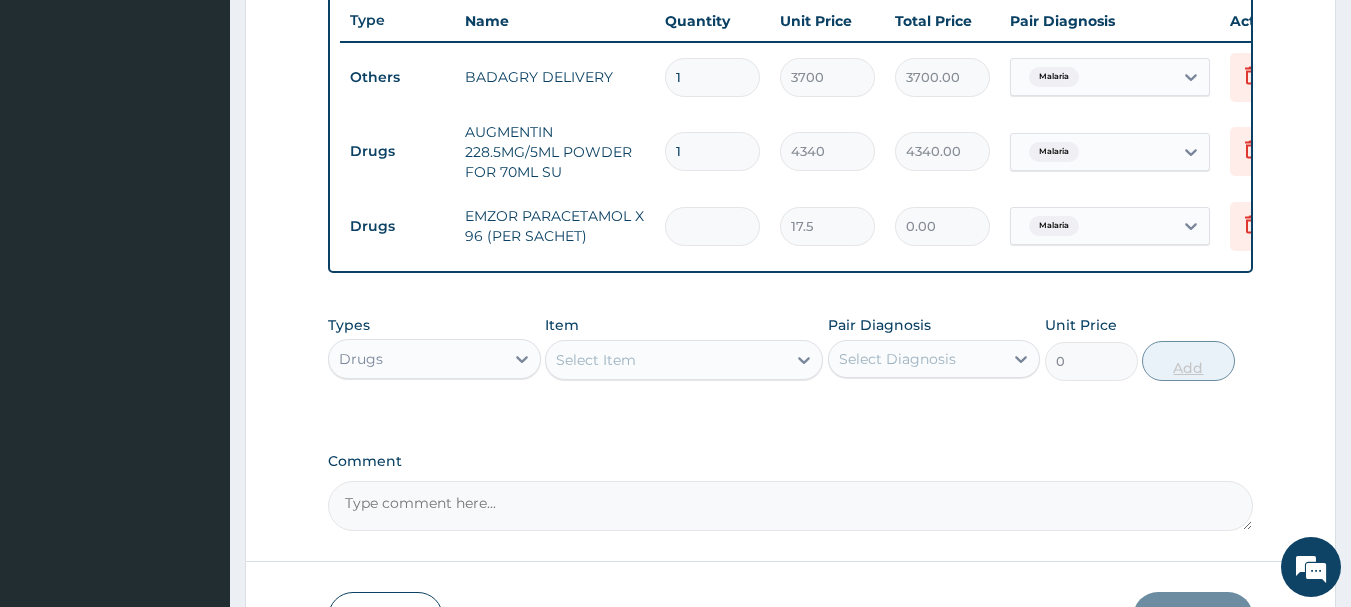 type on "3" 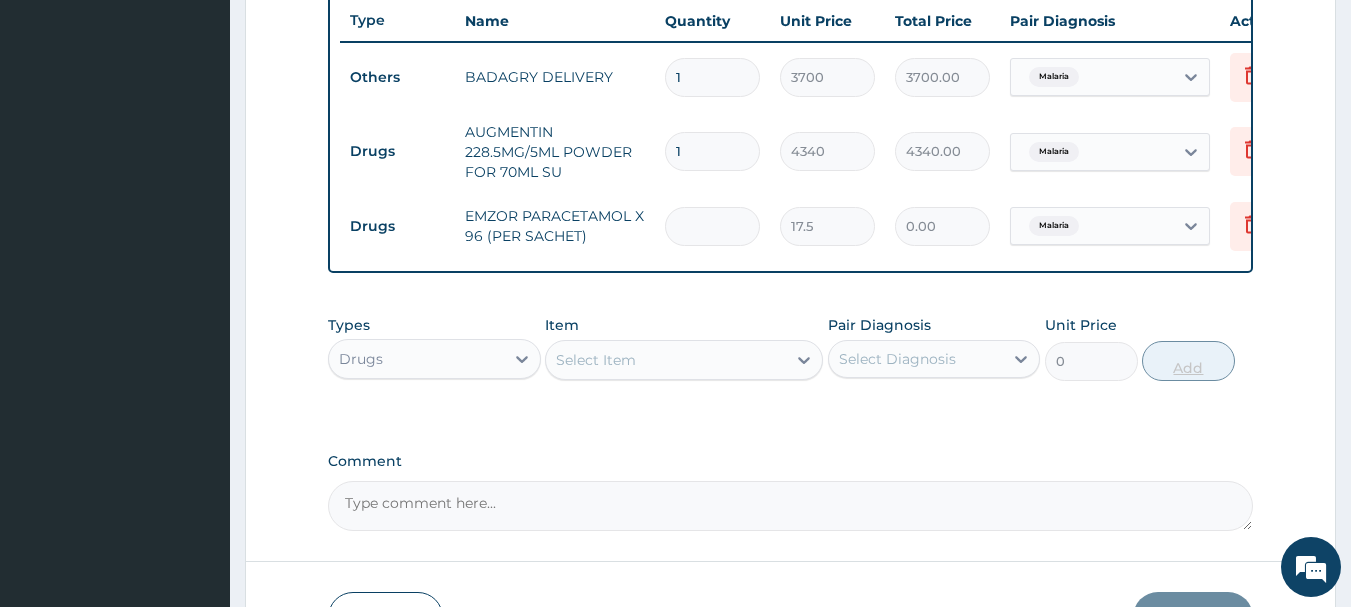 type on "52.50" 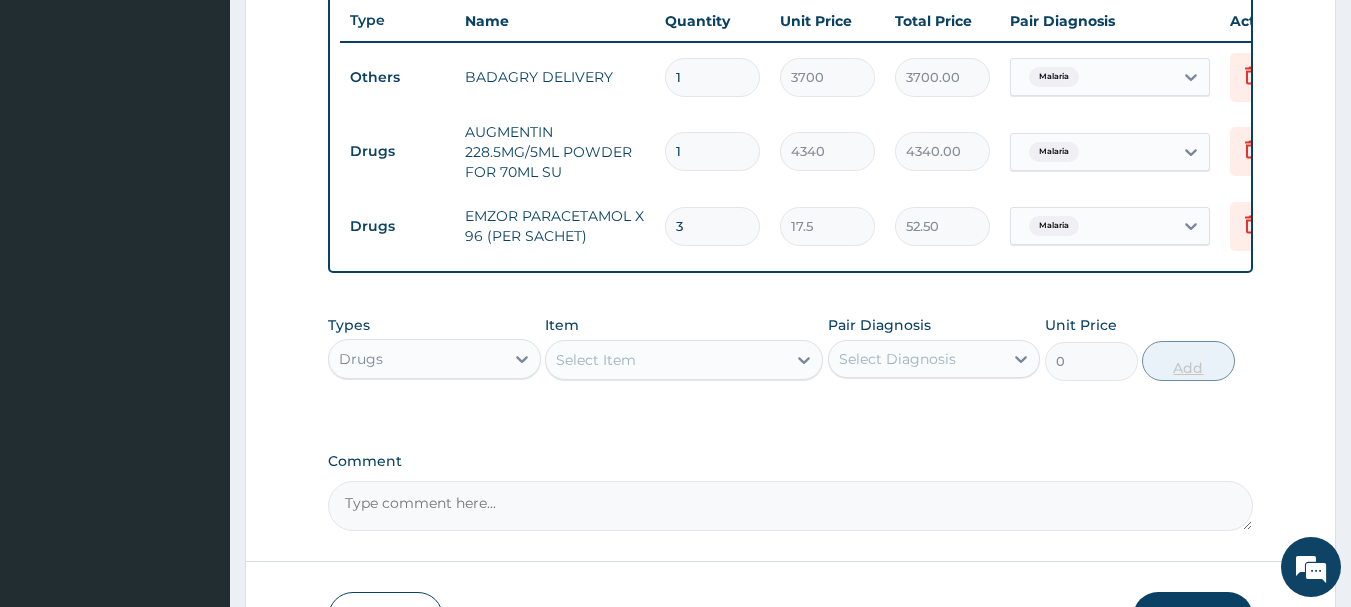 type on "36" 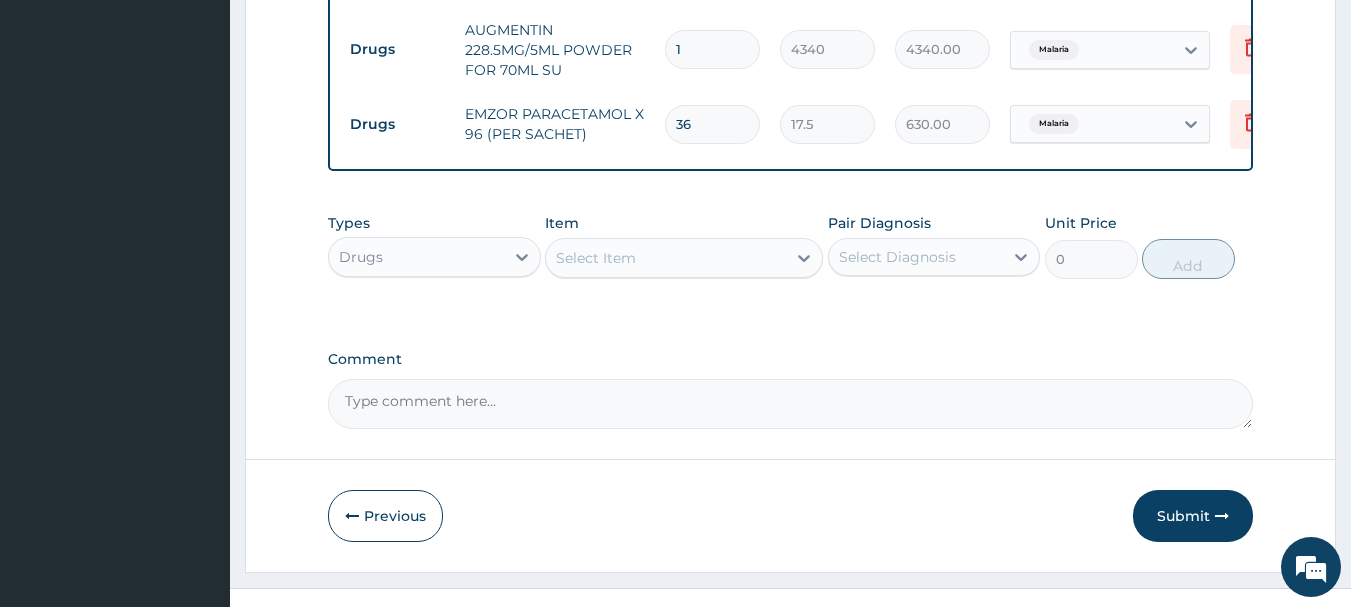 scroll, scrollTop: 904, scrollLeft: 0, axis: vertical 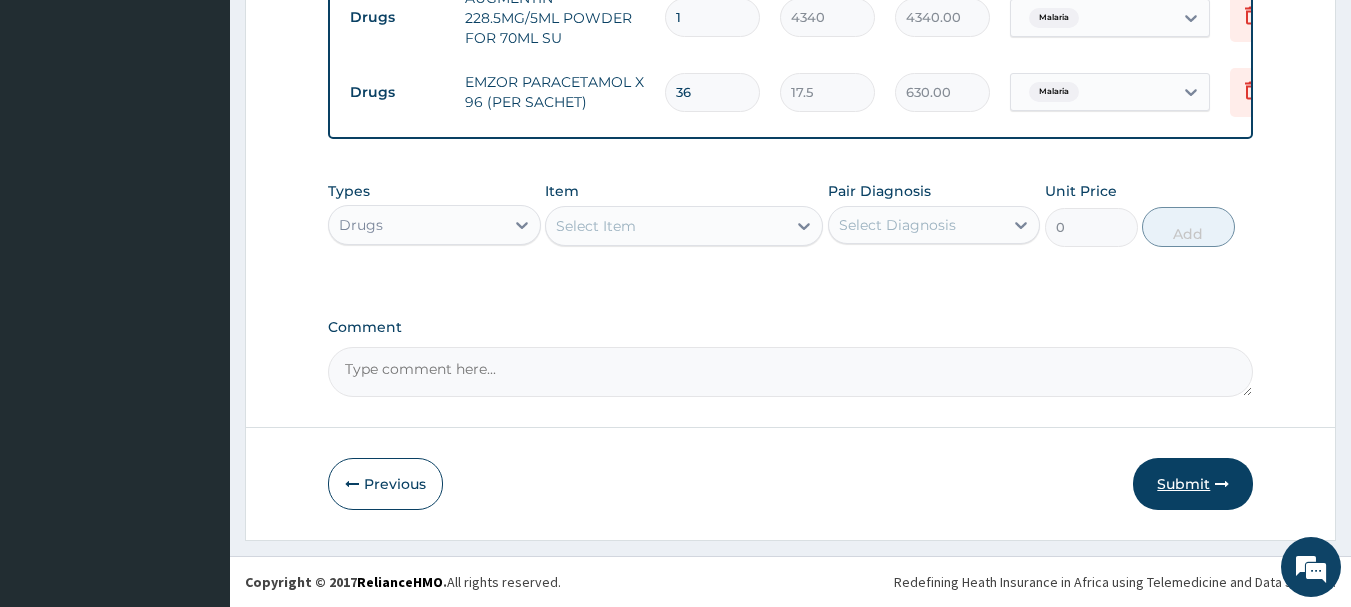 click on "Submit" at bounding box center (1193, 484) 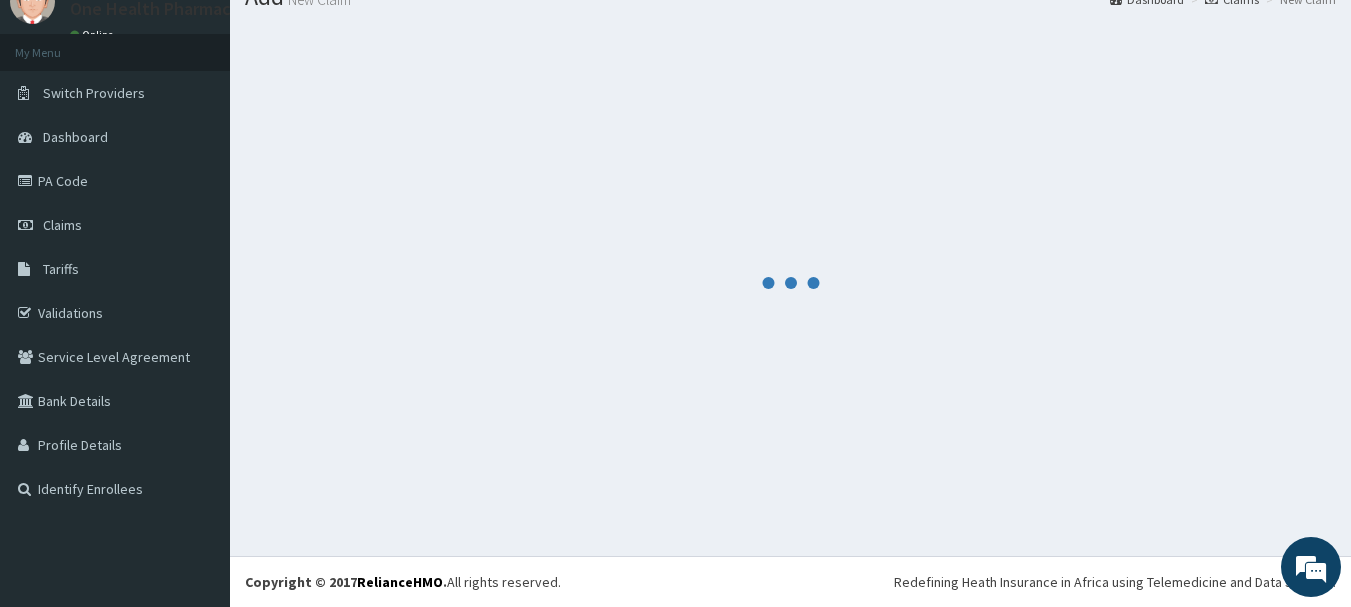 scroll, scrollTop: 81, scrollLeft: 0, axis: vertical 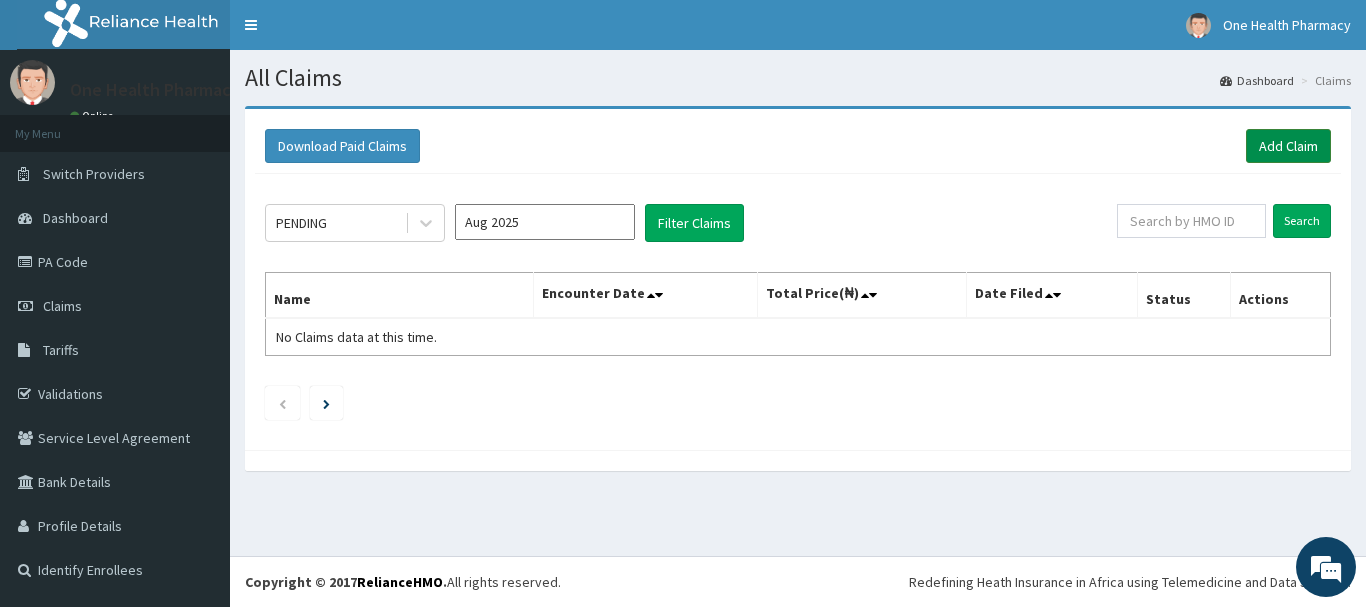 click on "Add Claim" at bounding box center [1288, 146] 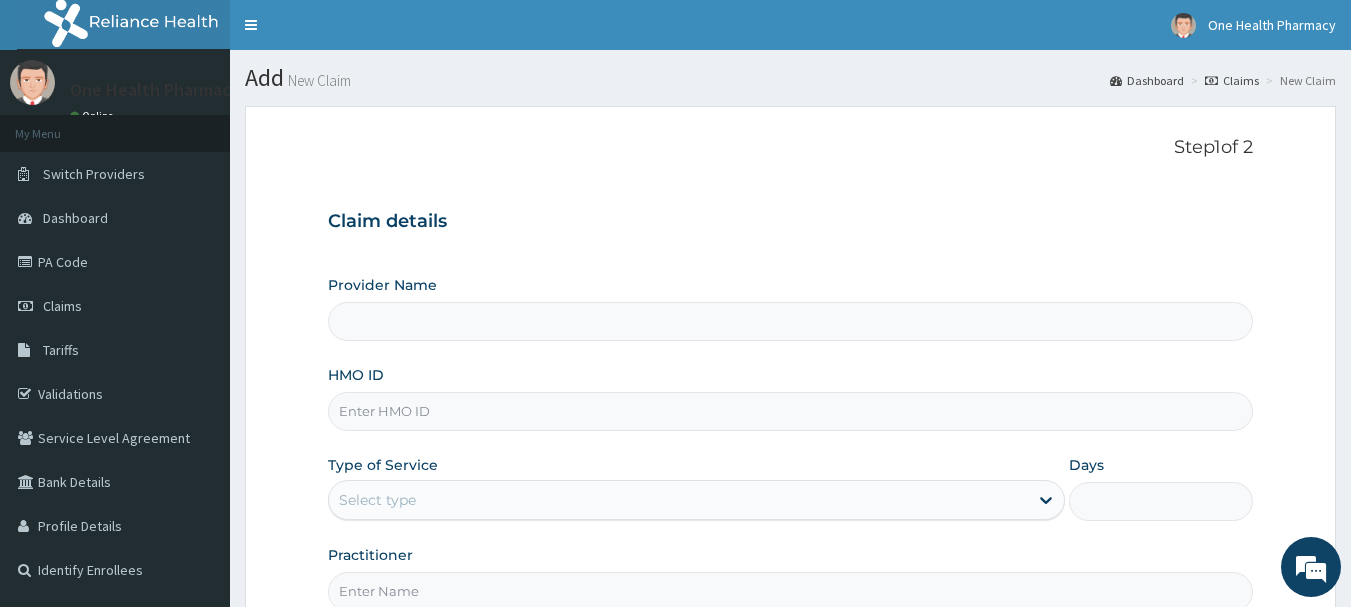 scroll, scrollTop: 0, scrollLeft: 0, axis: both 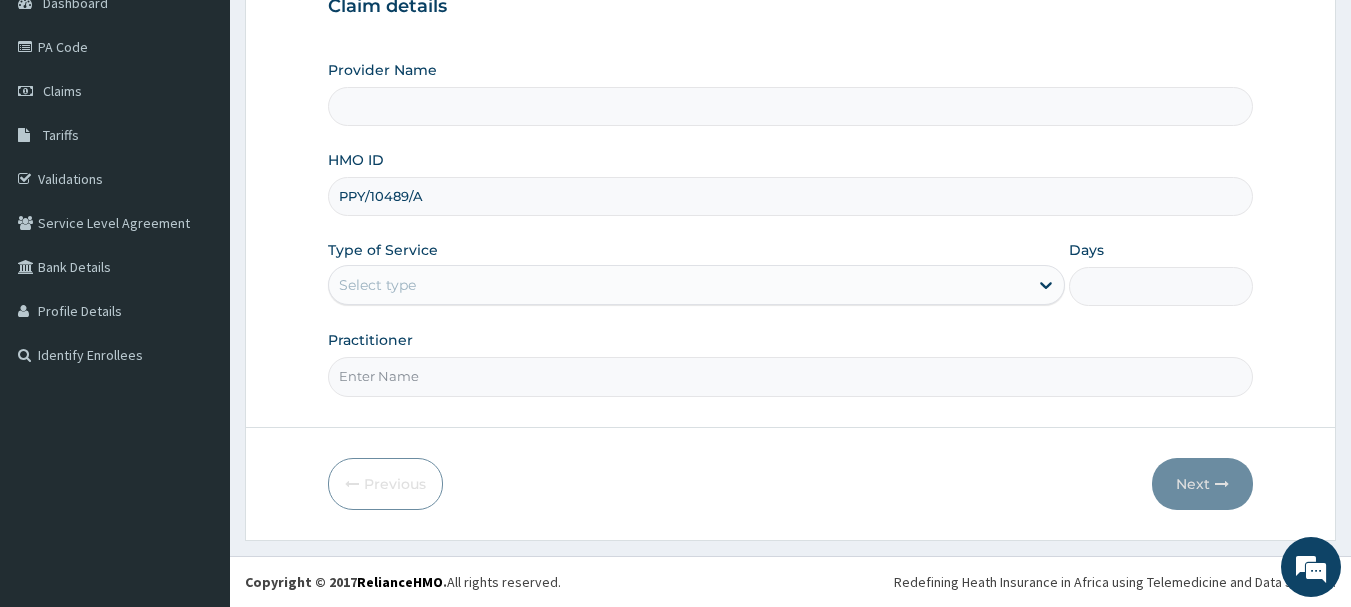 type on "PPY/10489/A" 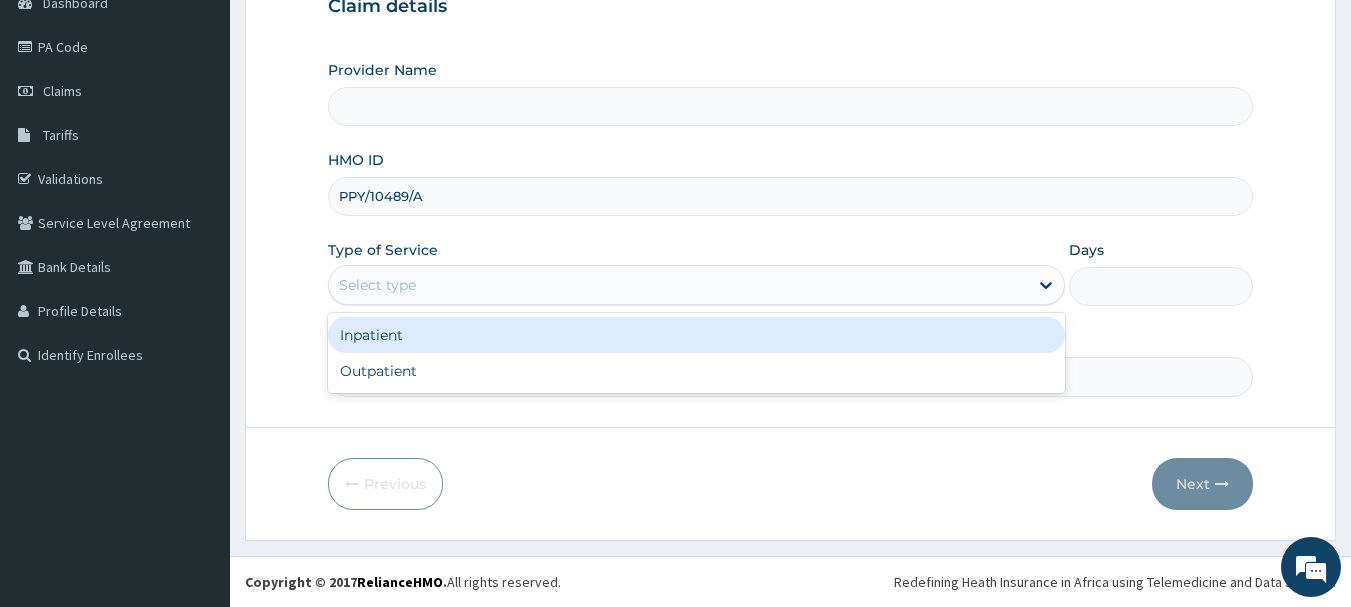 type on "OneHealth Pharmacy" 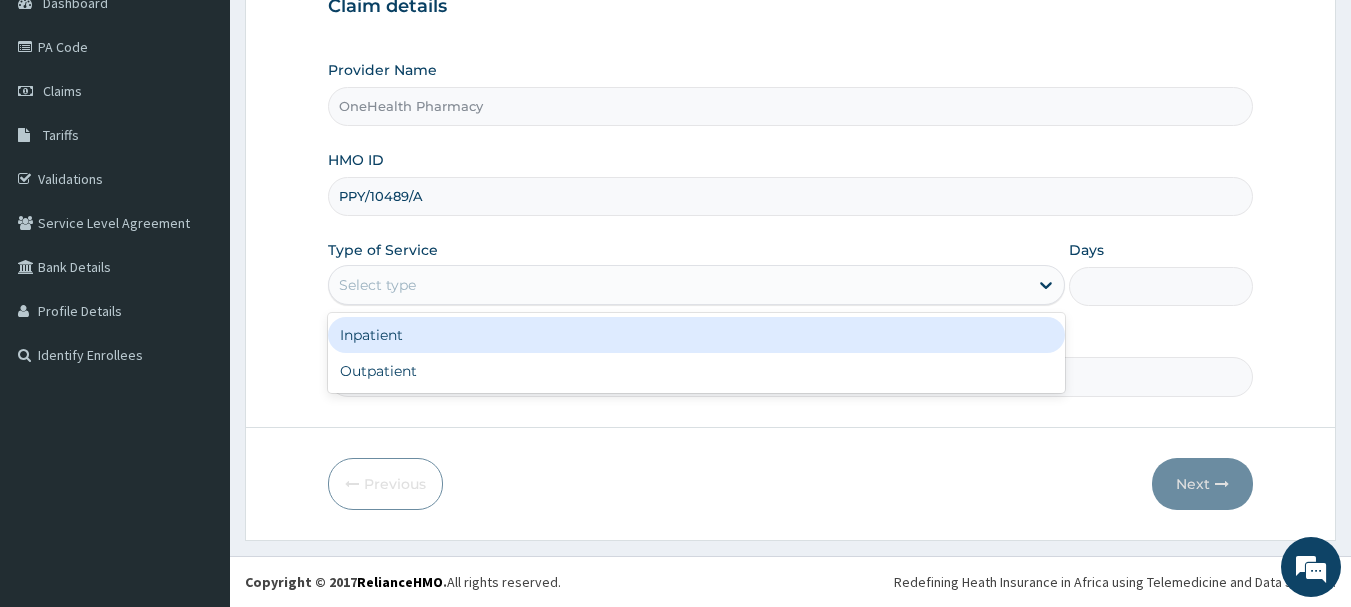 click on "Select type" at bounding box center (678, 285) 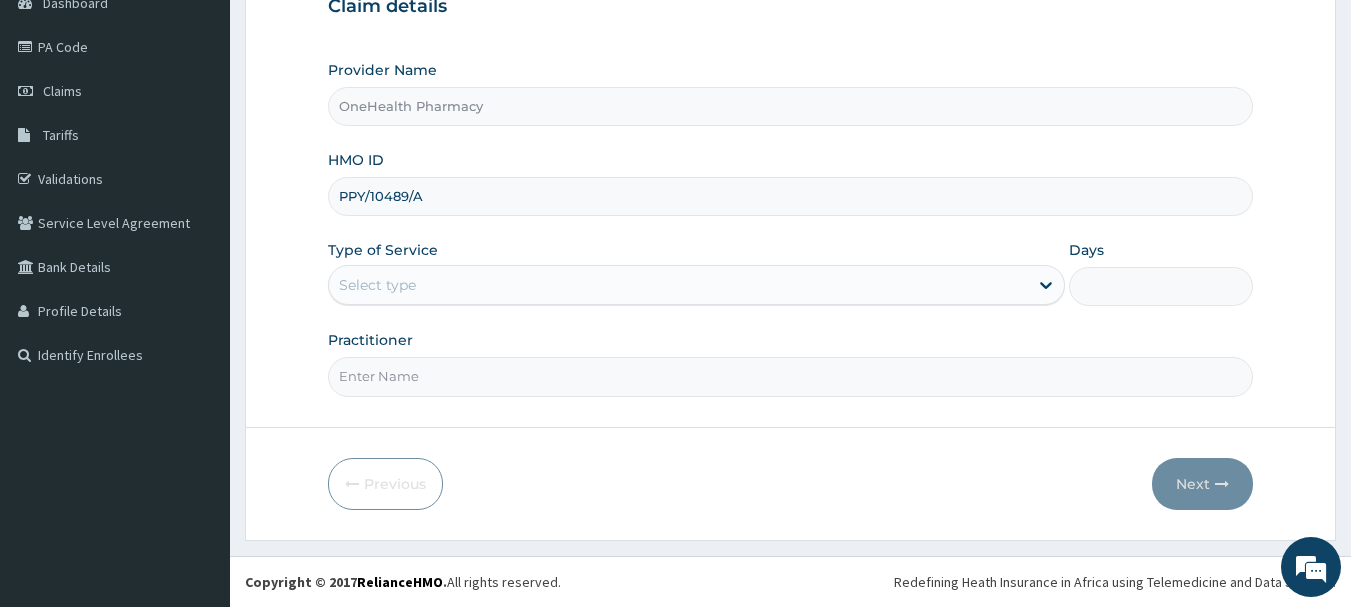 click on "Select type" at bounding box center (377, 285) 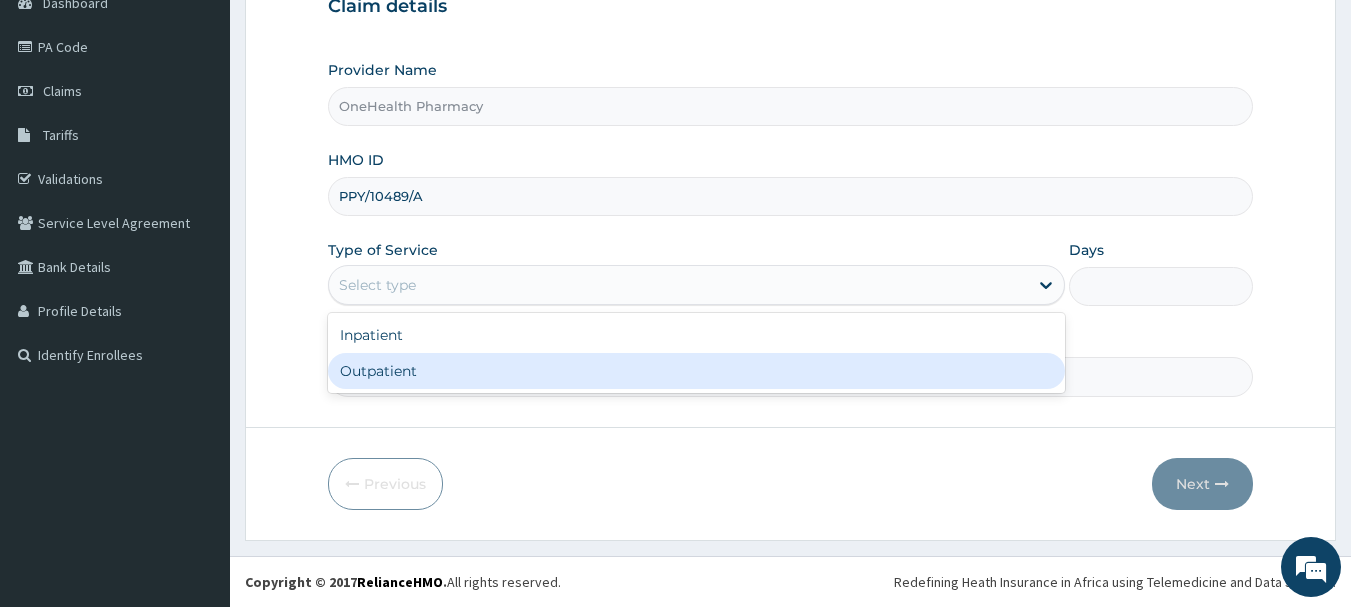 click on "Outpatient" at bounding box center [696, 371] 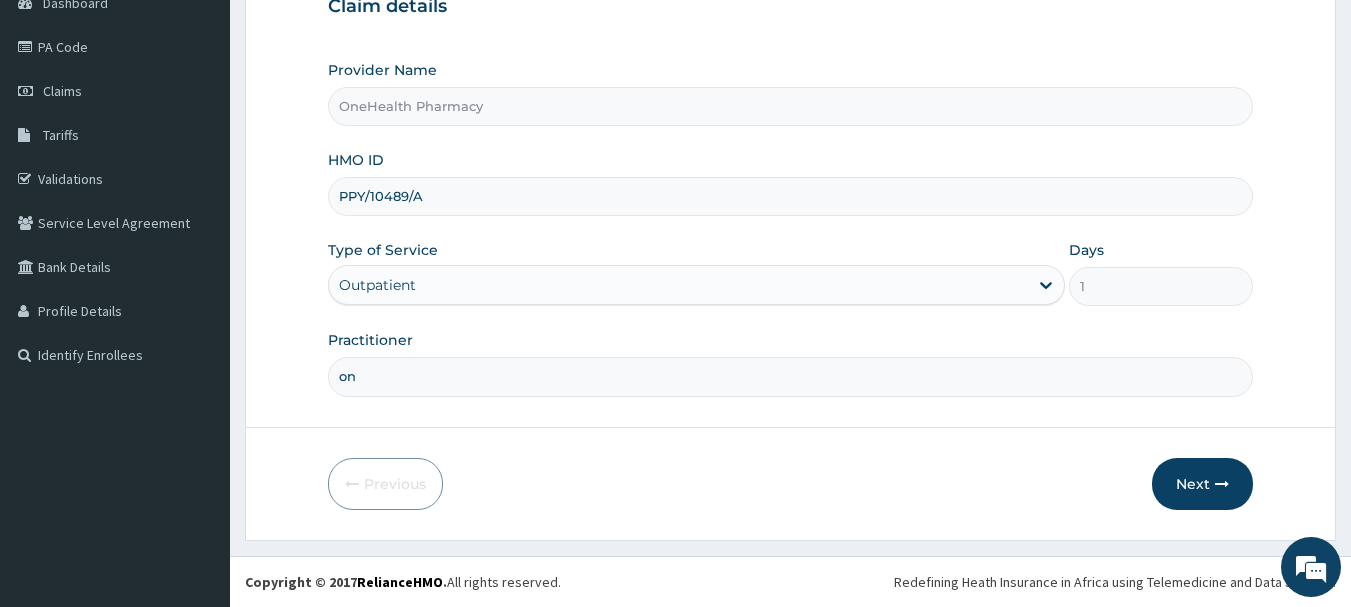 scroll, scrollTop: 0, scrollLeft: 0, axis: both 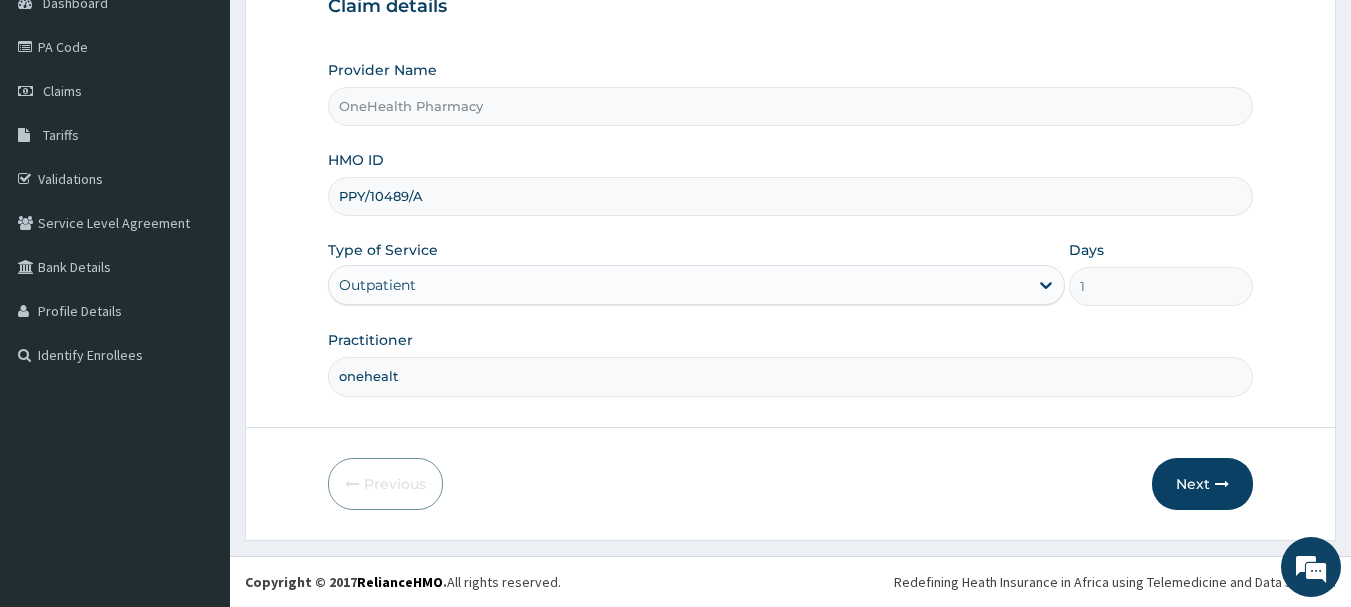 type on "onehealth" 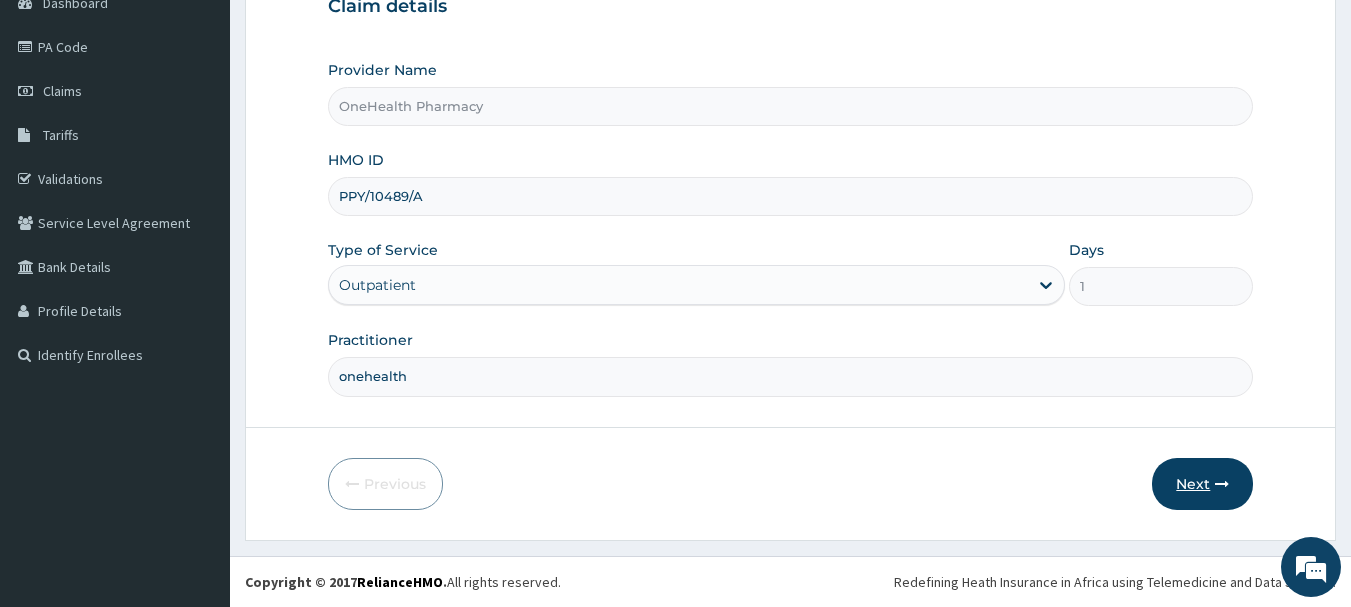 click on "Next" at bounding box center (1202, 484) 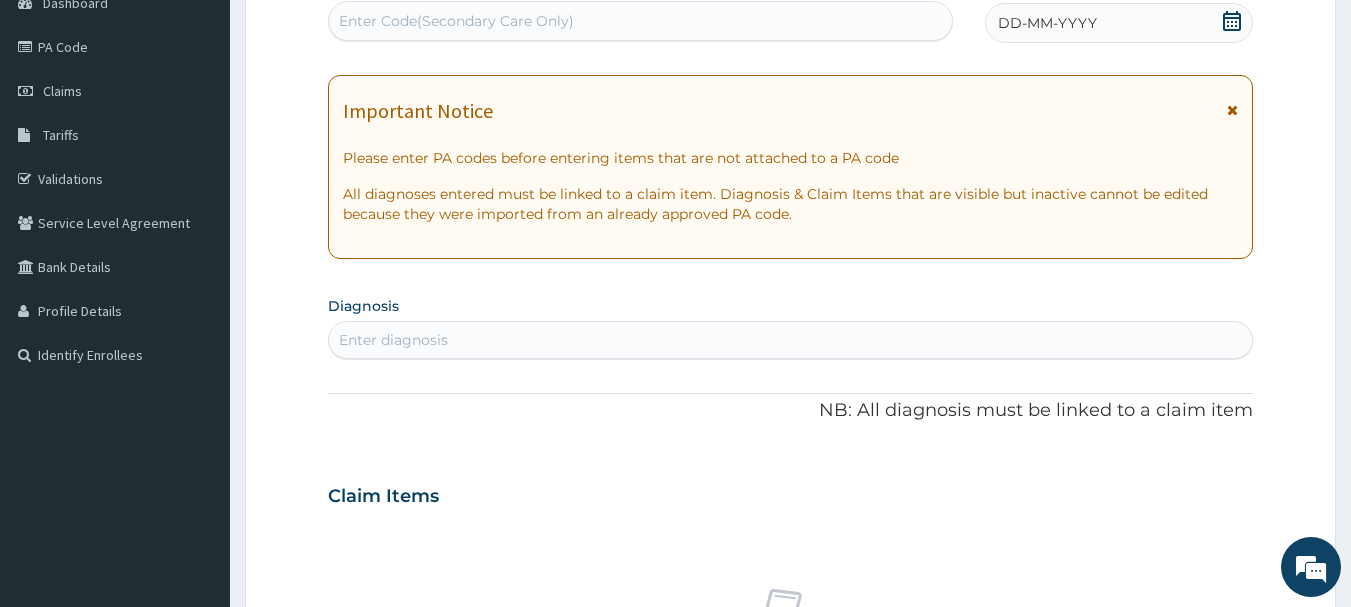 click on "Enter Code(Secondary Care Only)" at bounding box center (641, 21) 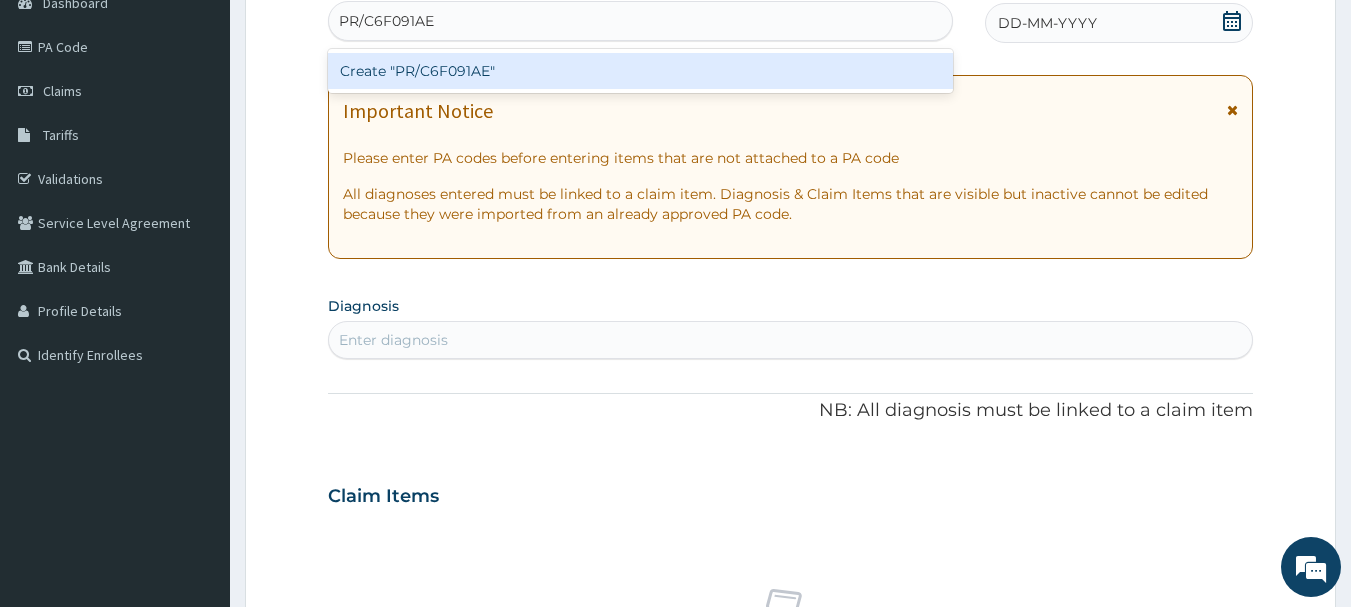 click on "Create "PR/C6F091AE"" at bounding box center (641, 71) 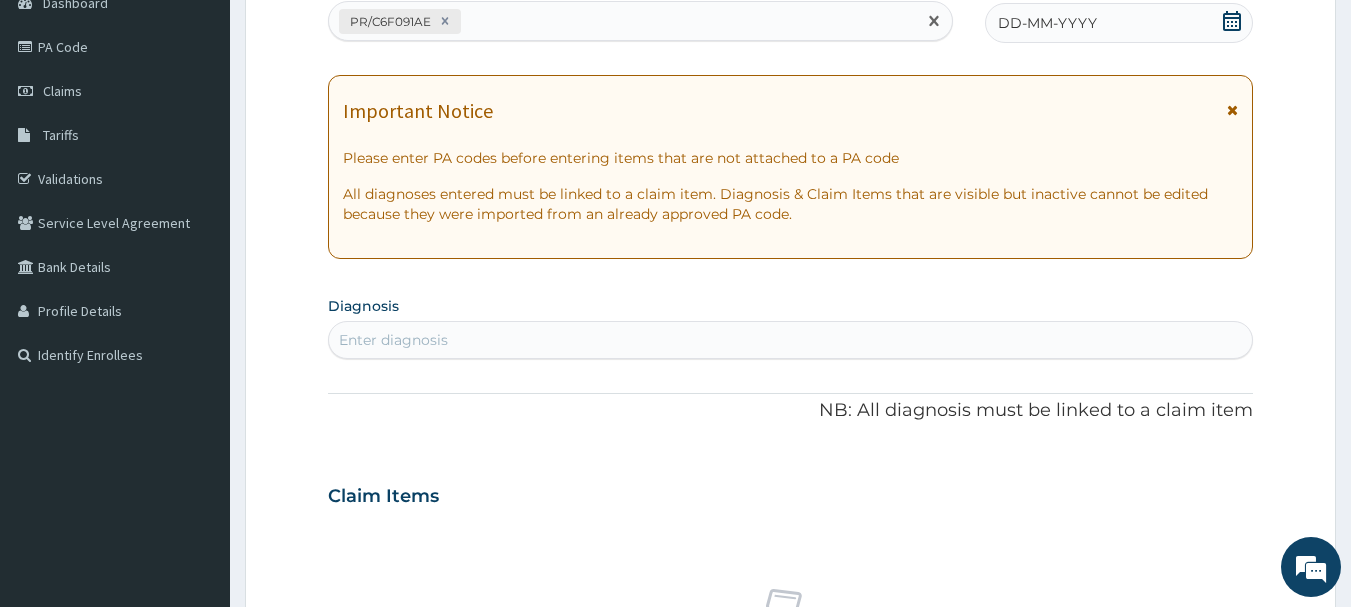 click on "DD-MM-YYYY" at bounding box center (1119, 23) 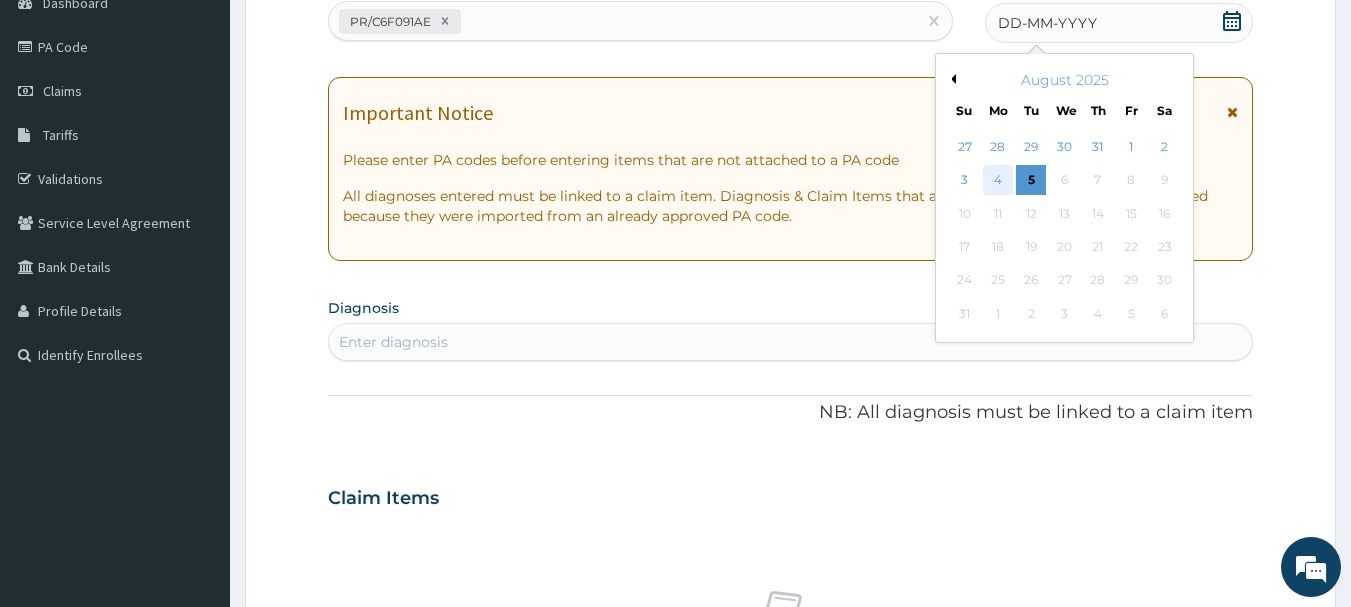 click on "4" at bounding box center (998, 181) 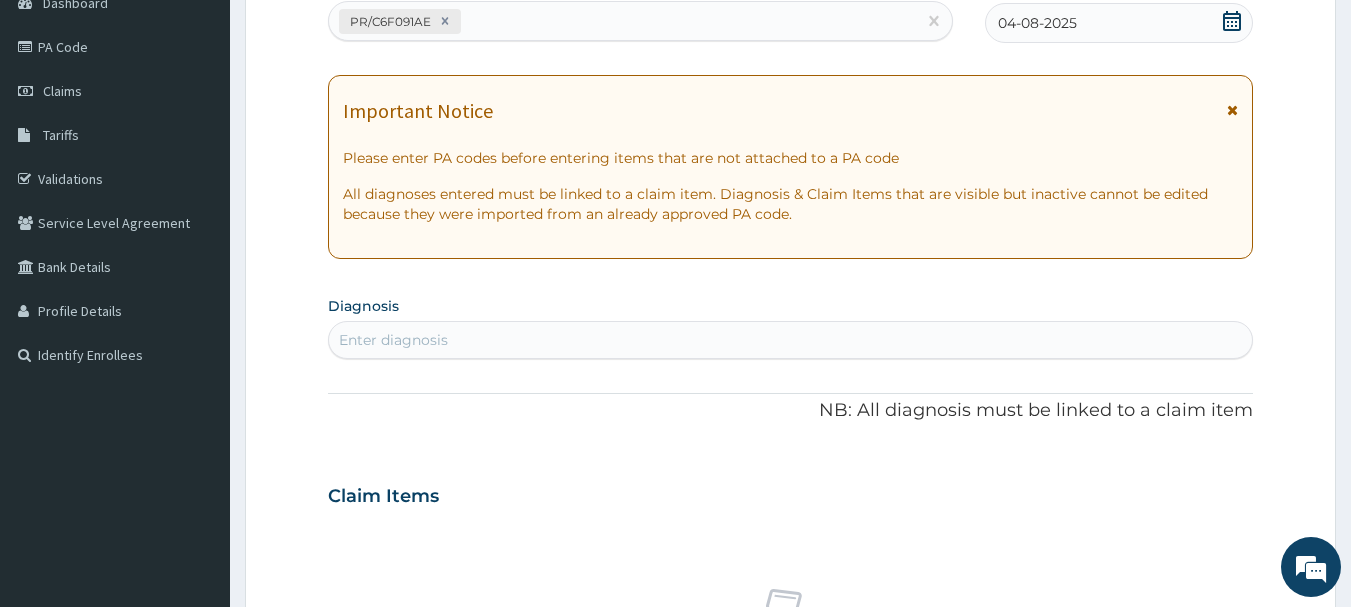 click on "Enter diagnosis" at bounding box center (791, 340) 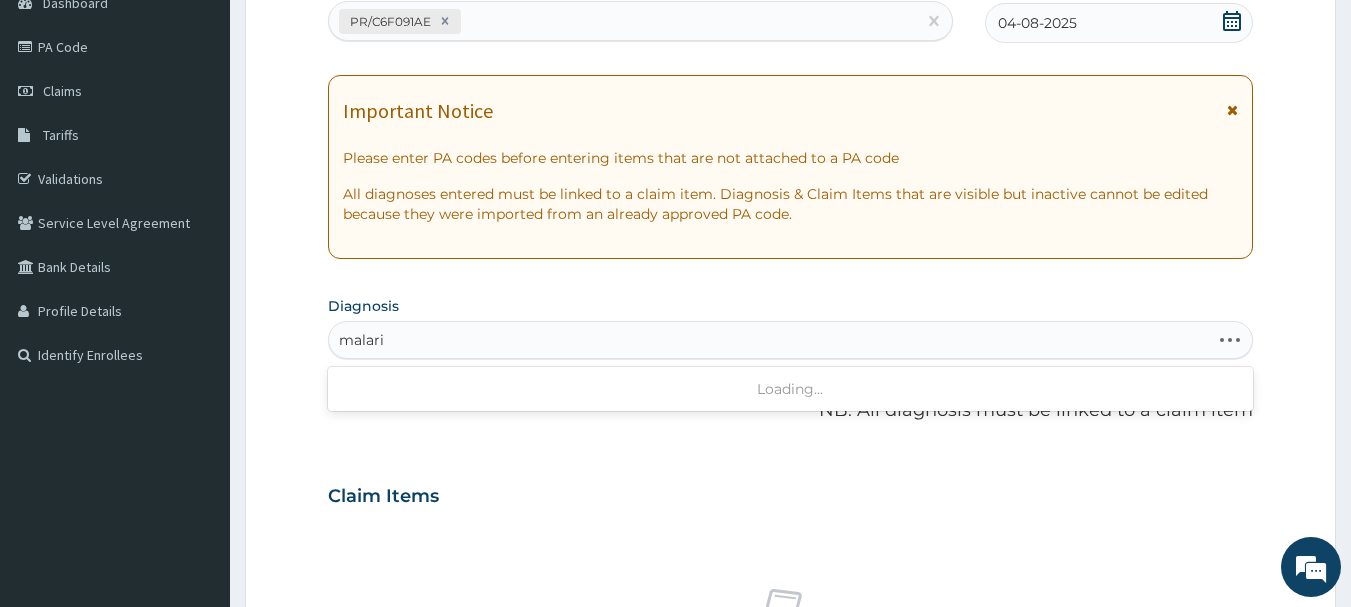 type on "malaria" 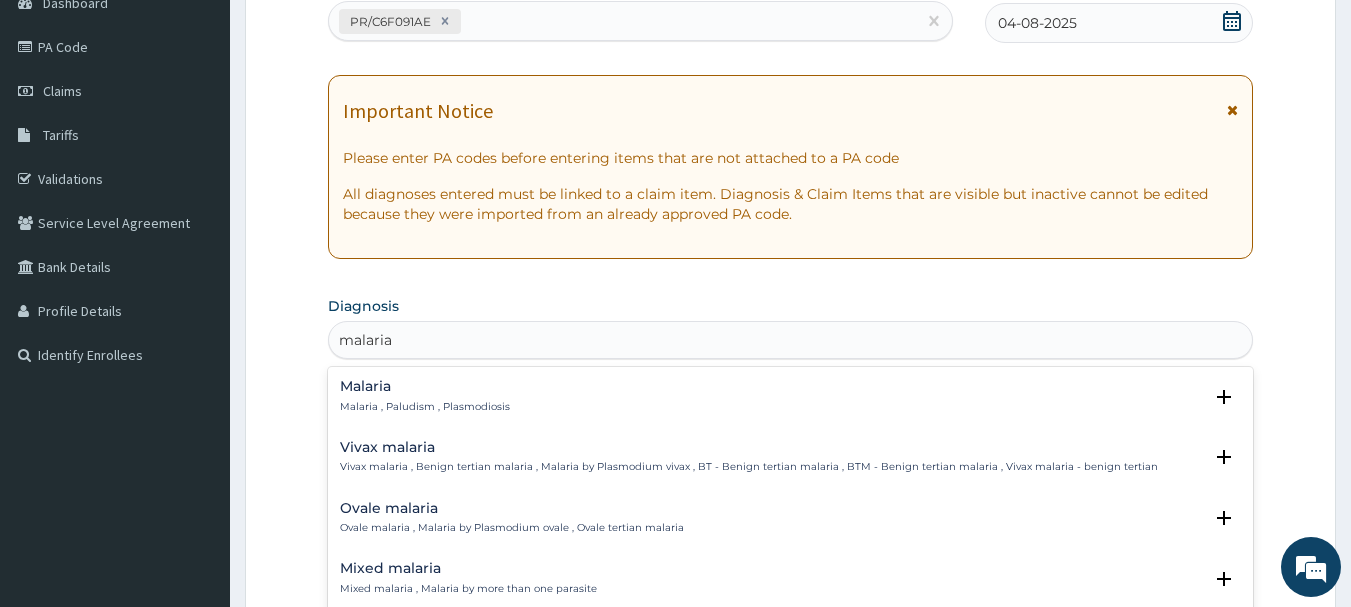click on "Malaria Malaria , Paludism , Plasmodiosis Select Status Query Query covers suspected (?), Keep in view (kiv), Ruled out (r/o) Confirmed" at bounding box center [791, 401] 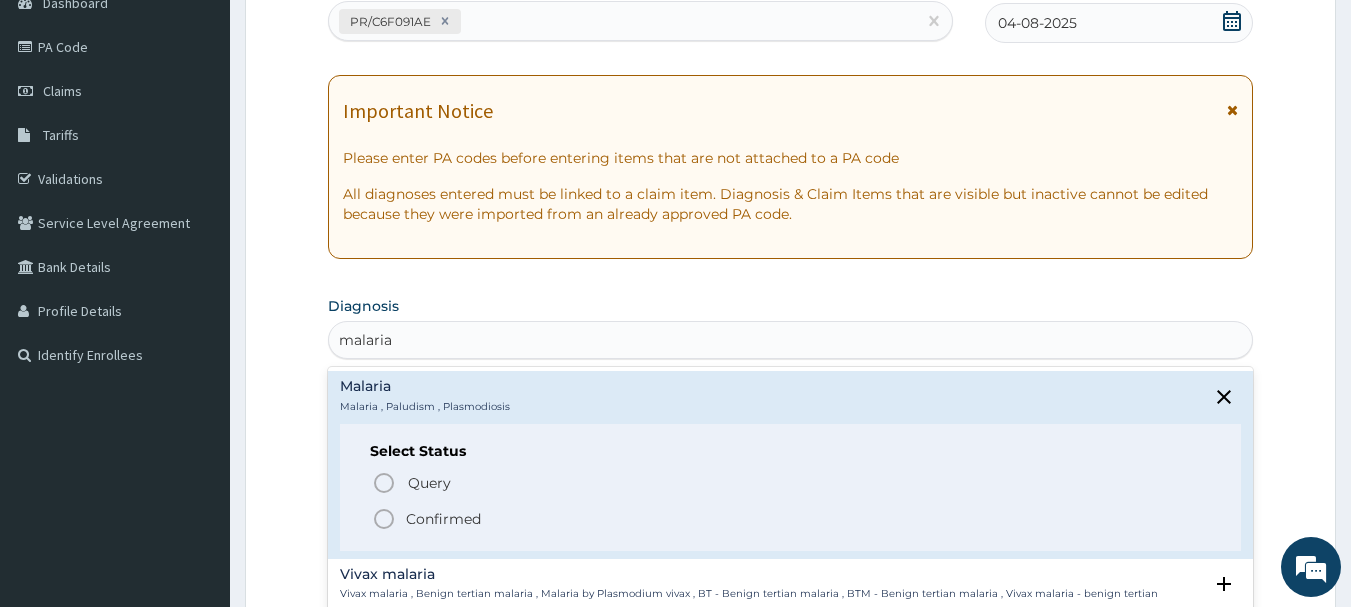 click 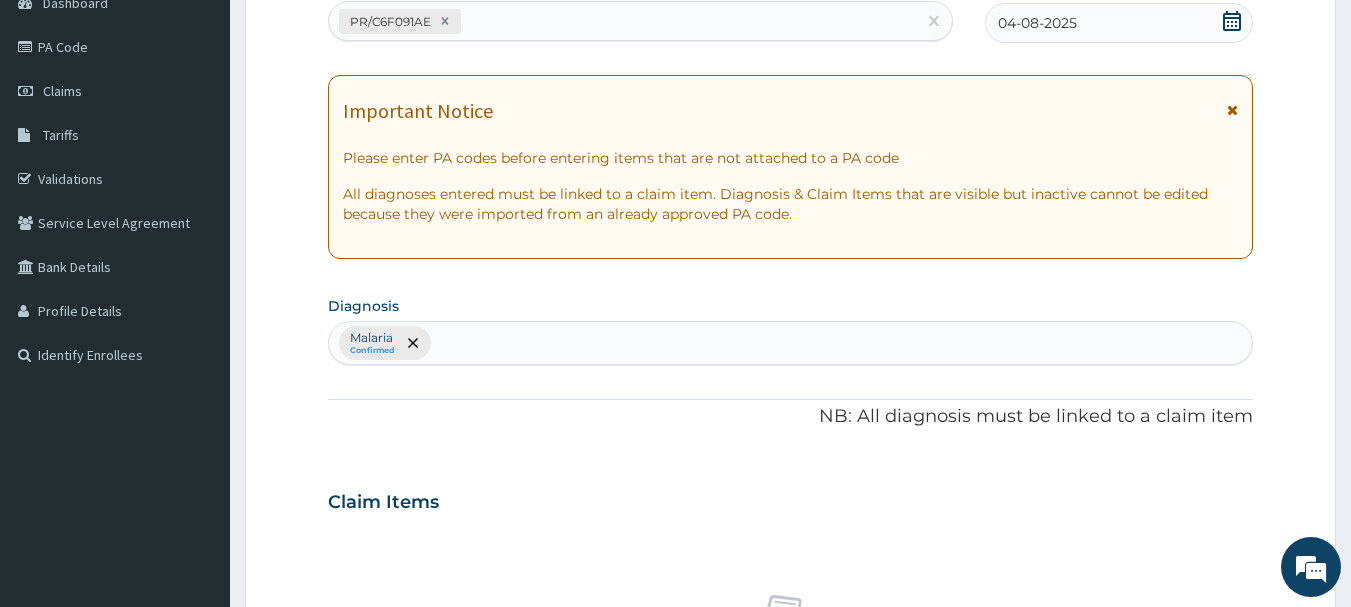 scroll, scrollTop: 835, scrollLeft: 0, axis: vertical 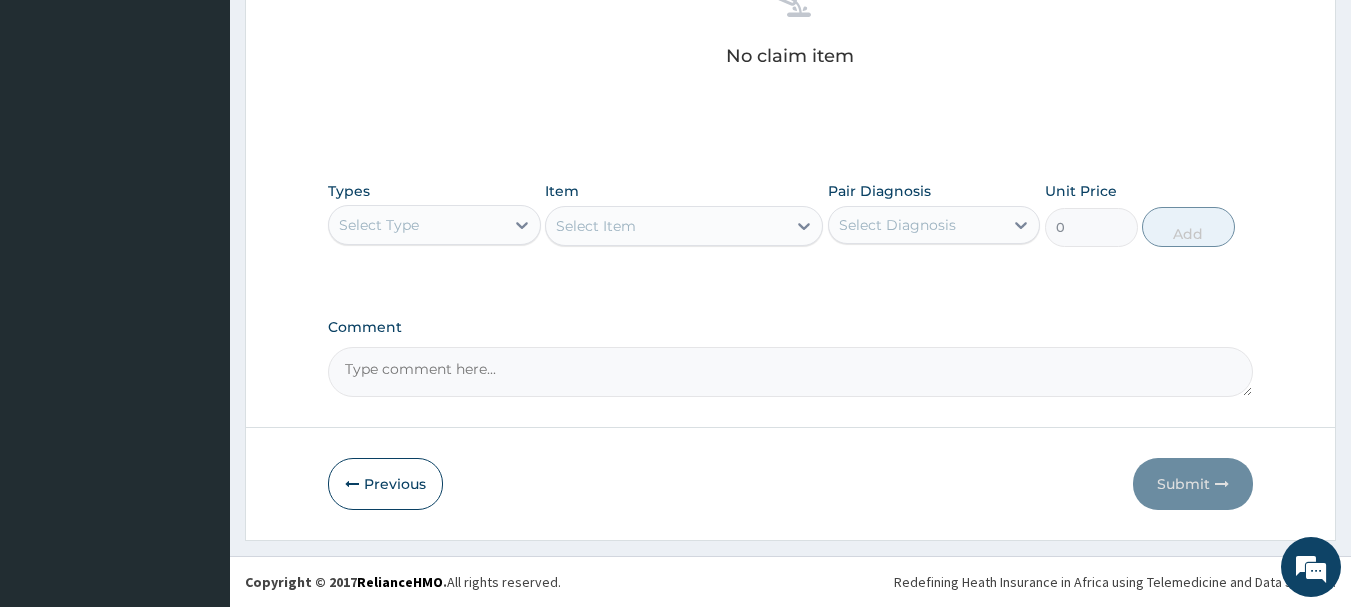 click on "Select Type" at bounding box center (416, 225) 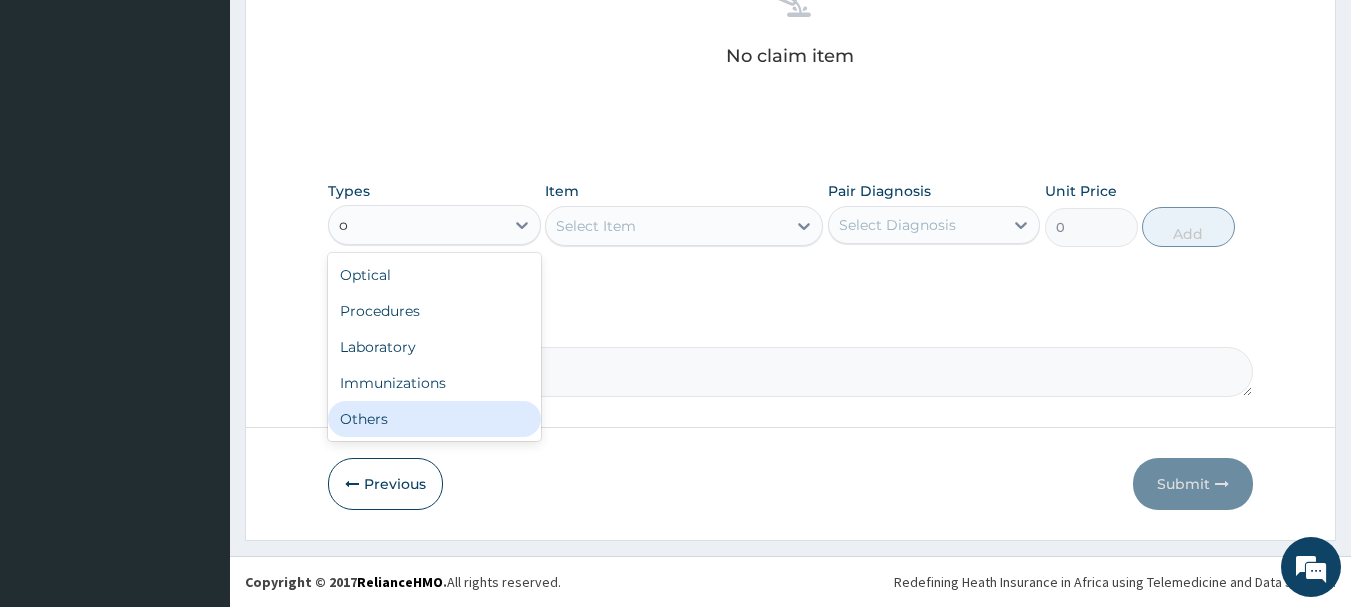 click on "Others" at bounding box center [434, 419] 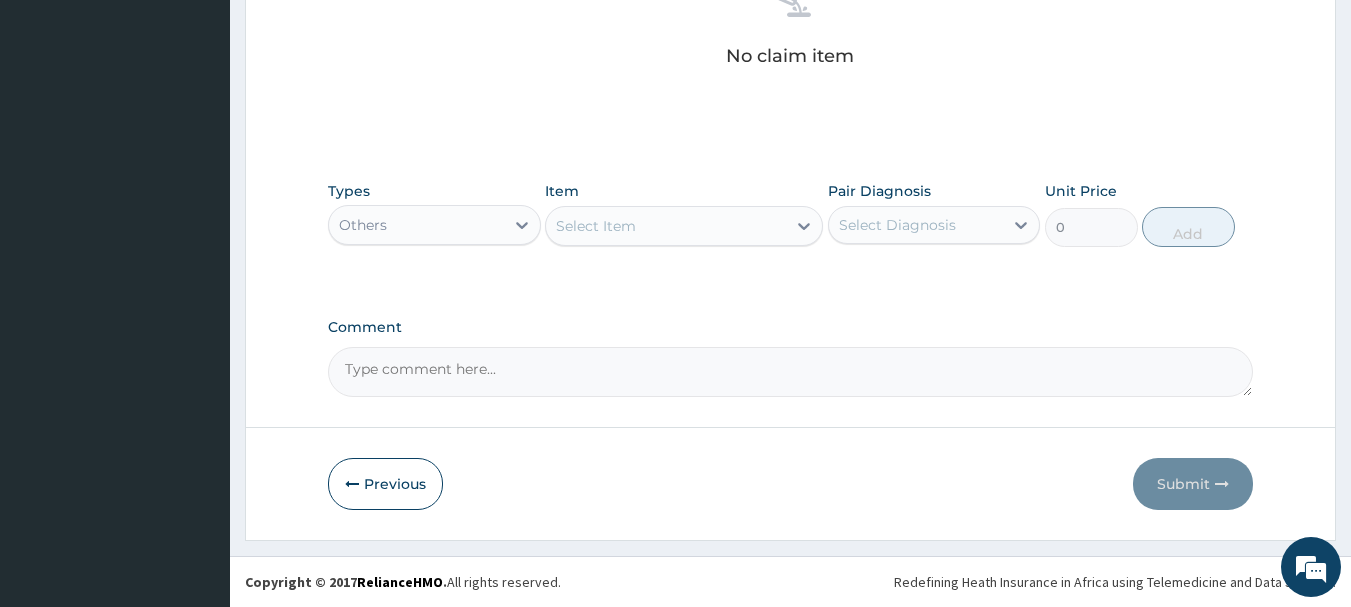 drag, startPoint x: 585, startPoint y: 258, endPoint x: 600, endPoint y: 217, distance: 43.65776 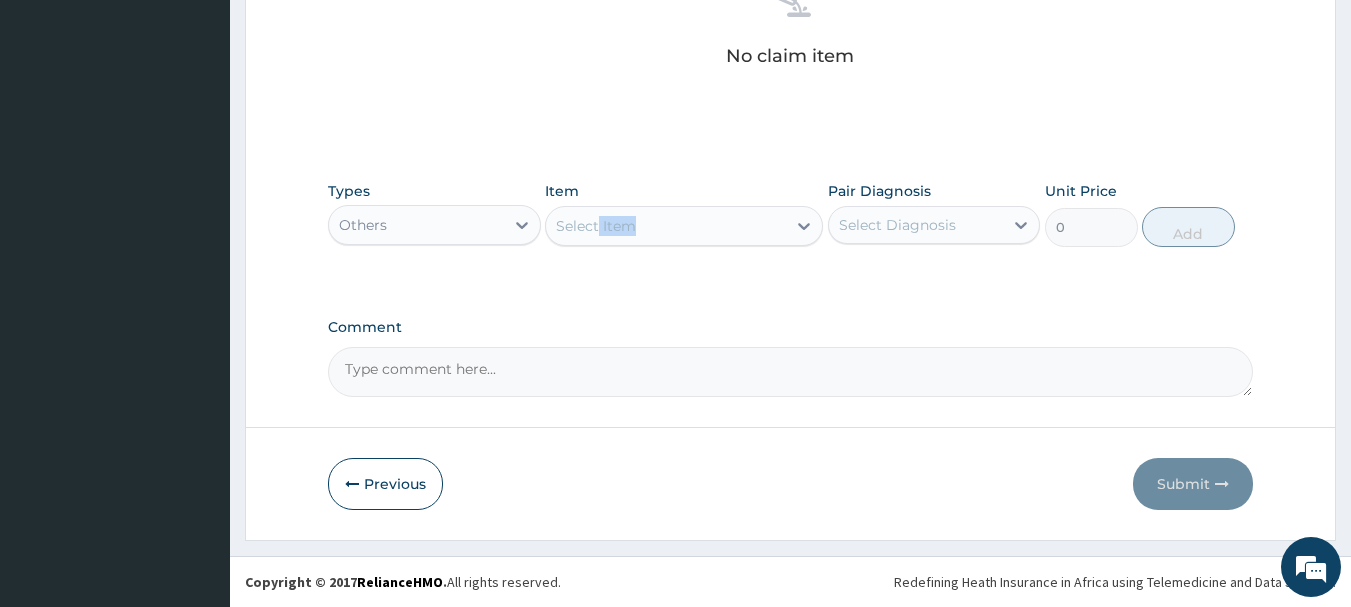 click on "Select Item" at bounding box center (596, 226) 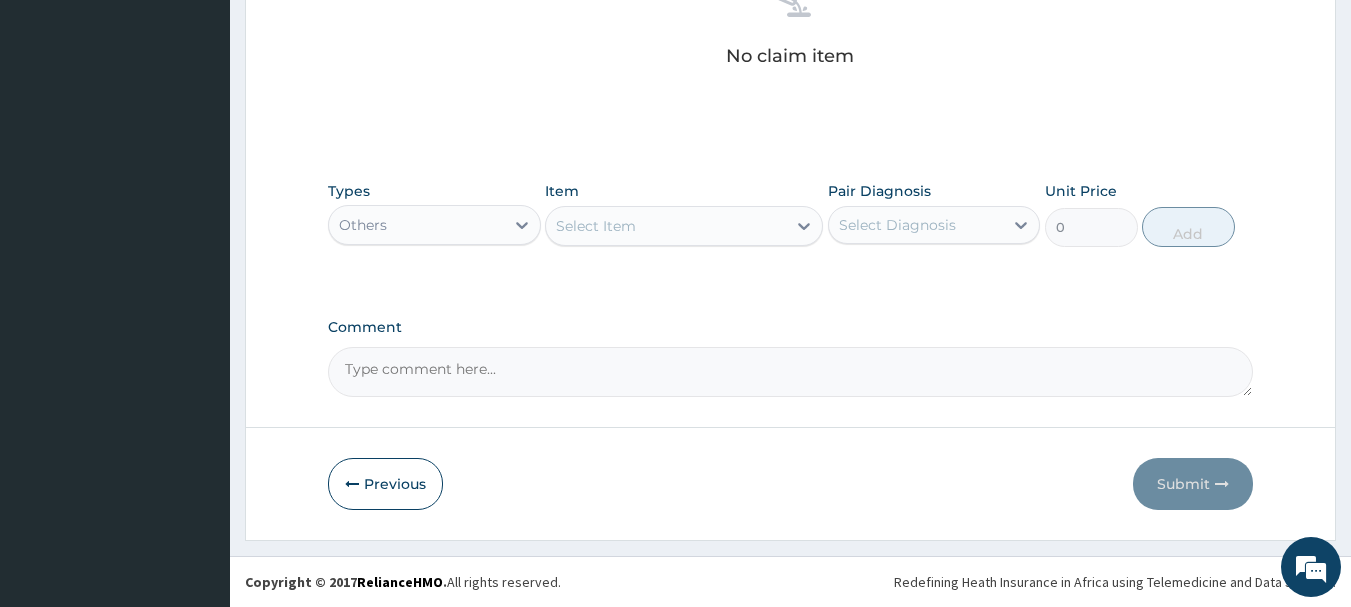type on "b" 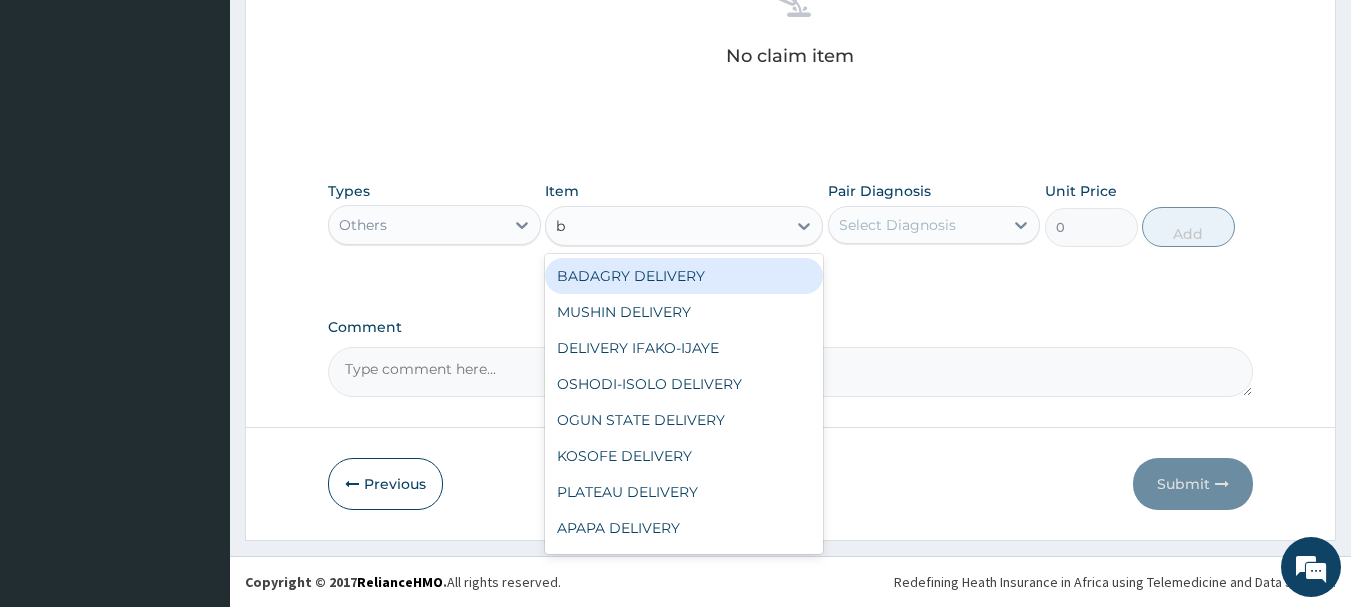 click on "BADAGRY DELIVERY" at bounding box center (684, 276) 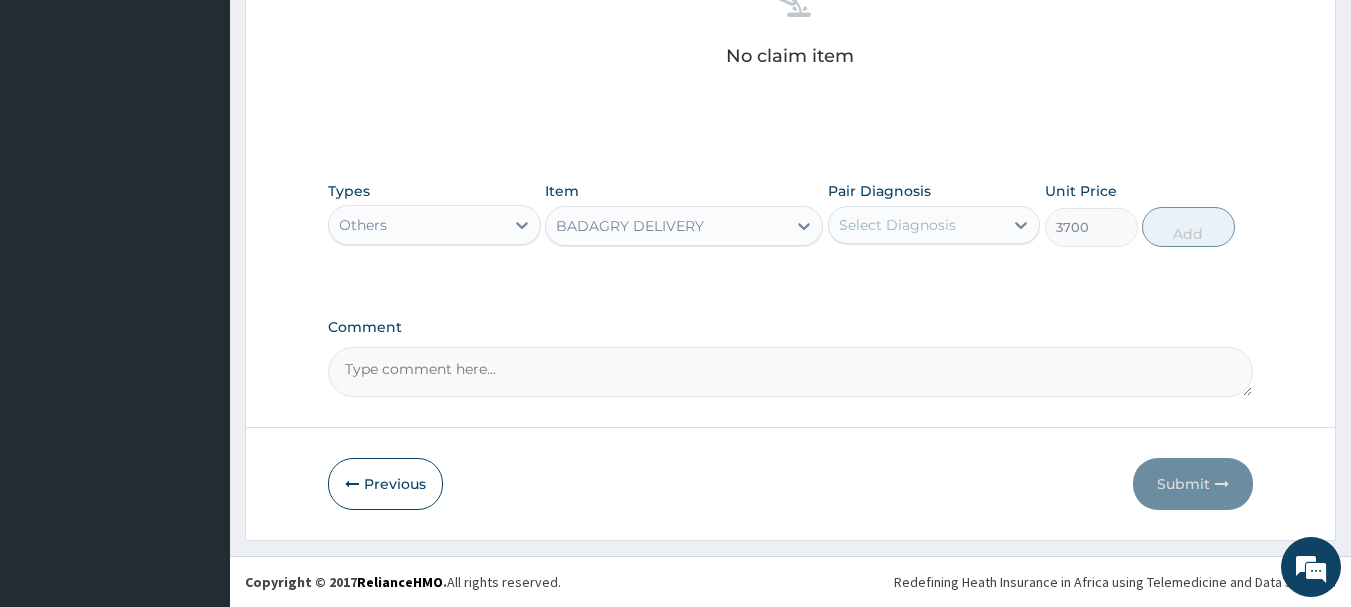 click on "Select Diagnosis" at bounding box center (897, 225) 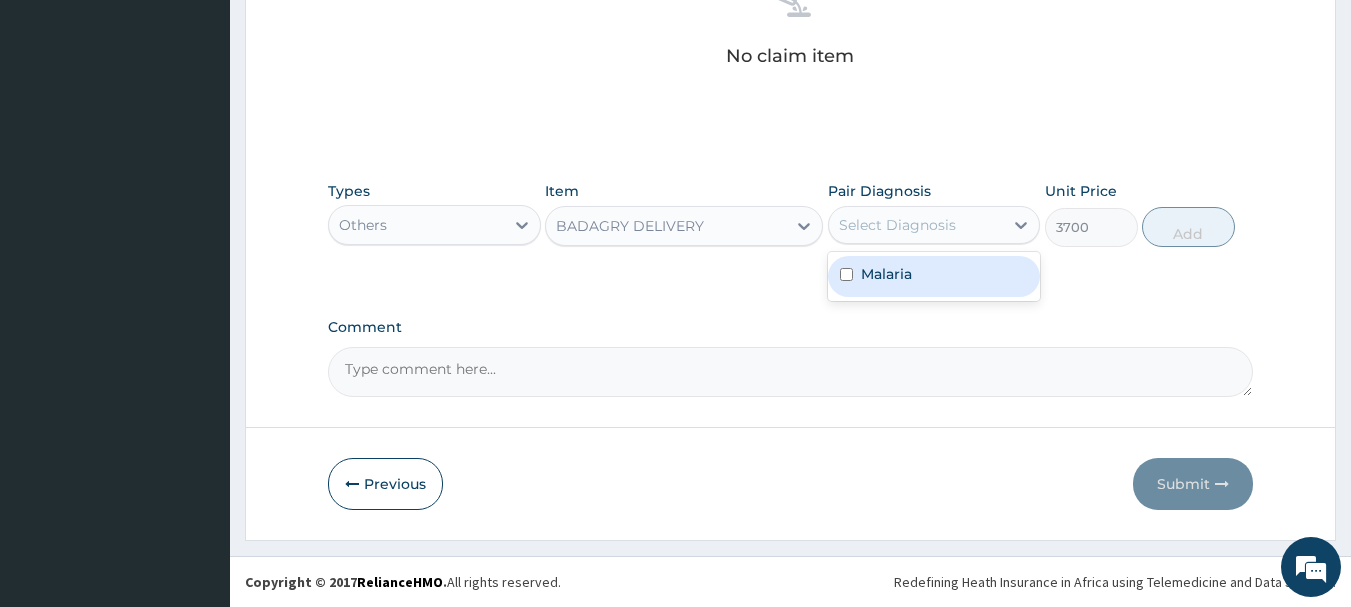 click on "Malaria" at bounding box center [934, 276] 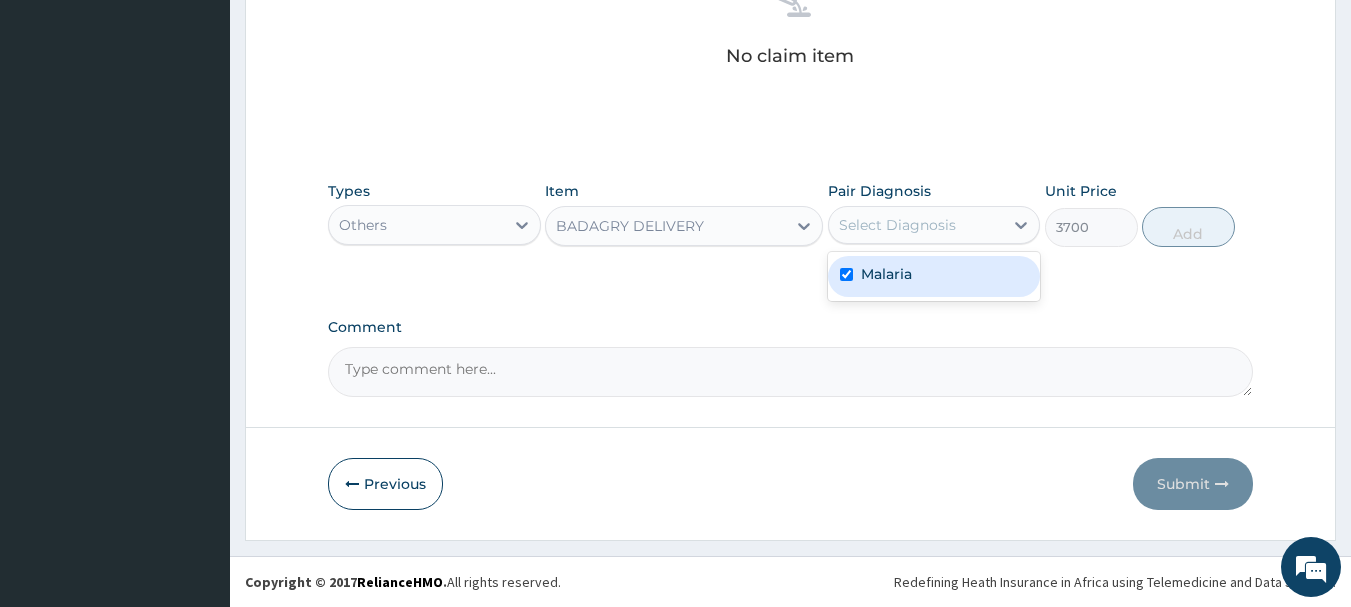 checkbox on "true" 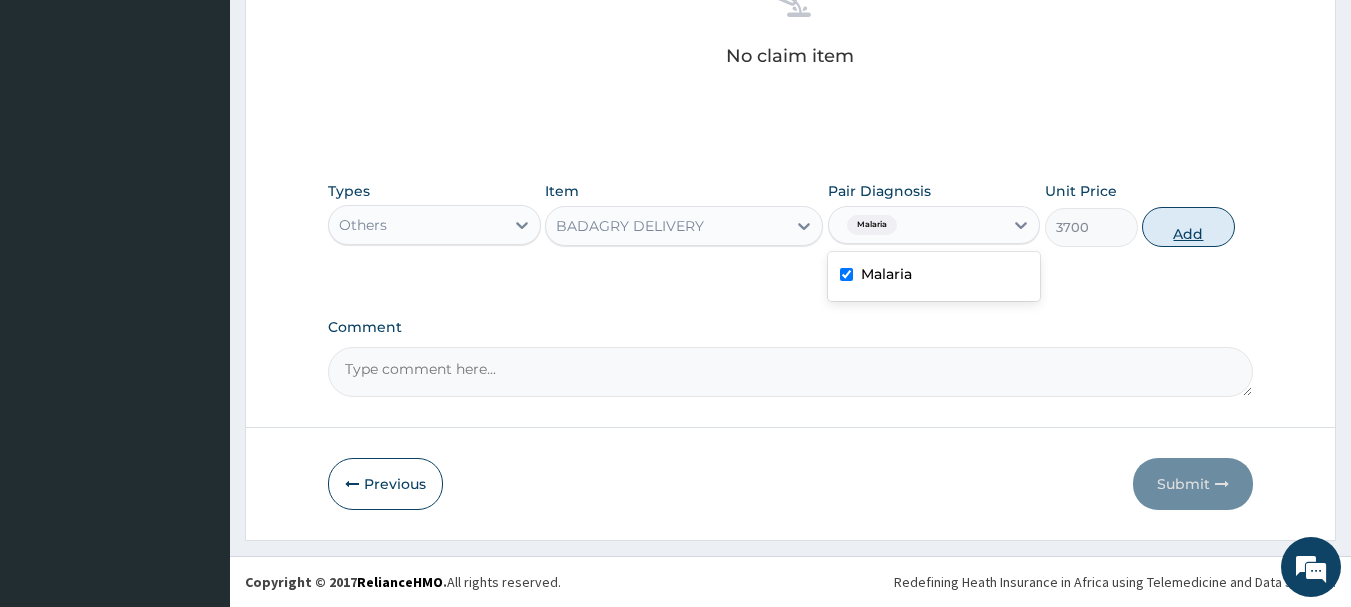 click on "Add" at bounding box center [1188, 227] 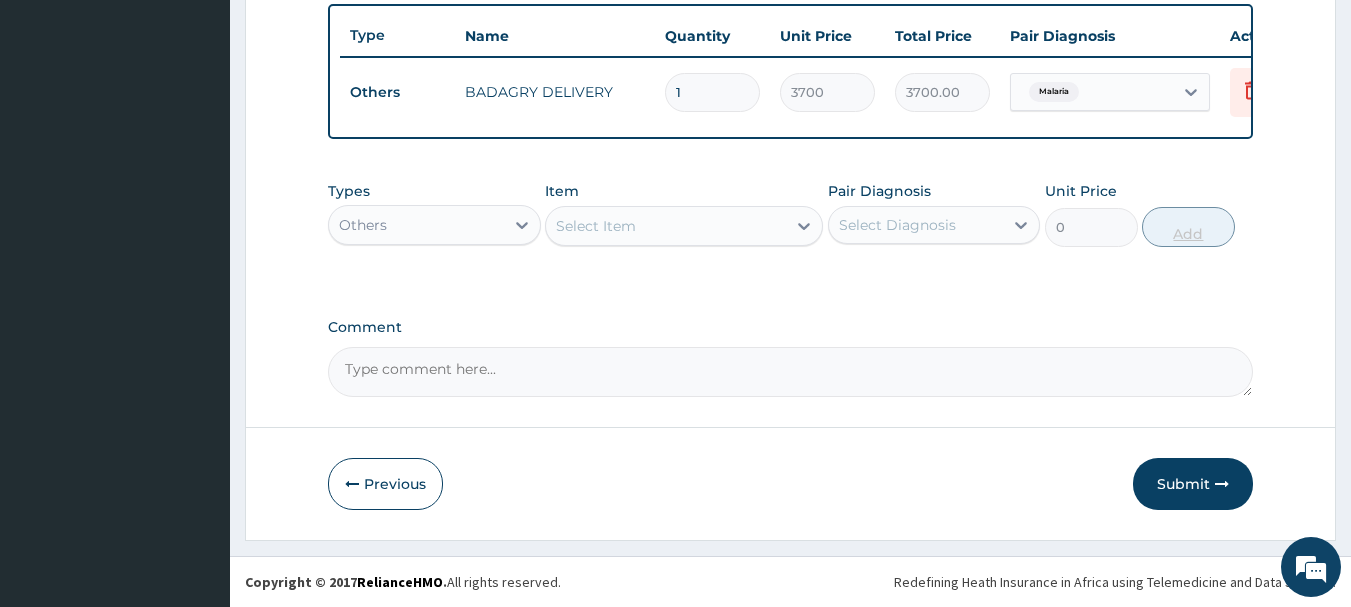 scroll, scrollTop: 755, scrollLeft: 0, axis: vertical 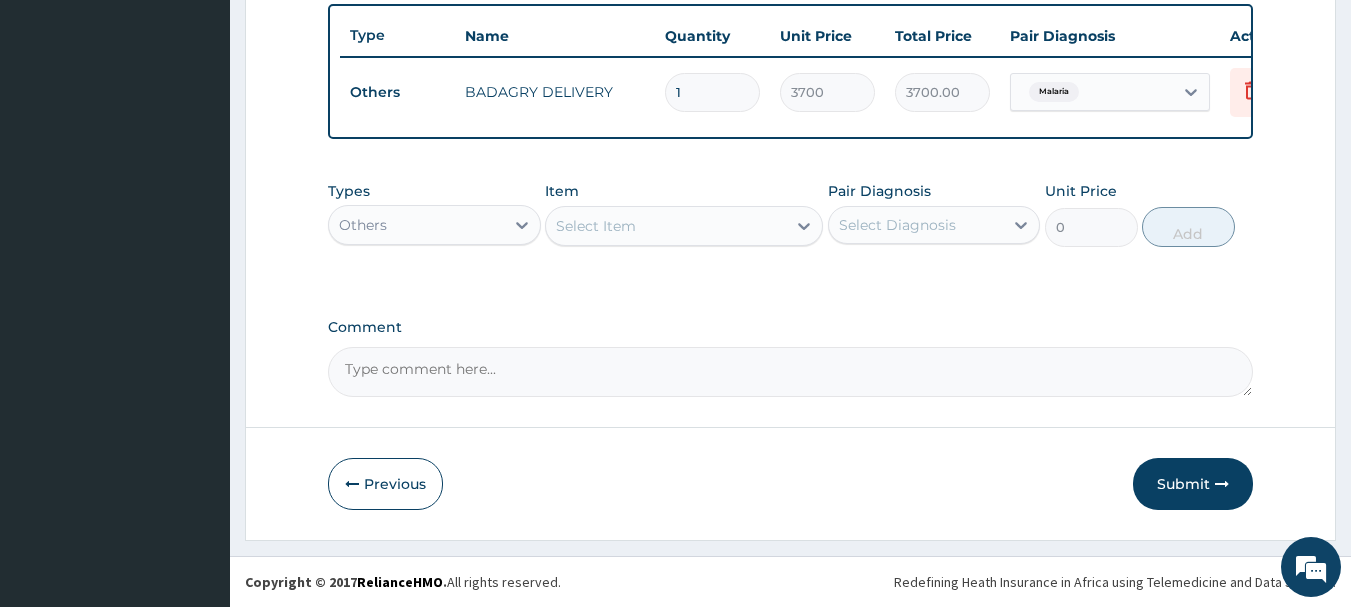click on "Others" at bounding box center [416, 225] 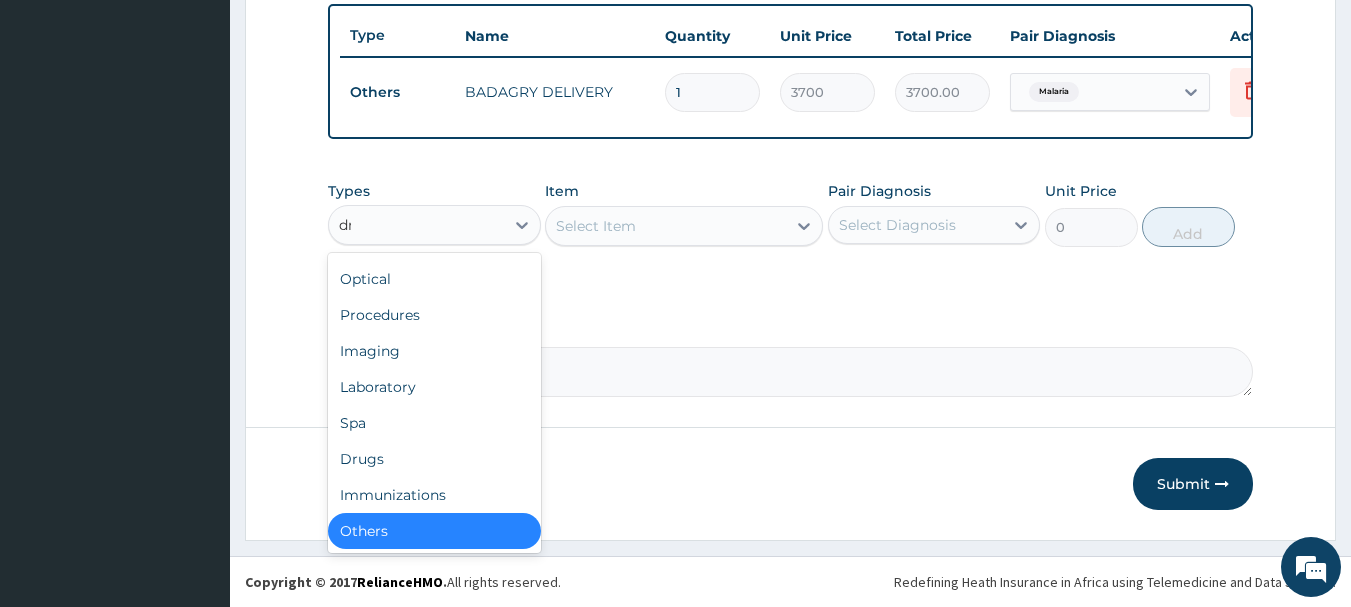 scroll, scrollTop: 0, scrollLeft: 0, axis: both 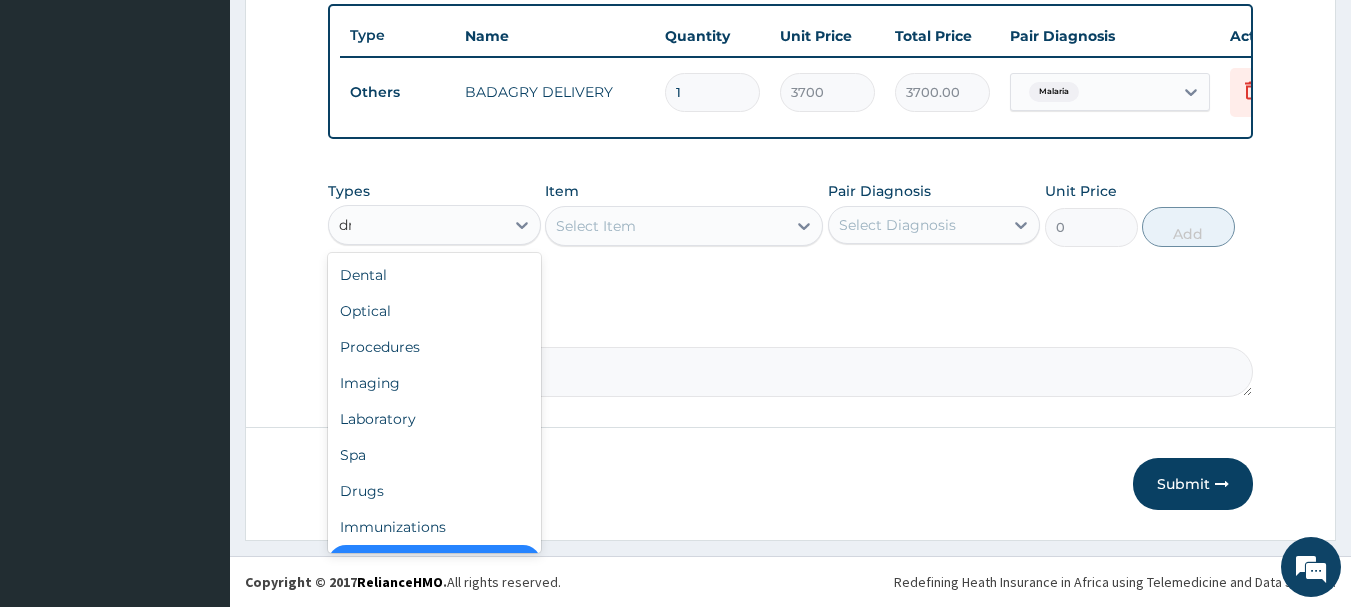 type on "dru" 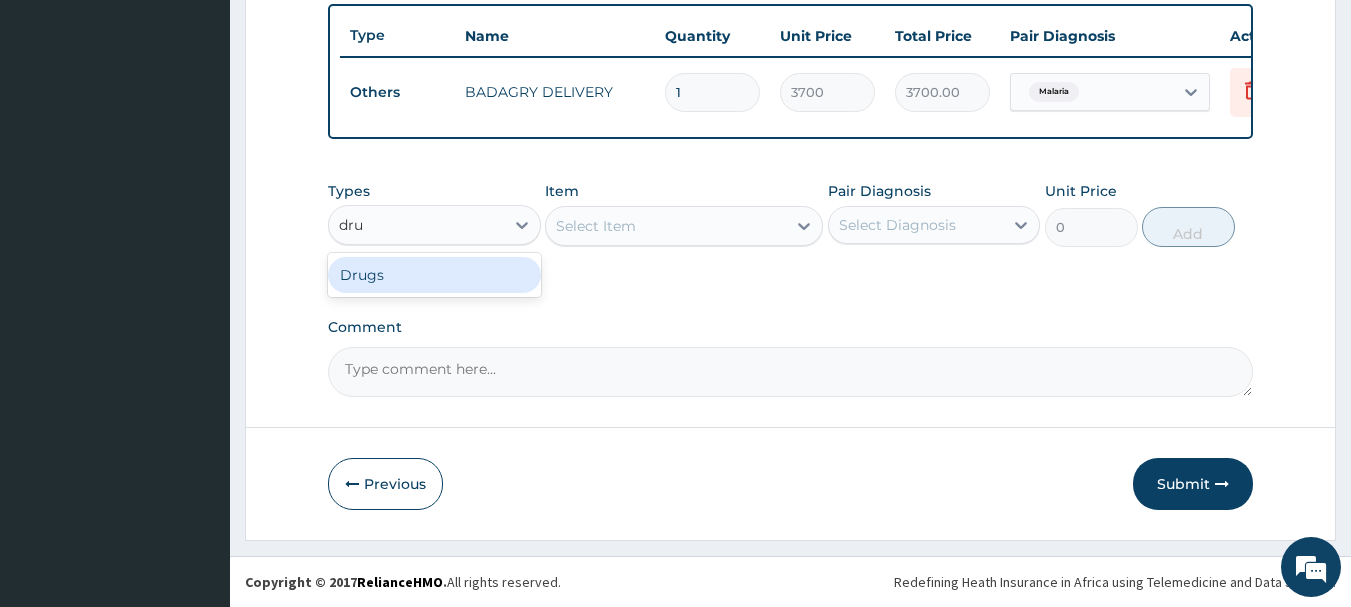 click on "Drugs" at bounding box center [434, 275] 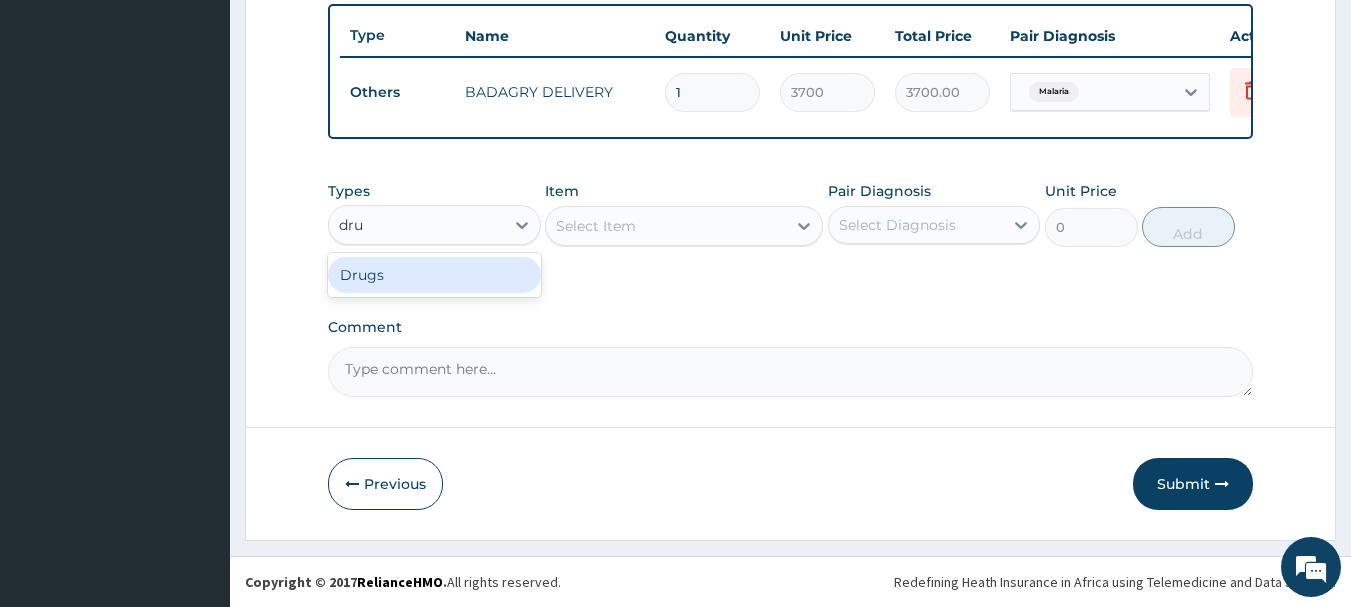 type 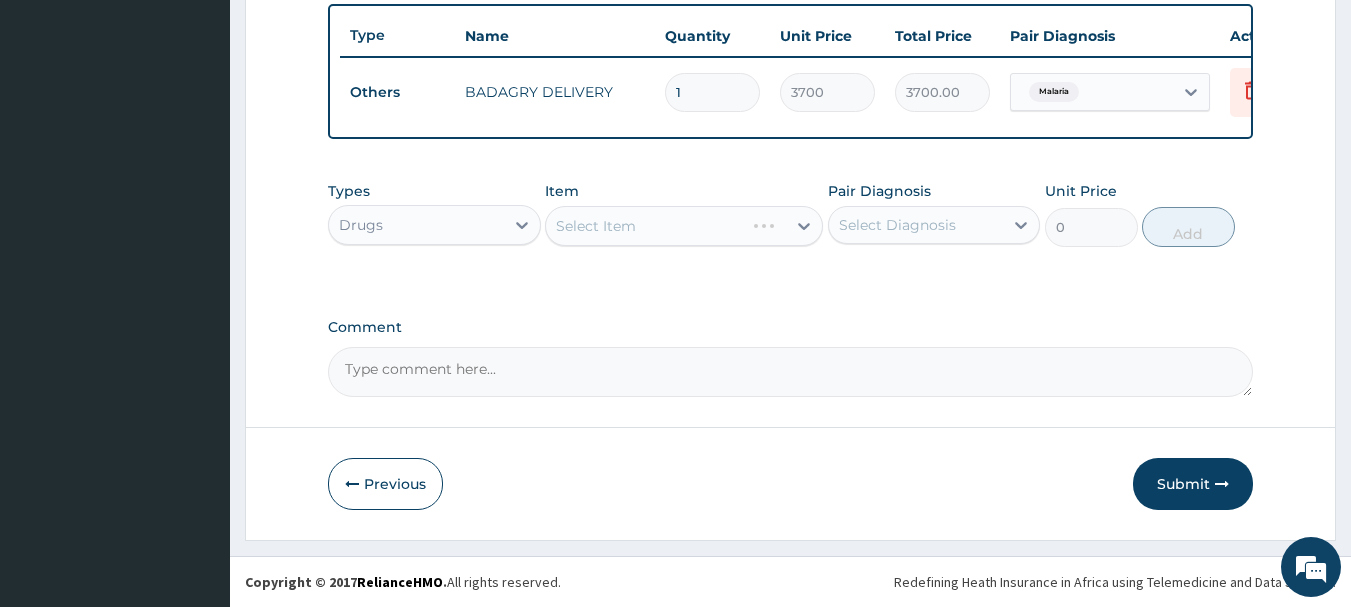 click on "Select Item" at bounding box center (684, 226) 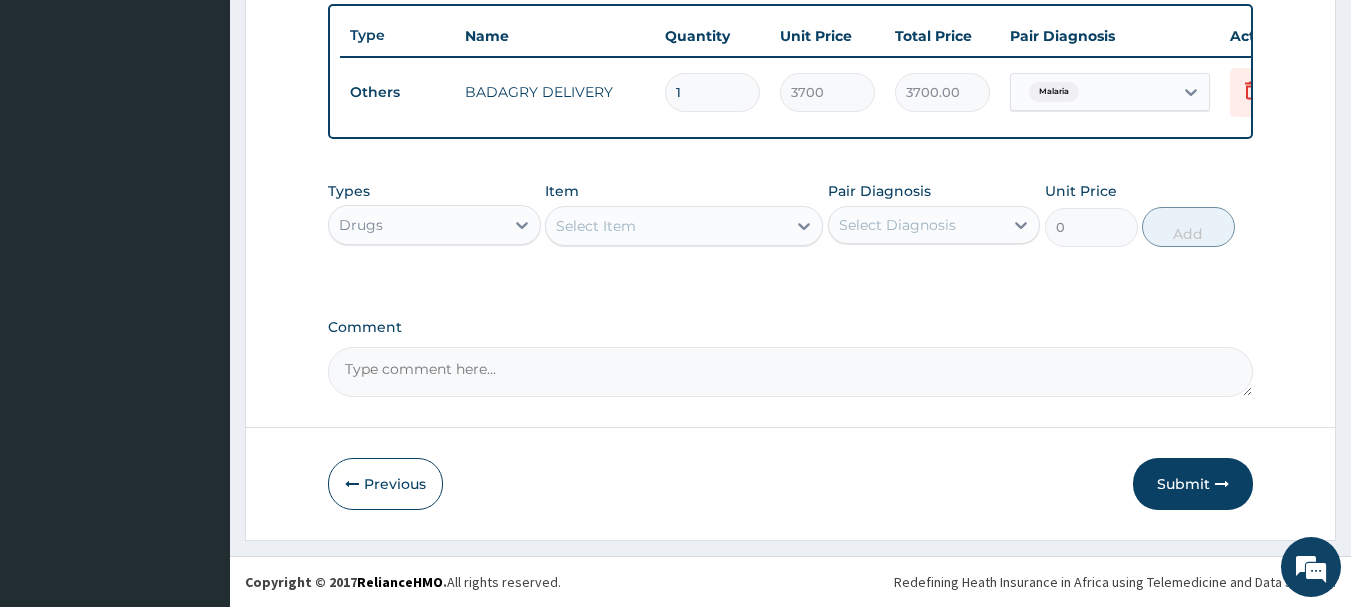 click on "Select Item" at bounding box center [666, 226] 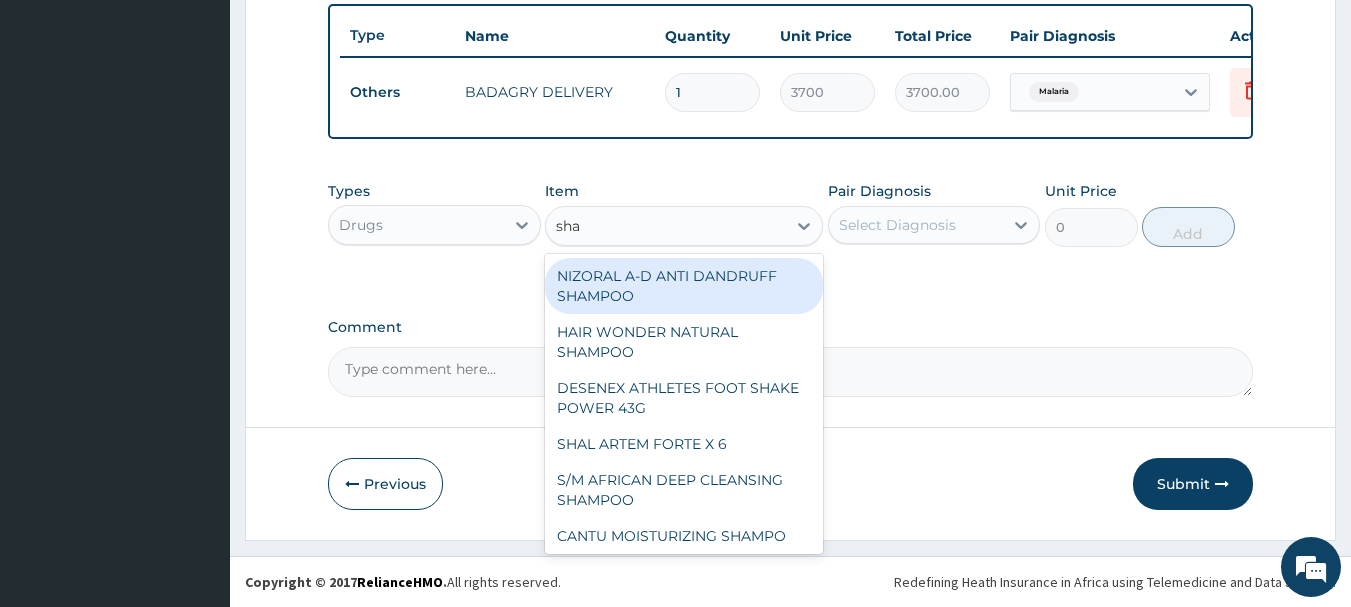 type on "shal" 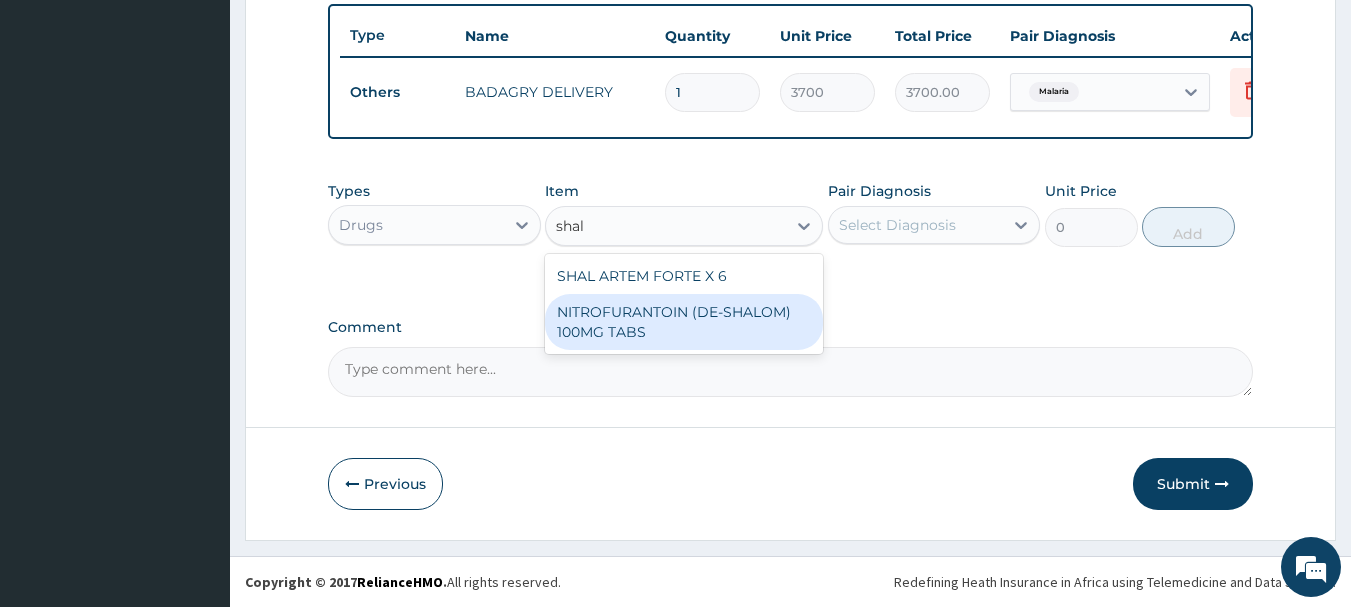 click on "NITROFURANTOIN (DE-SHALOM) 100MG TABS" at bounding box center [684, 322] 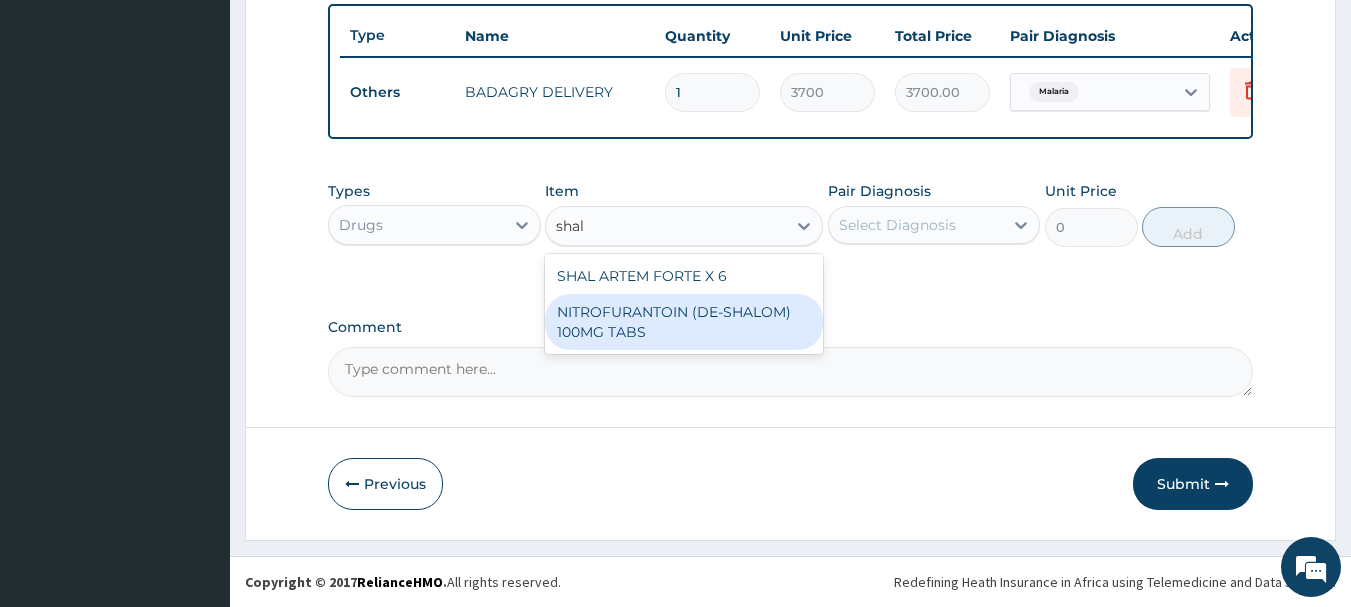 type 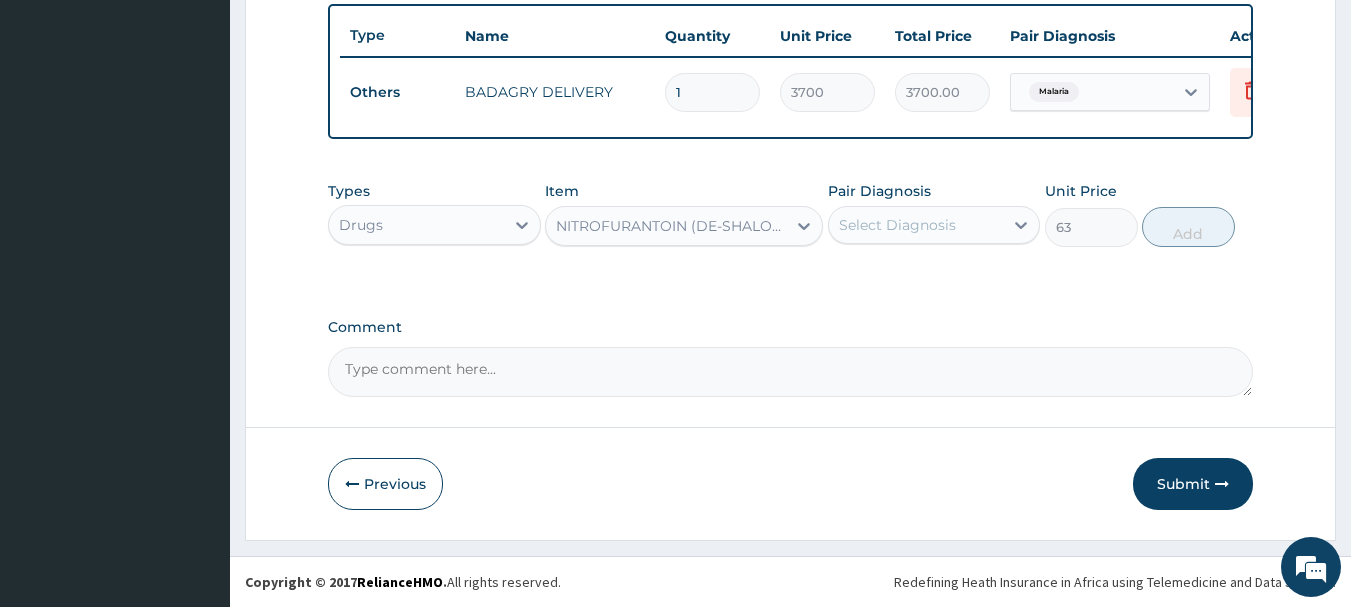 click on "Select Diagnosis" at bounding box center [916, 225] 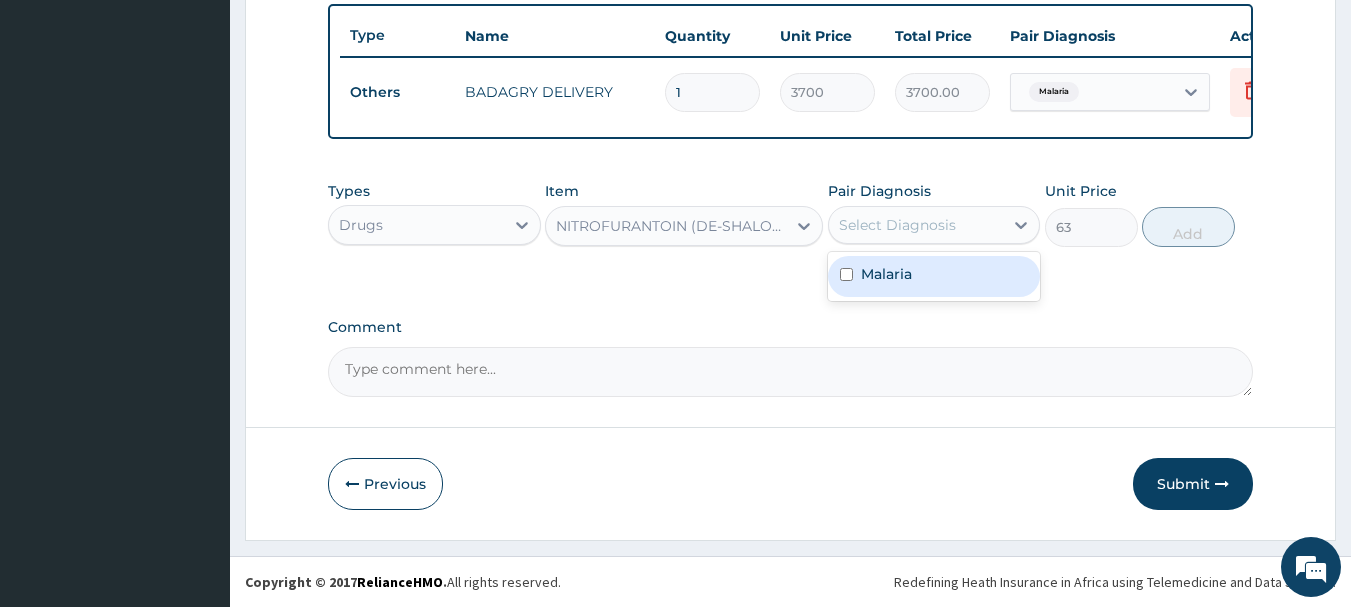 click on "Malaria" at bounding box center [934, 276] 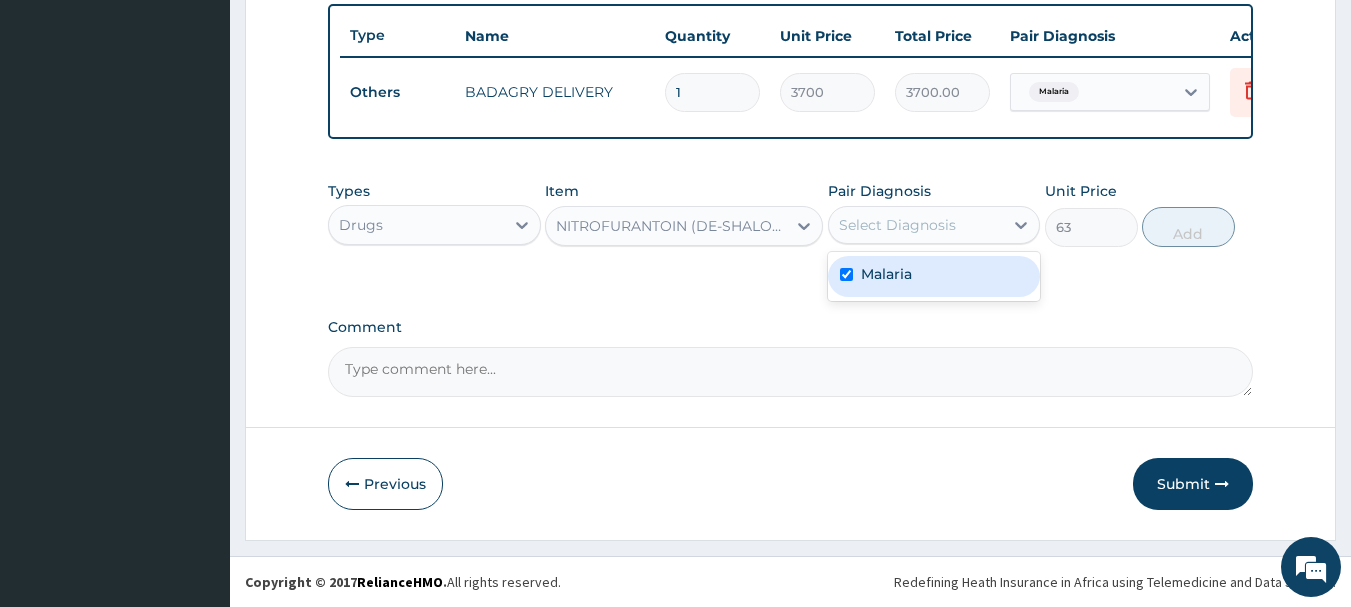checkbox on "true" 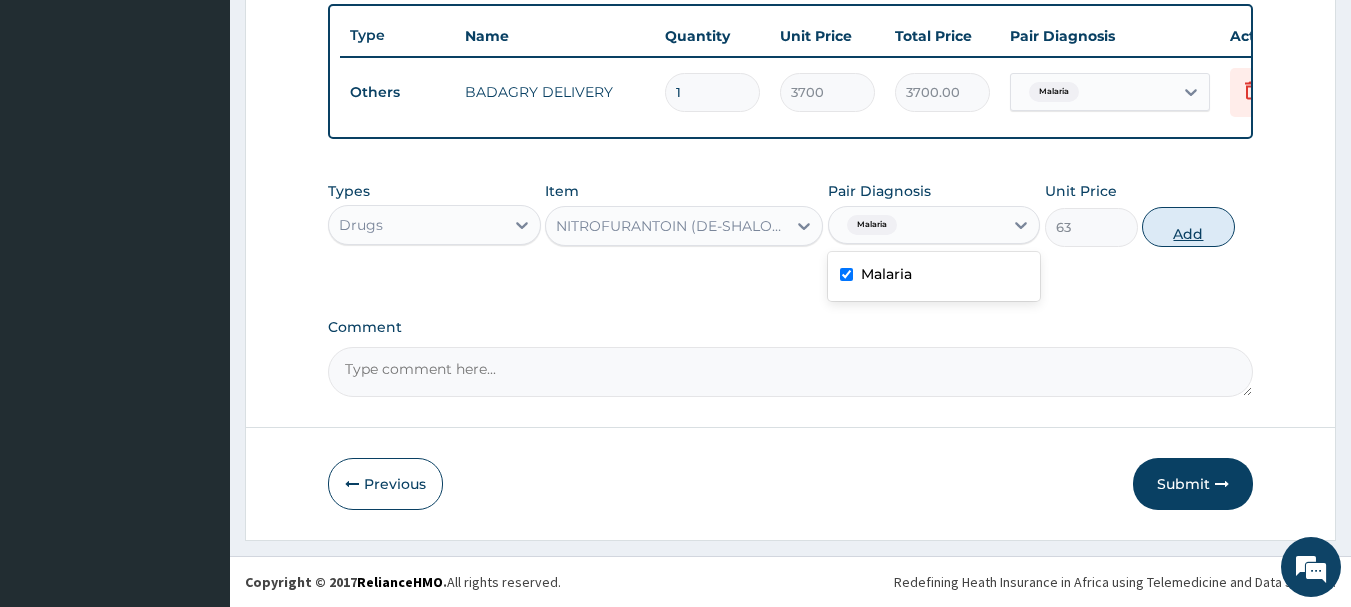 click on "Add" at bounding box center (1188, 227) 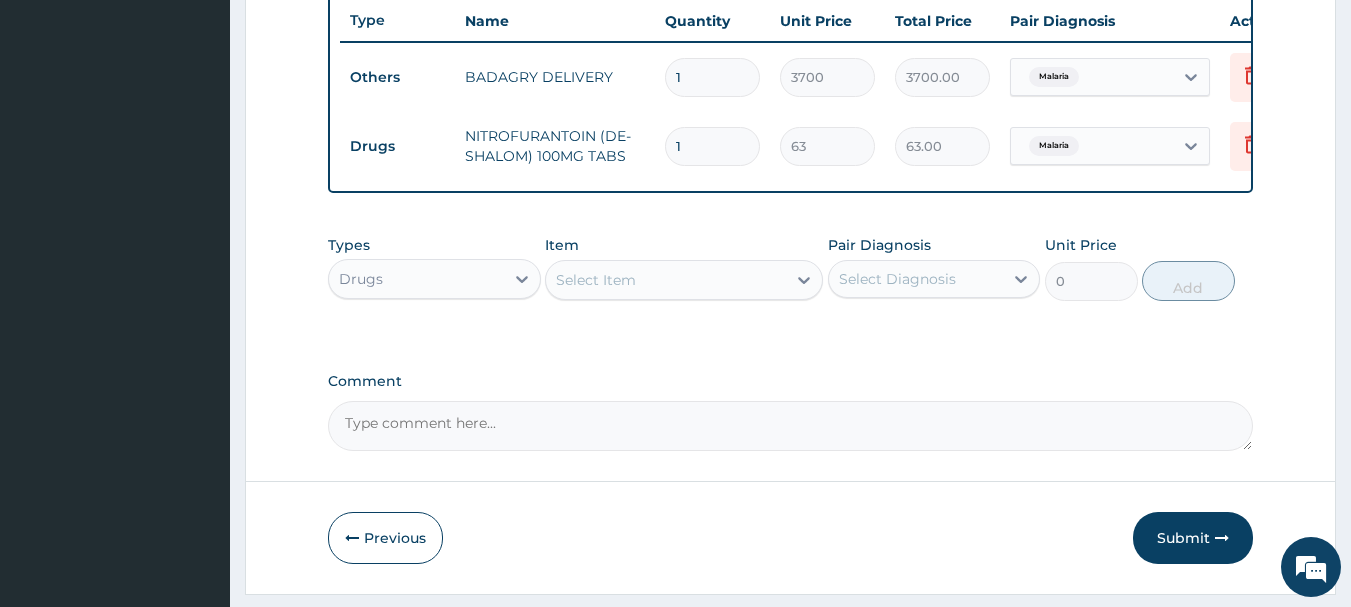click on "Select Item" at bounding box center [666, 280] 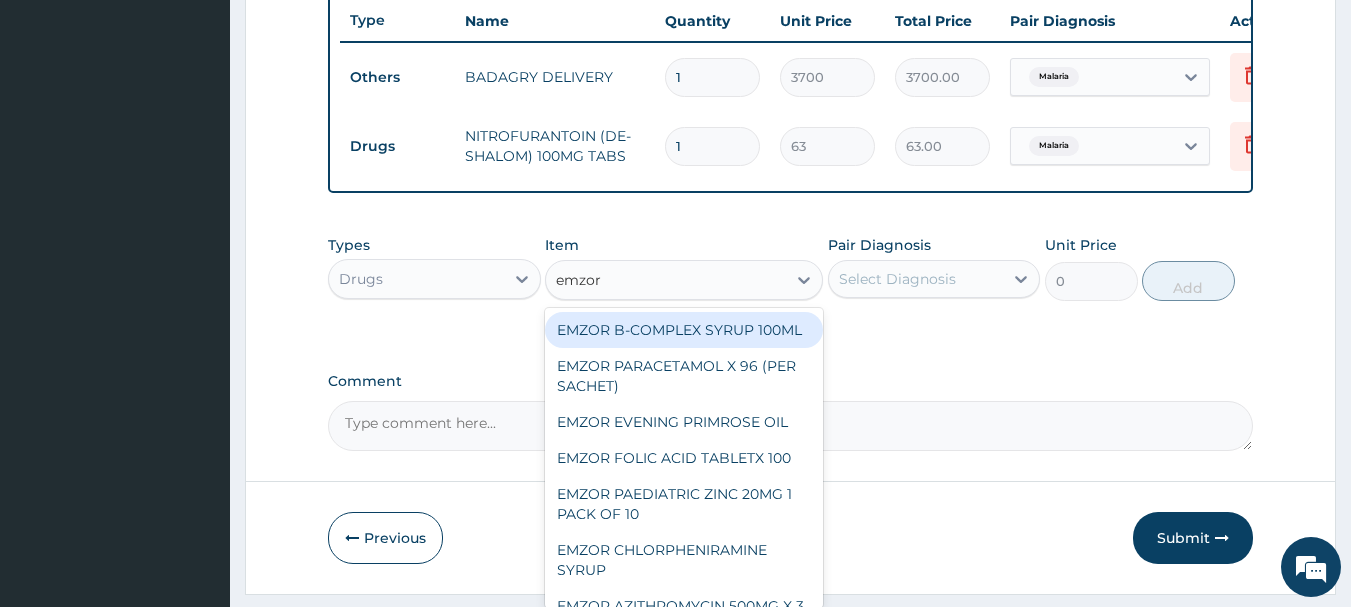 type on "emzor p" 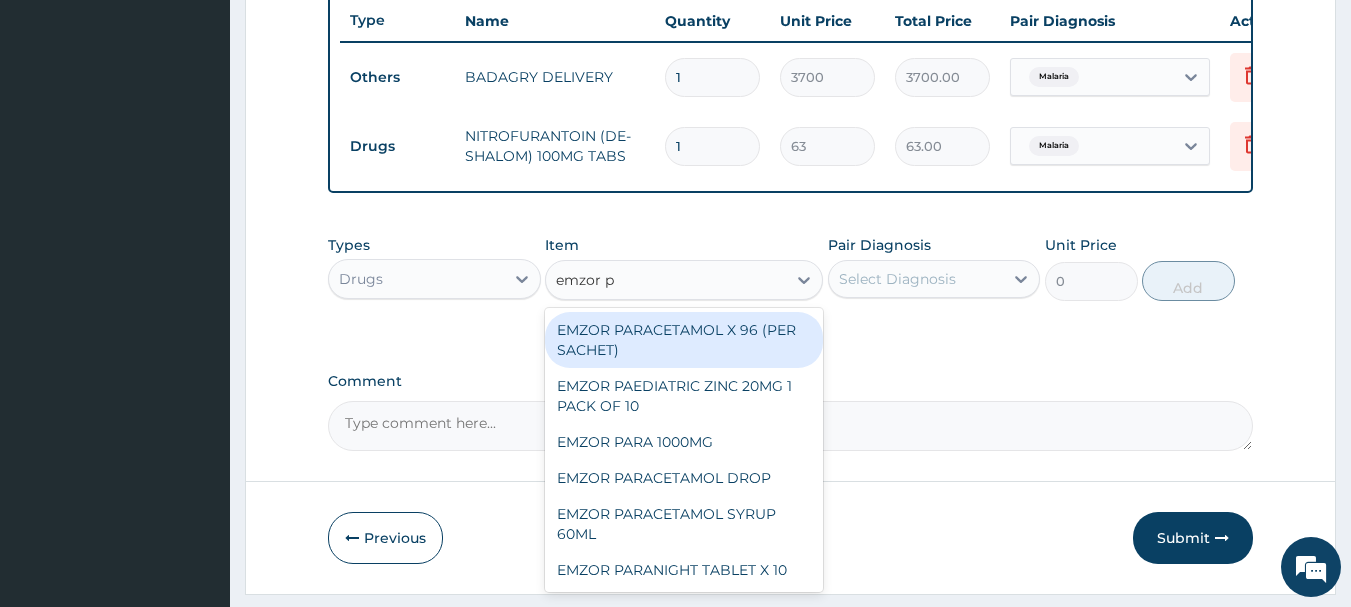 click on "EMZOR PARACETAMOL X 96 (PER SACHET)" at bounding box center [684, 340] 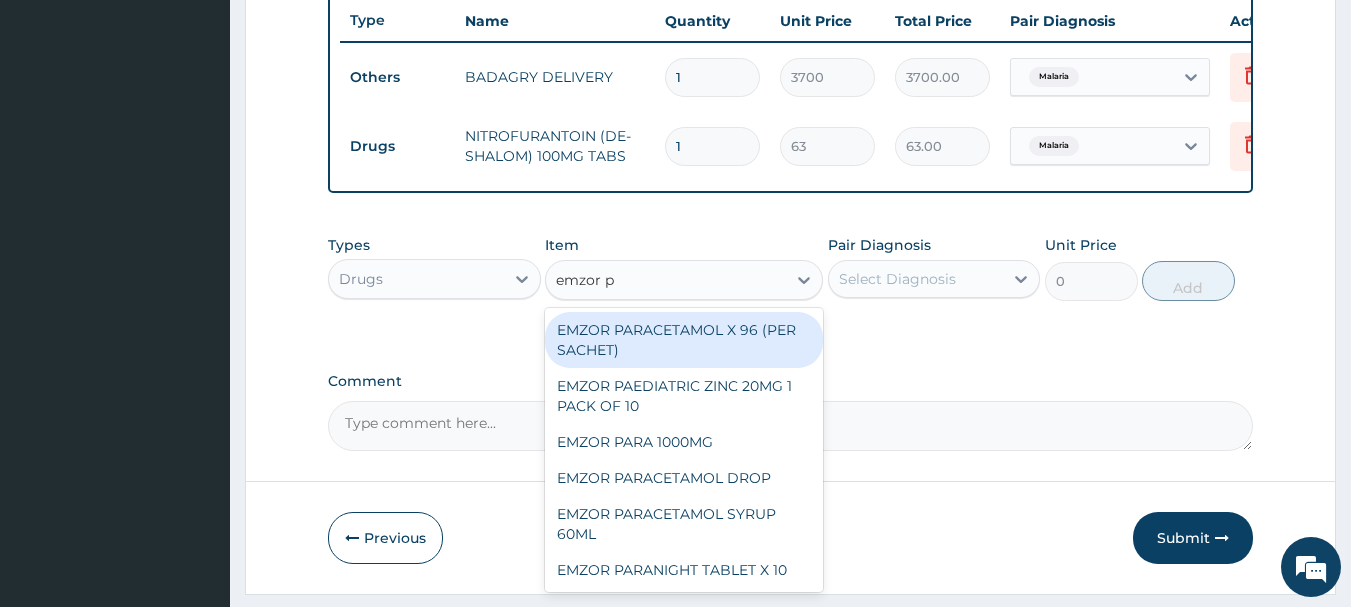 type 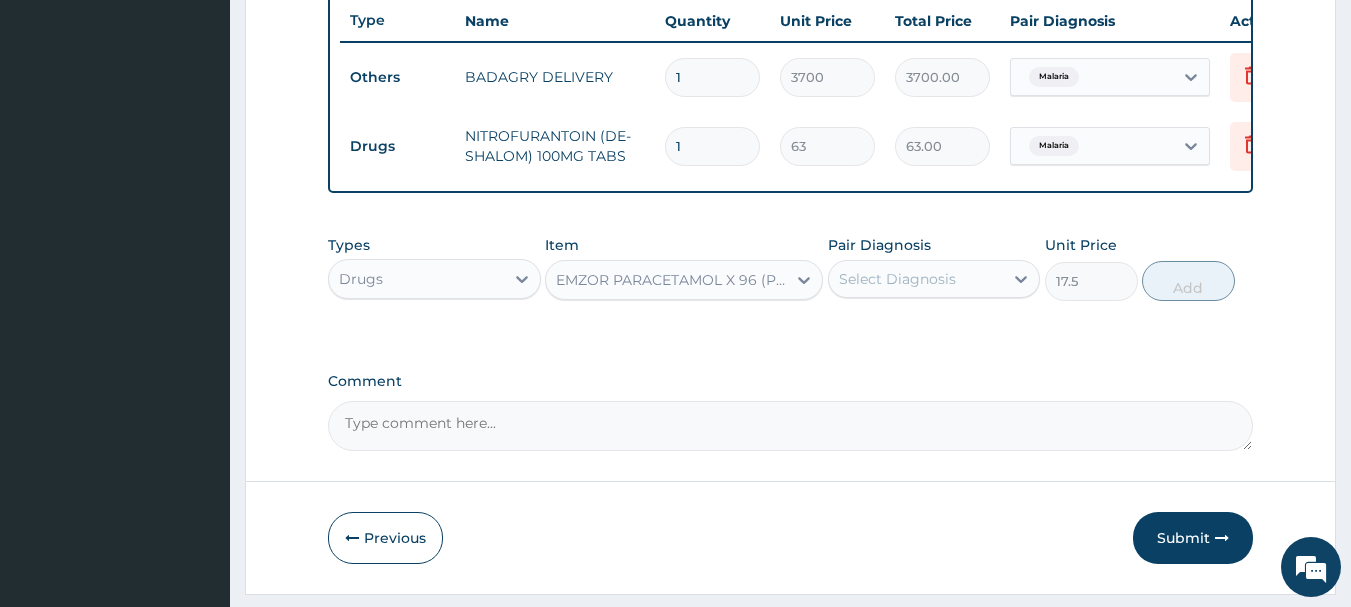 click on "Select Diagnosis" at bounding box center [897, 279] 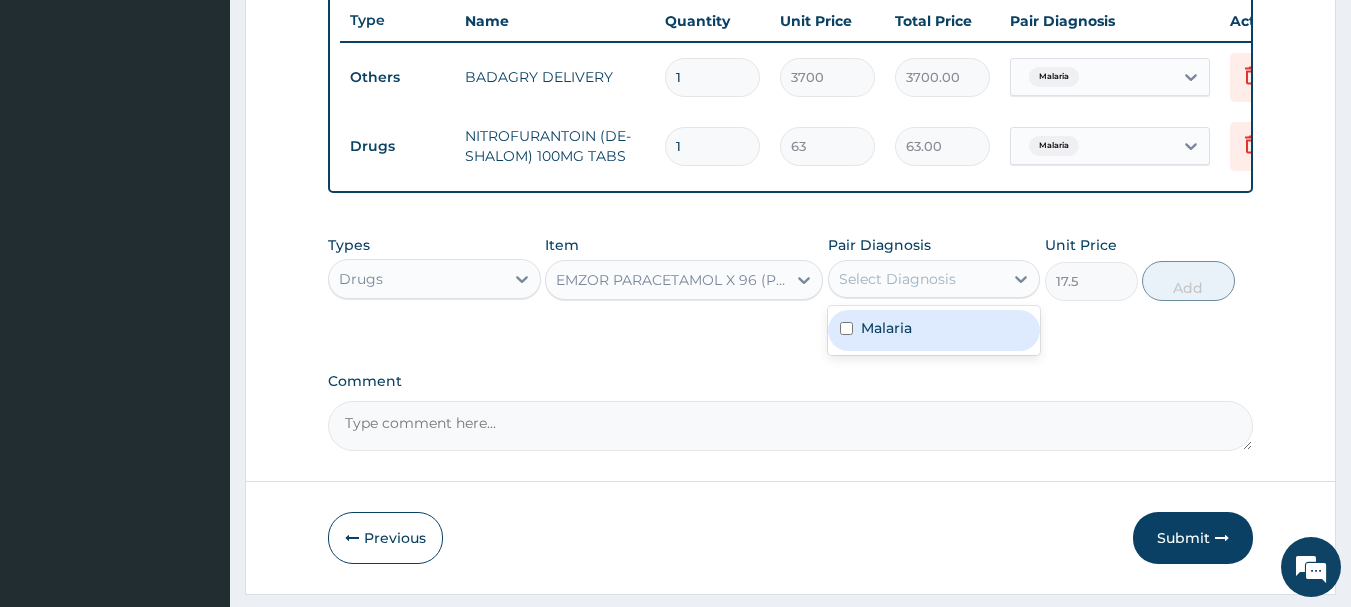 click on "Malaria" at bounding box center (934, 330) 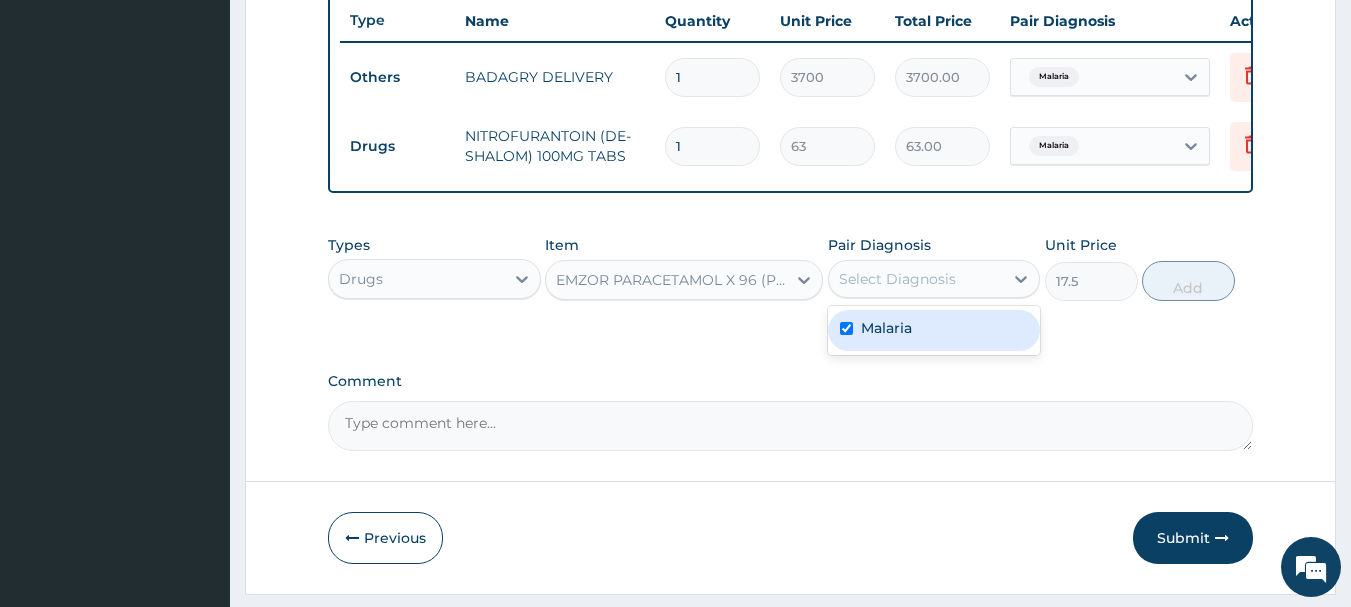 checkbox on "true" 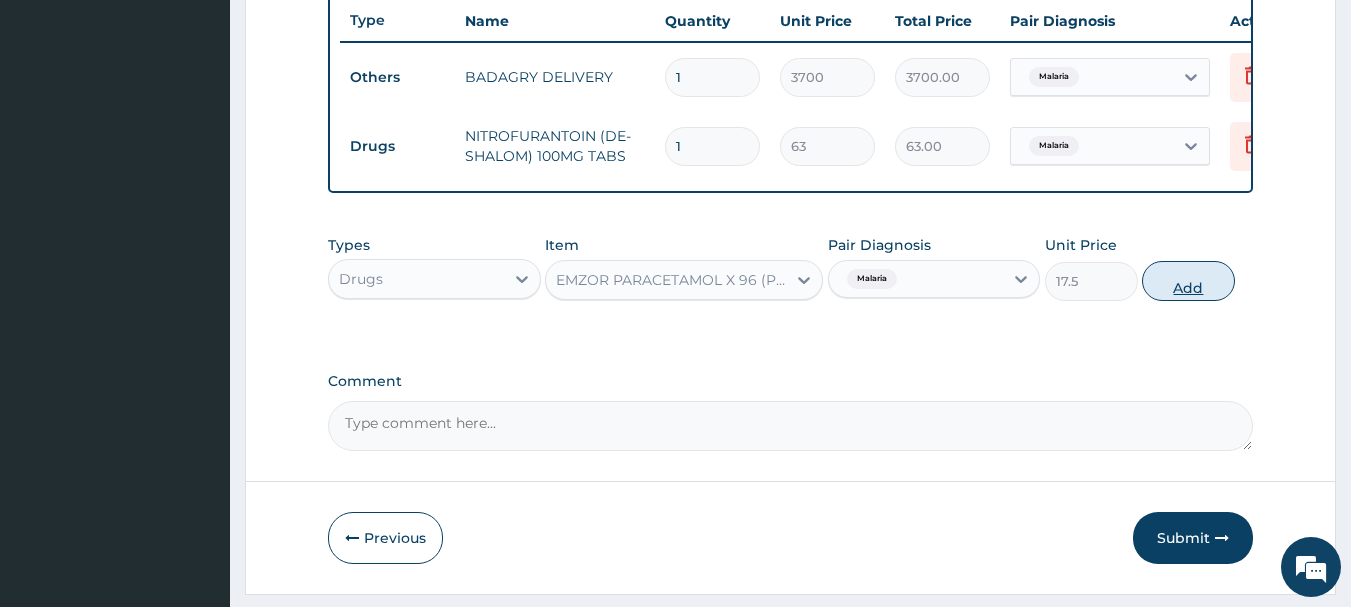 drag, startPoint x: 1226, startPoint y: 273, endPoint x: 1216, endPoint y: 298, distance: 26.925823 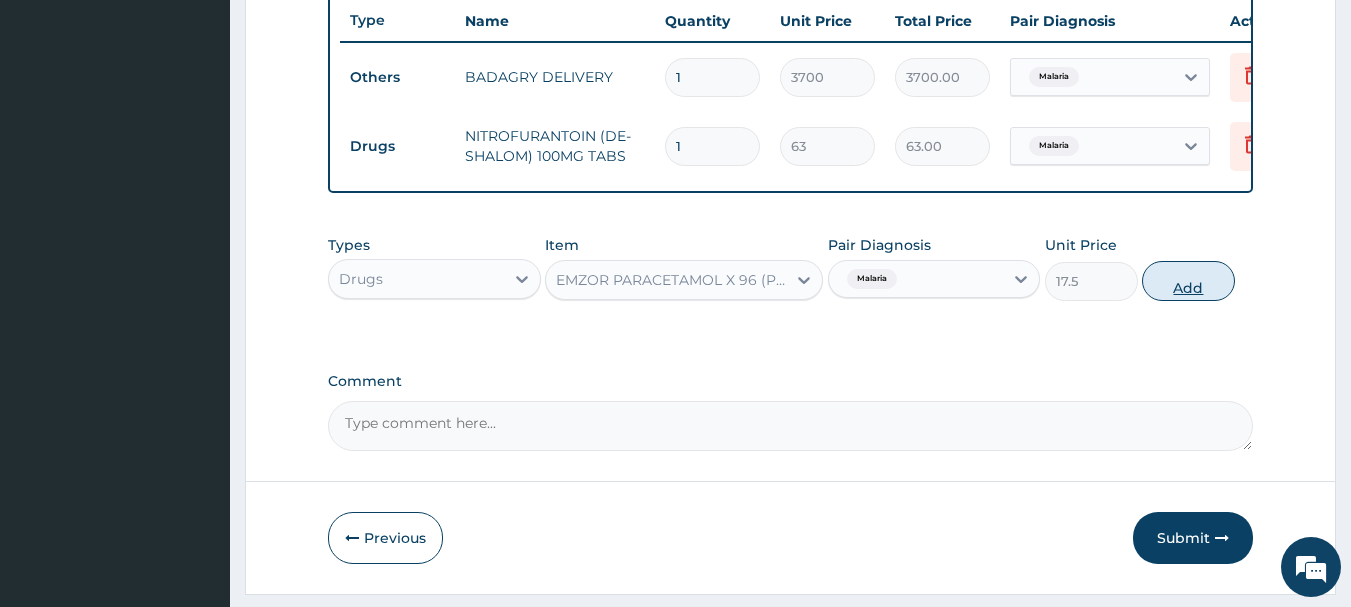 click on "Types Drugs Item EMZOR PARACETAMOL X 96 (PER SACHET) Pair Diagnosis Malaria Unit Price 17.5 Add" at bounding box center [791, 268] 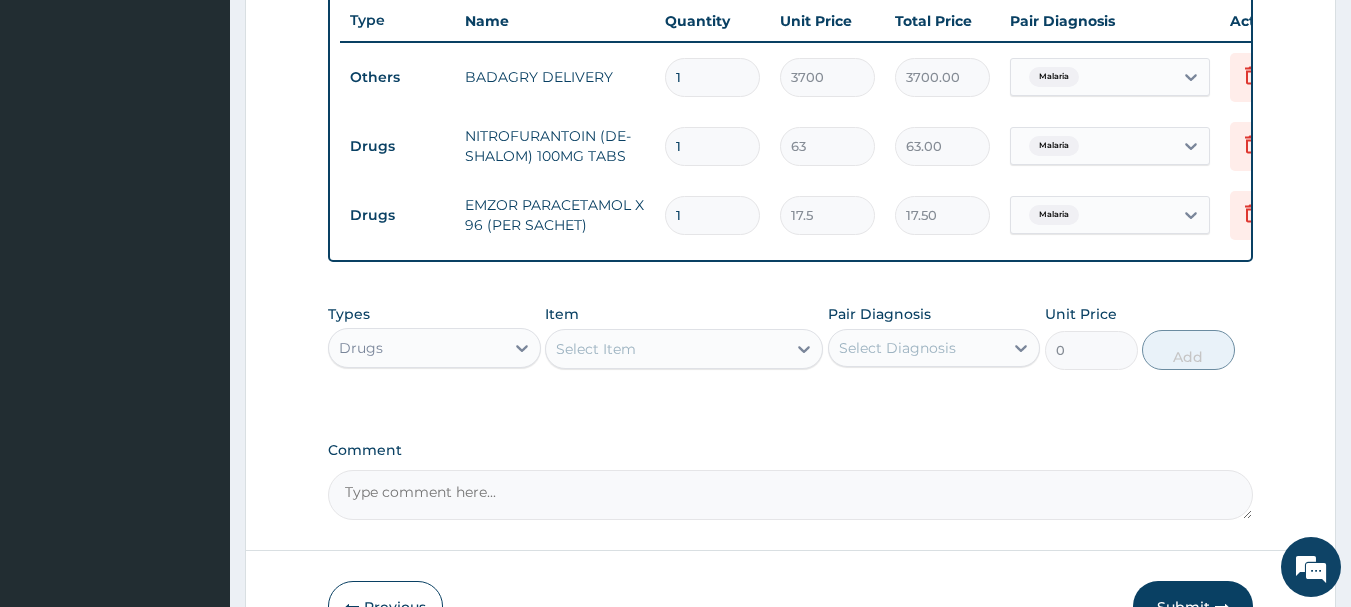 click on "Select Item" at bounding box center [596, 349] 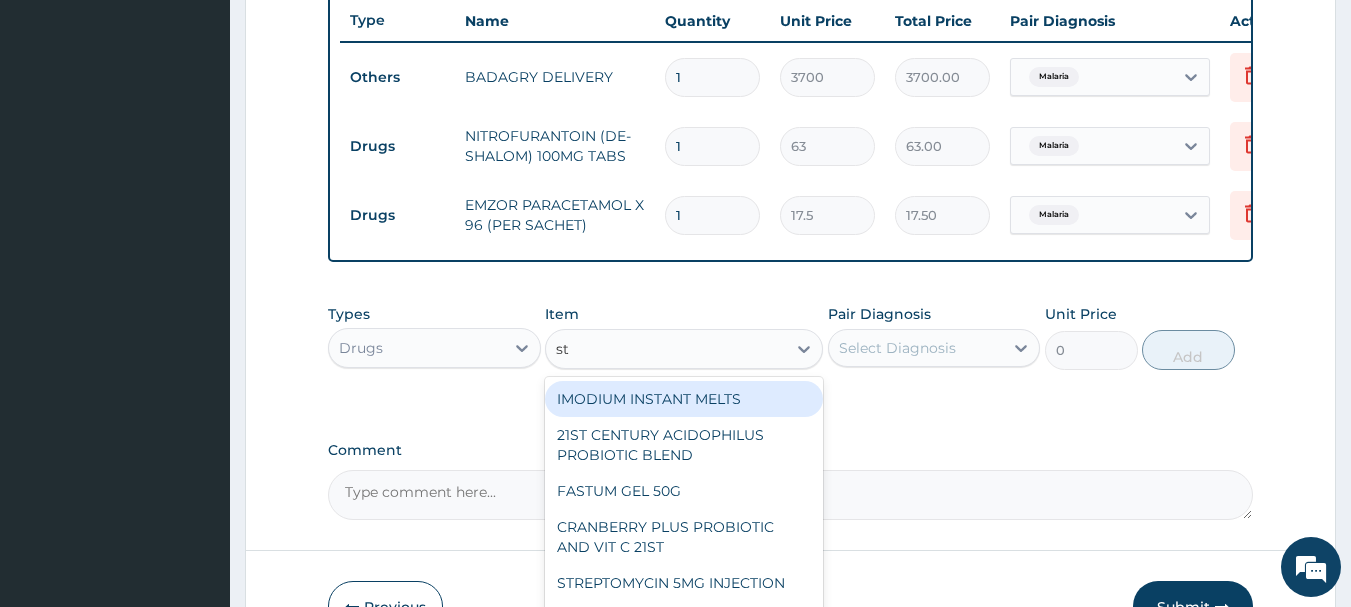 type on "st r" 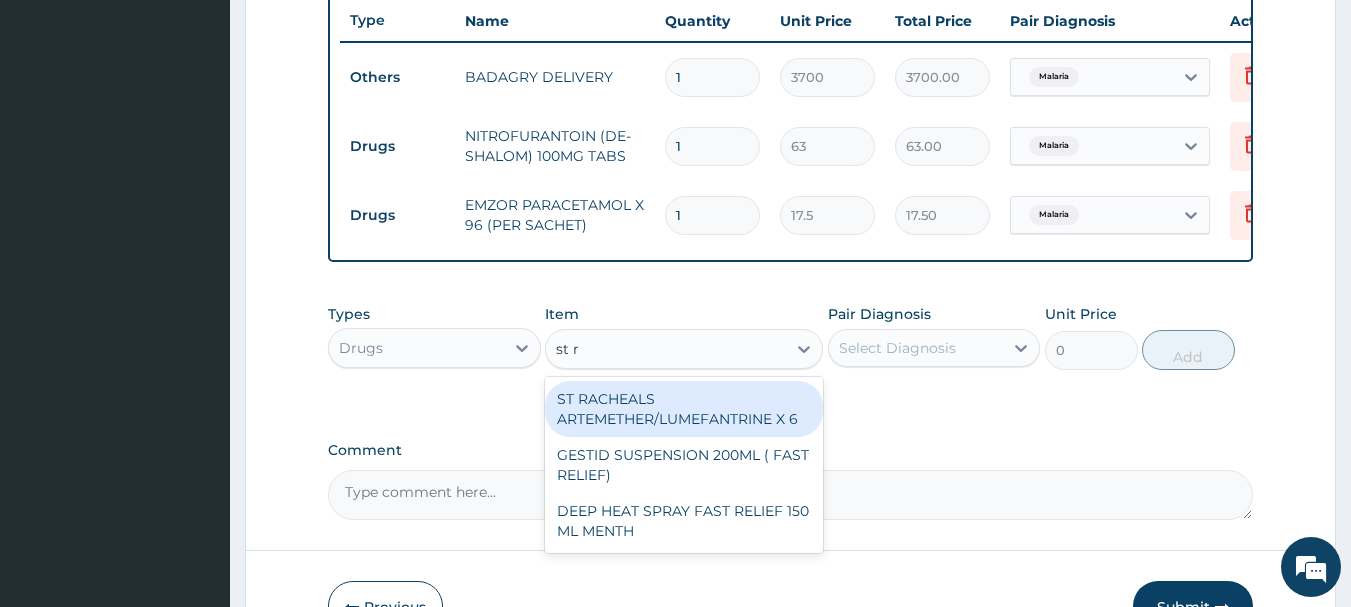 click on "ST RACHEALS ARTEMETHER/LUMEFANTRINE X 6" at bounding box center [684, 409] 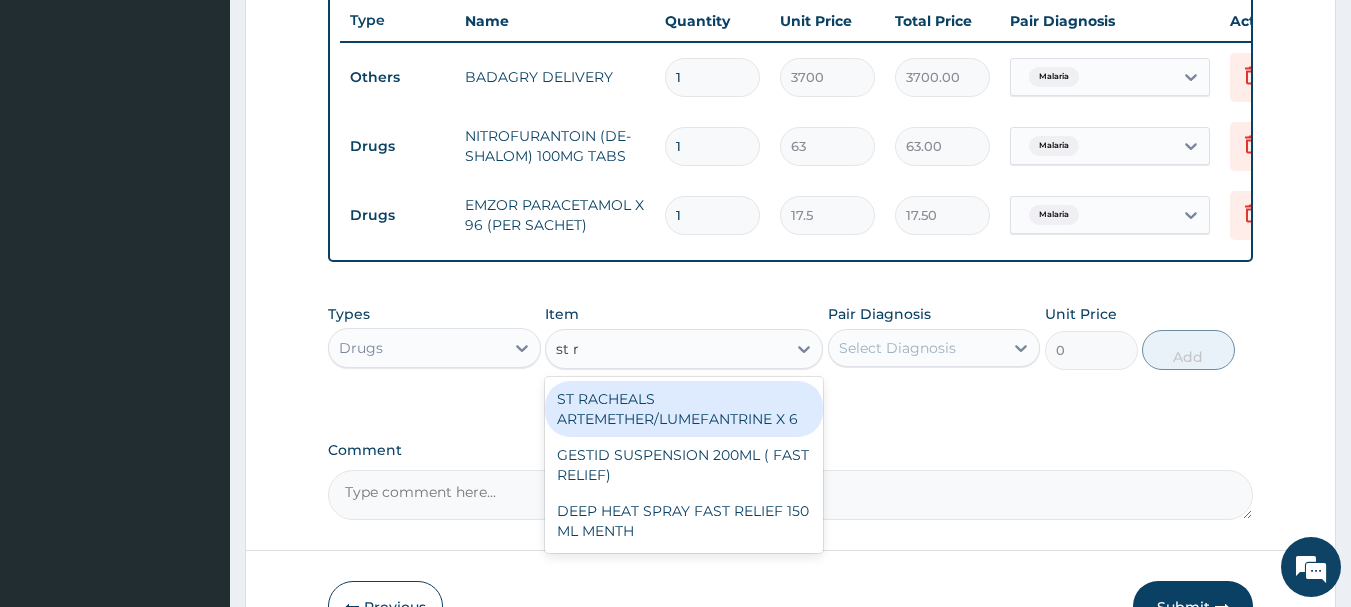 type 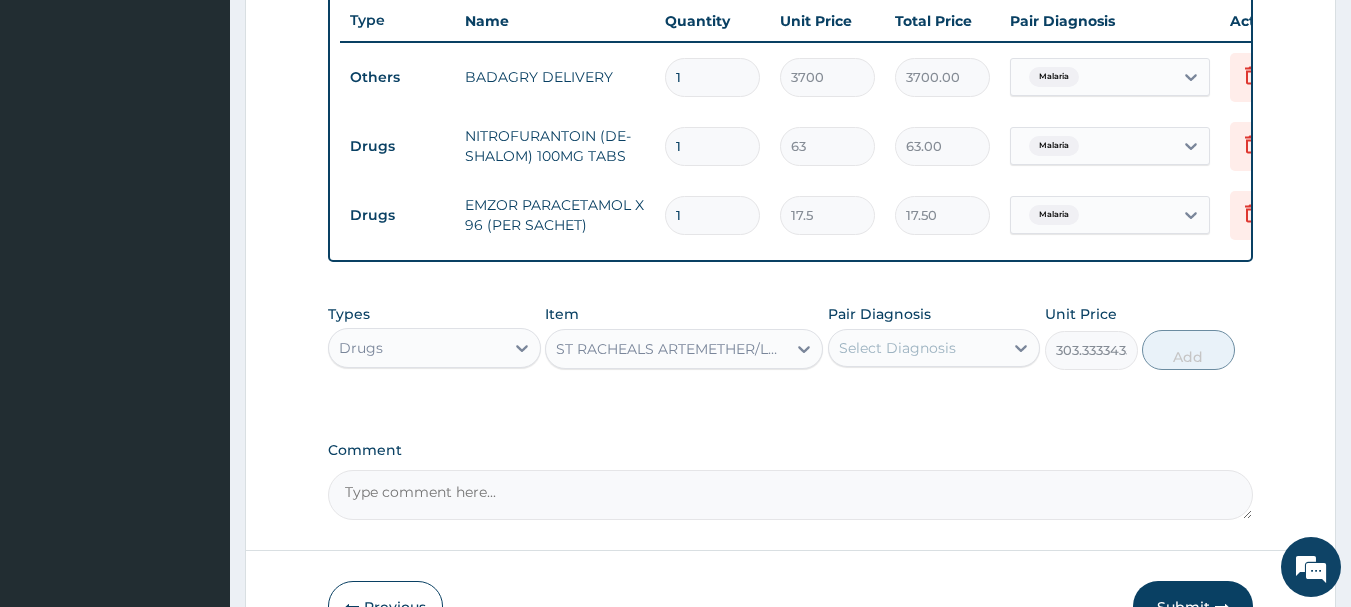 click on "Select Diagnosis" at bounding box center [897, 348] 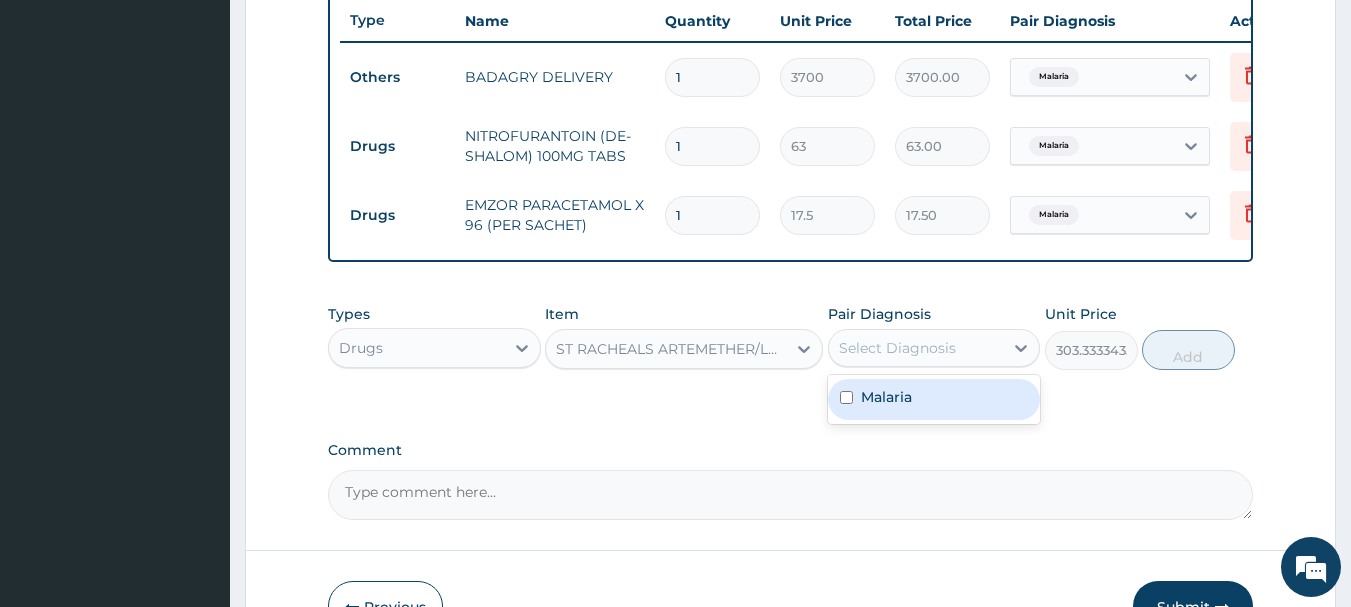 click on "Malaria" at bounding box center [934, 399] 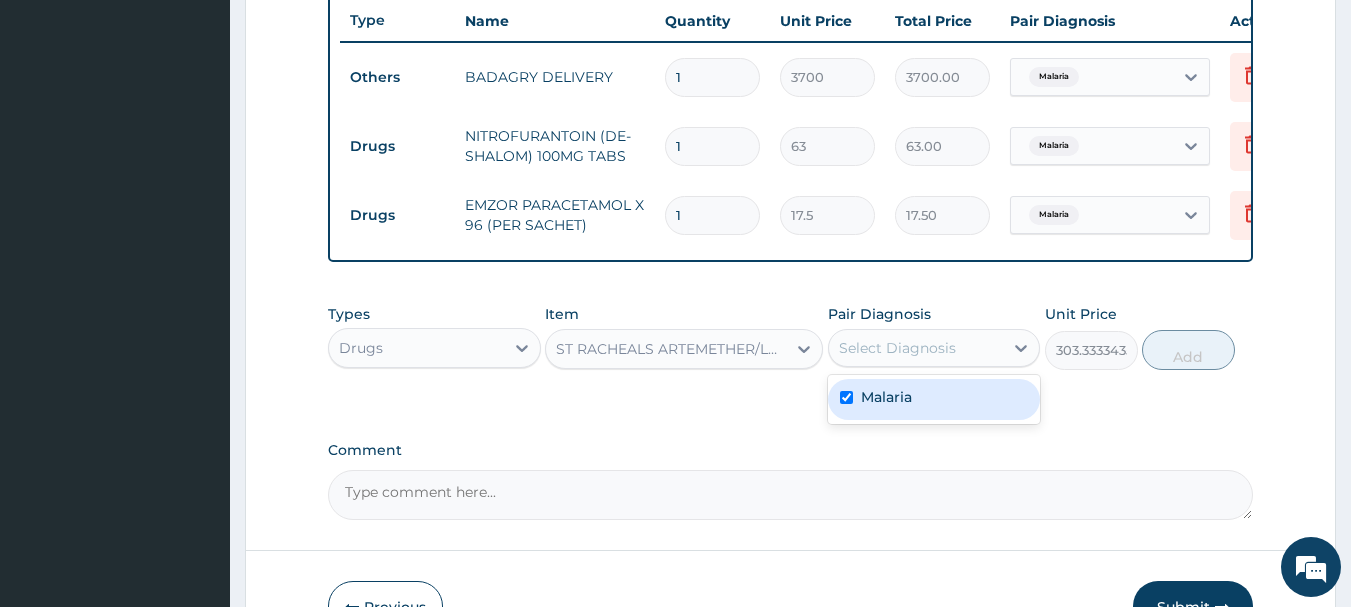 checkbox on "true" 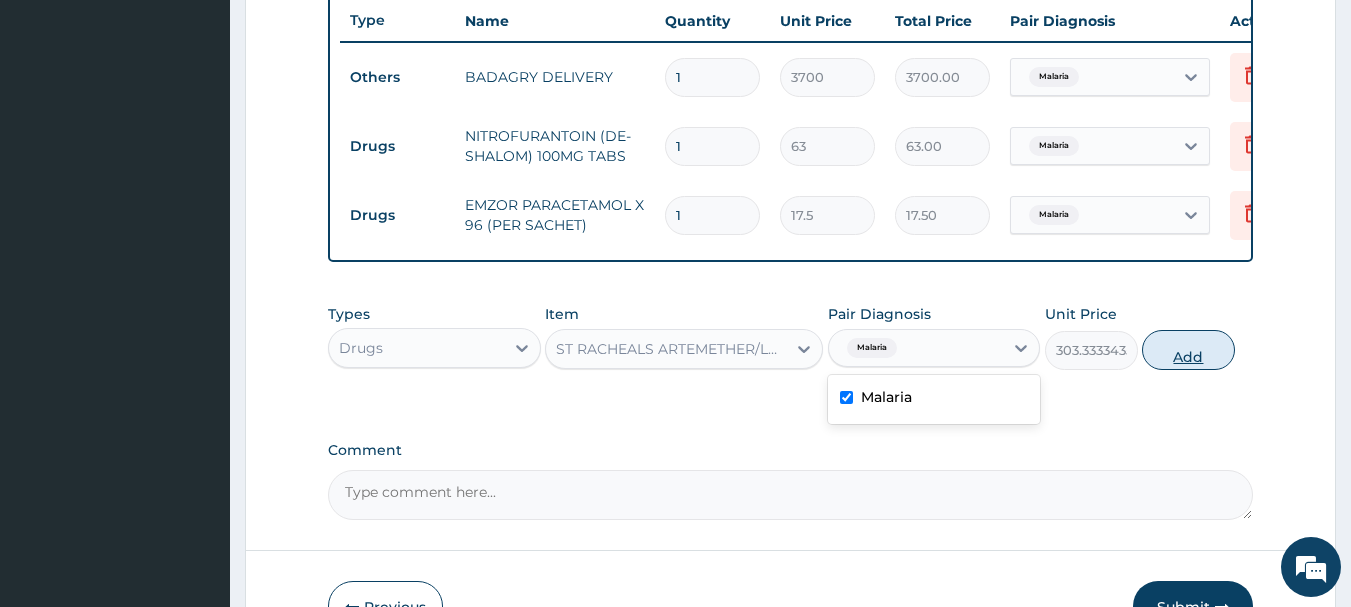 click on "Add" at bounding box center [1188, 350] 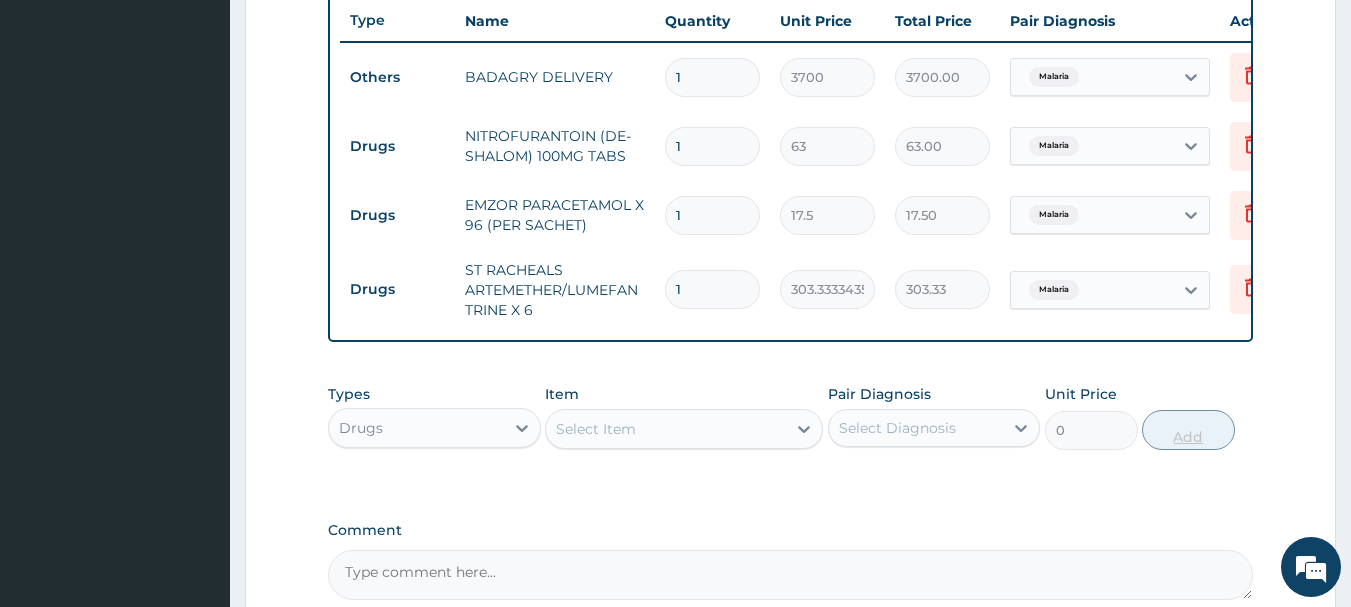 type 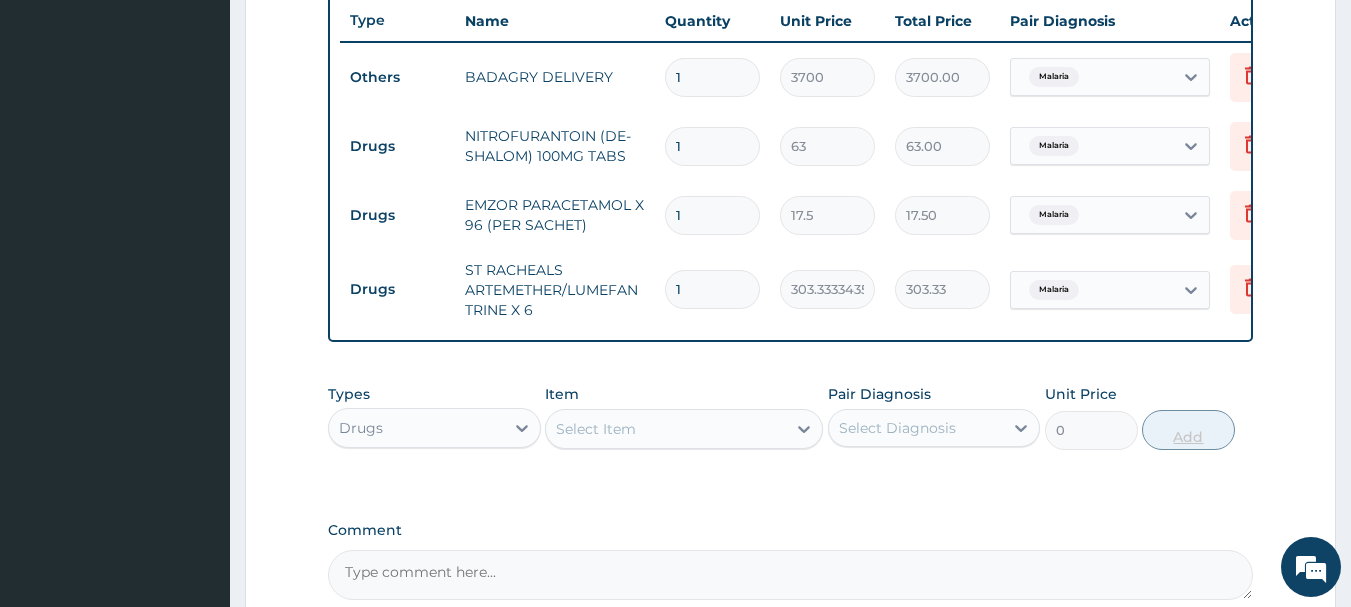 type on "0.00" 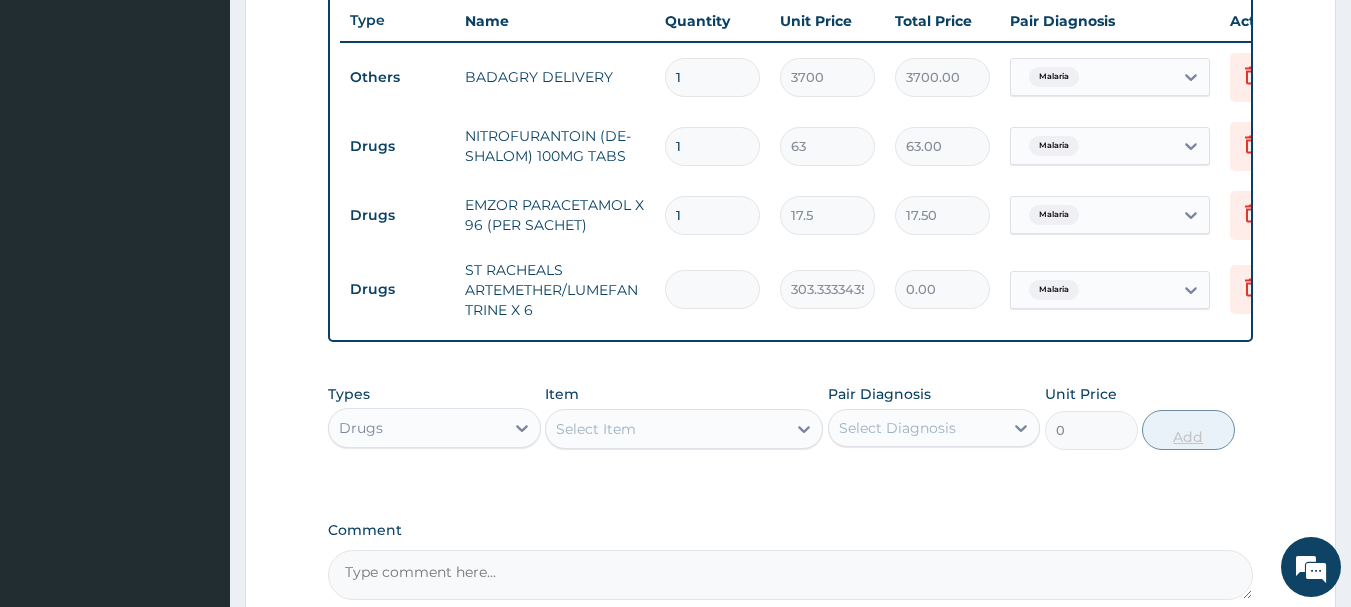 type on "6" 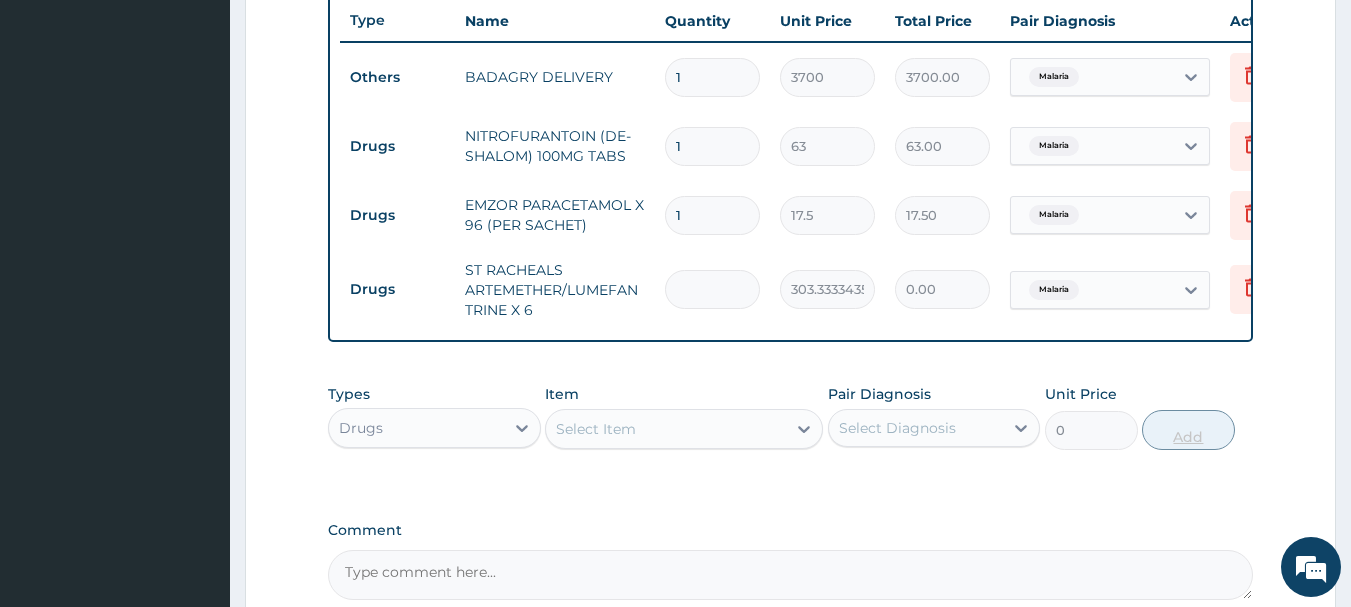 type on "1820.00" 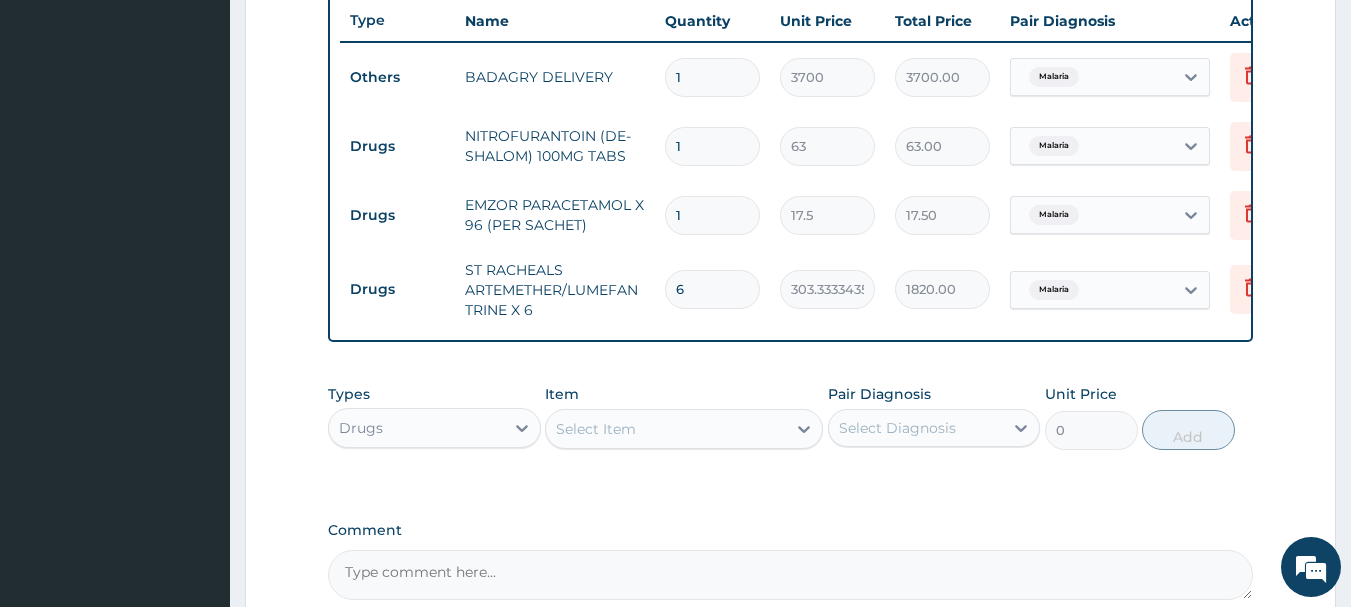 type on "6" 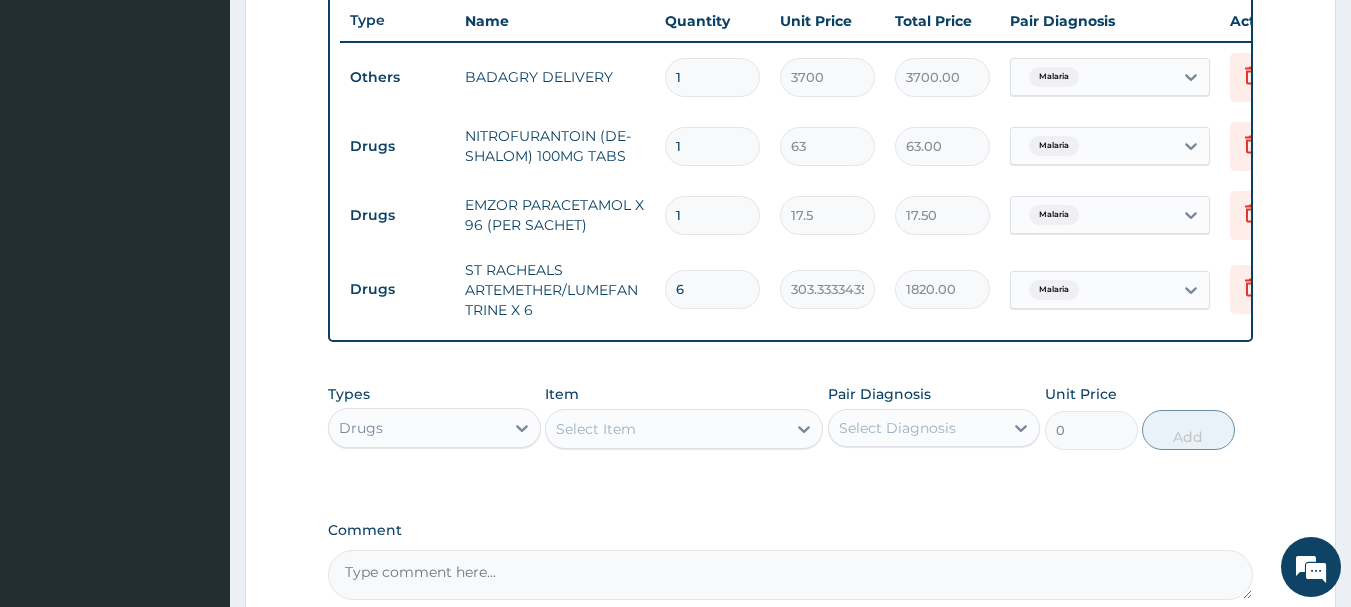 click on "1" at bounding box center (712, 215) 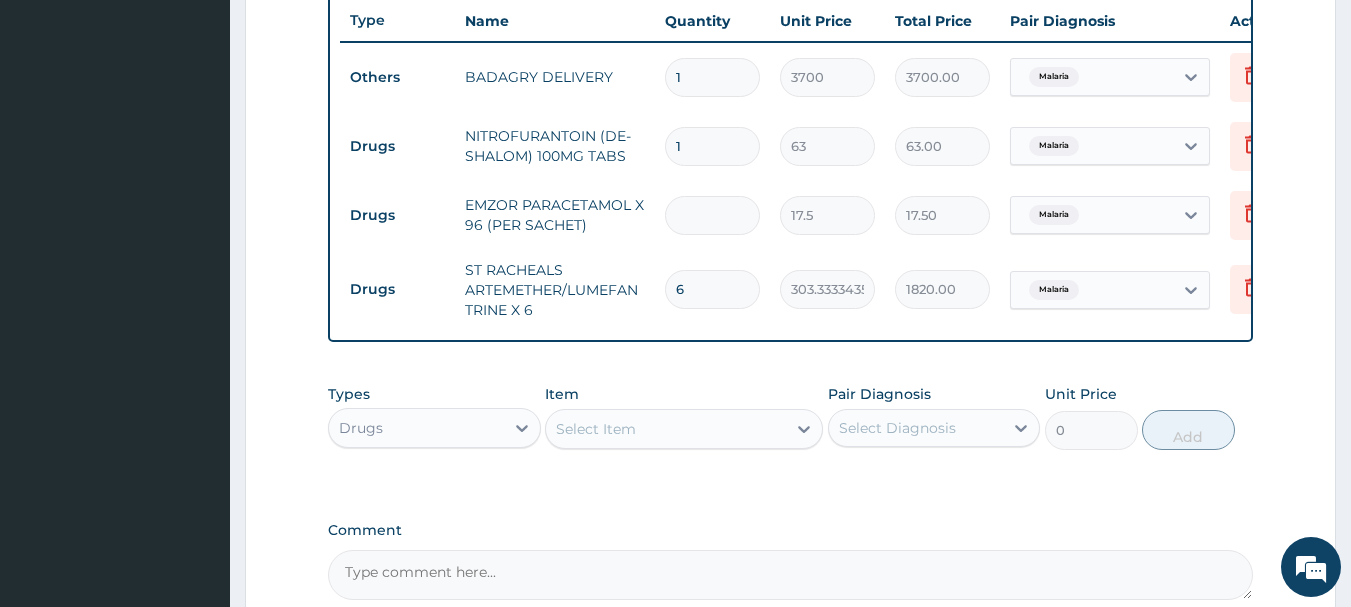 type on "0.00" 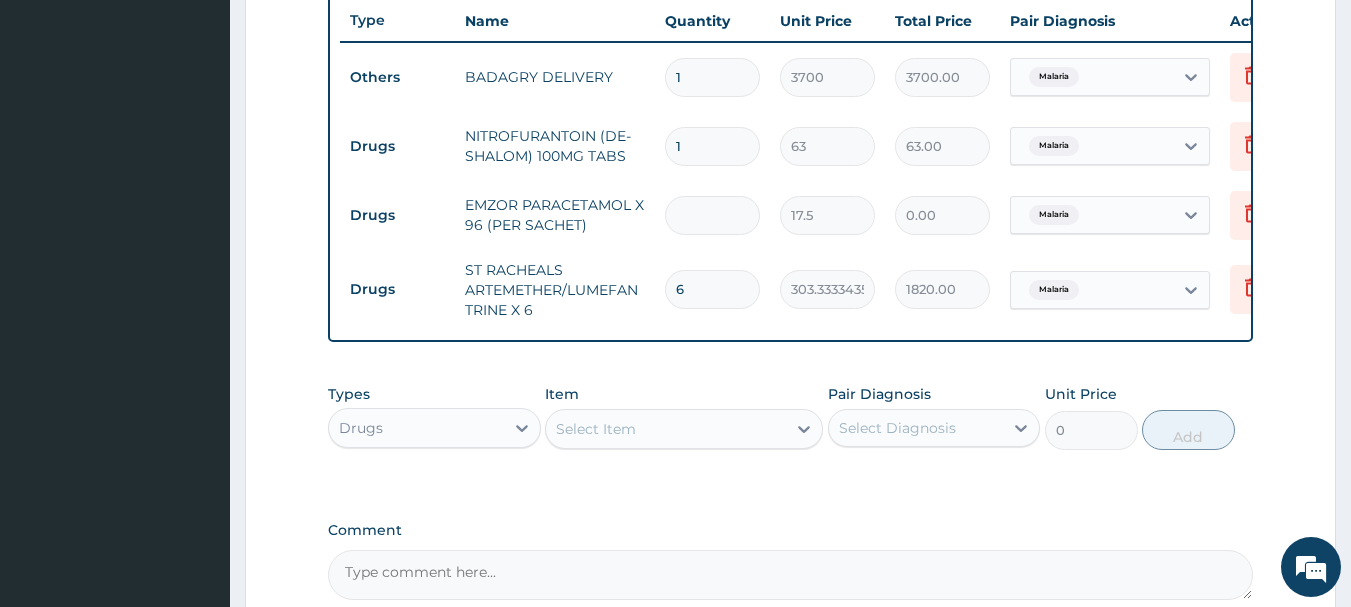 type on "3" 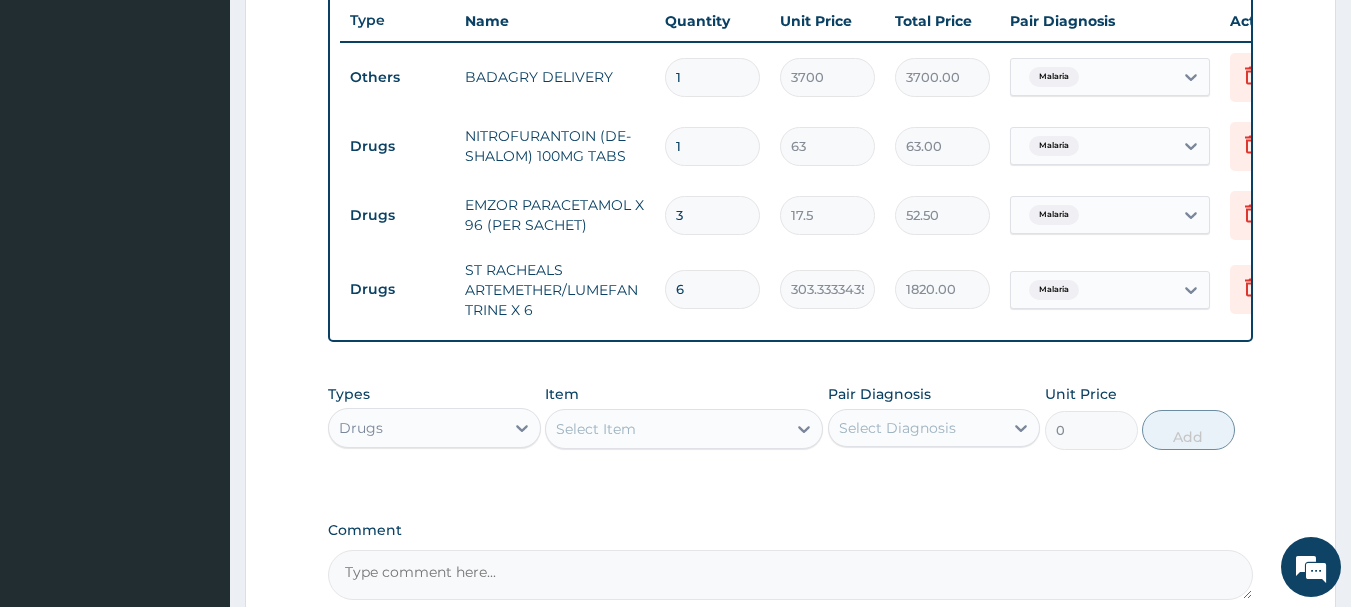 type on "36" 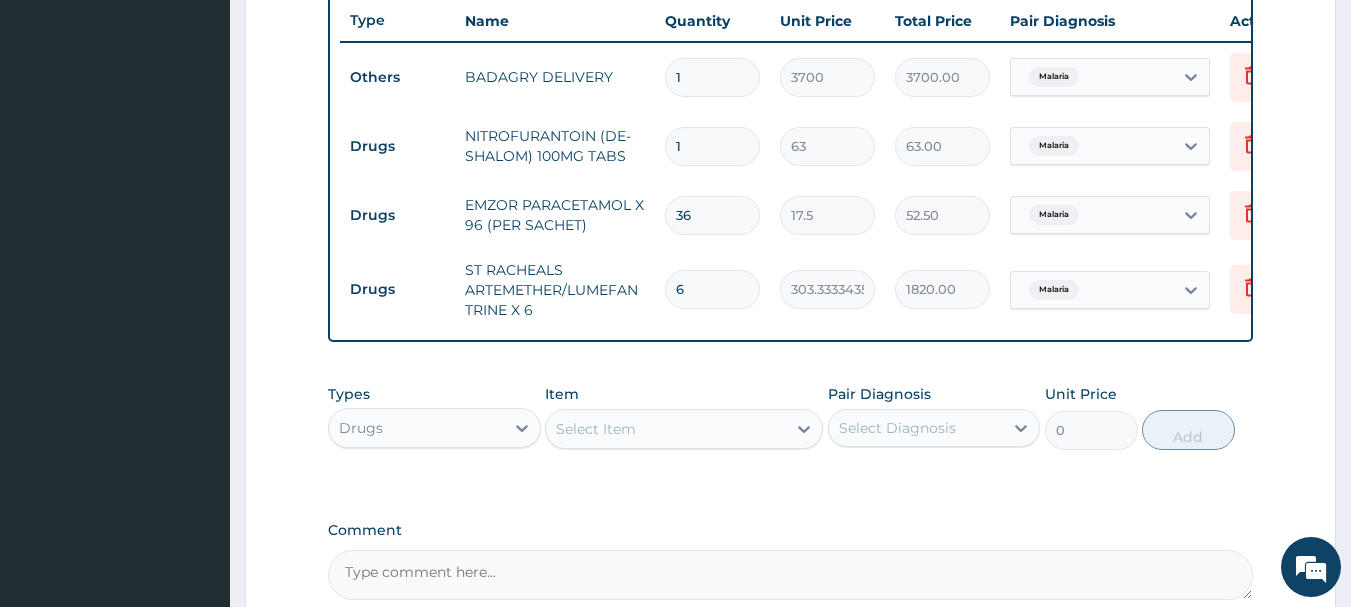 type on "630.00" 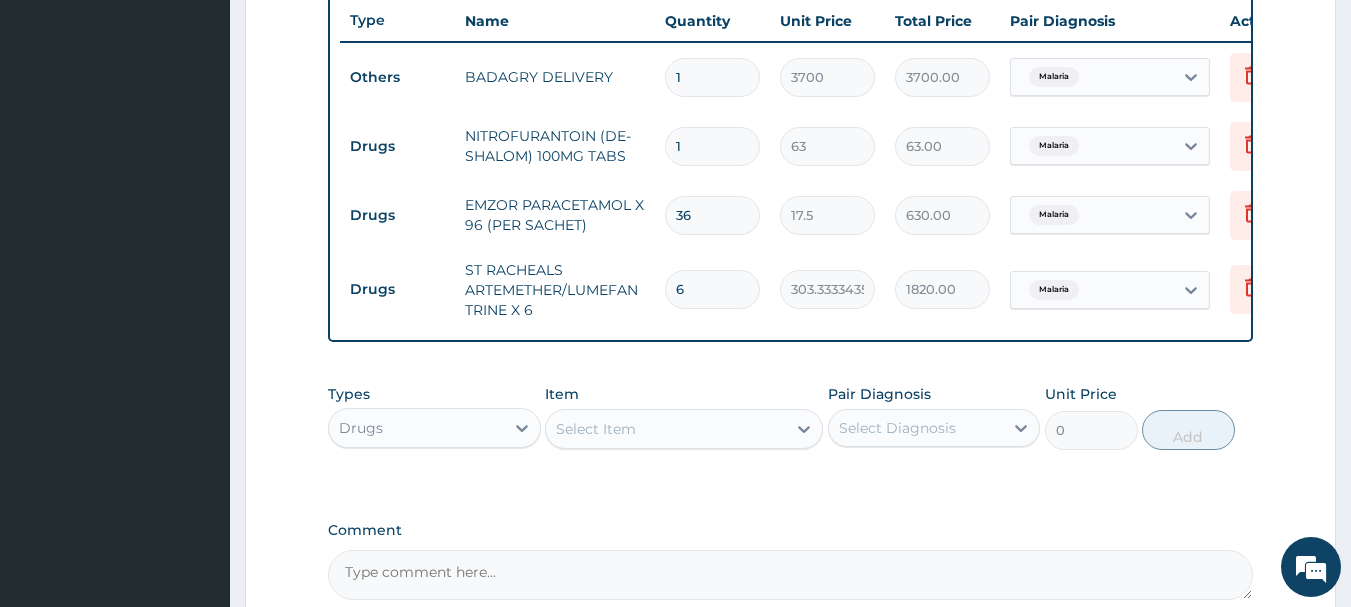 type on "36" 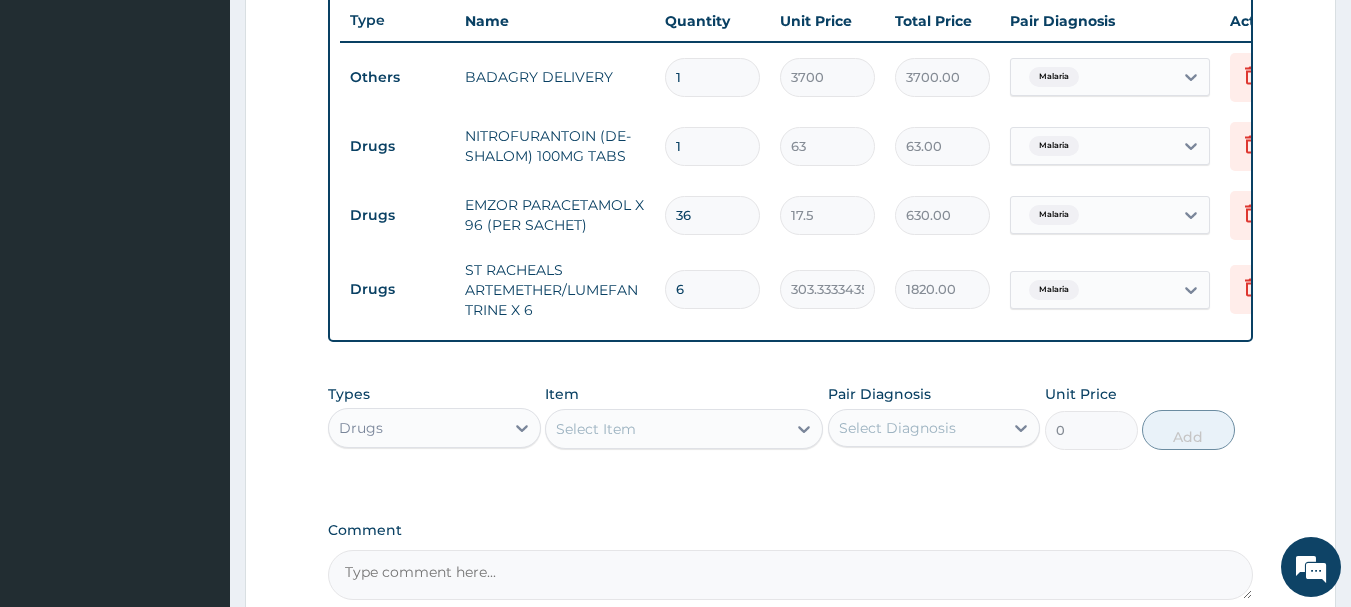 click on "1" at bounding box center (712, 146) 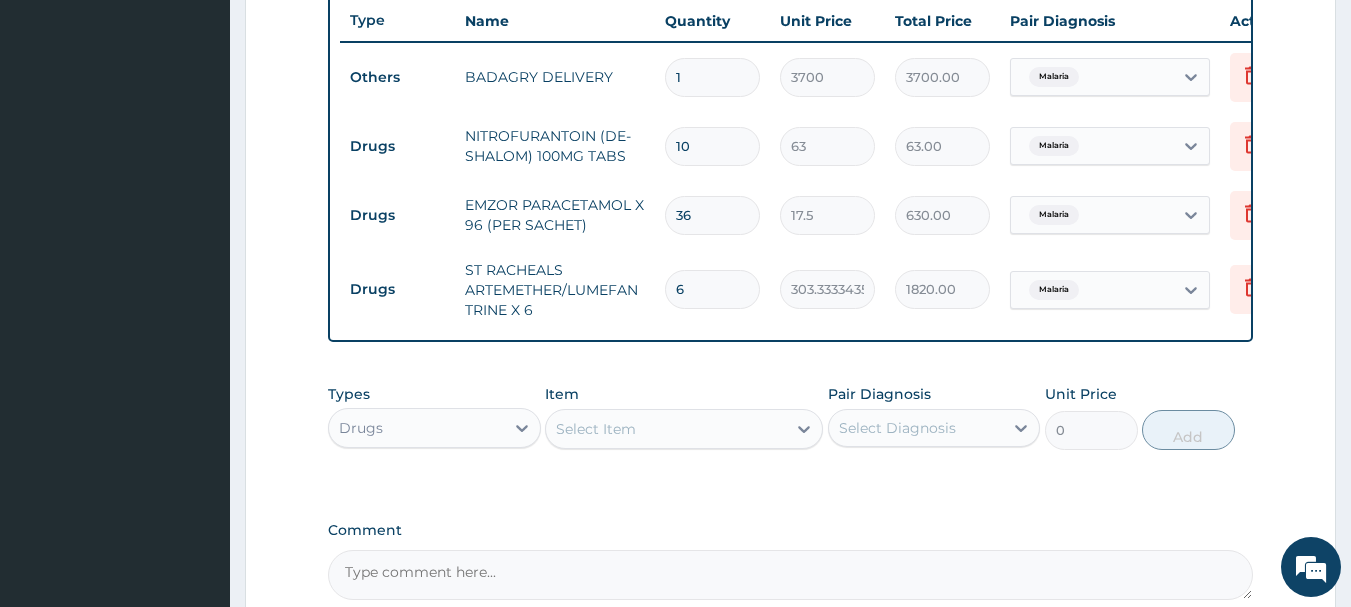 type on "630.00" 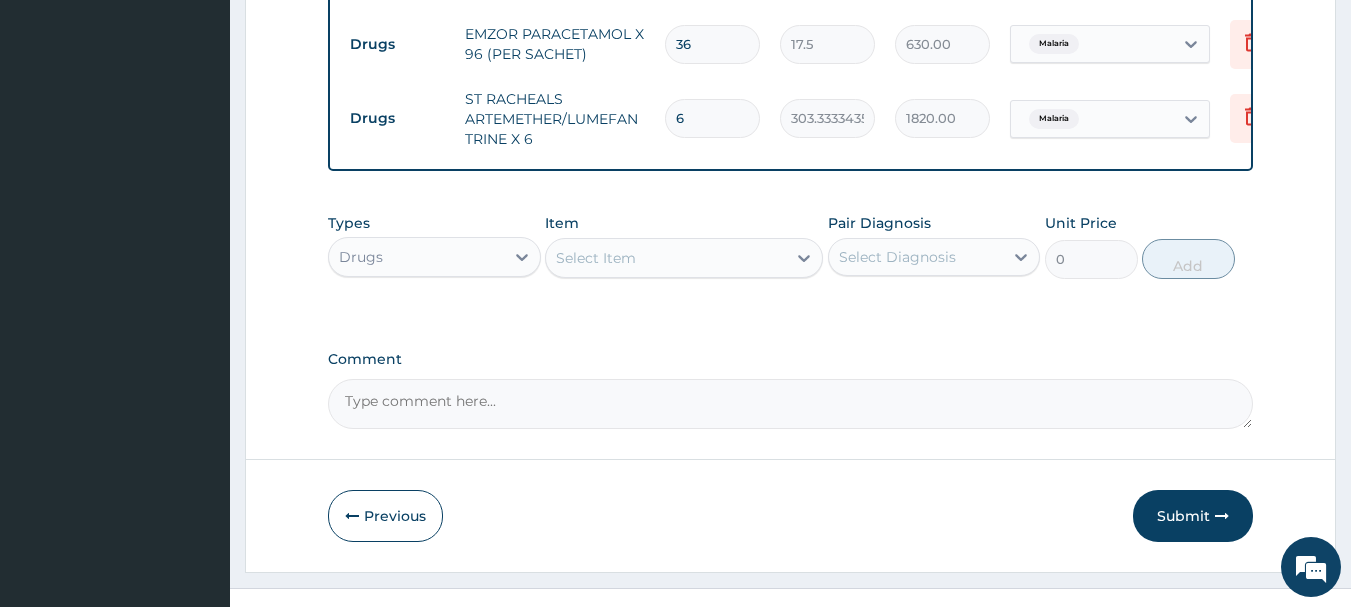 scroll, scrollTop: 973, scrollLeft: 0, axis: vertical 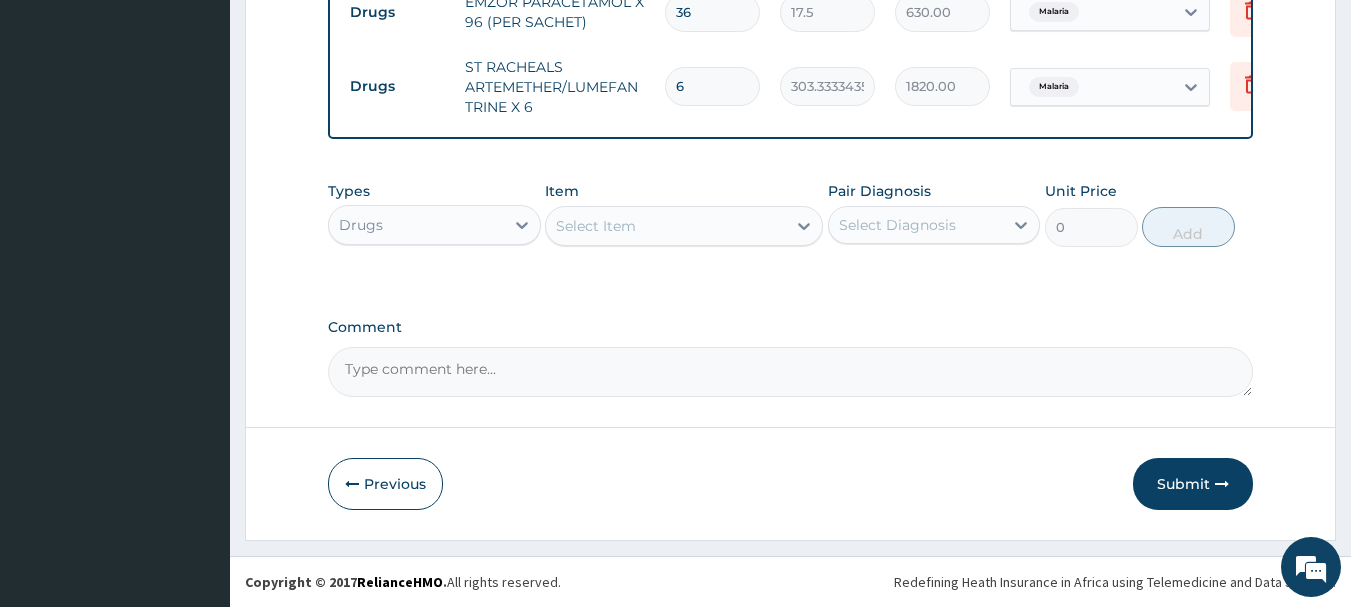 type on "10" 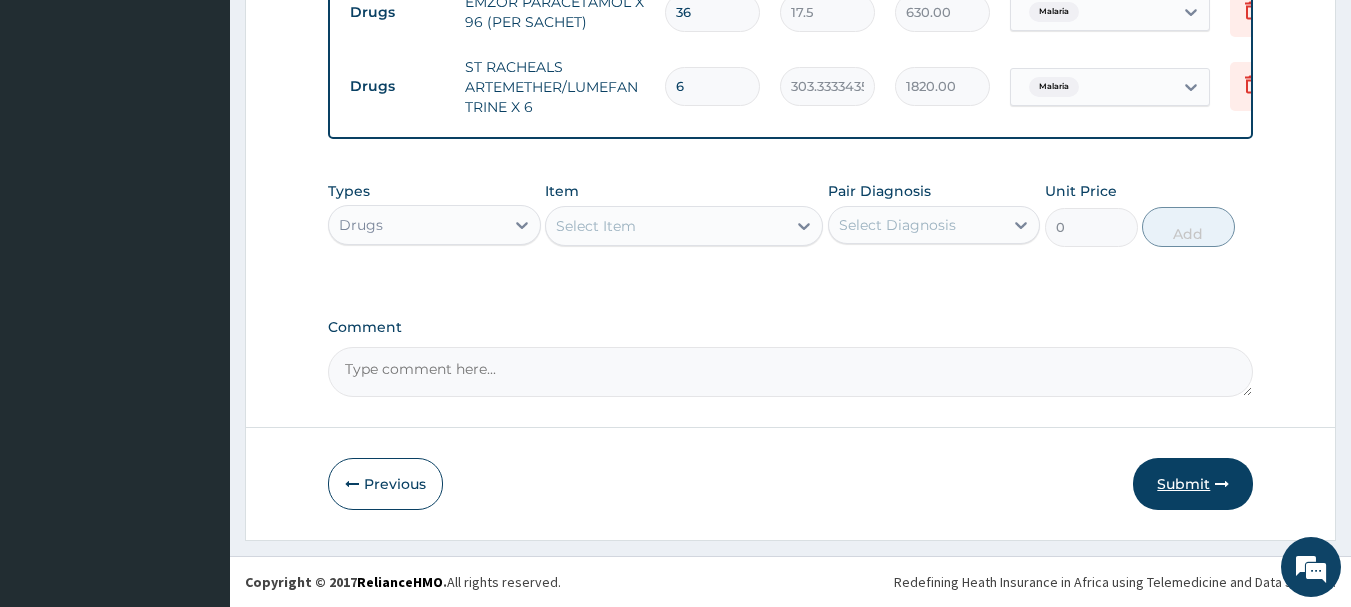 click on "Submit" at bounding box center [1193, 484] 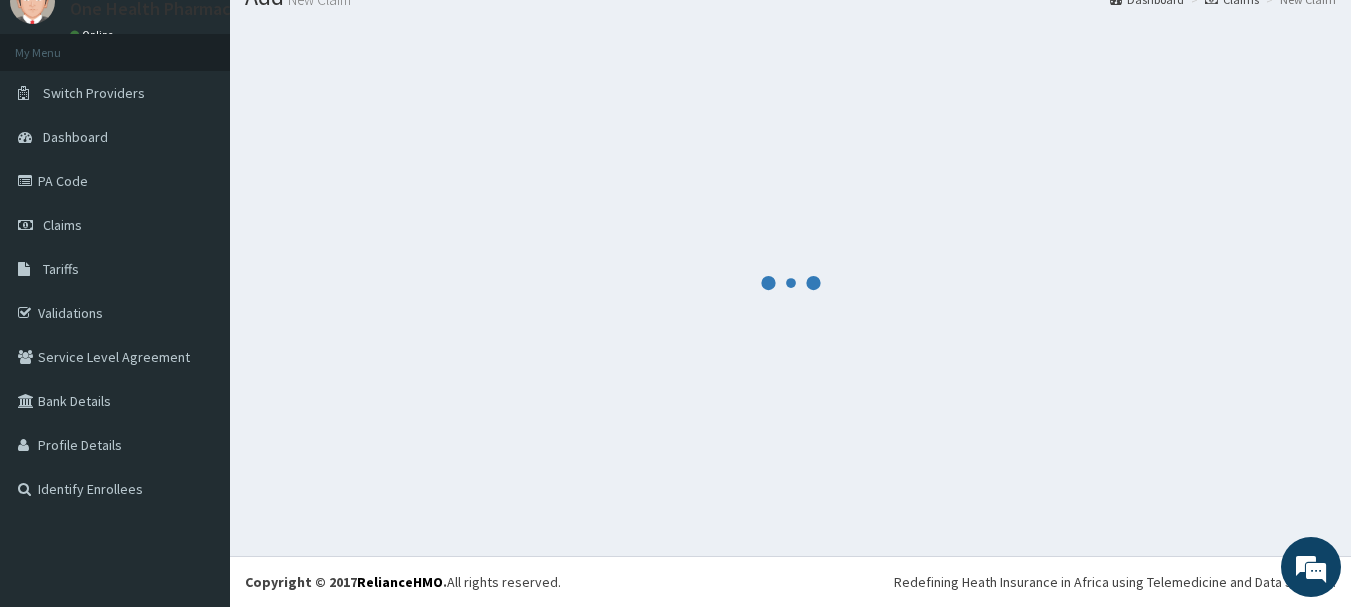 scroll, scrollTop: 81, scrollLeft: 0, axis: vertical 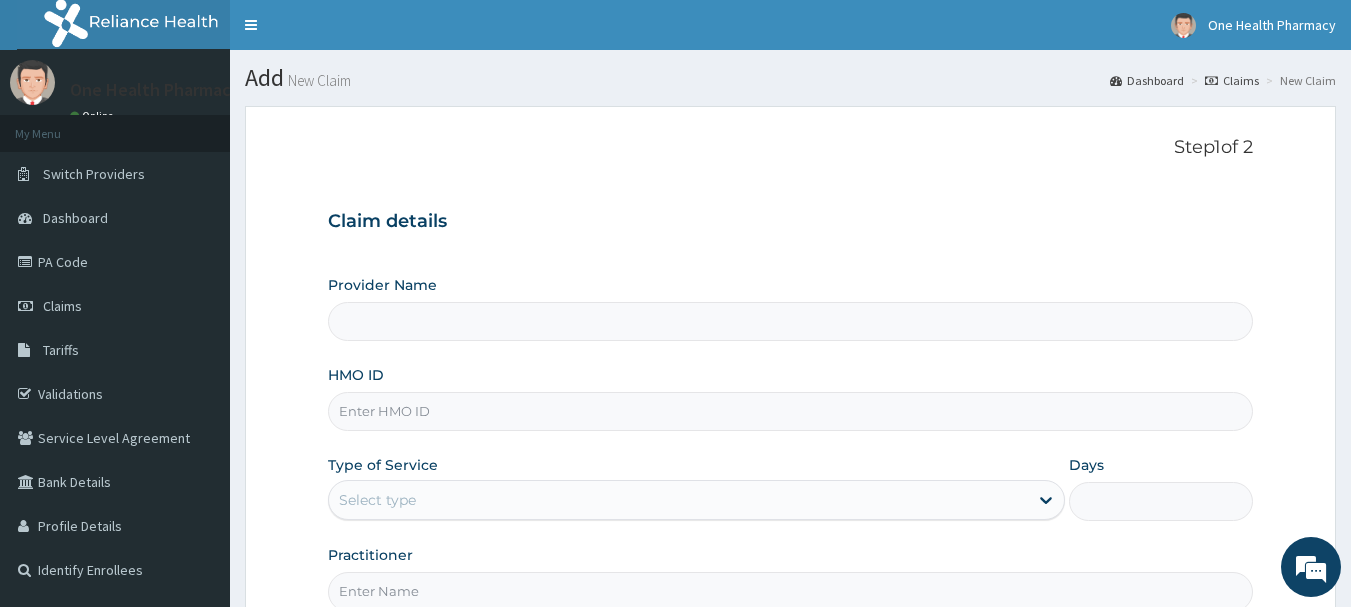click on "HMO ID" at bounding box center (791, 411) 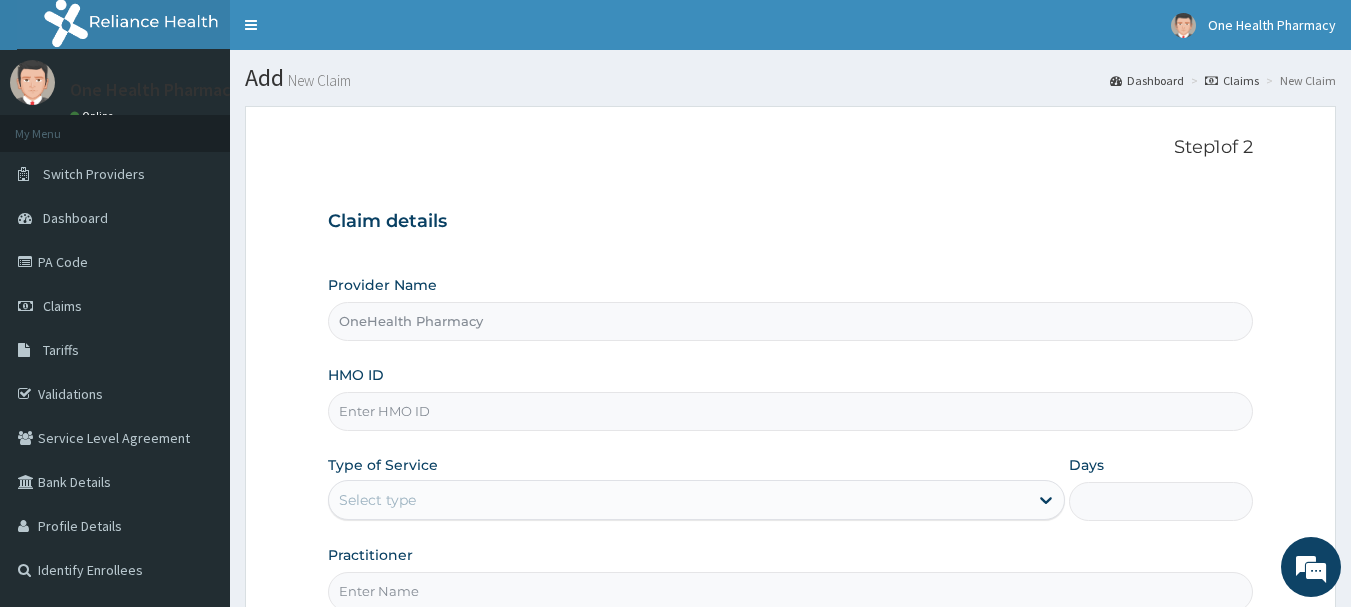 paste on "QGH/10031/A" 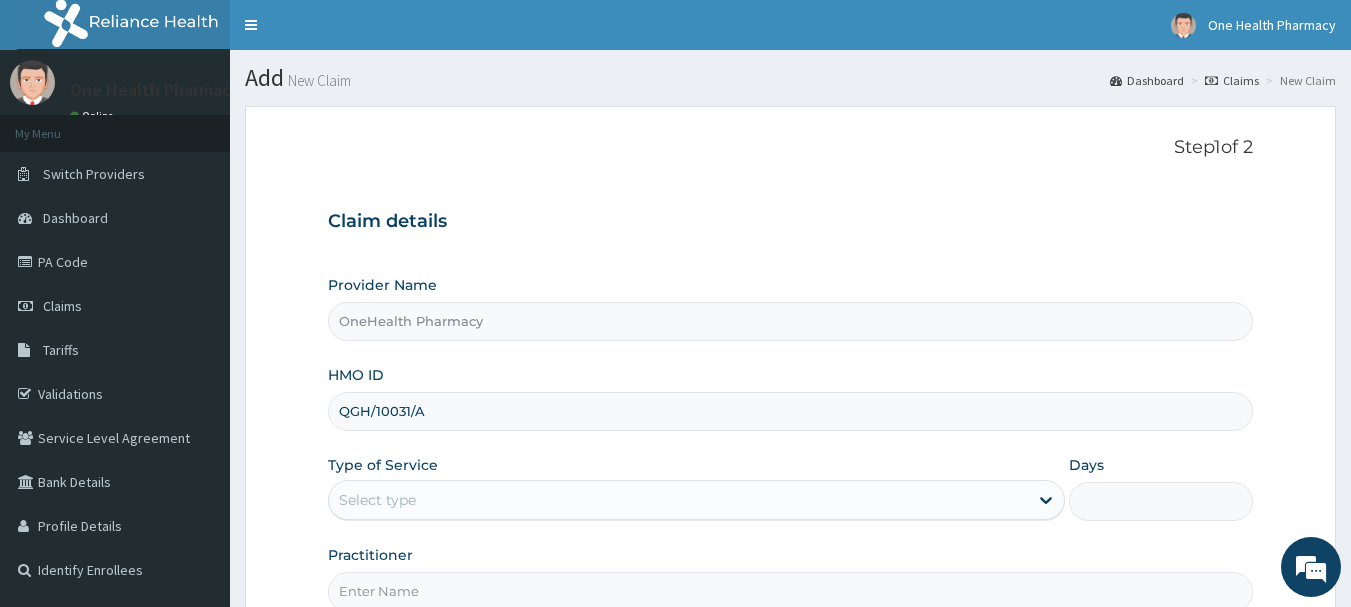 scroll, scrollTop: 215, scrollLeft: 0, axis: vertical 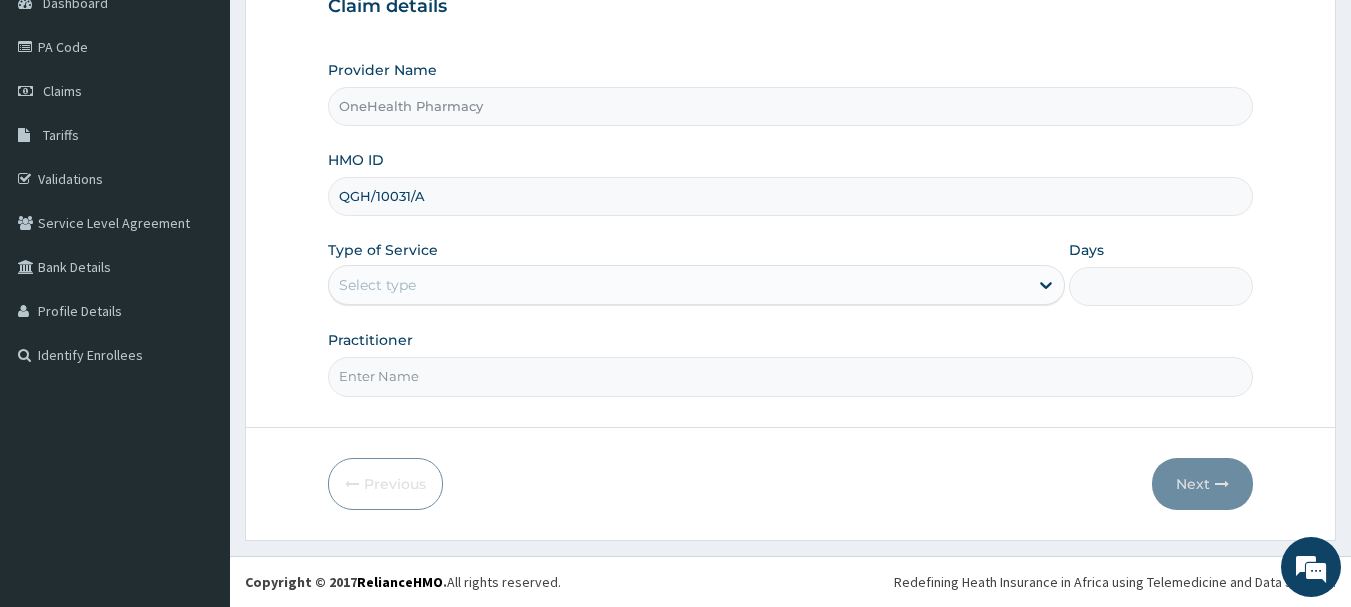 type on "QGH/10031/A" 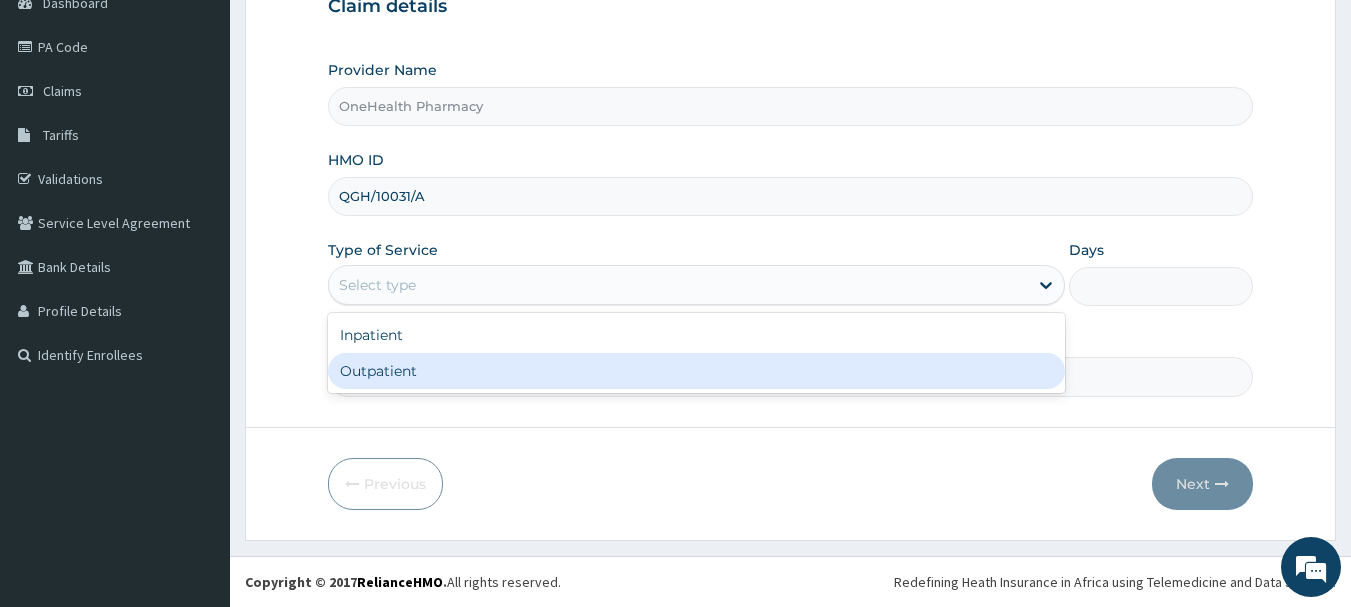 click on "Outpatient" at bounding box center (696, 371) 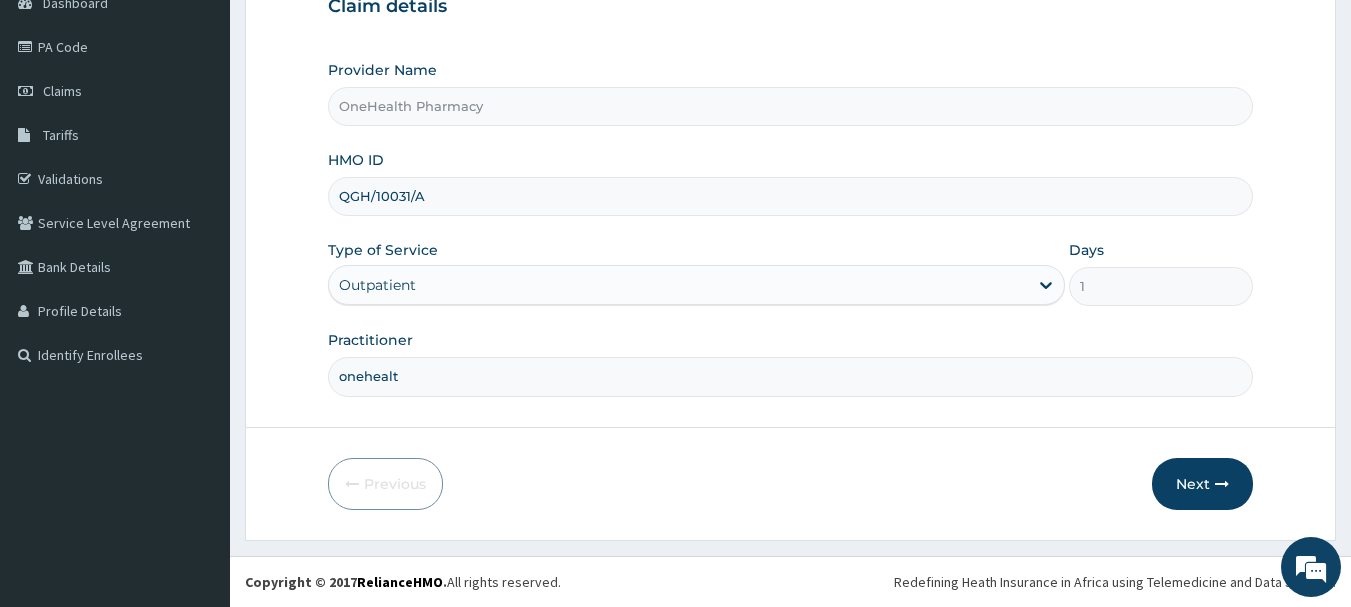 type on "onehealth" 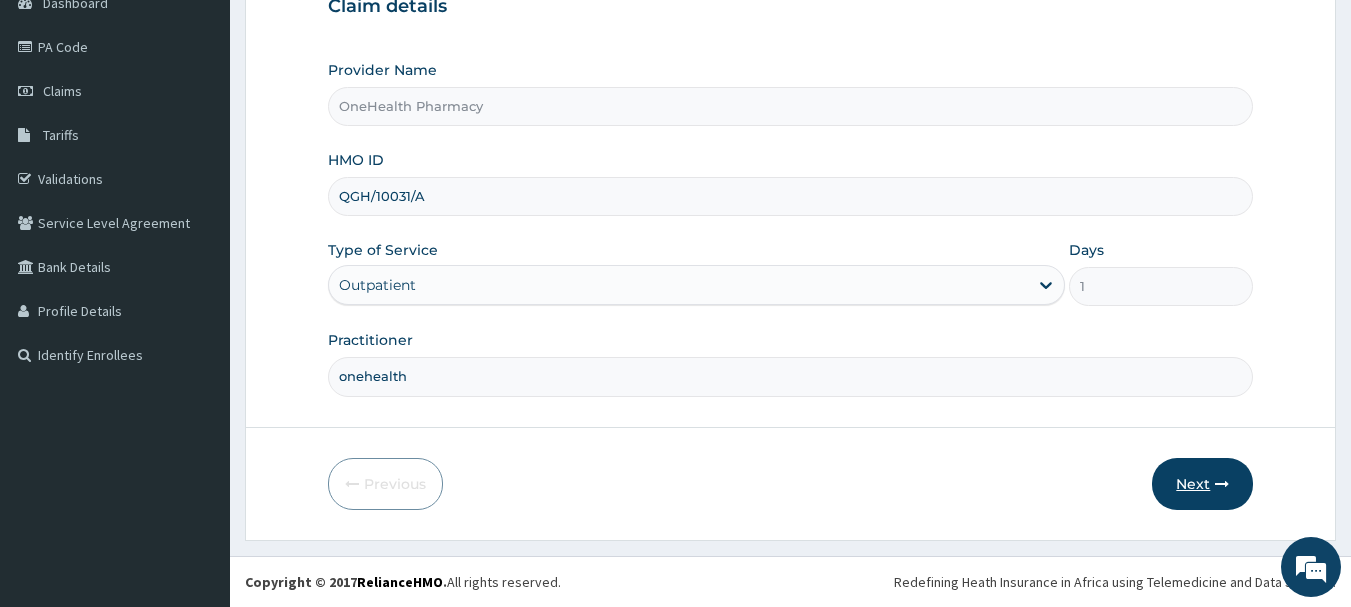 click on "Next" at bounding box center [1202, 484] 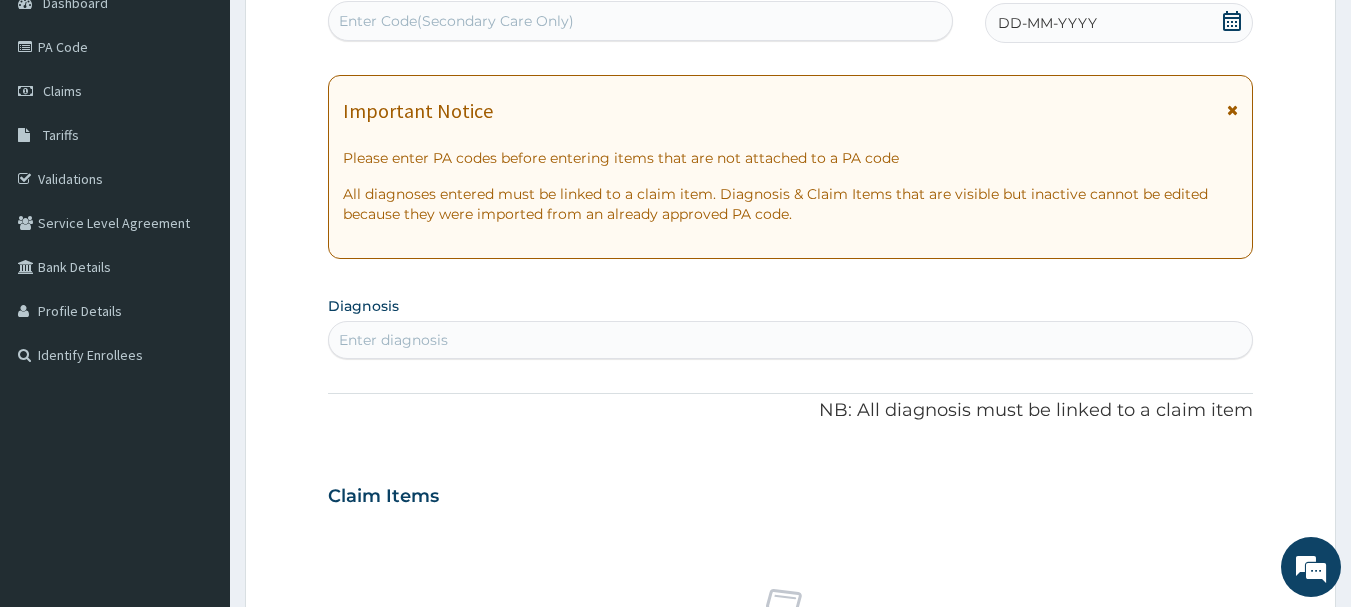 scroll, scrollTop: 0, scrollLeft: 0, axis: both 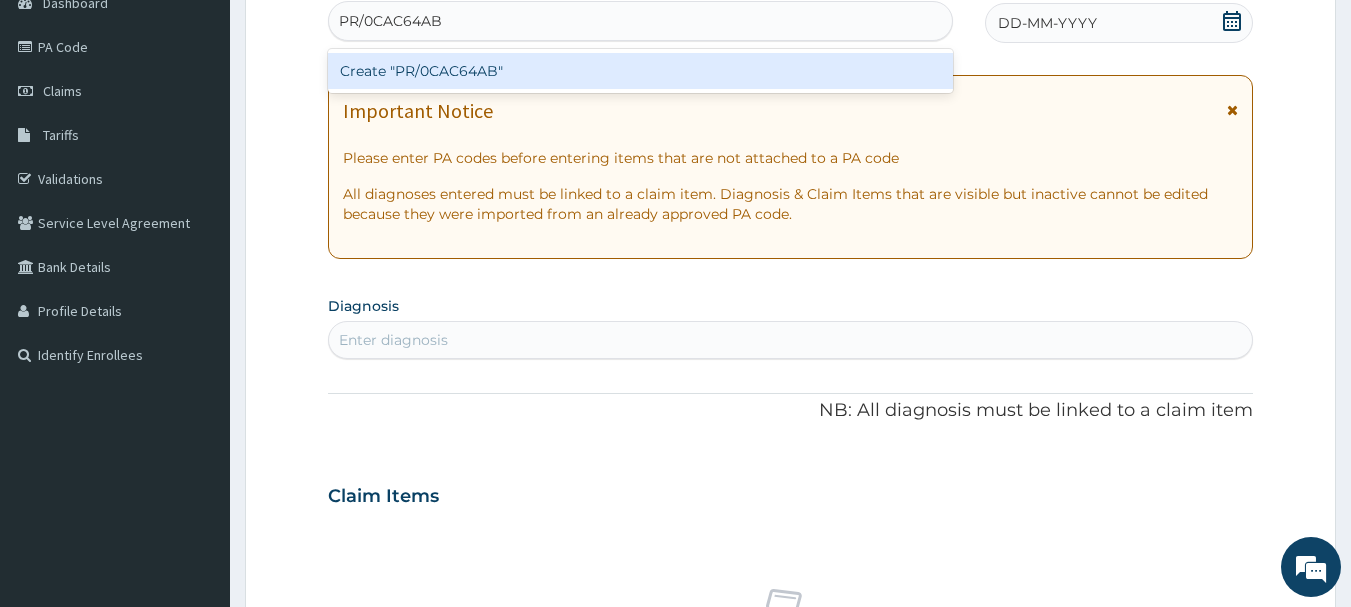 click on "Create "PR/0CAC64AB"" at bounding box center (641, 71) 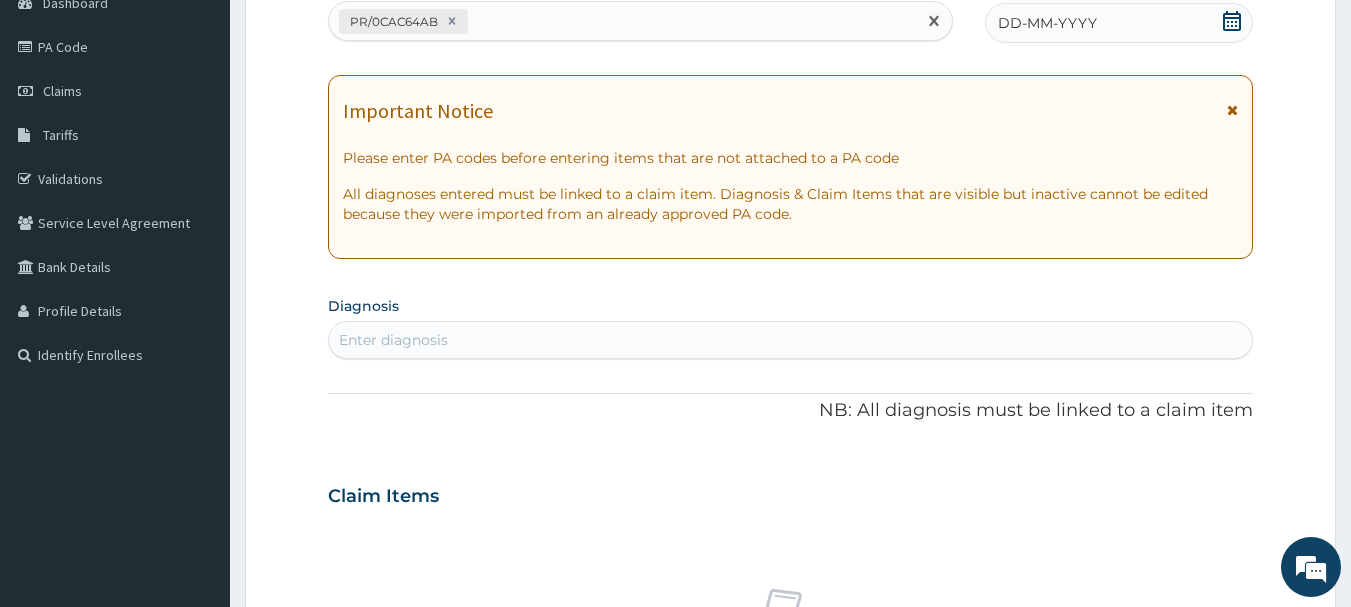 click on "DD-MM-YYYY" at bounding box center [1047, 23] 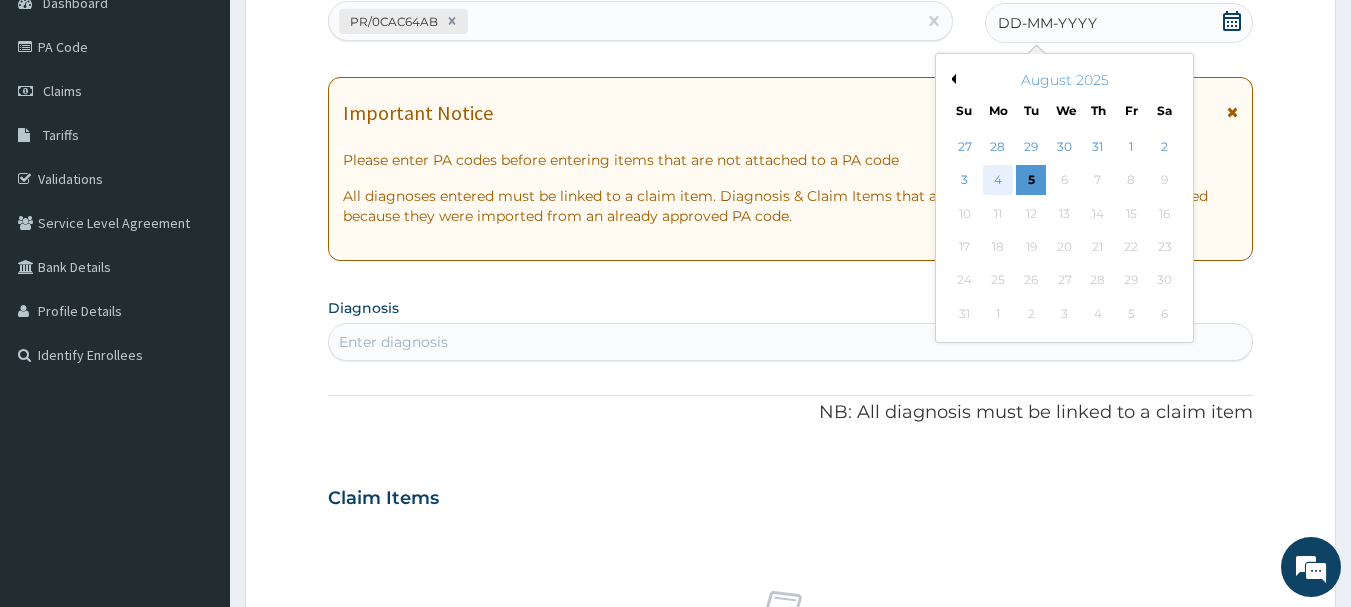 click on "4" at bounding box center [998, 181] 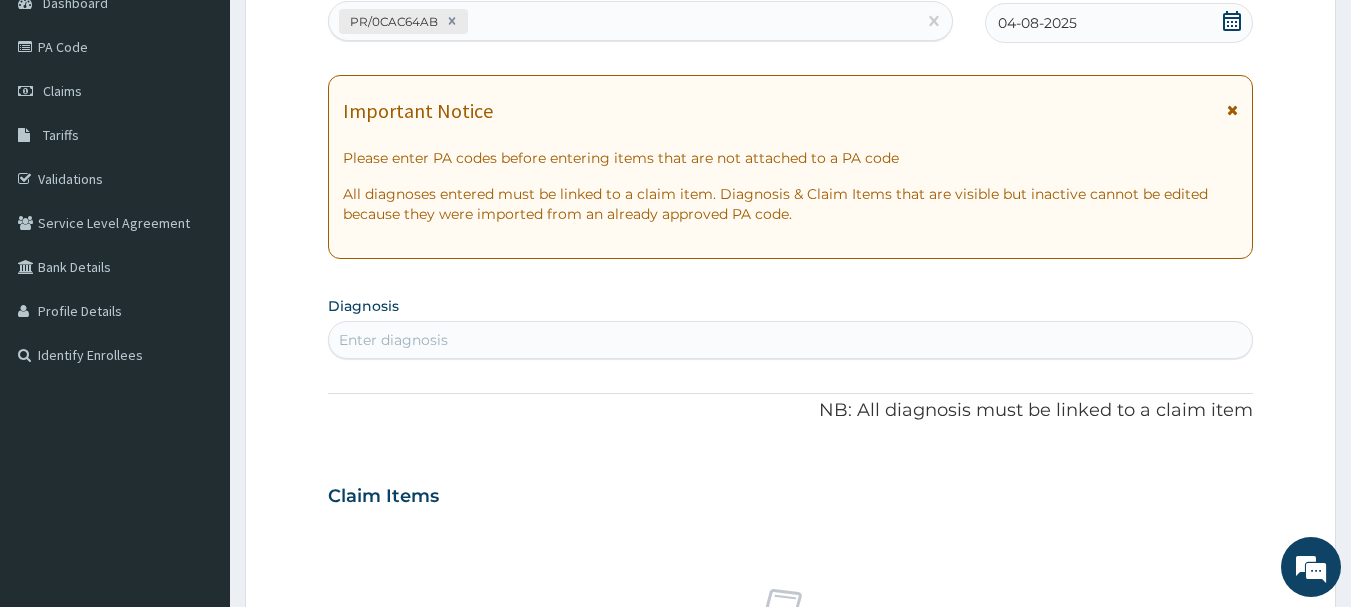 click on "Enter diagnosis" at bounding box center (791, 340) 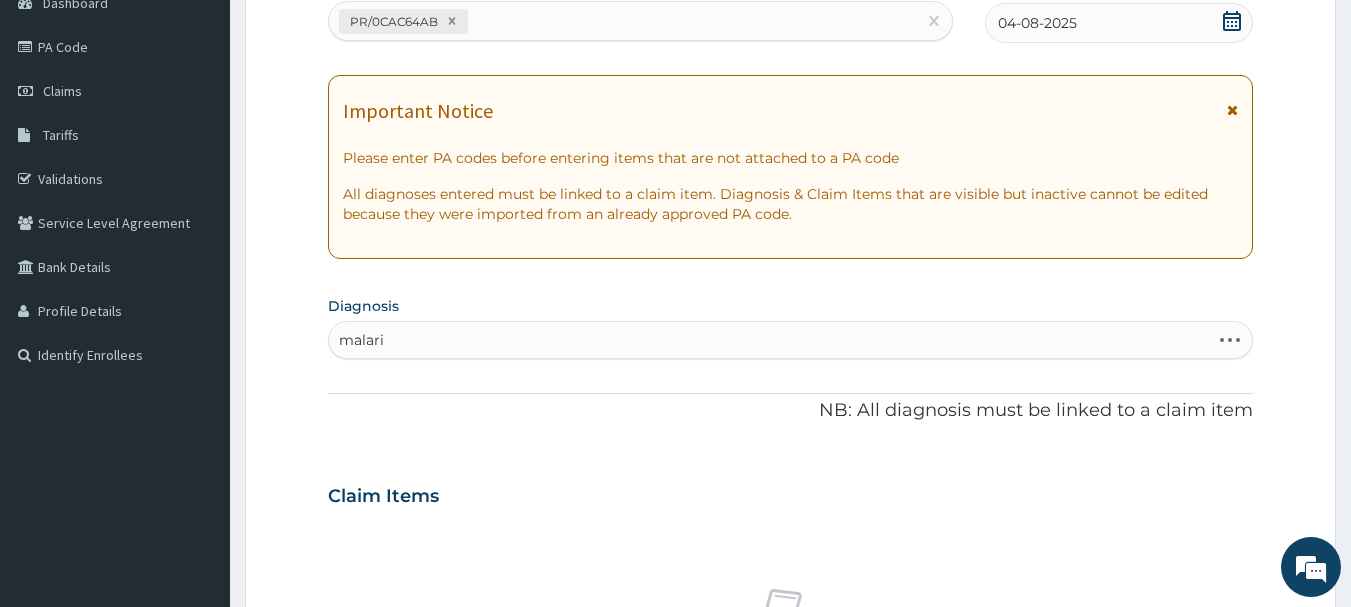 type on "malaria" 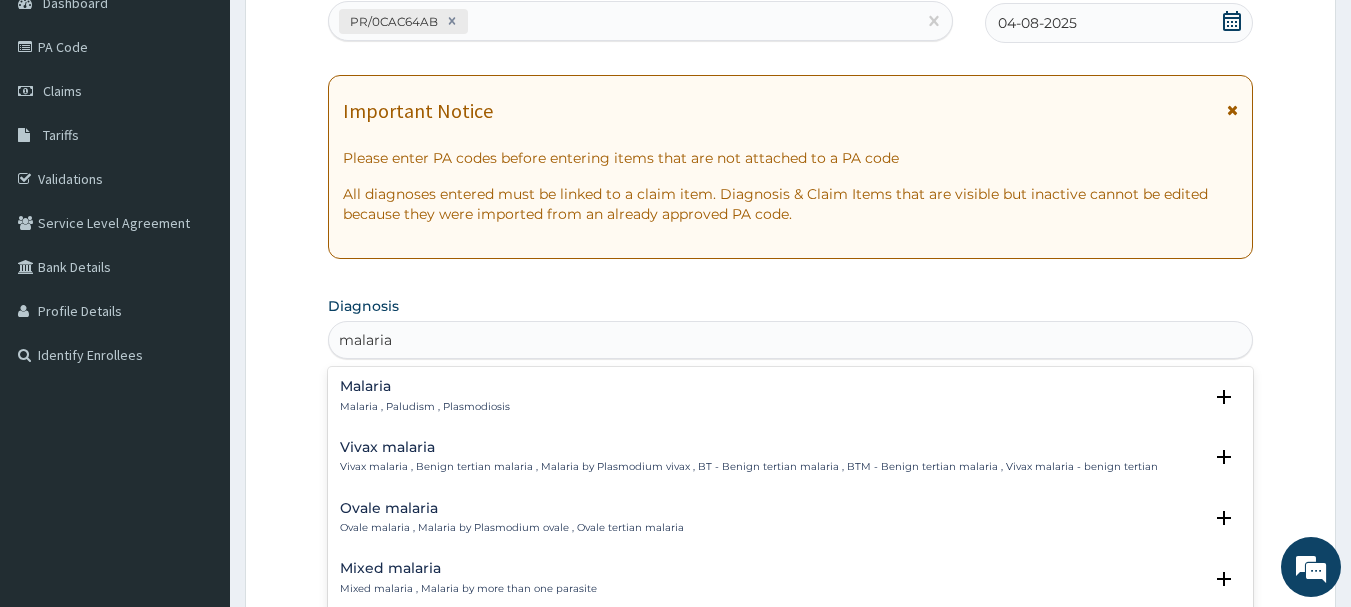 click on "Malaria , Paludism , Plasmodiosis" at bounding box center (425, 407) 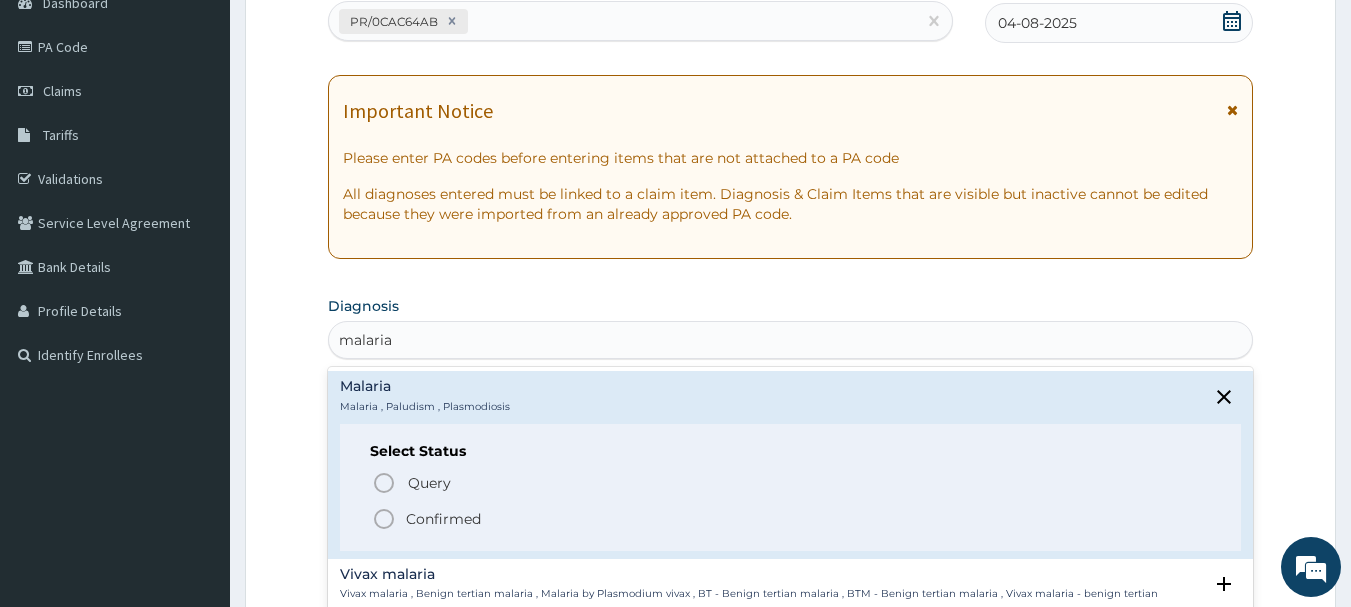 click 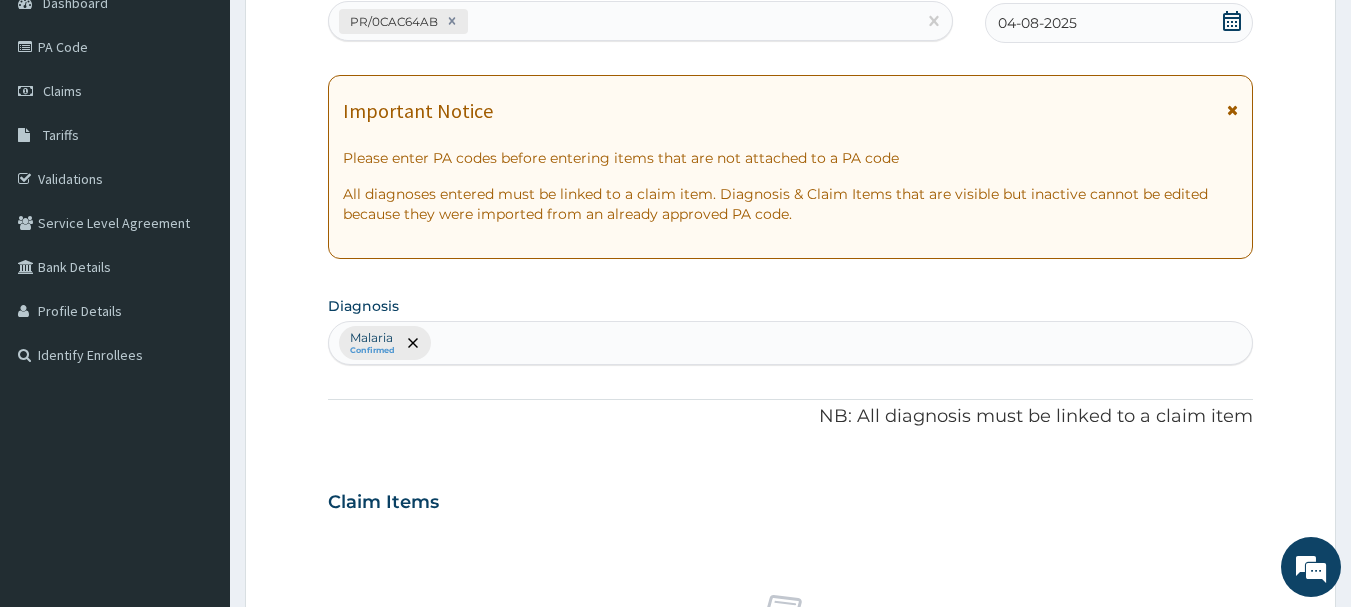 scroll, scrollTop: 835, scrollLeft: 0, axis: vertical 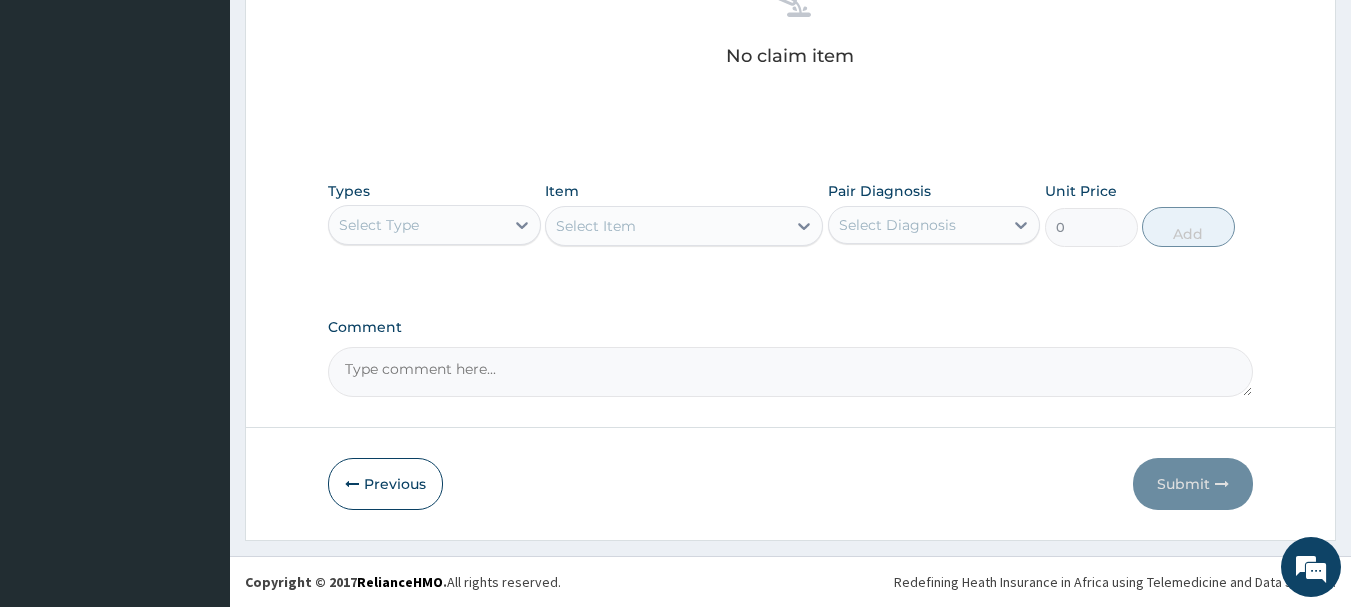click on "Select Type" at bounding box center (416, 225) 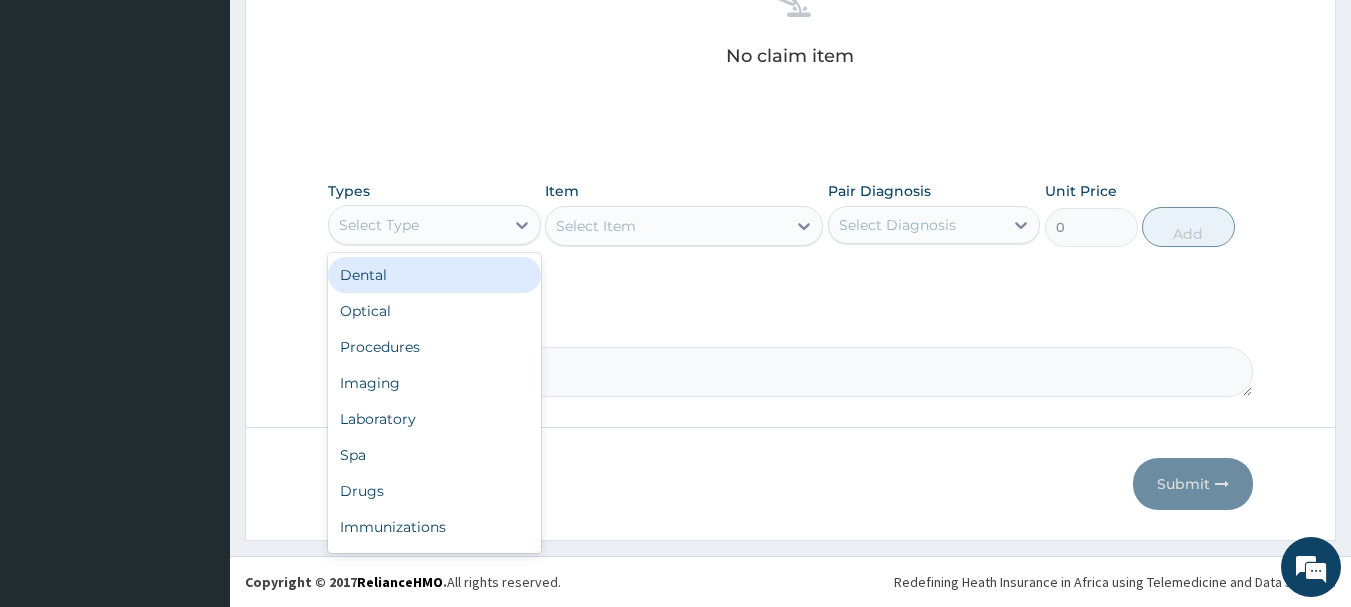 type on "o" 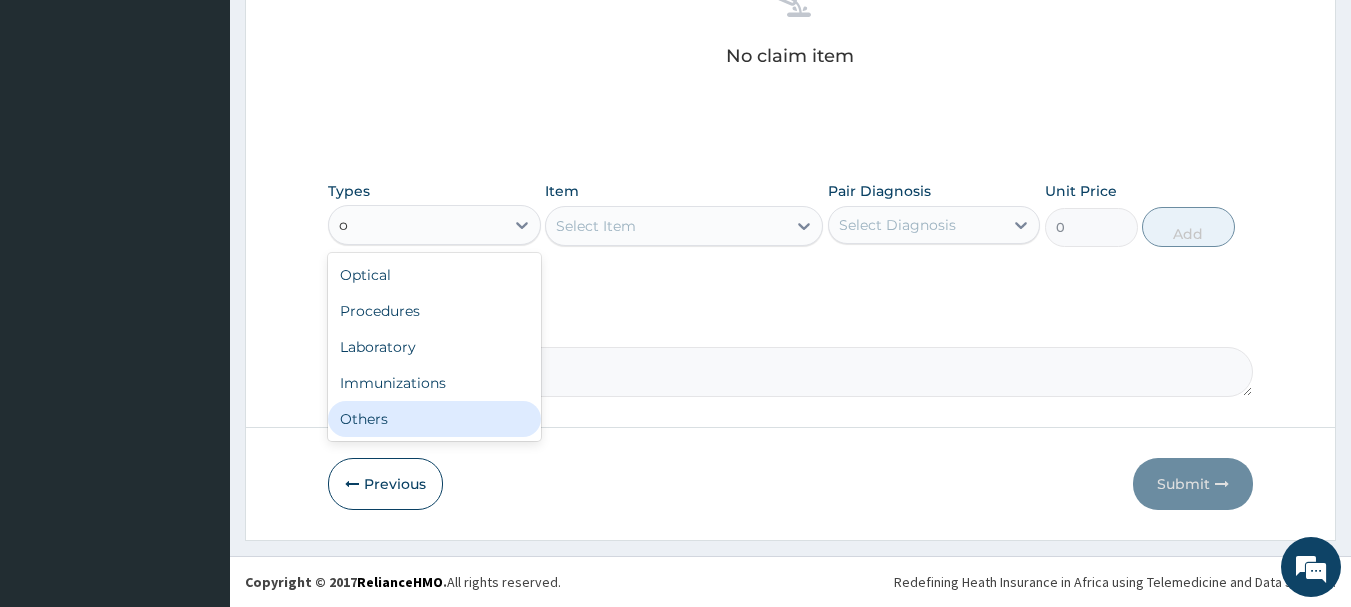 click on "Others" at bounding box center [434, 419] 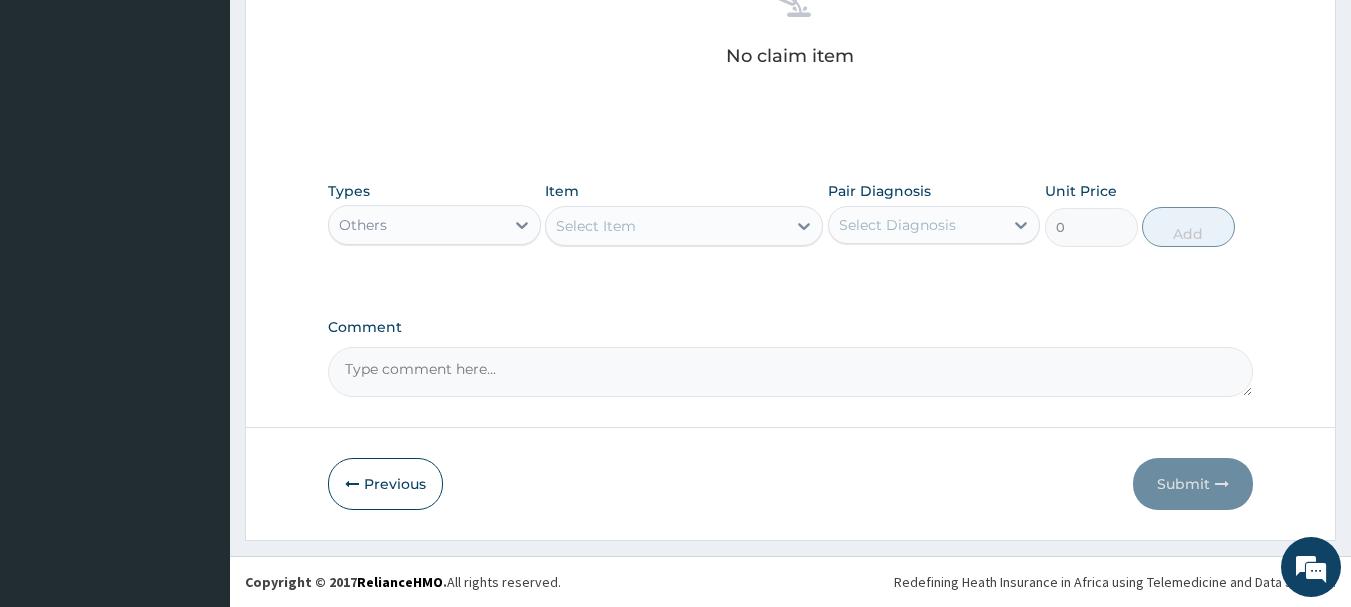 click on "Select Item" at bounding box center (666, 226) 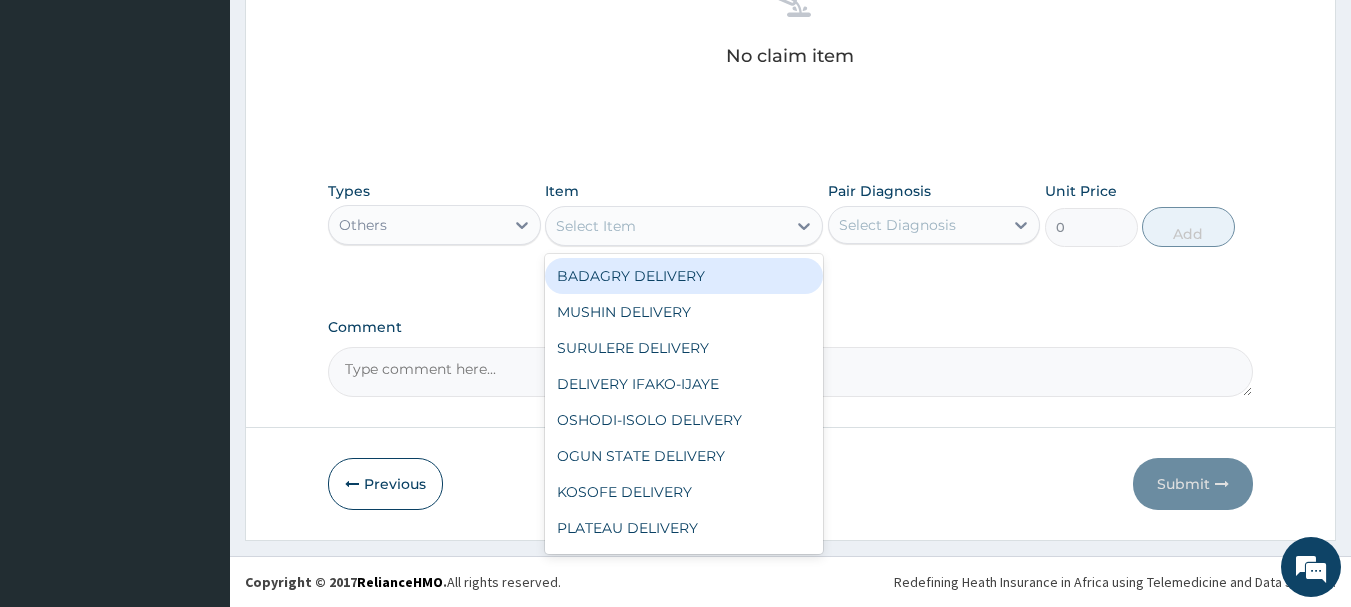 type on "b" 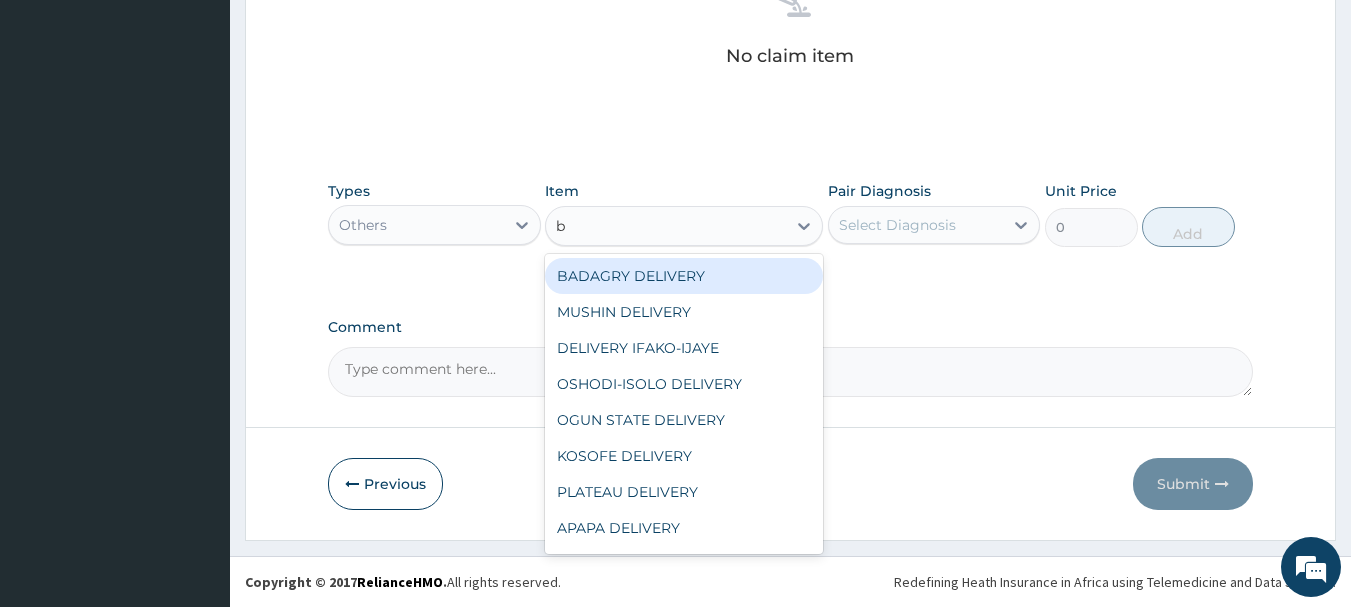 click on "BADAGRY DELIVERY" at bounding box center (684, 276) 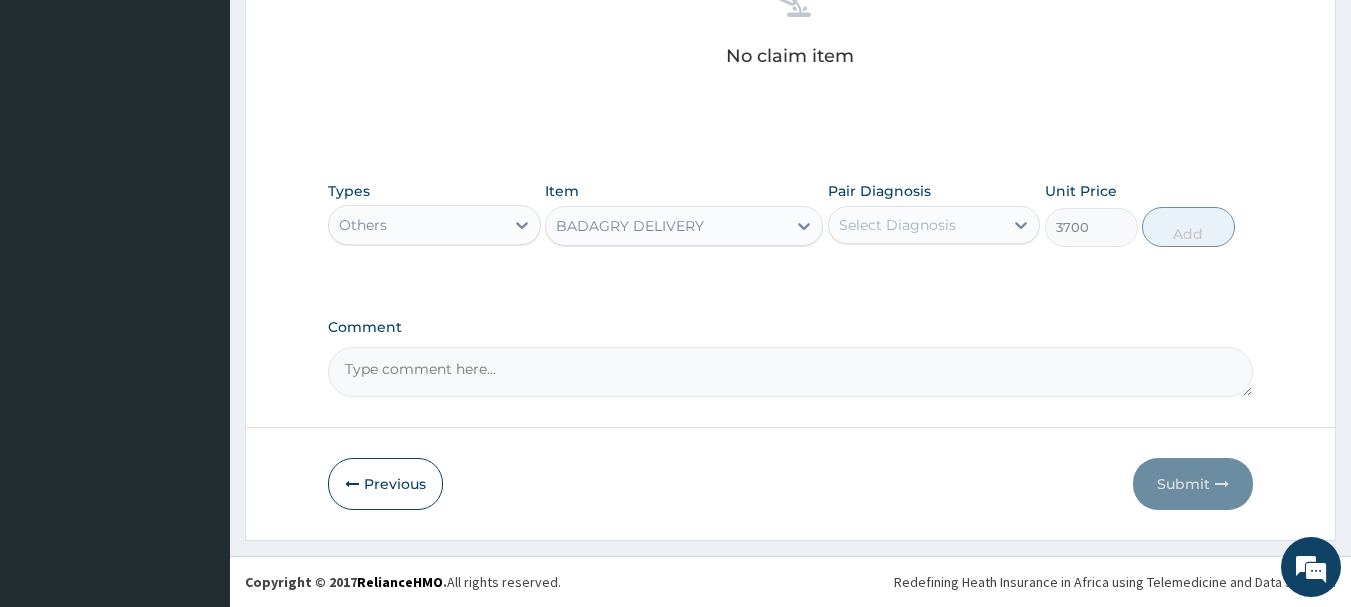 click on "Select Diagnosis" at bounding box center [916, 225] 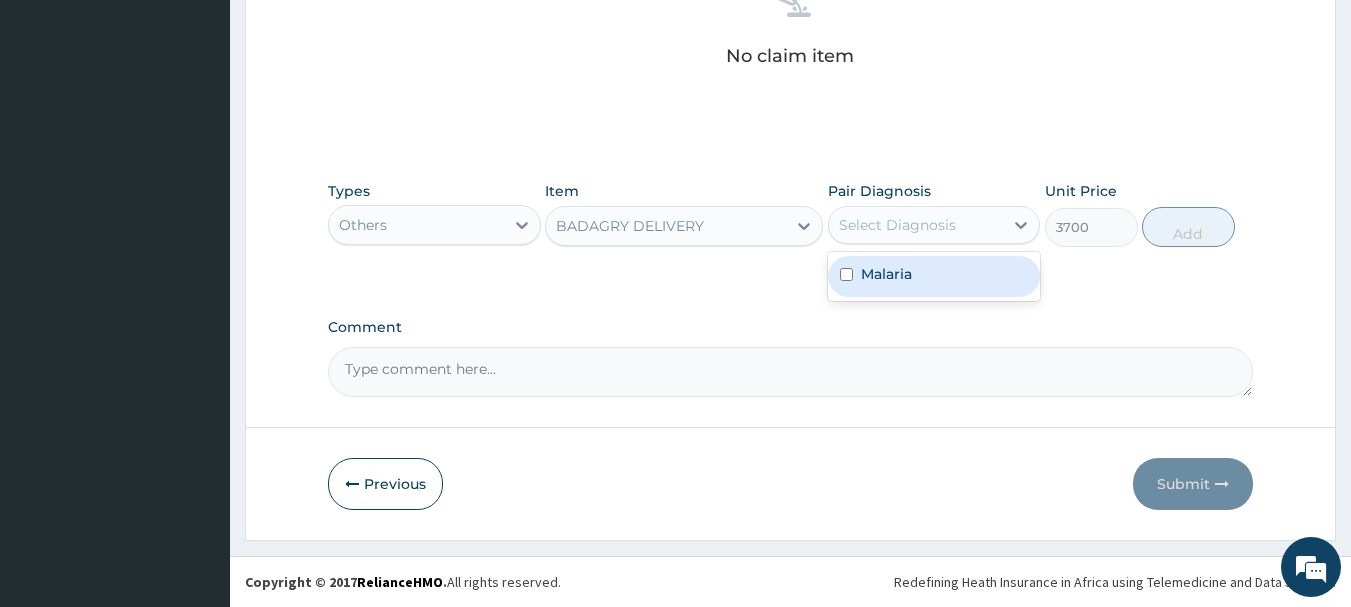 click on "Malaria" at bounding box center (934, 276) 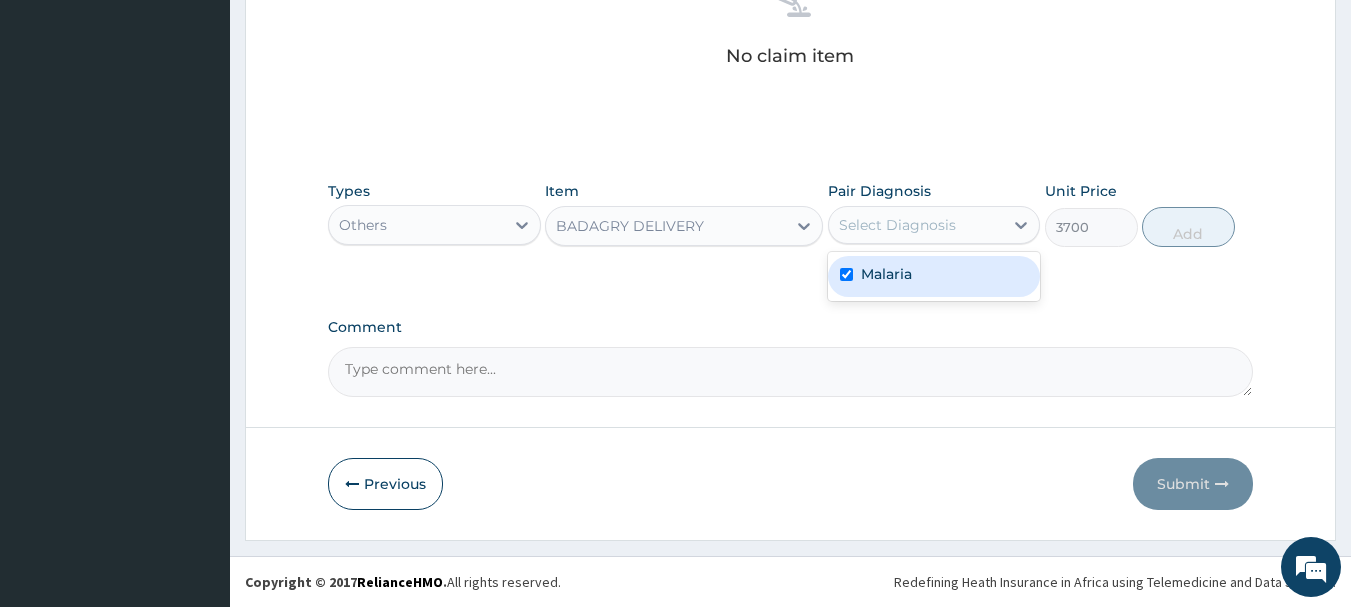 checkbox on "true" 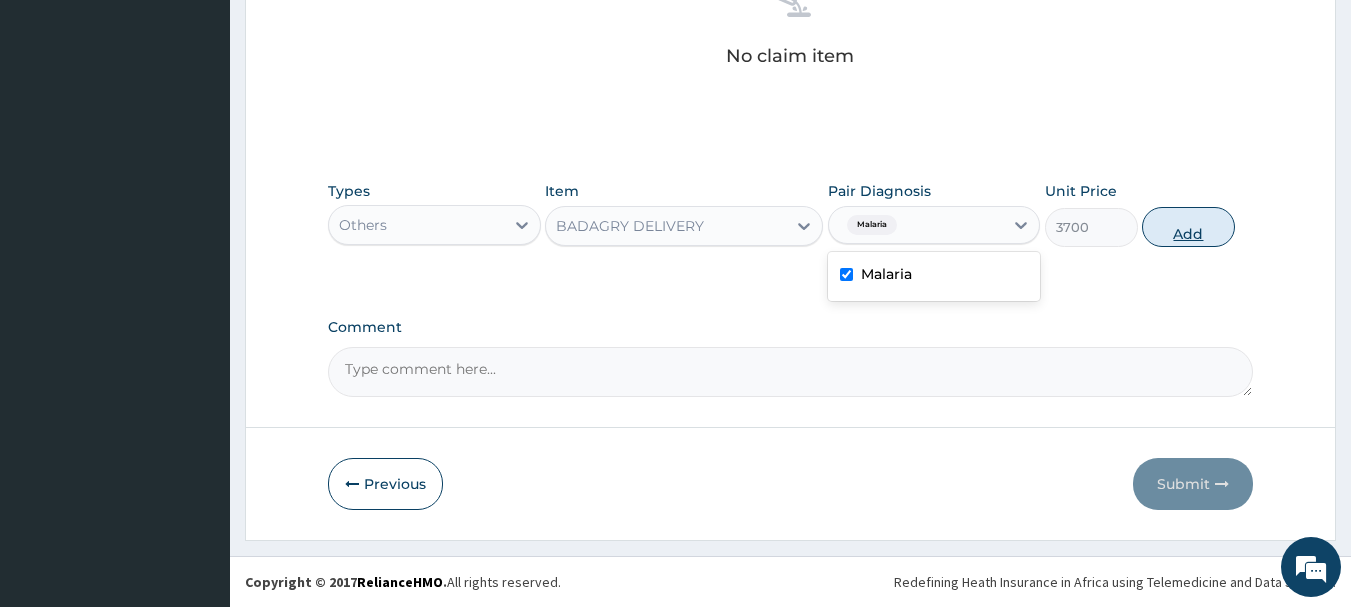 click on "Add" at bounding box center (1188, 227) 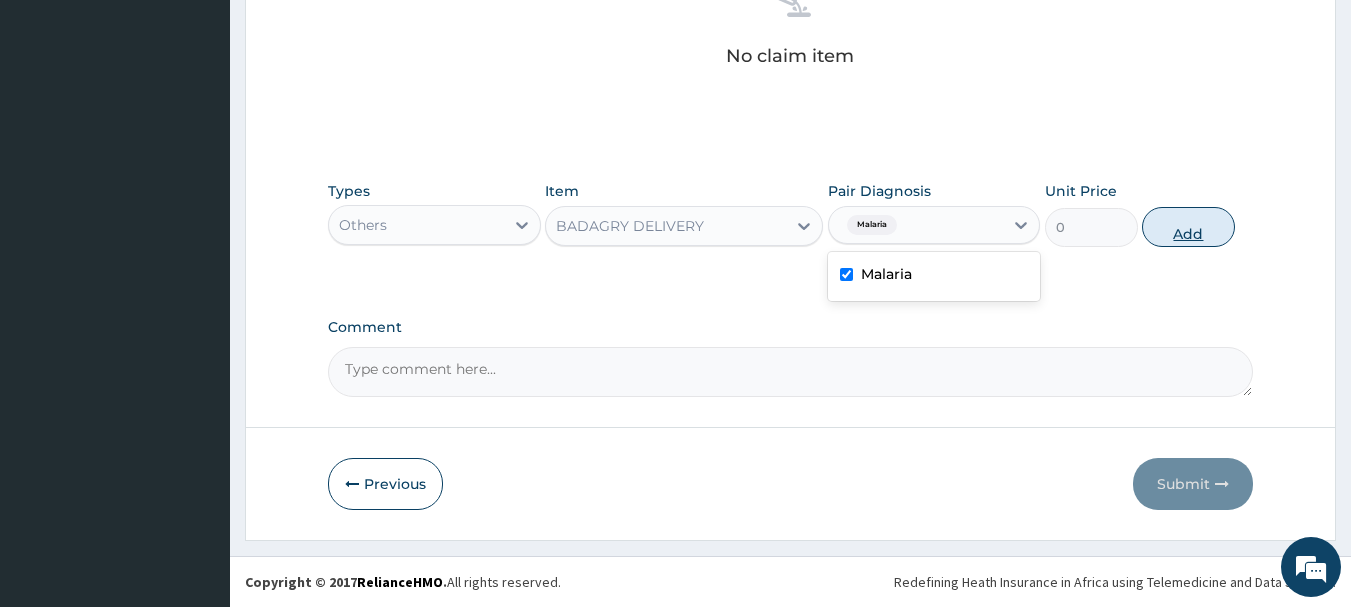 scroll, scrollTop: 755, scrollLeft: 0, axis: vertical 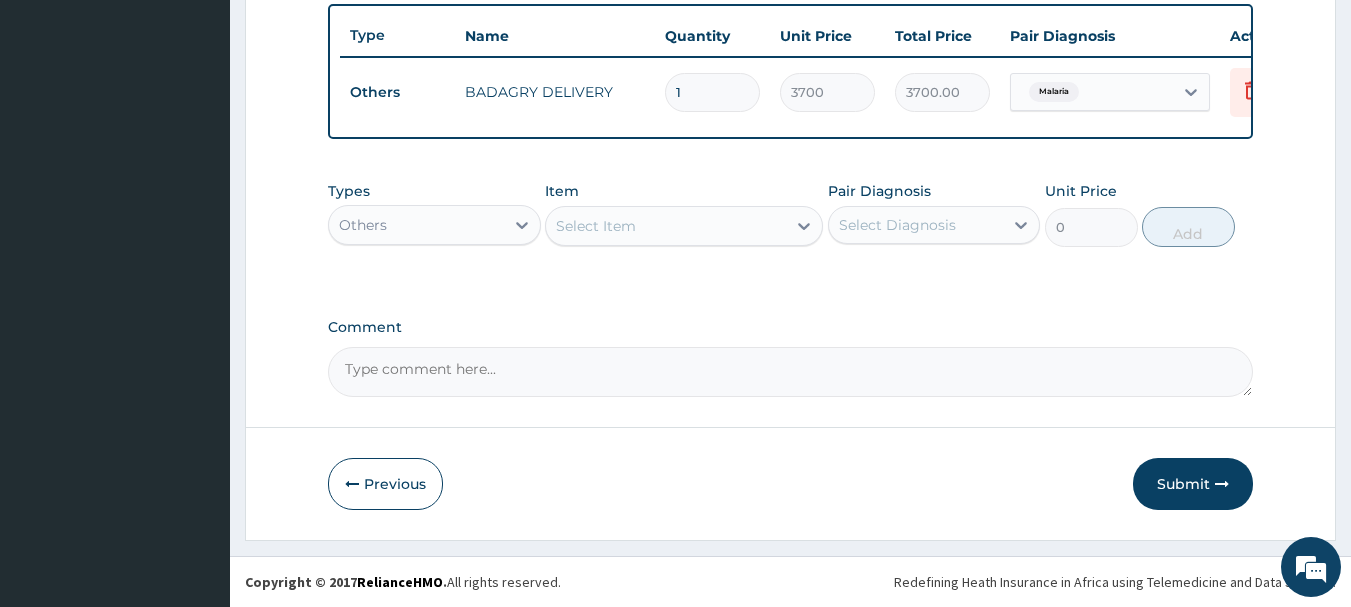click on "Others" at bounding box center (416, 225) 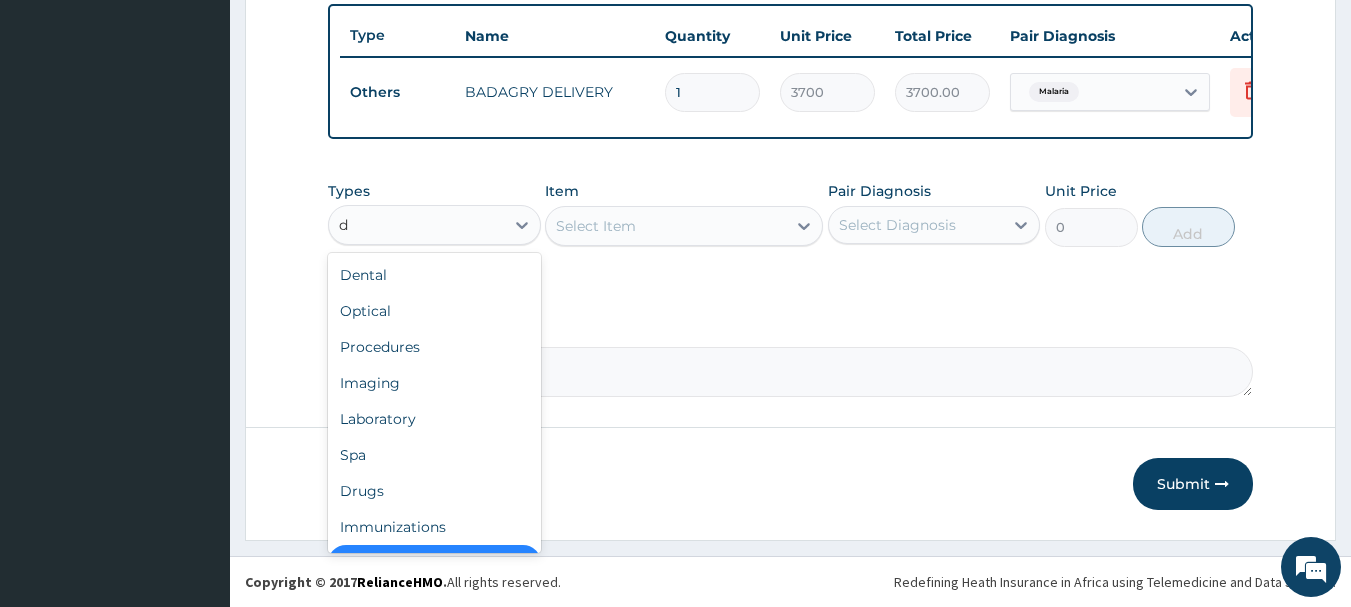 scroll, scrollTop: 32, scrollLeft: 0, axis: vertical 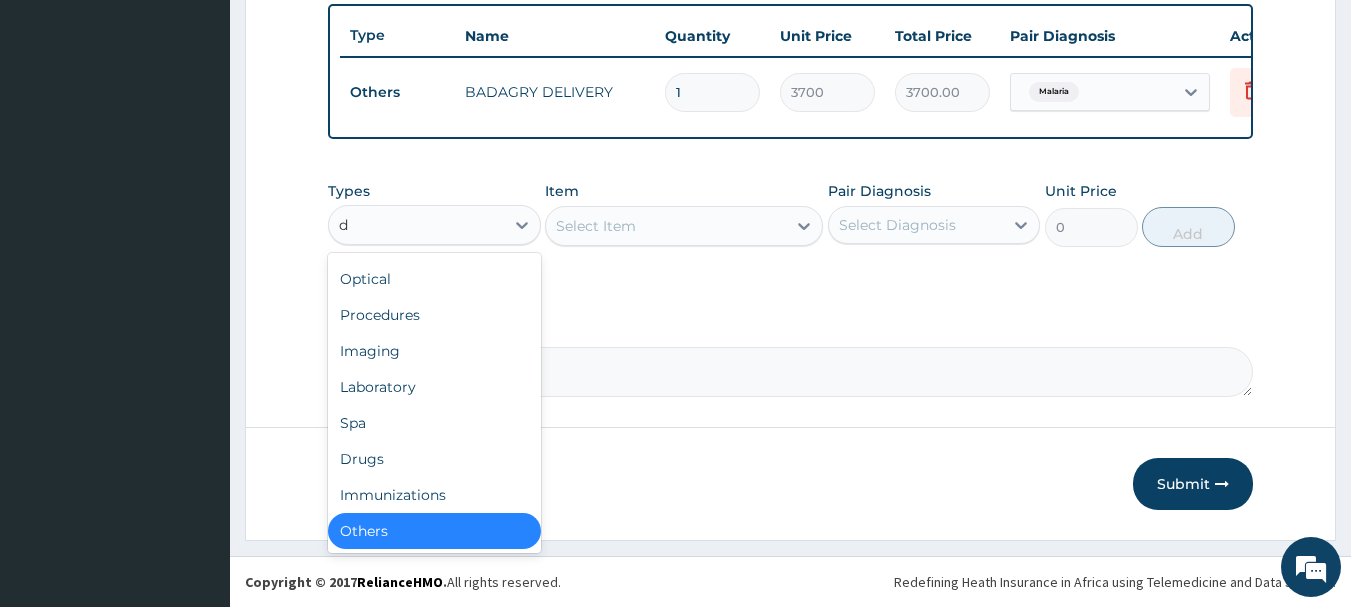 type on "dr" 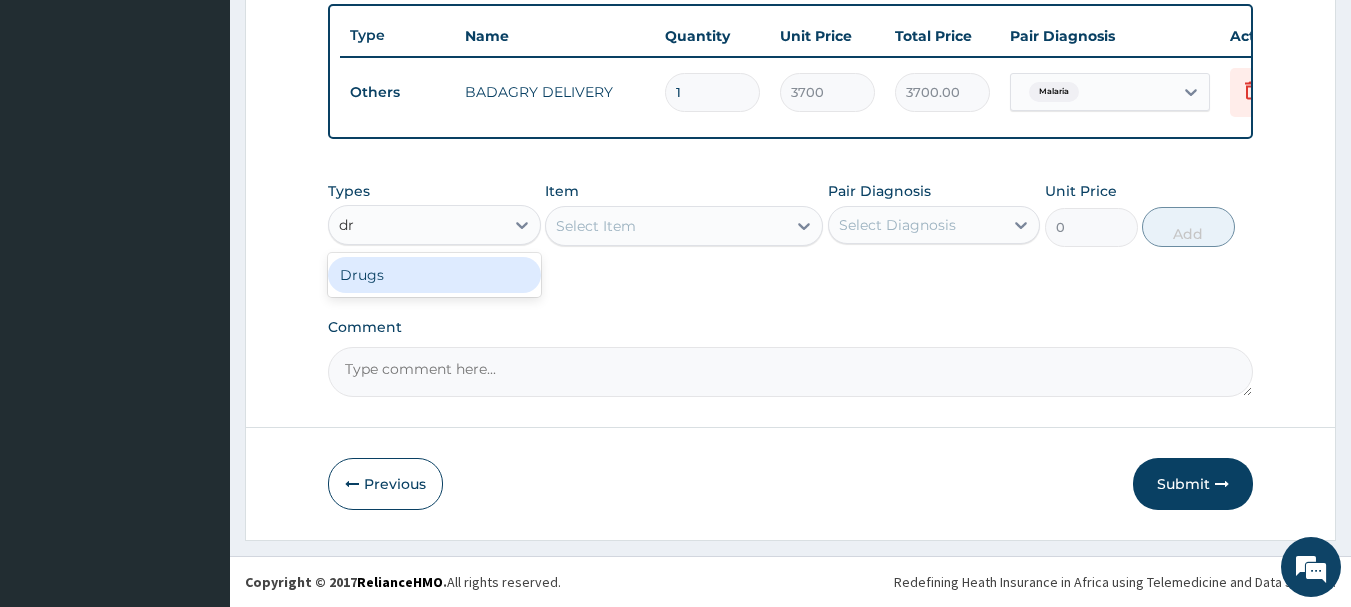 scroll, scrollTop: 0, scrollLeft: 0, axis: both 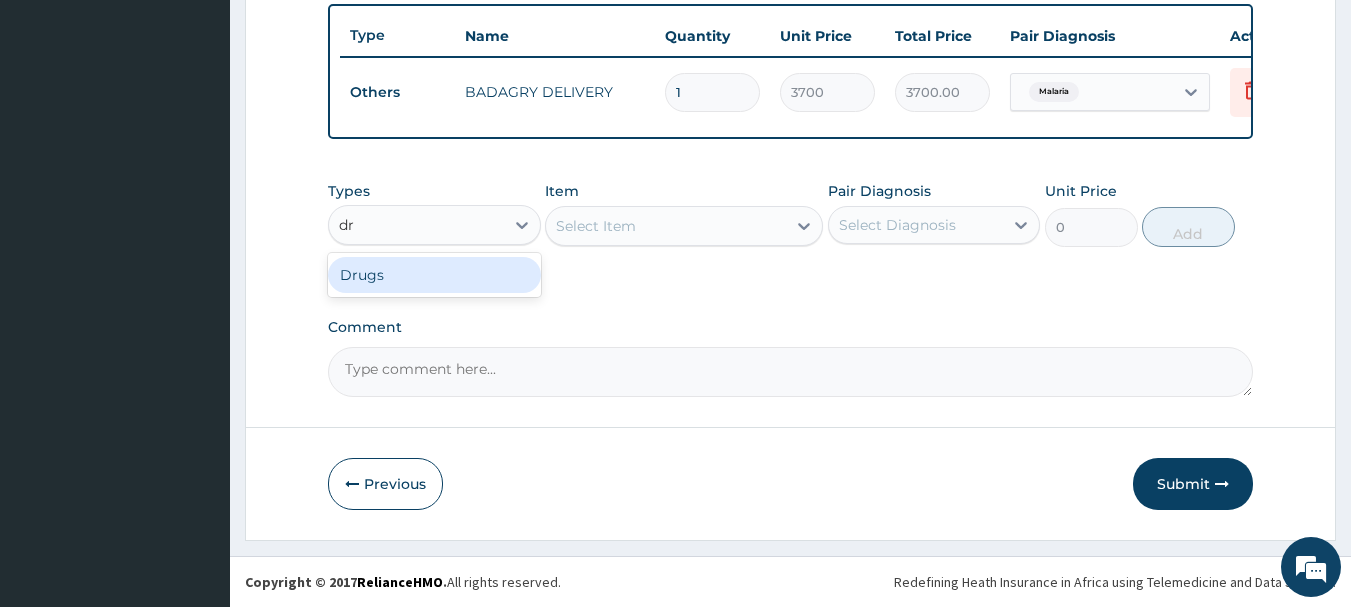 click on "Drugs" at bounding box center (434, 275) 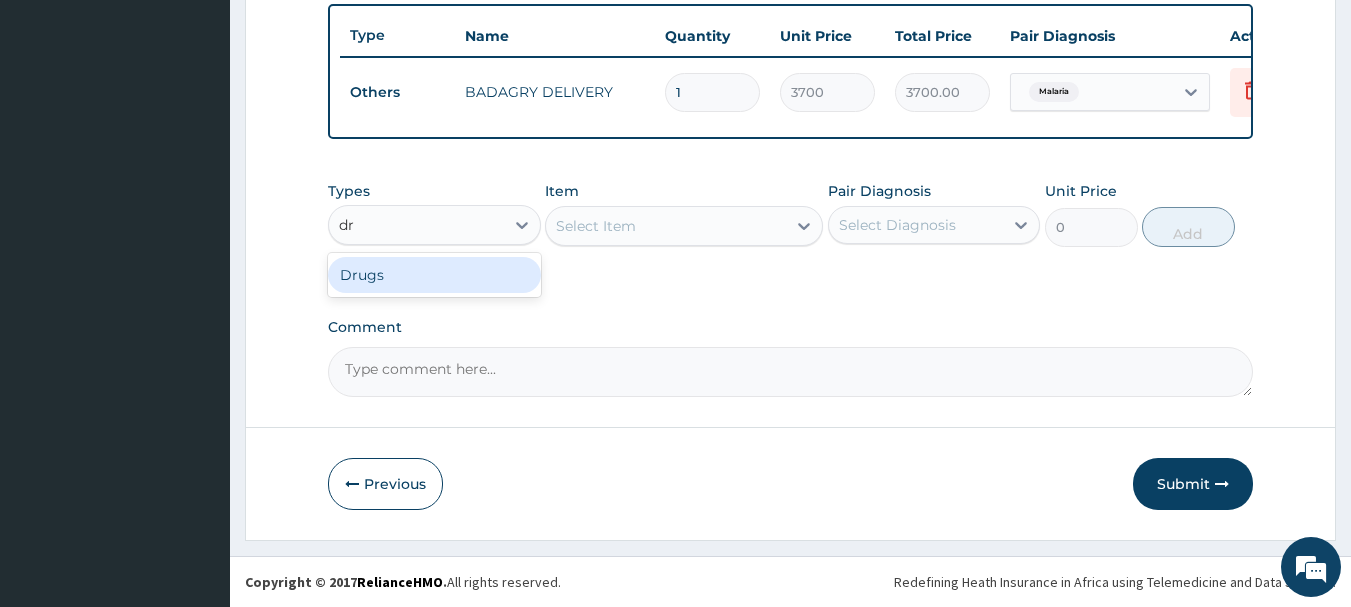 type 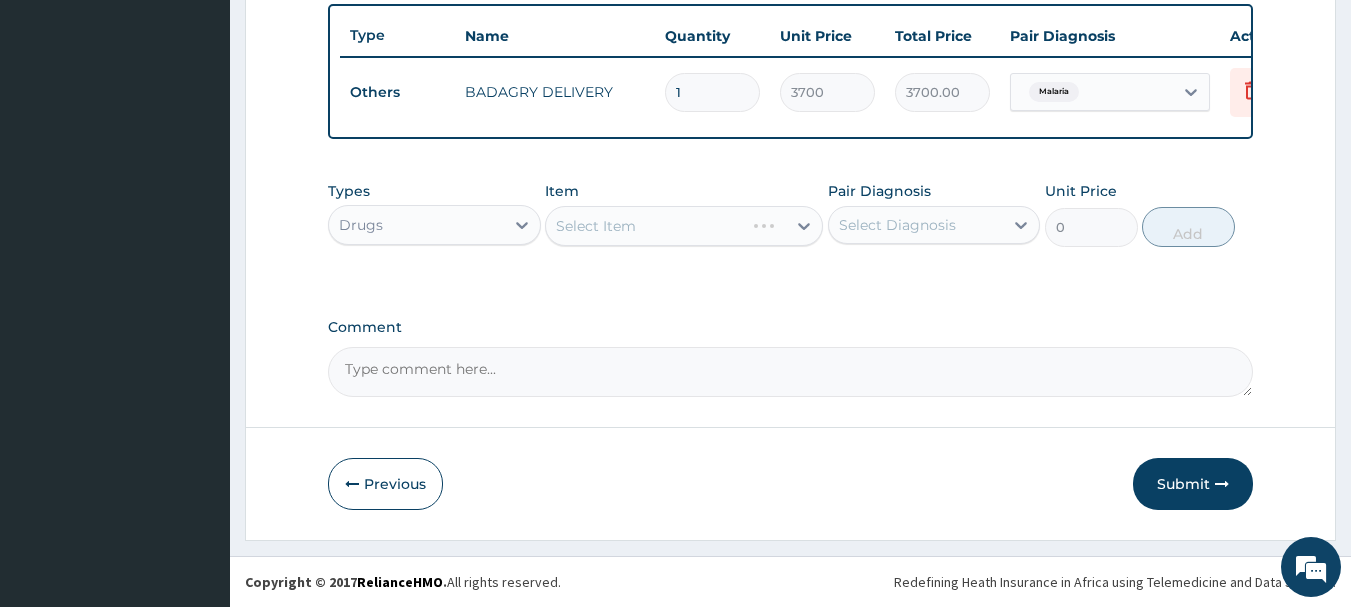 click on "Select Item" at bounding box center [684, 226] 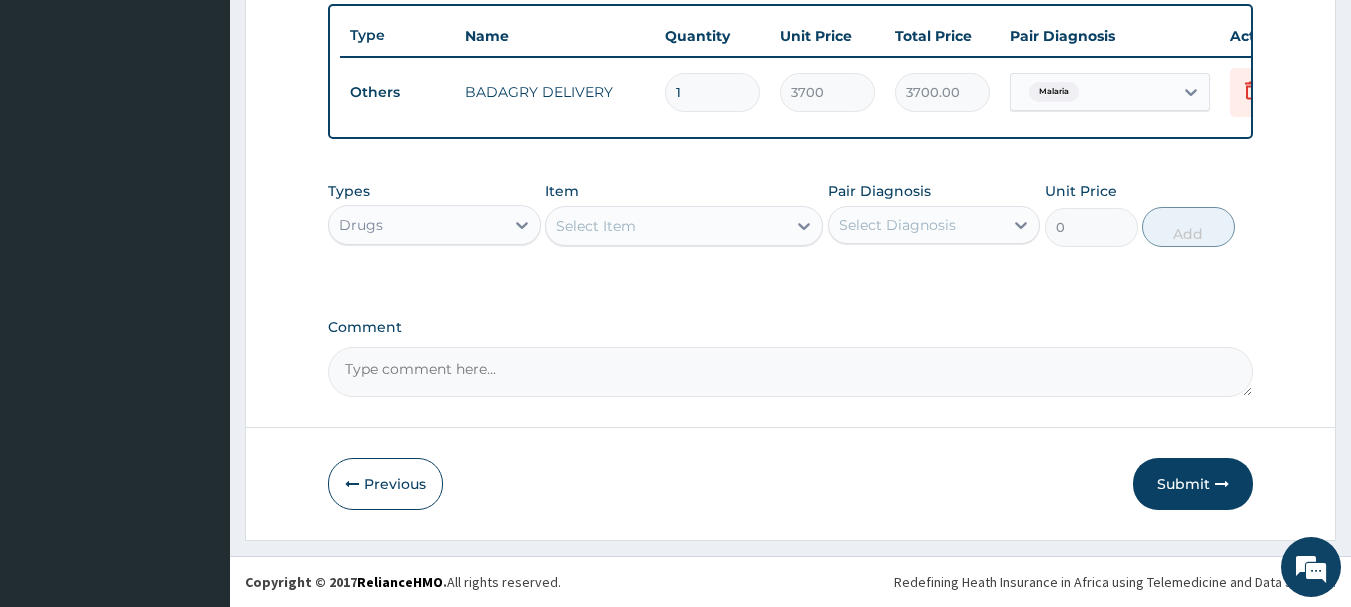 click on "Select Item" at bounding box center [666, 226] 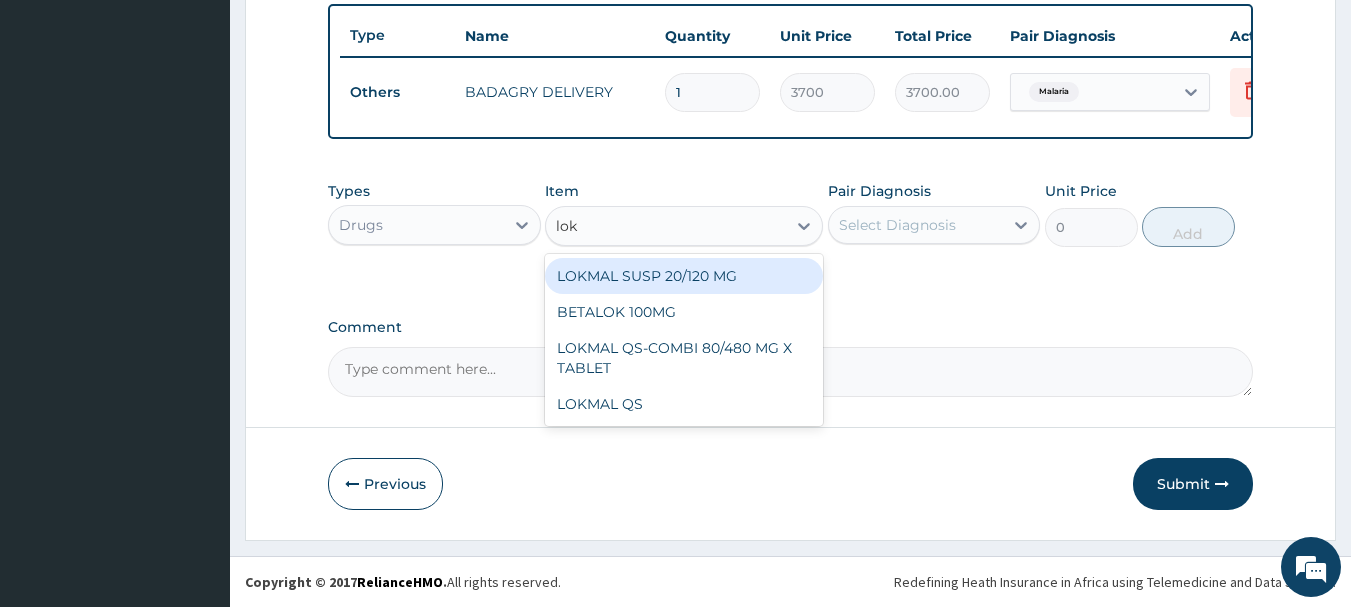 type on "lokm" 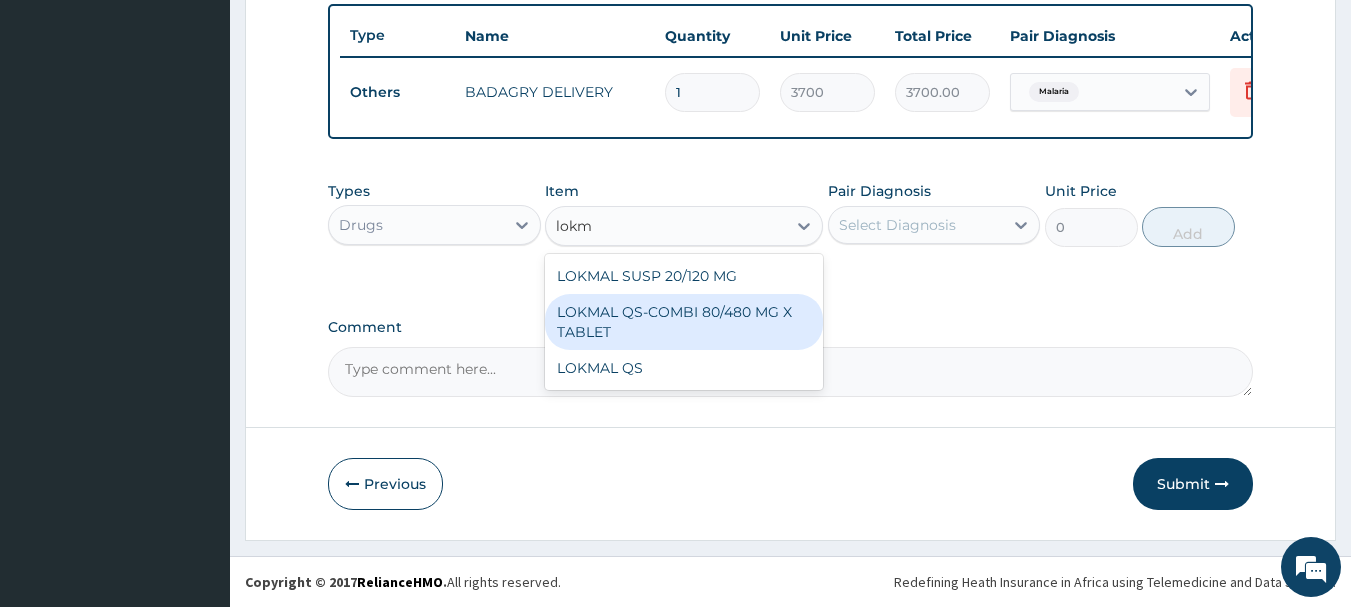 click on "LOKMAL QS-COMBI 80/480 MG X TABLET" at bounding box center [684, 322] 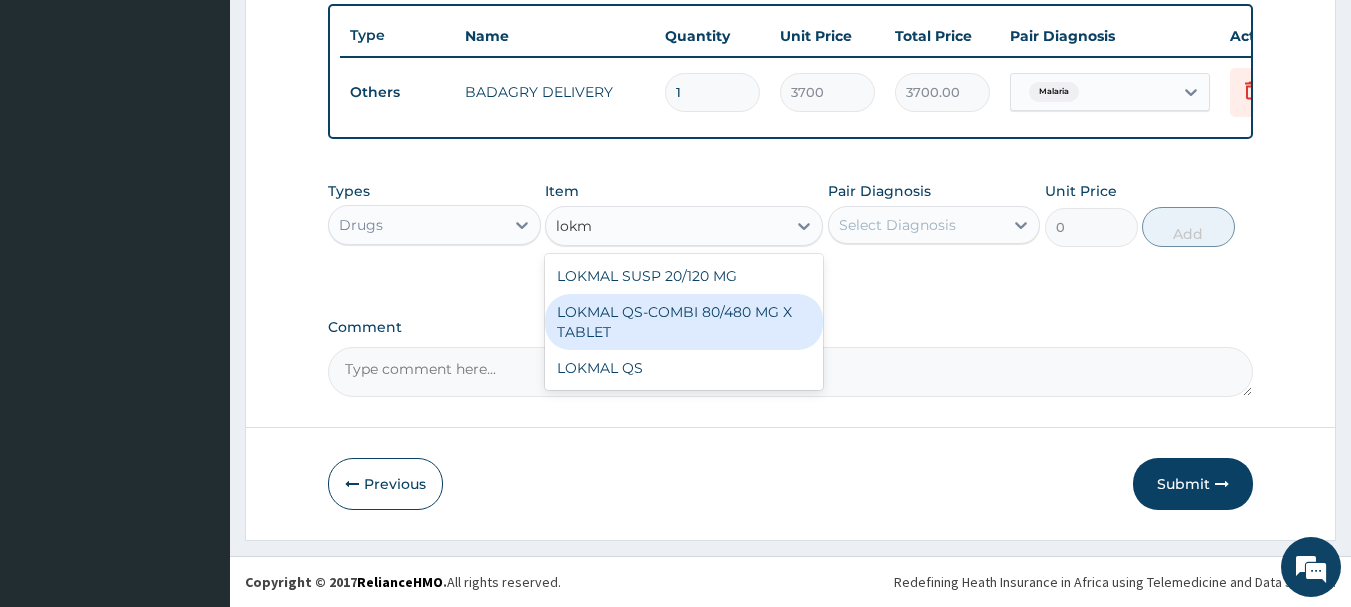 type 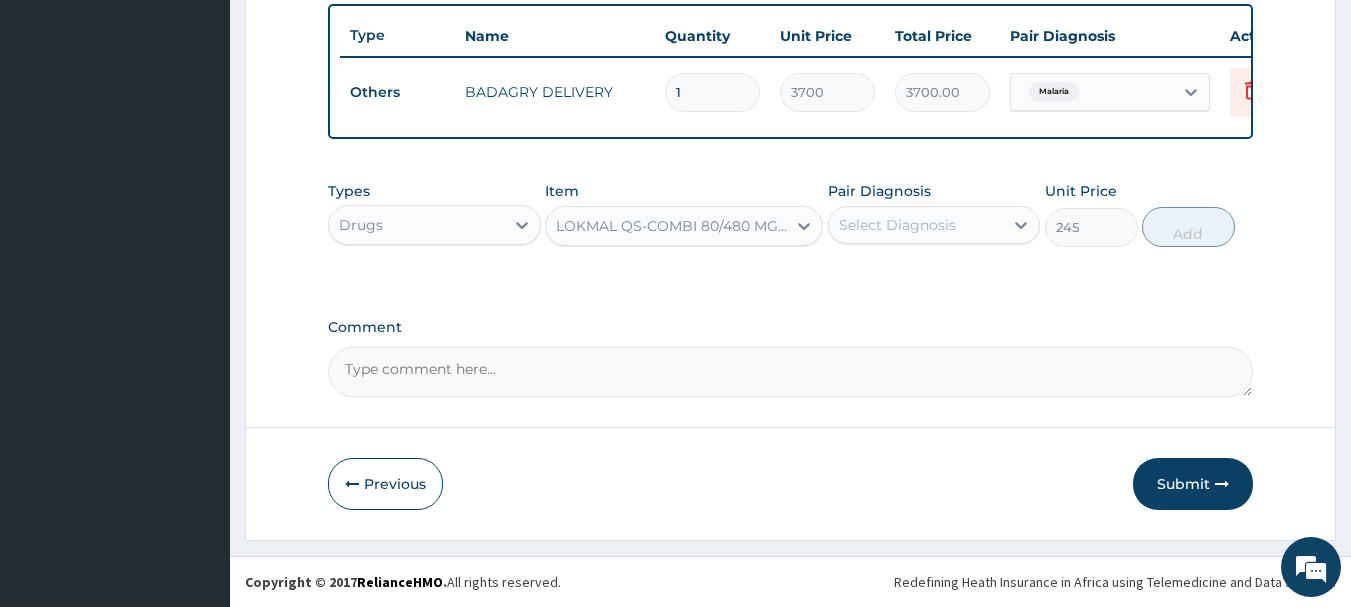 click on "Select Diagnosis" at bounding box center [897, 225] 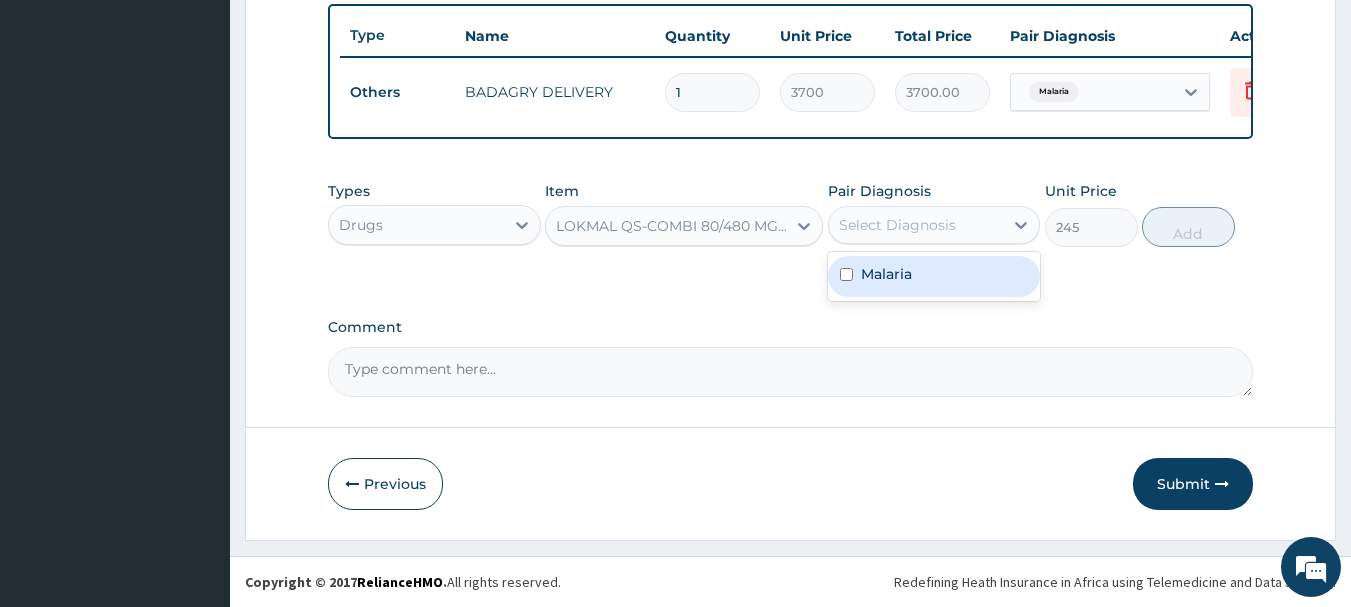 click on "Malaria" at bounding box center [934, 276] 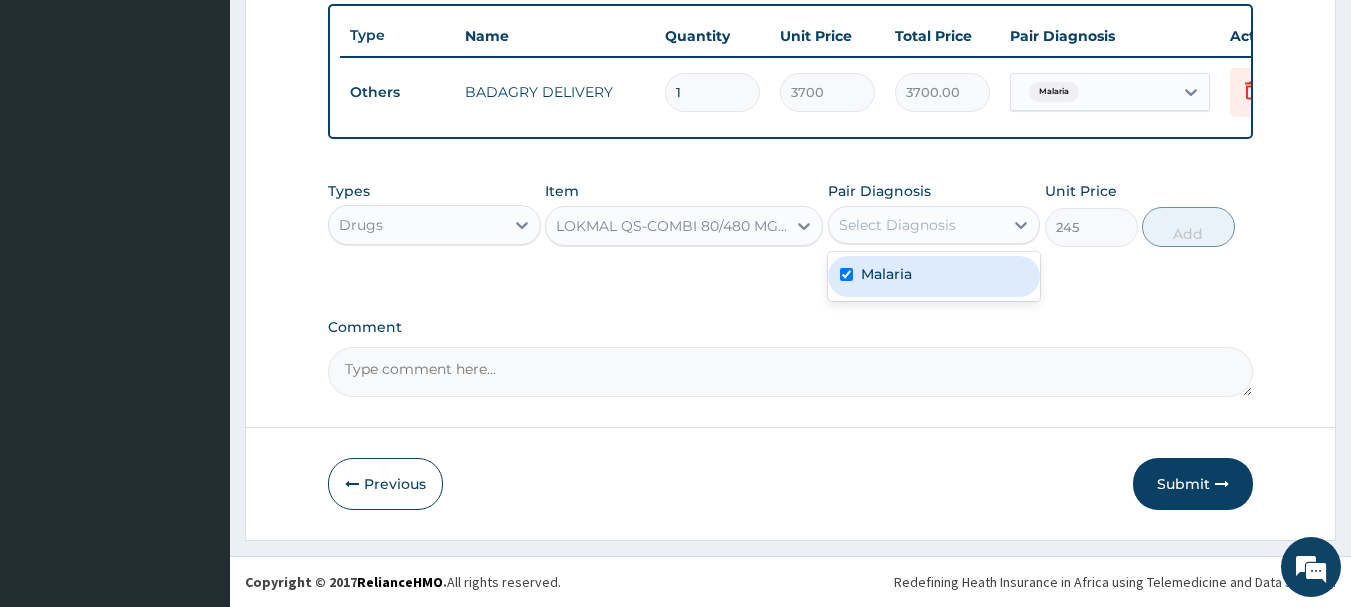 checkbox on "true" 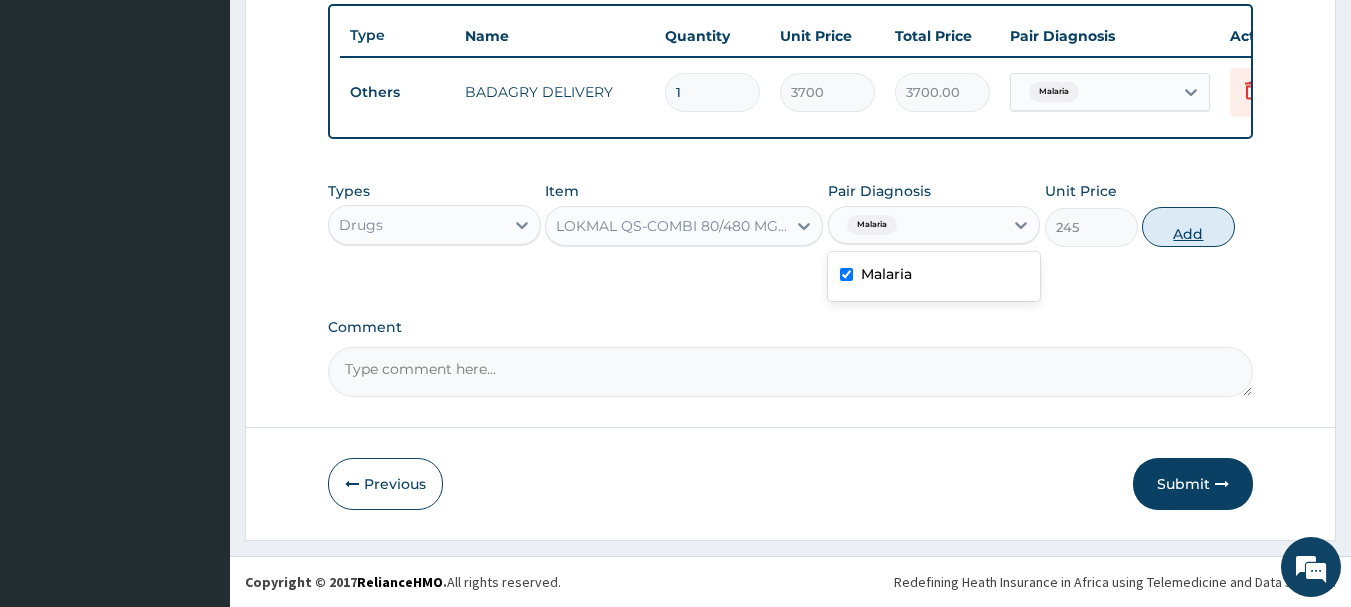 click on "Add" at bounding box center (1188, 227) 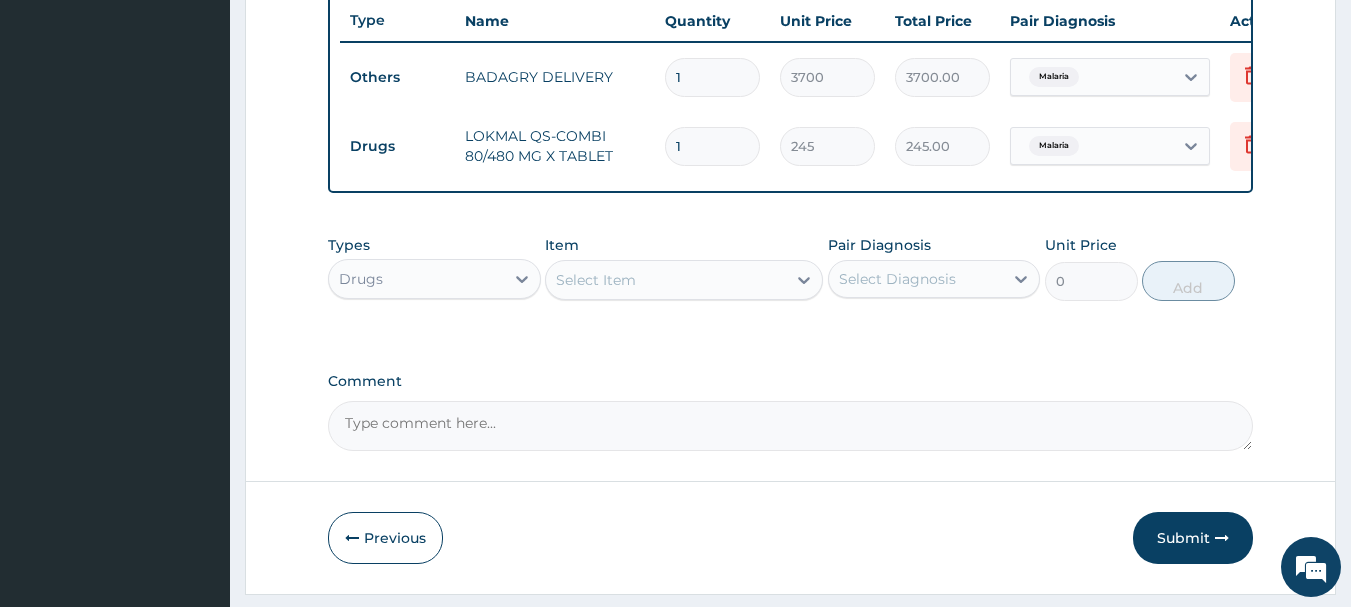 click on "Select Item" at bounding box center [596, 280] 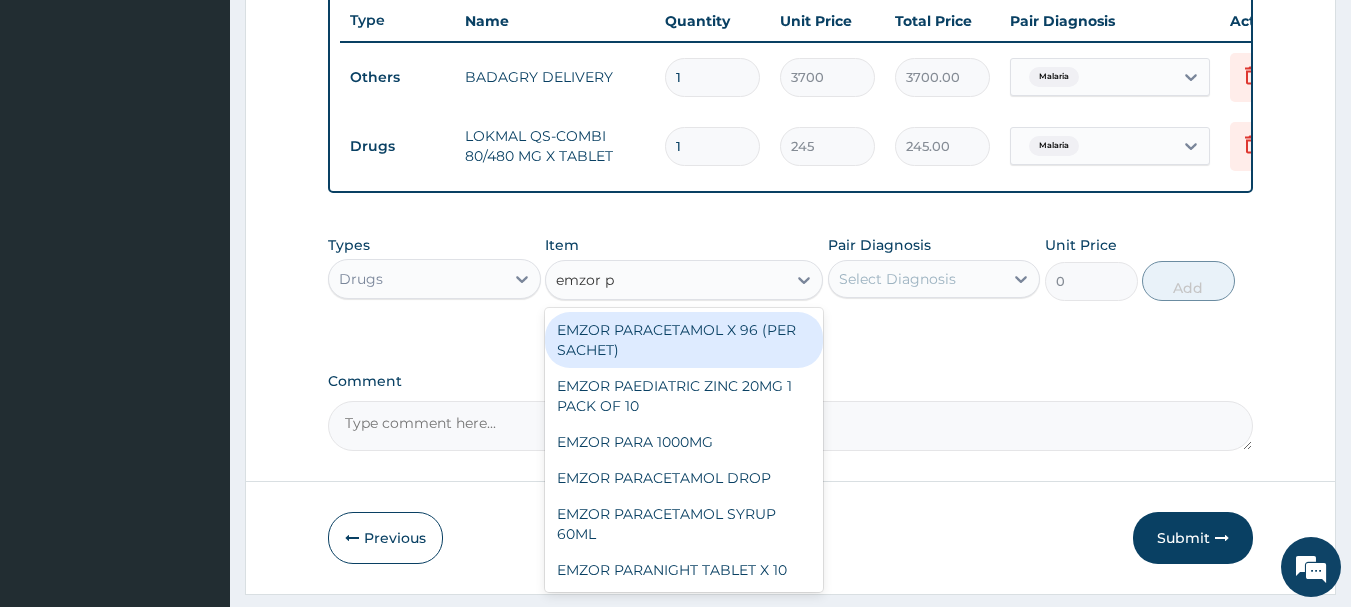 type on "emzor p" 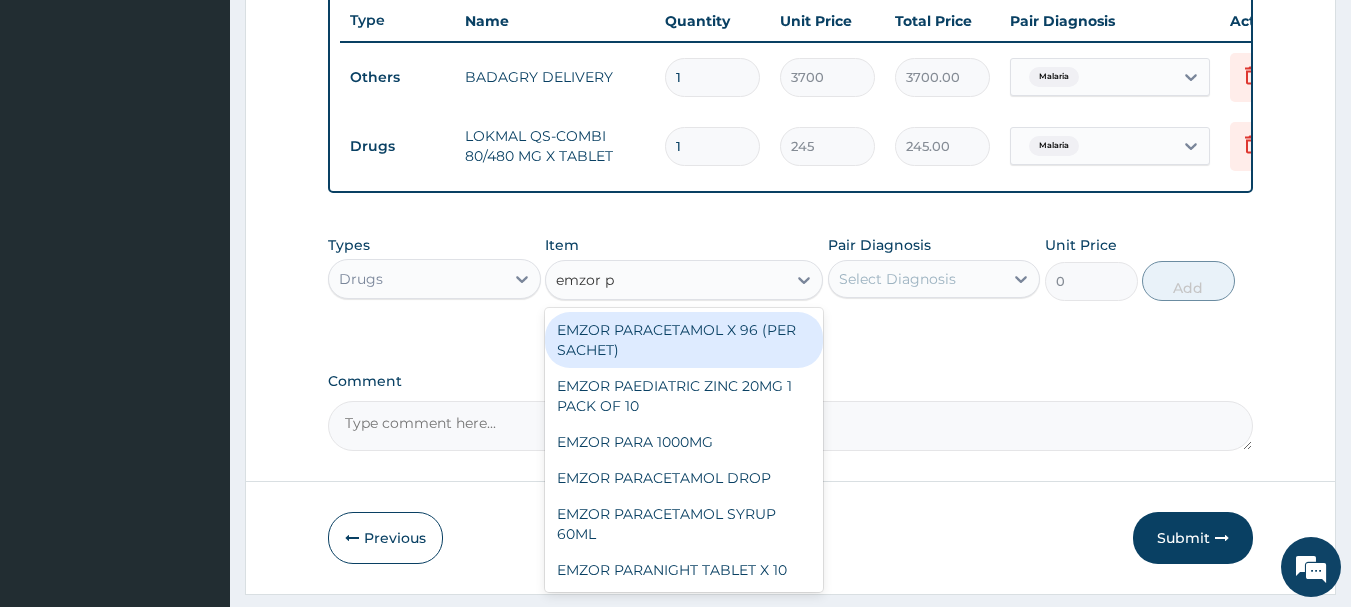 click on "Select Diagnosis" at bounding box center [897, 279] 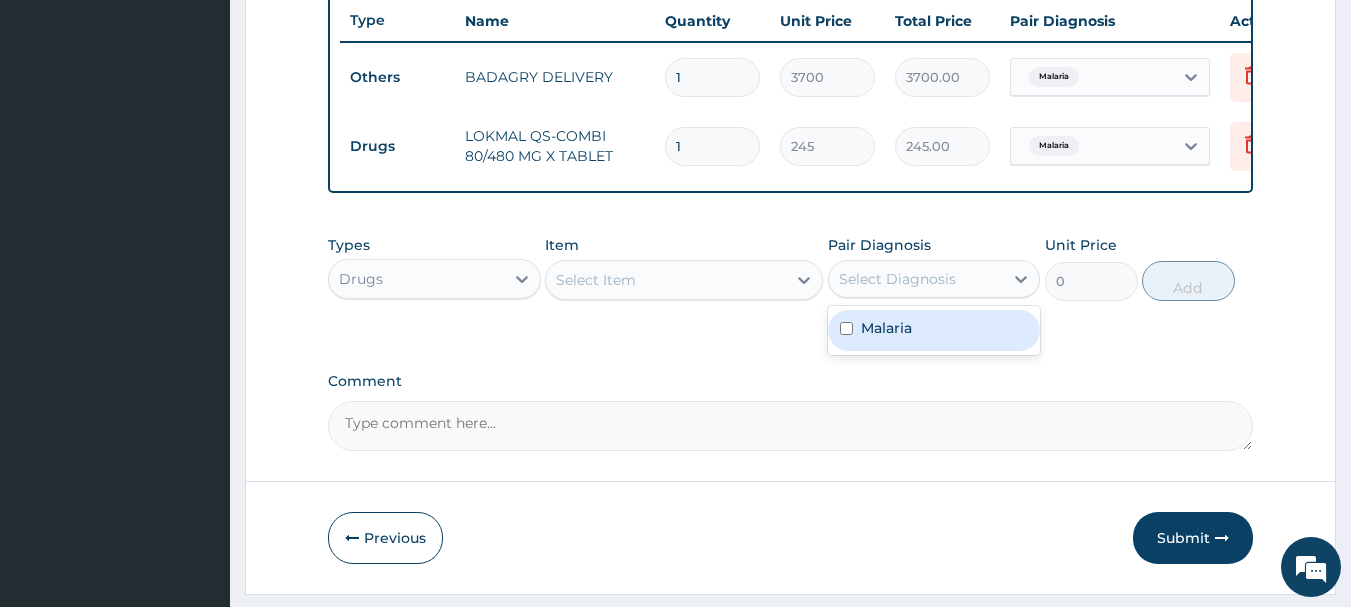 click on "Malaria" at bounding box center [934, 330] 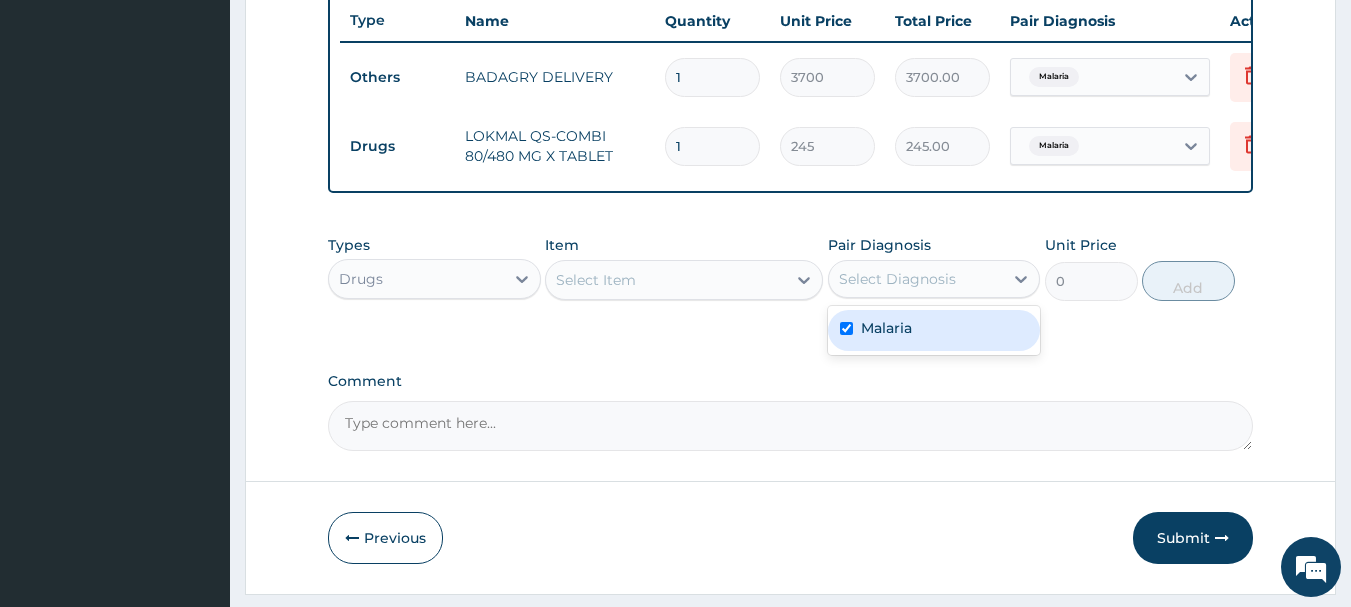 checkbox on "true" 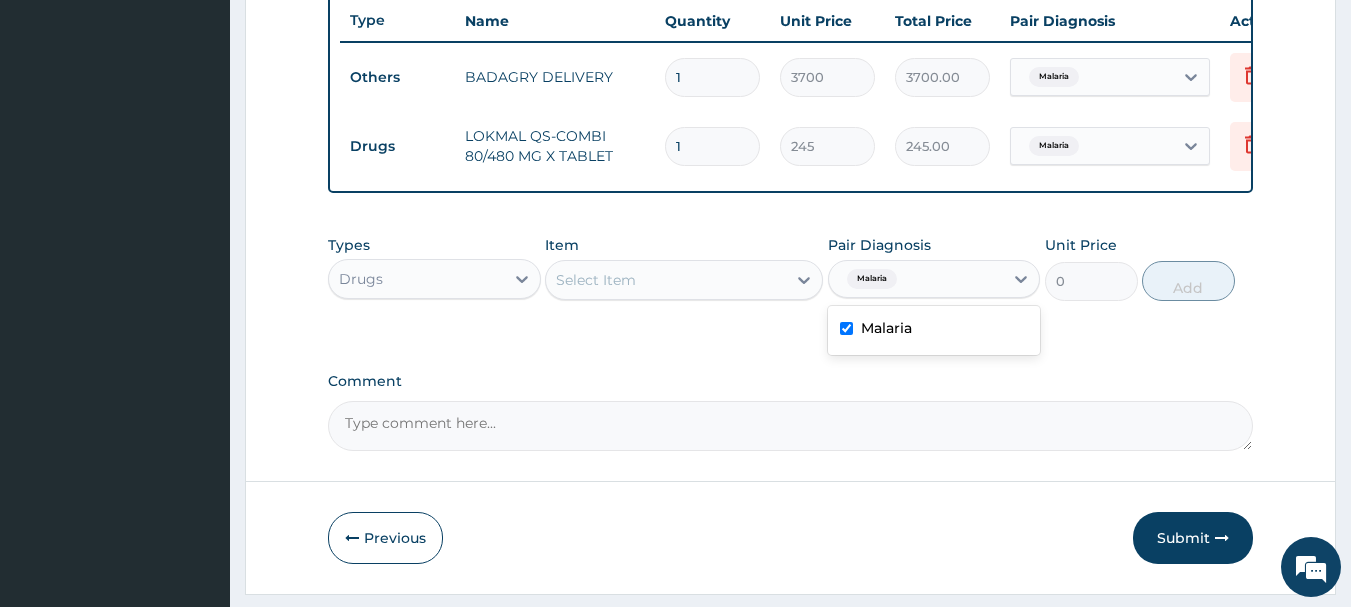 click on "Select Item" at bounding box center [666, 280] 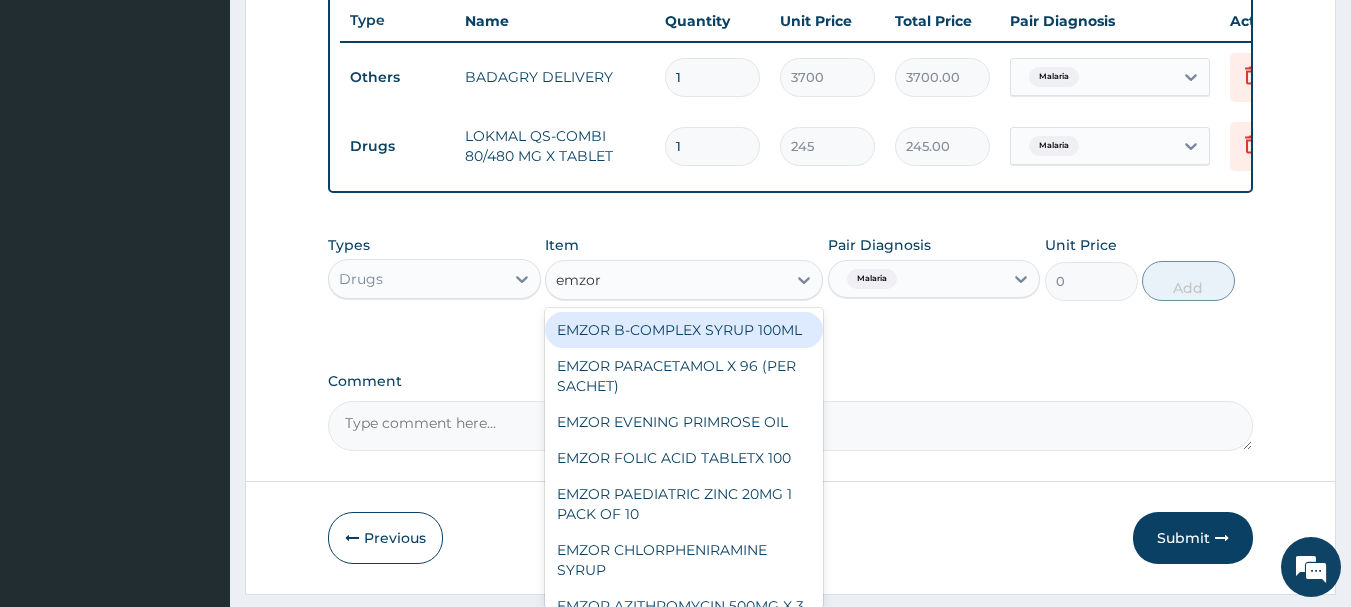 type on "emzor p" 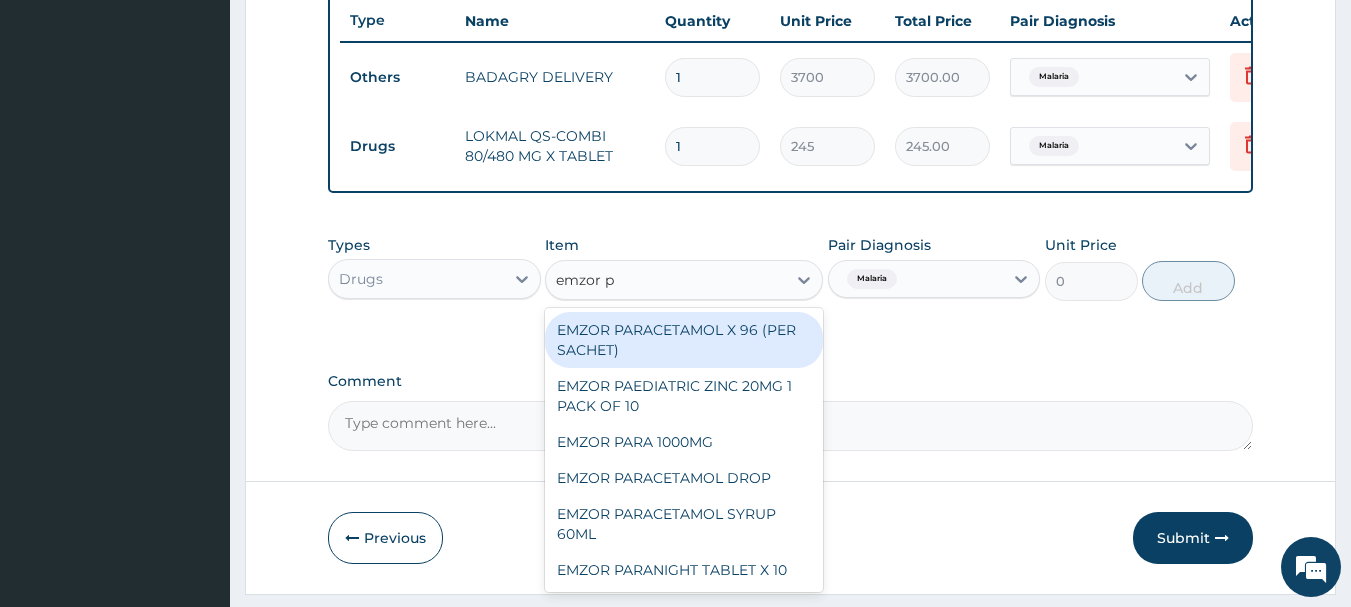 click on "EMZOR PARACETAMOL X 96 (PER SACHET)" at bounding box center [684, 340] 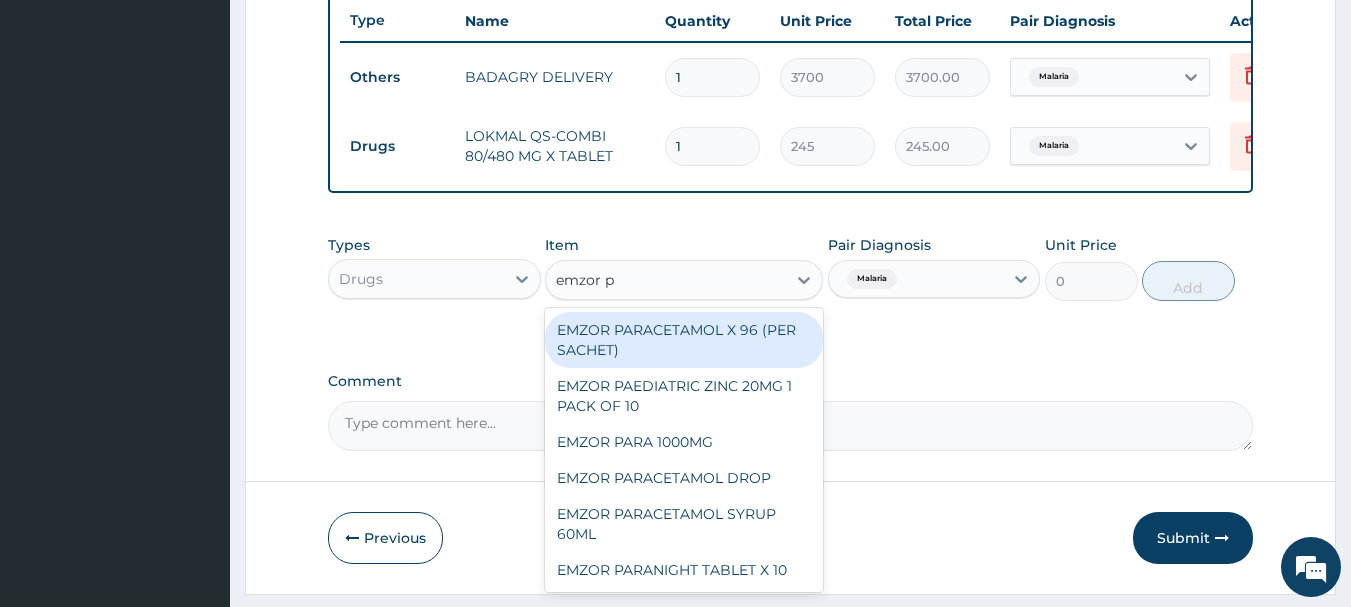 type 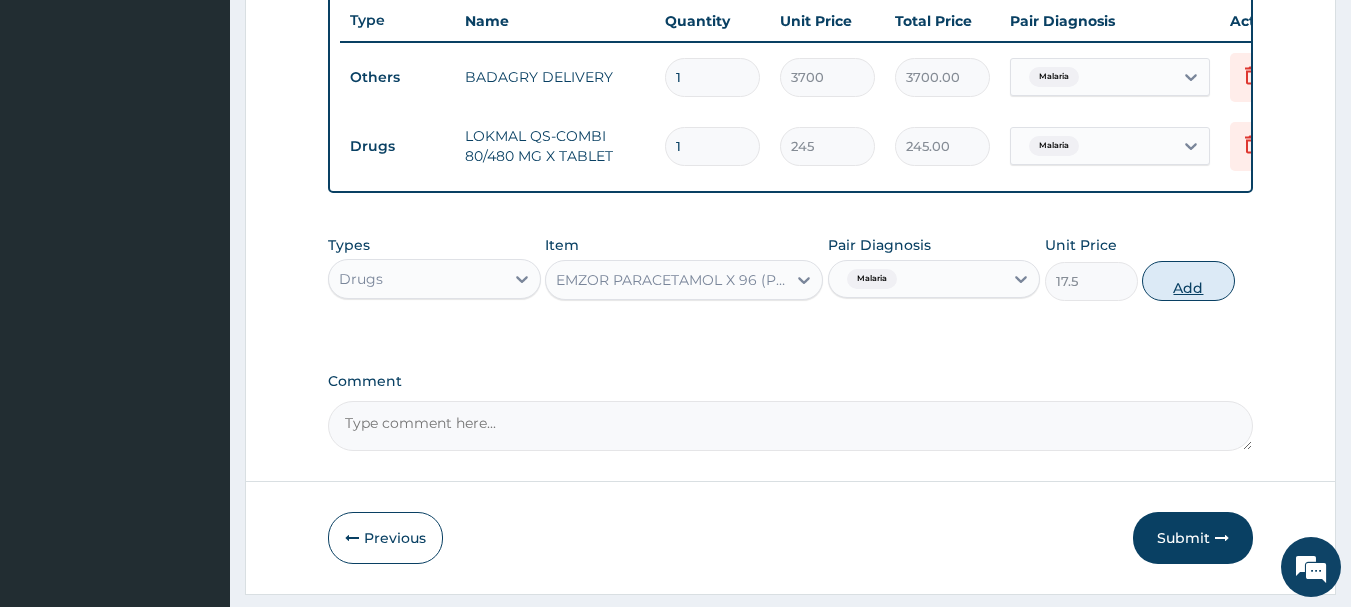 click on "Add" at bounding box center (1188, 281) 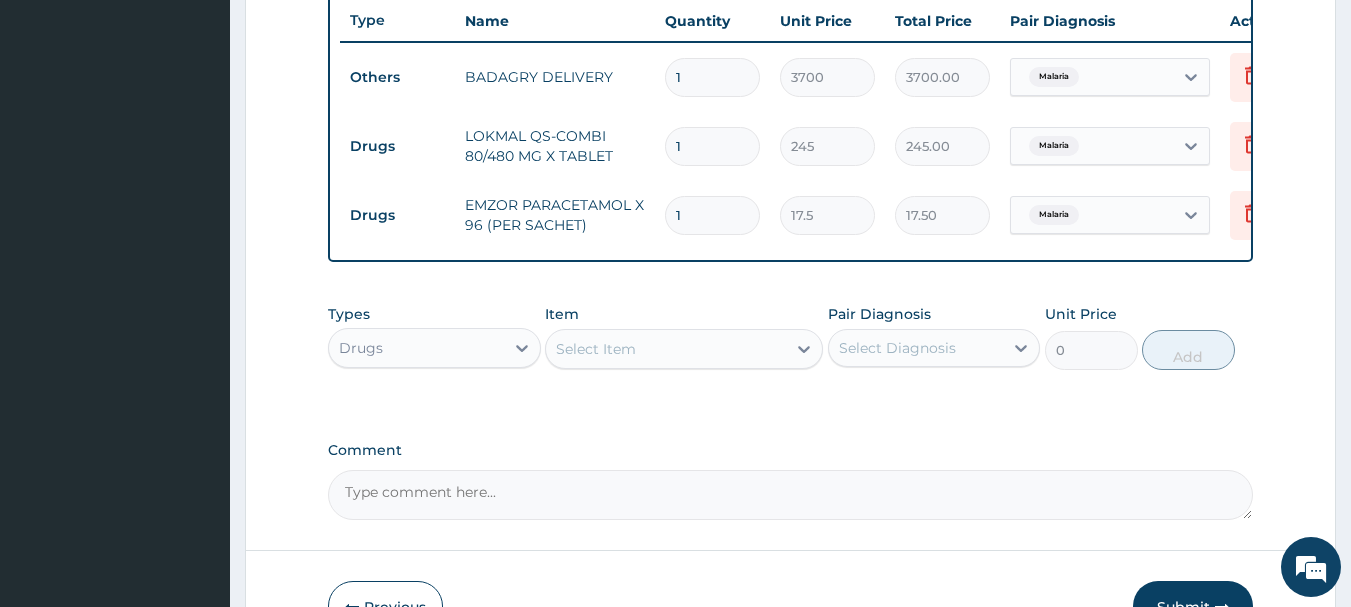 click on "Select Item" at bounding box center (666, 349) 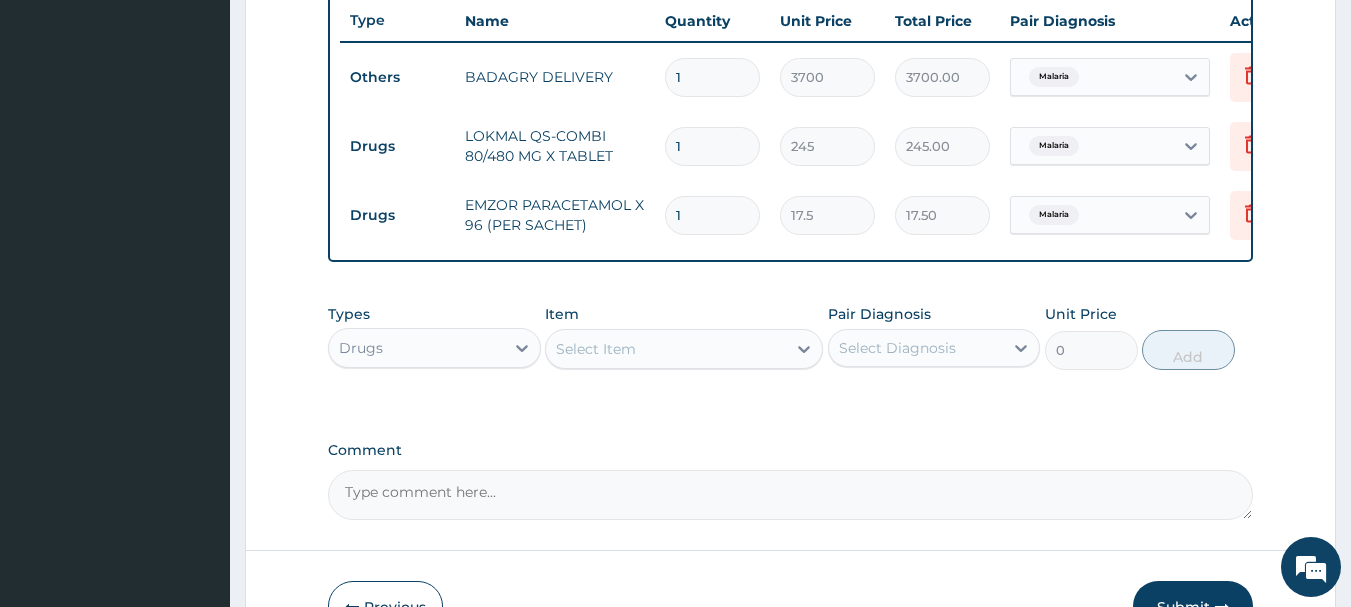 click on "Select Item" at bounding box center [666, 349] 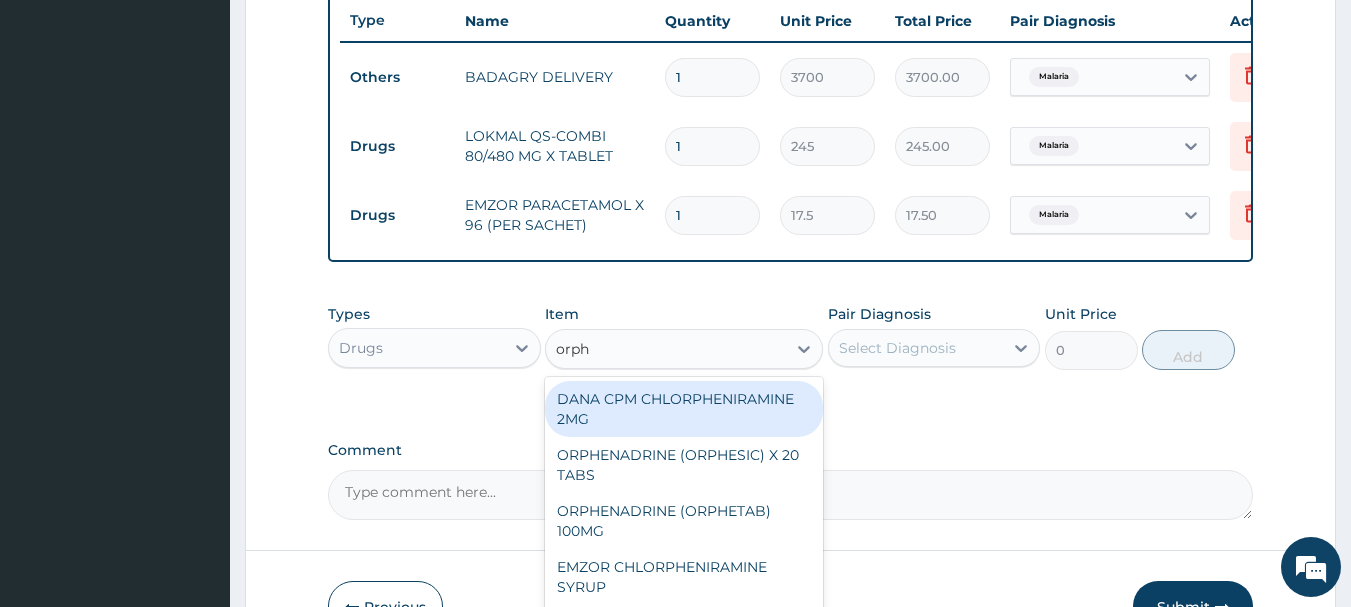 type on "orphe" 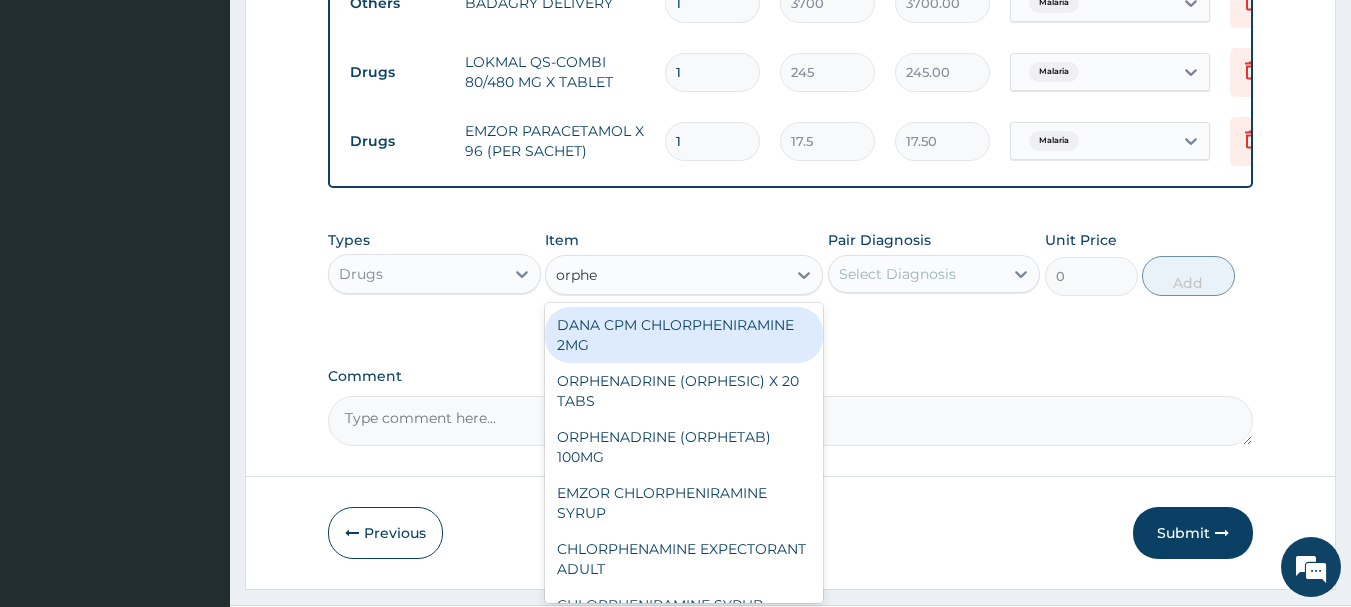 scroll, scrollTop: 893, scrollLeft: 0, axis: vertical 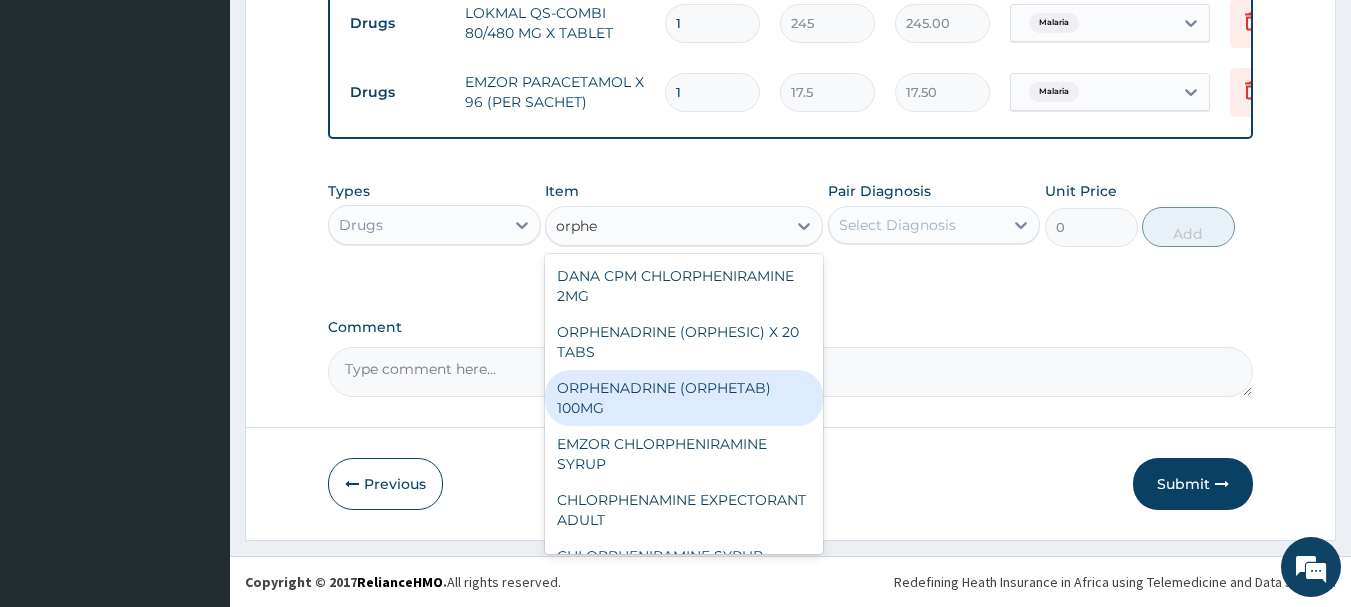 click on "ORPHENADRINE (ORPHETAB) 100MG" at bounding box center [684, 398] 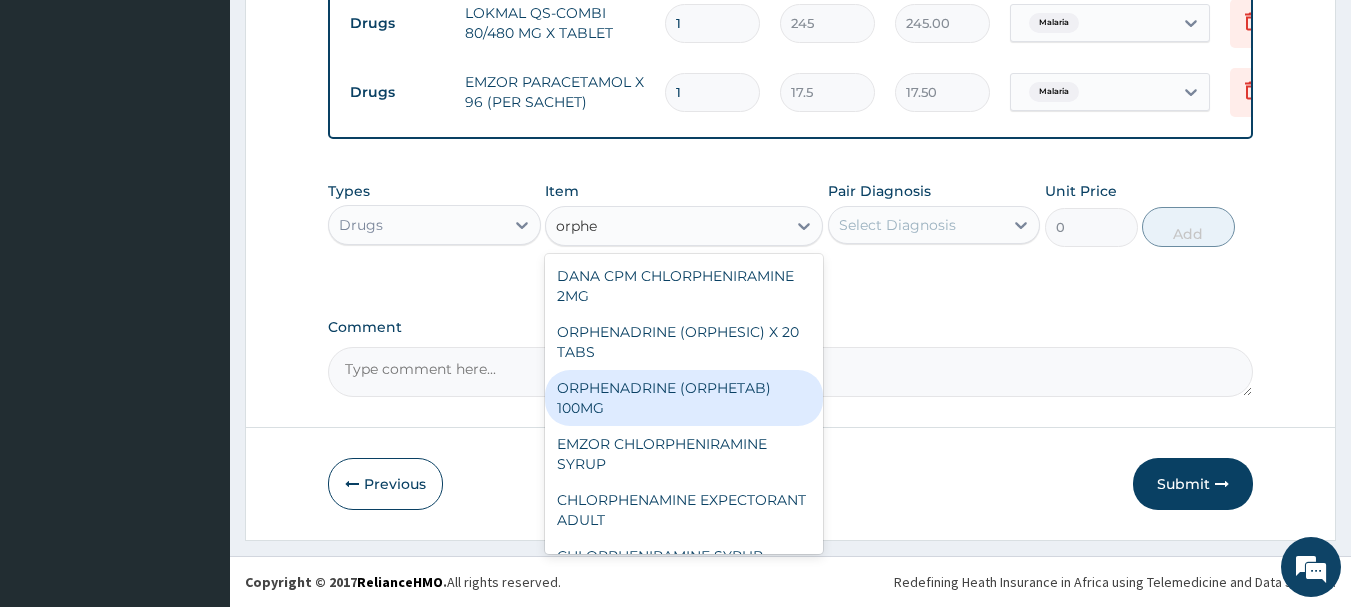 type 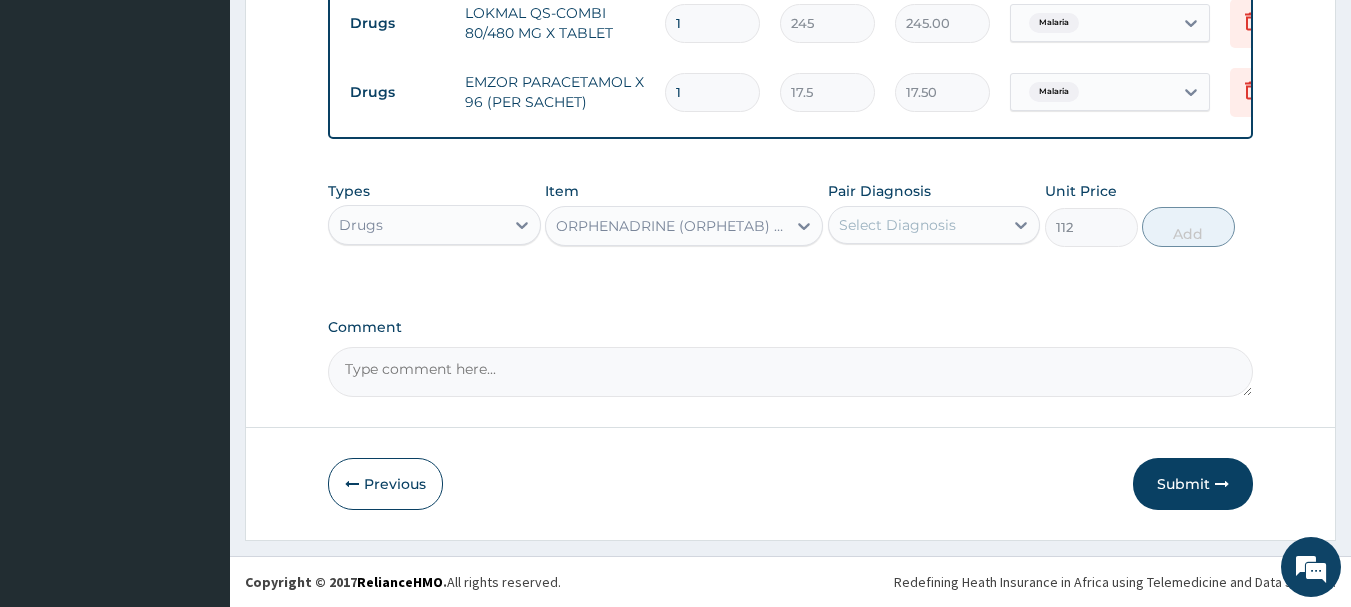 click on "Select Diagnosis" at bounding box center (897, 225) 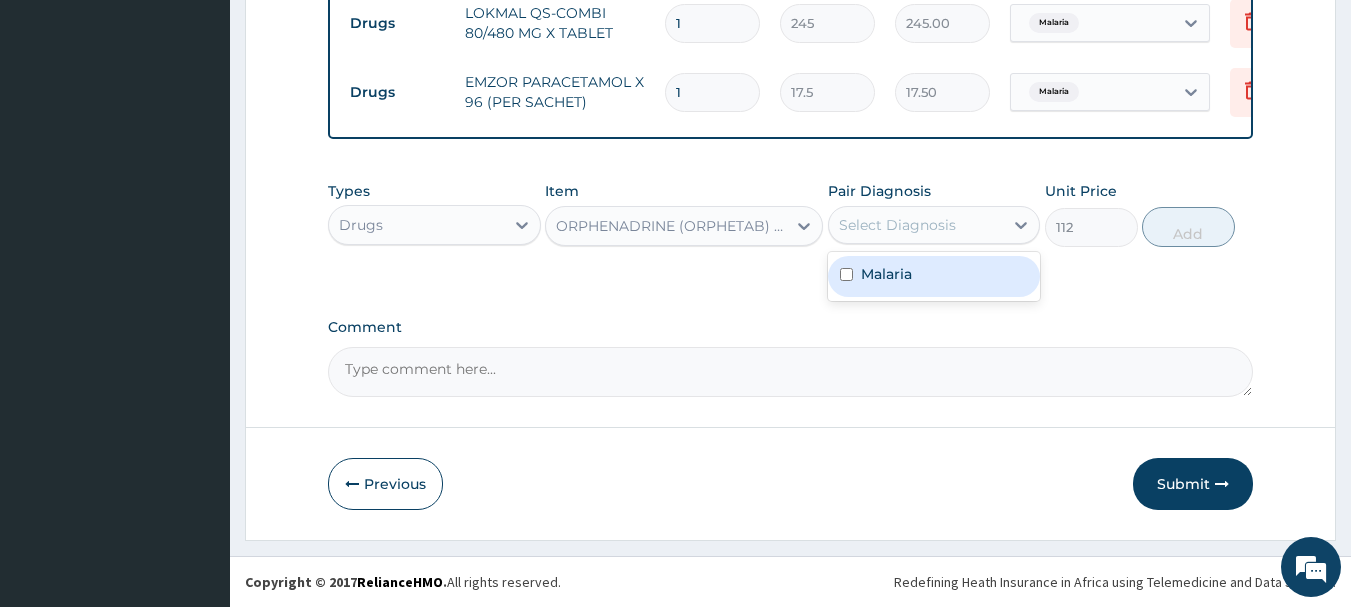click on "Malaria" at bounding box center [934, 276] 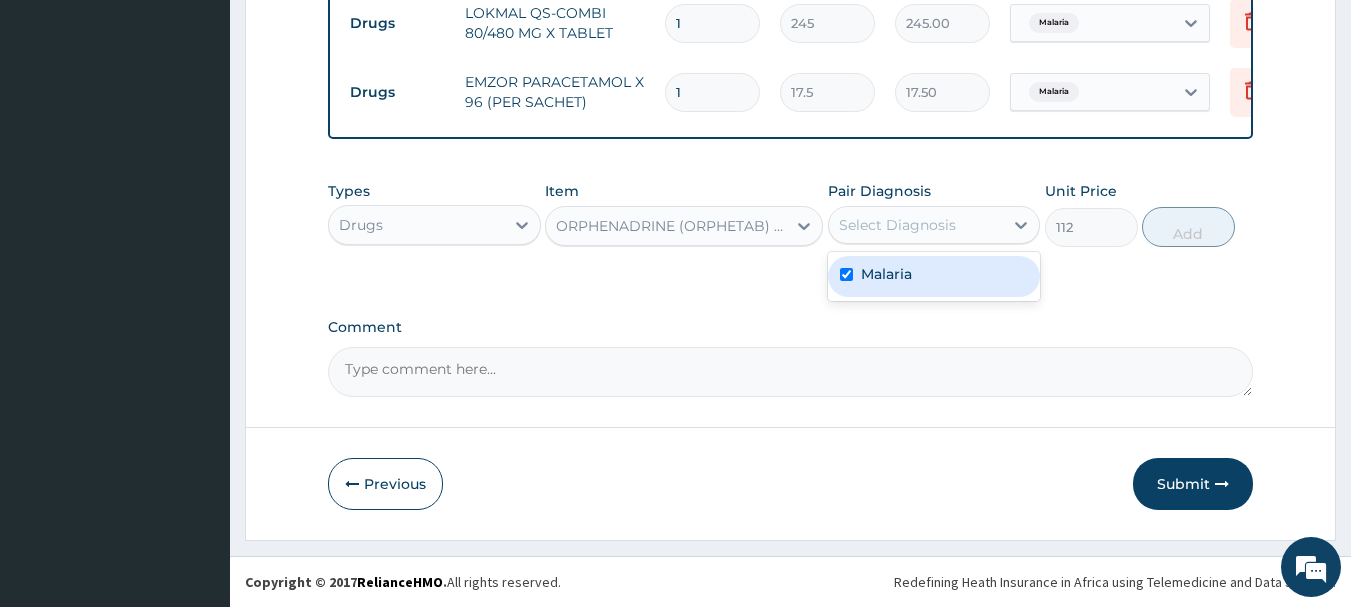 checkbox on "true" 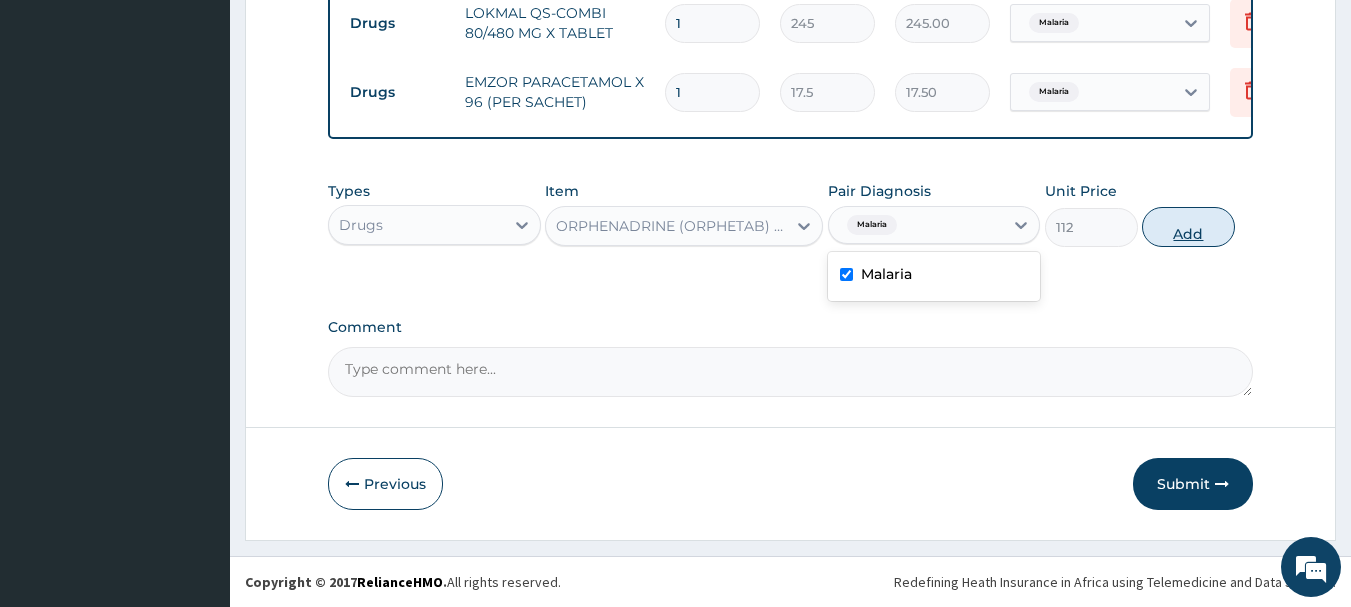 click on "Add" at bounding box center [1188, 227] 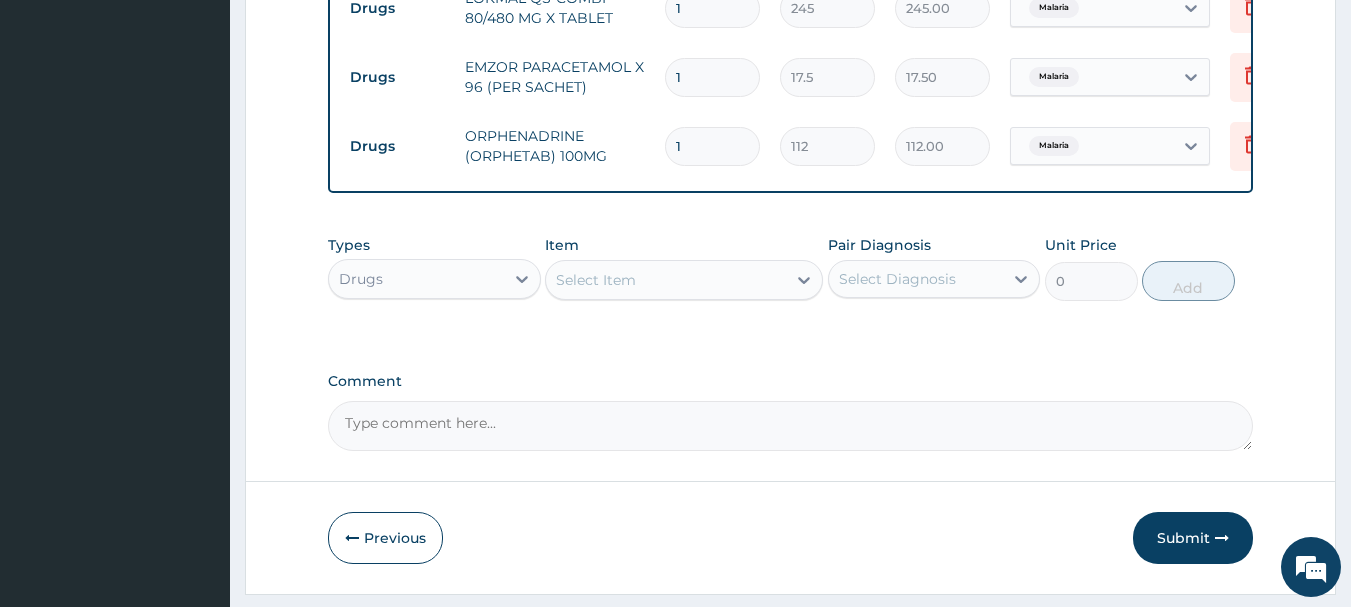 type on "16" 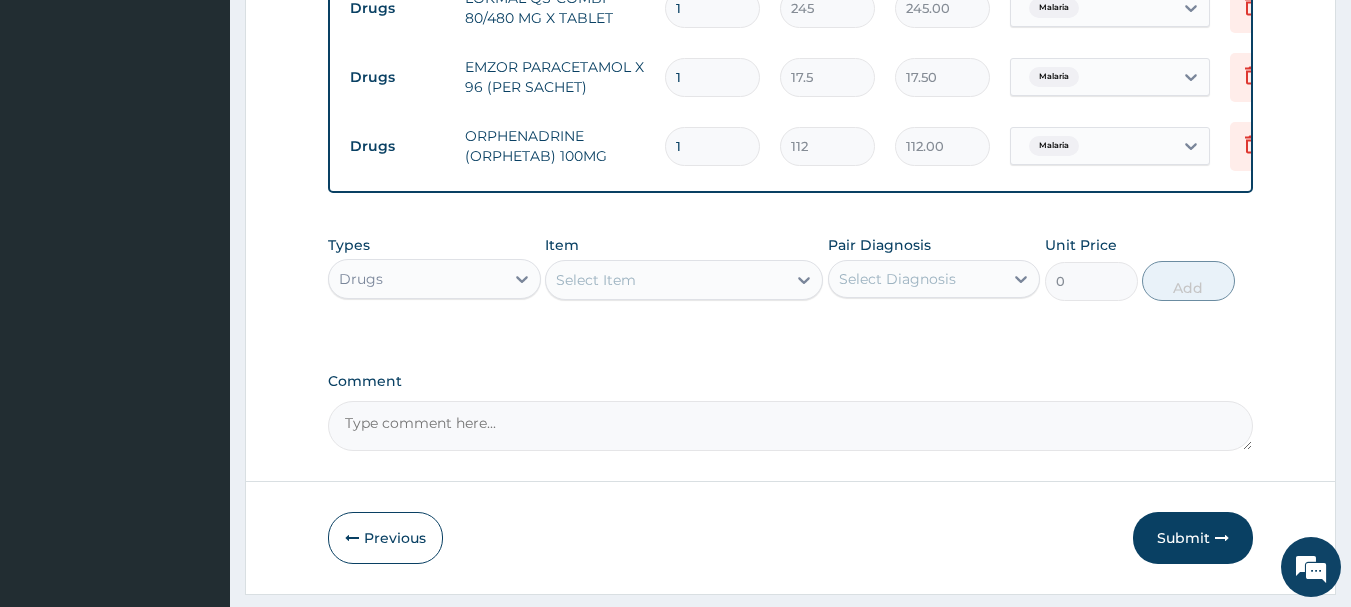 type on "1792.00" 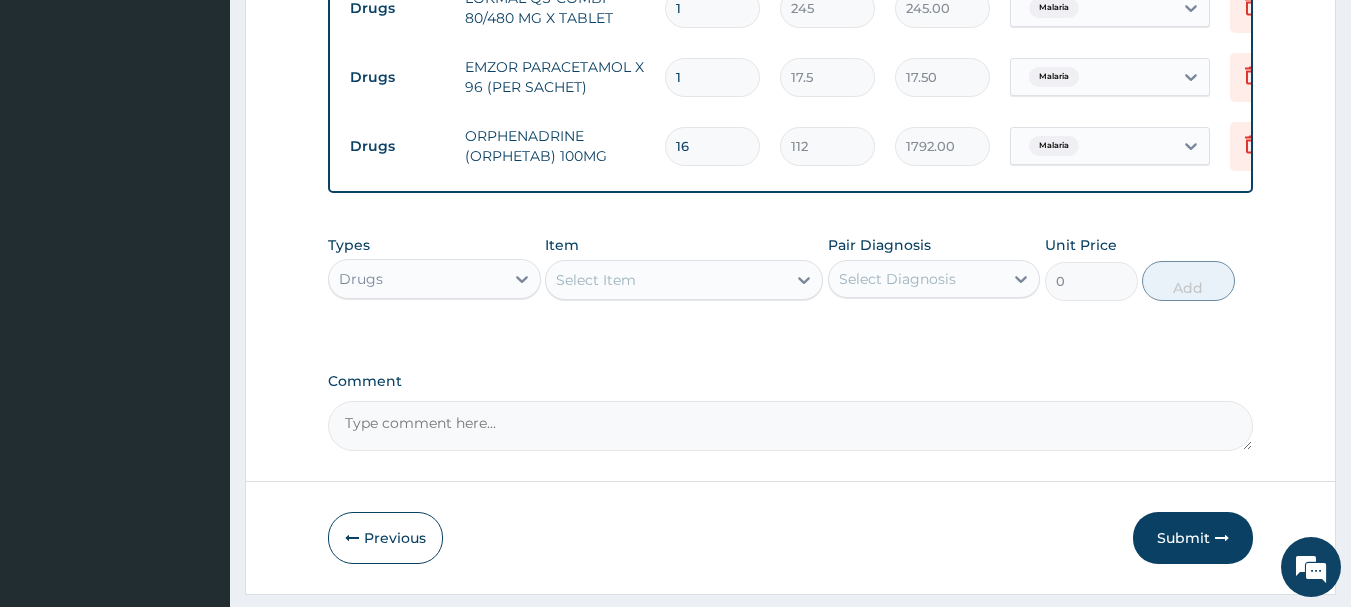 type on "16" 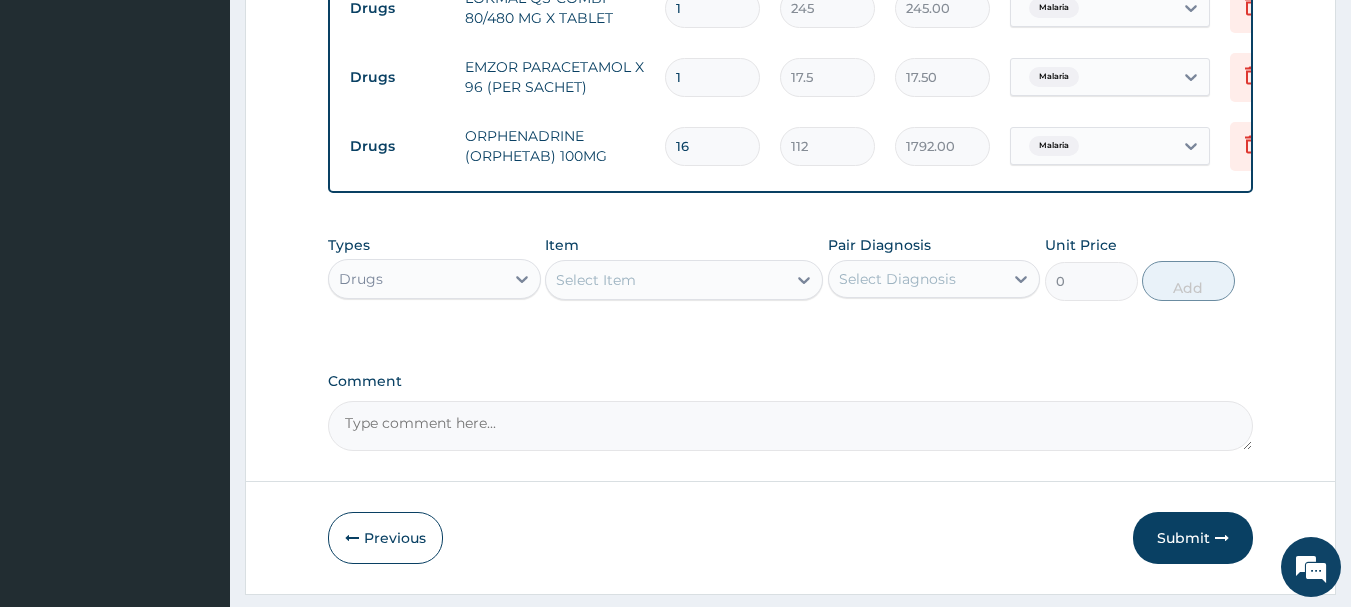 click on "1" at bounding box center (712, 77) 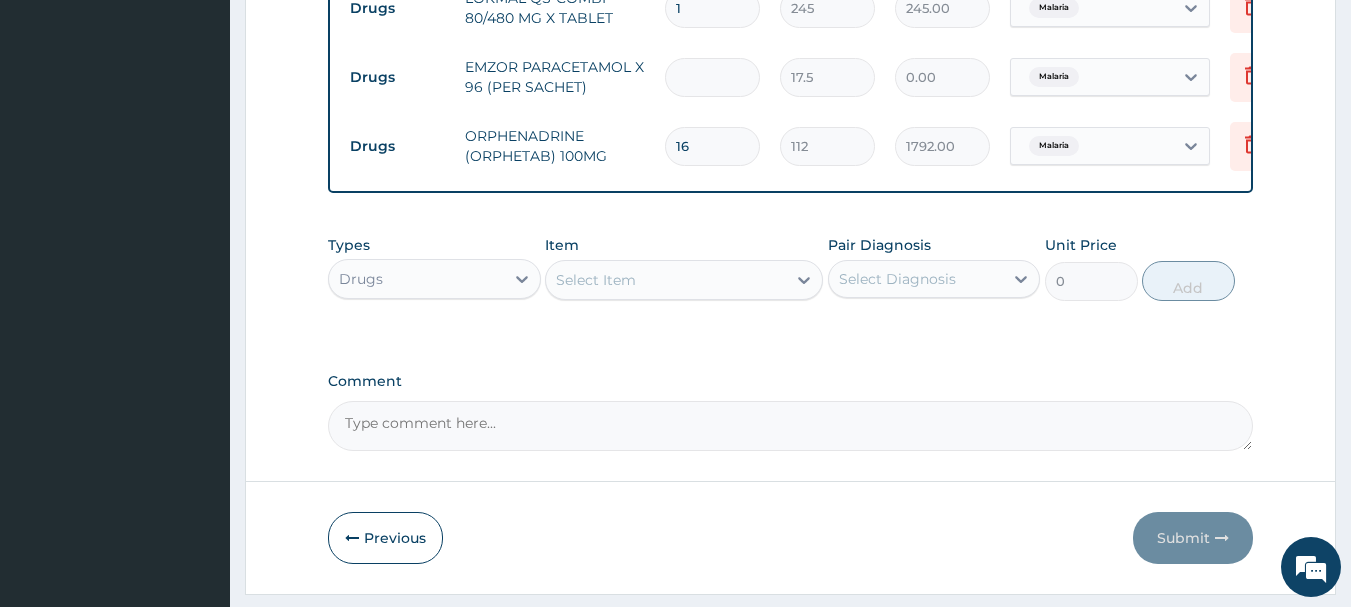 type on "3" 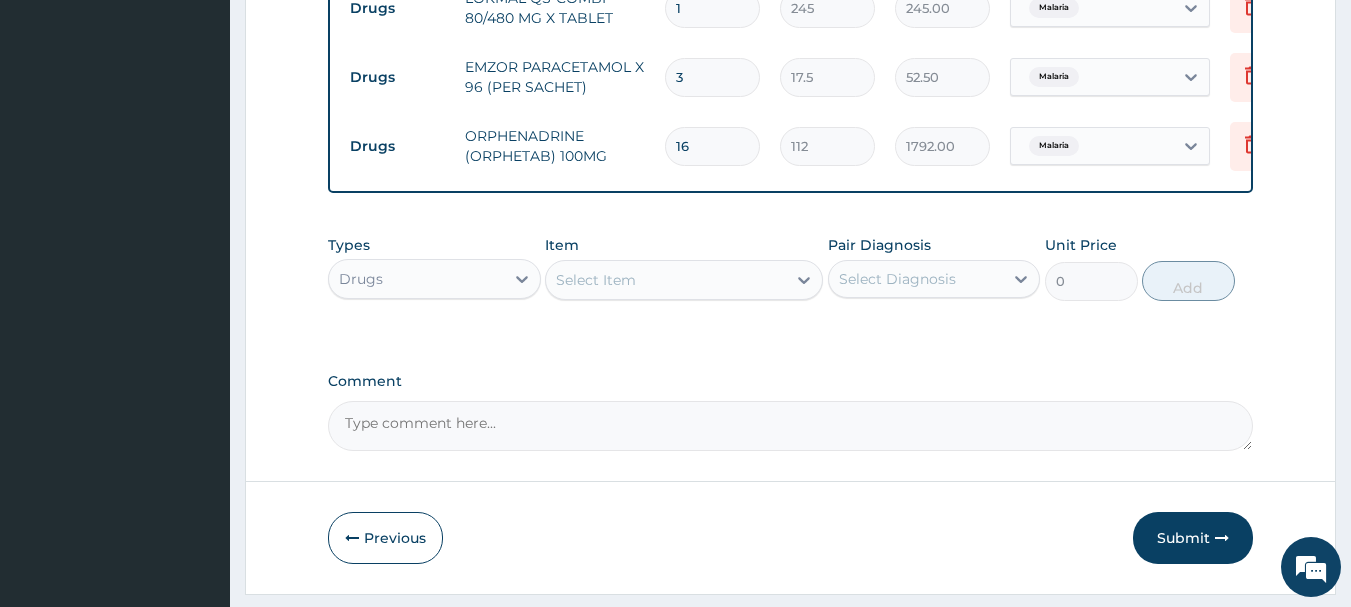 type on "36" 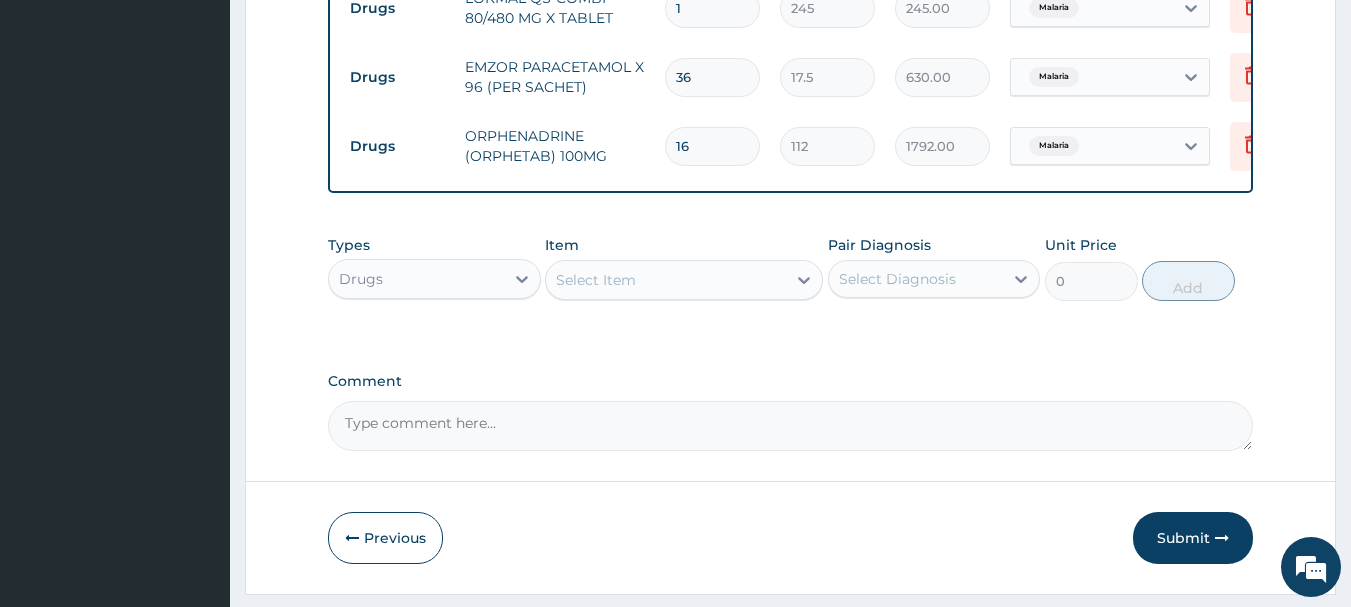 scroll, scrollTop: 826, scrollLeft: 0, axis: vertical 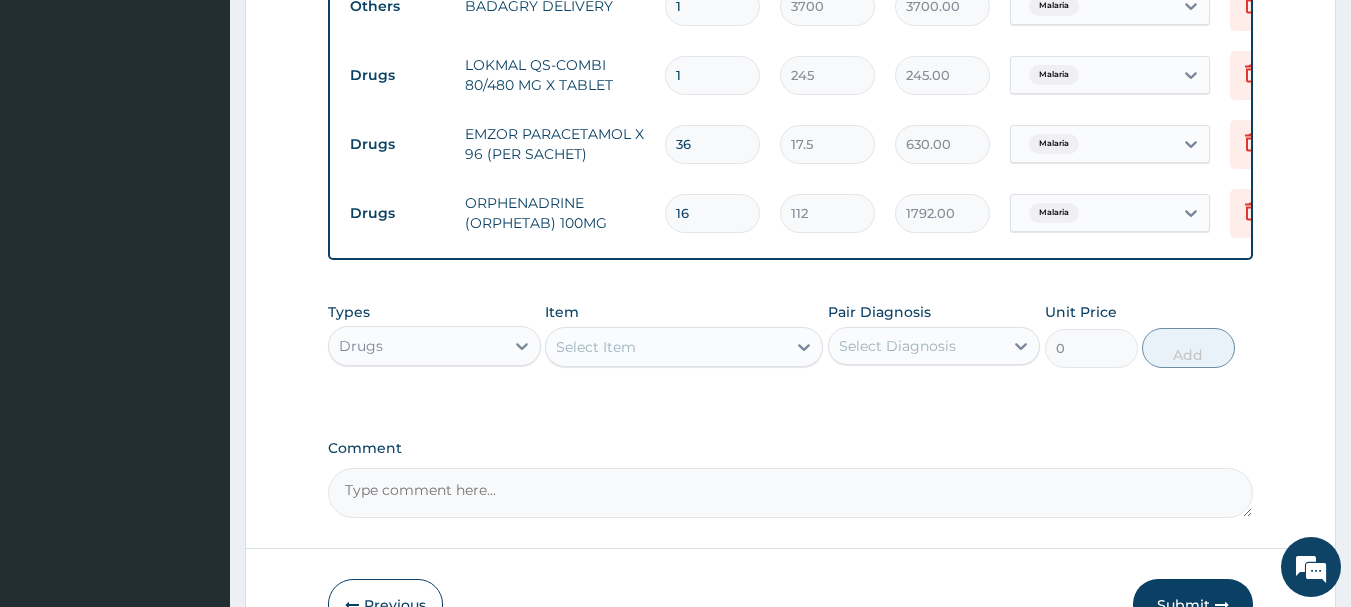 type on "36" 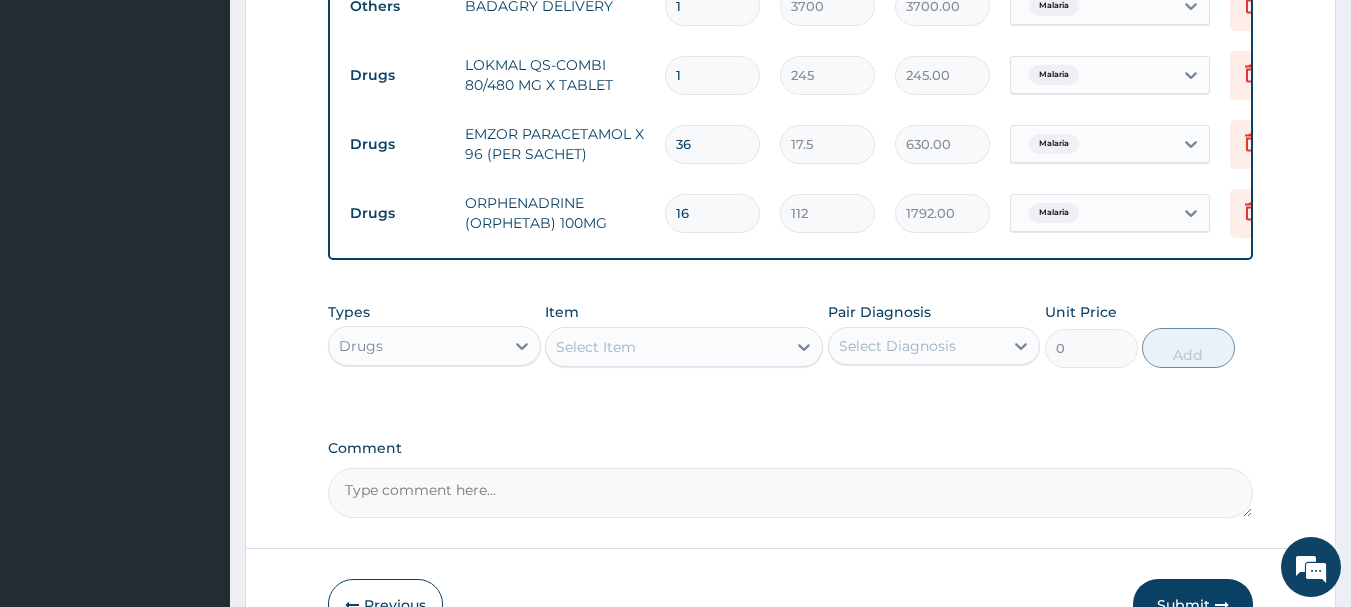 click on "1" at bounding box center (712, 75) 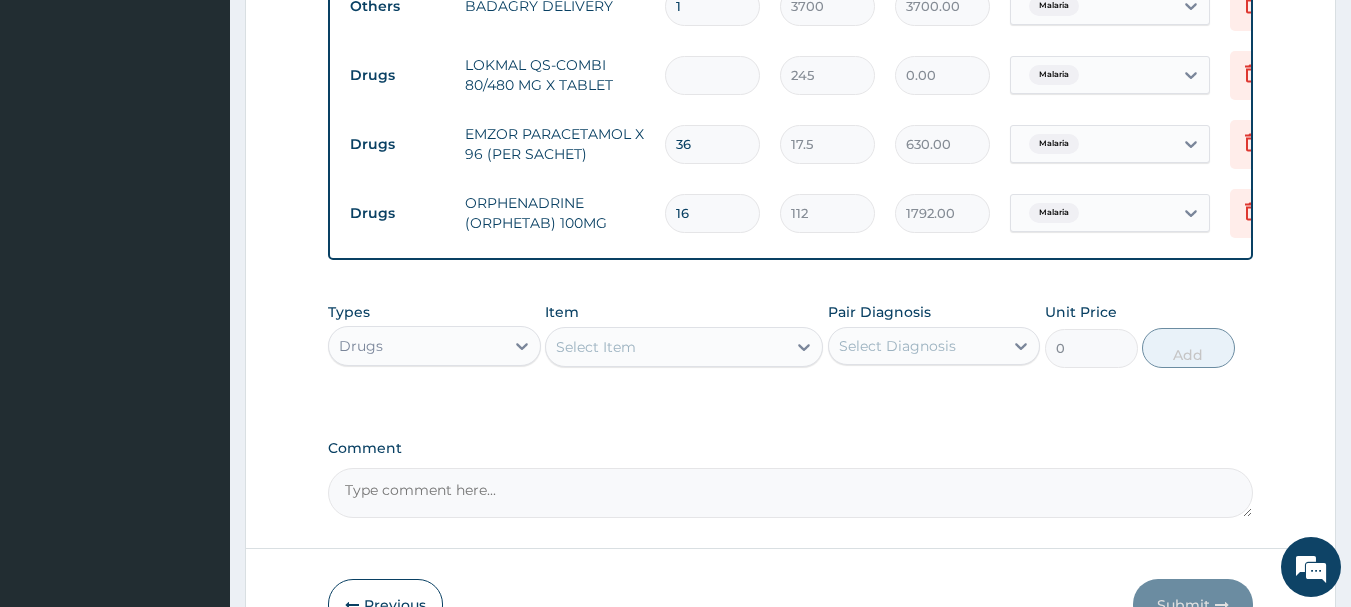 type on "6" 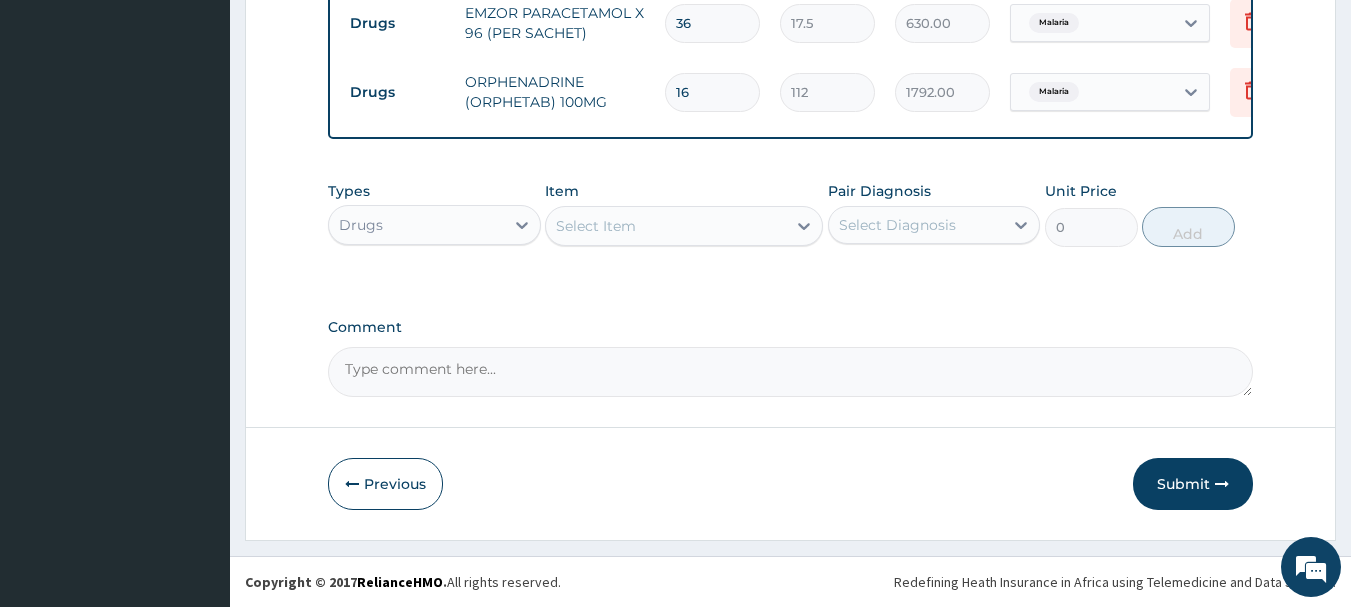 scroll, scrollTop: 962, scrollLeft: 0, axis: vertical 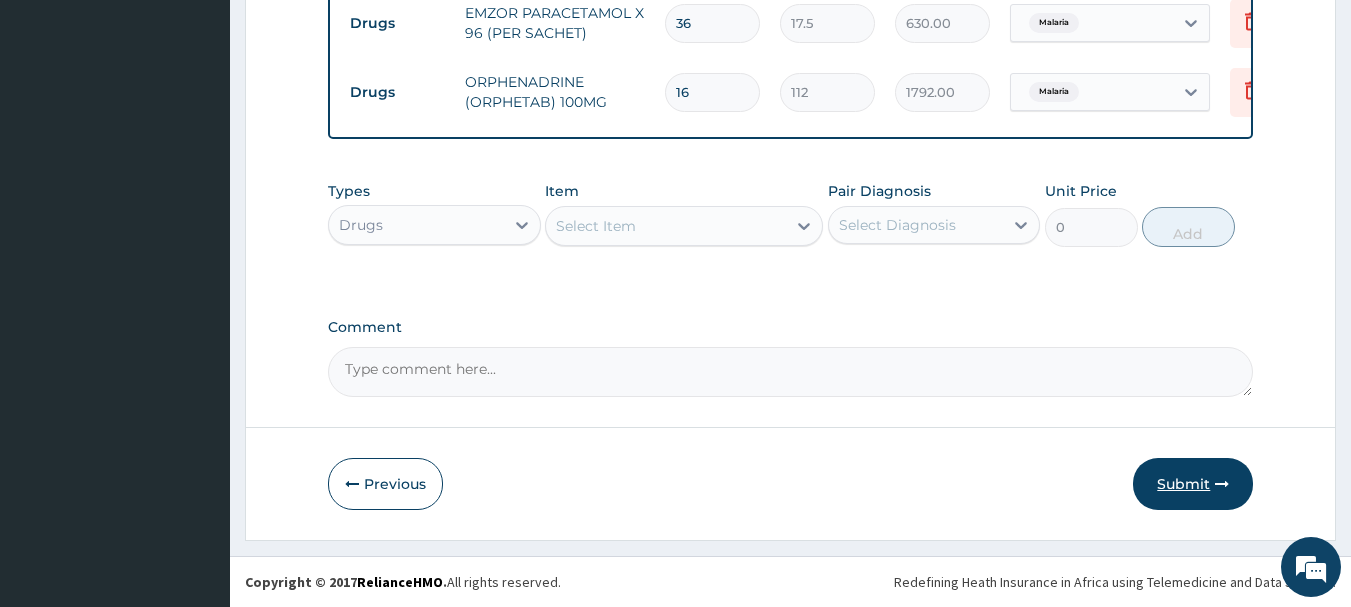 click on "Submit" at bounding box center [1193, 484] 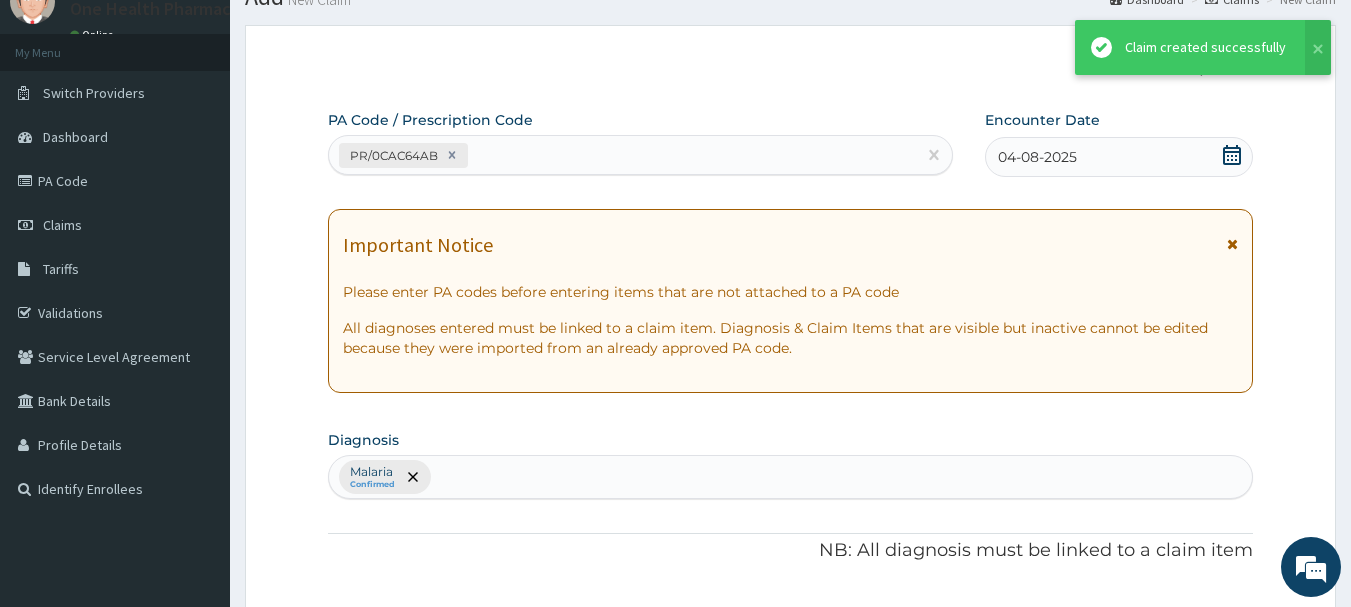 scroll, scrollTop: 962, scrollLeft: 0, axis: vertical 